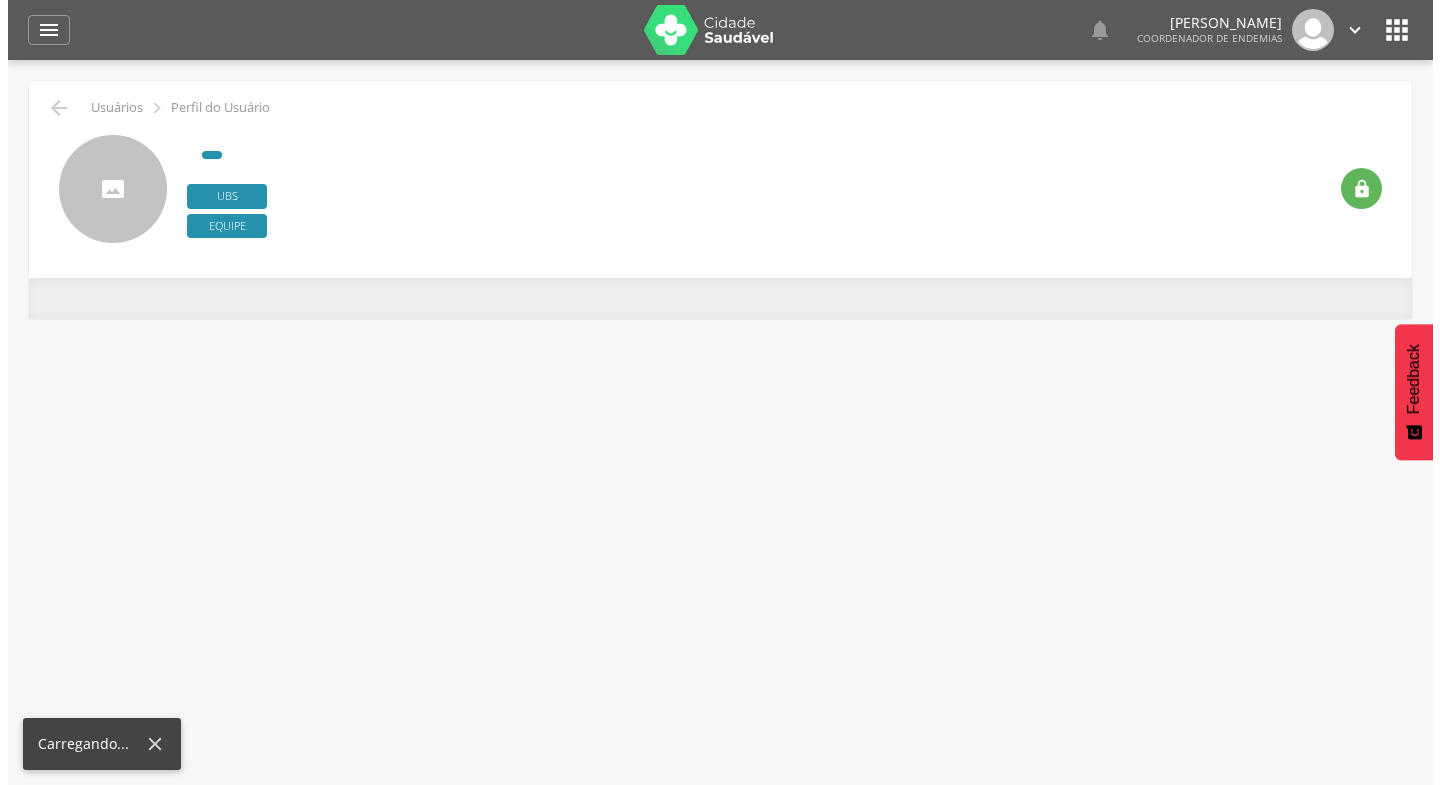 scroll, scrollTop: 0, scrollLeft: 0, axis: both 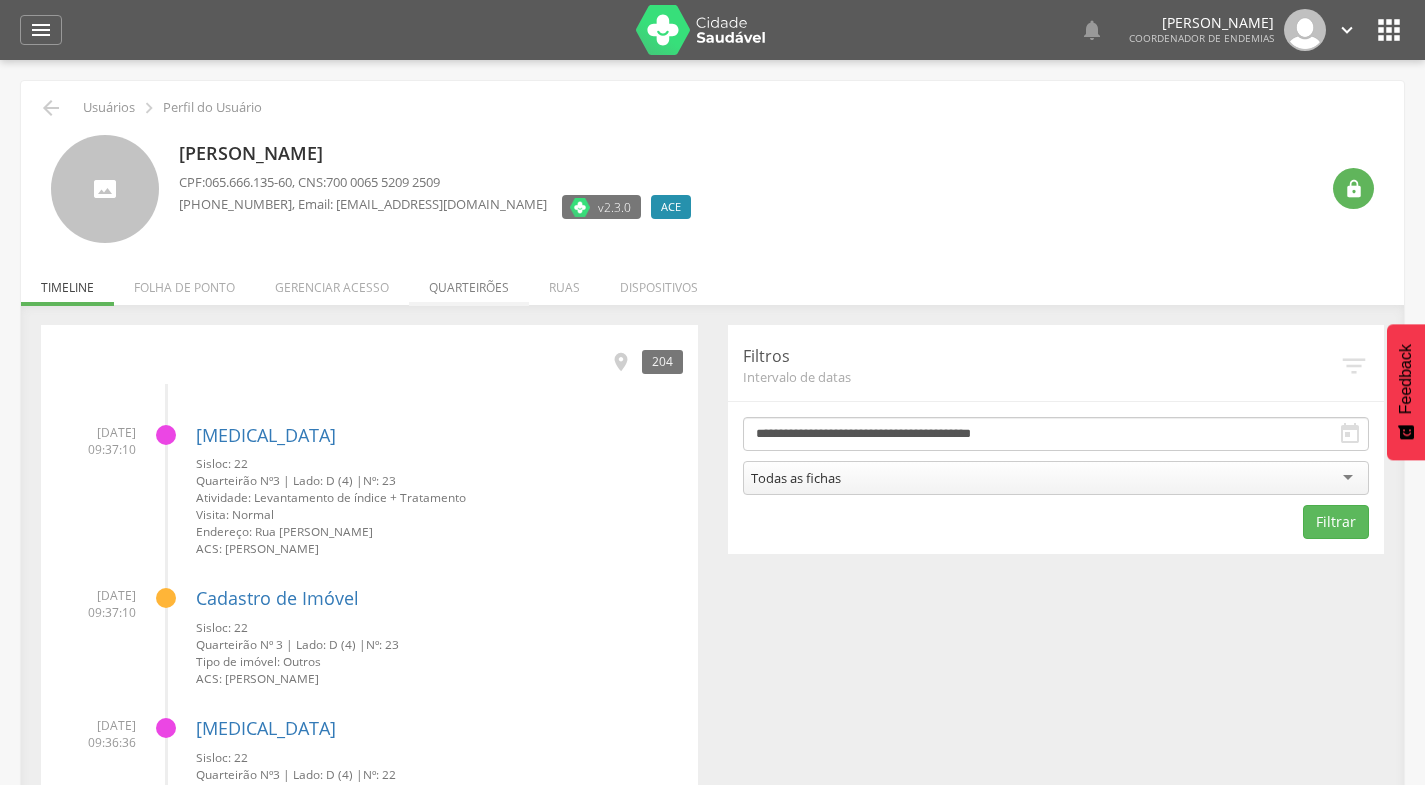 click on "Quarteirões" at bounding box center (469, 282) 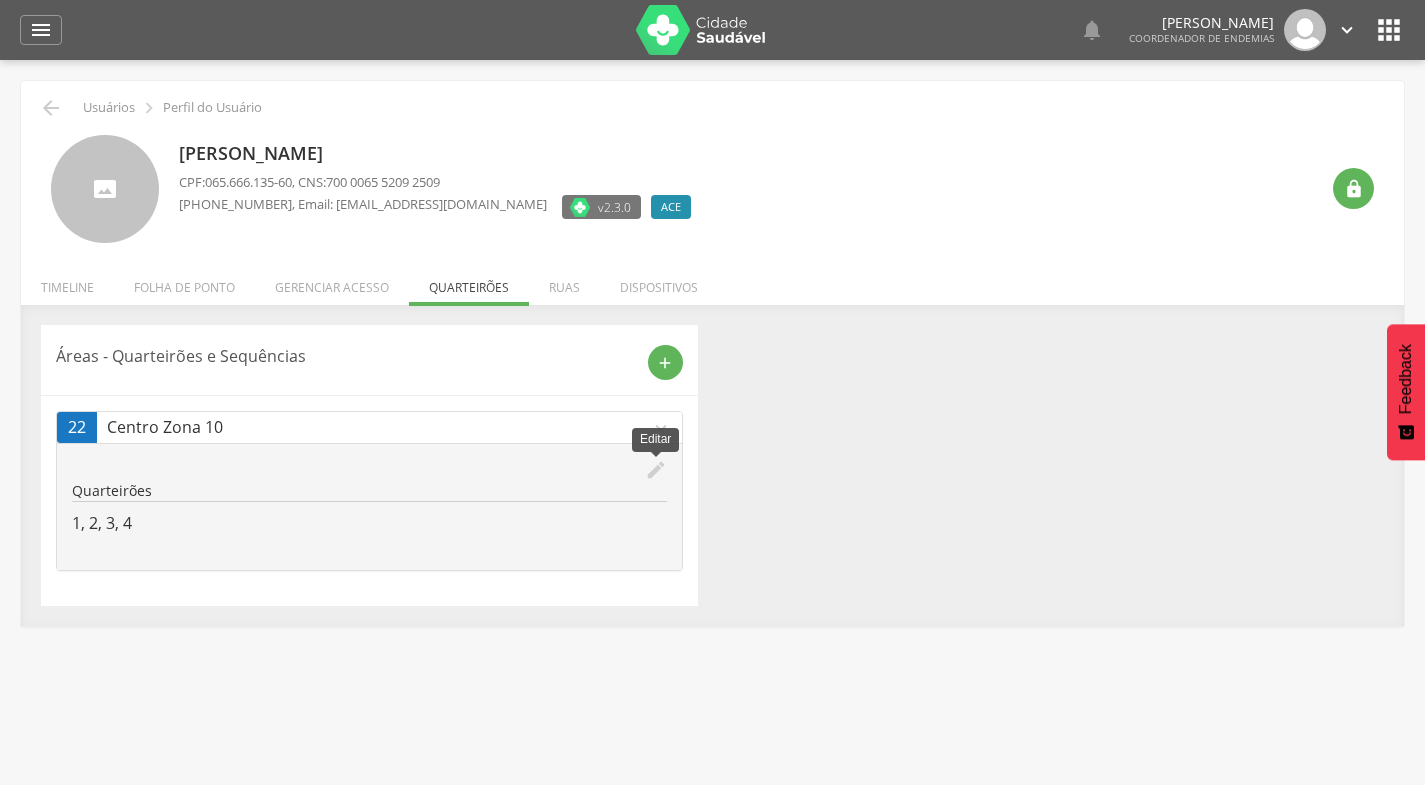click on "edit" at bounding box center (656, 470) 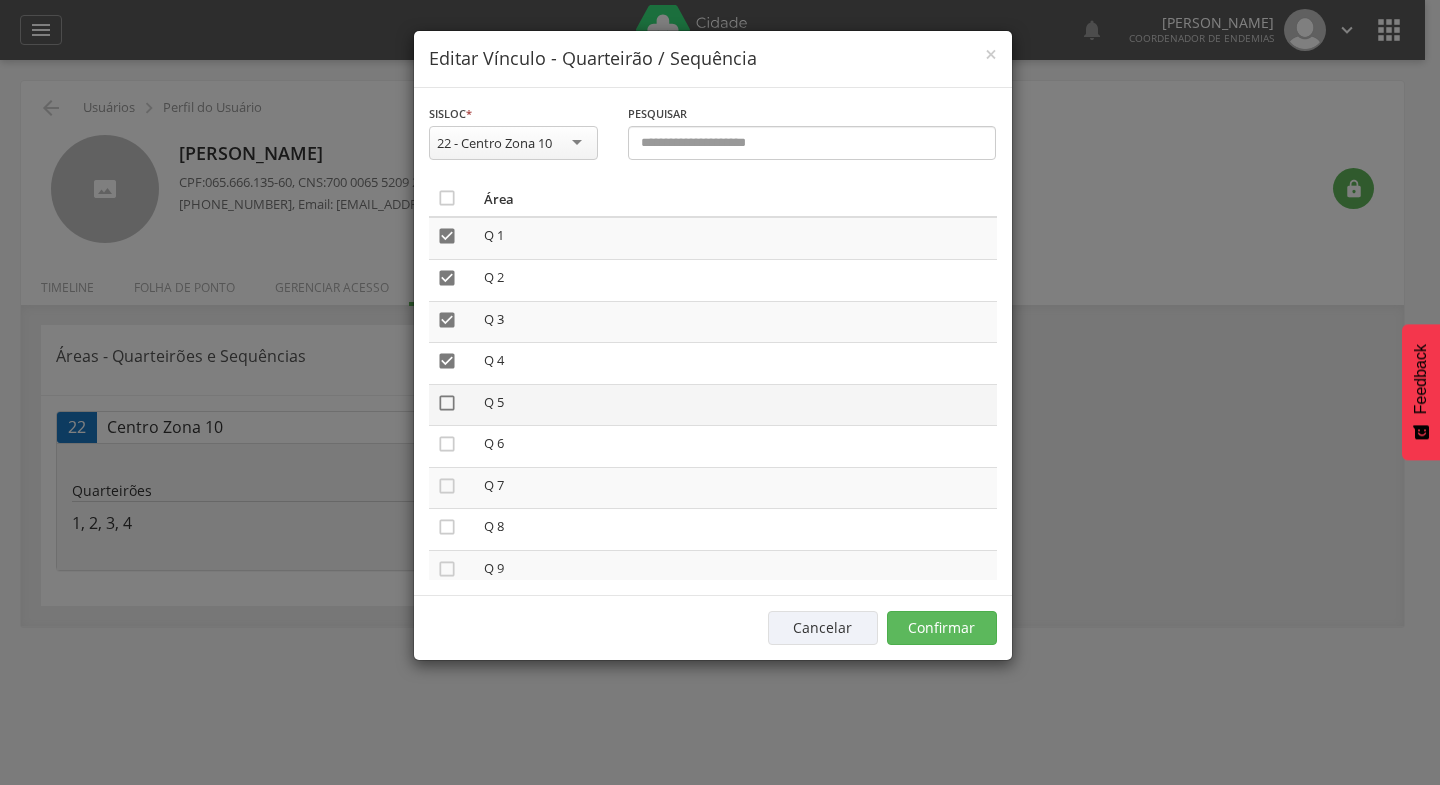 click on "" at bounding box center [447, 403] 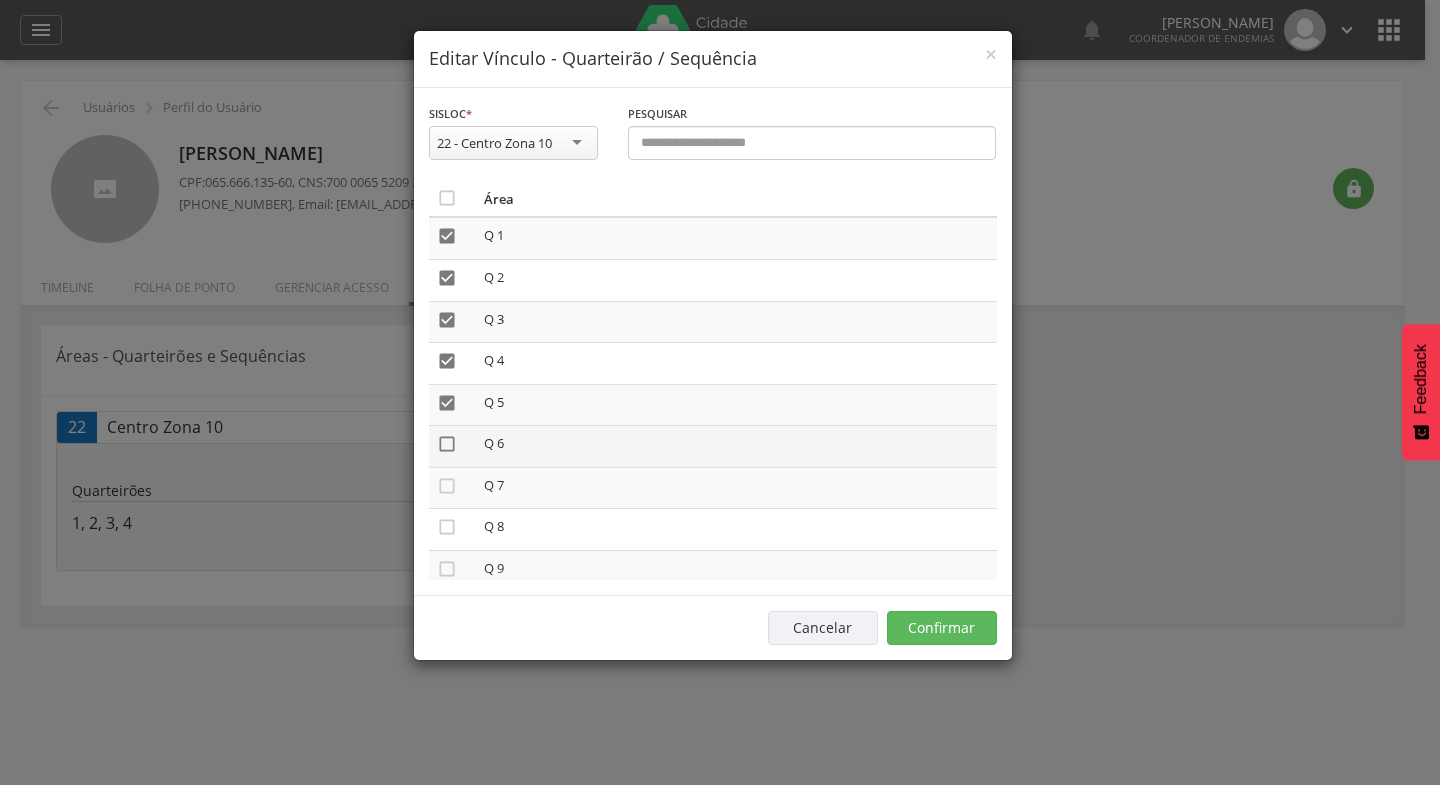 click on "" at bounding box center (447, 444) 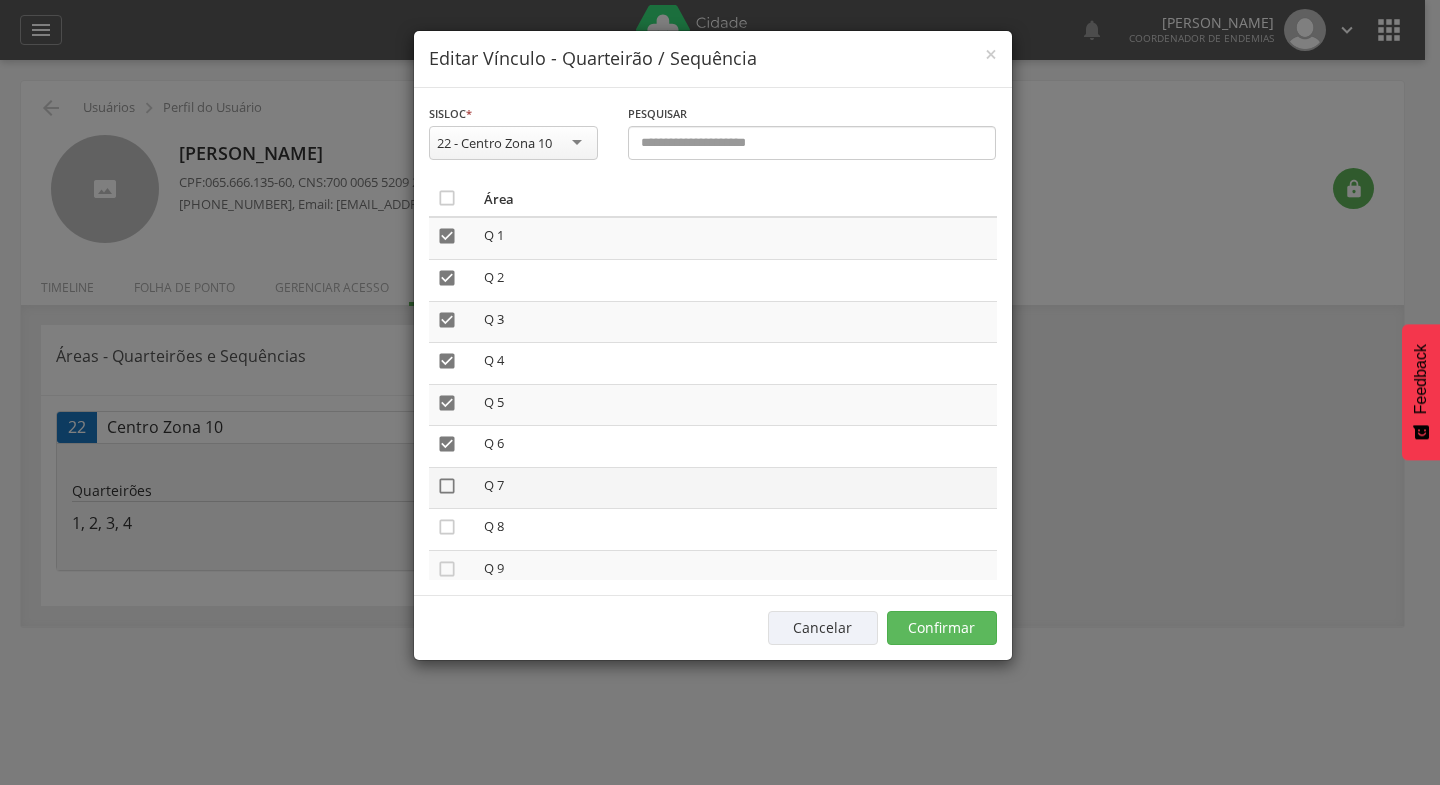 click on "" at bounding box center (447, 486) 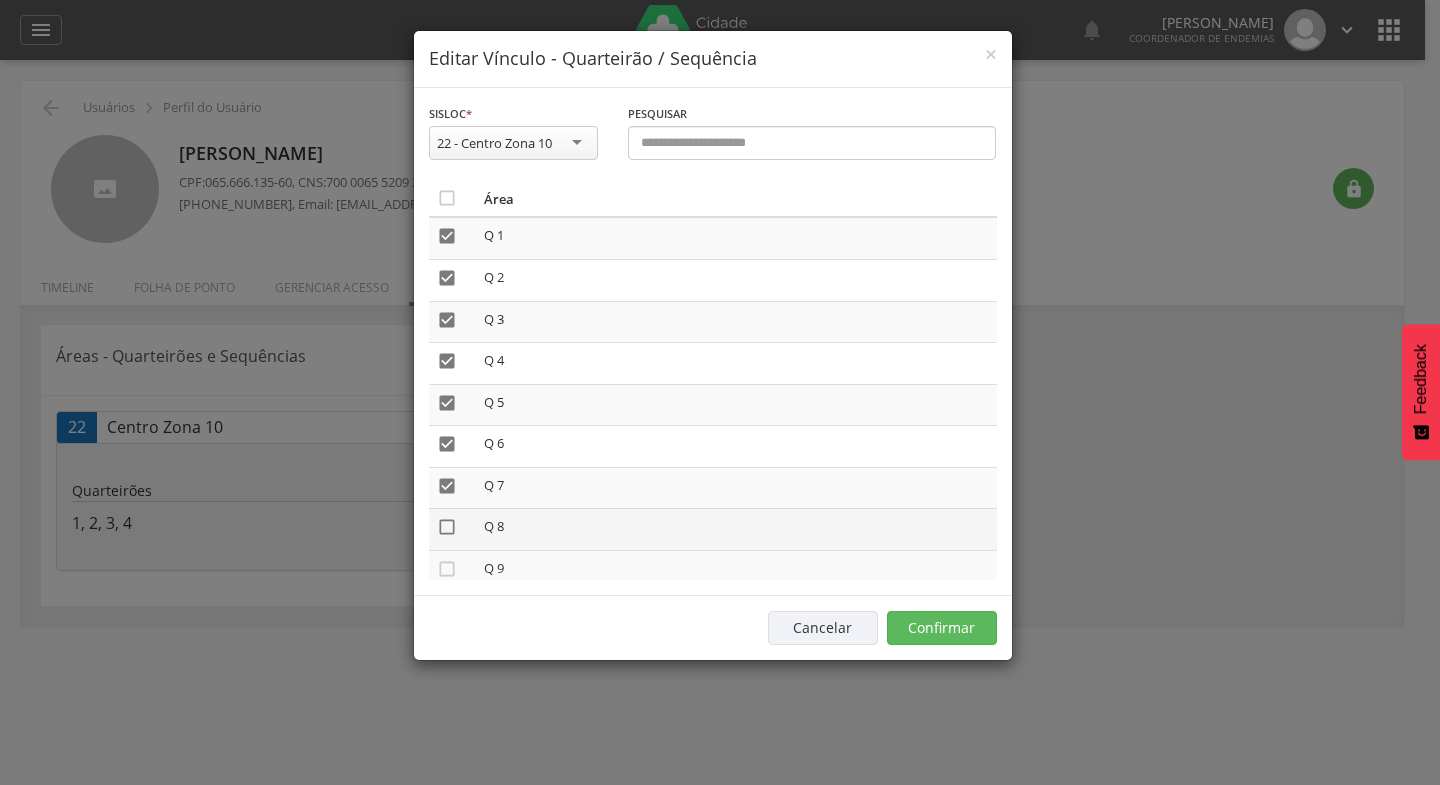 click on "" at bounding box center [447, 527] 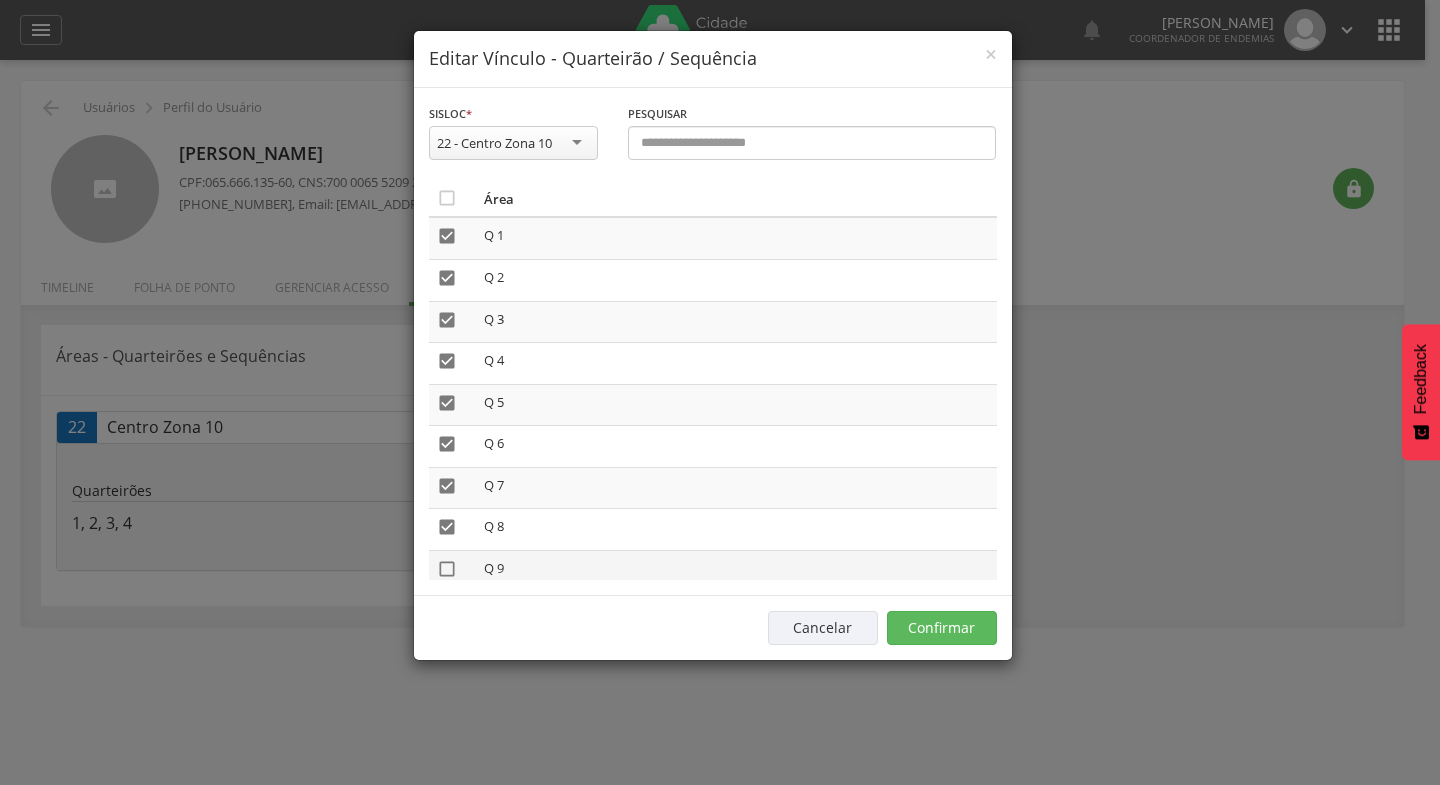 click on "" at bounding box center (447, 569) 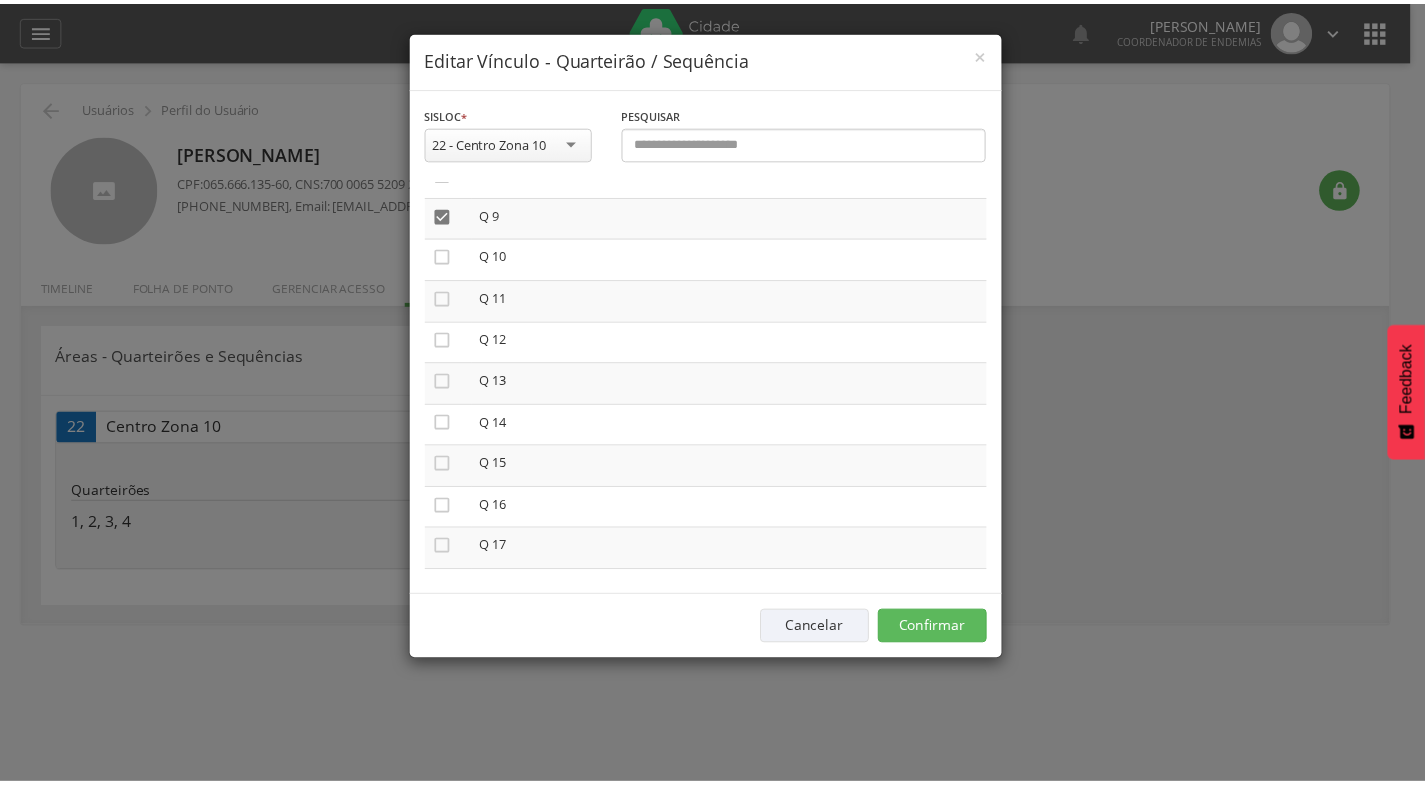 scroll, scrollTop: 369, scrollLeft: 0, axis: vertical 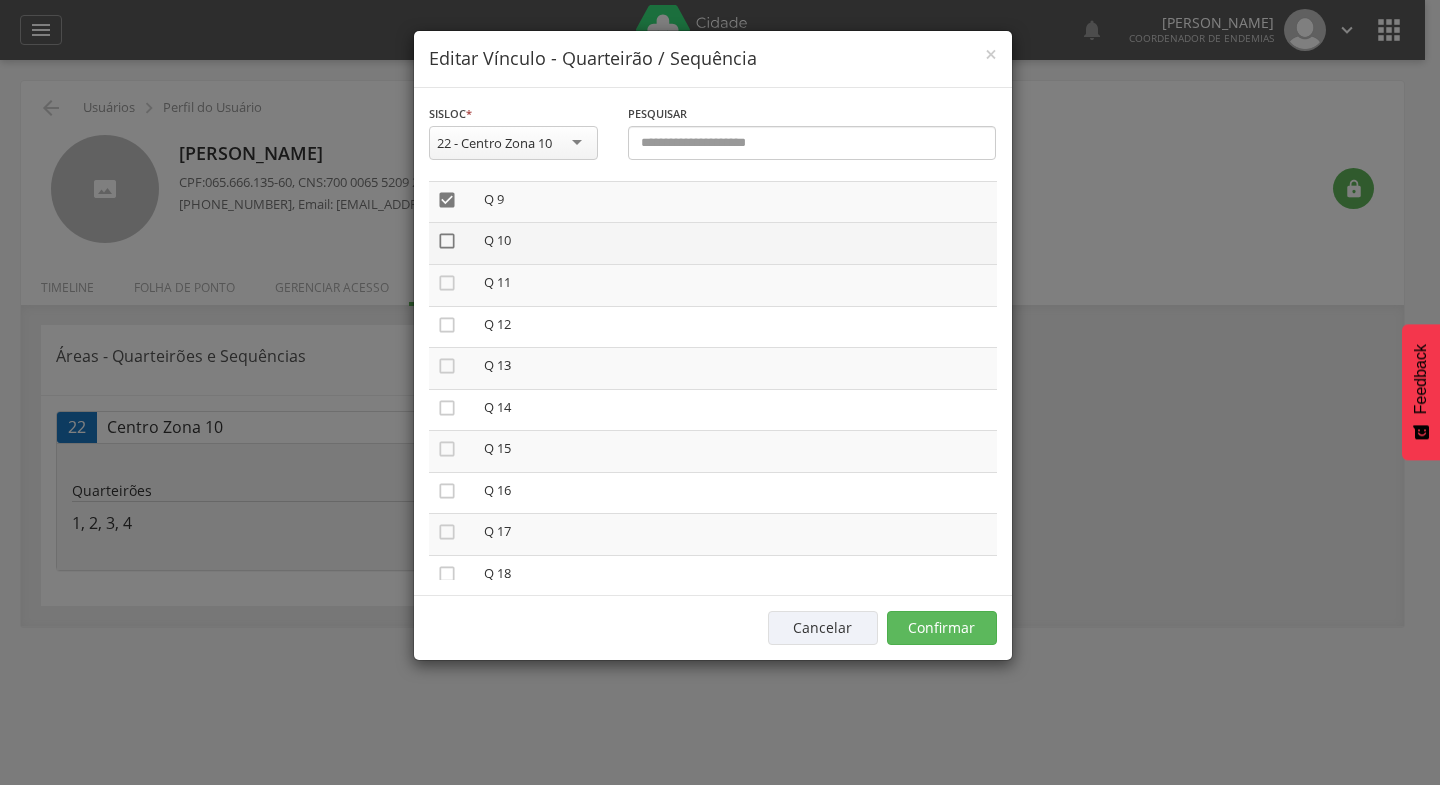 click on "" at bounding box center [447, 241] 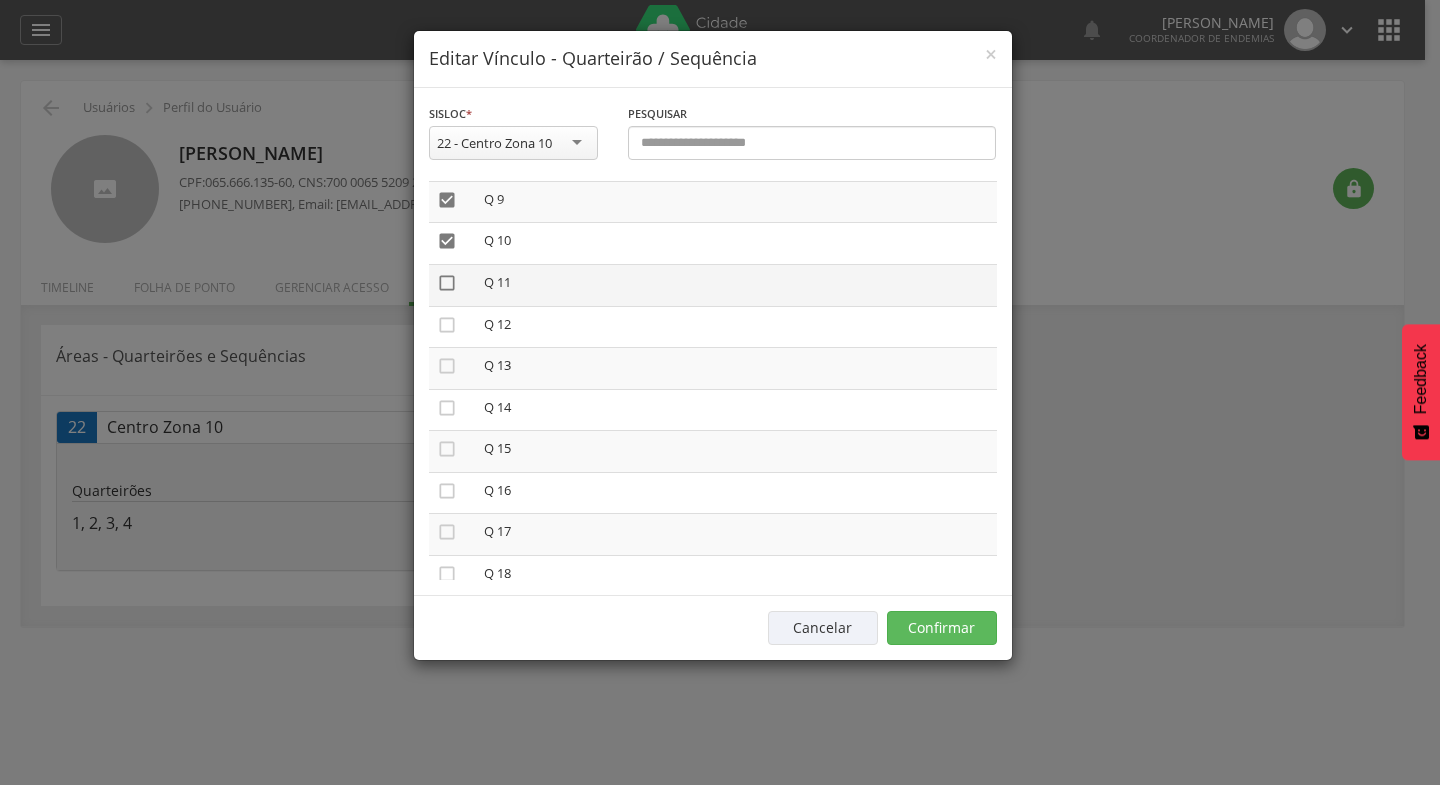 click on "" at bounding box center (447, 283) 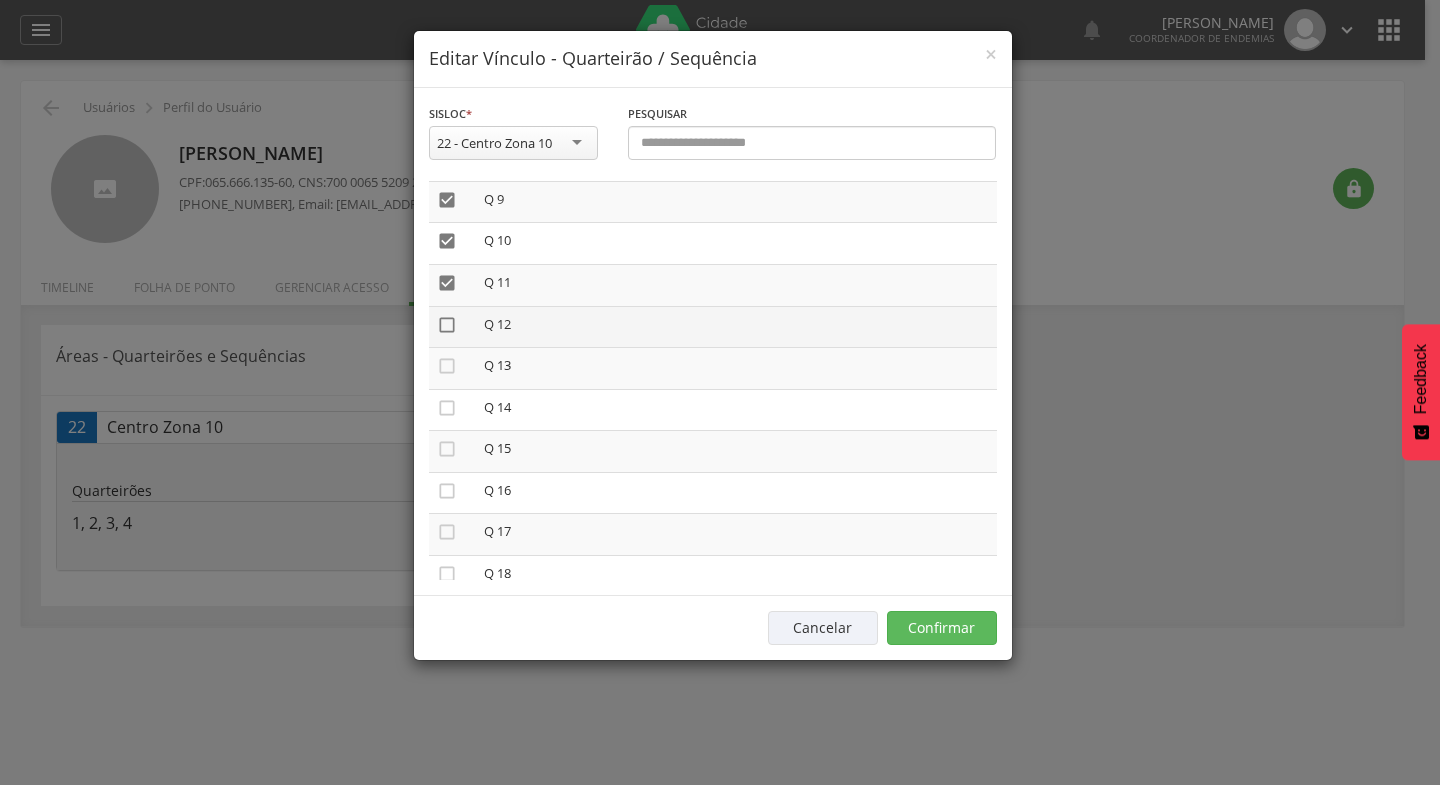 click on "" at bounding box center [447, 325] 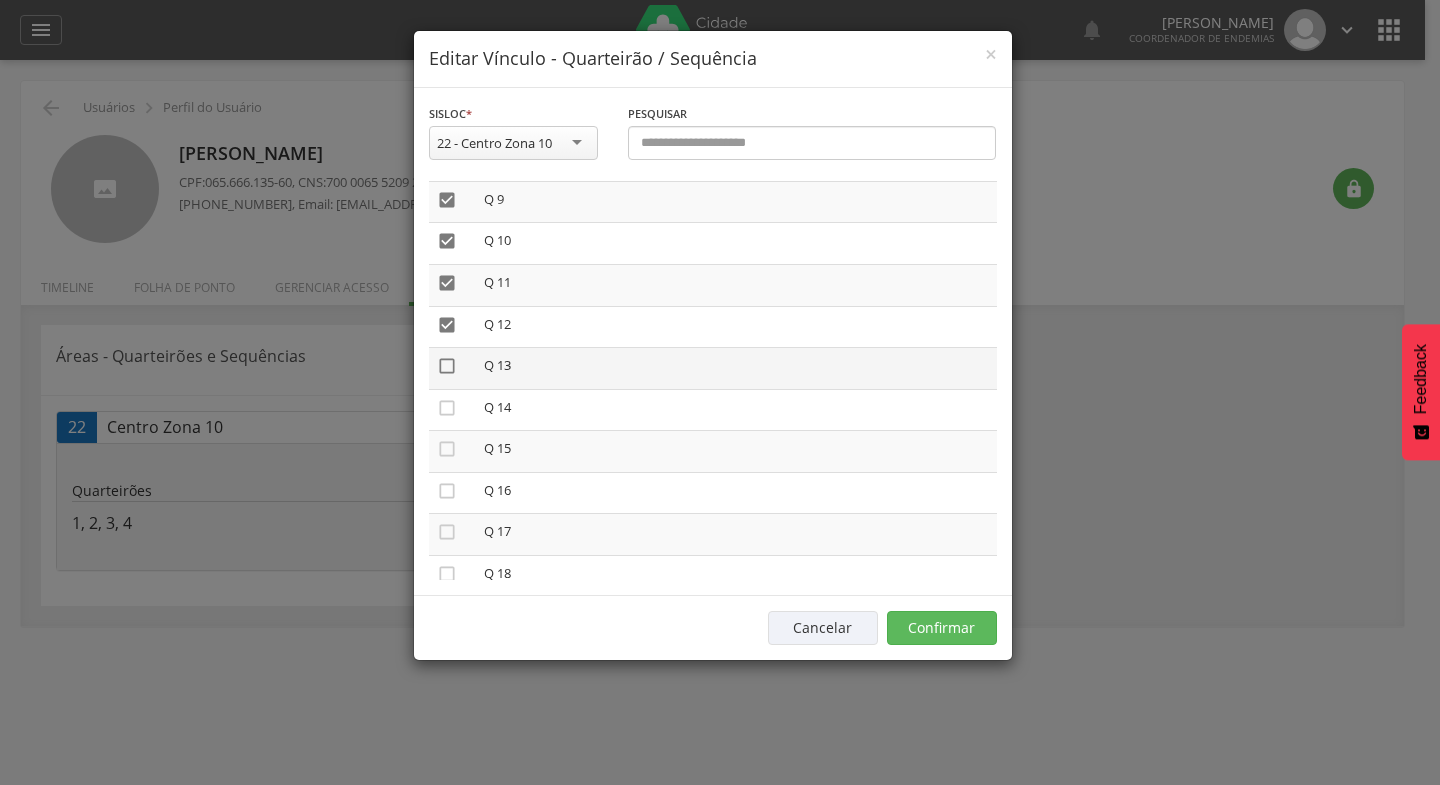 click on "" at bounding box center [447, 366] 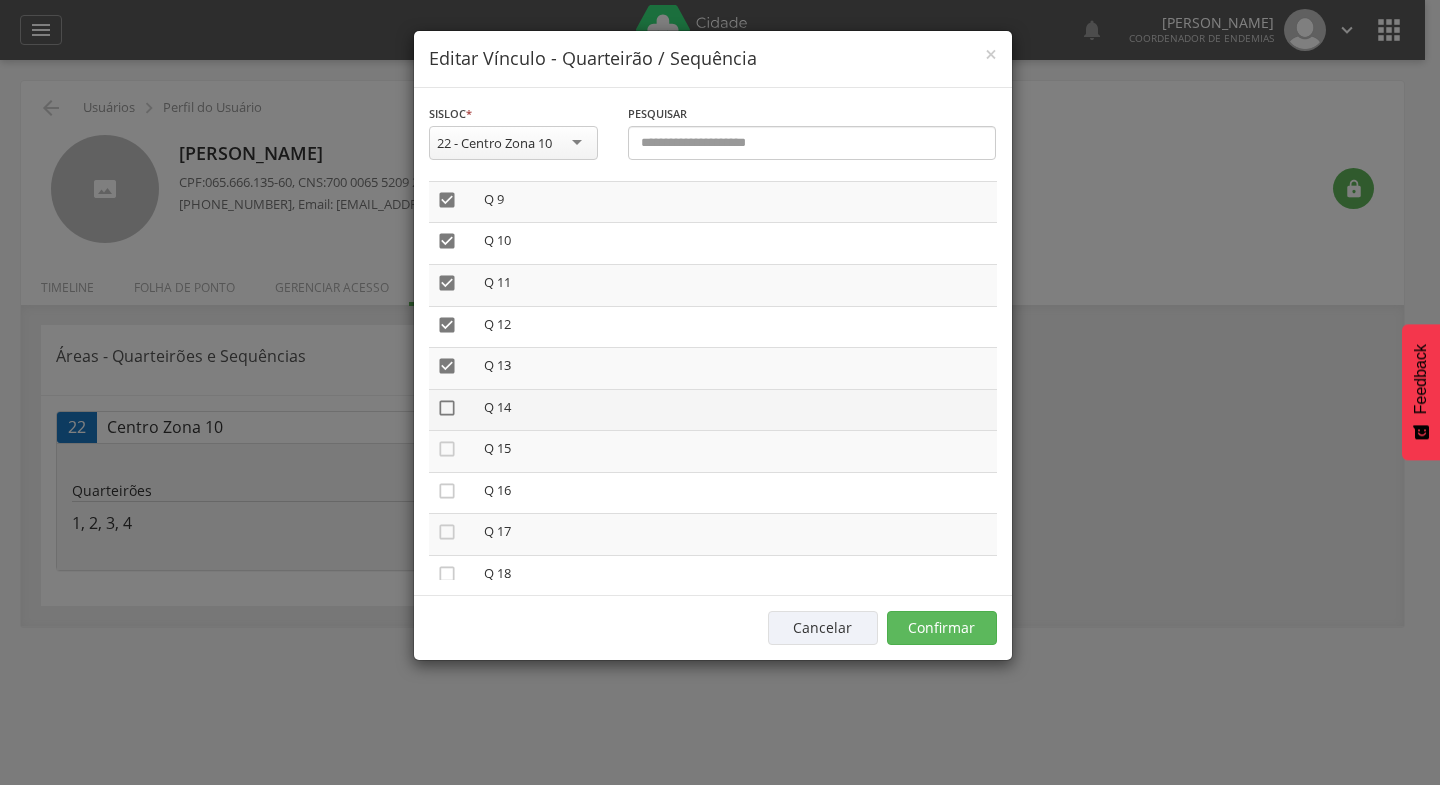 click on "" at bounding box center (447, 408) 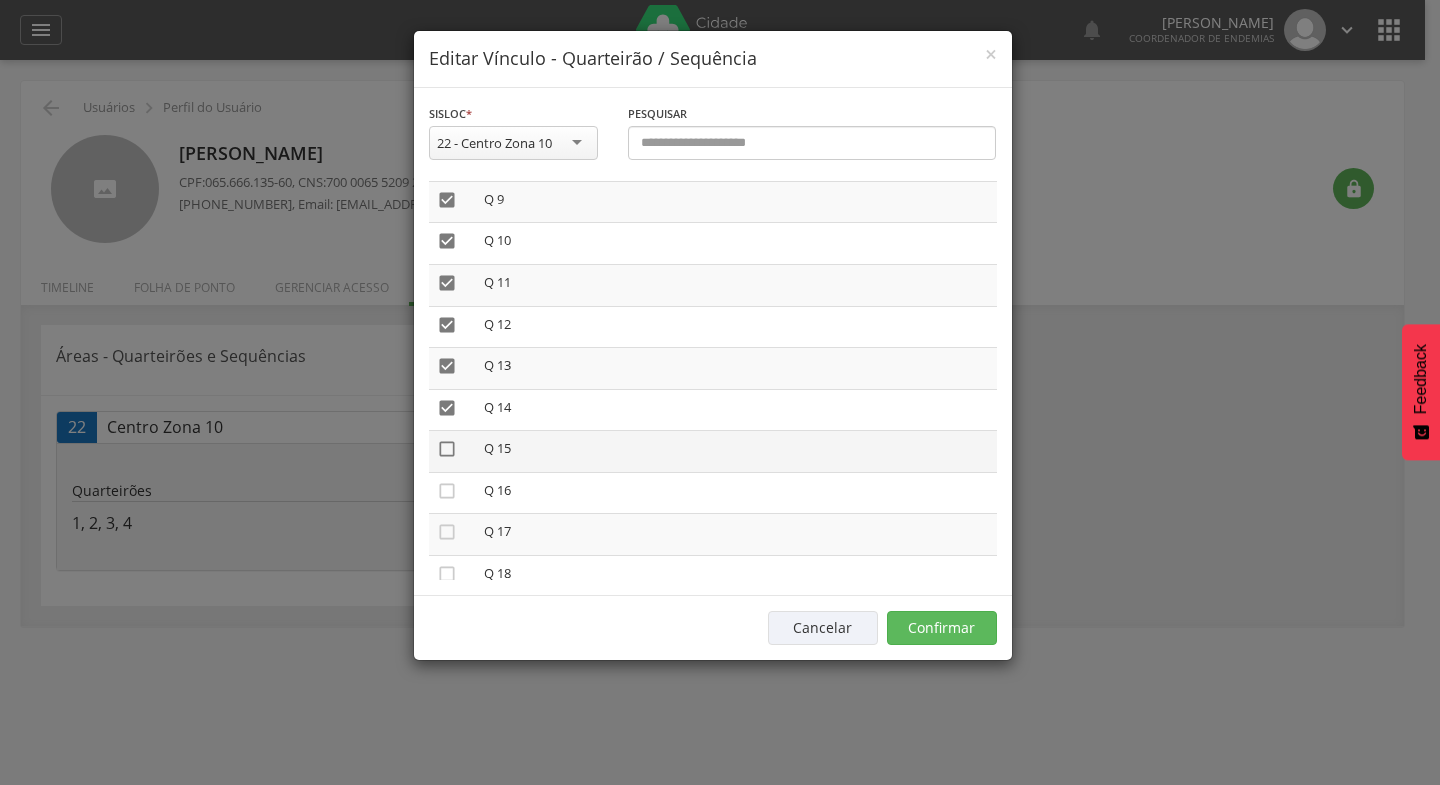 click on "" at bounding box center (447, 449) 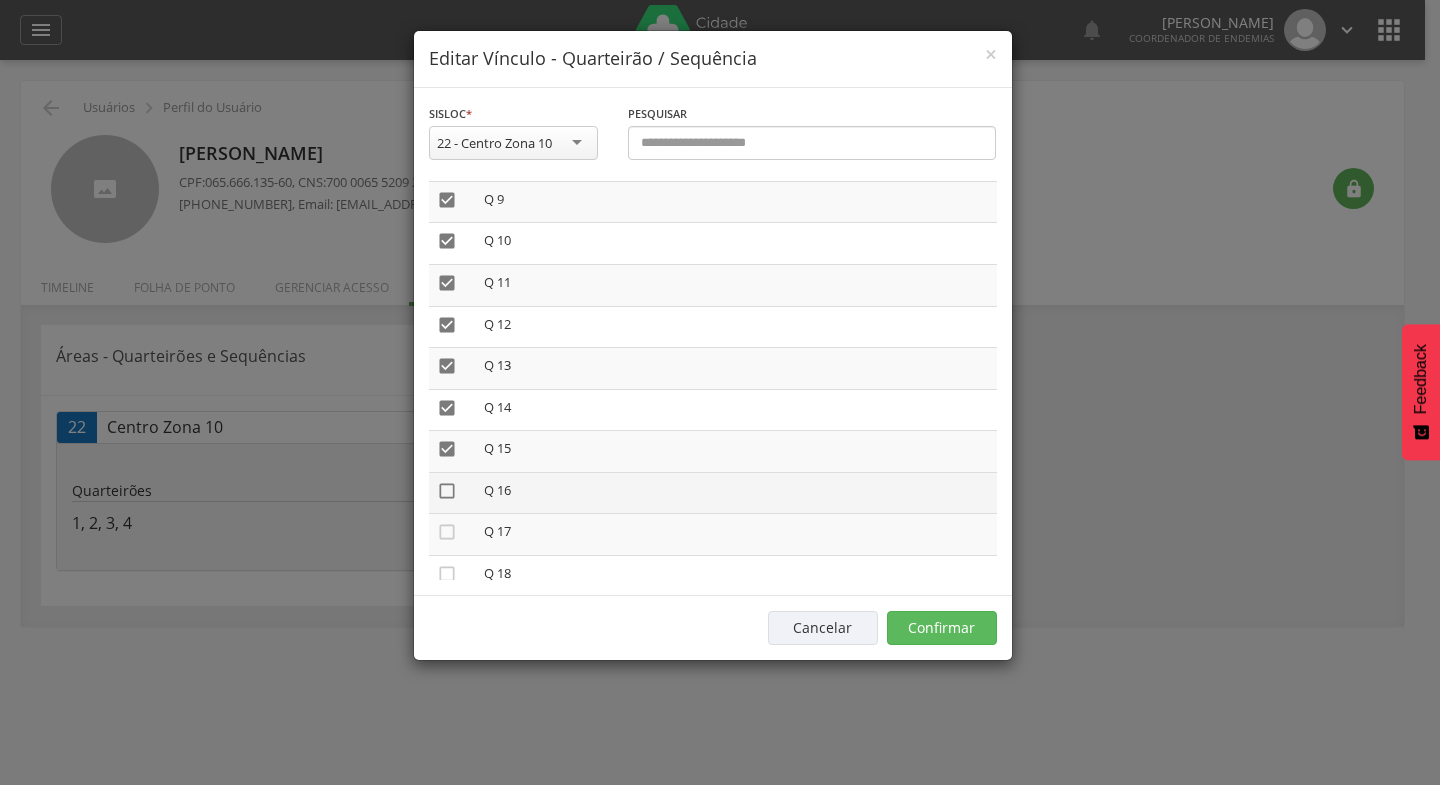 click on "" at bounding box center [447, 491] 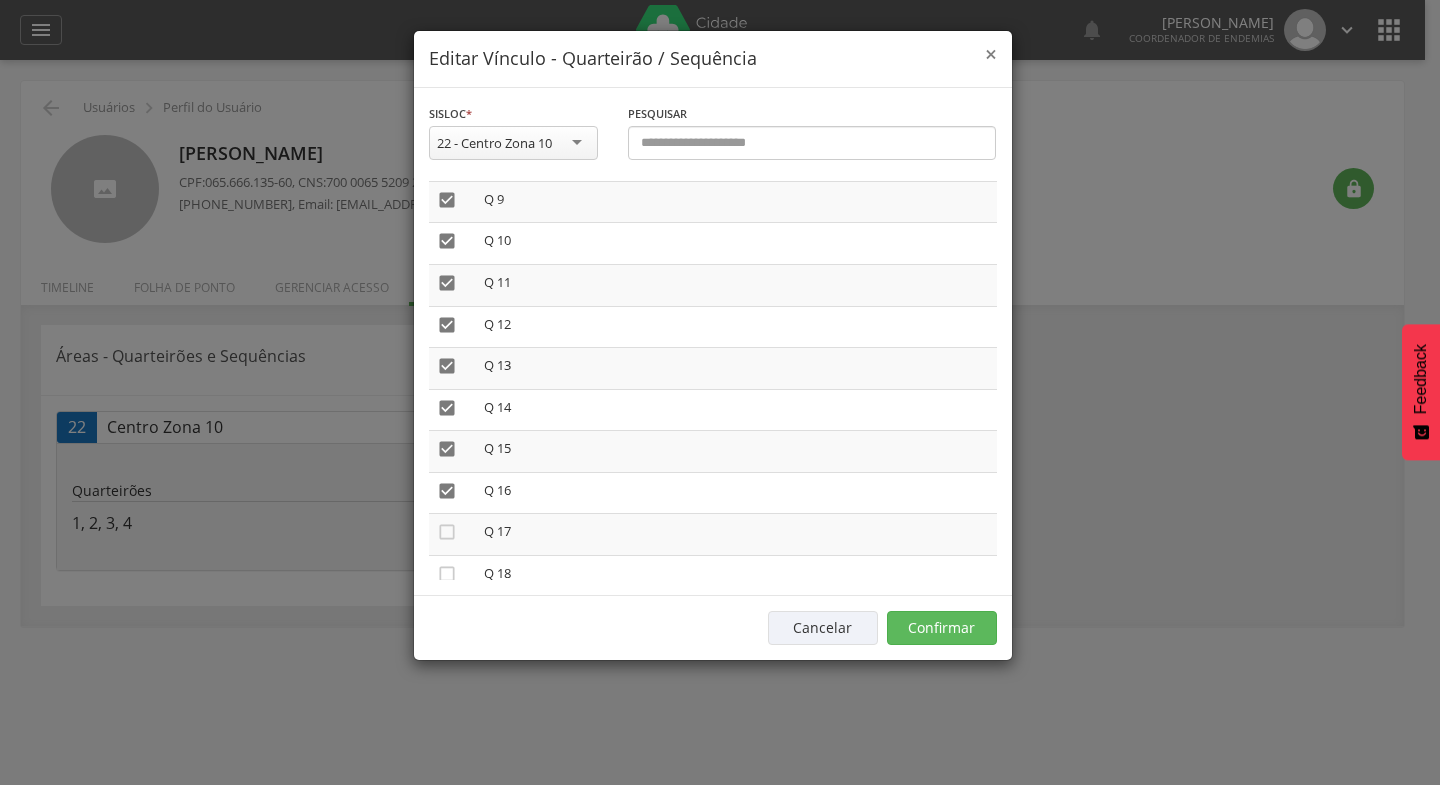 click on "×" at bounding box center [991, 54] 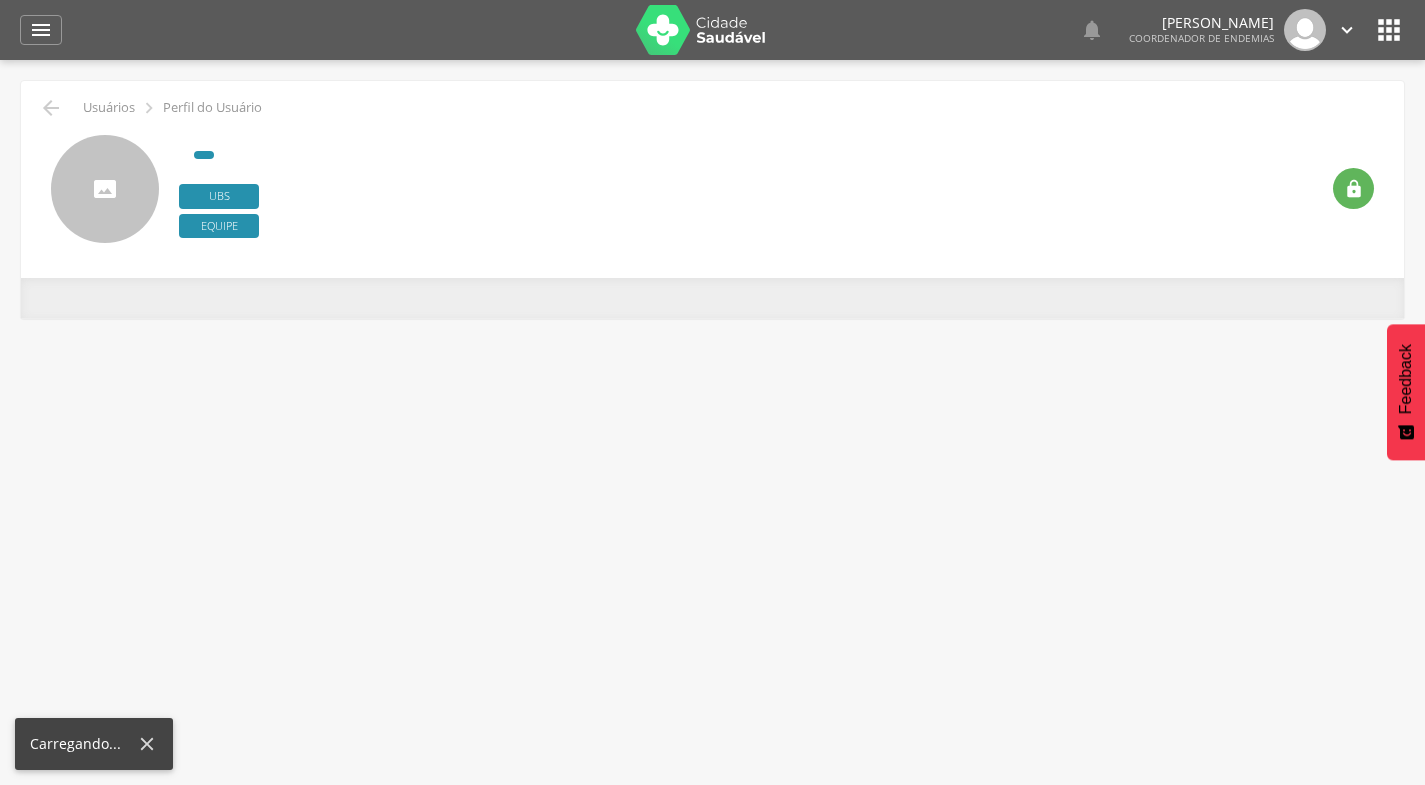 scroll, scrollTop: 0, scrollLeft: 0, axis: both 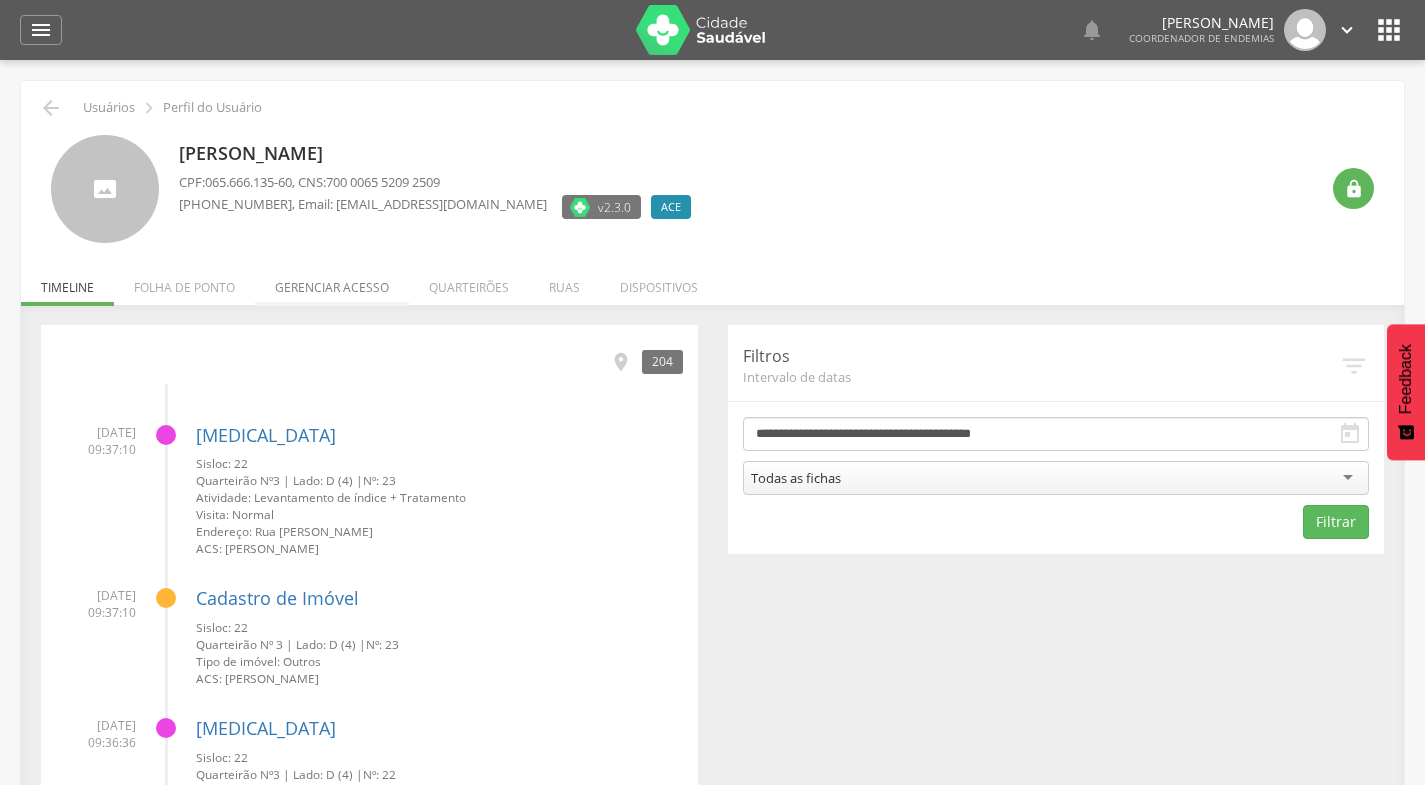 click on "Gerenciar acesso" at bounding box center [332, 282] 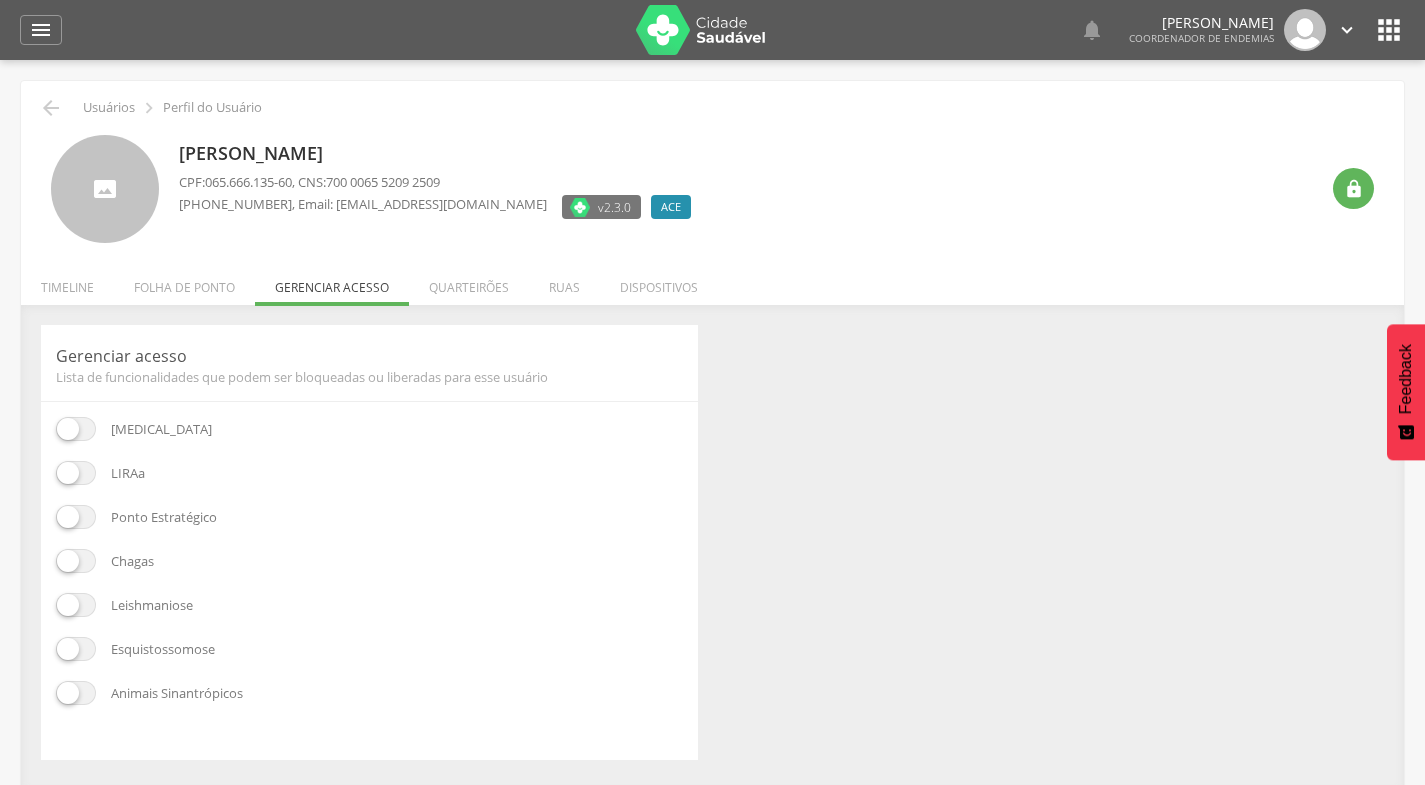 click at bounding box center (76, 517) 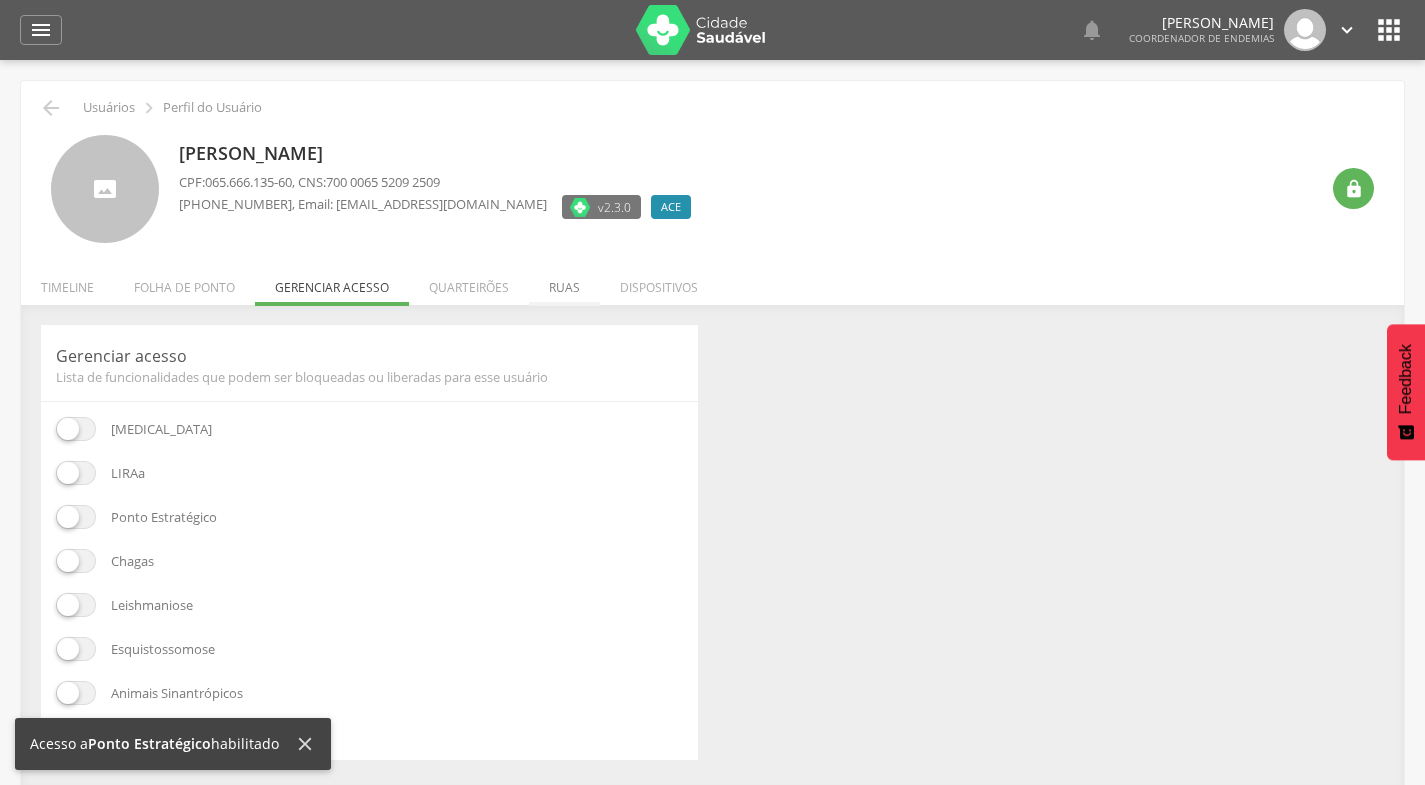 click on "Ruas" at bounding box center (564, 282) 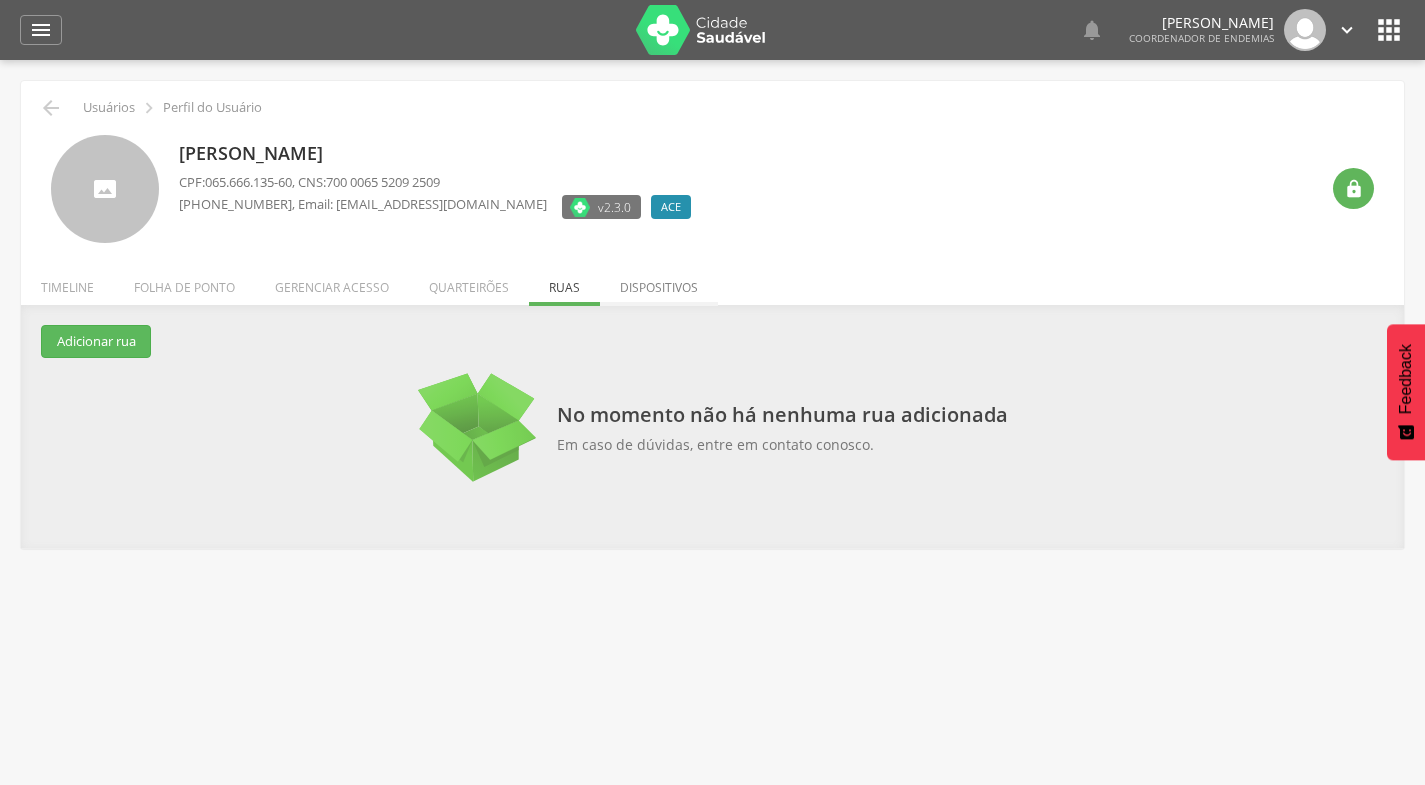 click on "Dispositivos" at bounding box center [659, 282] 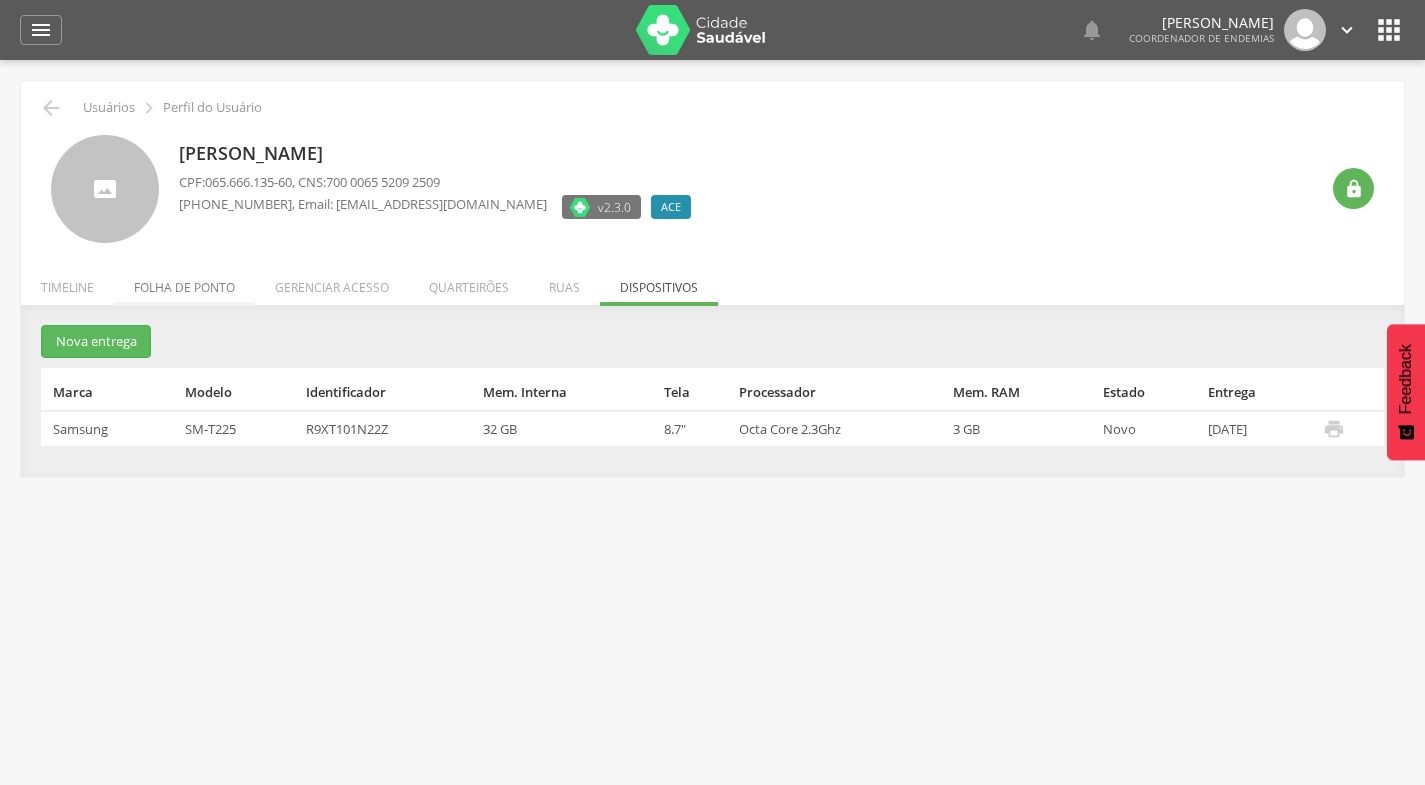 click on "Folha de ponto" at bounding box center (184, 282) 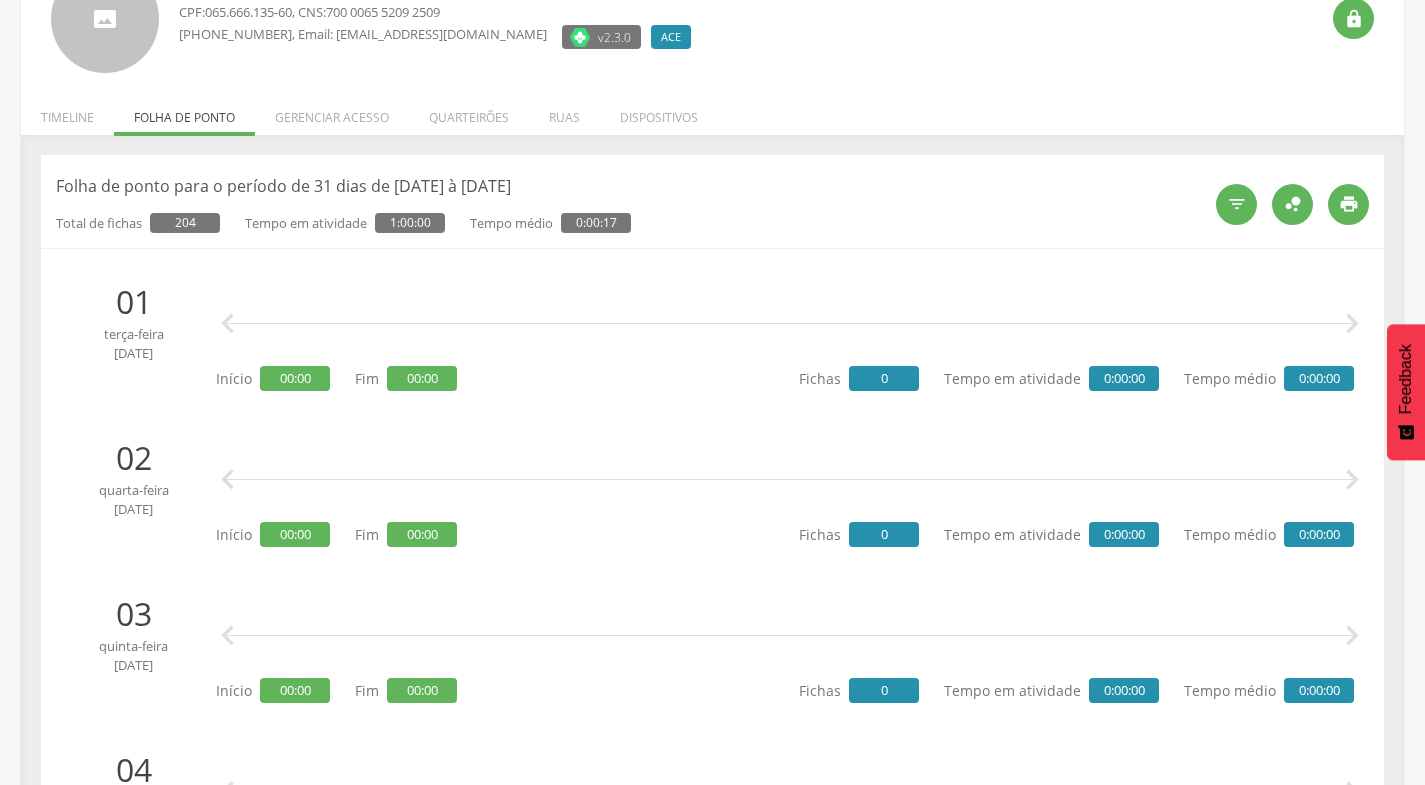 scroll, scrollTop: 0, scrollLeft: 0, axis: both 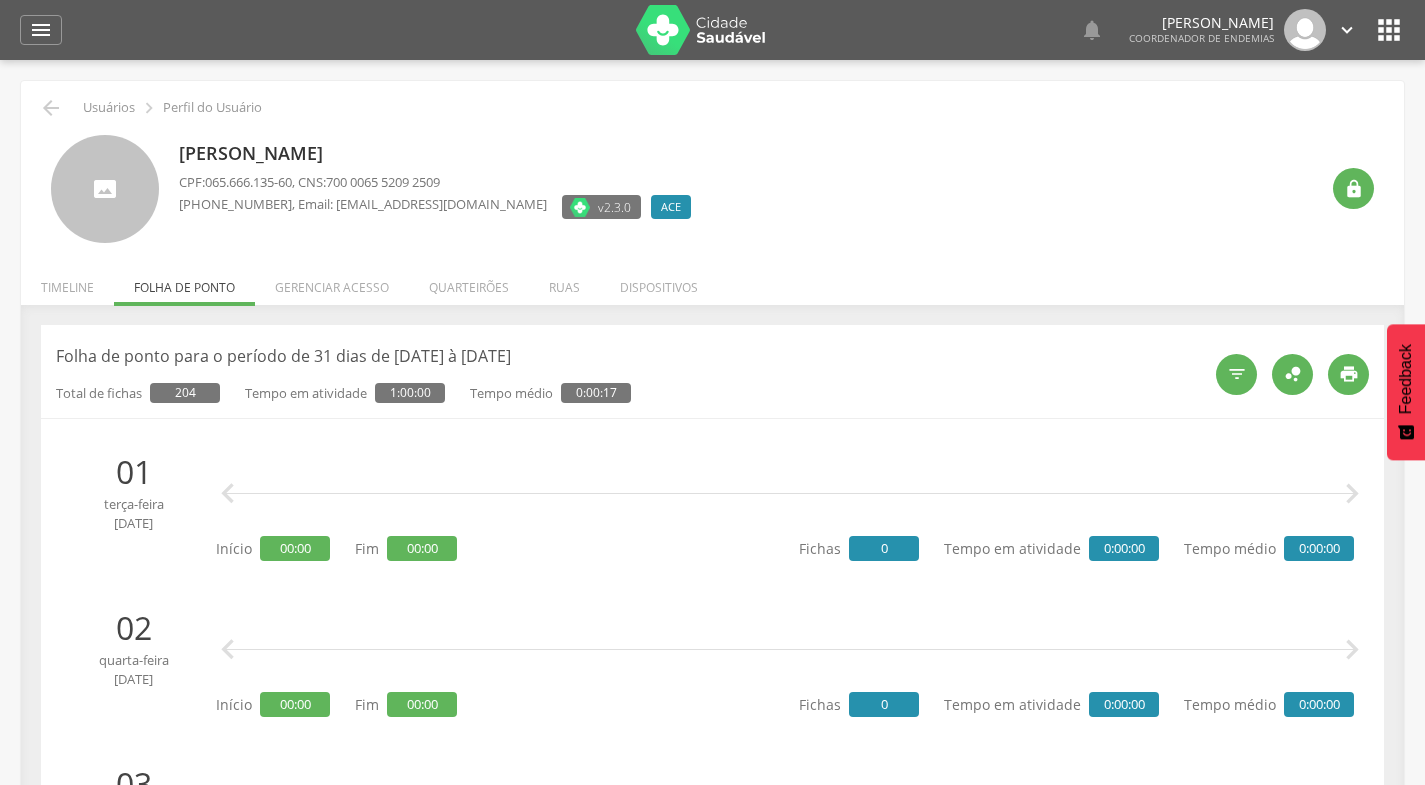 click on "Gerenciar acesso" at bounding box center (332, 282) 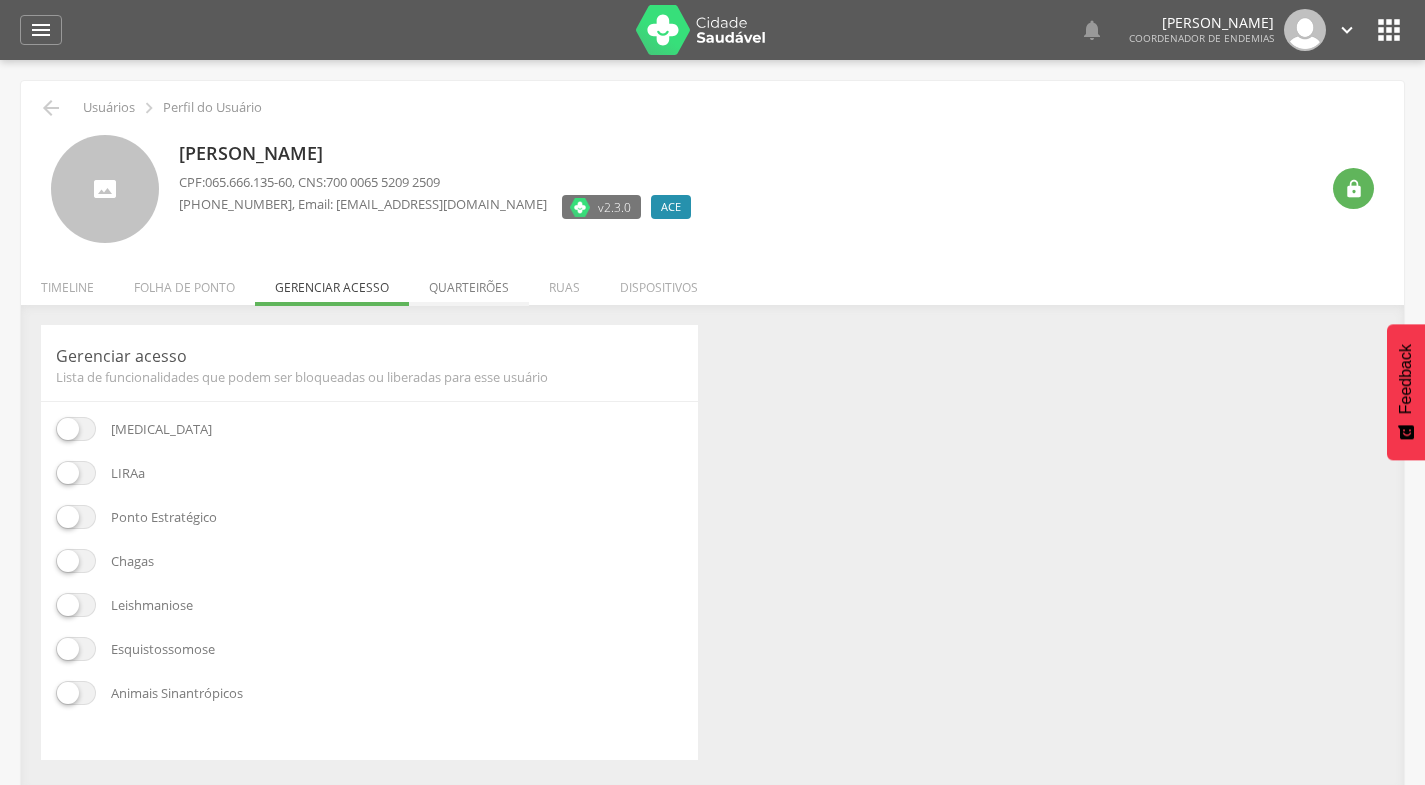 click on "Quarteirões" at bounding box center (469, 282) 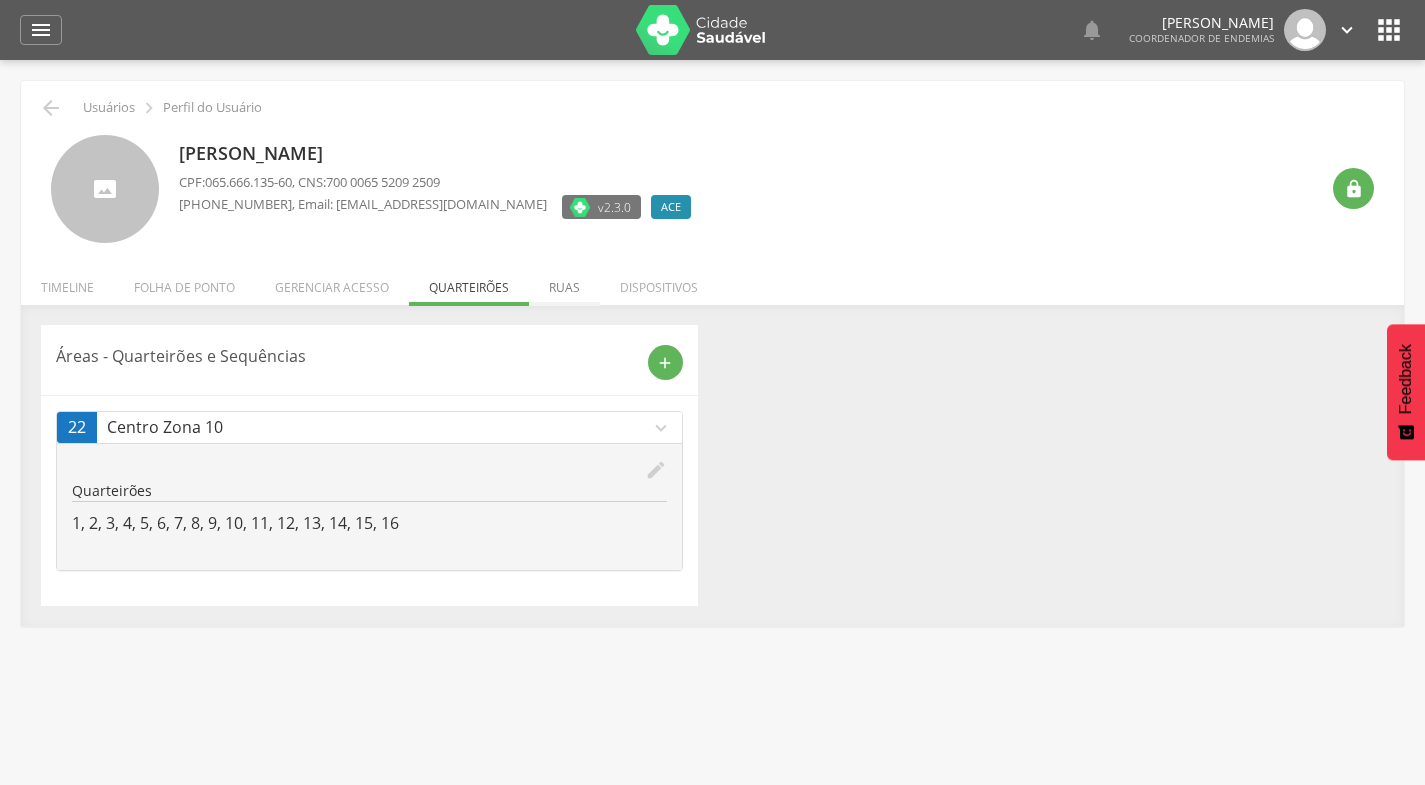 click on "Ruas" at bounding box center (564, 282) 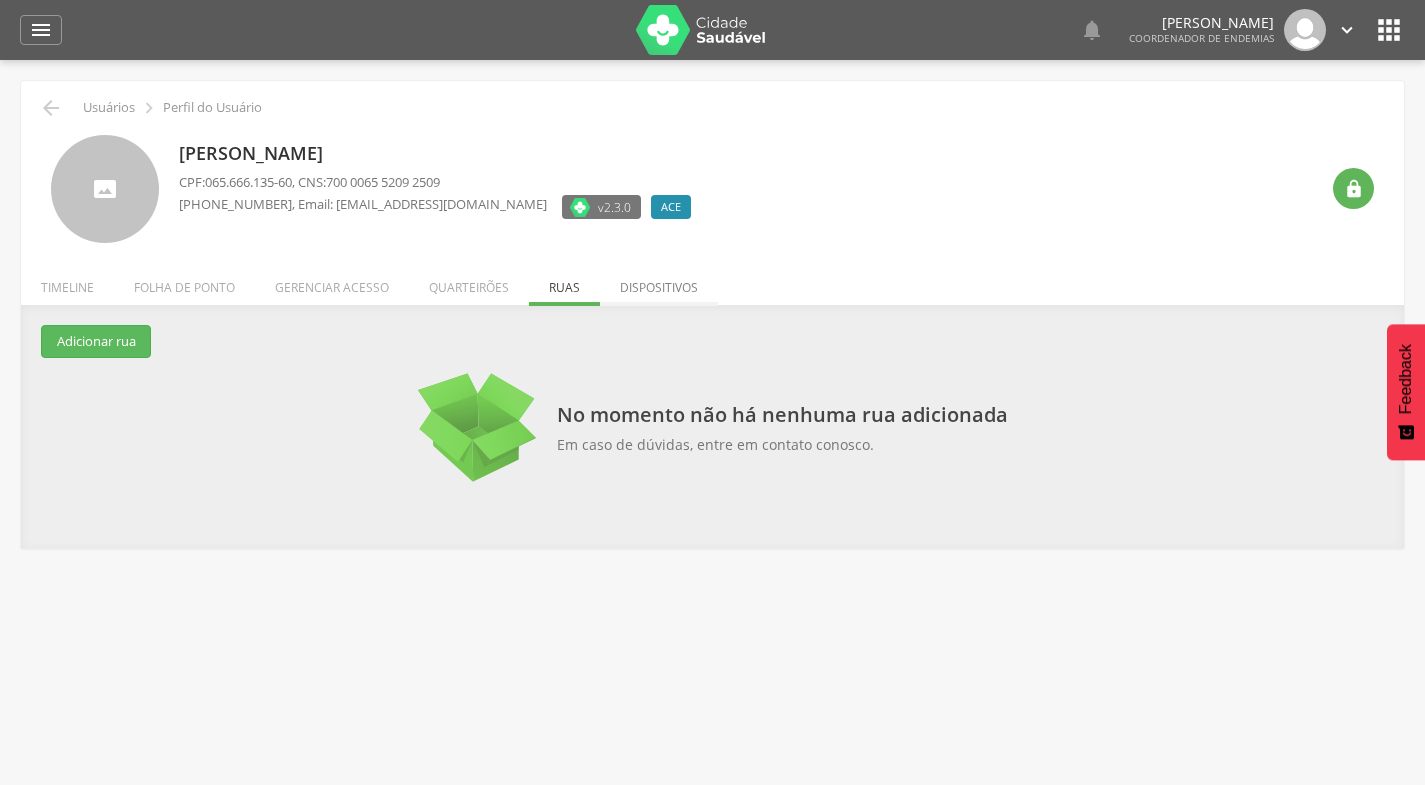 click on "Dispositivos" at bounding box center [659, 282] 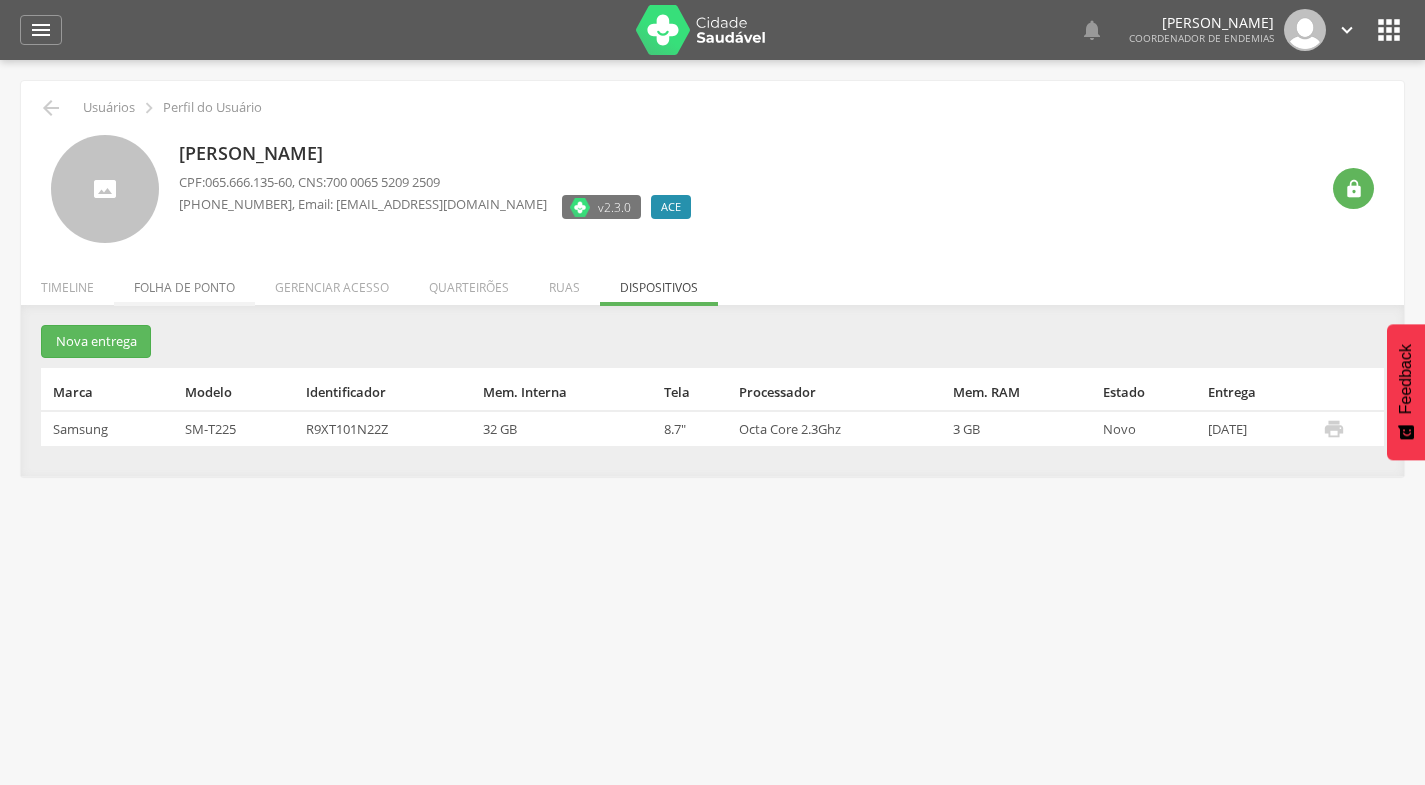 click on "Folha de ponto" at bounding box center (184, 282) 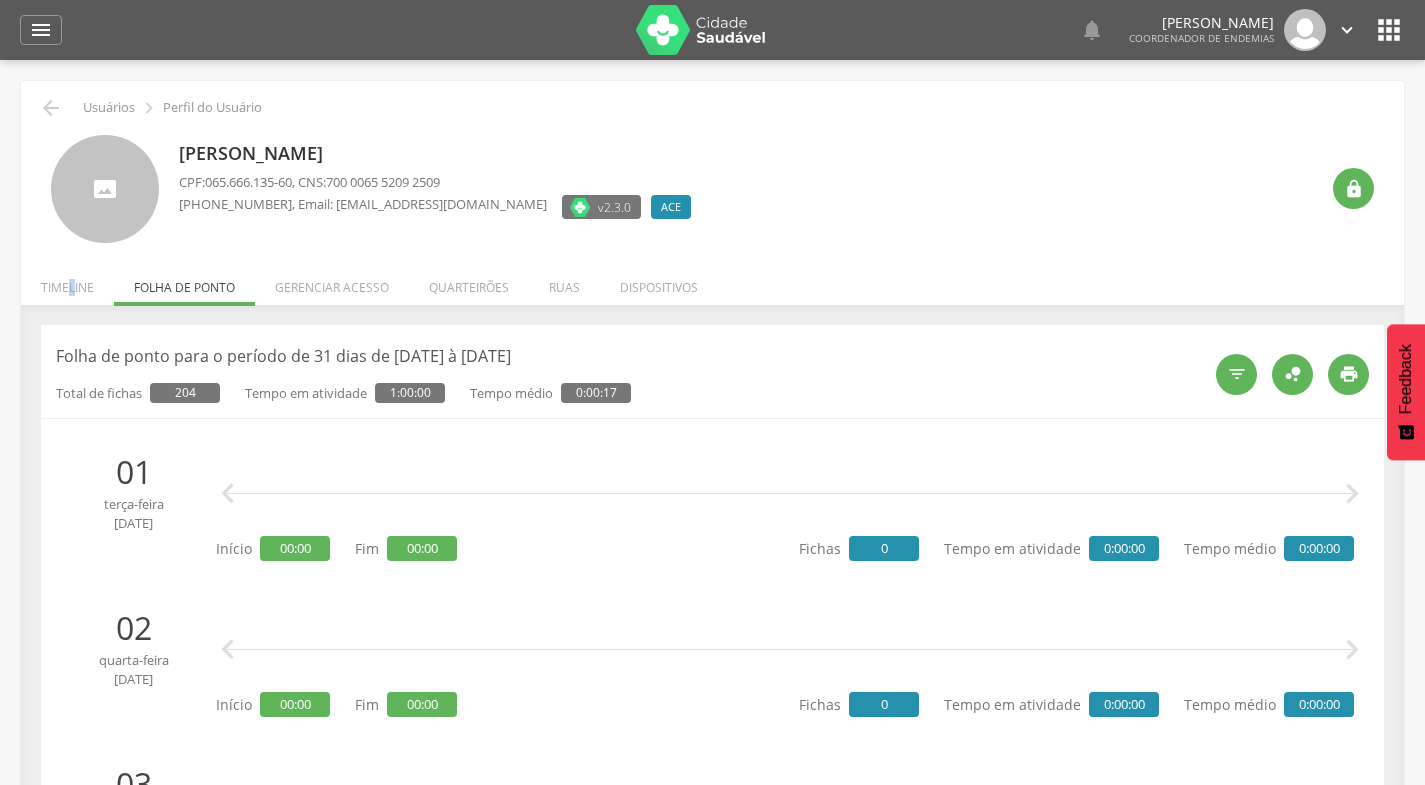 click on "Timeline" at bounding box center [67, 282] 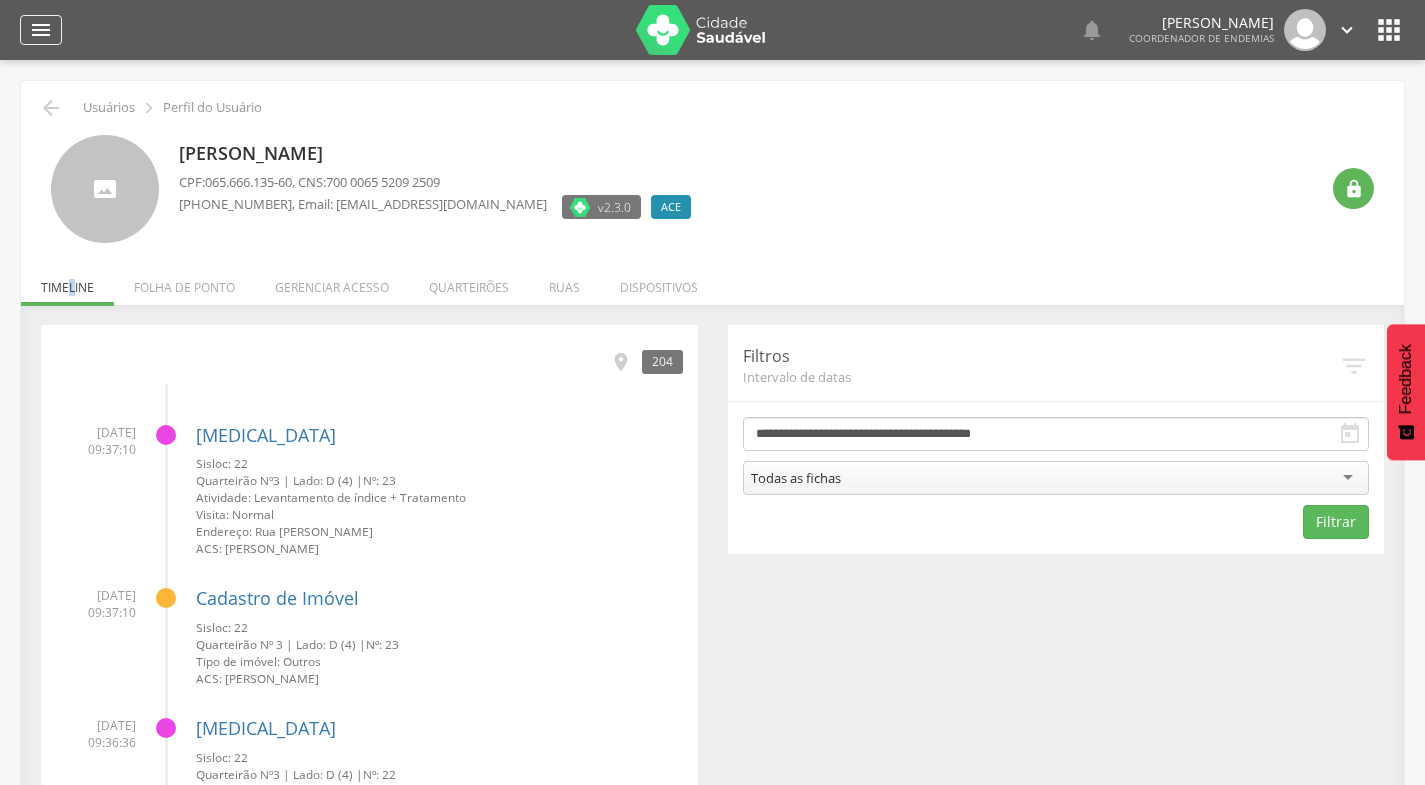 click on "" at bounding box center [41, 30] 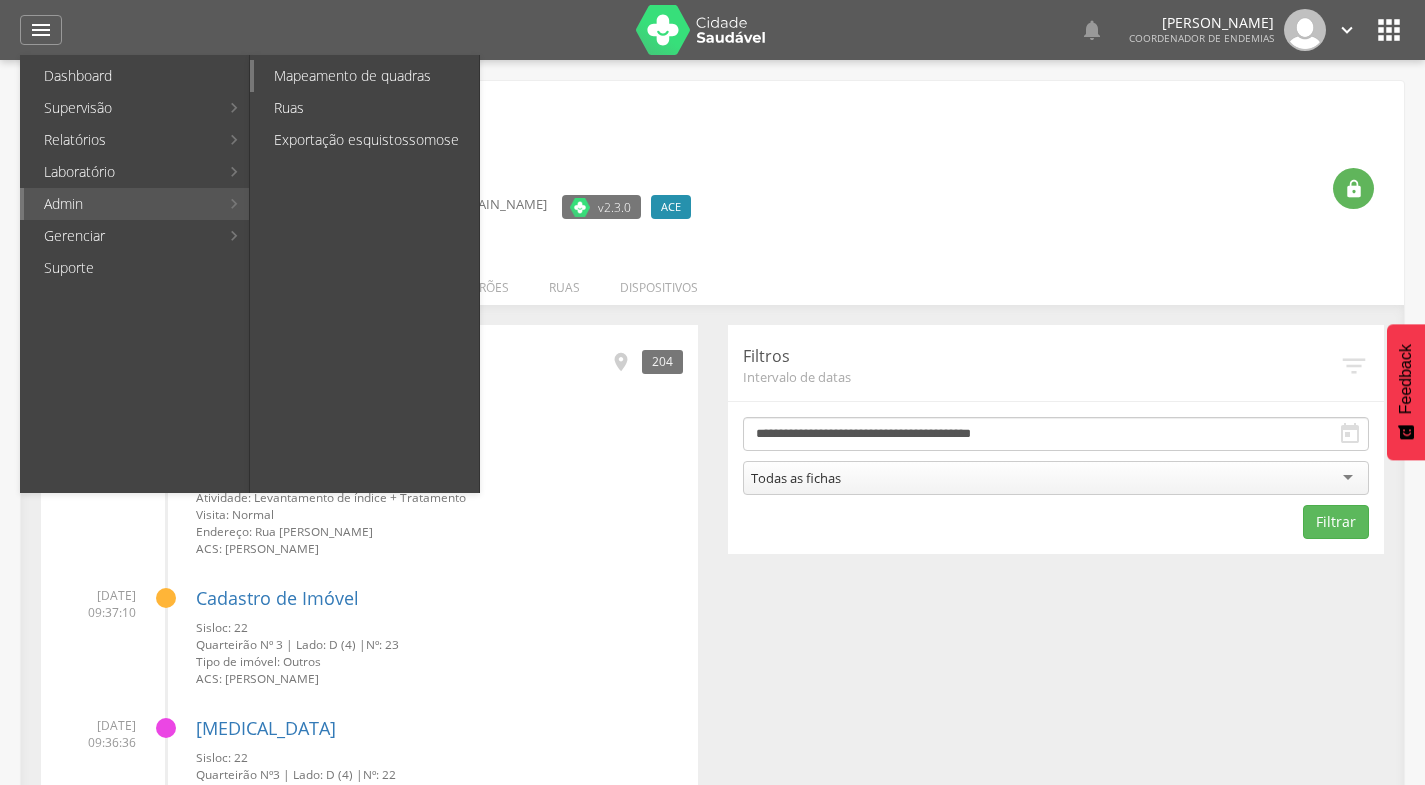 click on "Mapeamento de quadras" at bounding box center [366, 76] 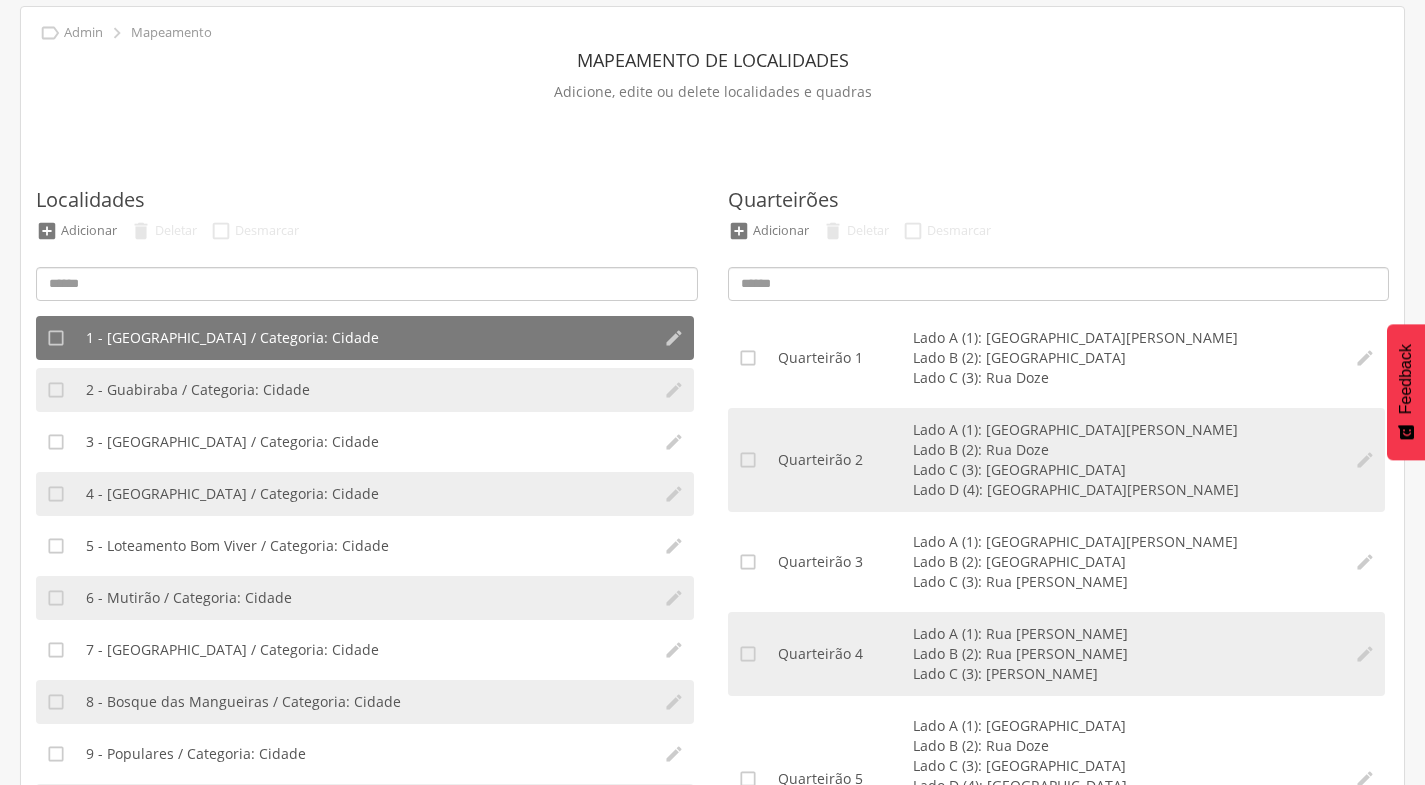 scroll, scrollTop: 136, scrollLeft: 0, axis: vertical 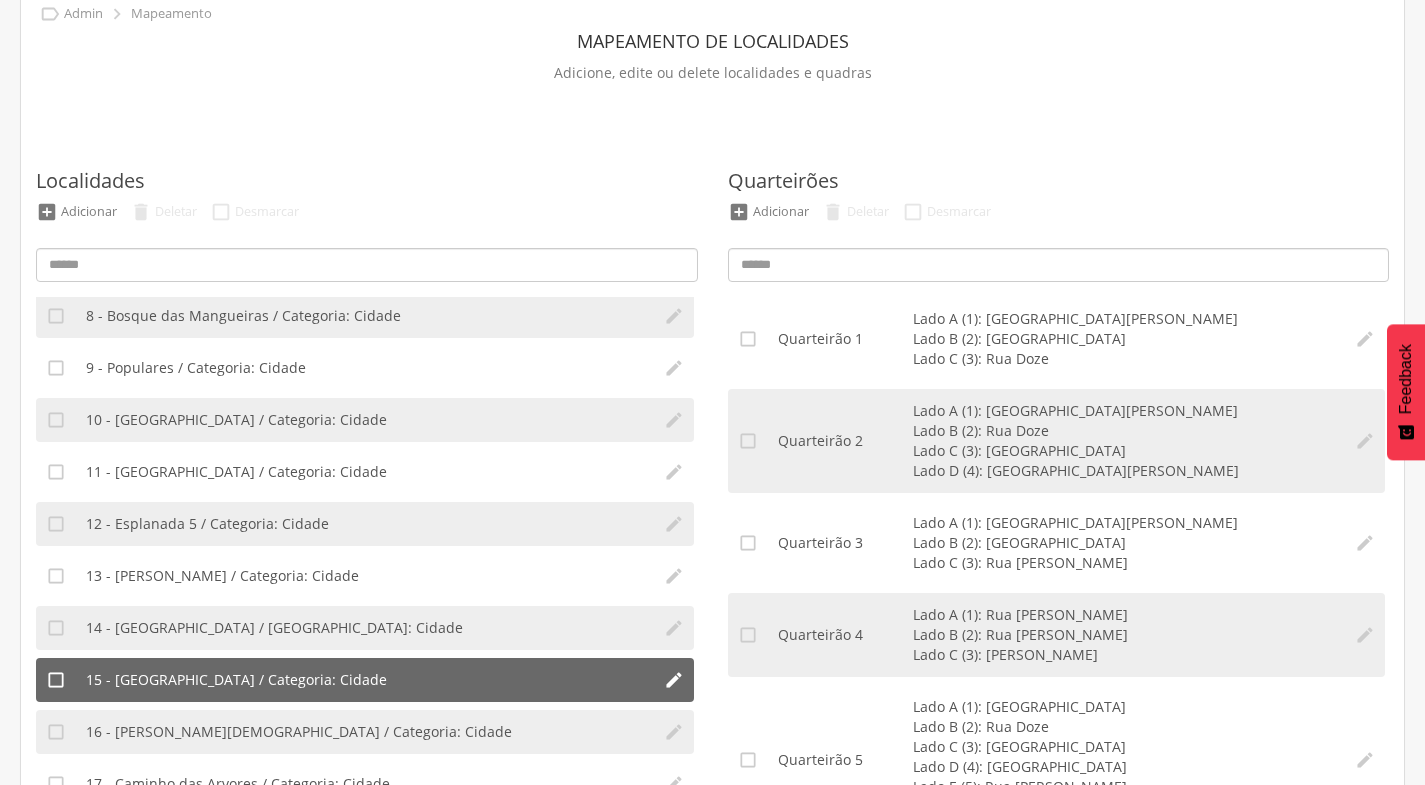 click on "15 - [GEOGRAPHIC_DATA] / Categoria: Cidade" at bounding box center [236, 680] 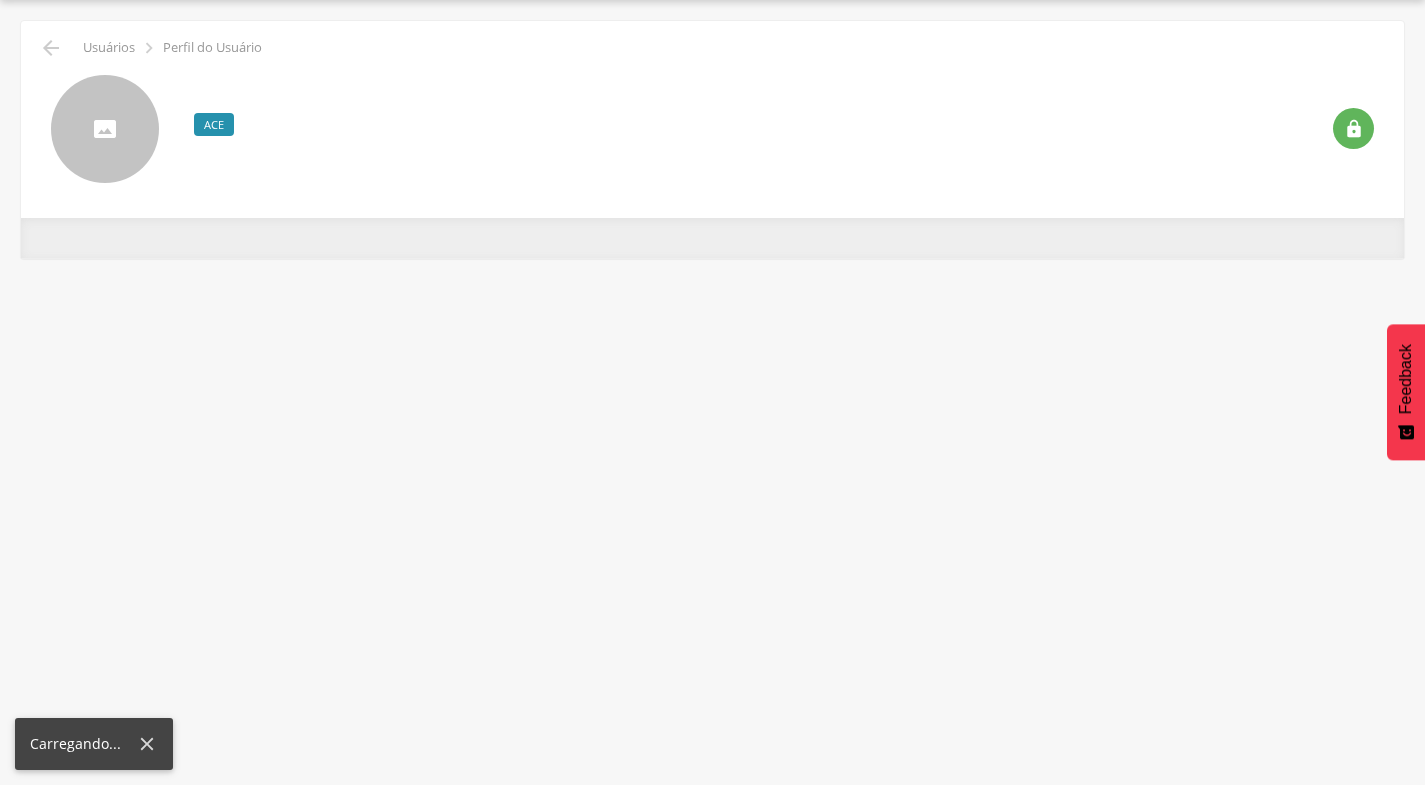 scroll, scrollTop: 0, scrollLeft: 0, axis: both 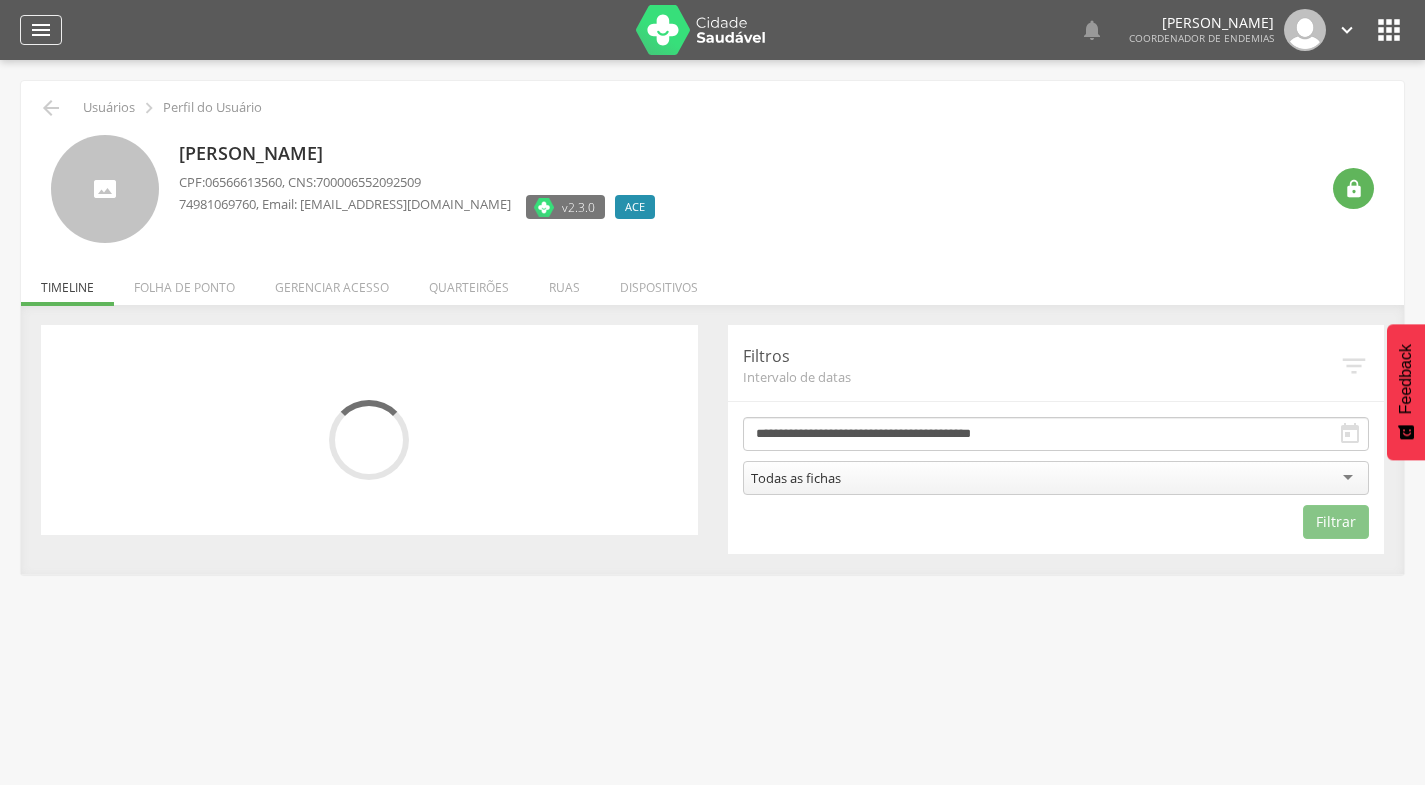 click on "" at bounding box center (41, 30) 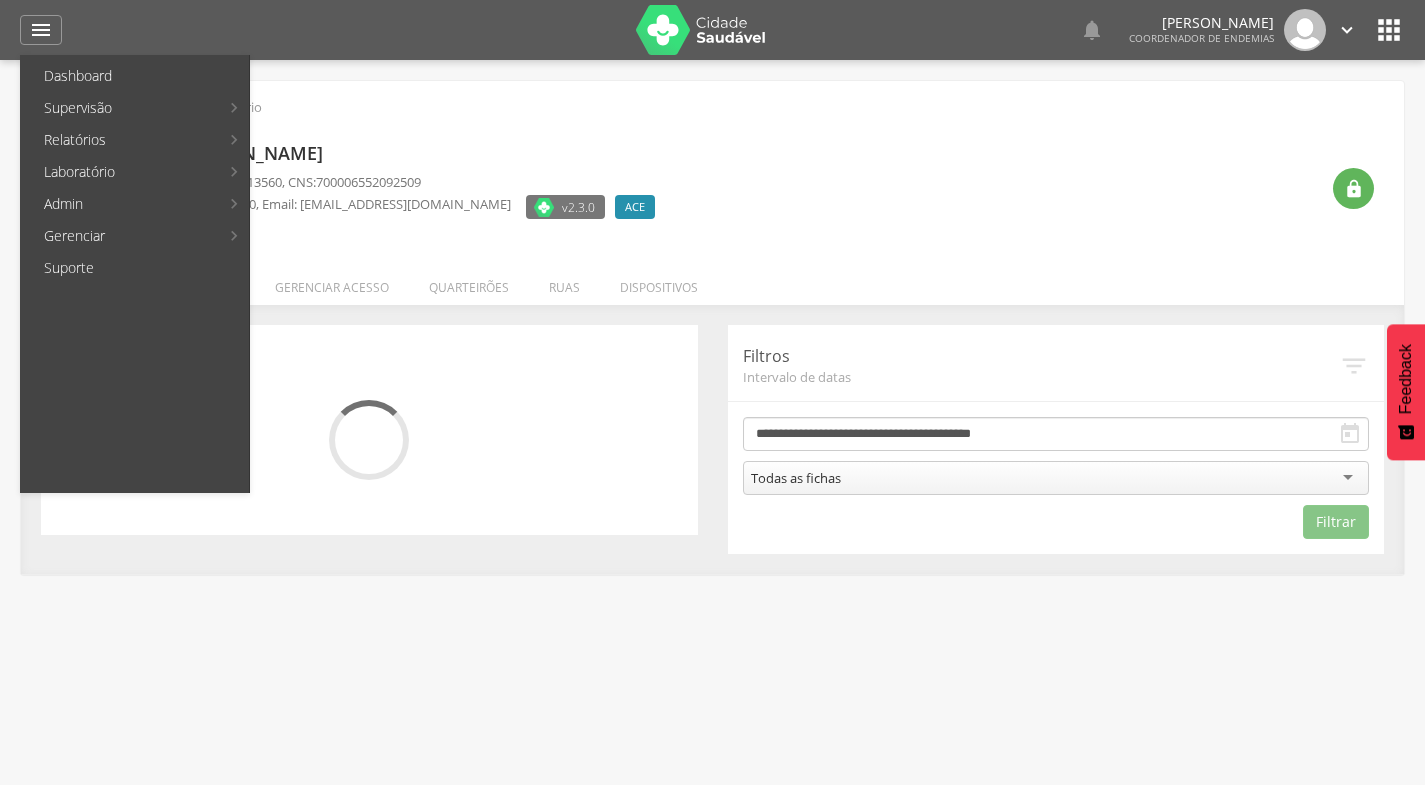 click on "Ruas" at bounding box center (366, 108) 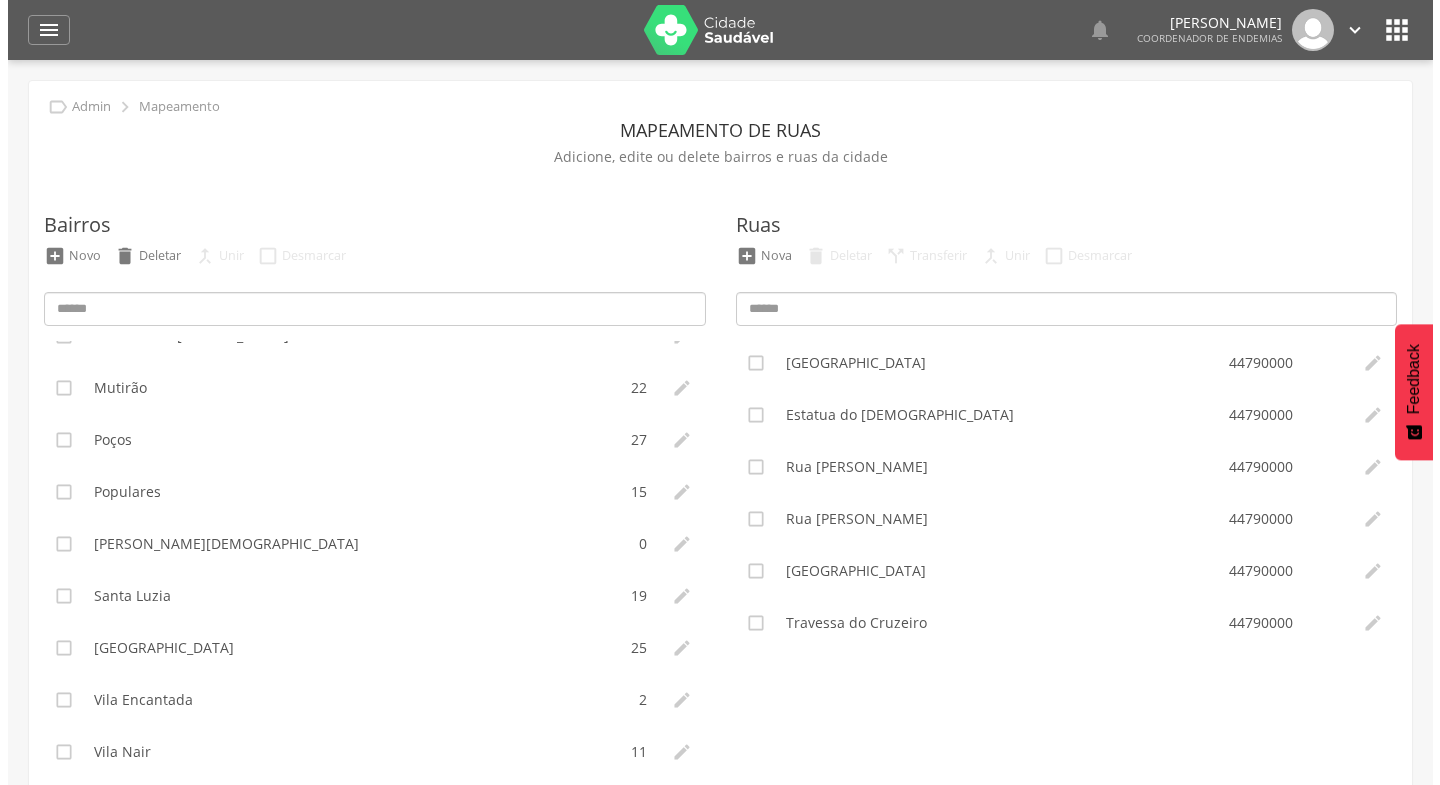 scroll, scrollTop: 644, scrollLeft: 0, axis: vertical 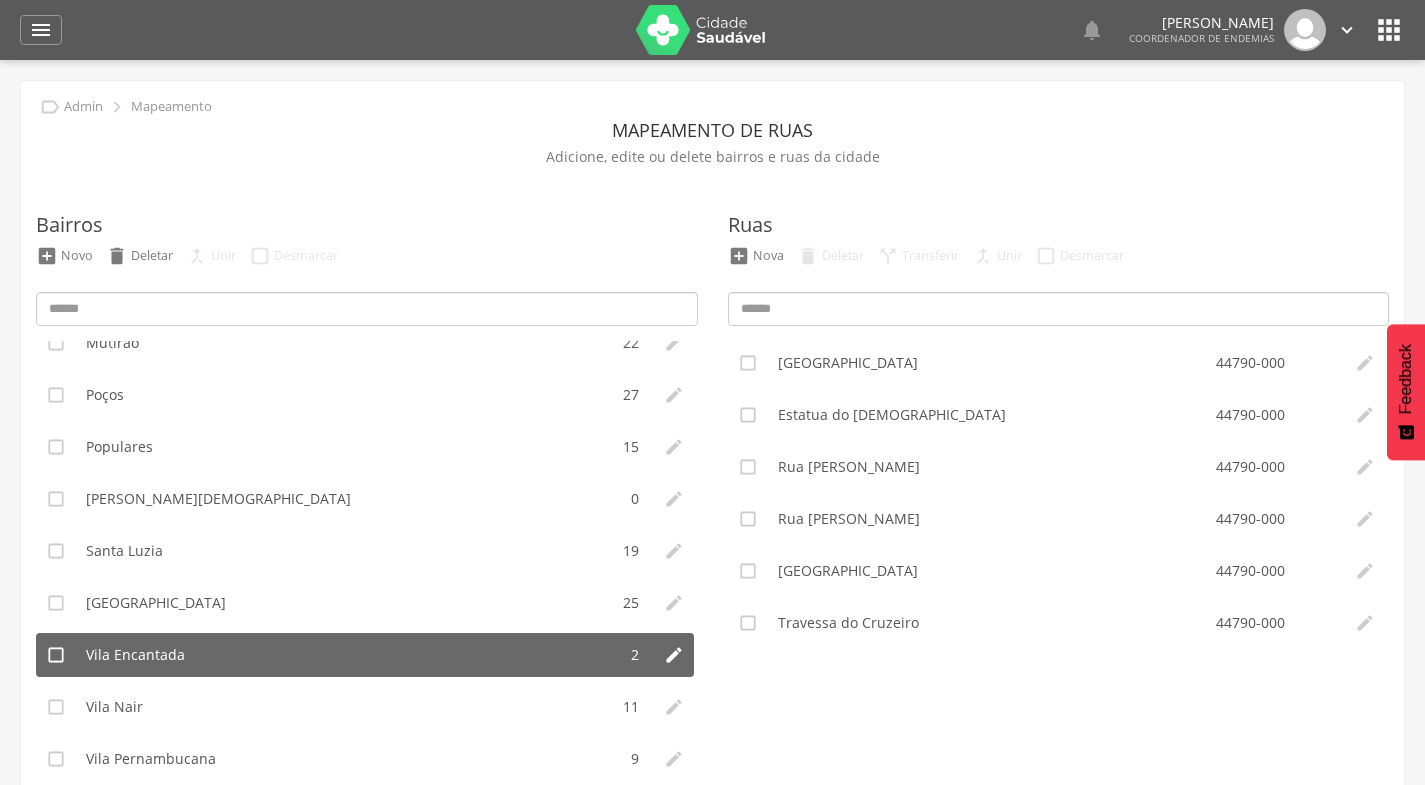 click on "Vila Encantada" at bounding box center (135, 655) 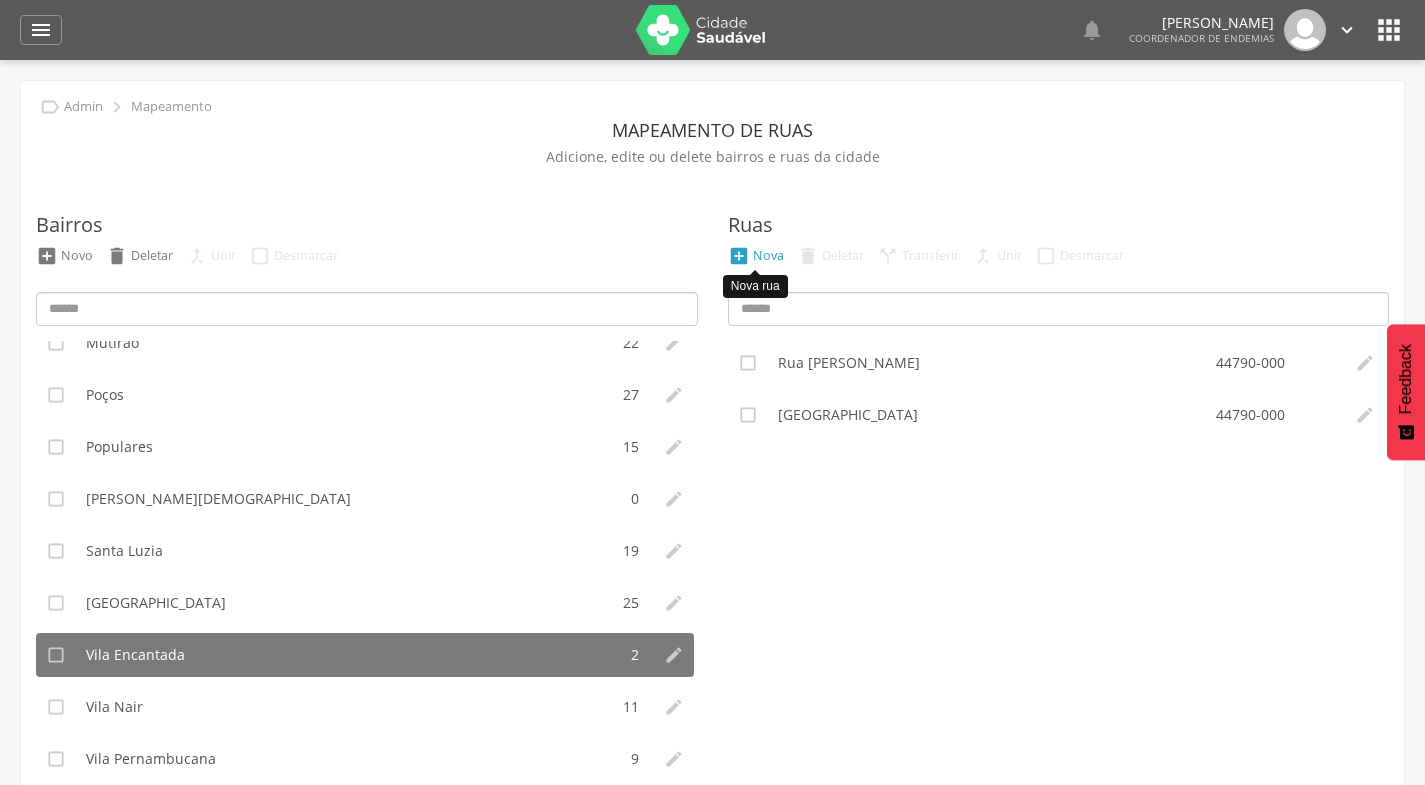 click on "Nova" at bounding box center [768, 255] 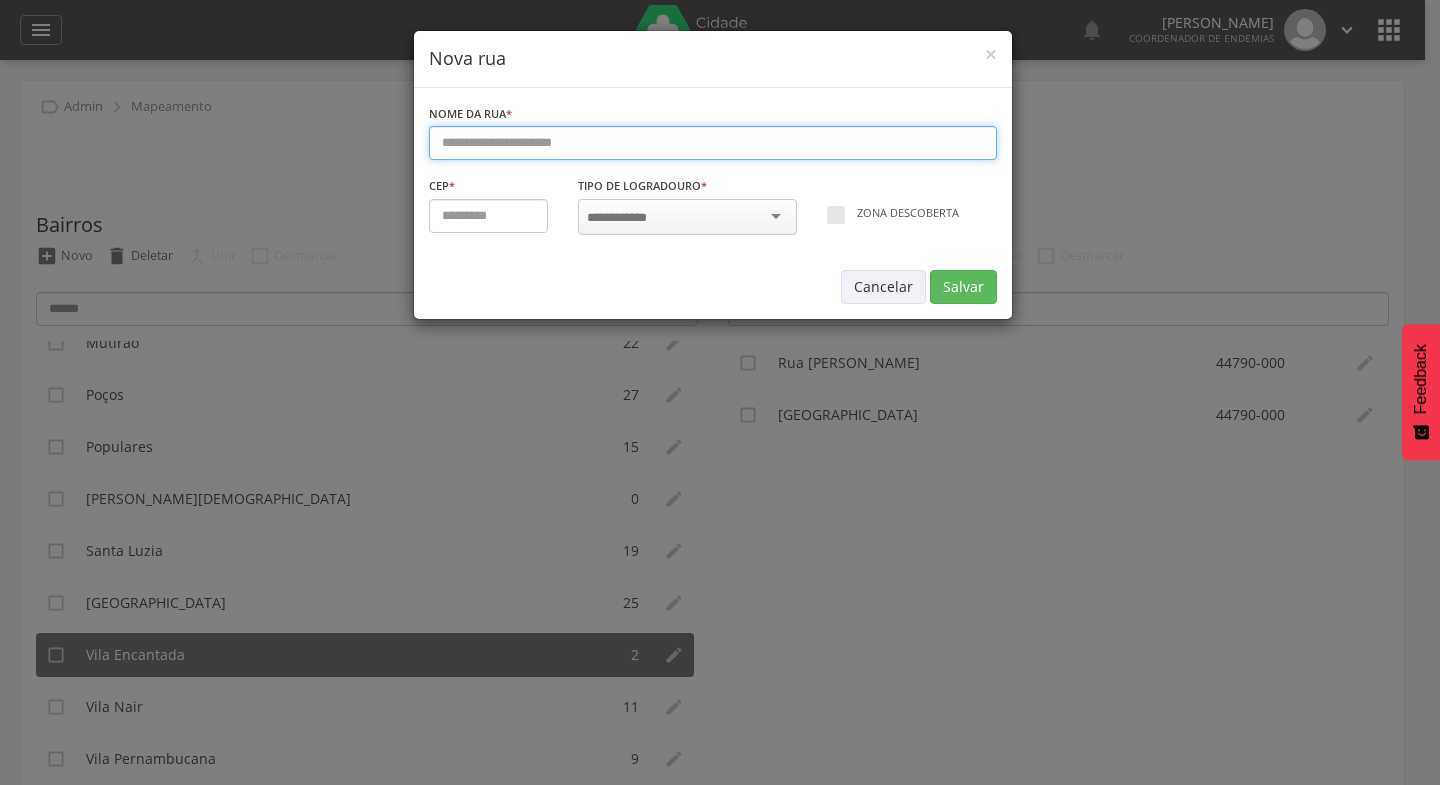 click at bounding box center [713, 143] 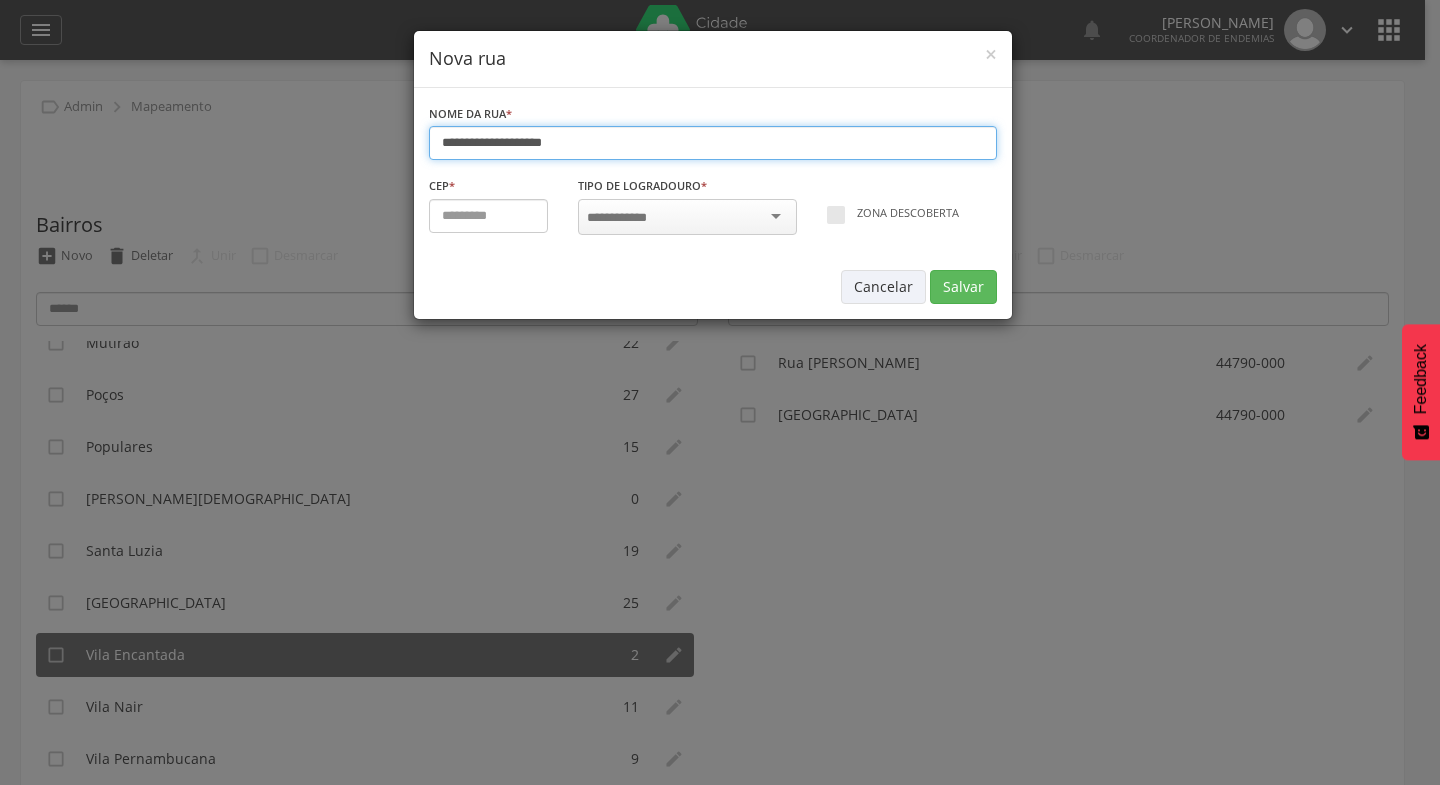 type on "**********" 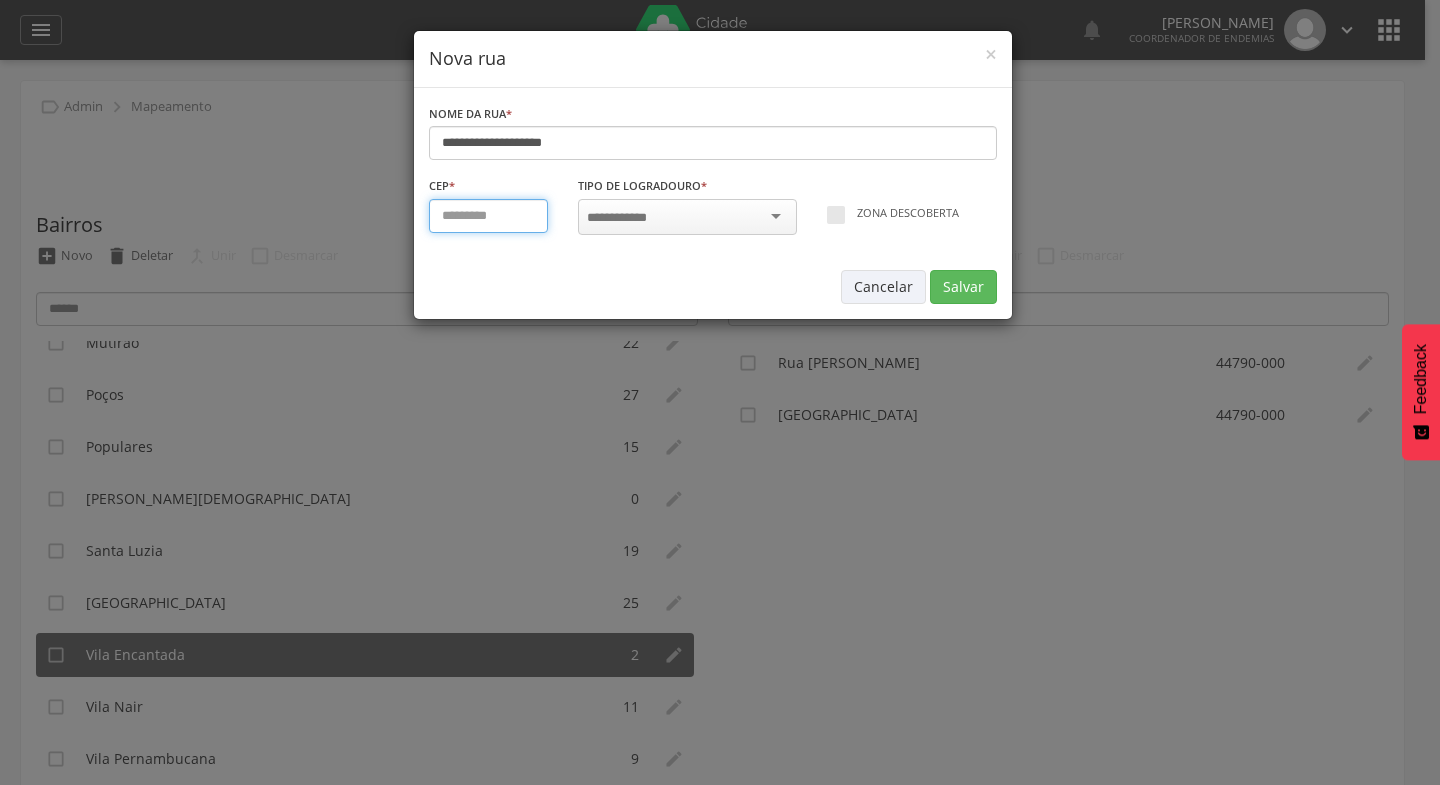 click at bounding box center [489, 216] 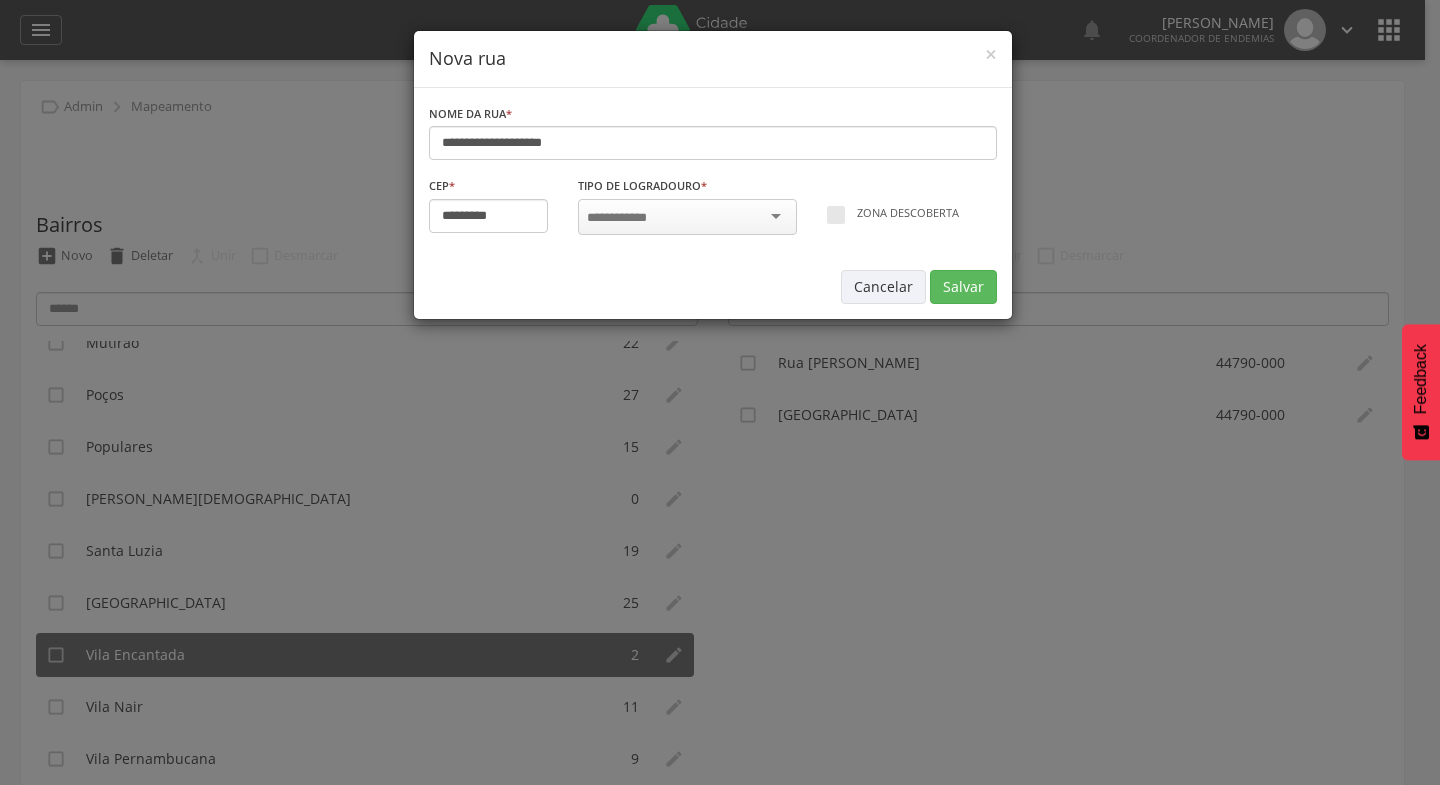 click at bounding box center [687, 217] 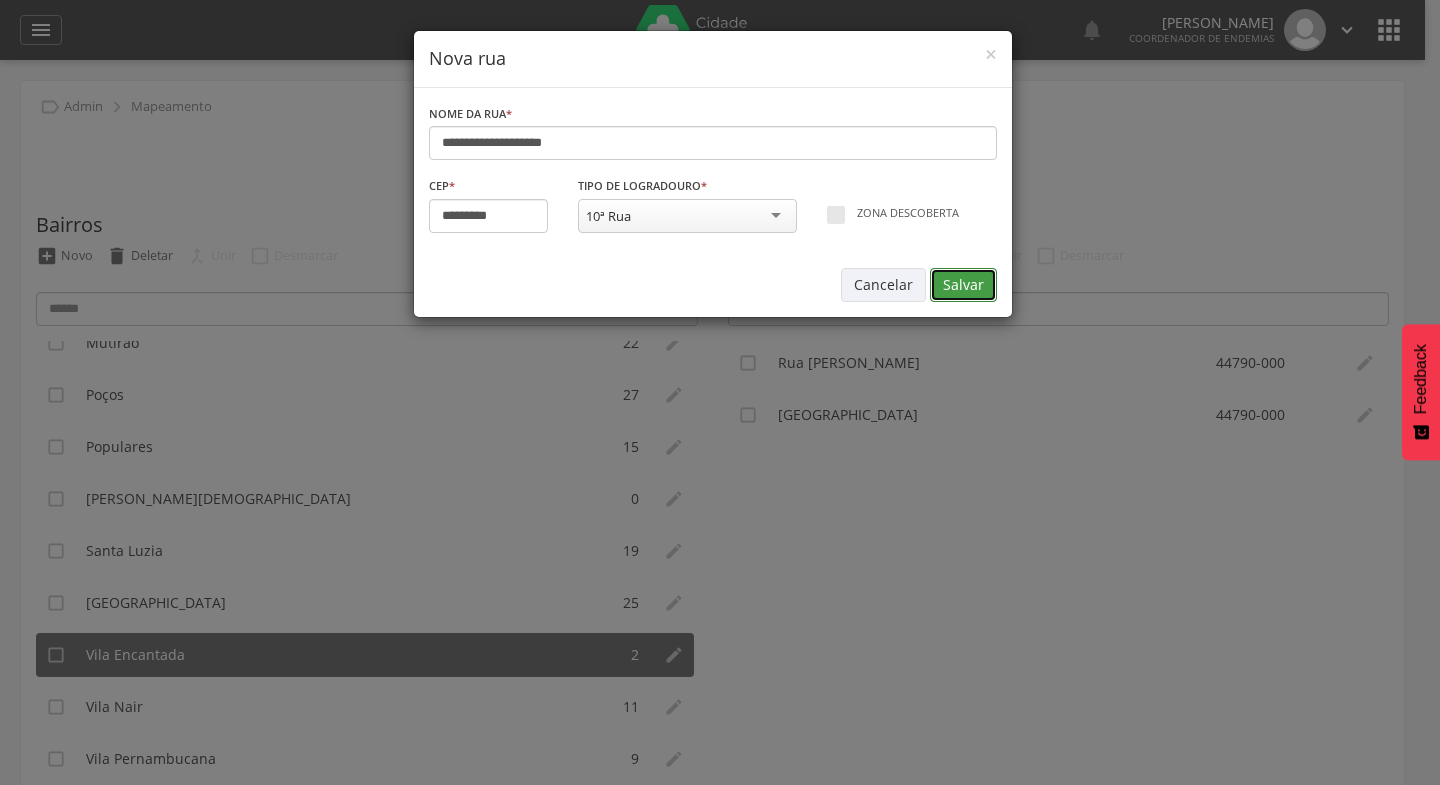 click on "Salvar" at bounding box center (963, 285) 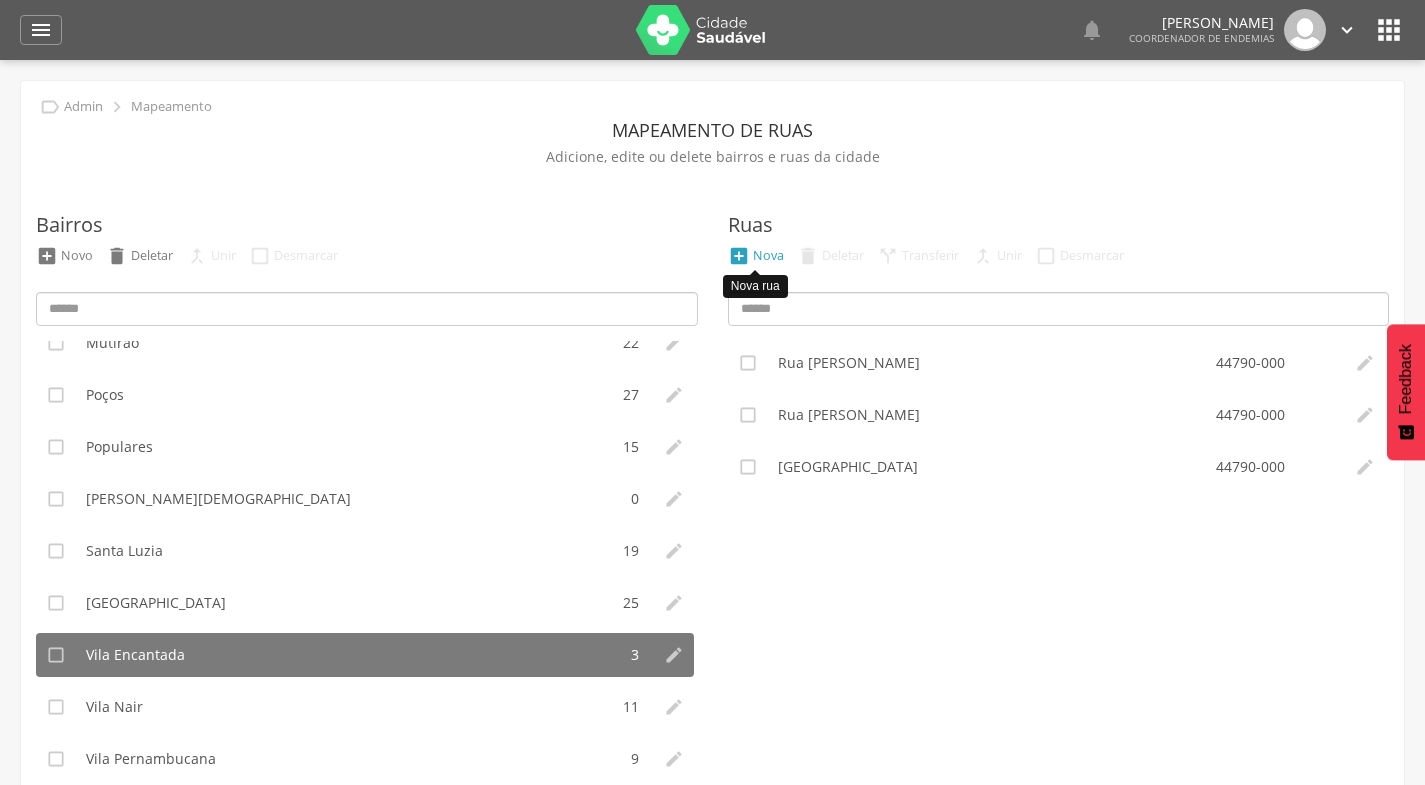 click on "Nova" at bounding box center (768, 255) 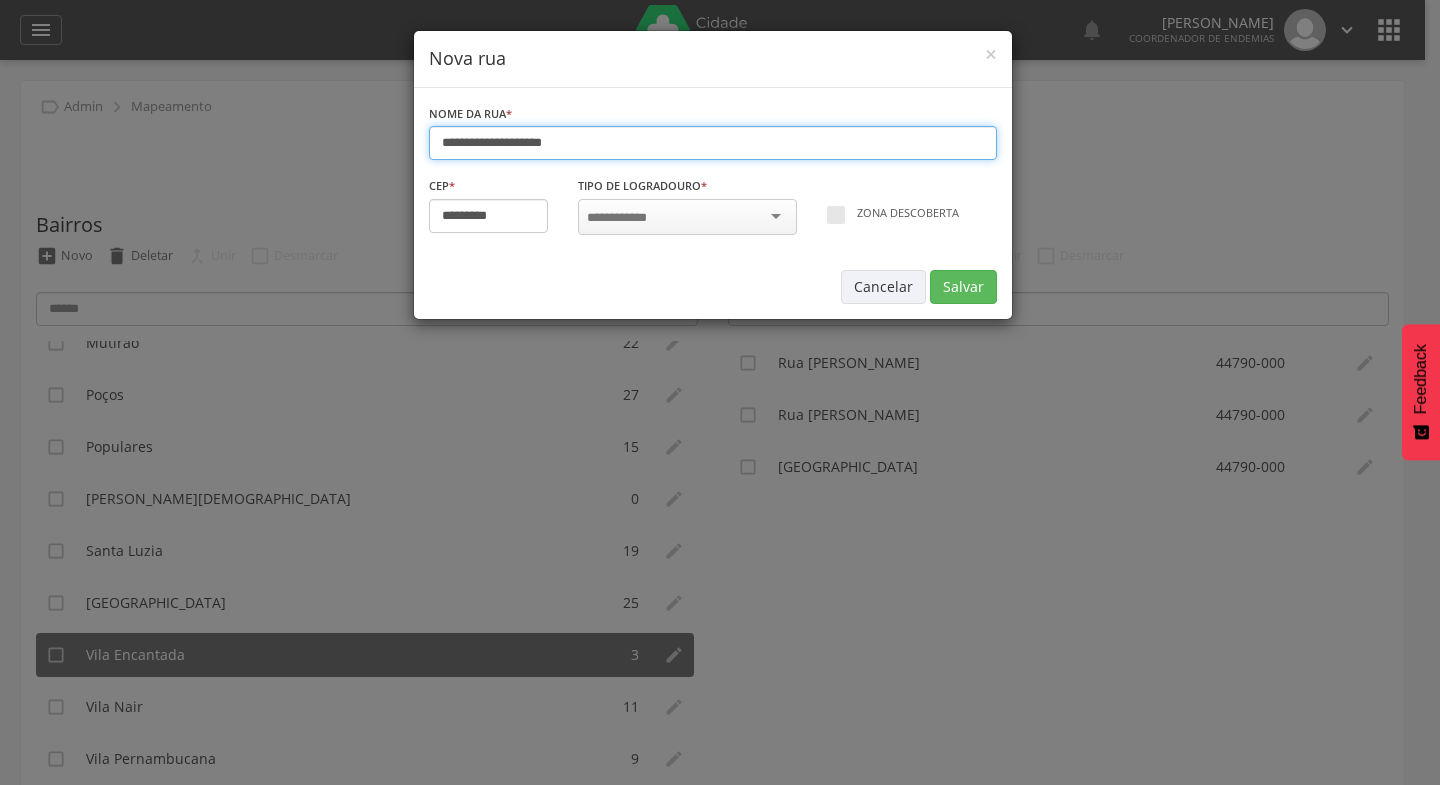 click on "**********" at bounding box center (713, 143) 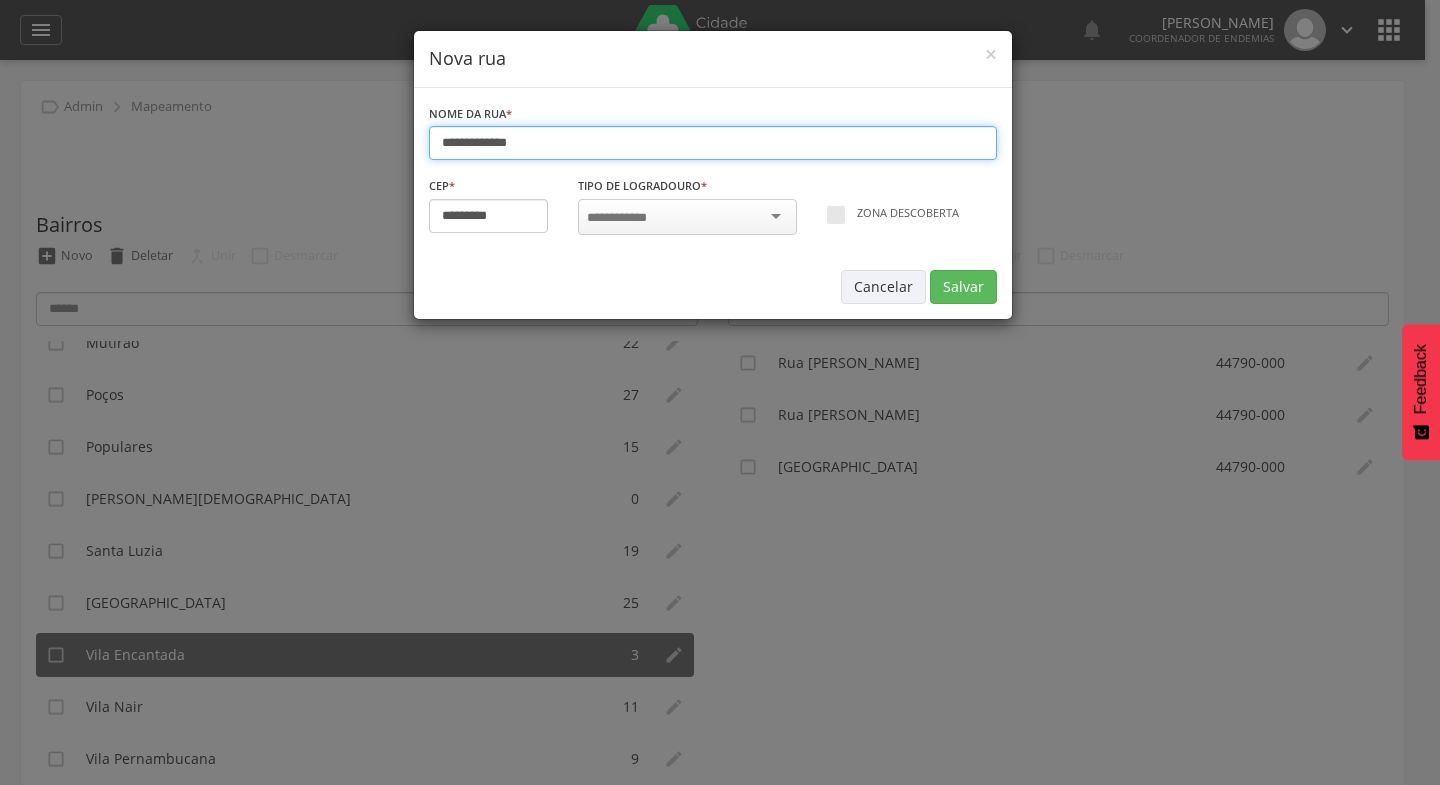 type on "**********" 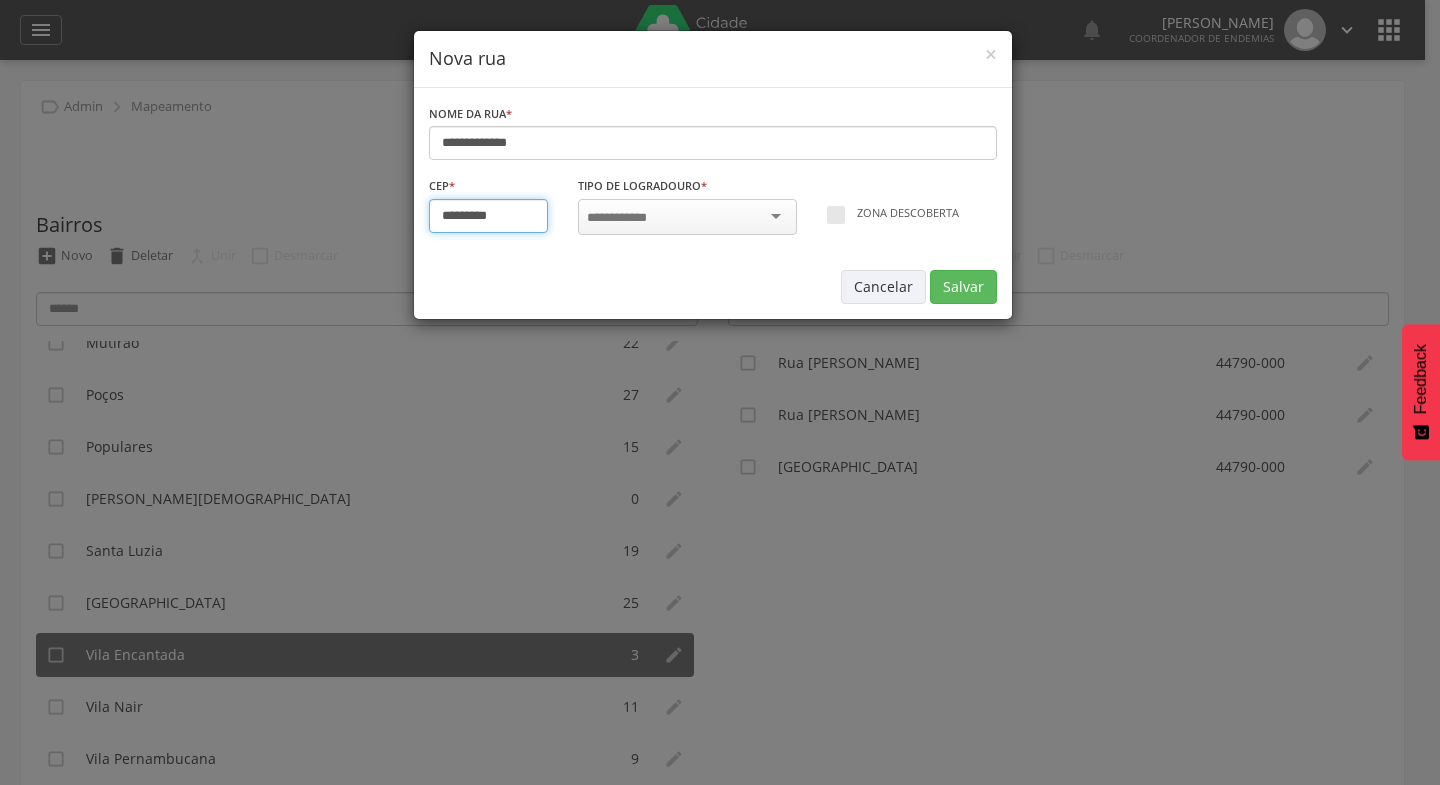 click on "*********" at bounding box center (489, 216) 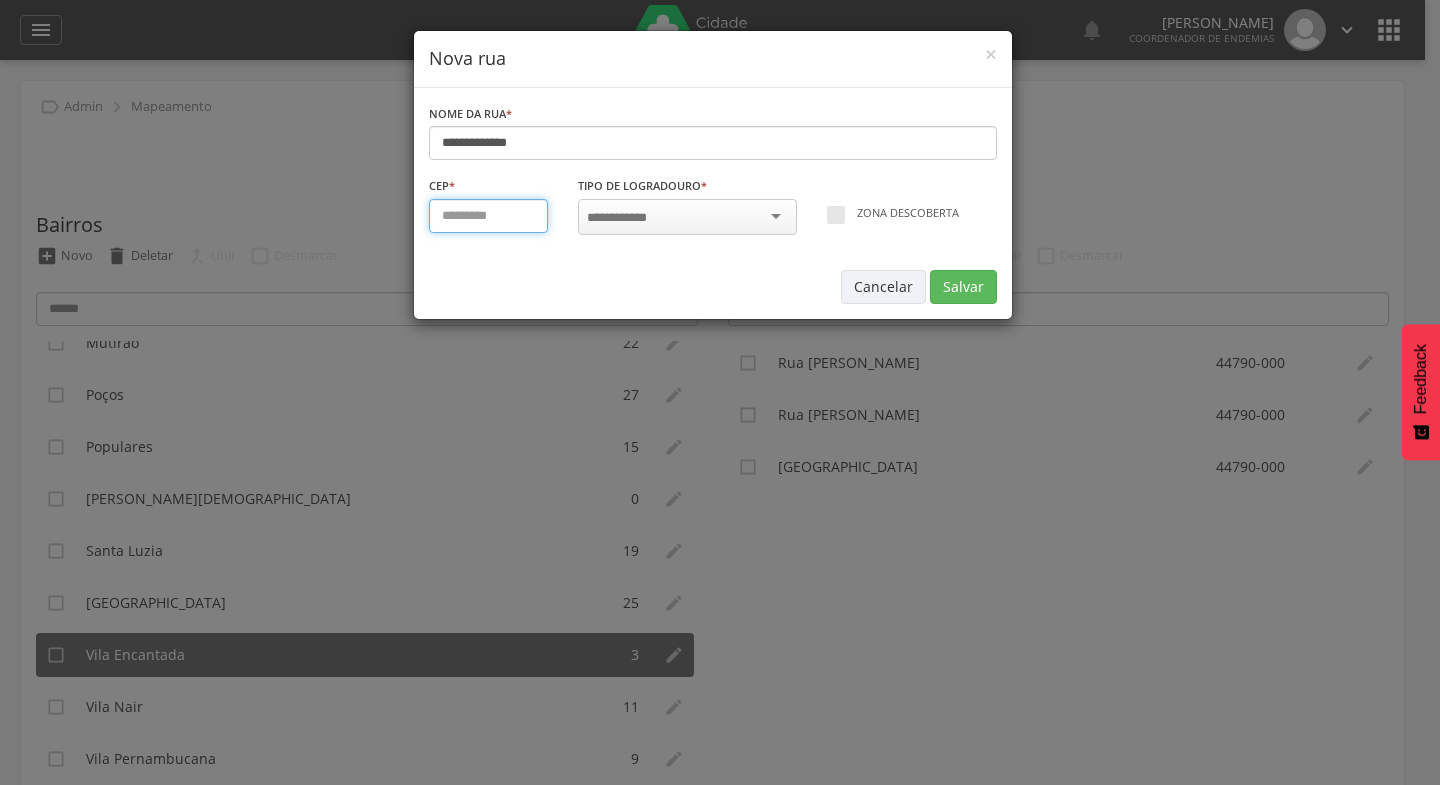 type on "*********" 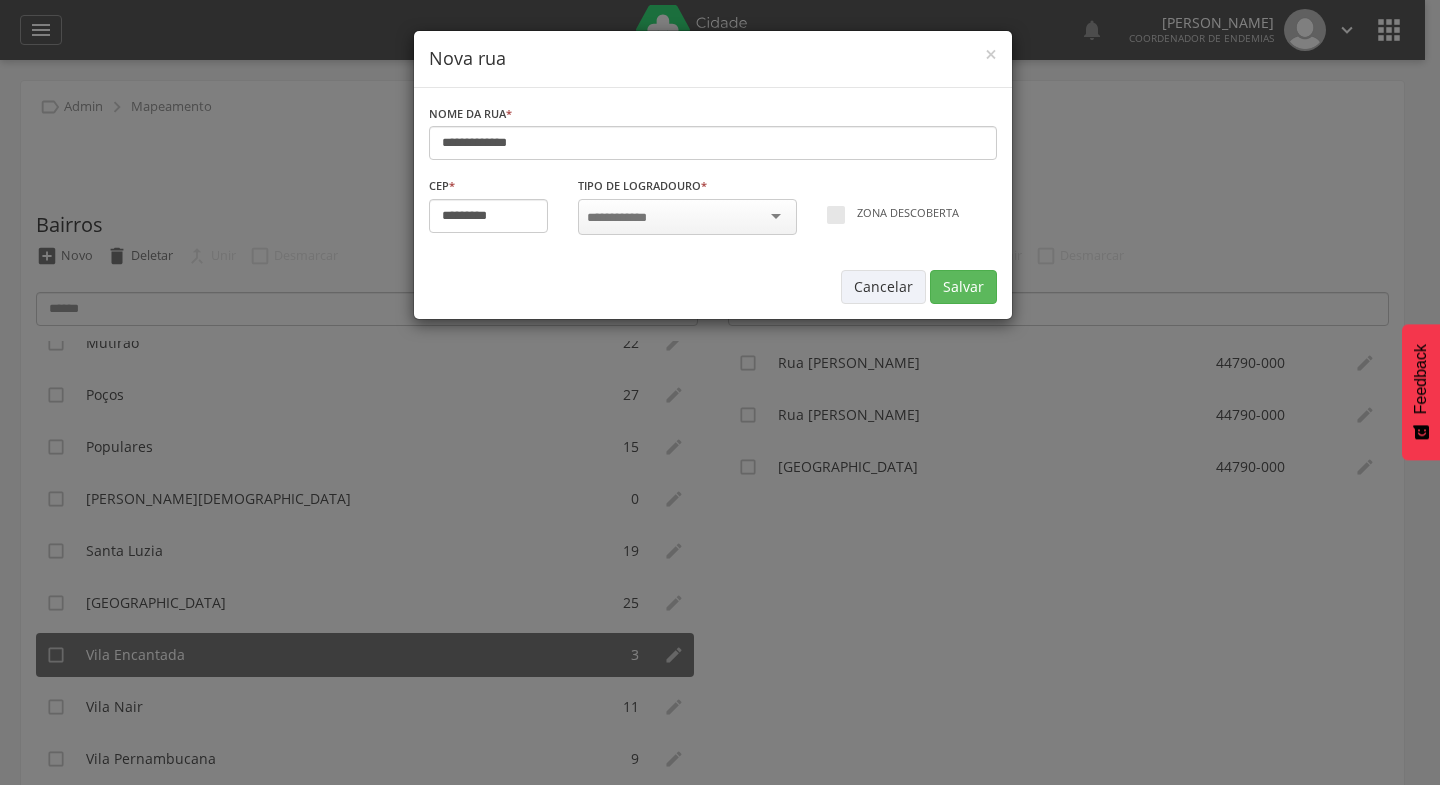 click at bounding box center (687, 217) 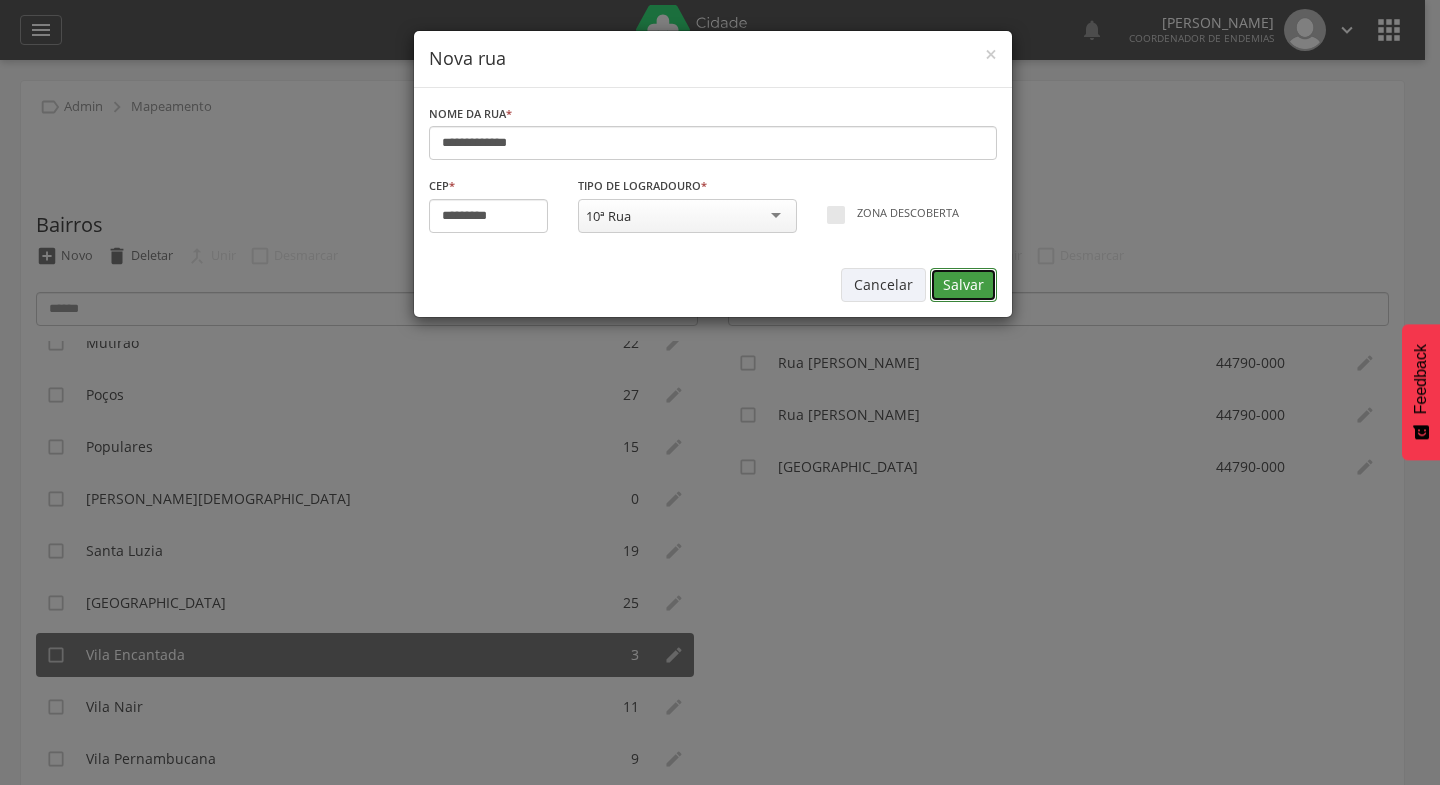 click on "Salvar" at bounding box center (963, 285) 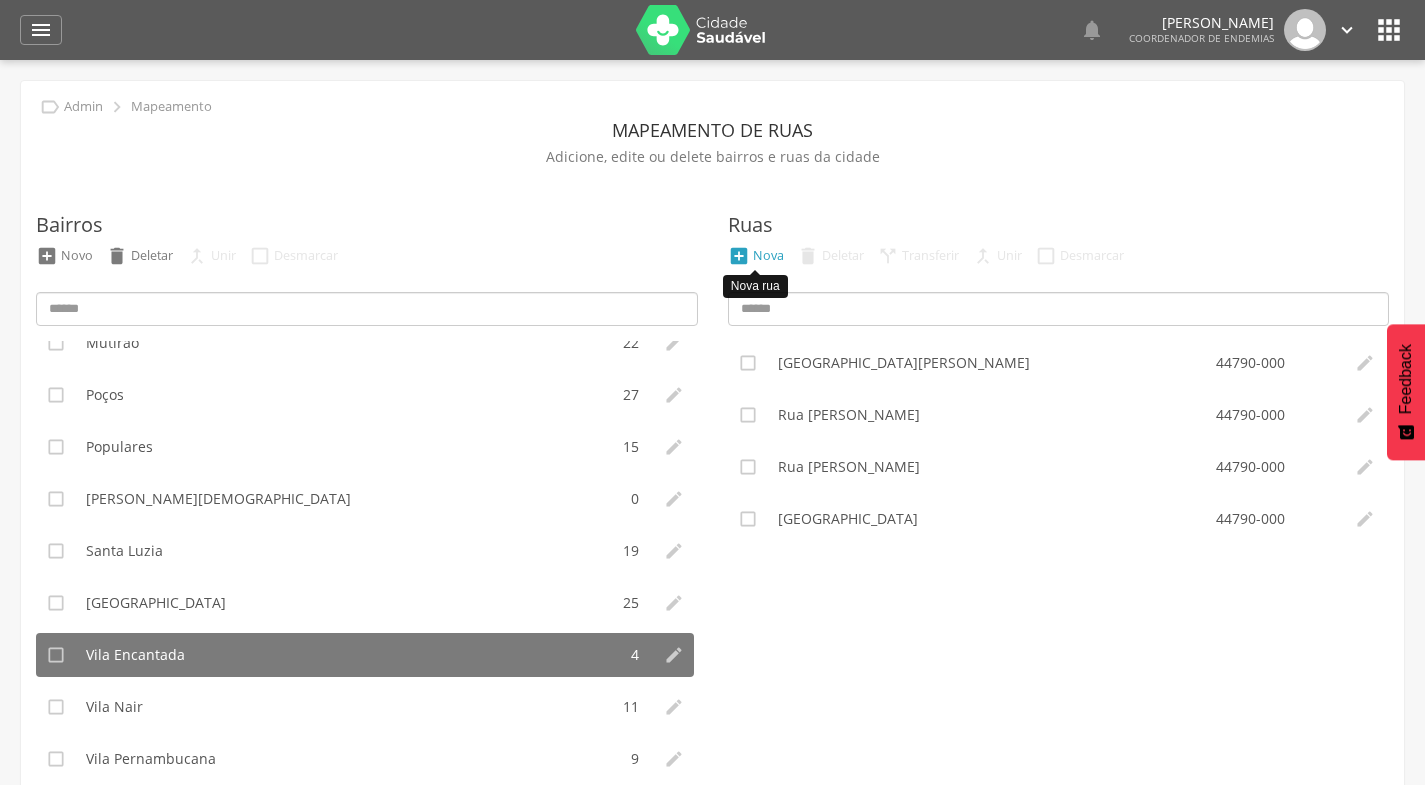 click on "Nova" at bounding box center (768, 255) 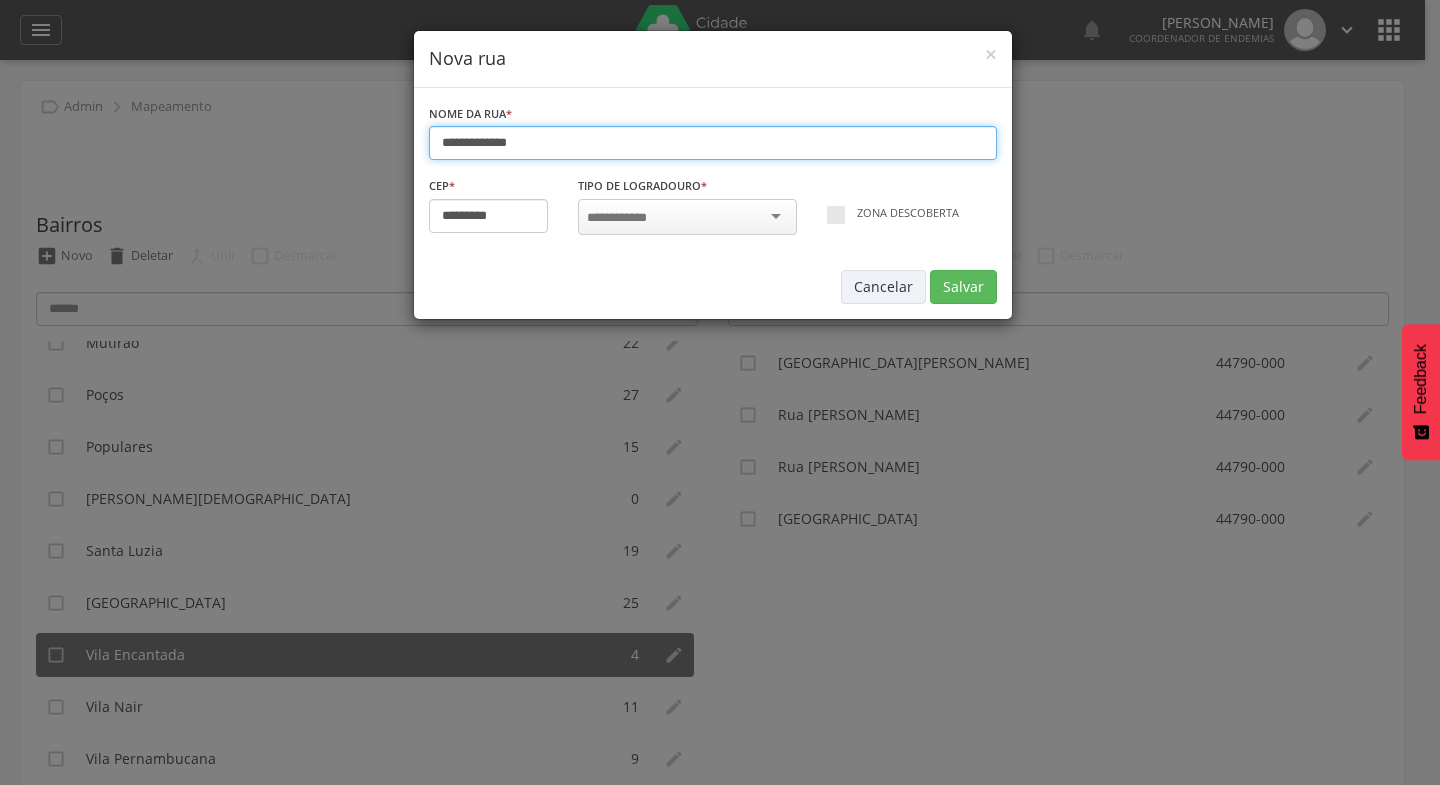 click on "**********" at bounding box center (713, 143) 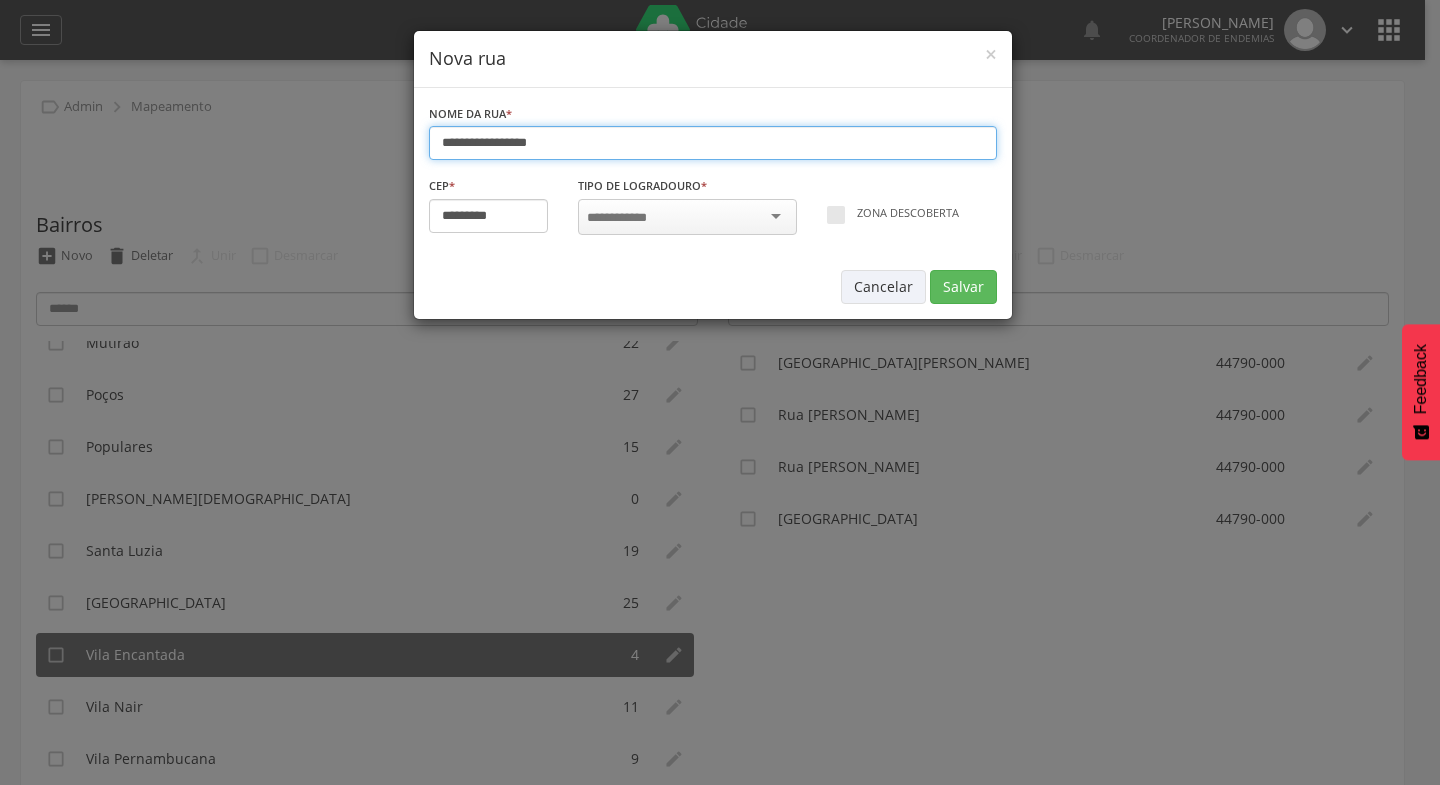 type on "**********" 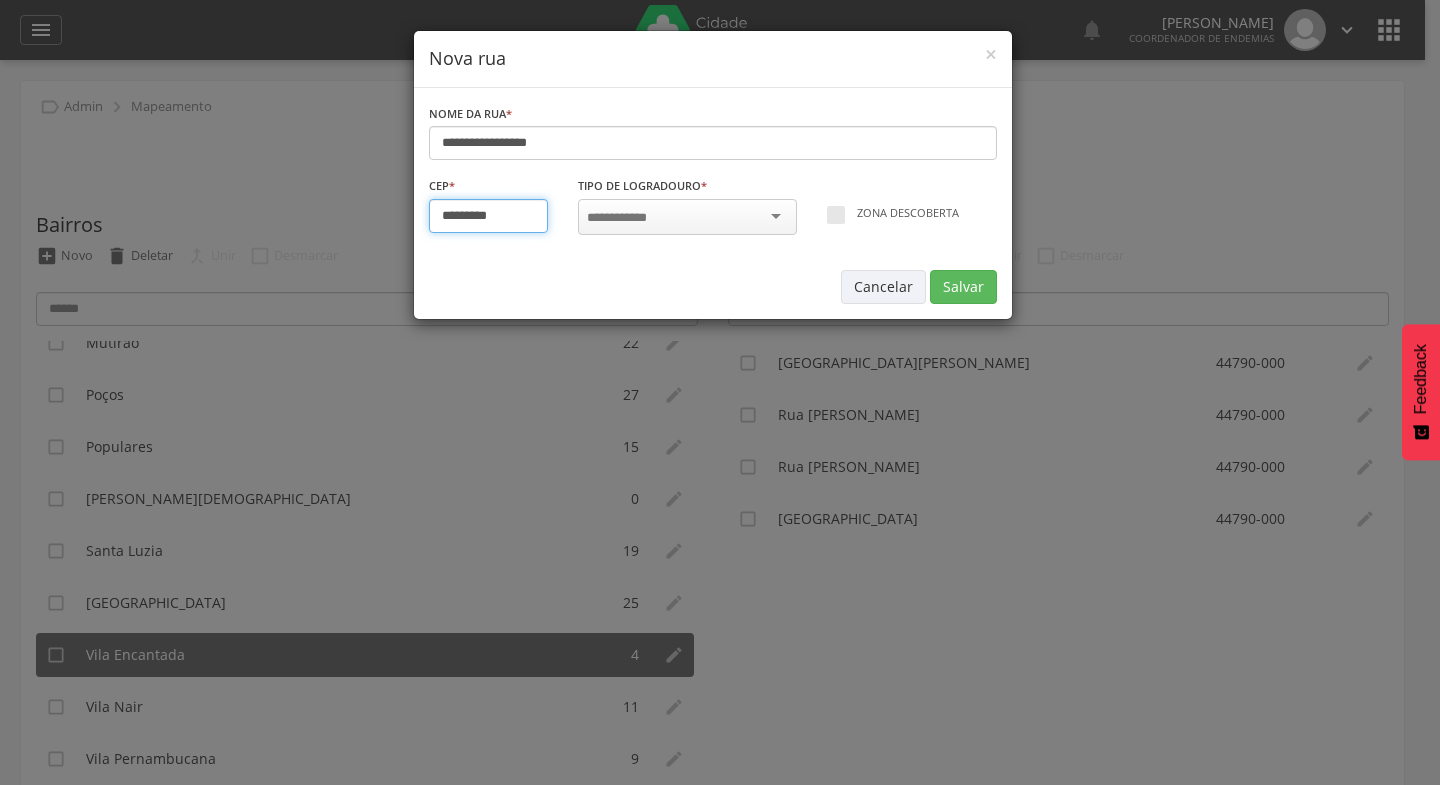 click on "*********" at bounding box center (489, 216) 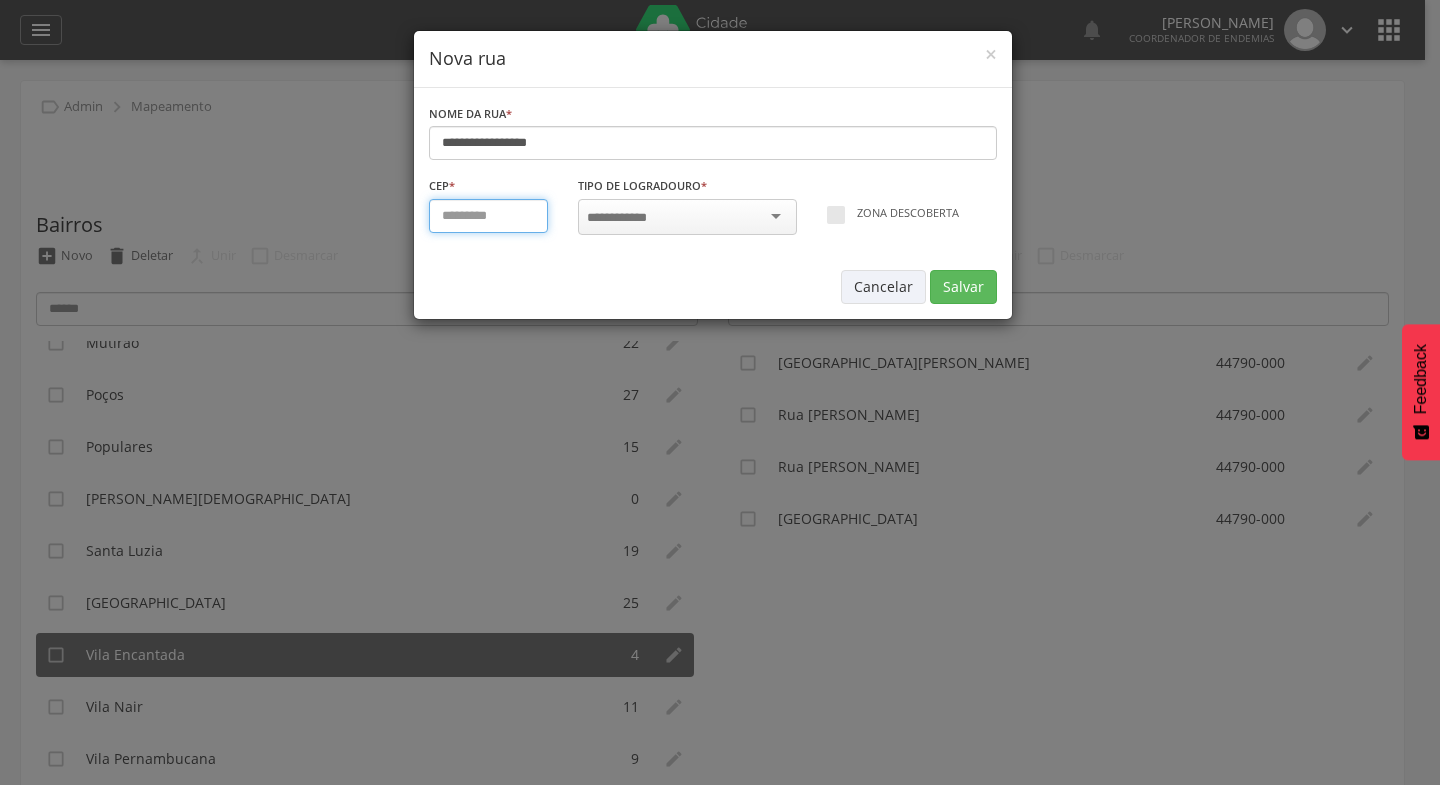 type on "*********" 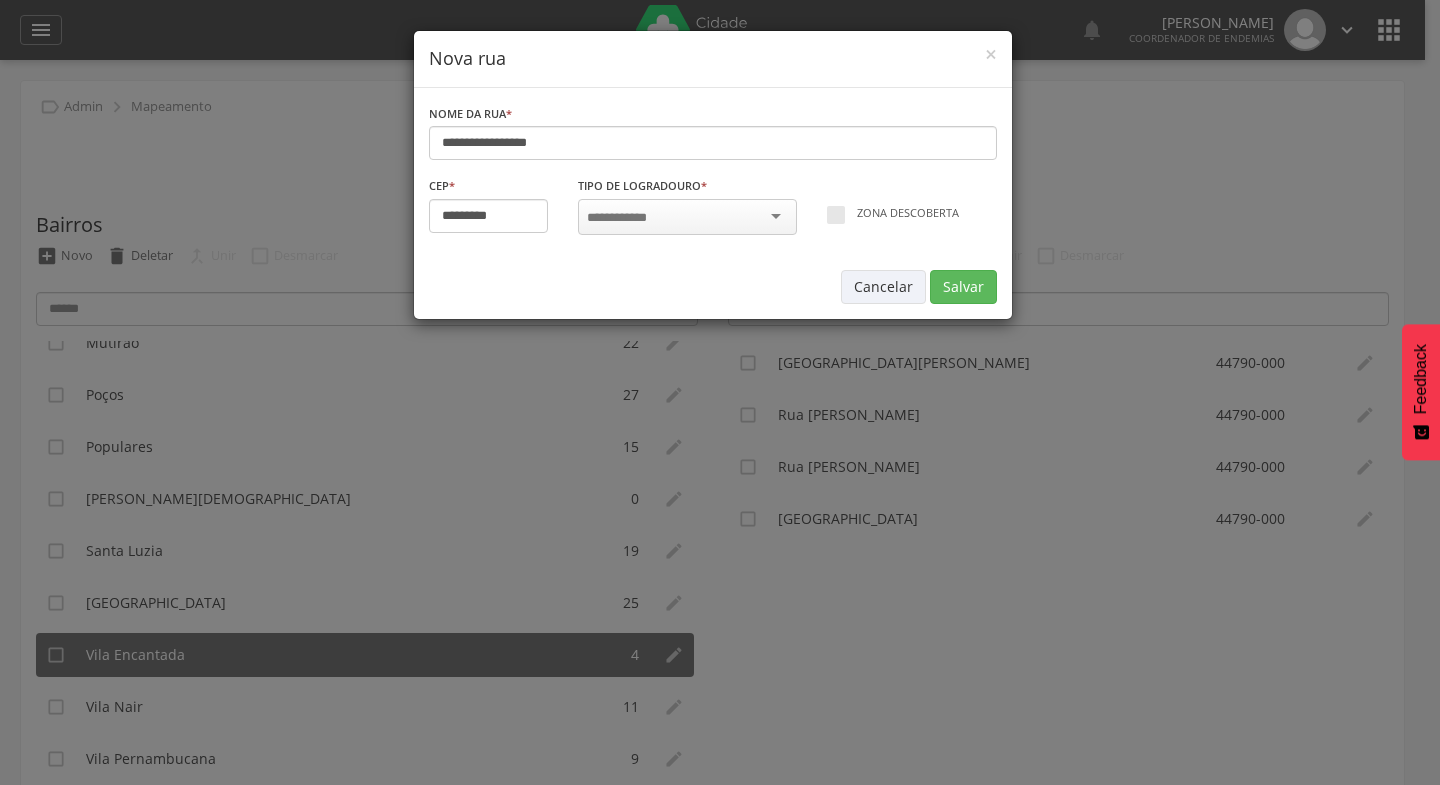 click at bounding box center [687, 217] 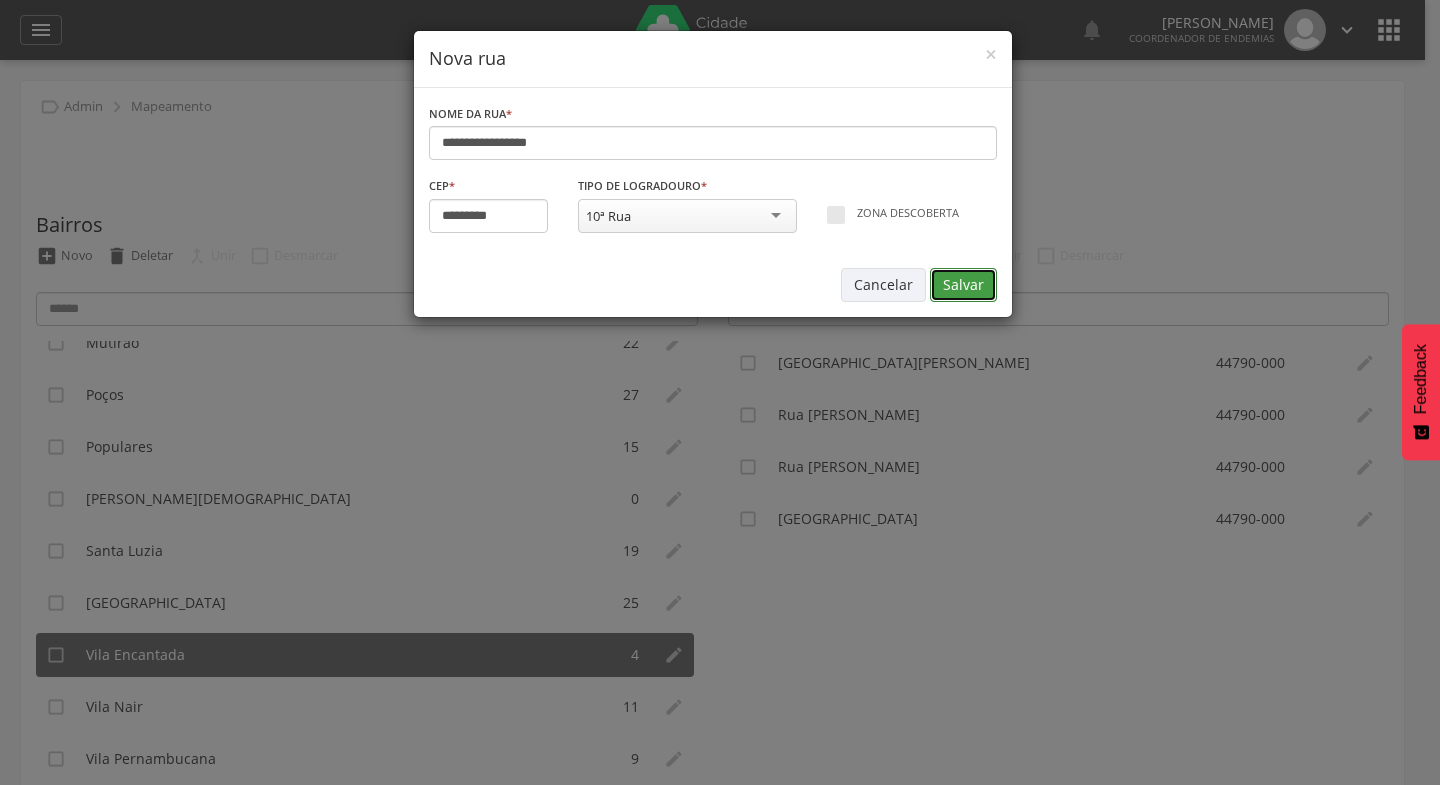 click on "Salvar" at bounding box center [963, 285] 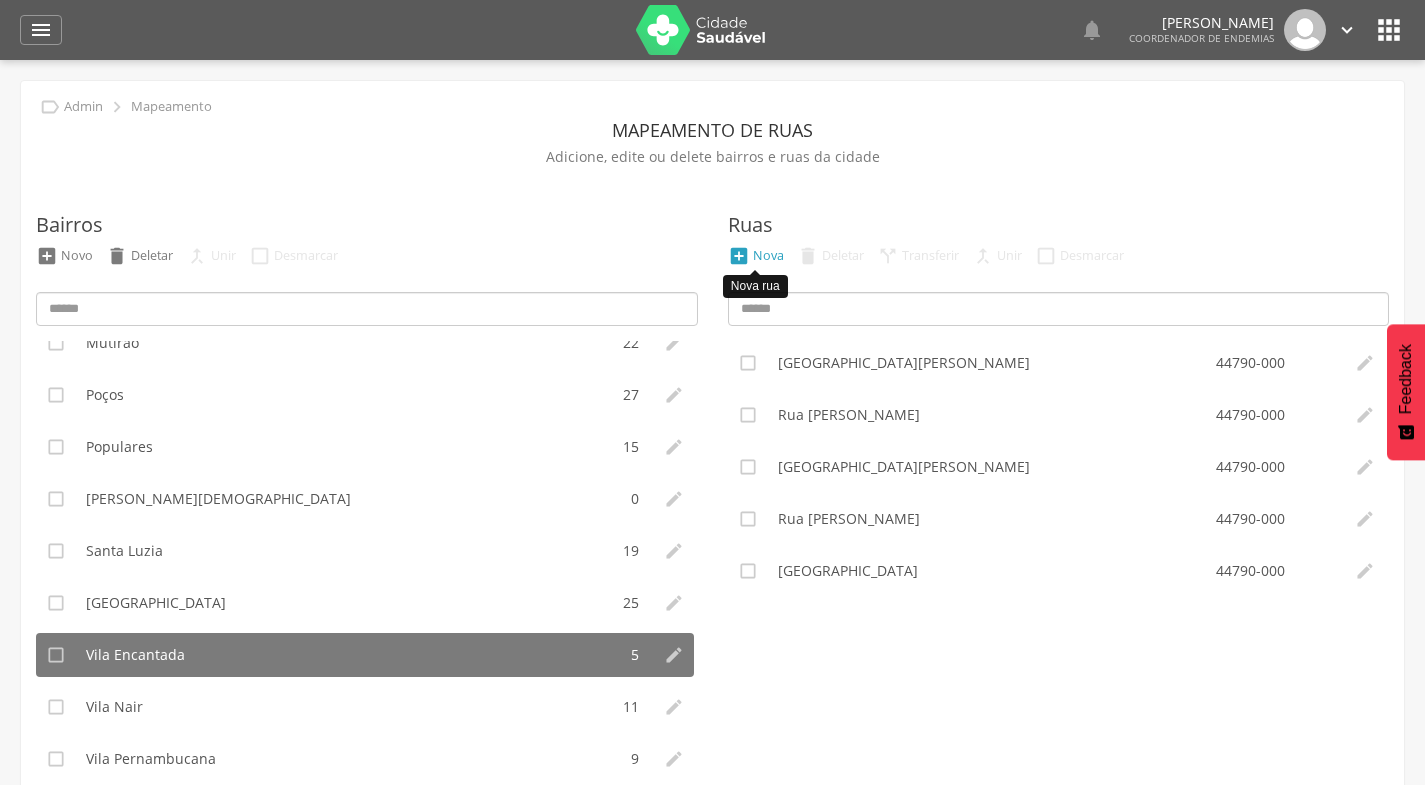 click on "Nova" at bounding box center [768, 255] 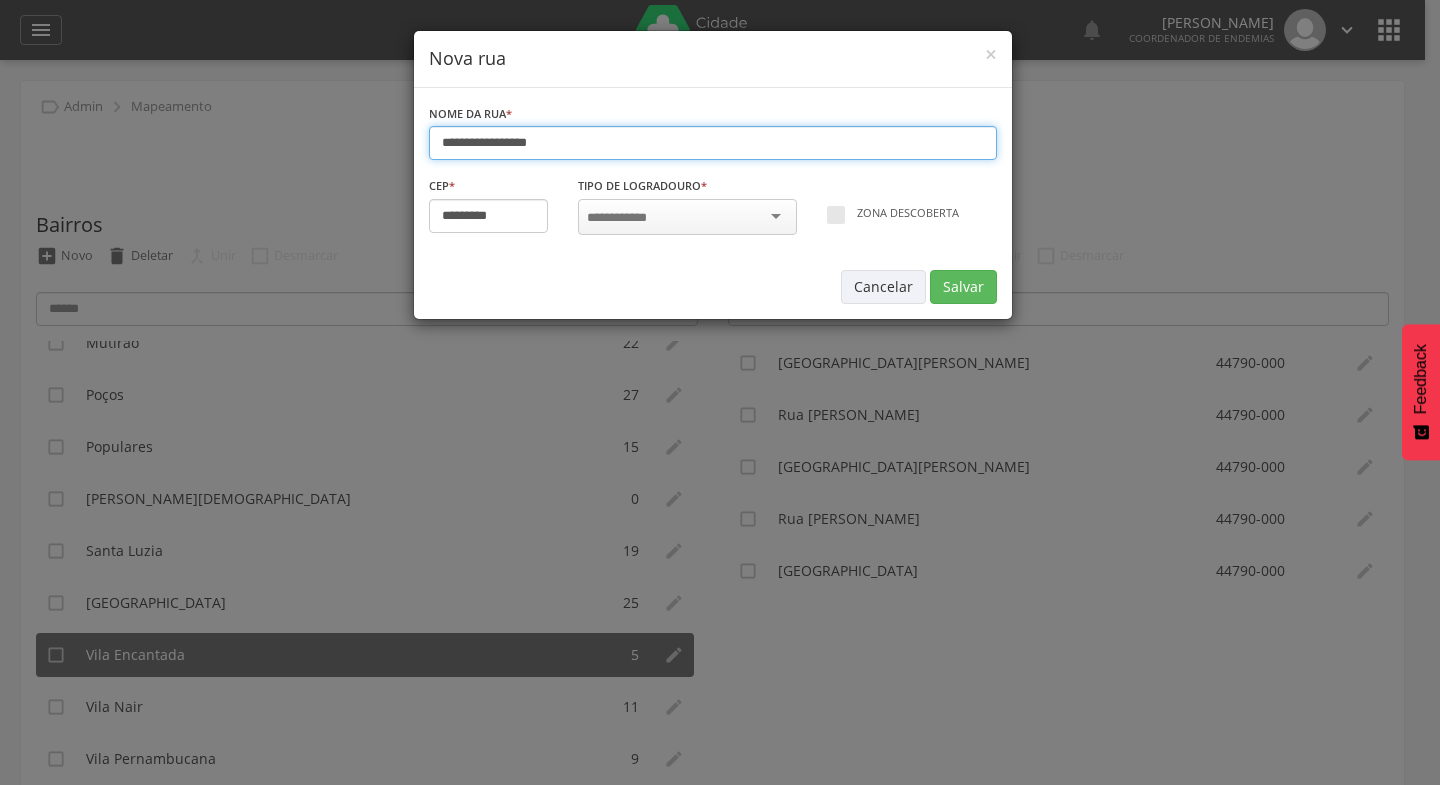 click on "**********" at bounding box center (713, 143) 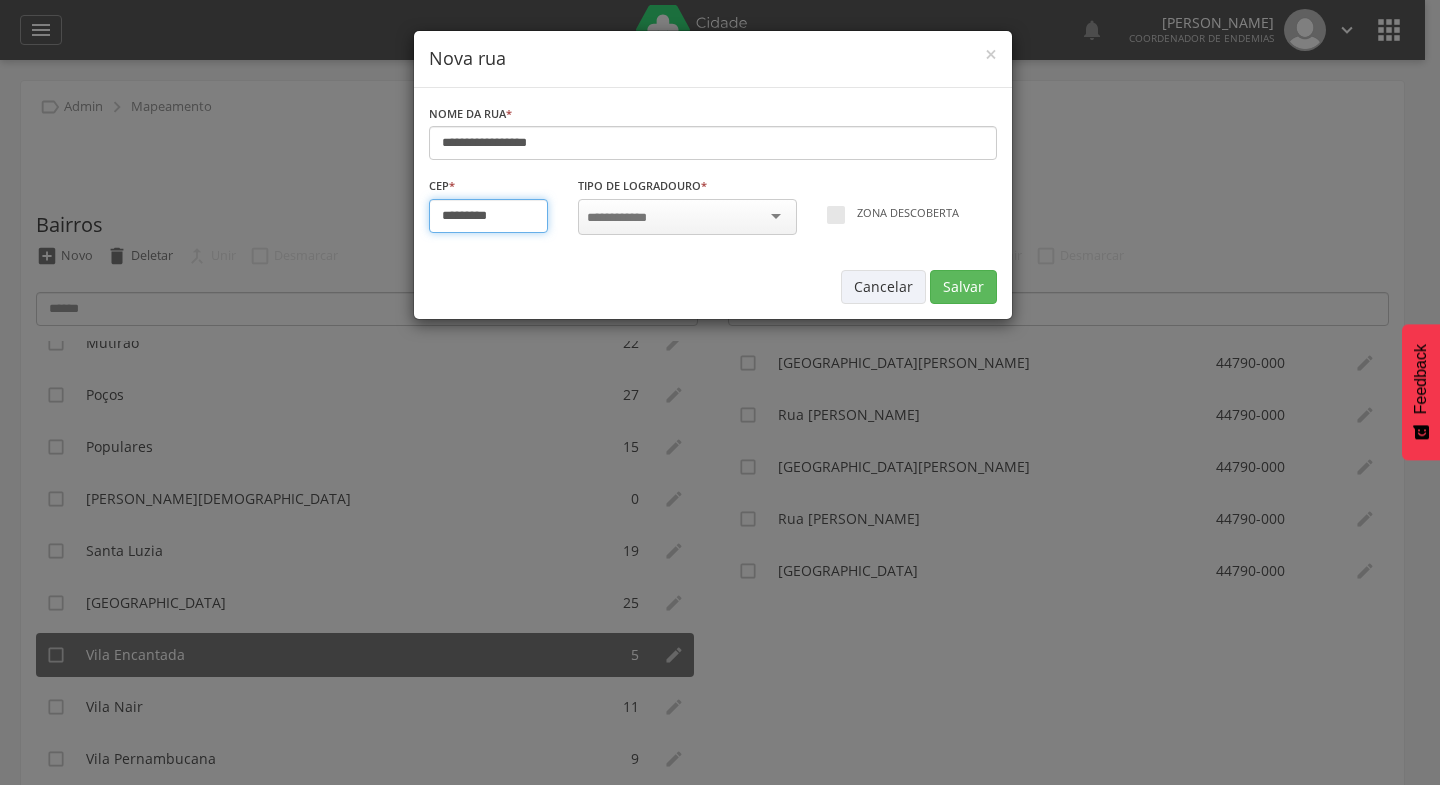 click on "*********" at bounding box center [489, 216] 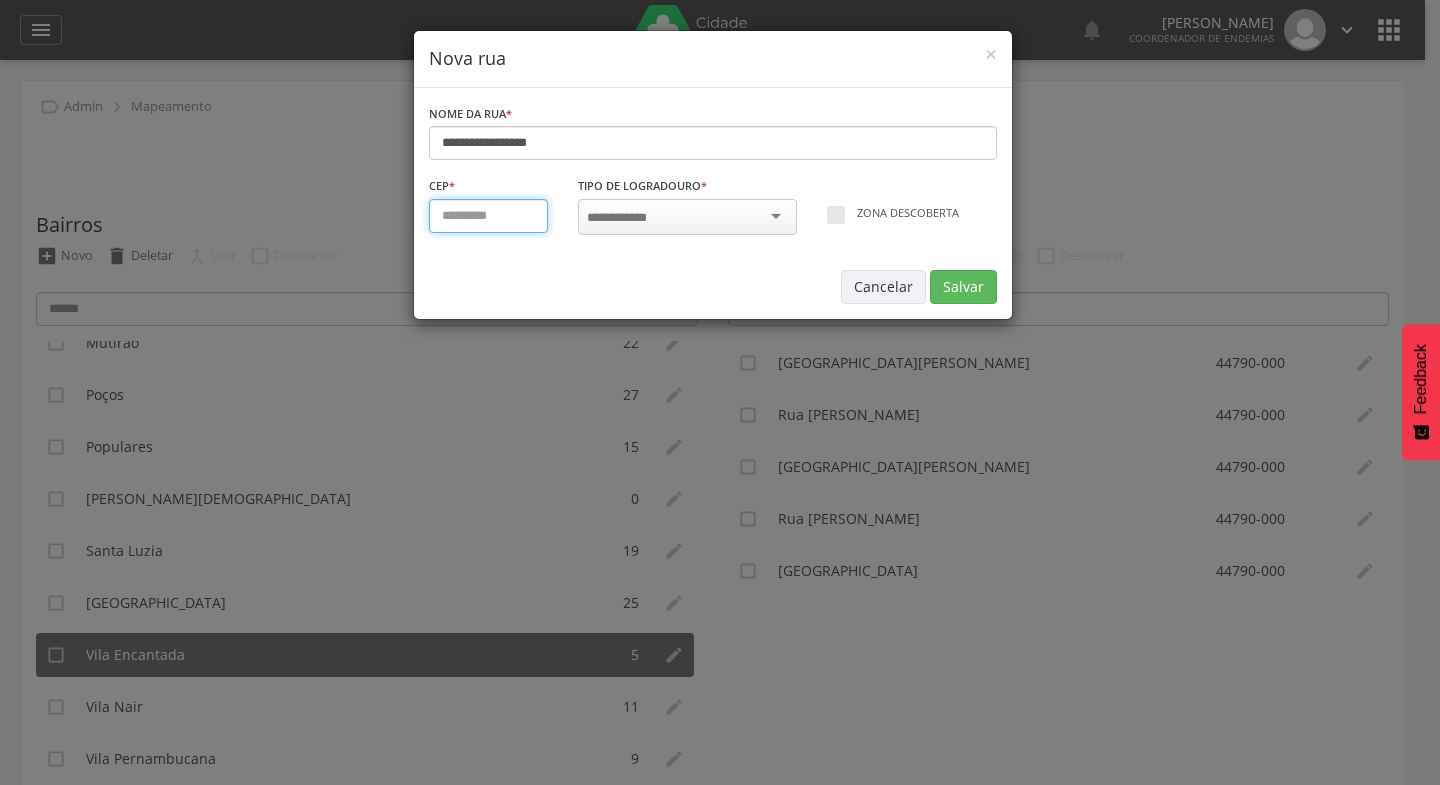type on "*********" 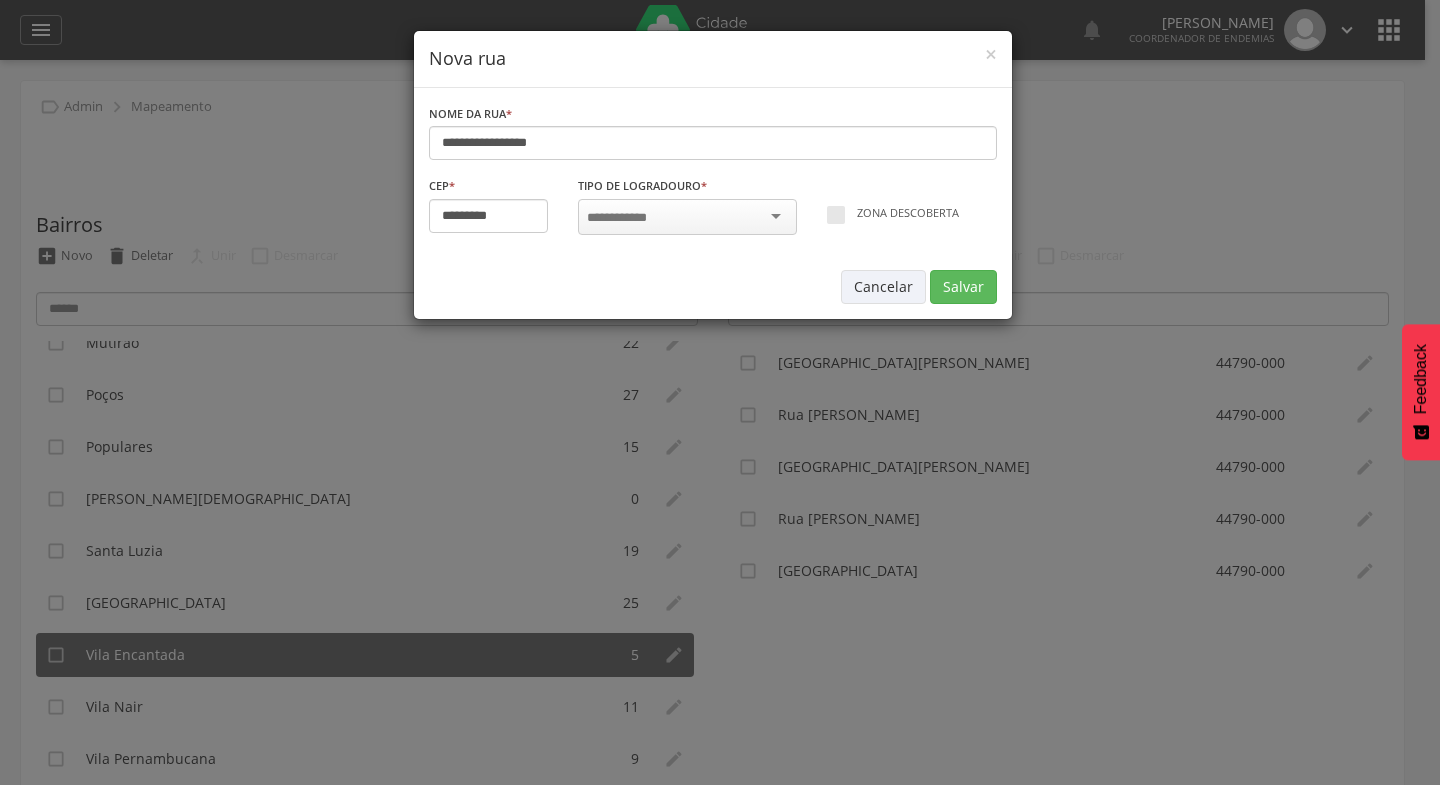 click at bounding box center [687, 217] 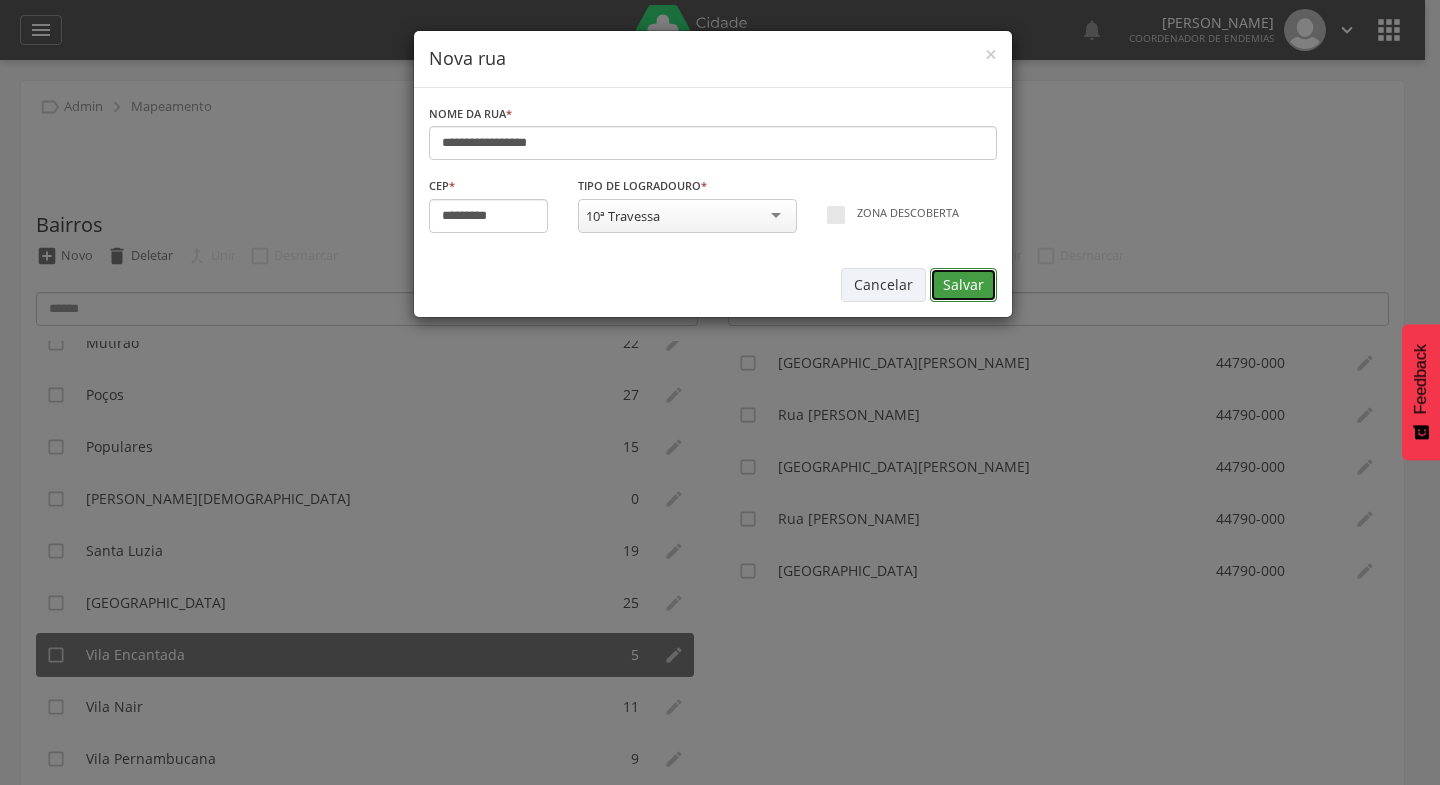 click on "Salvar" at bounding box center [963, 285] 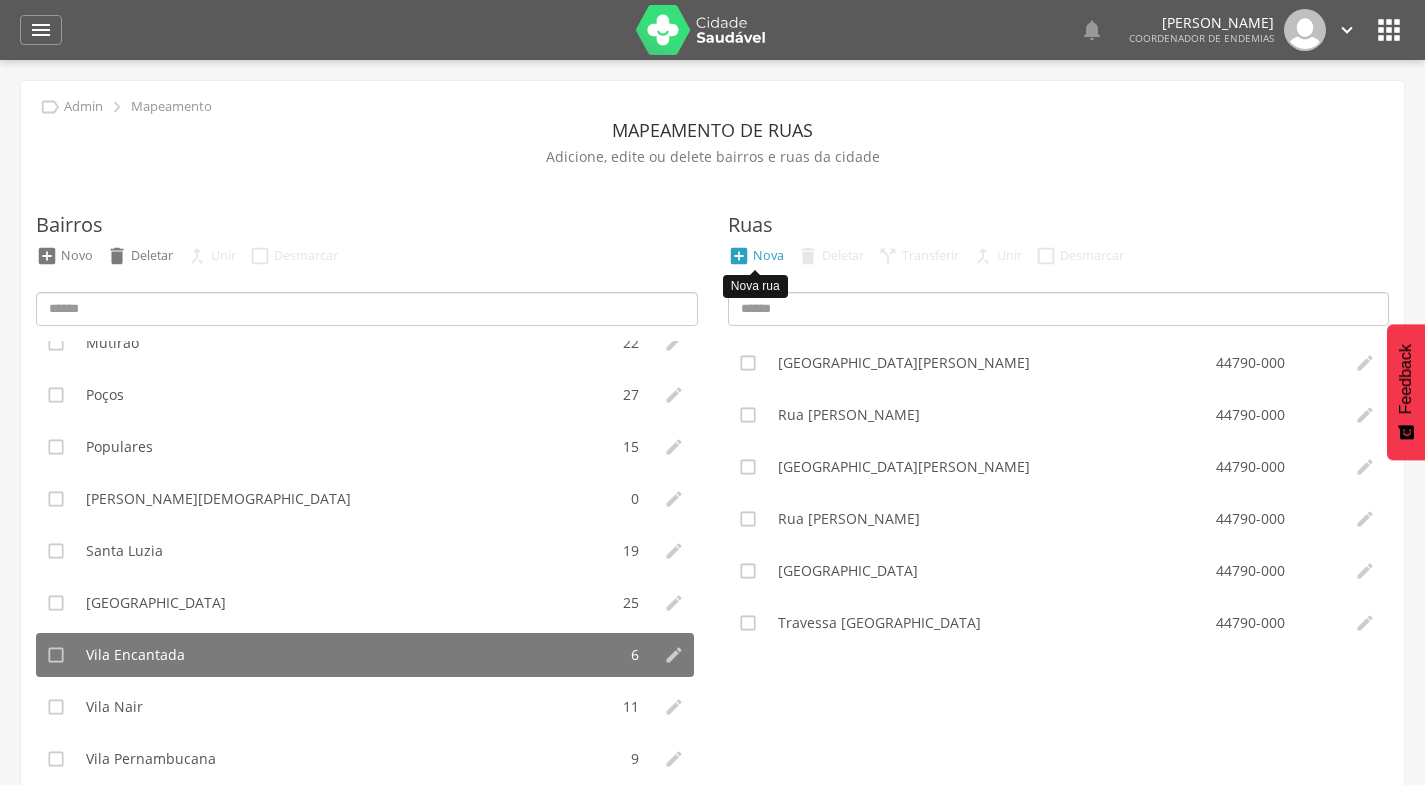 click on "Nova" at bounding box center [768, 255] 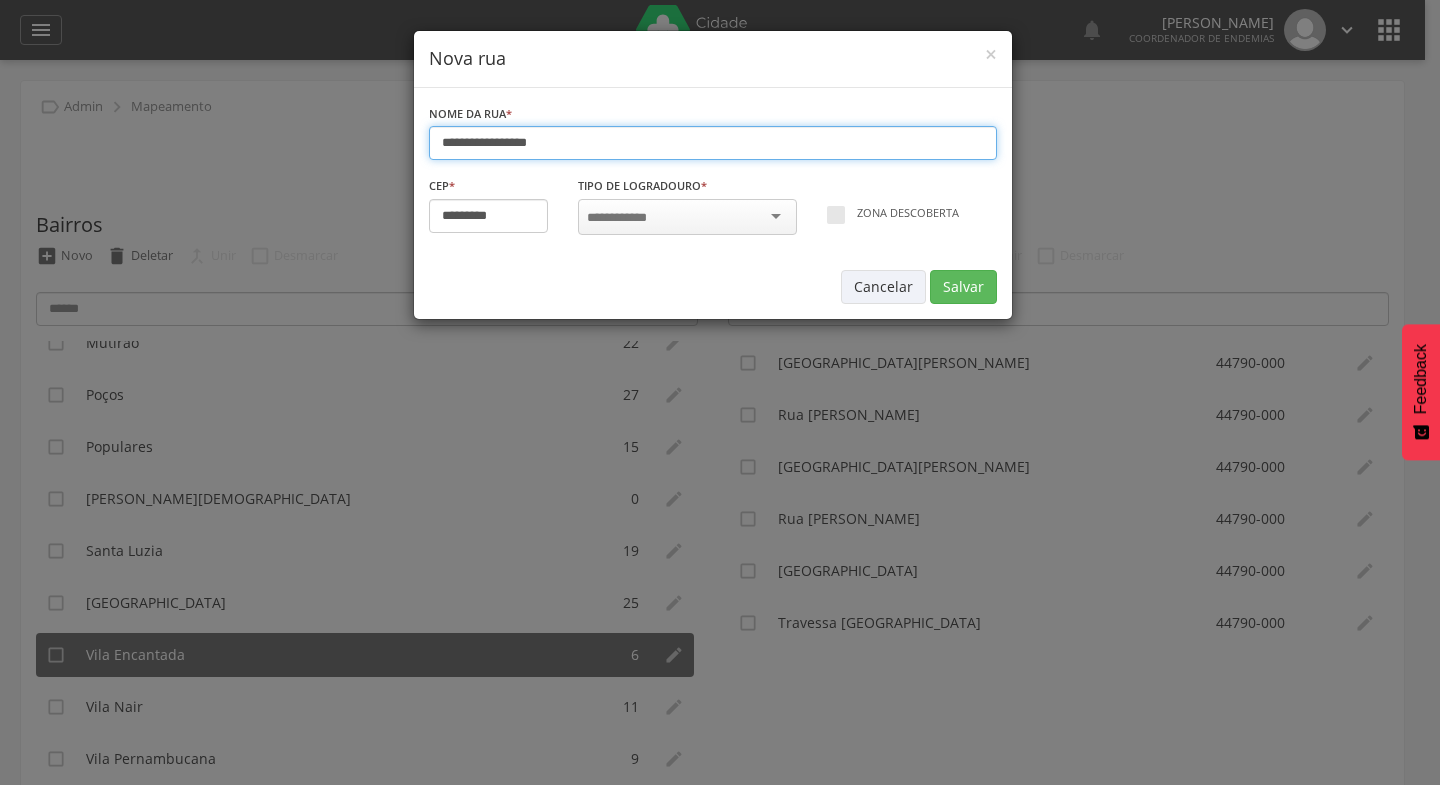click on "**********" at bounding box center (713, 143) 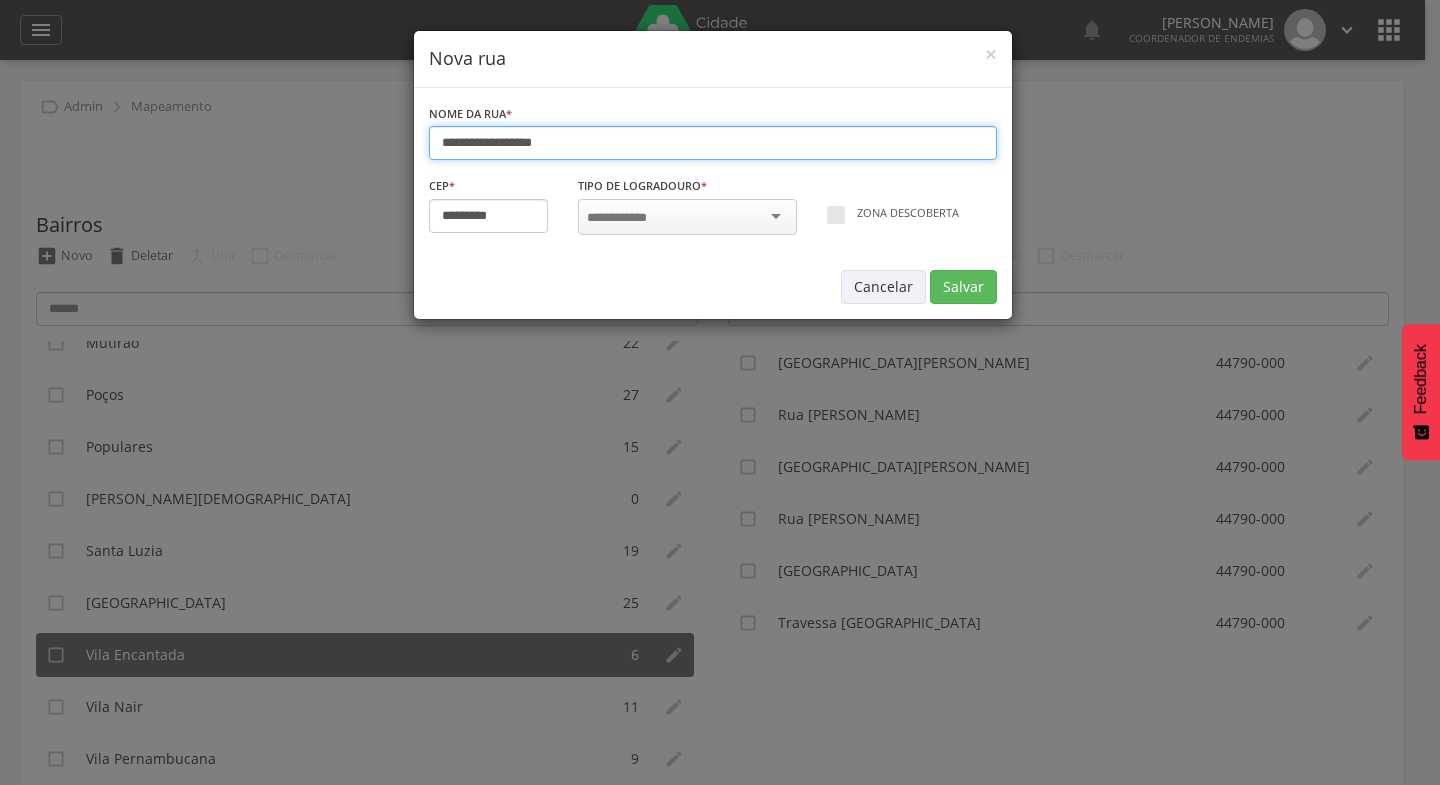type on "**********" 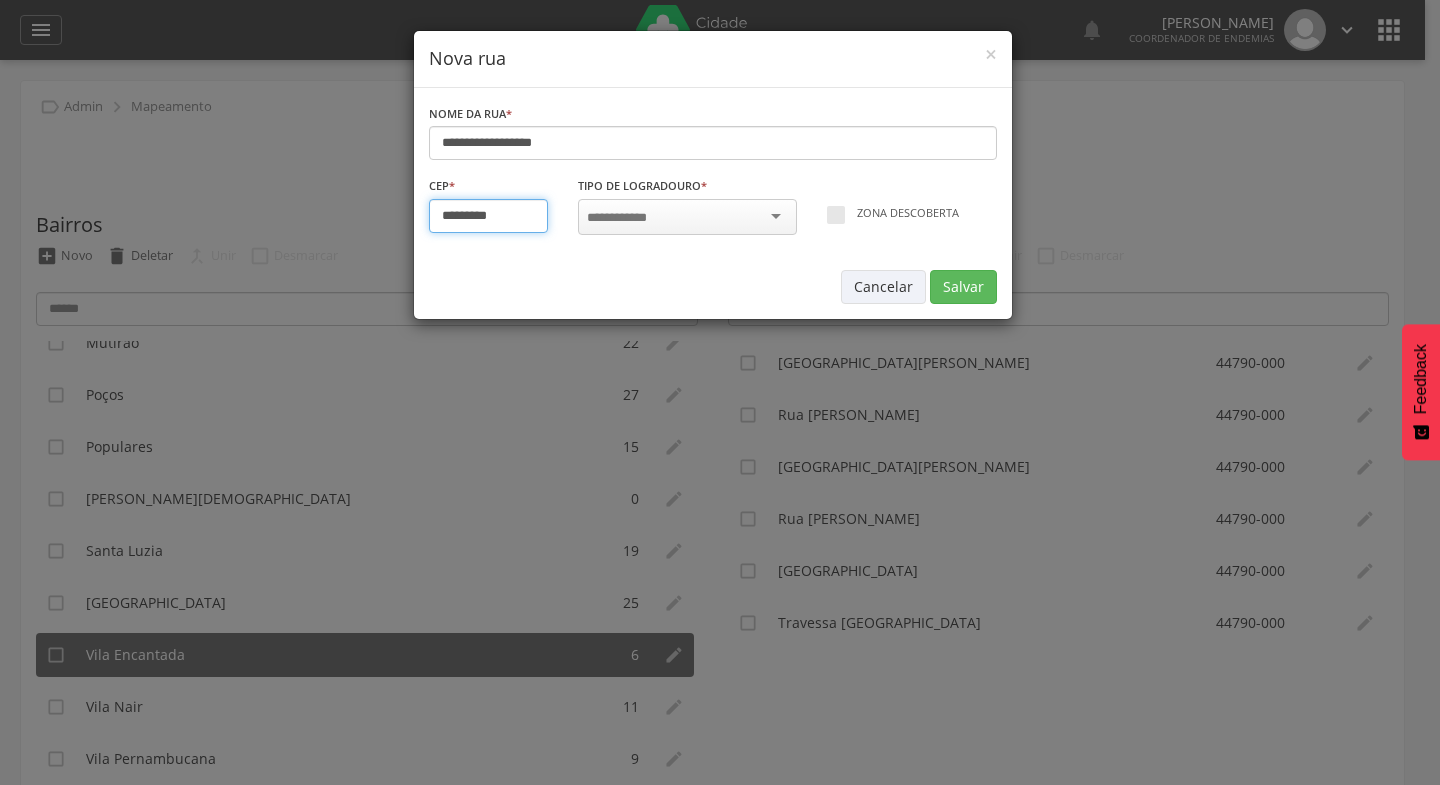 click on "*********" at bounding box center (489, 216) 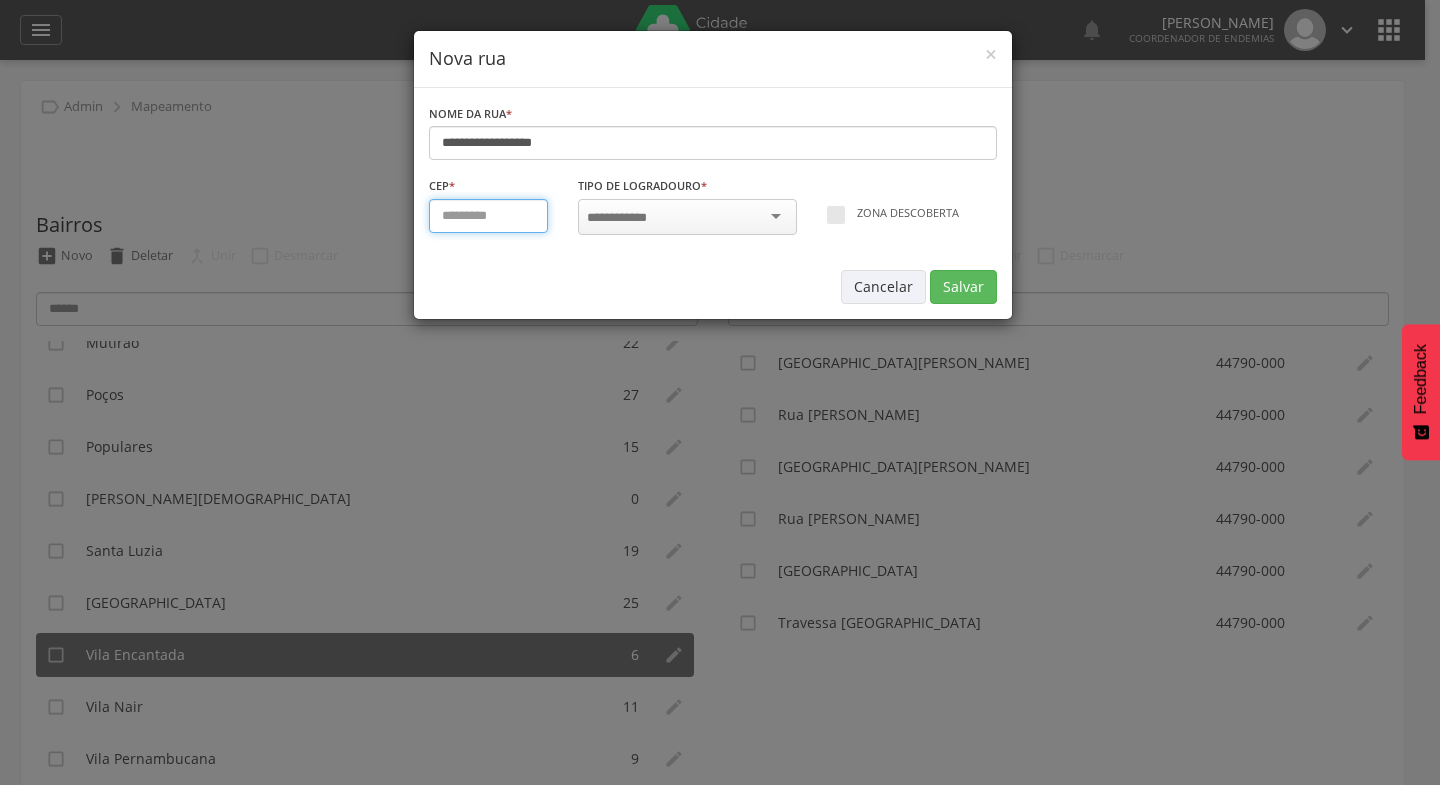 type on "*********" 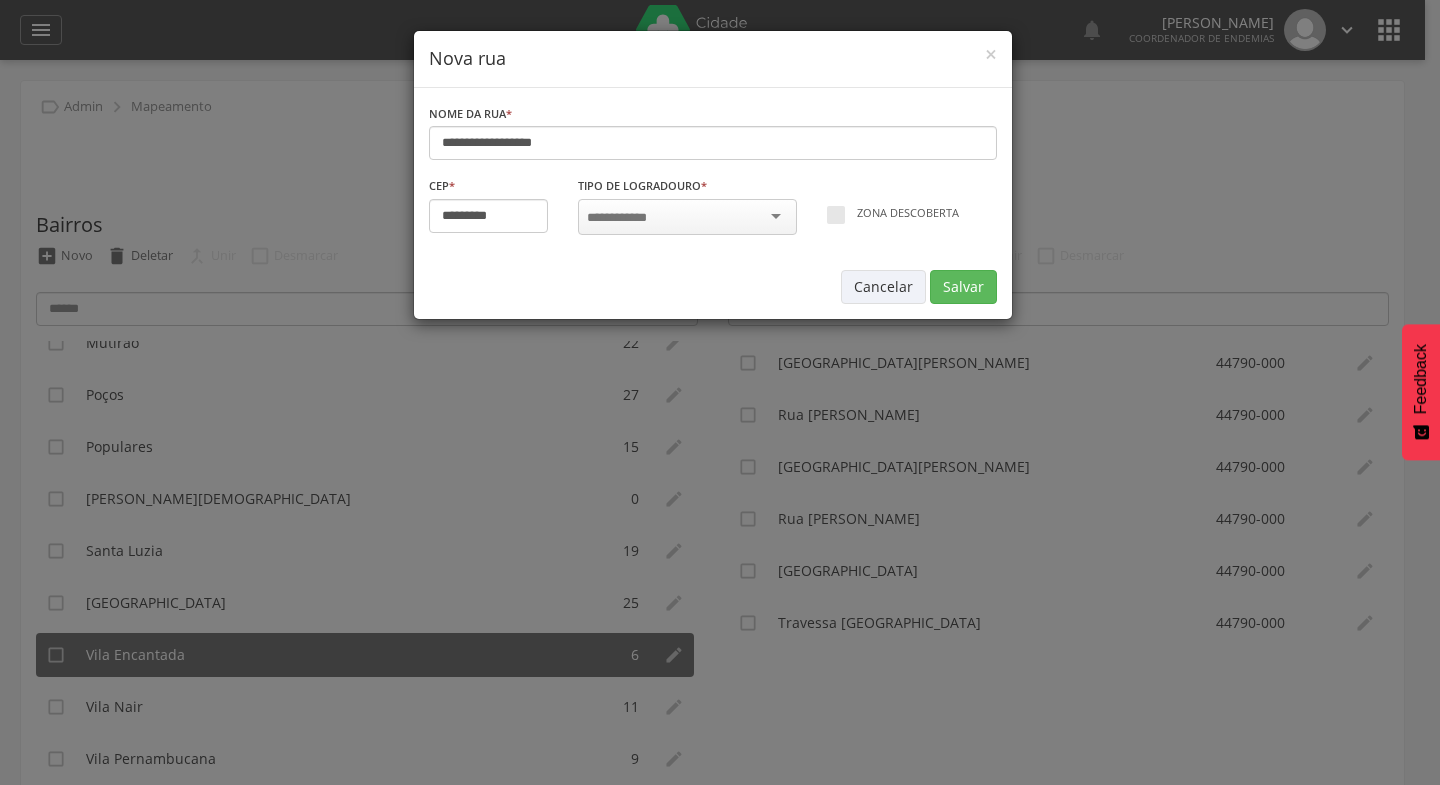 click at bounding box center (687, 217) 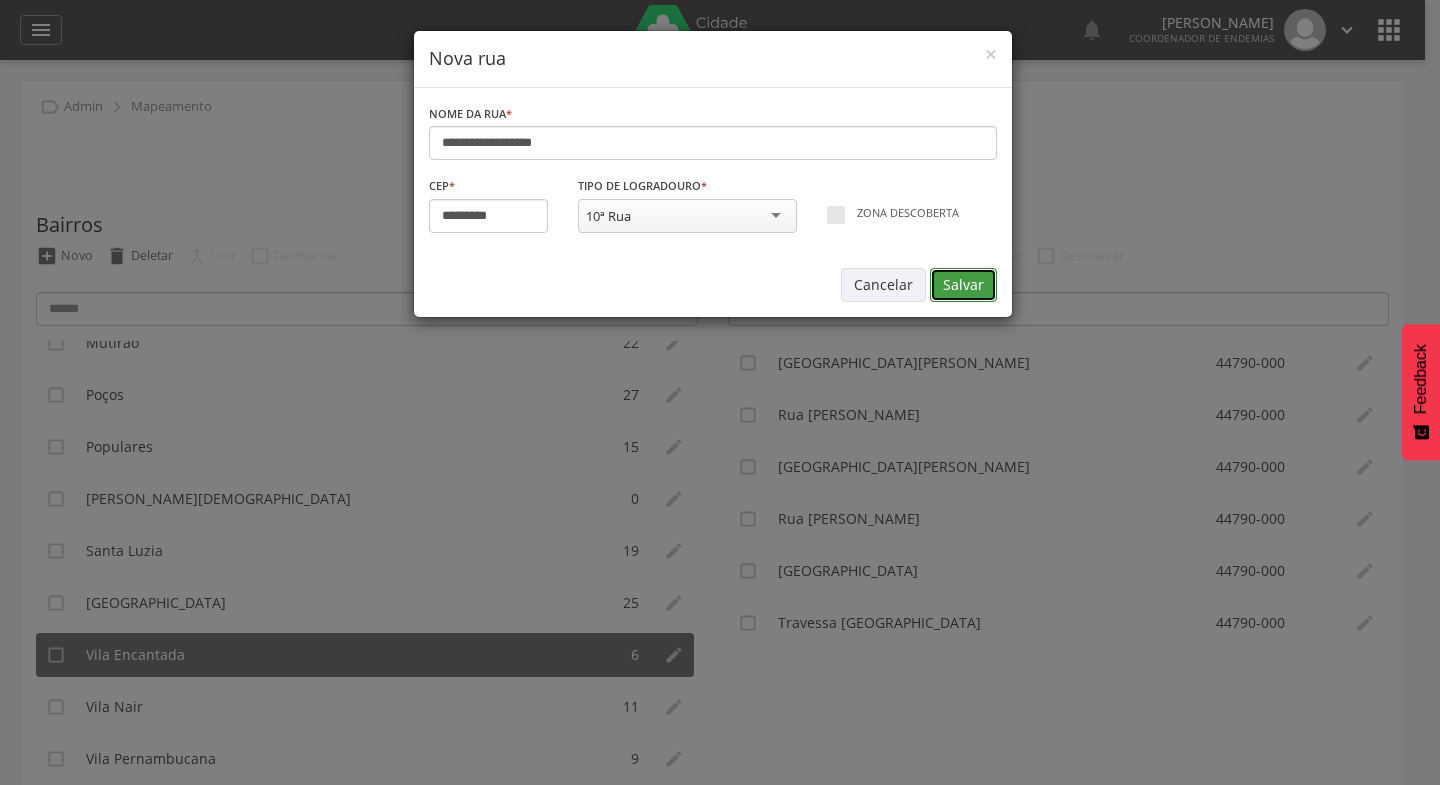 click on "Salvar" at bounding box center [963, 285] 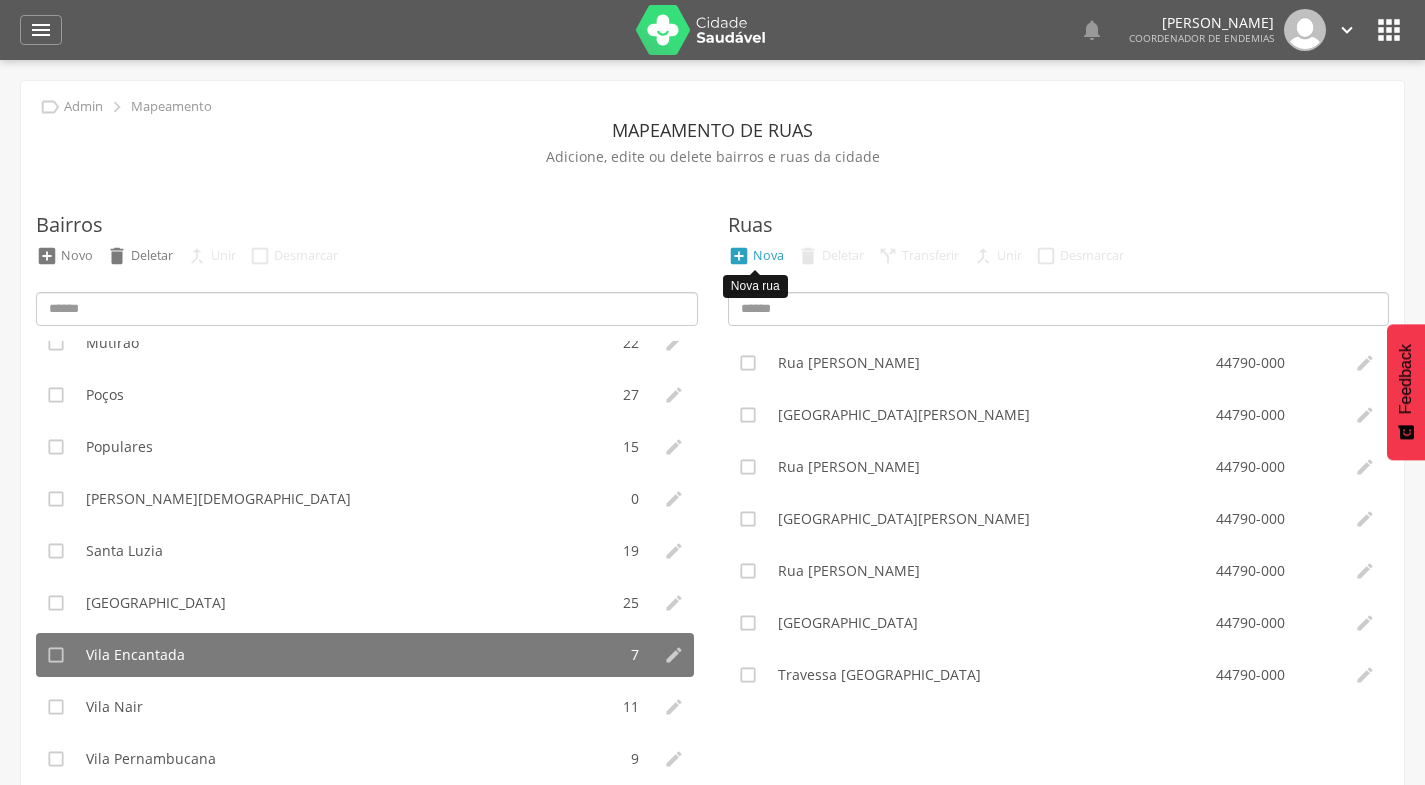 click on "Nova" at bounding box center (768, 255) 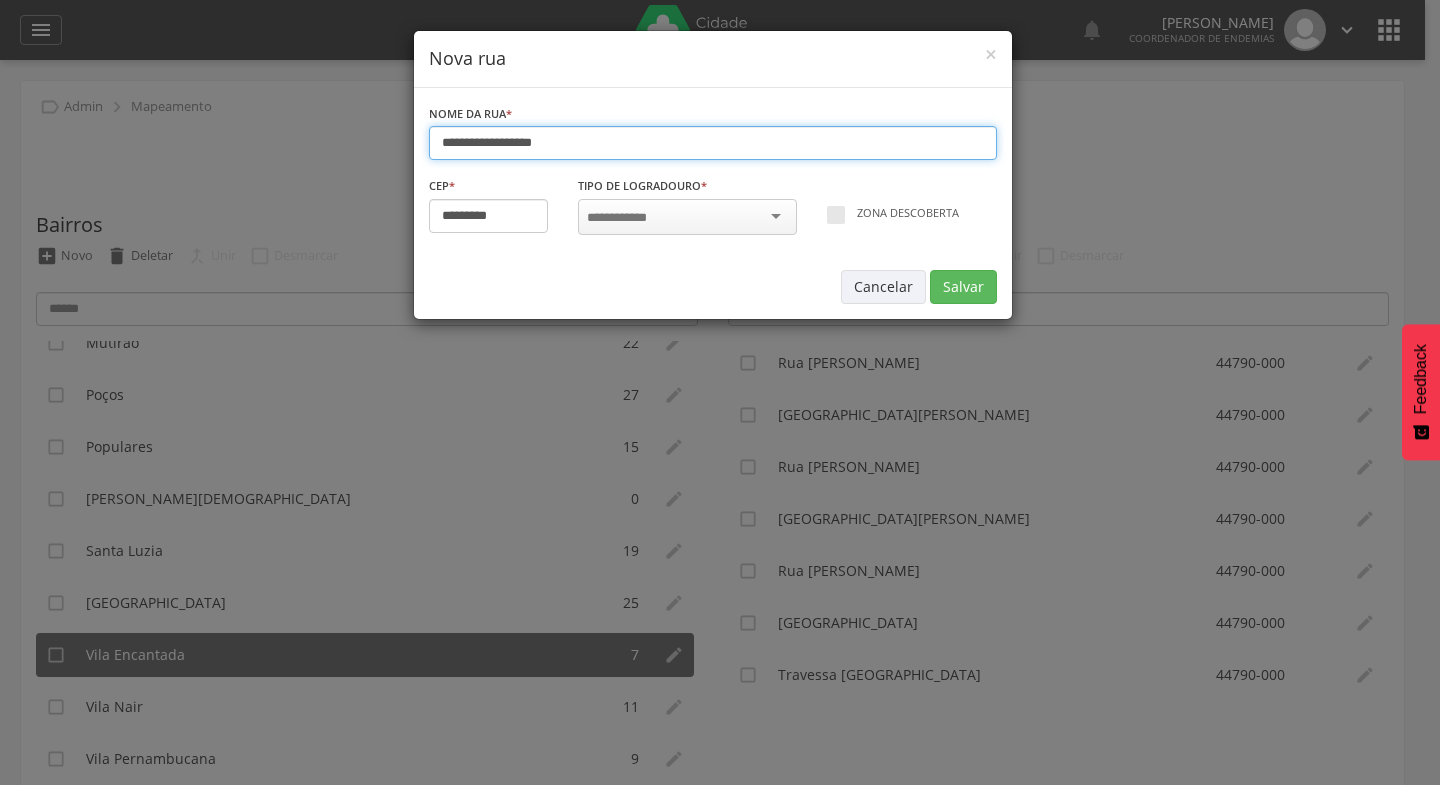 click on "**********" at bounding box center (713, 143) 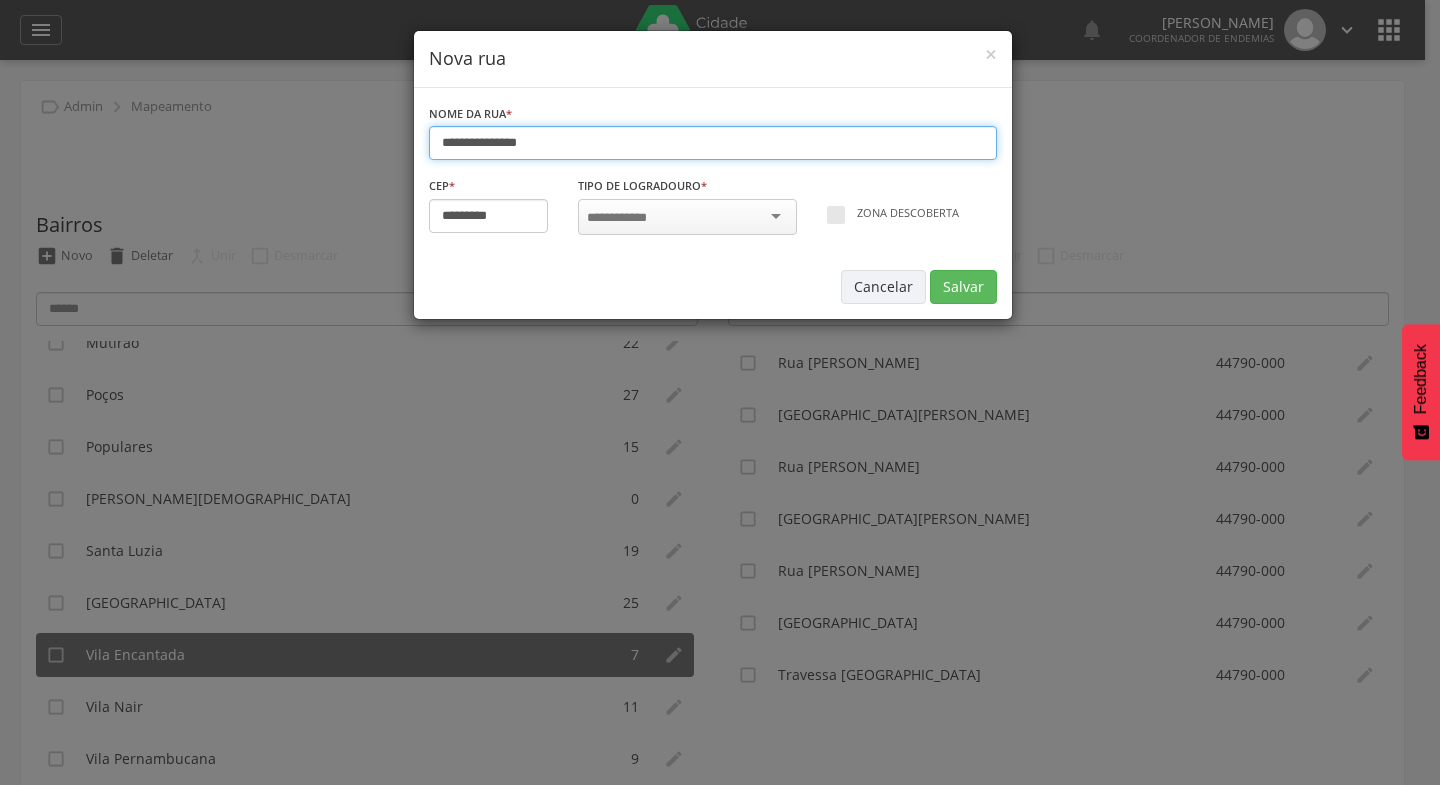 type on "**********" 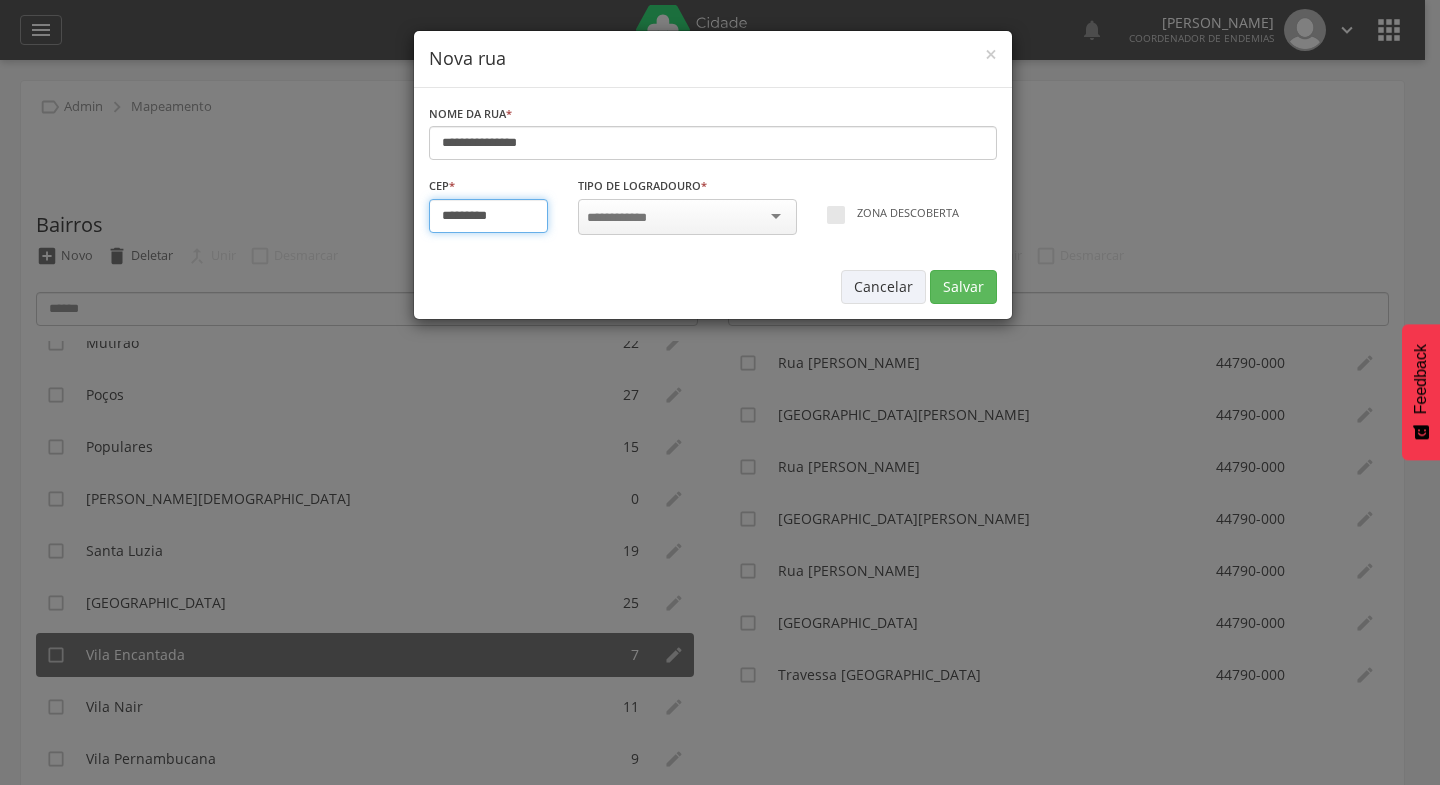 click on "*********" at bounding box center (489, 216) 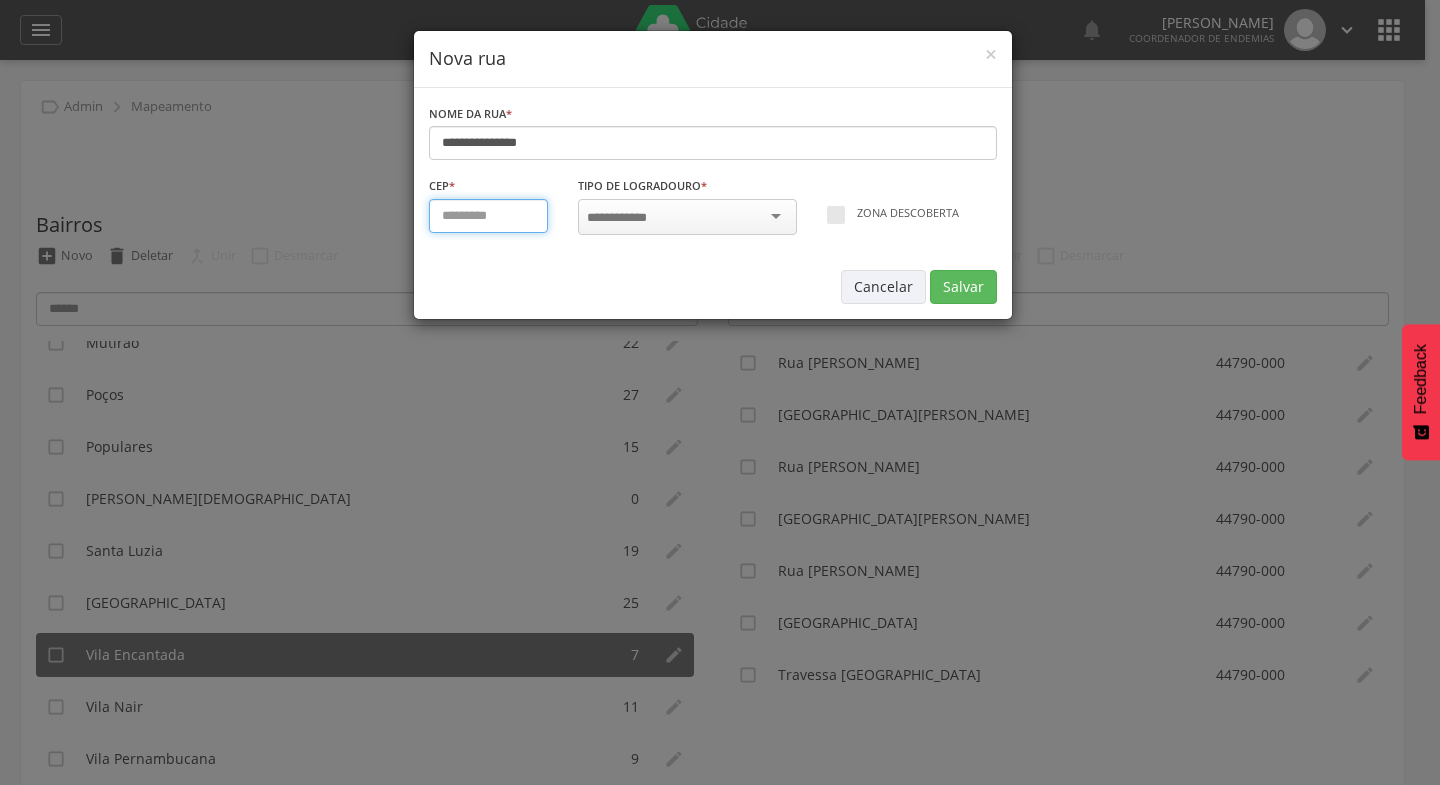 type on "*********" 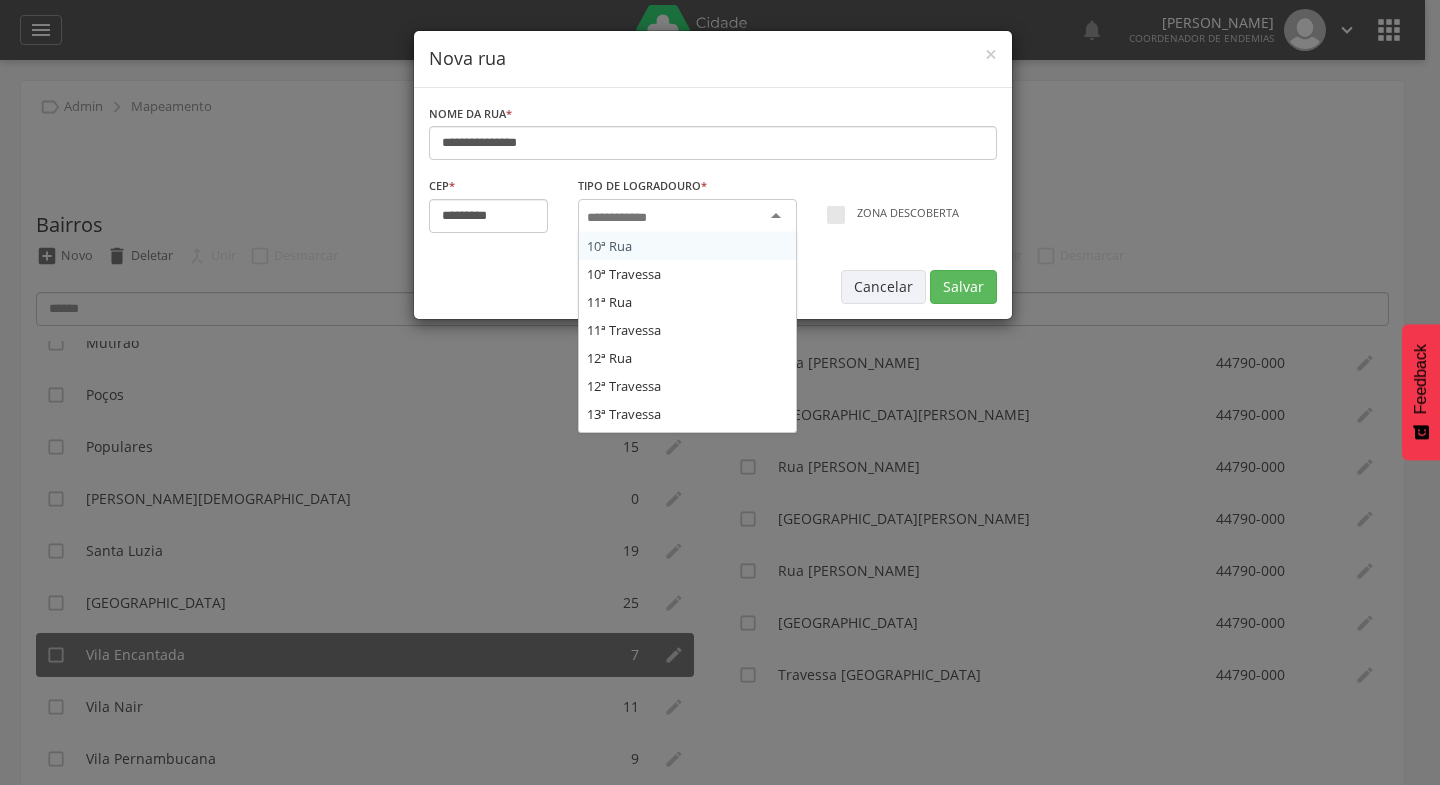 click at bounding box center (687, 217) 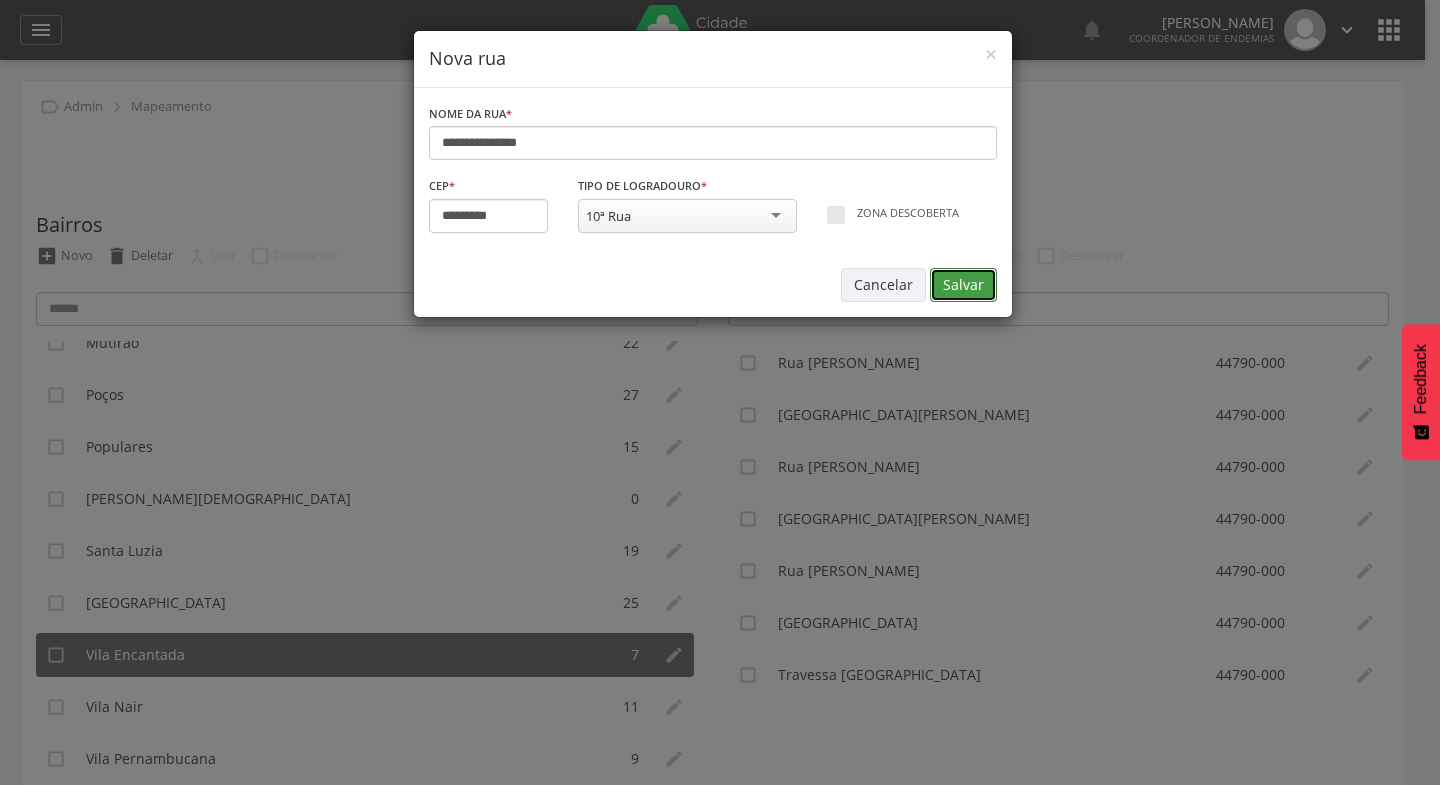 click on "Salvar" at bounding box center [963, 285] 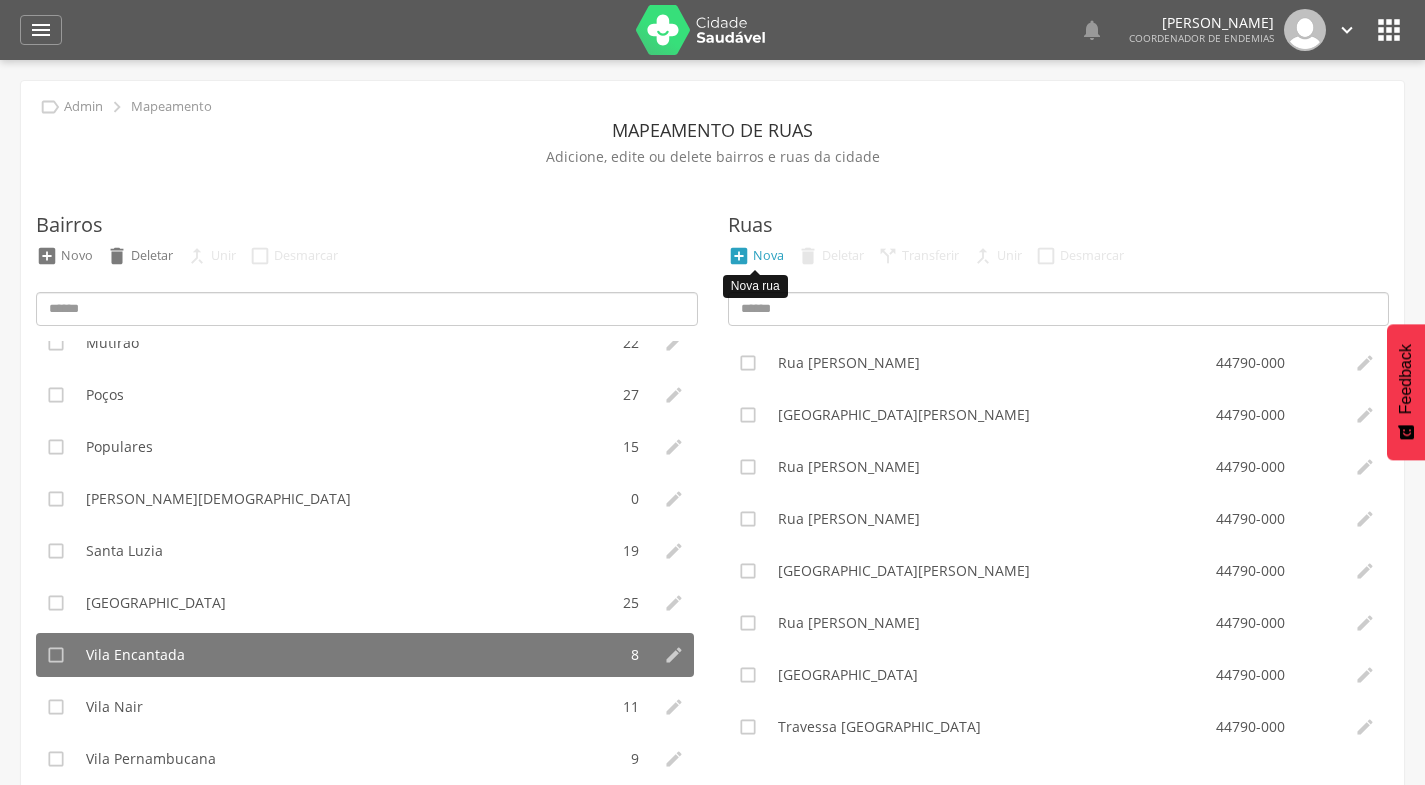 click on "Nova" at bounding box center [768, 255] 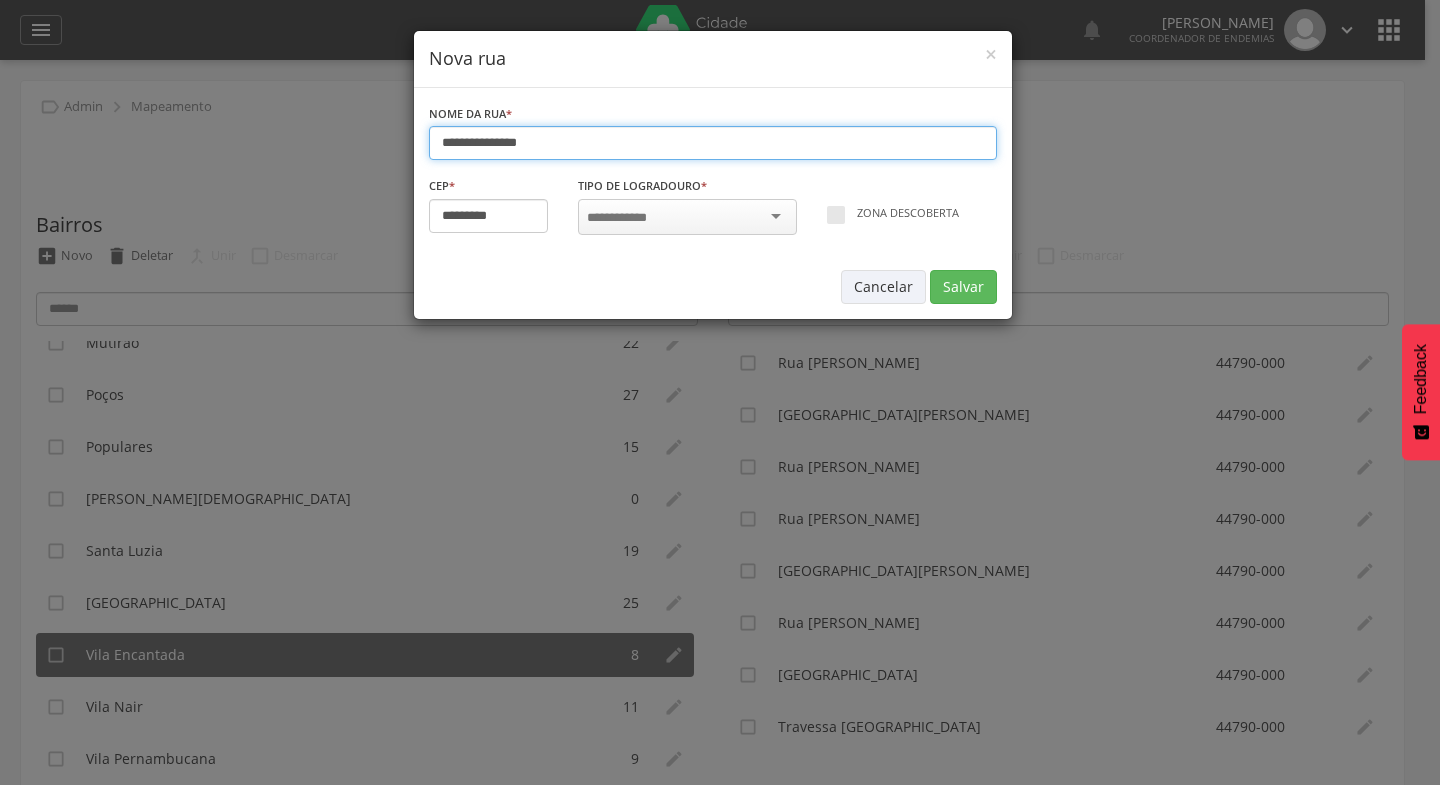 click on "**********" at bounding box center [713, 143] 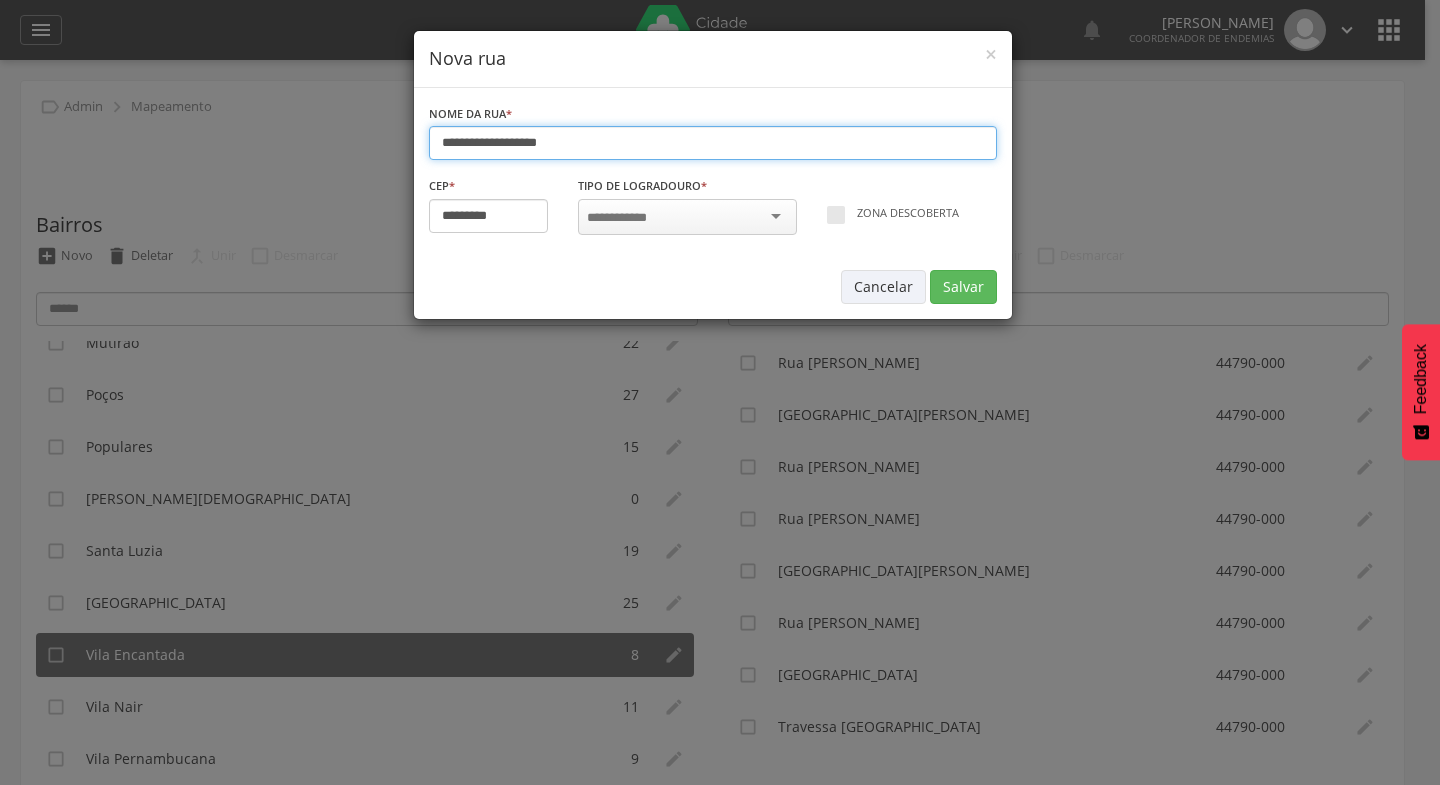 type on "**********" 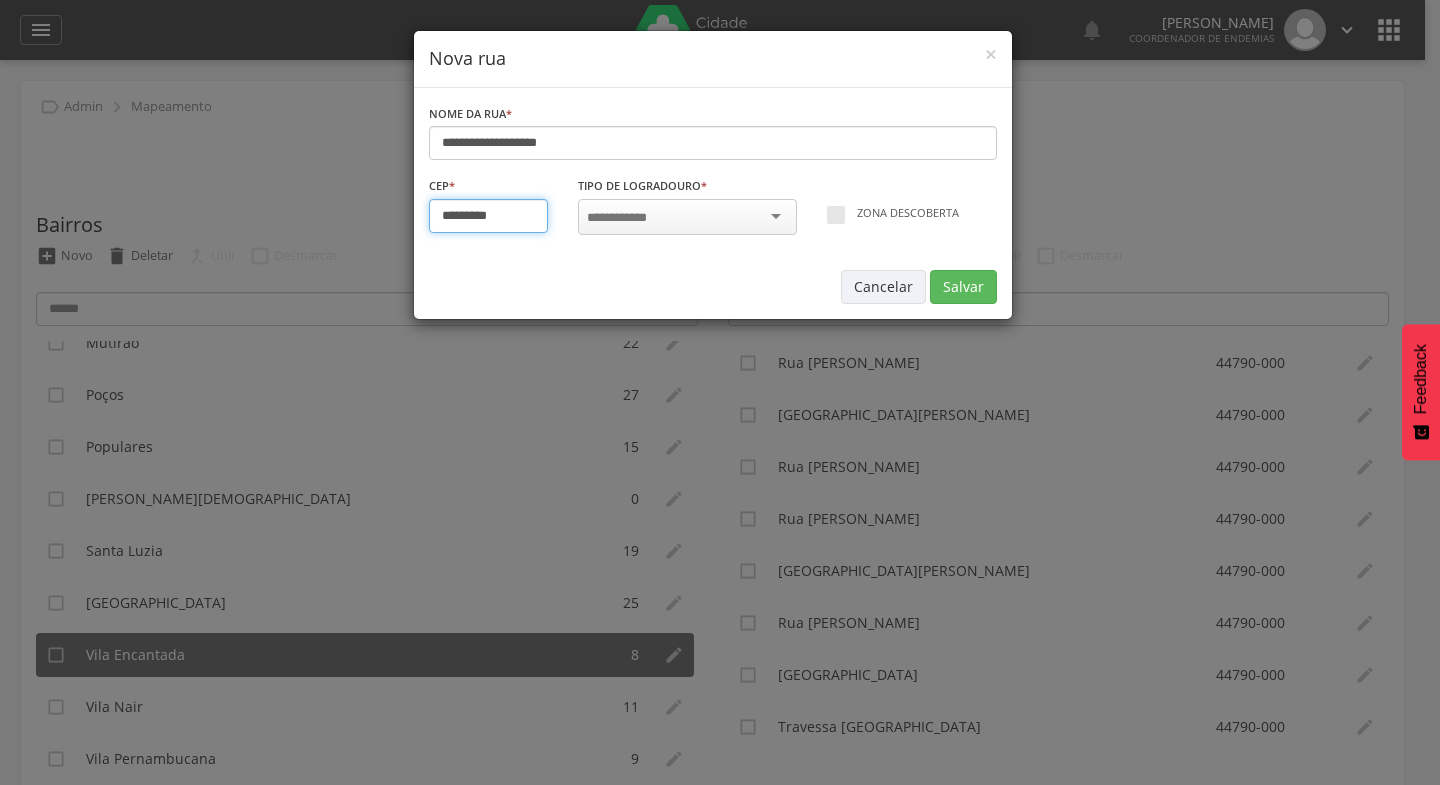 click on "*********" at bounding box center (489, 216) 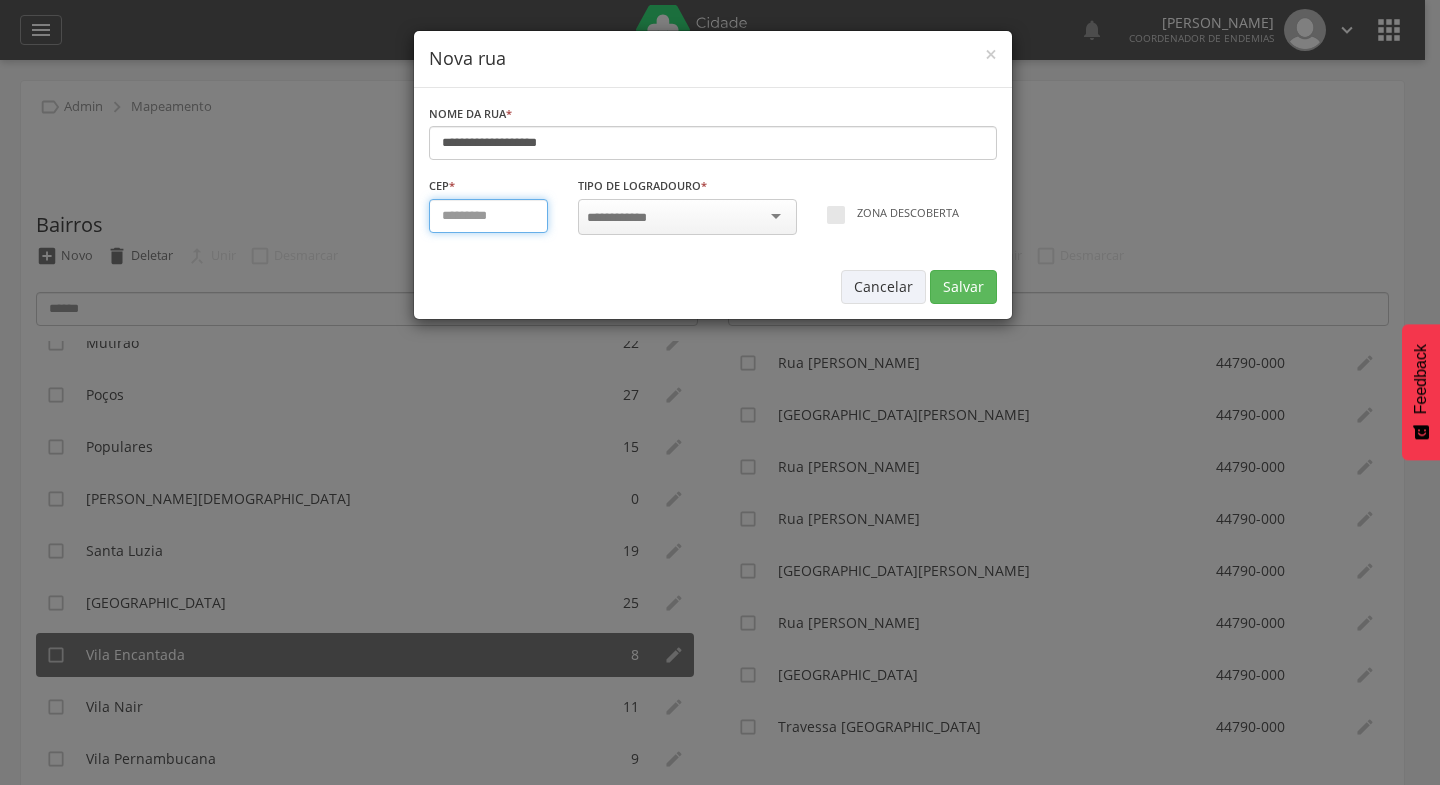 type on "*********" 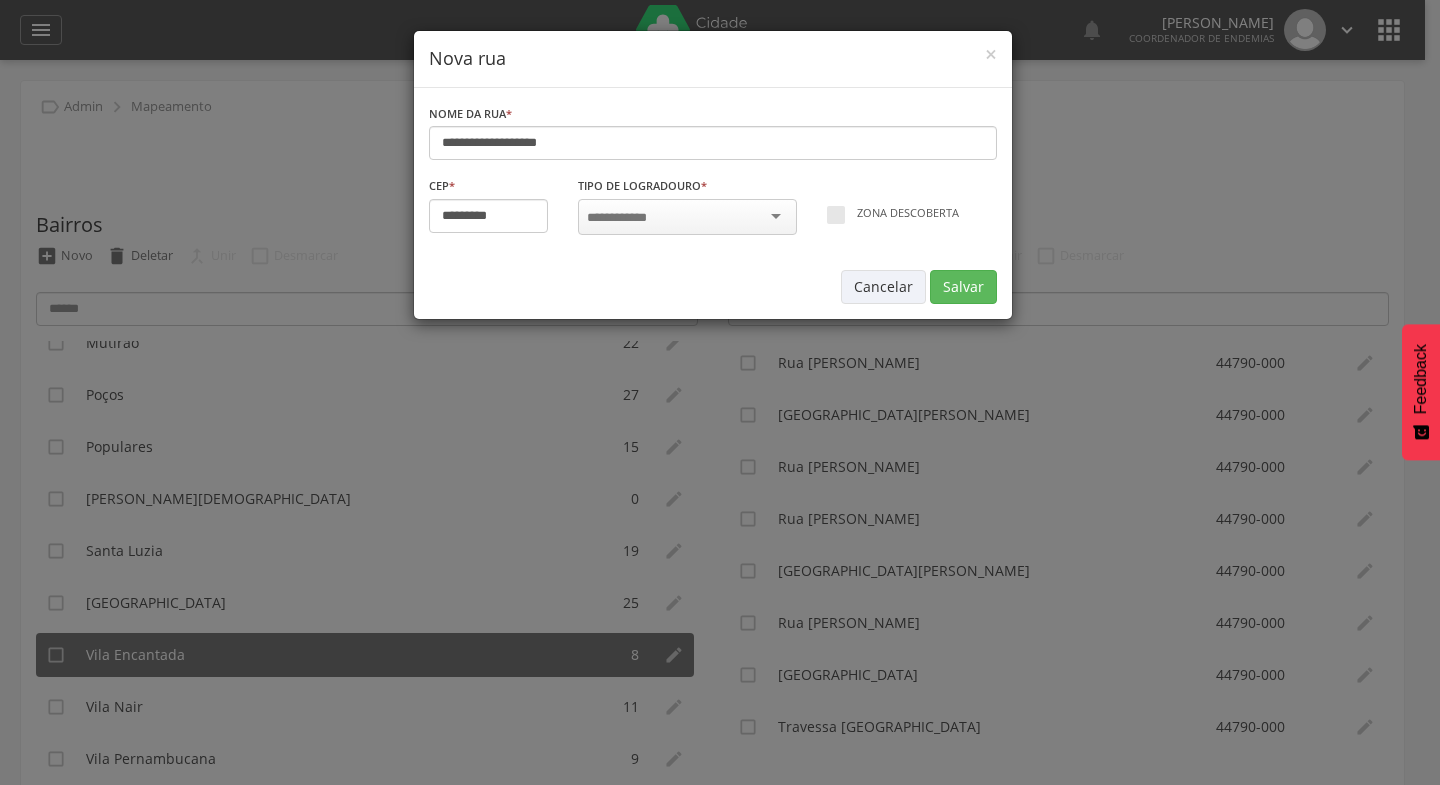 click at bounding box center (687, 217) 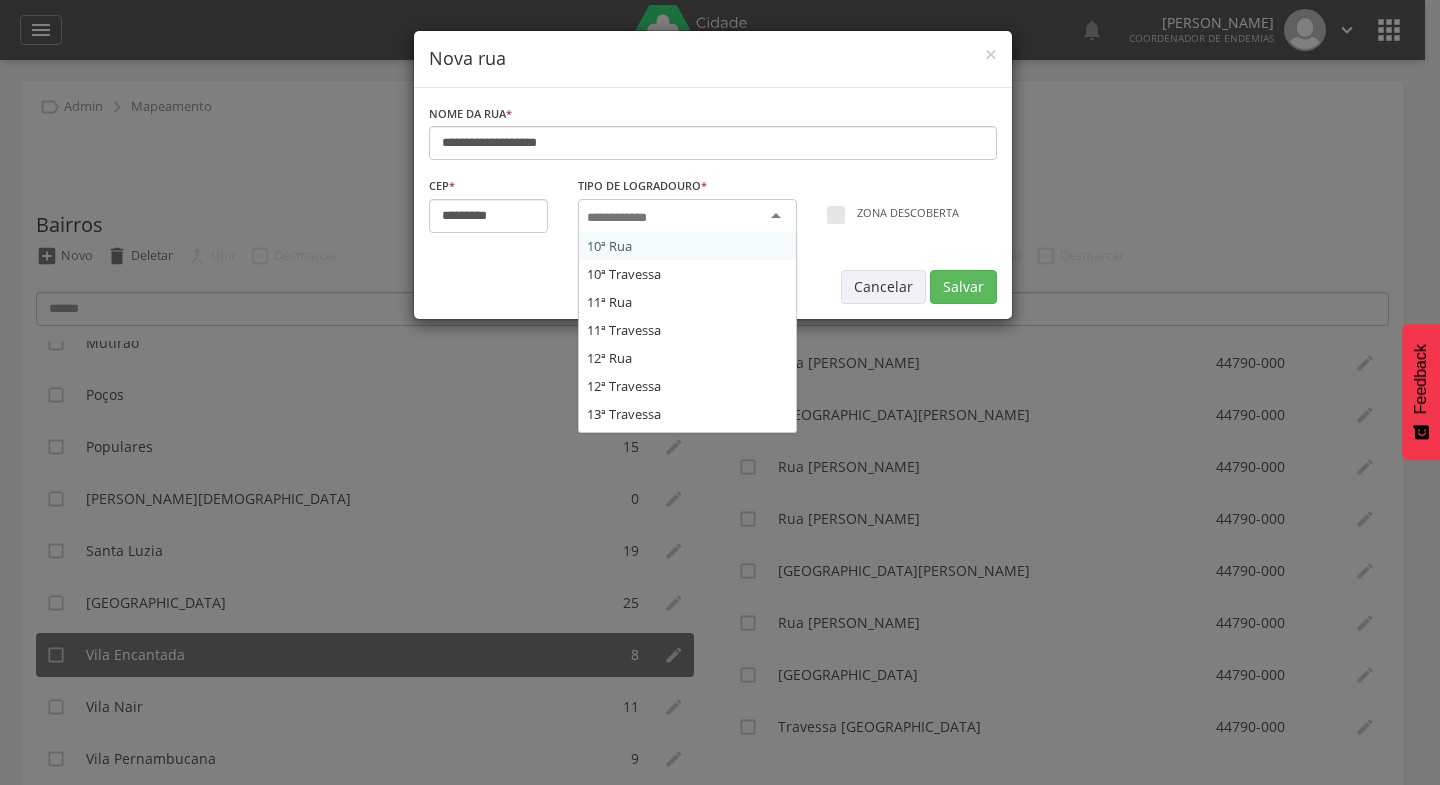 drag, startPoint x: 629, startPoint y: 246, endPoint x: 675, endPoint y: 245, distance: 46.010868 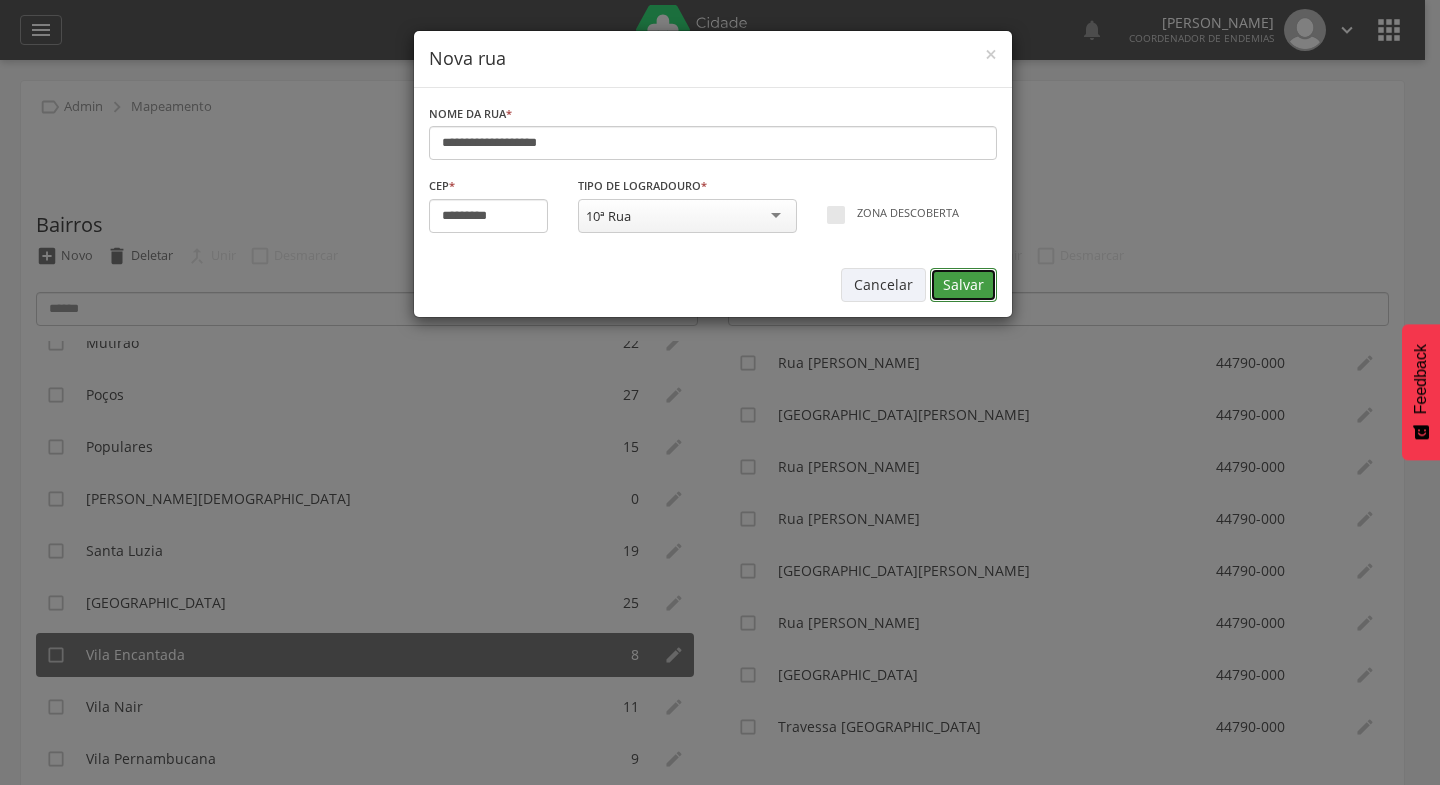 click on "Salvar" at bounding box center (963, 285) 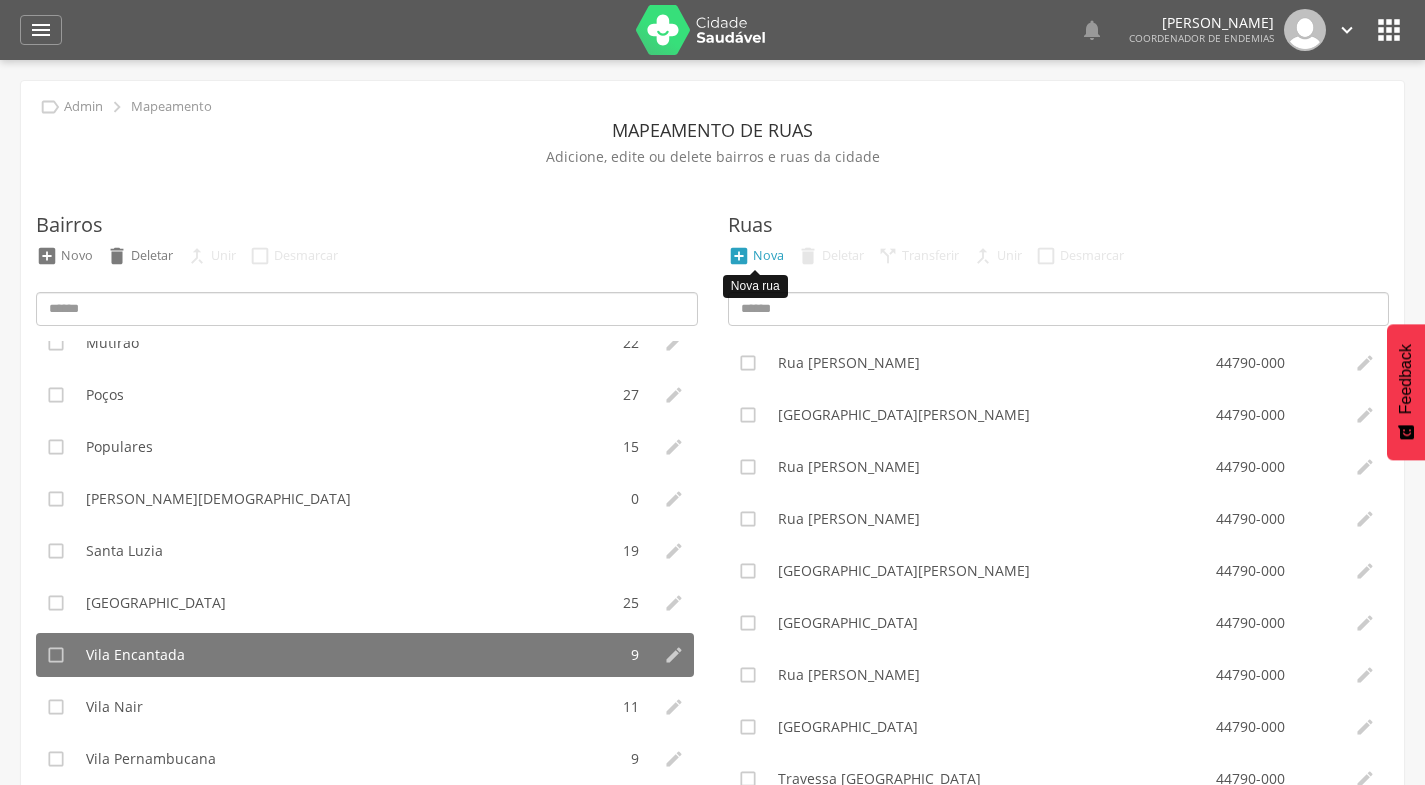 click on "Nova" at bounding box center (768, 255) 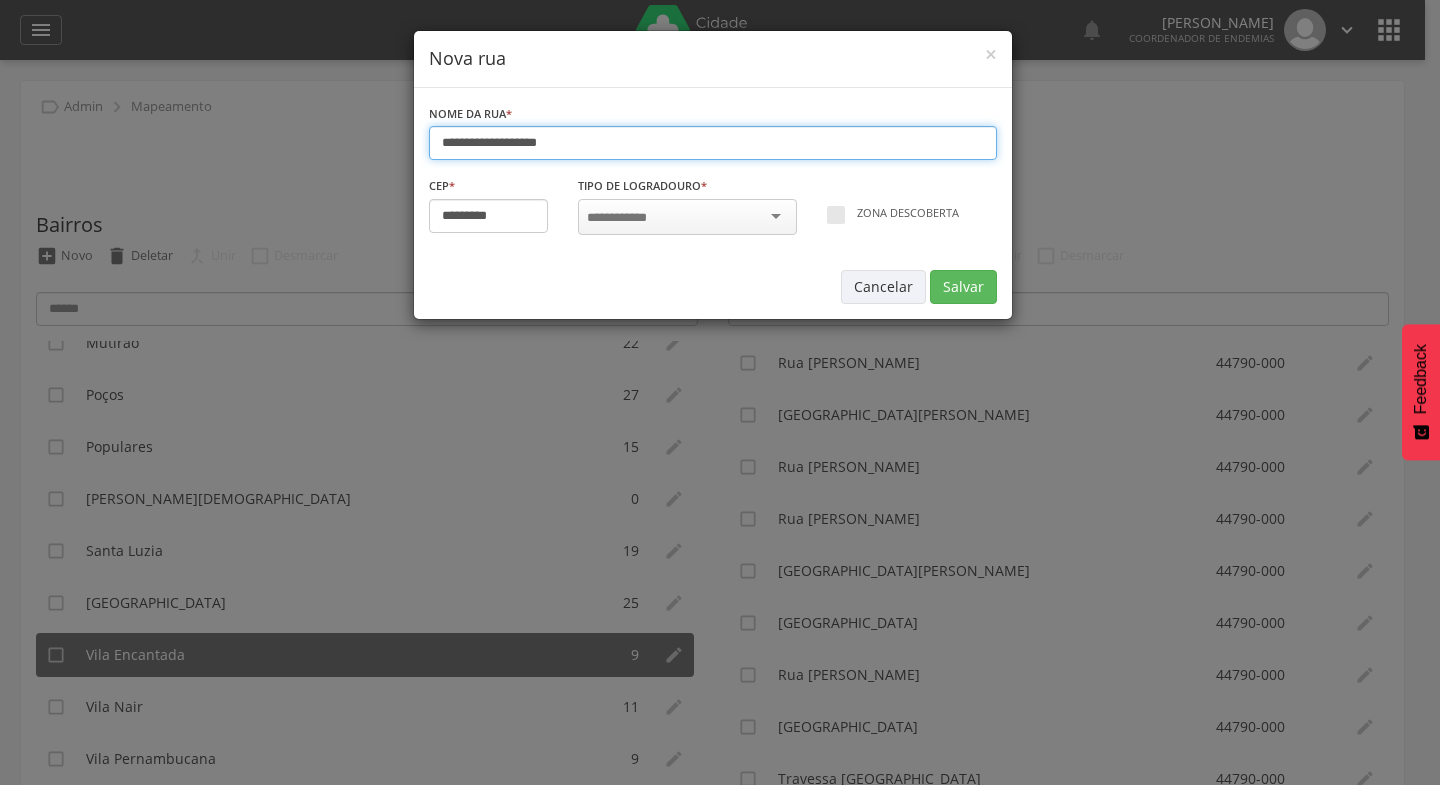 click on "**********" at bounding box center (713, 143) 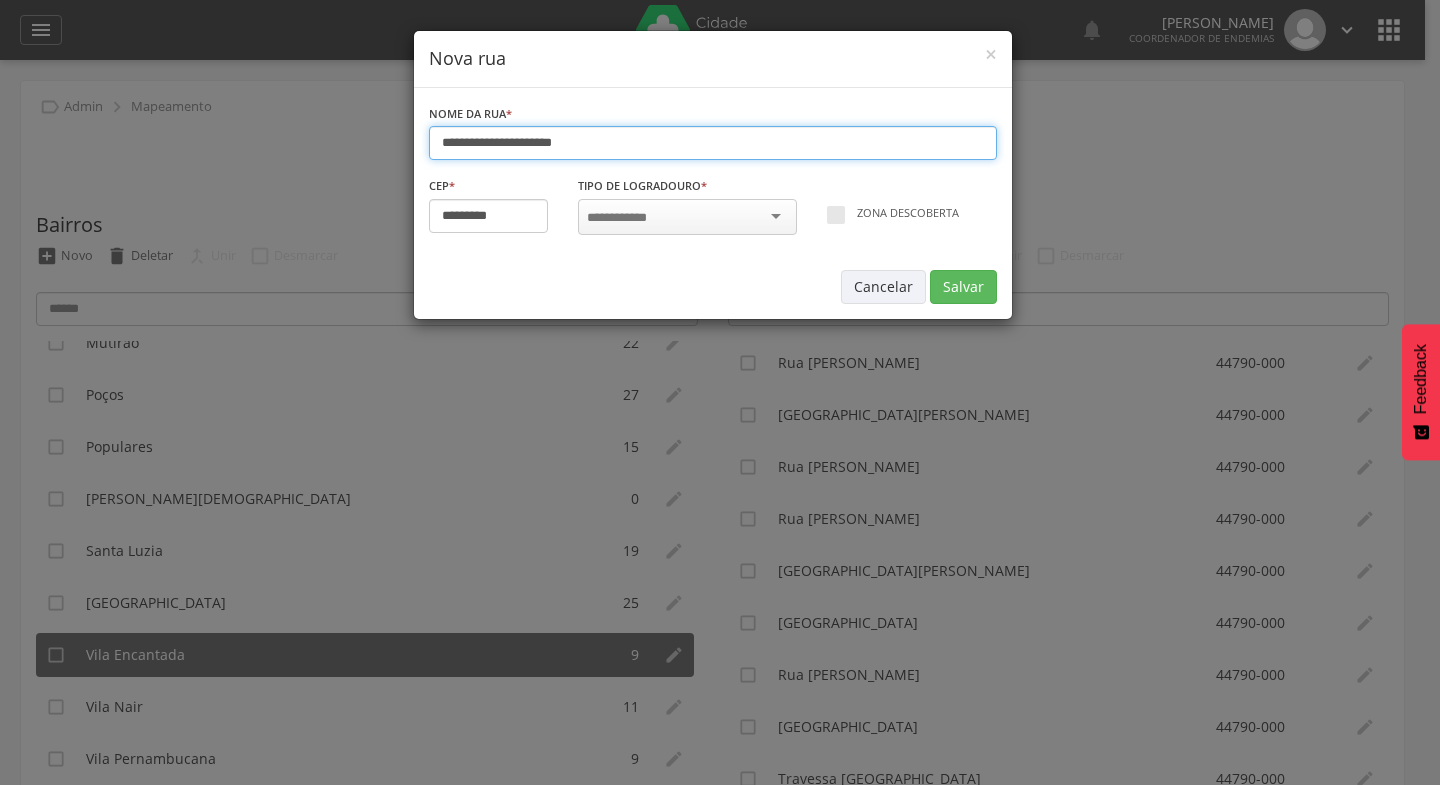 type on "**********" 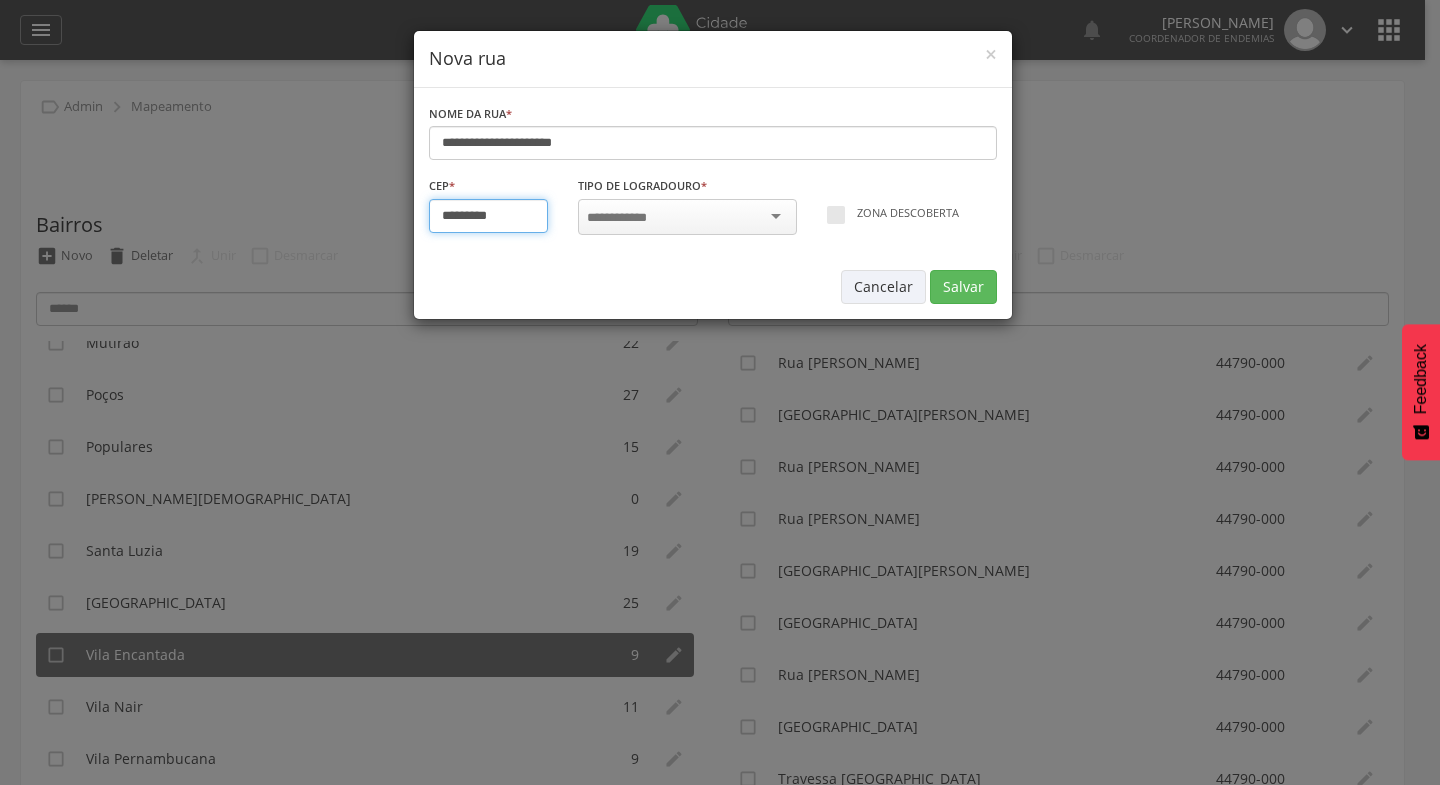 click on "*********" at bounding box center [489, 216] 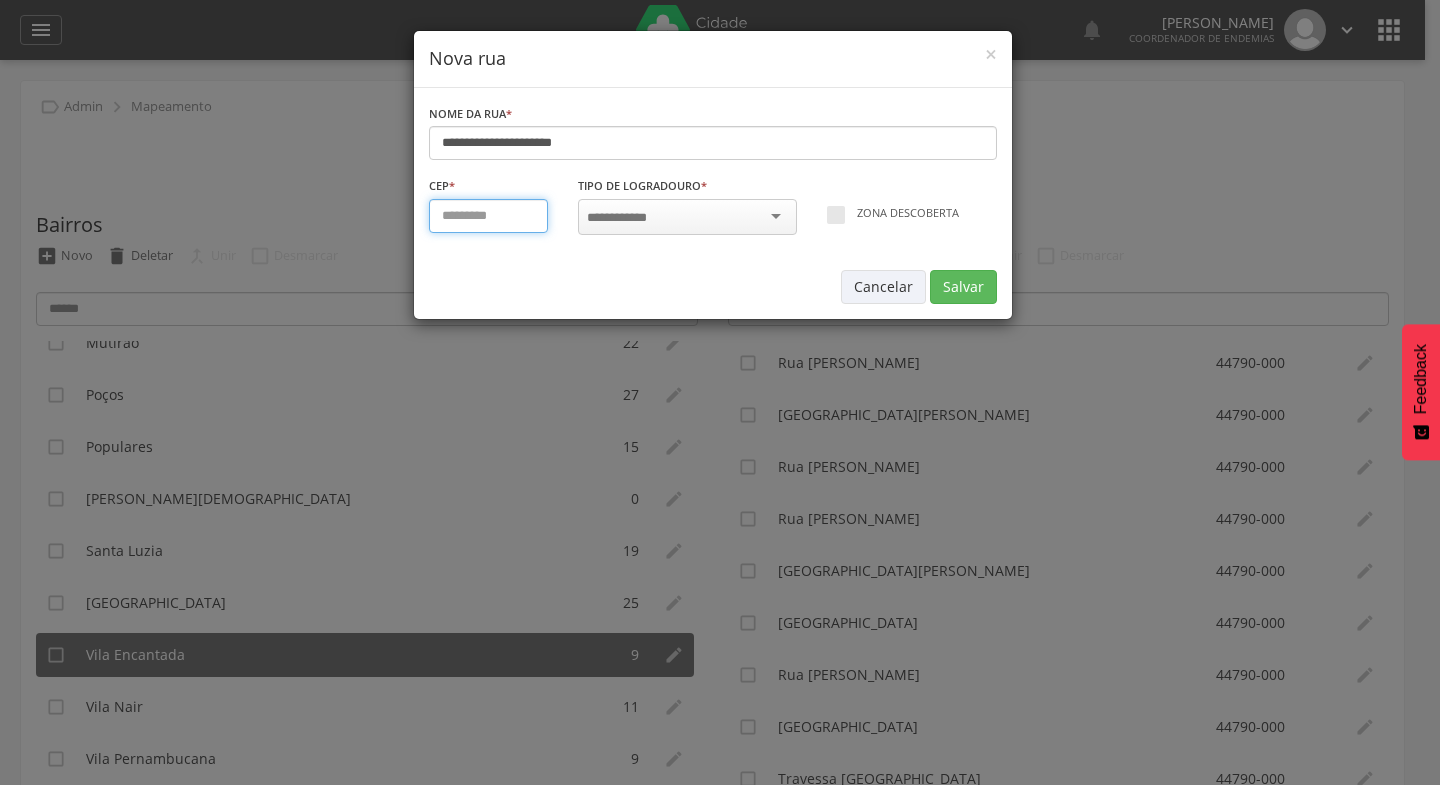 type on "*********" 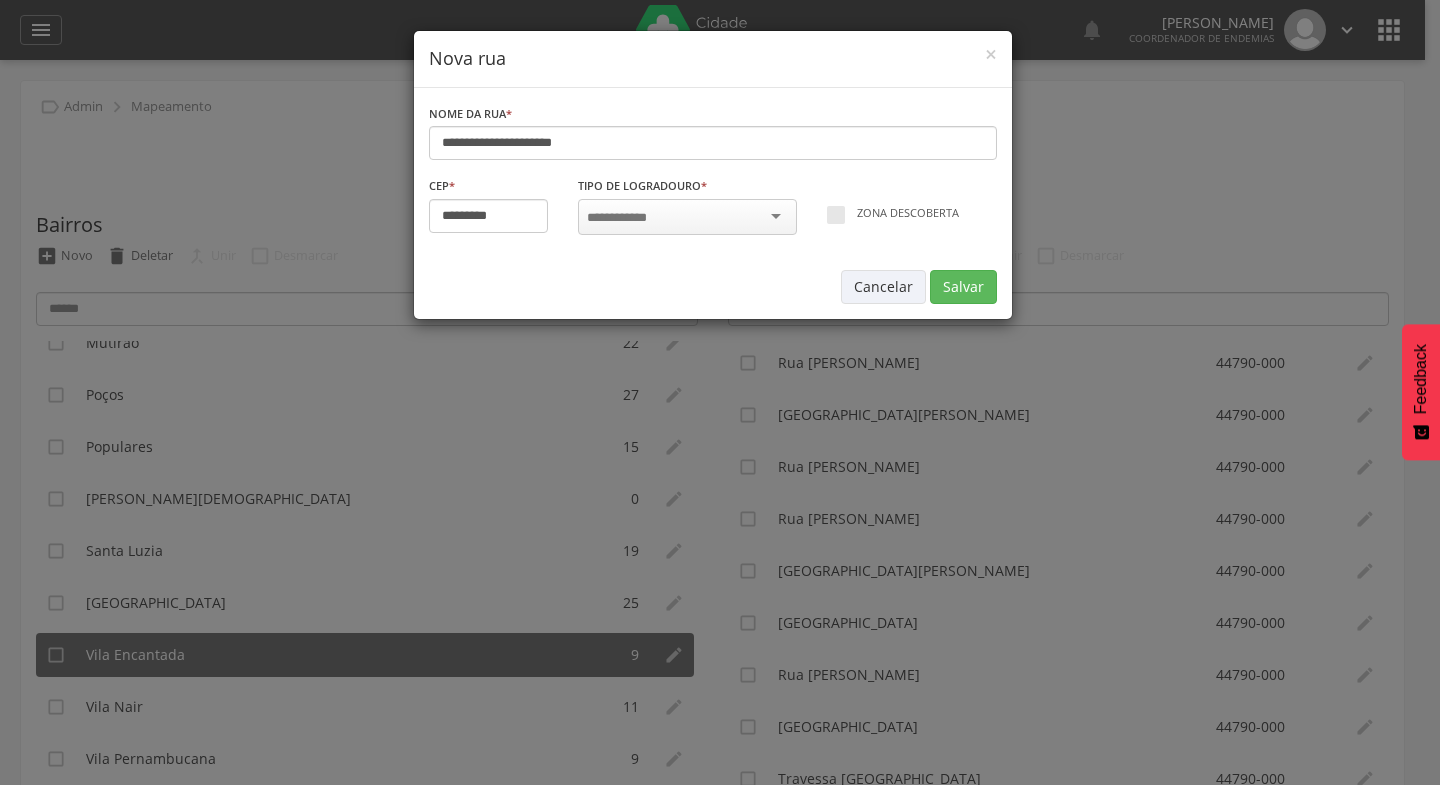 click at bounding box center [687, 217] 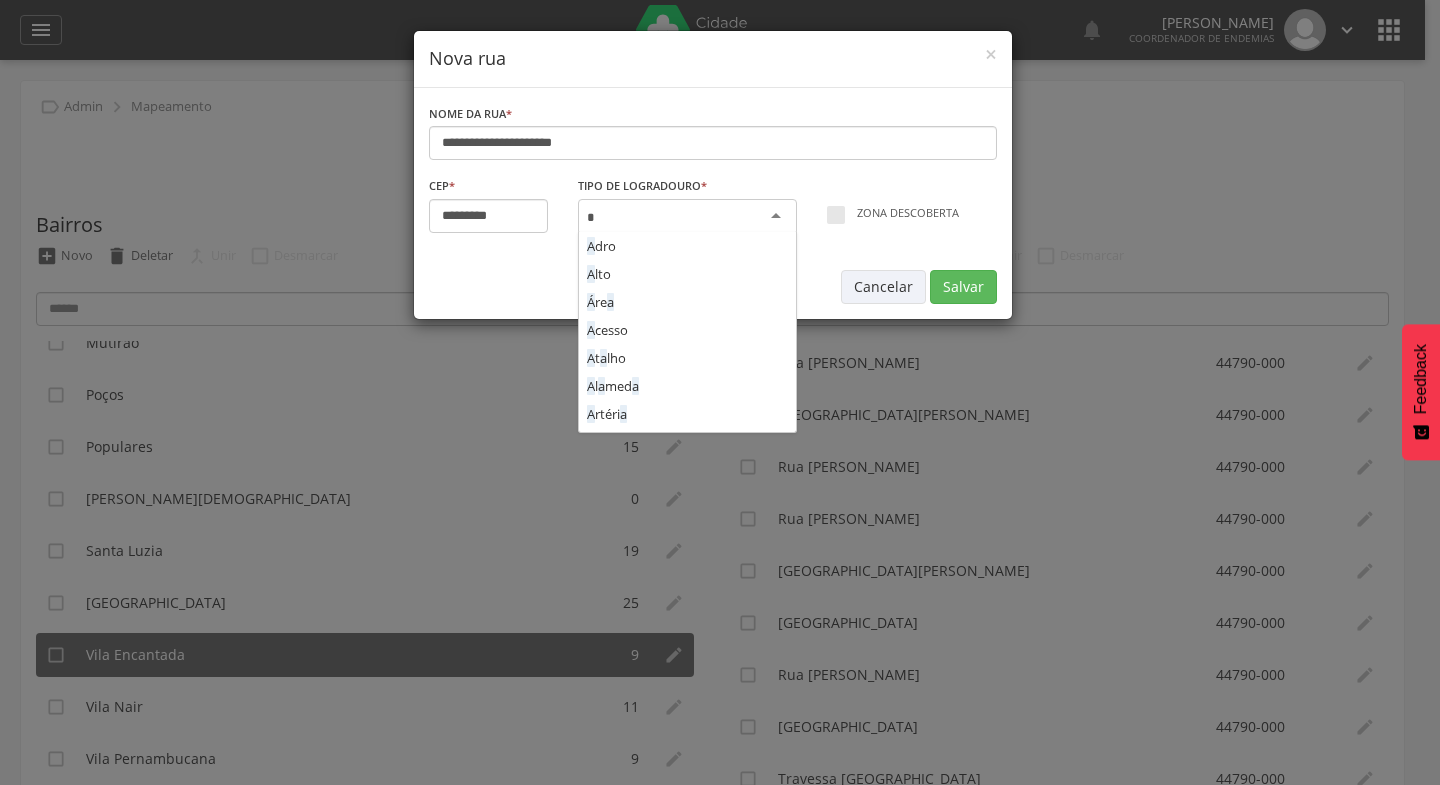 type on "**" 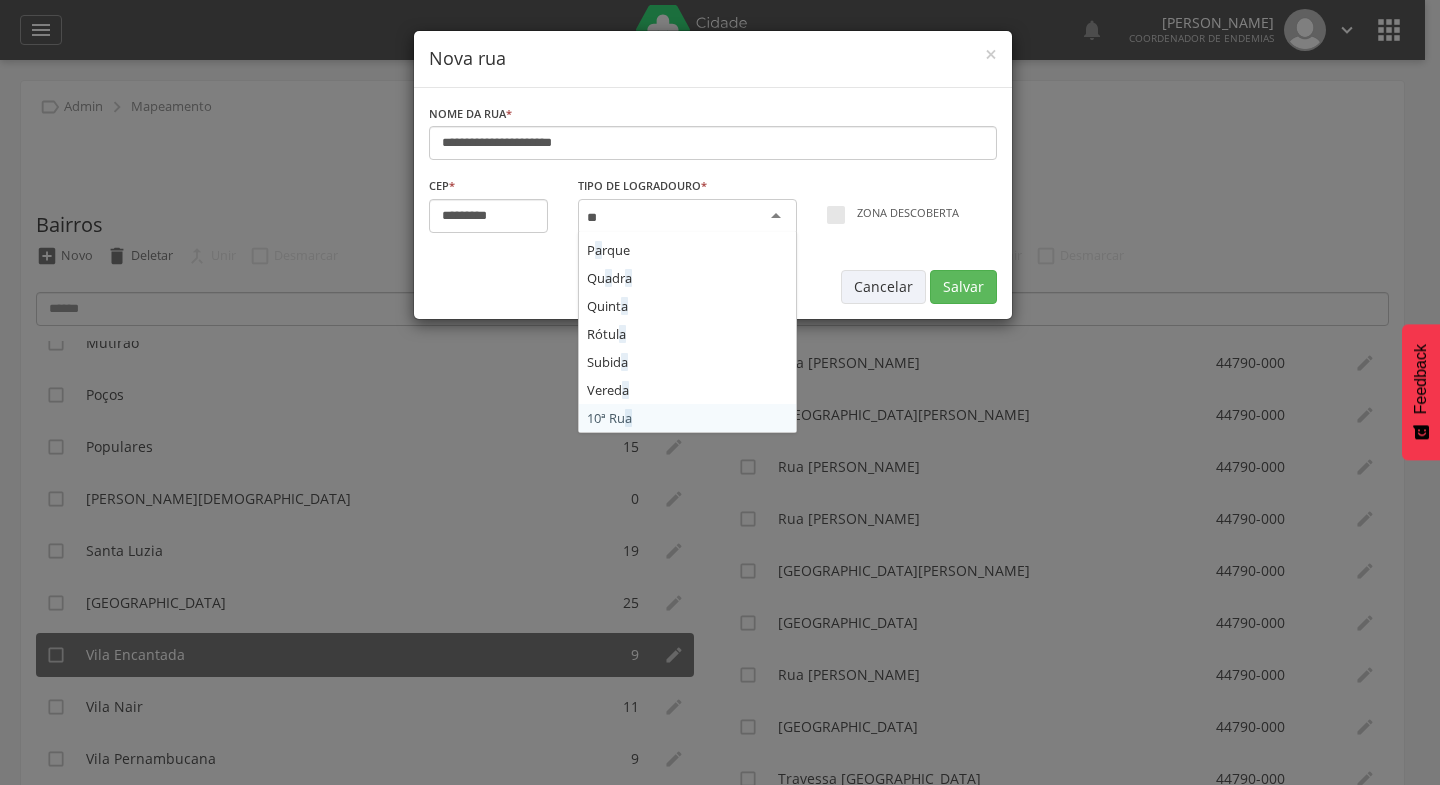 scroll, scrollTop: 0, scrollLeft: 0, axis: both 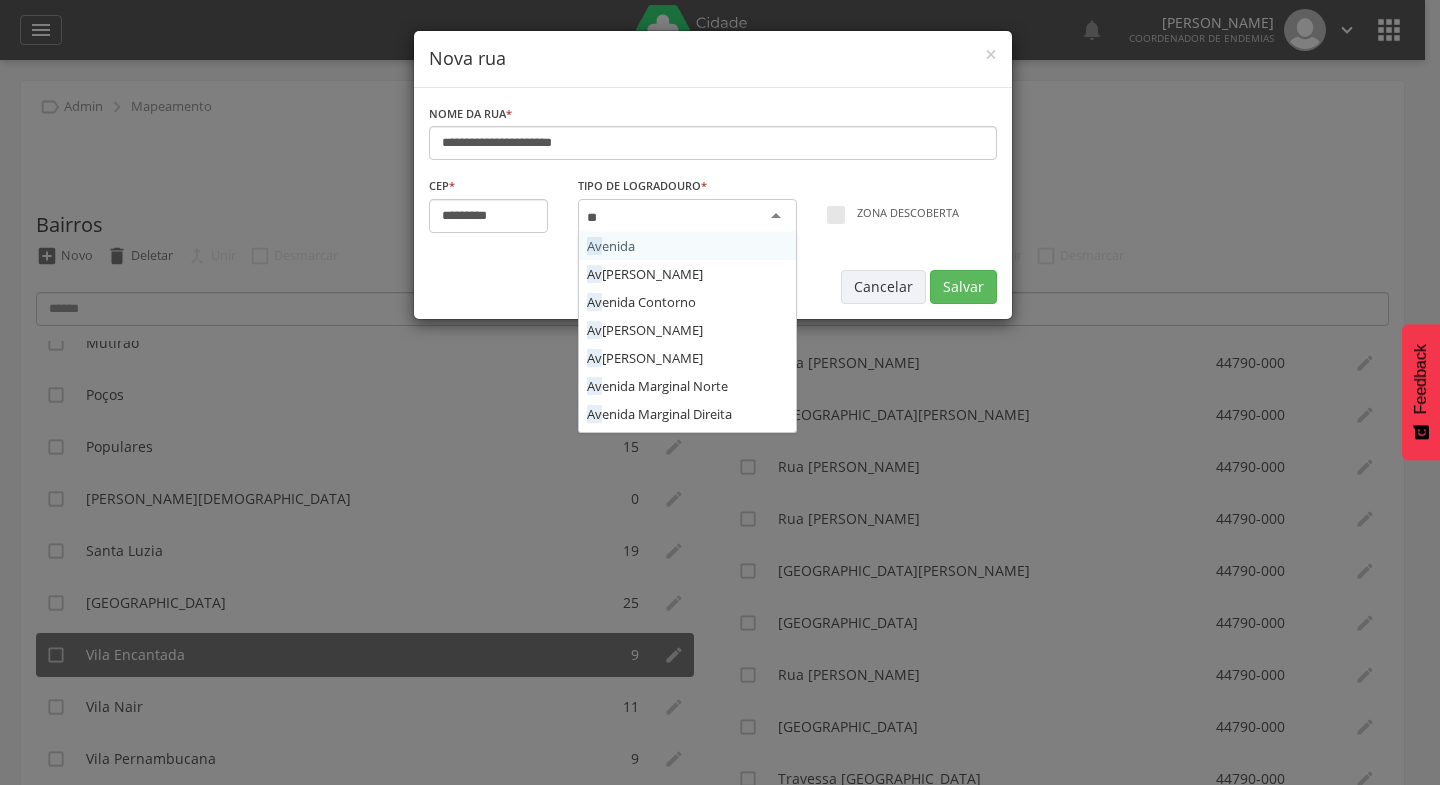 type 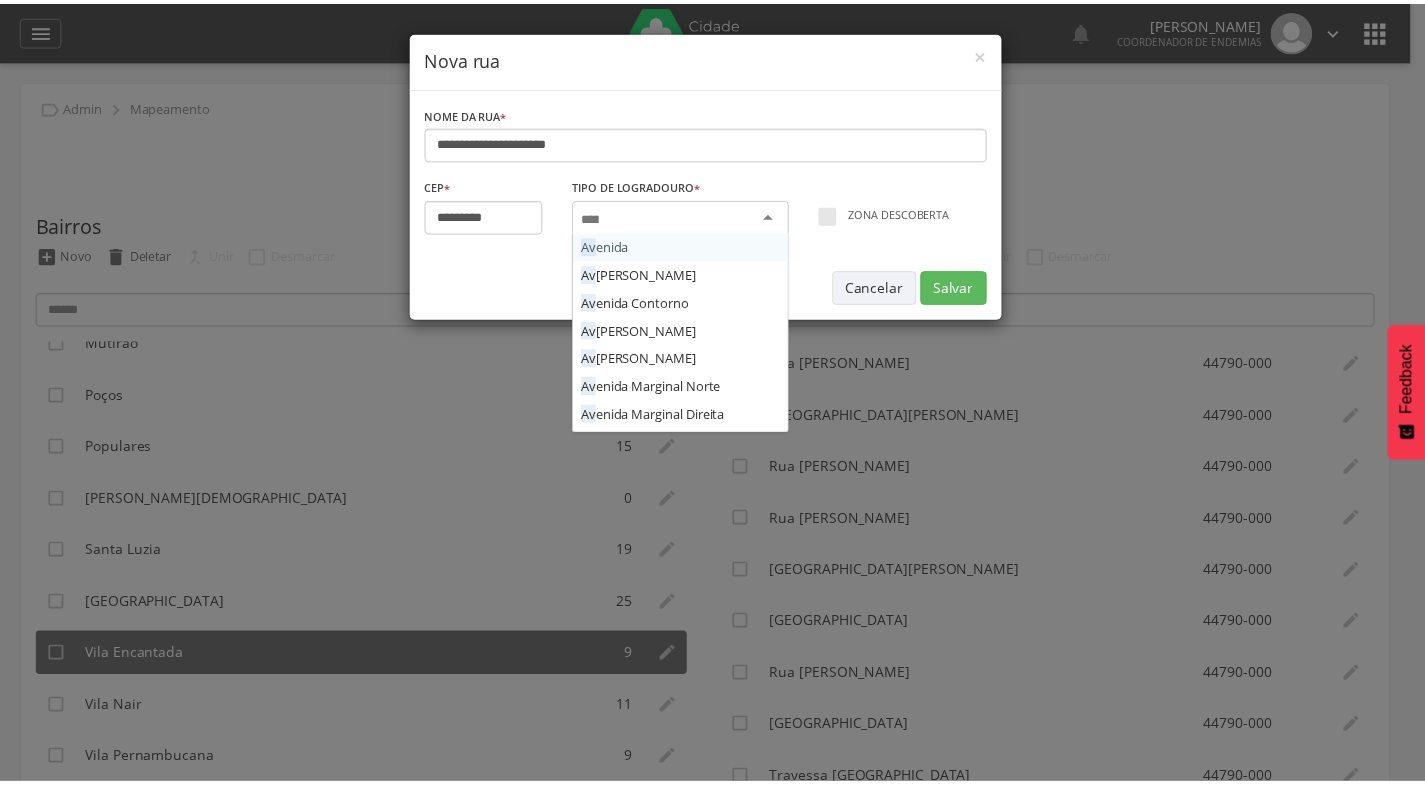 scroll, scrollTop: 0, scrollLeft: 0, axis: both 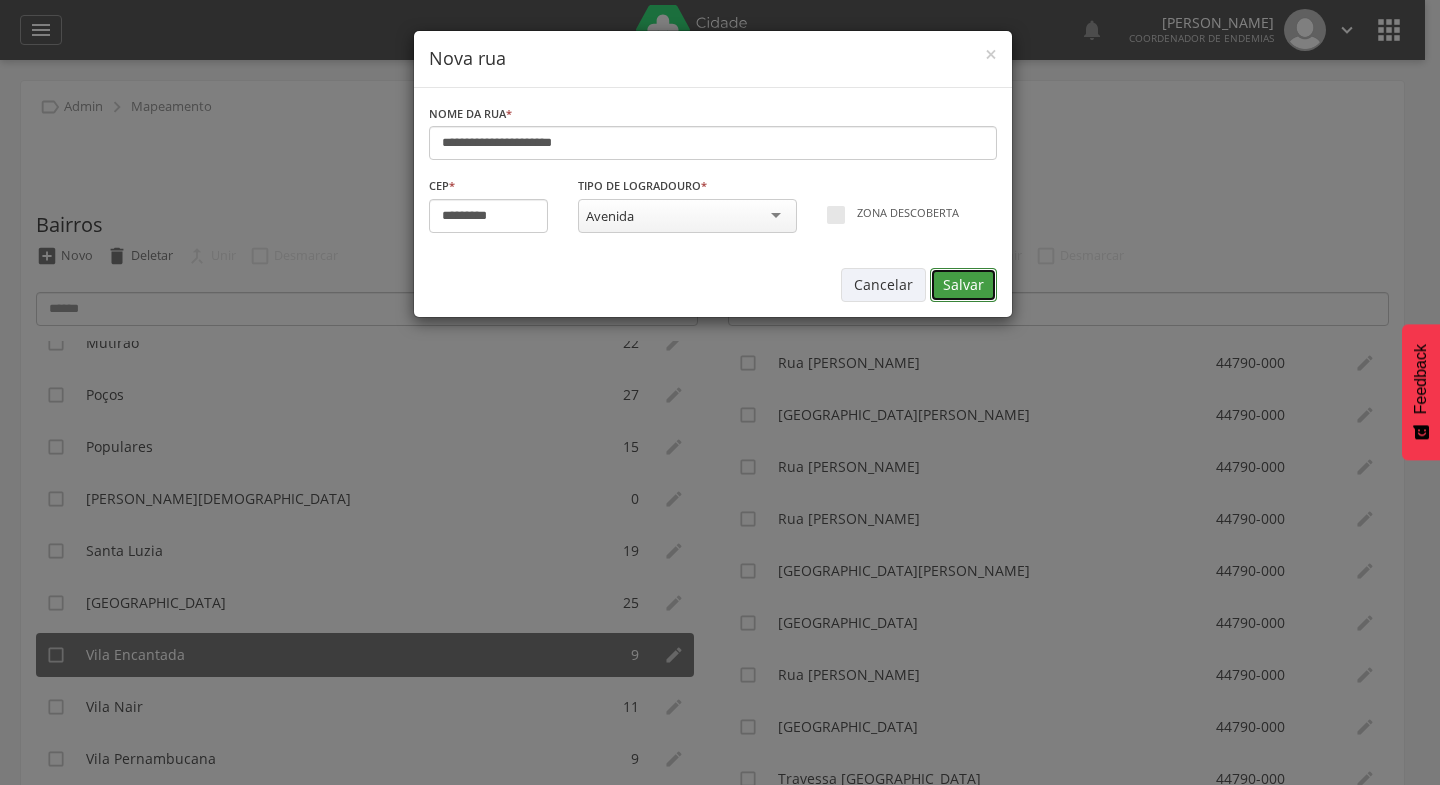 click on "Salvar" at bounding box center [963, 285] 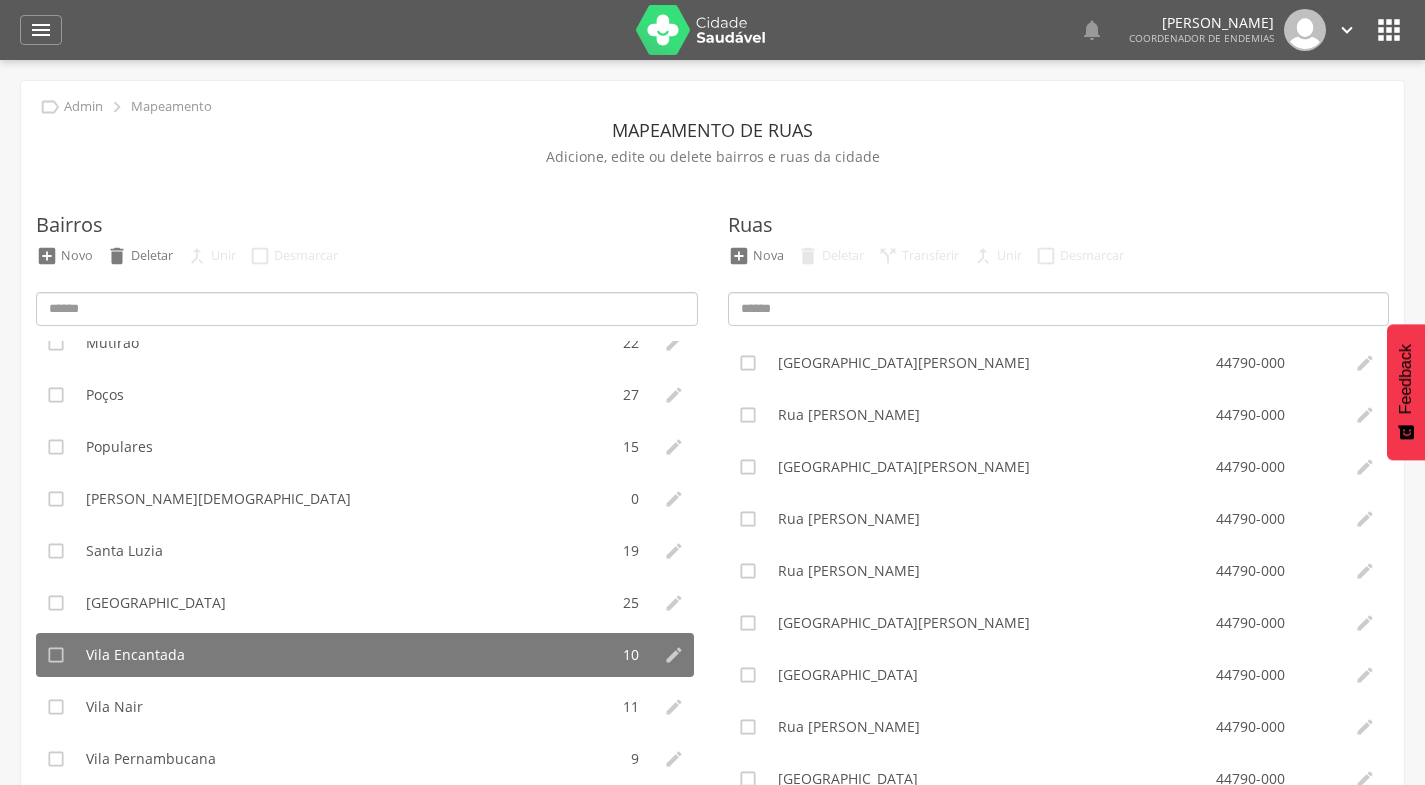 scroll, scrollTop: 20, scrollLeft: 0, axis: vertical 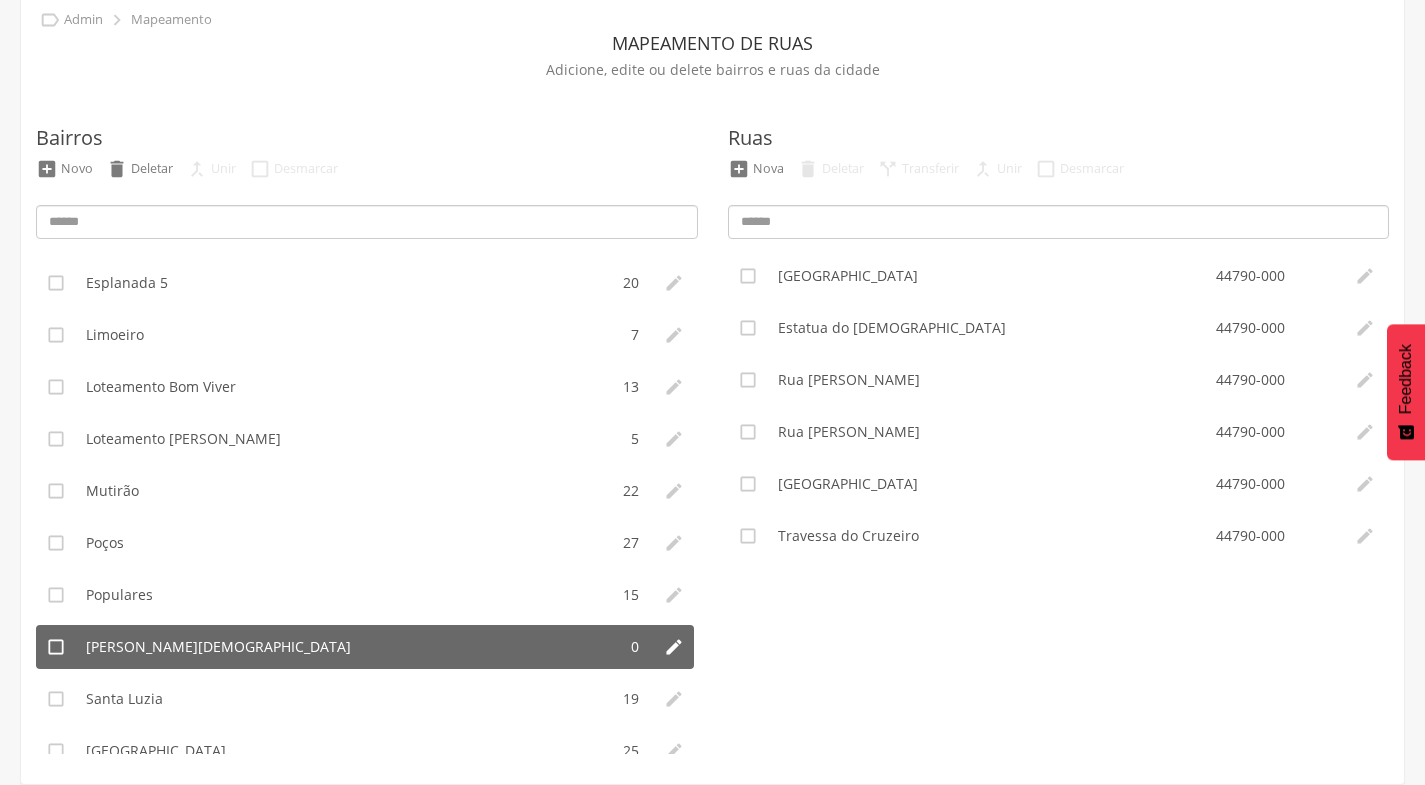 click on "[PERSON_NAME][DEMOGRAPHIC_DATA]" at bounding box center [346, 647] 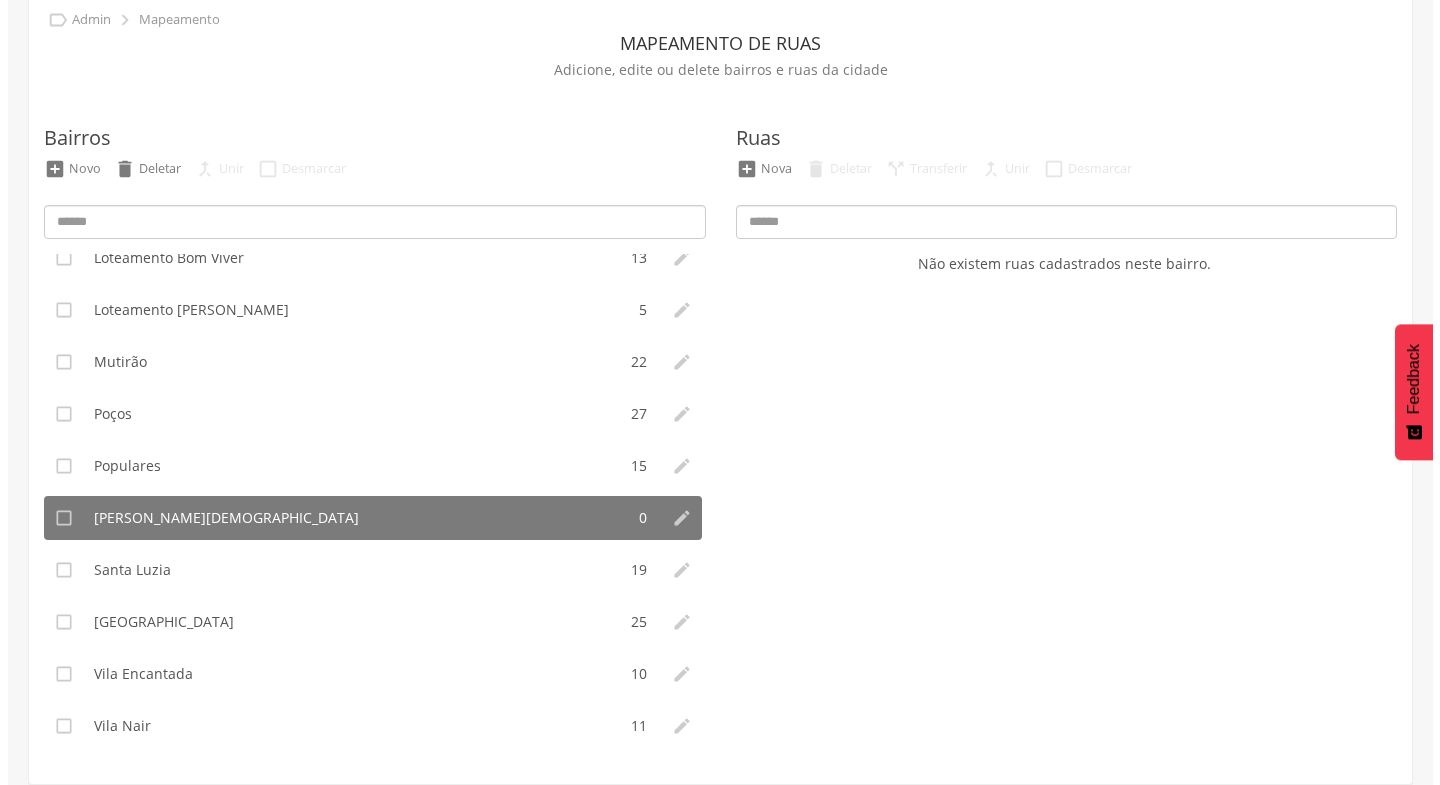 scroll, scrollTop: 535, scrollLeft: 0, axis: vertical 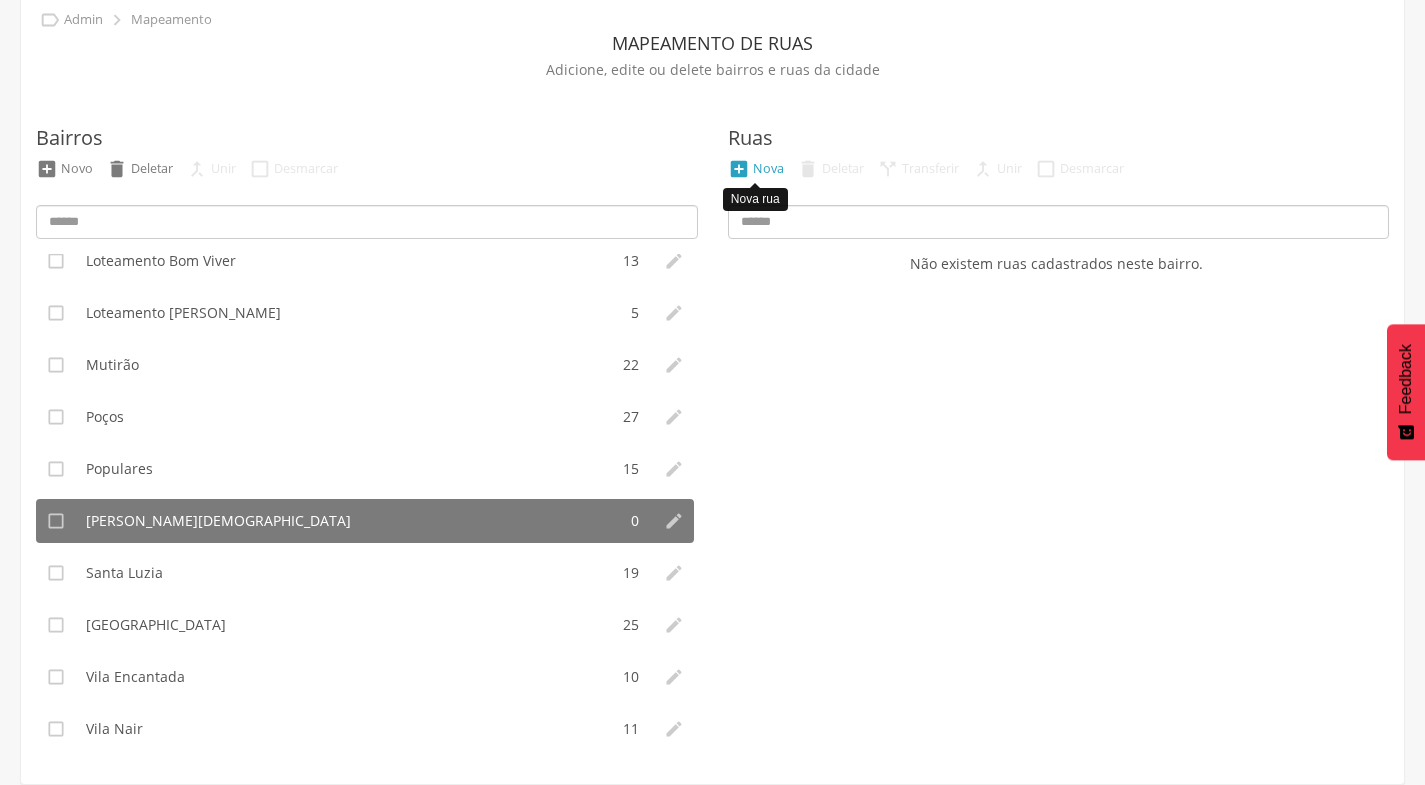 click on "Nova" at bounding box center [768, 168] 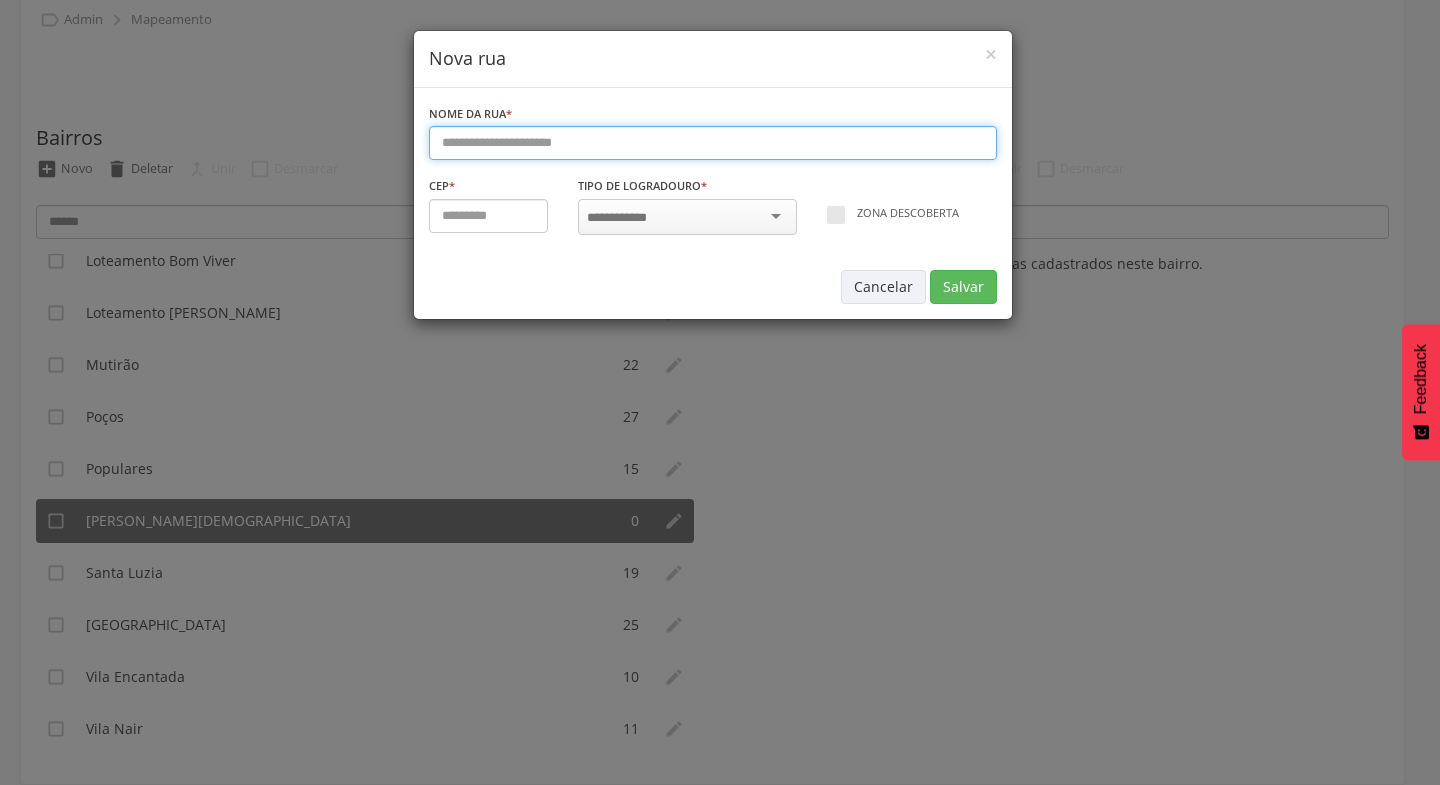 click at bounding box center [713, 143] 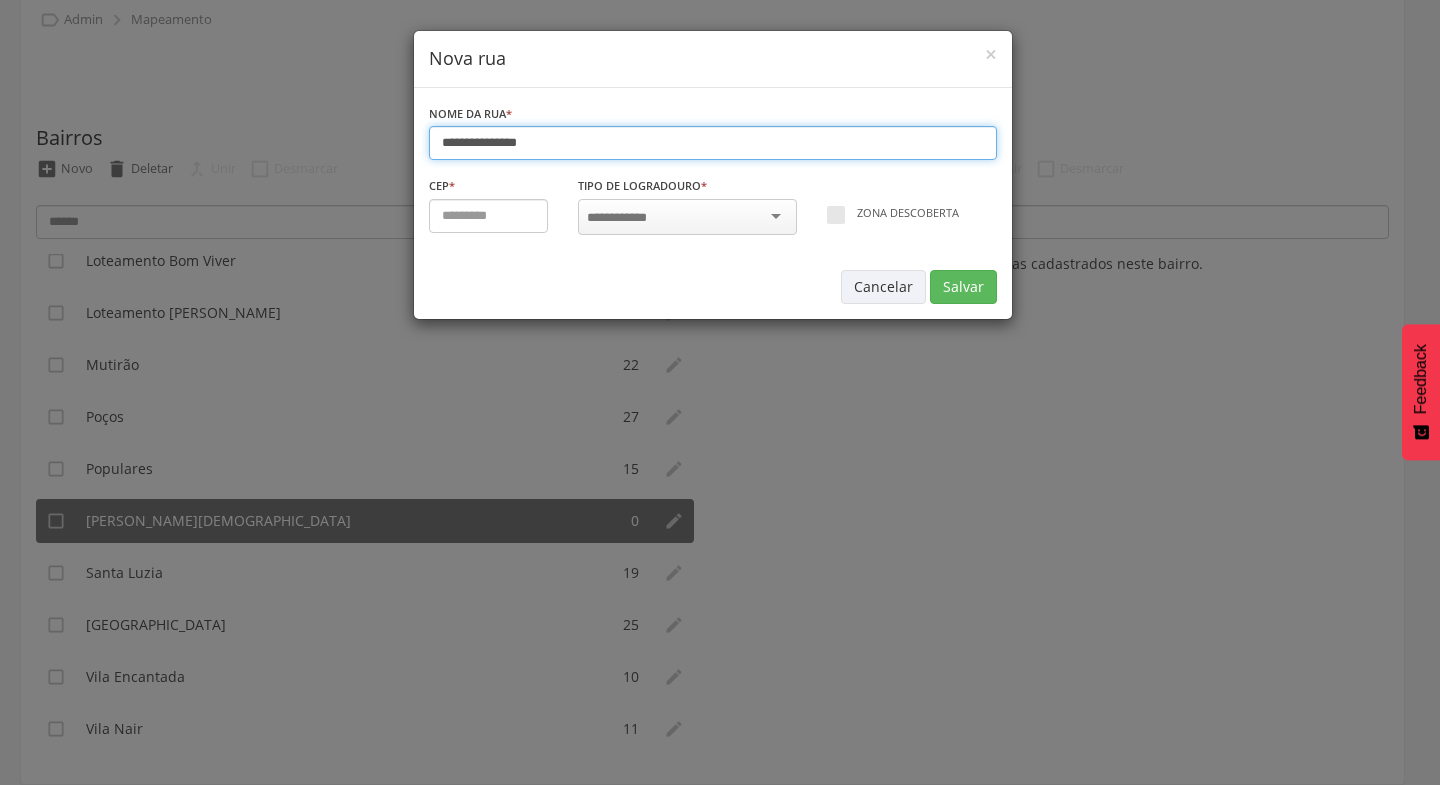 type on "**********" 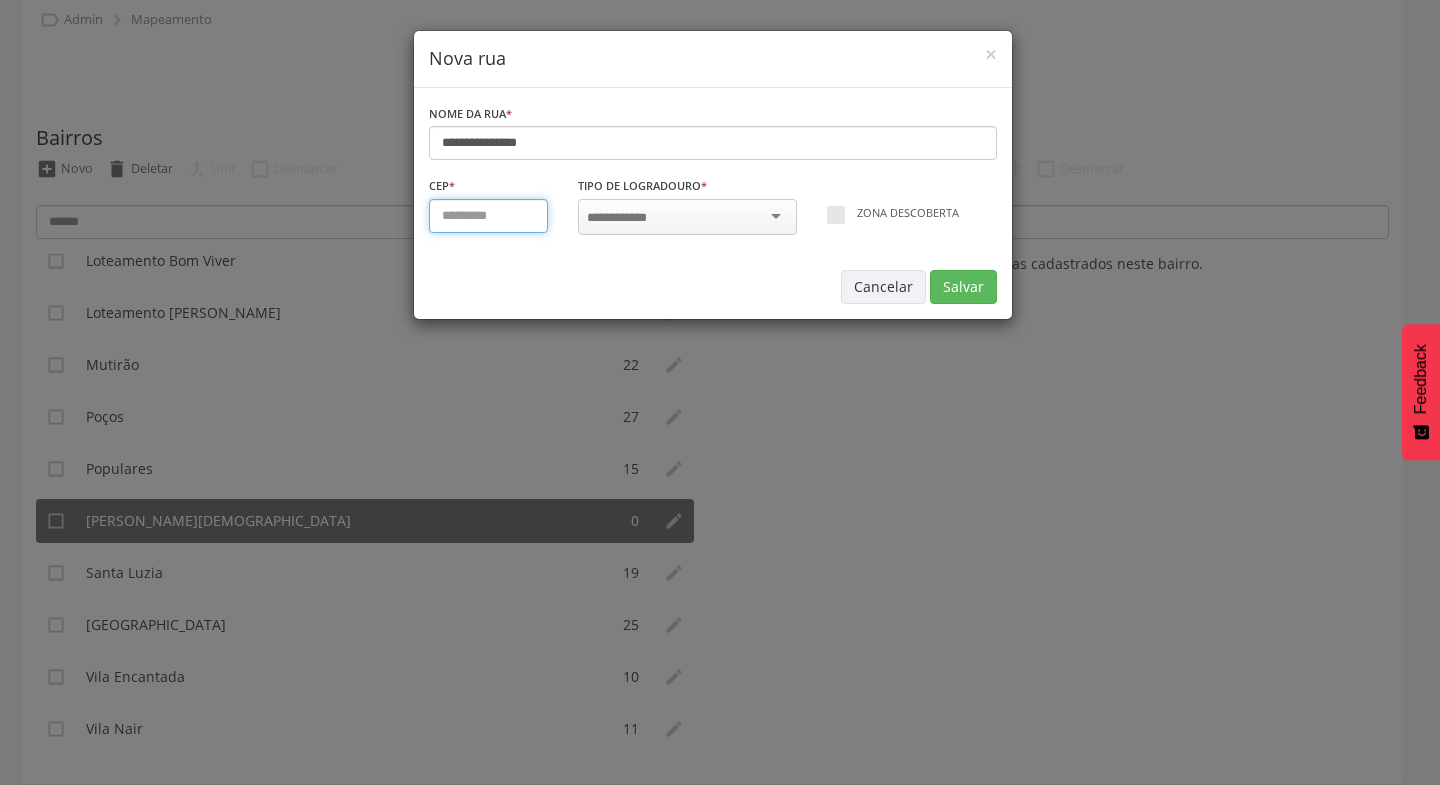 click at bounding box center [489, 216] 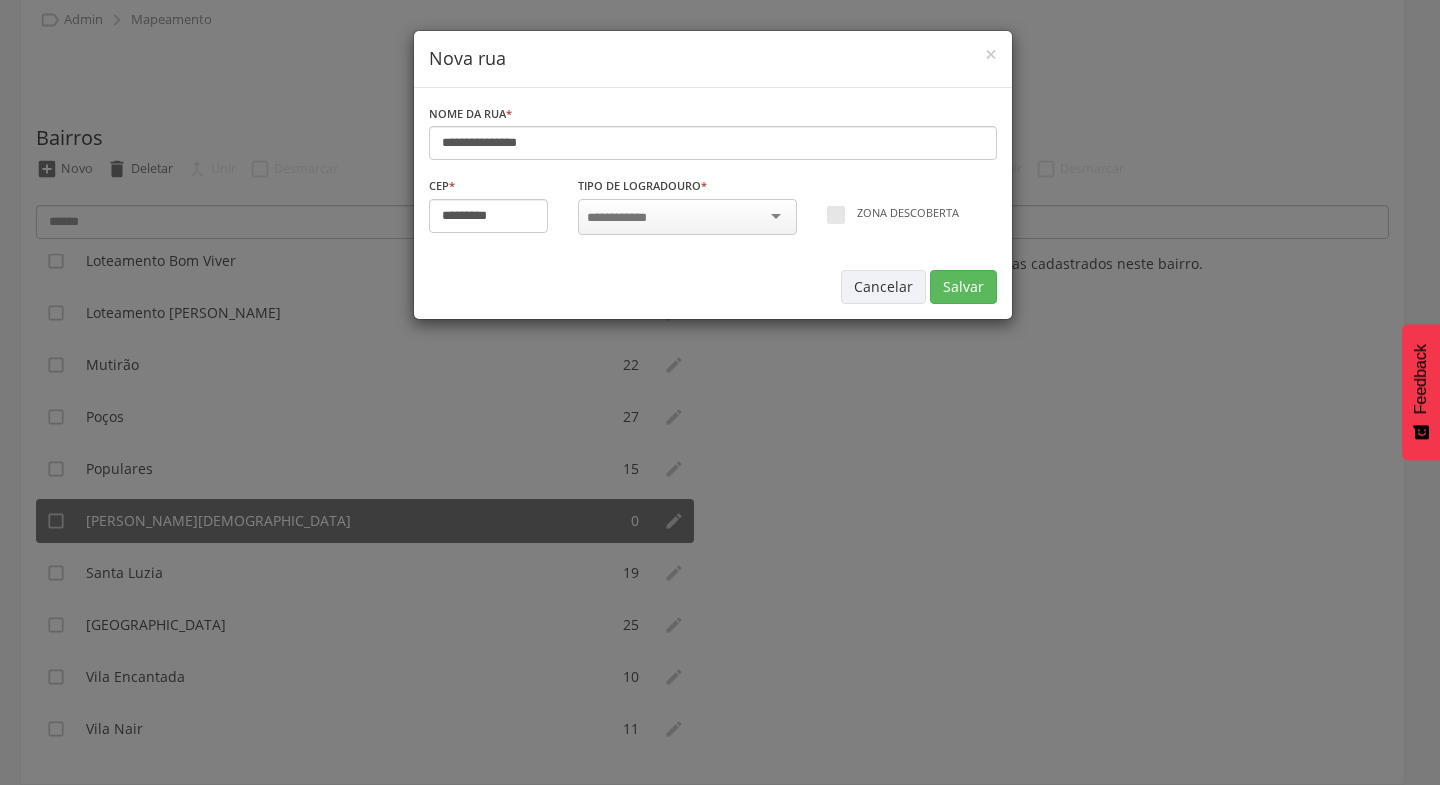 click at bounding box center [687, 217] 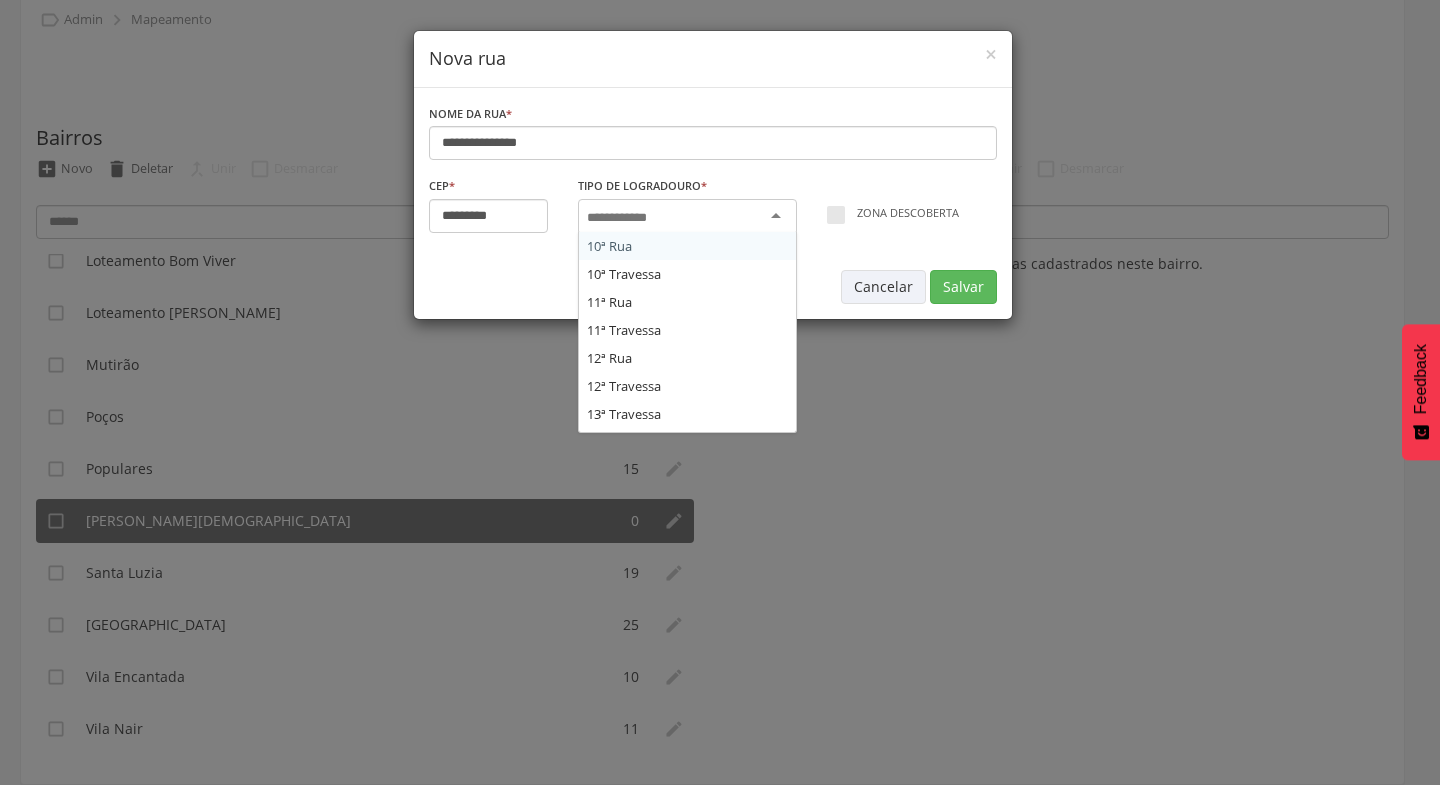 drag, startPoint x: 631, startPoint y: 245, endPoint x: 641, endPoint y: 248, distance: 10.440307 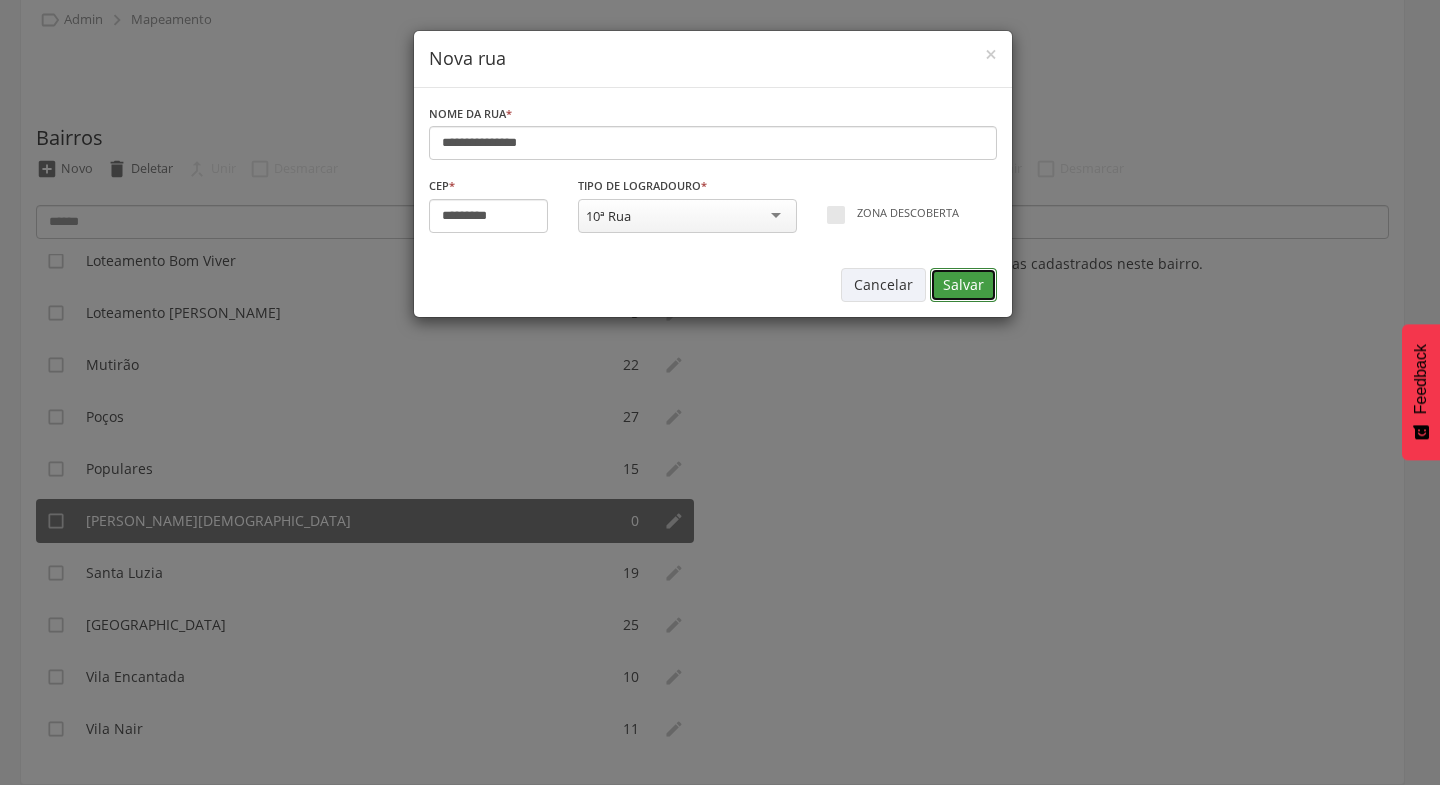 click on "Salvar" at bounding box center [963, 285] 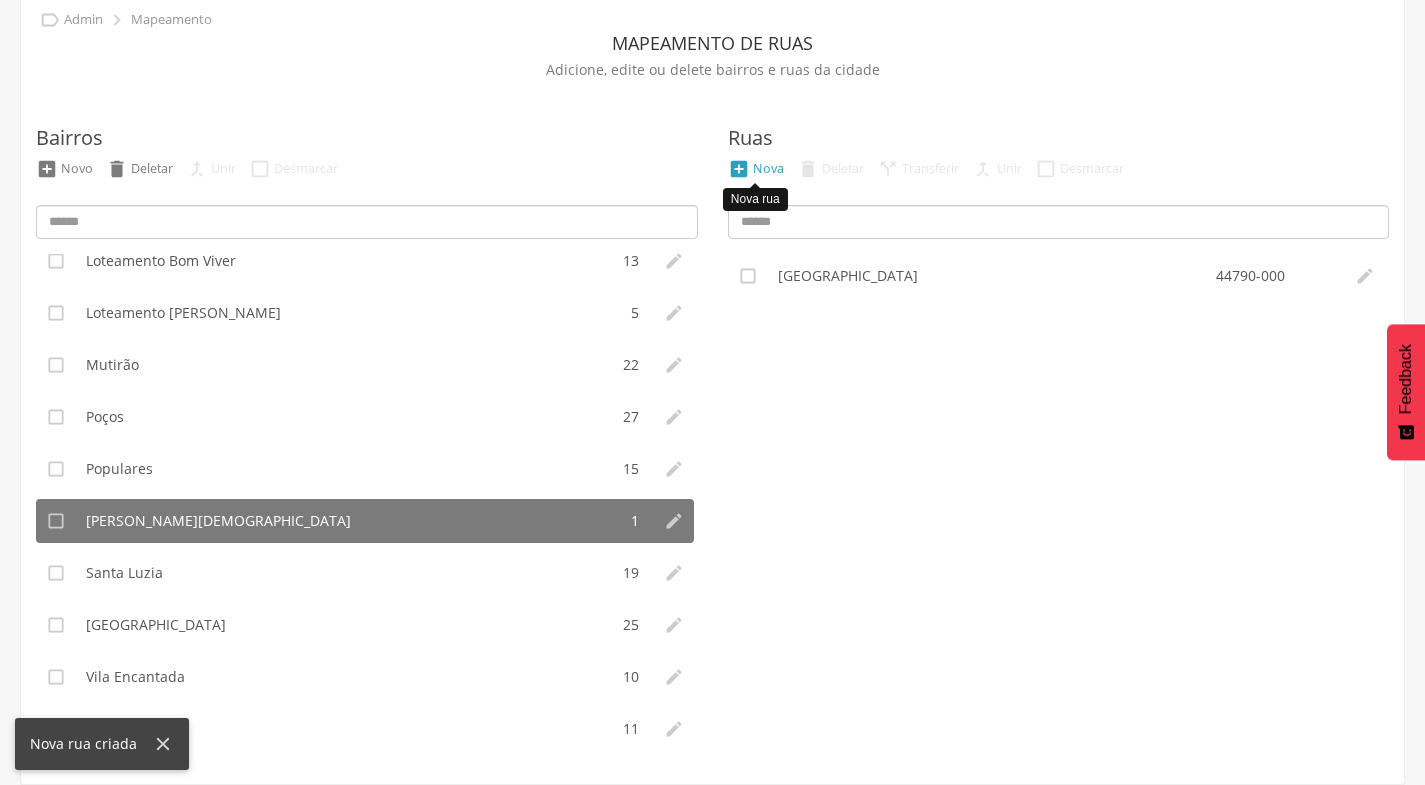 click on "Nova" at bounding box center (768, 168) 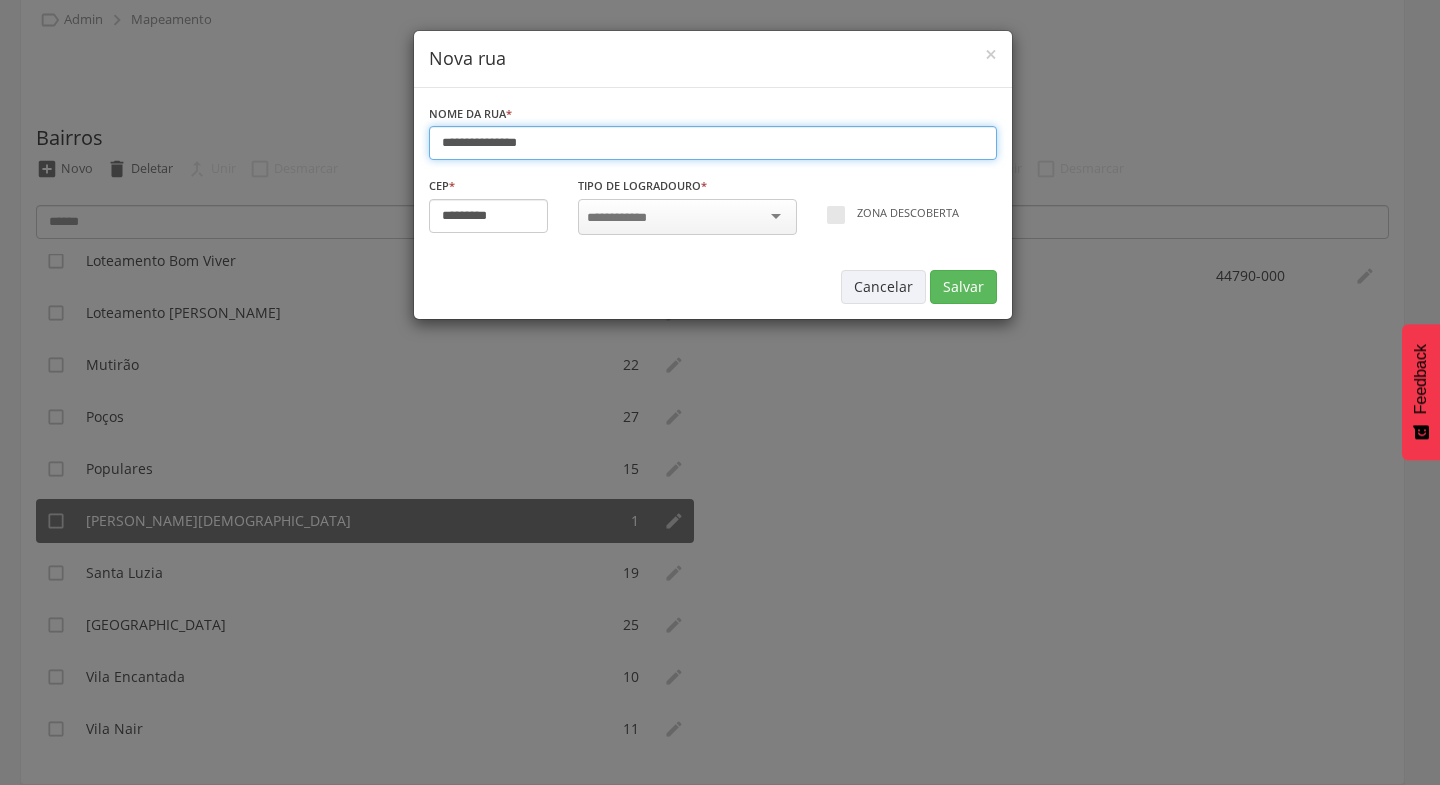click on "**********" at bounding box center (713, 143) 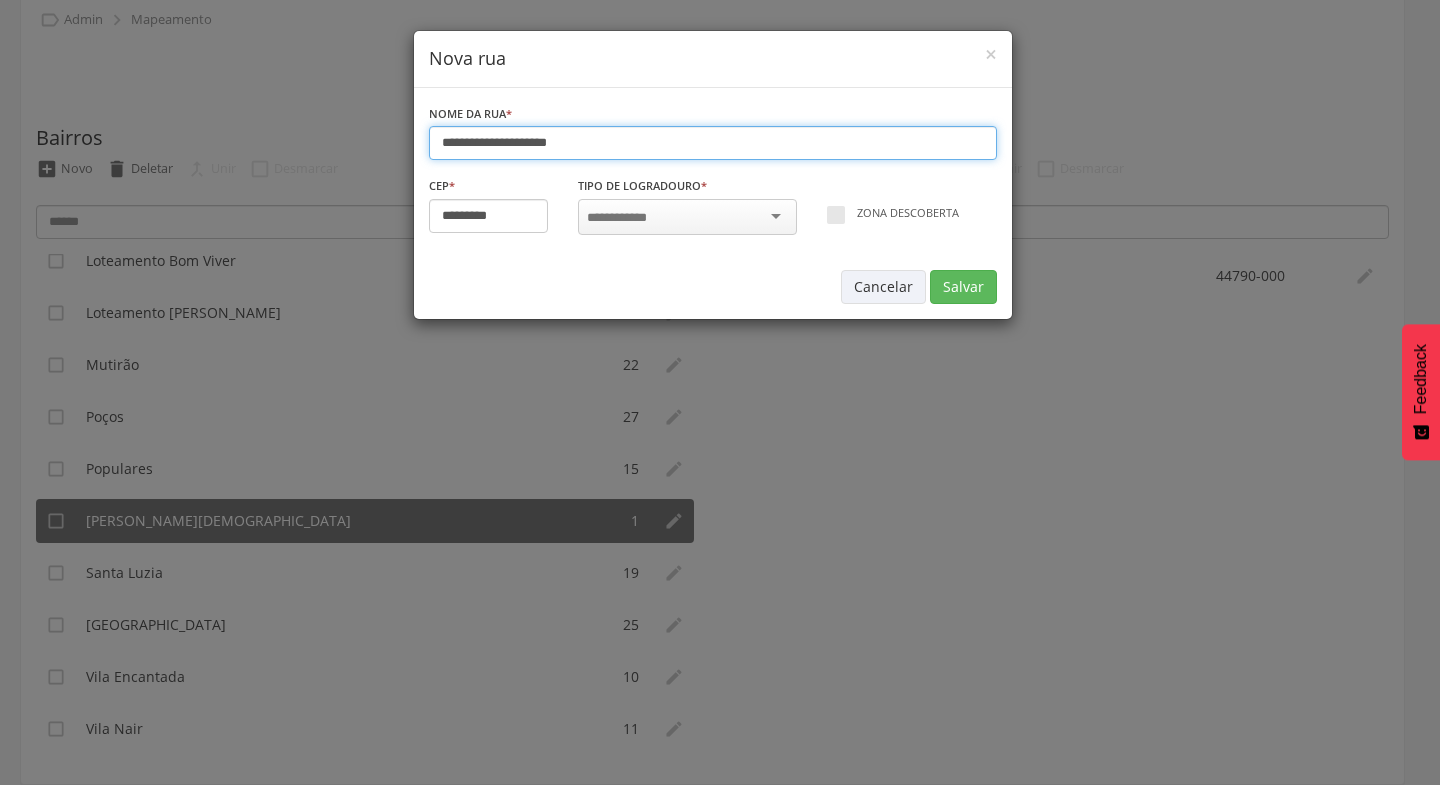 type on "**********" 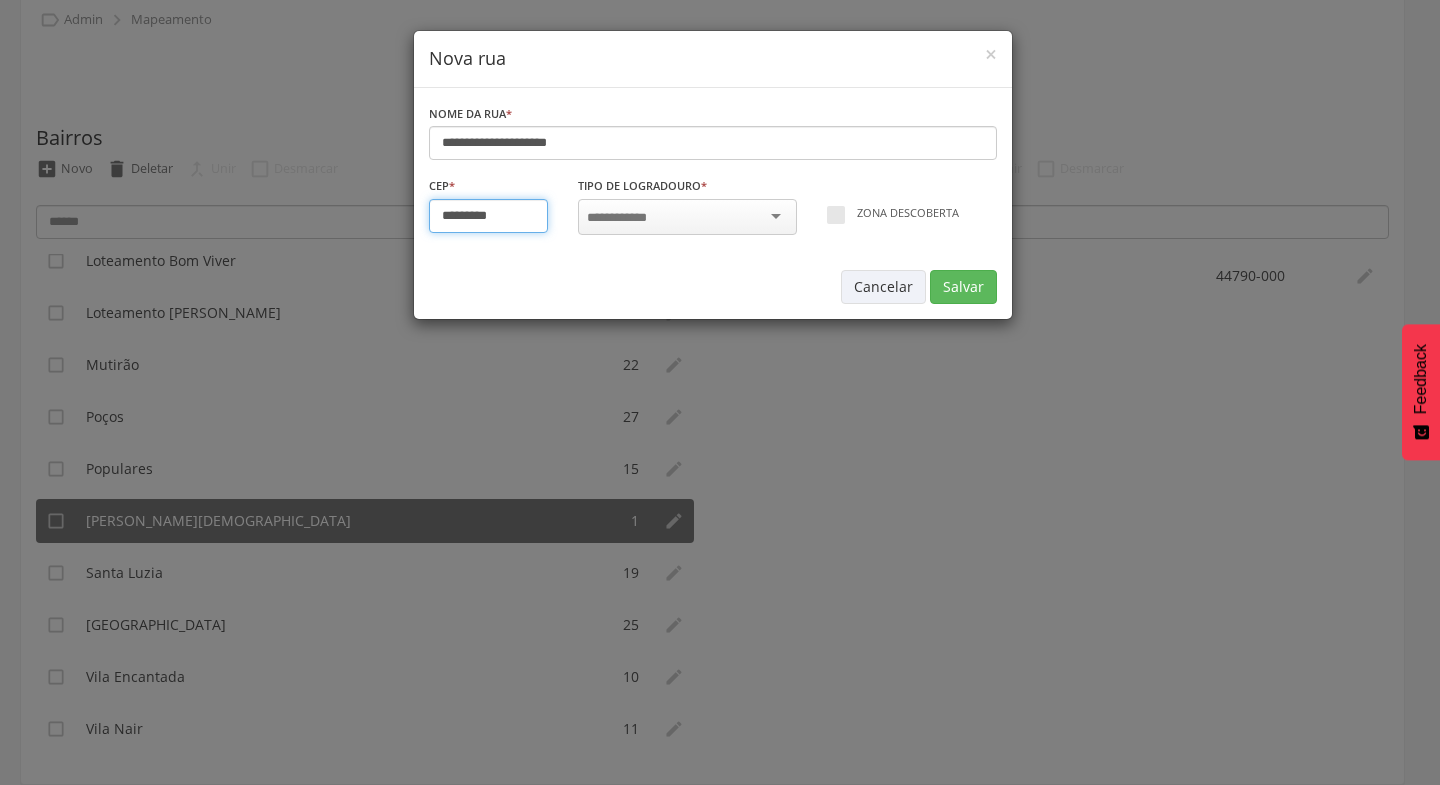 click on "*********" at bounding box center [489, 216] 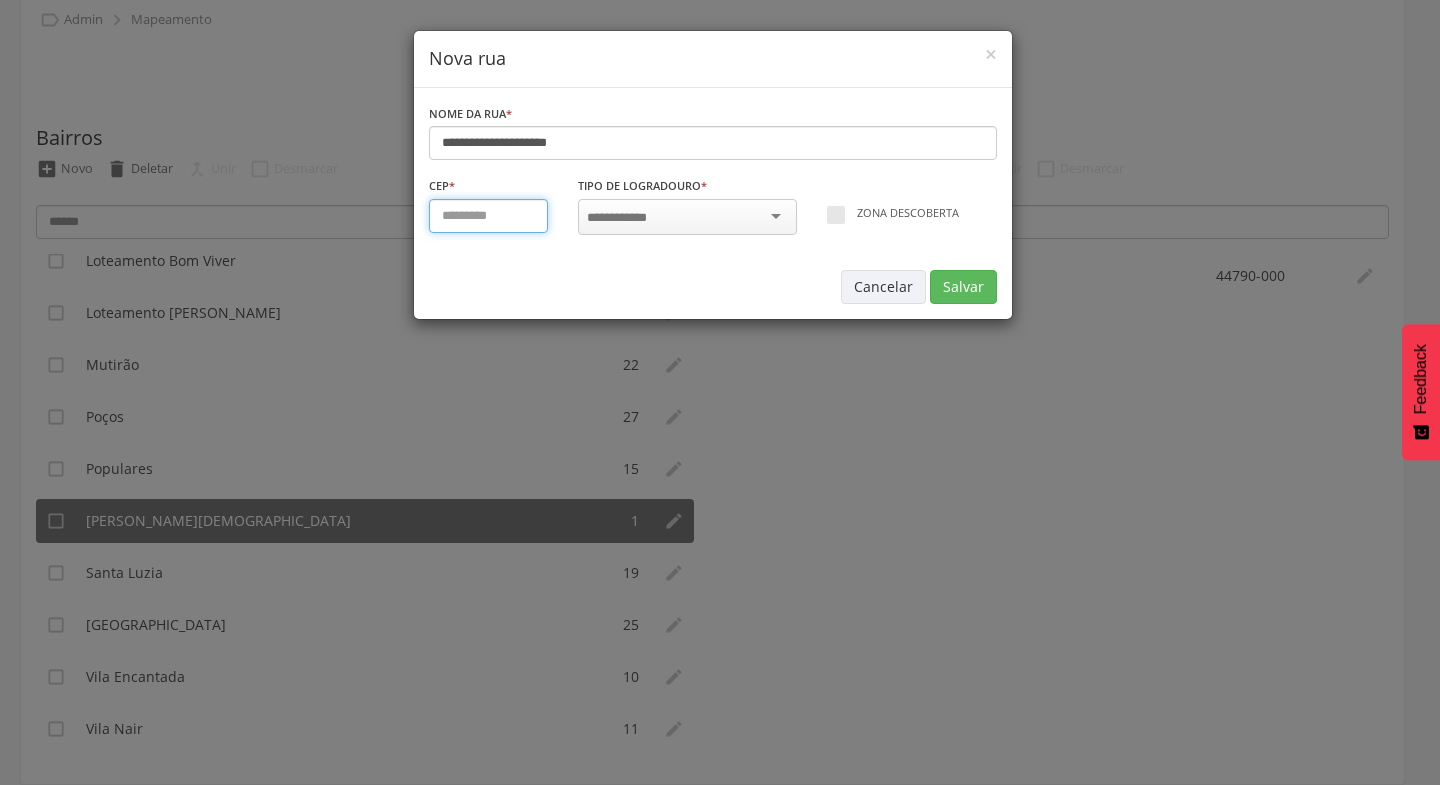 type on "*********" 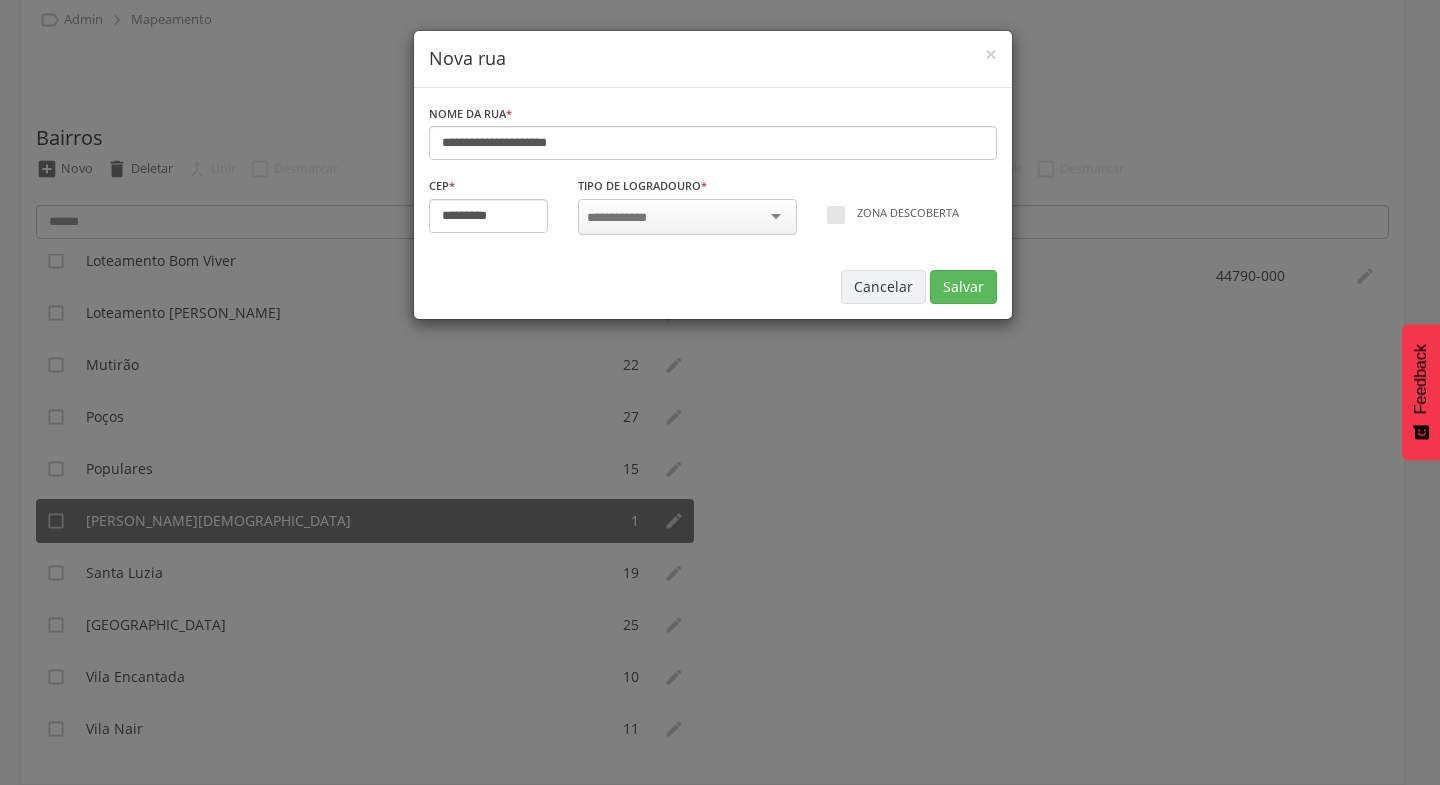 click at bounding box center (687, 217) 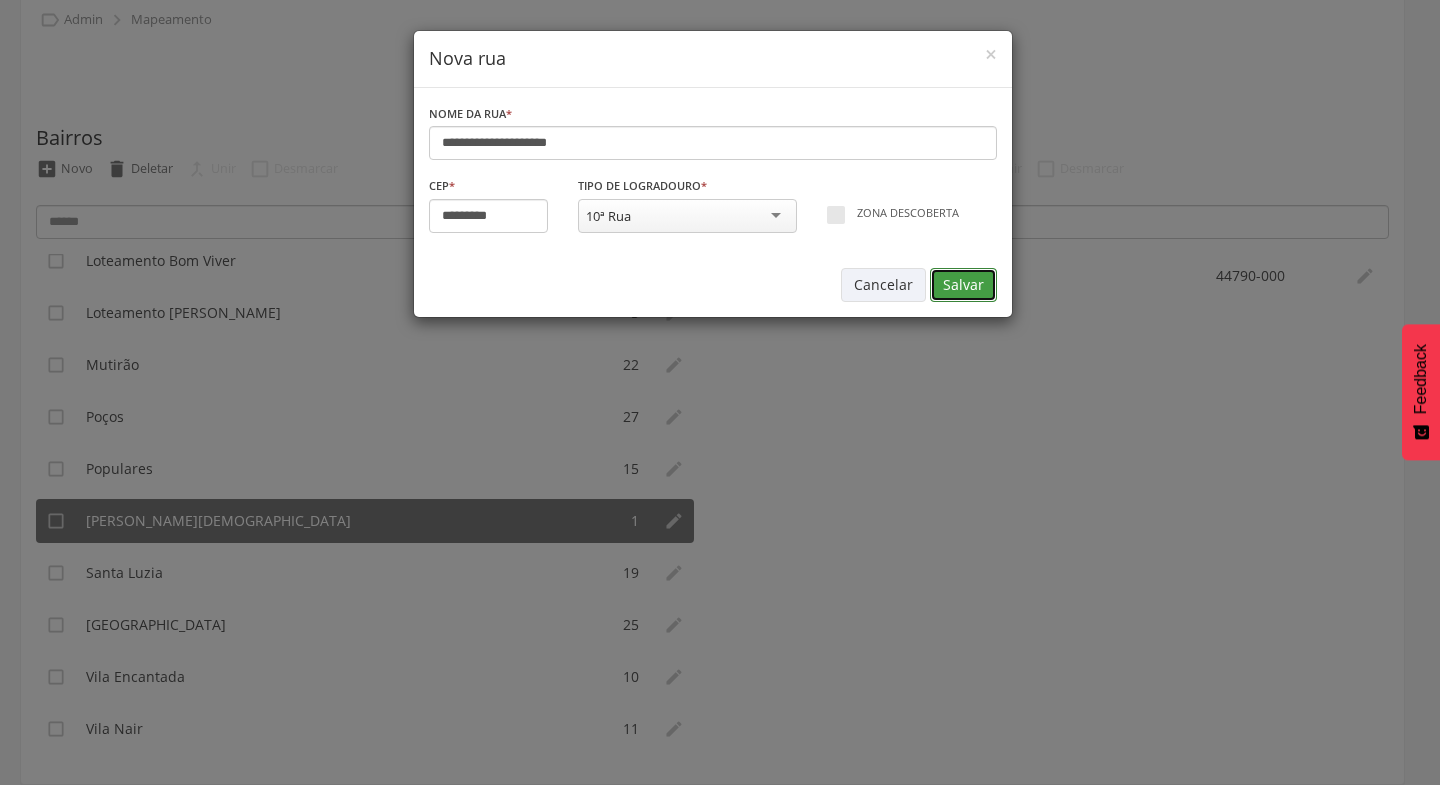 click on "Salvar" at bounding box center (963, 285) 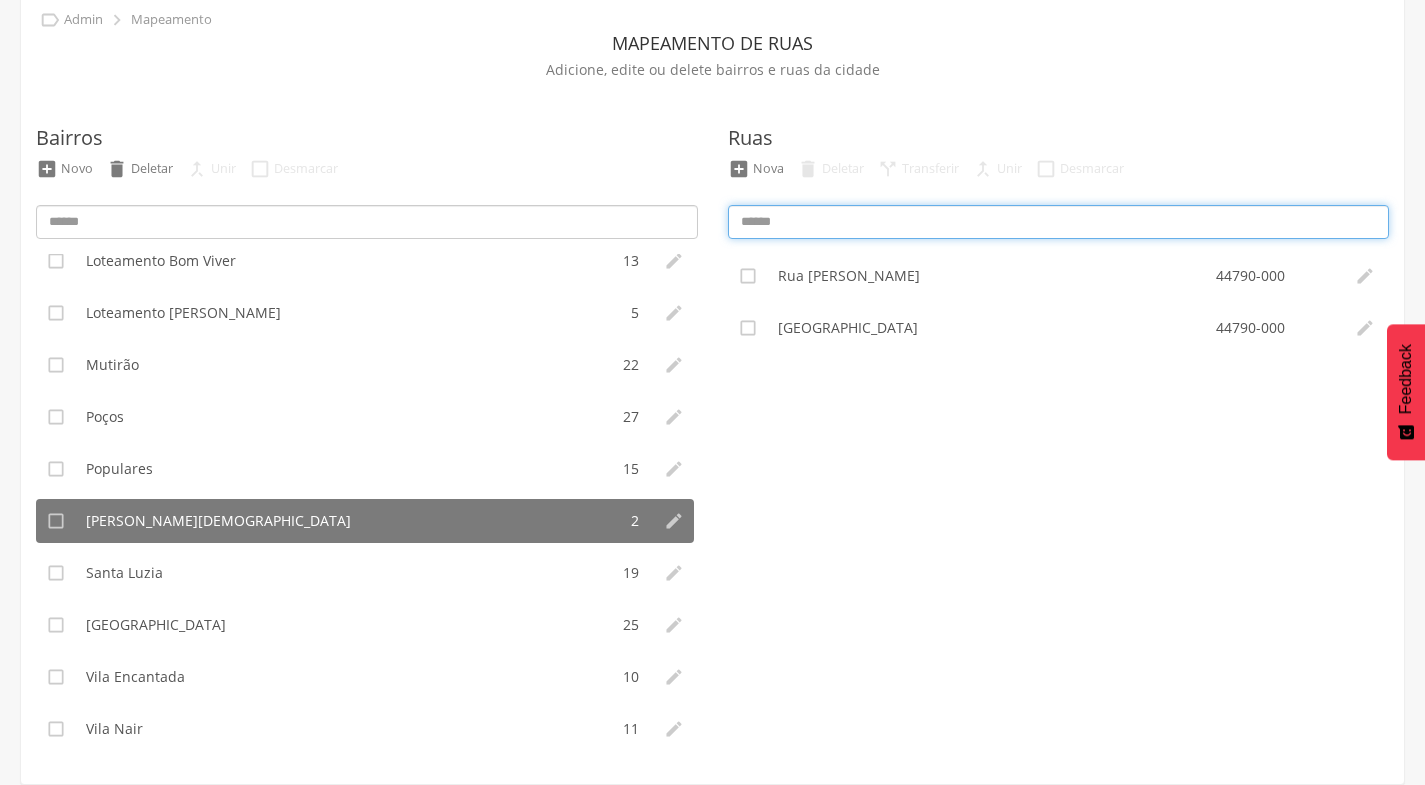 click at bounding box center (1059, 222) 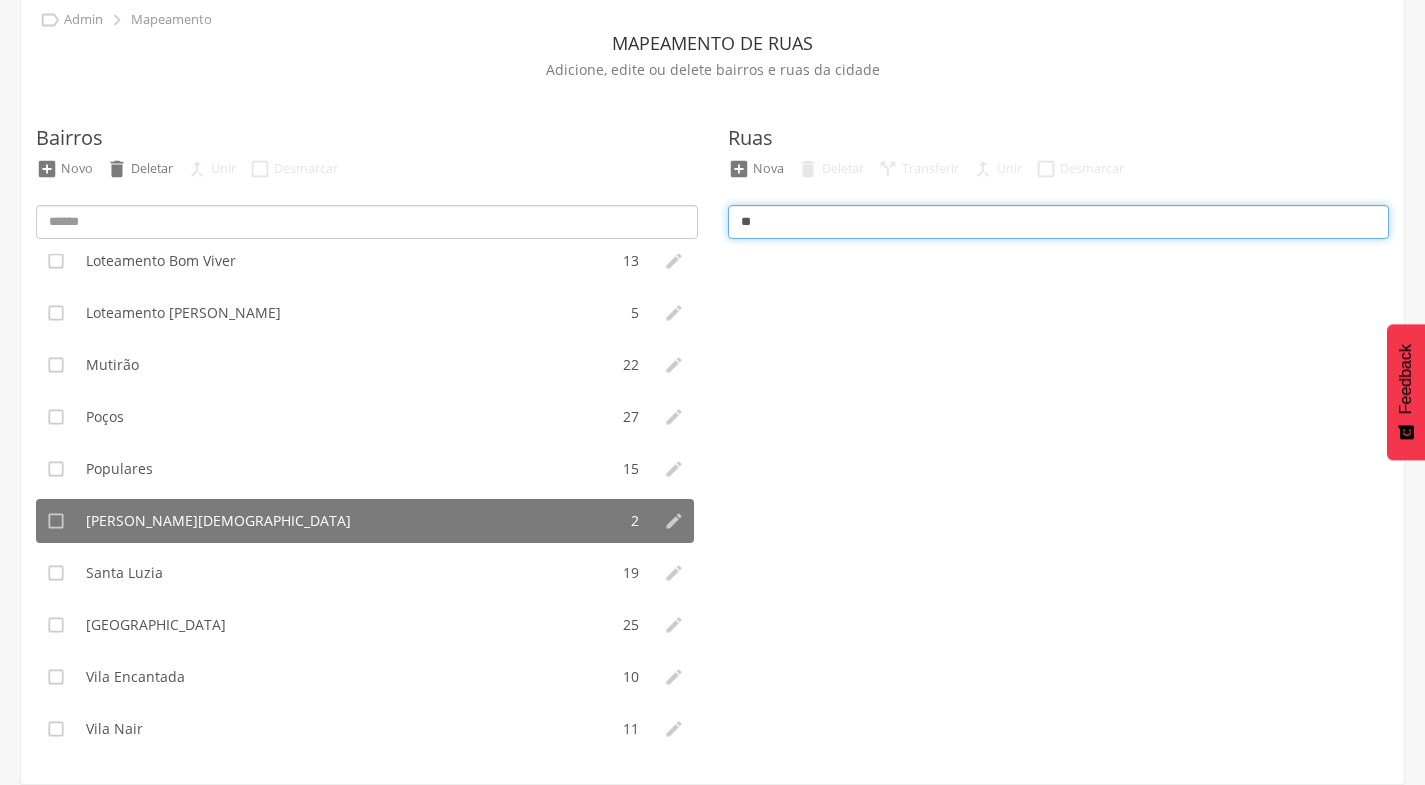 type on "*" 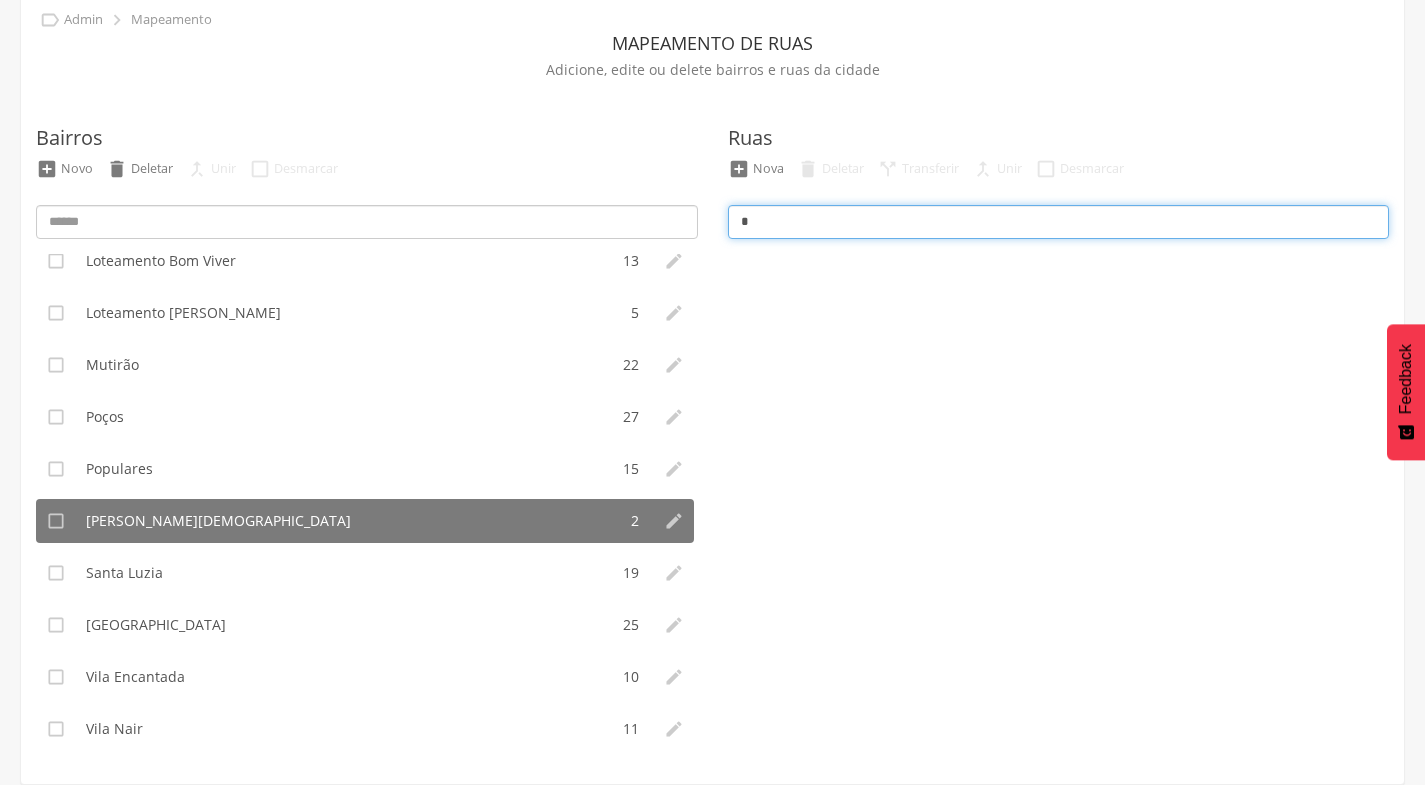 type 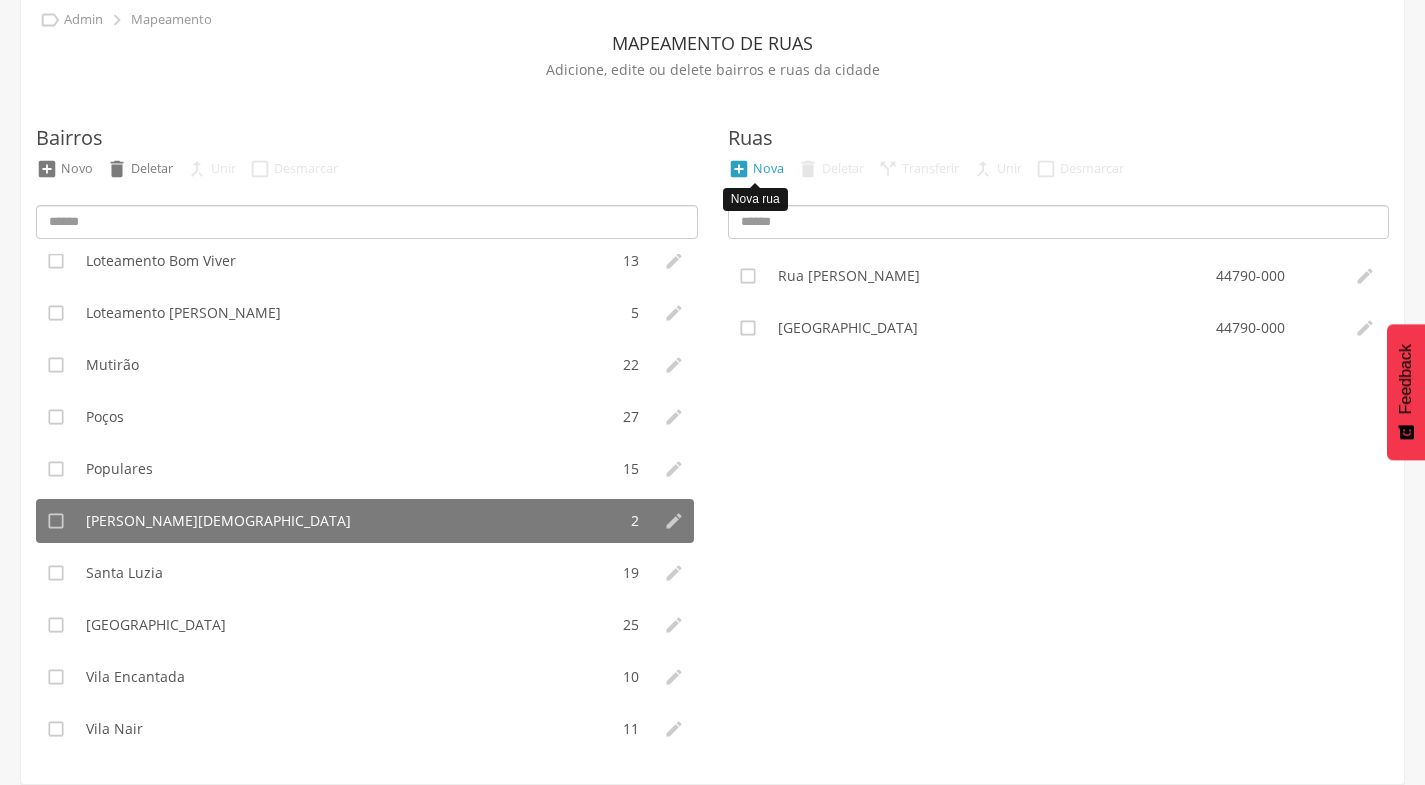 click on "Nova" at bounding box center [768, 168] 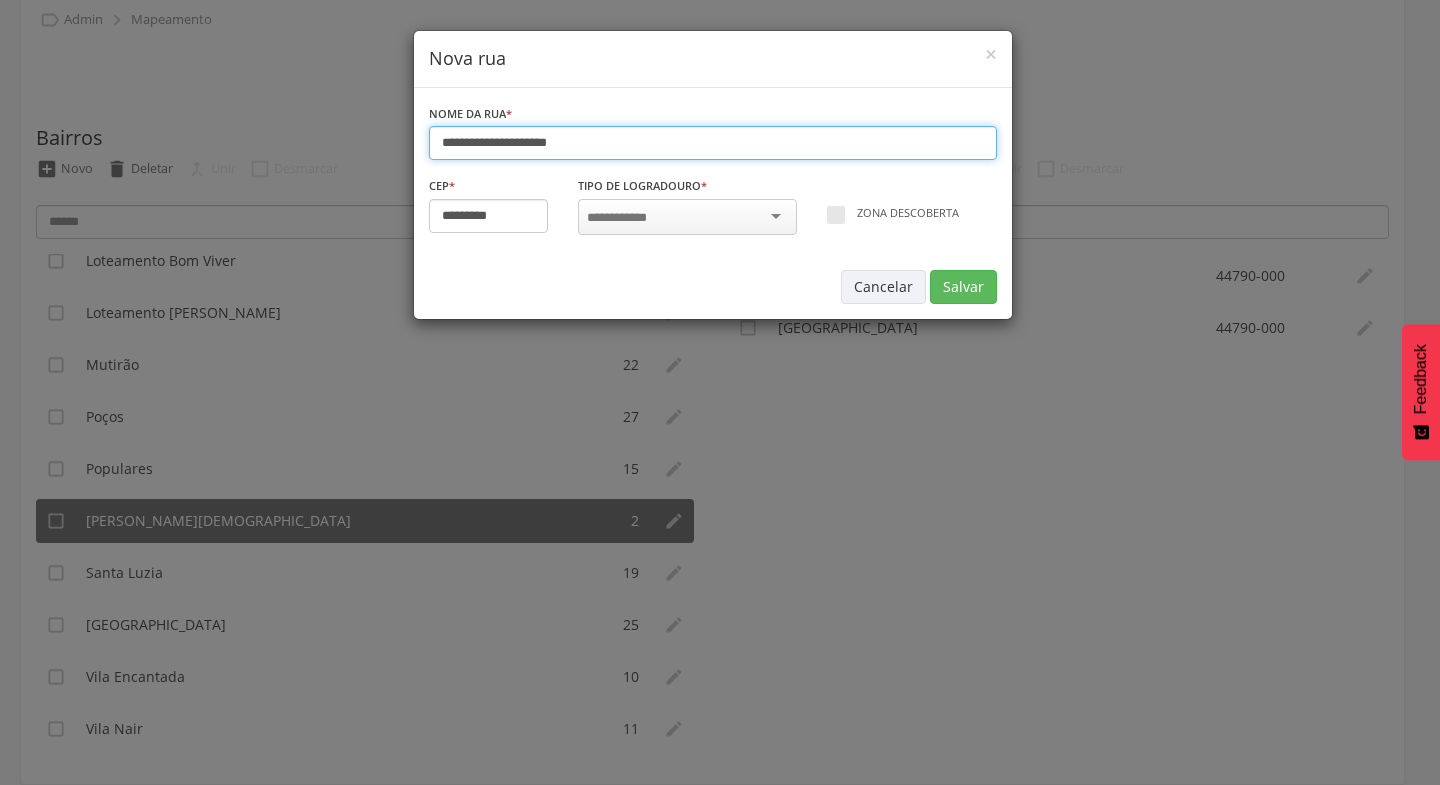 click on "**********" at bounding box center [713, 143] 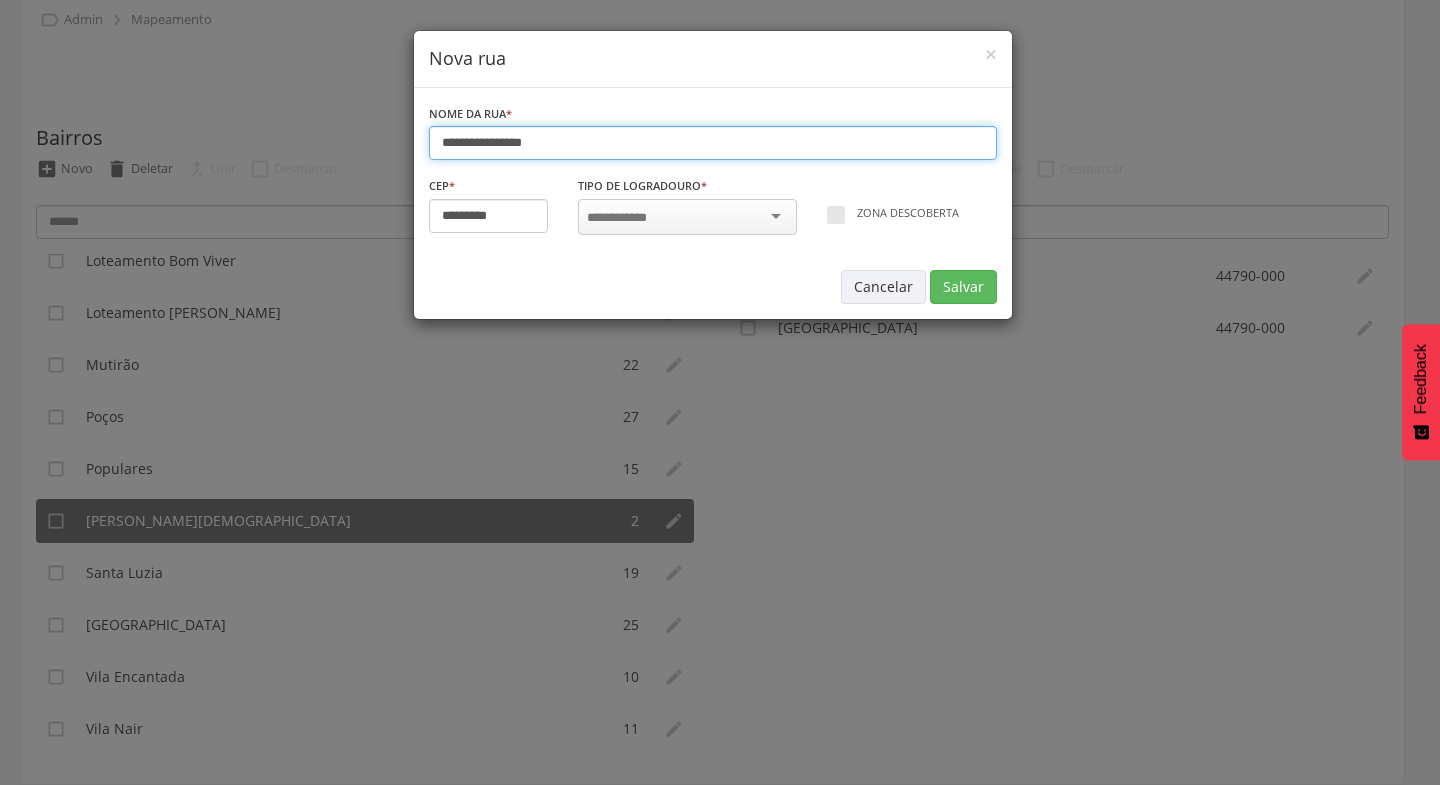 type on "**********" 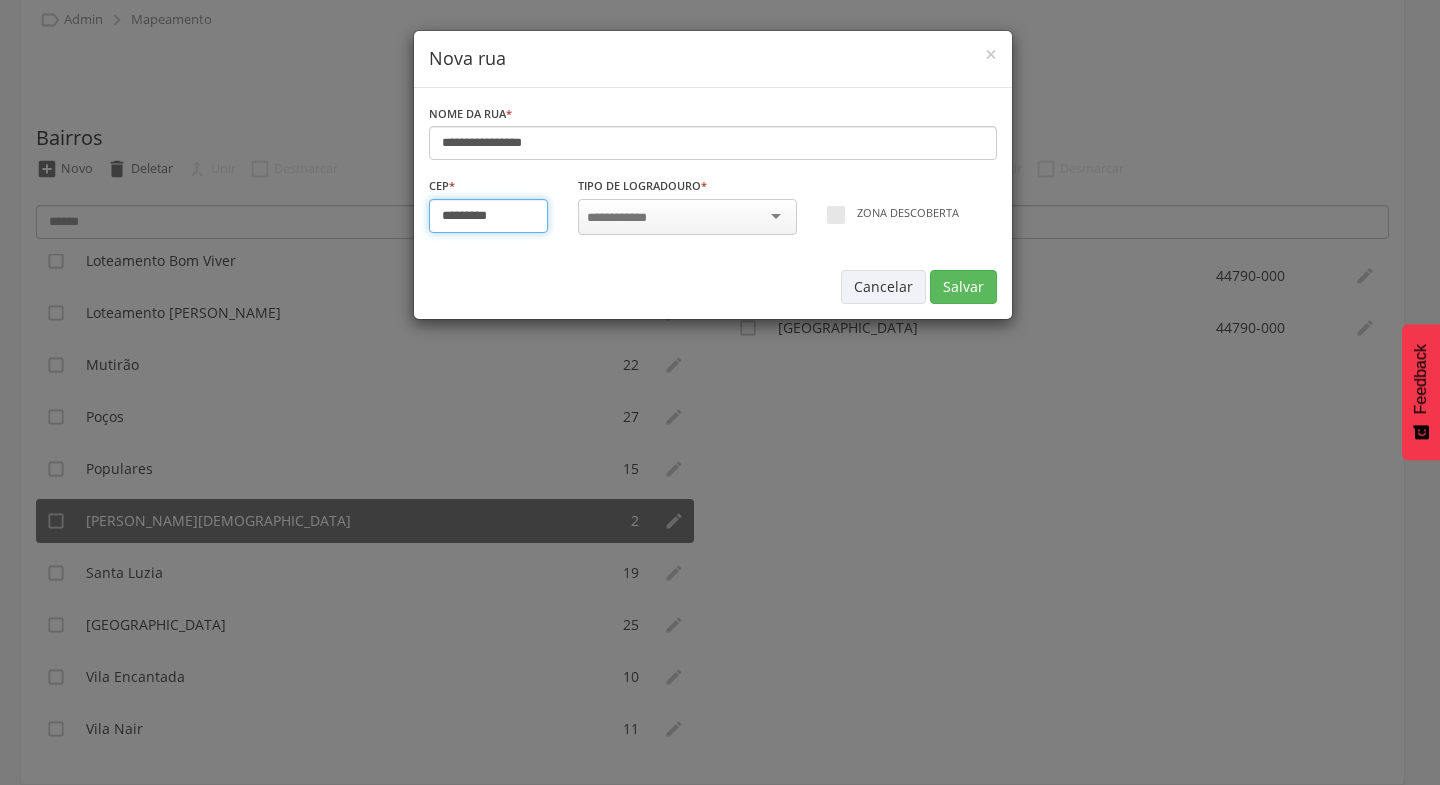 click on "*********" at bounding box center [489, 216] 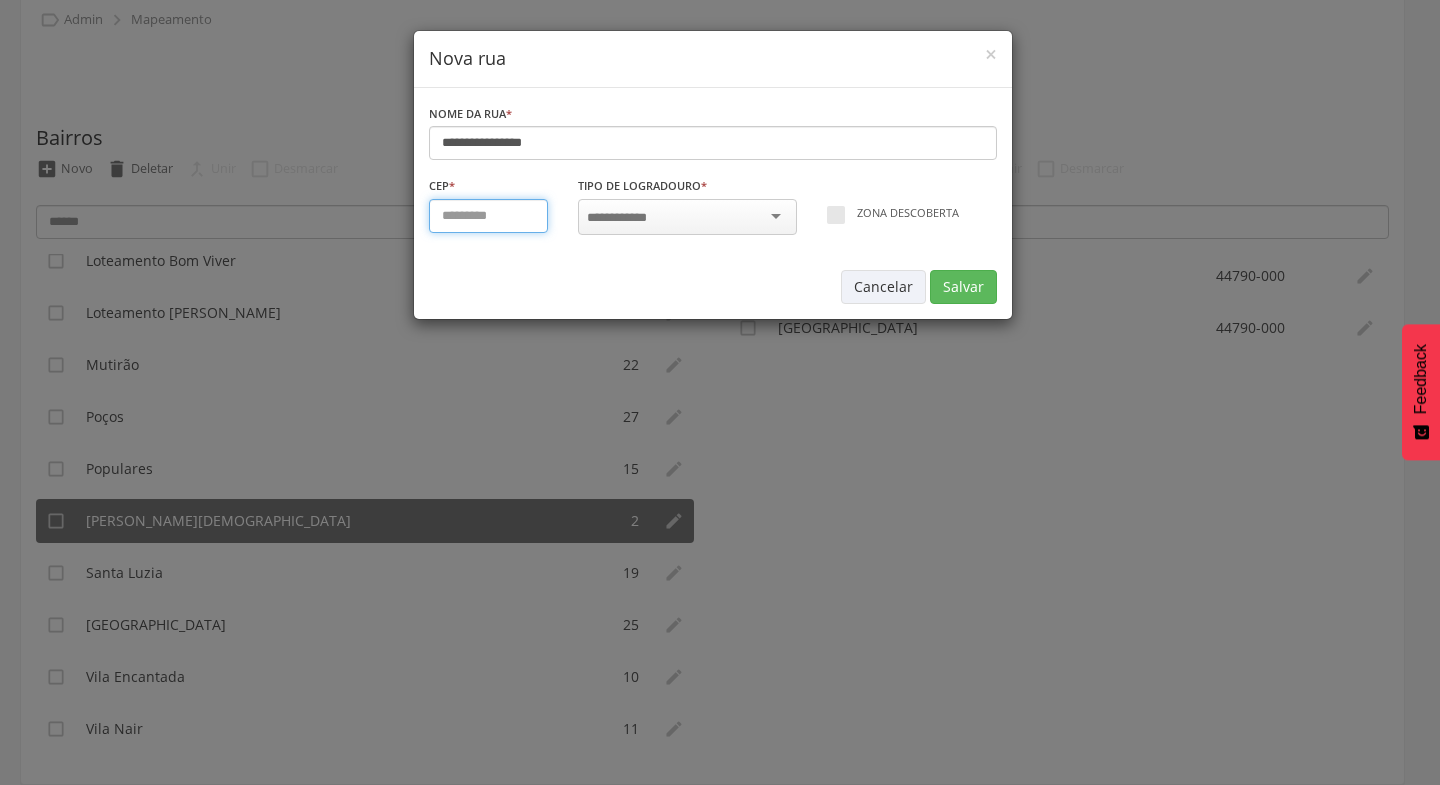 type on "*********" 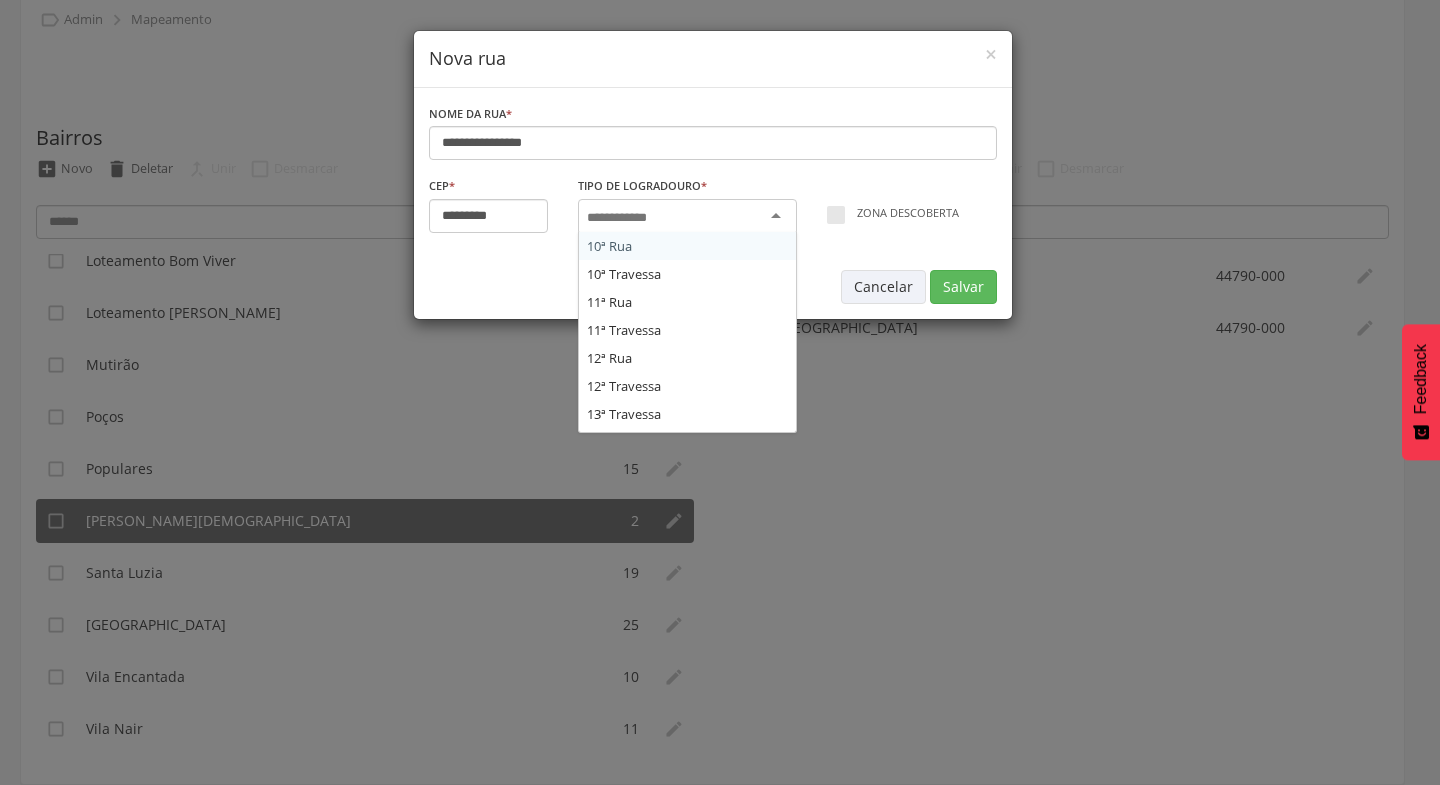 click at bounding box center (687, 217) 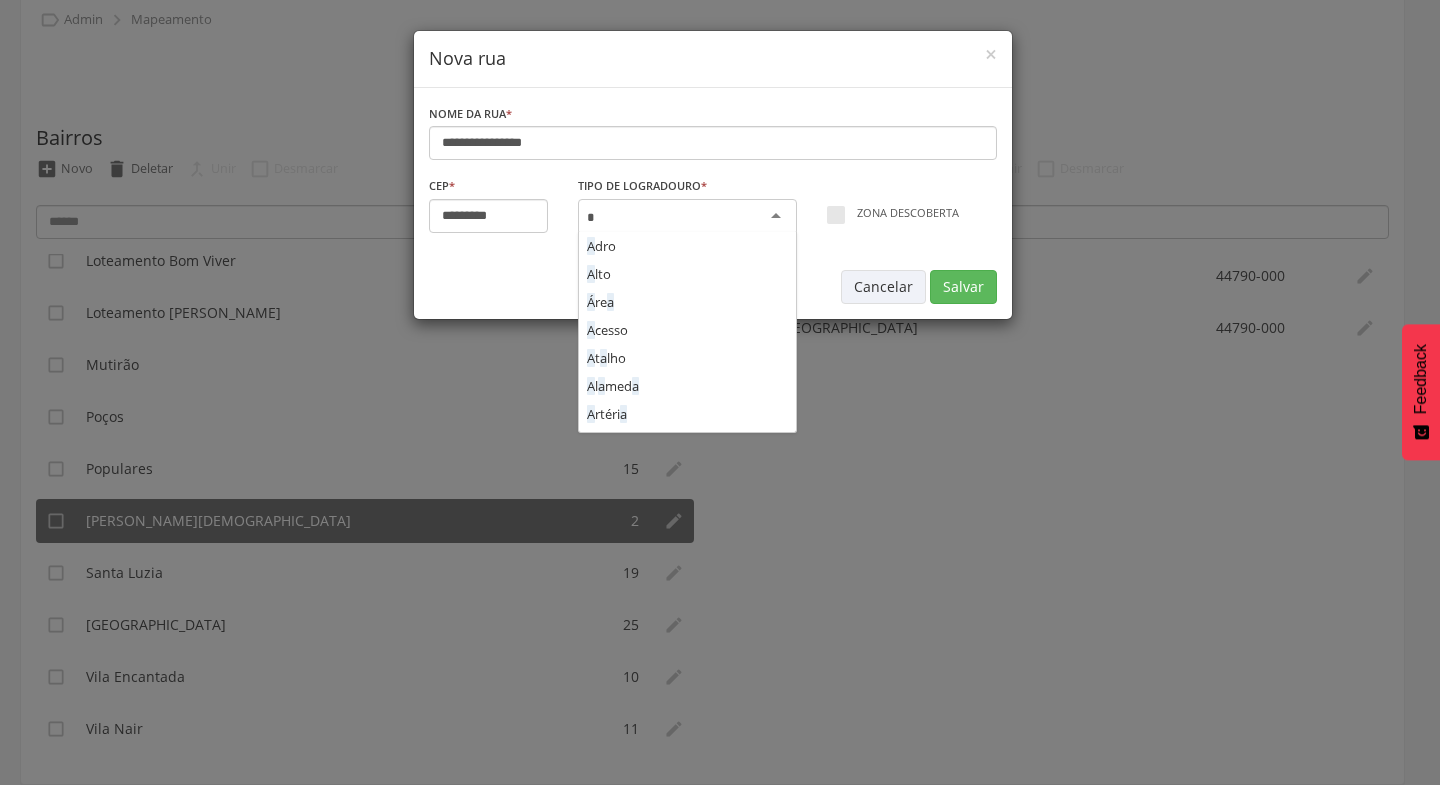 scroll, scrollTop: 1872, scrollLeft: 0, axis: vertical 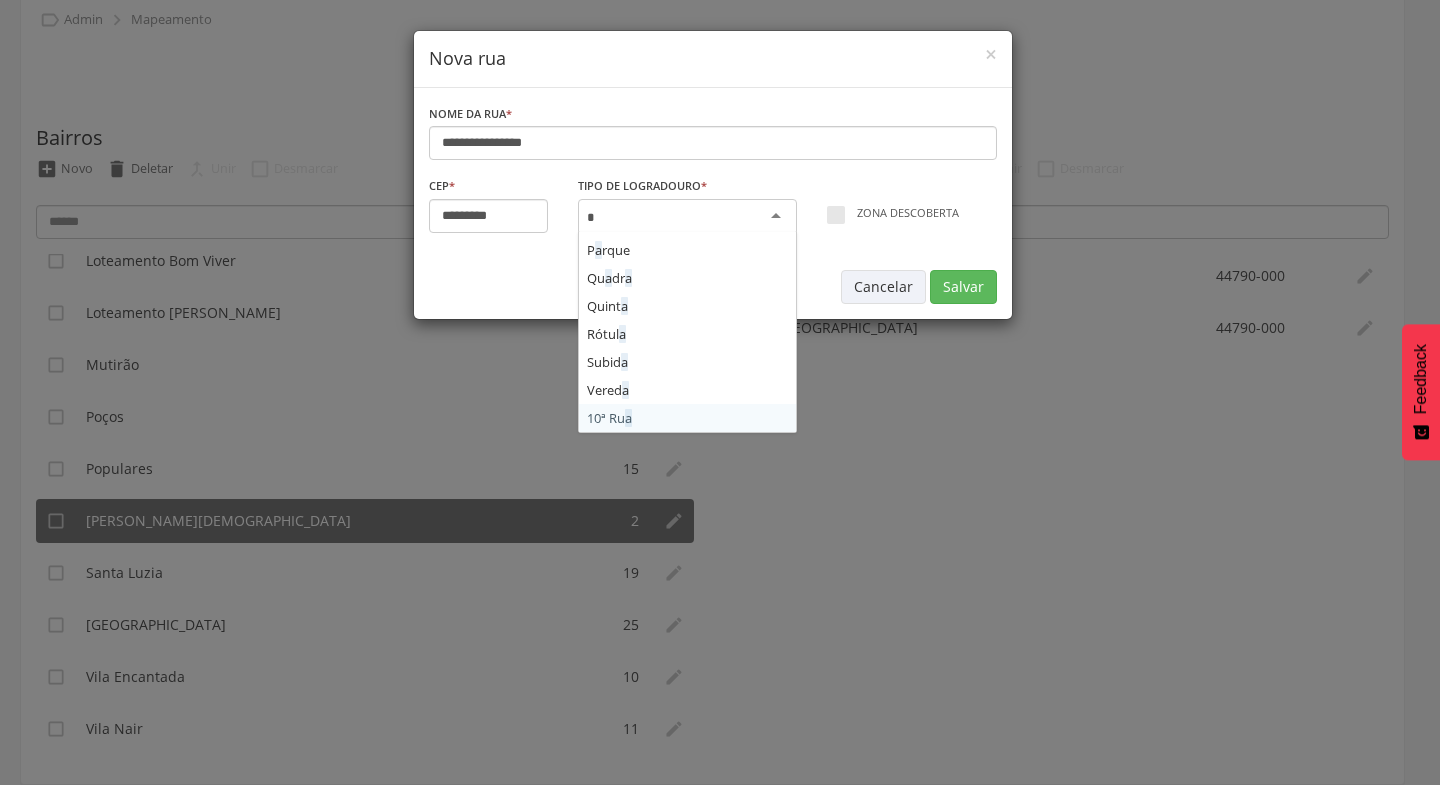 type on "**" 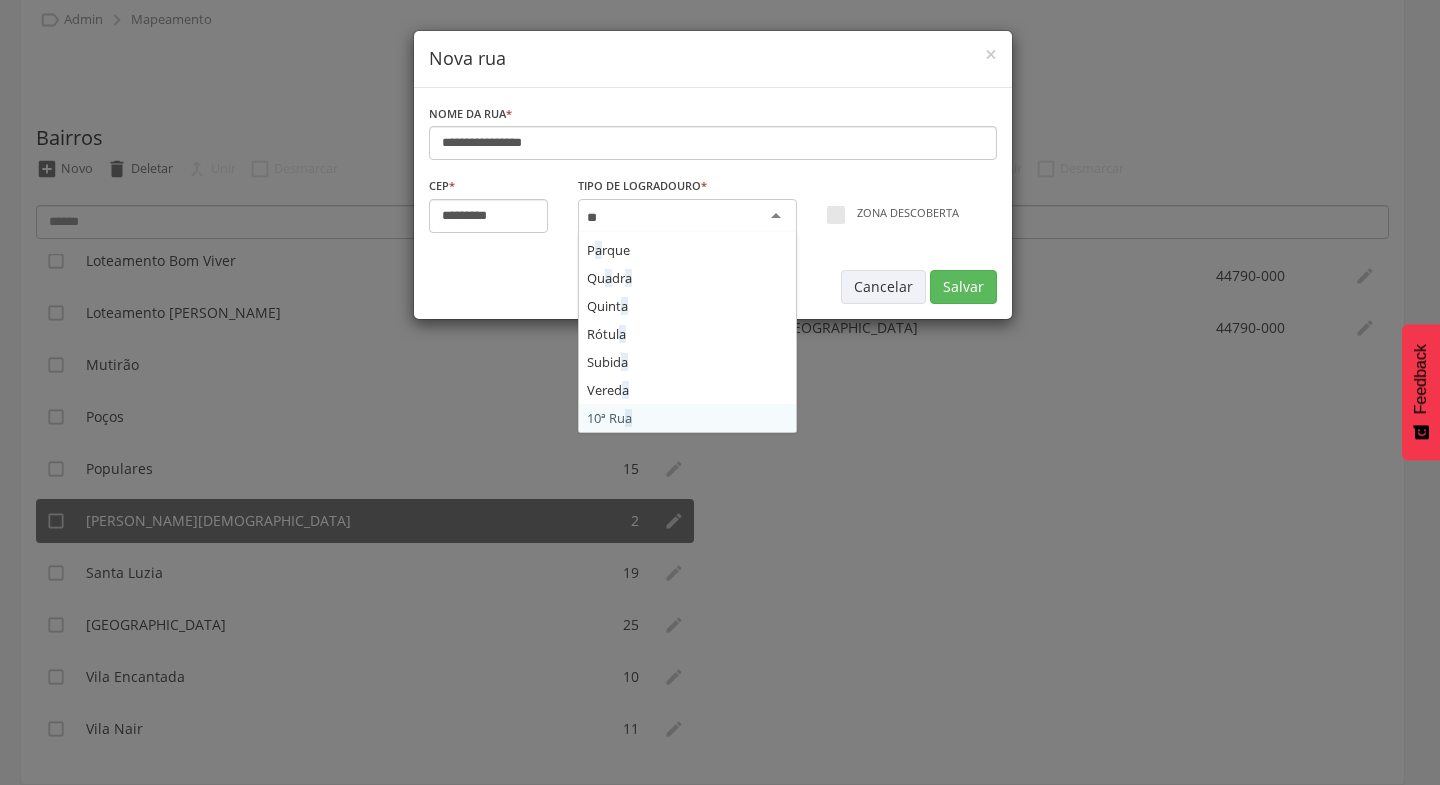 scroll, scrollTop: 0, scrollLeft: 0, axis: both 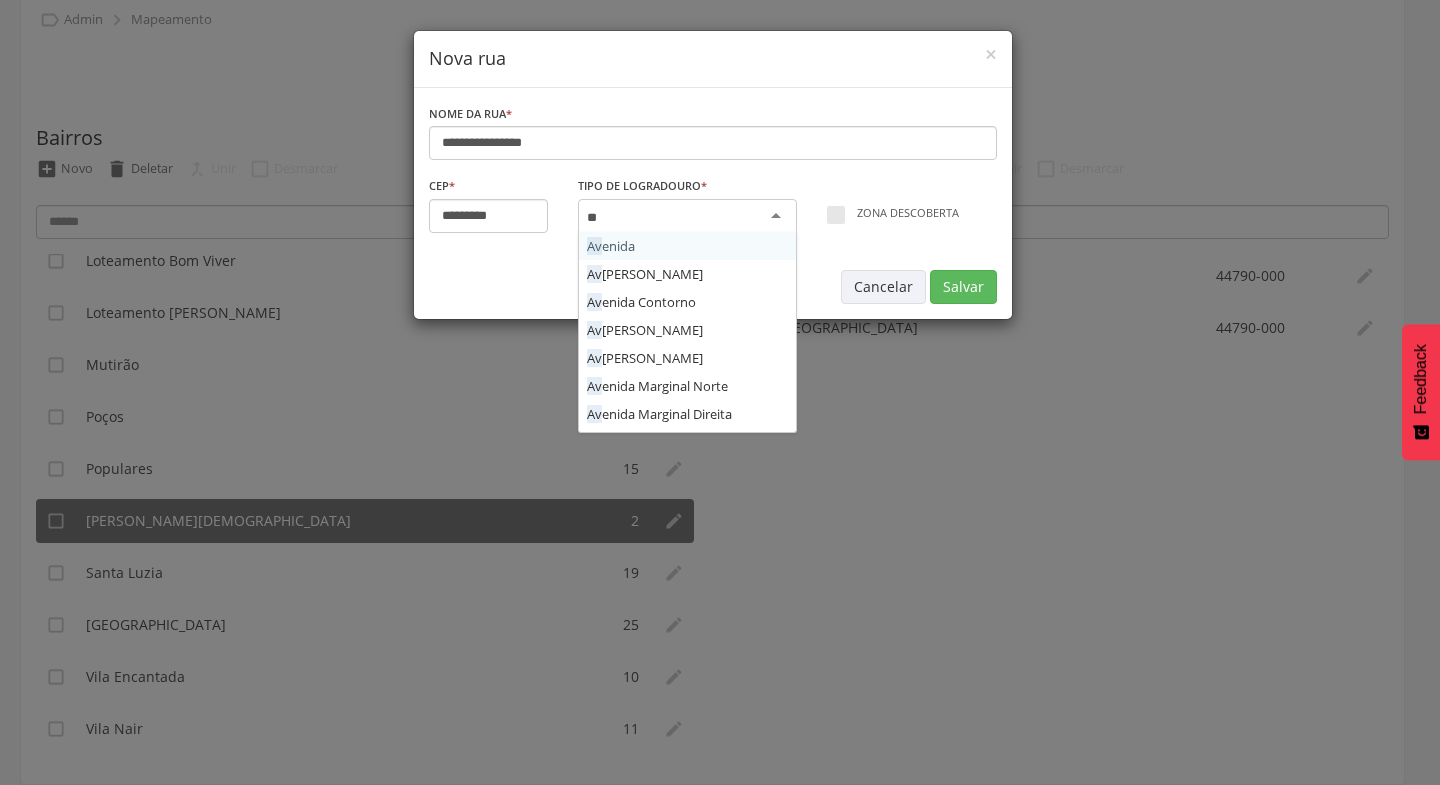 type 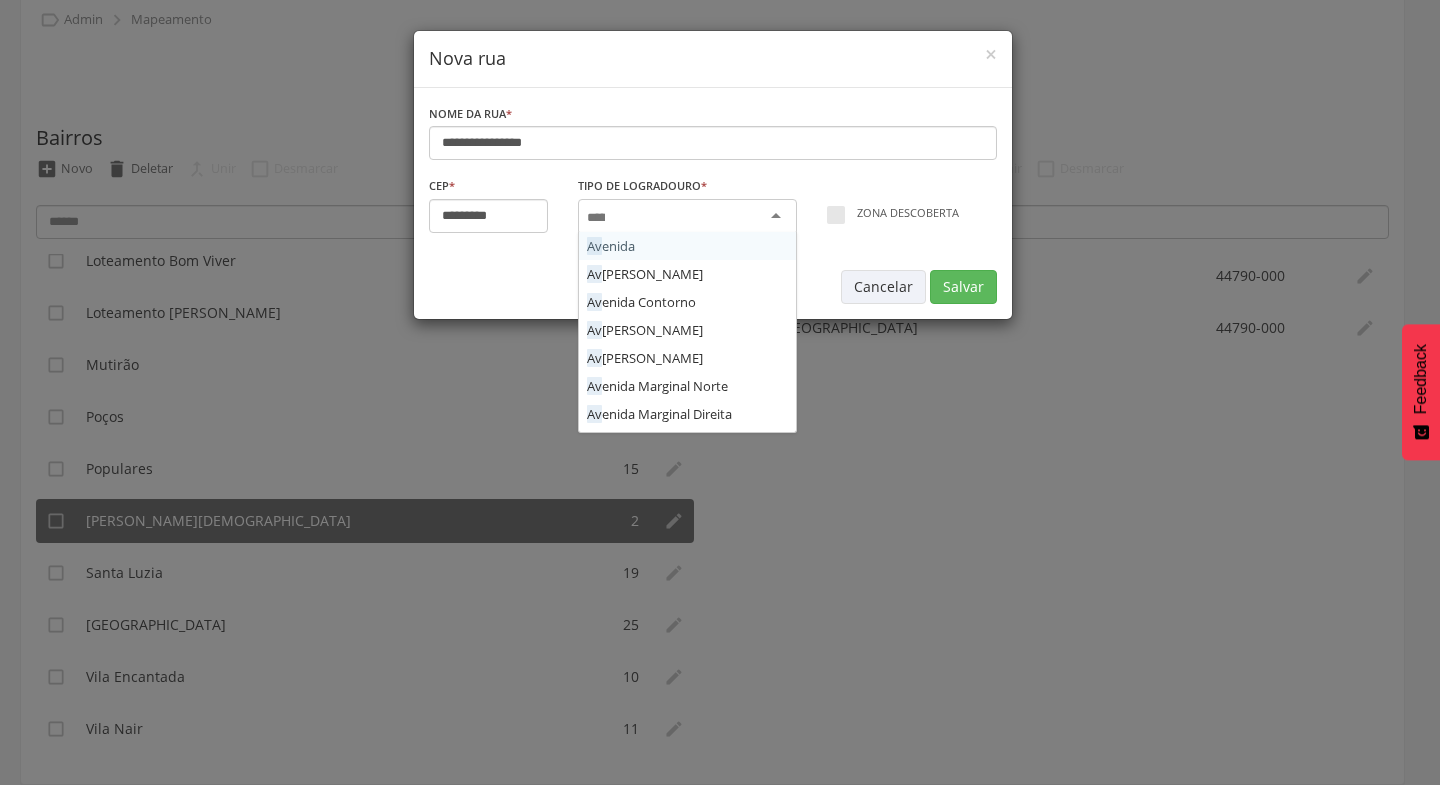 scroll, scrollTop: 0, scrollLeft: 0, axis: both 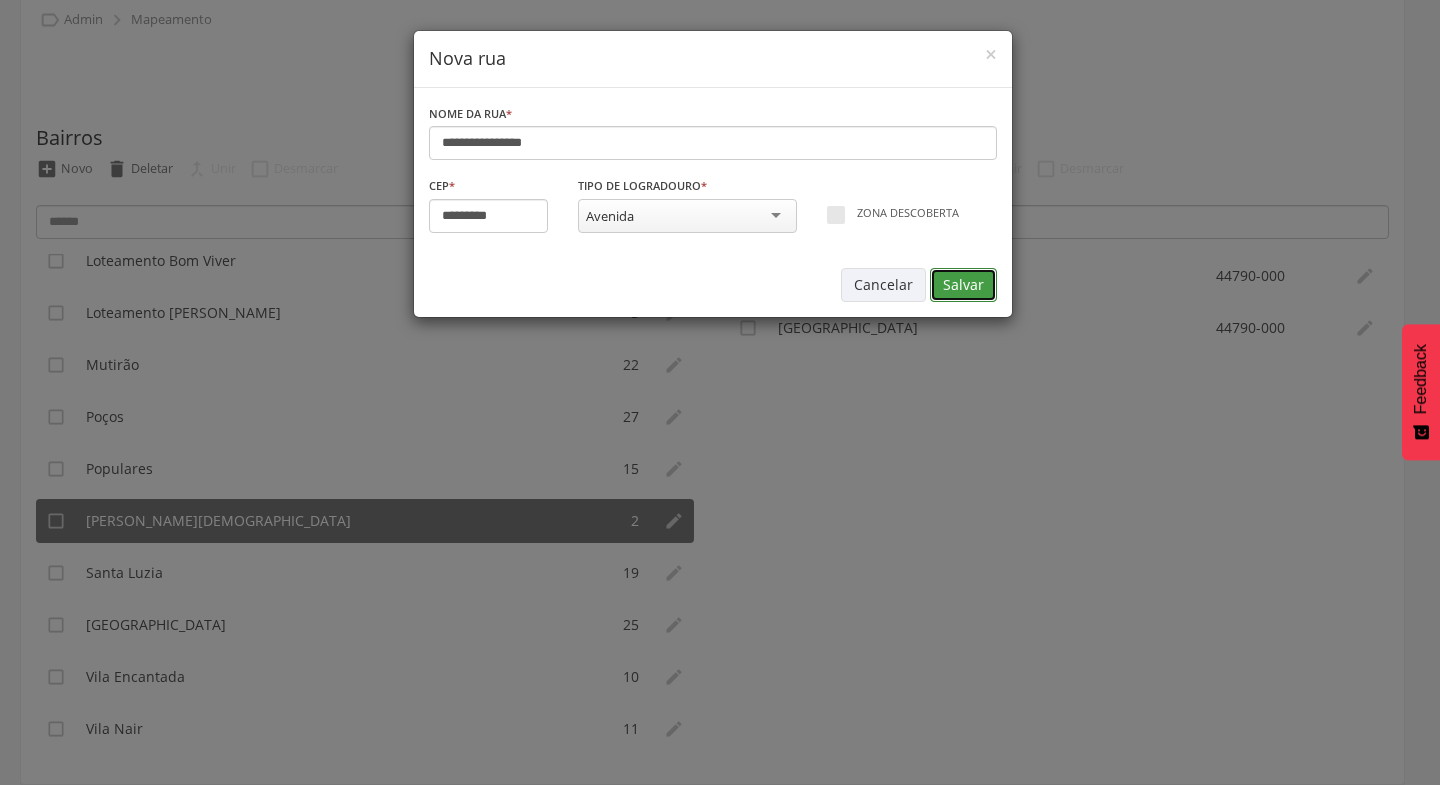 click on "Salvar" at bounding box center [963, 285] 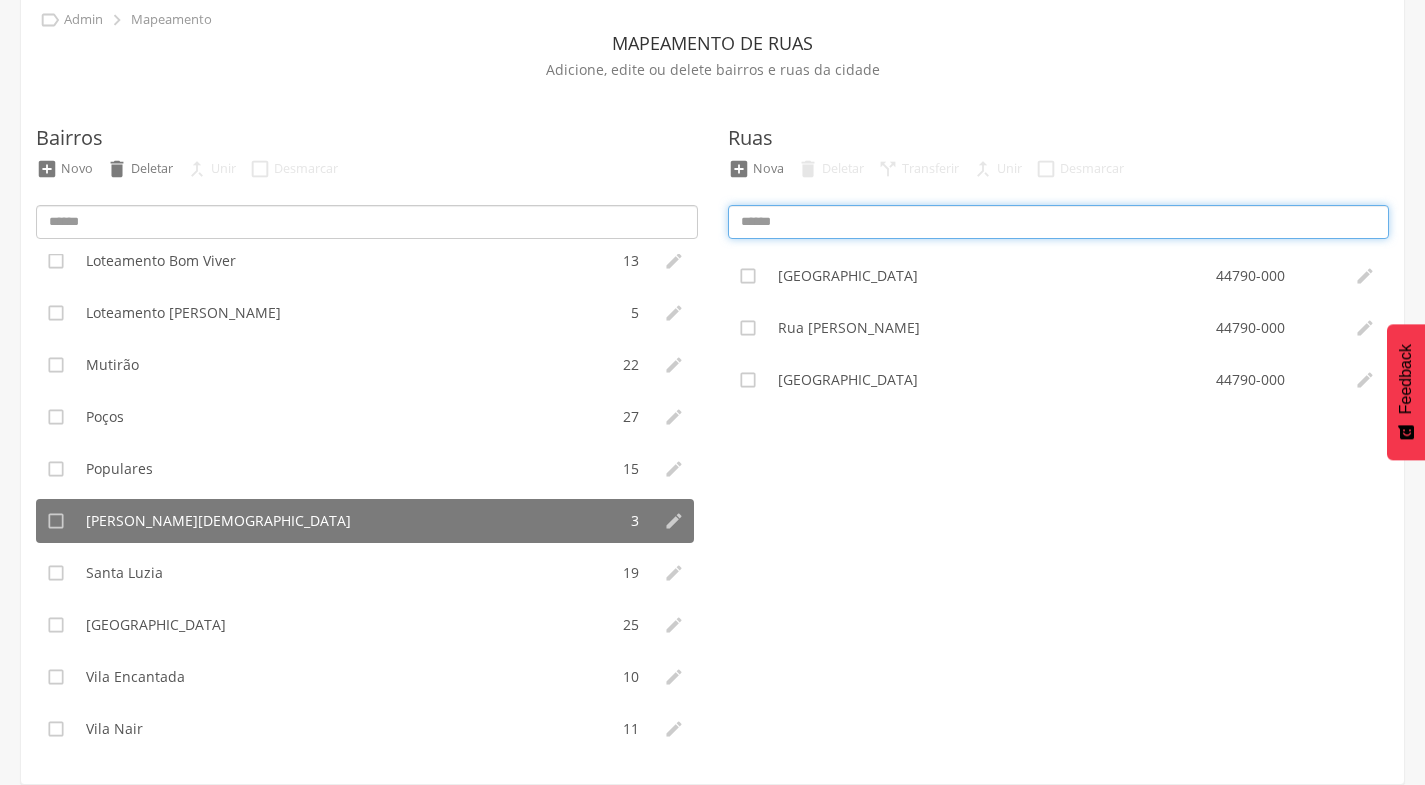 click at bounding box center [1059, 222] 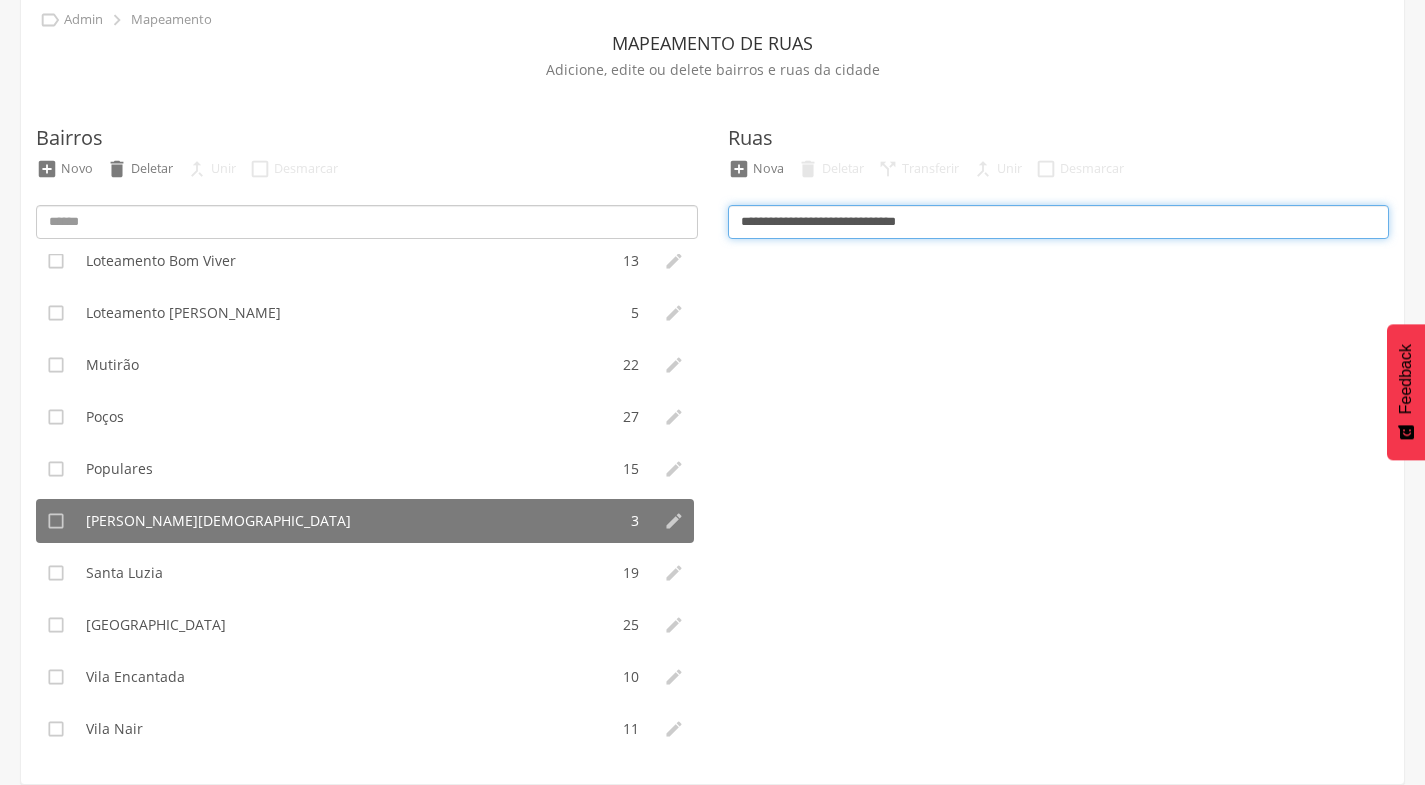 click on "**********" at bounding box center [1059, 222] 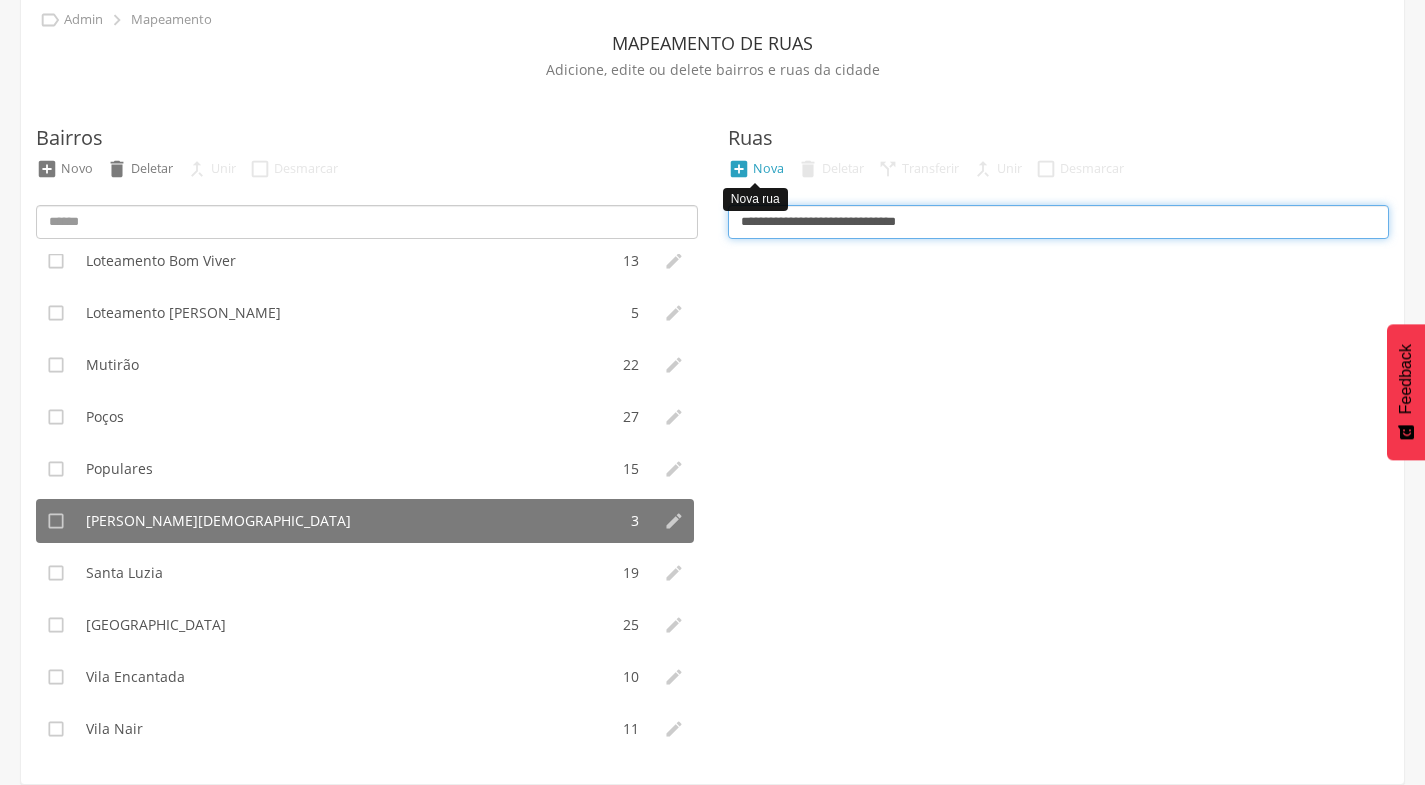 type on "**********" 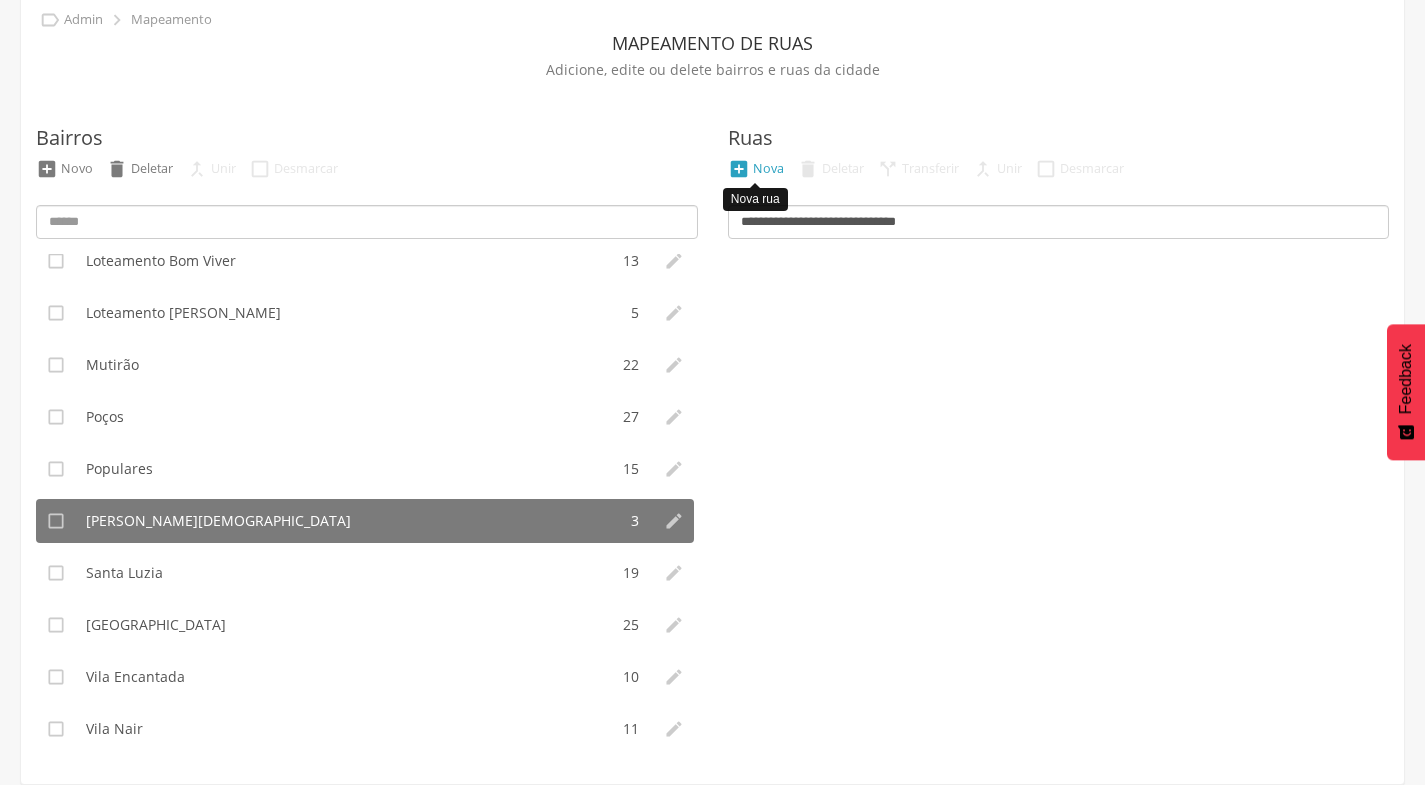 click on "Nova" at bounding box center (768, 168) 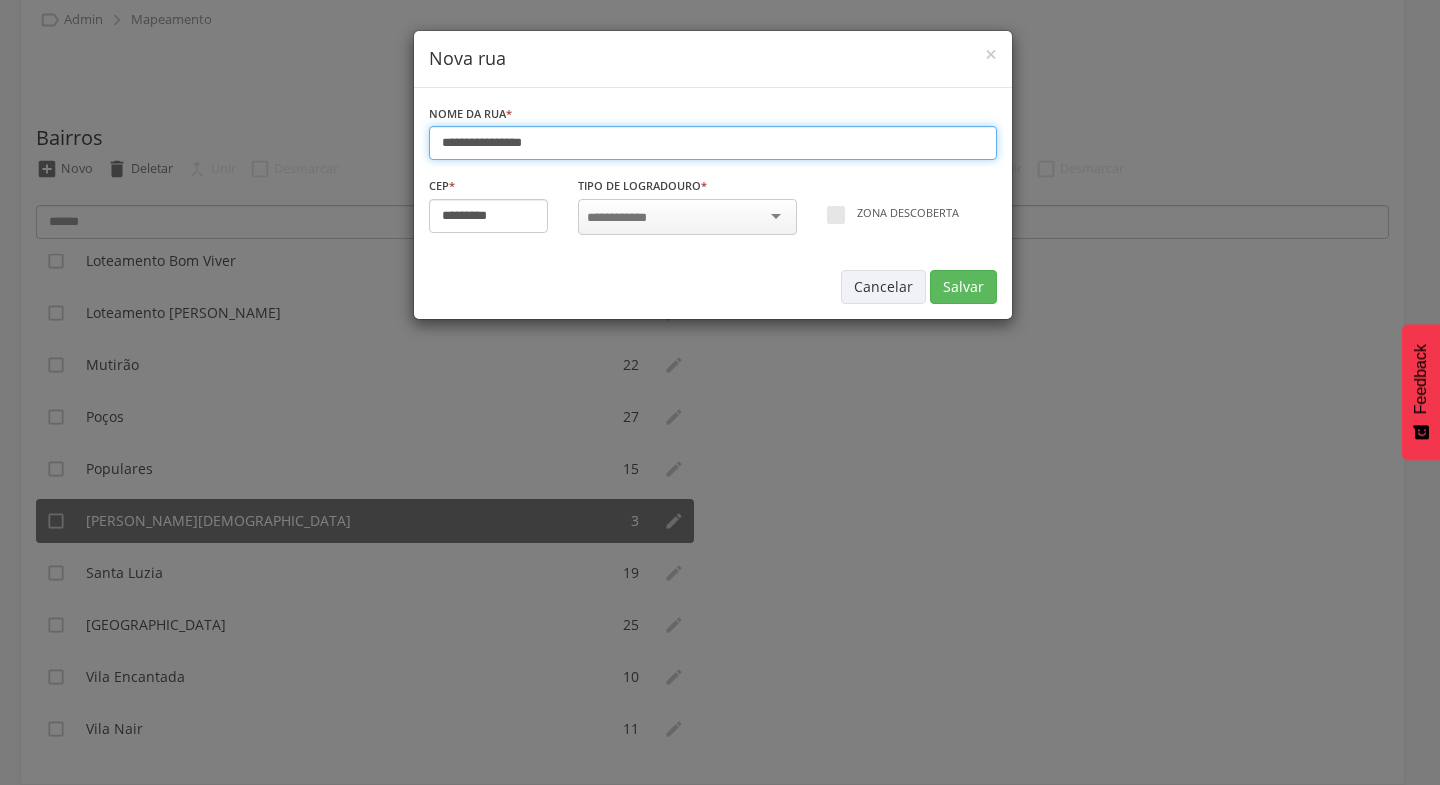 click on "**********" at bounding box center (713, 143) 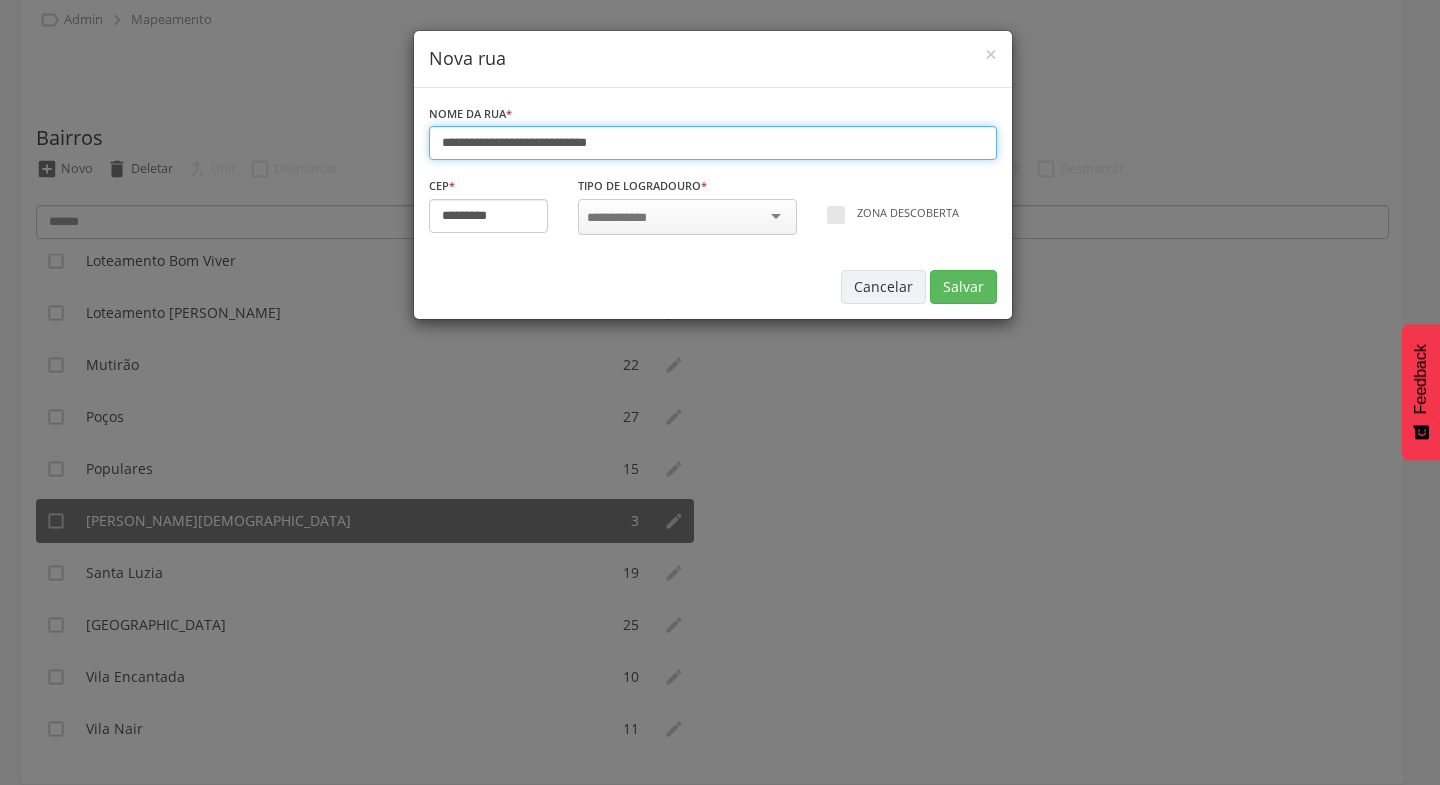 click on "**********" at bounding box center [713, 143] 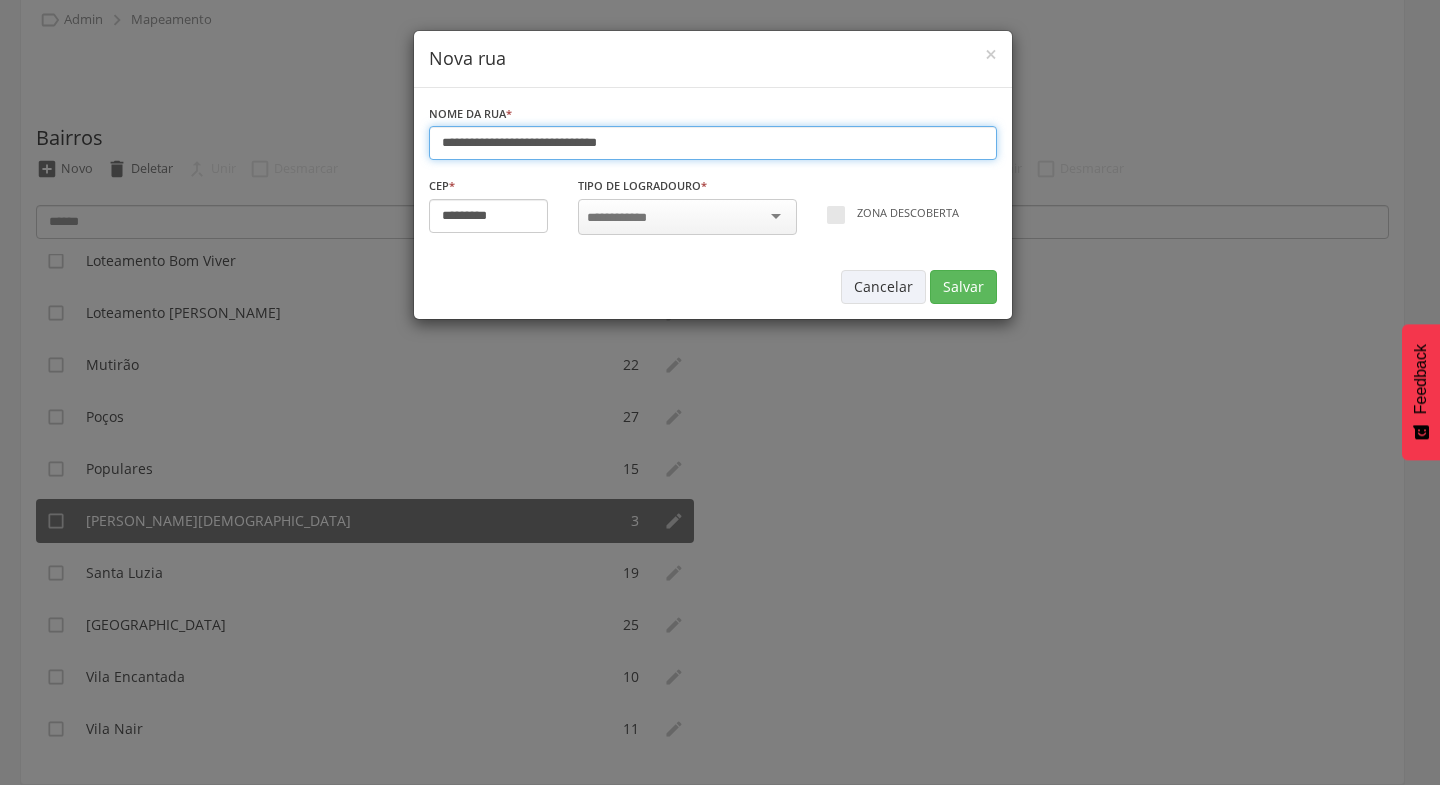 click on "**********" at bounding box center (713, 143) 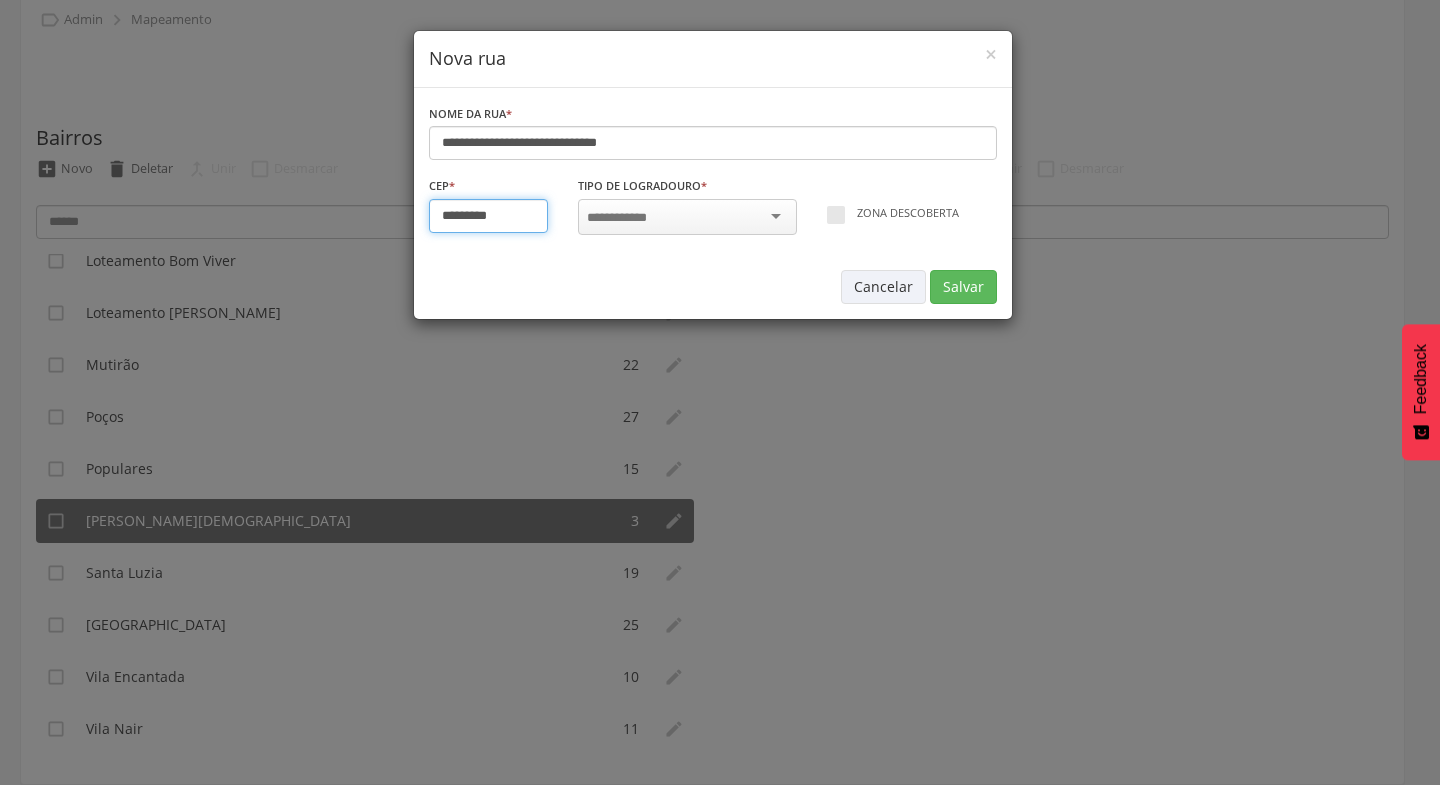 click on "*********" at bounding box center [489, 216] 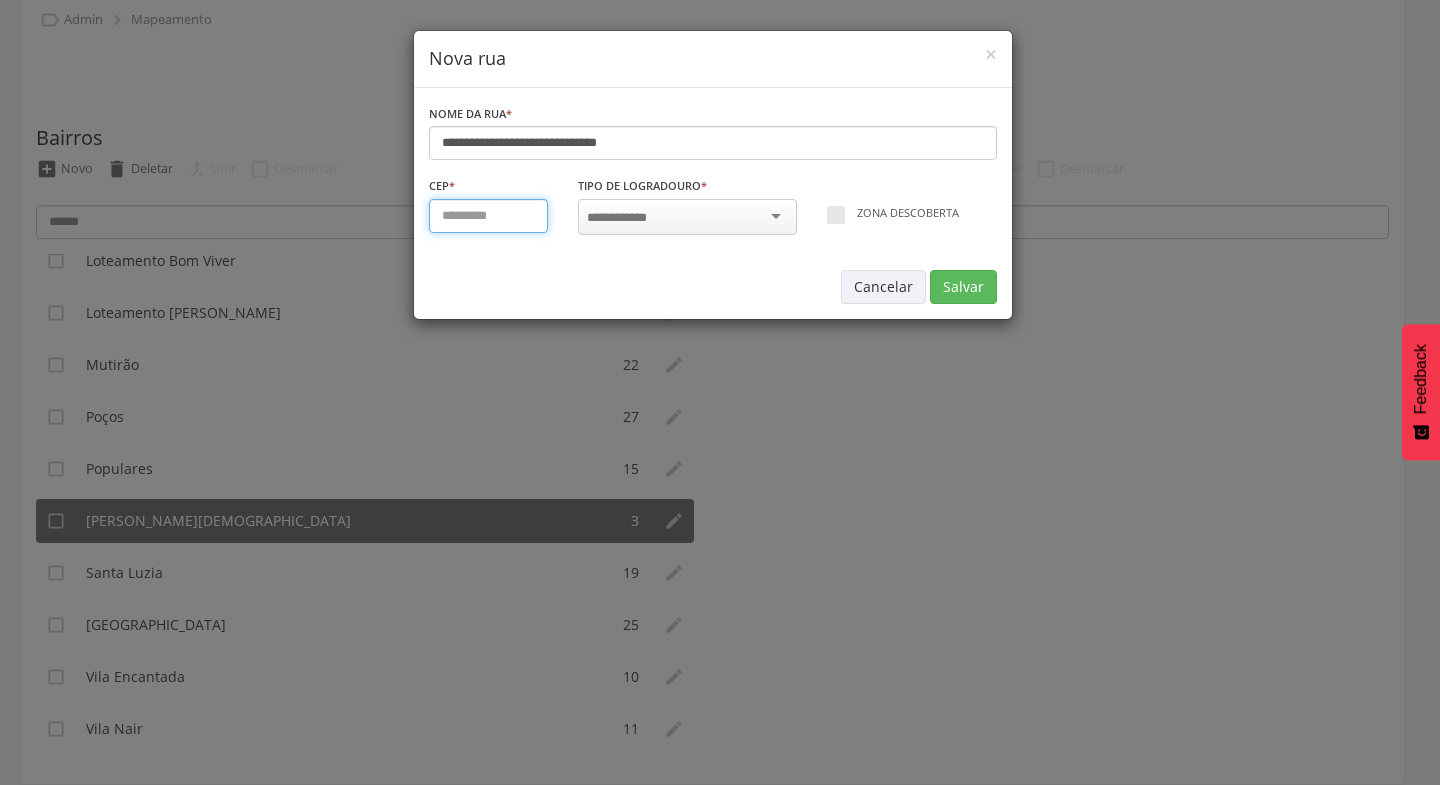 type on "*********" 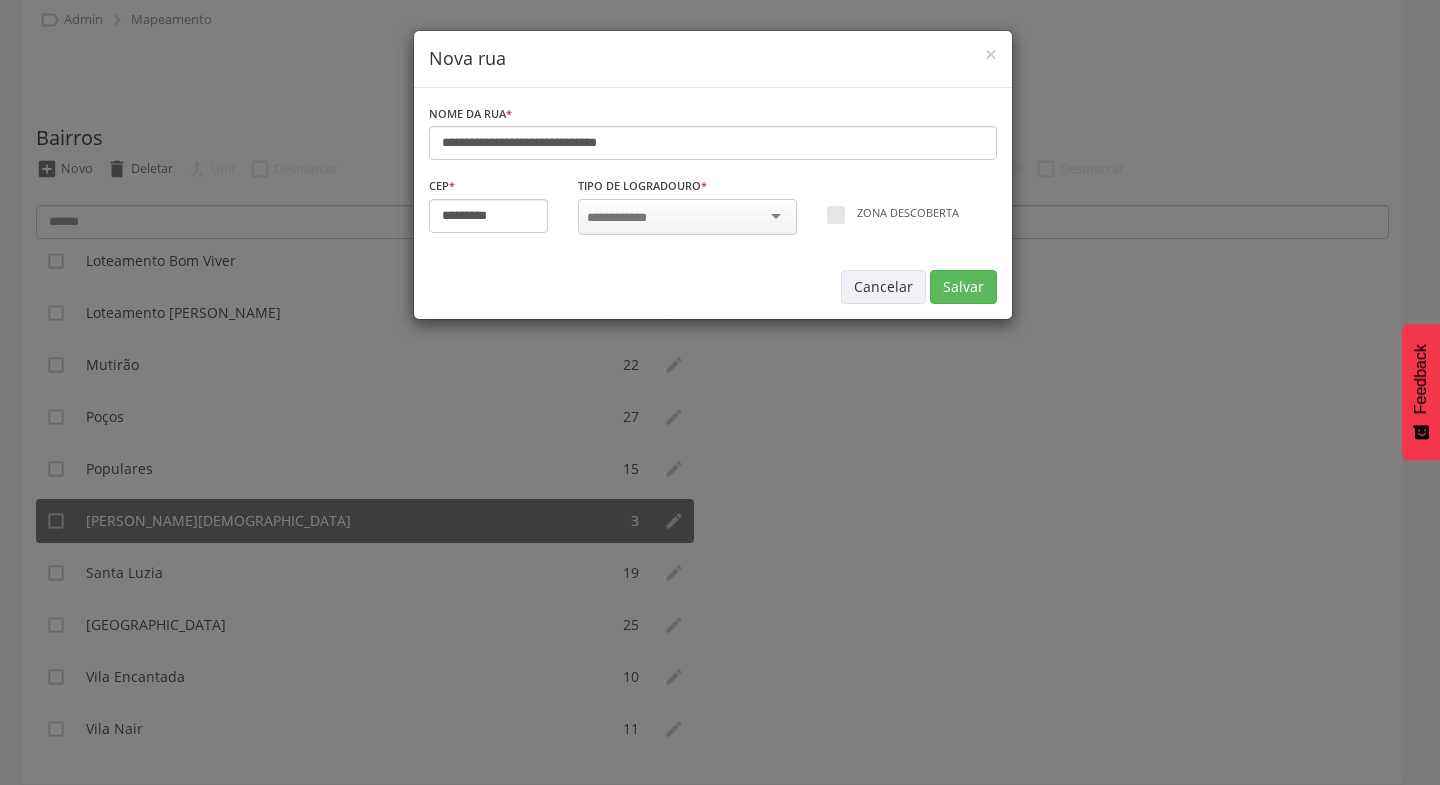 click at bounding box center (687, 217) 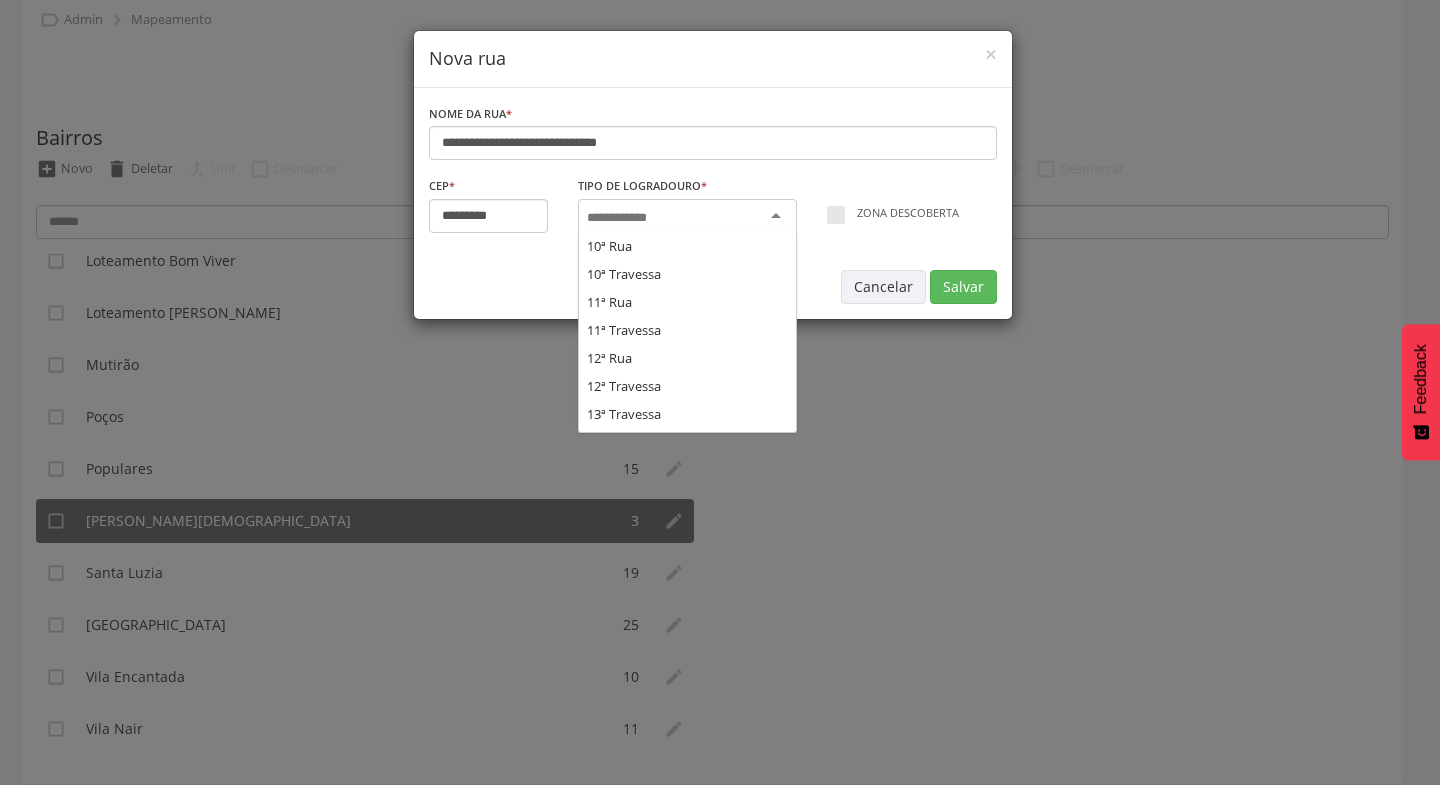 scroll, scrollTop: 2492, scrollLeft: 0, axis: vertical 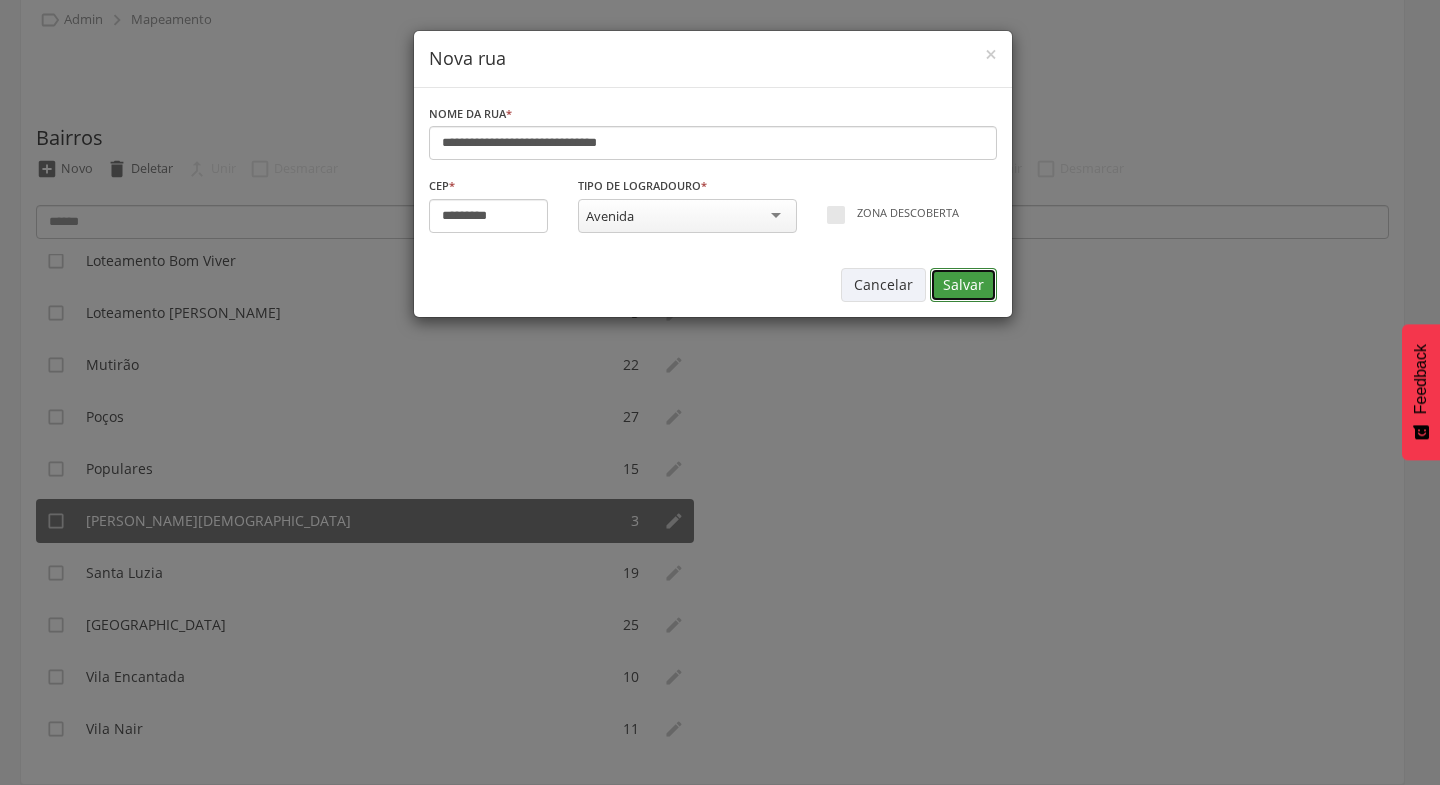 click on "Salvar" at bounding box center [963, 285] 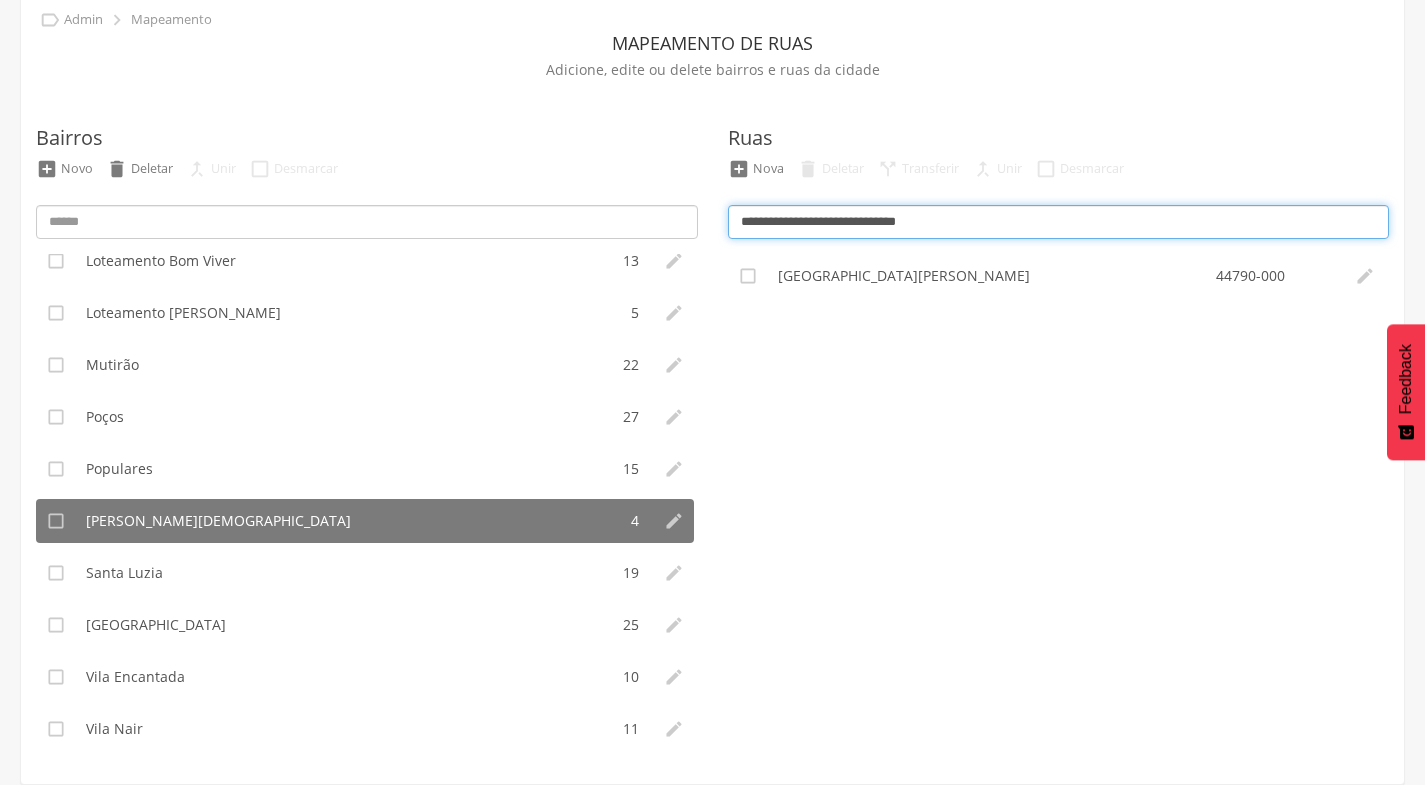 click on "**********" at bounding box center [1059, 222] 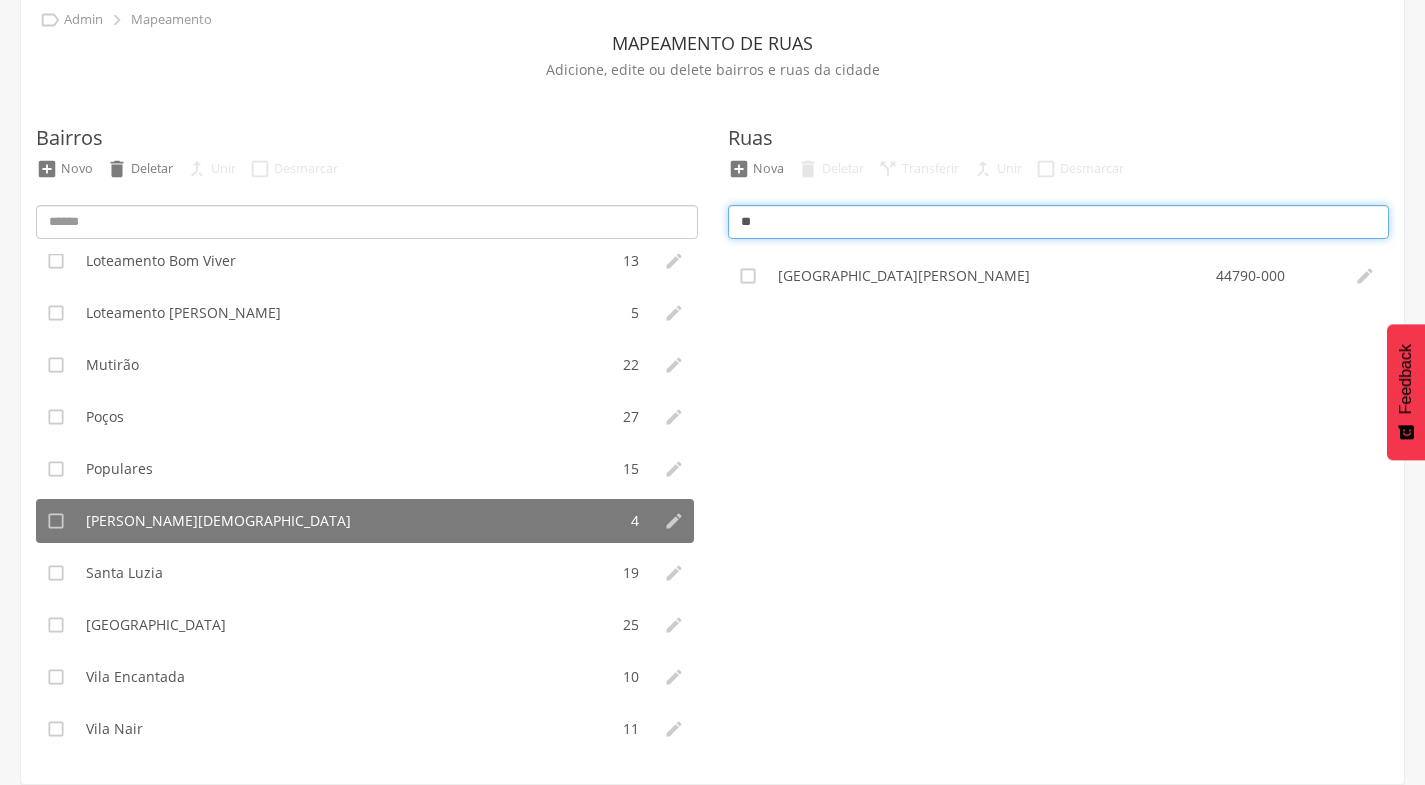 type on "*" 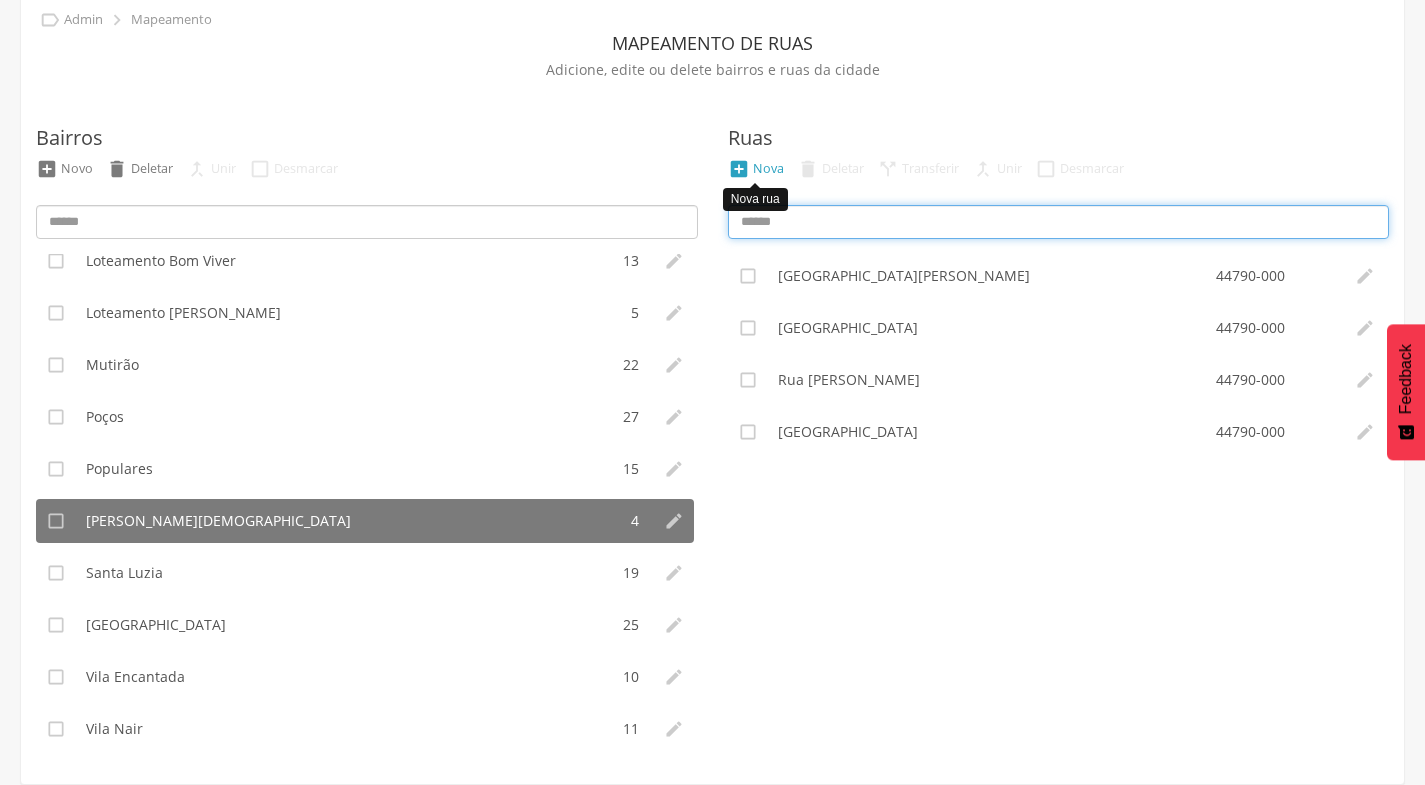 type 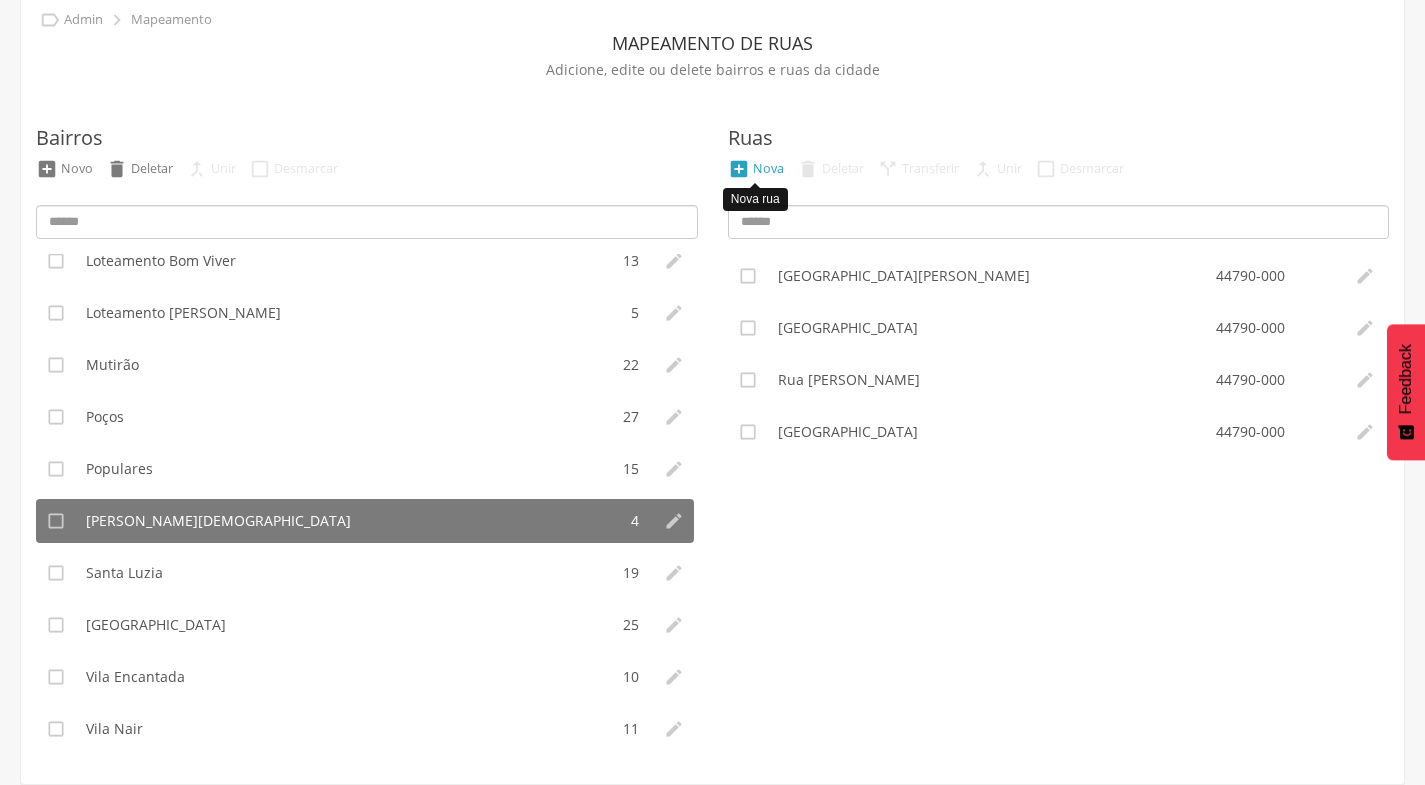 click on "Nova" at bounding box center [768, 168] 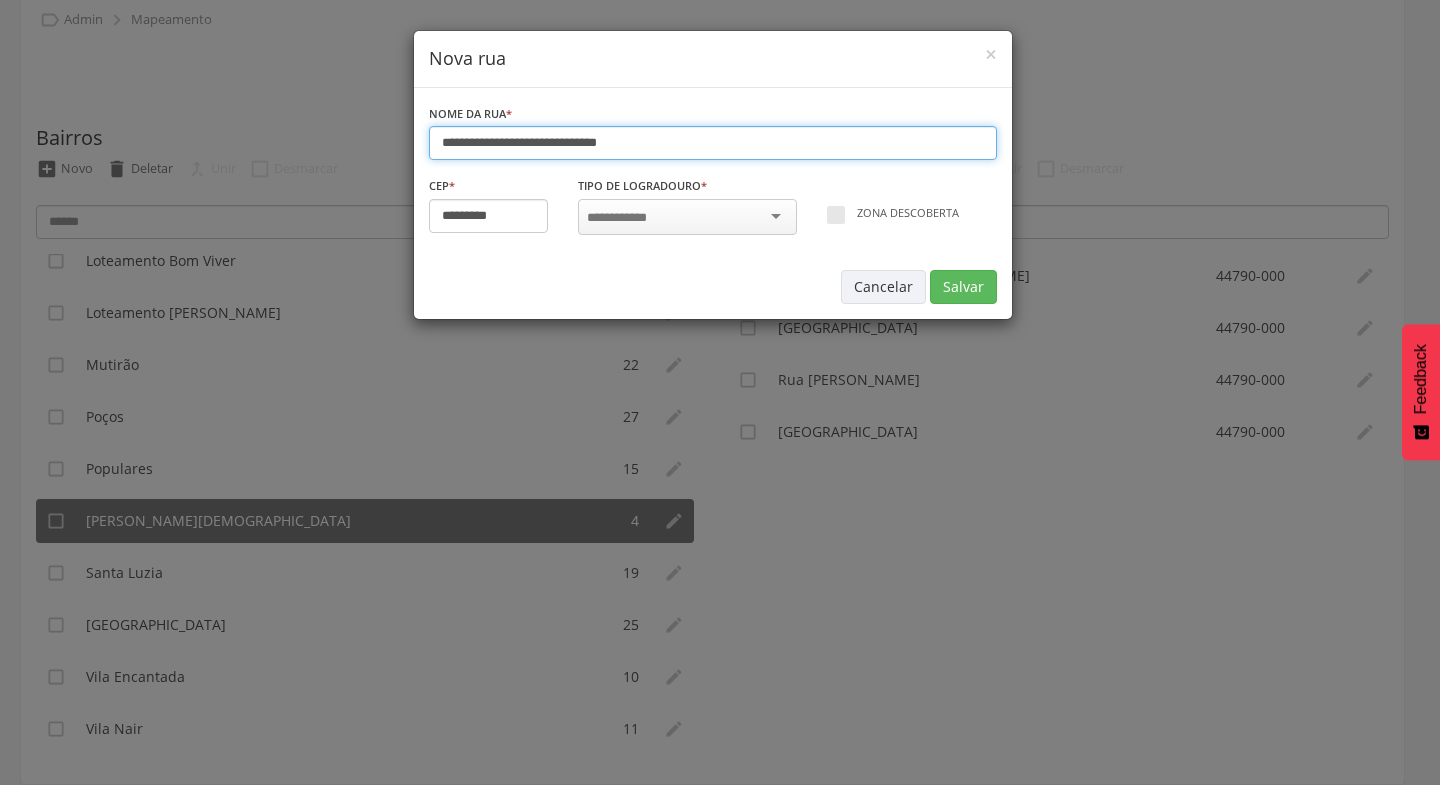 click on "**********" at bounding box center [713, 143] 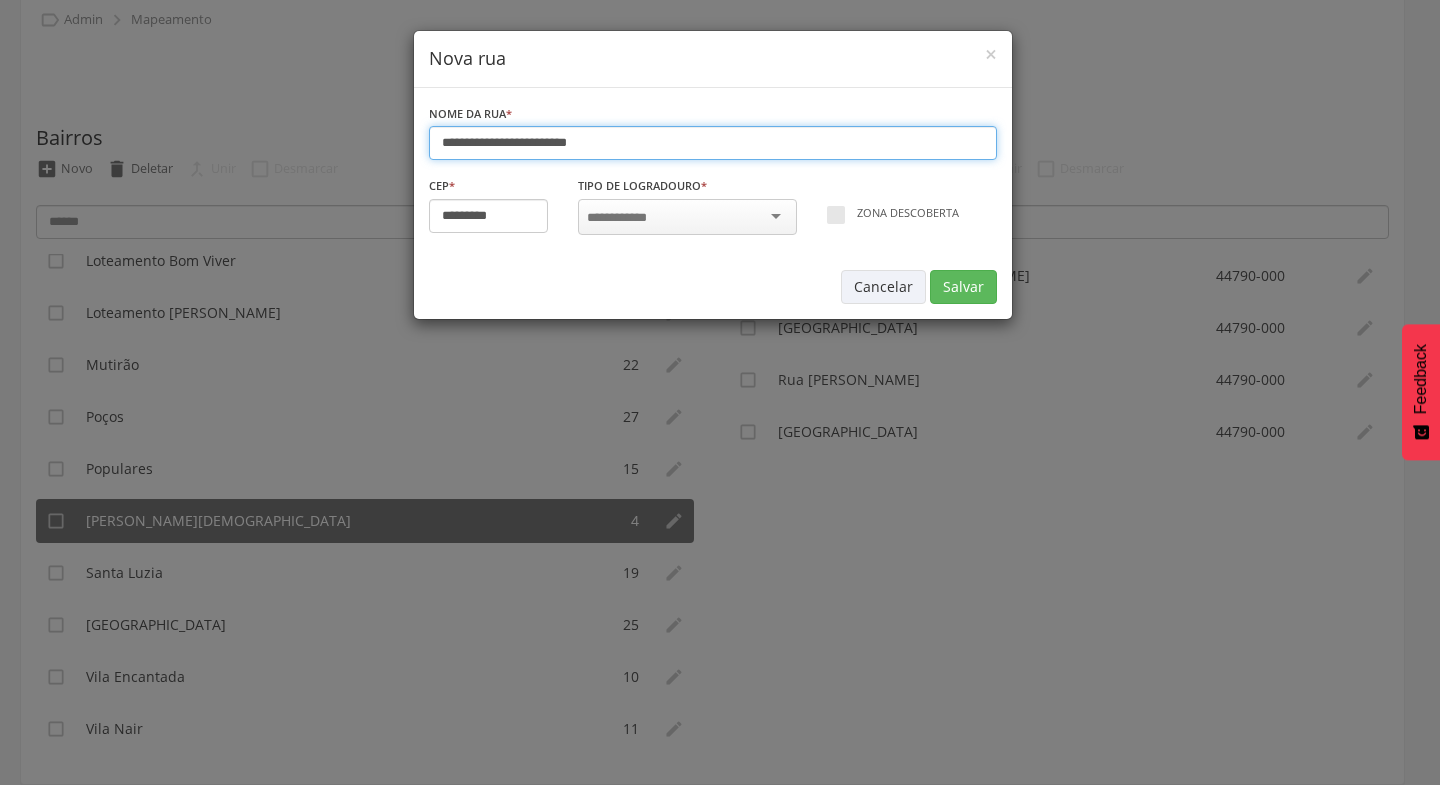 type on "**********" 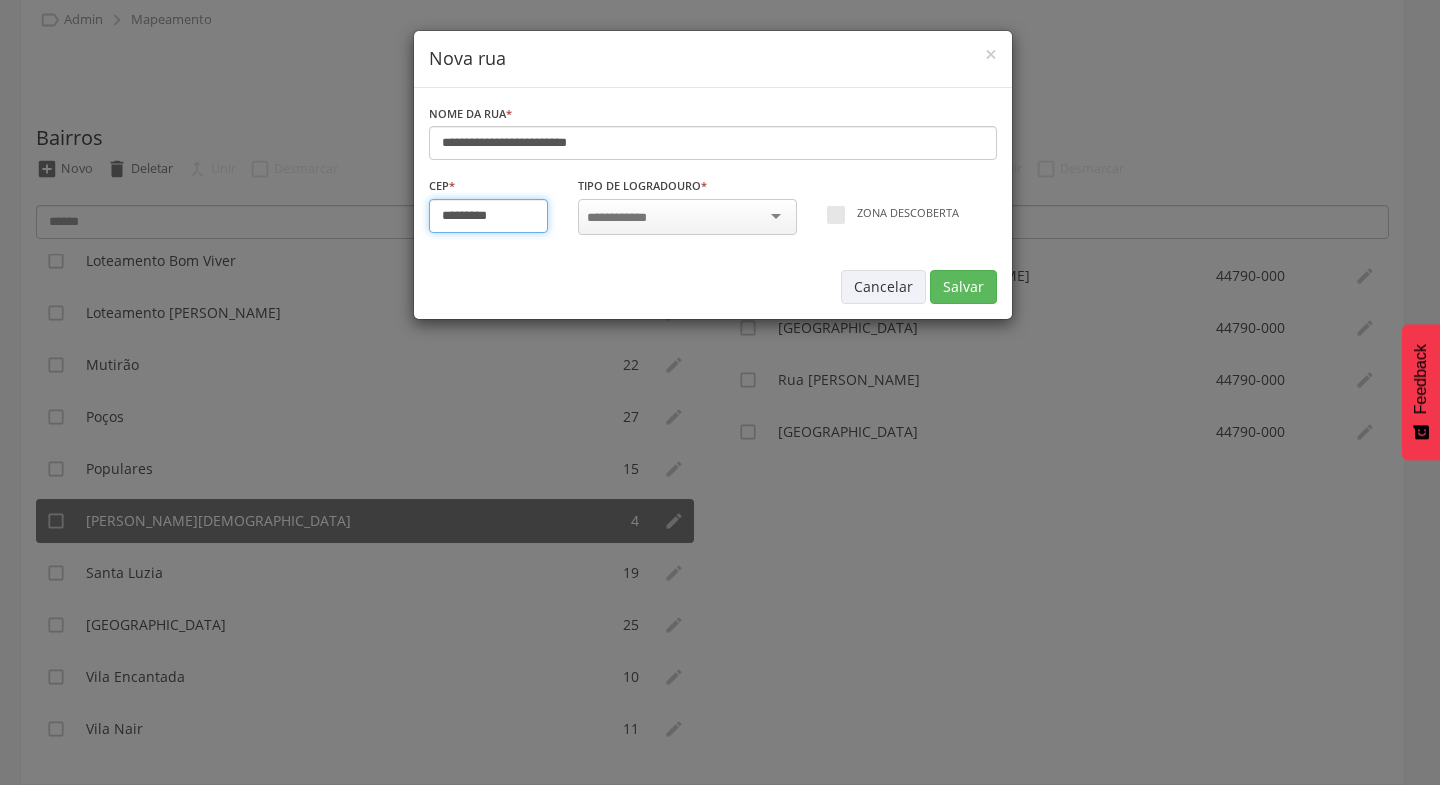 drag, startPoint x: 441, startPoint y: 220, endPoint x: 452, endPoint y: 220, distance: 11 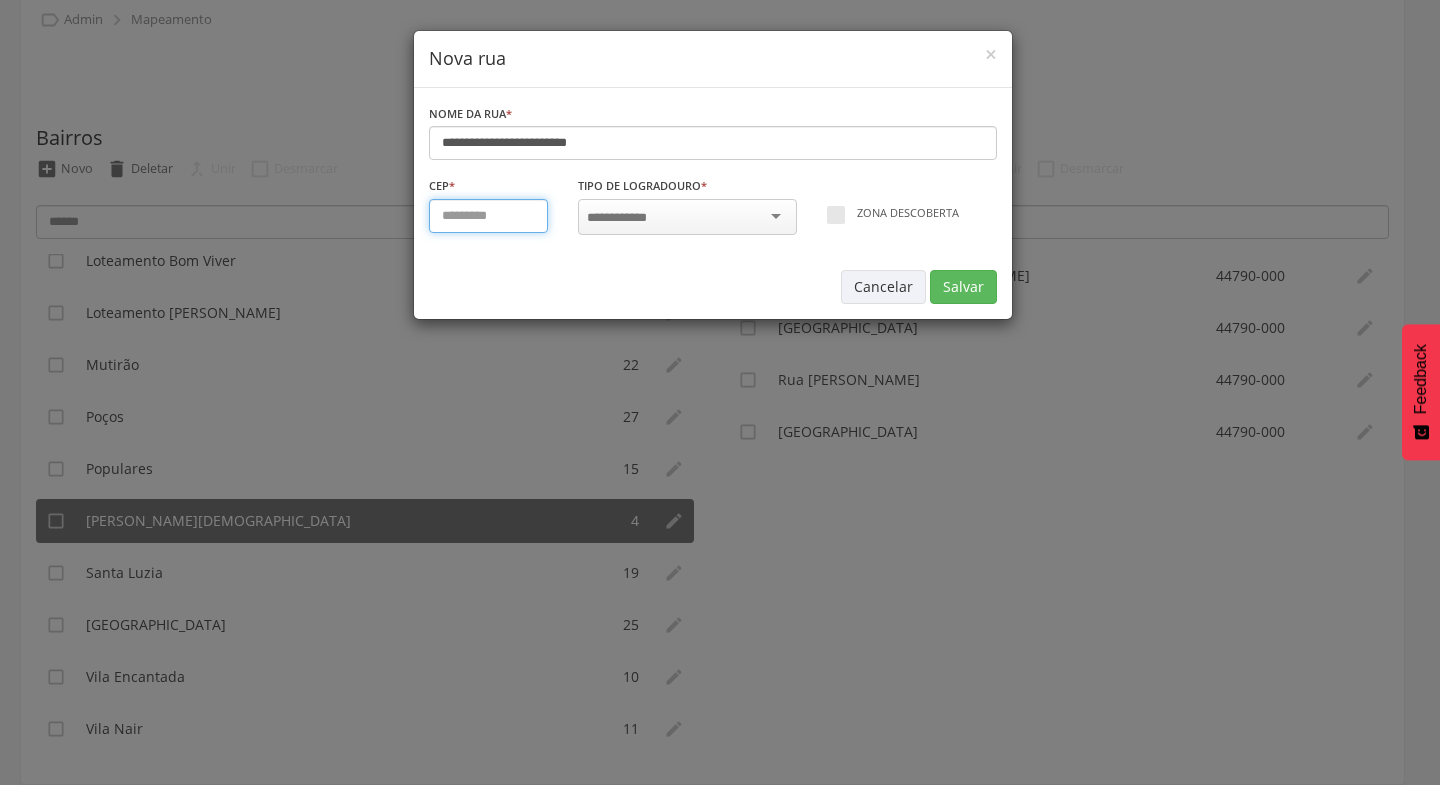 type on "*********" 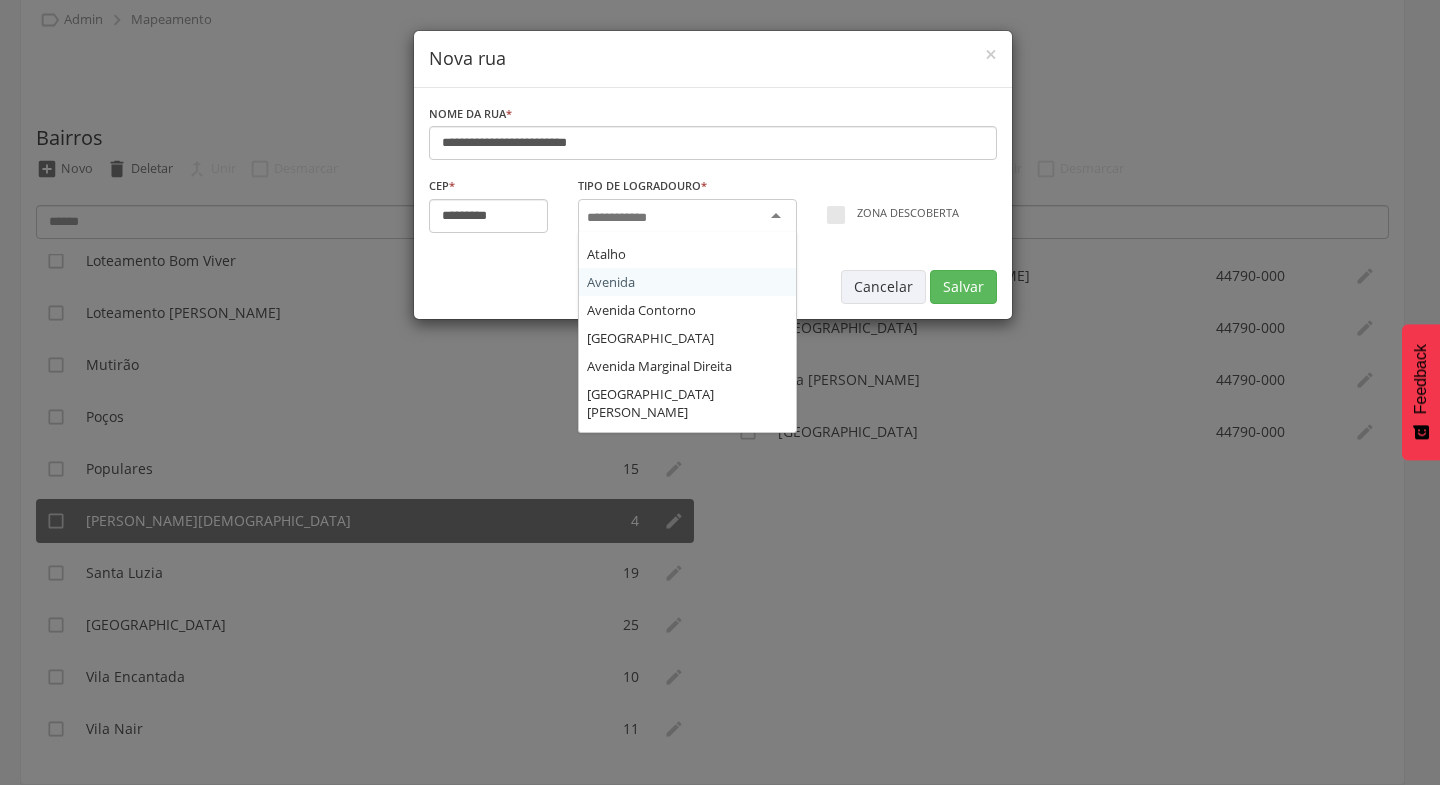 click at bounding box center (687, 217) 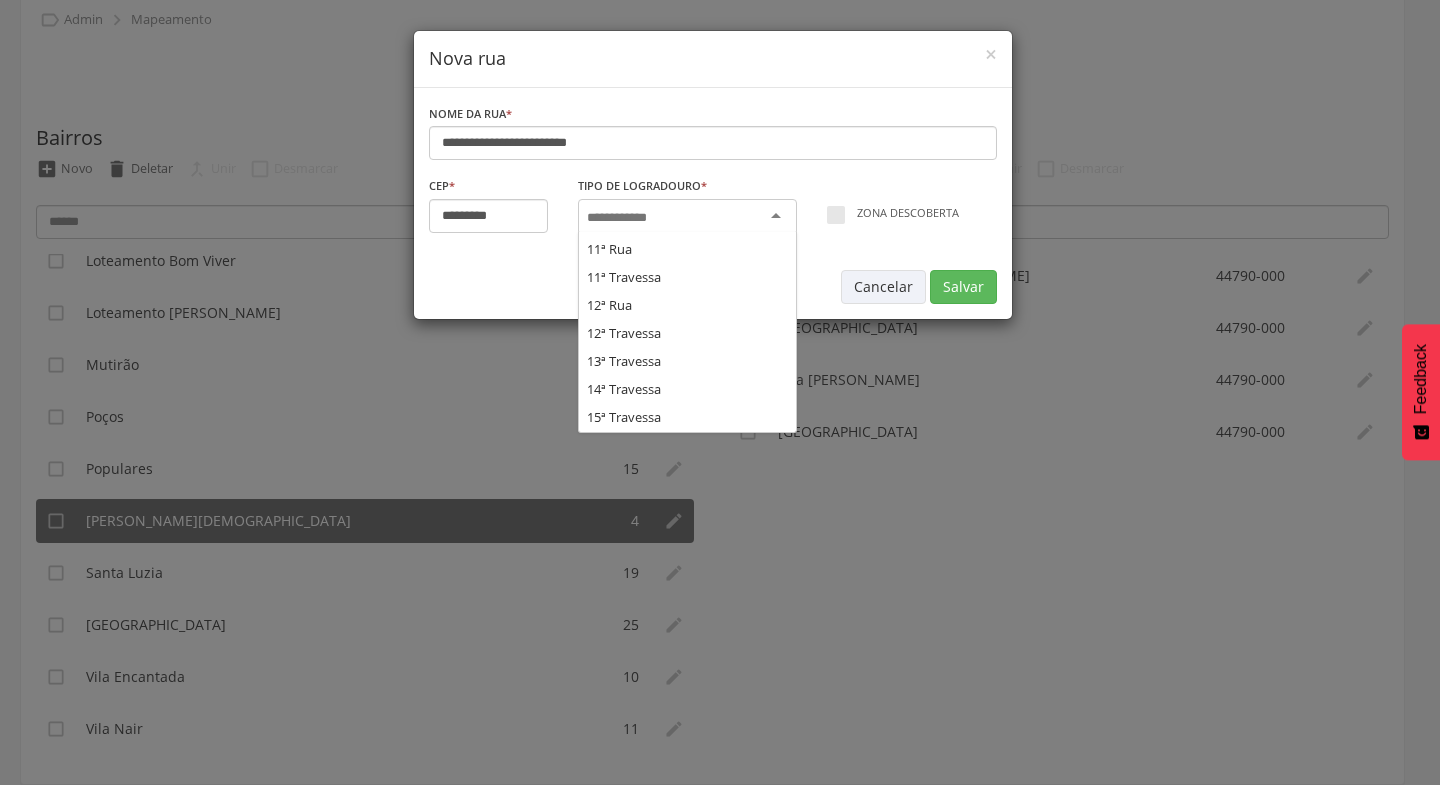scroll, scrollTop: 0, scrollLeft: 0, axis: both 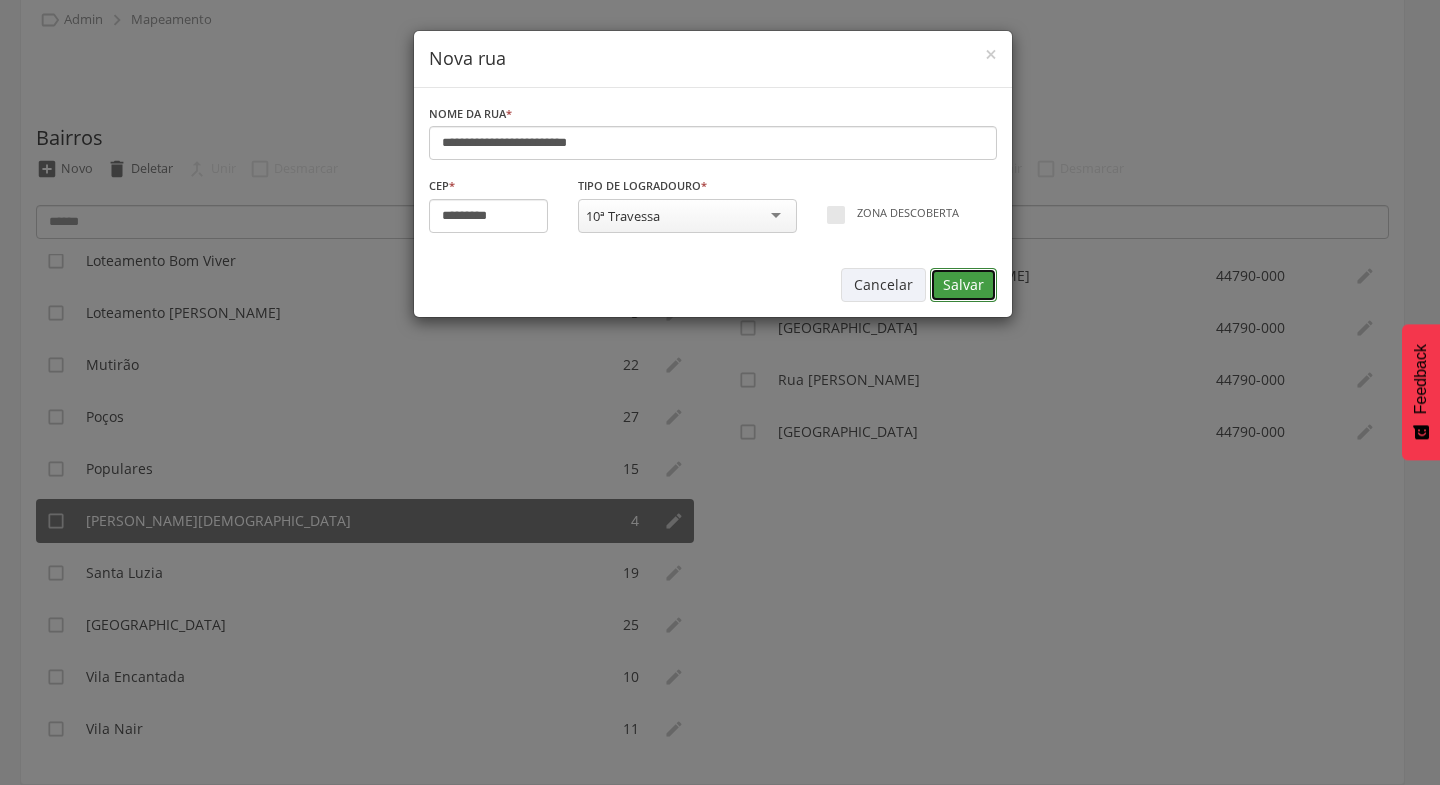 click on "Salvar" at bounding box center (963, 285) 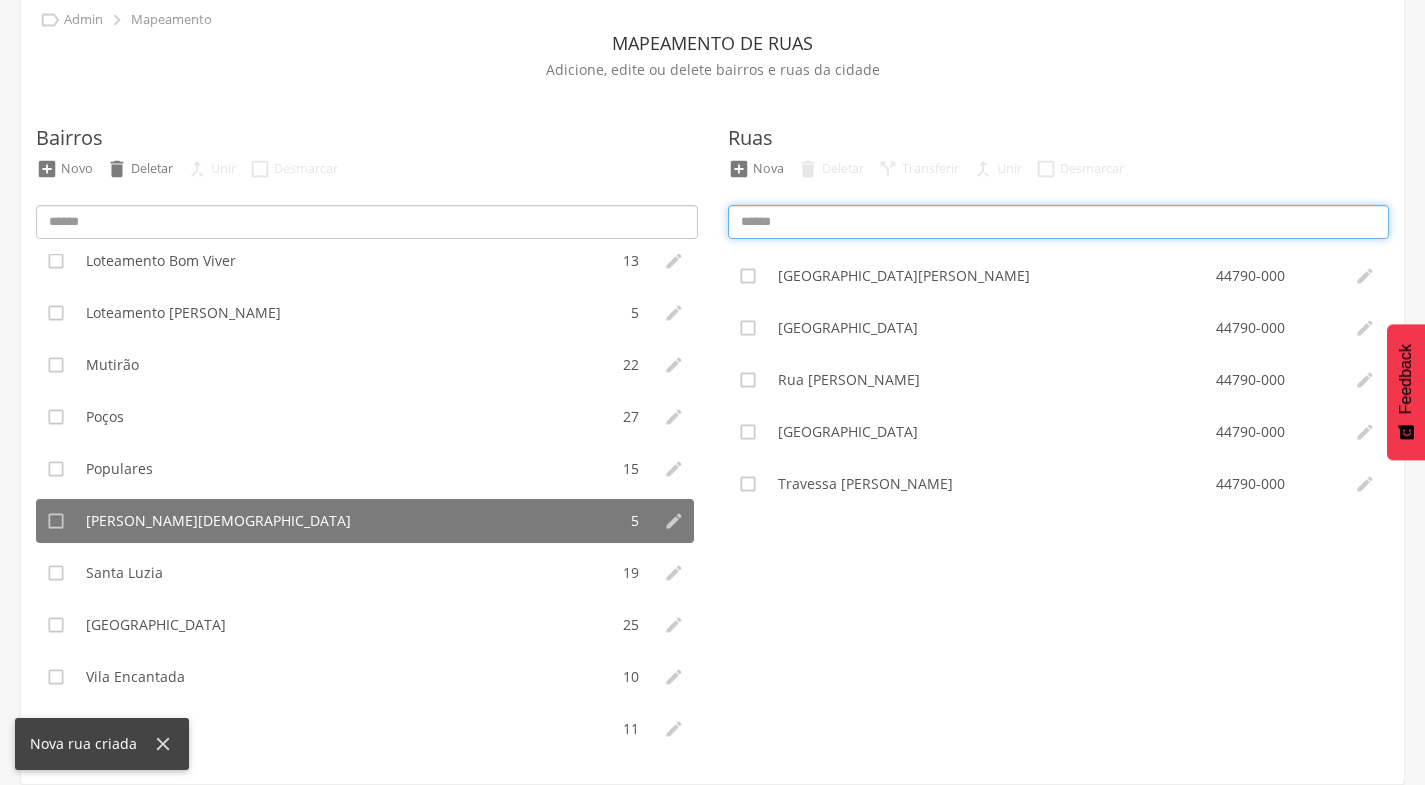 click at bounding box center [1059, 222] 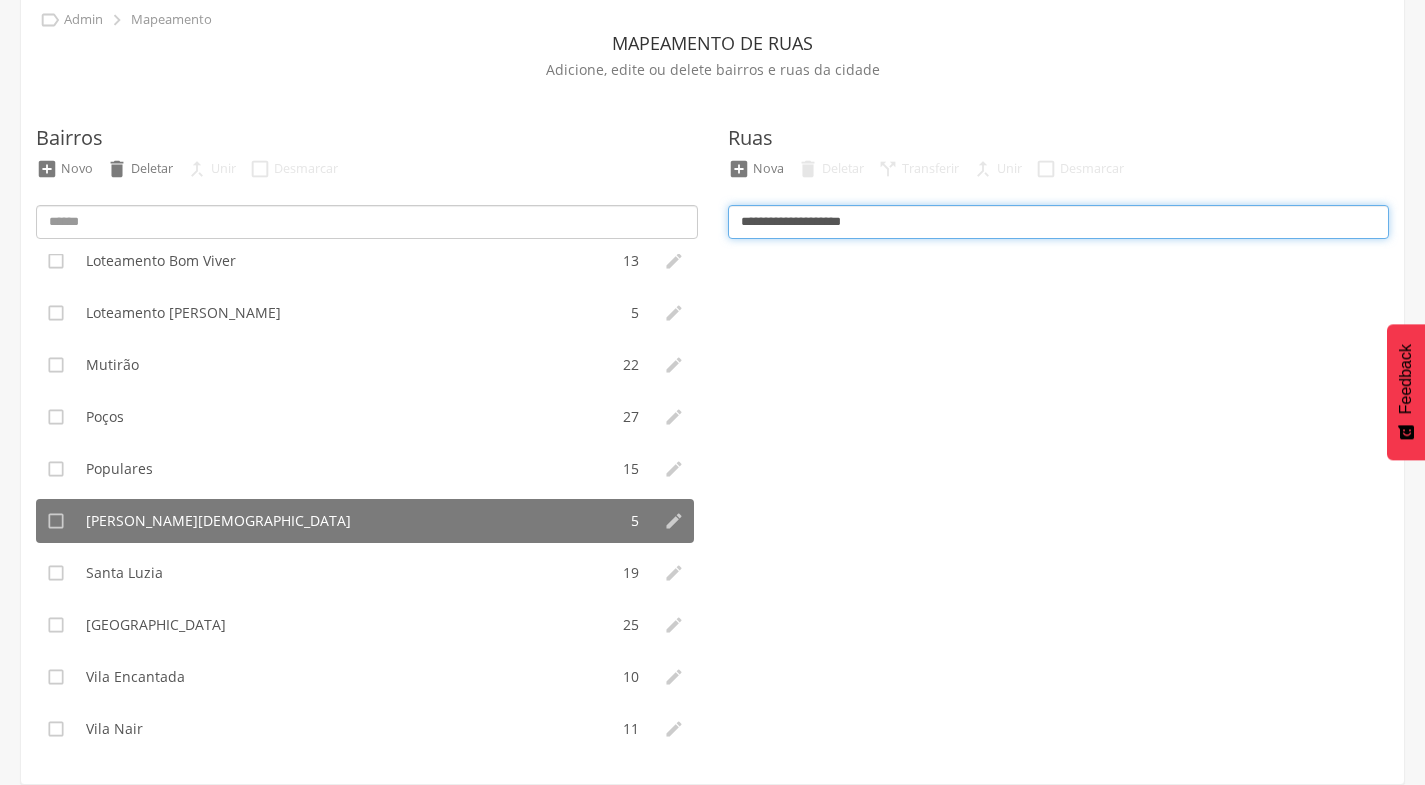 click on "**********" at bounding box center (1059, 222) 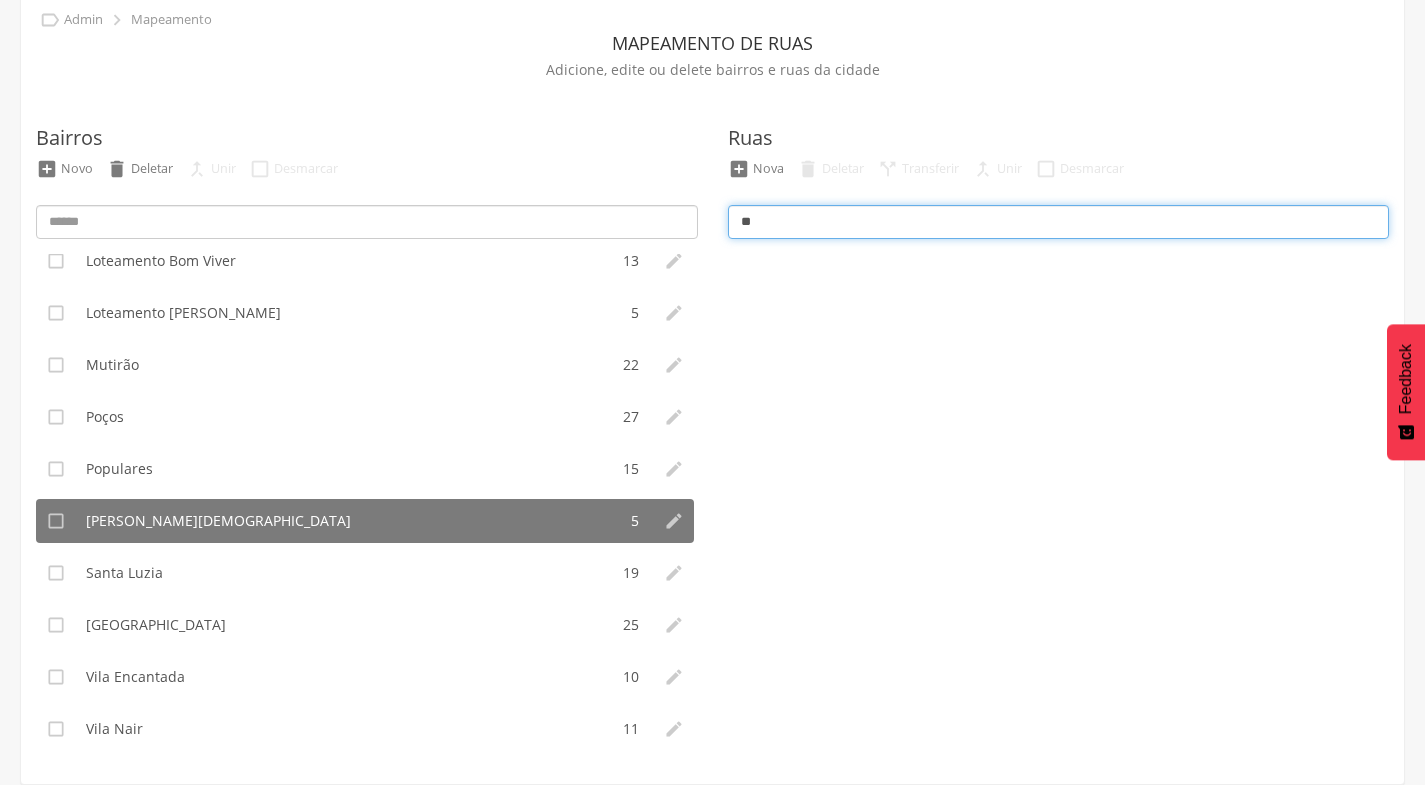 type on "*" 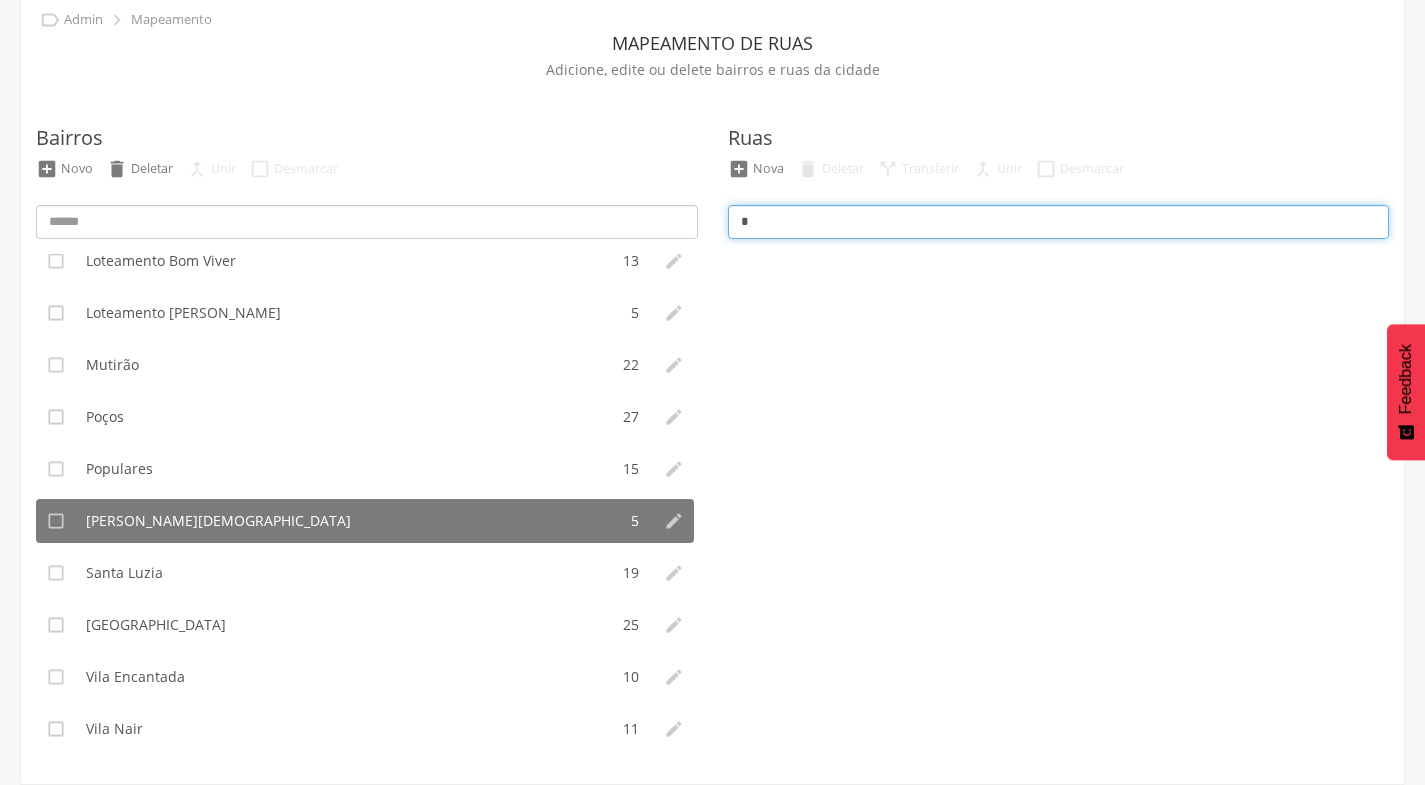 type 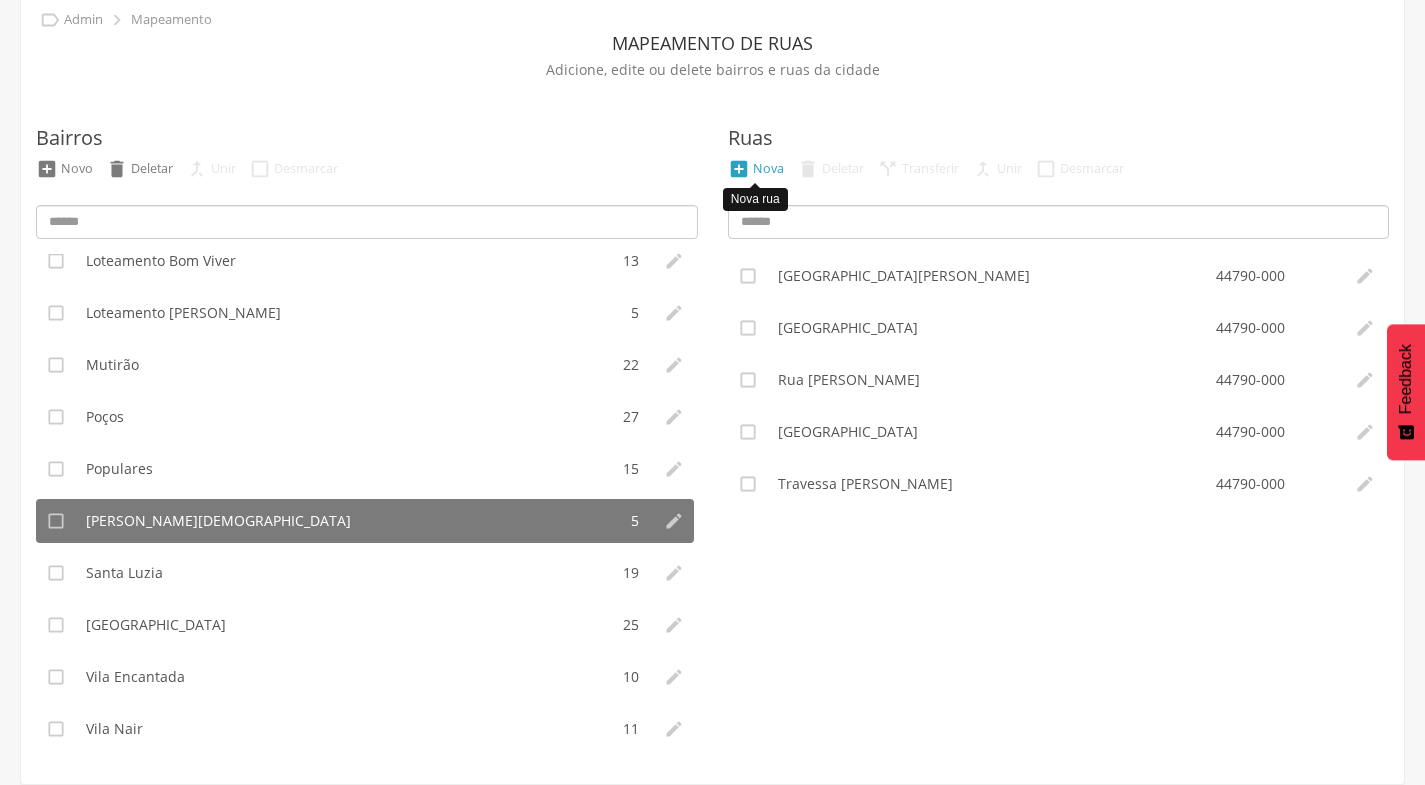 click on "Nova" at bounding box center [768, 168] 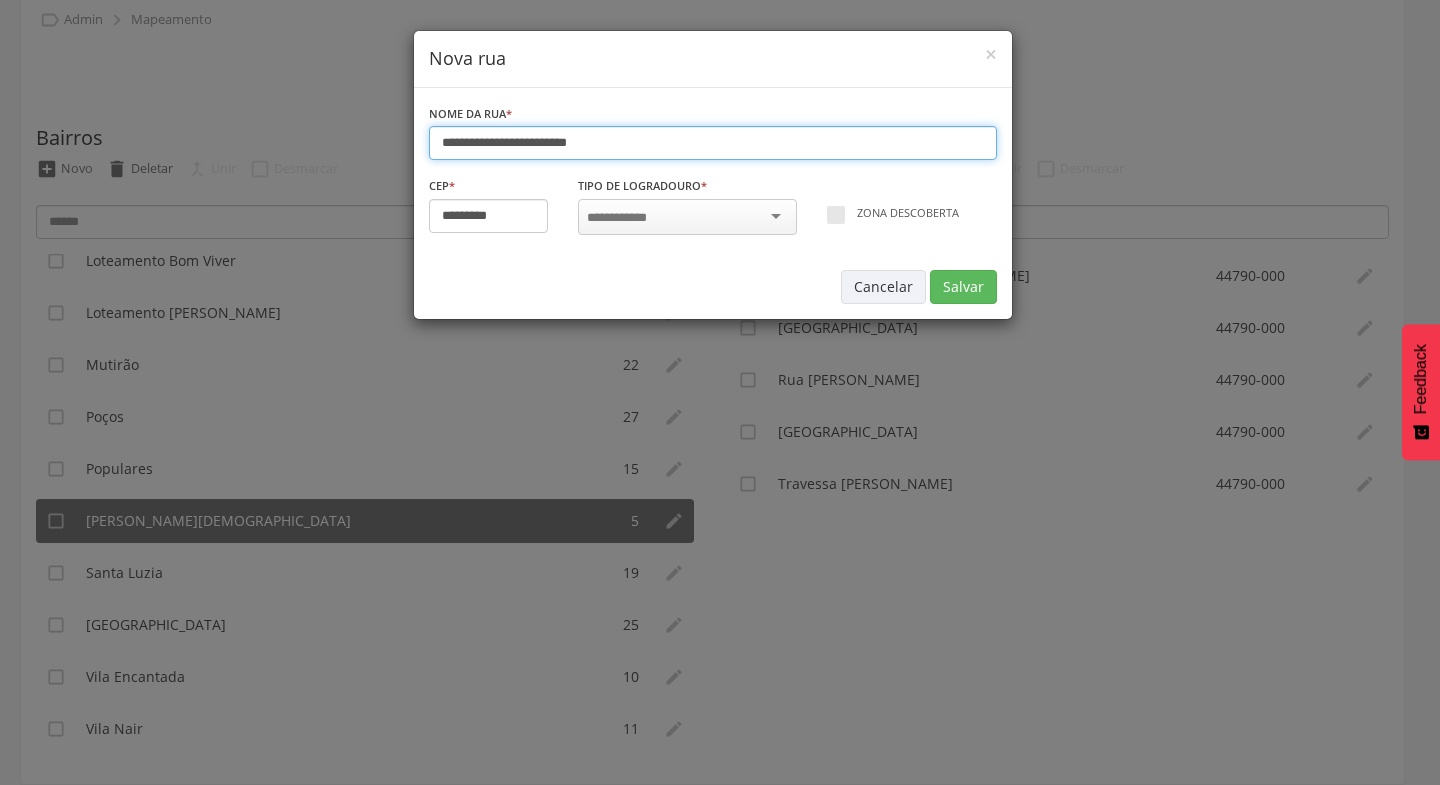 click on "**********" at bounding box center (713, 143) 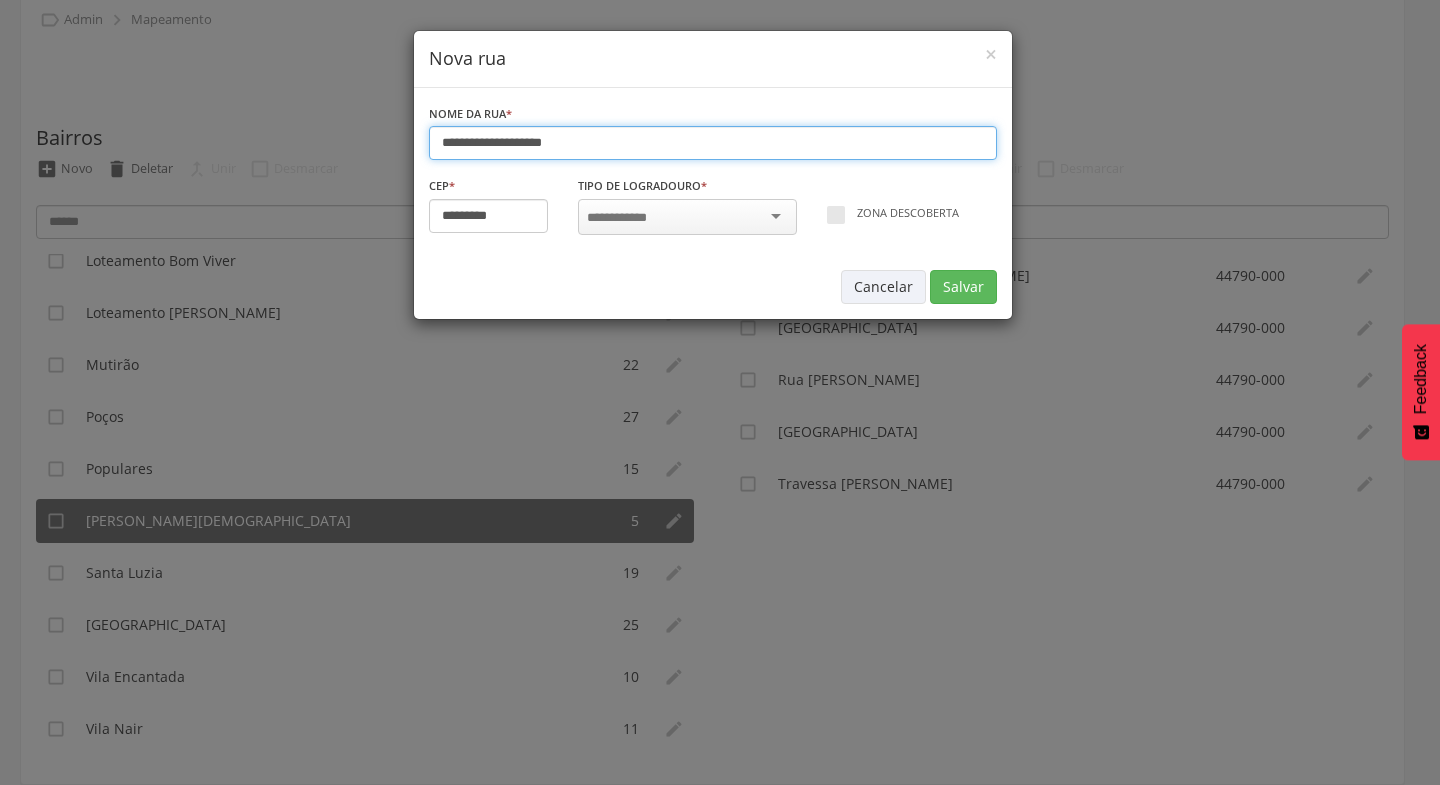type on "**********" 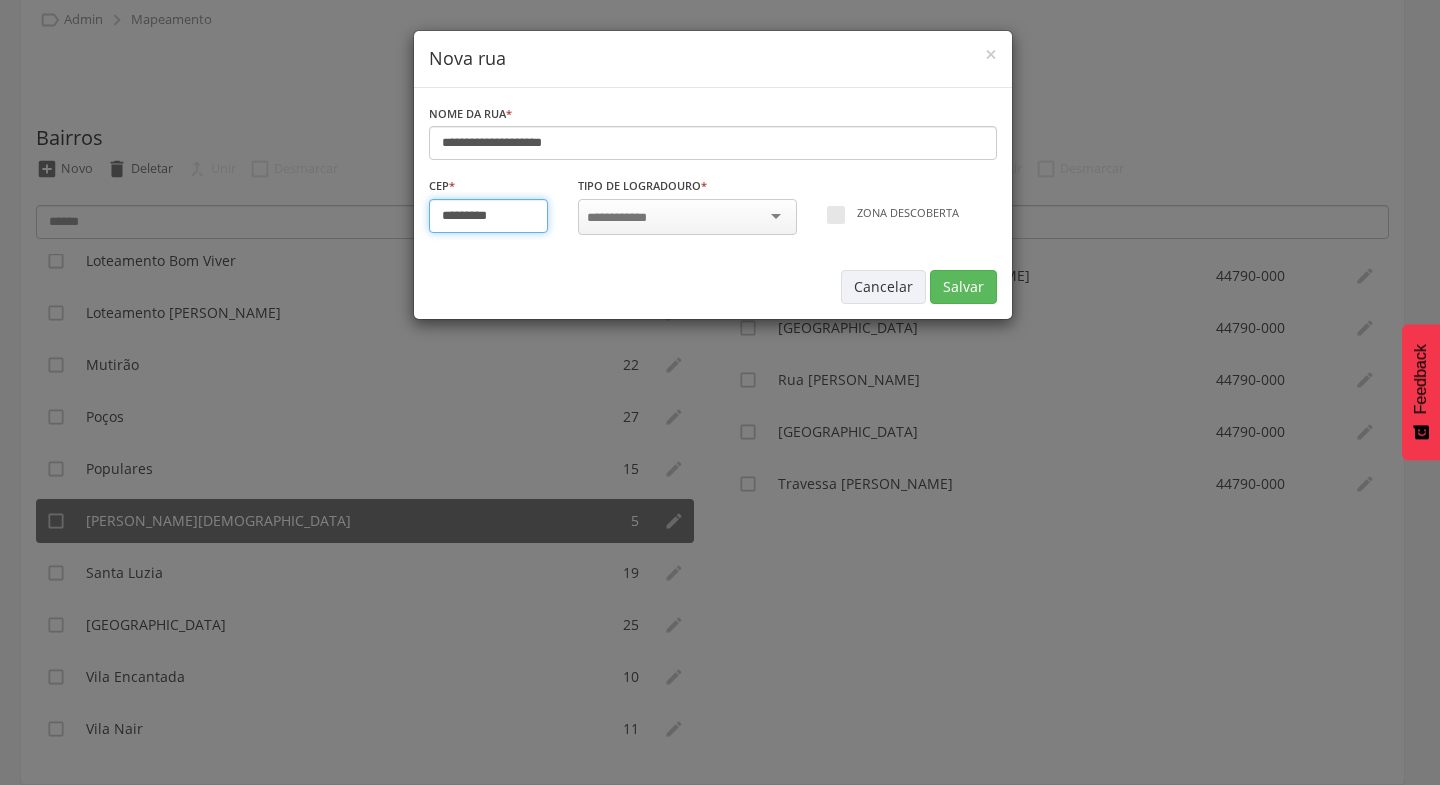 click on "*********" at bounding box center (489, 216) 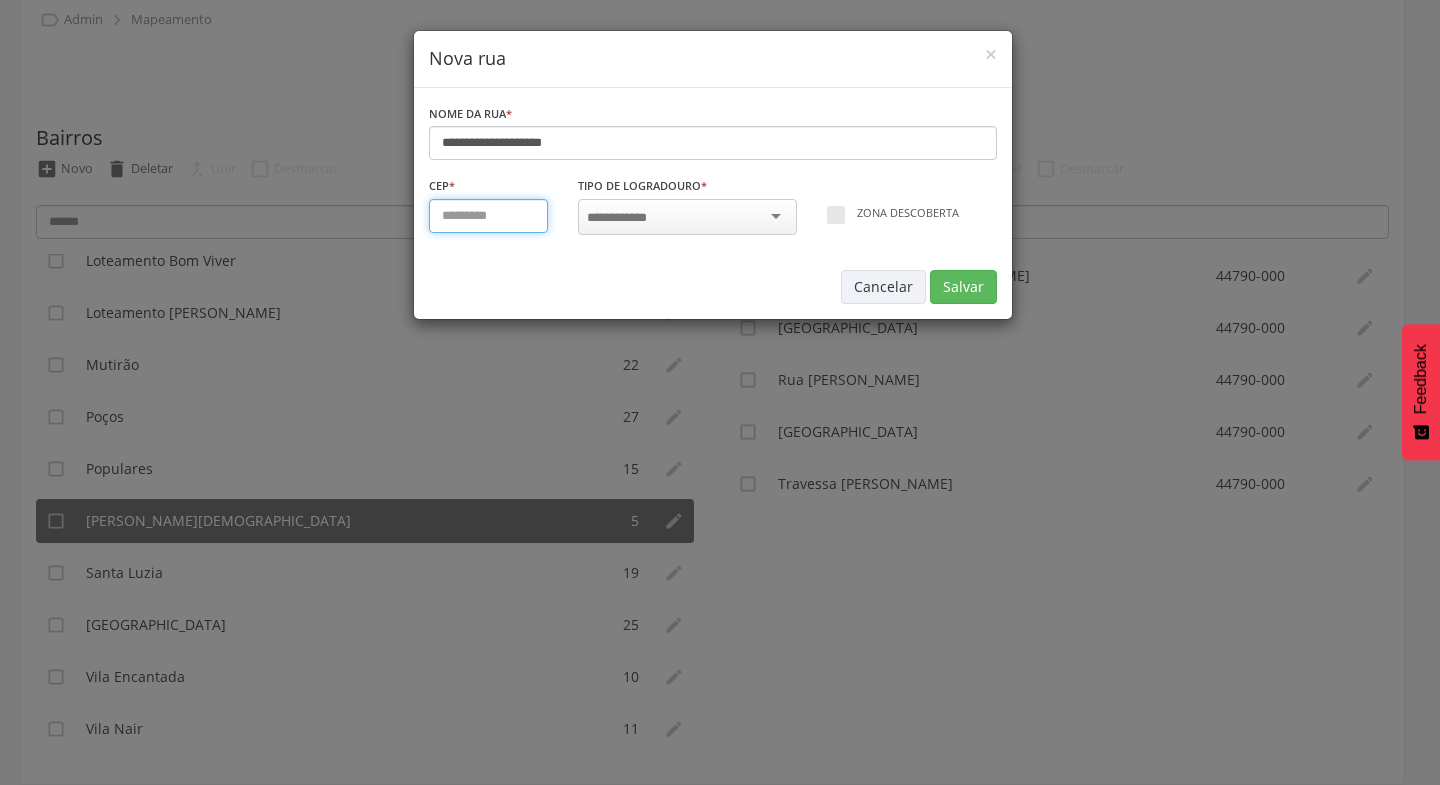 type on "*********" 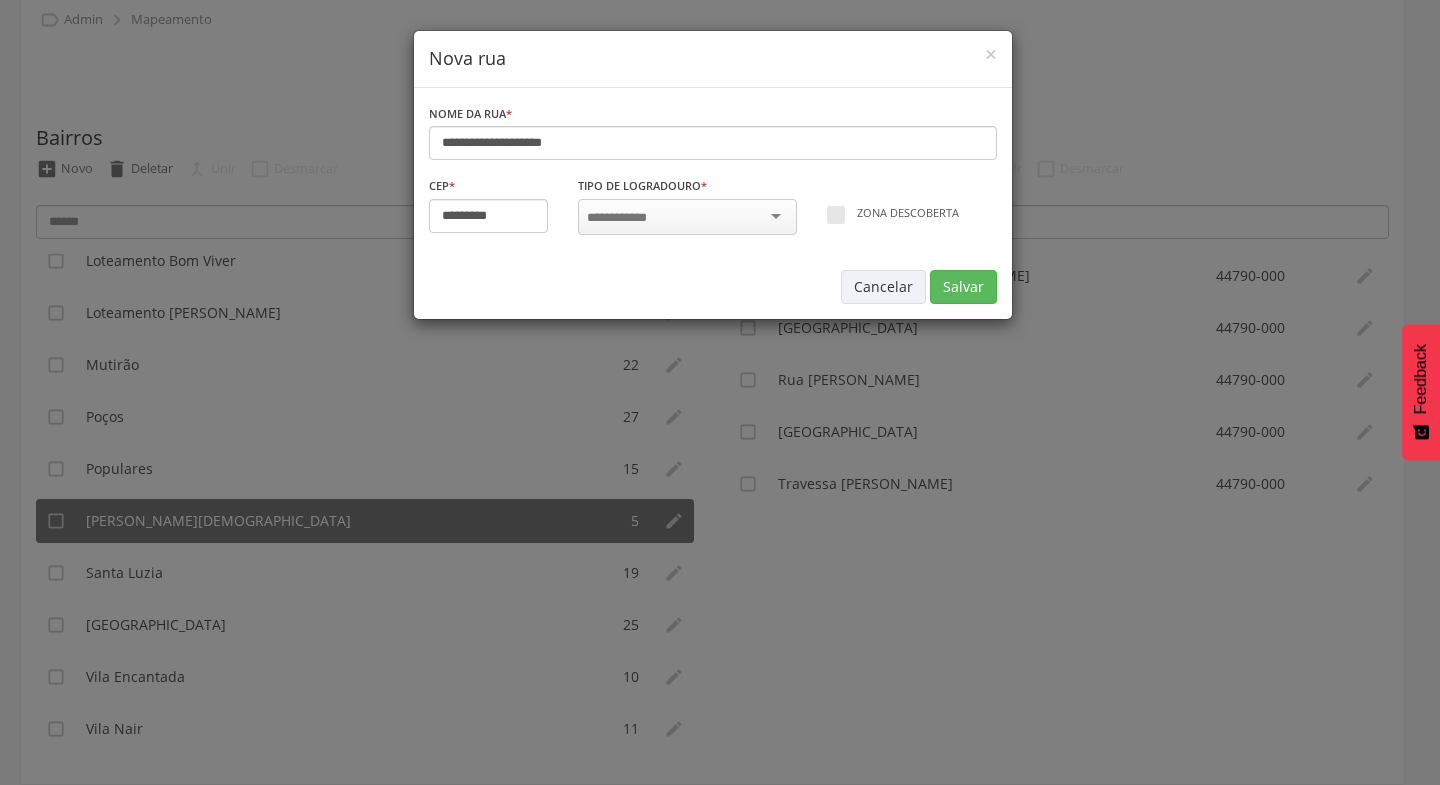 drag, startPoint x: 777, startPoint y: 213, endPoint x: 760, endPoint y: 231, distance: 24.758837 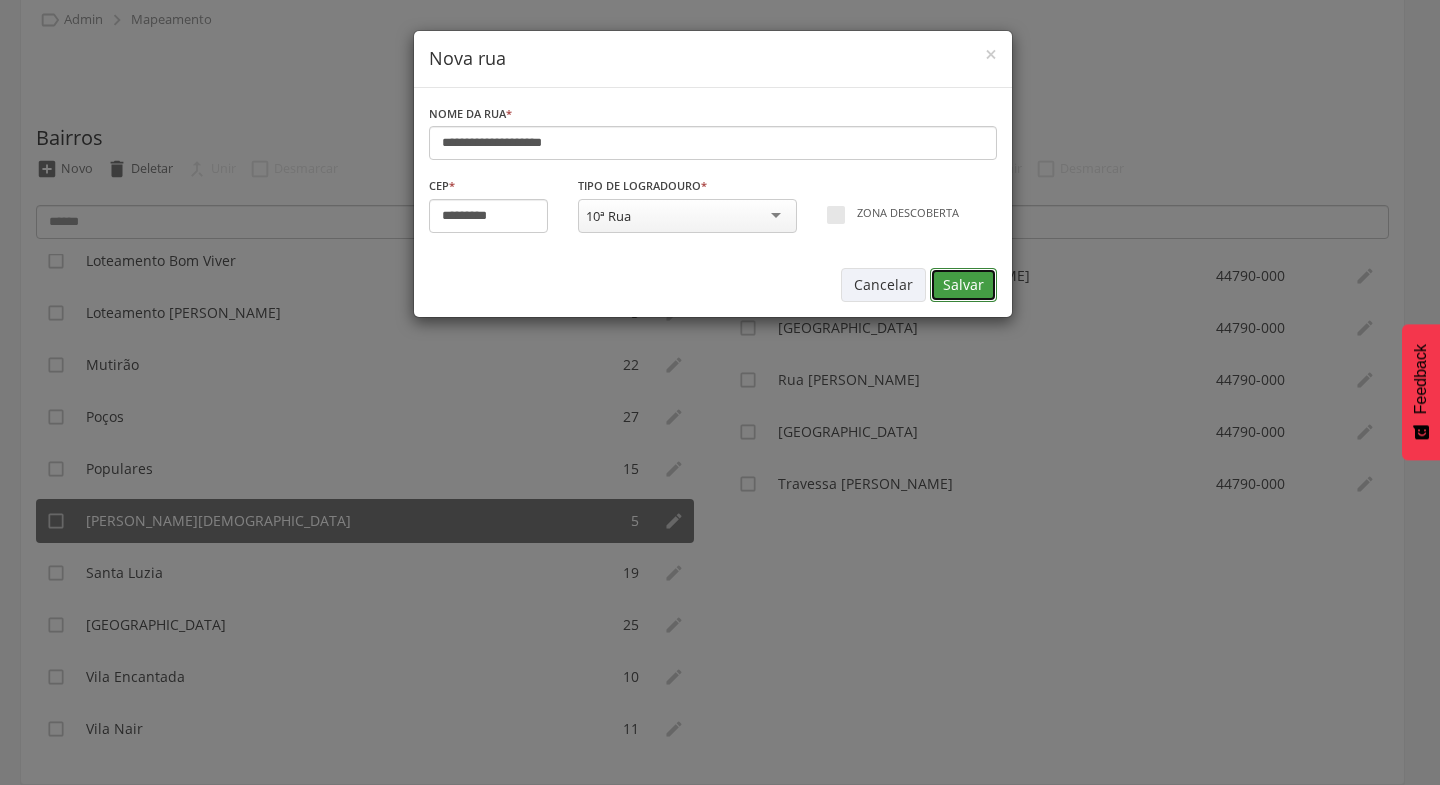 click on "Salvar" at bounding box center (963, 285) 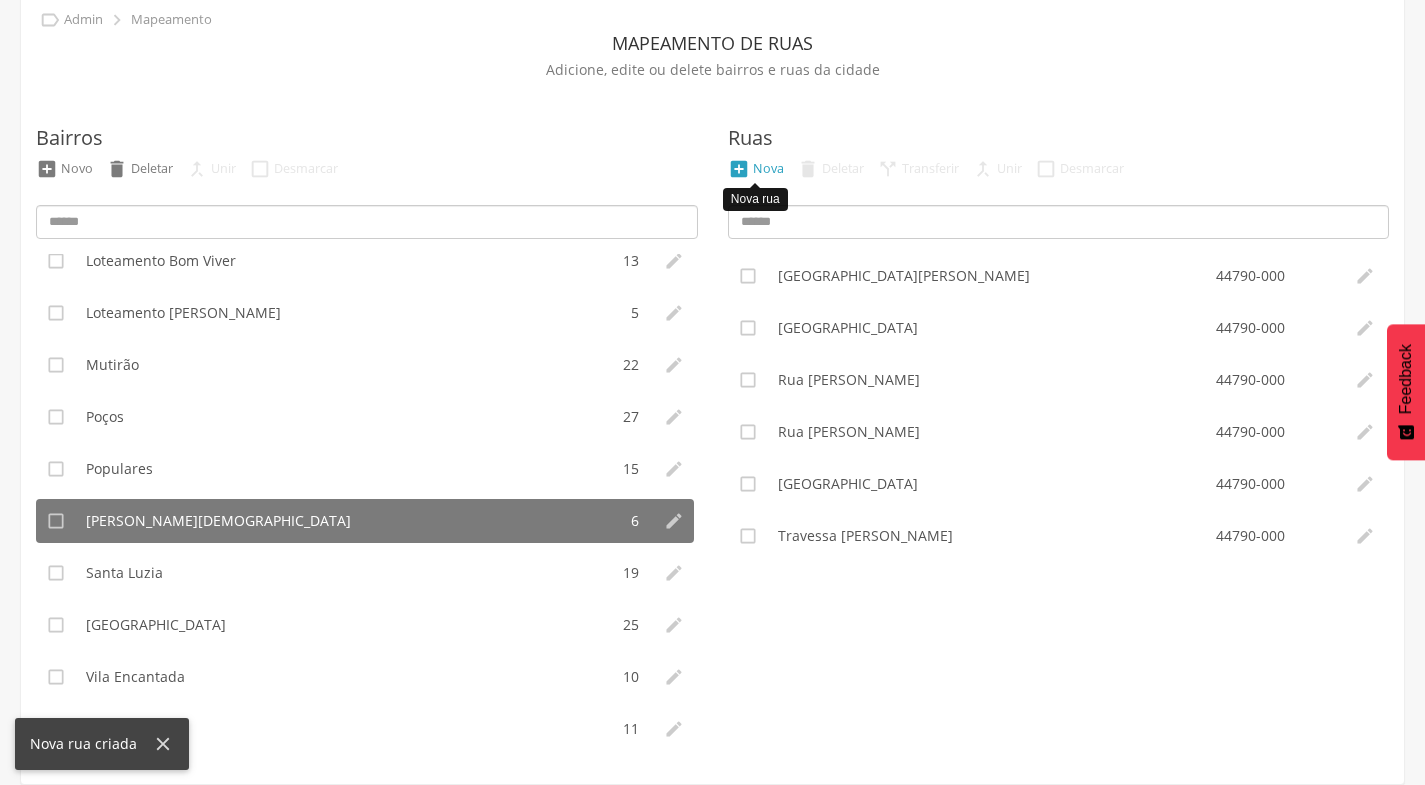 click on "Nova" at bounding box center [768, 168] 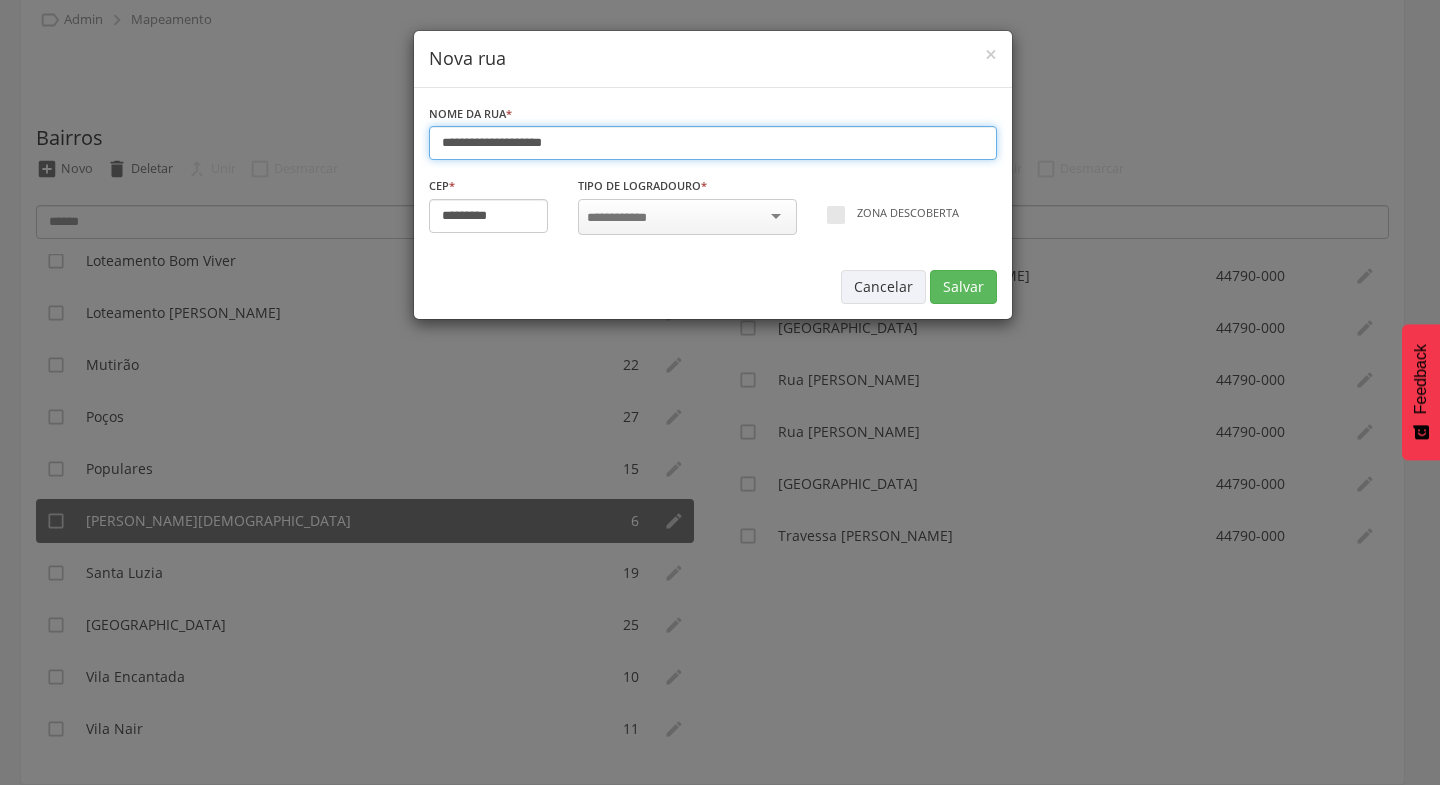 click on "**********" at bounding box center (713, 143) 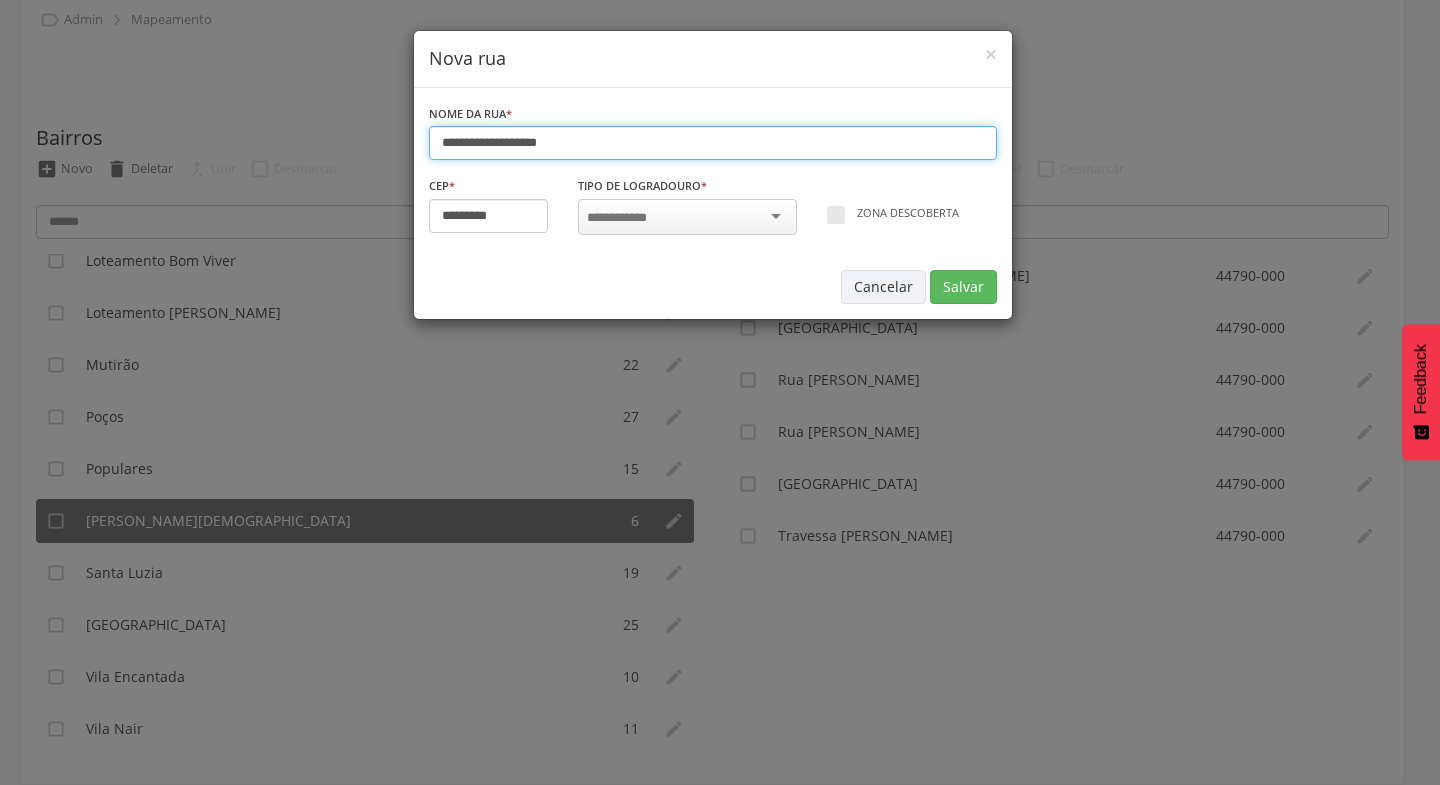 type on "**********" 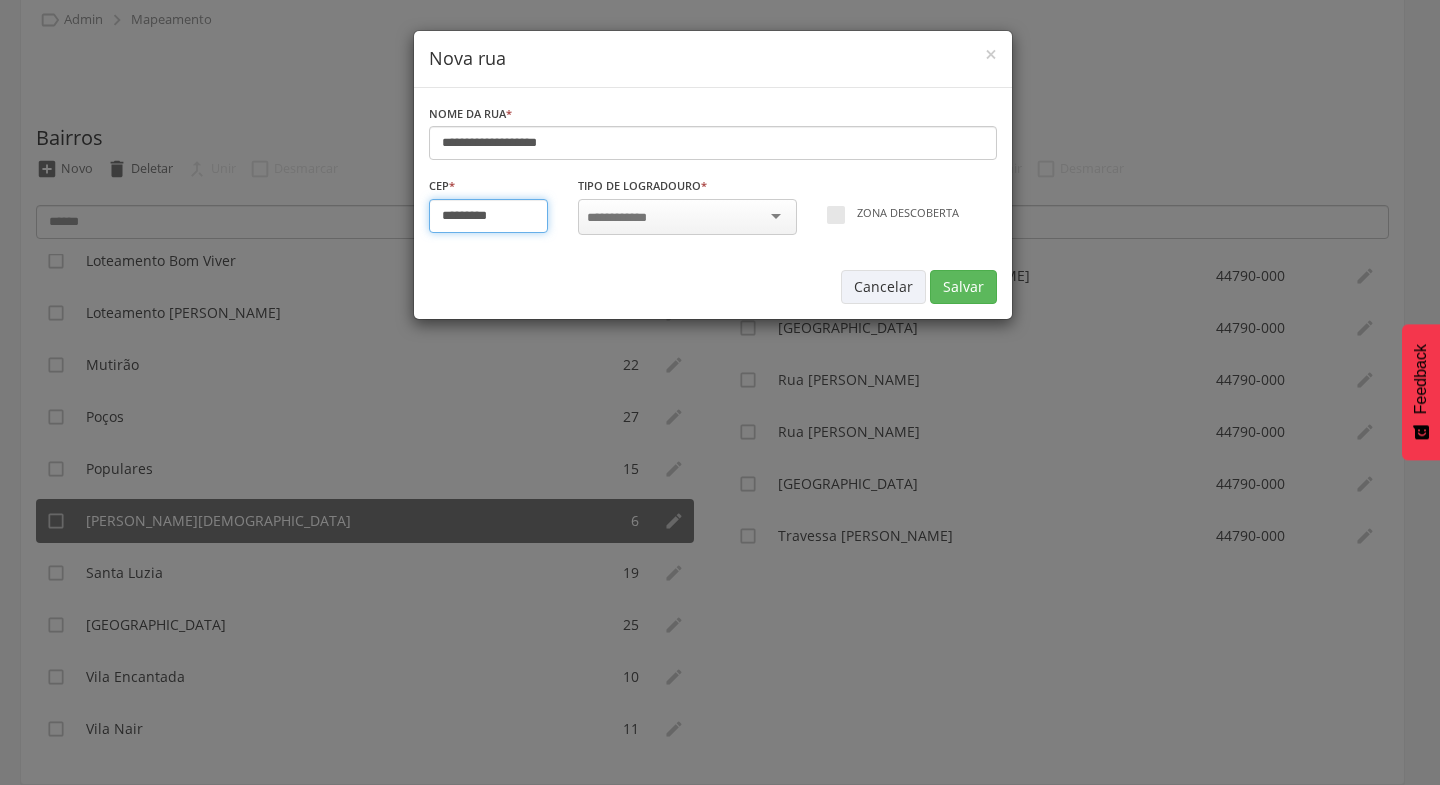 click on "*********" at bounding box center [489, 216] 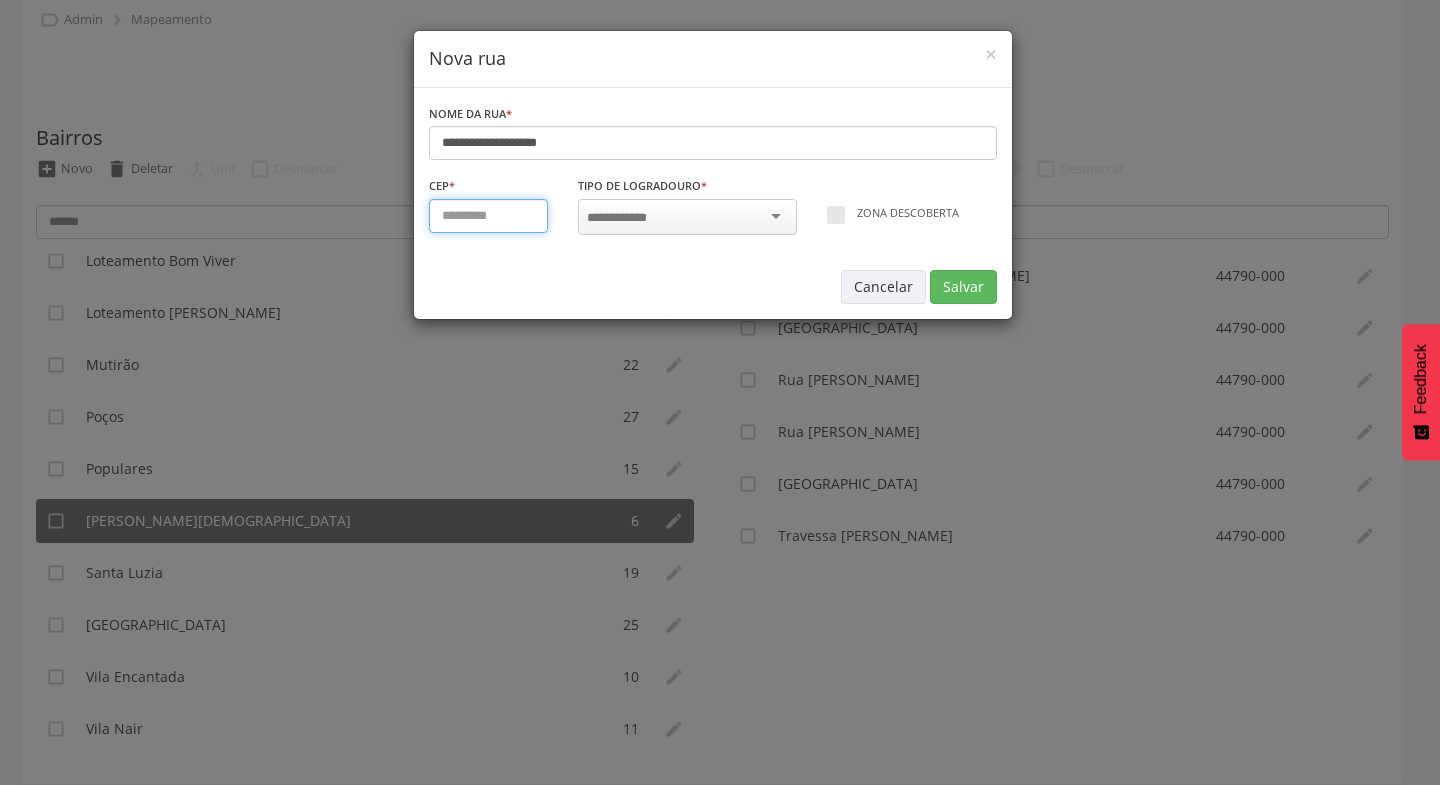 type on "*********" 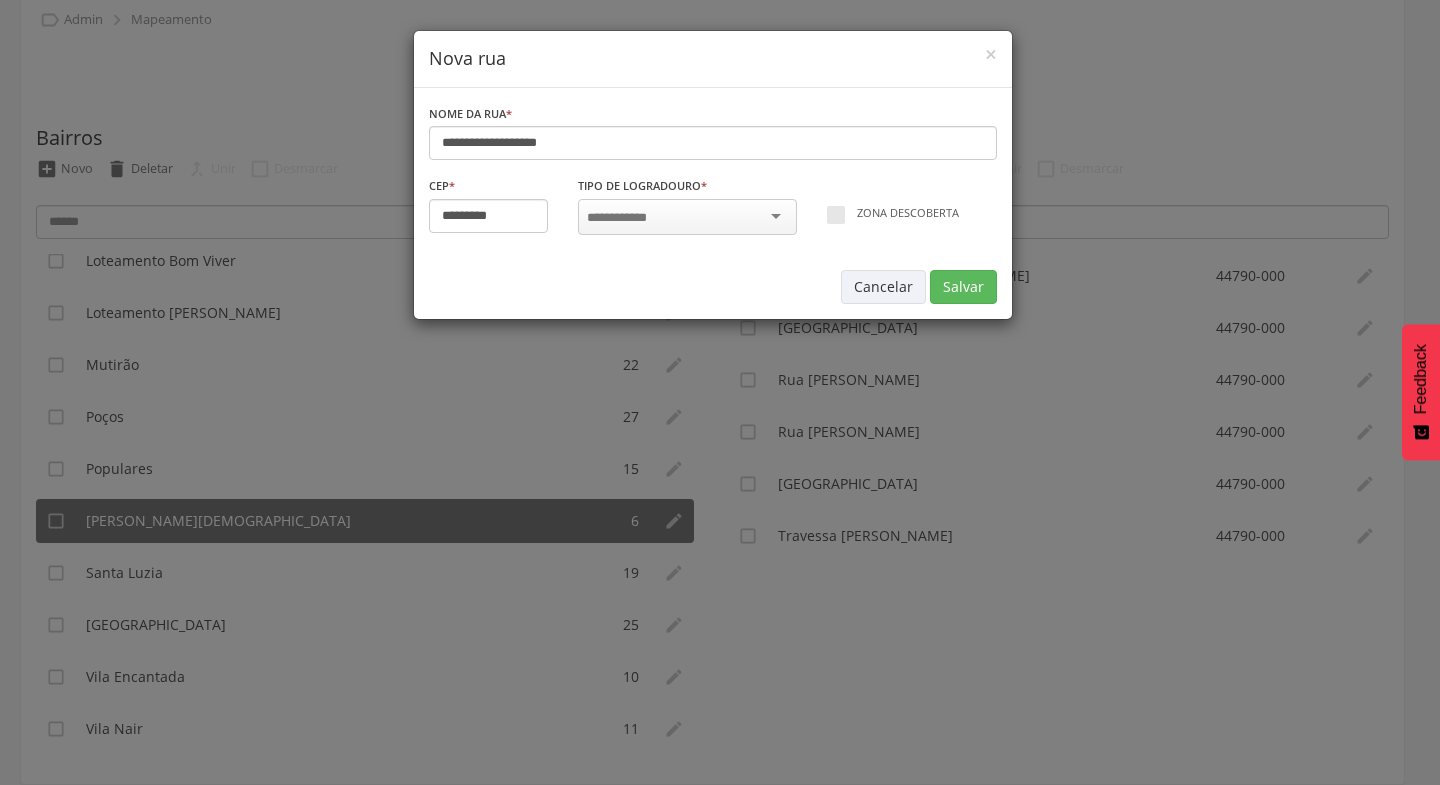 click at bounding box center (687, 217) 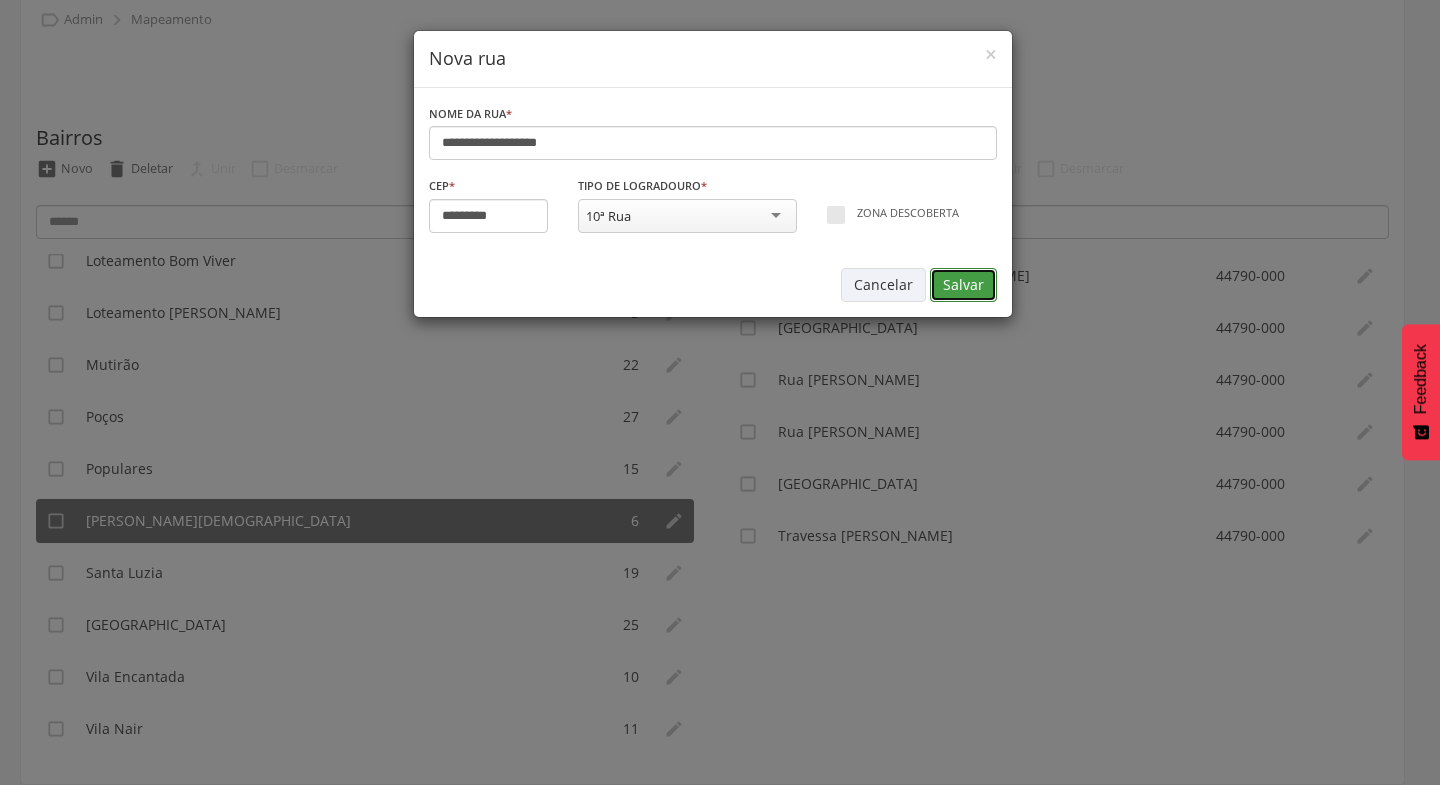 click on "Salvar" at bounding box center (963, 285) 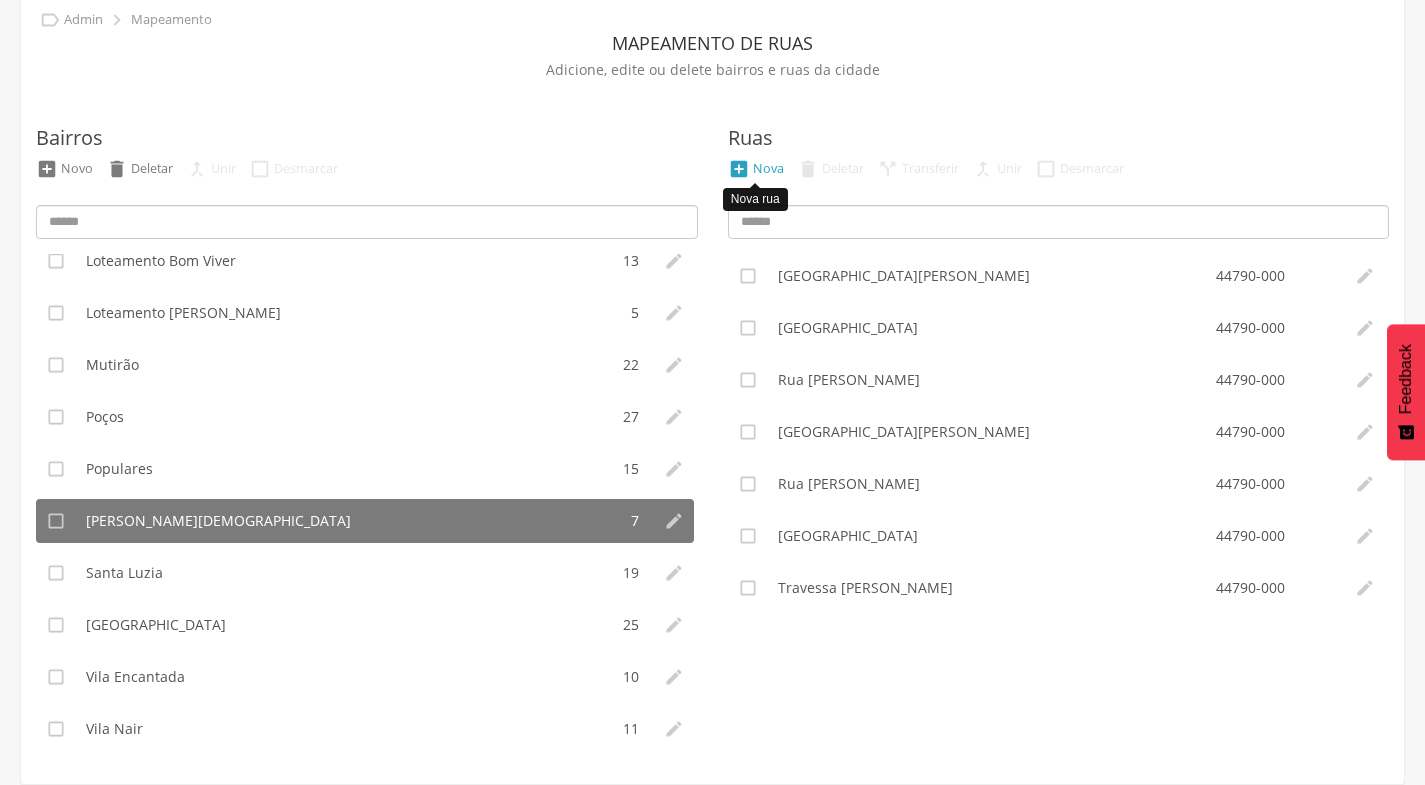 click on "Nova" at bounding box center (768, 168) 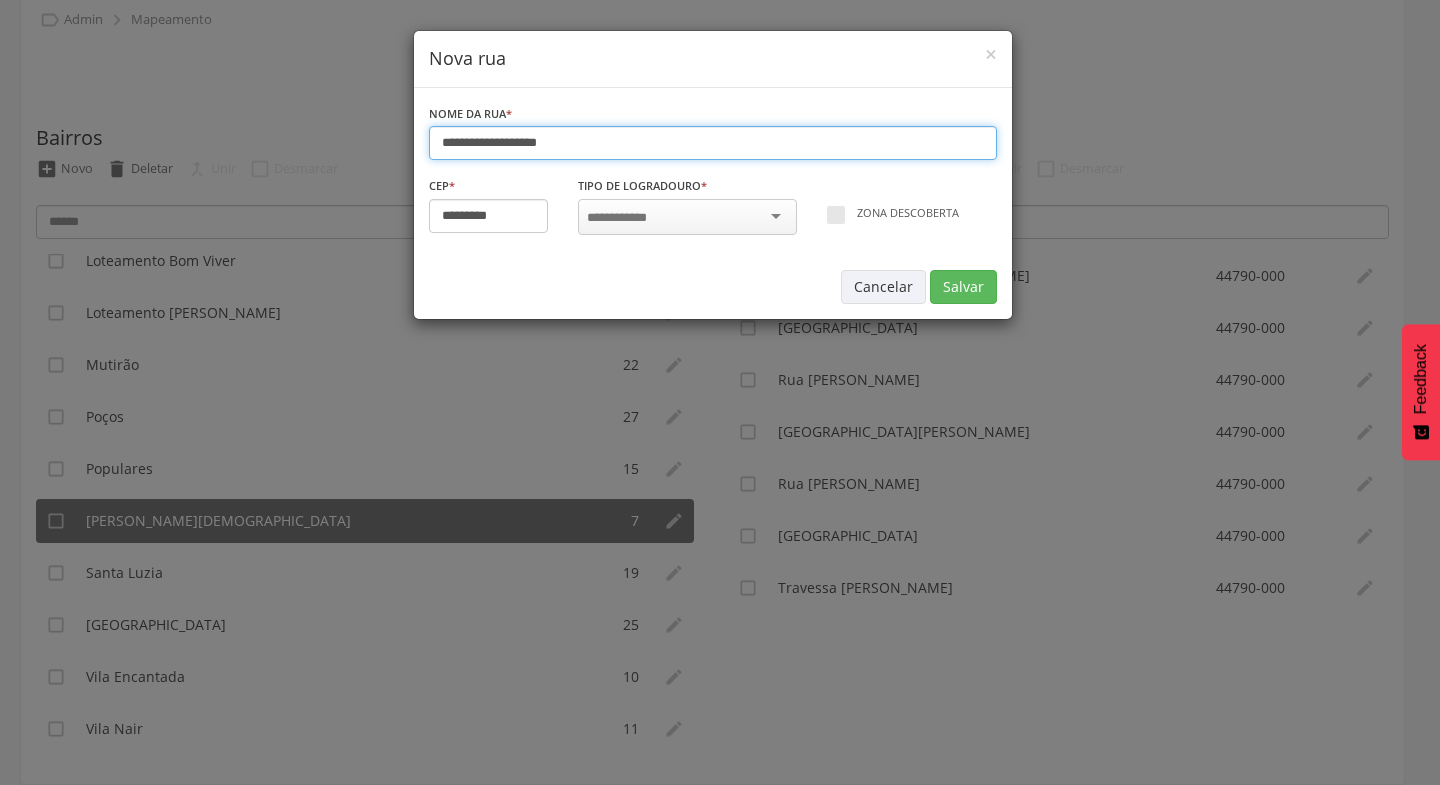 click on "**********" at bounding box center [713, 143] 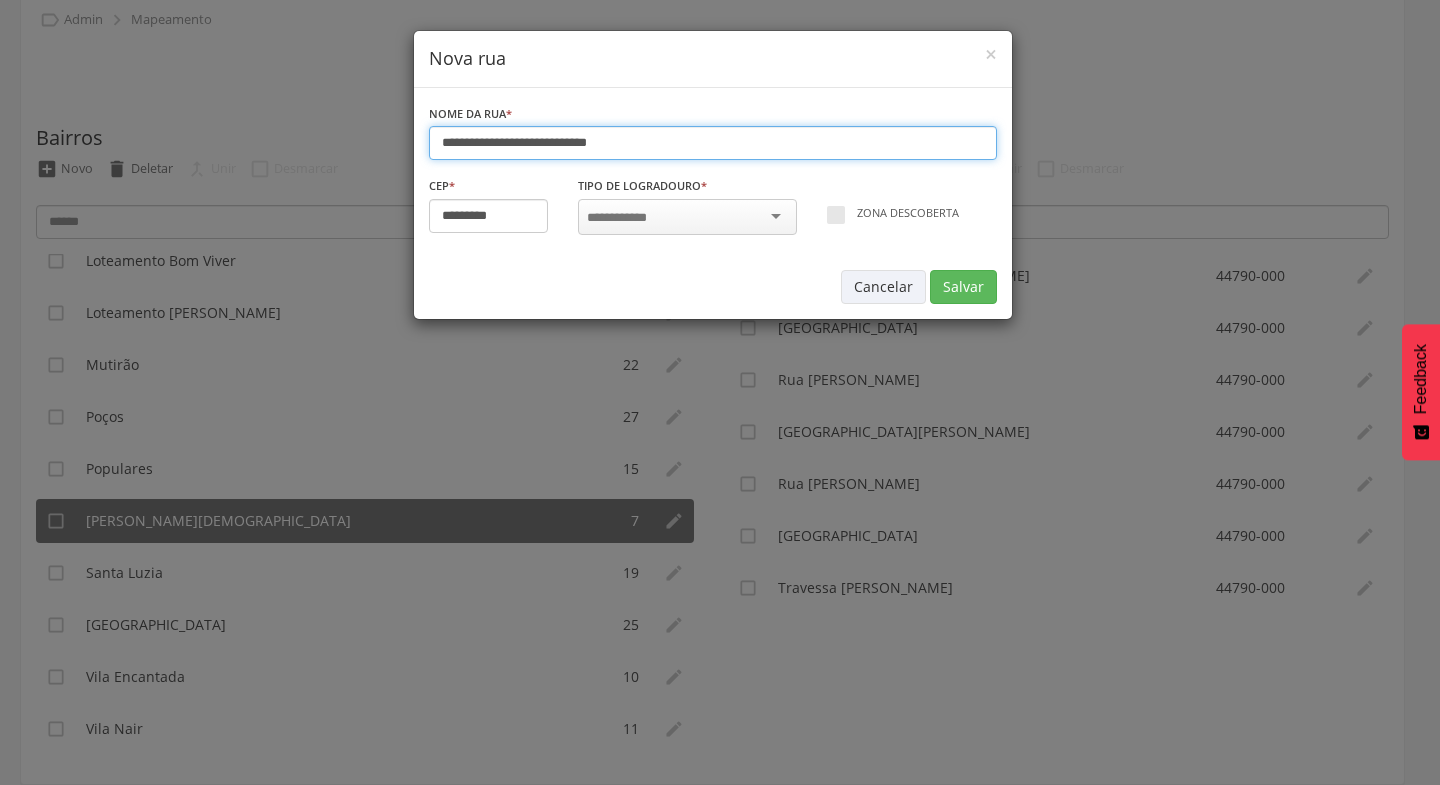 type on "**********" 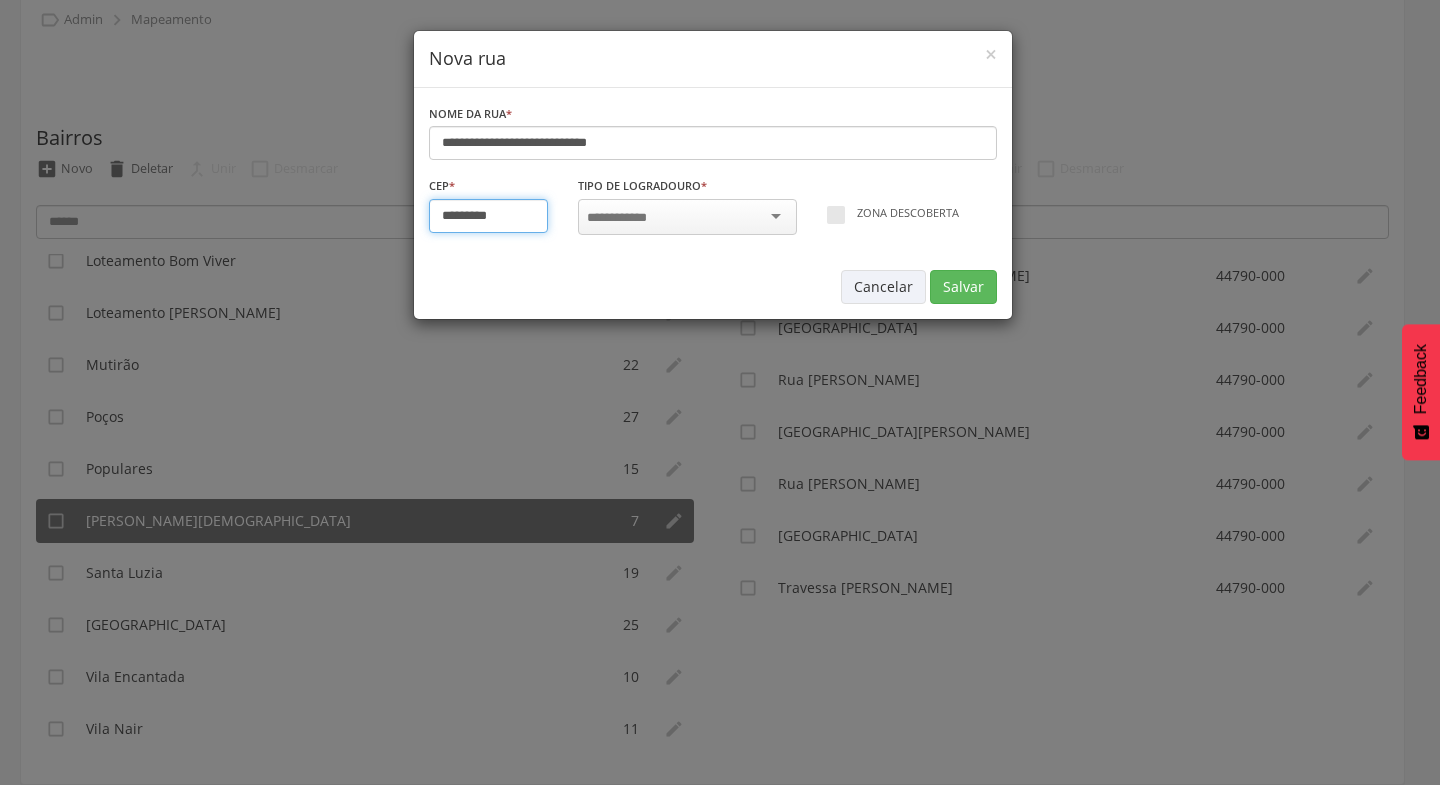 click on "*********" at bounding box center (489, 216) 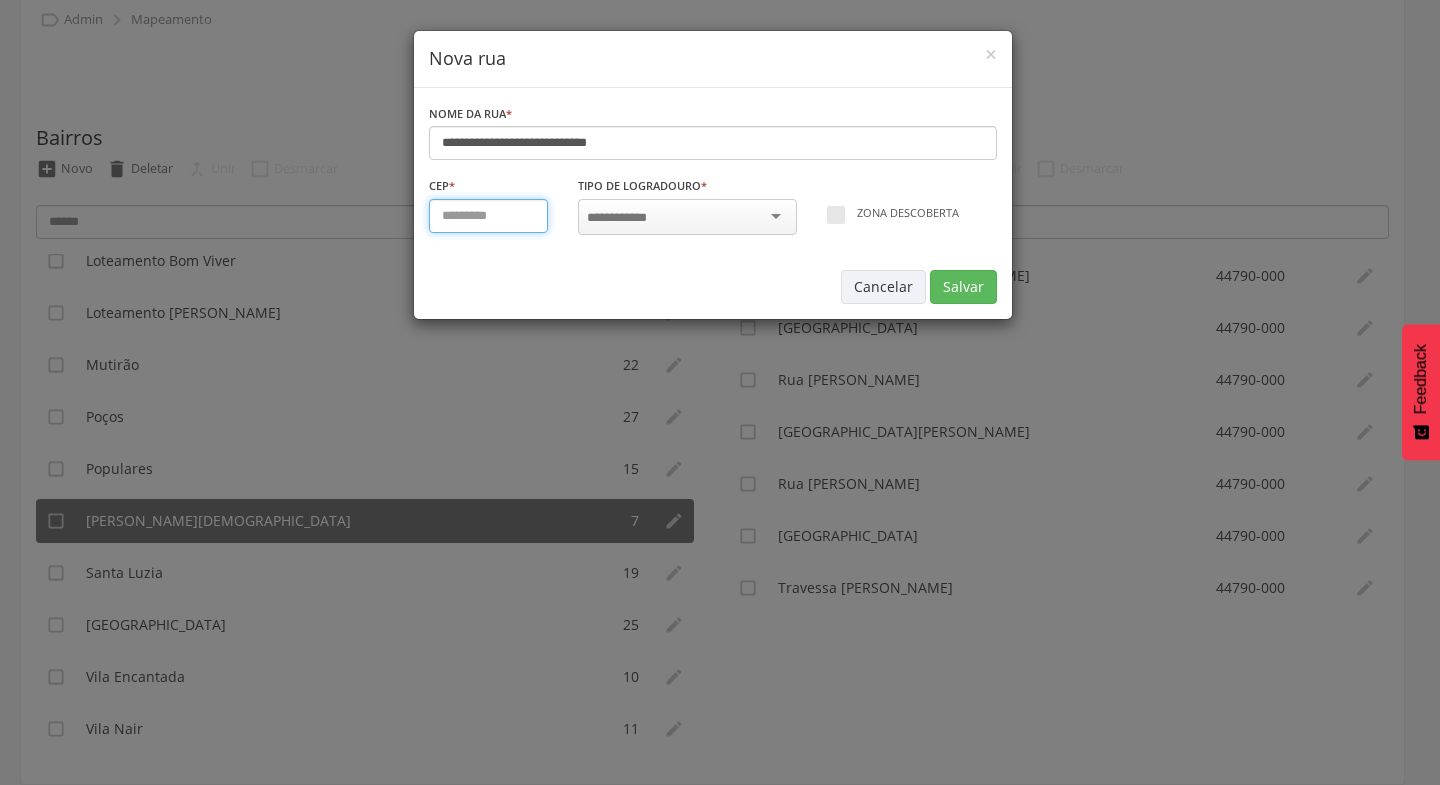 type on "*********" 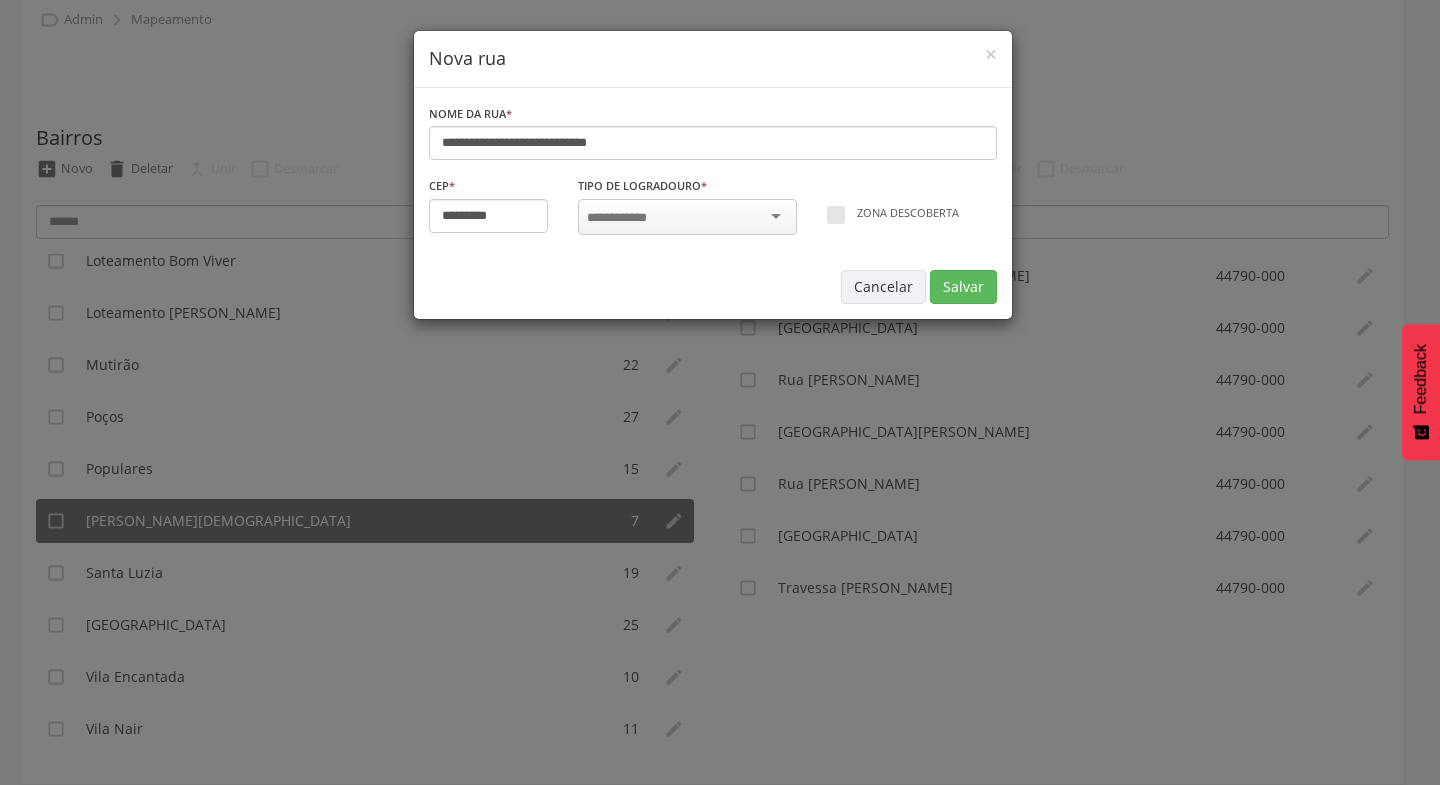 click at bounding box center (687, 217) 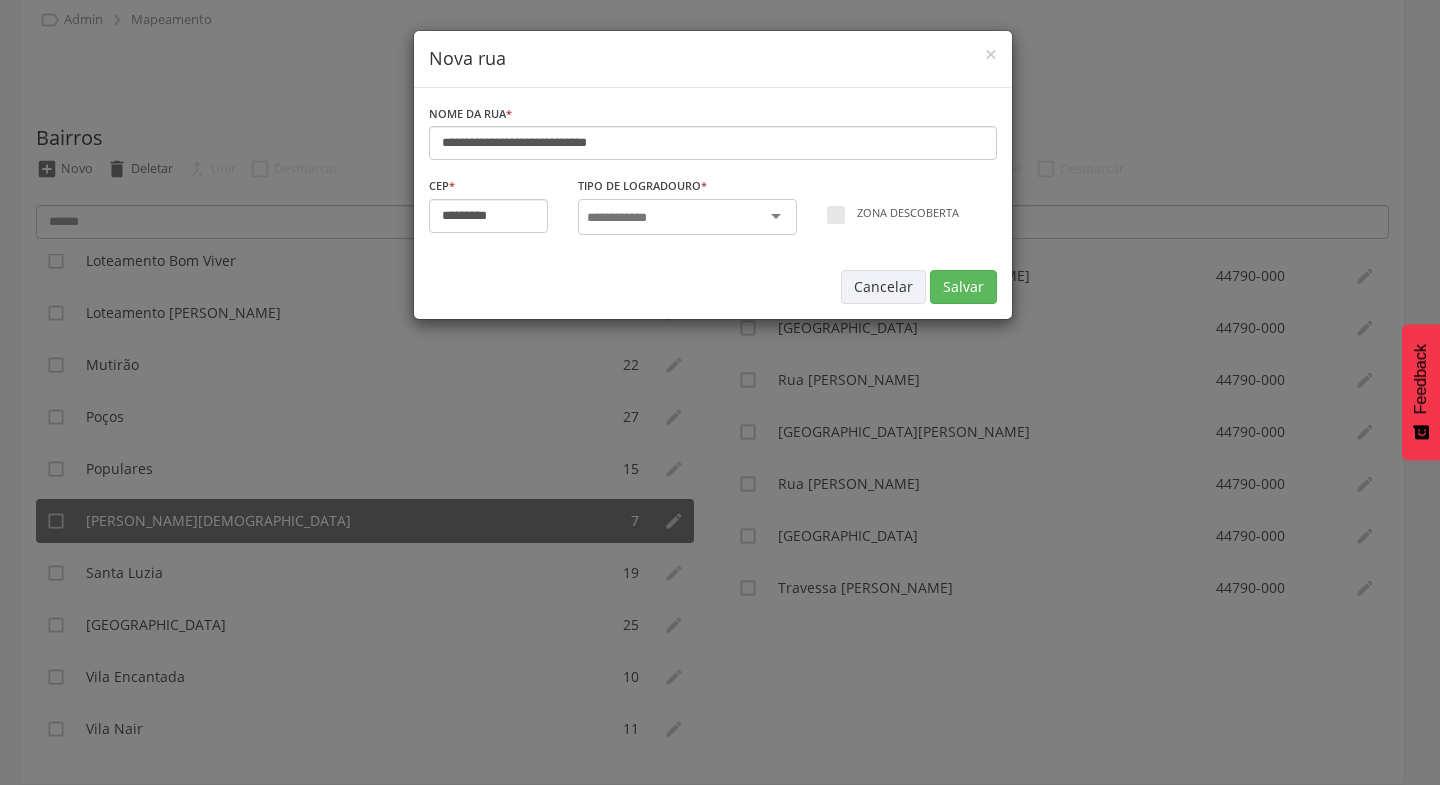 click at bounding box center [687, 217] 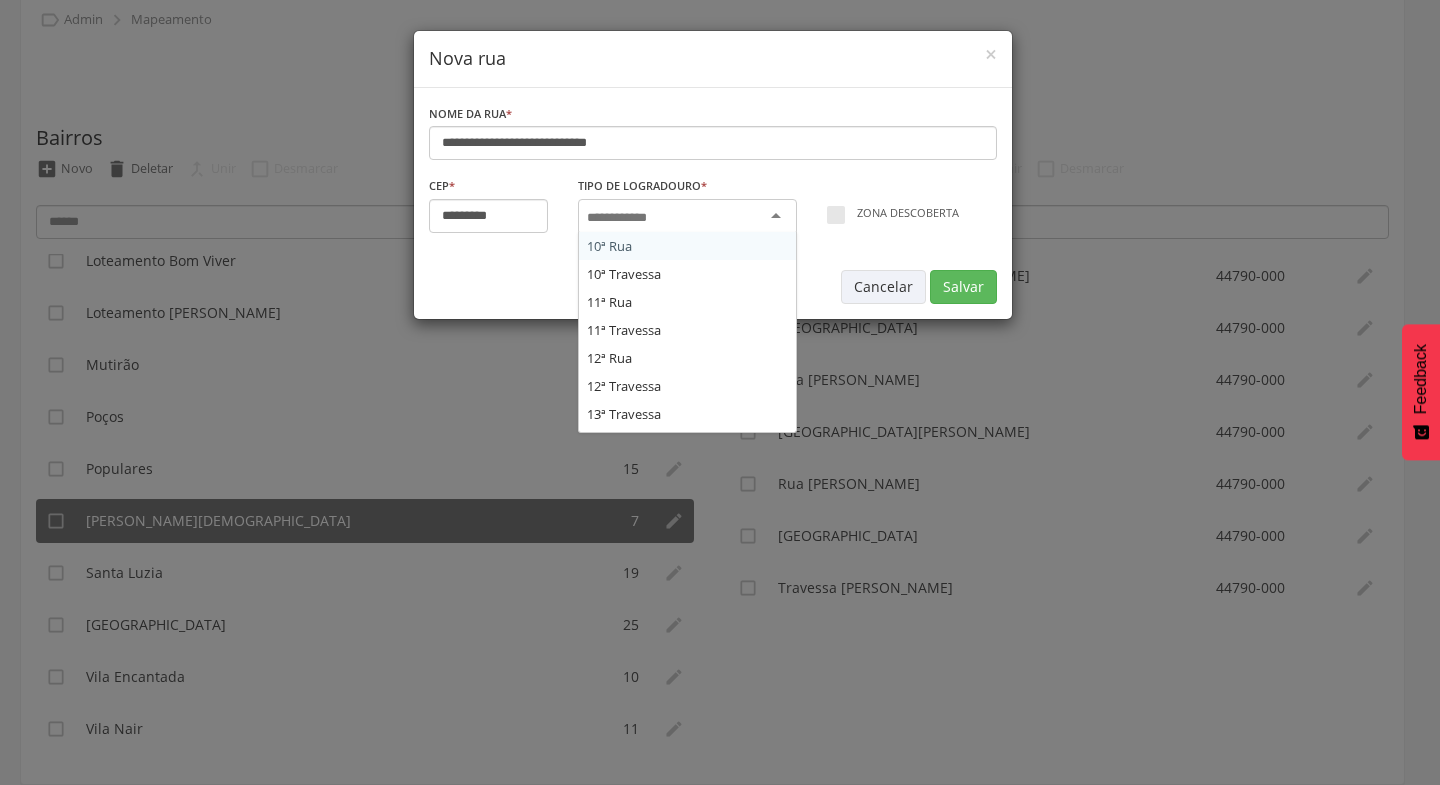 type on "*" 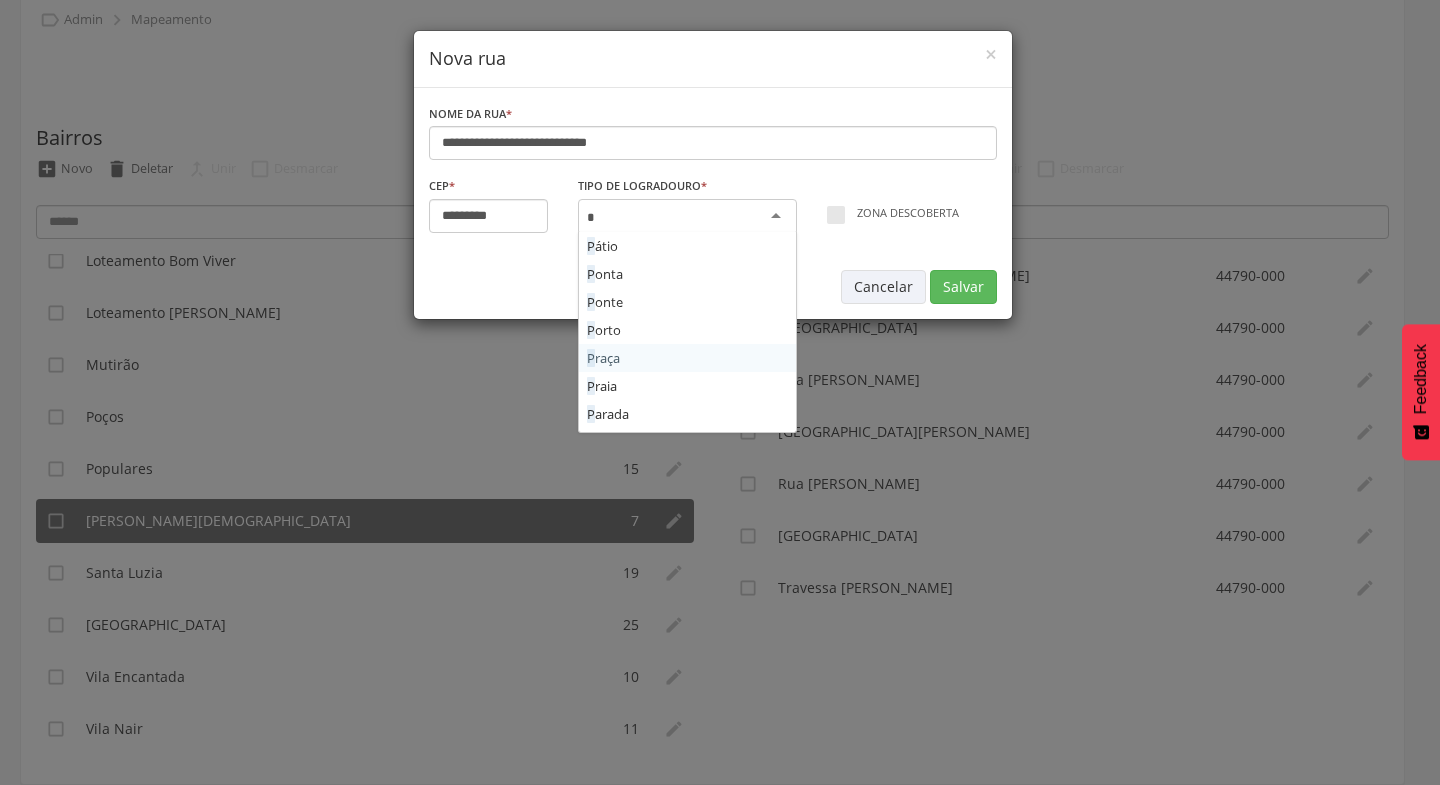 type 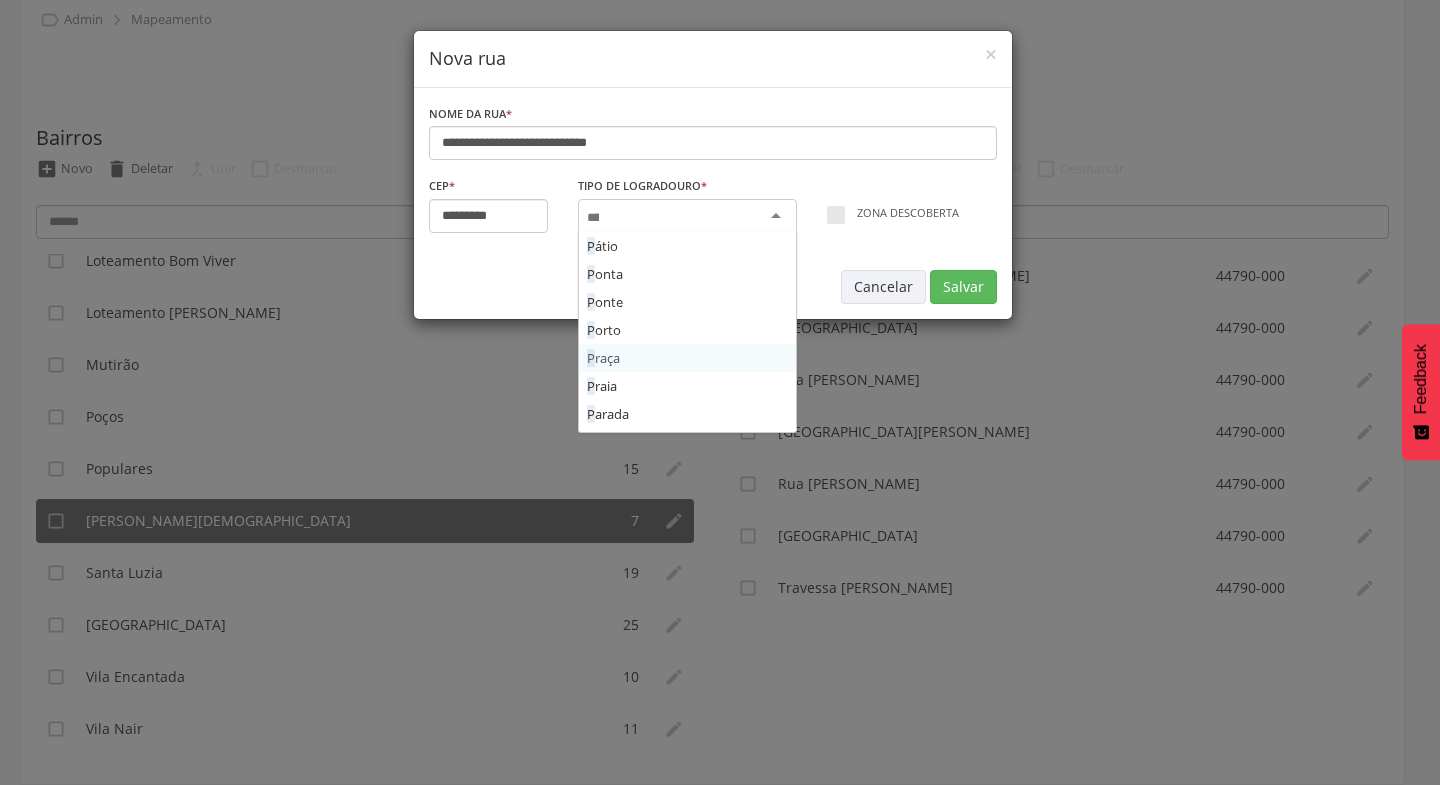 scroll, scrollTop: 0, scrollLeft: 0, axis: both 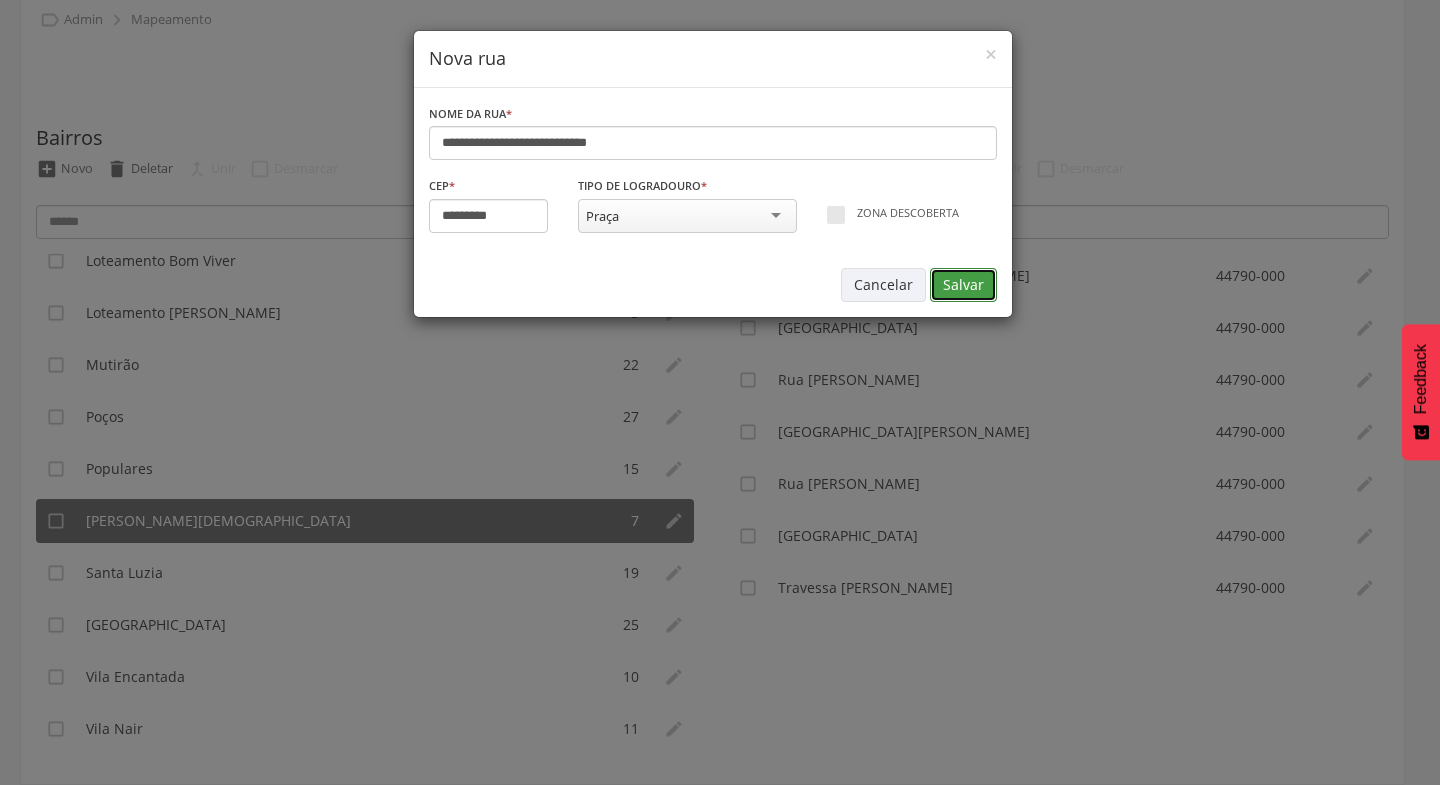 click on "Salvar" at bounding box center (963, 285) 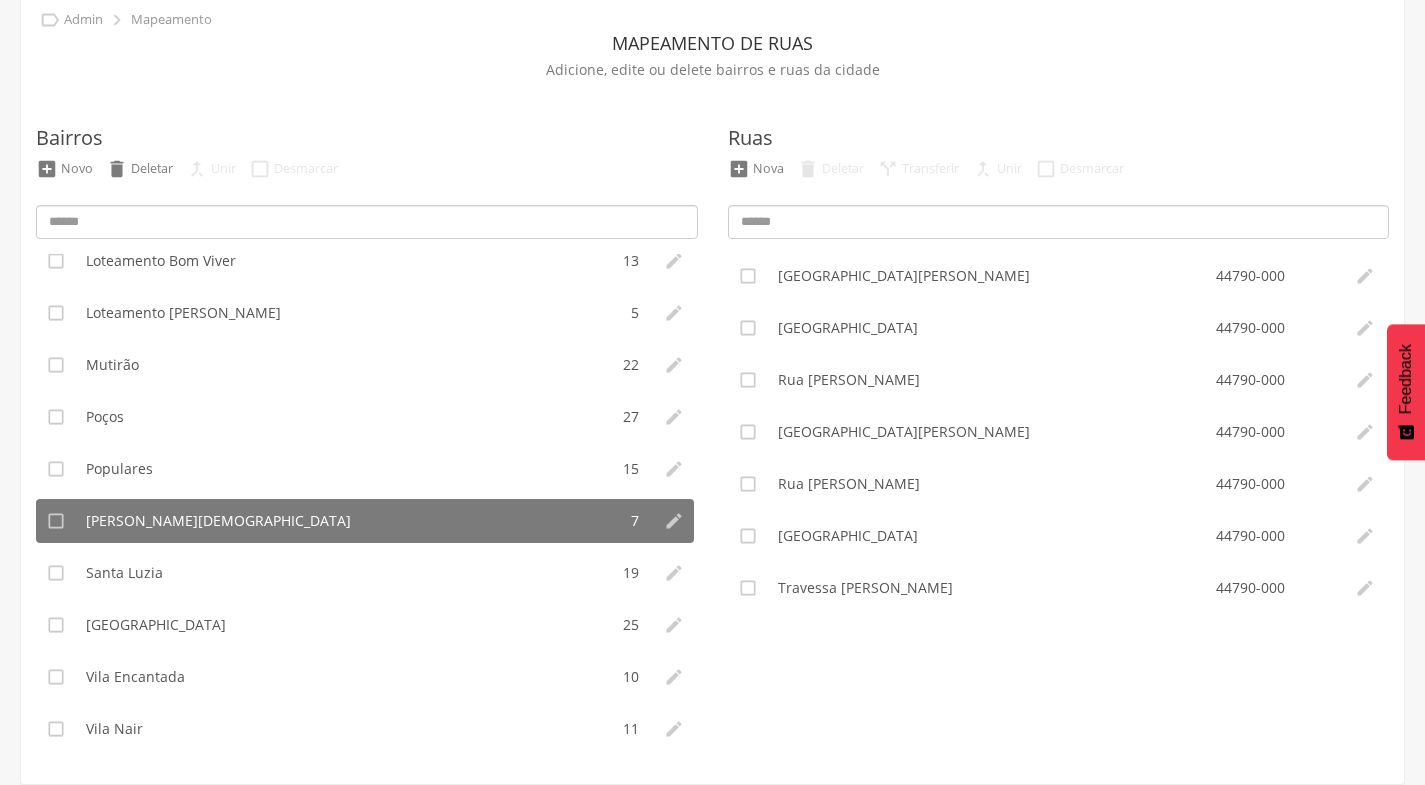 type on "*********" 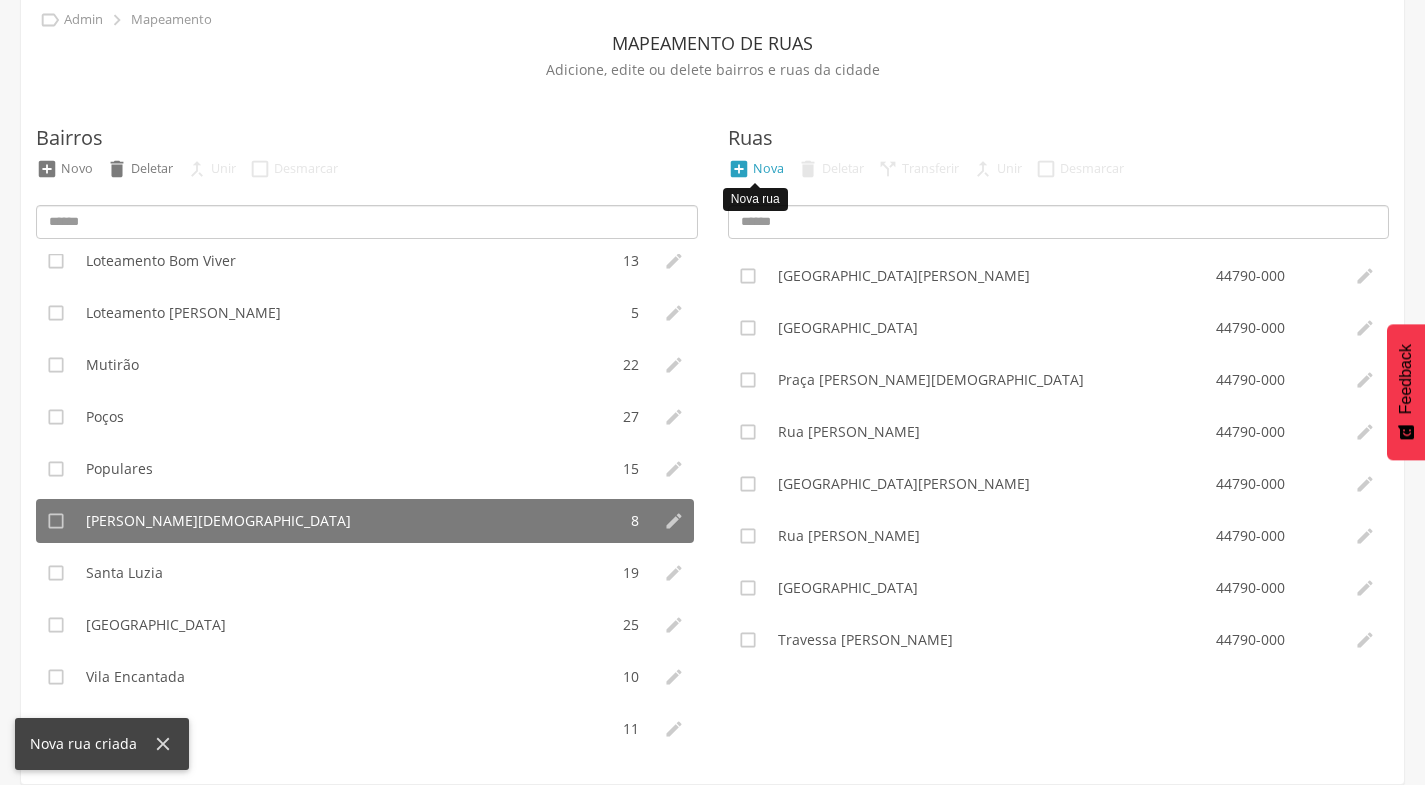 click on "Nova" at bounding box center (768, 168) 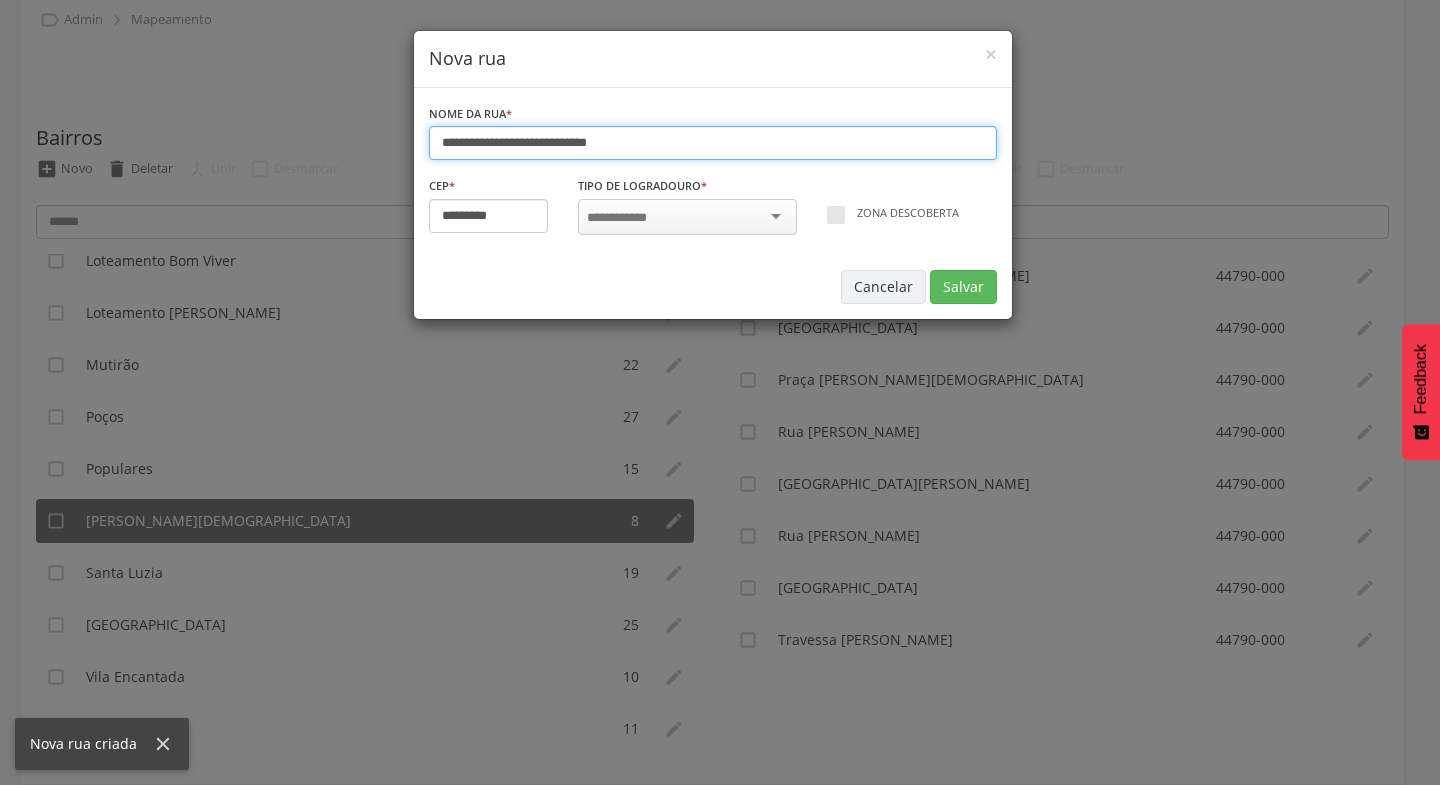 click on "**********" at bounding box center [713, 143] 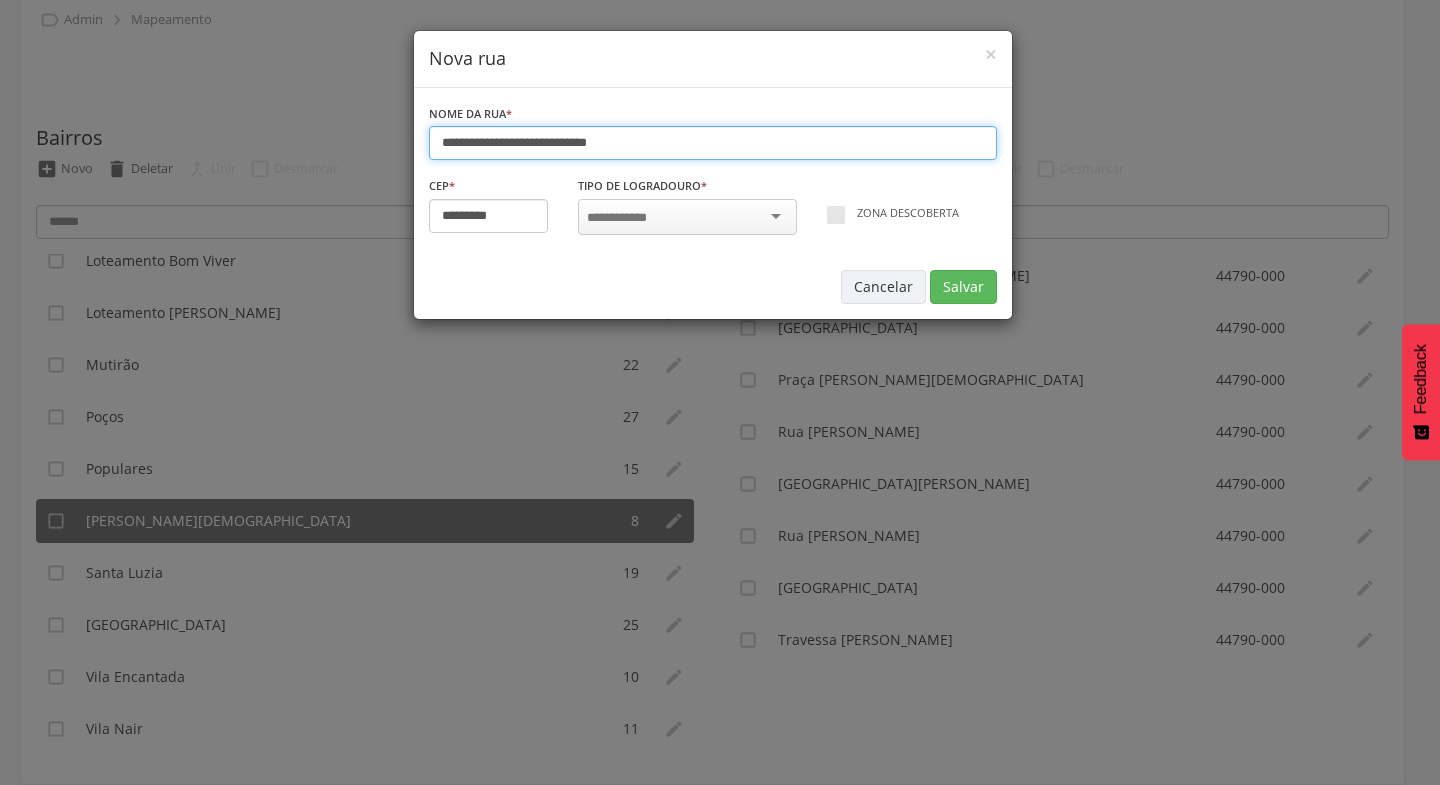 click on "**********" at bounding box center (713, 143) 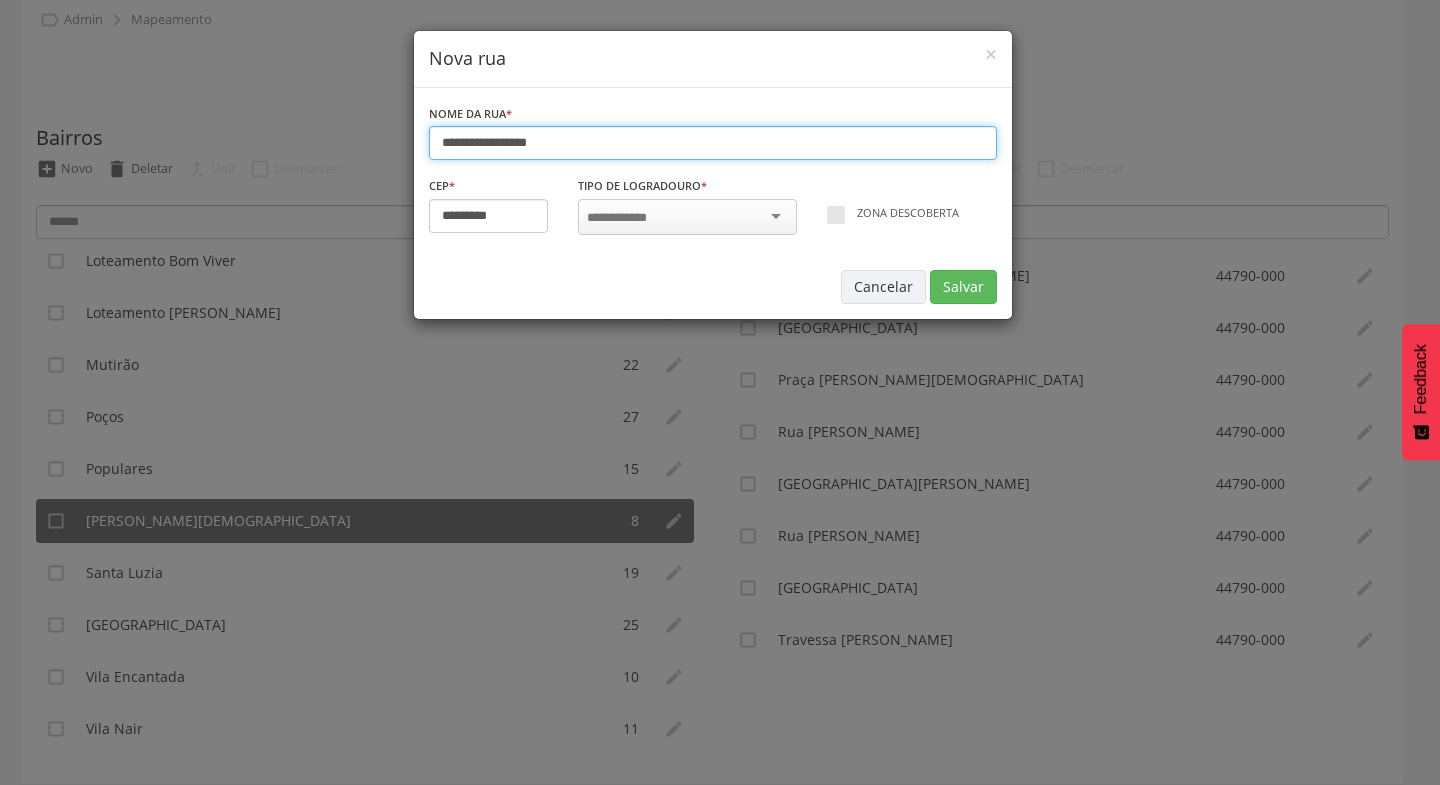 type on "**********" 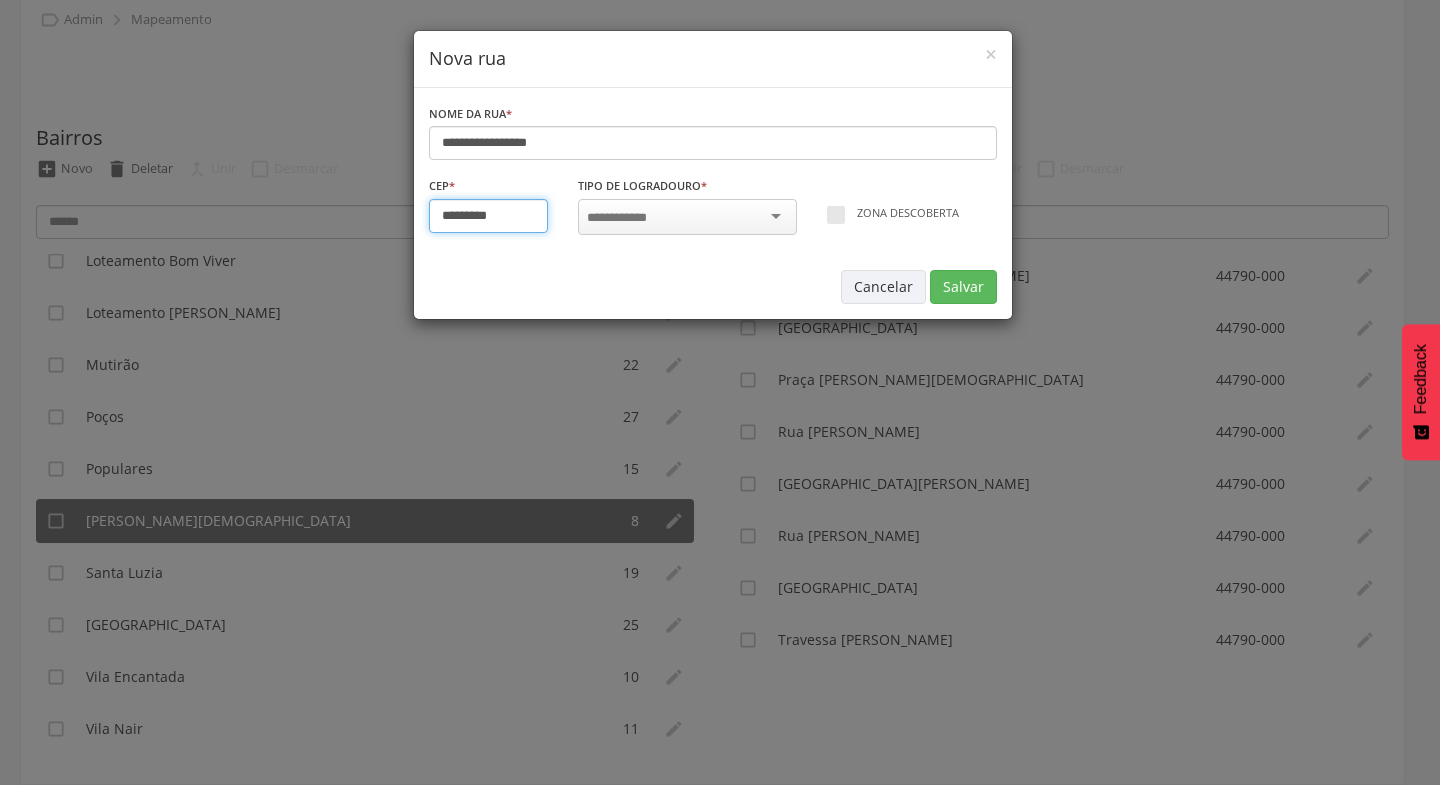 click on "*********" at bounding box center (489, 216) 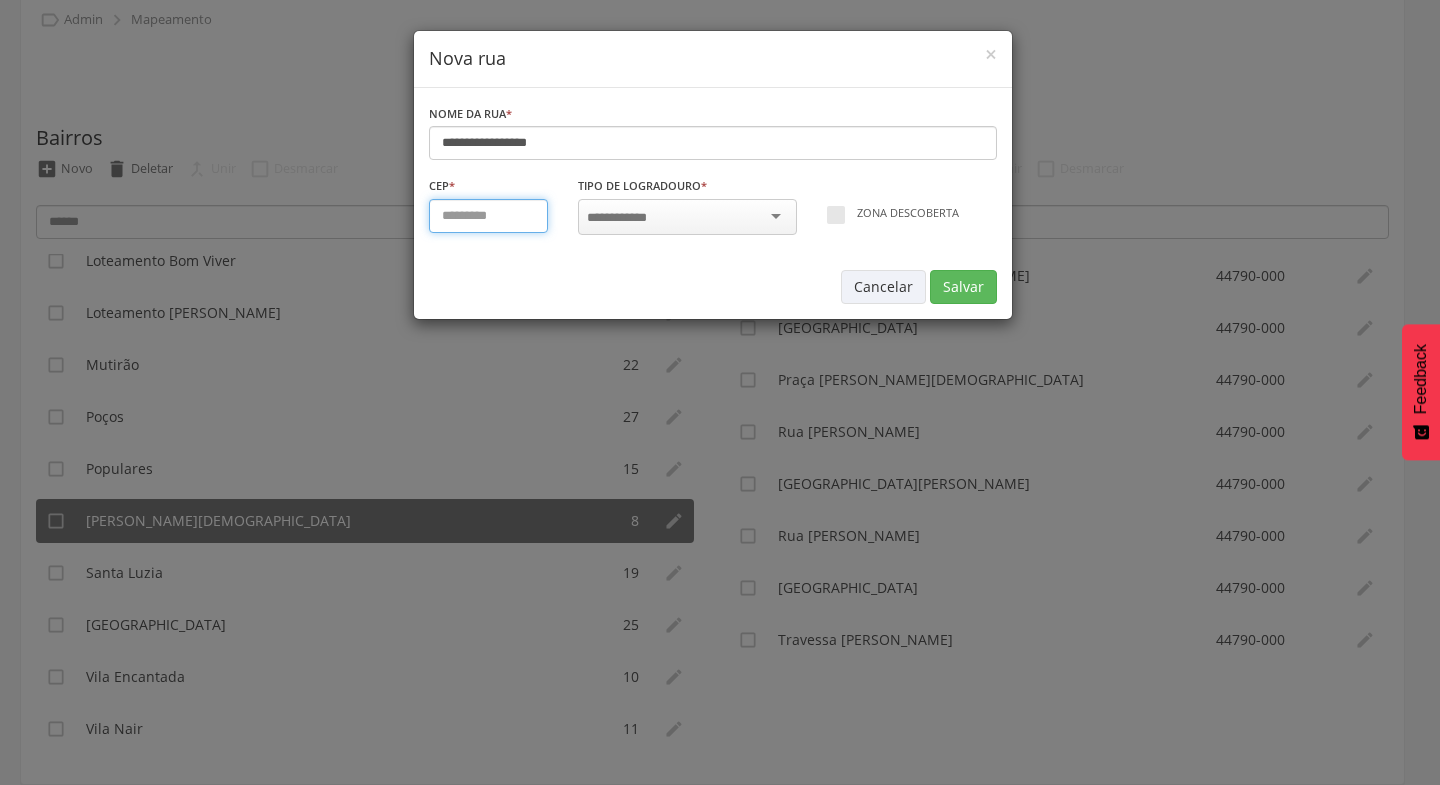 type on "*********" 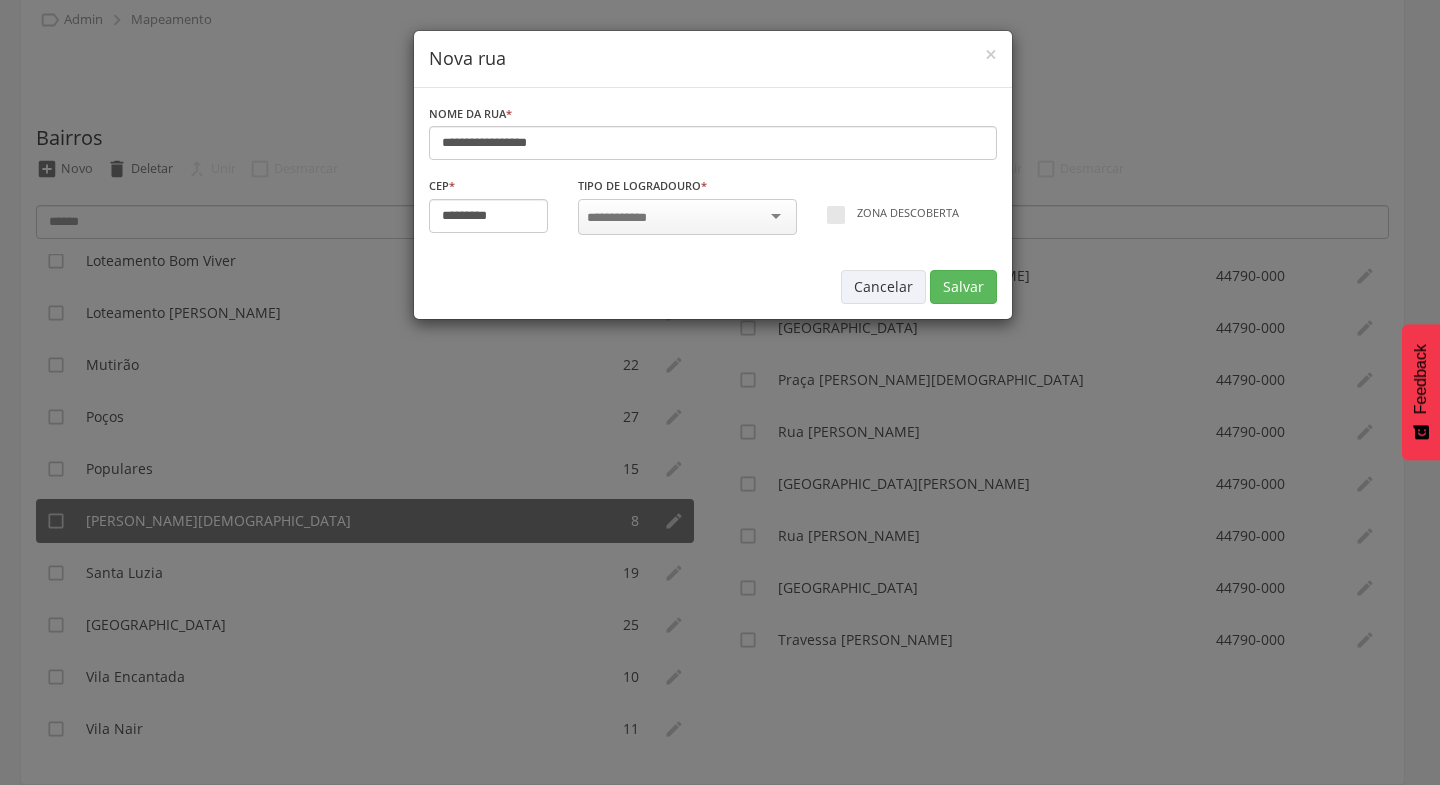 click at bounding box center [687, 217] 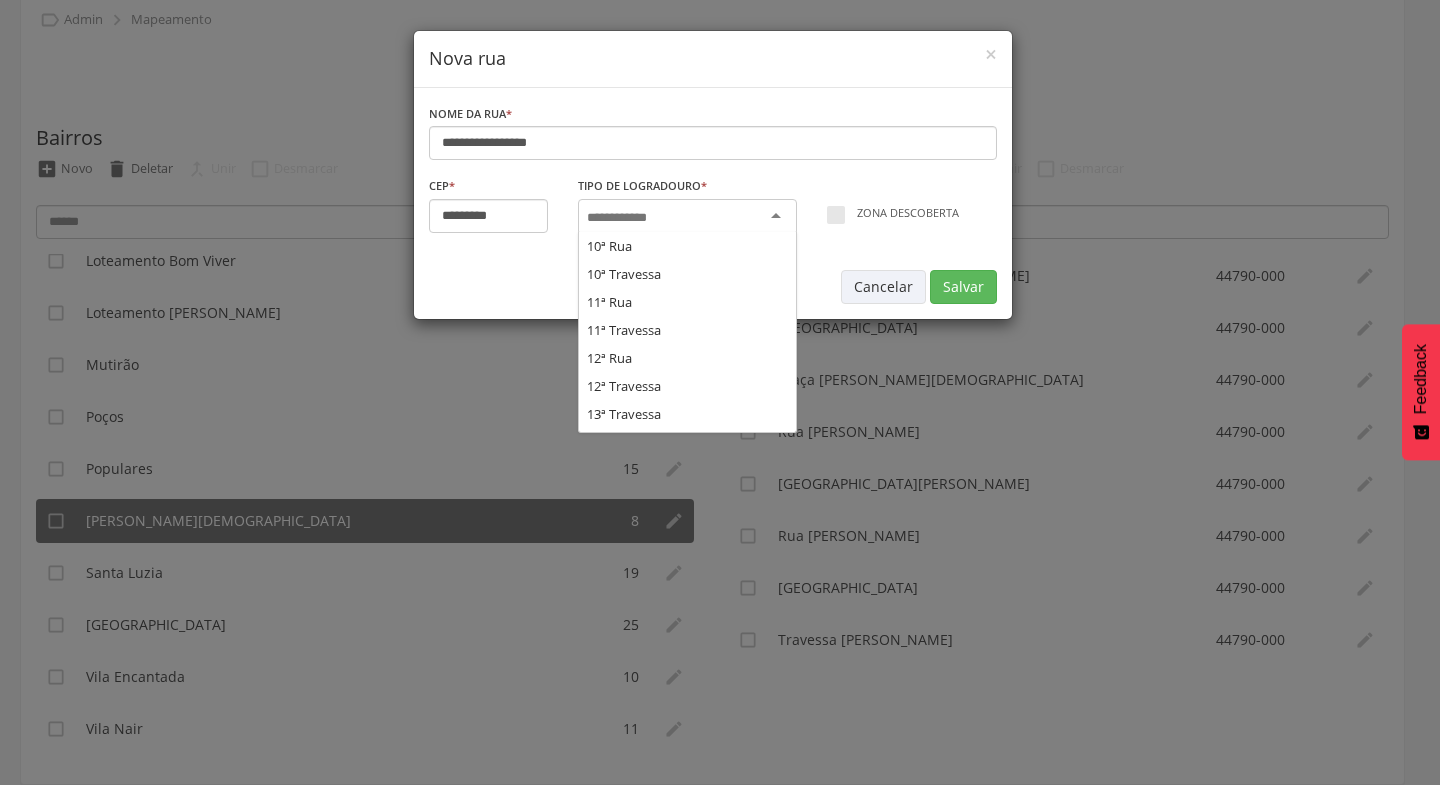 scroll, scrollTop: 0, scrollLeft: 0, axis: both 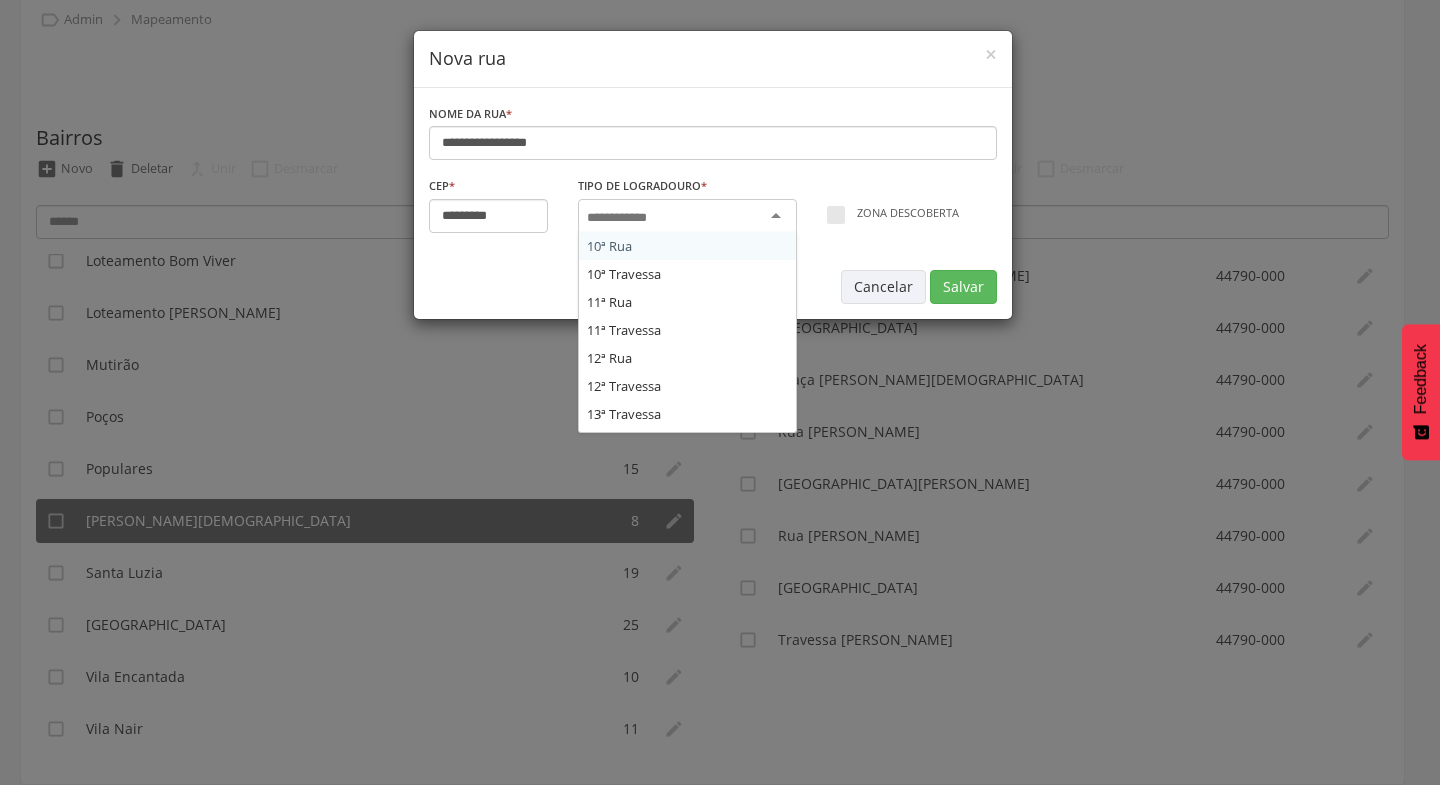 click at bounding box center (623, 218) 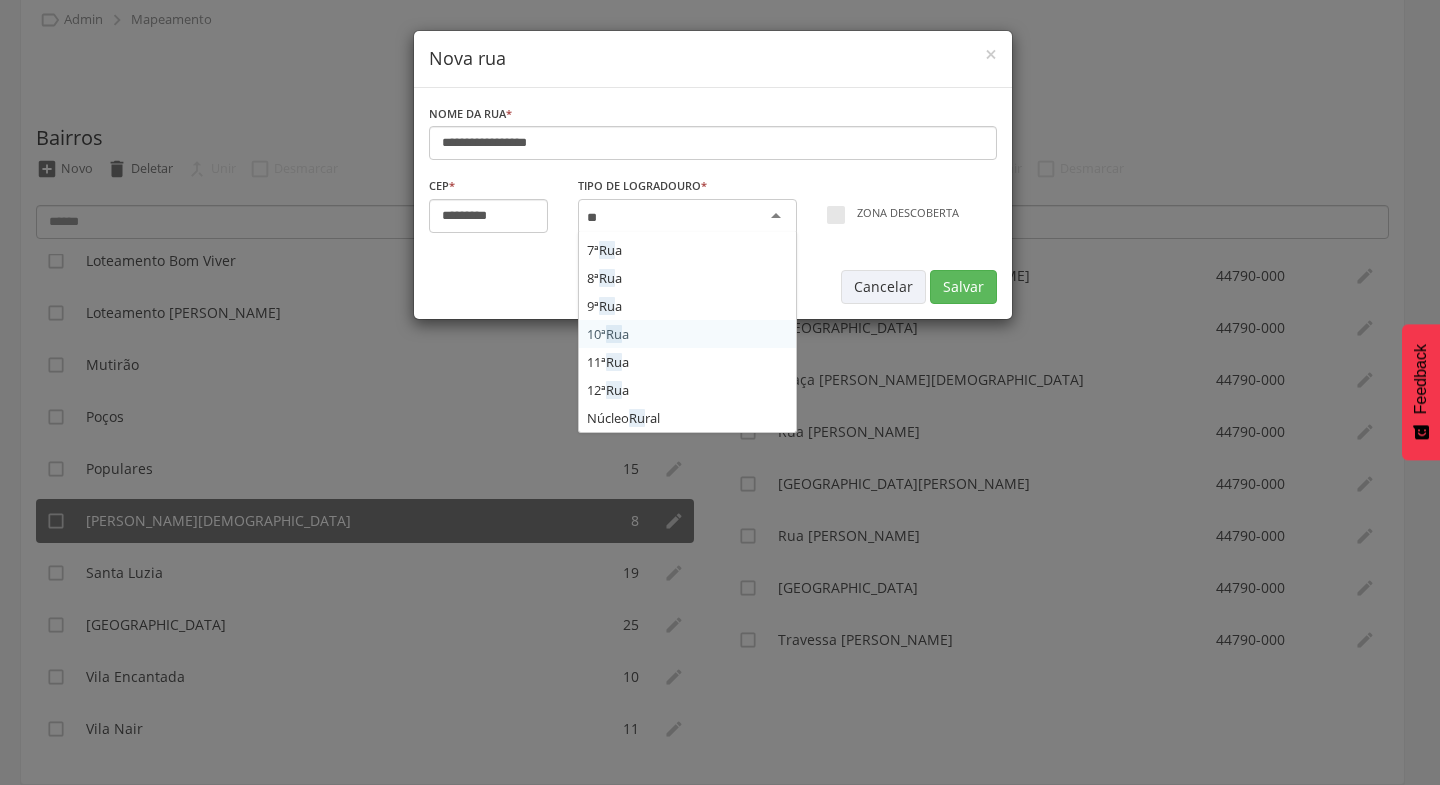type on "***" 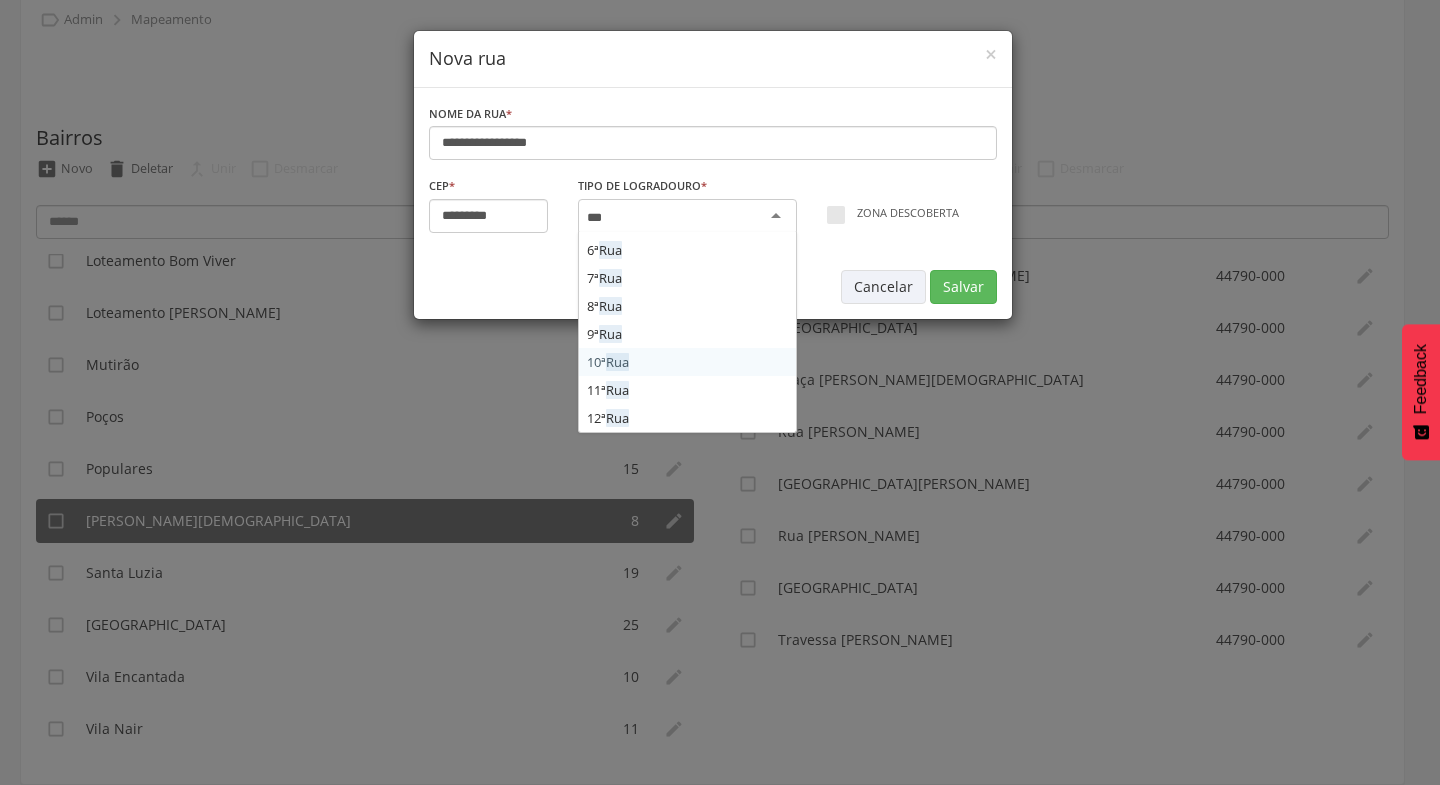 scroll, scrollTop: 360, scrollLeft: 0, axis: vertical 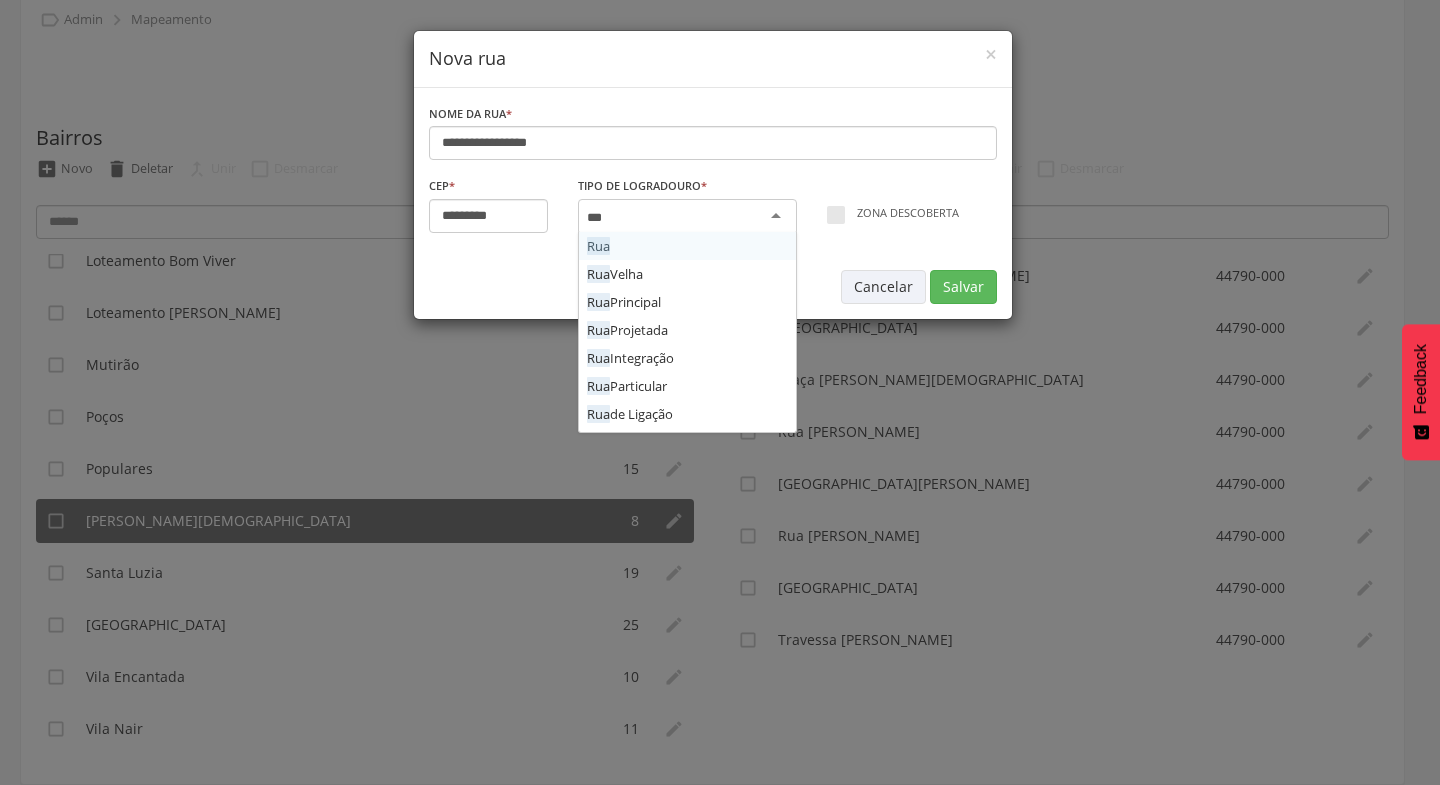 type 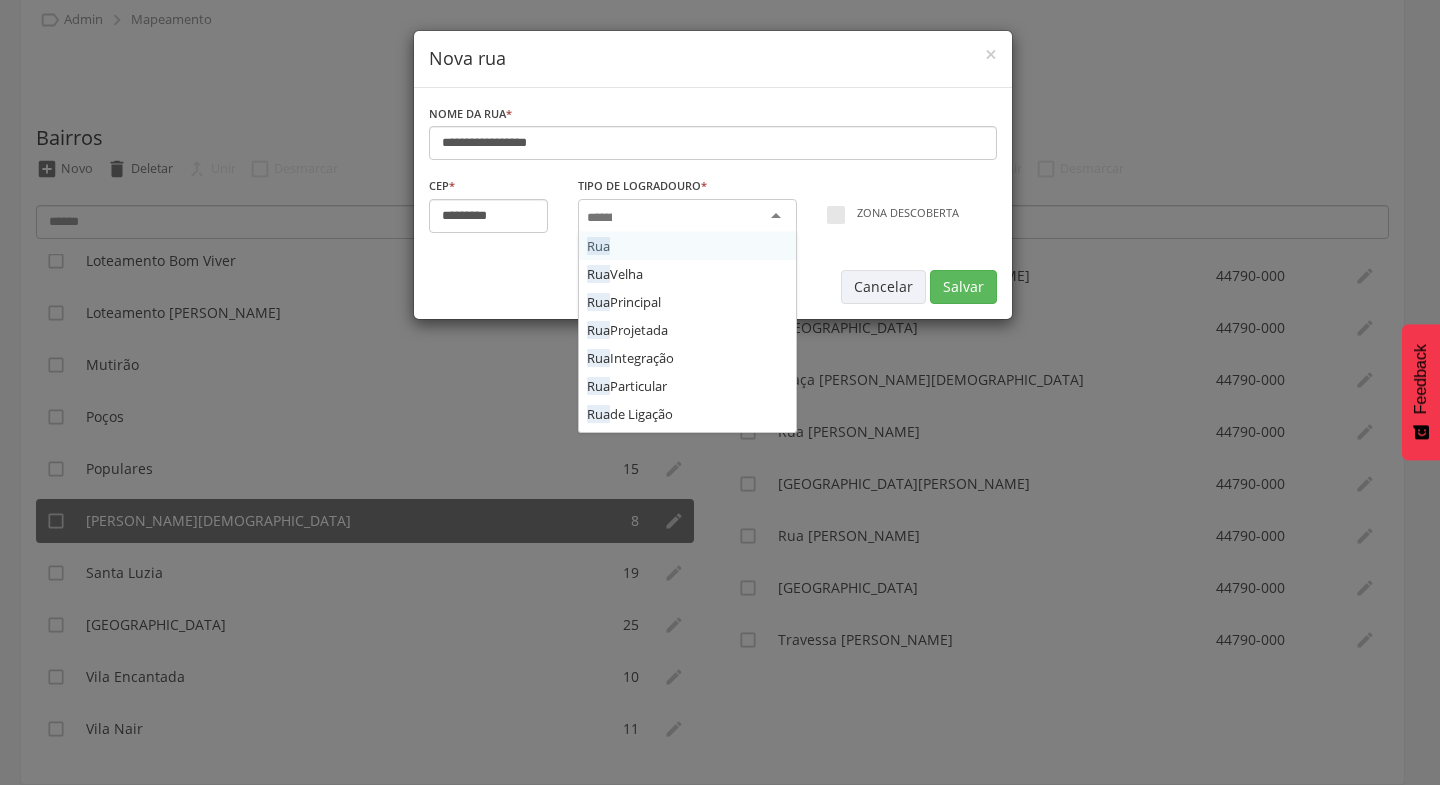 scroll, scrollTop: 0, scrollLeft: 0, axis: both 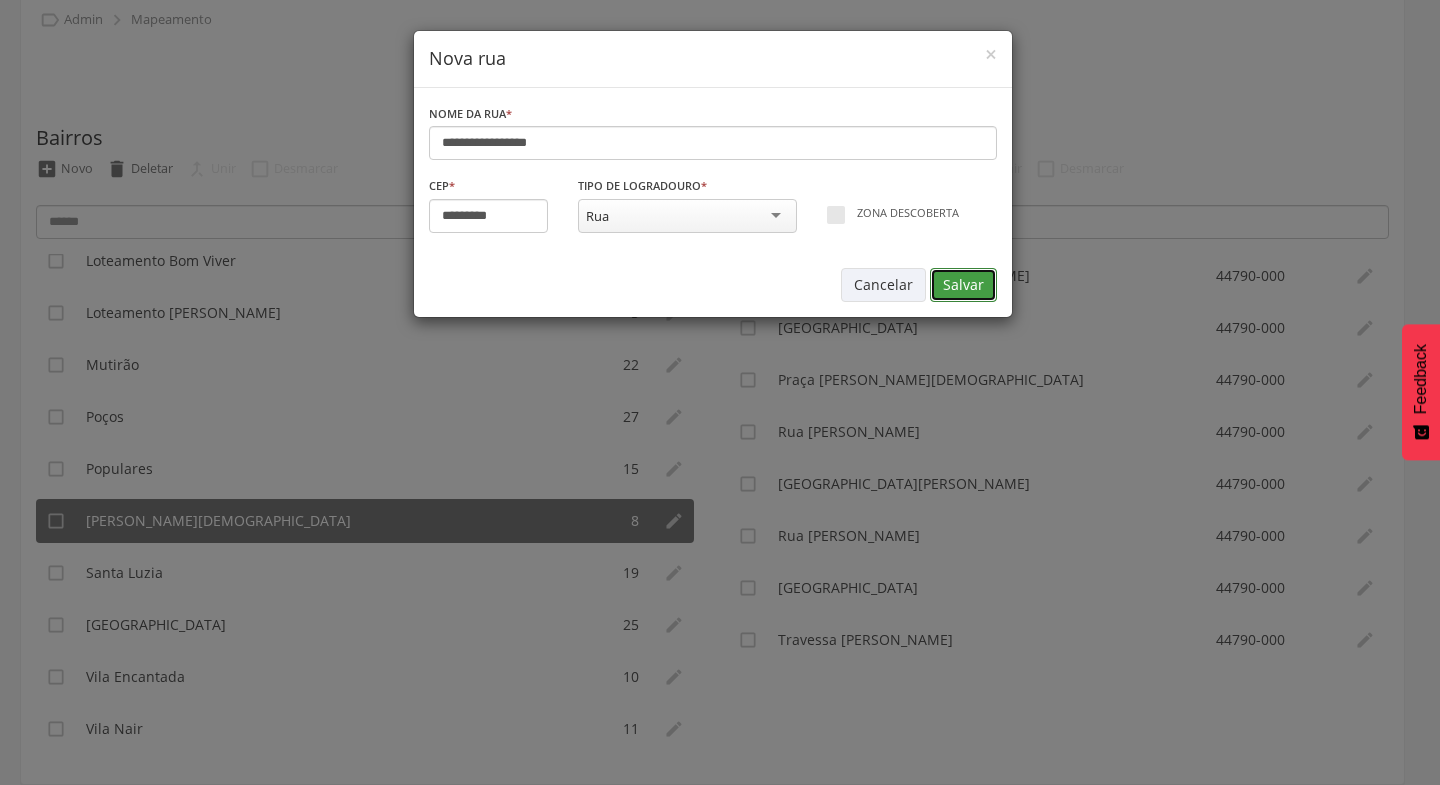 click on "Salvar" at bounding box center (963, 285) 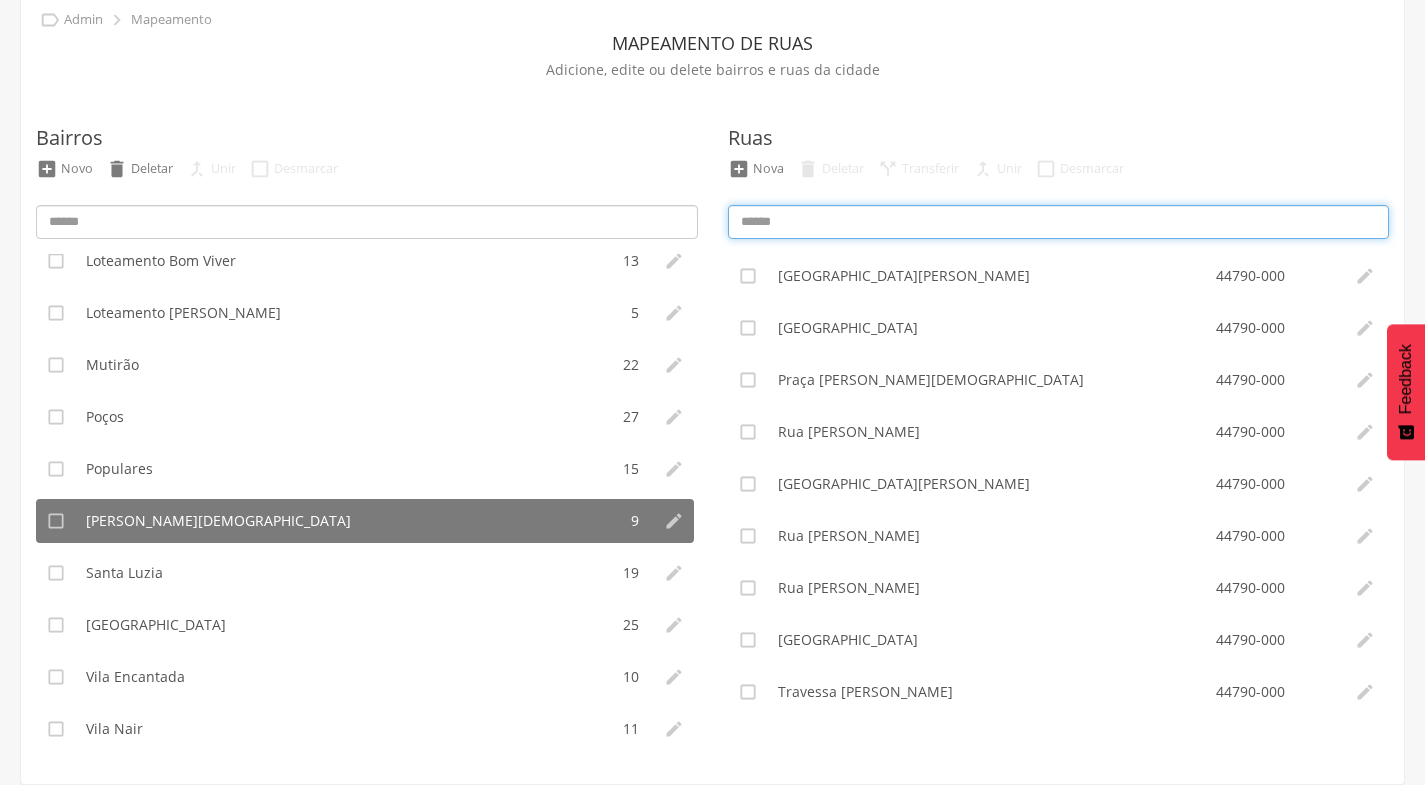 click at bounding box center [1059, 222] 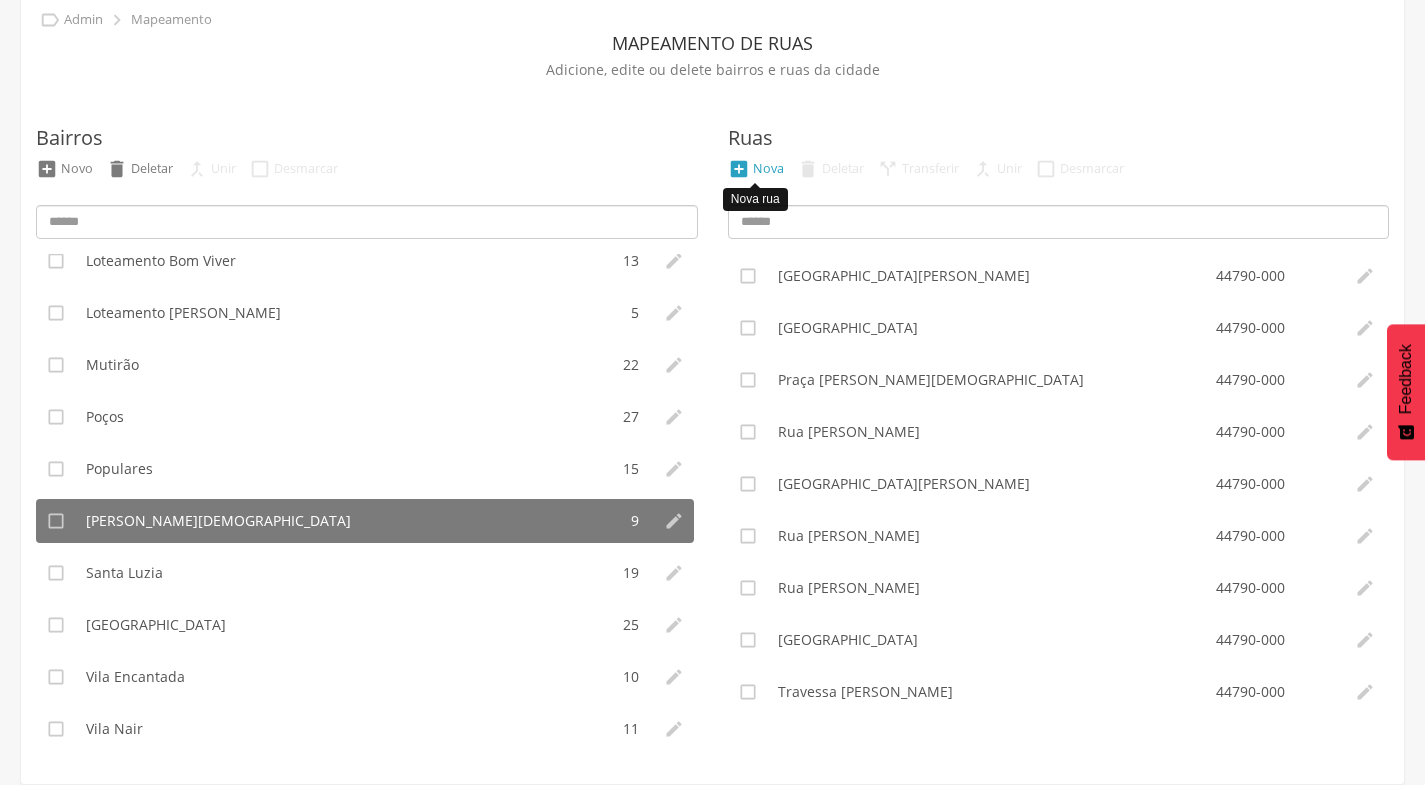 click on "Nova" at bounding box center [768, 168] 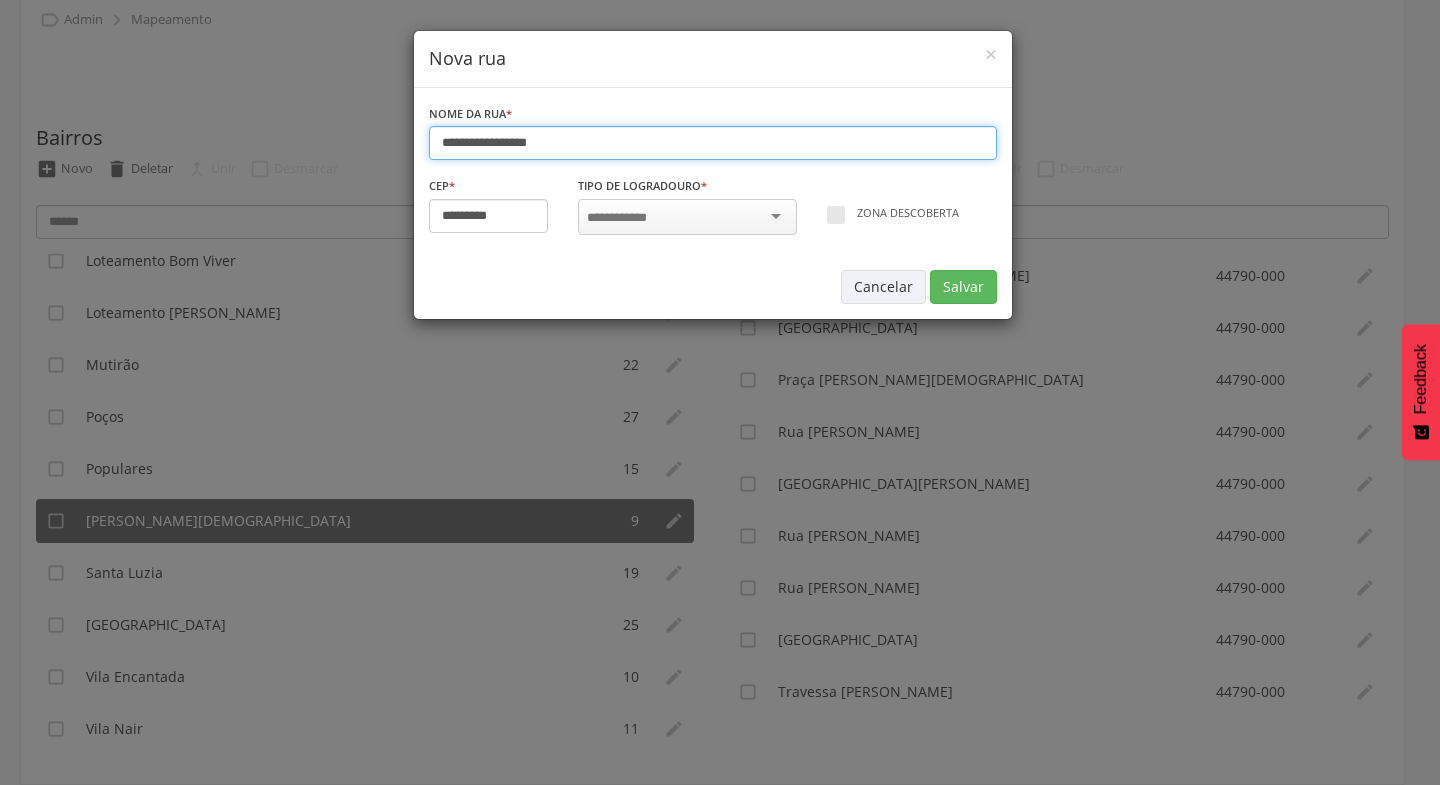 click on "**********" at bounding box center (713, 143) 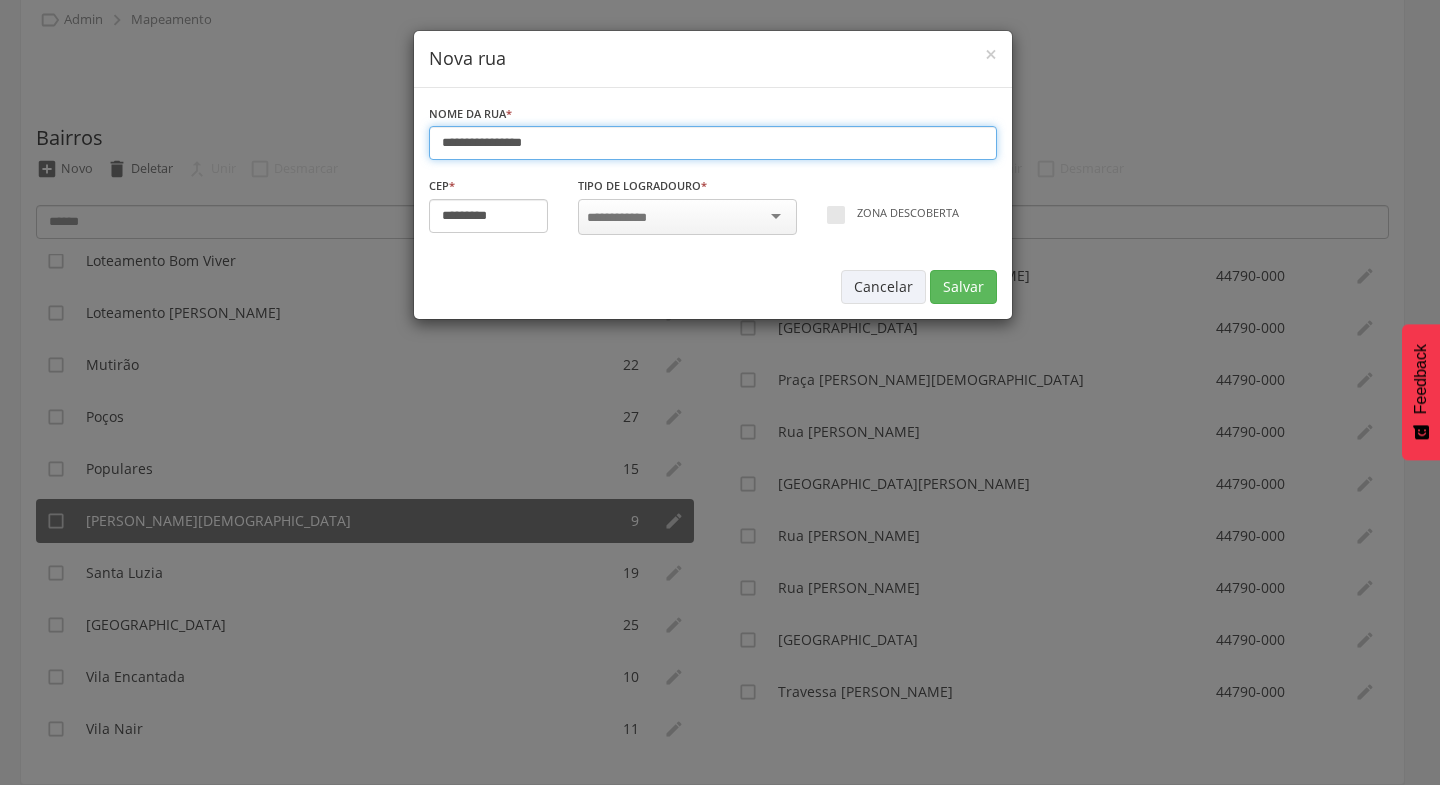 type on "**********" 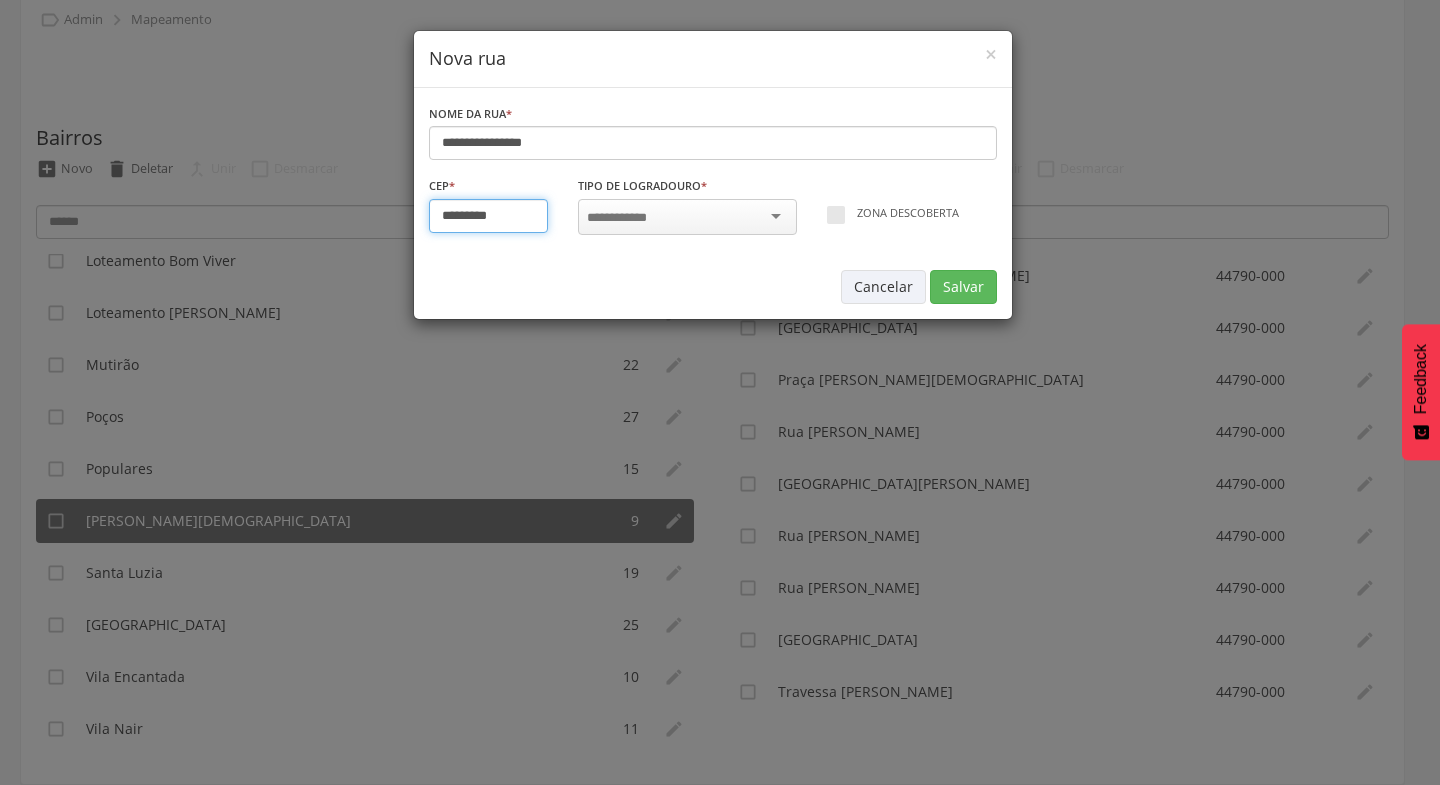 click on "*********" at bounding box center [489, 216] 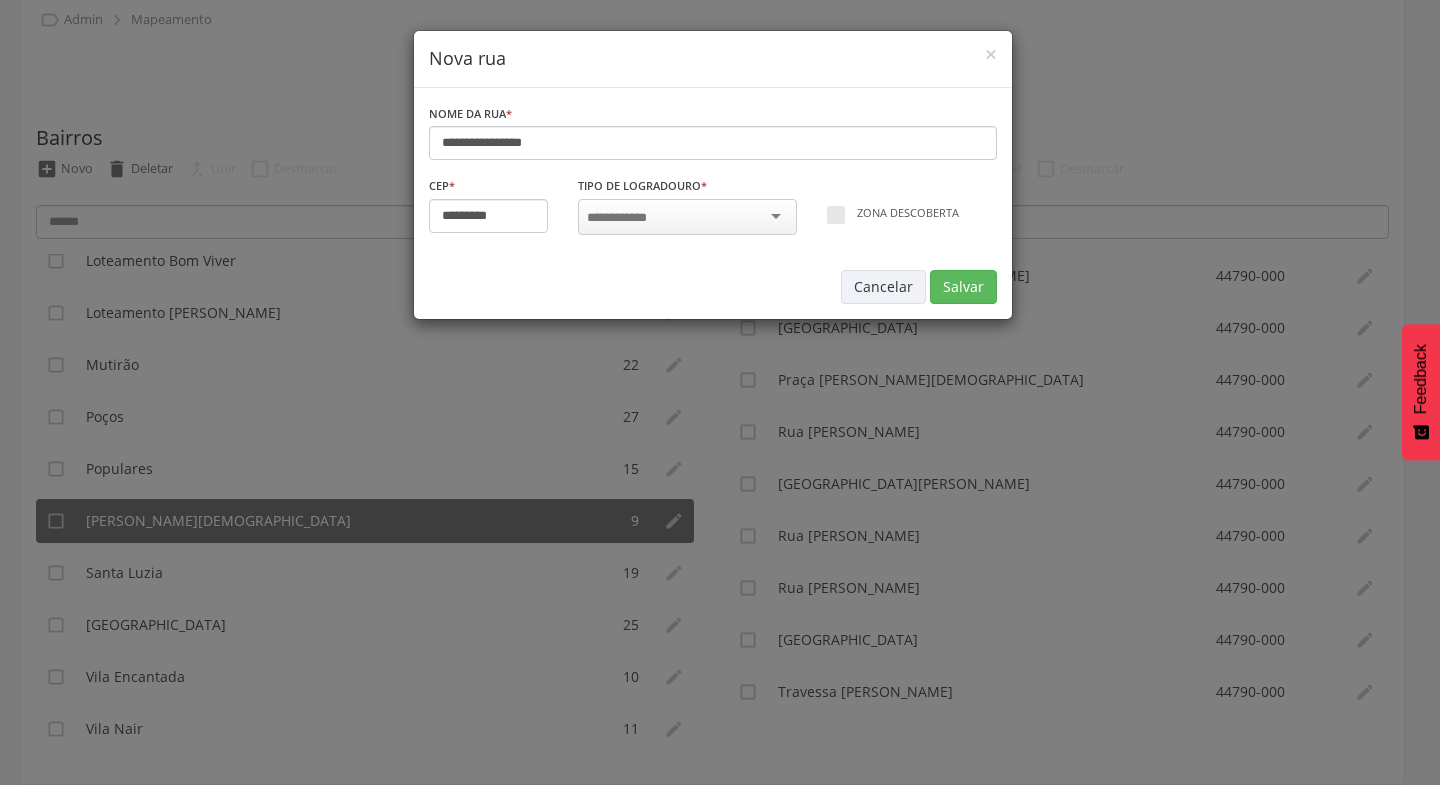 click at bounding box center (687, 217) 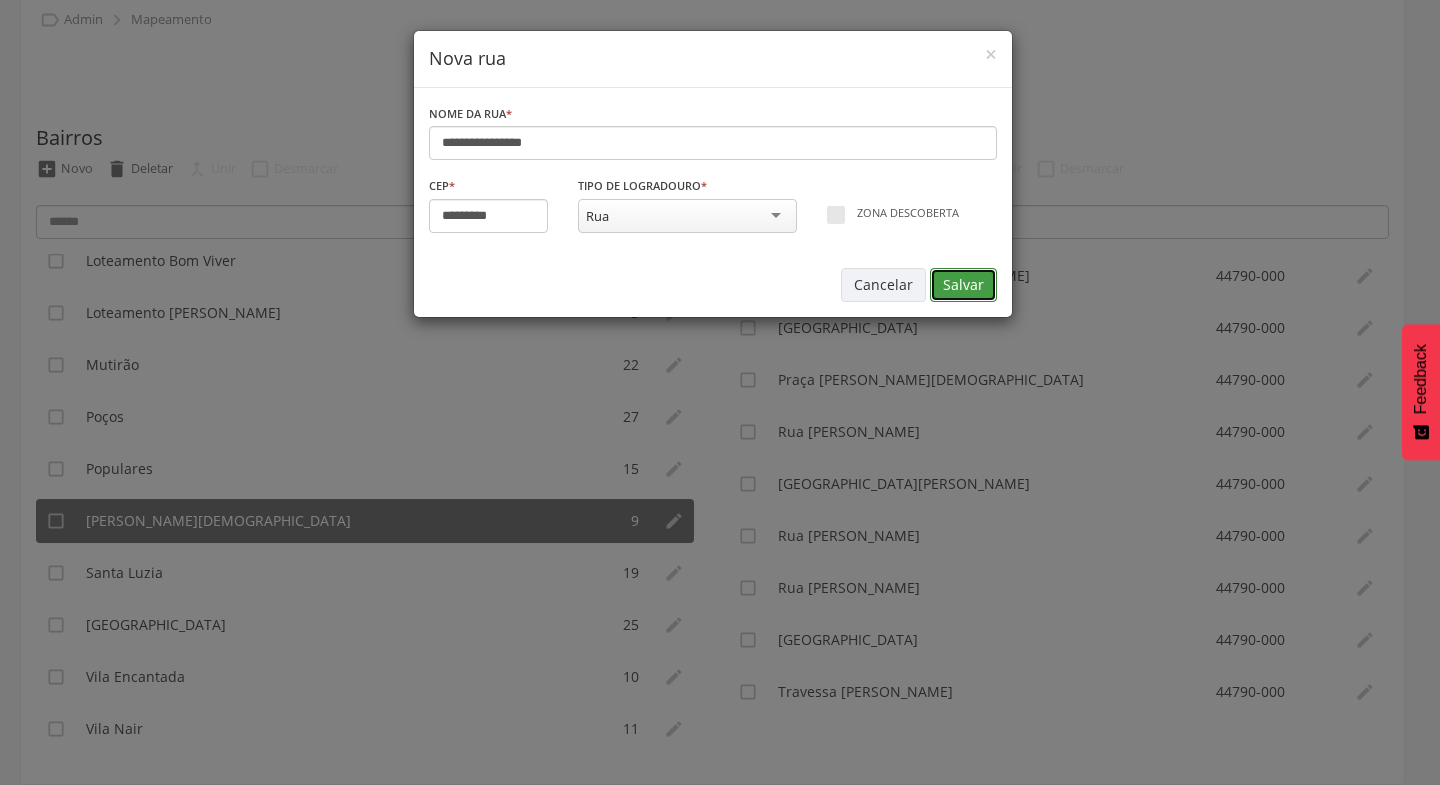 click on "Salvar" at bounding box center [963, 285] 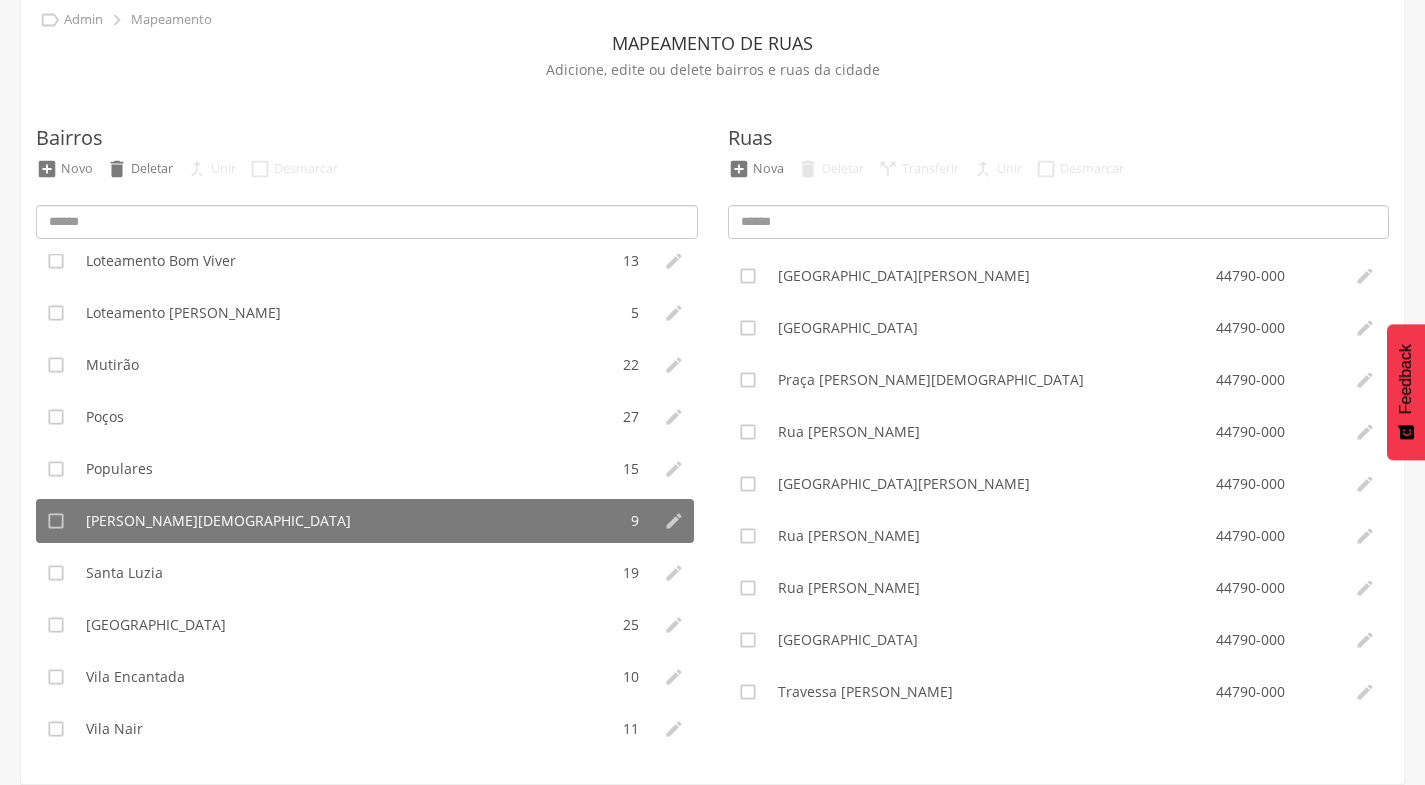 type on "*********" 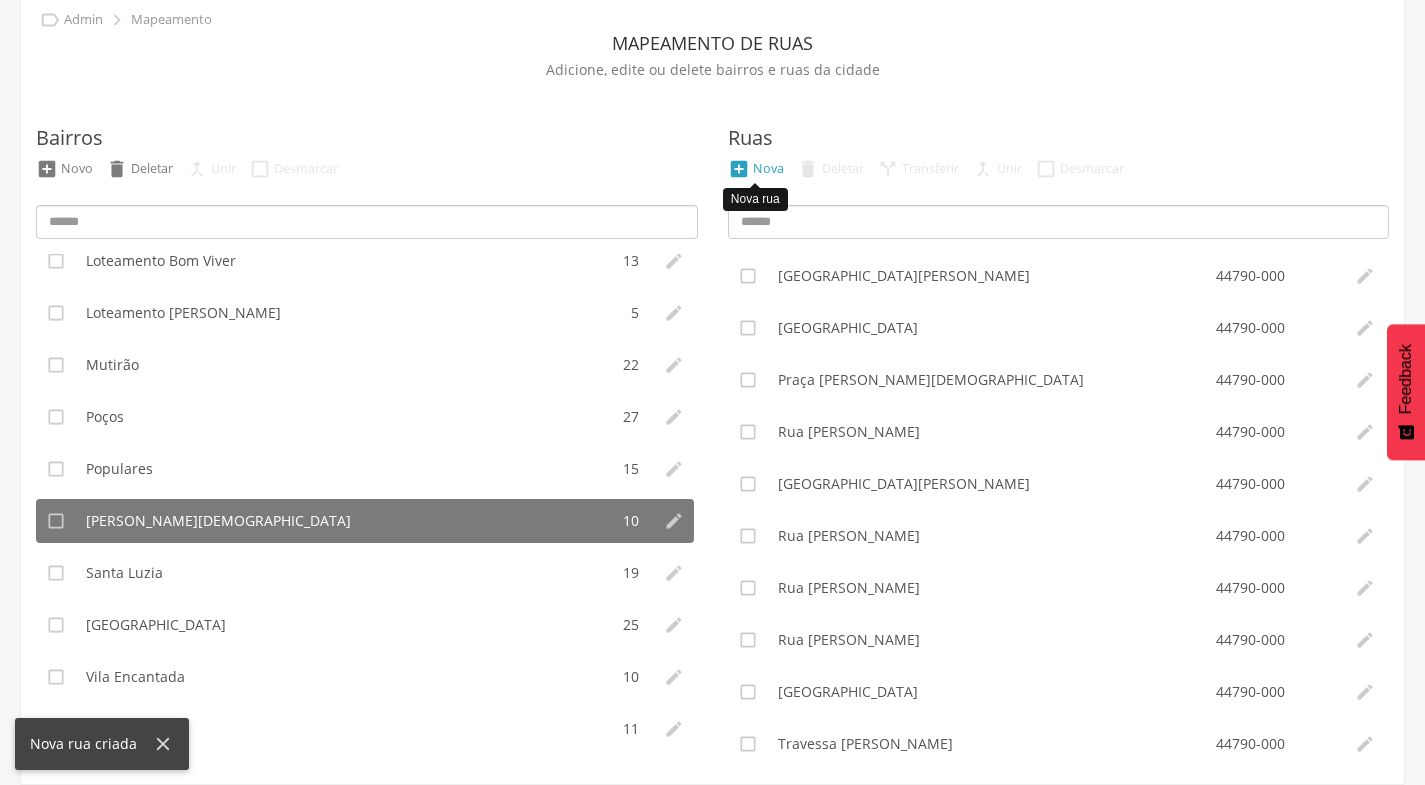 click on "Nova" at bounding box center (768, 168) 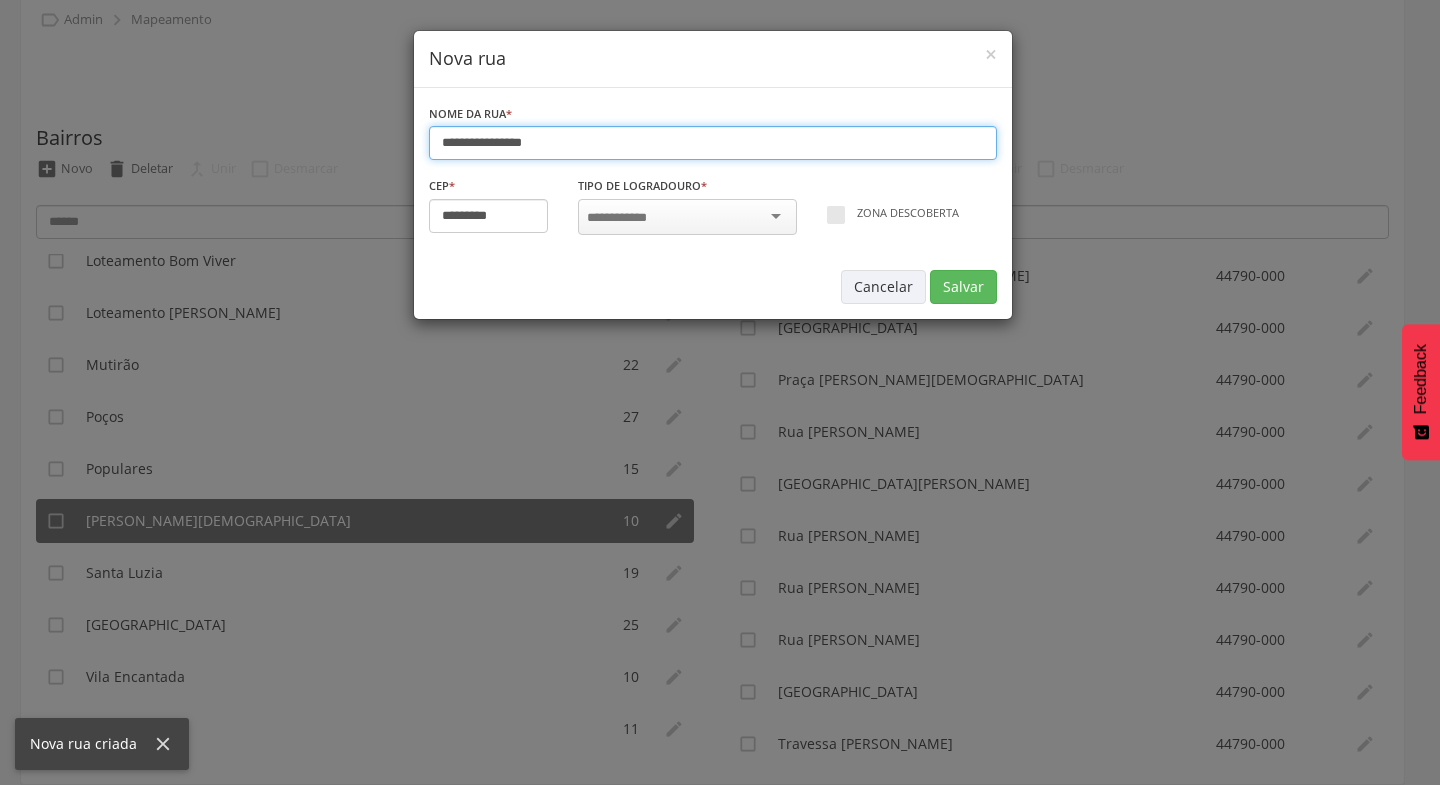 click on "**********" at bounding box center [713, 143] 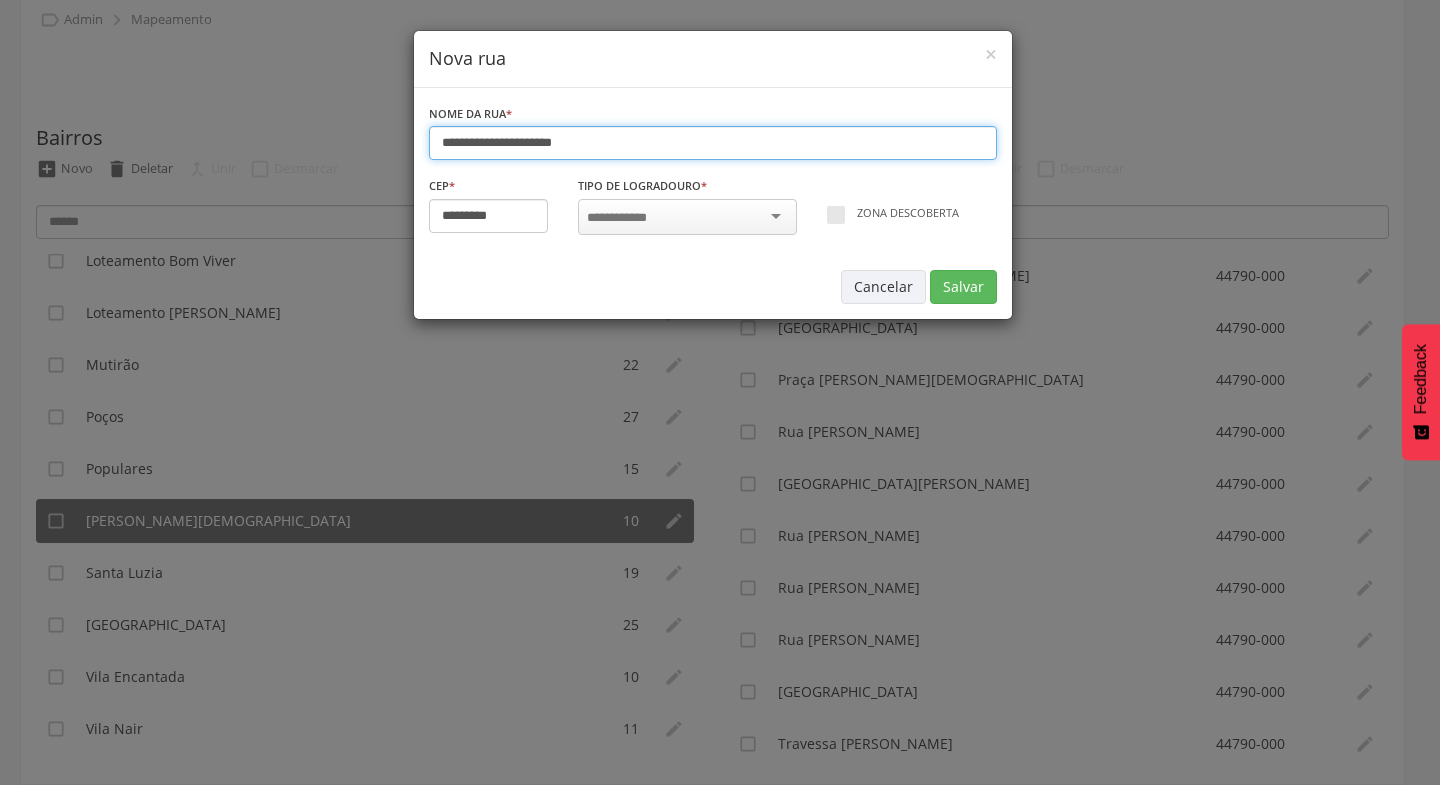 type on "**********" 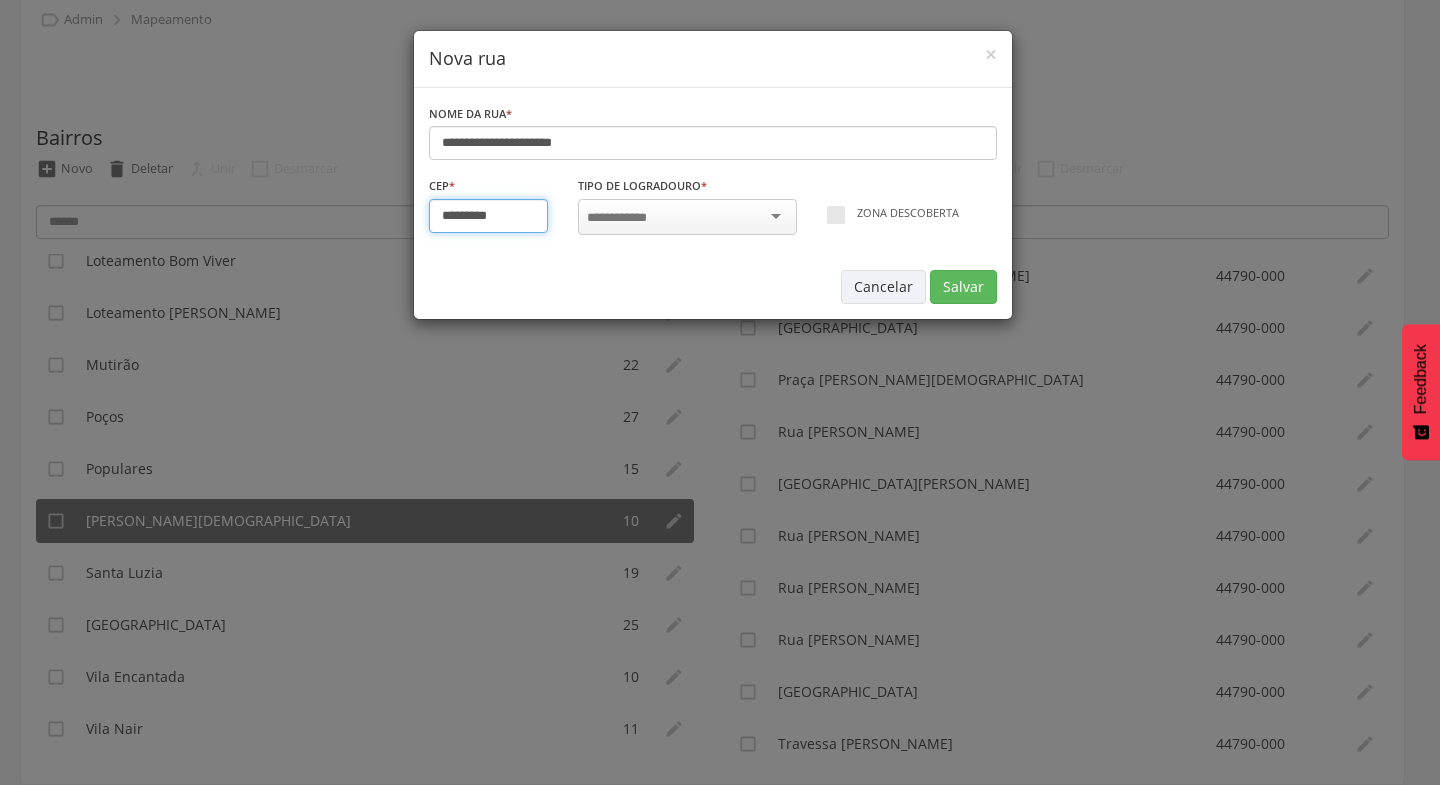 click on "*********" at bounding box center (489, 216) 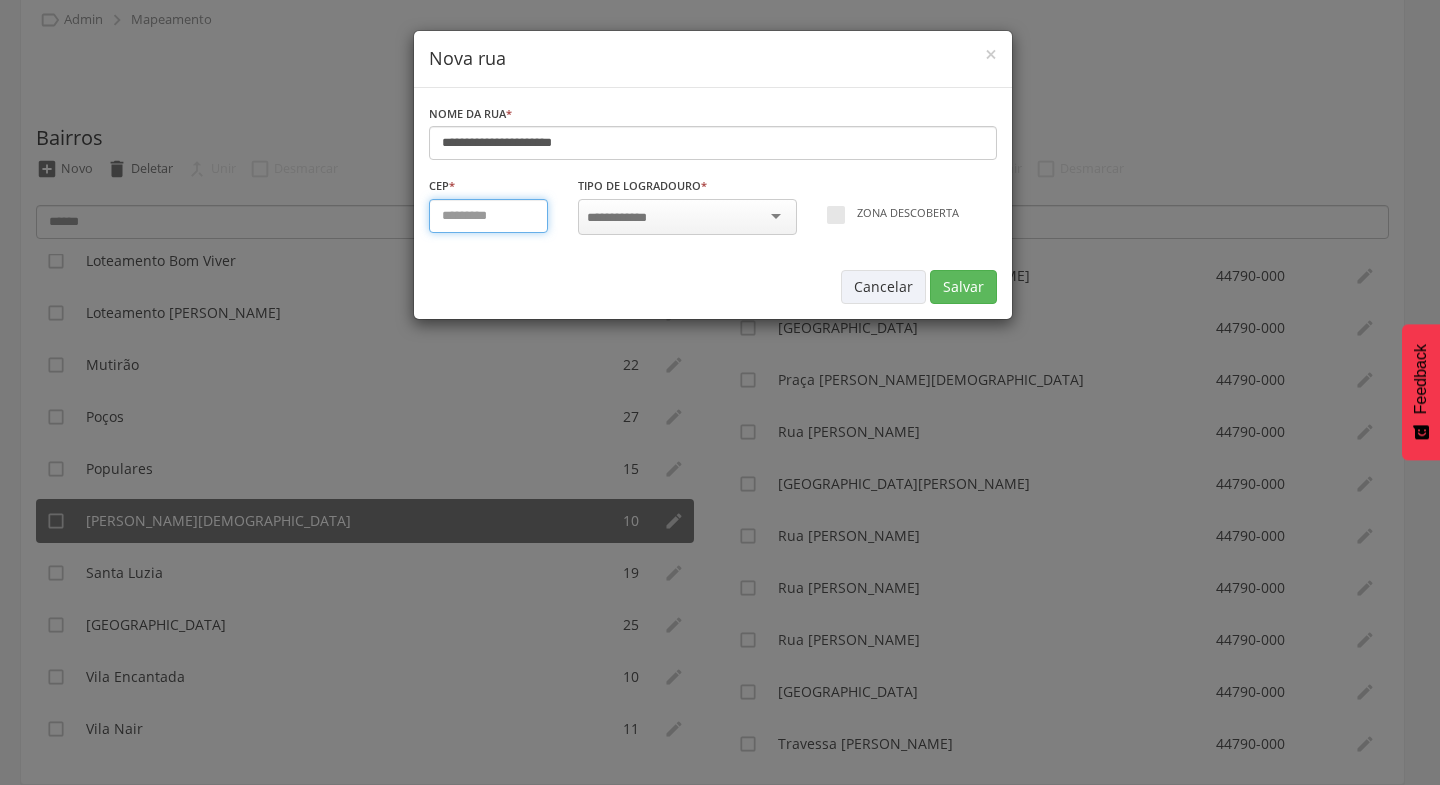 type on "*********" 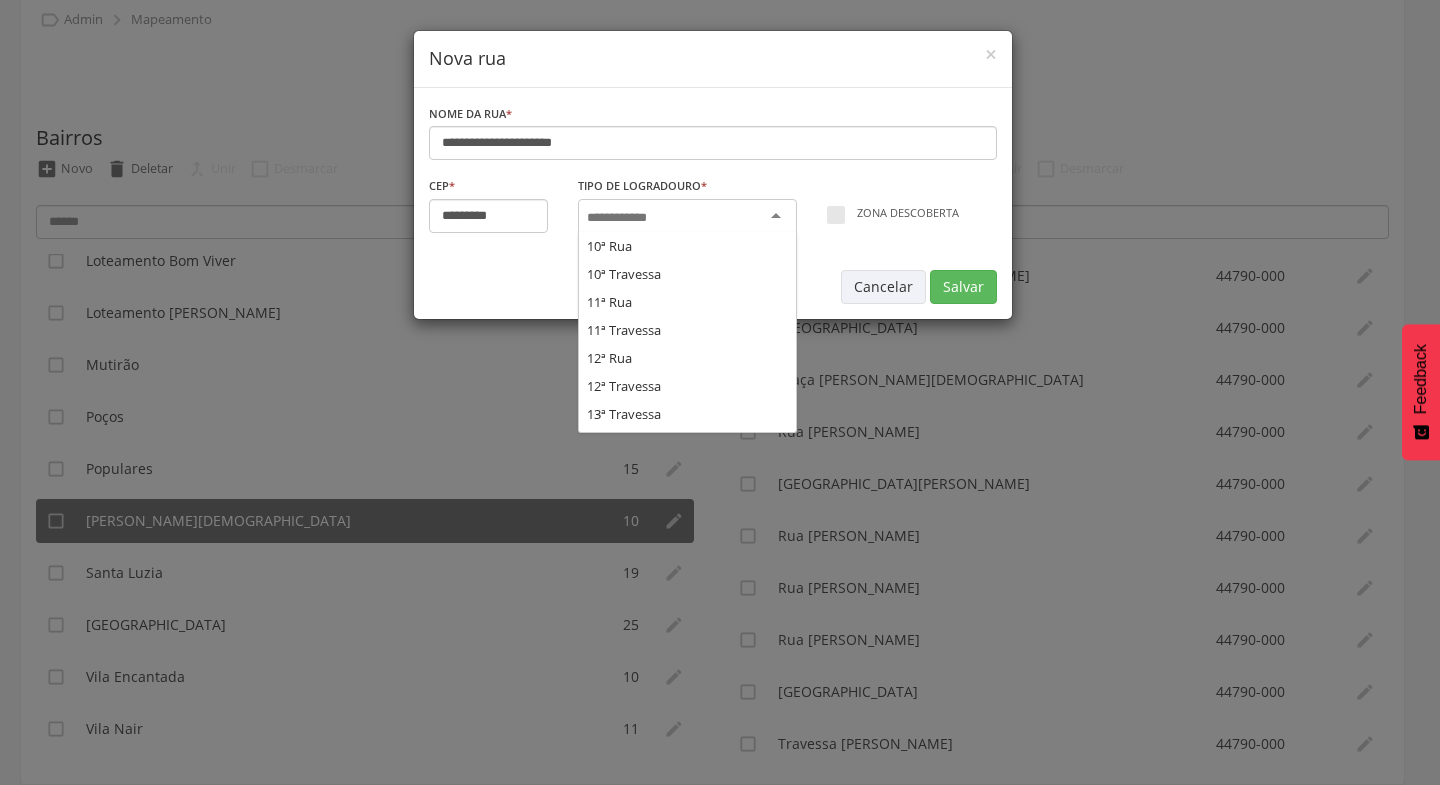 click at bounding box center (687, 217) 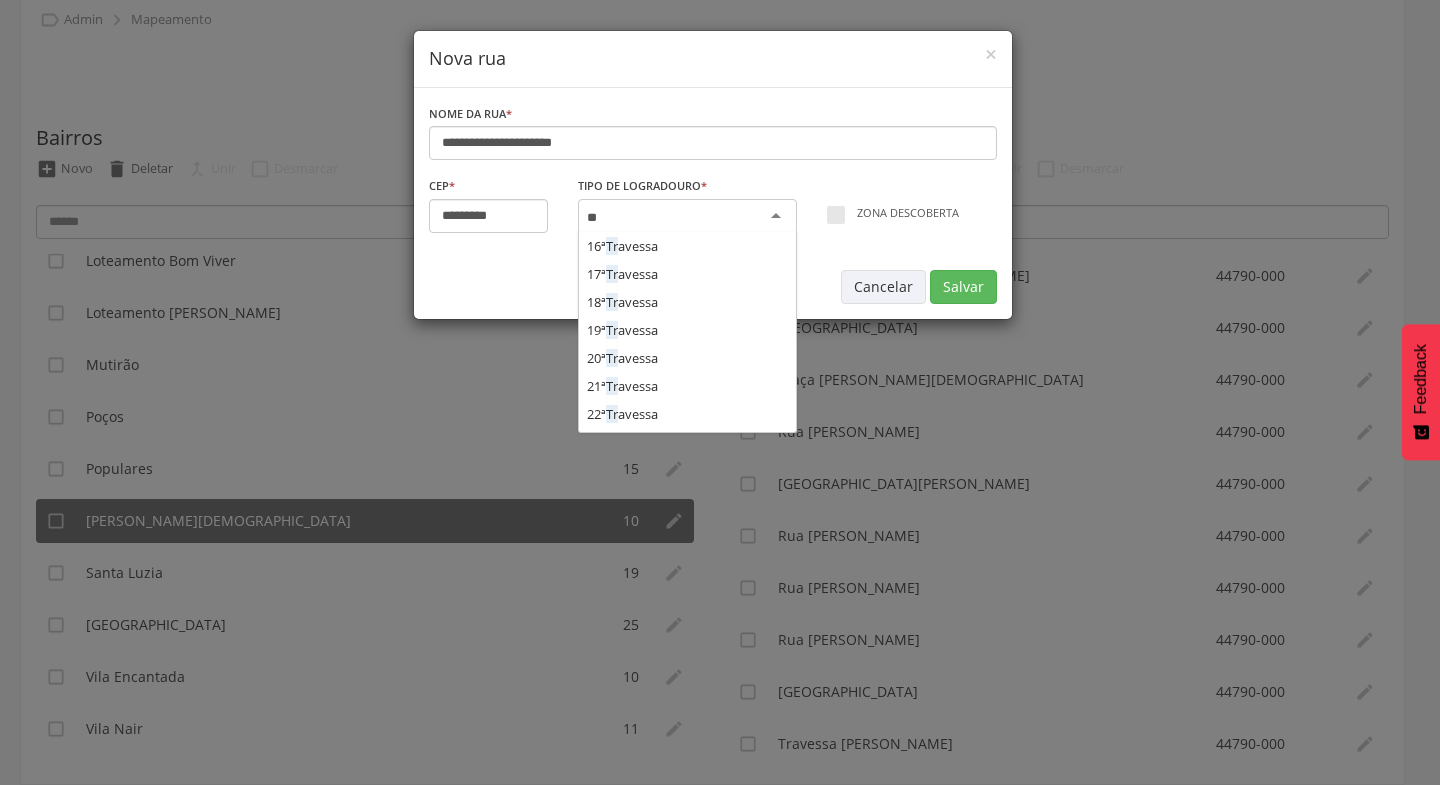 scroll, scrollTop: 0, scrollLeft: 0, axis: both 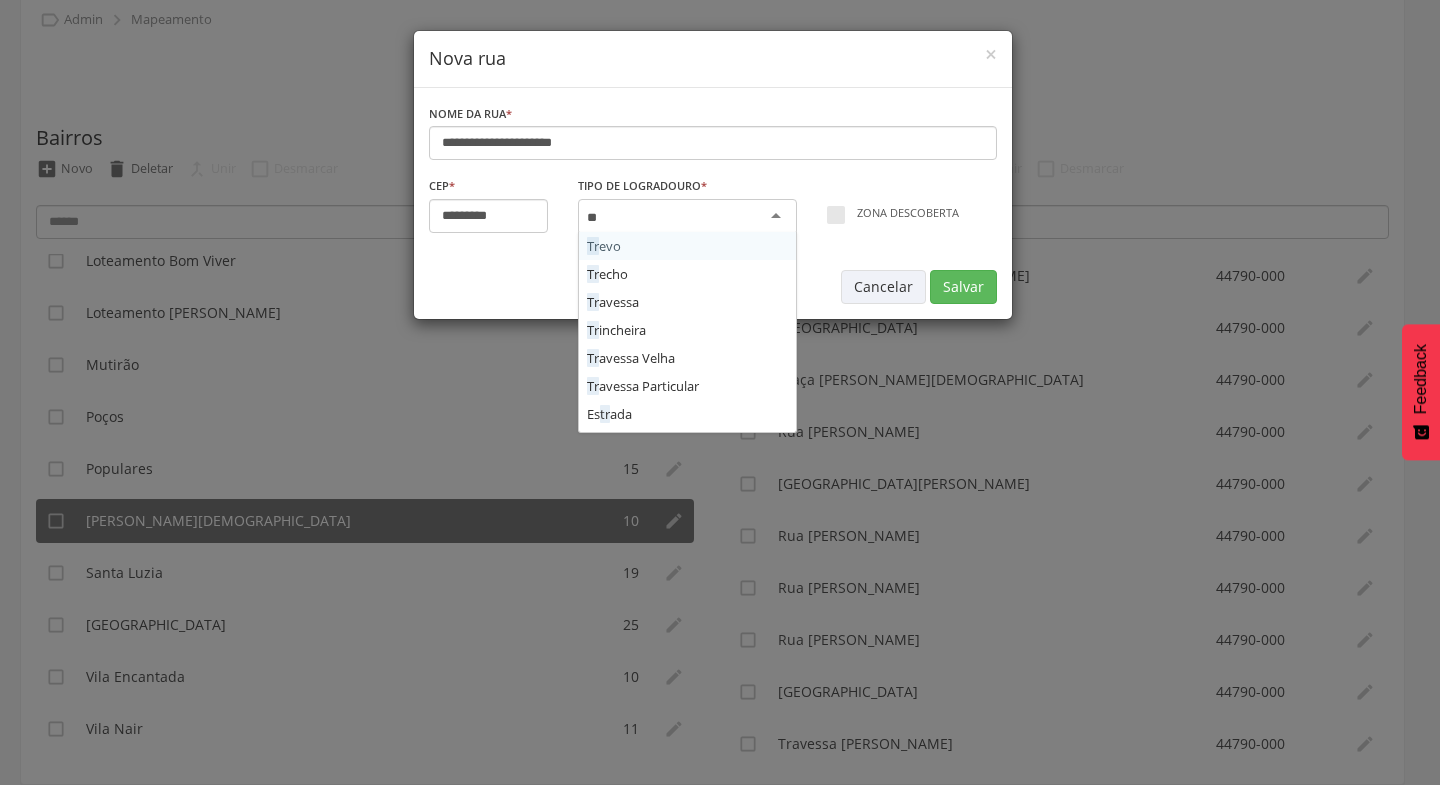 type on "***" 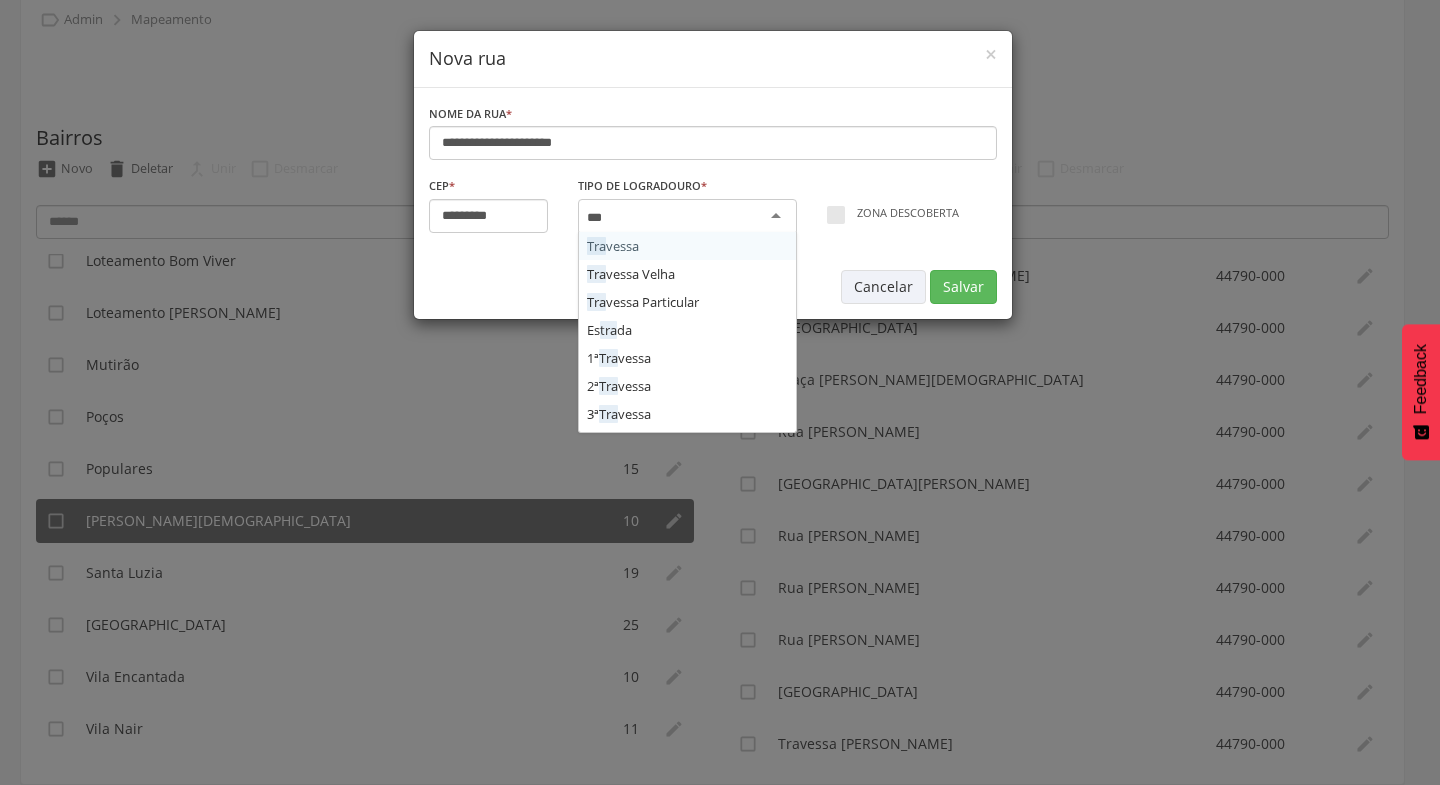 type 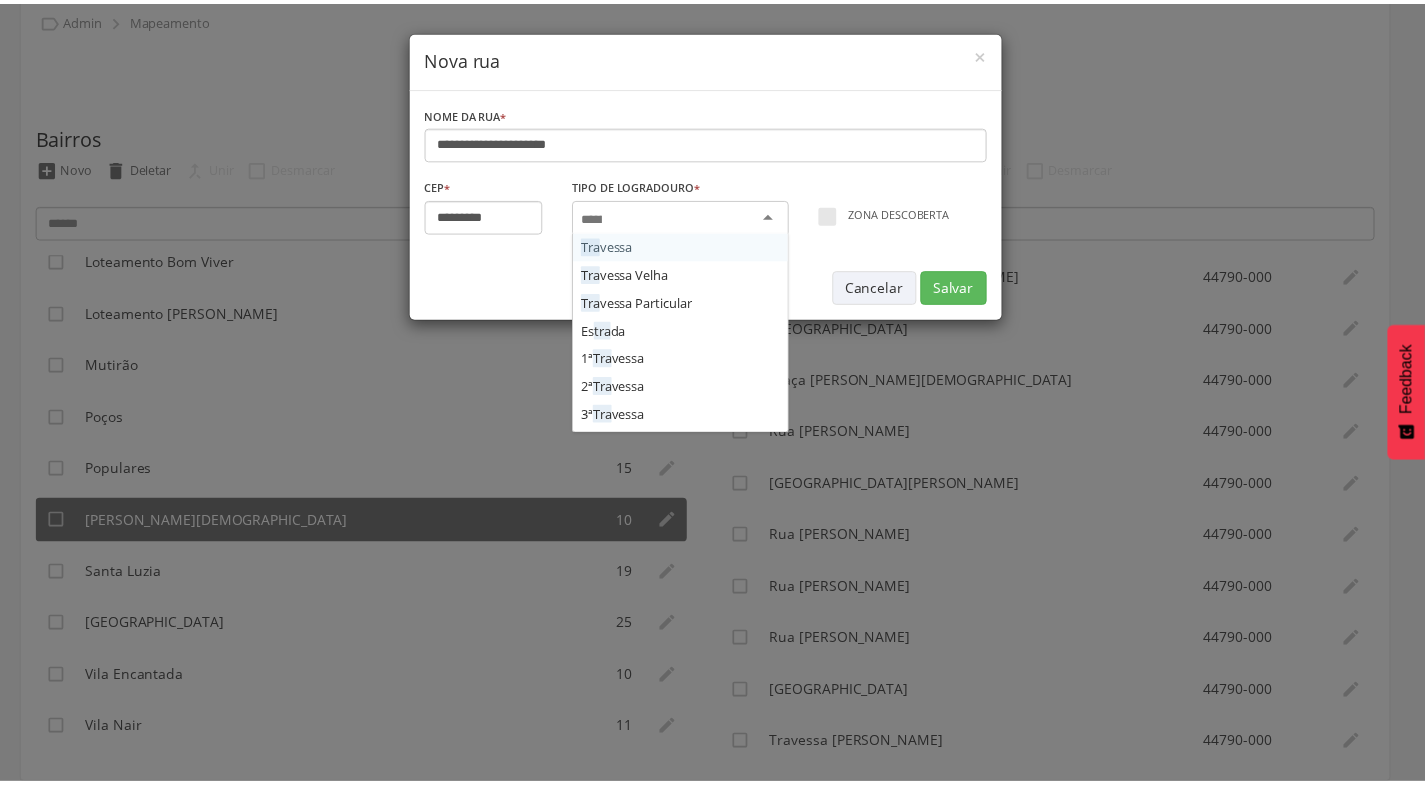 scroll, scrollTop: 0, scrollLeft: 0, axis: both 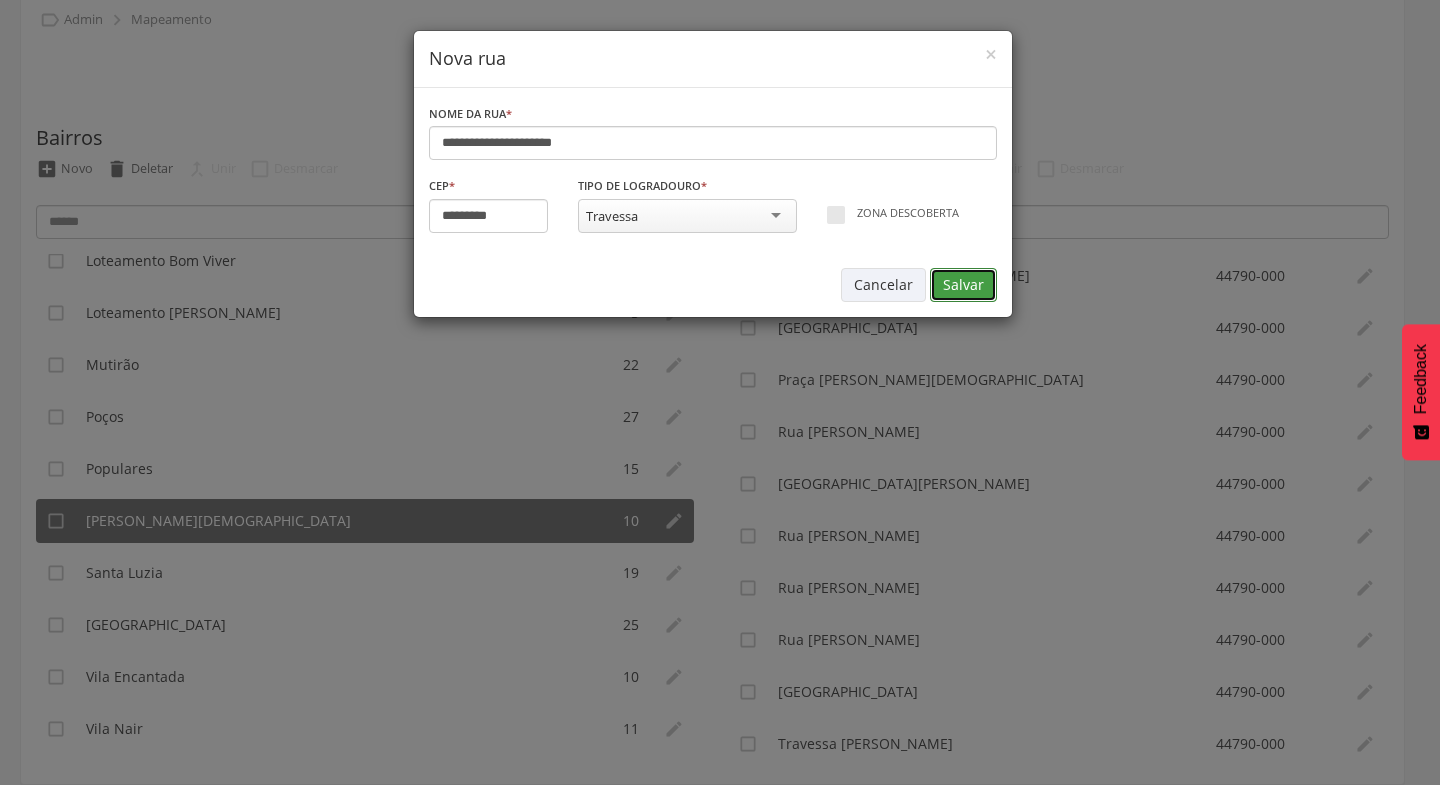 click on "Salvar" at bounding box center (963, 285) 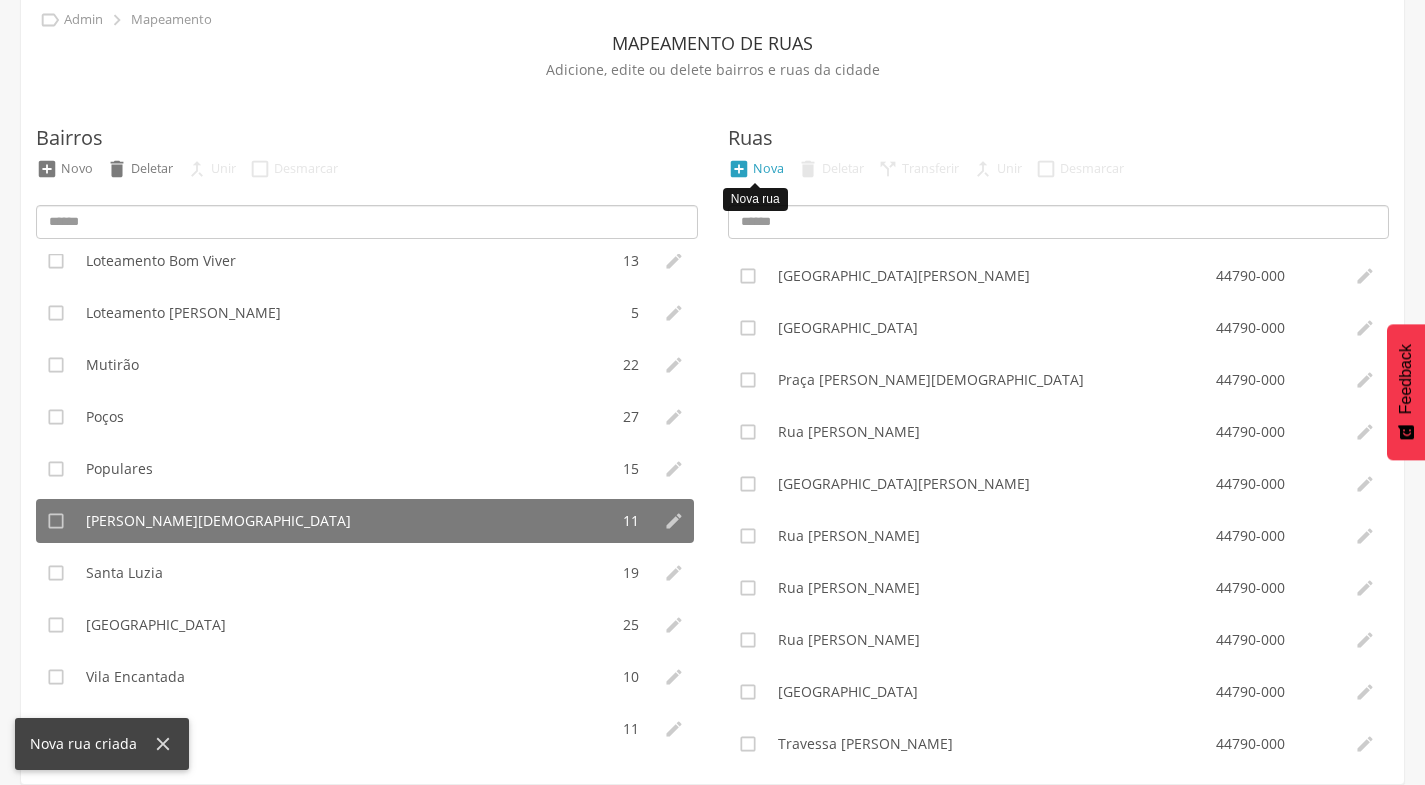 click on "Nova" at bounding box center (768, 168) 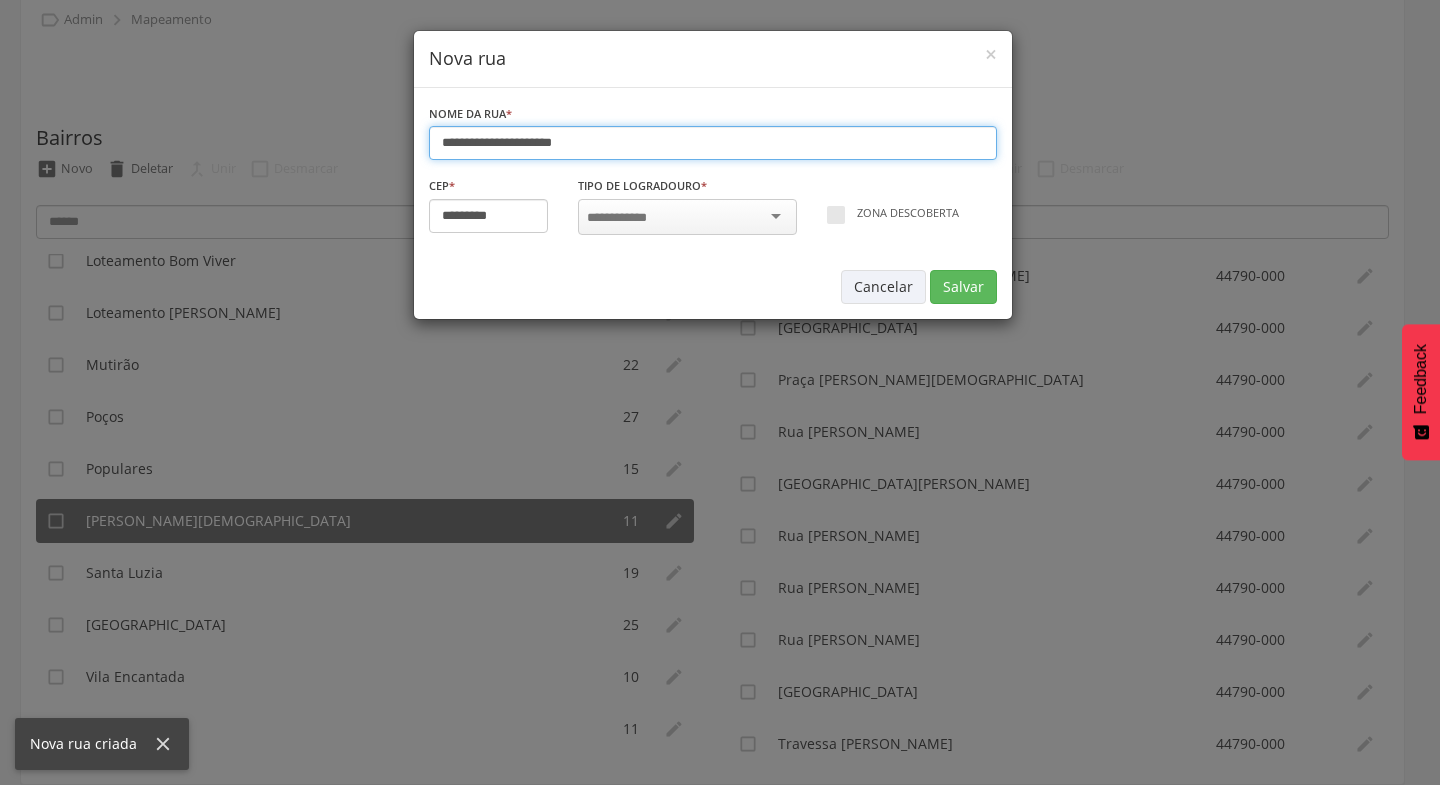 click on "**********" at bounding box center (713, 143) 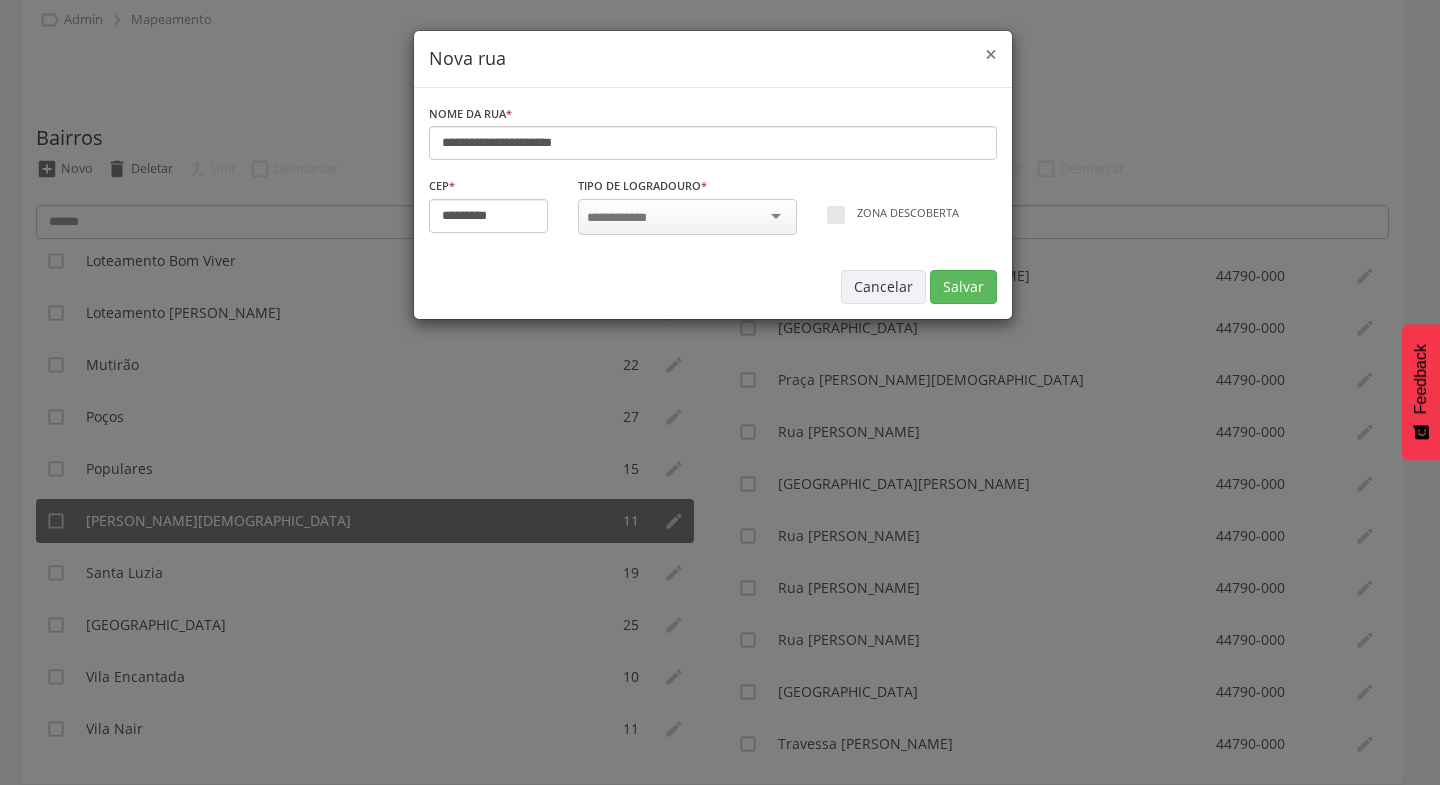click on "×" at bounding box center [991, 54] 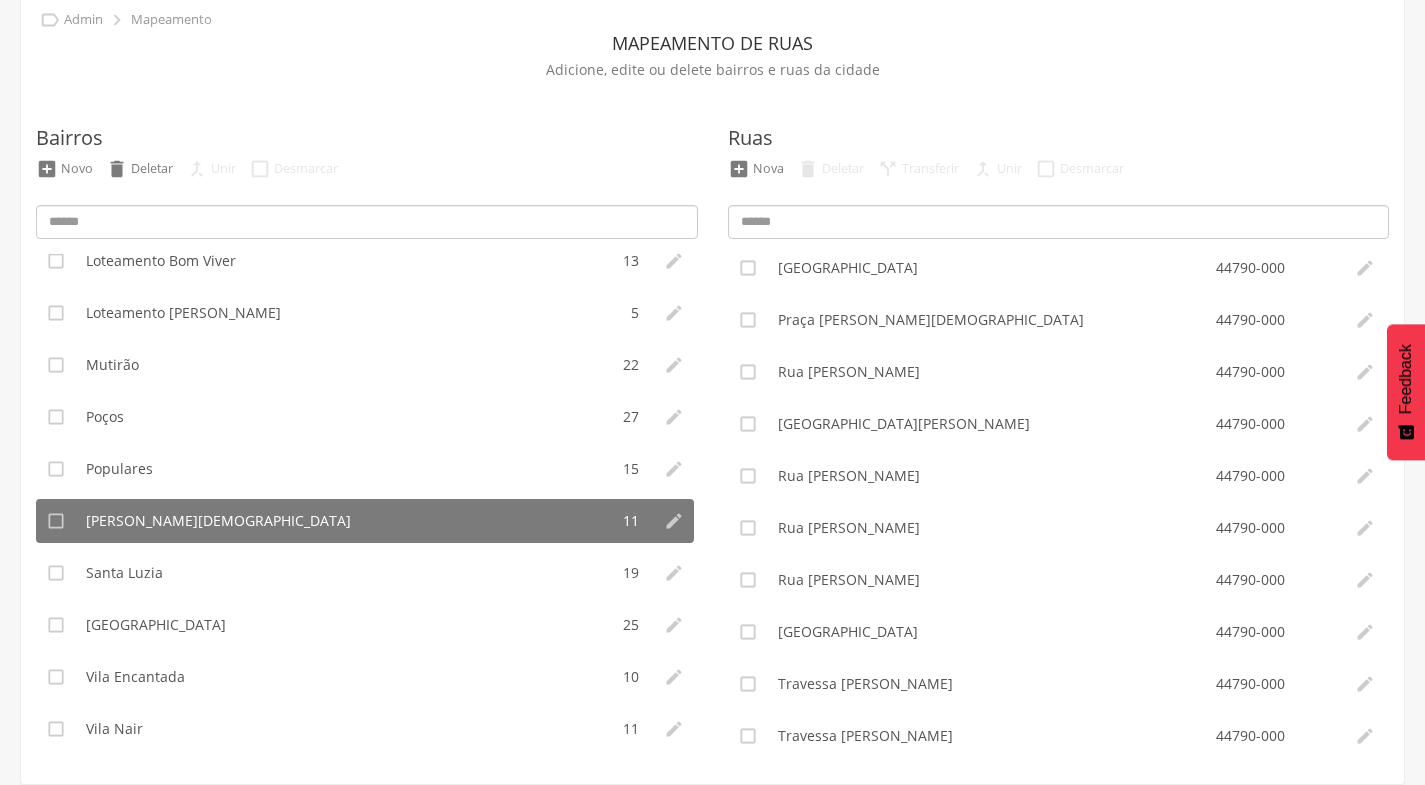 scroll, scrollTop: 72, scrollLeft: 0, axis: vertical 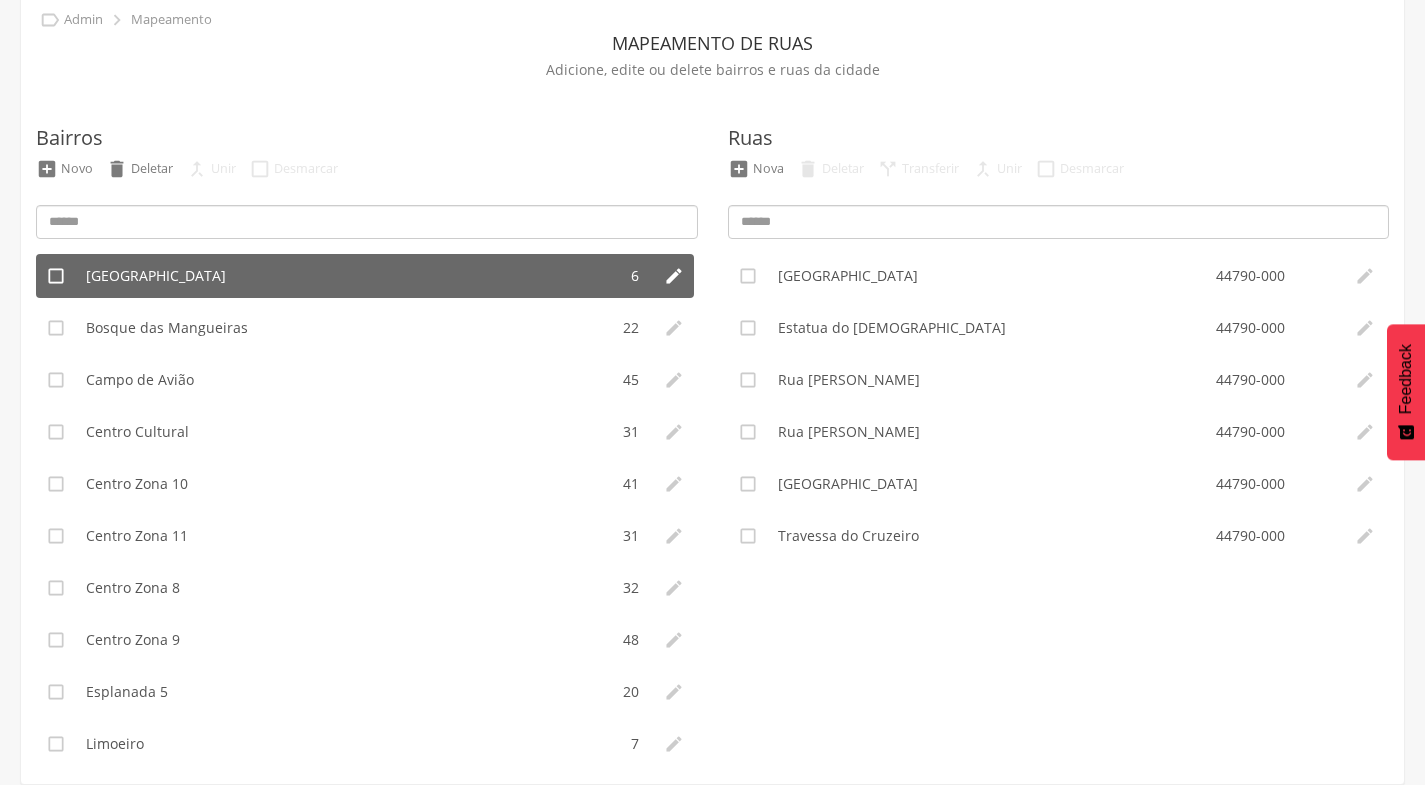 click on "[GEOGRAPHIC_DATA]" at bounding box center [346, 276] 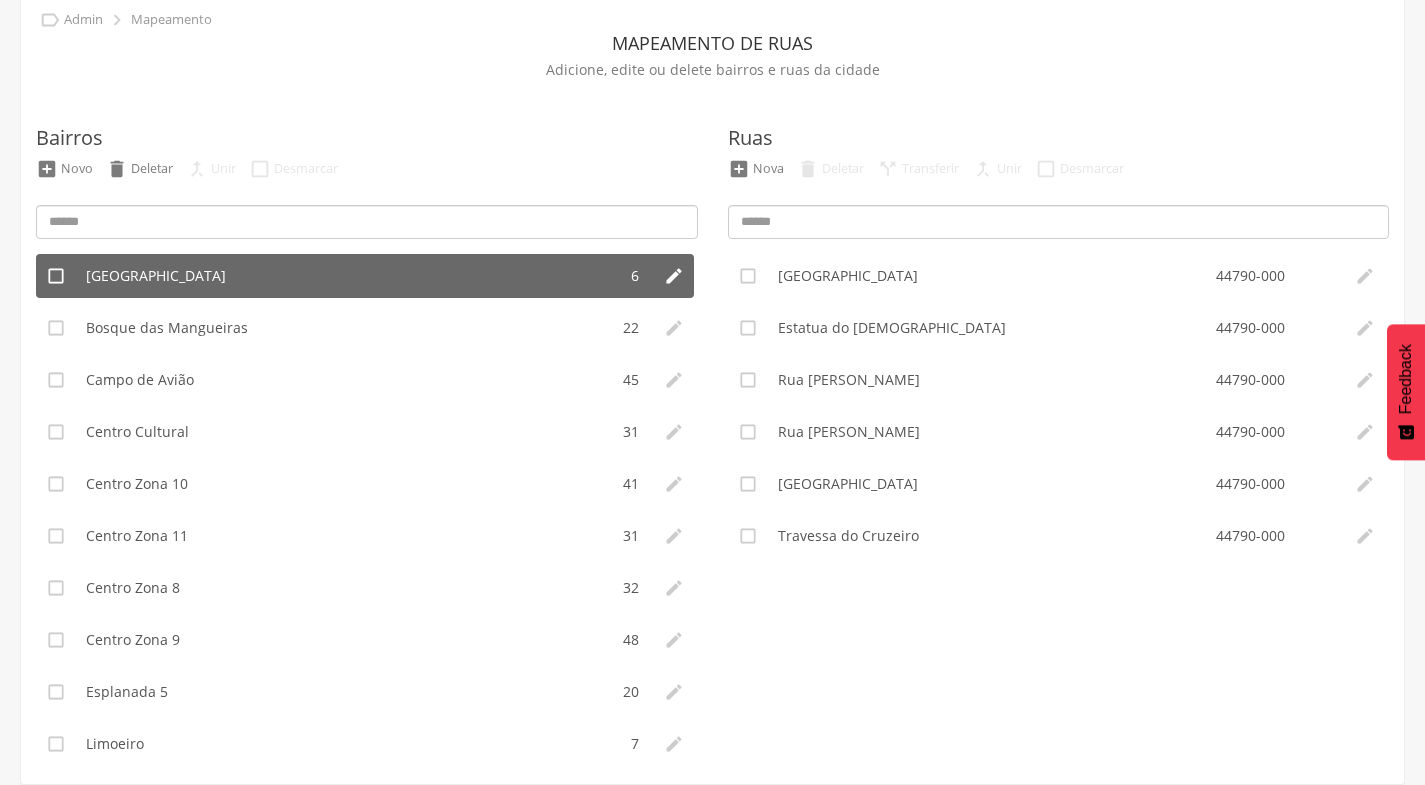 click on "[GEOGRAPHIC_DATA]" at bounding box center (346, 276) 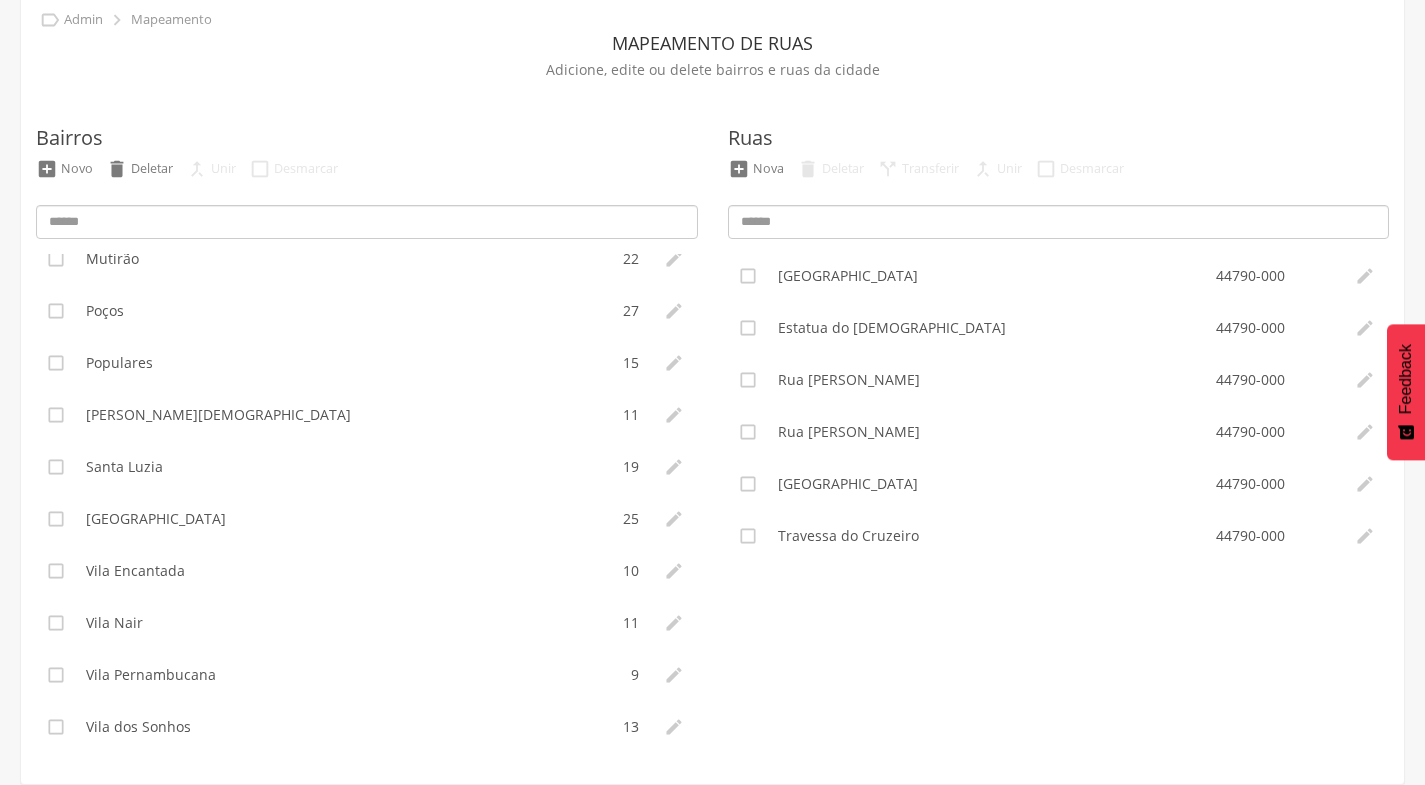 scroll, scrollTop: 644, scrollLeft: 0, axis: vertical 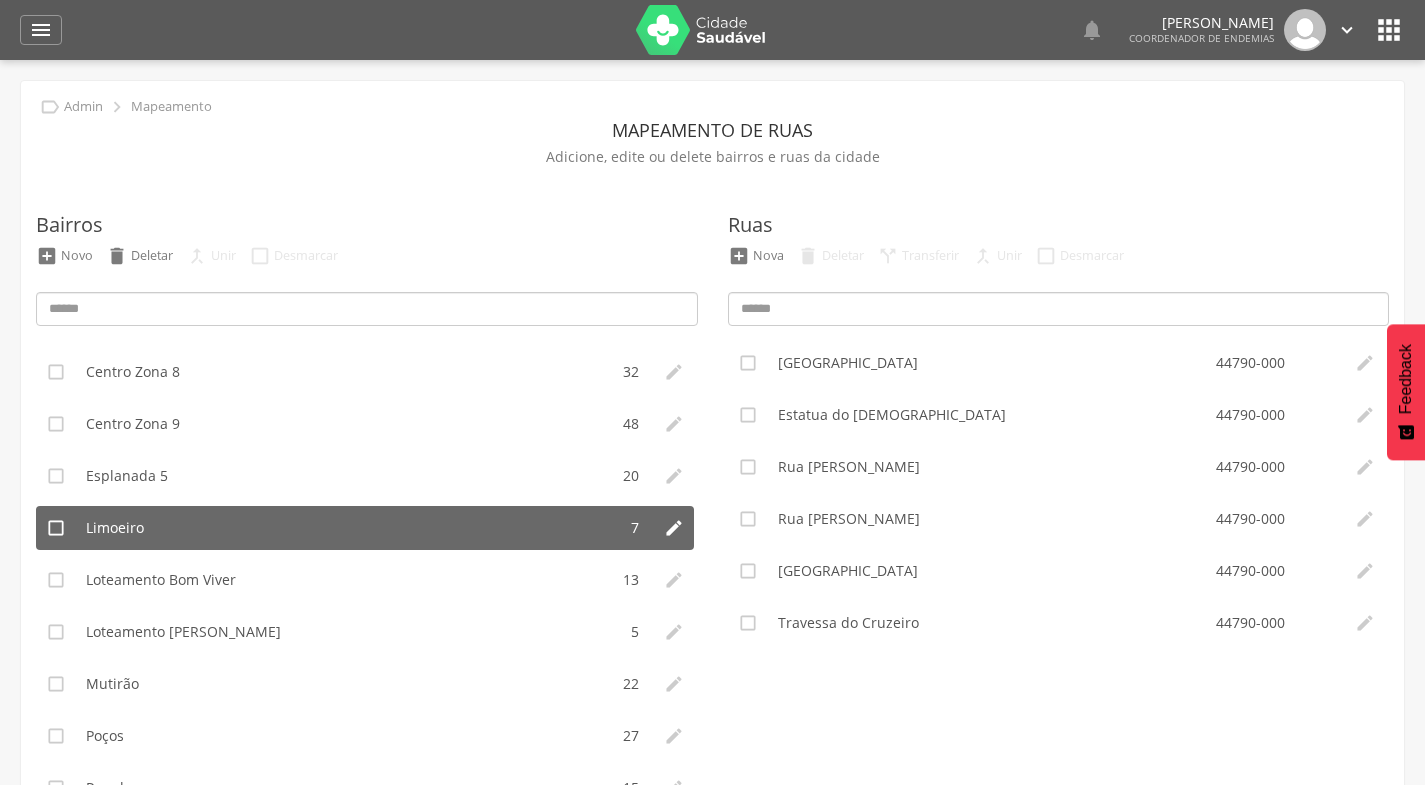click on "Limoeiro" at bounding box center (115, 528) 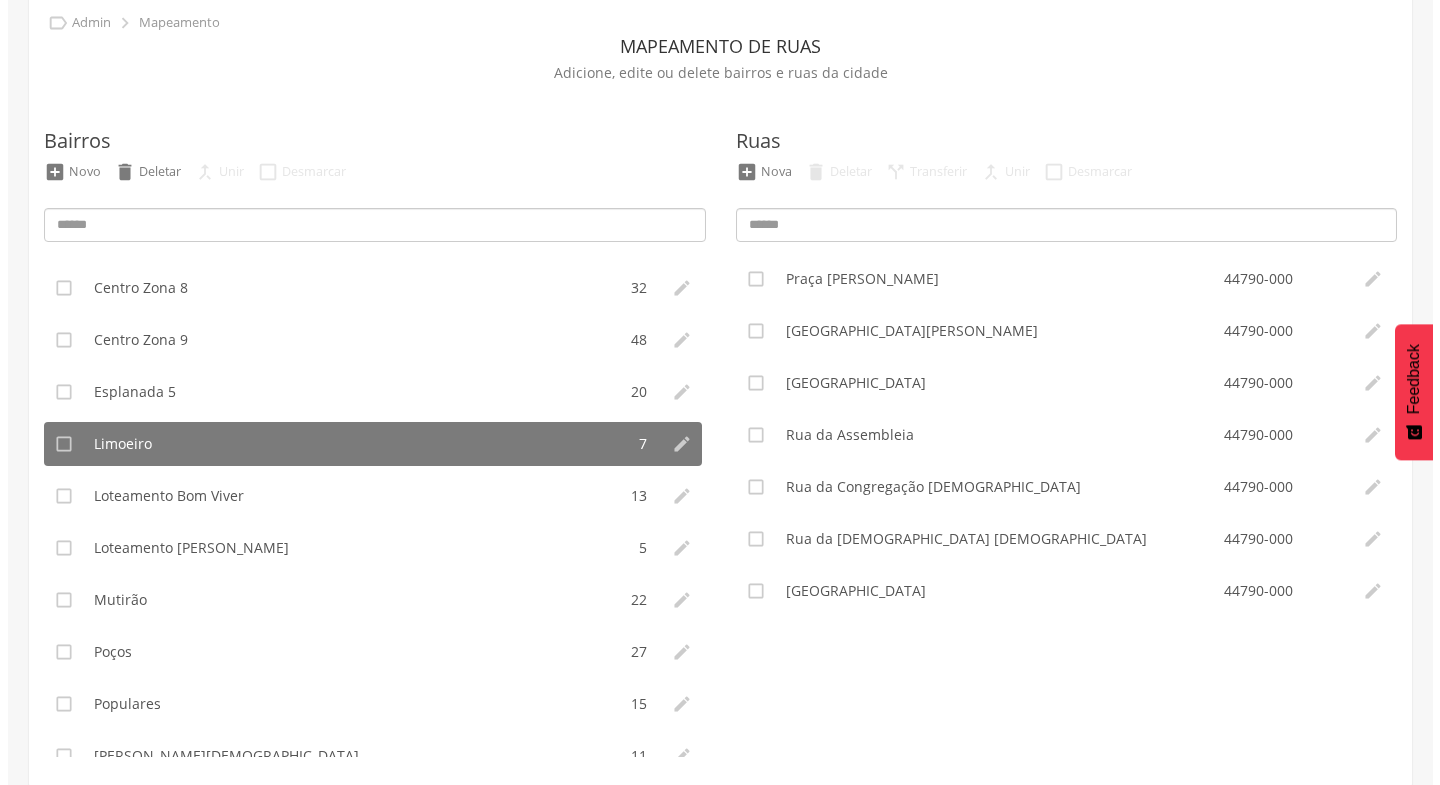 scroll, scrollTop: 87, scrollLeft: 0, axis: vertical 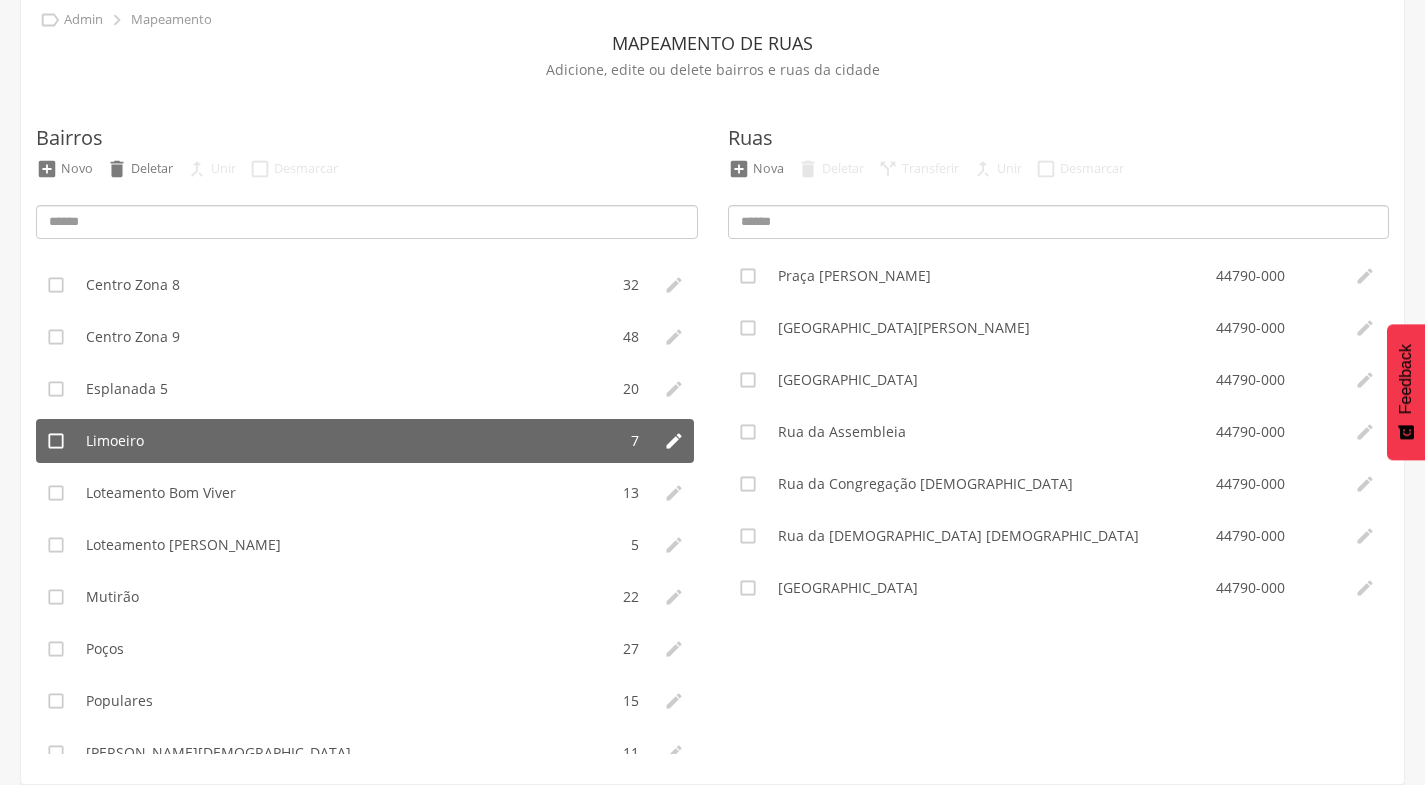 click on "Limoeiro" at bounding box center (346, 441) 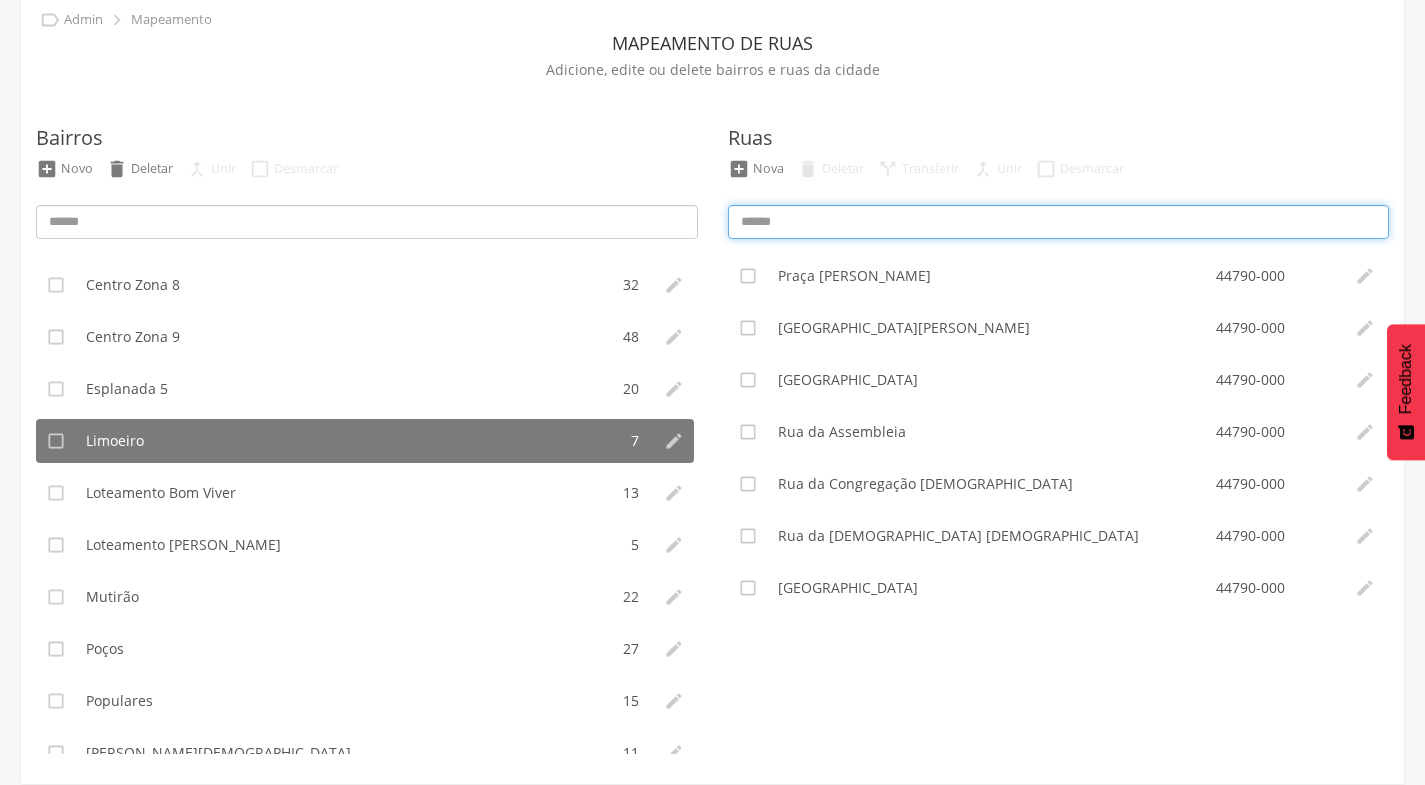 click at bounding box center (1059, 222) 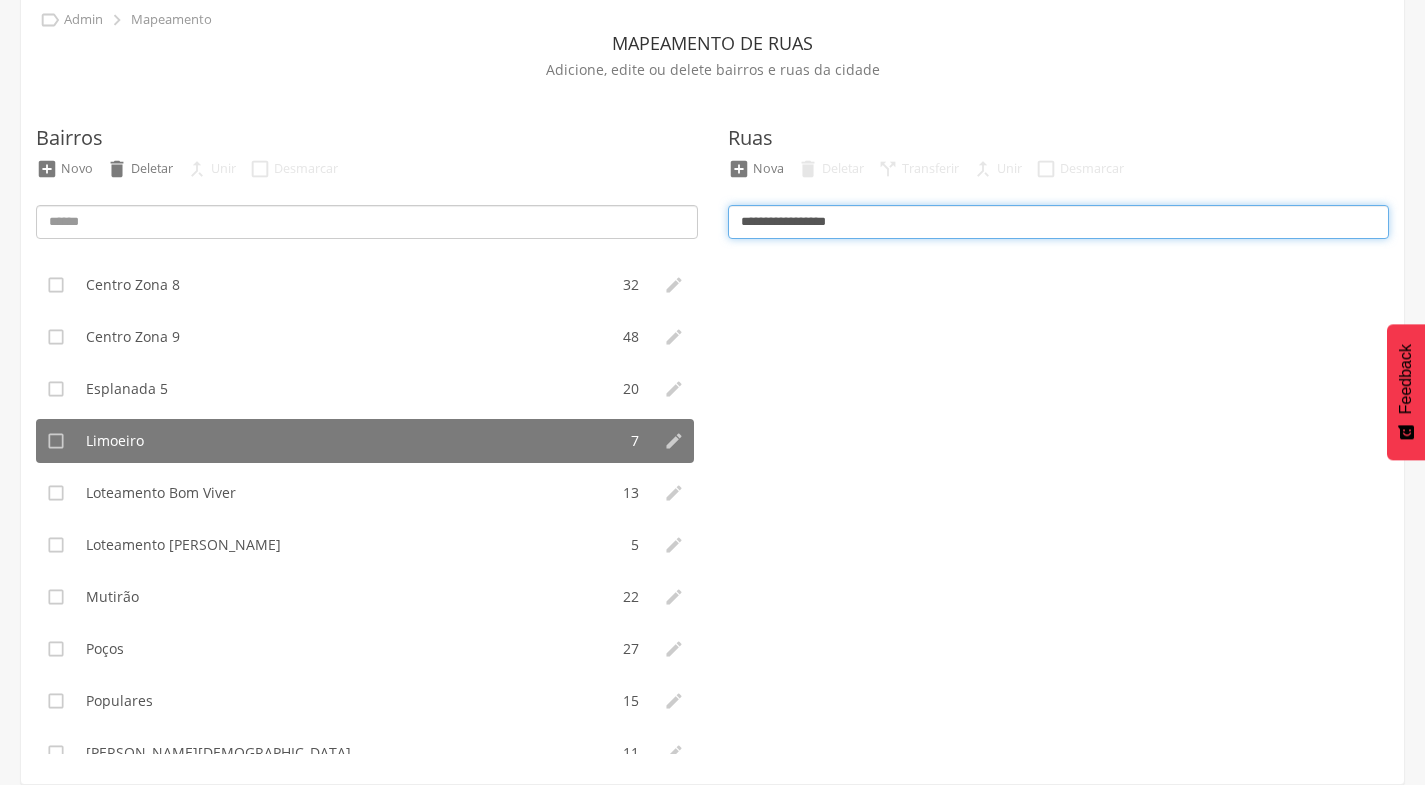 click on "**********" at bounding box center [1059, 222] 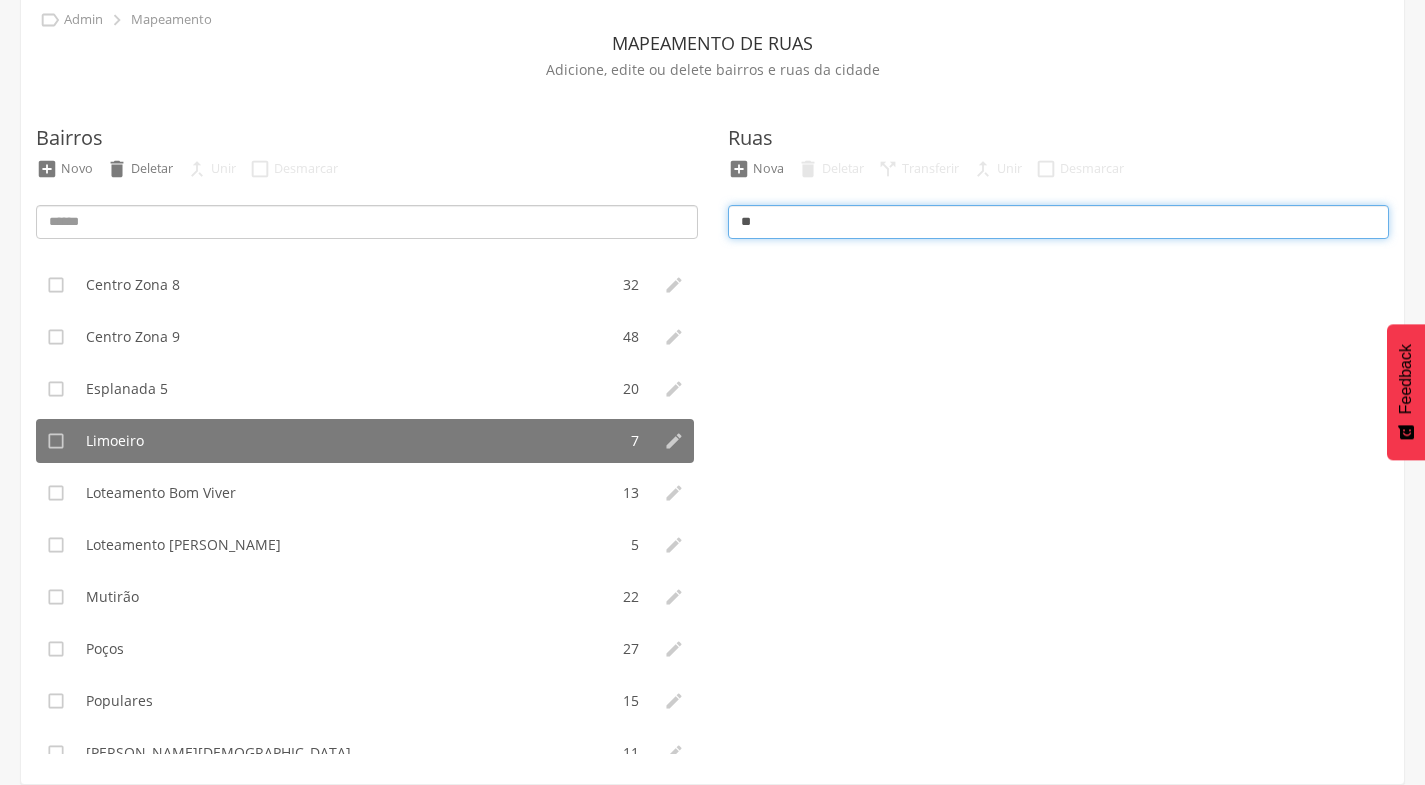 type on "*" 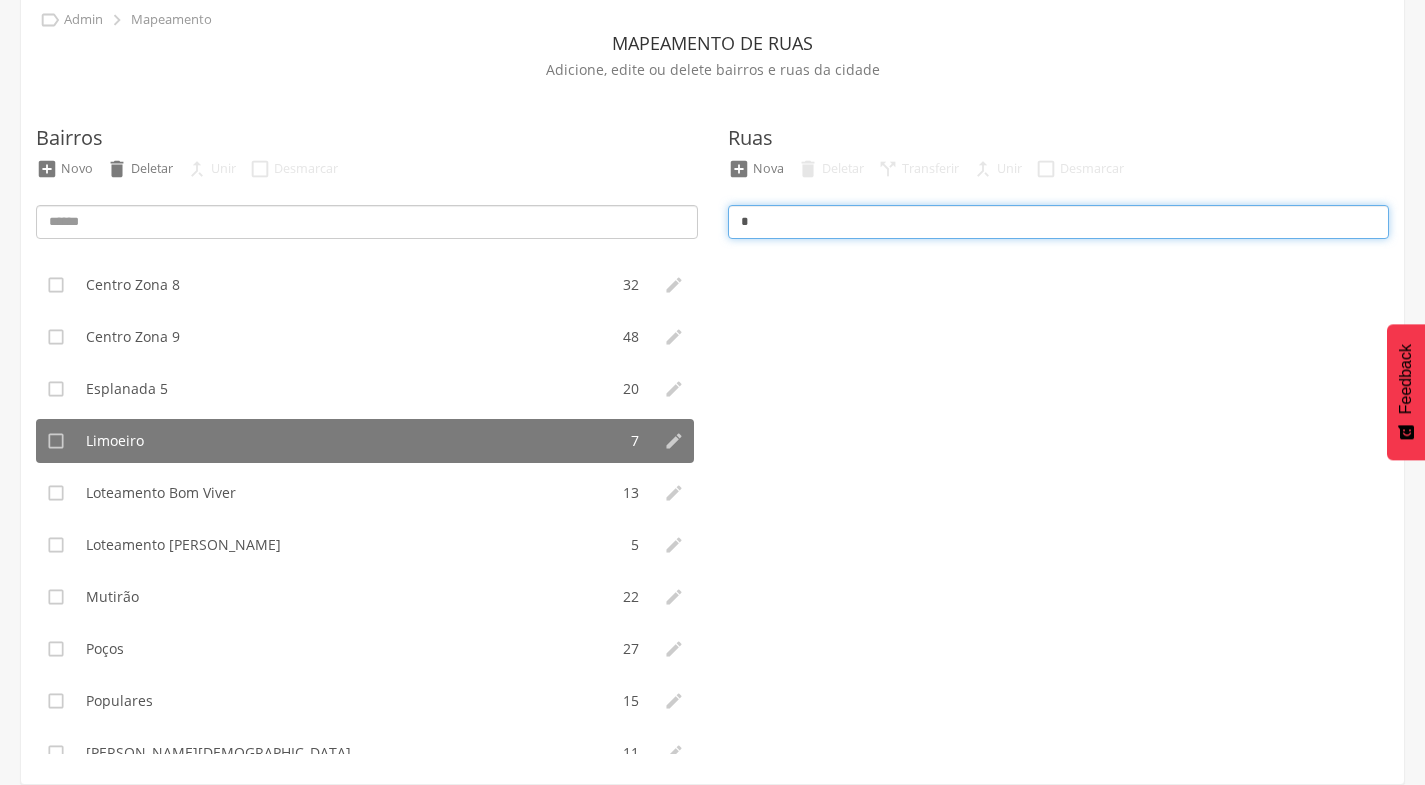 type 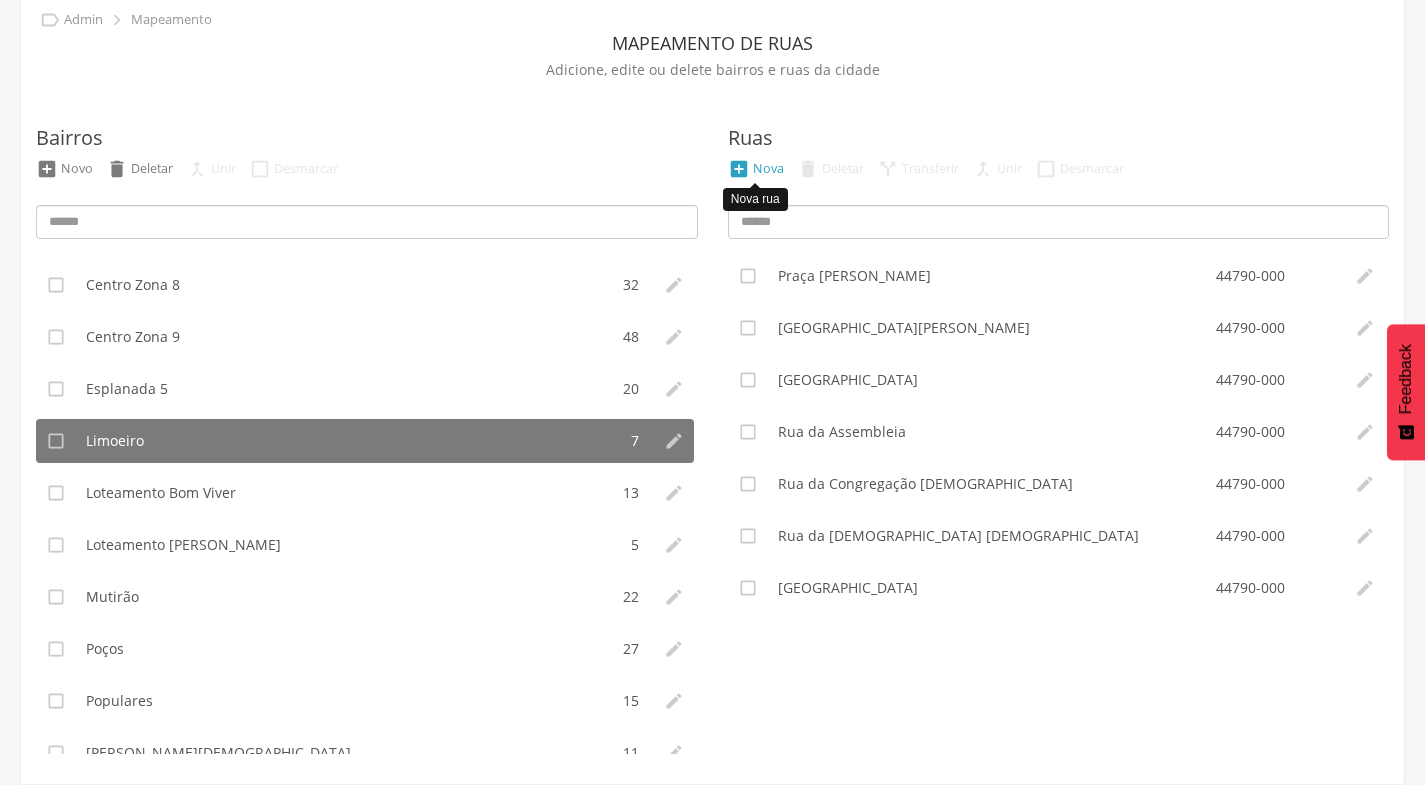 click on "Nova" at bounding box center (768, 168) 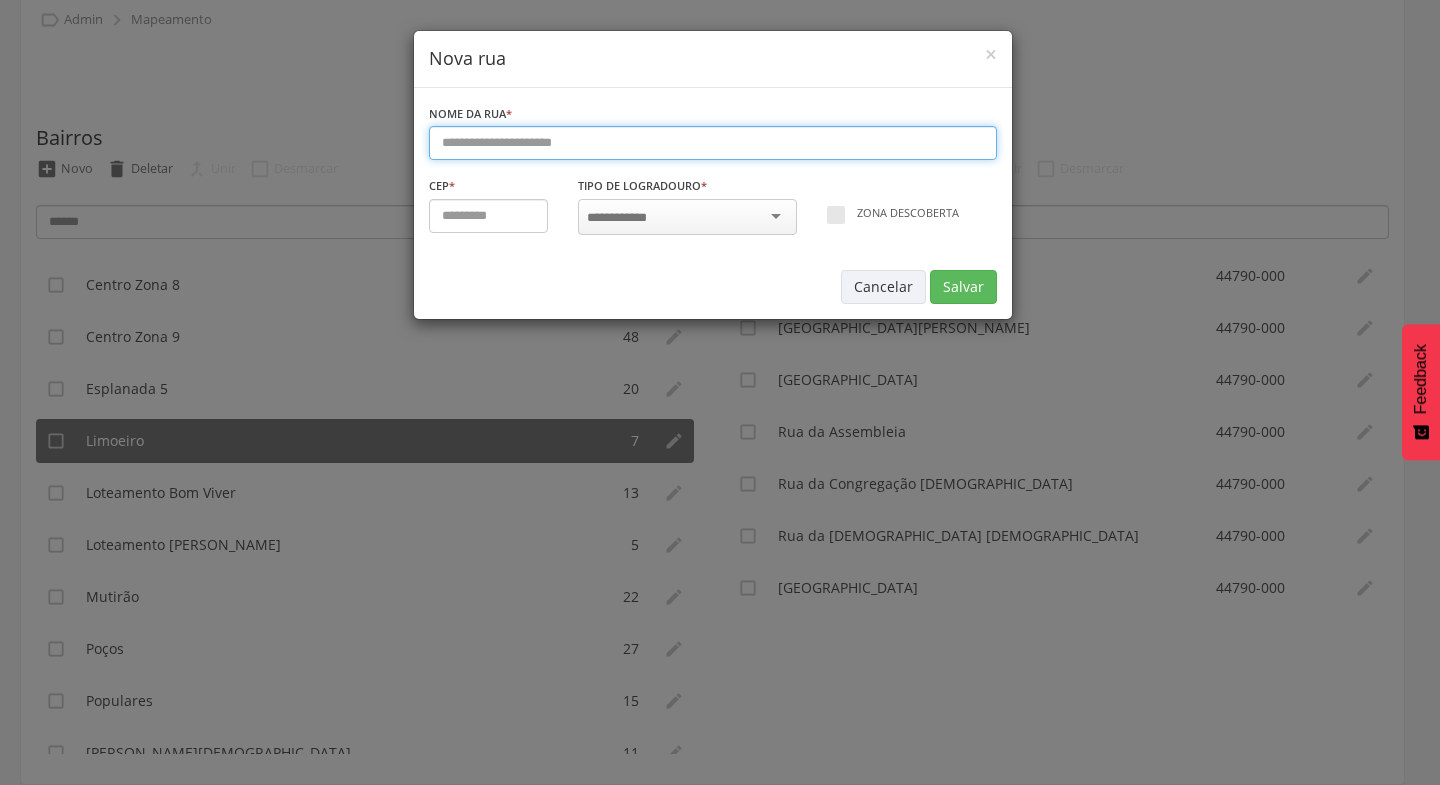 click at bounding box center [713, 143] 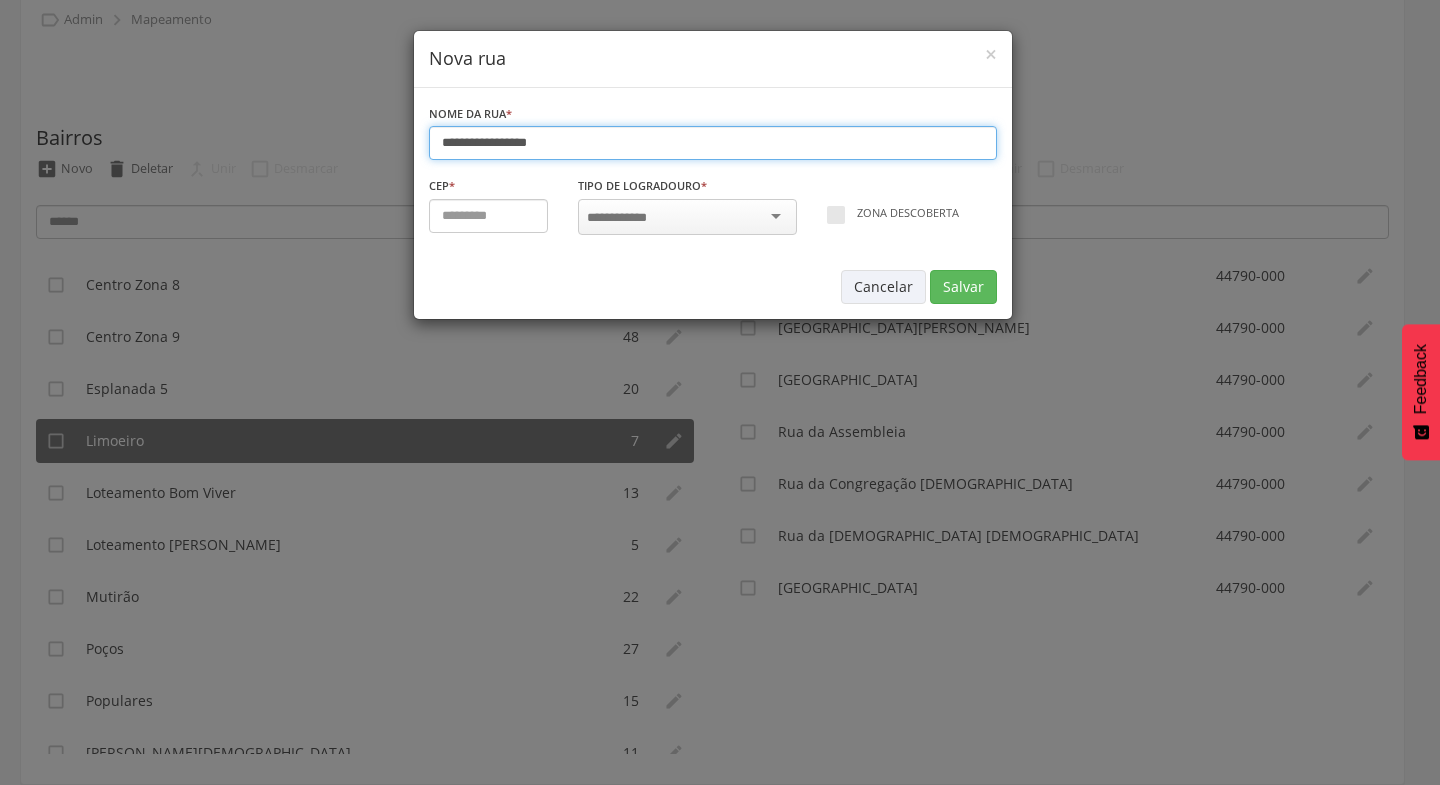 type on "**********" 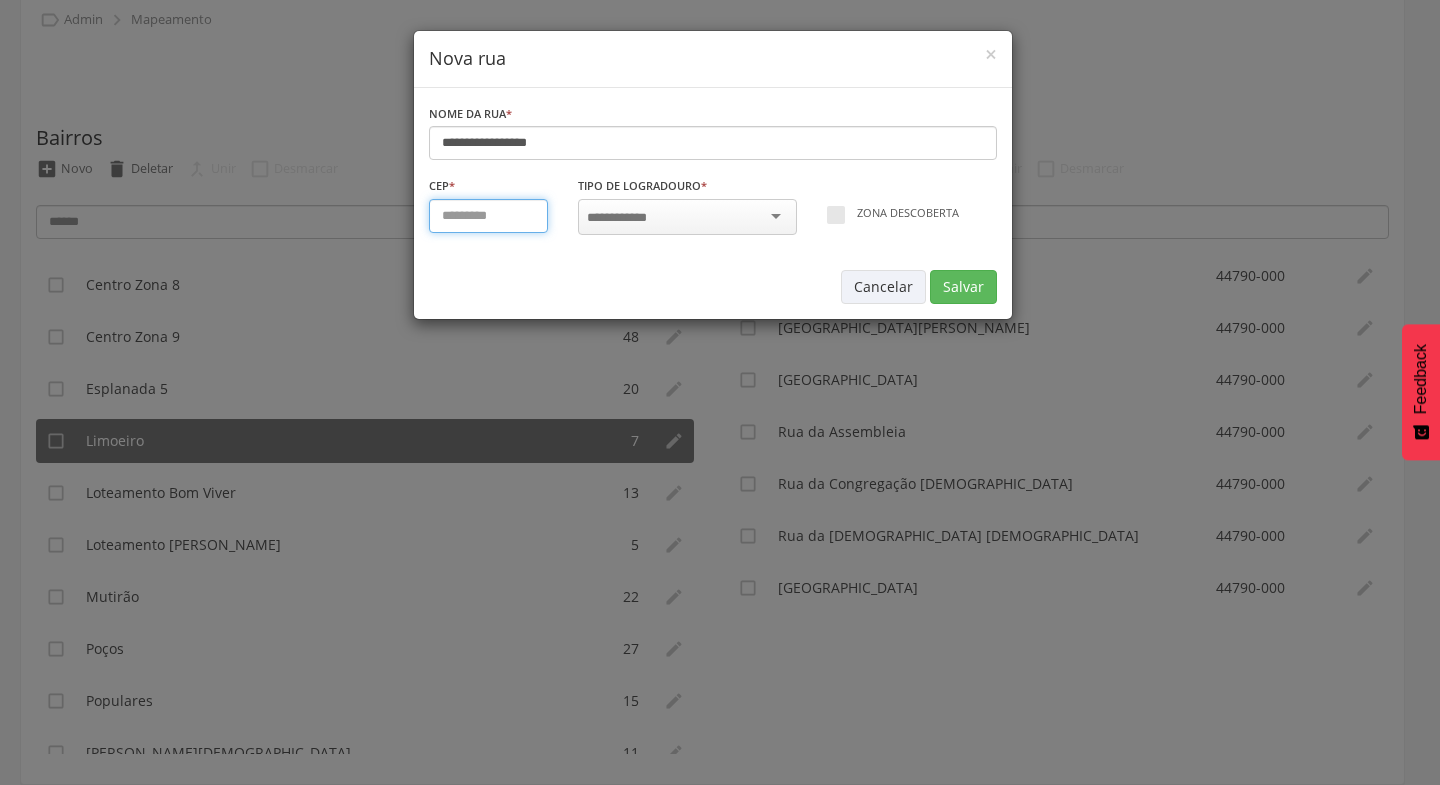 click at bounding box center [489, 216] 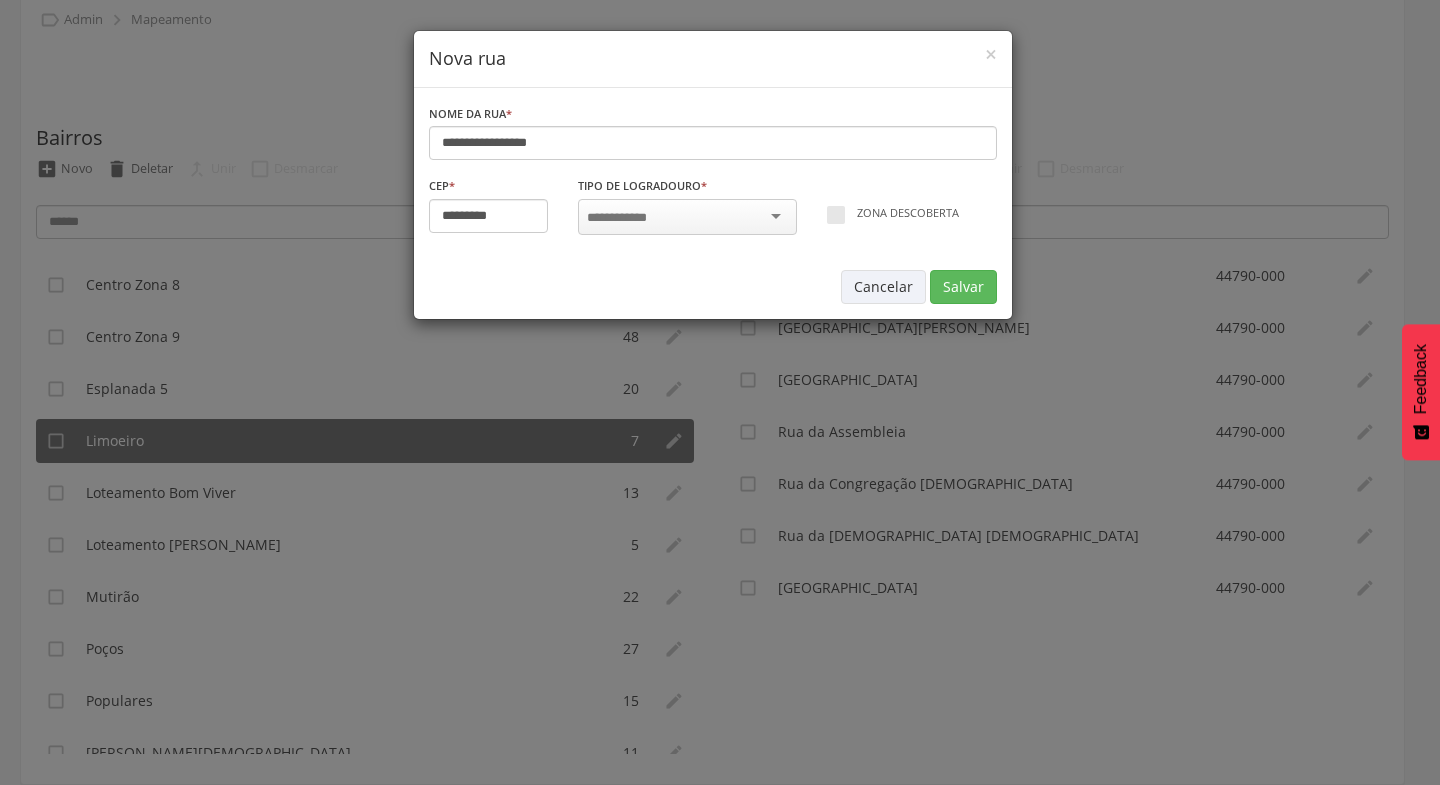 click at bounding box center [687, 217] 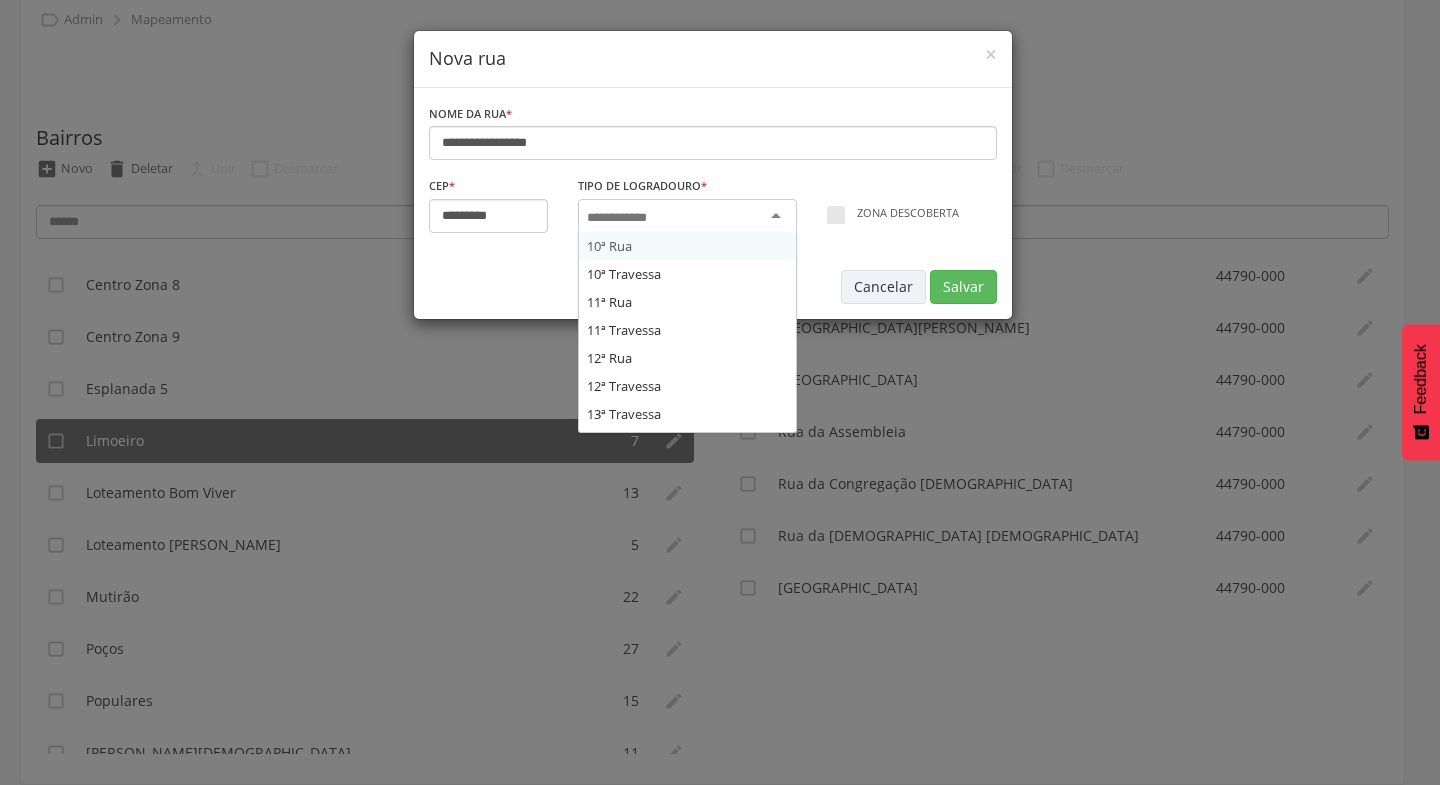 click at bounding box center [623, 218] 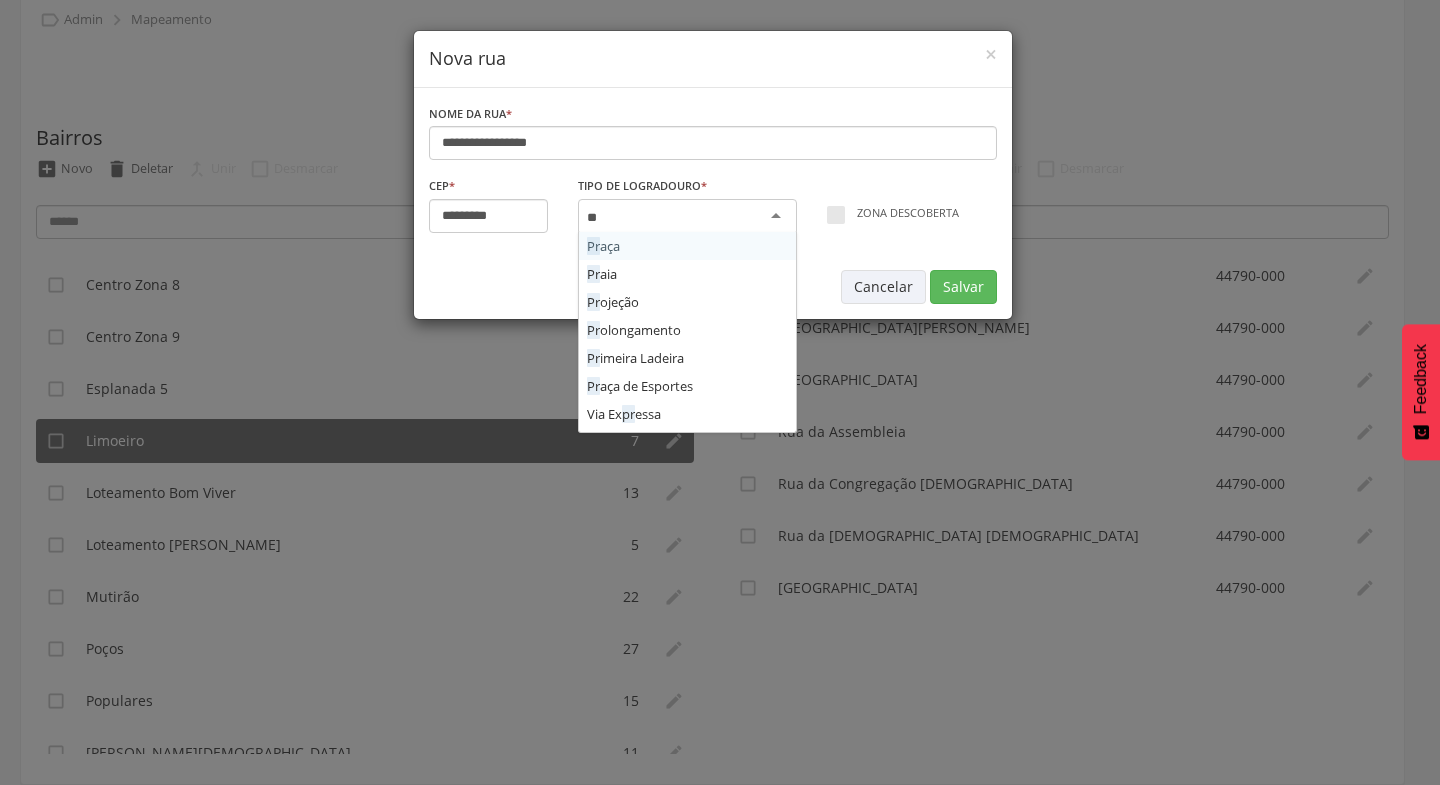 type on "***" 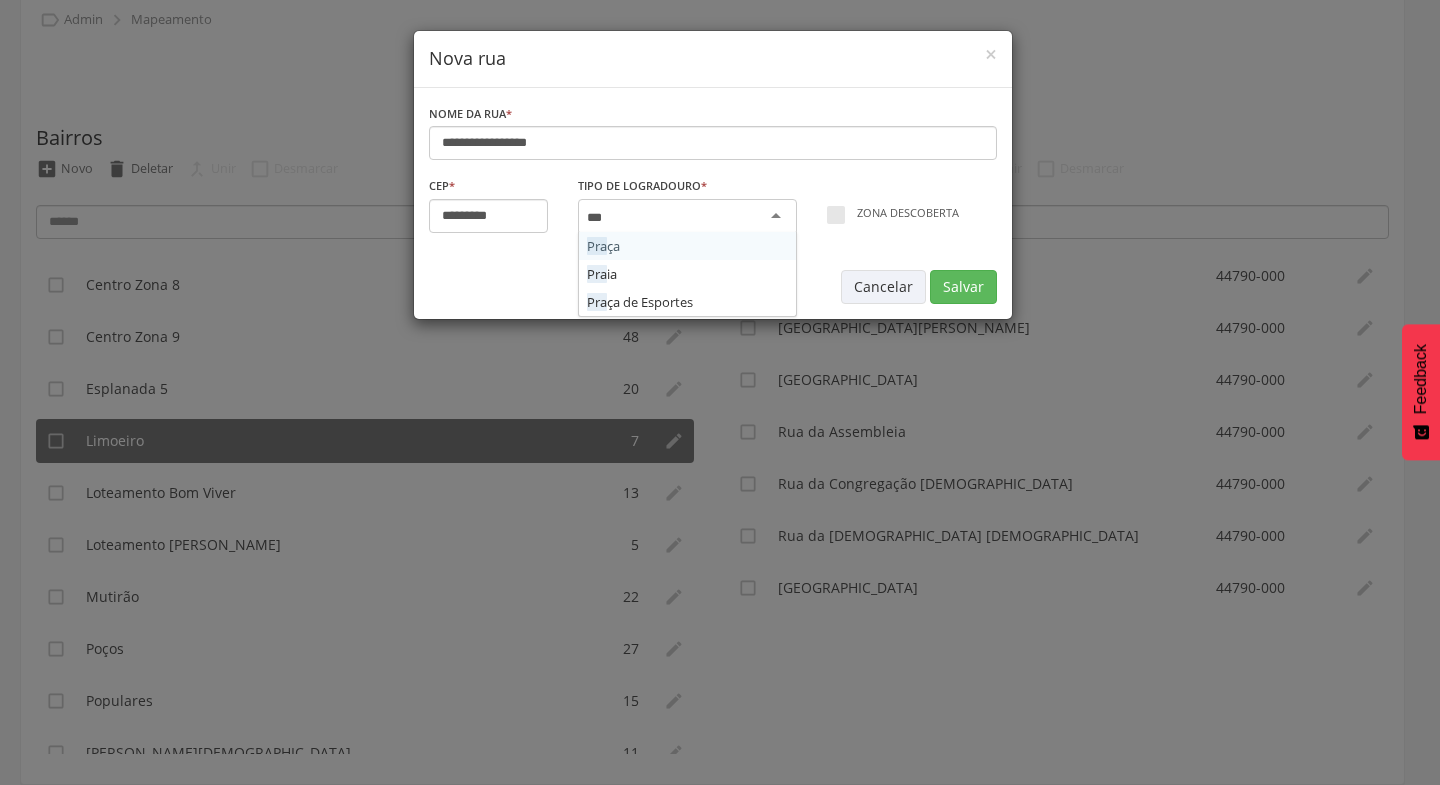 type 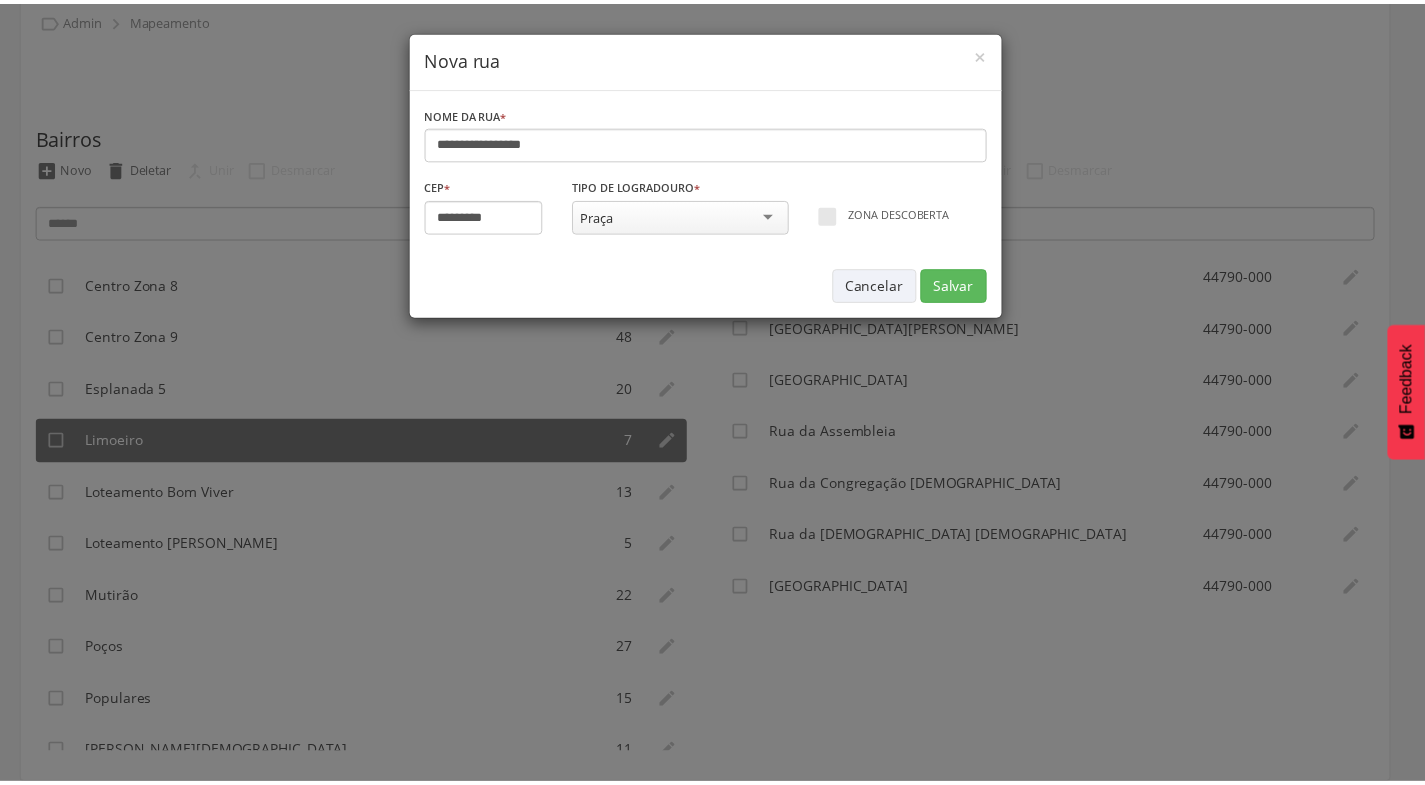 scroll, scrollTop: 0, scrollLeft: 0, axis: both 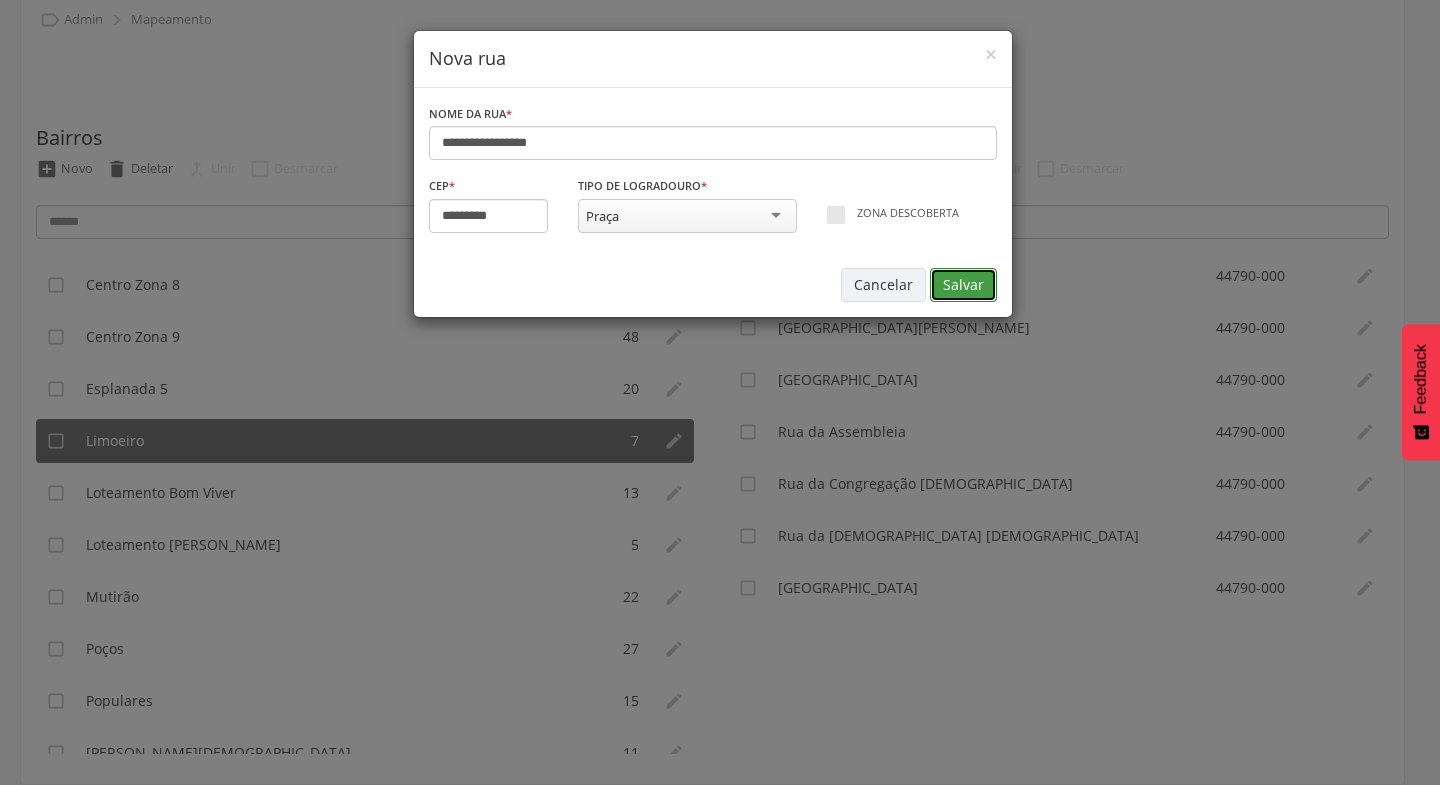 click on "Salvar" at bounding box center (963, 285) 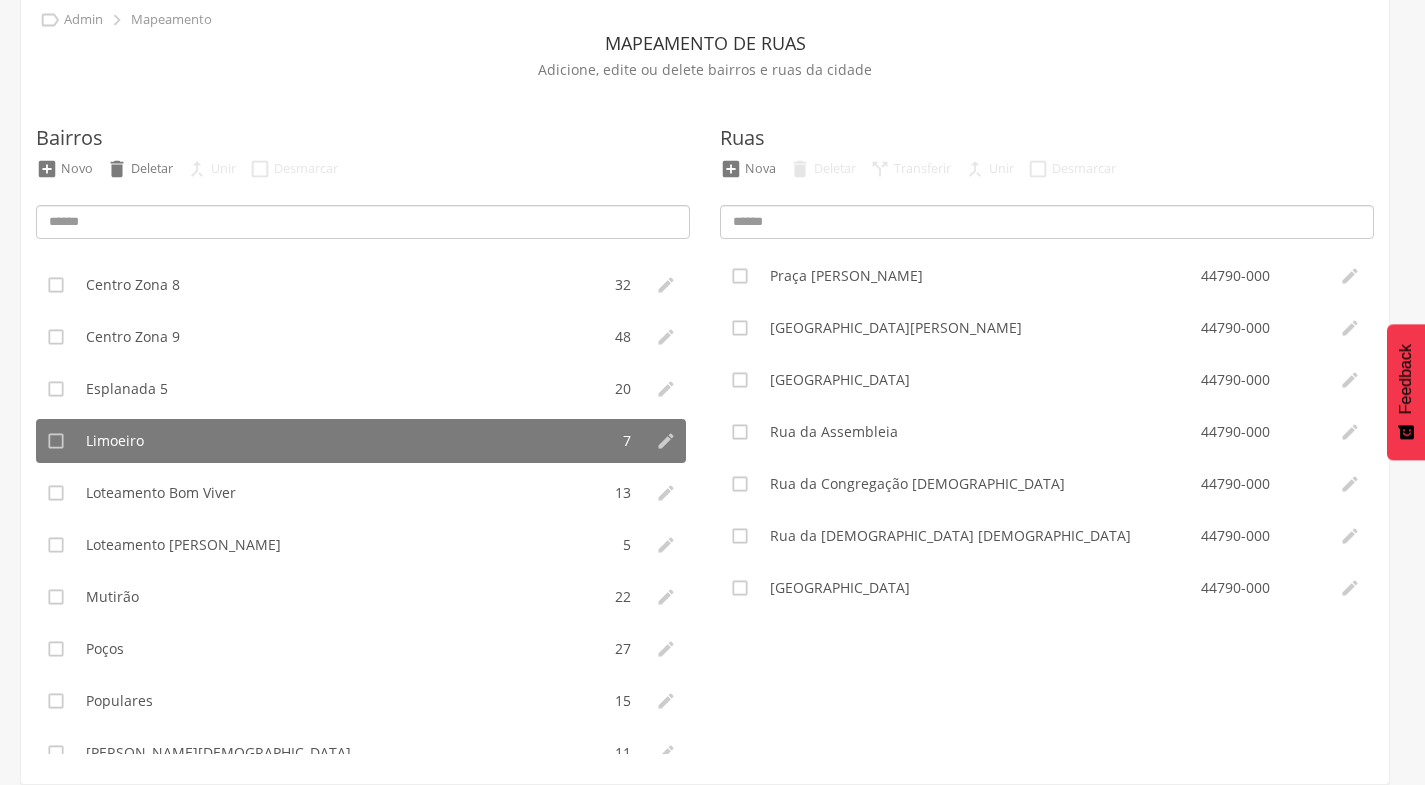 type on "*********" 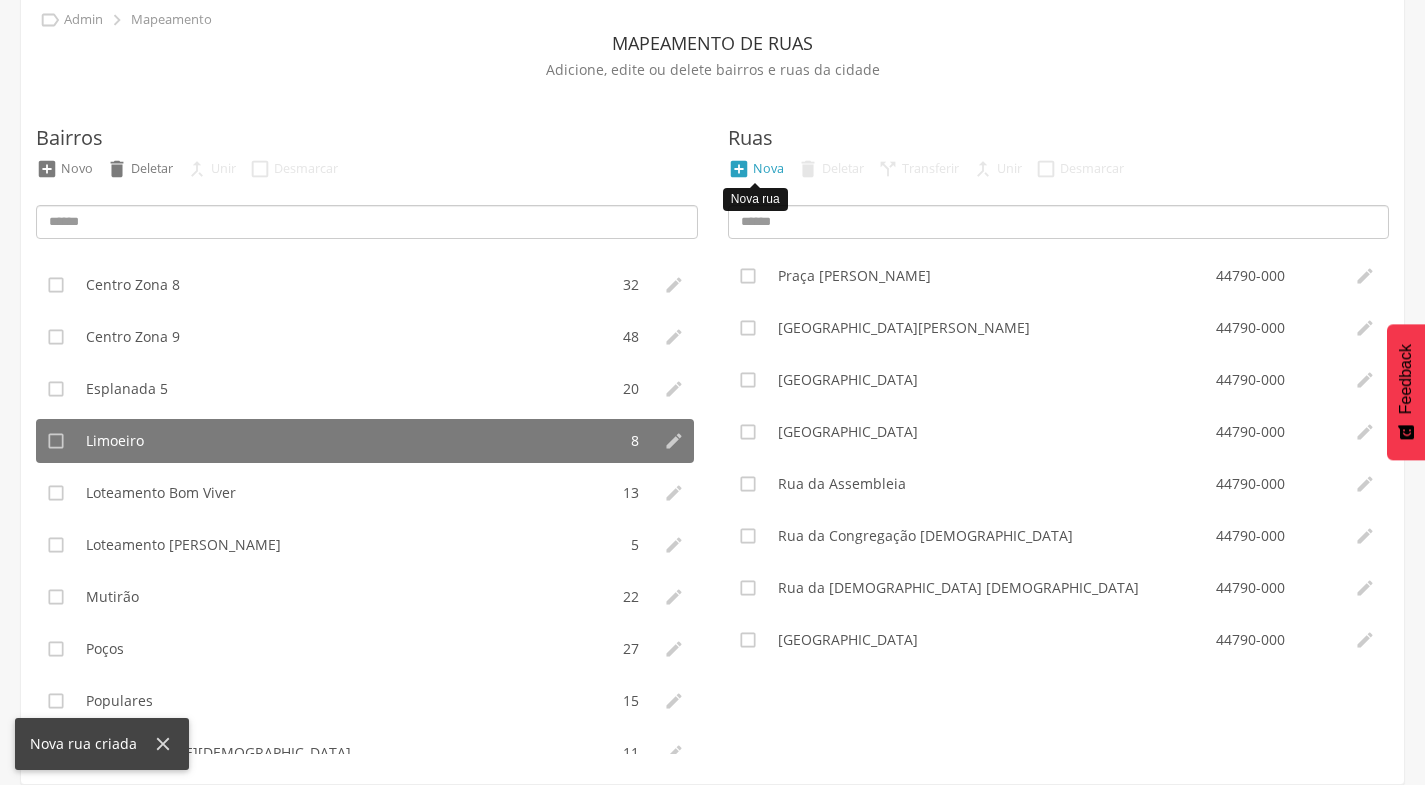 click on "Nova" at bounding box center (768, 168) 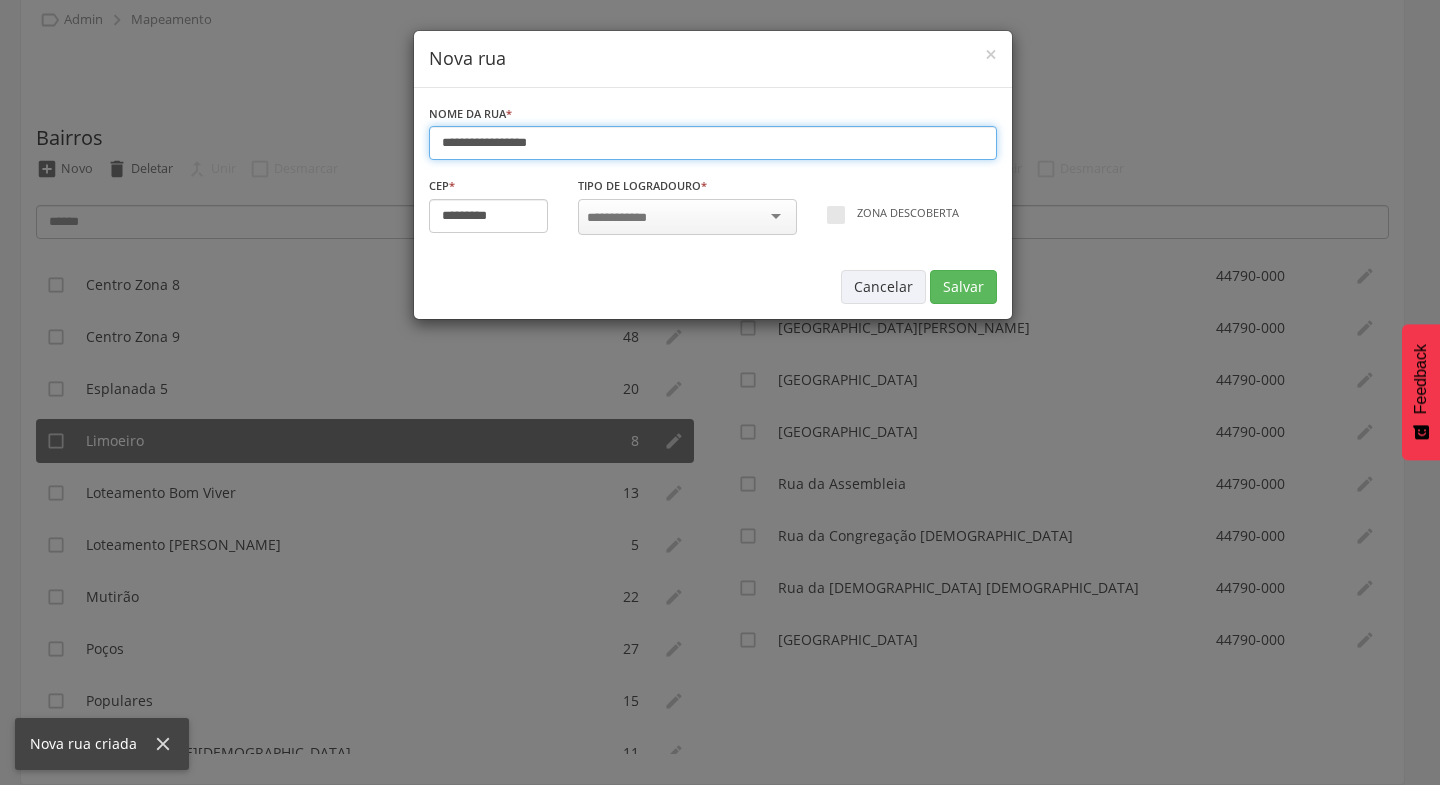 click on "**********" at bounding box center (713, 143) 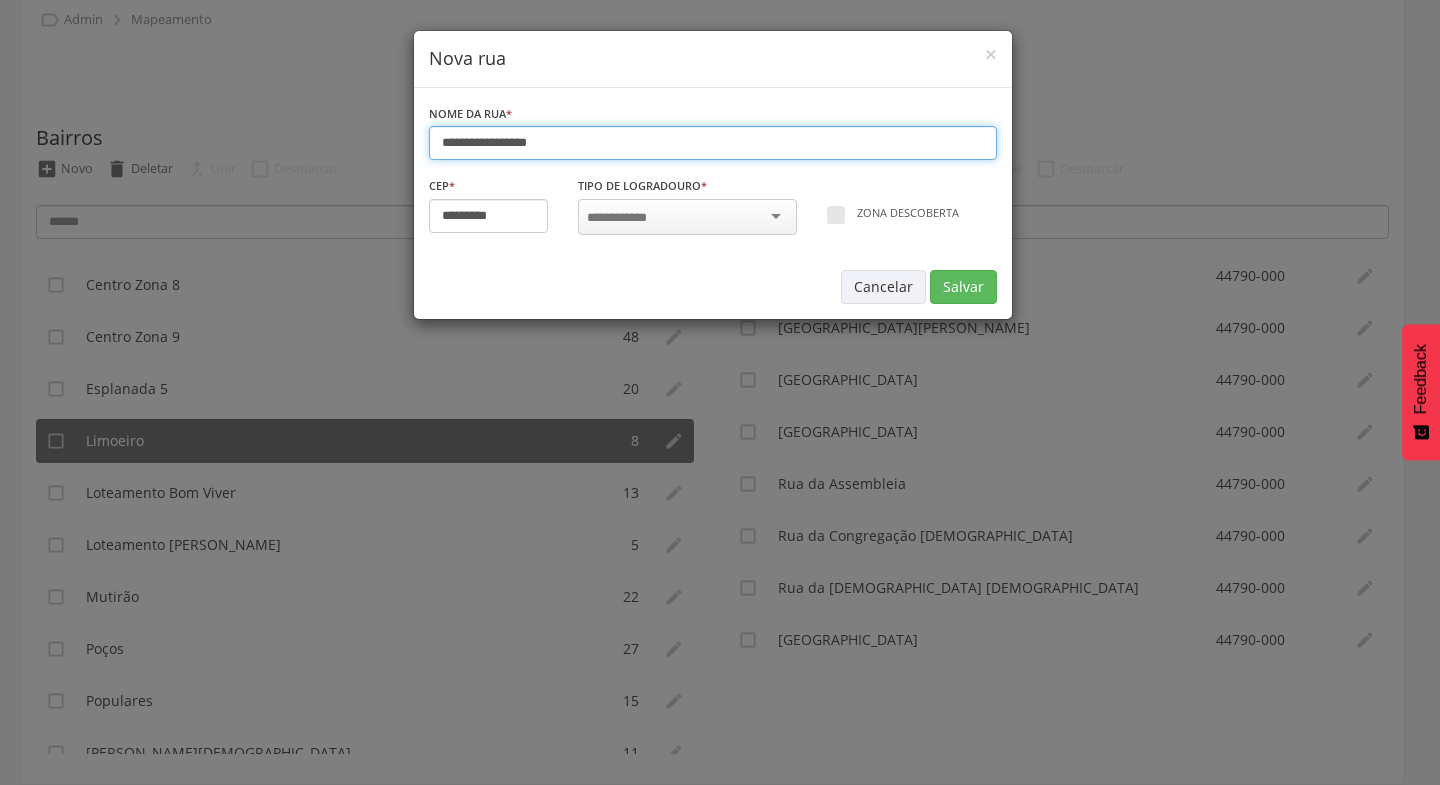 click on "**********" at bounding box center (713, 143) 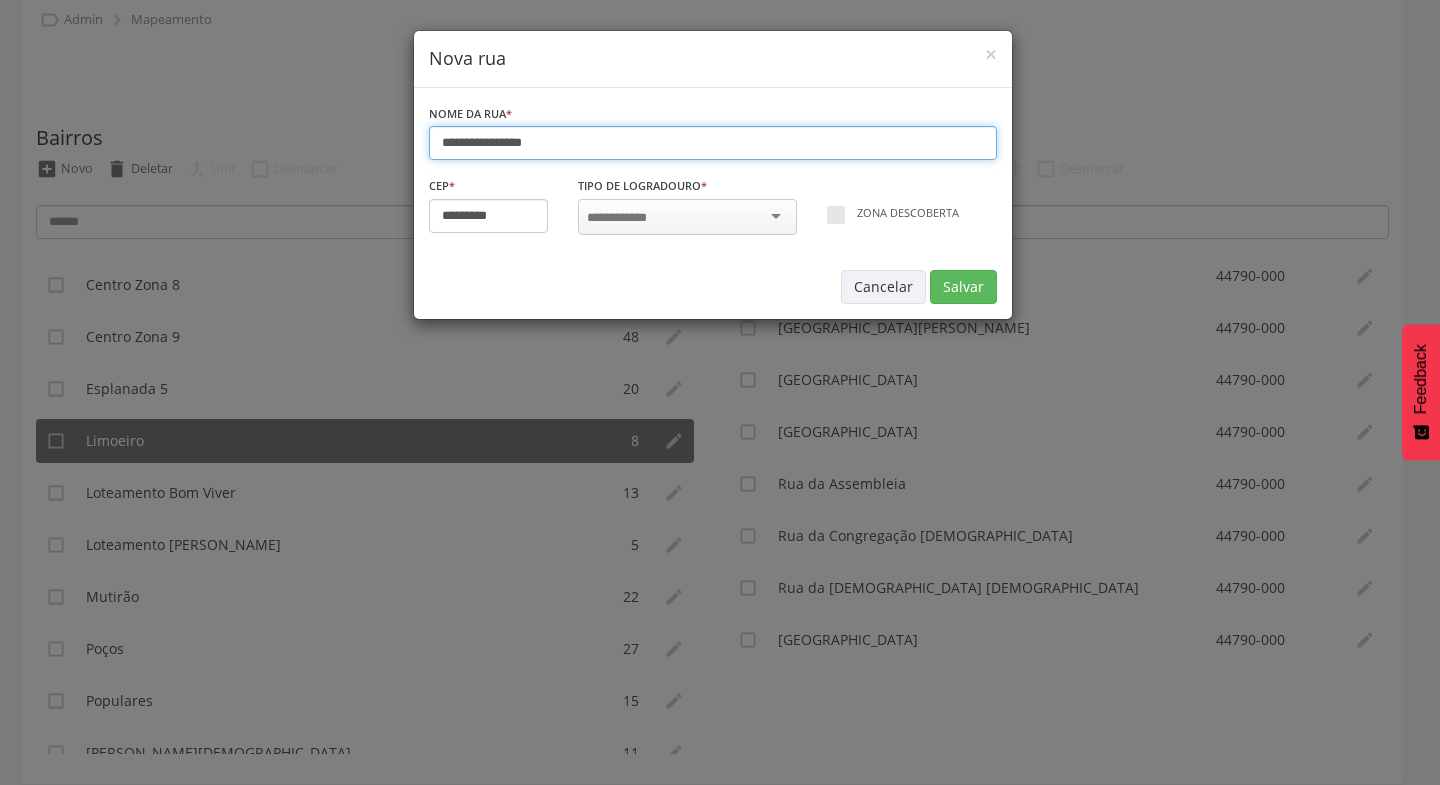 type on "**********" 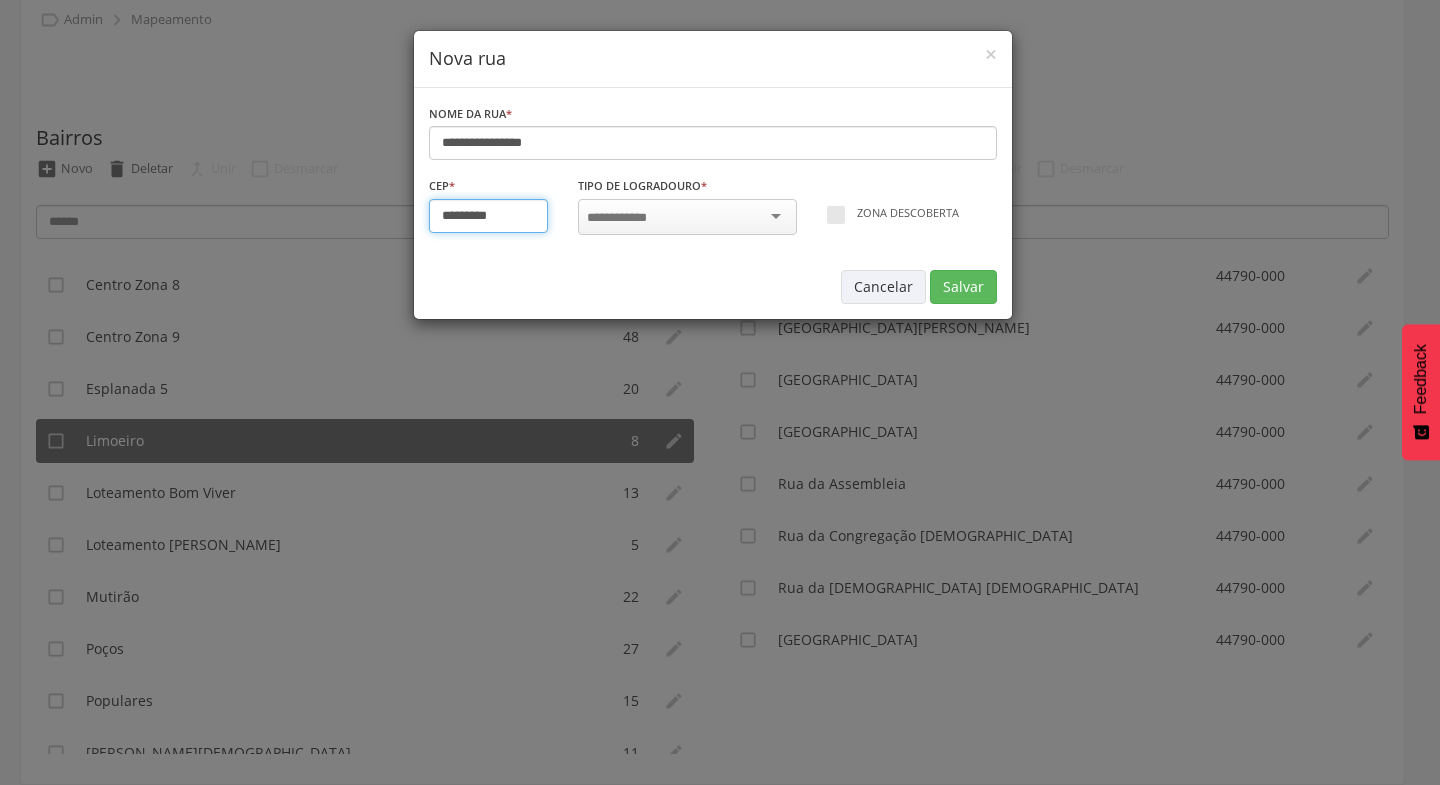 click on "*********" at bounding box center (489, 216) 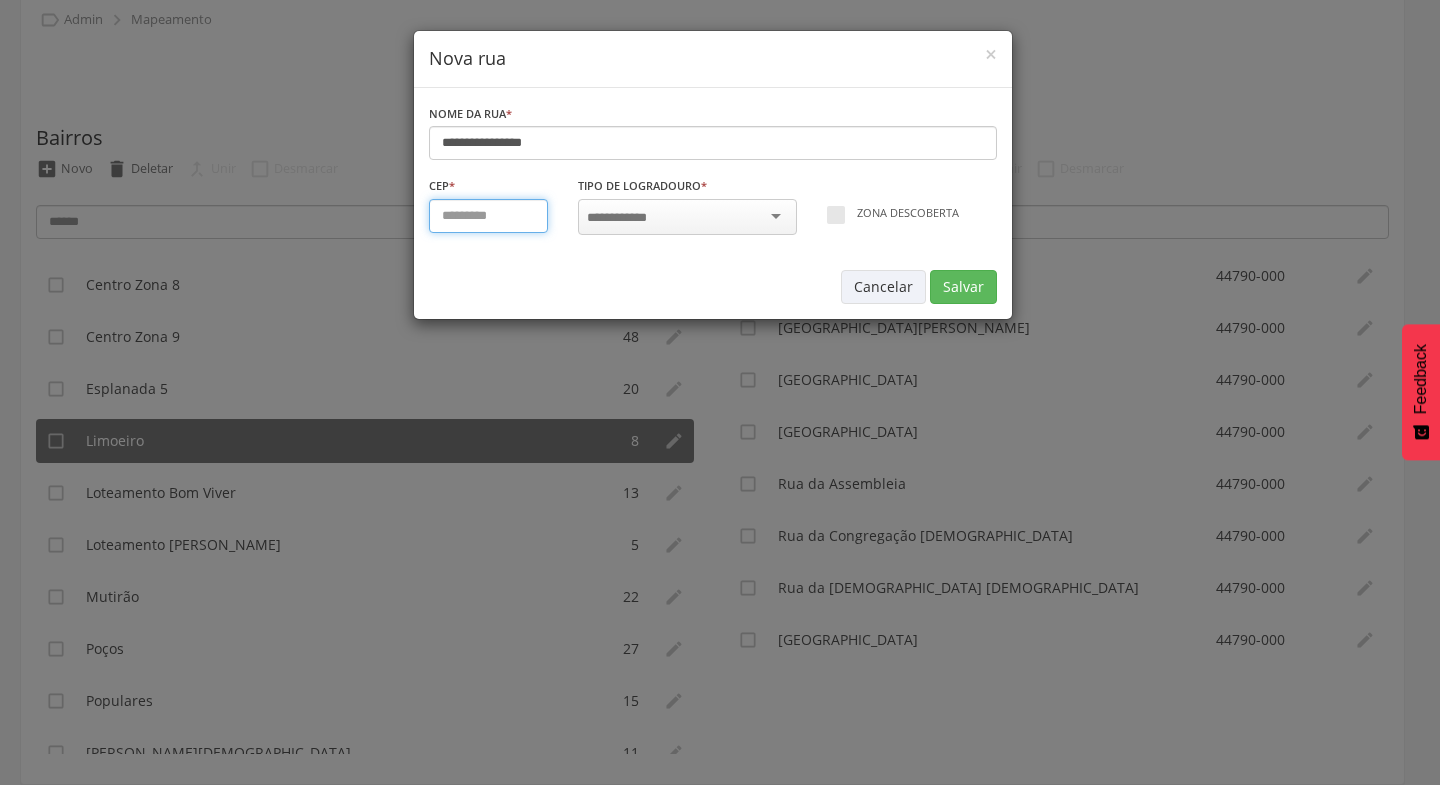 type on "*********" 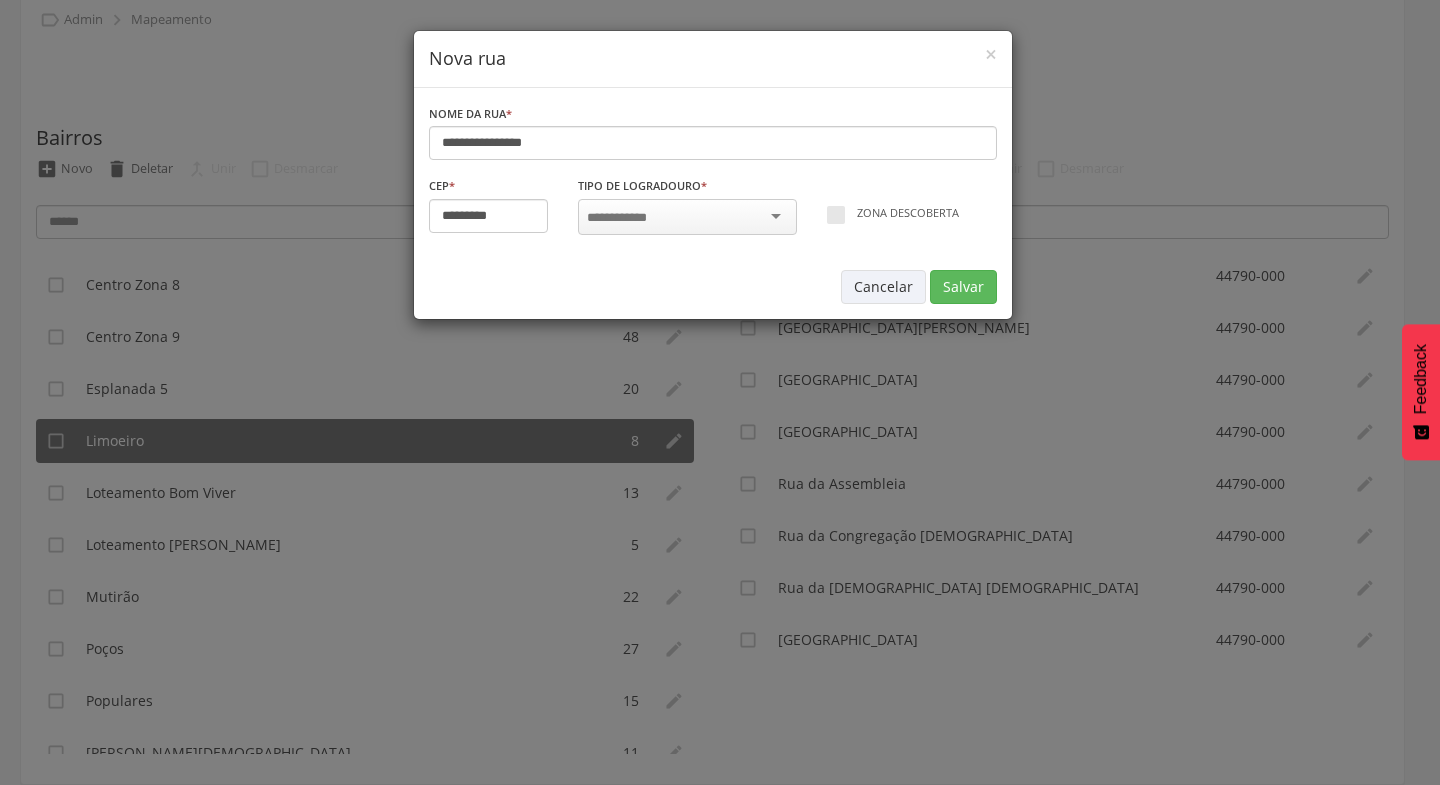 click at bounding box center [687, 217] 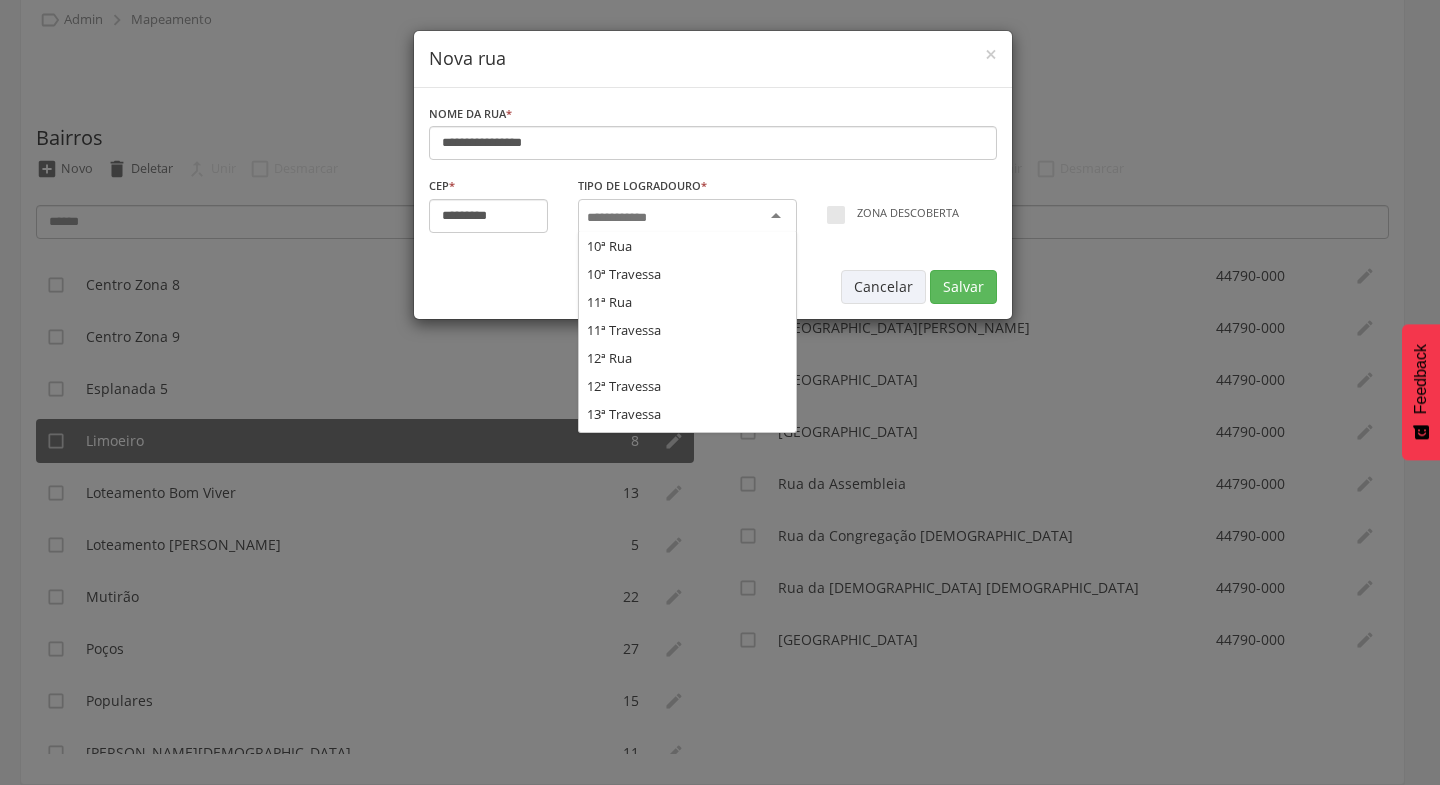 click at bounding box center [623, 218] 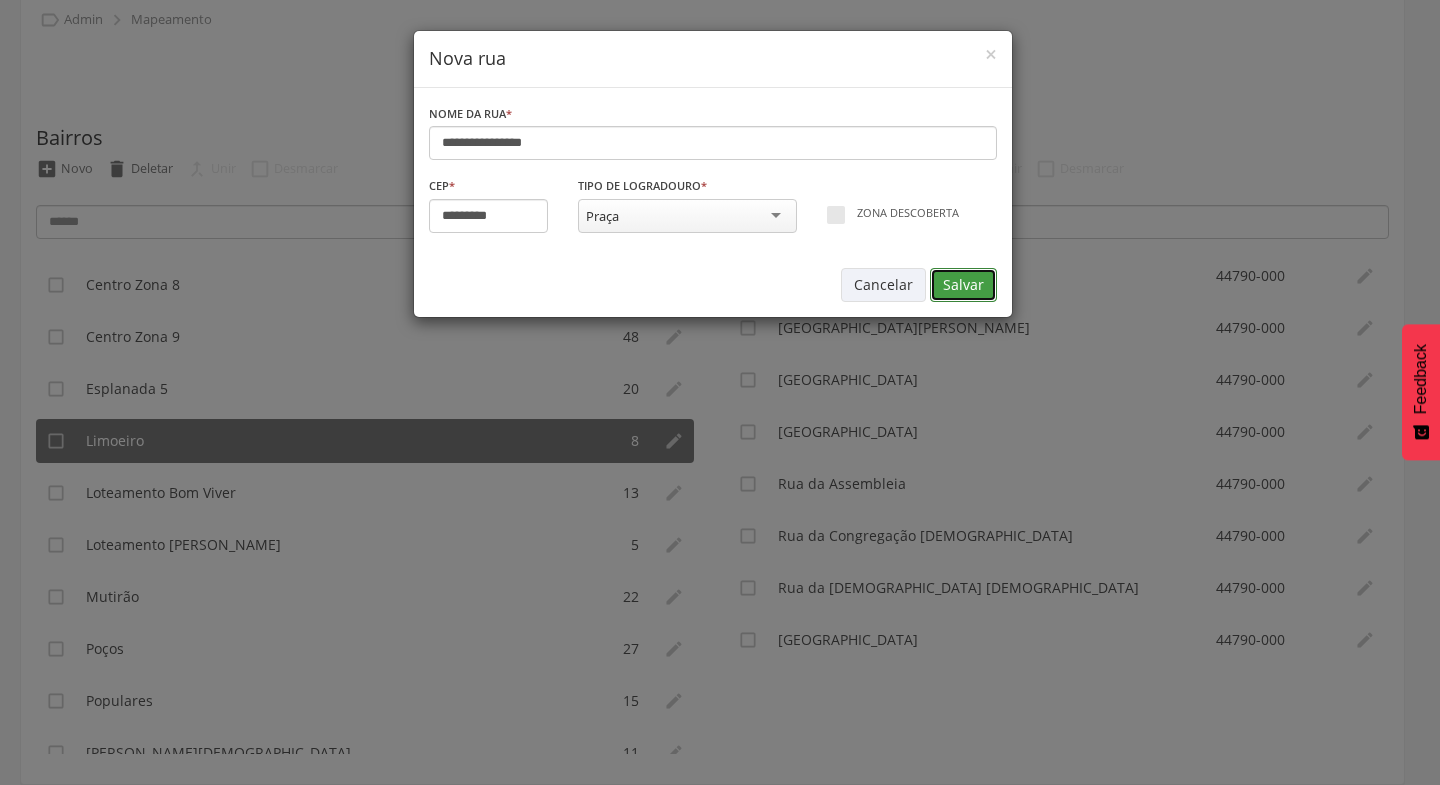 click on "Salvar" at bounding box center [963, 285] 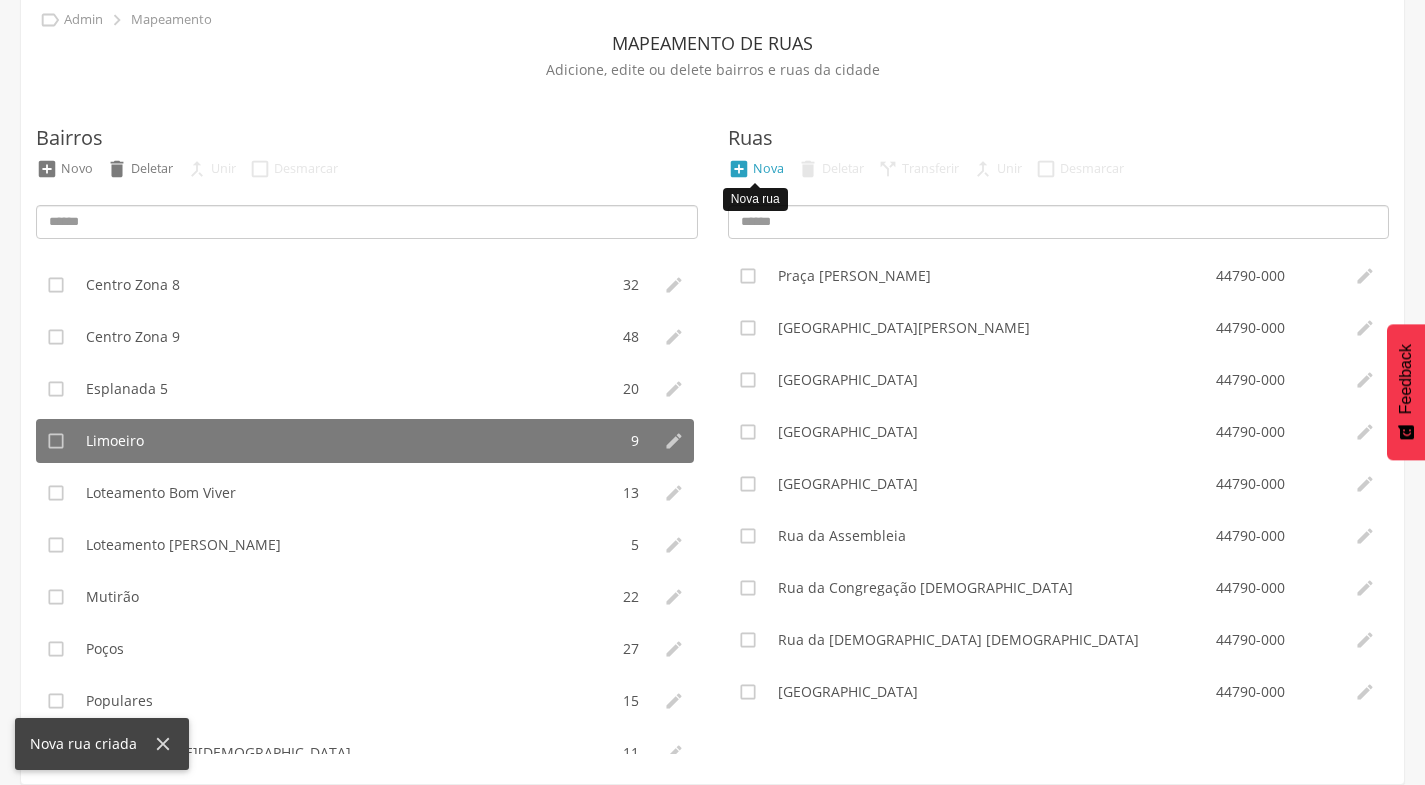 click on "Nova" at bounding box center (768, 168) 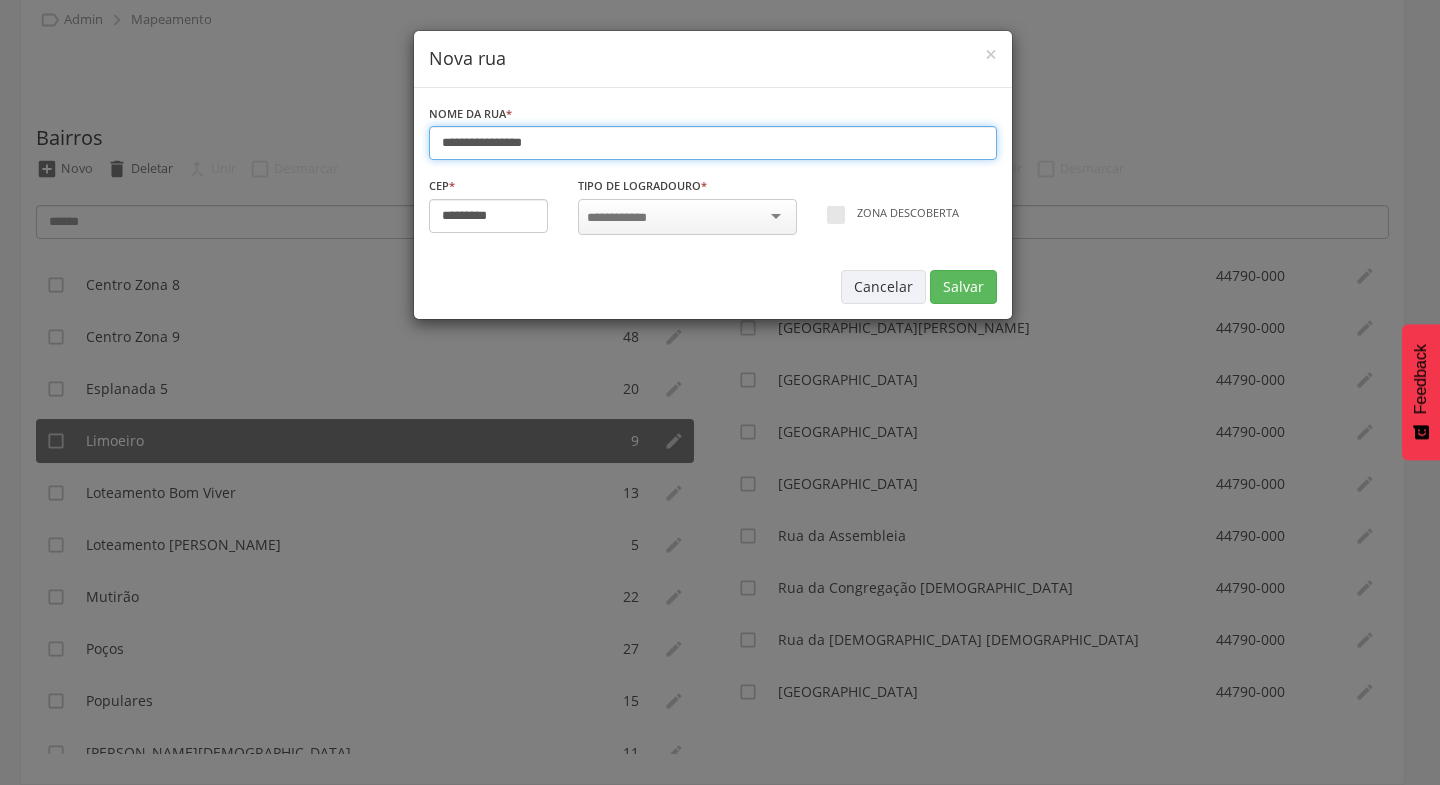 click on "**********" at bounding box center [713, 143] 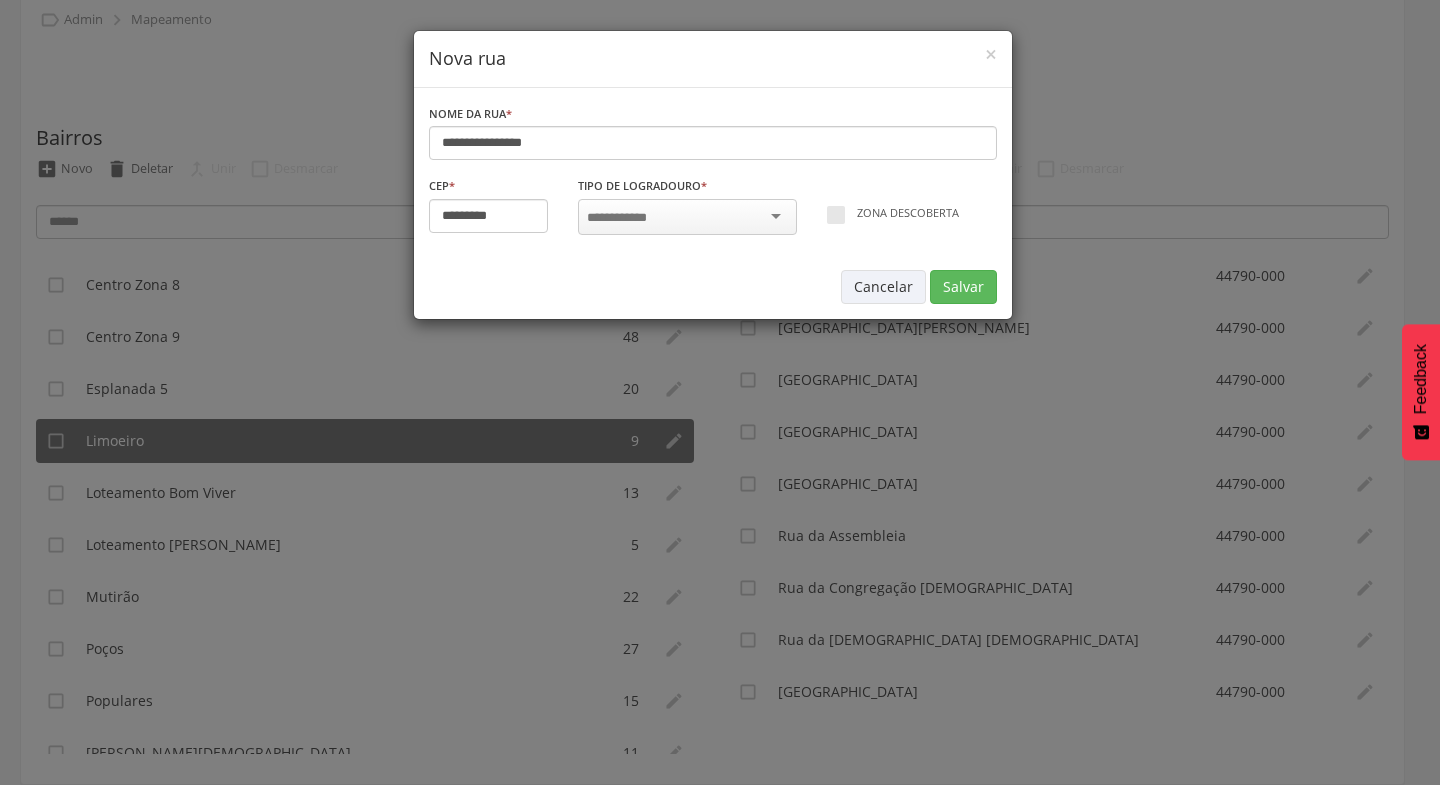 click on "**********" at bounding box center (720, 392) 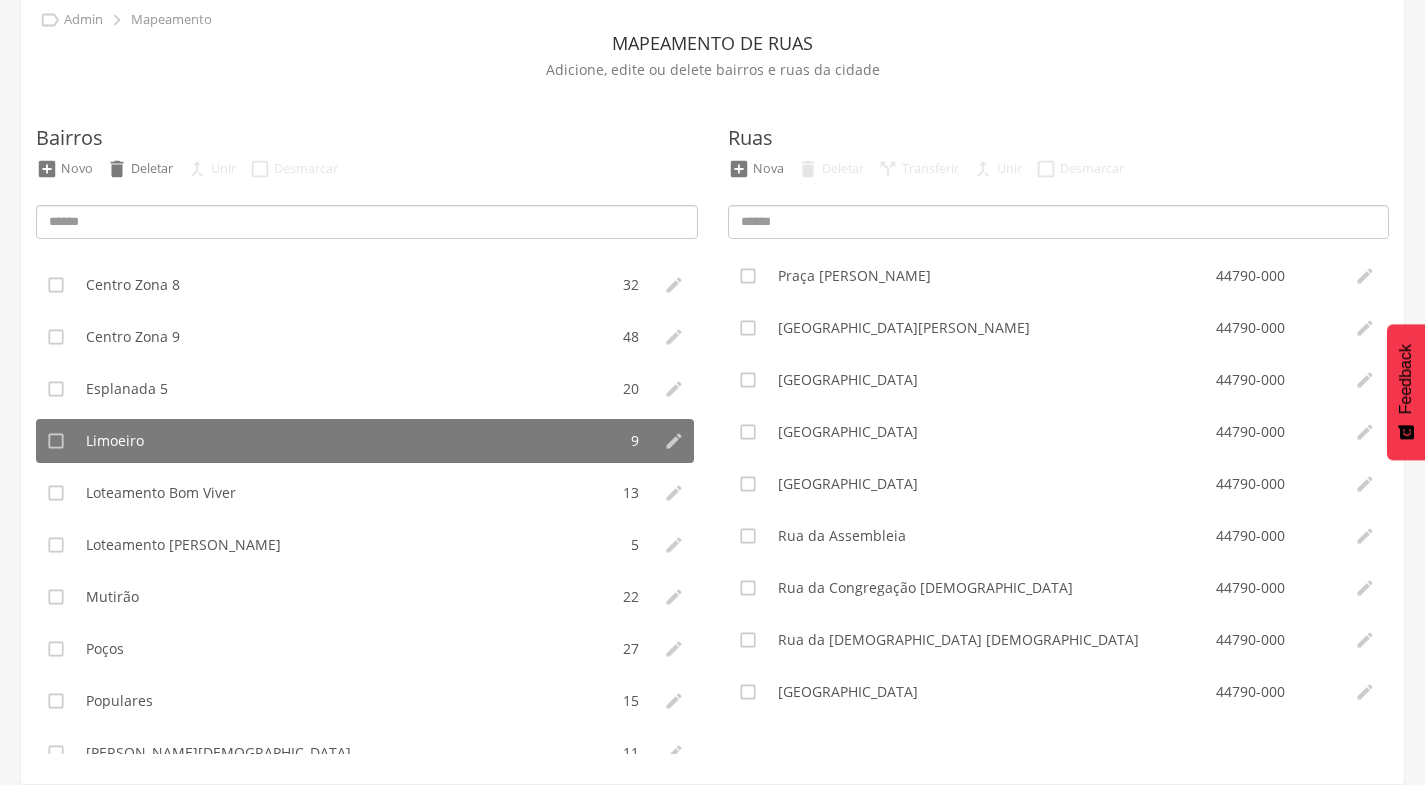 scroll, scrollTop: 0, scrollLeft: 0, axis: both 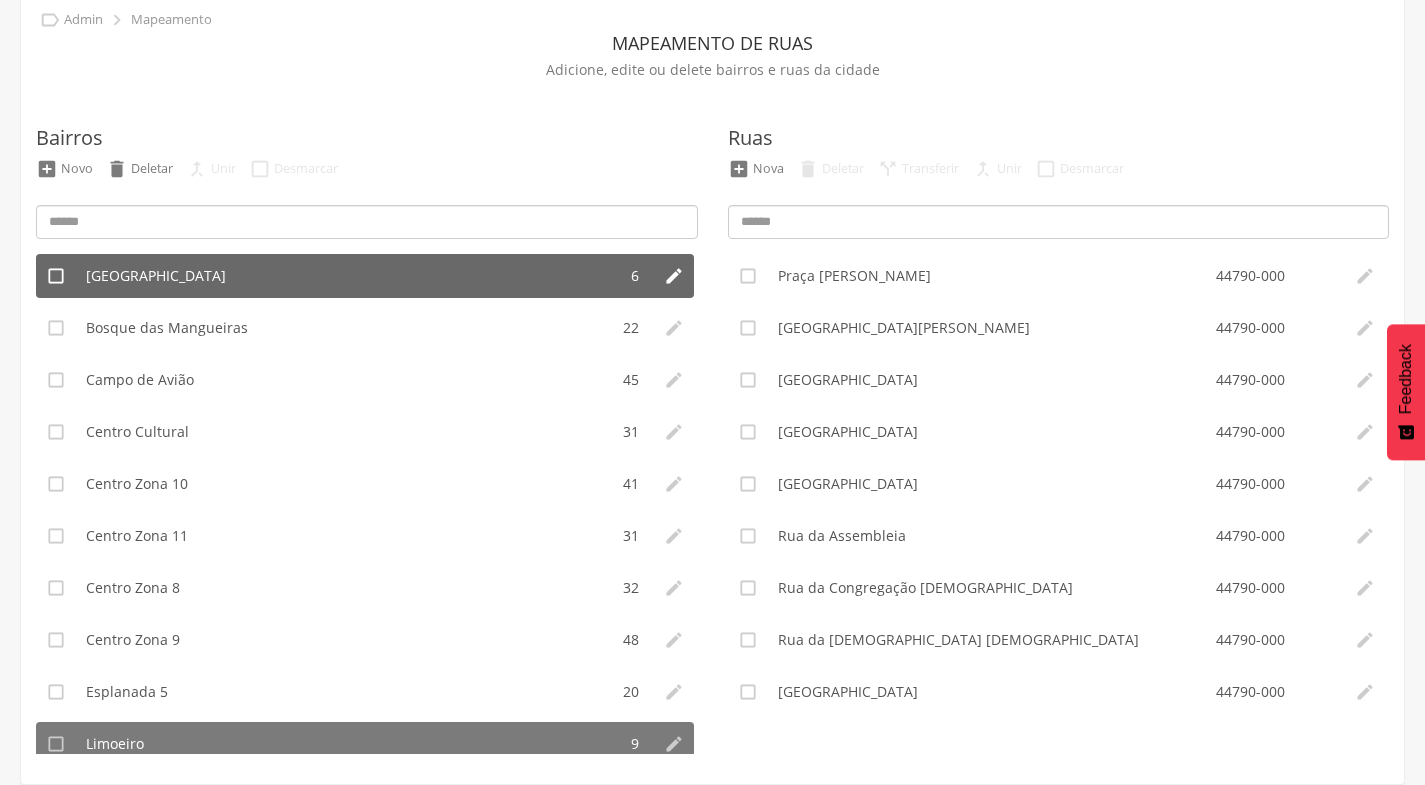 click on "[GEOGRAPHIC_DATA]" at bounding box center [156, 276] 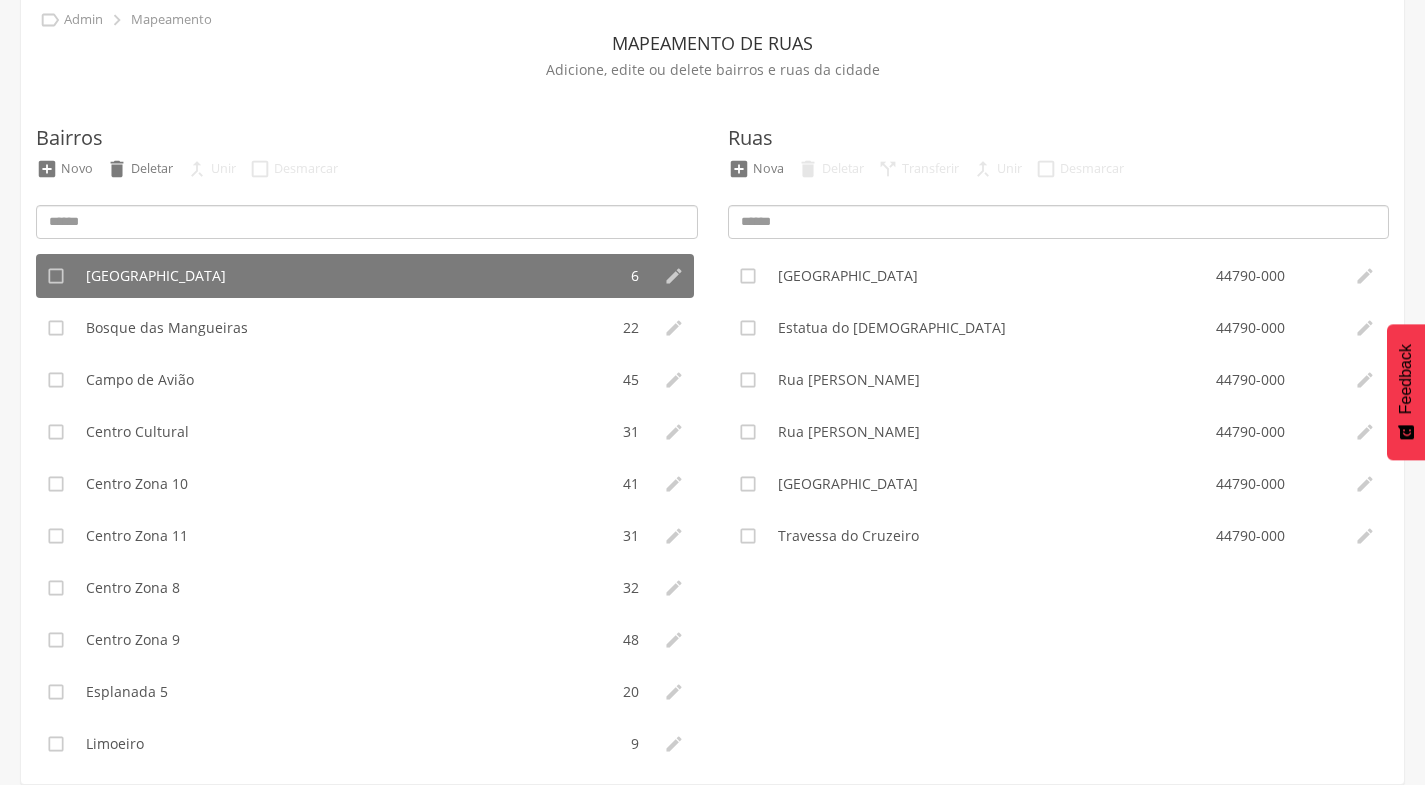type on "**********" 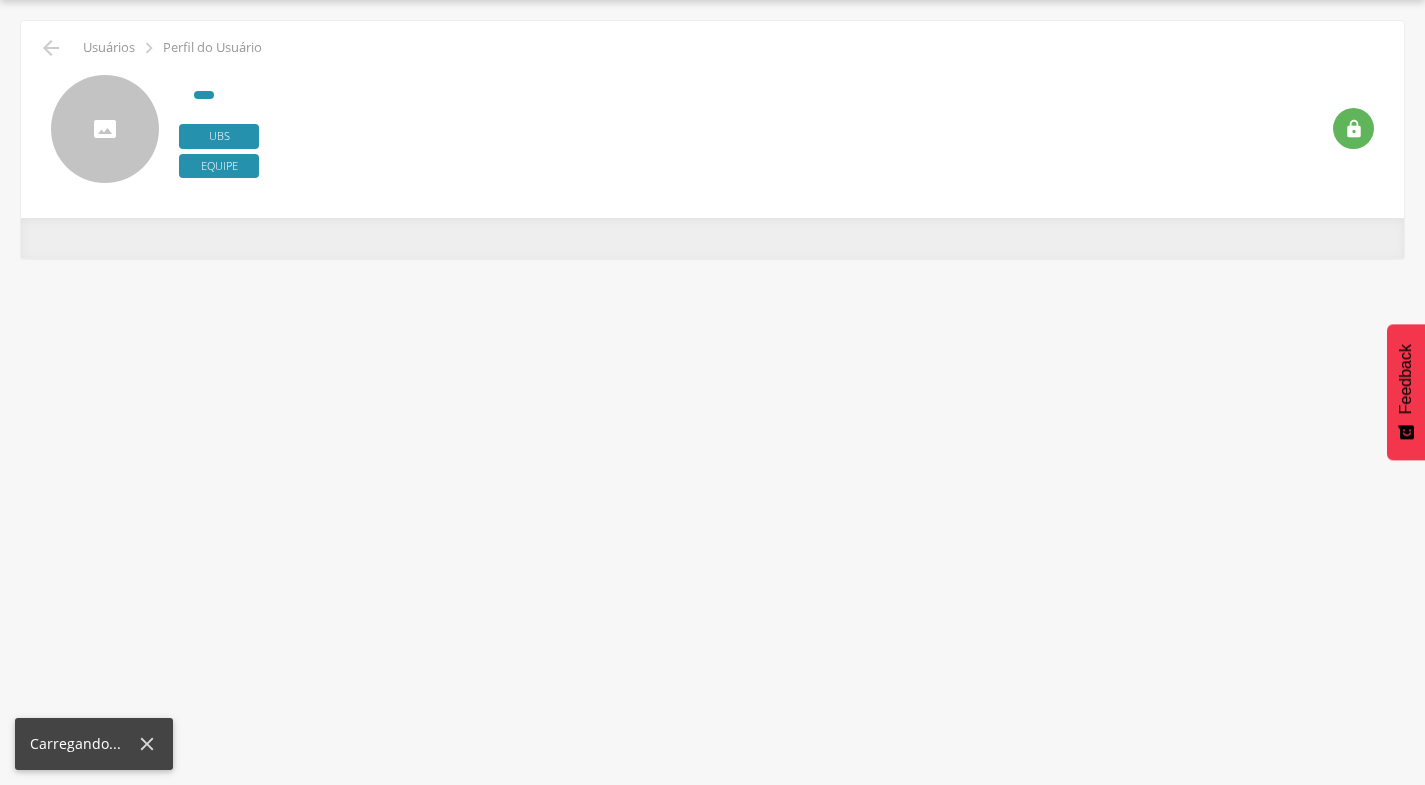 scroll, scrollTop: 0, scrollLeft: 0, axis: both 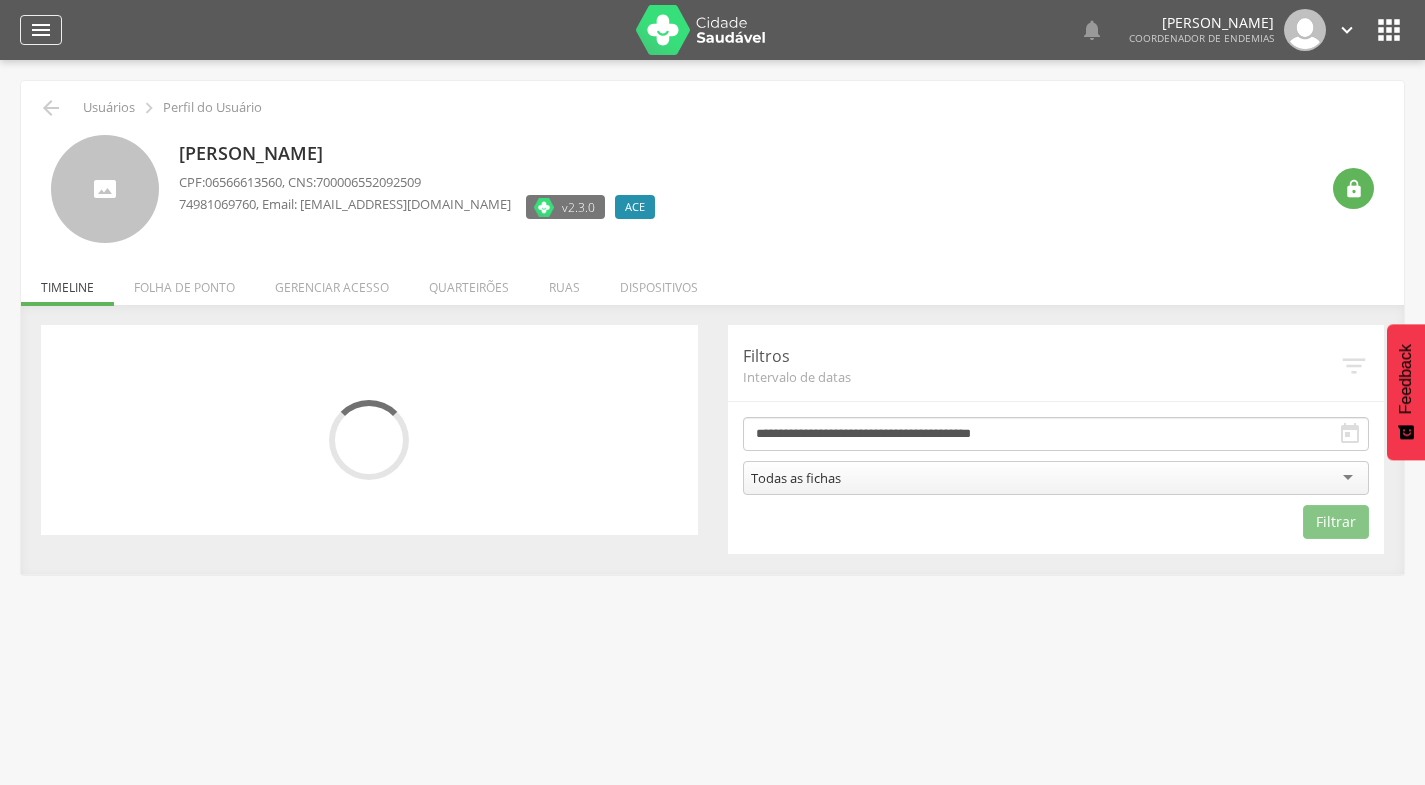 click on "" at bounding box center [41, 30] 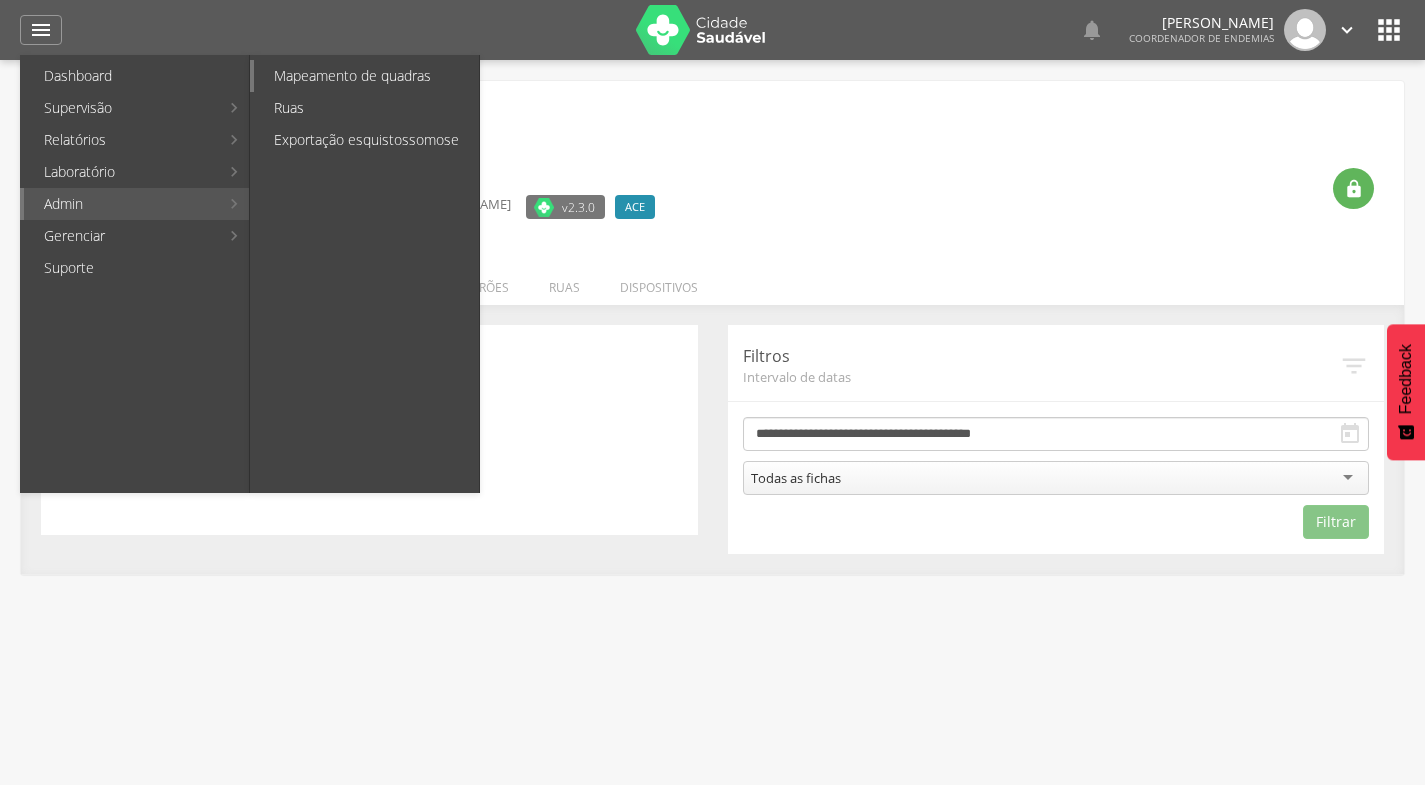click on "Mapeamento de quadras" at bounding box center (366, 76) 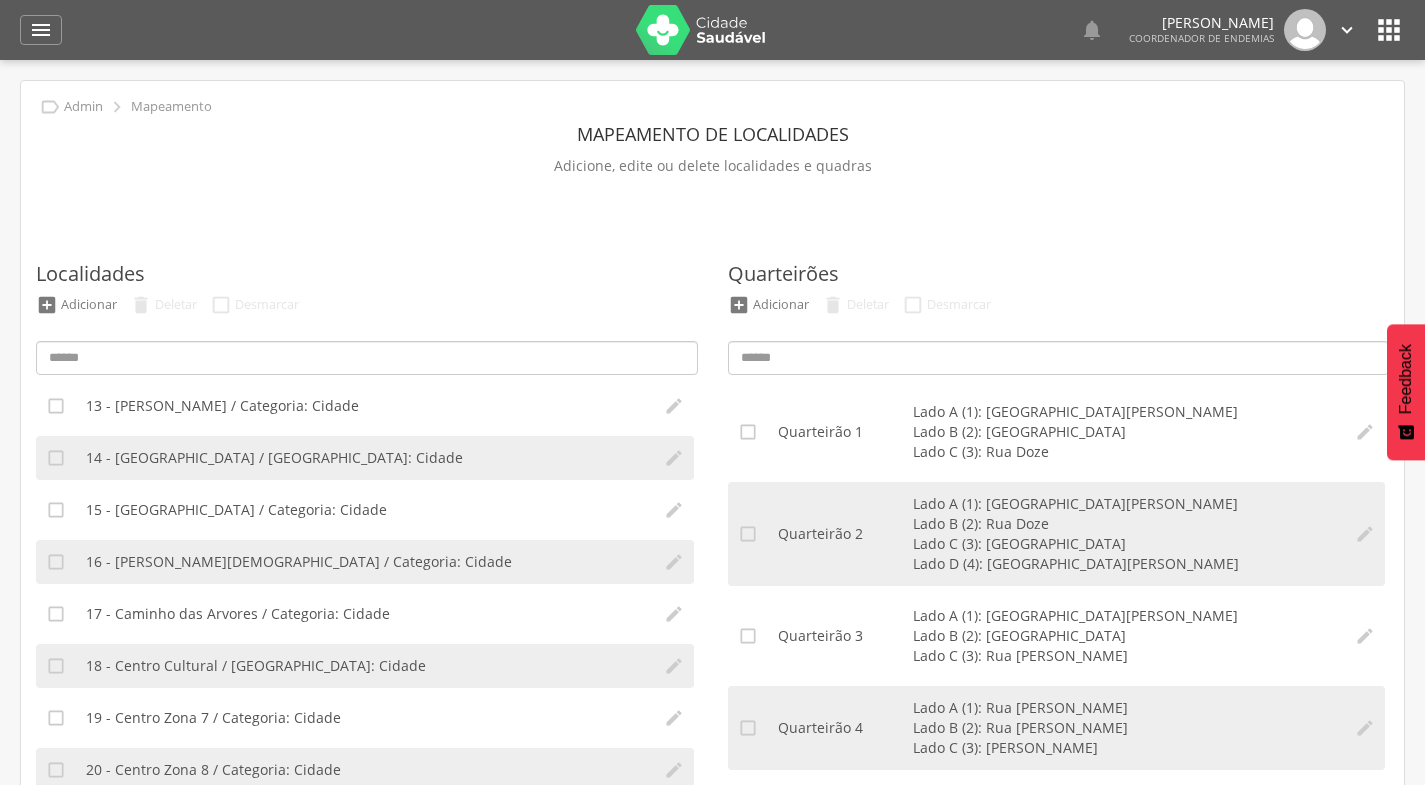 scroll, scrollTop: 633, scrollLeft: 0, axis: vertical 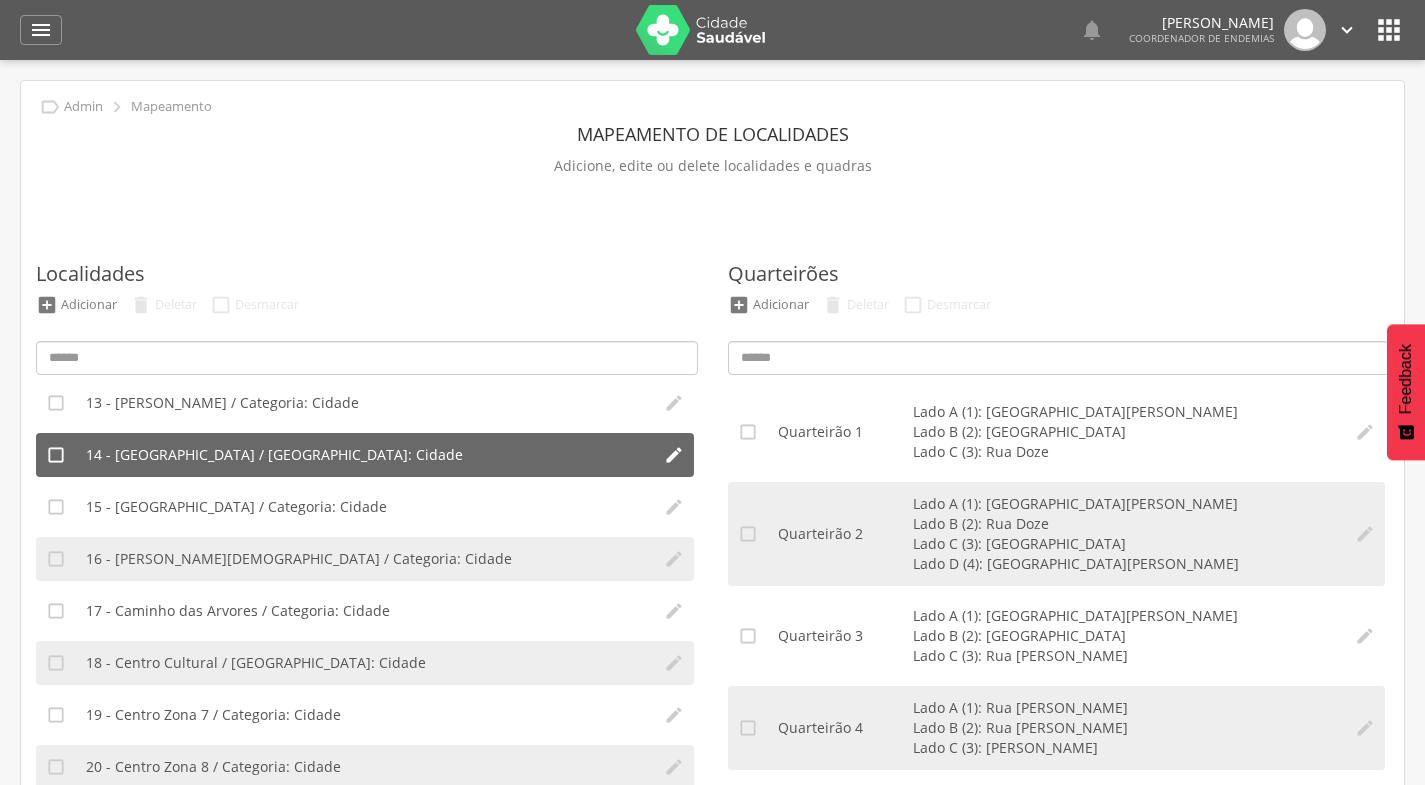 click on "14 - [GEOGRAPHIC_DATA] / [GEOGRAPHIC_DATA]: Cidade" at bounding box center [274, 455] 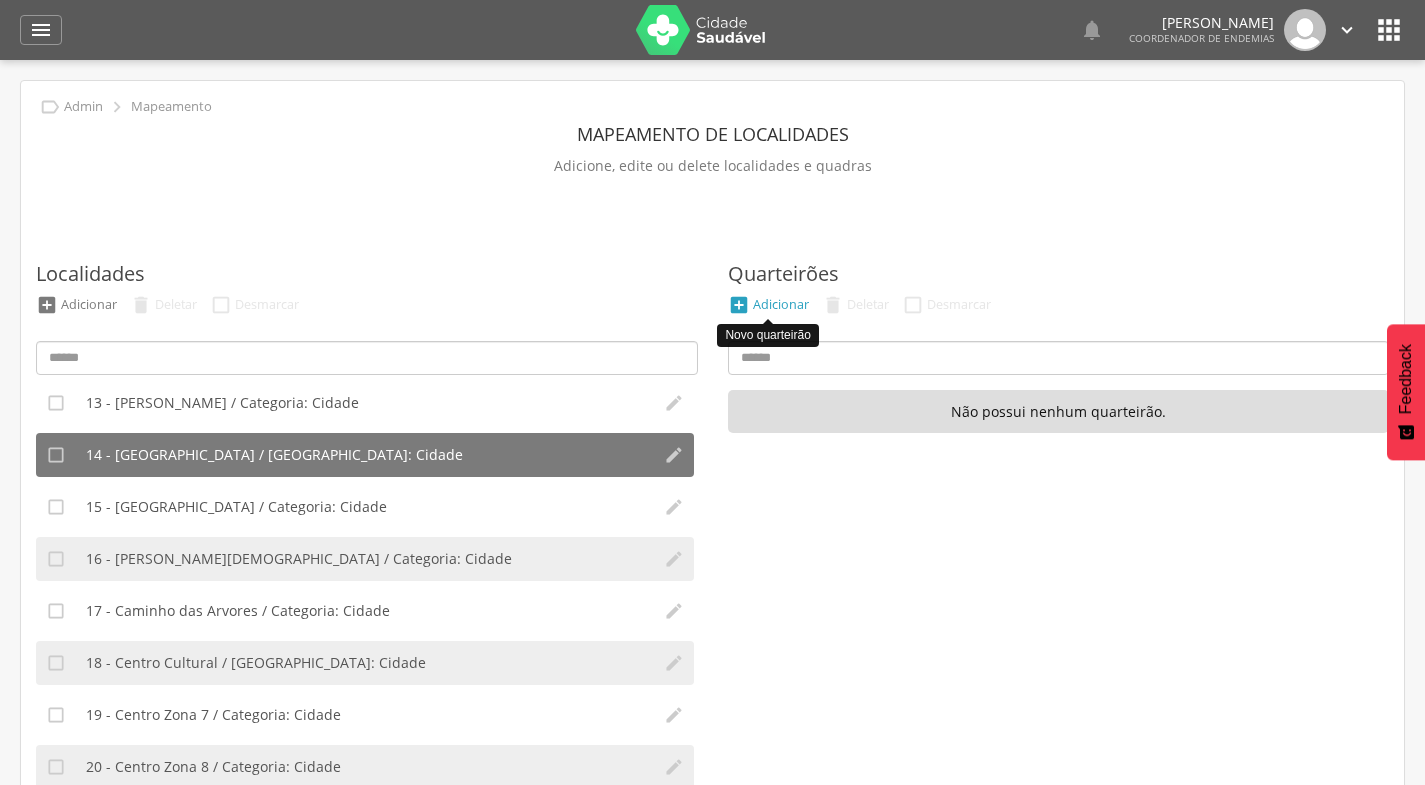 click on "Adicionar" at bounding box center [781, 304] 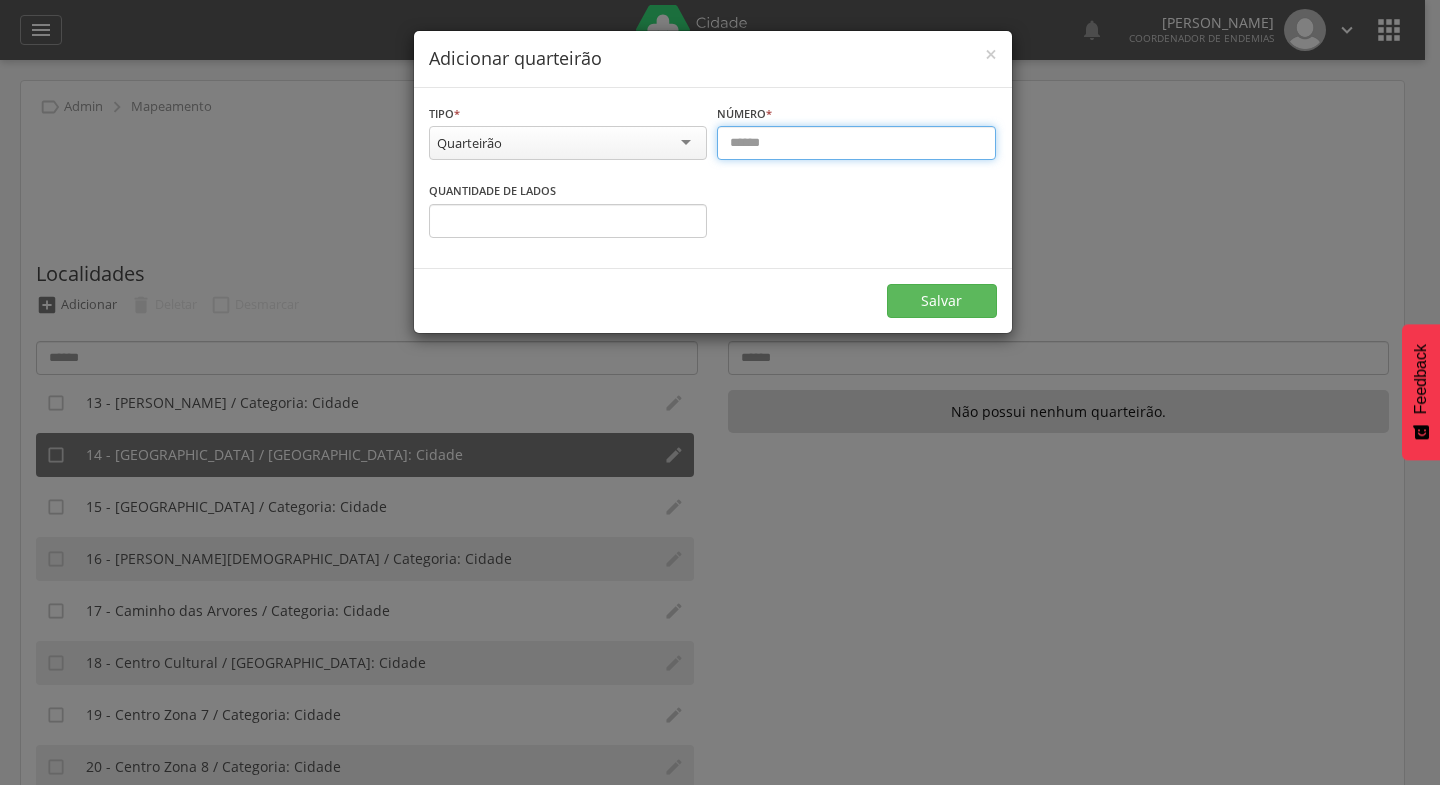 click at bounding box center (856, 143) 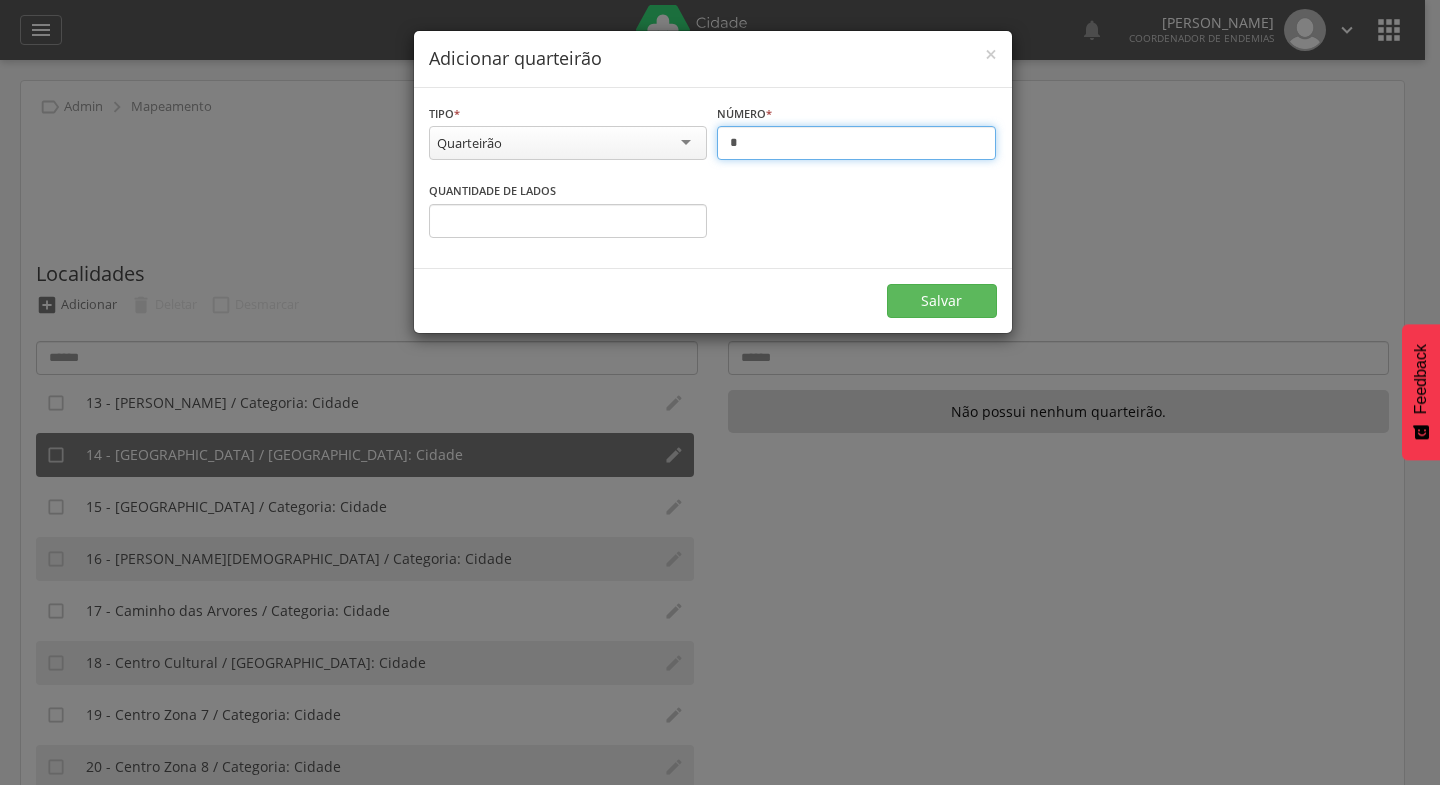 type on "*" 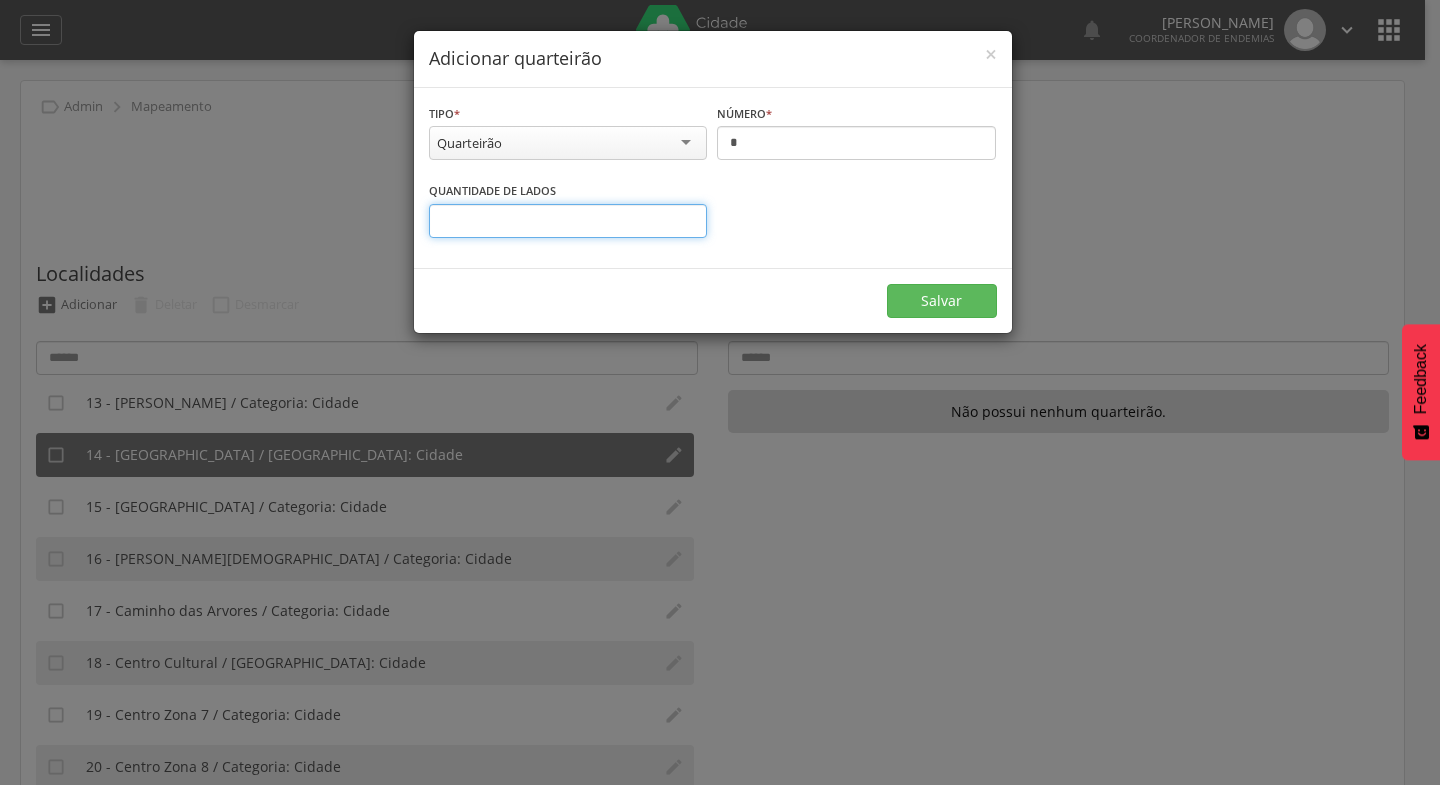 click at bounding box center [568, 221] 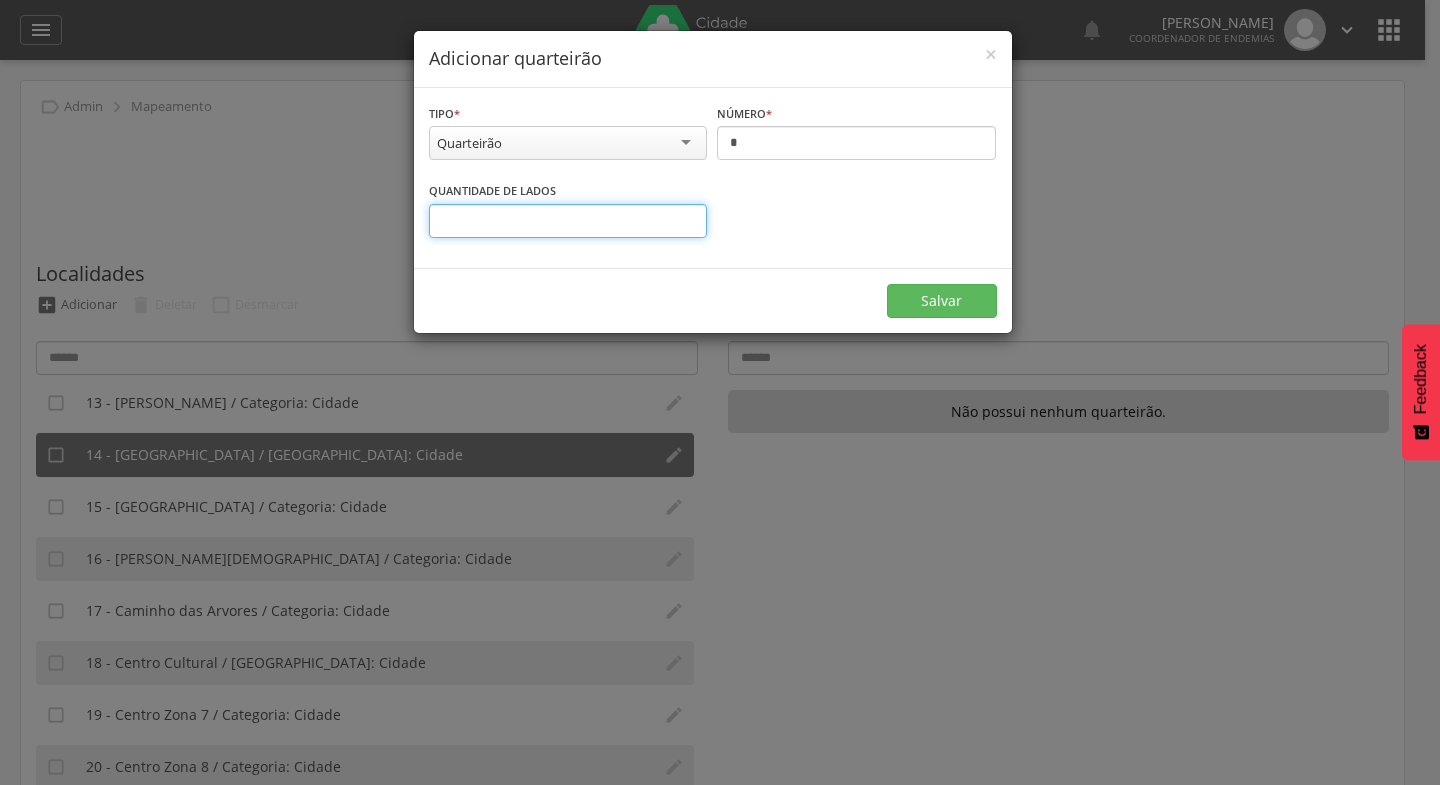 click on "*" at bounding box center [568, 221] 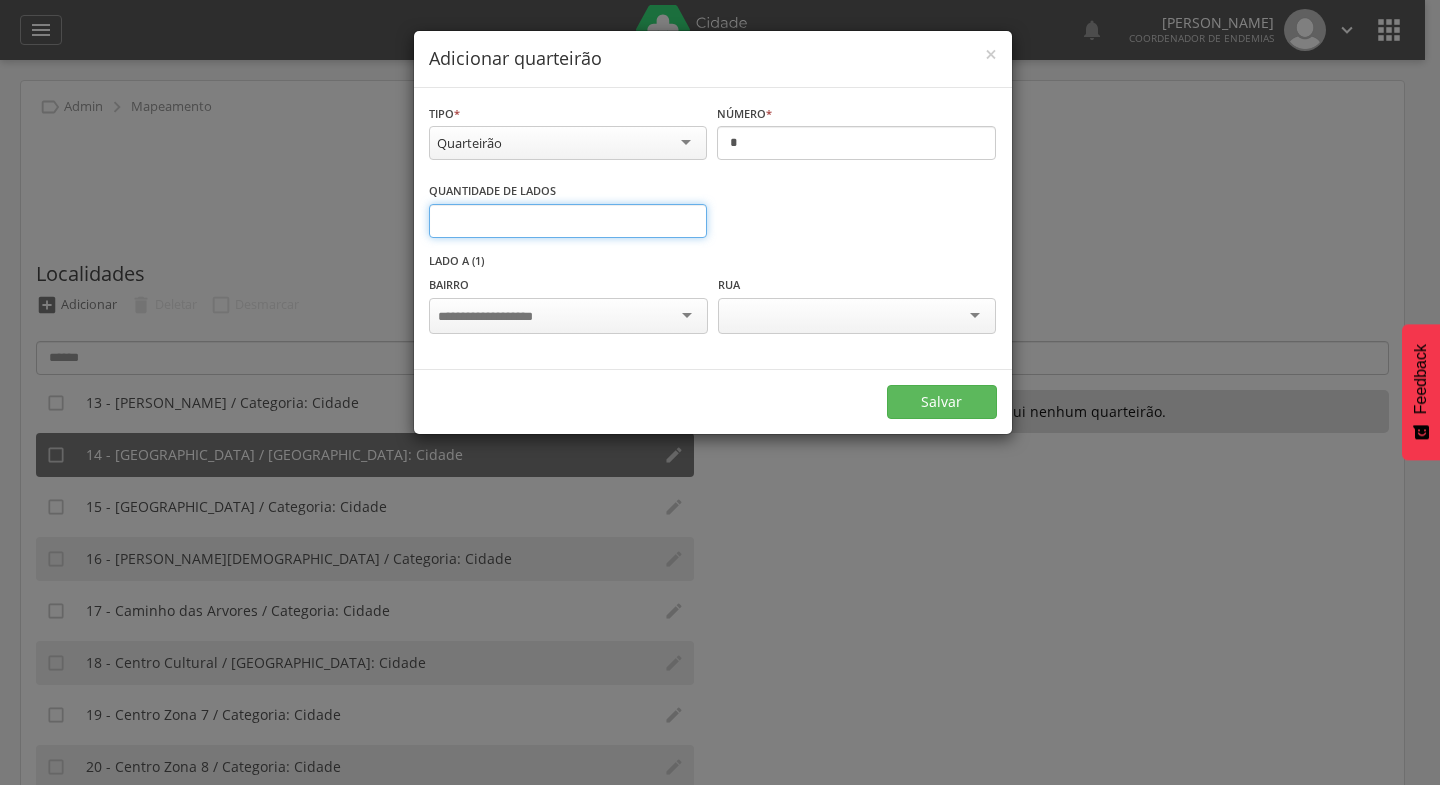 type on "*" 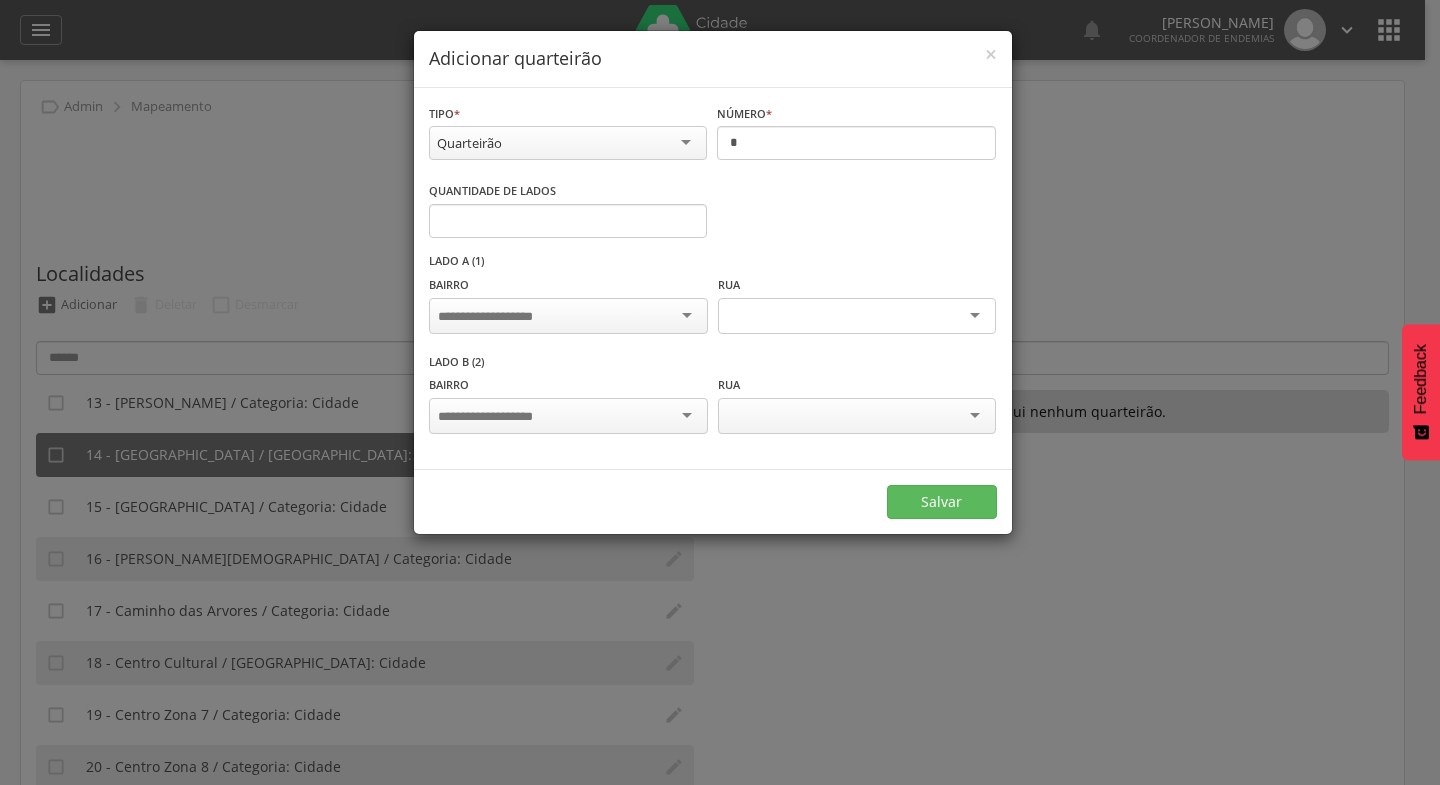 click at bounding box center [857, 316] 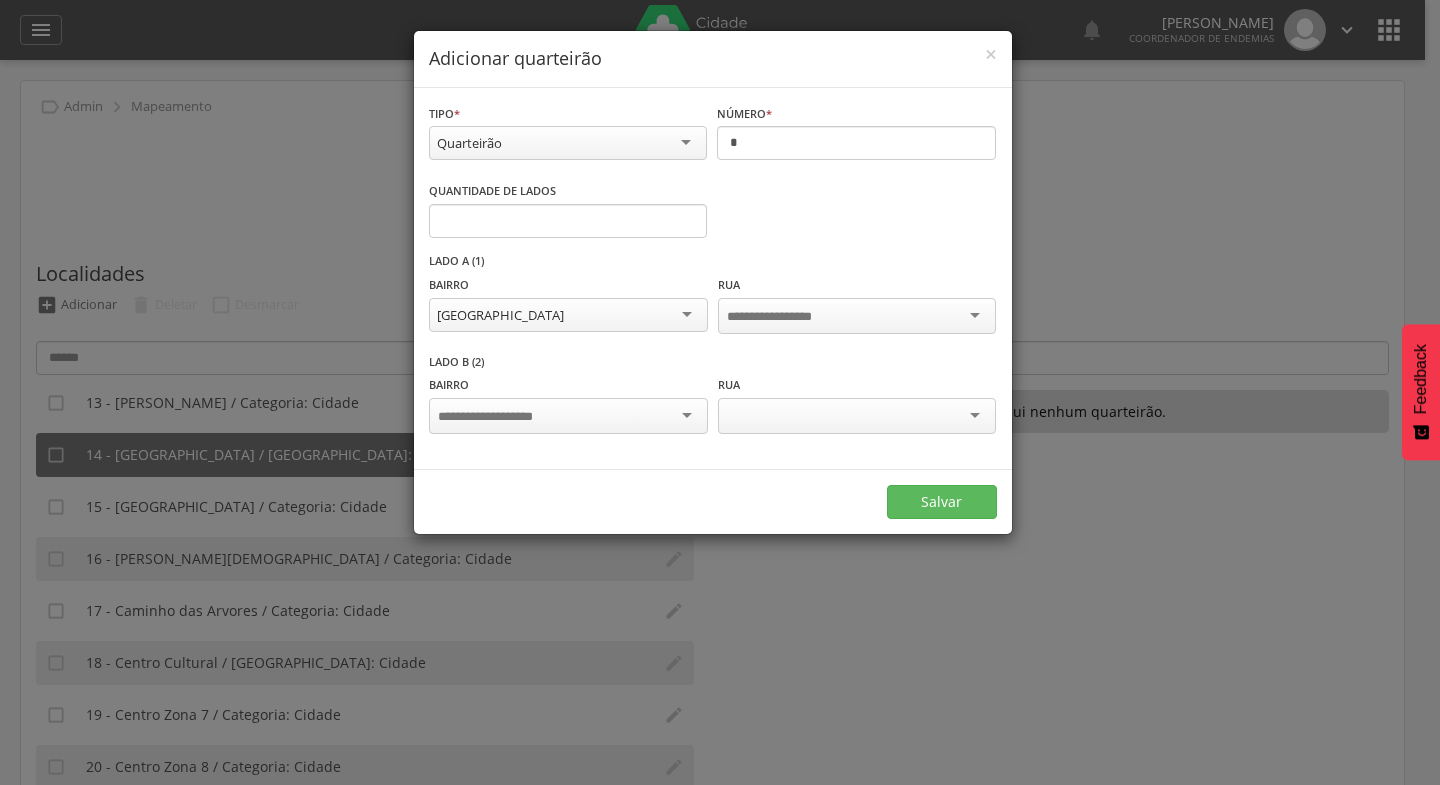 click at bounding box center [568, 416] 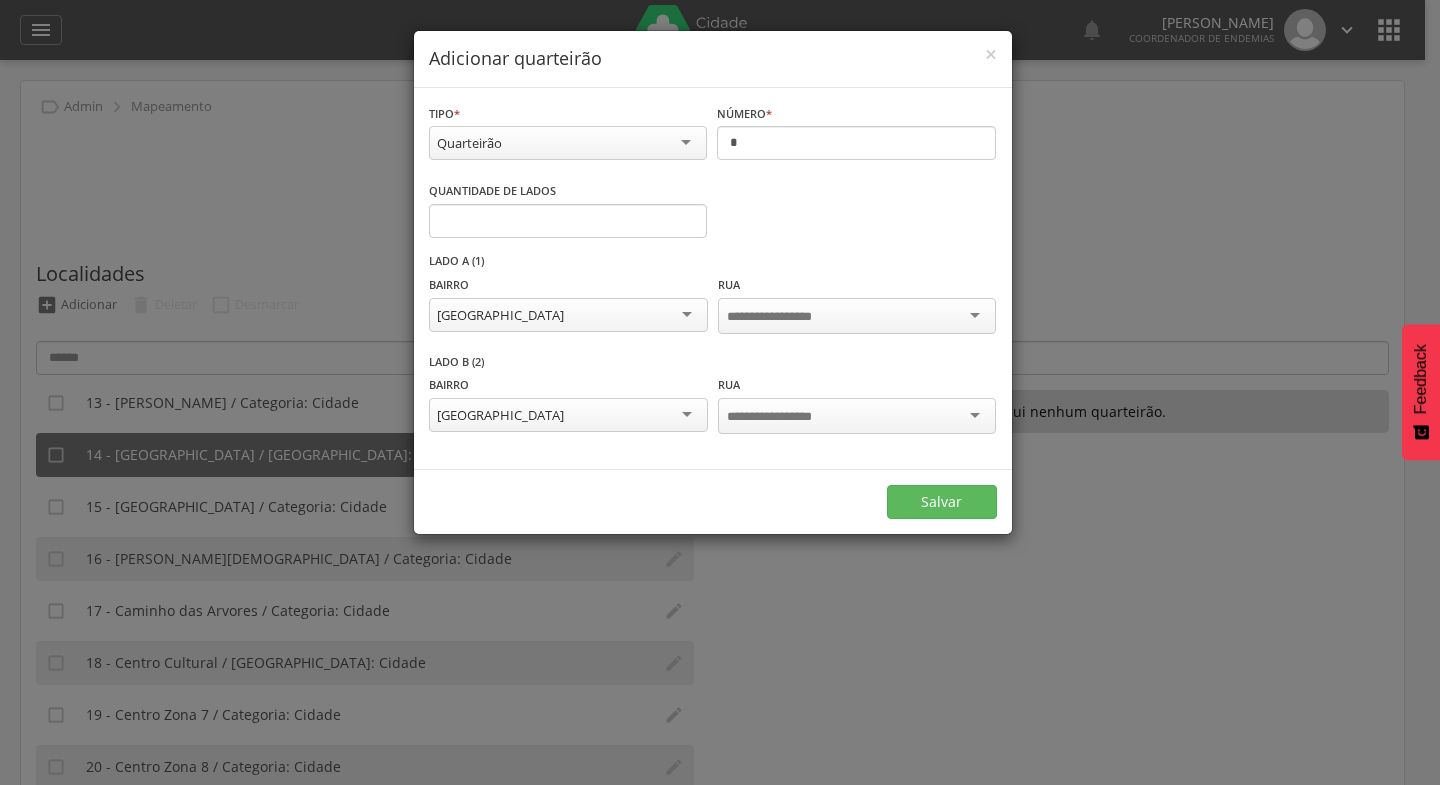 click at bounding box center [857, 316] 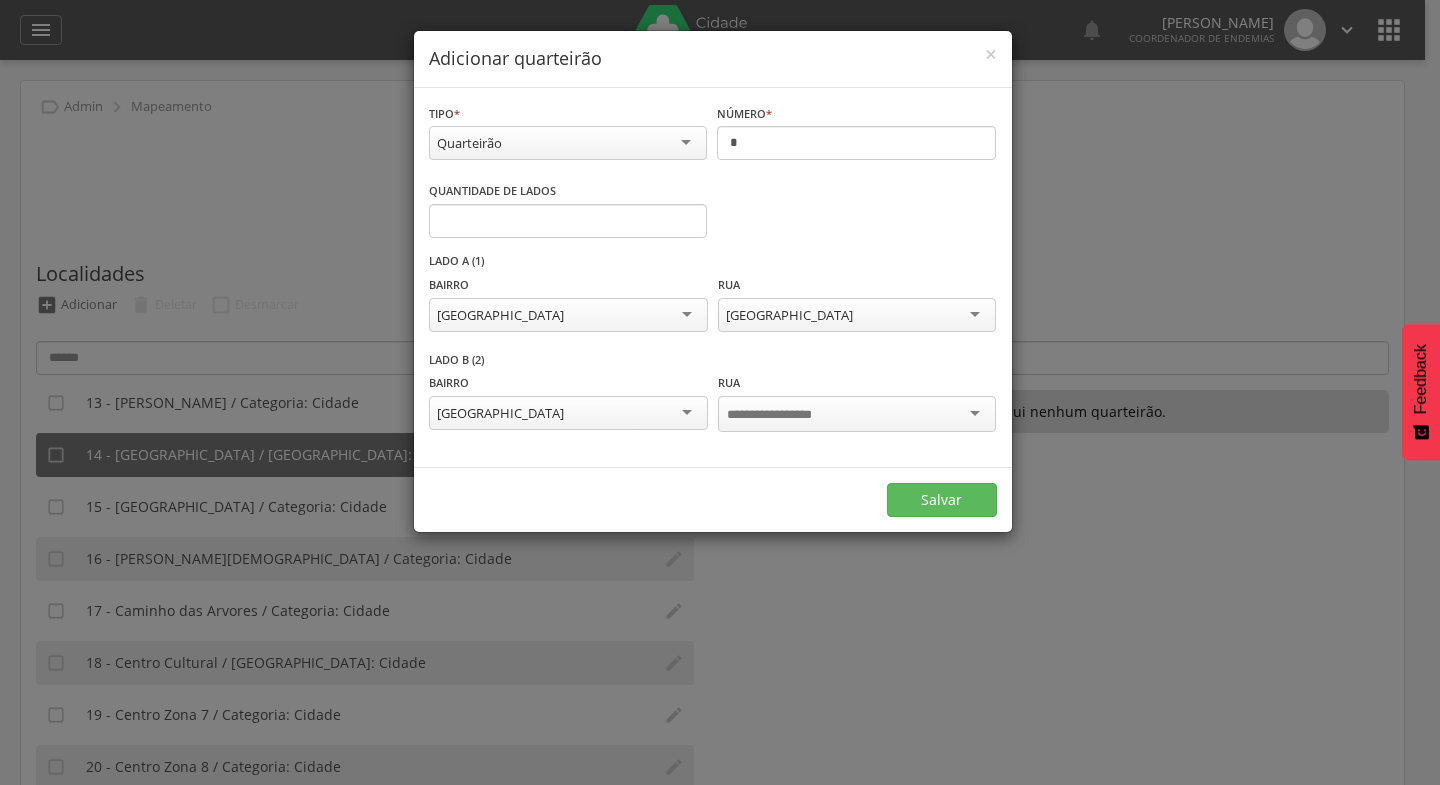 click at bounding box center [857, 414] 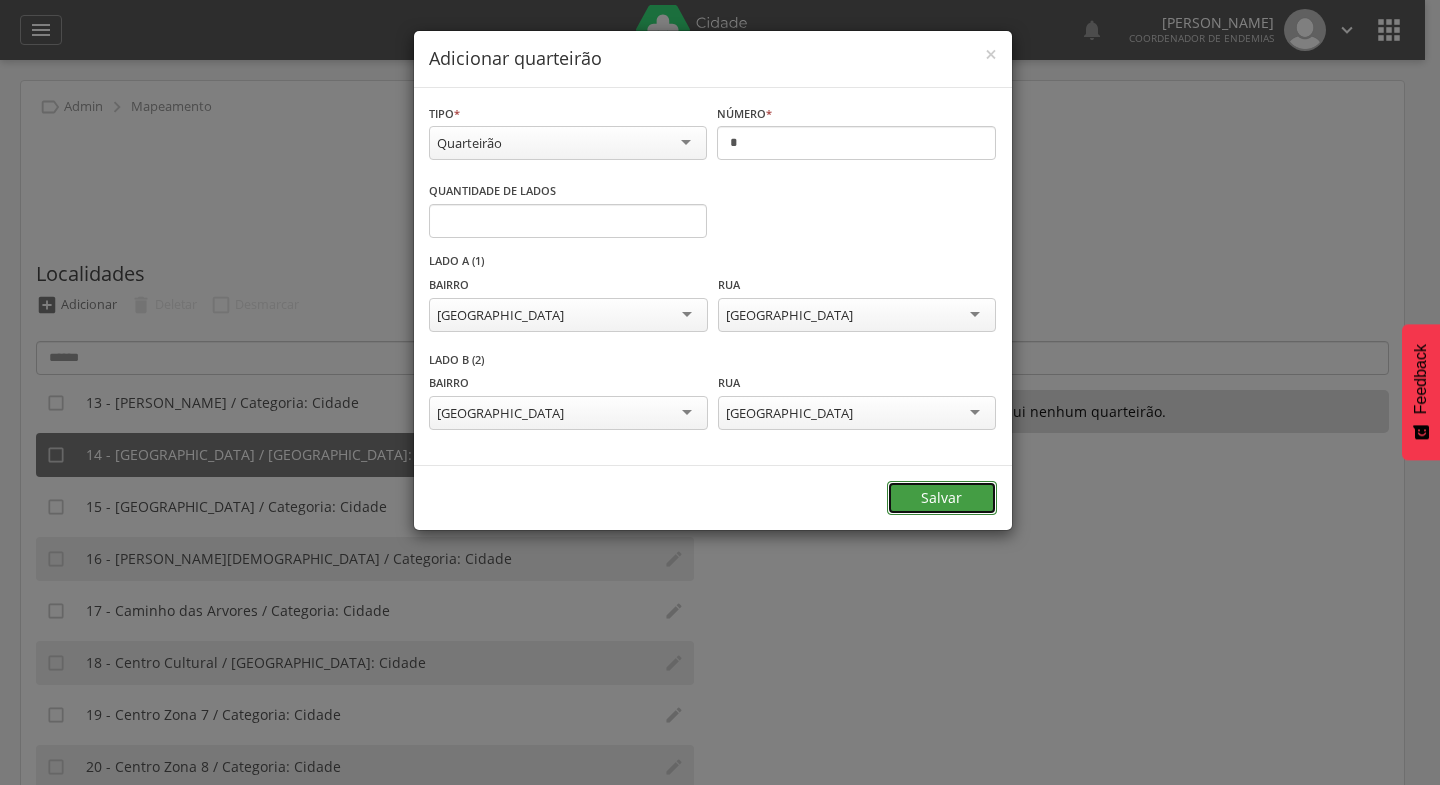 click on "Salvar" at bounding box center (942, 498) 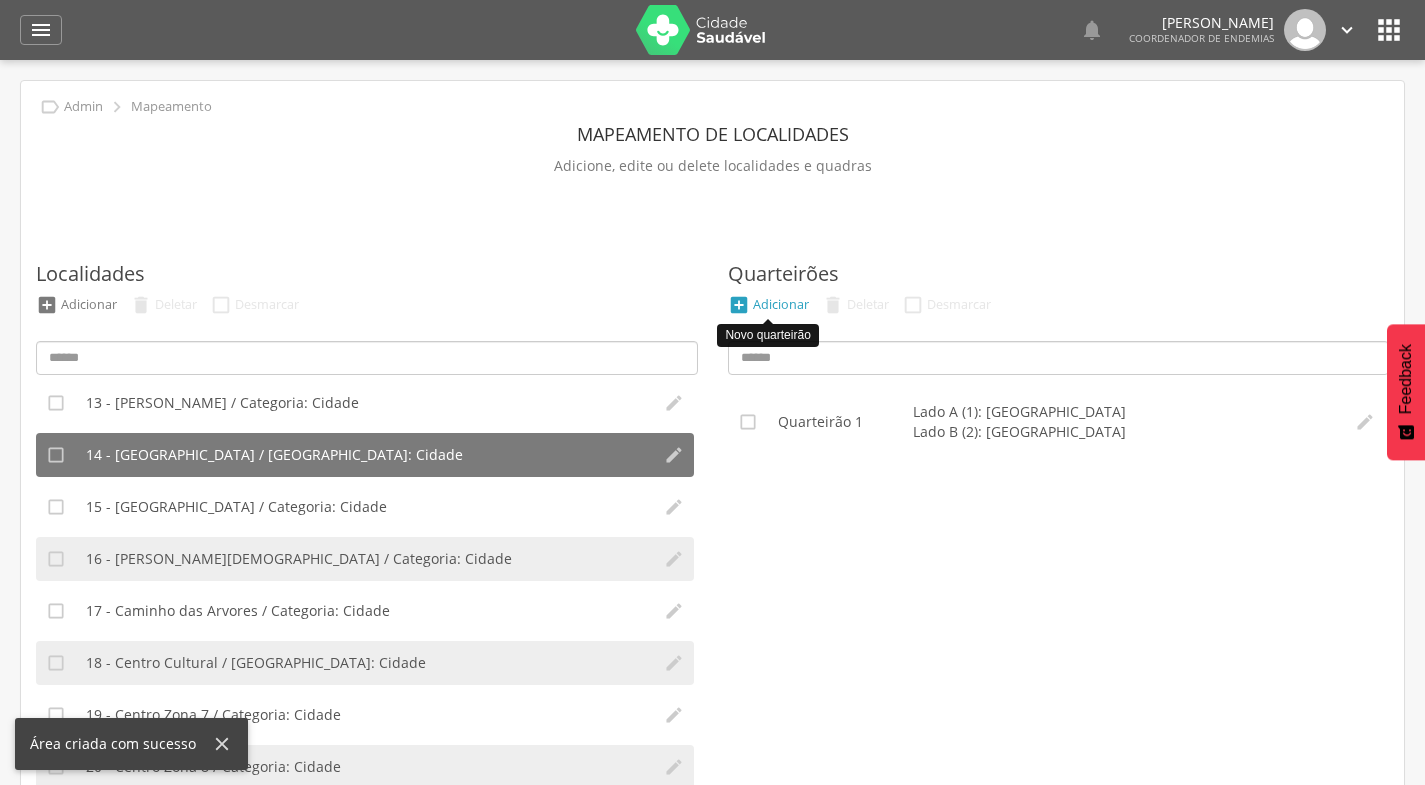 click on "Adicionar" at bounding box center [781, 304] 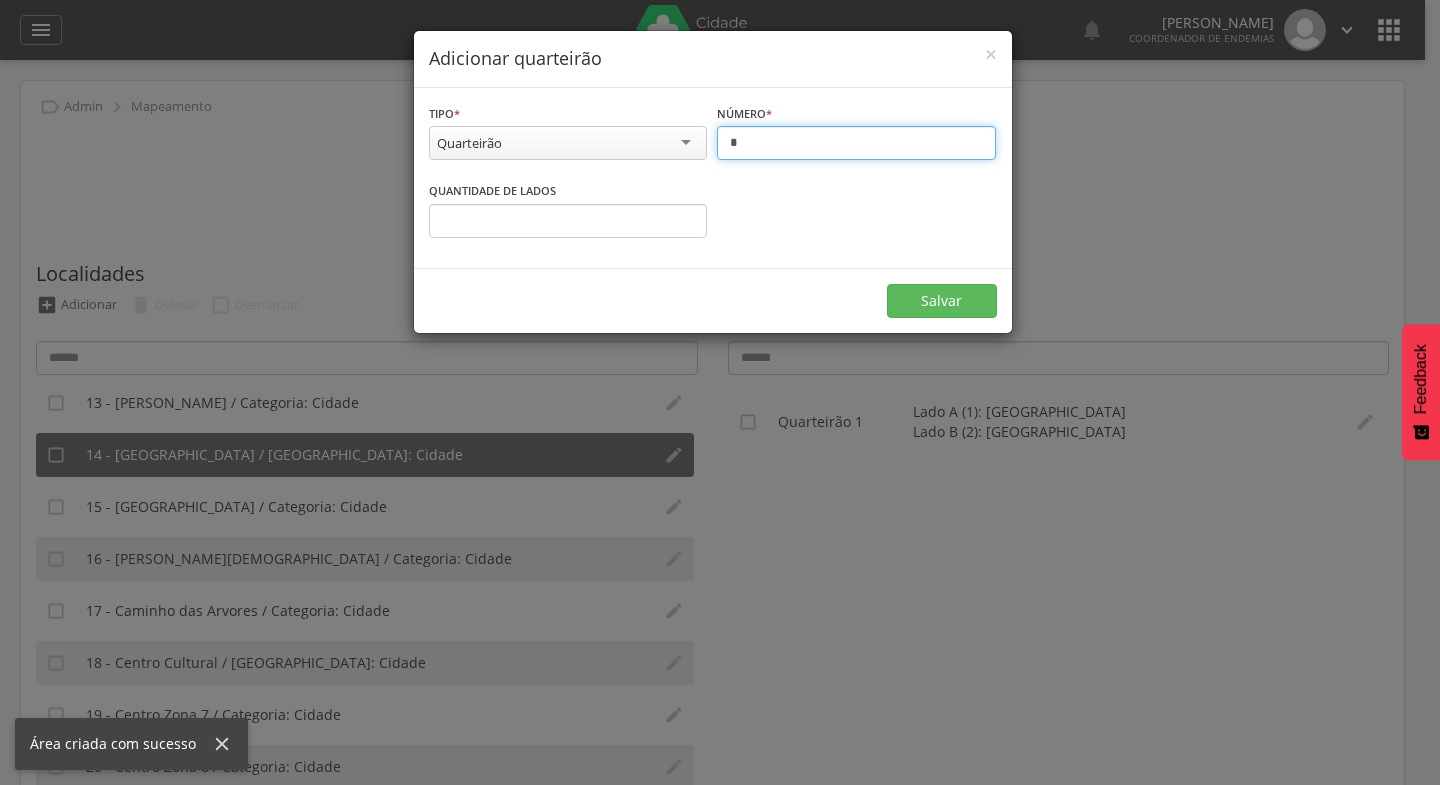 click on "*" at bounding box center [856, 143] 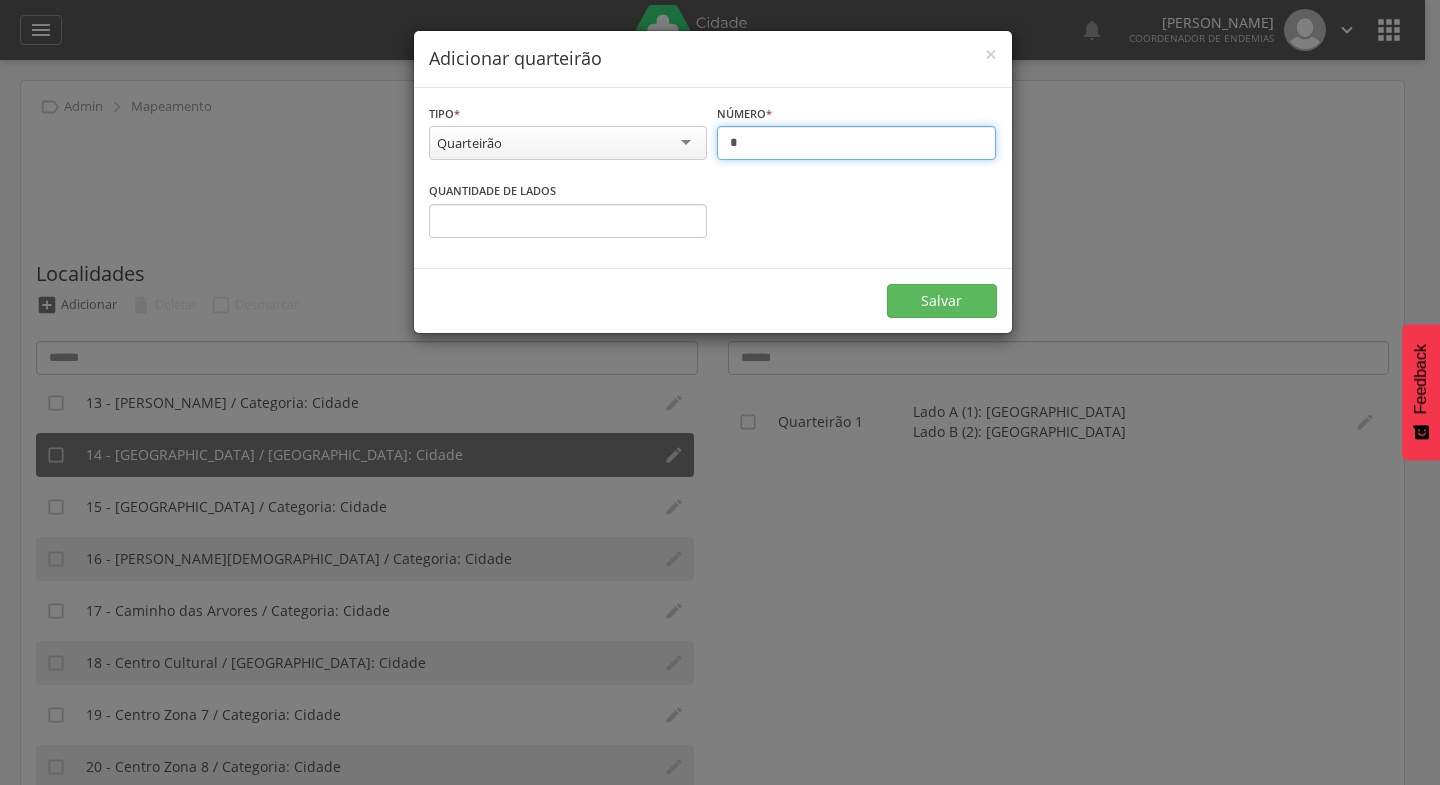 type on "*" 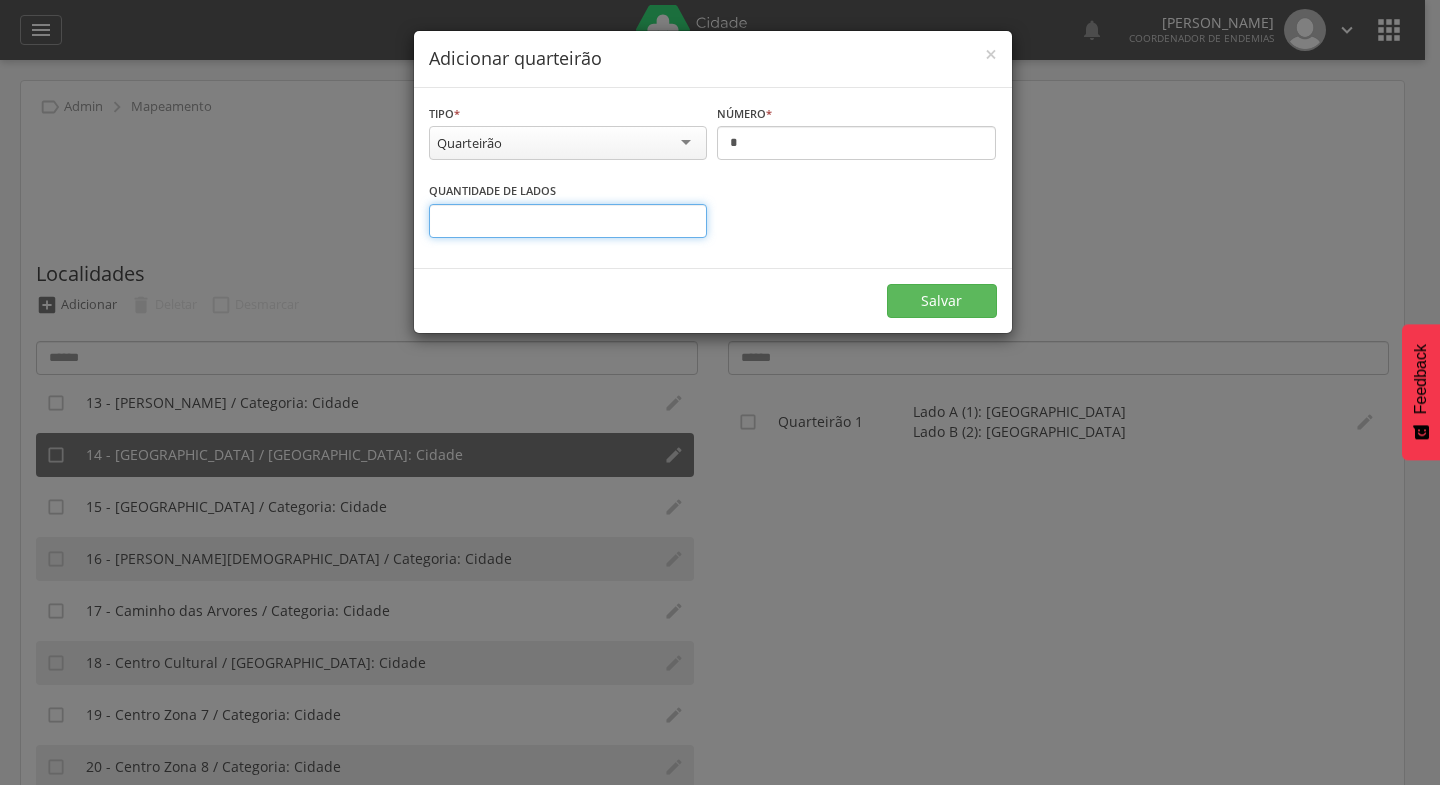 click on "*" at bounding box center [568, 221] 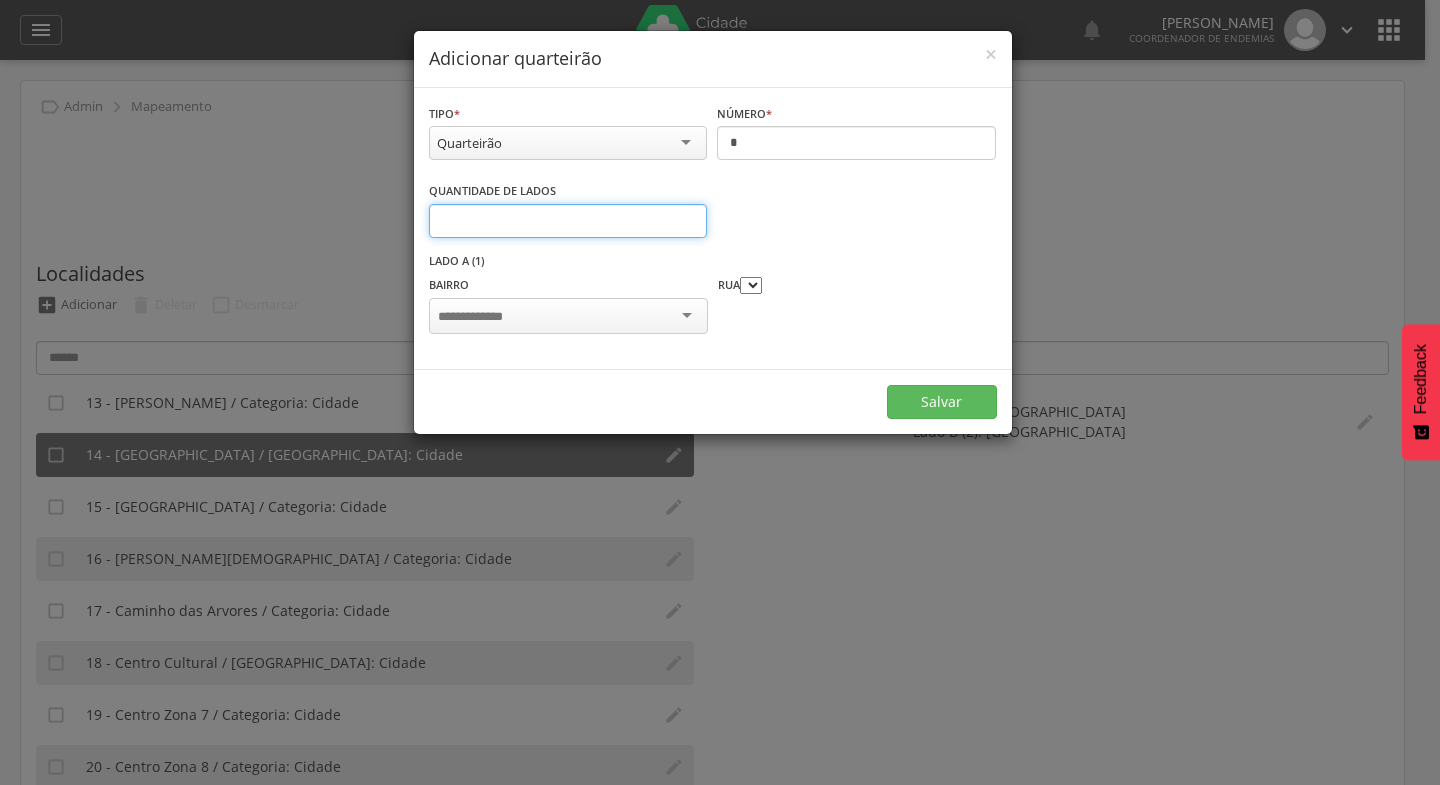 click on "*" at bounding box center (568, 221) 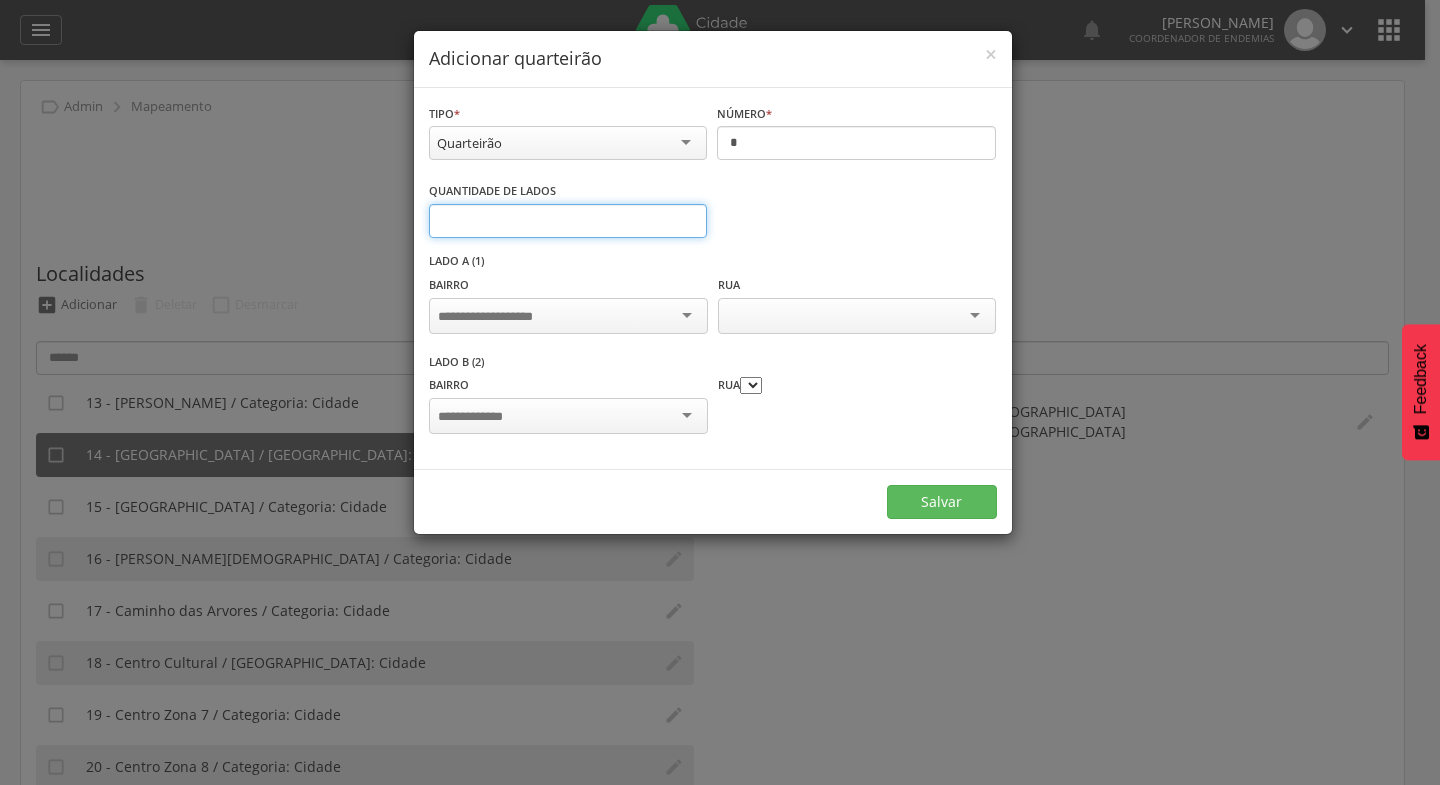 click on "*" at bounding box center (568, 221) 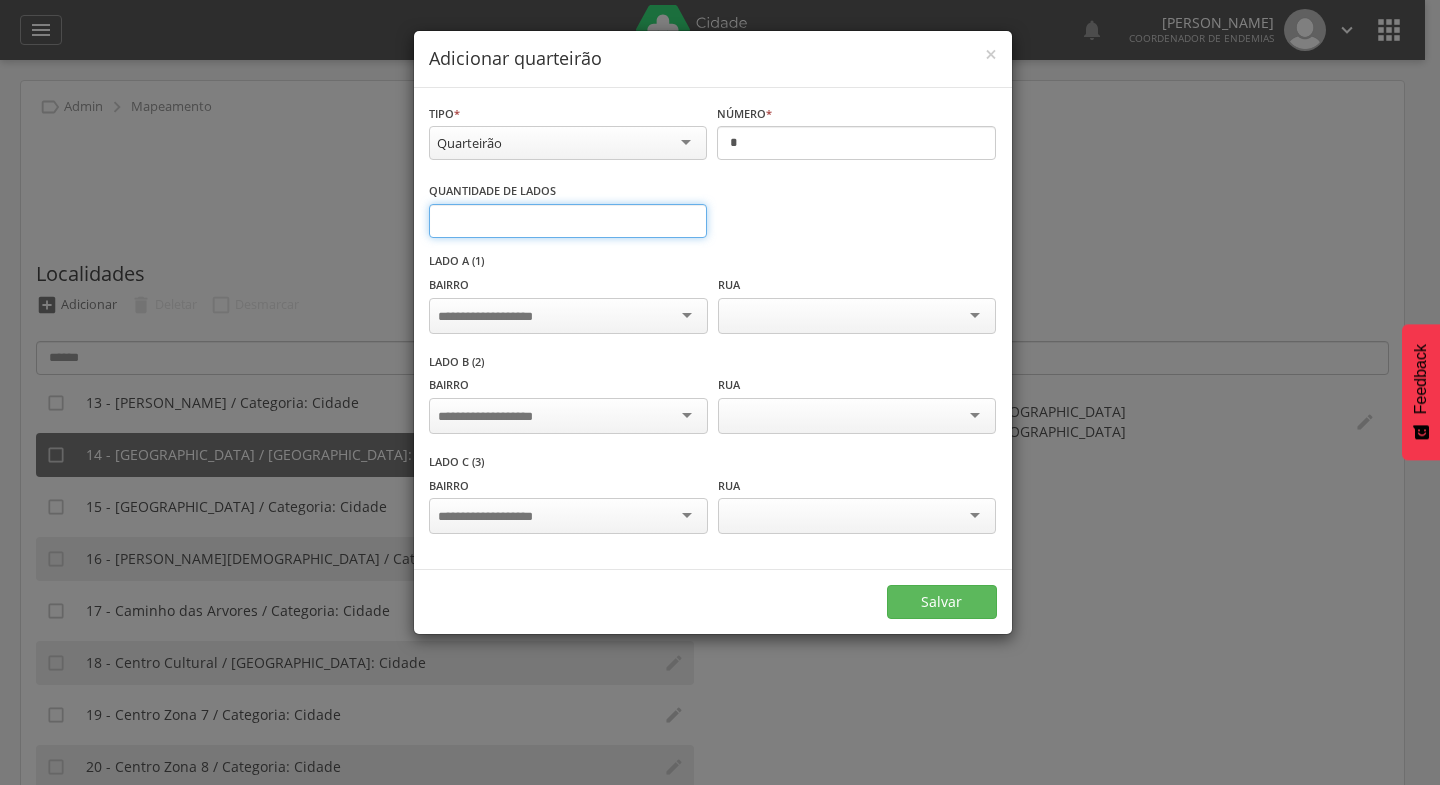 click on "*" at bounding box center [568, 221] 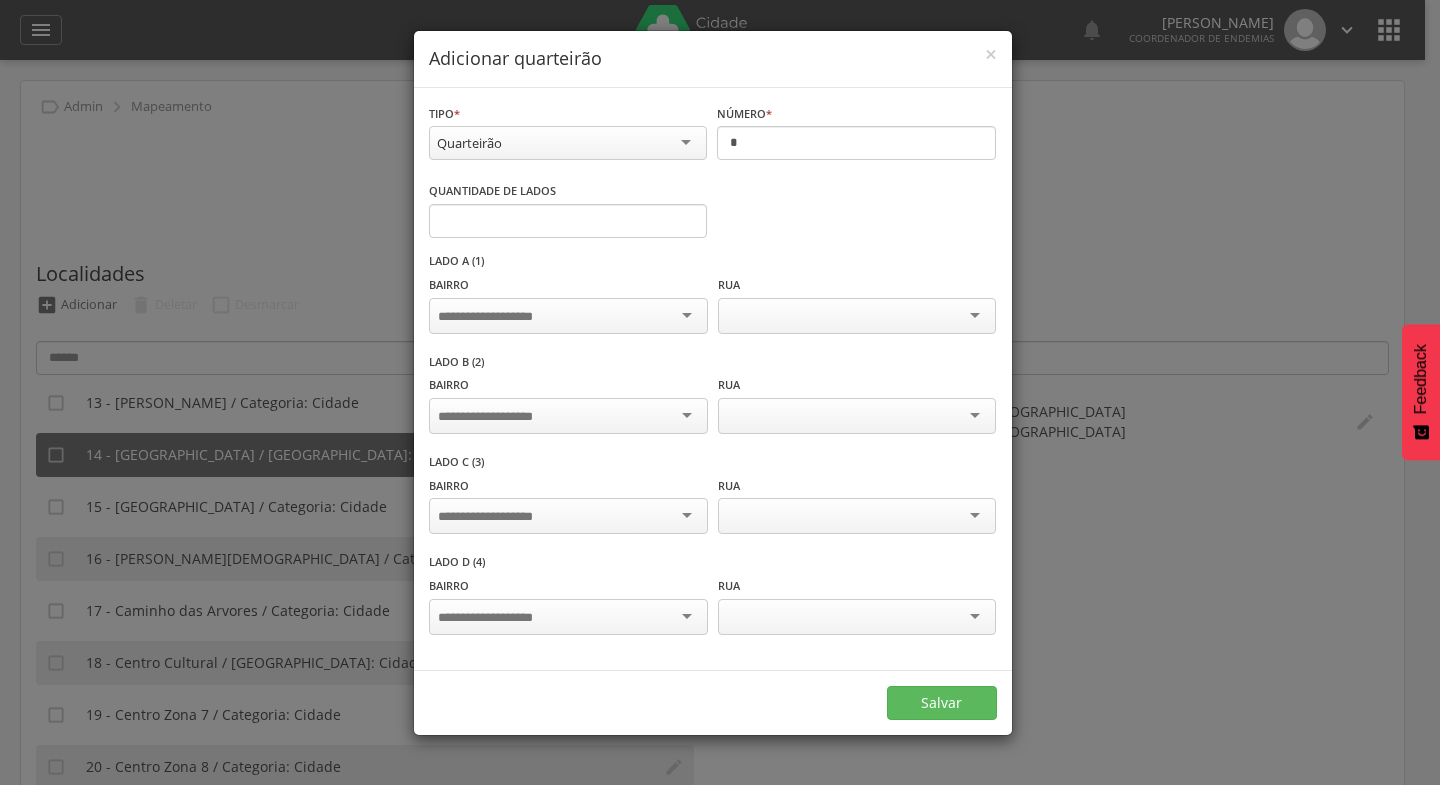 click at bounding box center (568, 316) 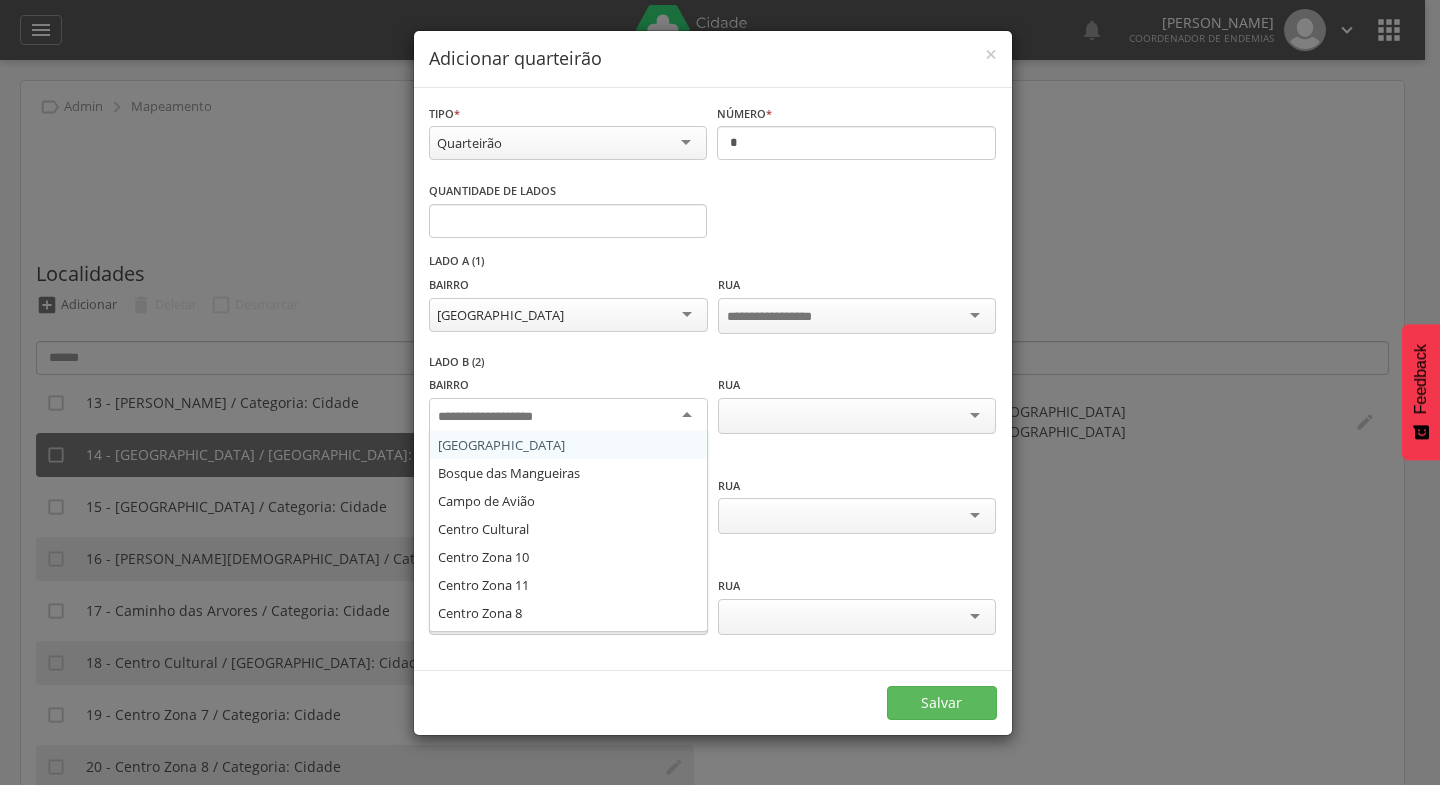 click at bounding box center [568, 416] 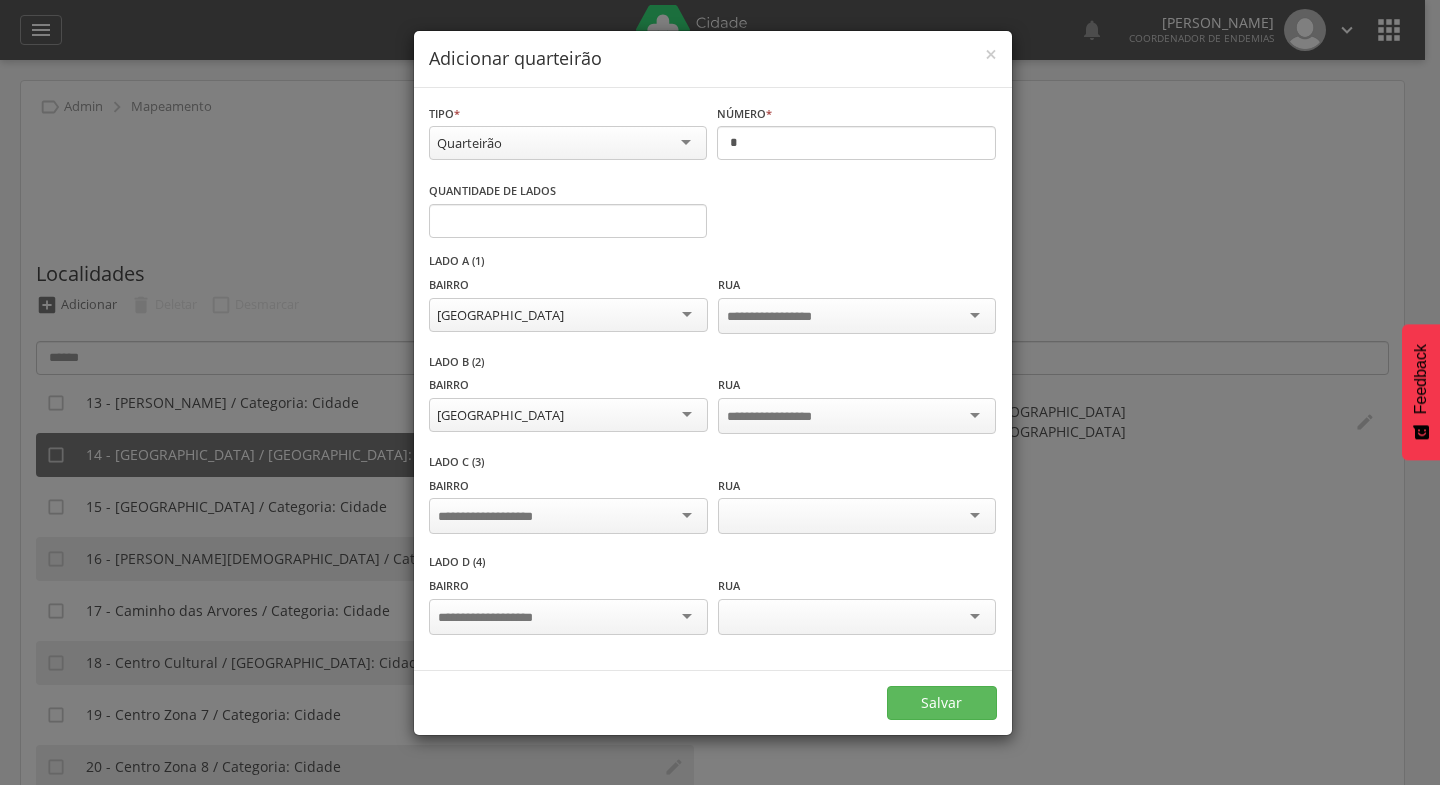 click at bounding box center (568, 516) 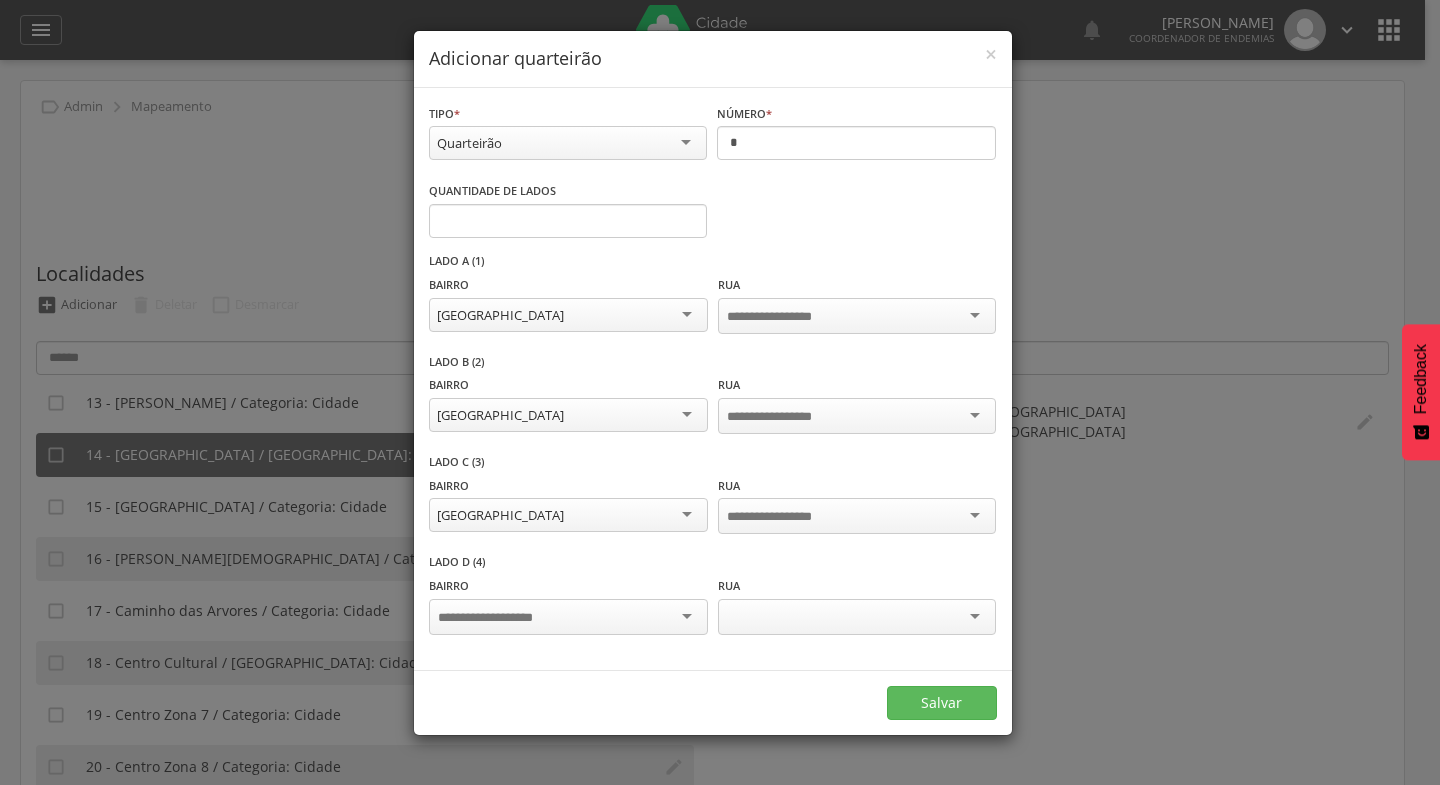 click at bounding box center (568, 617) 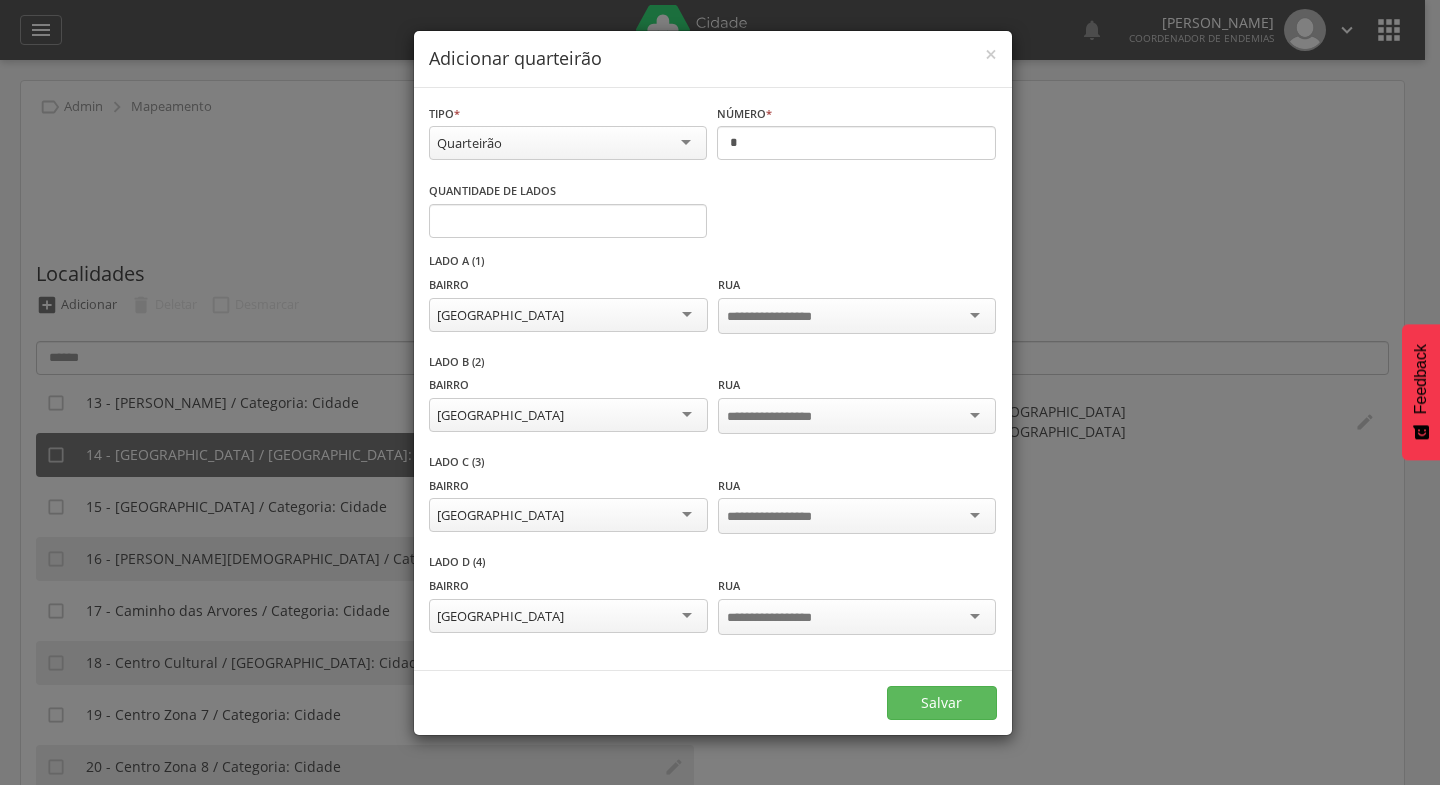 click at bounding box center (857, 316) 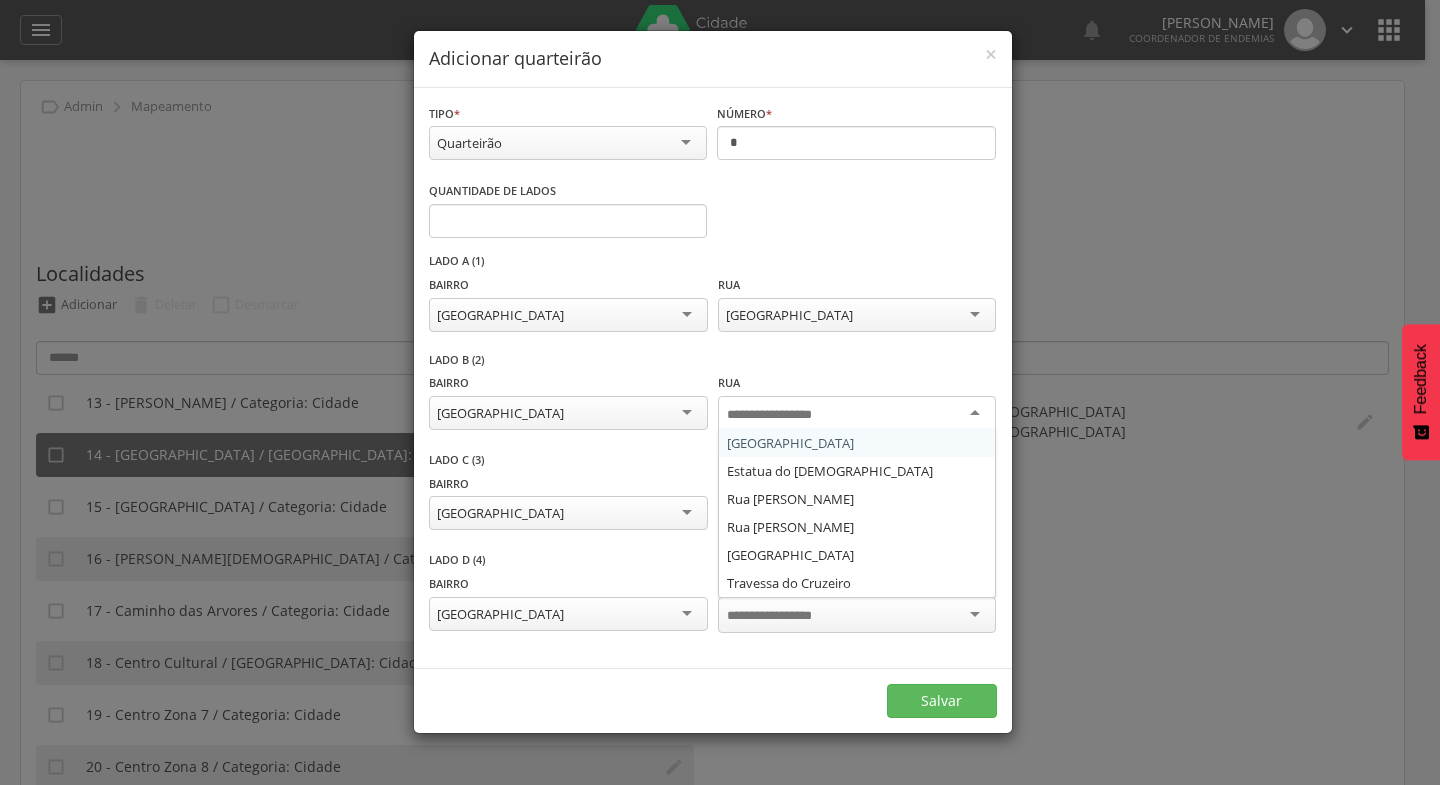 click at bounding box center (857, 414) 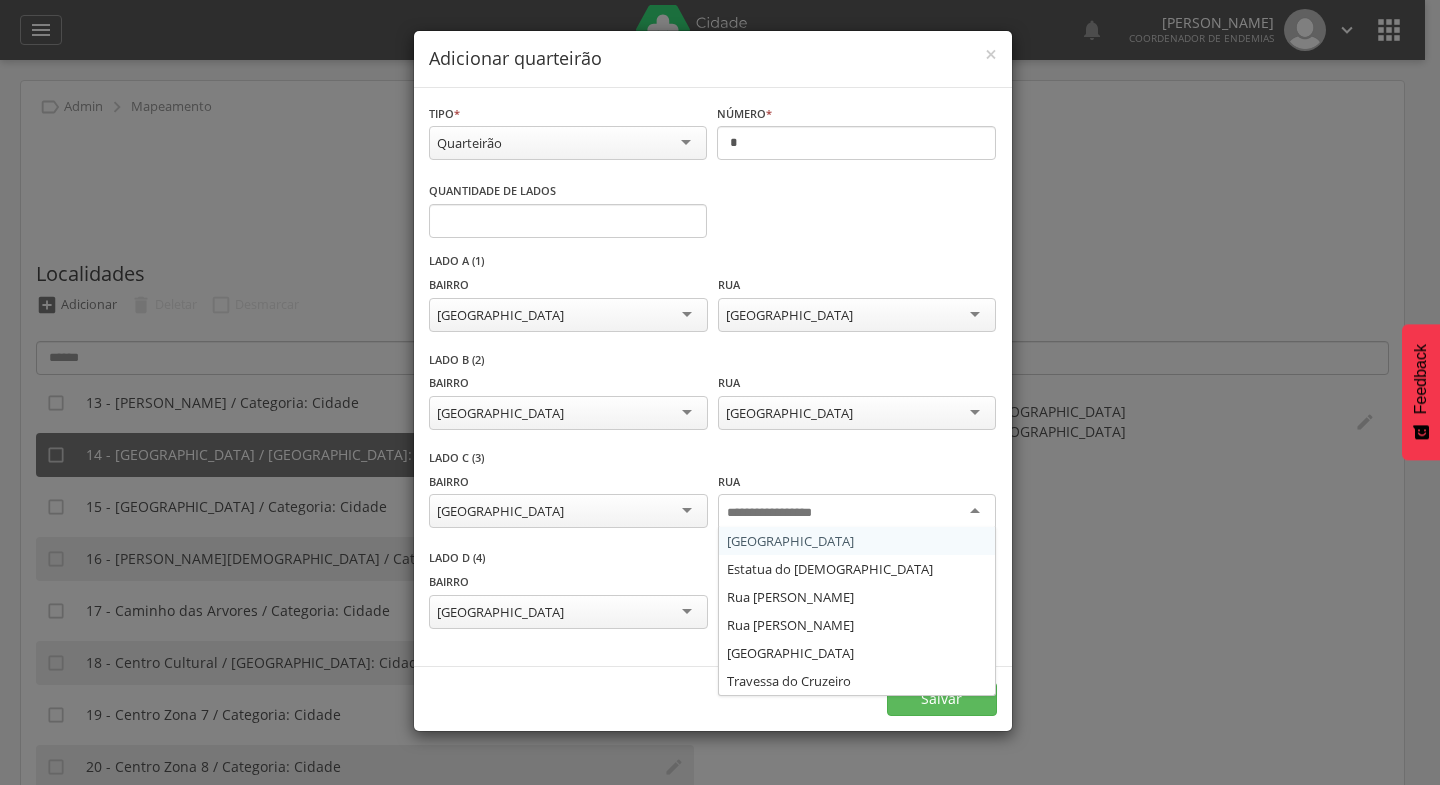 click at bounding box center (857, 512) 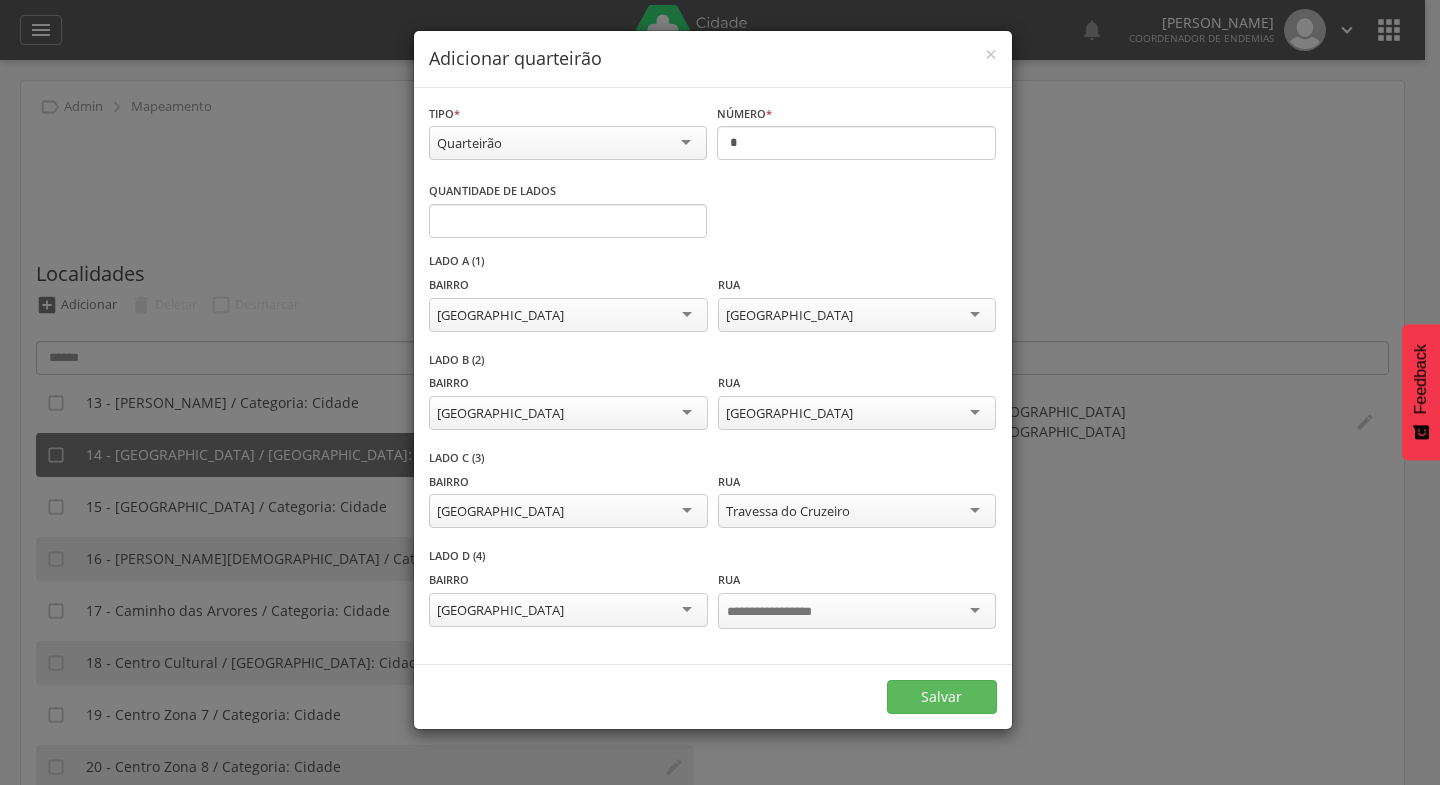 click at bounding box center (857, 611) 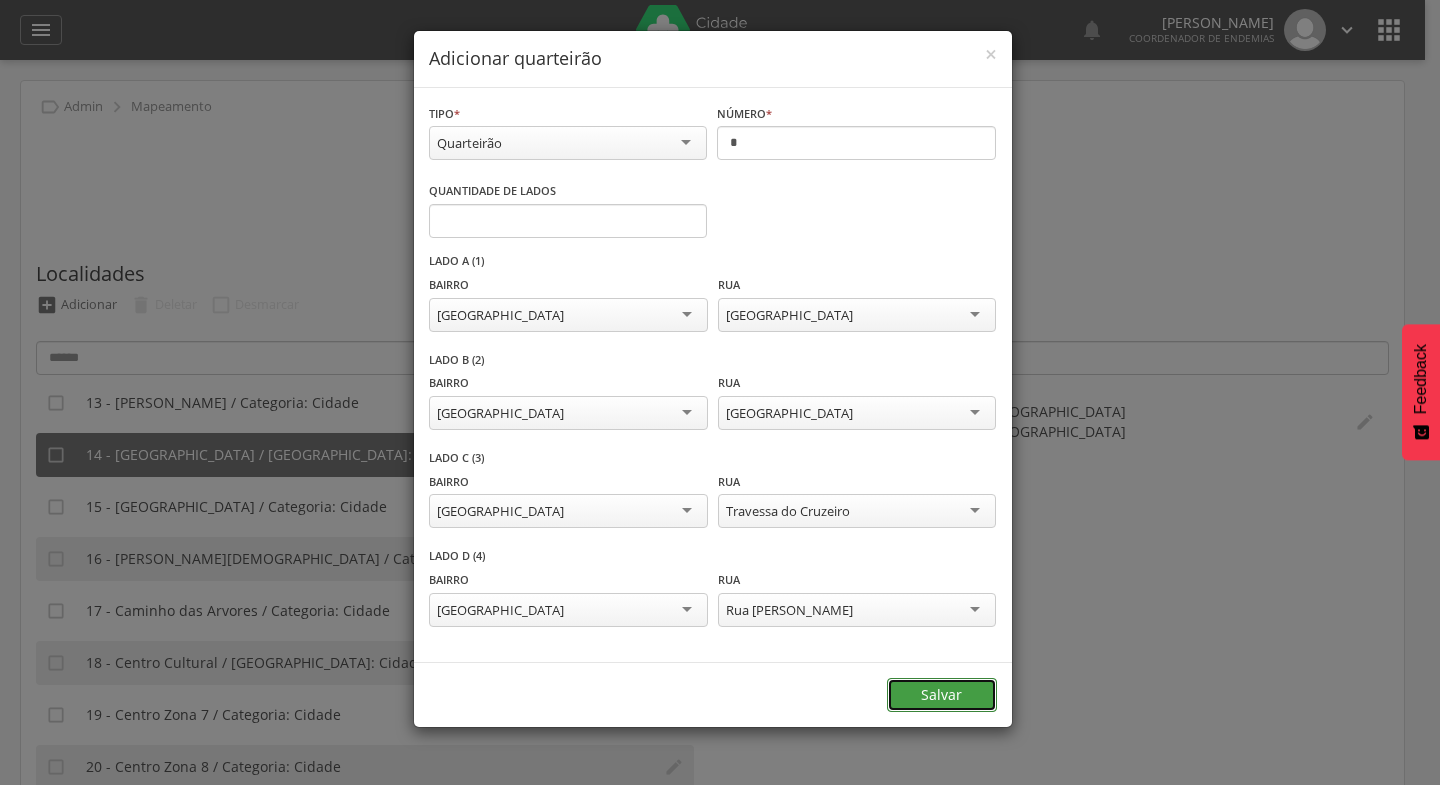 click on "Salvar" at bounding box center (942, 695) 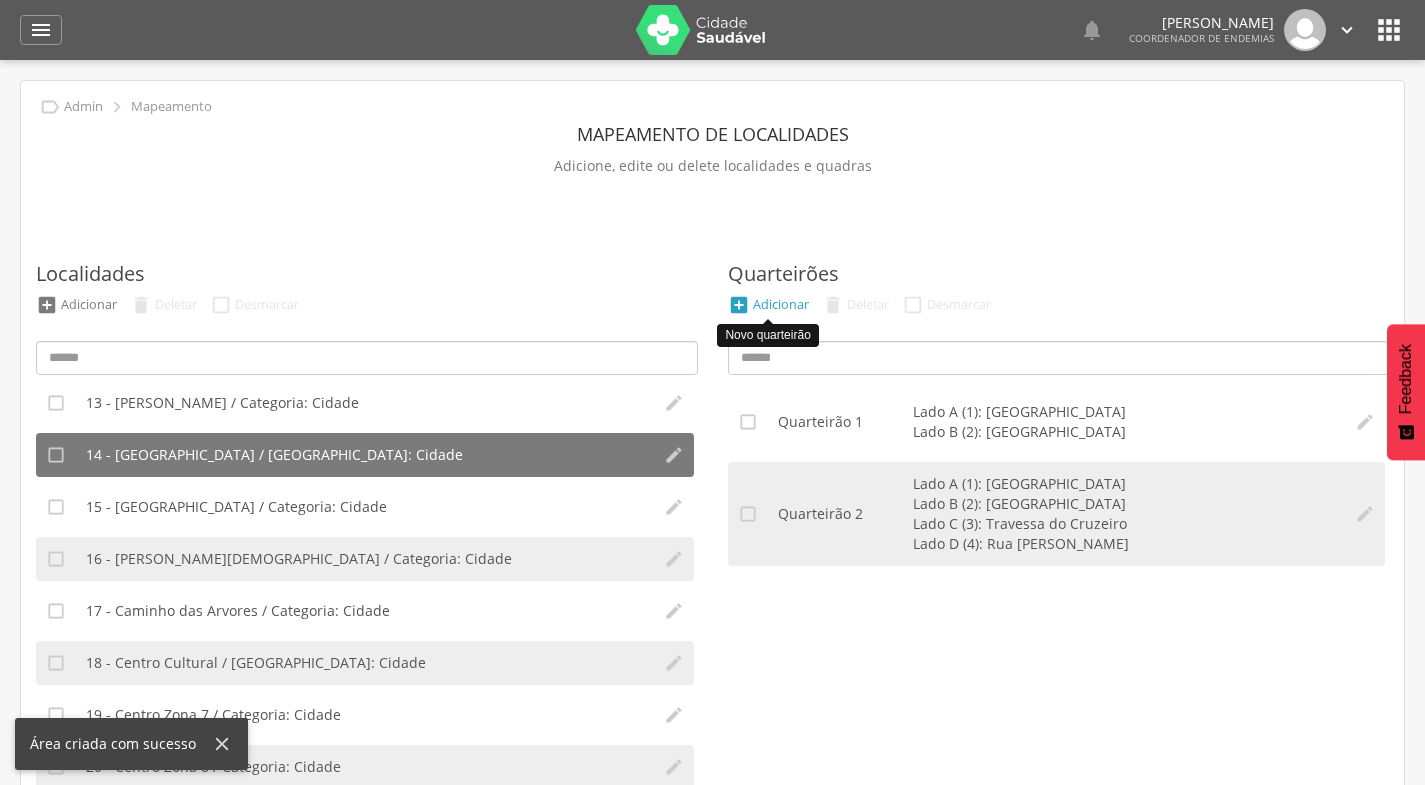 click on "Adicionar" at bounding box center [781, 304] 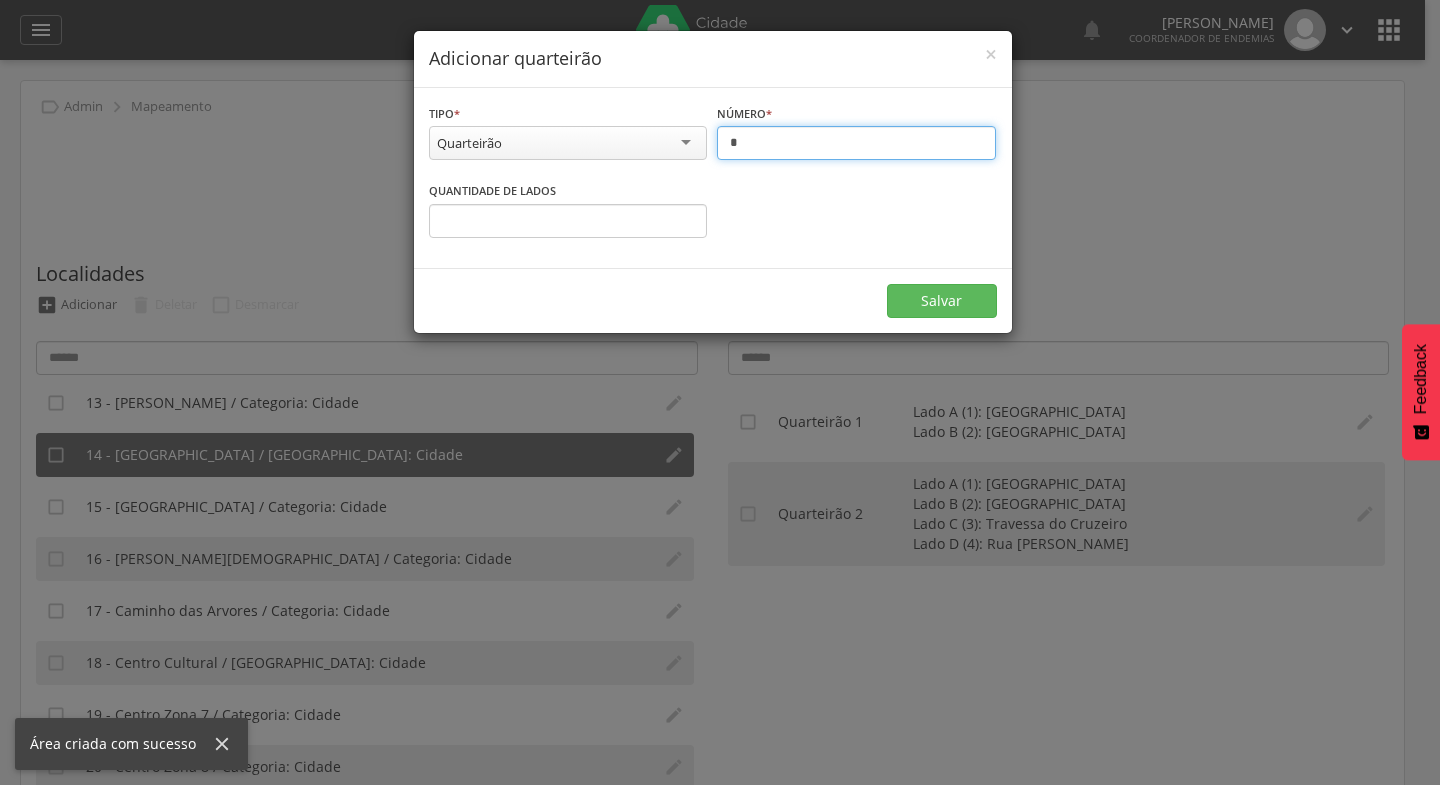 click on "*" at bounding box center [856, 143] 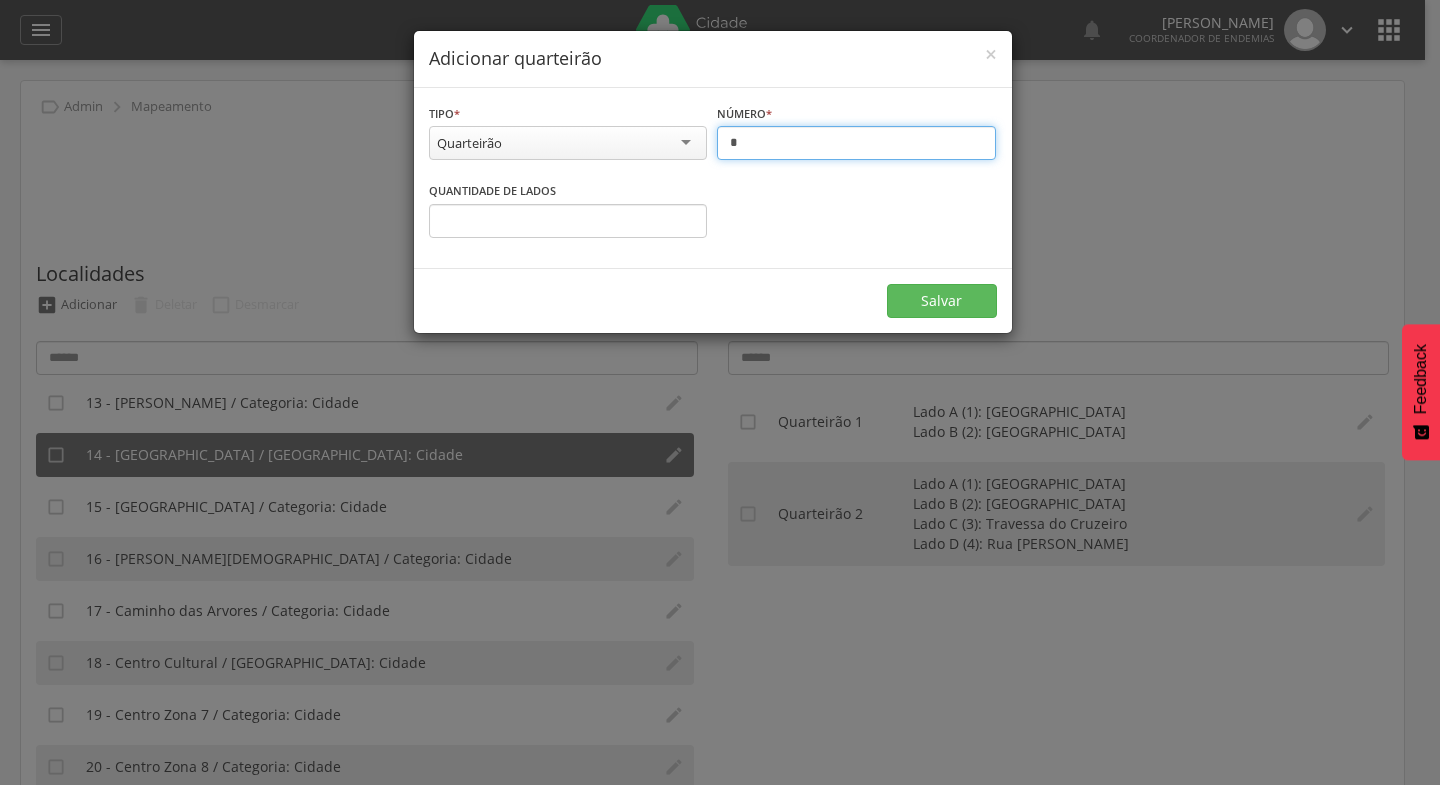 type on "*" 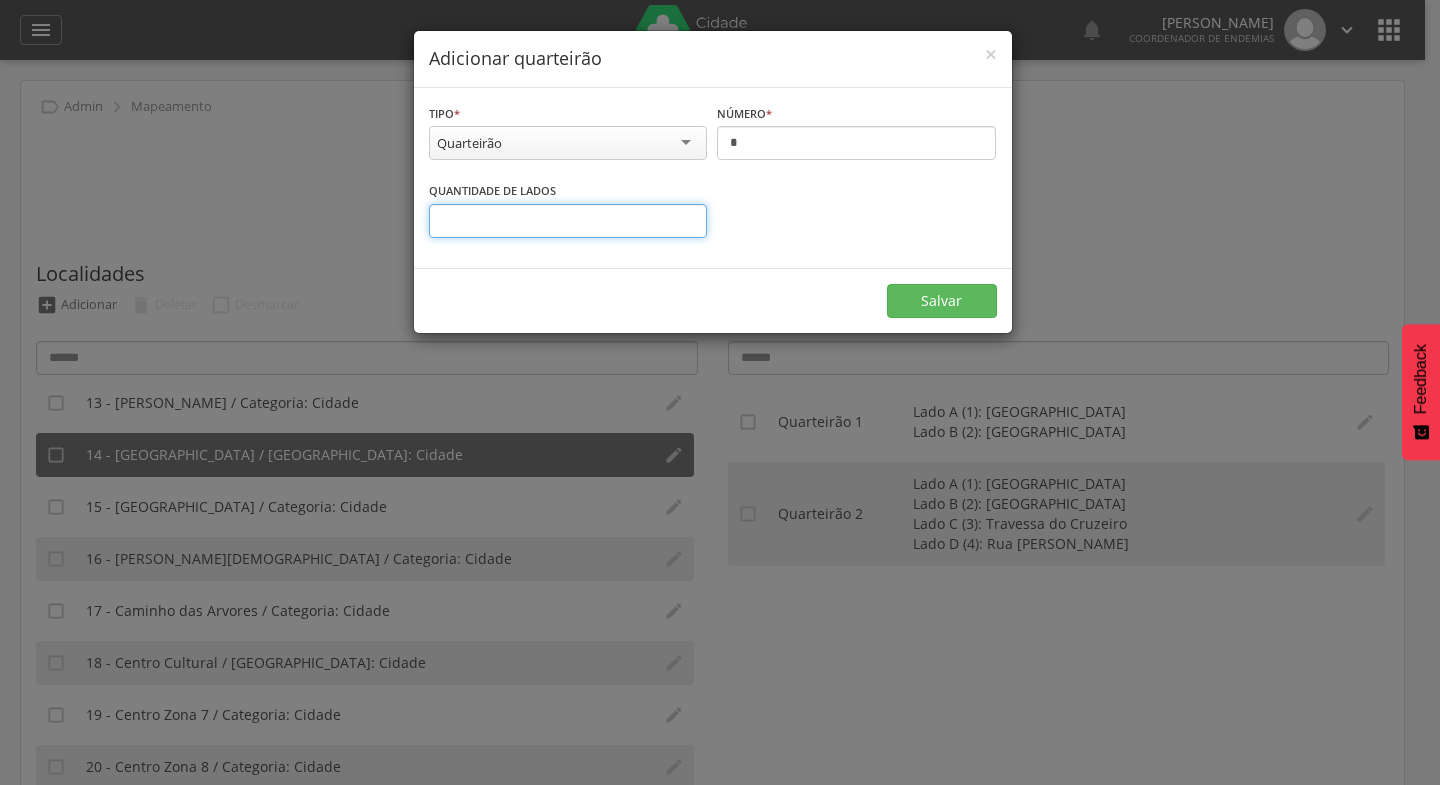 click on "*" at bounding box center (568, 221) 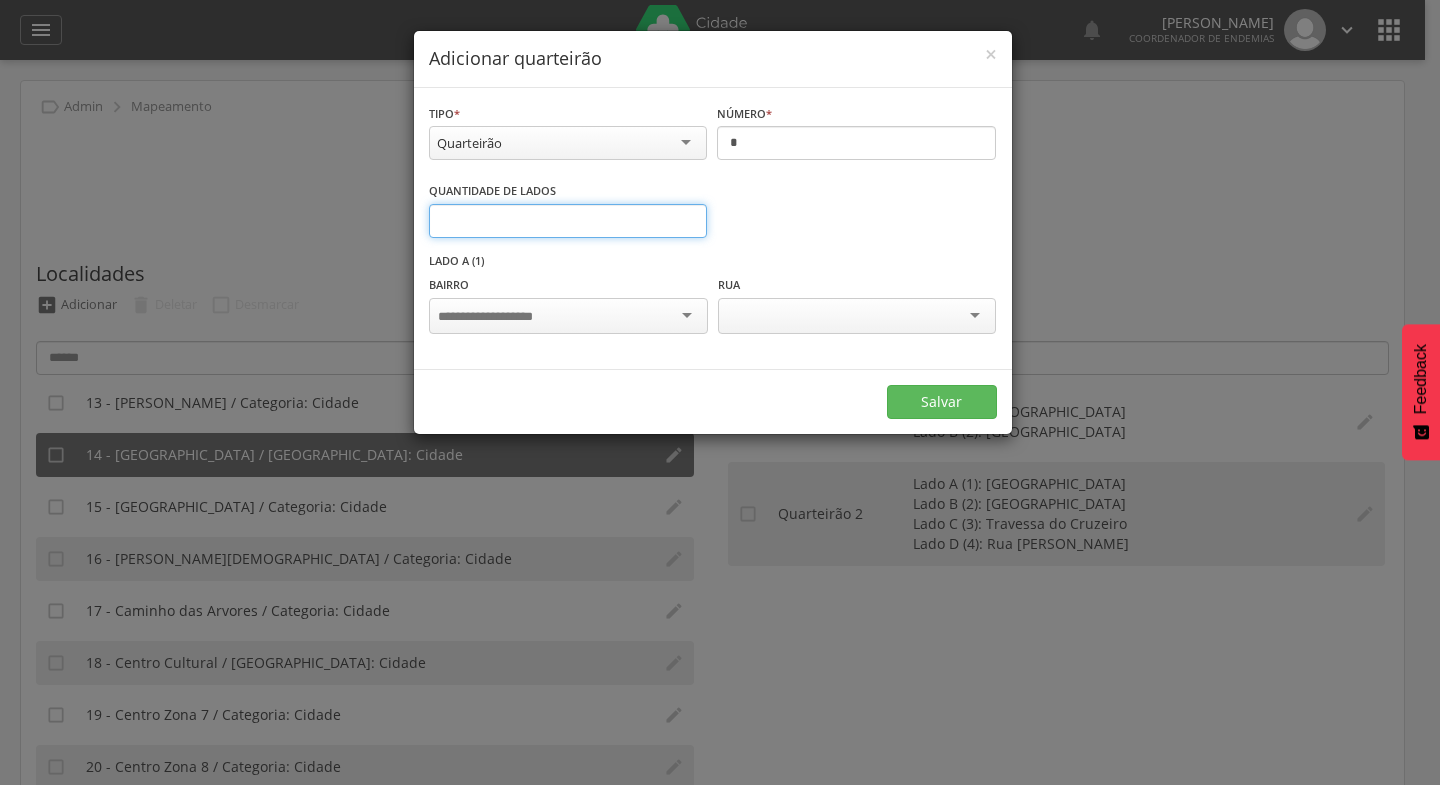 click on "*" at bounding box center (568, 221) 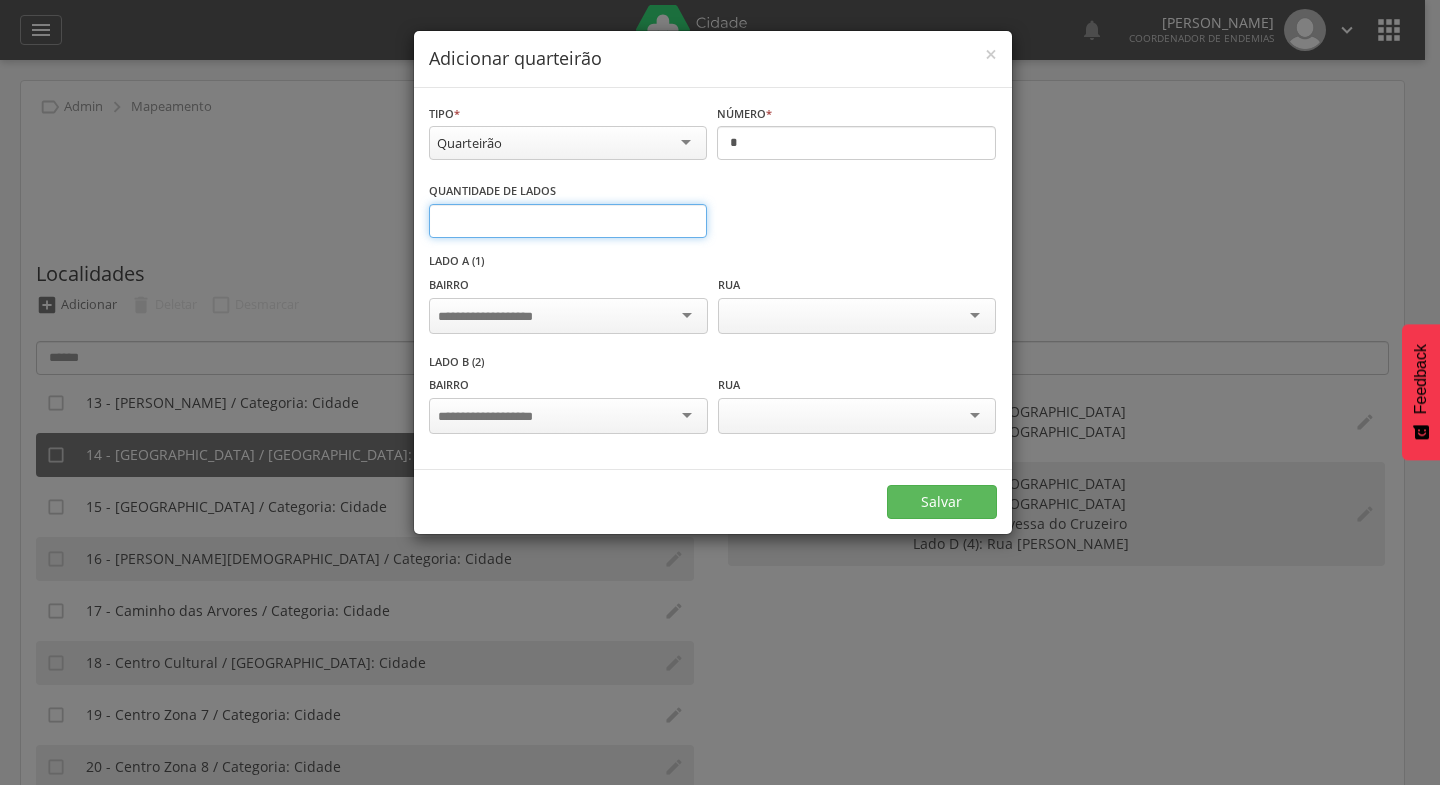 click on "*" at bounding box center [568, 221] 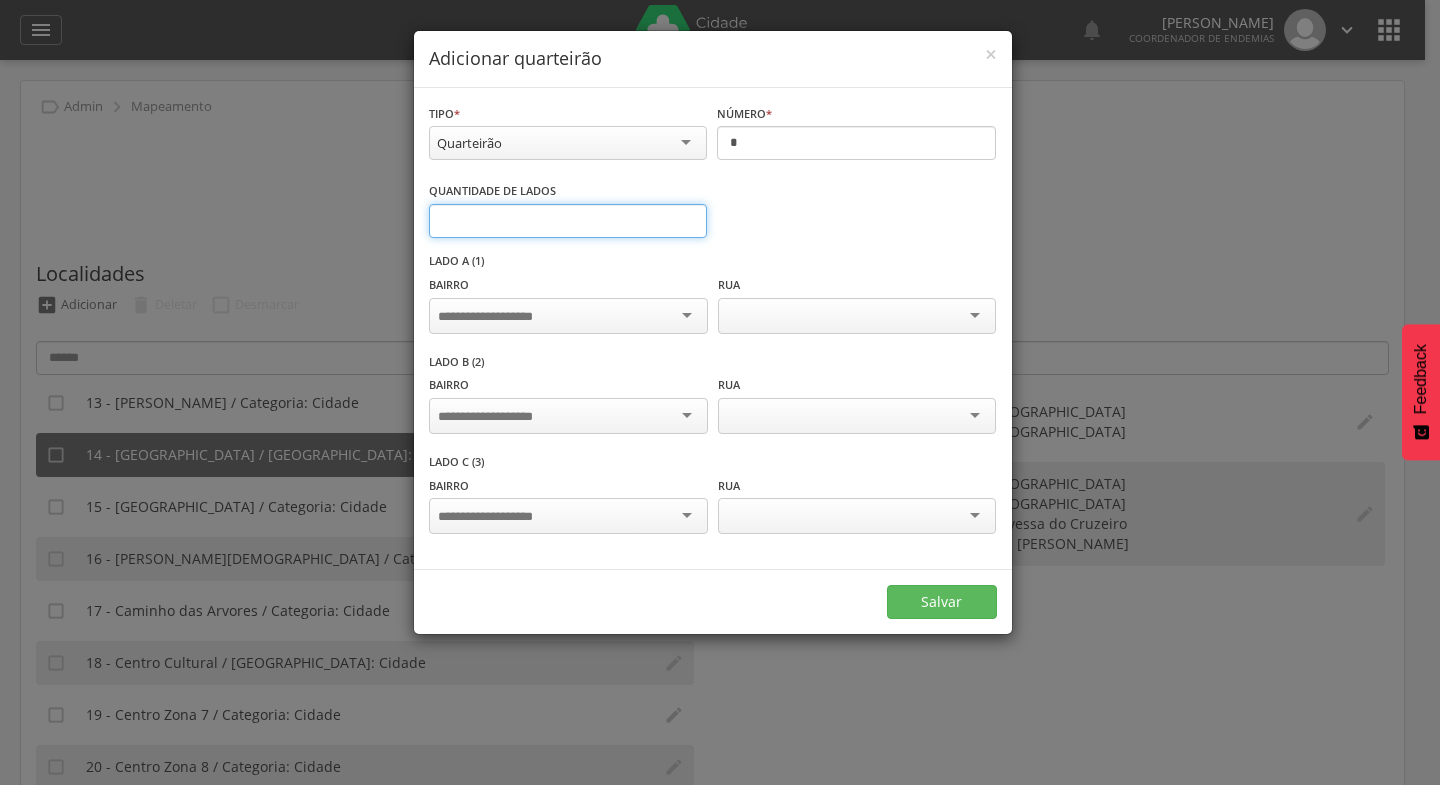 type on "*" 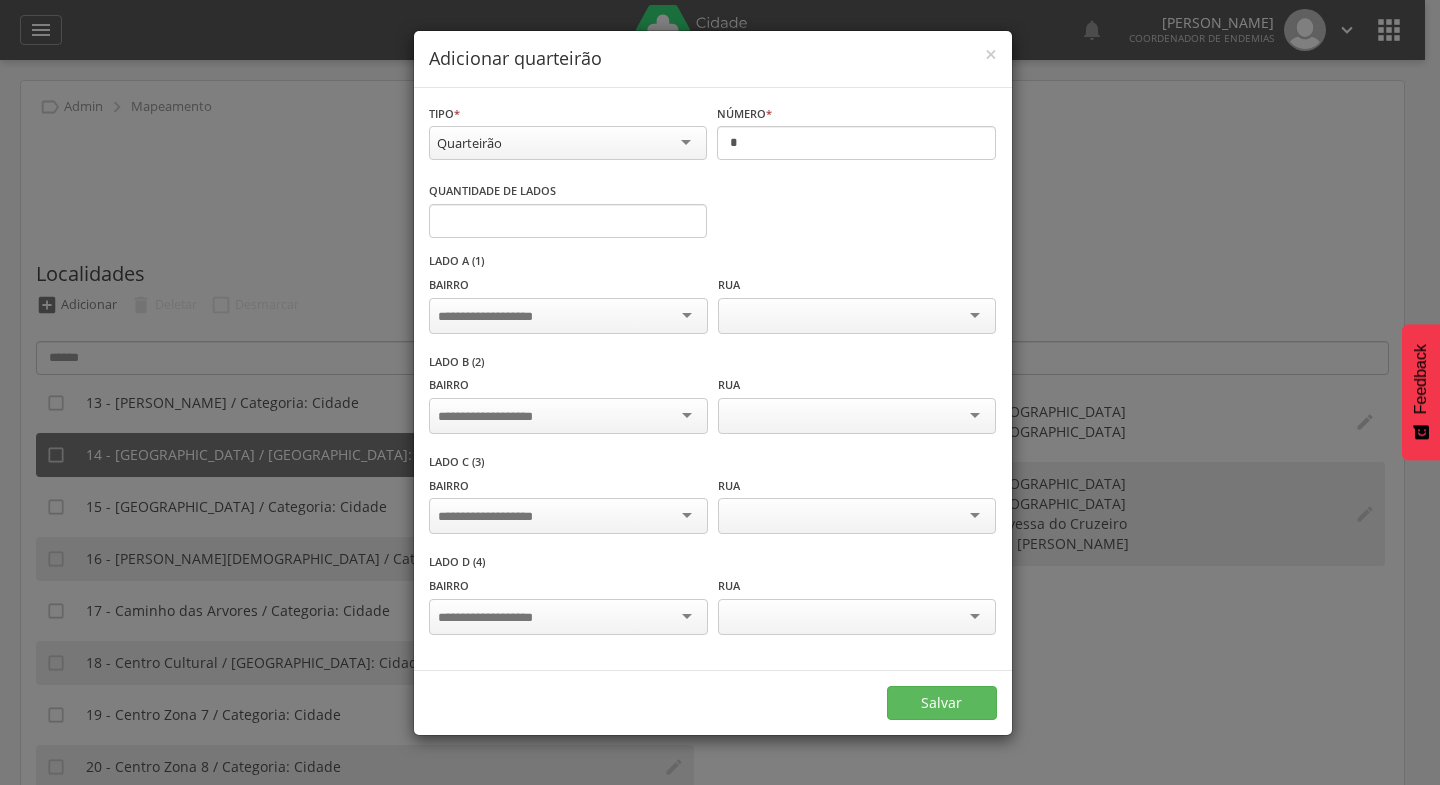 click at bounding box center [568, 316] 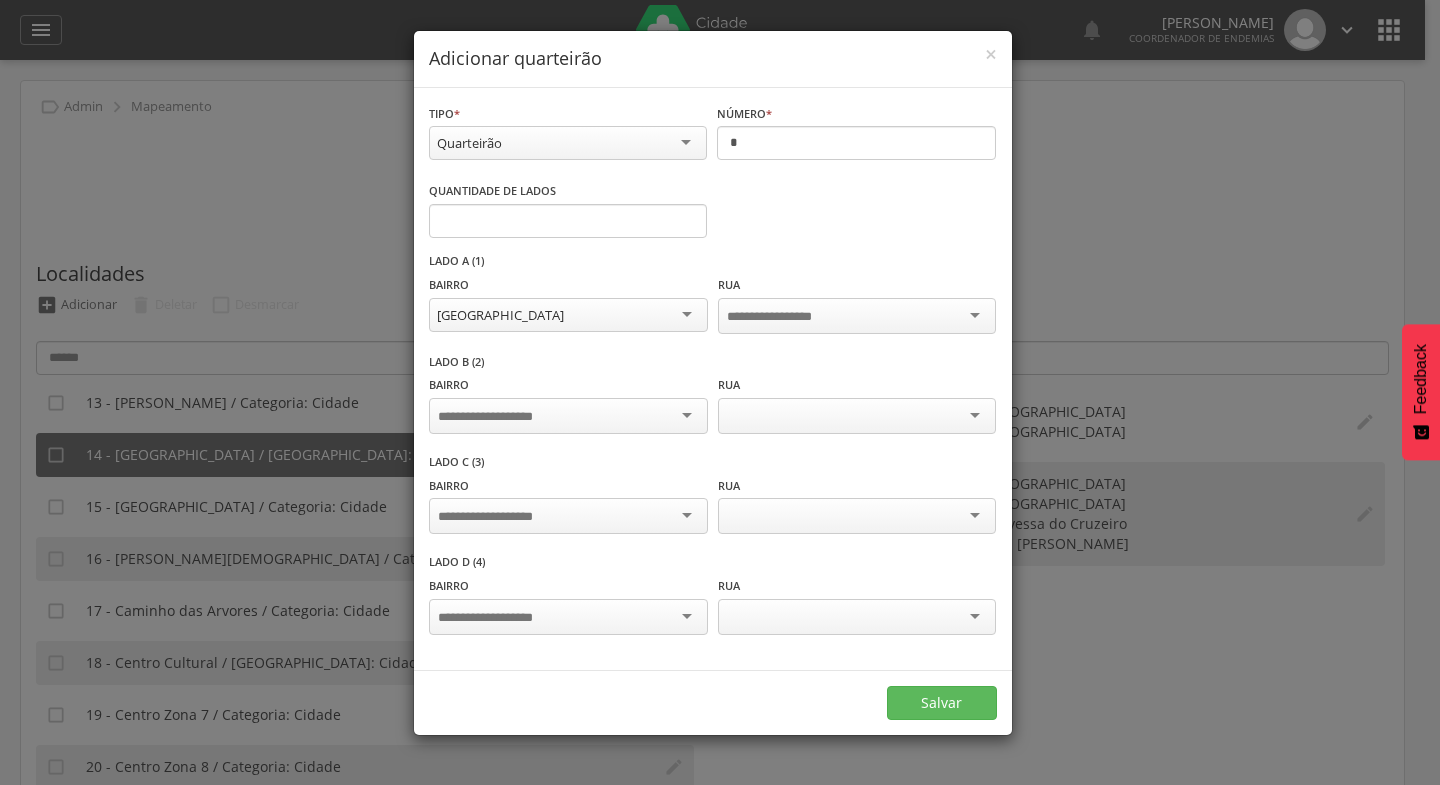click at bounding box center (568, 416) 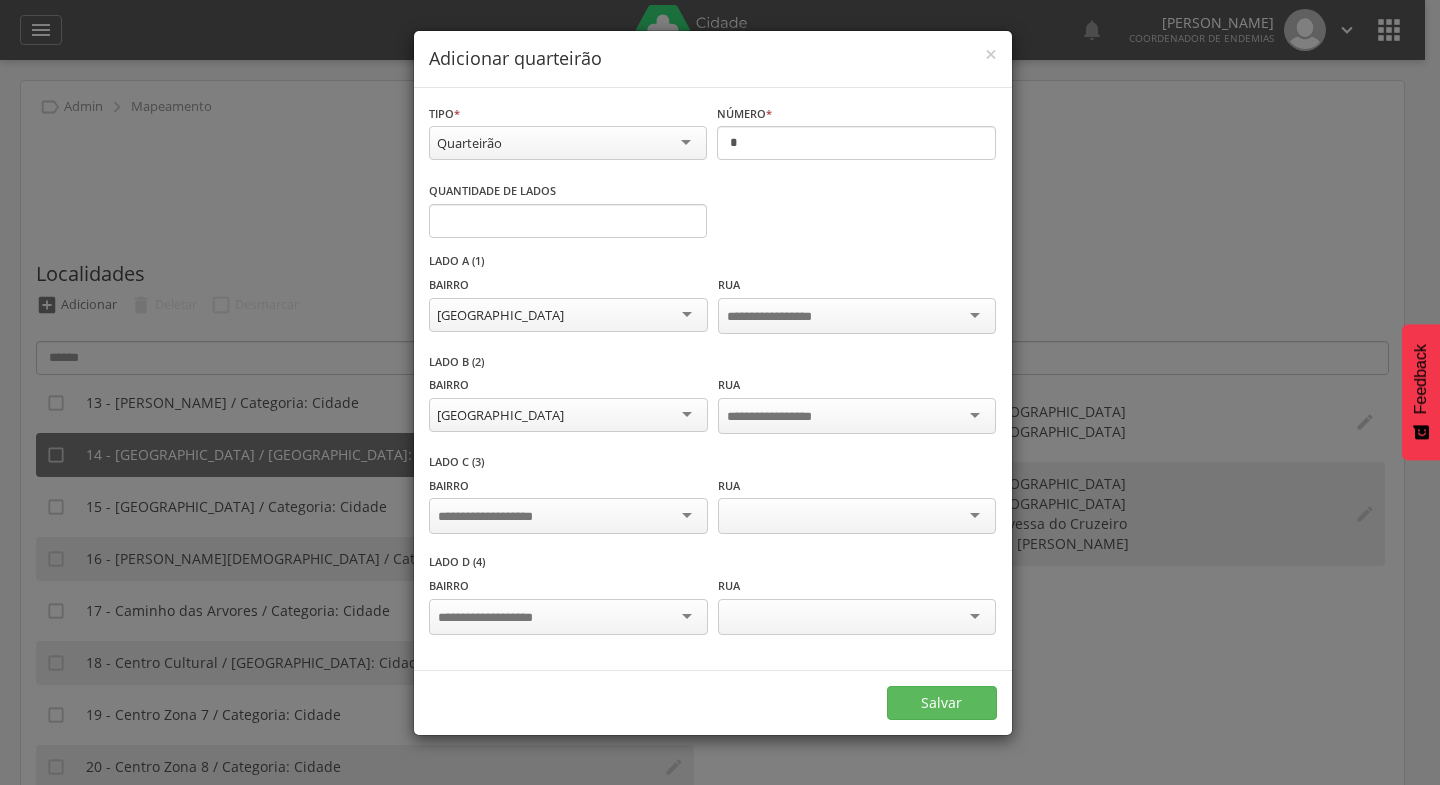 click at bounding box center [568, 516] 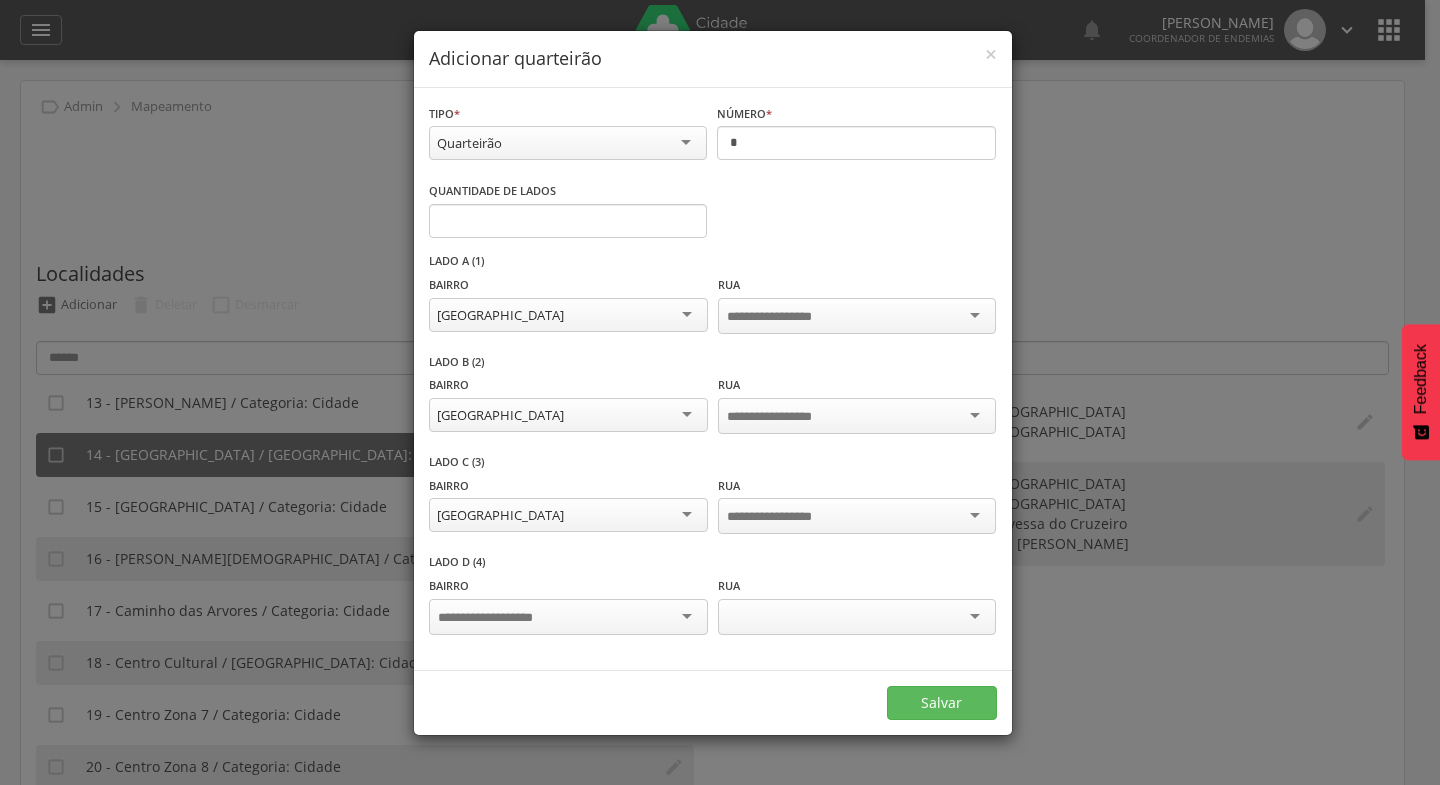 click at bounding box center [568, 617] 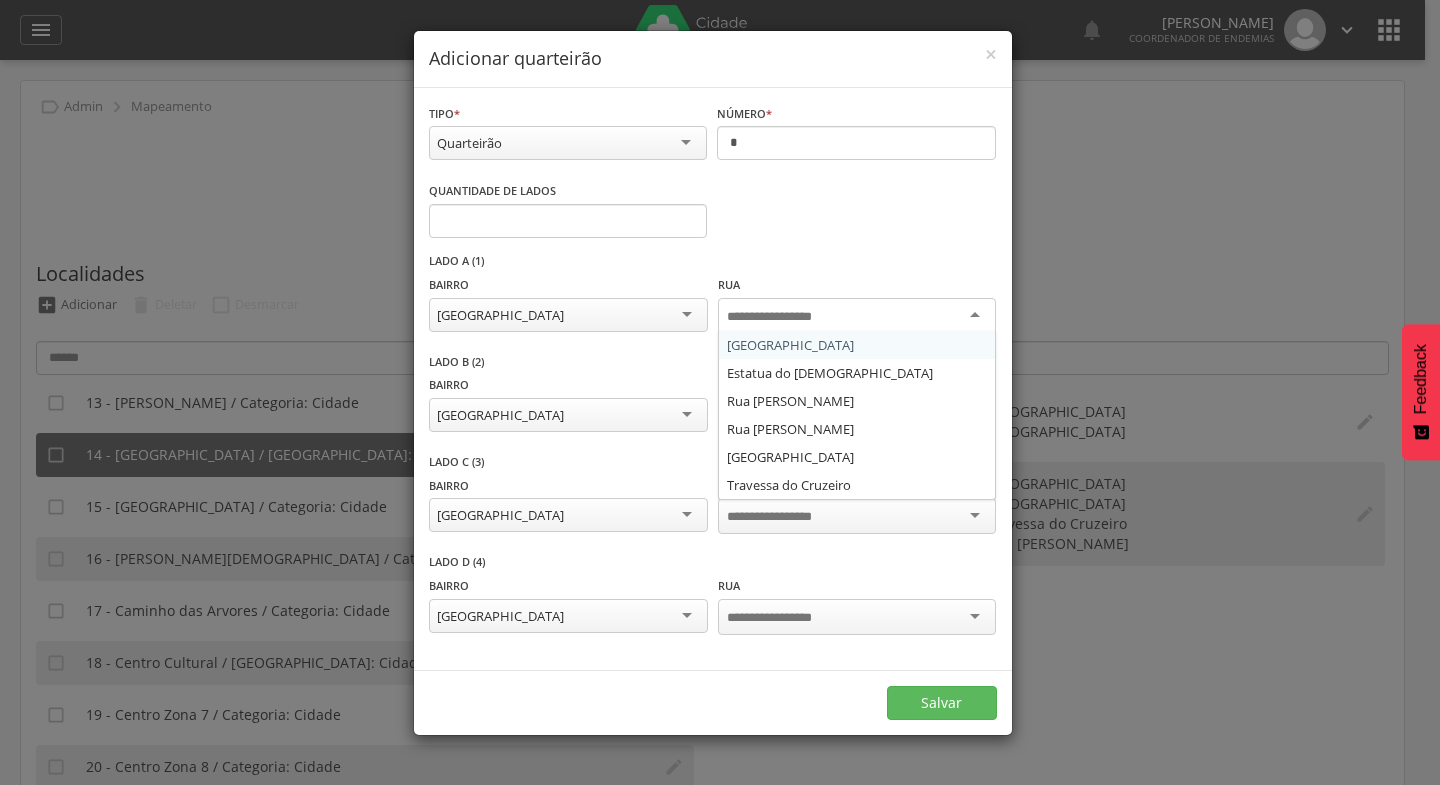 click at bounding box center (857, 316) 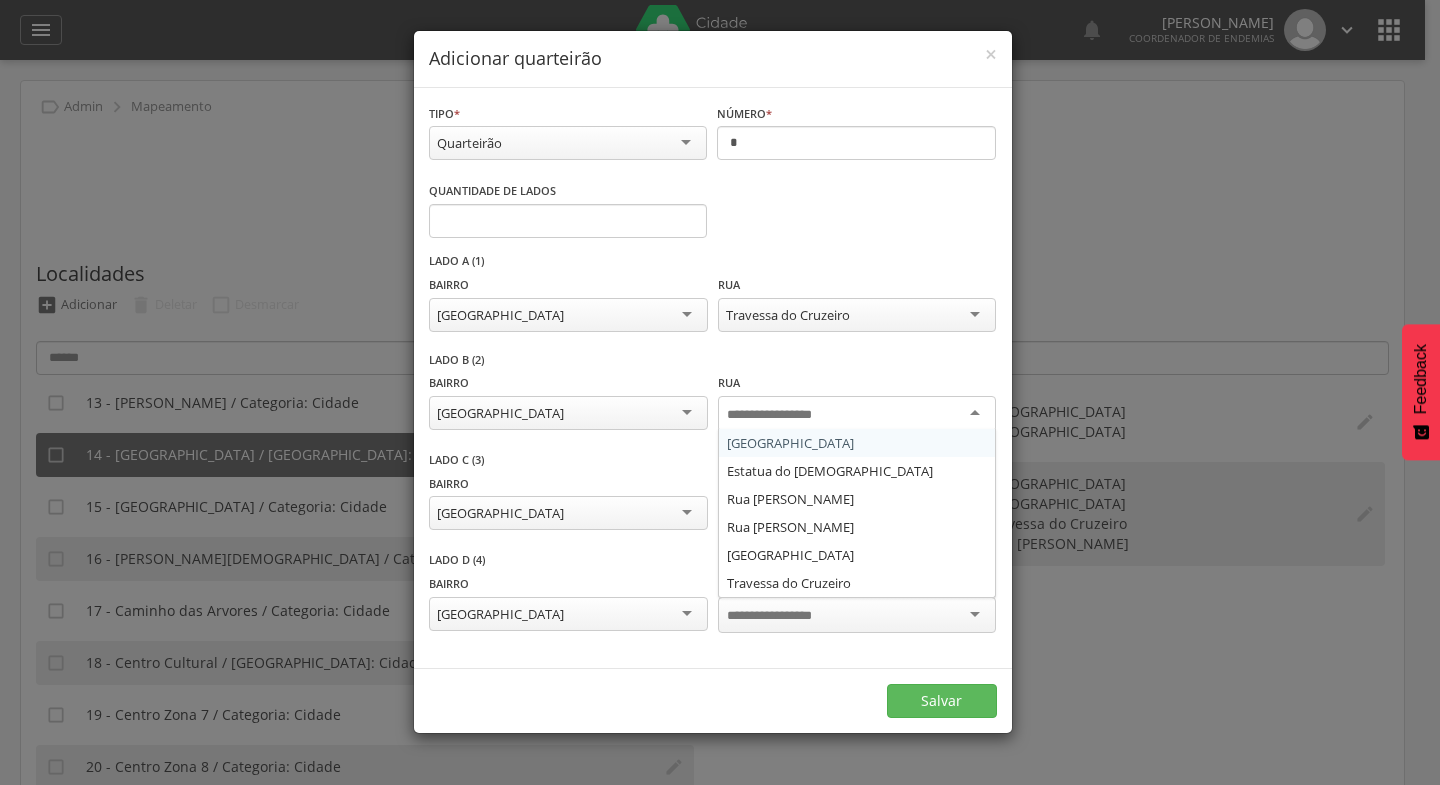 click at bounding box center (857, 414) 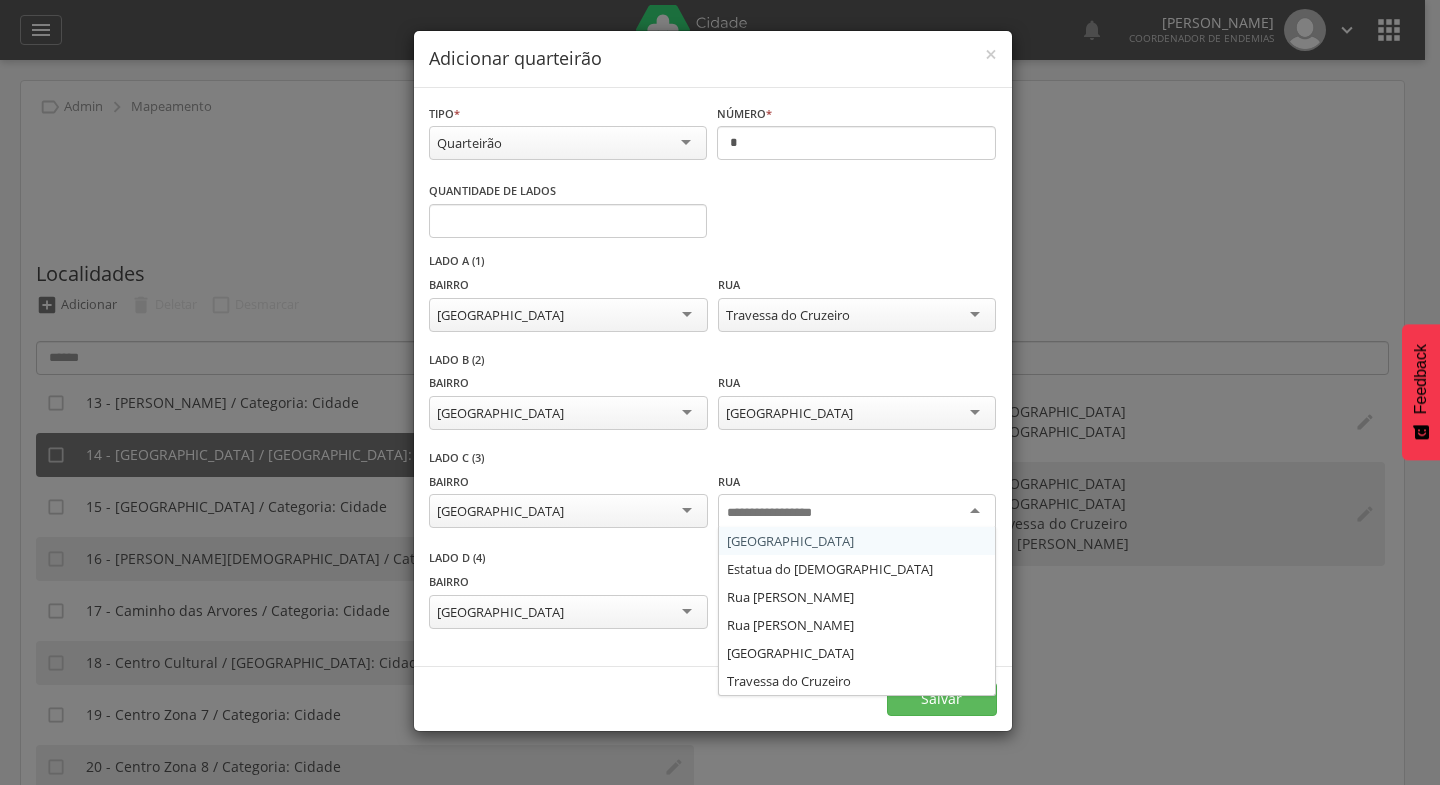 click at bounding box center (857, 512) 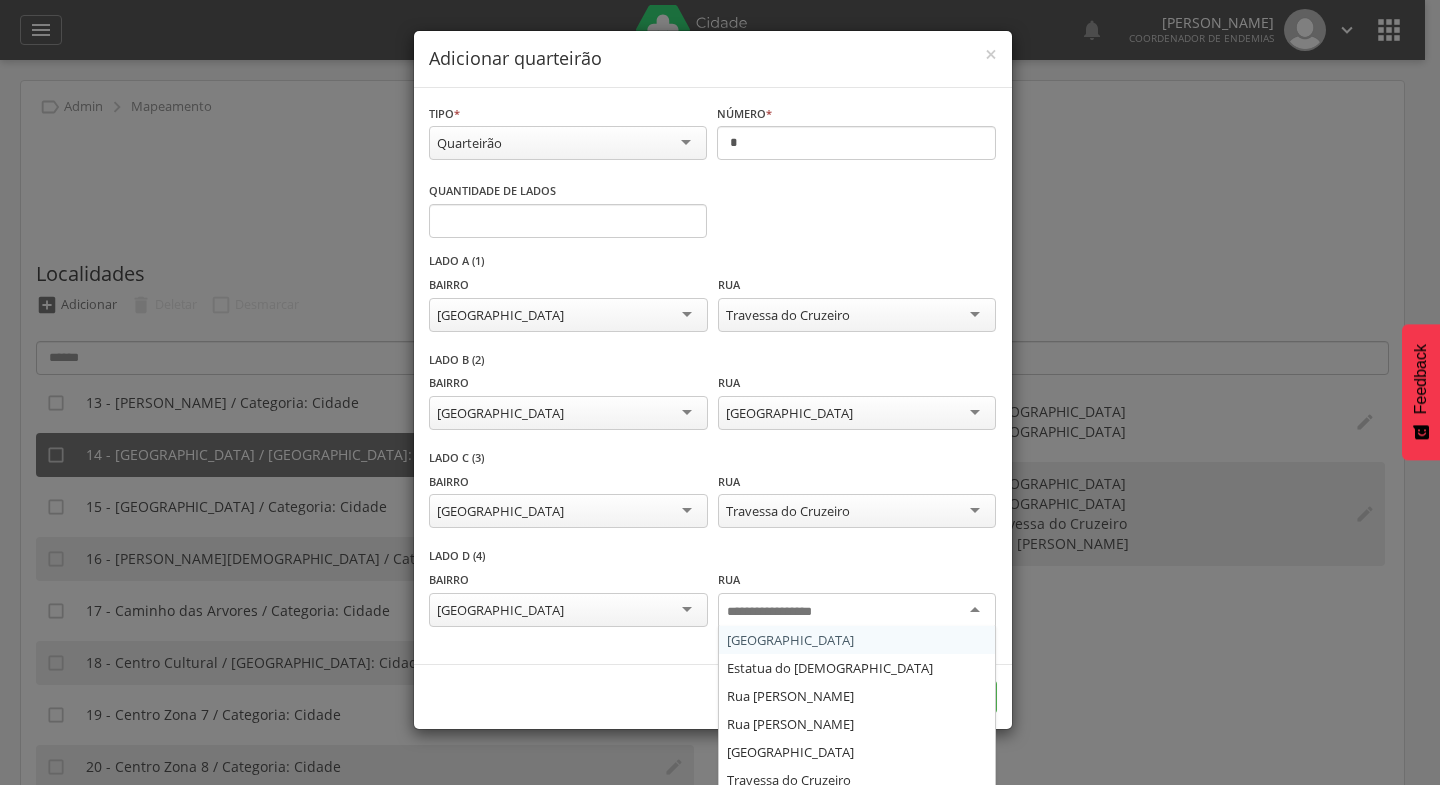 click at bounding box center (857, 611) 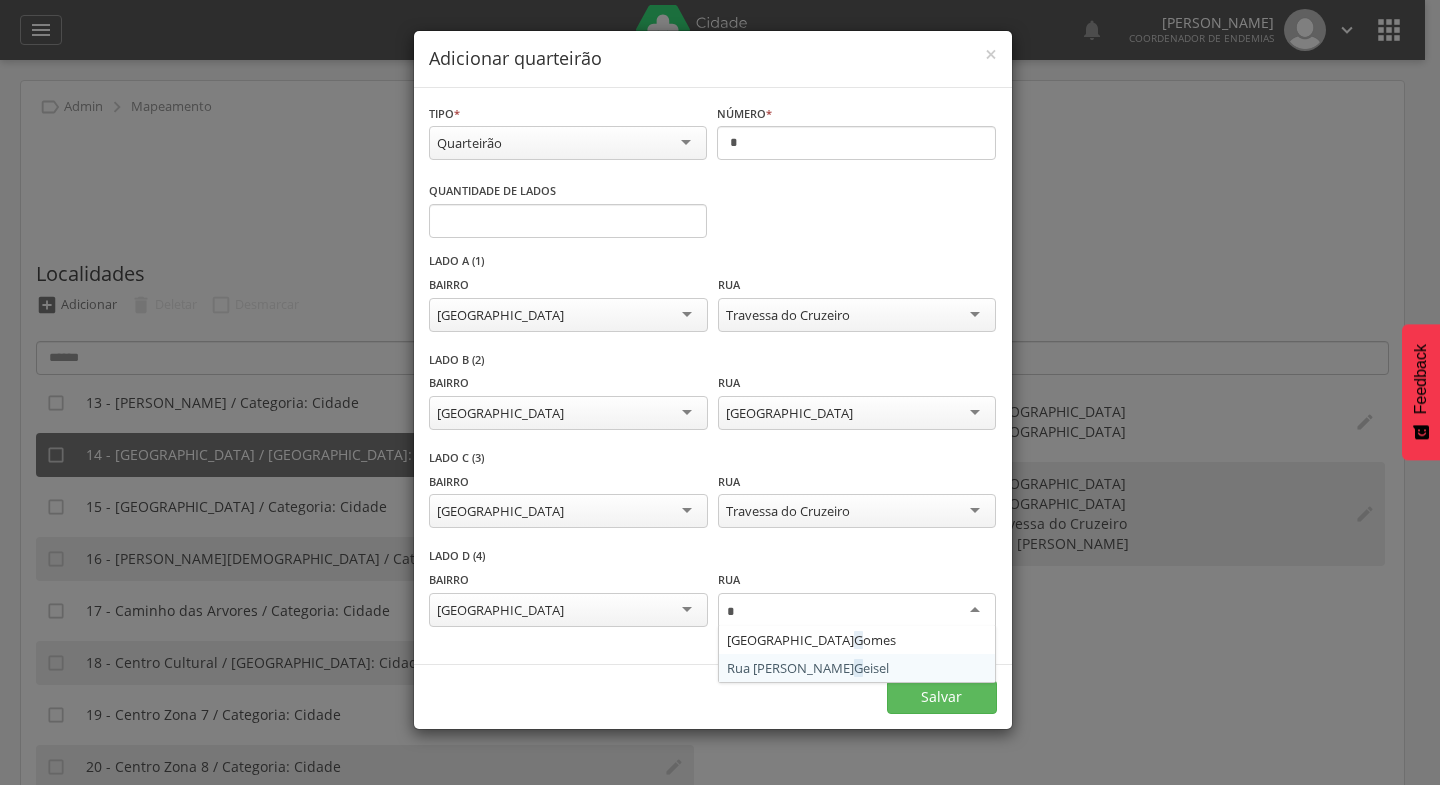 type 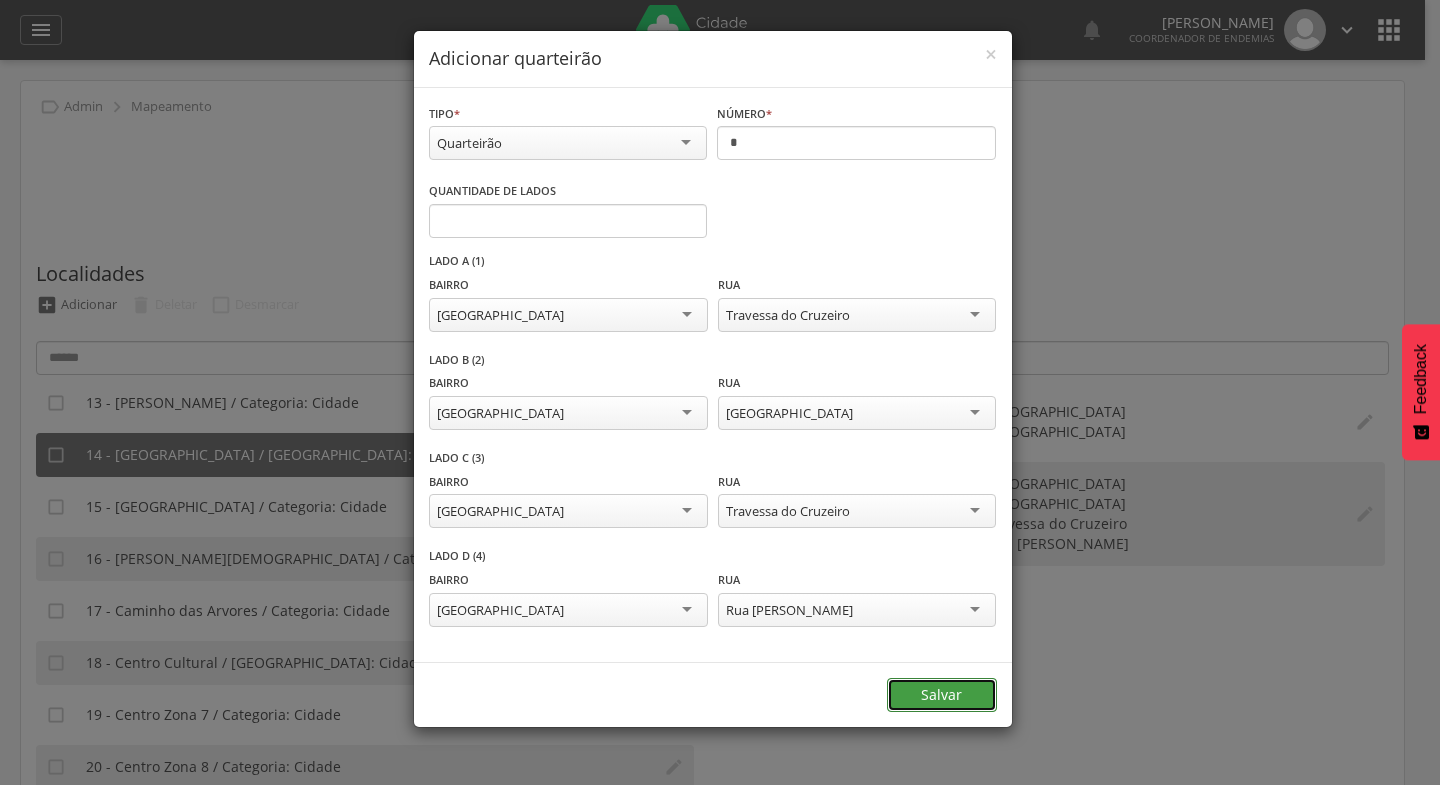 click on "Salvar" at bounding box center [942, 695] 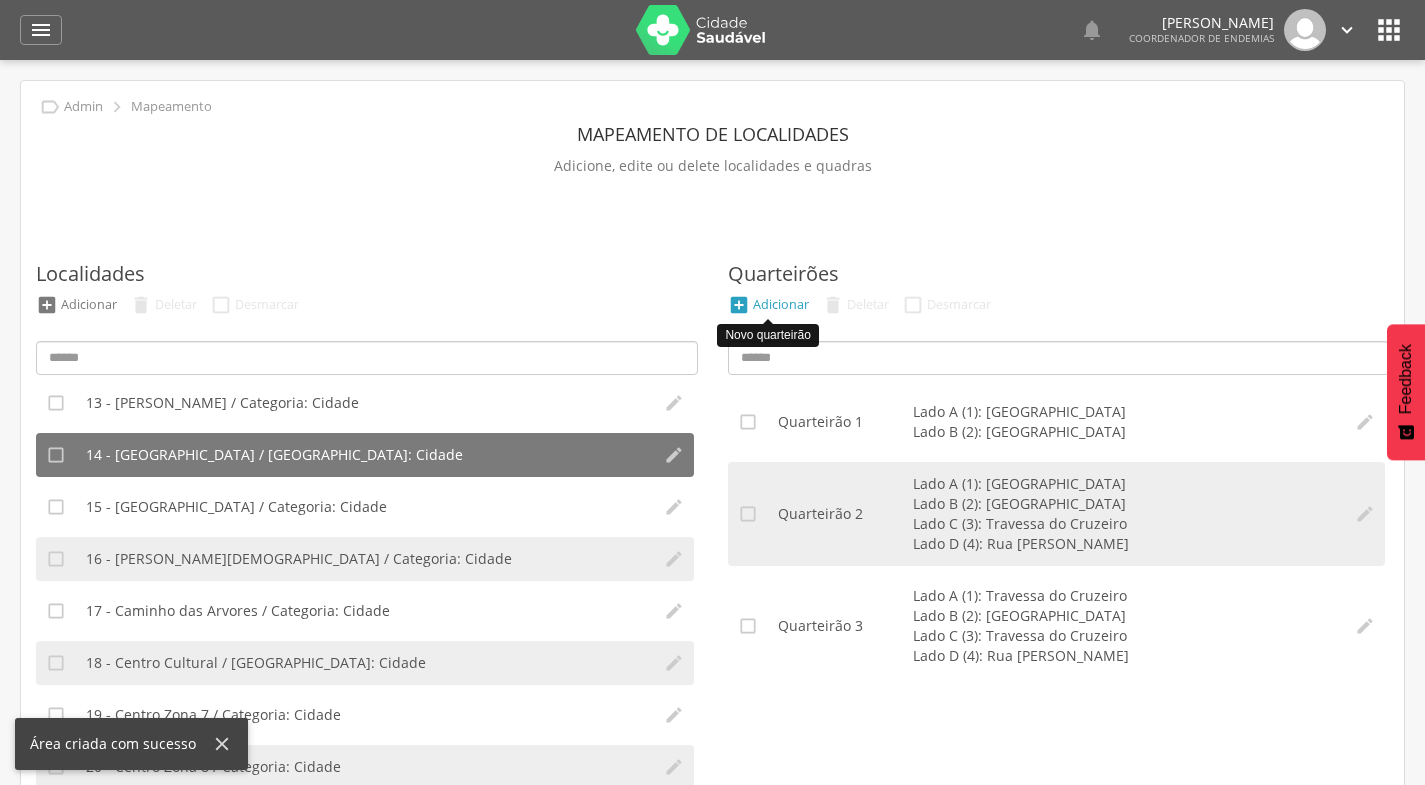 click on "Adicionar" at bounding box center (781, 304) 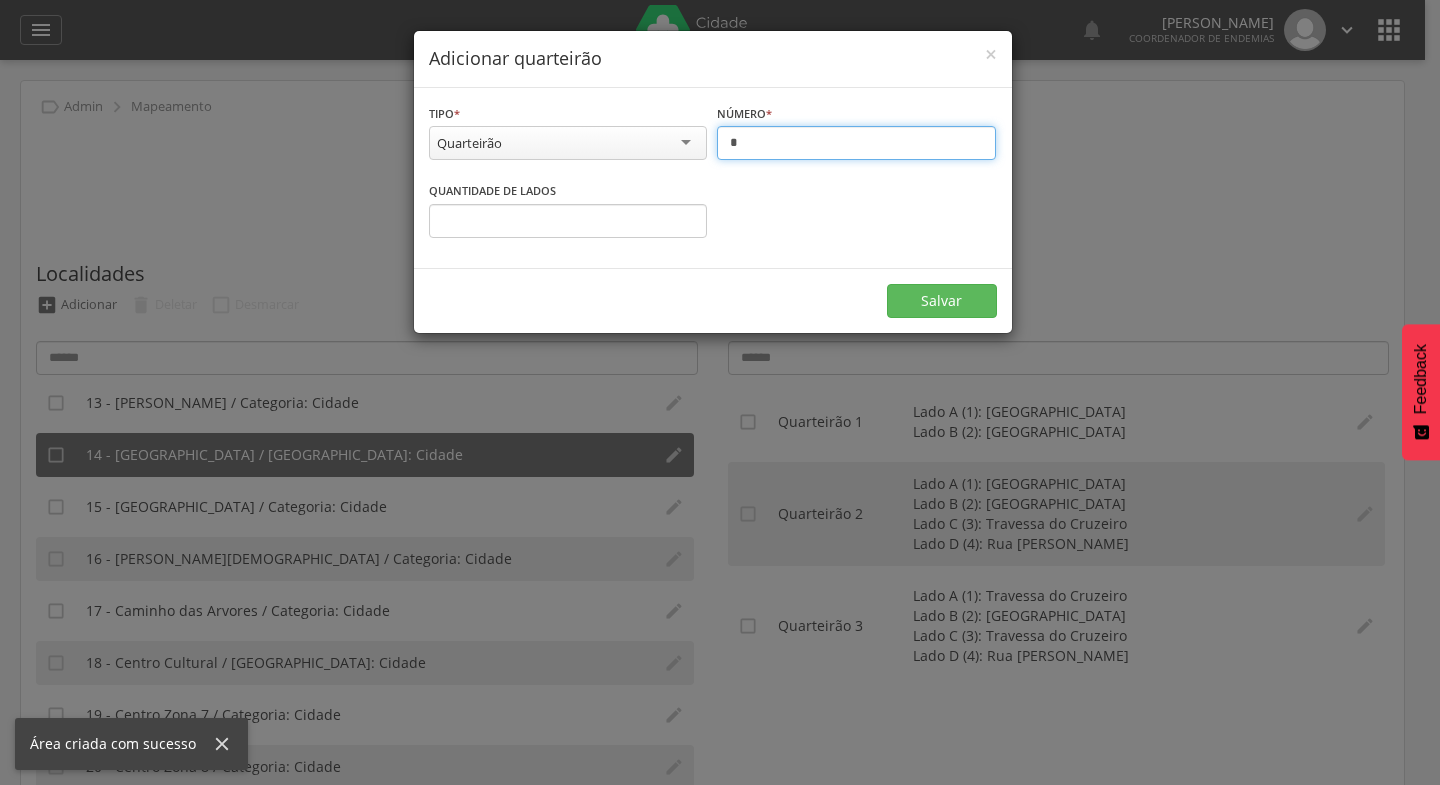 click on "*" at bounding box center [856, 143] 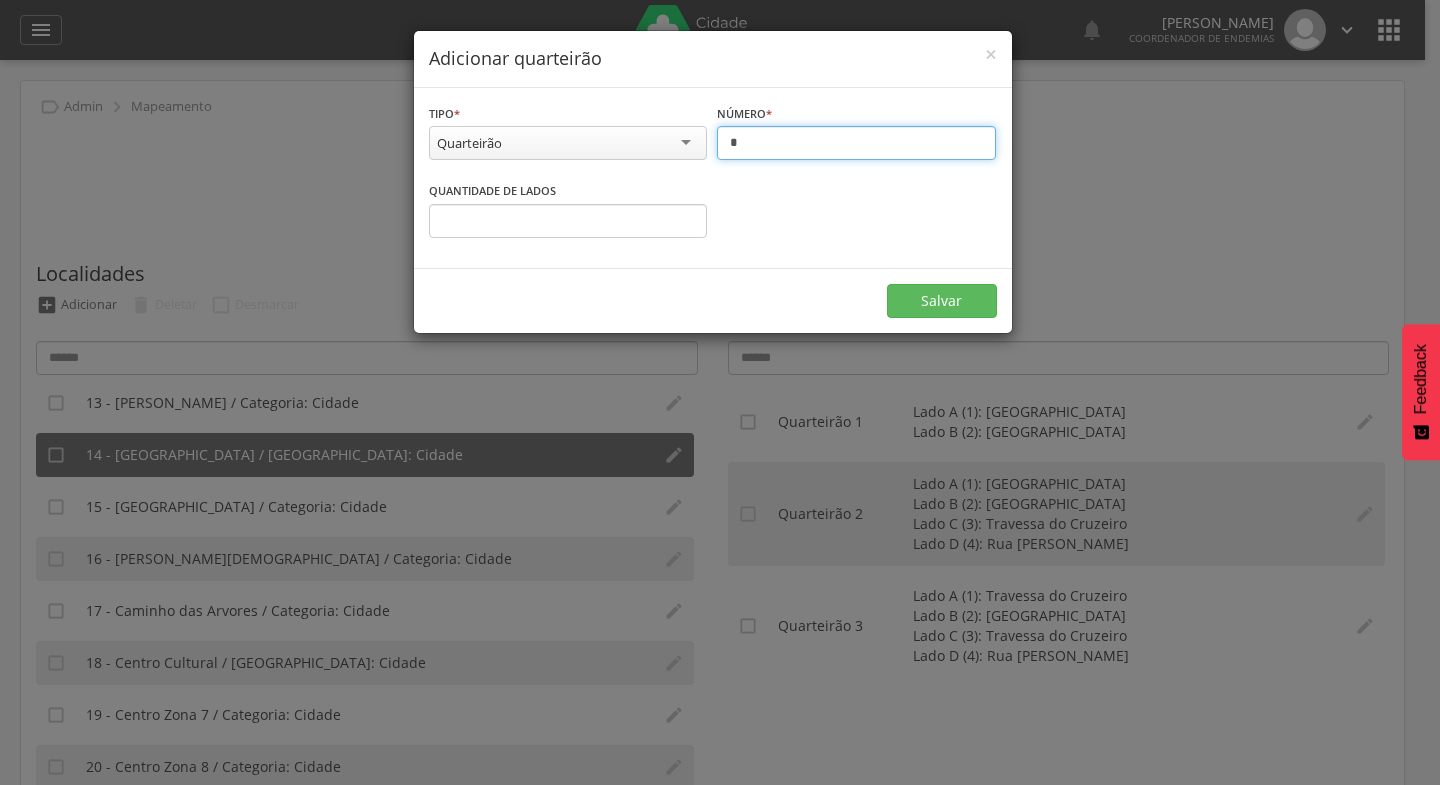 type on "*" 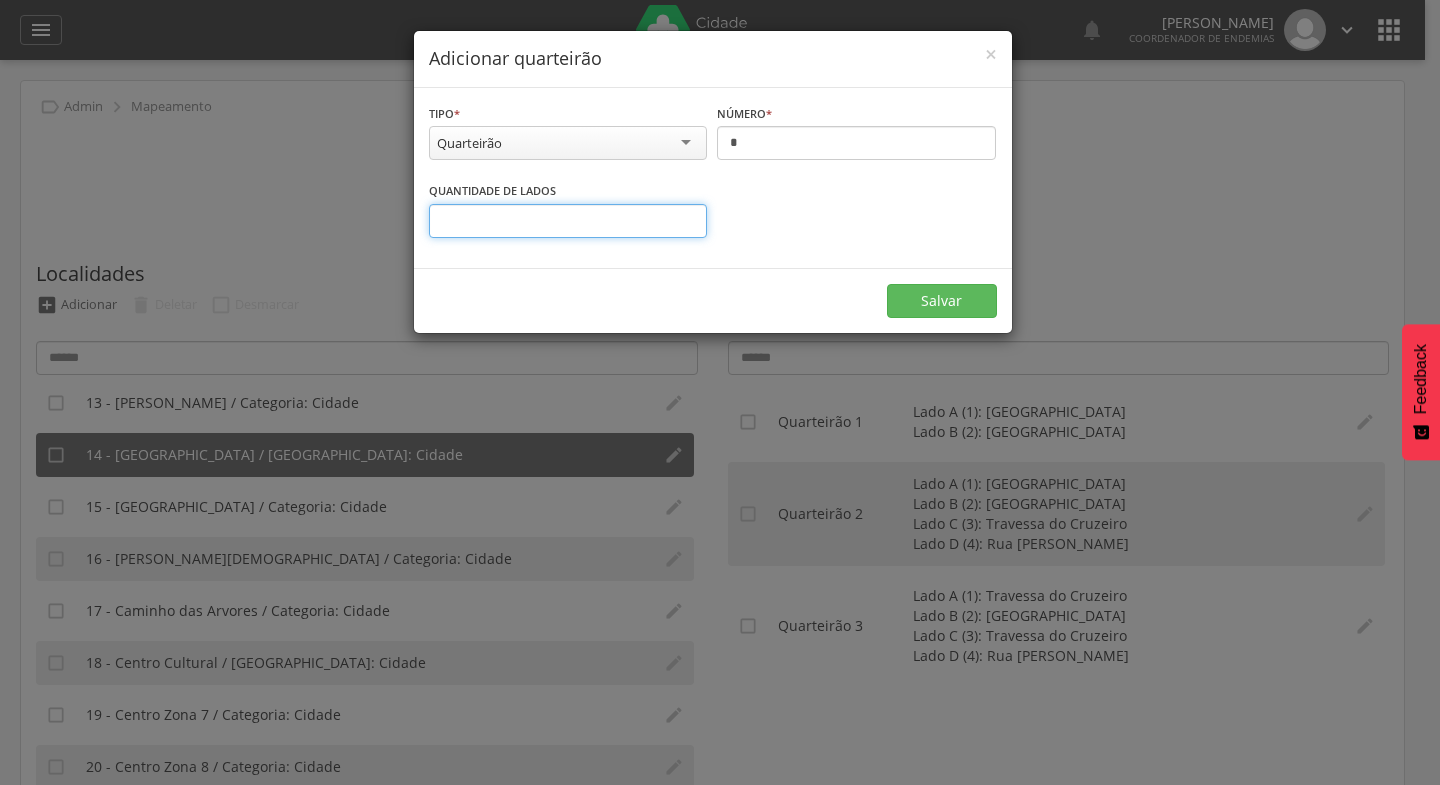 click on "*" at bounding box center [568, 221] 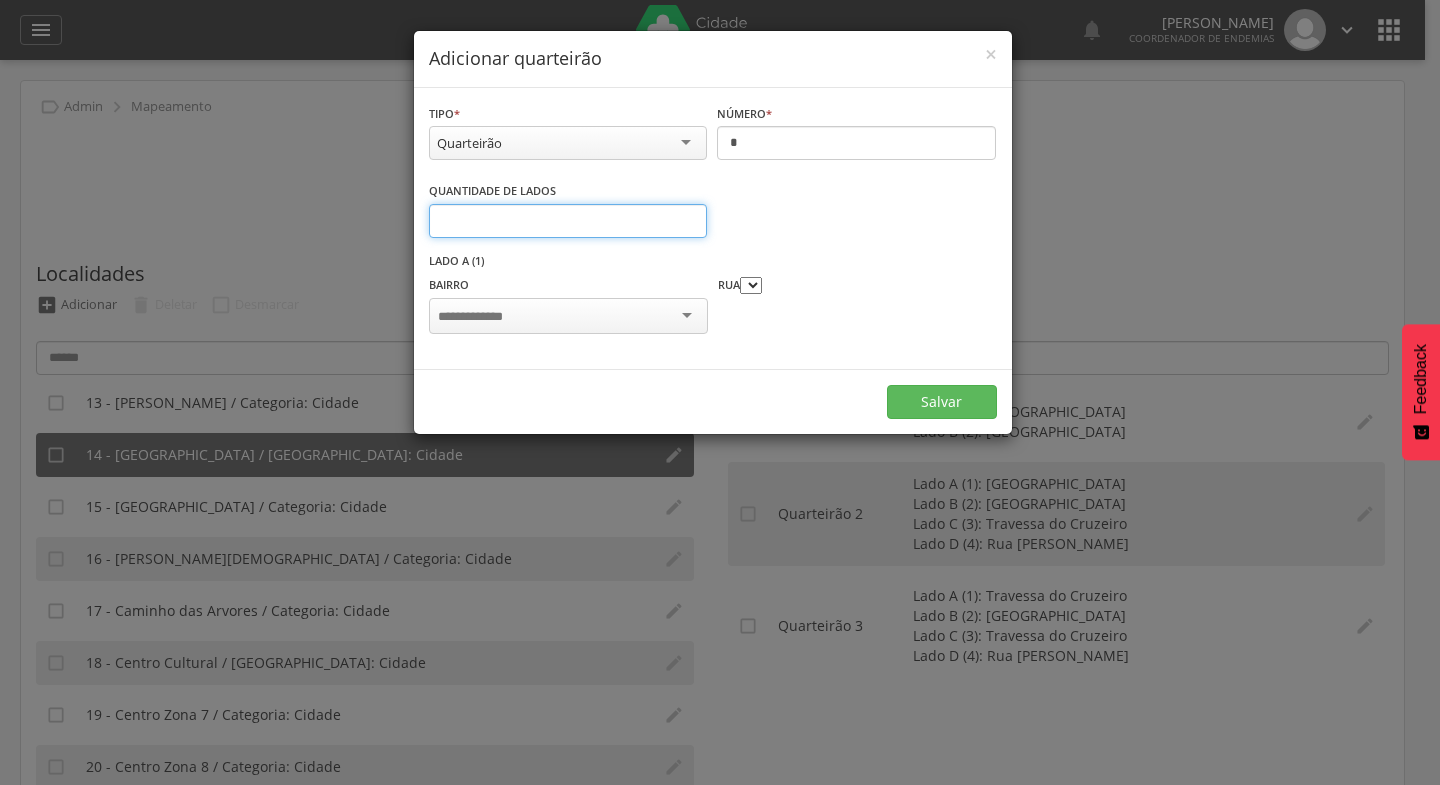 click on "*" at bounding box center [568, 221] 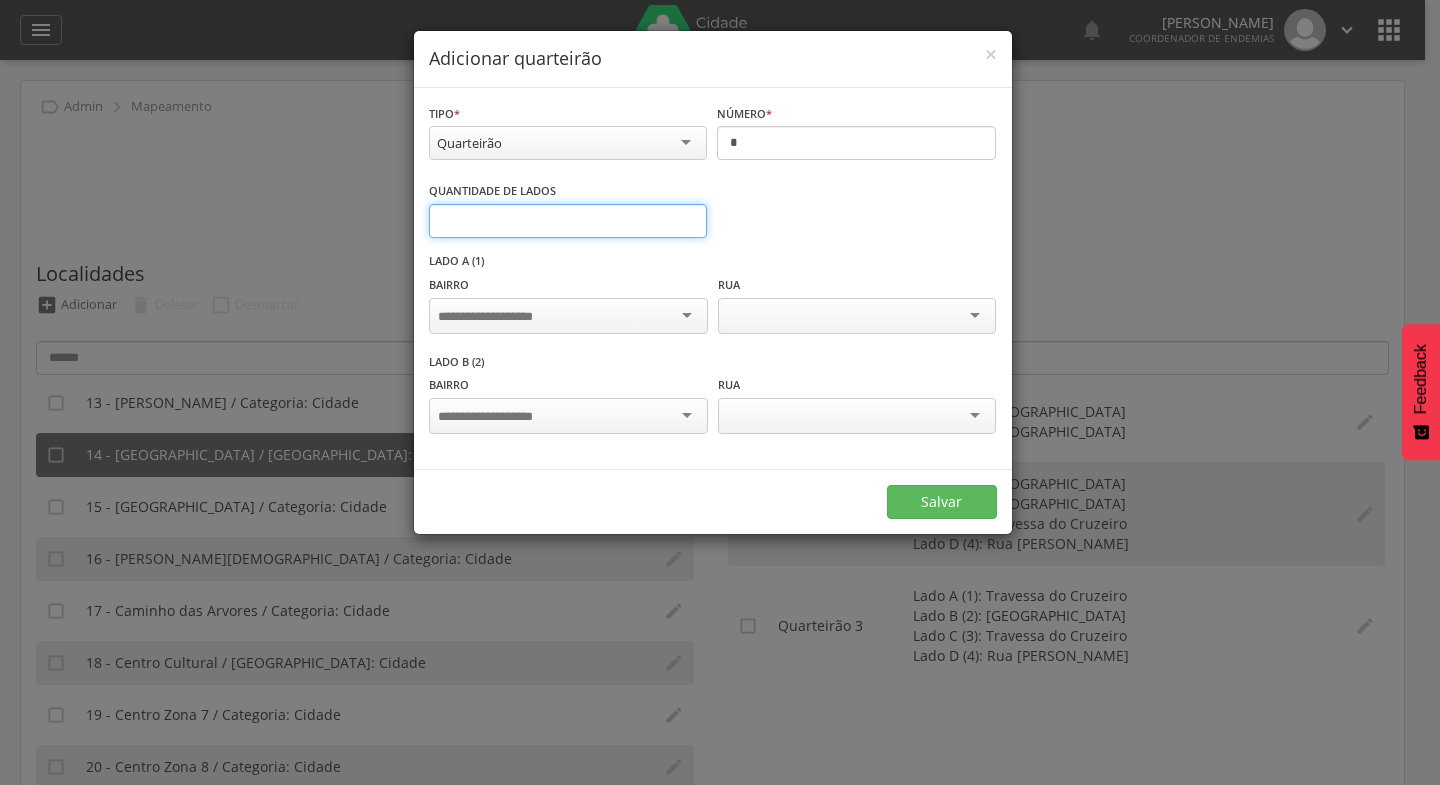 click on "*" at bounding box center [568, 221] 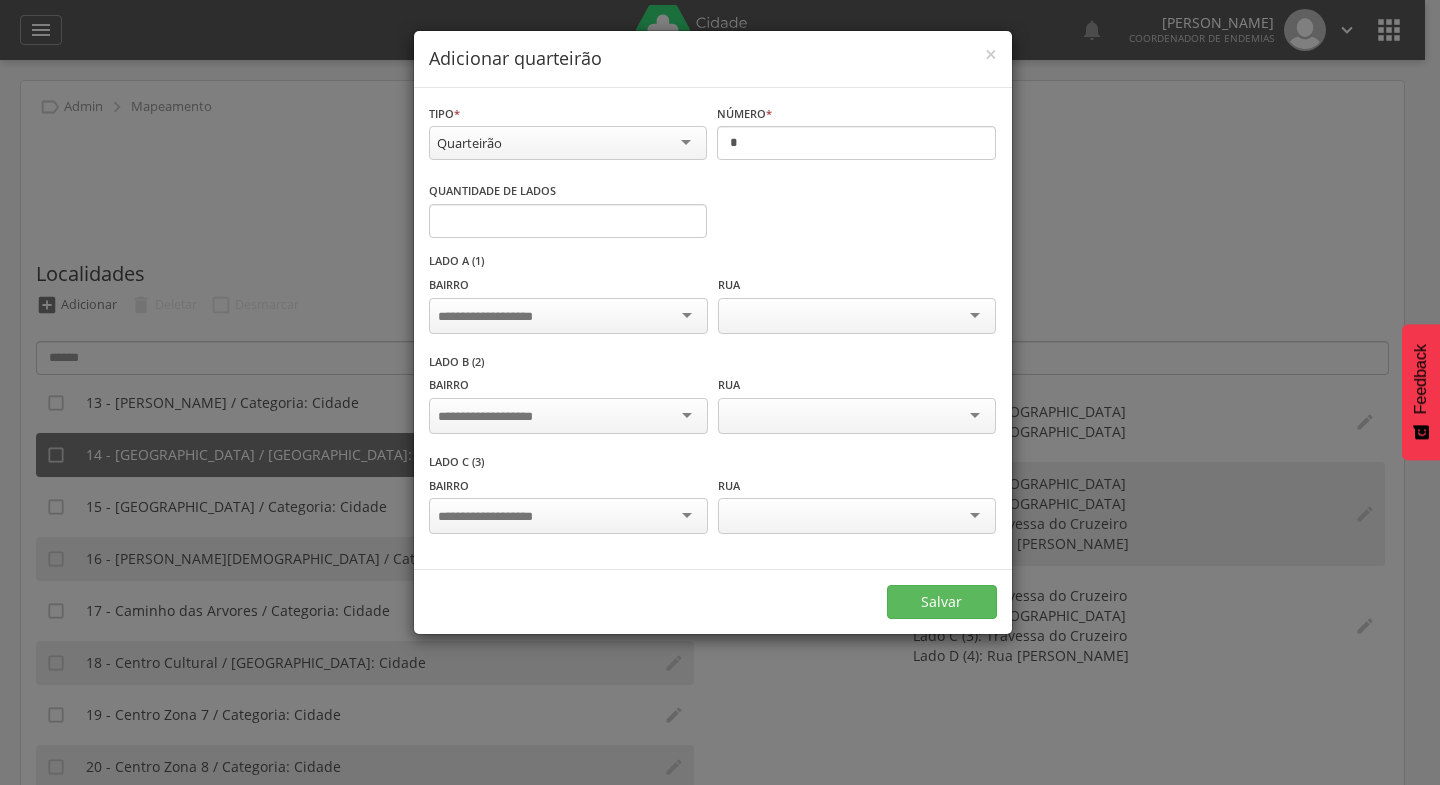 click at bounding box center (568, 316) 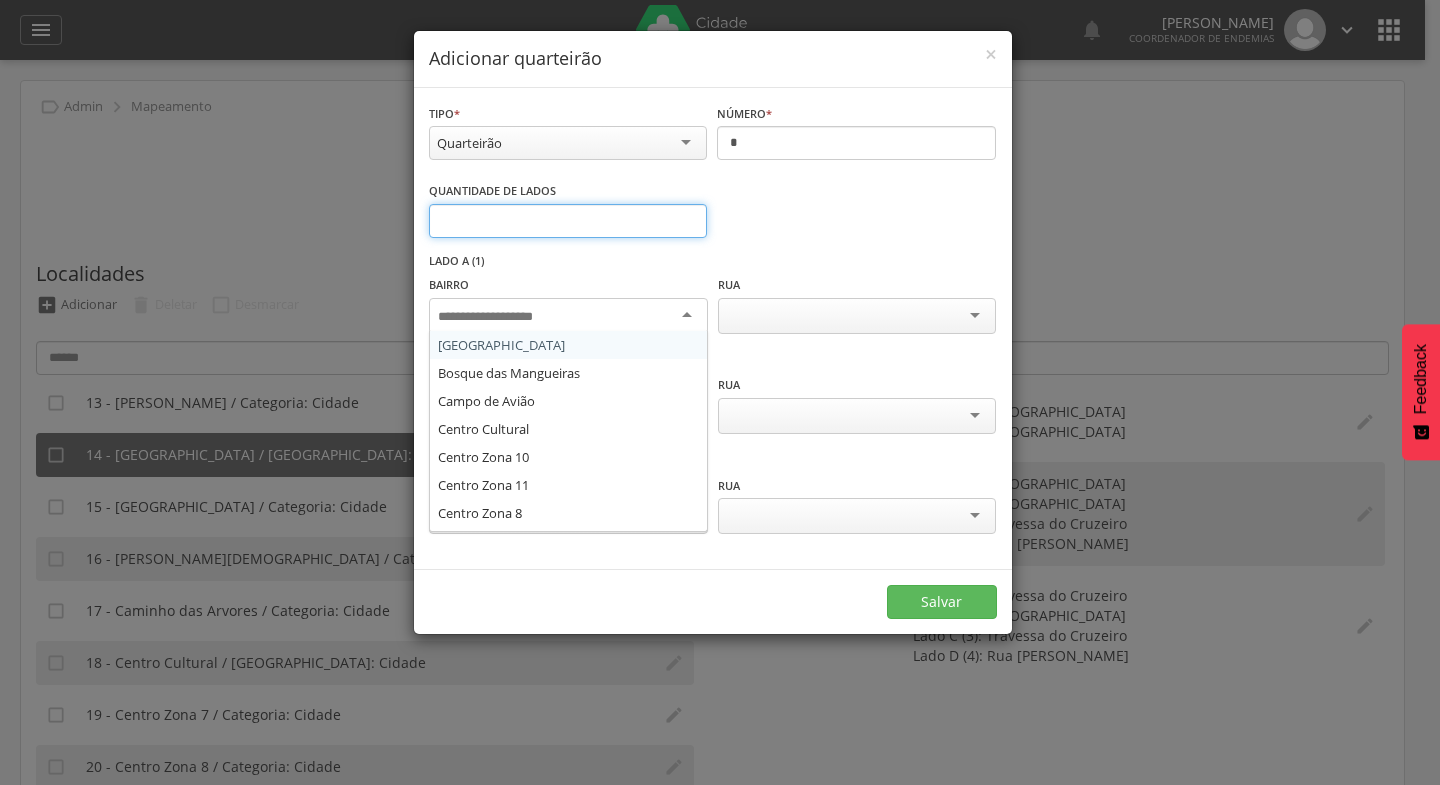 type on "*" 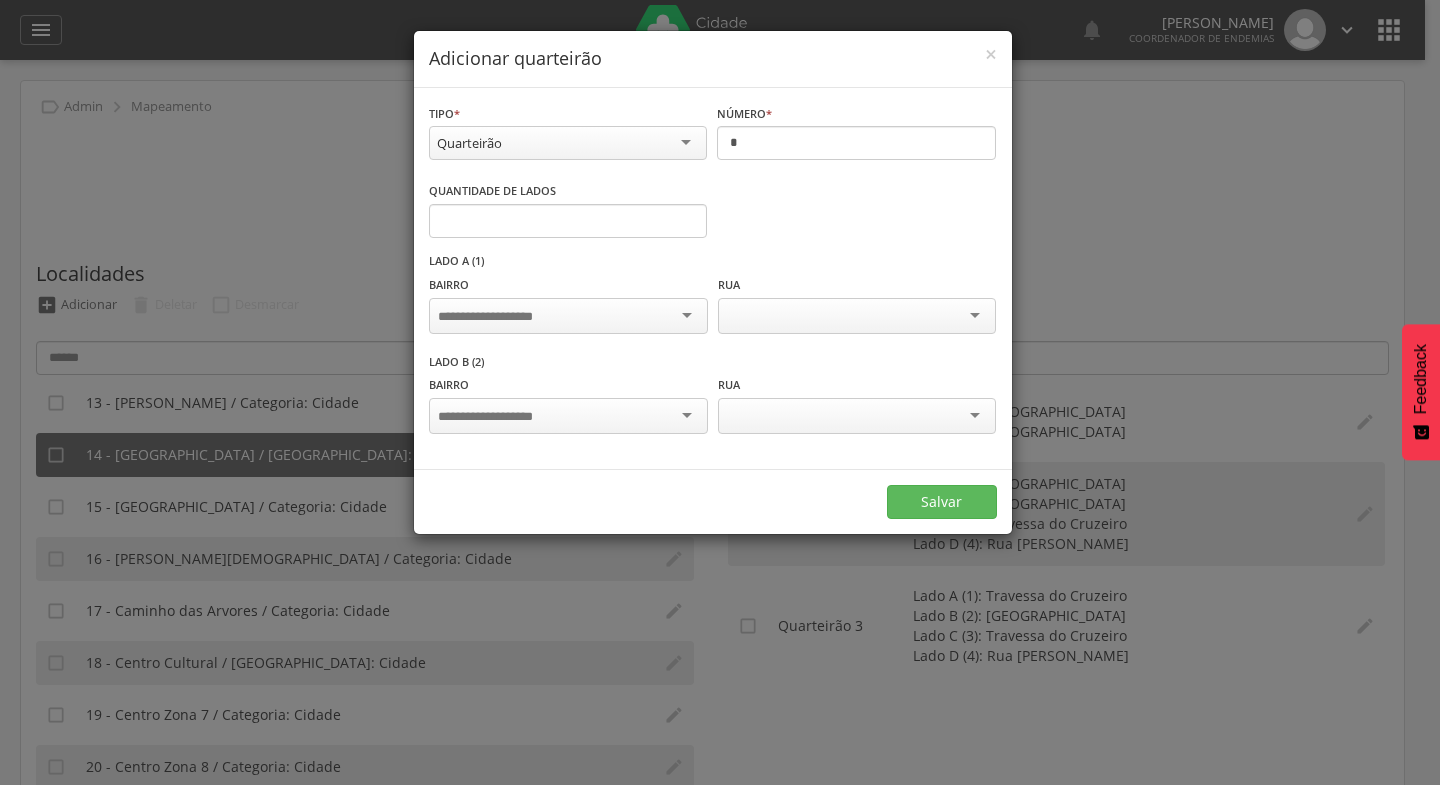 click at bounding box center (568, 316) 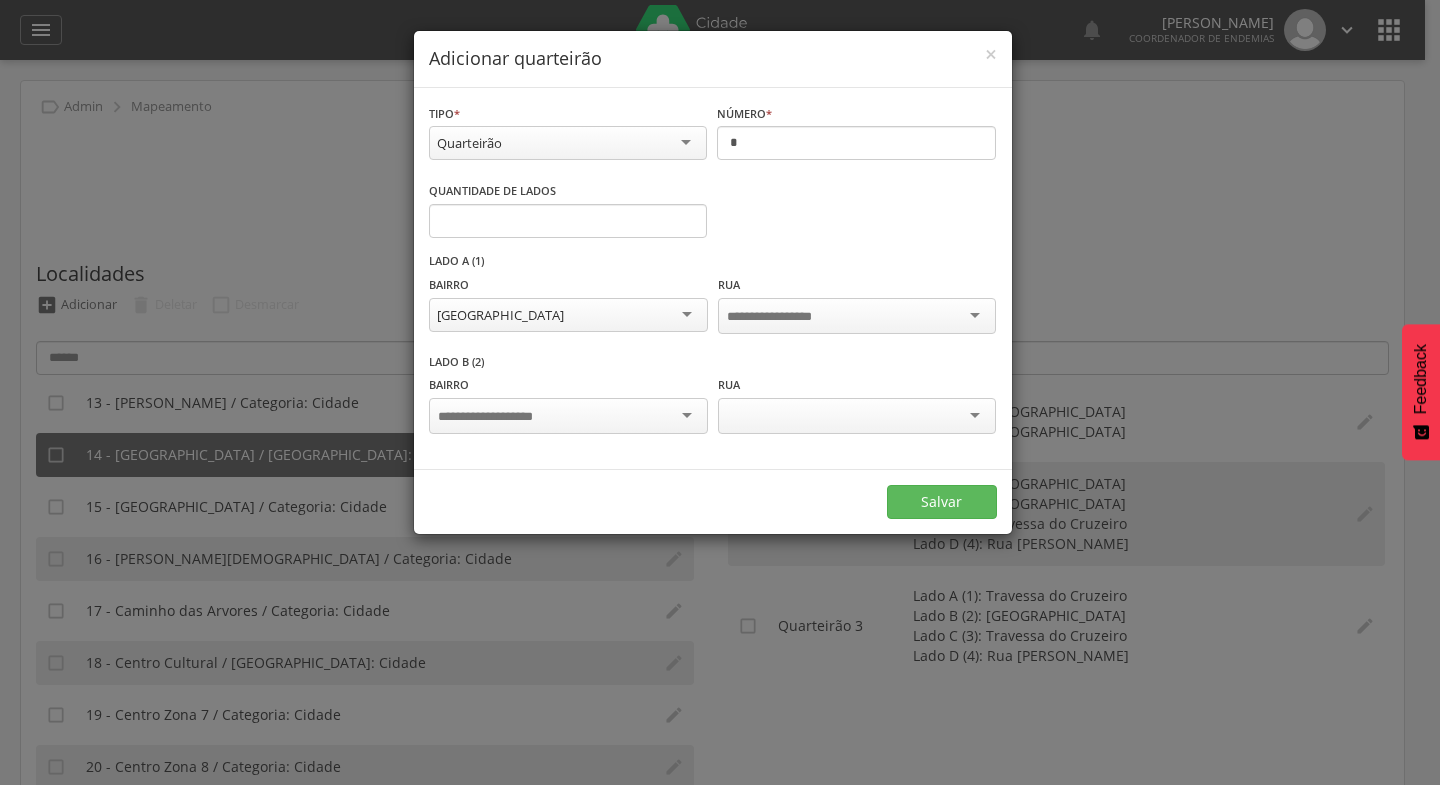 click at bounding box center (568, 416) 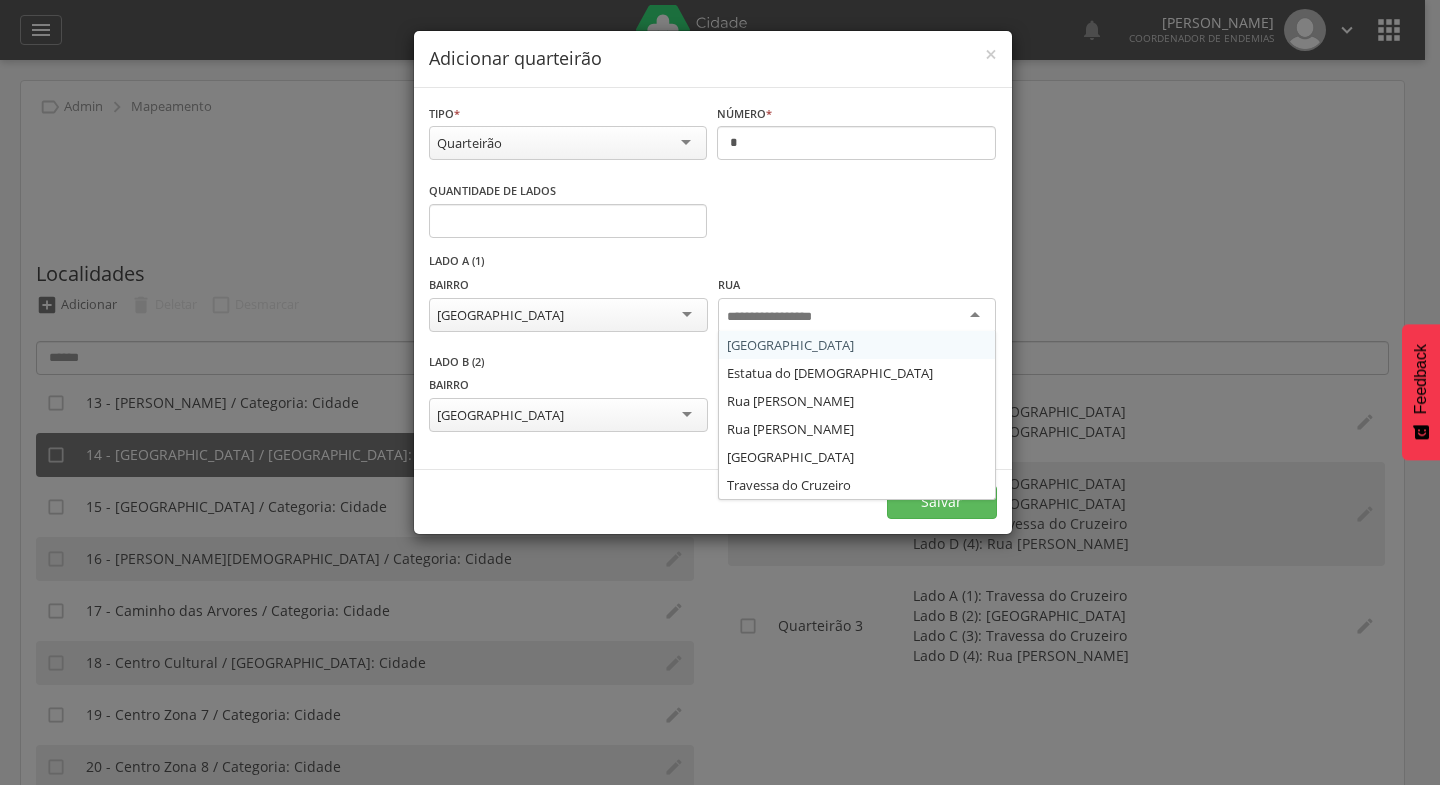 click at bounding box center (857, 316) 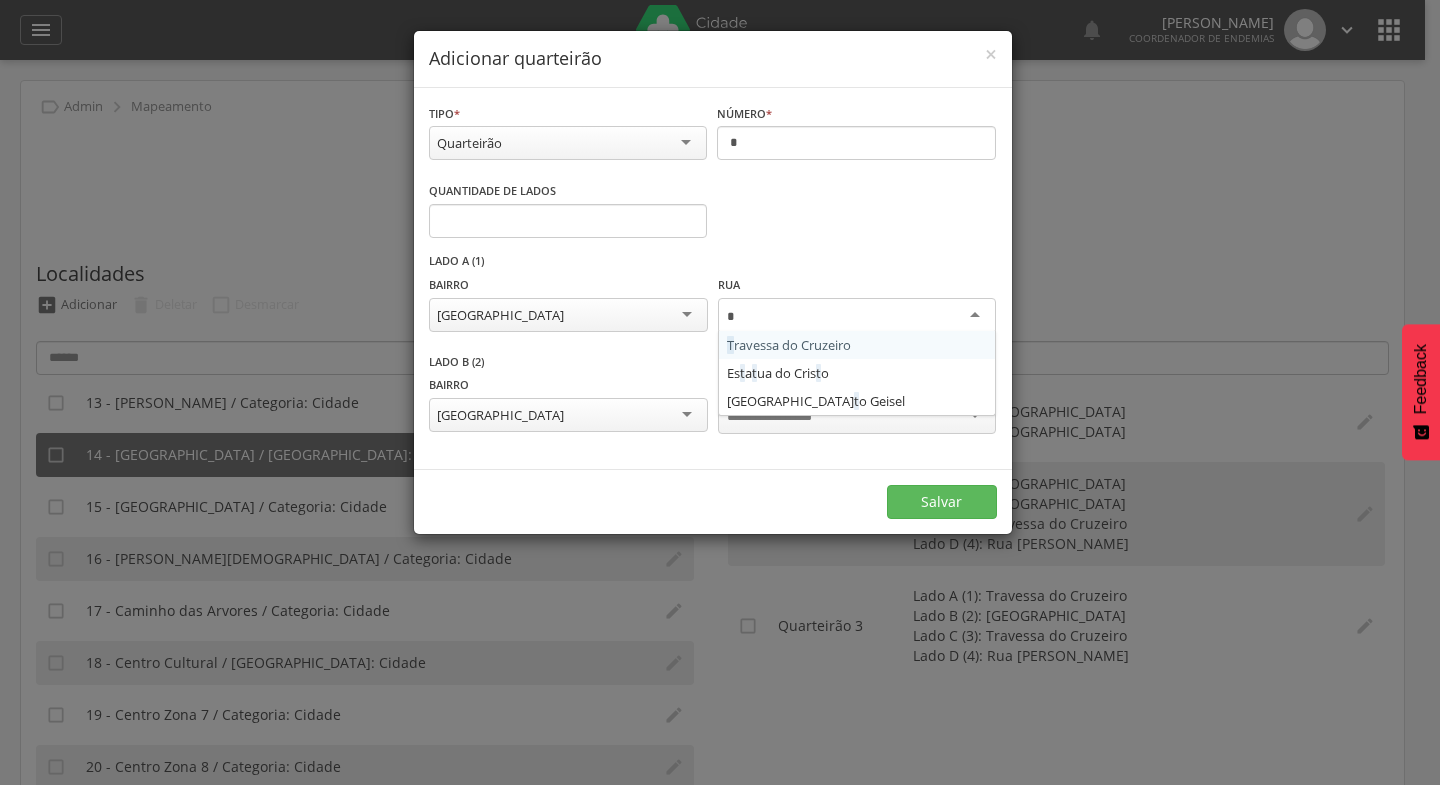 type on "**" 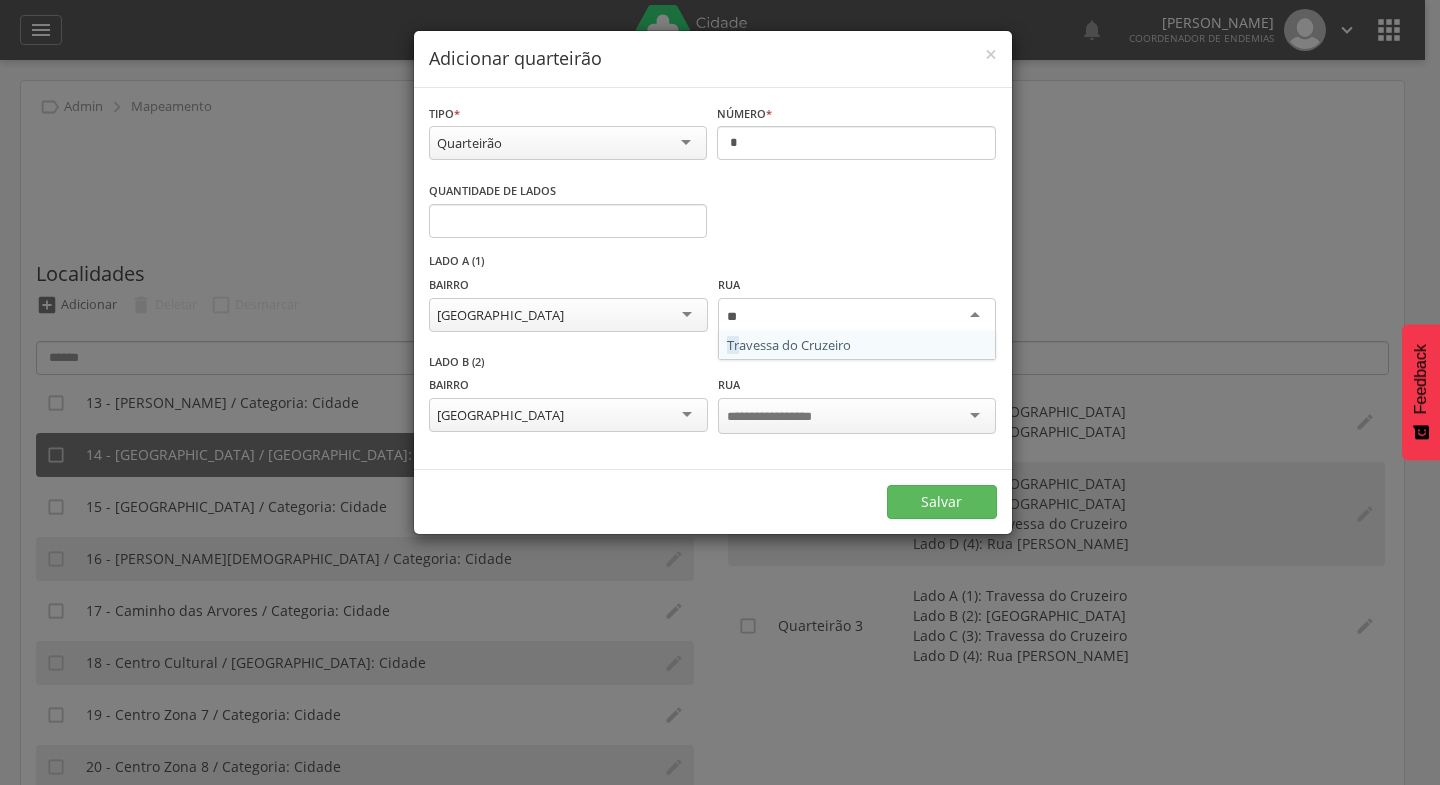 type 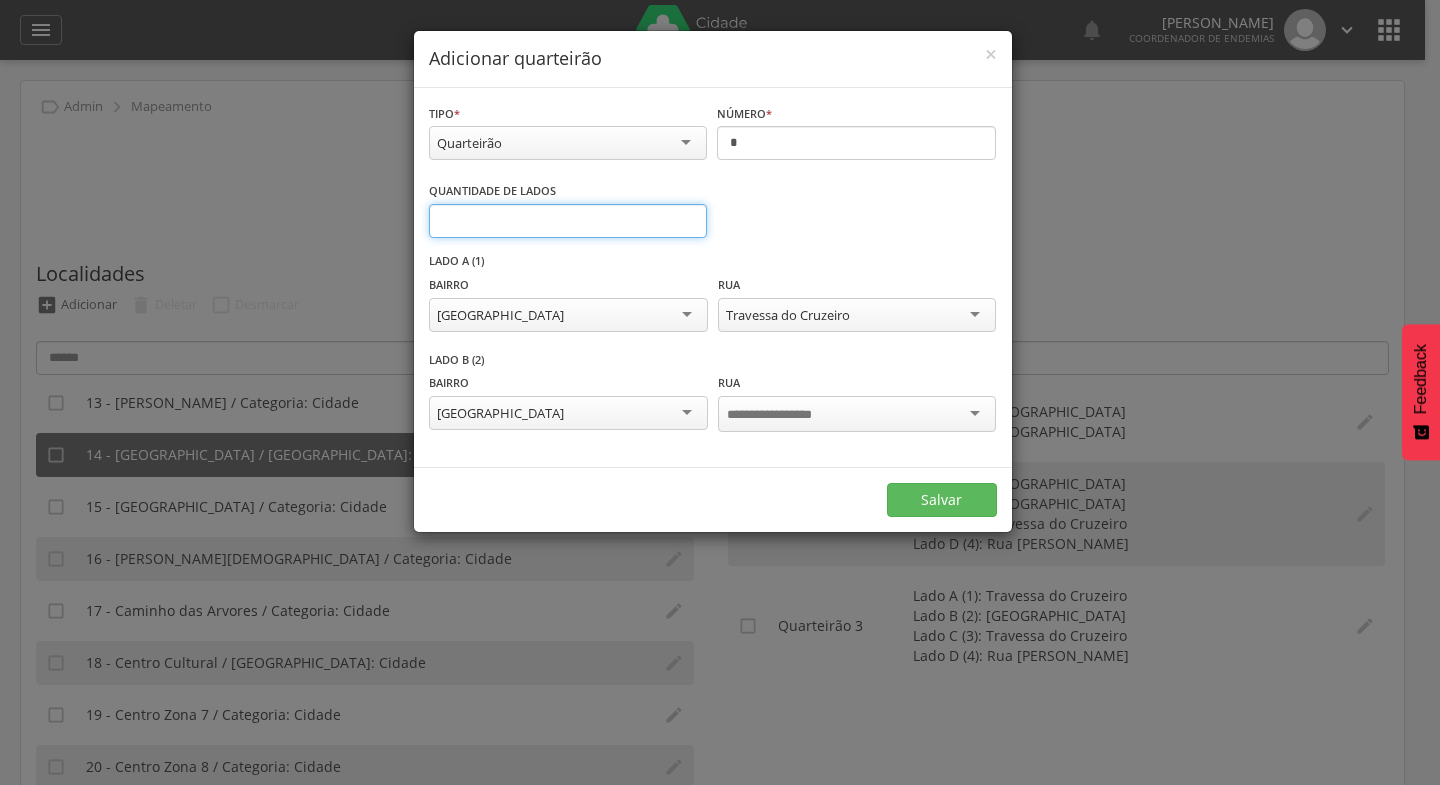 type on "*" 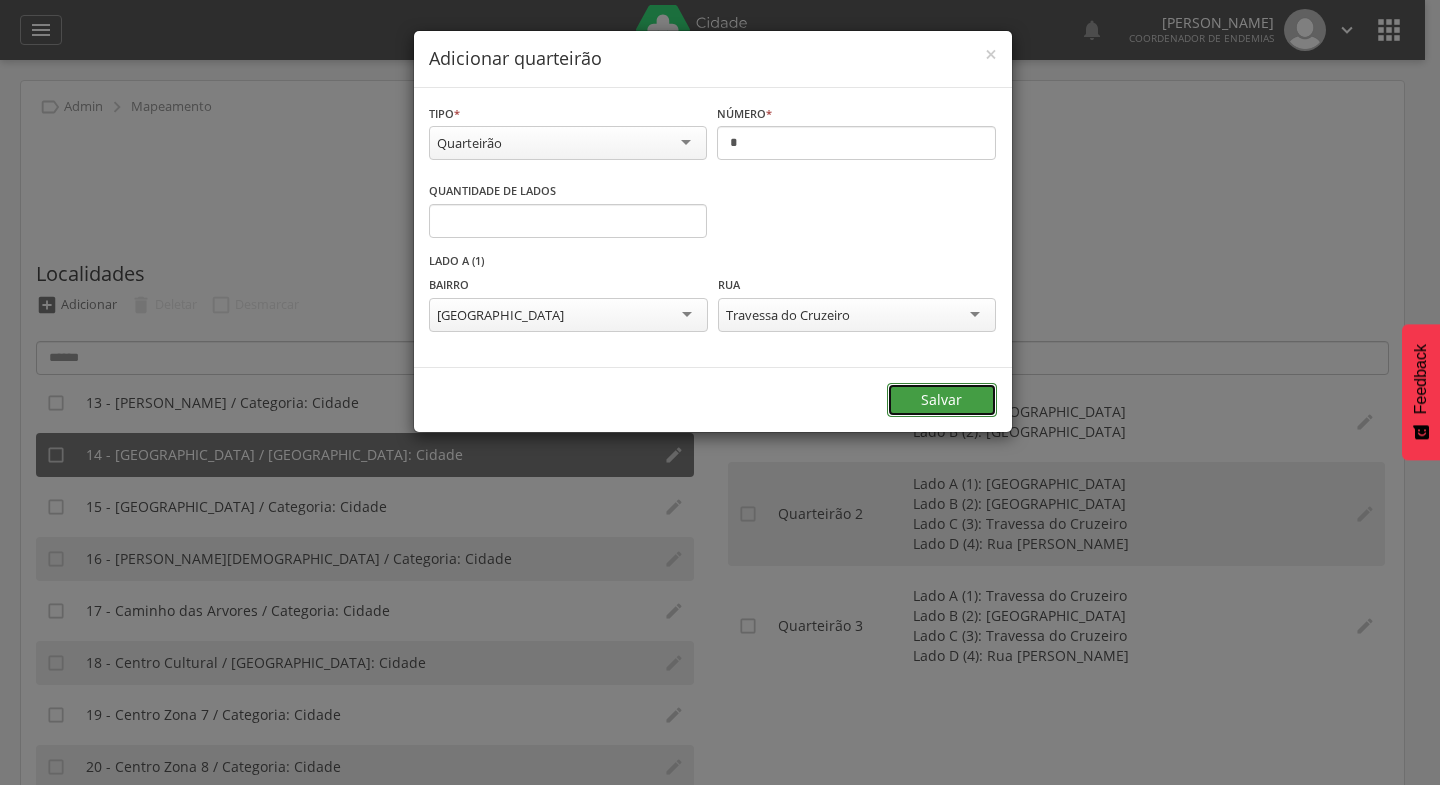 click on "Salvar" at bounding box center (942, 400) 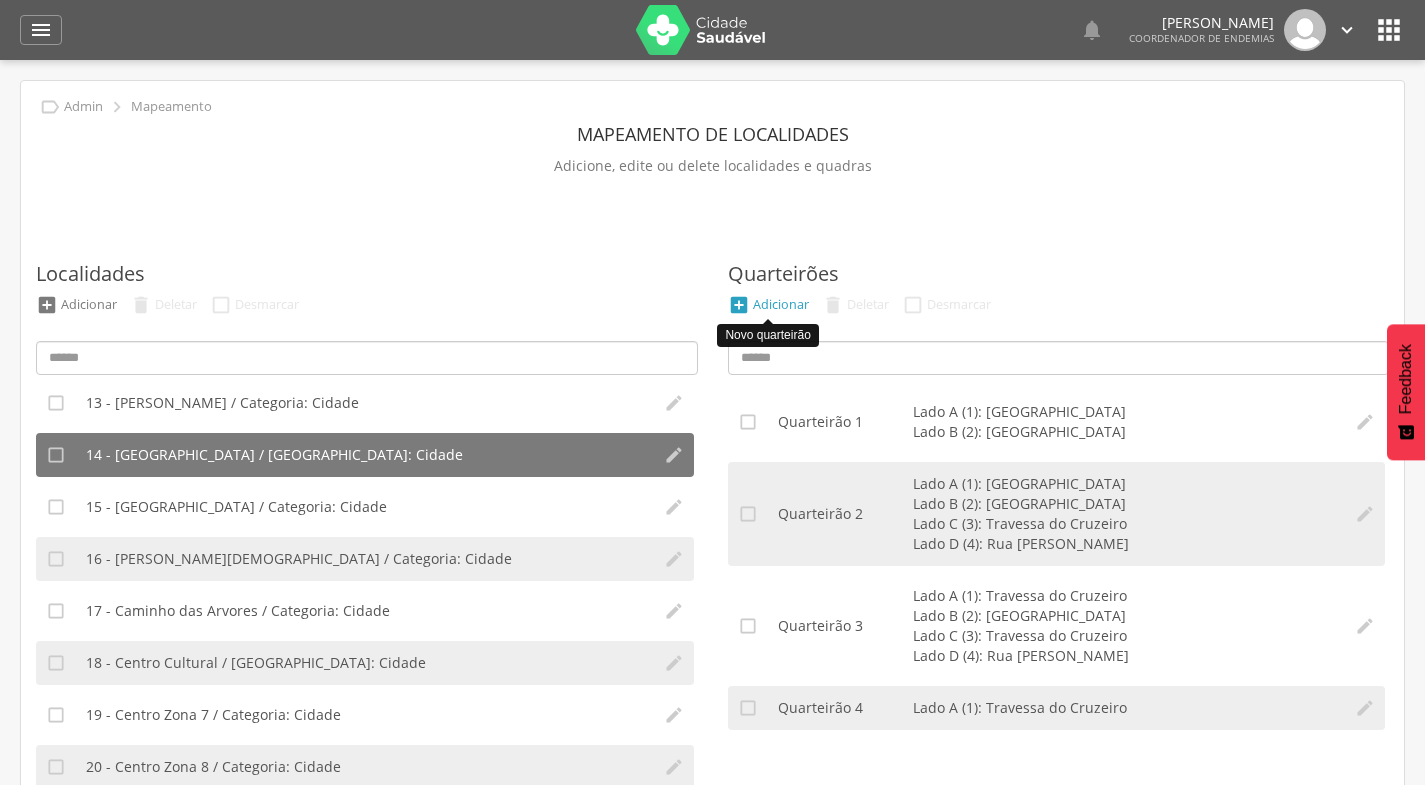 click on "Adicionar" at bounding box center [781, 304] 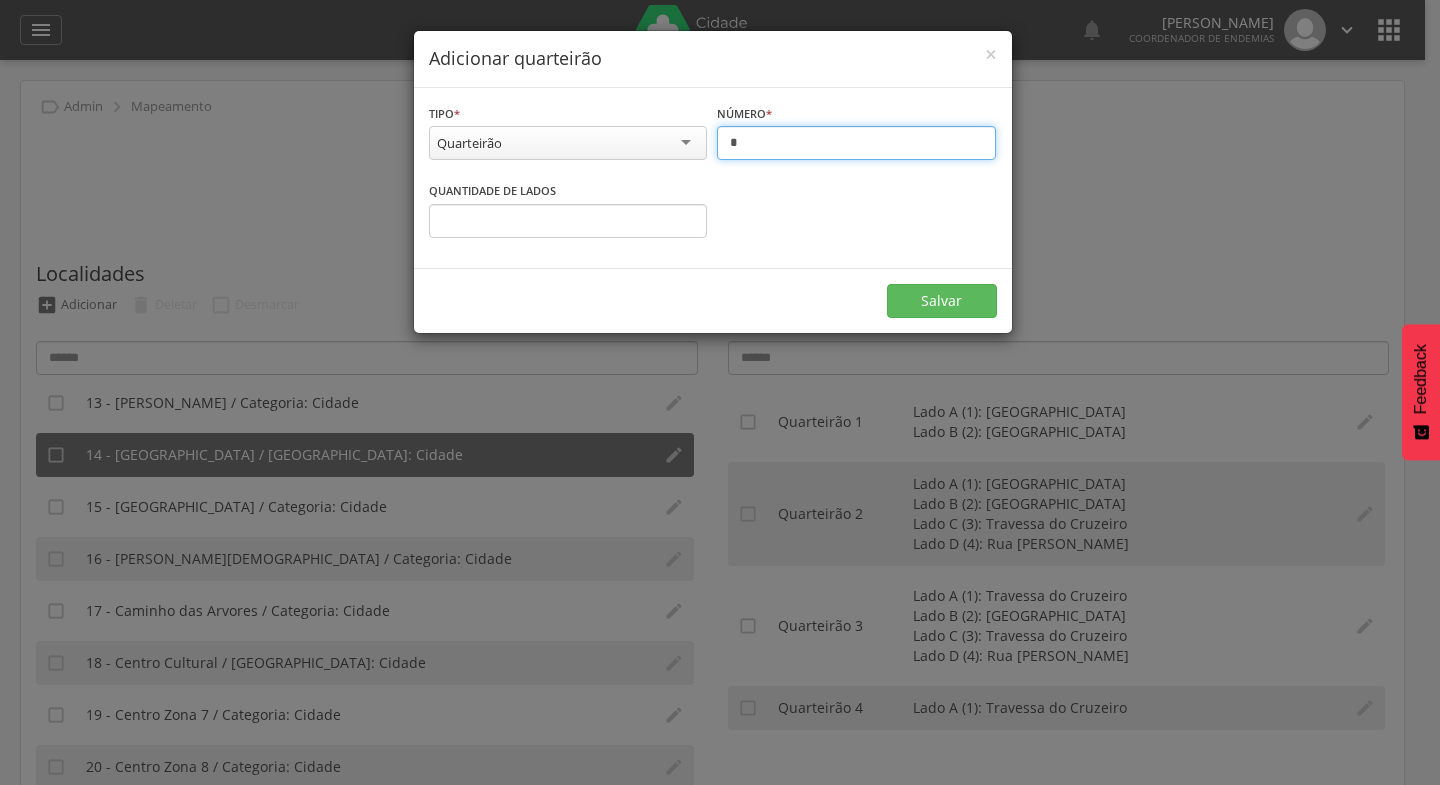click on "*" at bounding box center (856, 143) 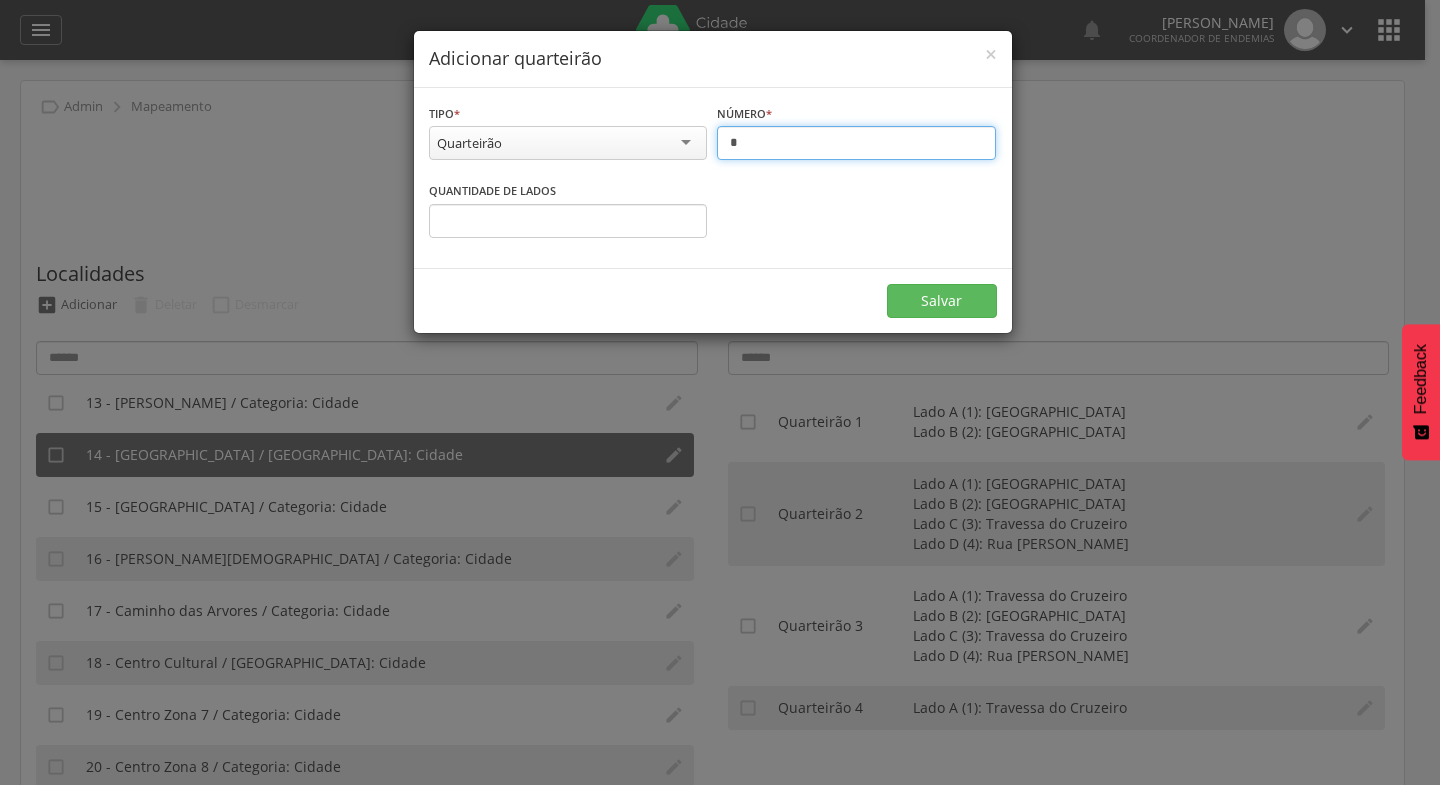 type on "*" 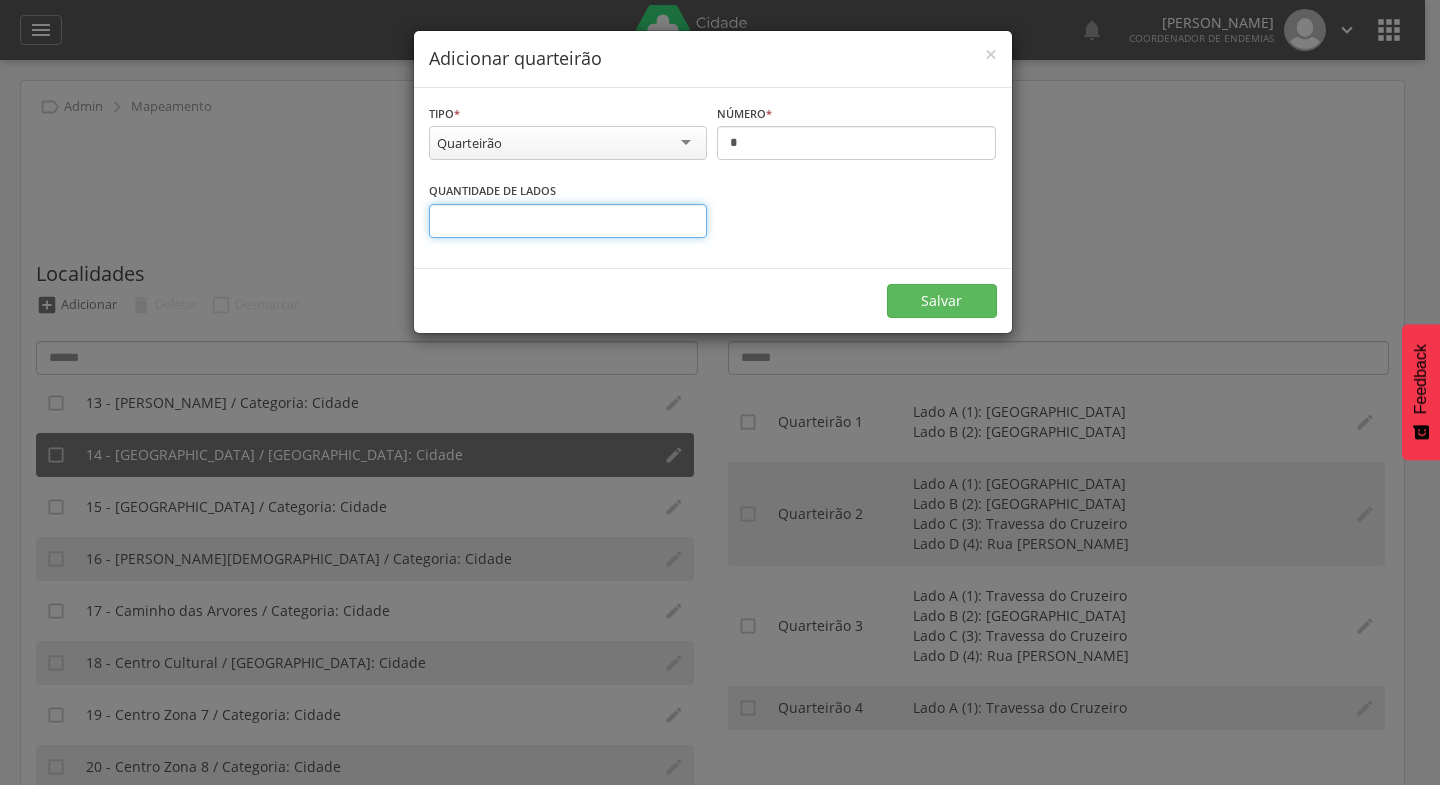 click on "*" at bounding box center (568, 221) 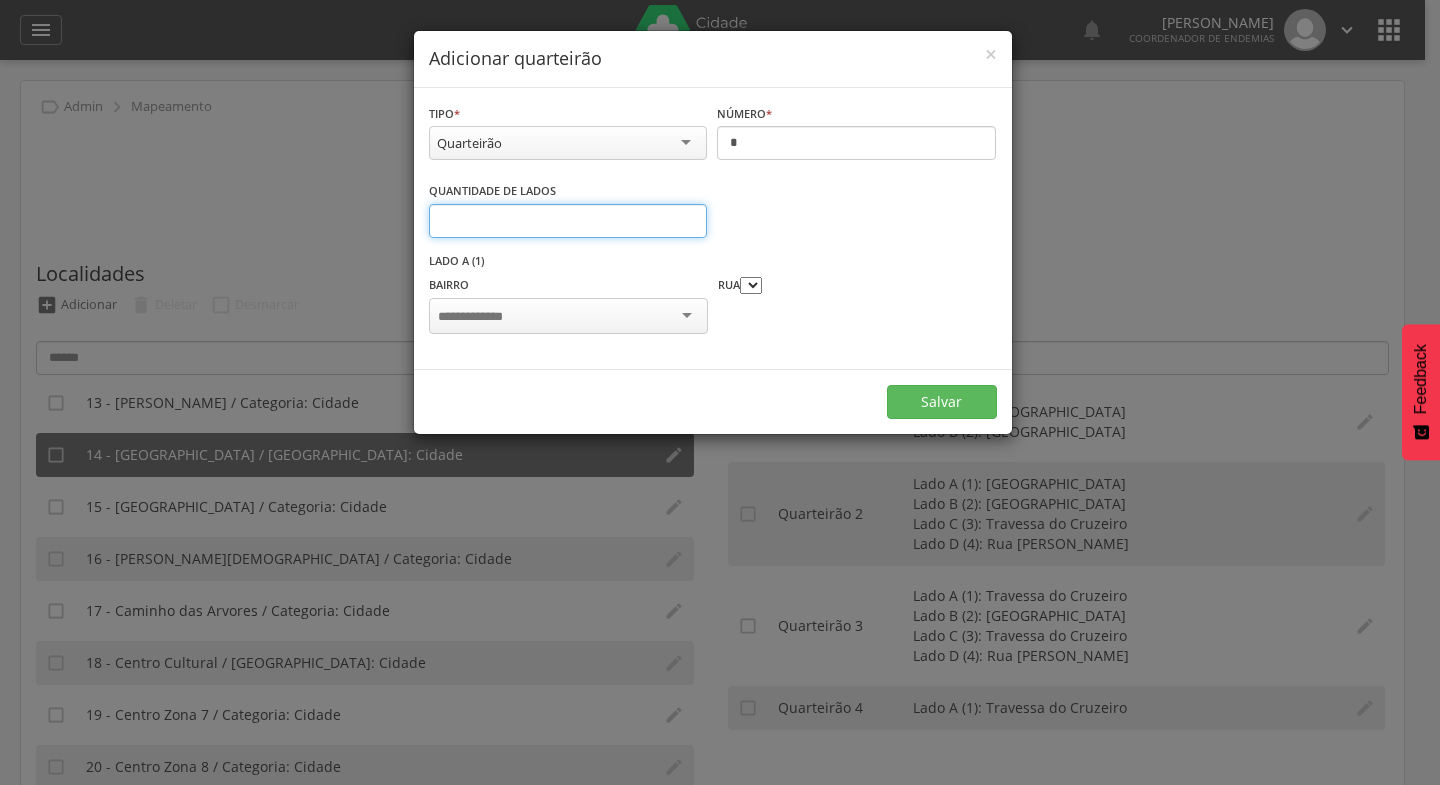 type on "*" 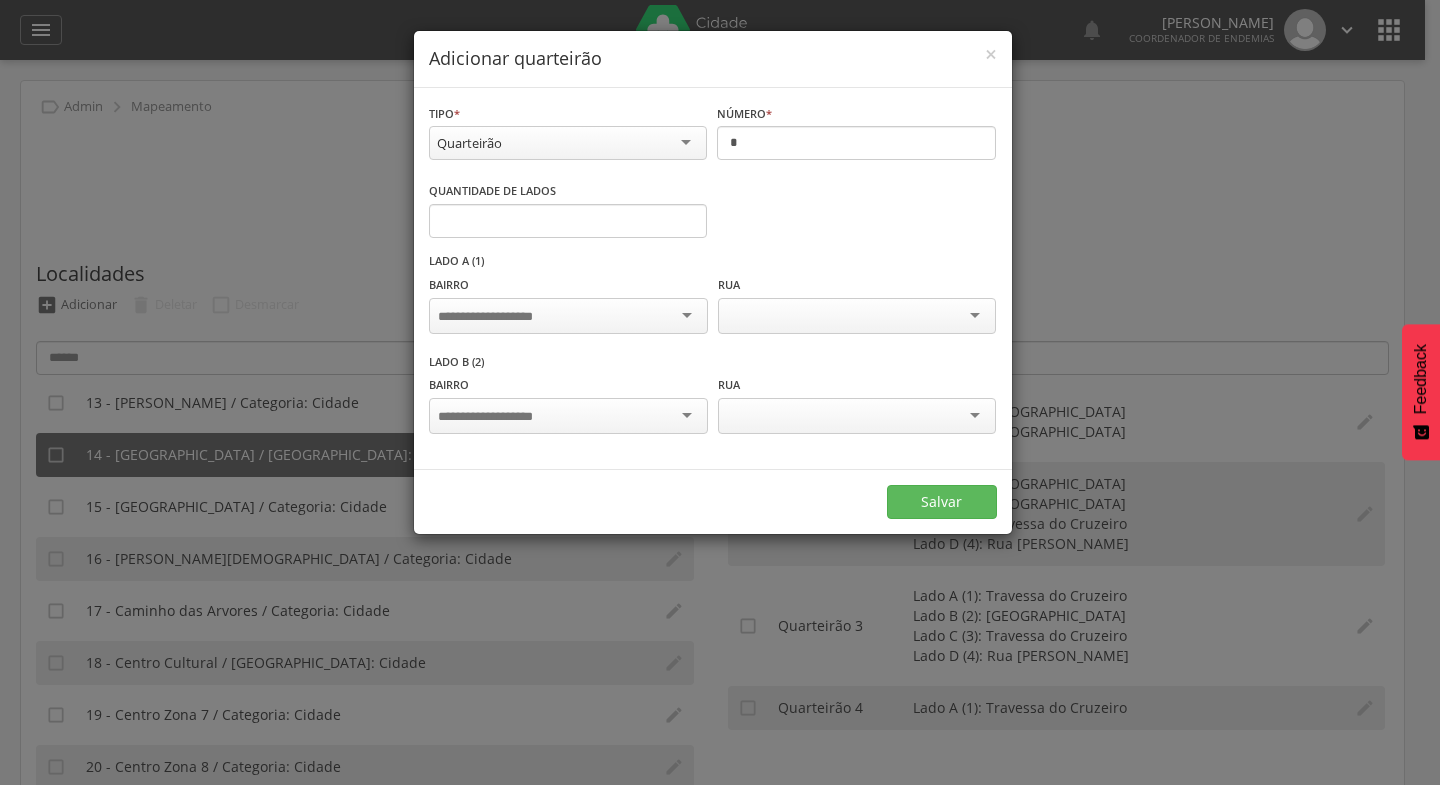 click at bounding box center (568, 316) 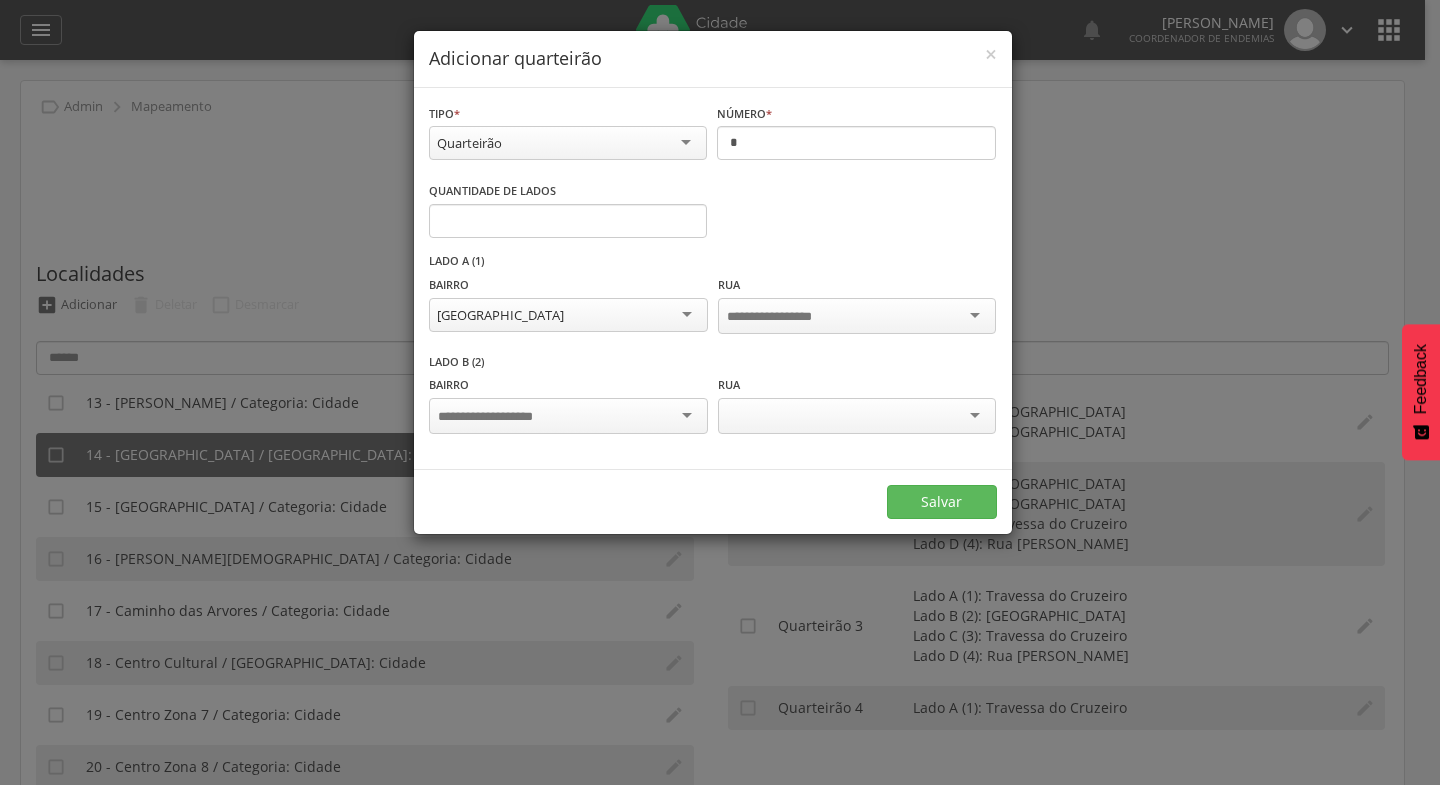 click at bounding box center (568, 416) 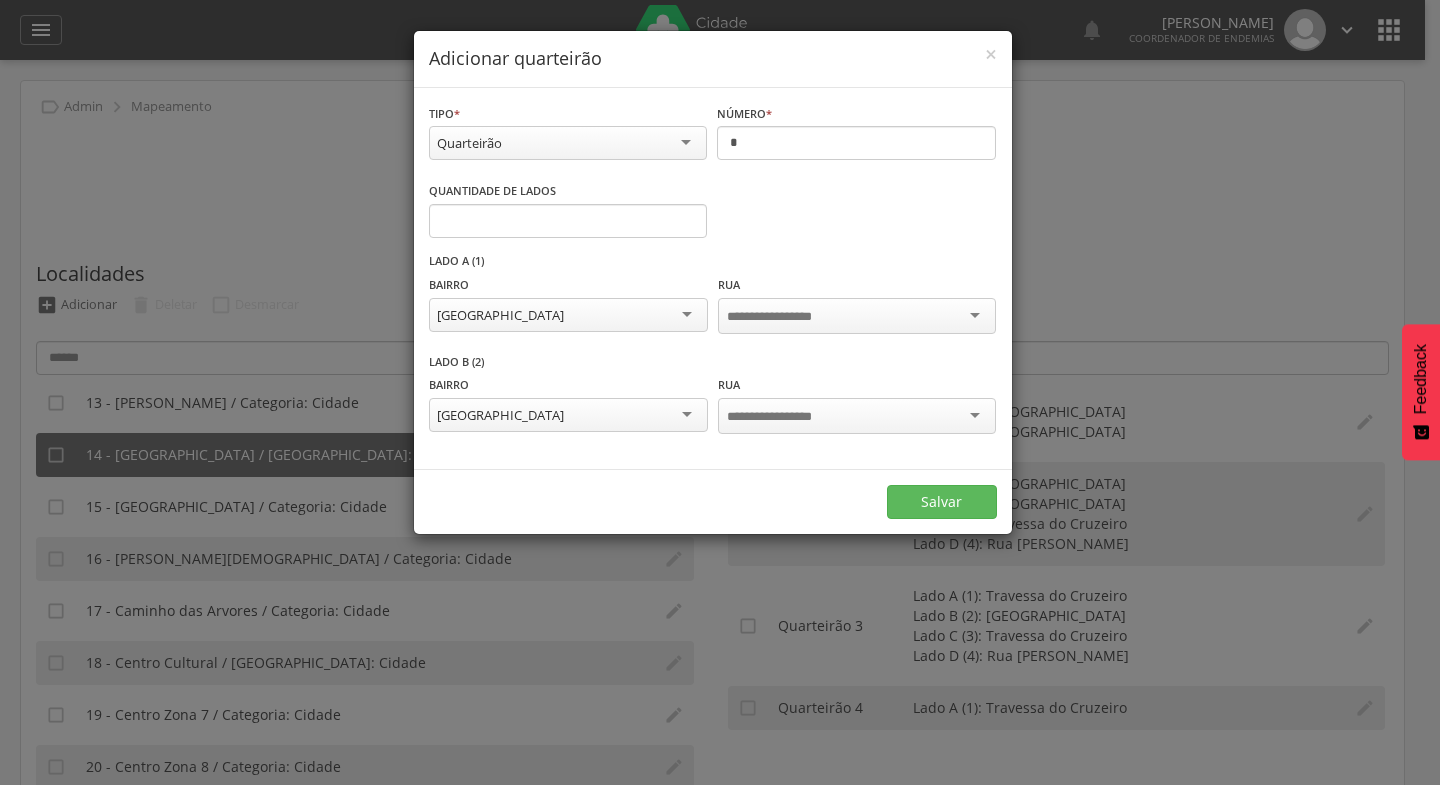 click at bounding box center [857, 316] 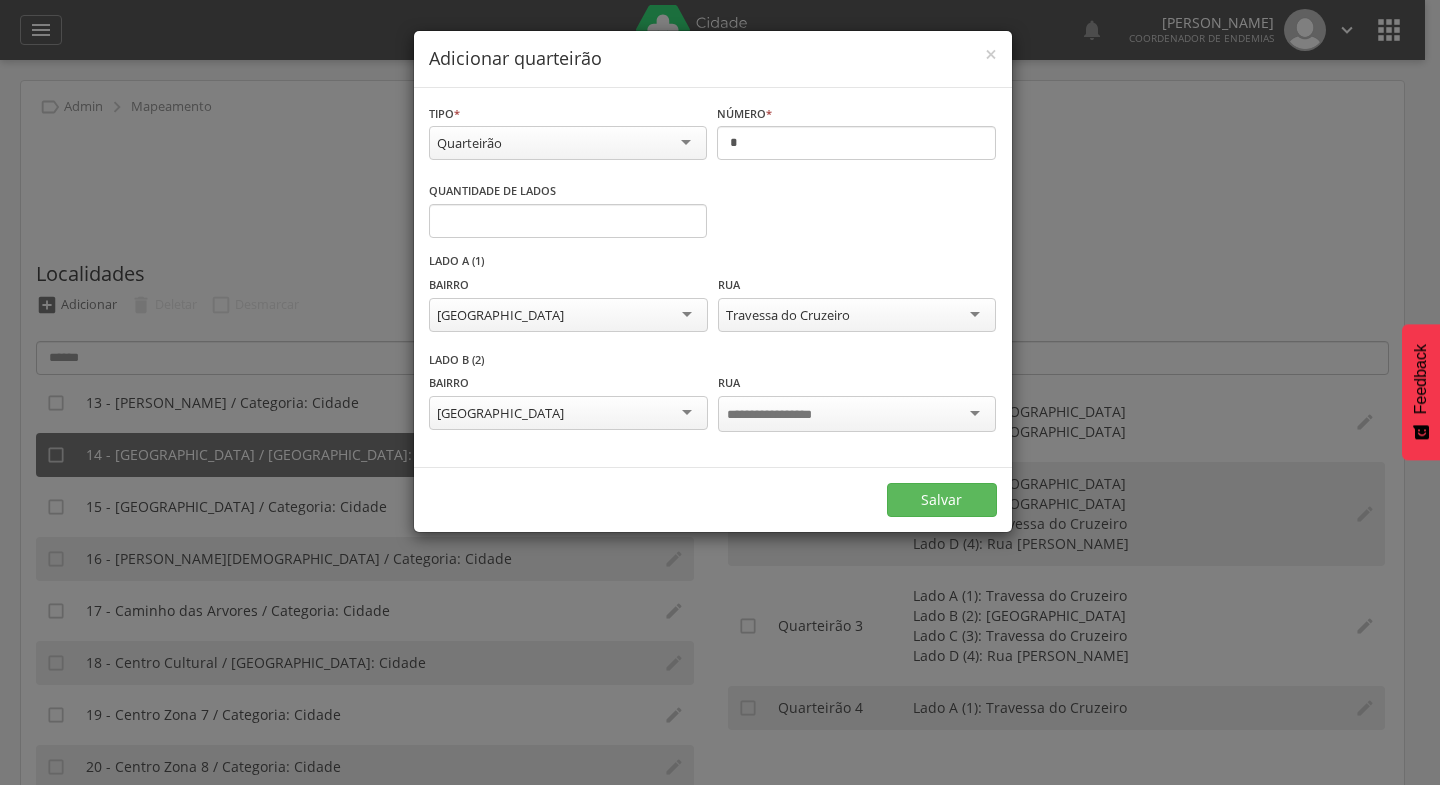 click at bounding box center (857, 414) 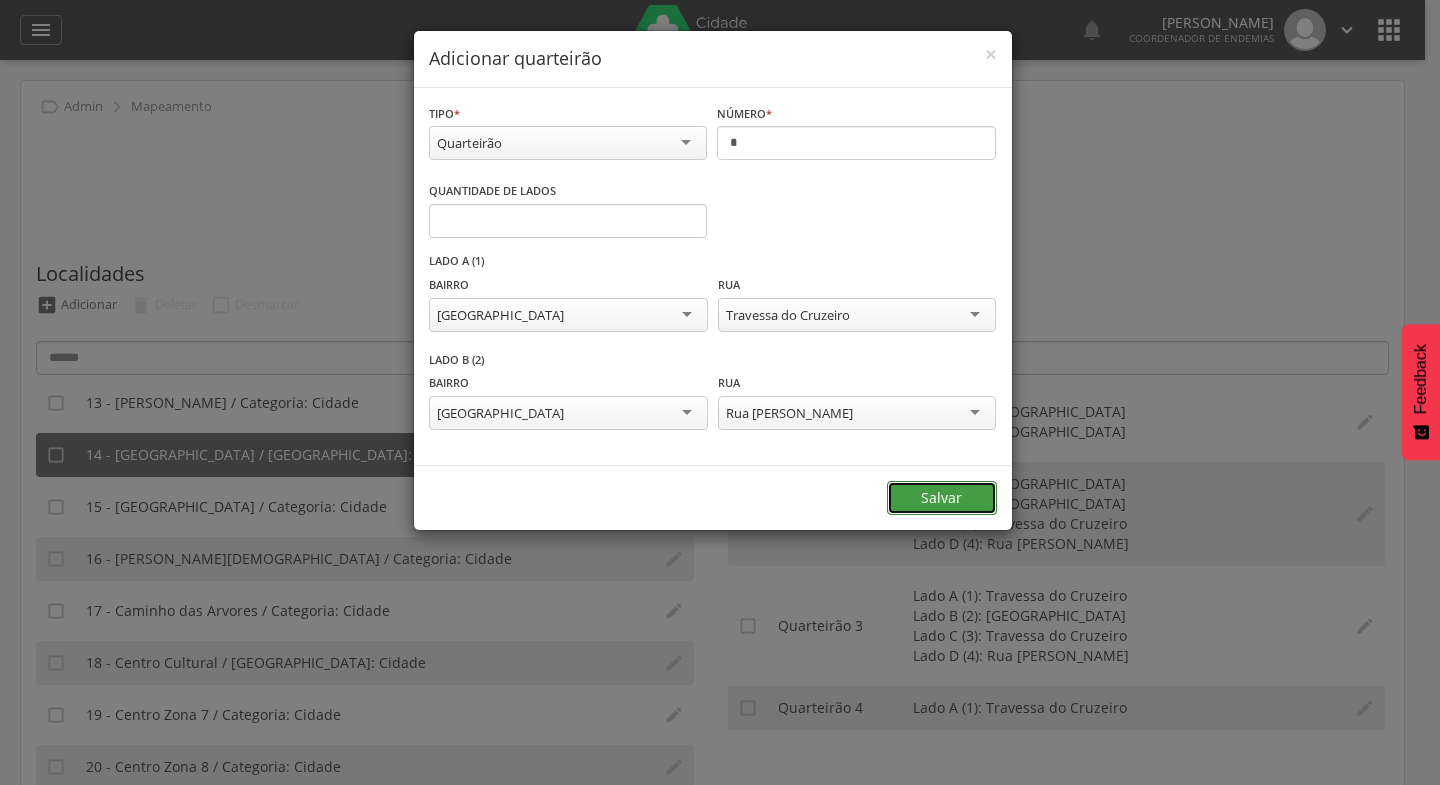 click on "Salvar" at bounding box center [942, 498] 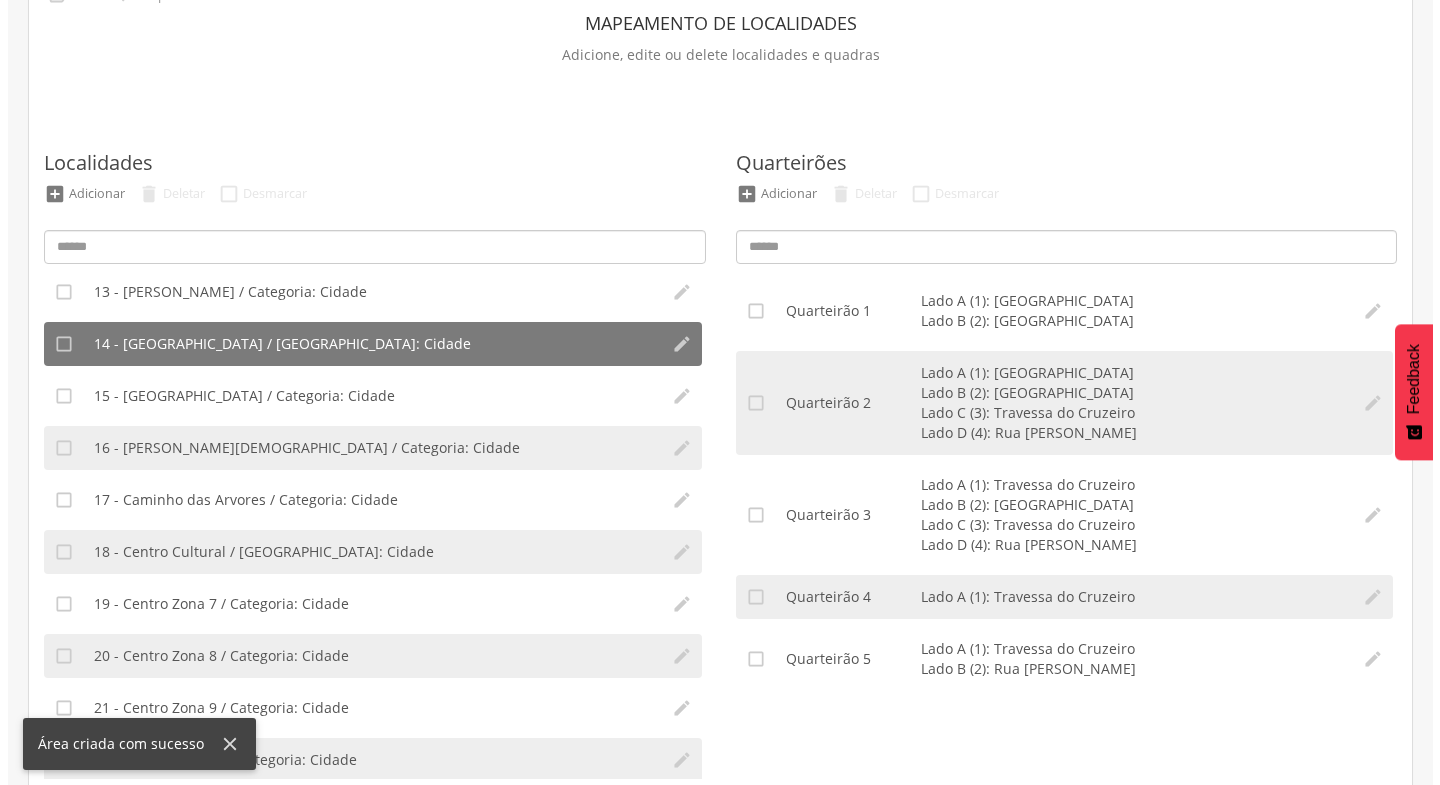 scroll, scrollTop: 136, scrollLeft: 0, axis: vertical 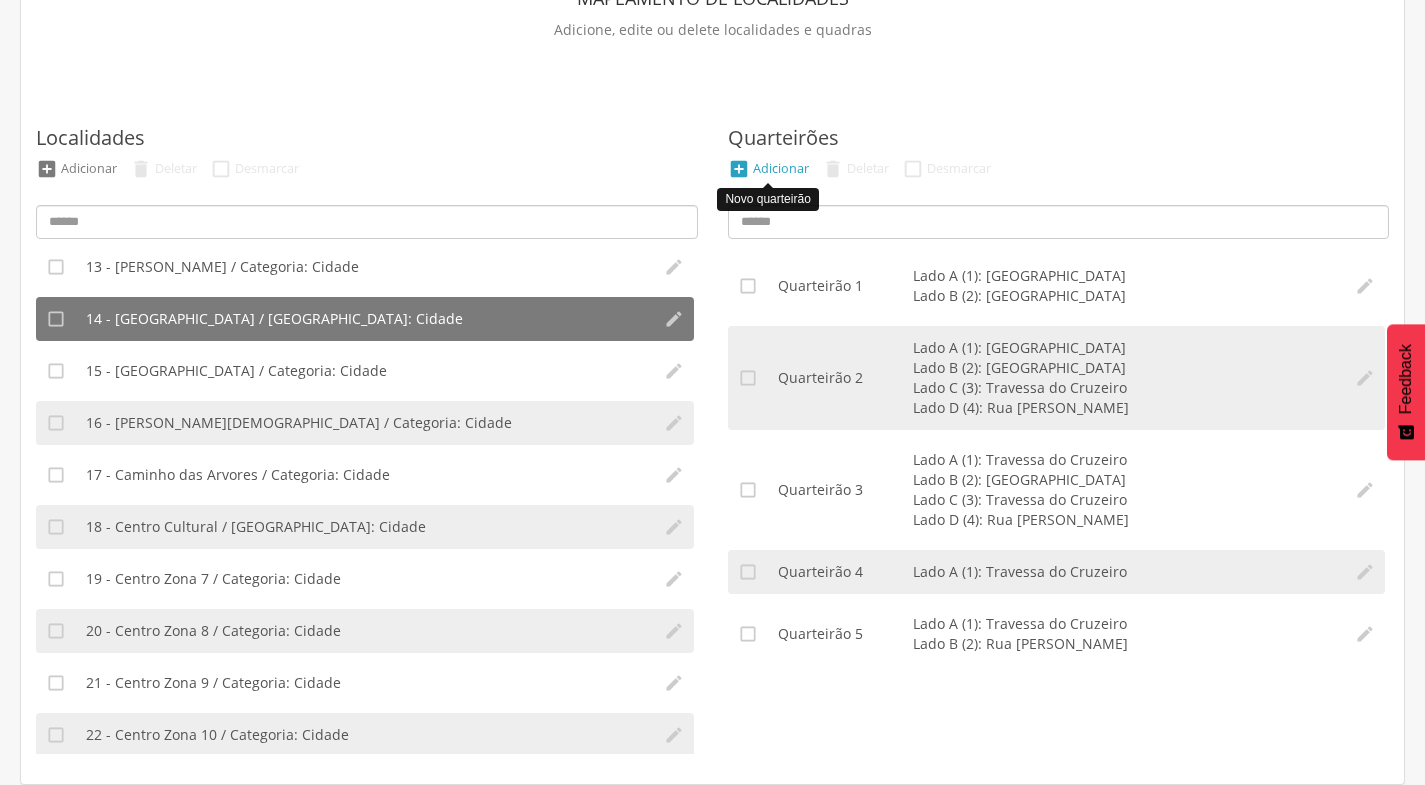click on "Adicionar" at bounding box center (781, 168) 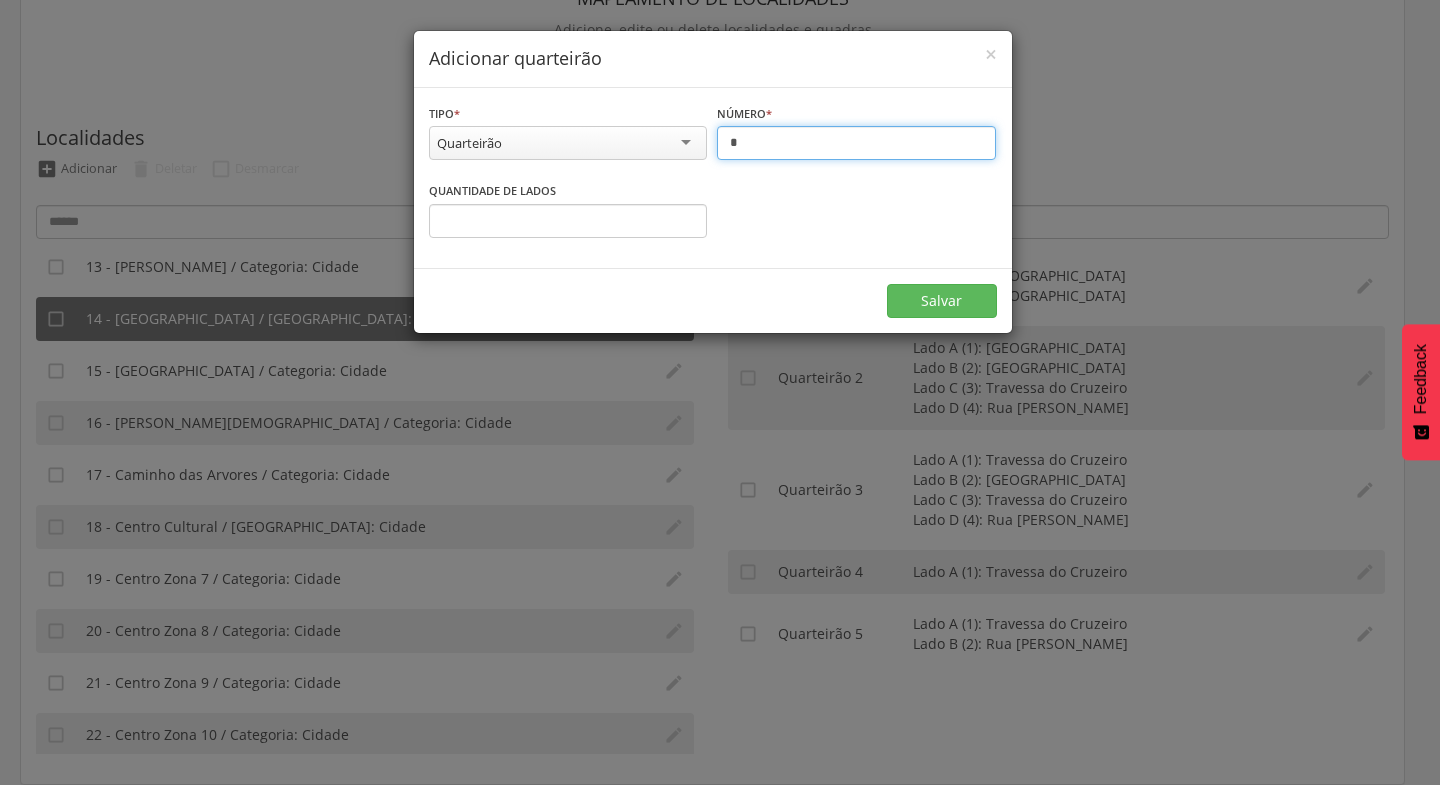 click on "*" at bounding box center [856, 143] 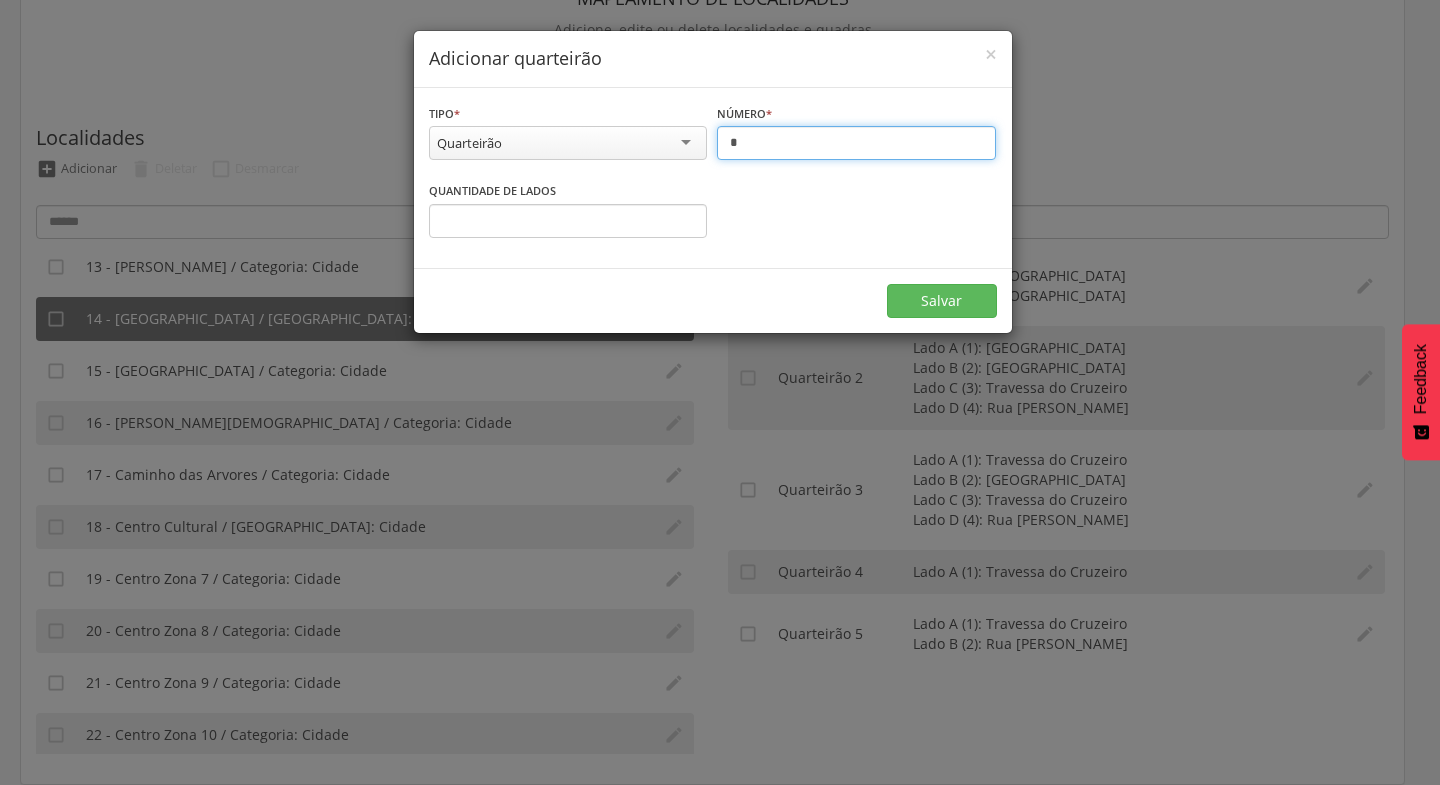 click on "*" at bounding box center [856, 143] 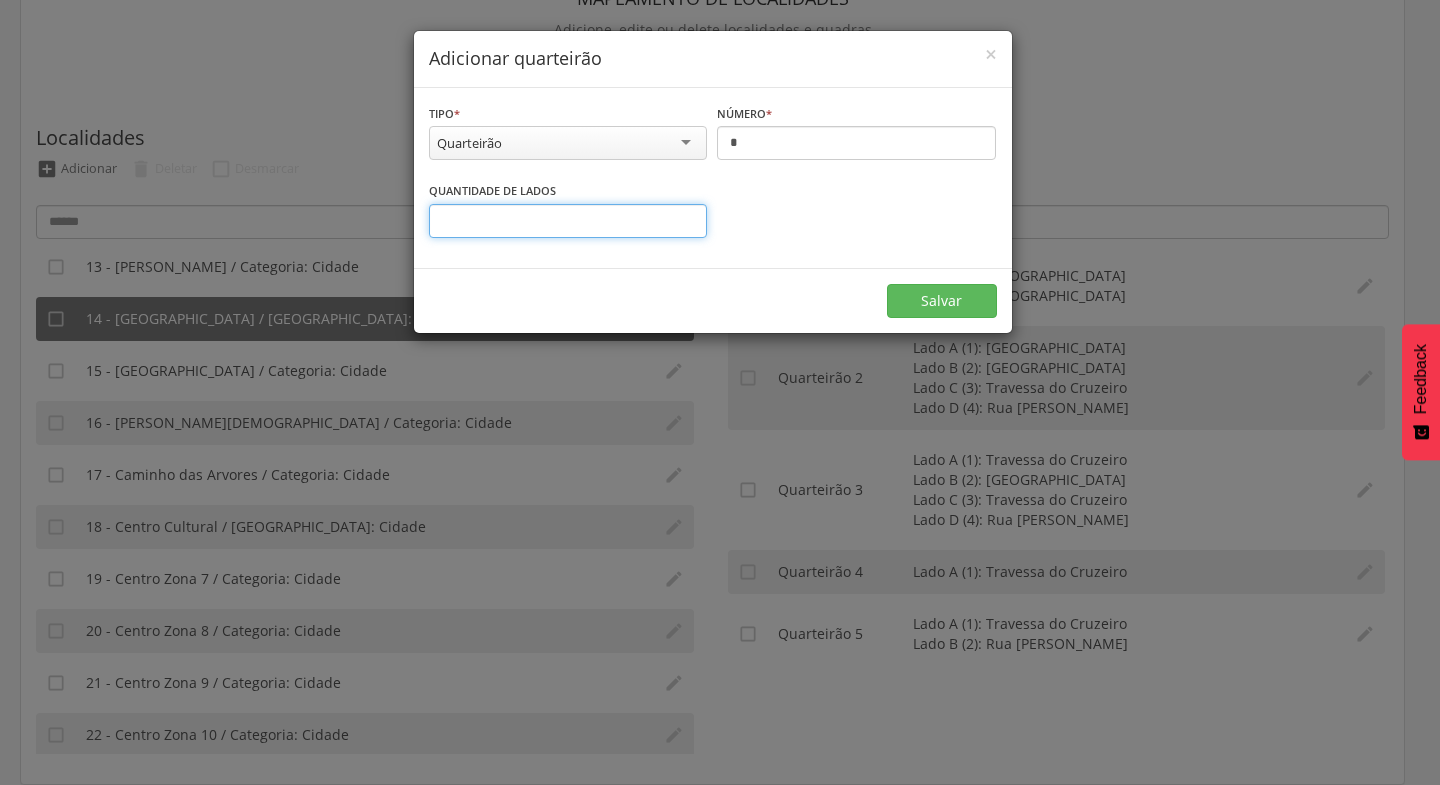 click on "*" at bounding box center (568, 221) 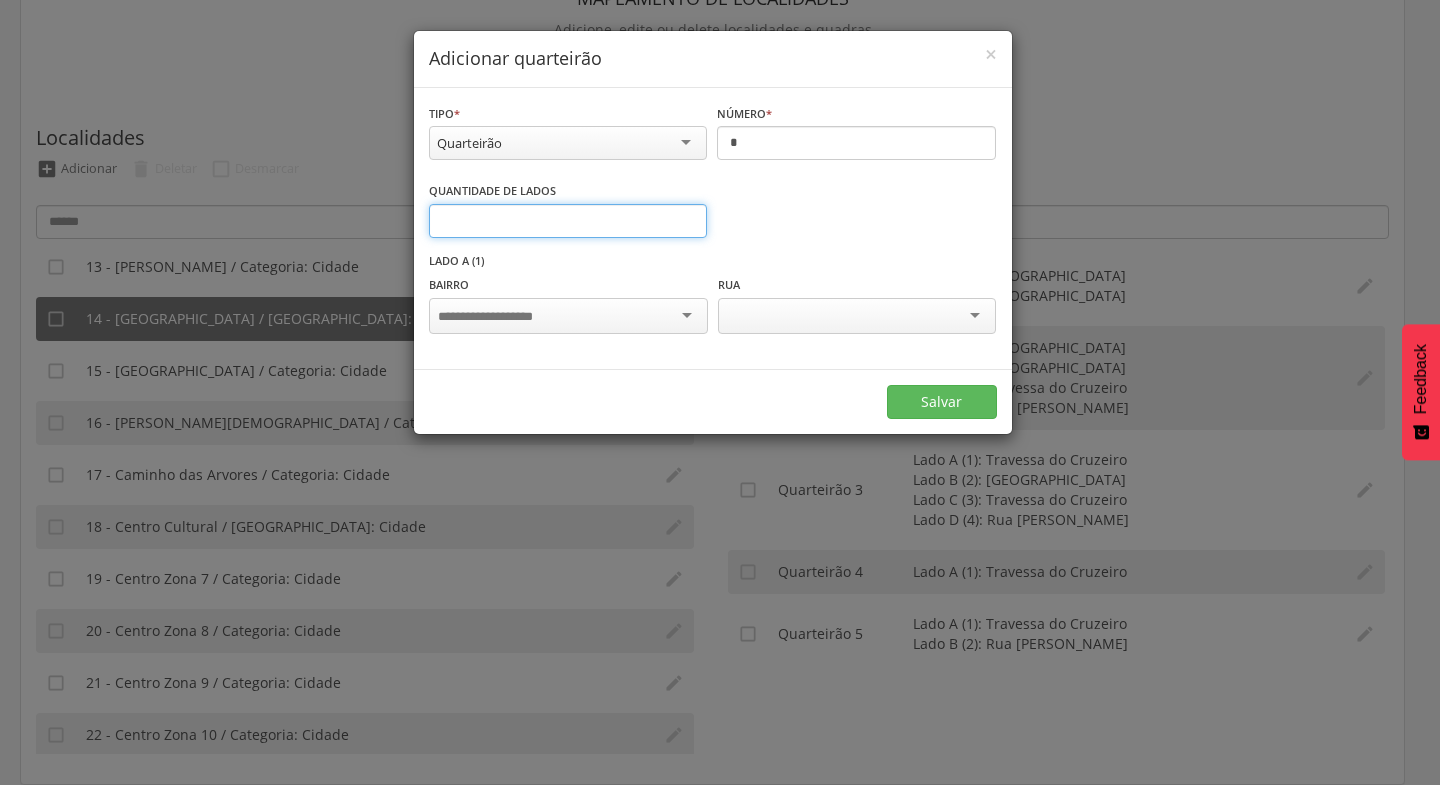 type on "*" 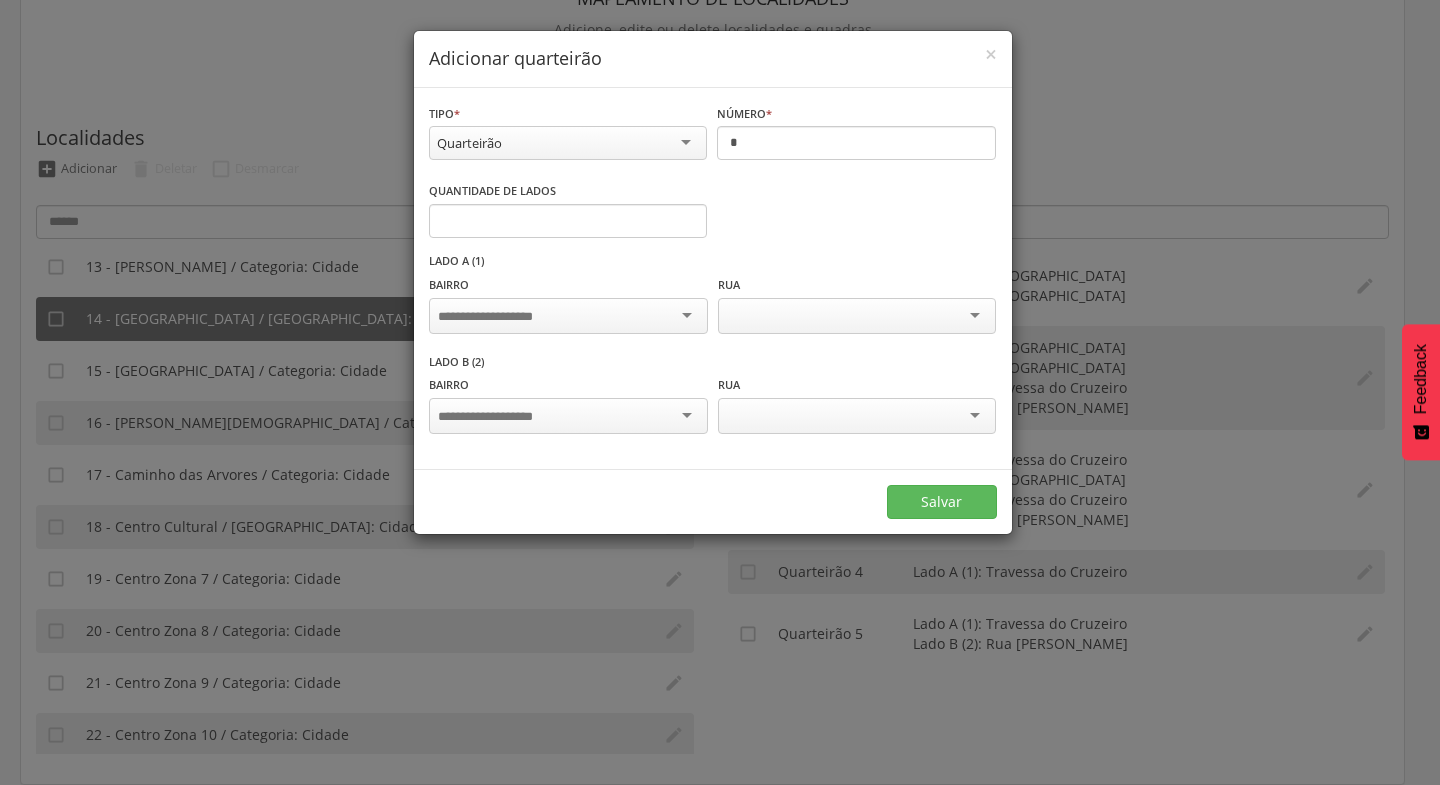 click at bounding box center (568, 316) 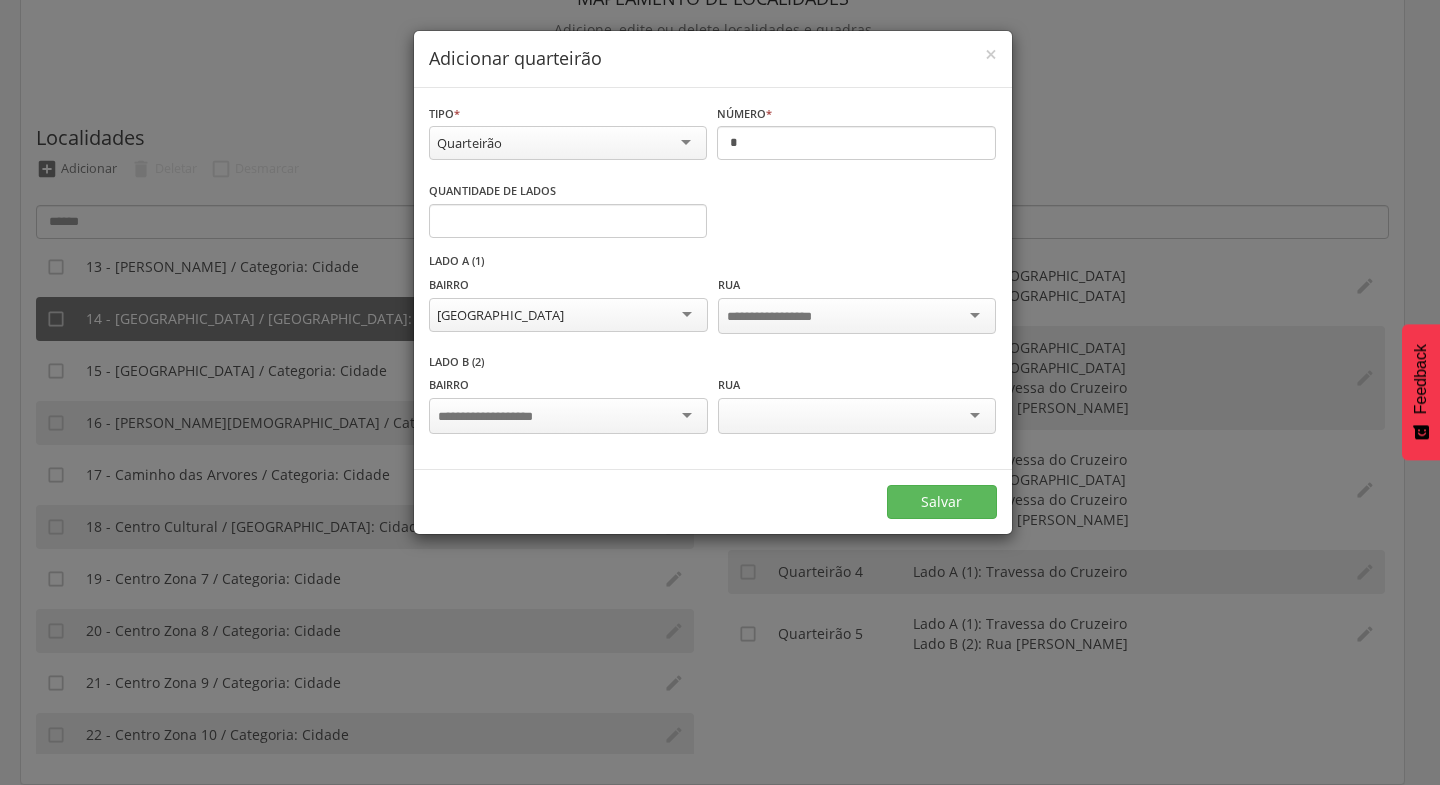 click at bounding box center [568, 416] 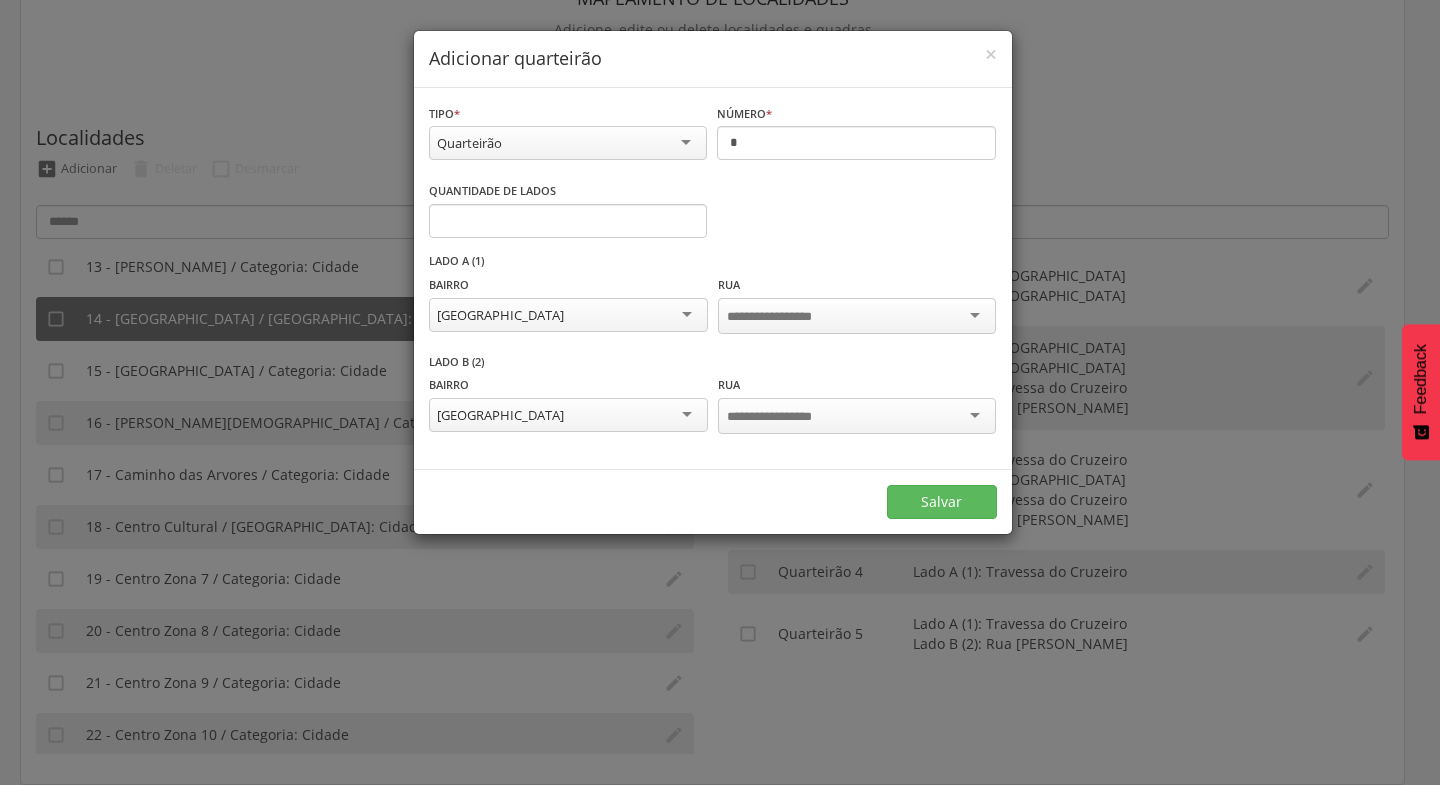 click at bounding box center [857, 316] 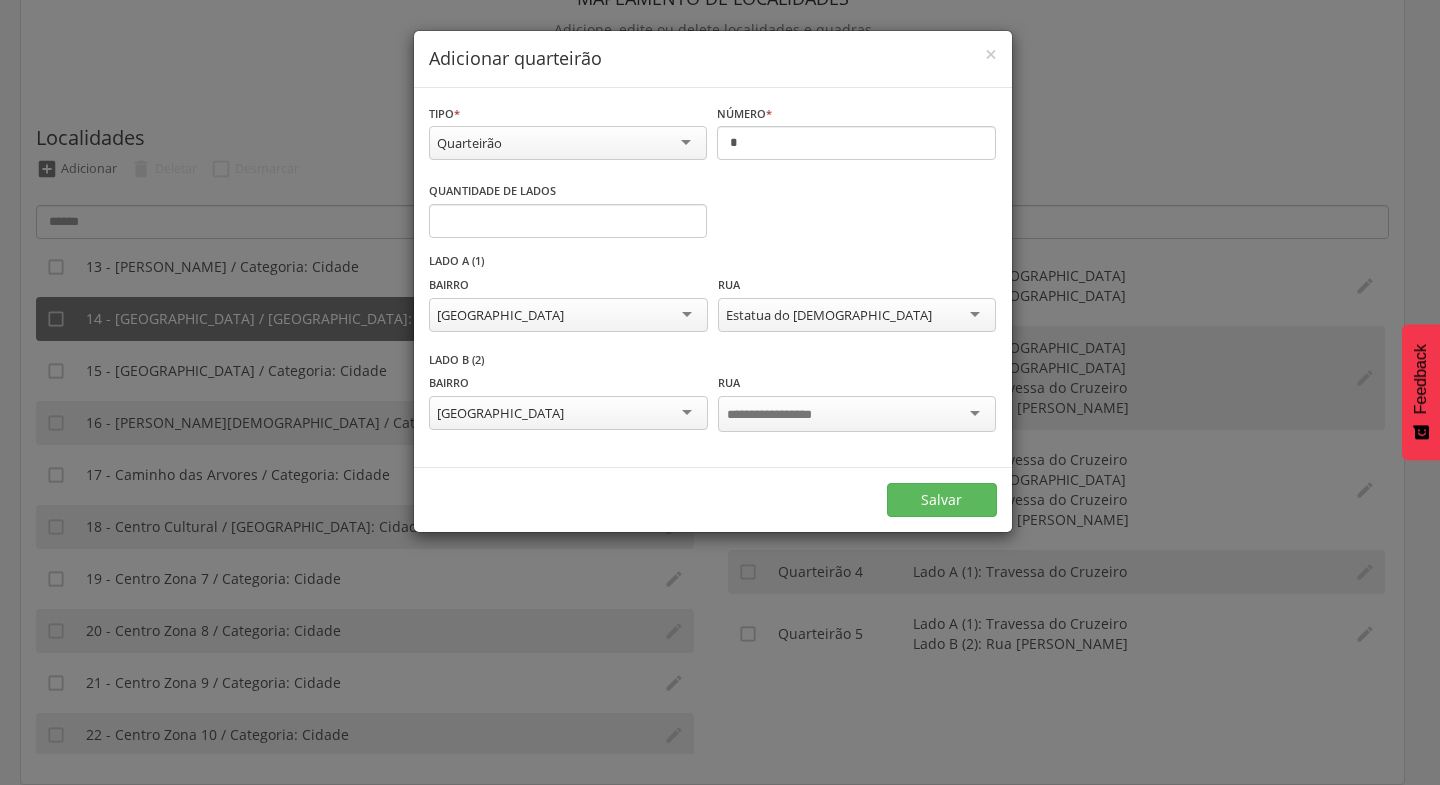 click on "Estatua do [DEMOGRAPHIC_DATA]" at bounding box center (857, 315) 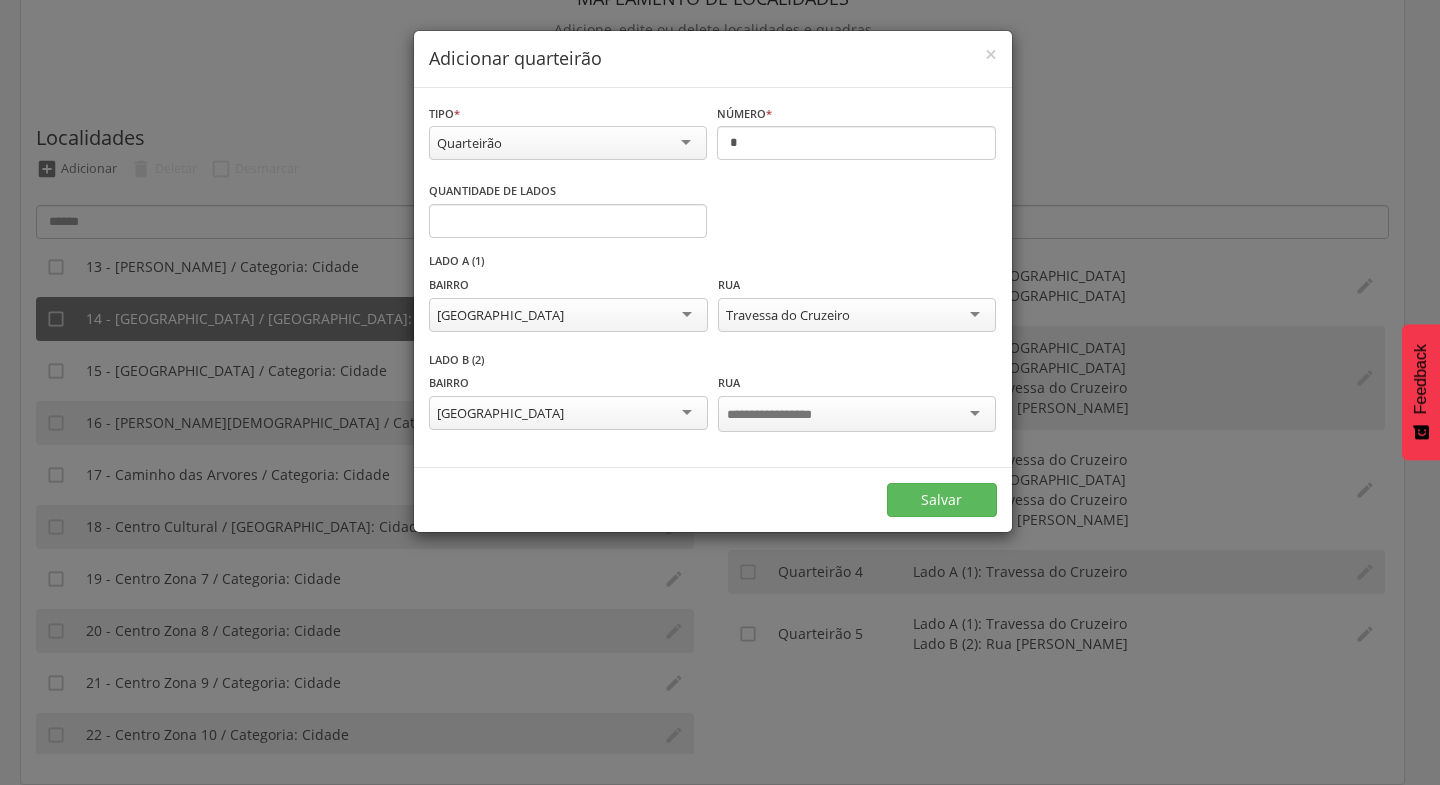 click at bounding box center [857, 414] 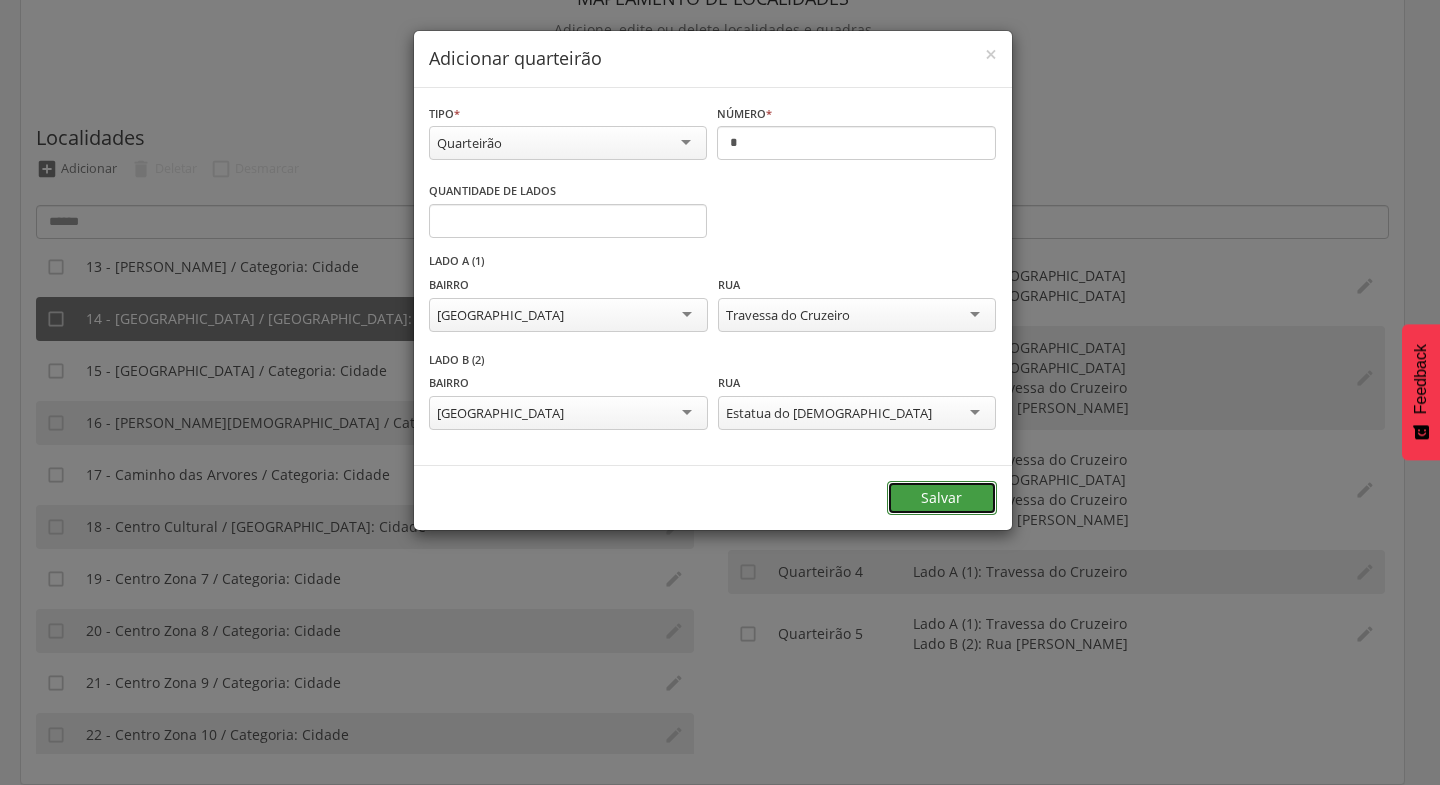 click on "Salvar" at bounding box center (942, 498) 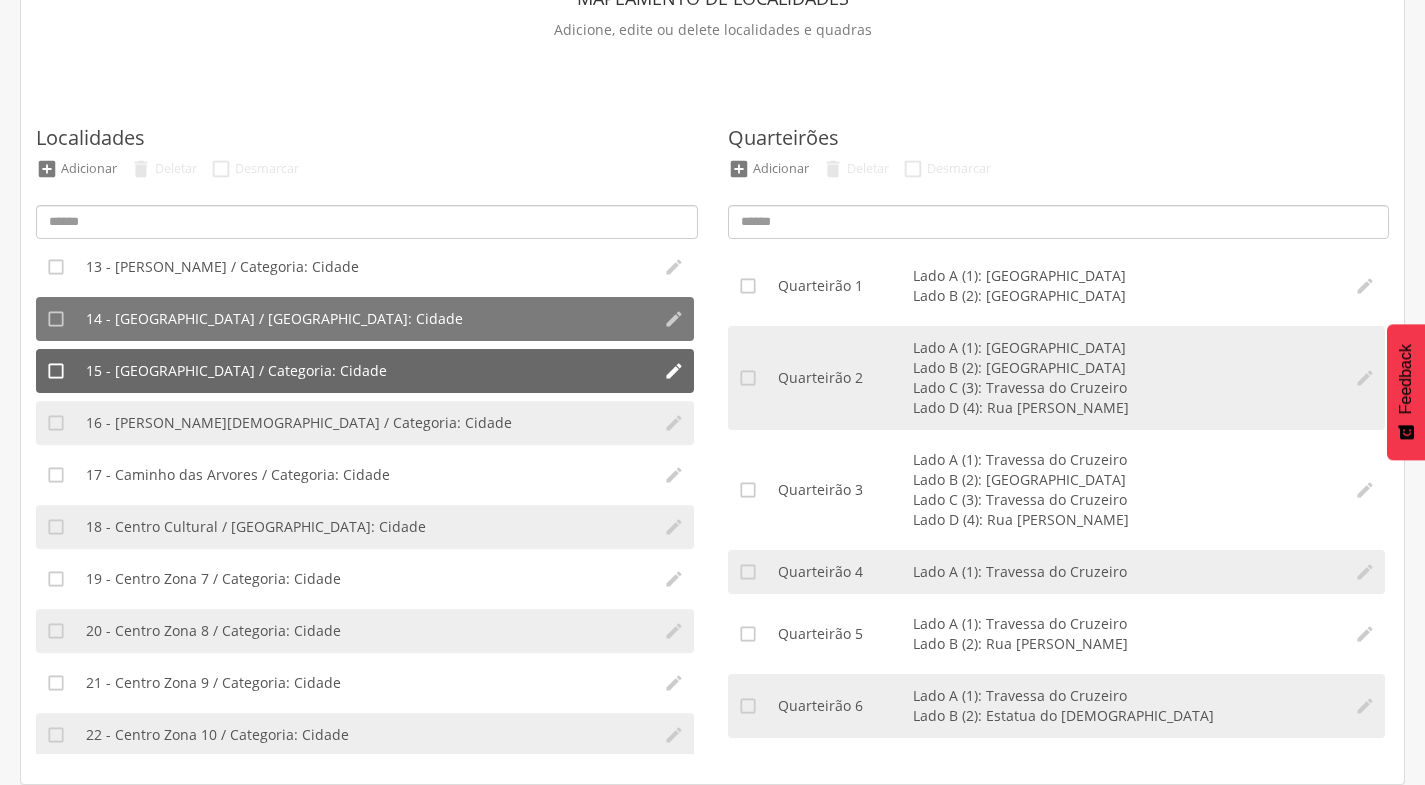 click on "15 - [GEOGRAPHIC_DATA] / Categoria: Cidade" at bounding box center [236, 371] 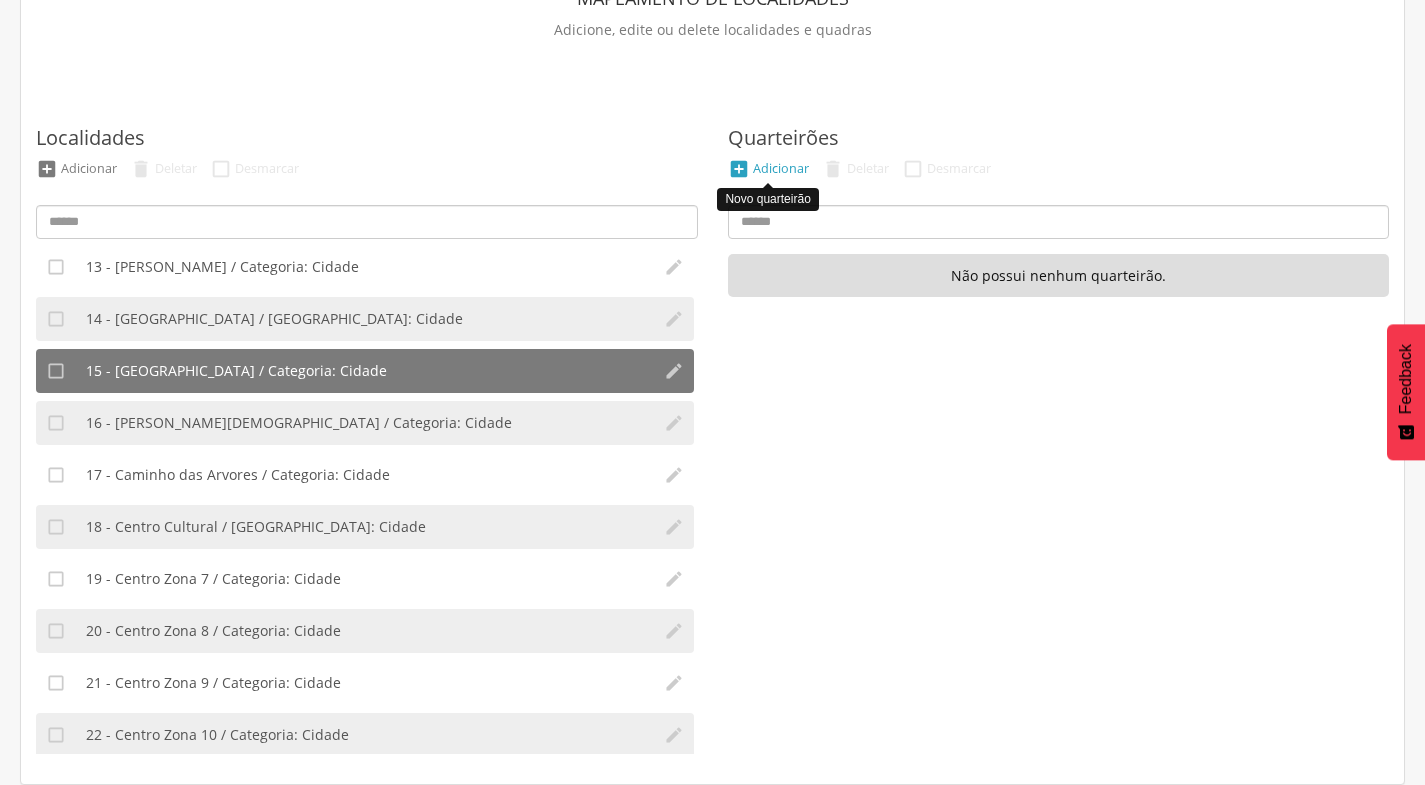 click on "Adicionar" at bounding box center [781, 168] 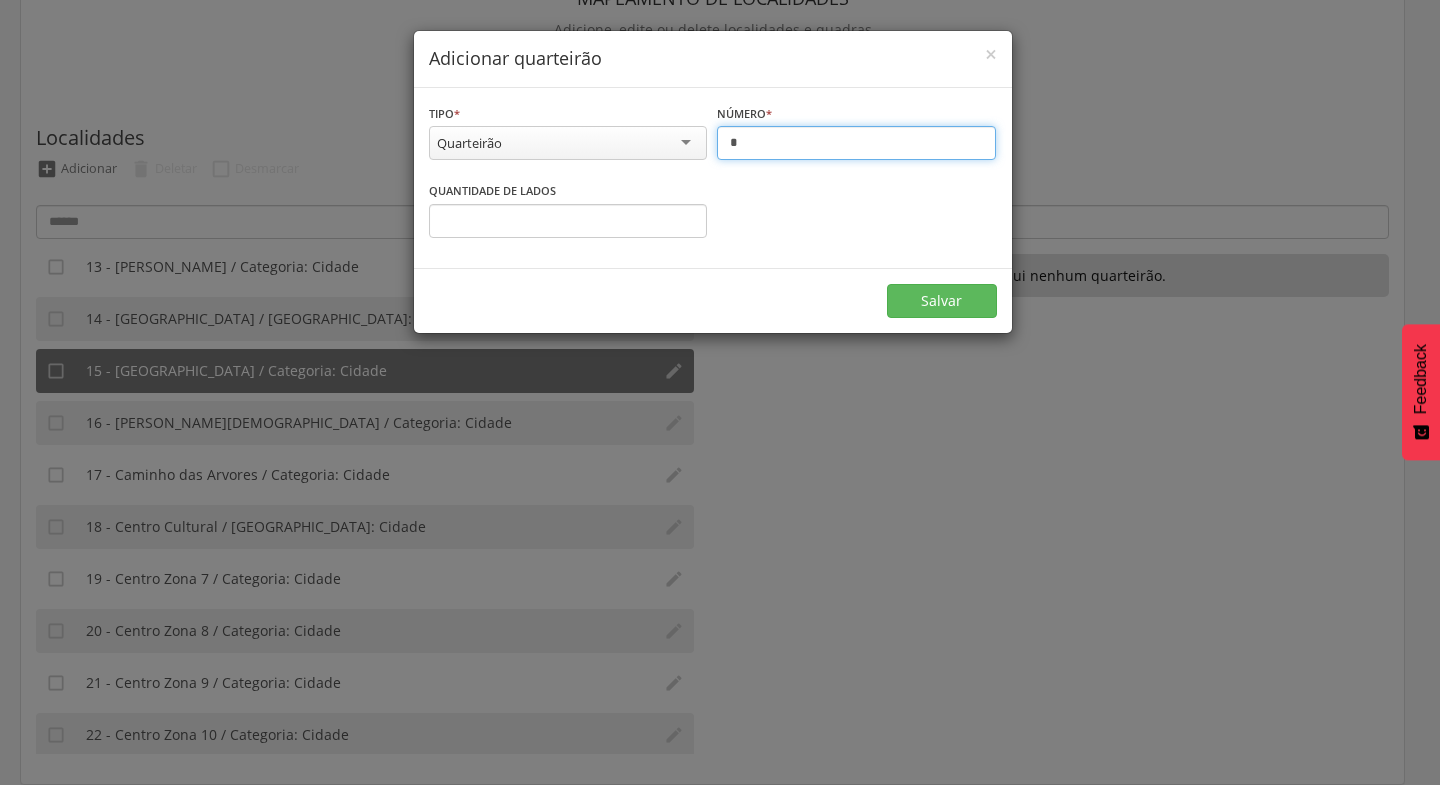click on "*" at bounding box center [856, 143] 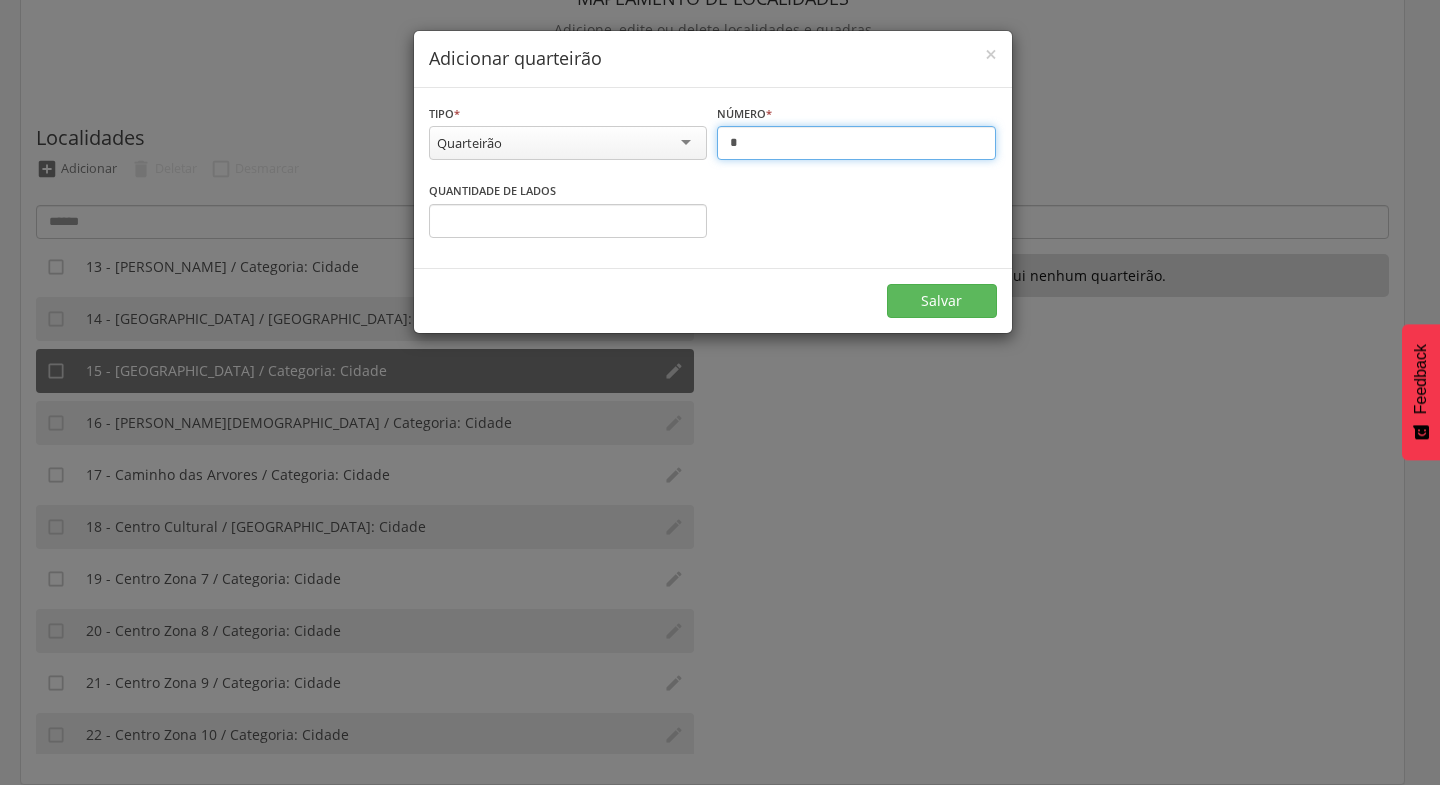type on "*" 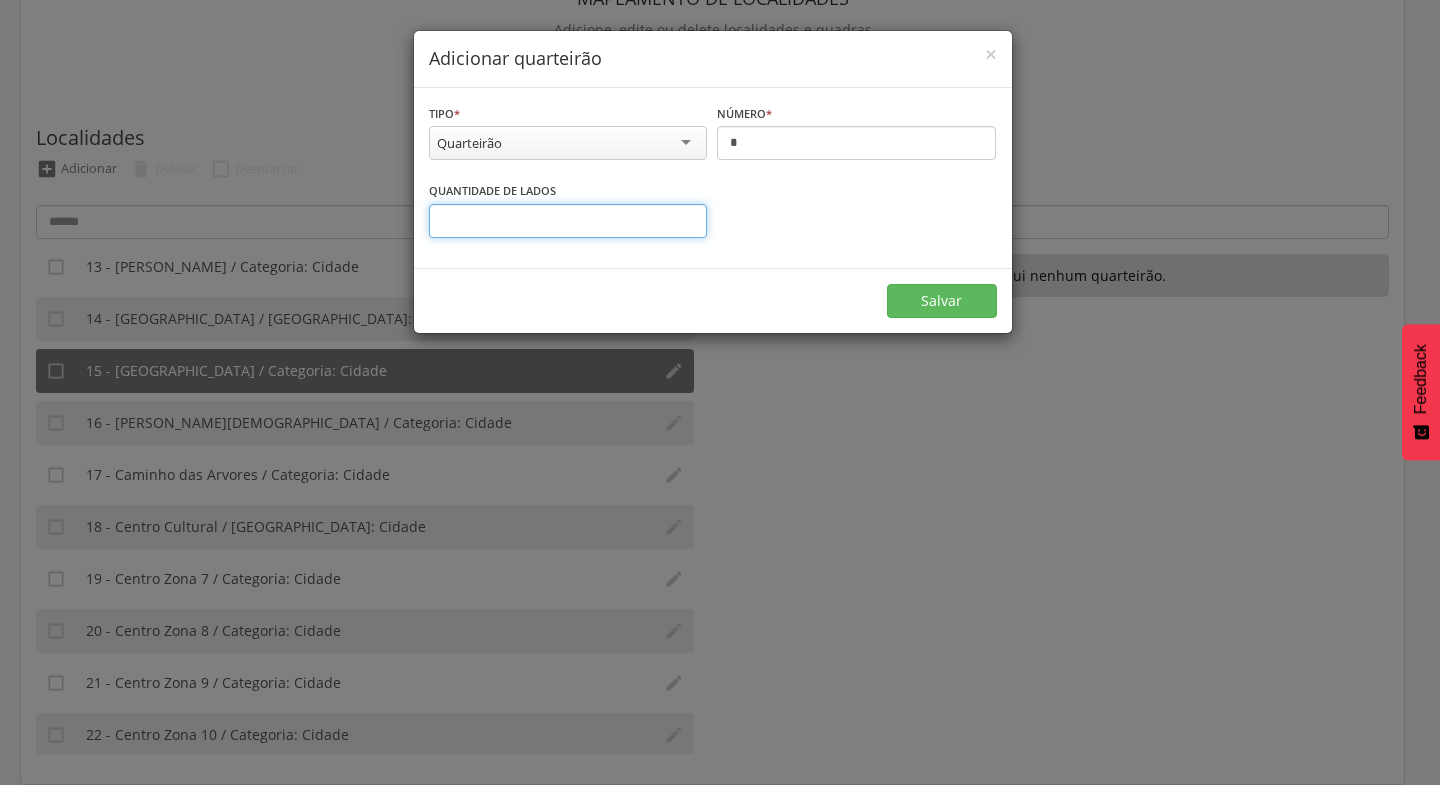 click on "*" at bounding box center (568, 221) 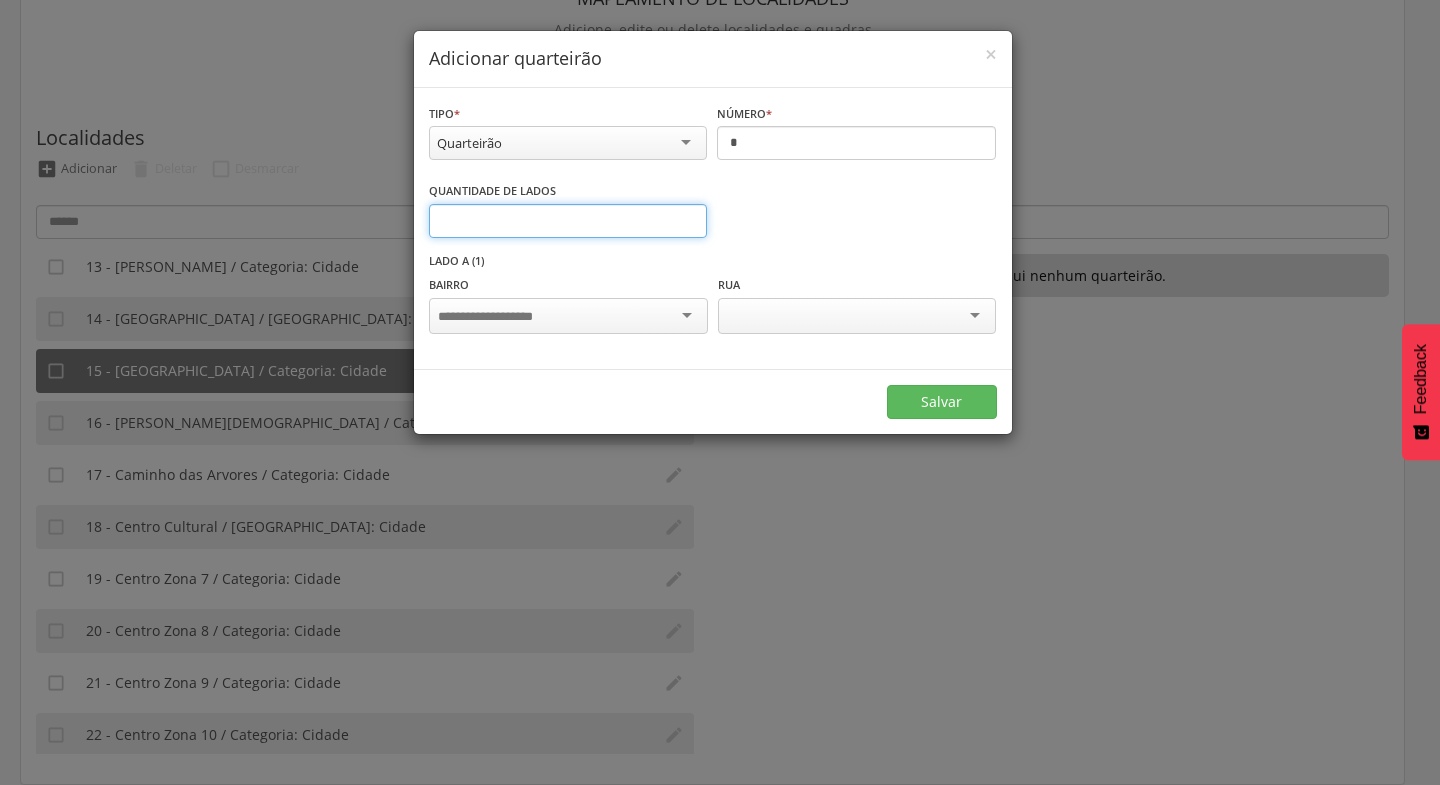 click on "*" at bounding box center (568, 221) 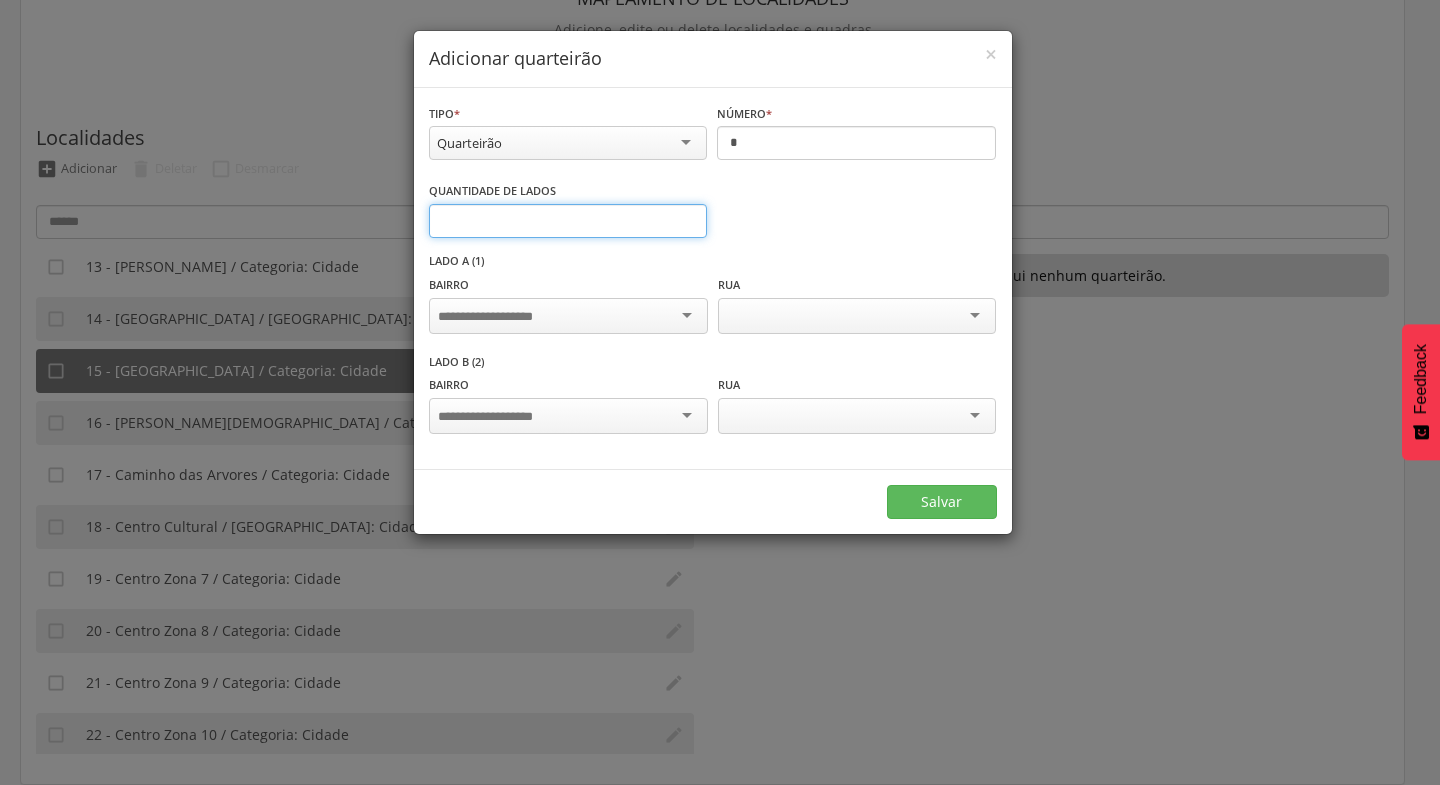 click on "*" at bounding box center [568, 221] 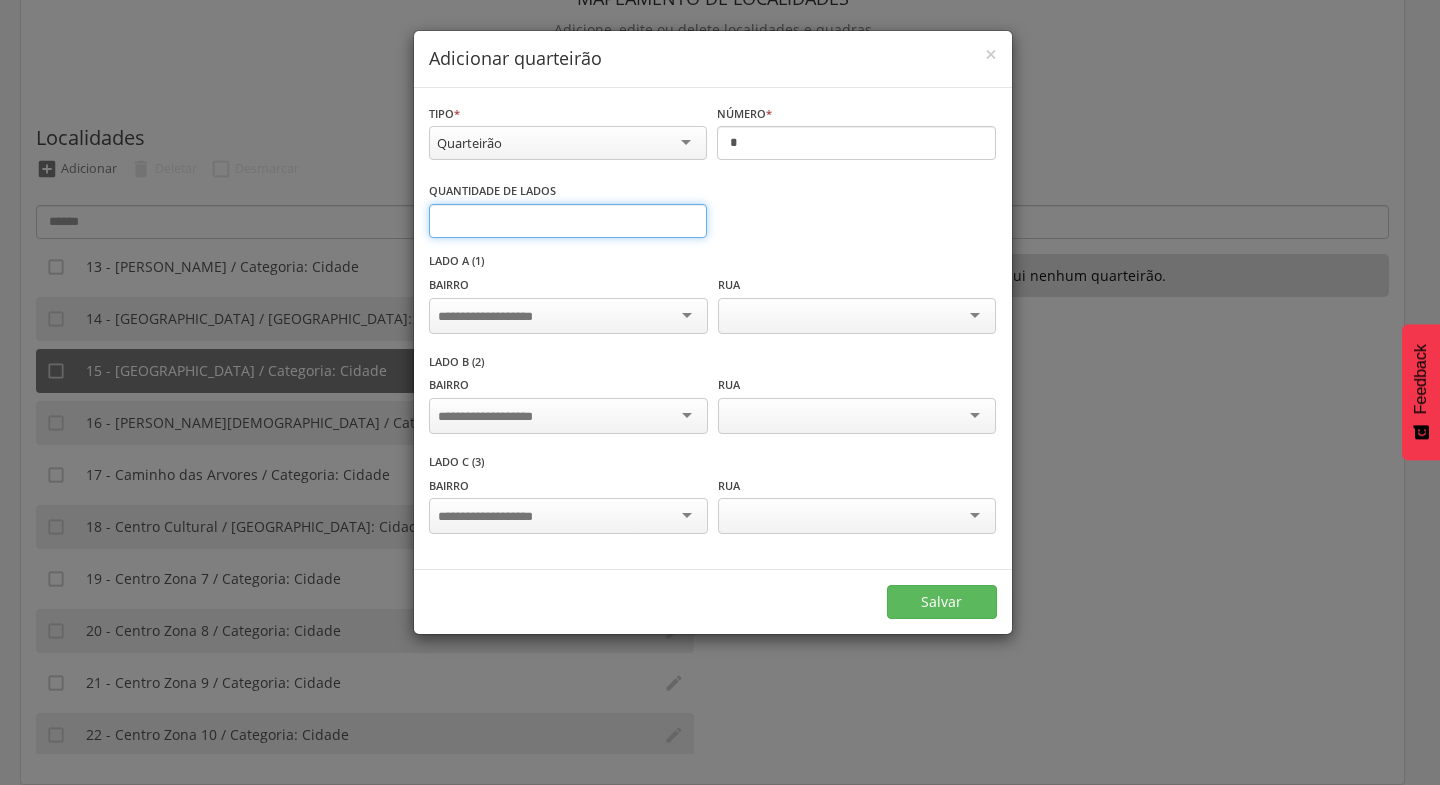 type on "*" 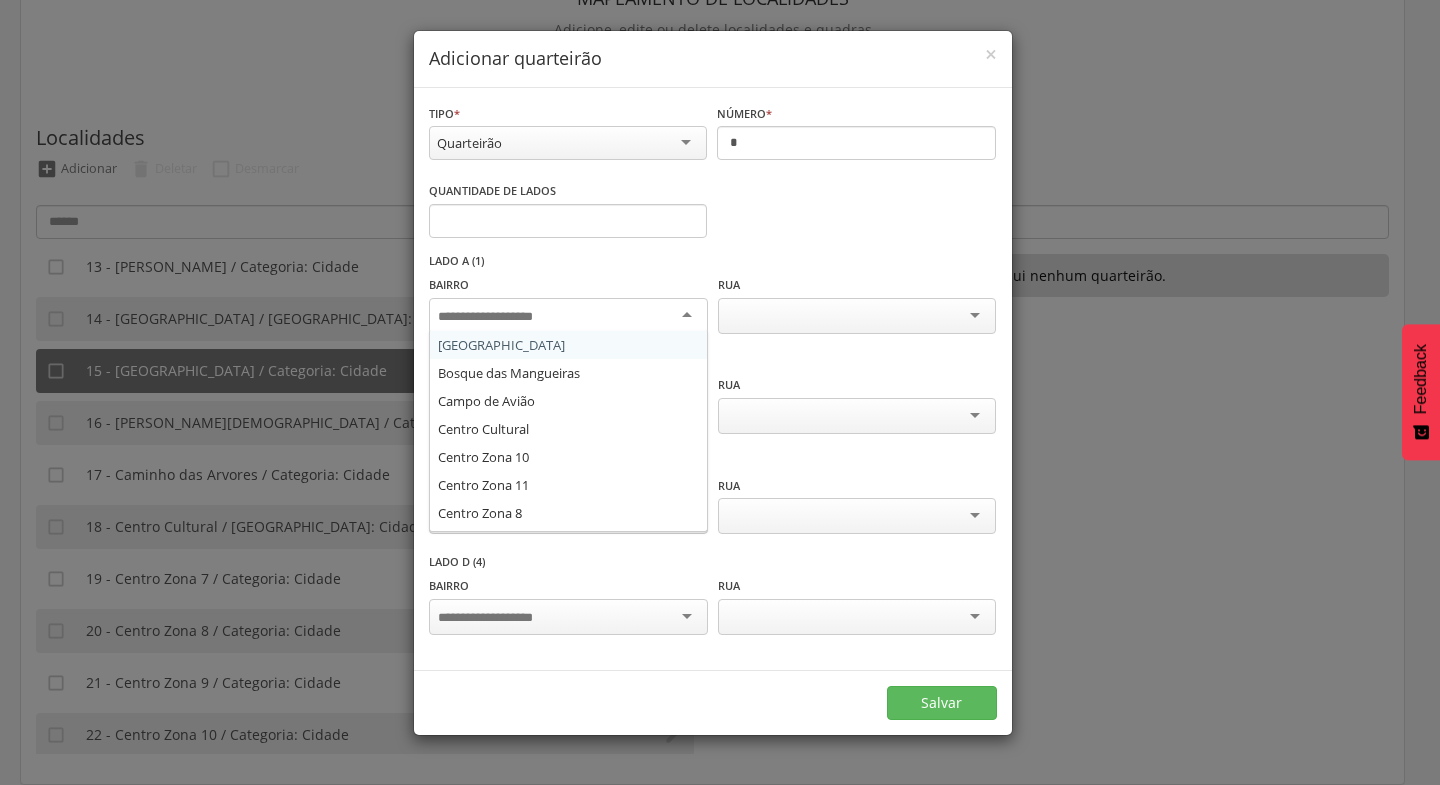 click at bounding box center (568, 316) 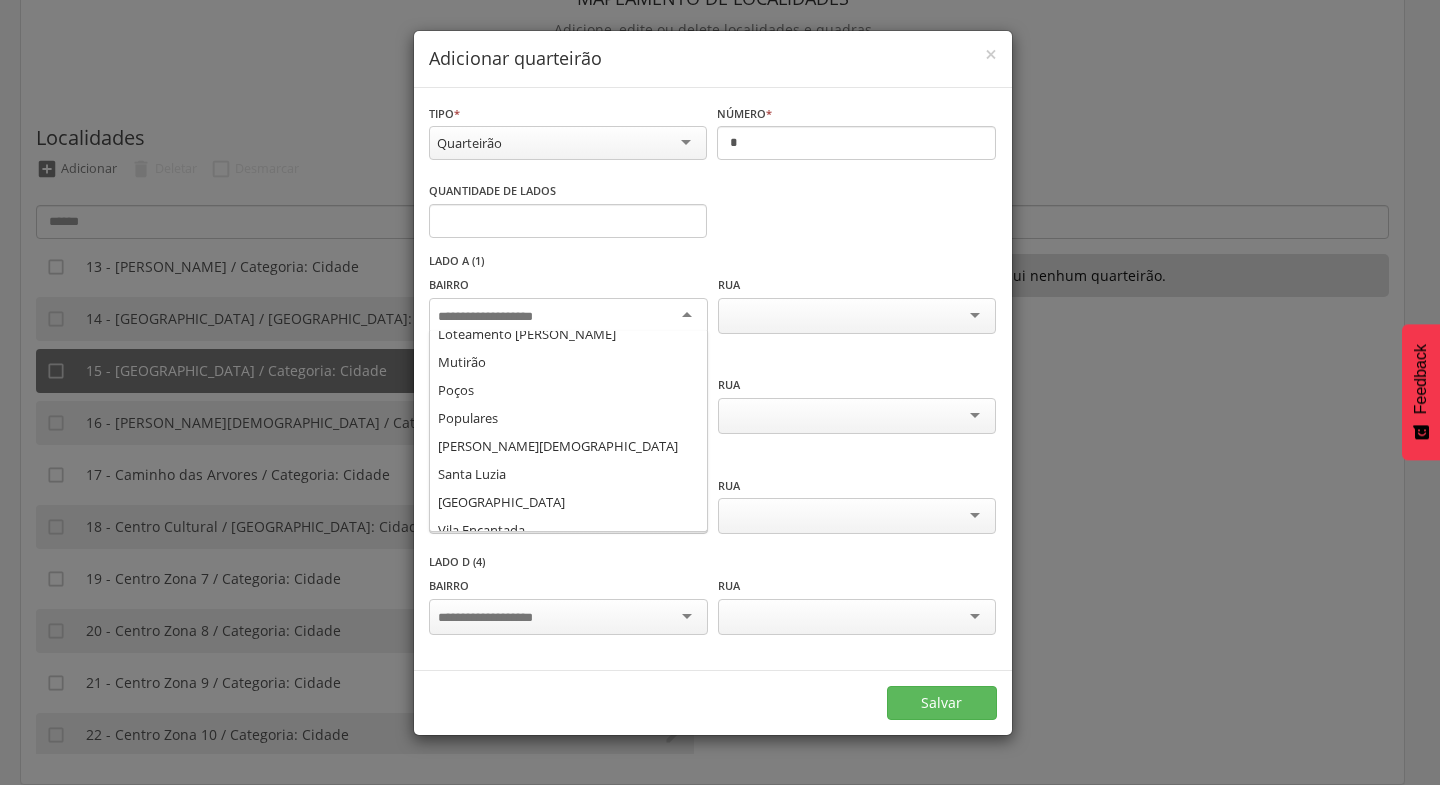 scroll, scrollTop: 416, scrollLeft: 0, axis: vertical 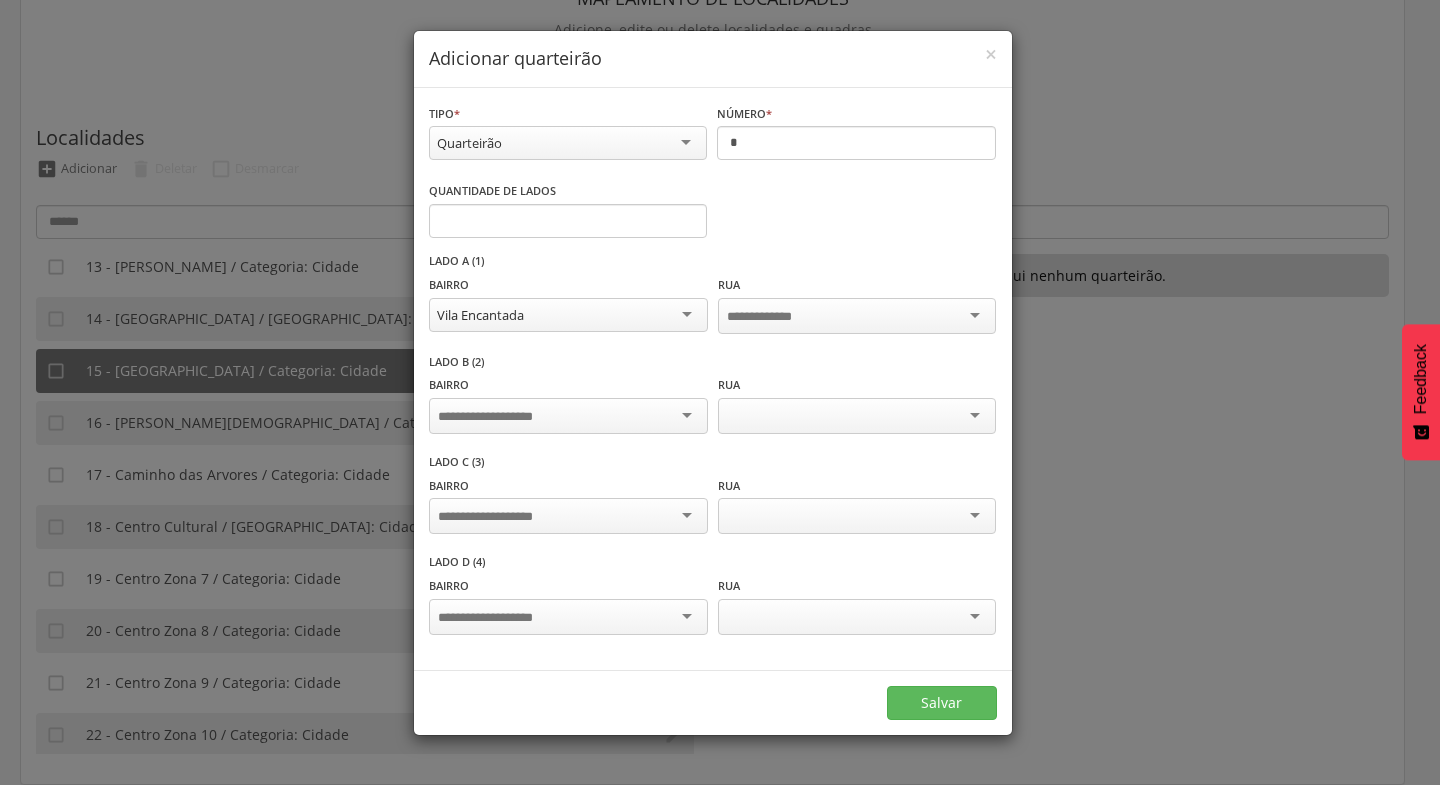 drag, startPoint x: 526, startPoint y: 438, endPoint x: 540, endPoint y: 438, distance: 14 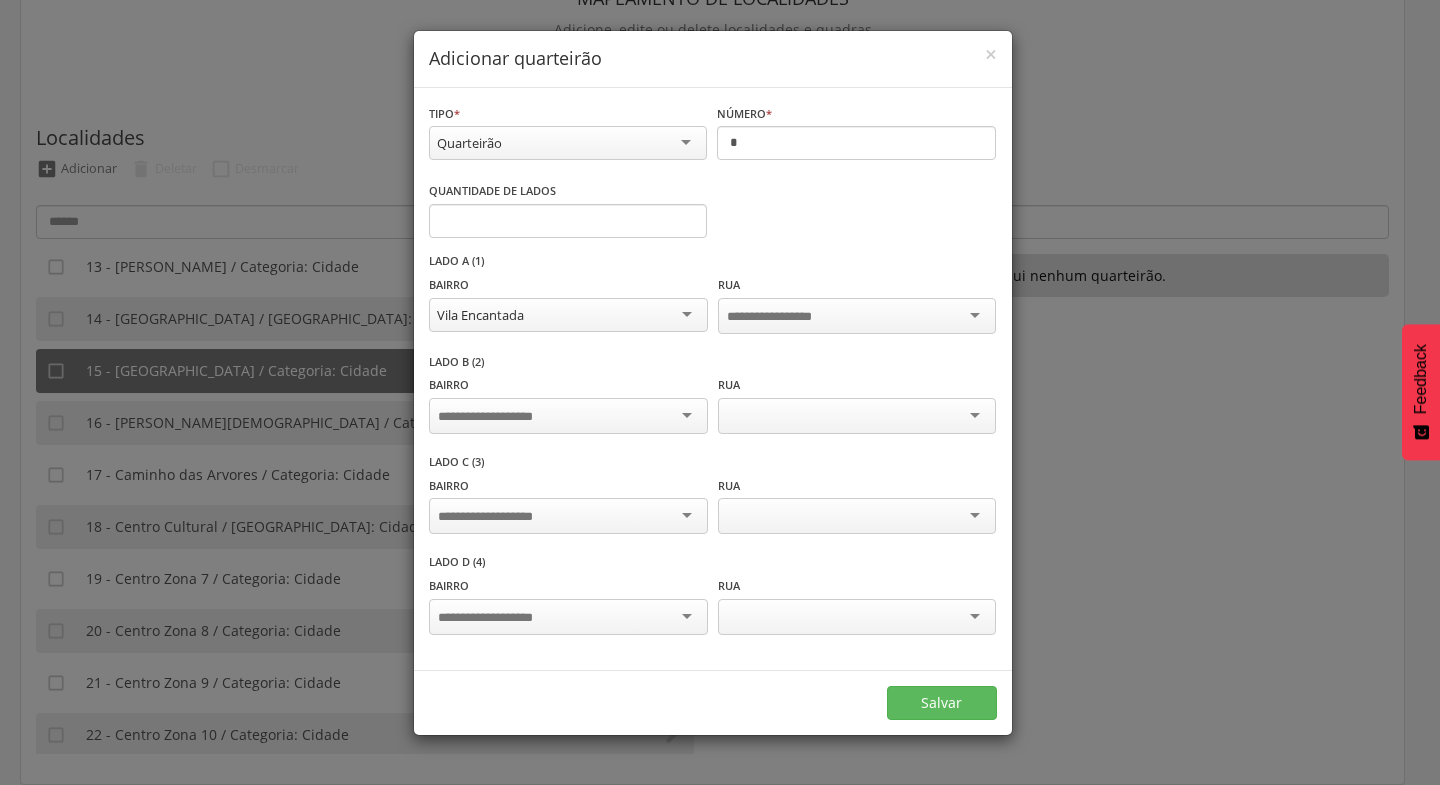 click at bounding box center [568, 416] 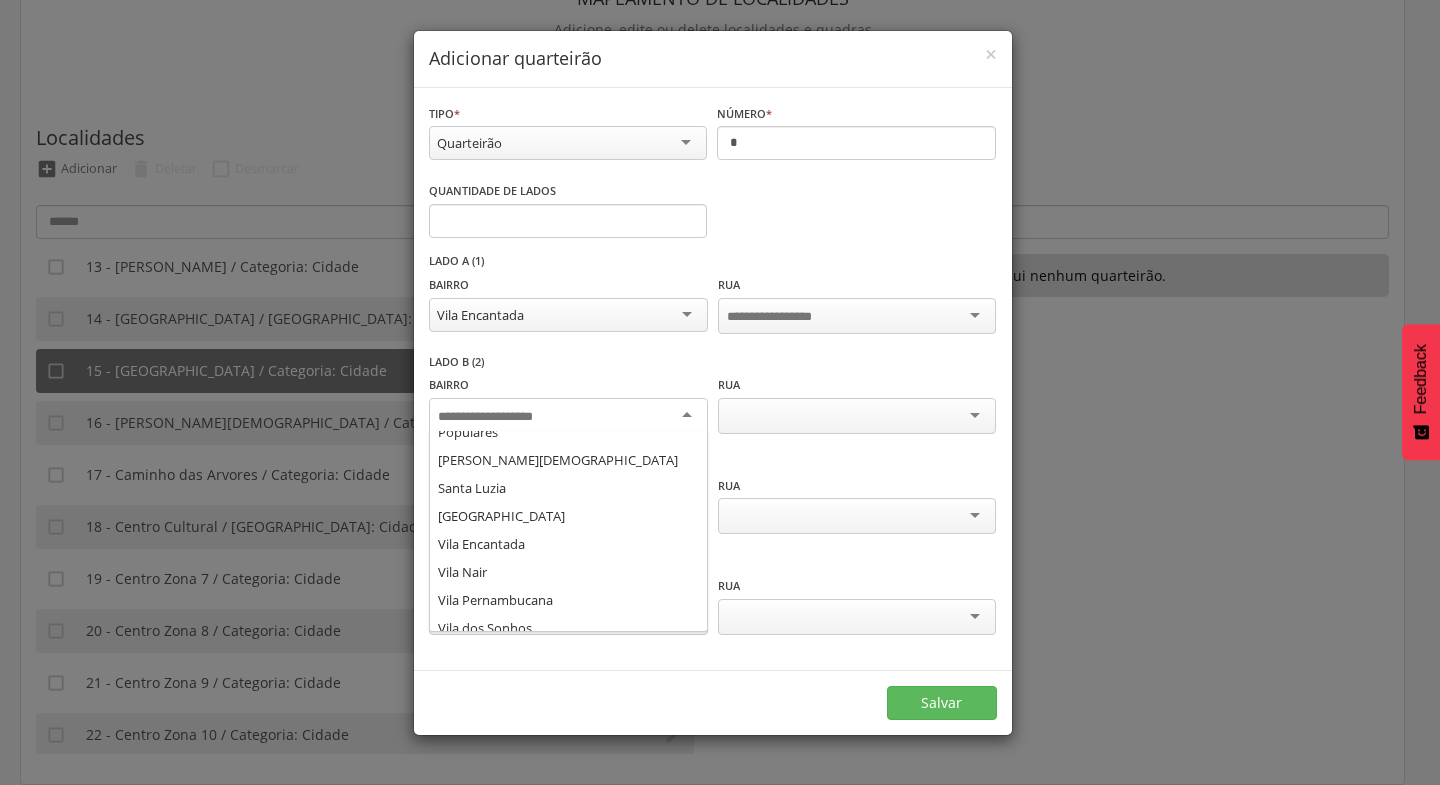 scroll, scrollTop: 416, scrollLeft: 0, axis: vertical 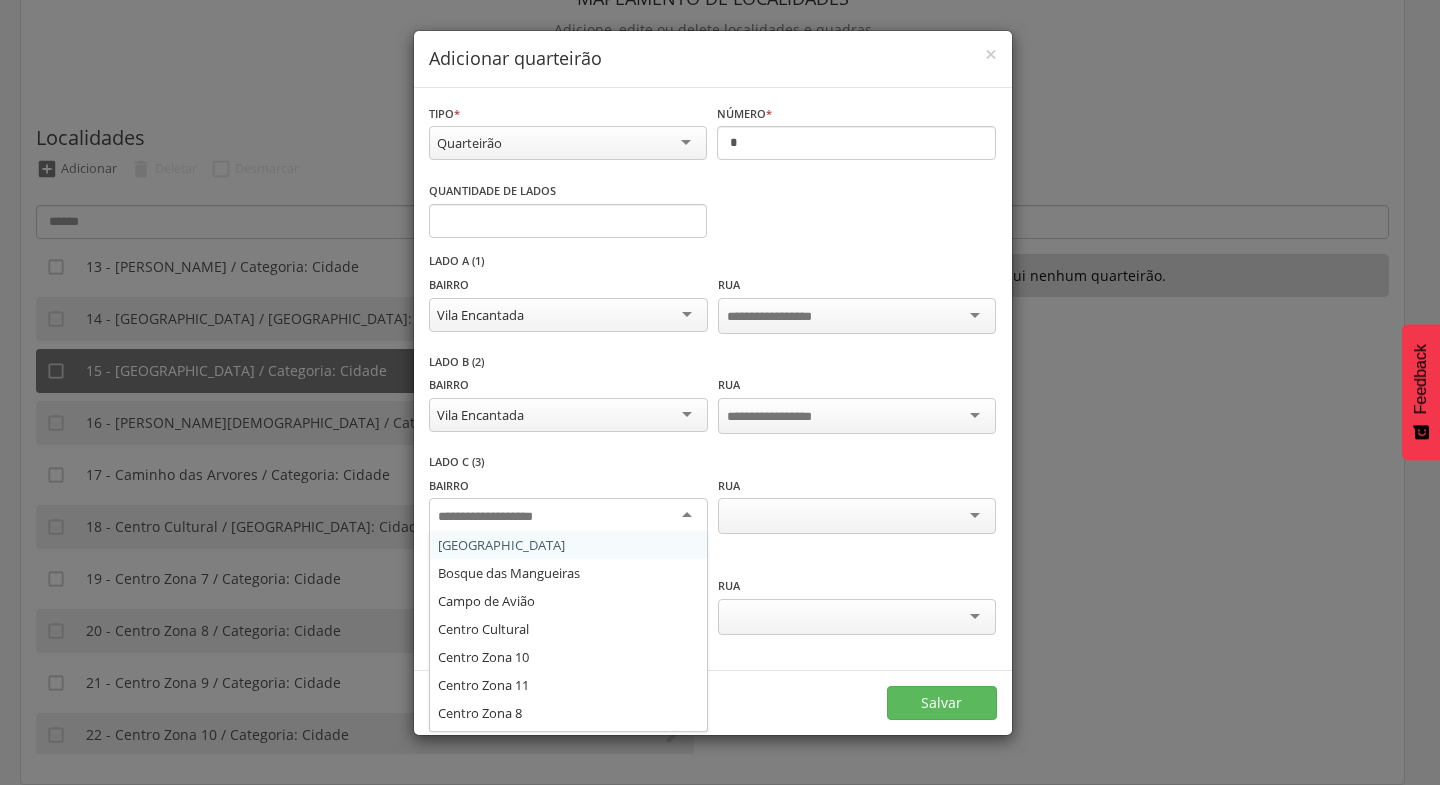 click at bounding box center [568, 516] 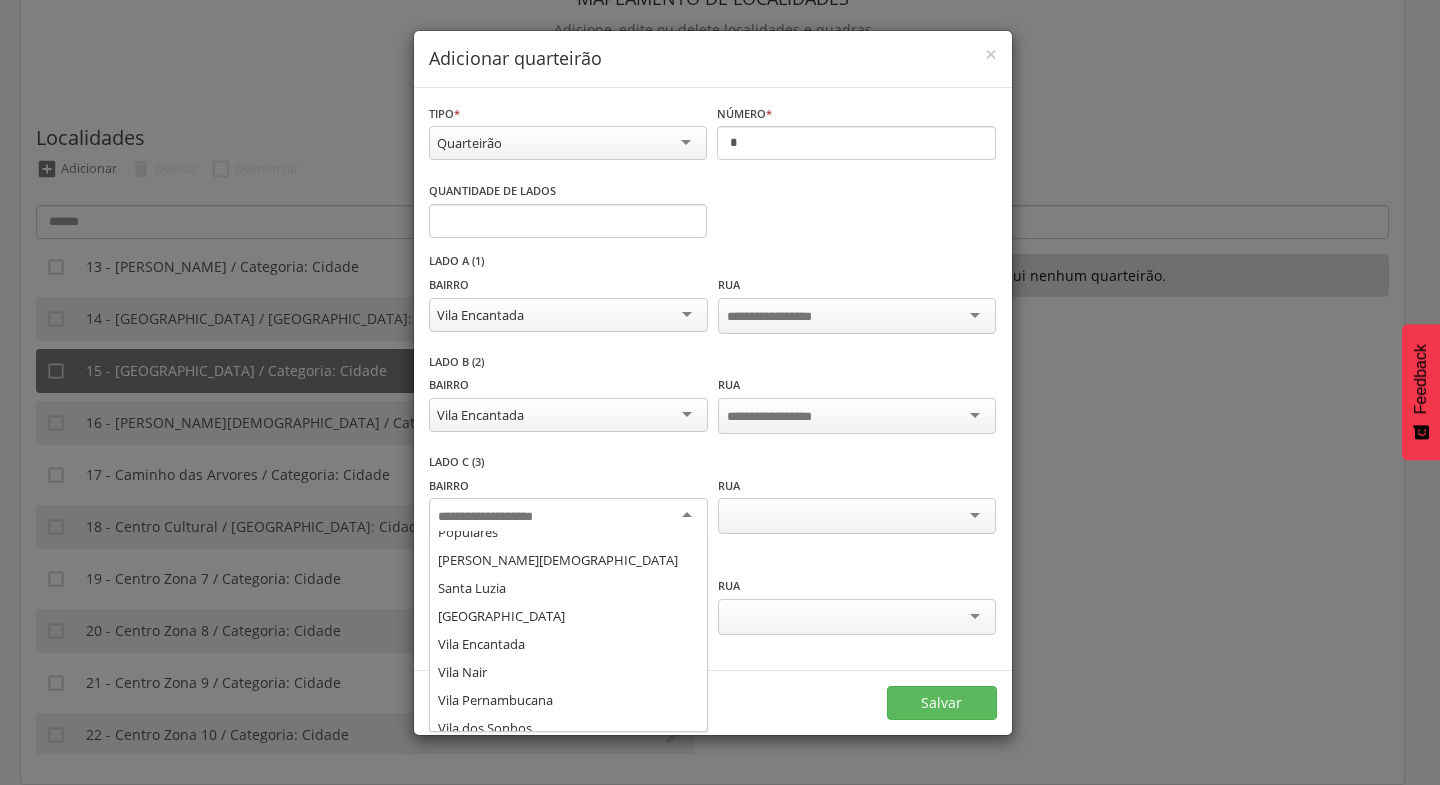 scroll, scrollTop: 409, scrollLeft: 0, axis: vertical 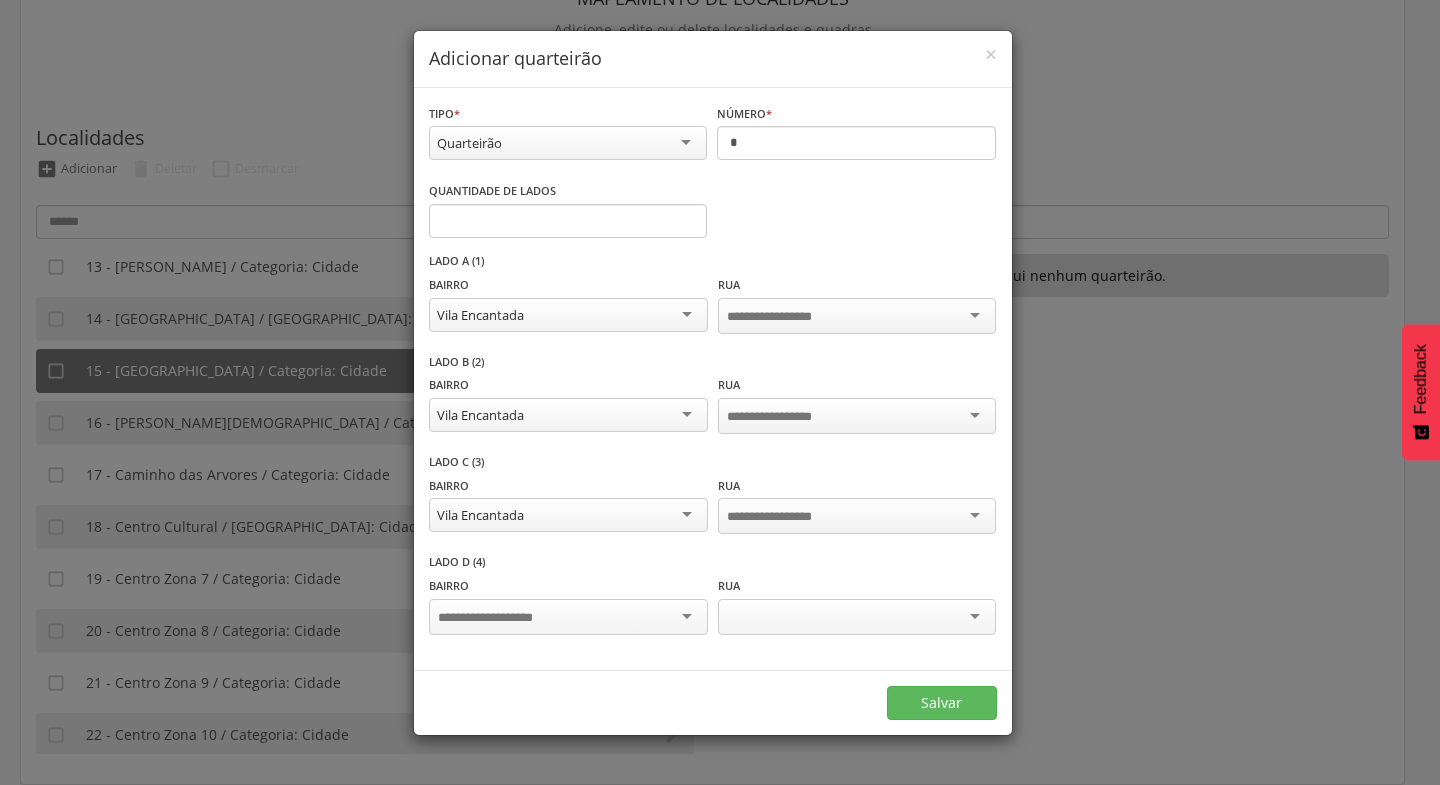 click at bounding box center [568, 617] 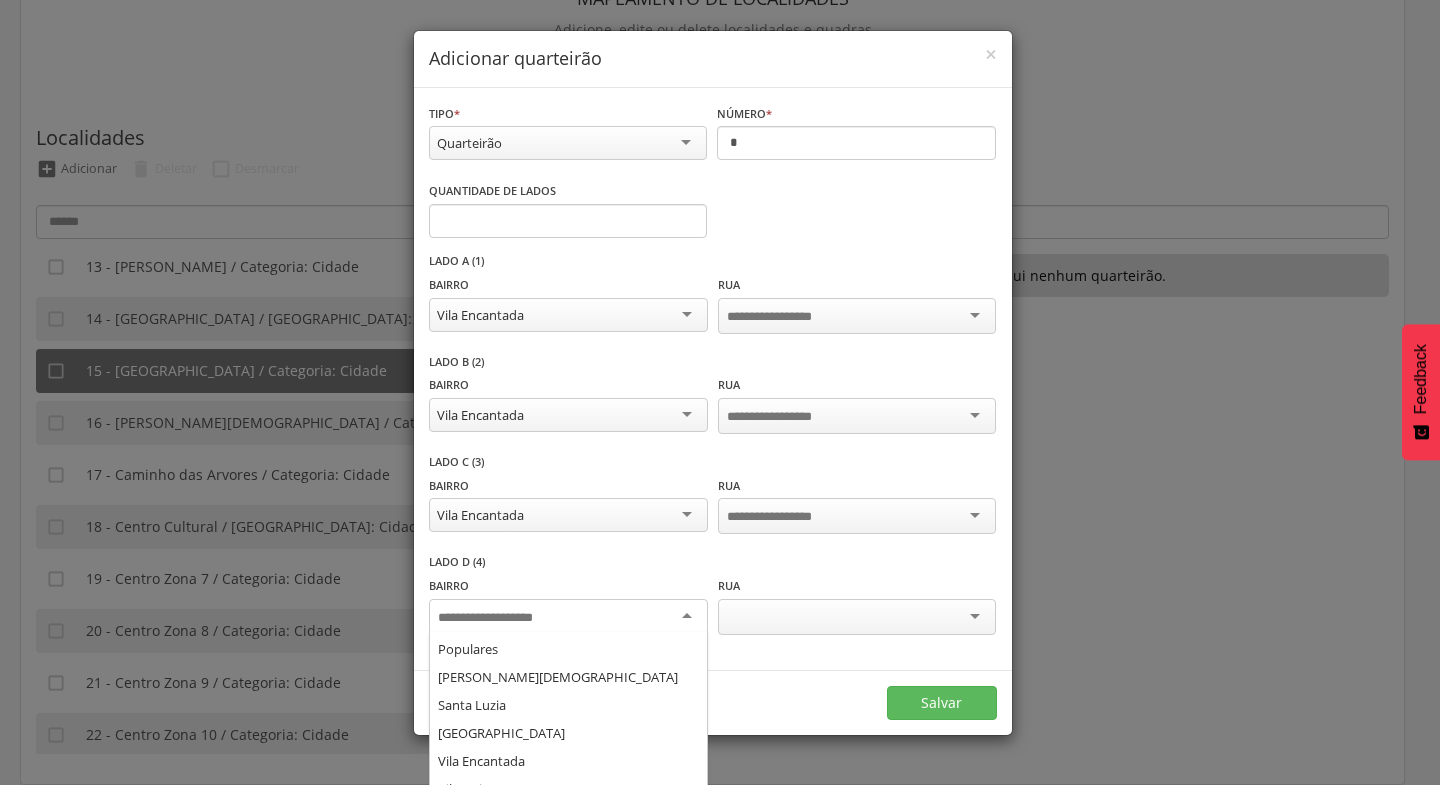 scroll, scrollTop: 416, scrollLeft: 0, axis: vertical 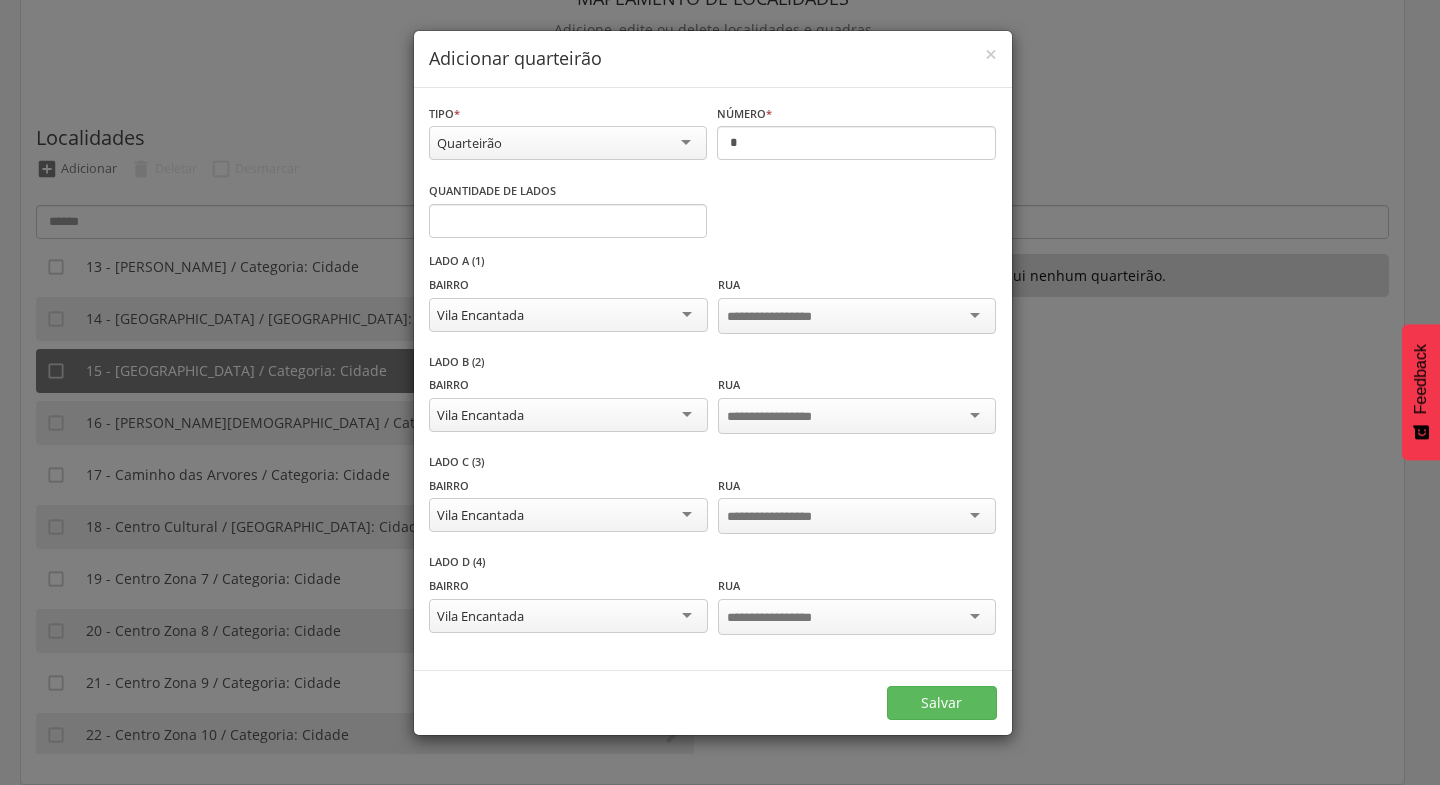 click at bounding box center [857, 316] 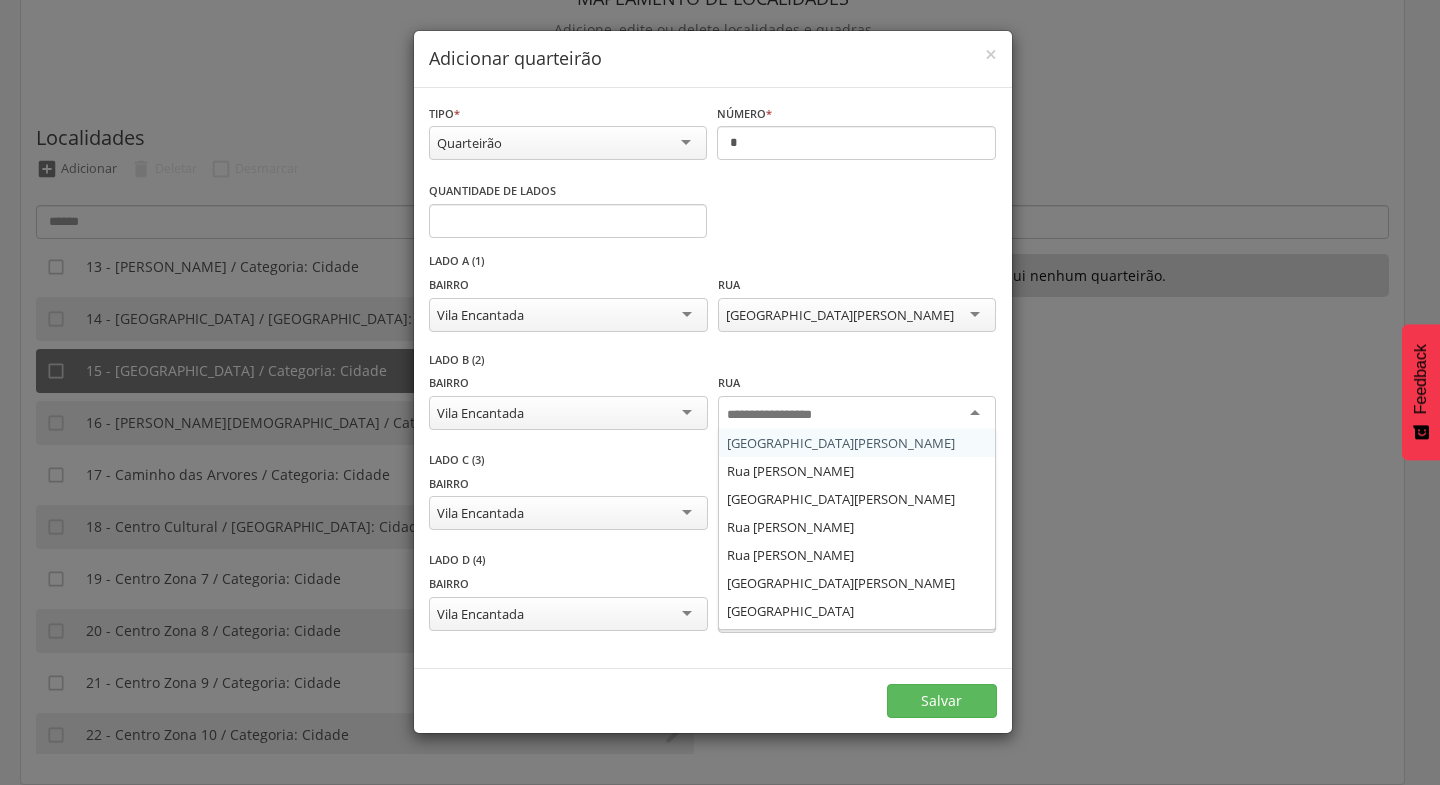 click at bounding box center (857, 414) 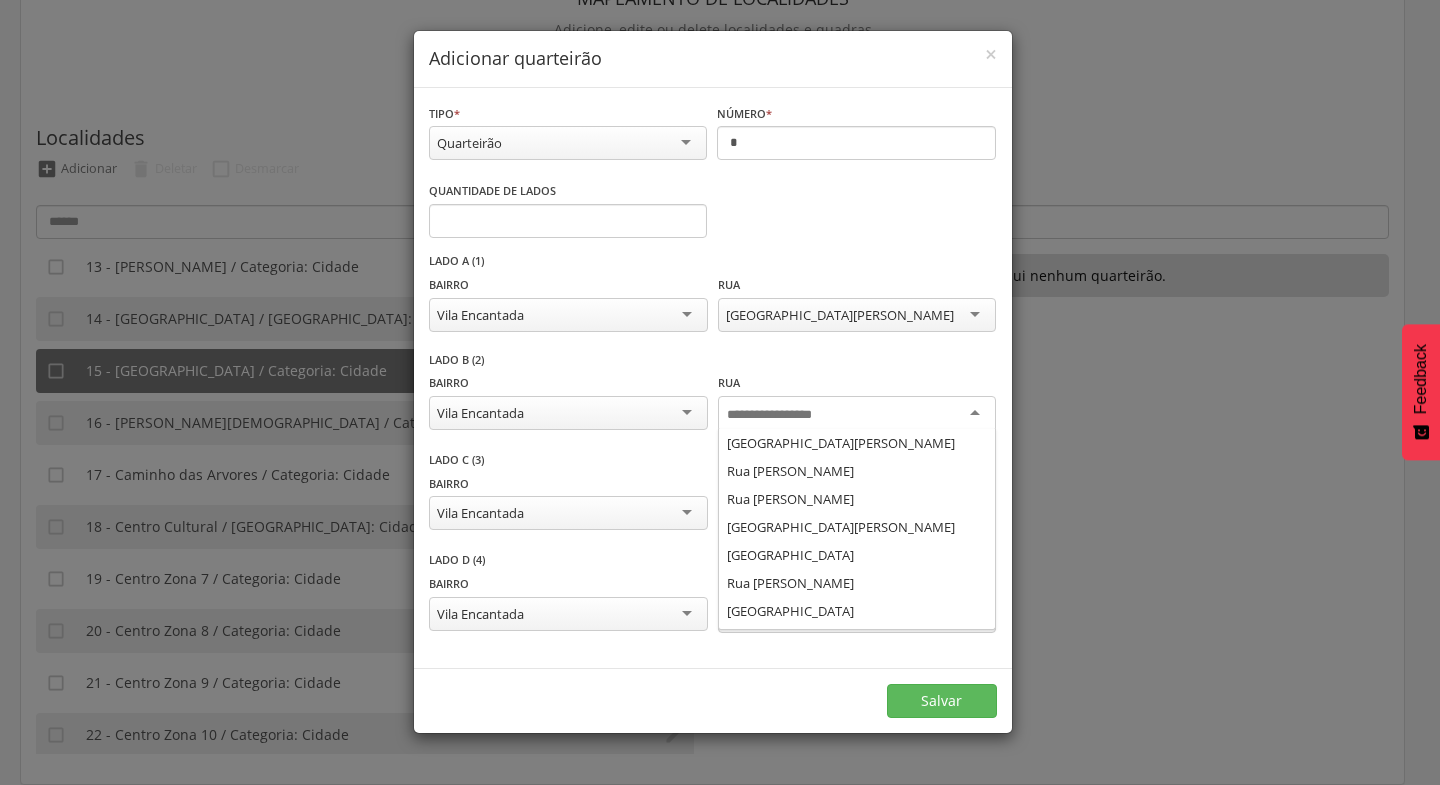 scroll, scrollTop: 80, scrollLeft: 0, axis: vertical 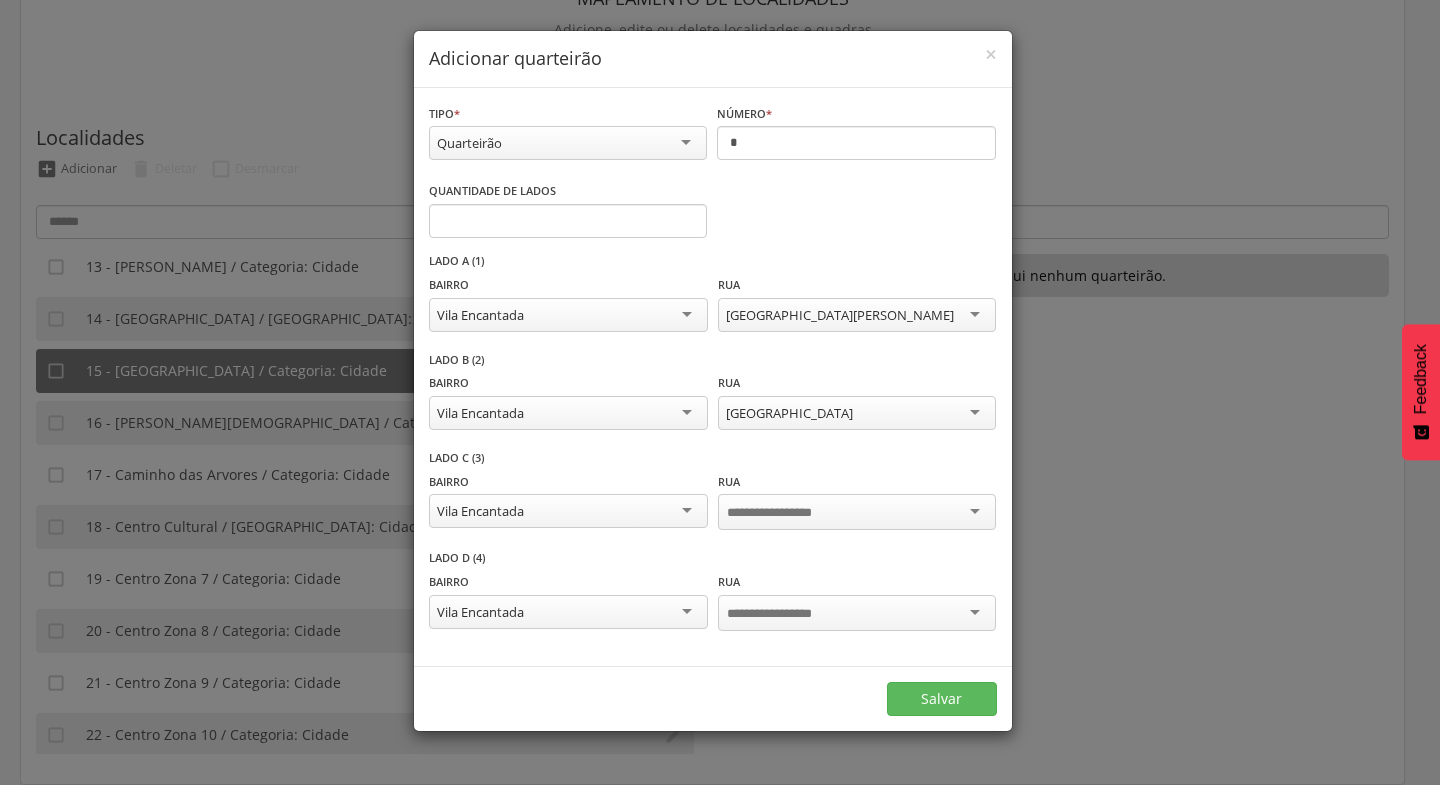 click at bounding box center [857, 512] 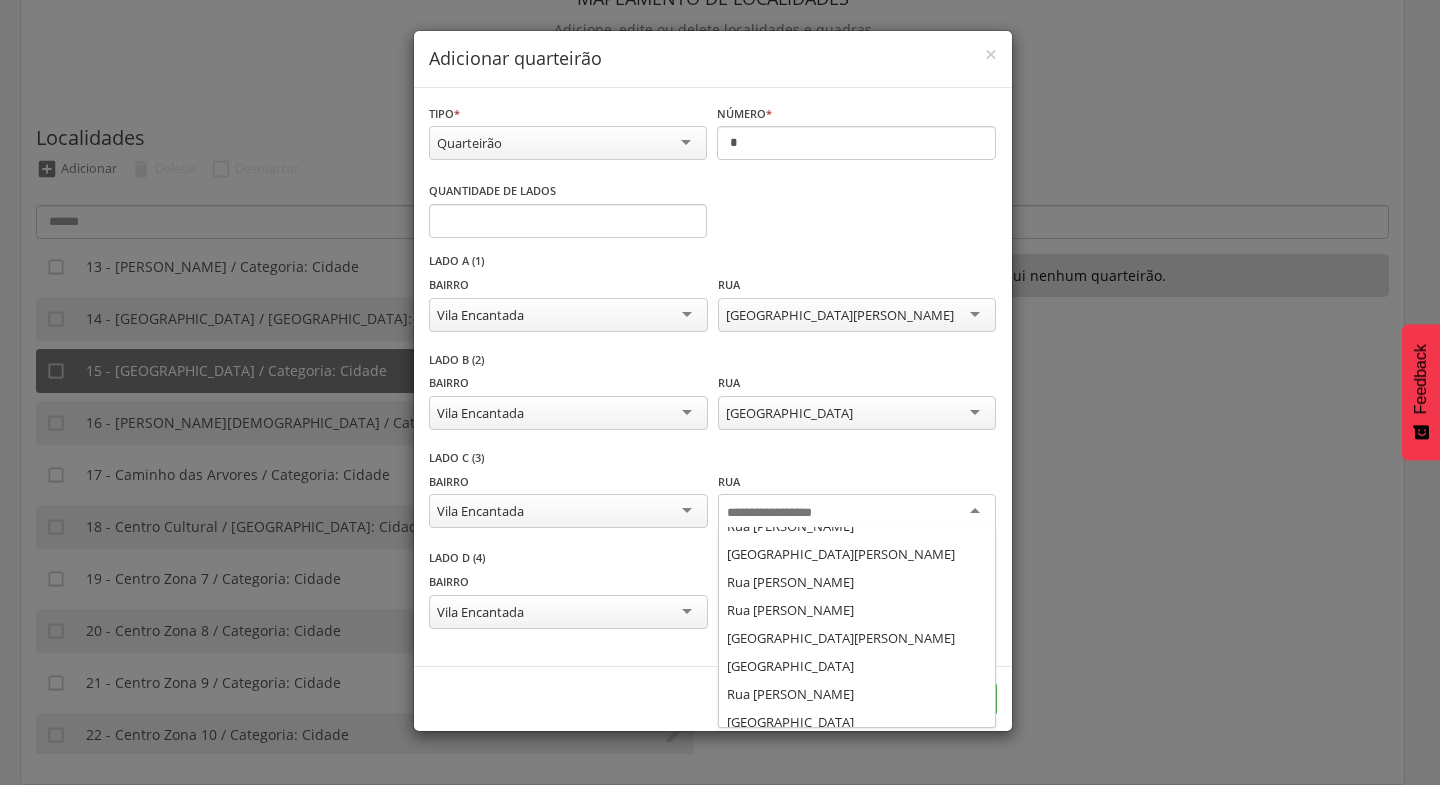 scroll, scrollTop: 48, scrollLeft: 0, axis: vertical 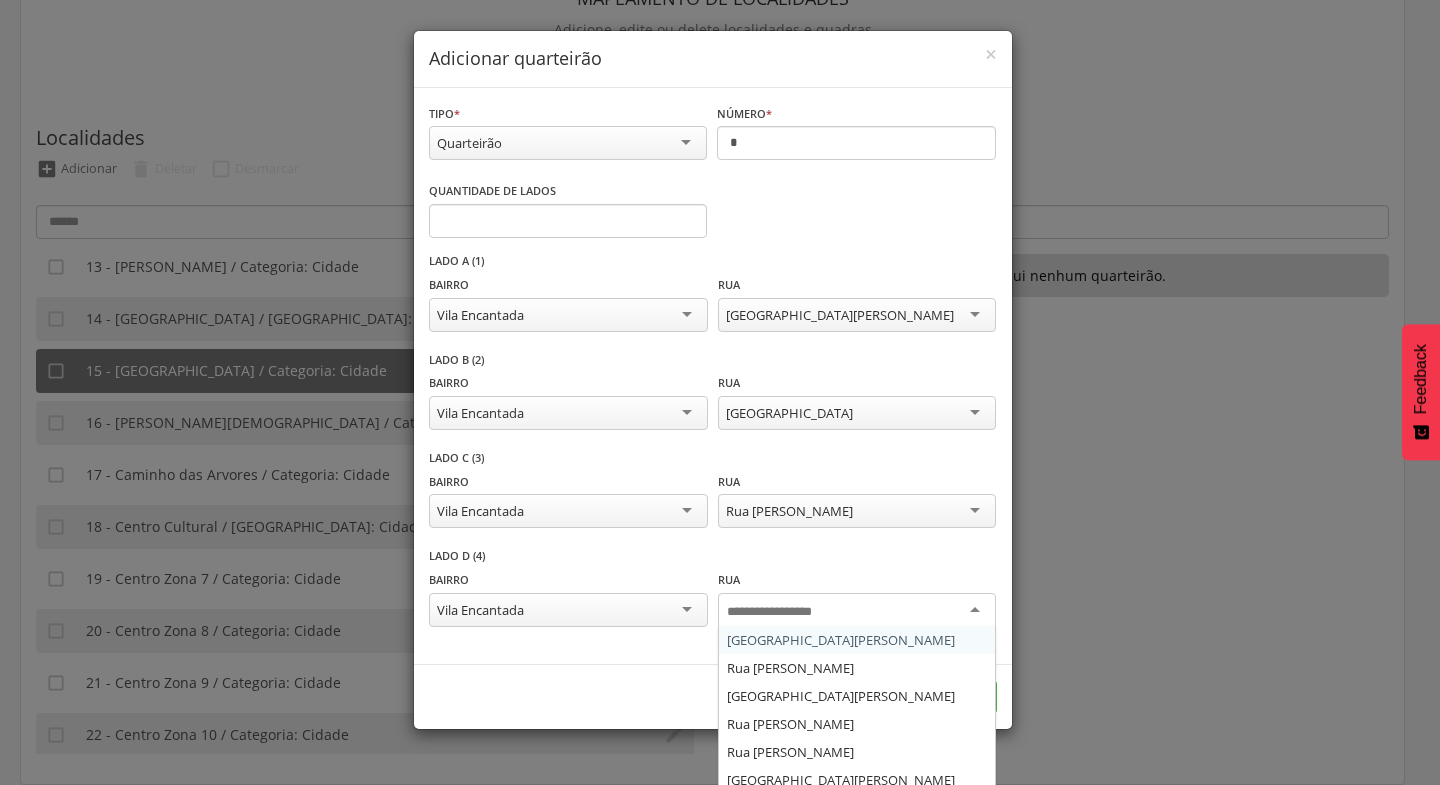 click at bounding box center (857, 611) 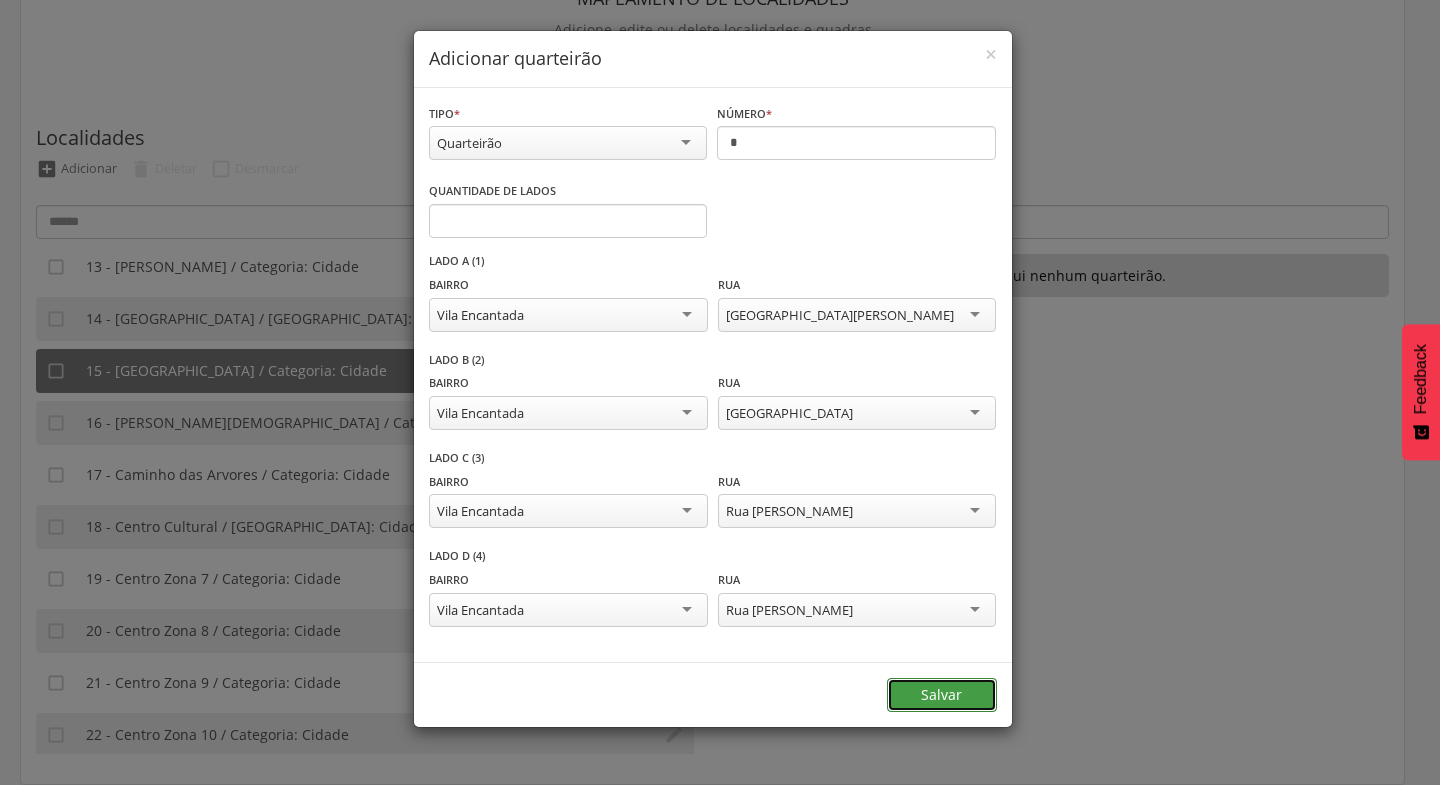 click on "Salvar" at bounding box center (942, 695) 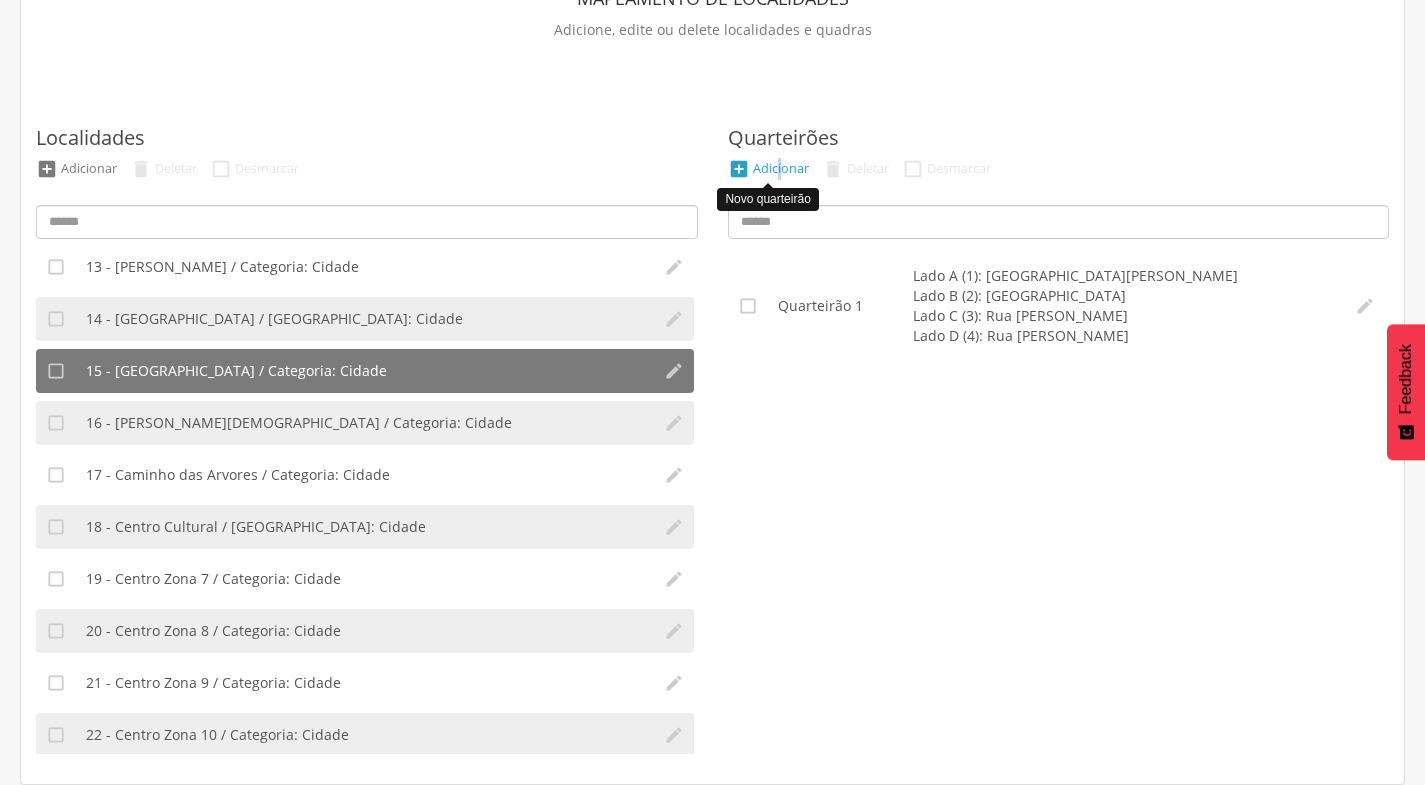 click on "Adicionar" at bounding box center [781, 168] 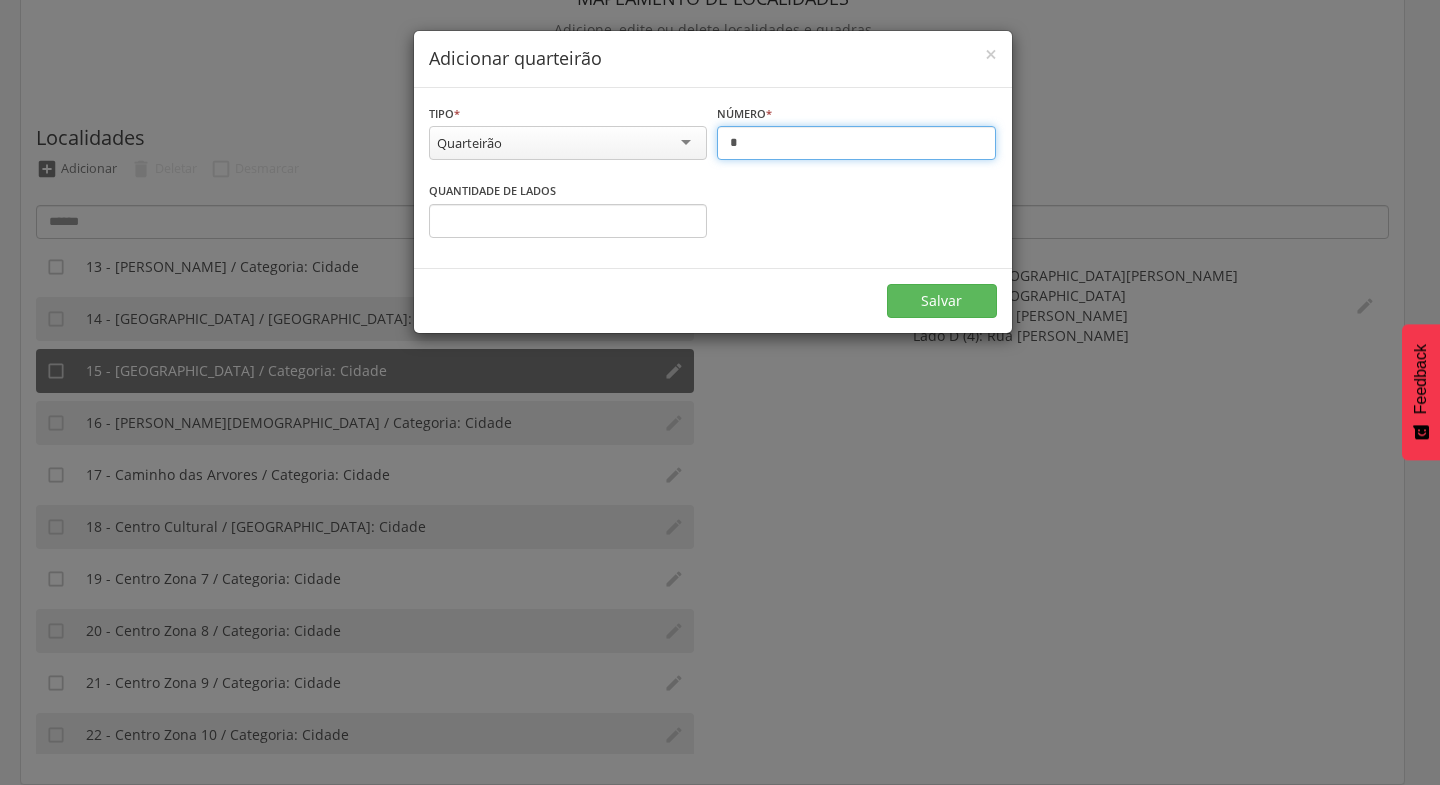 click on "*" at bounding box center [856, 143] 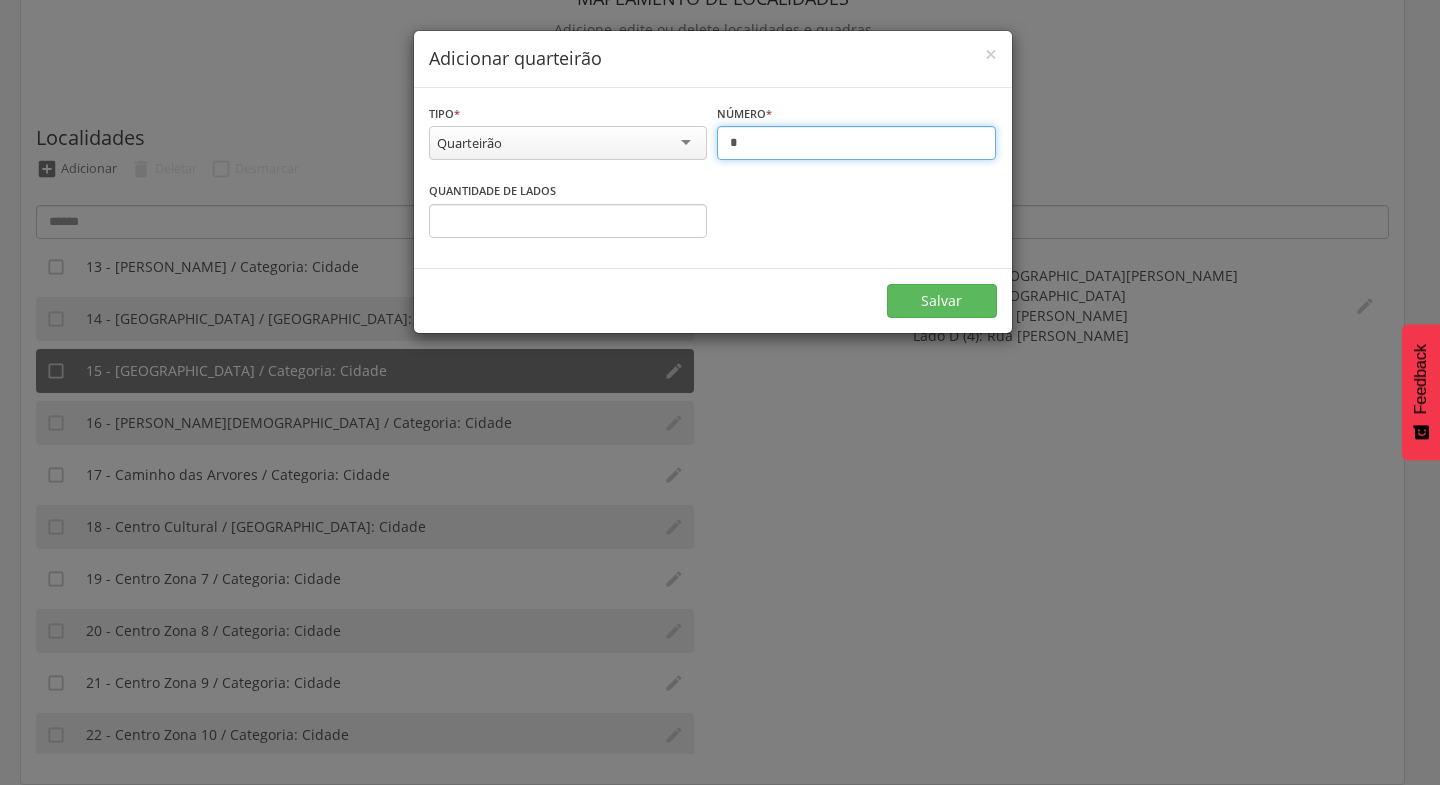 type on "*" 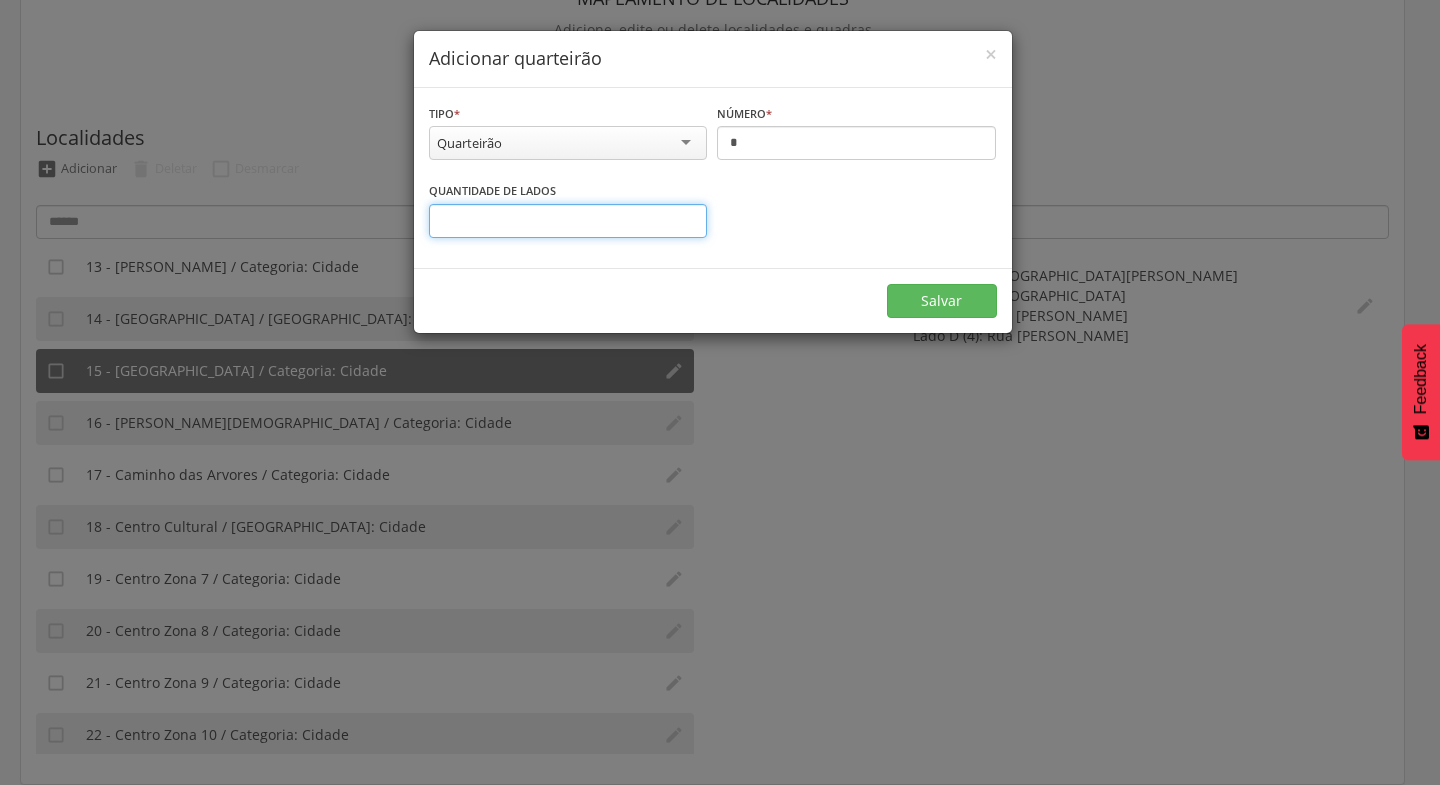 click on "*" at bounding box center (568, 221) 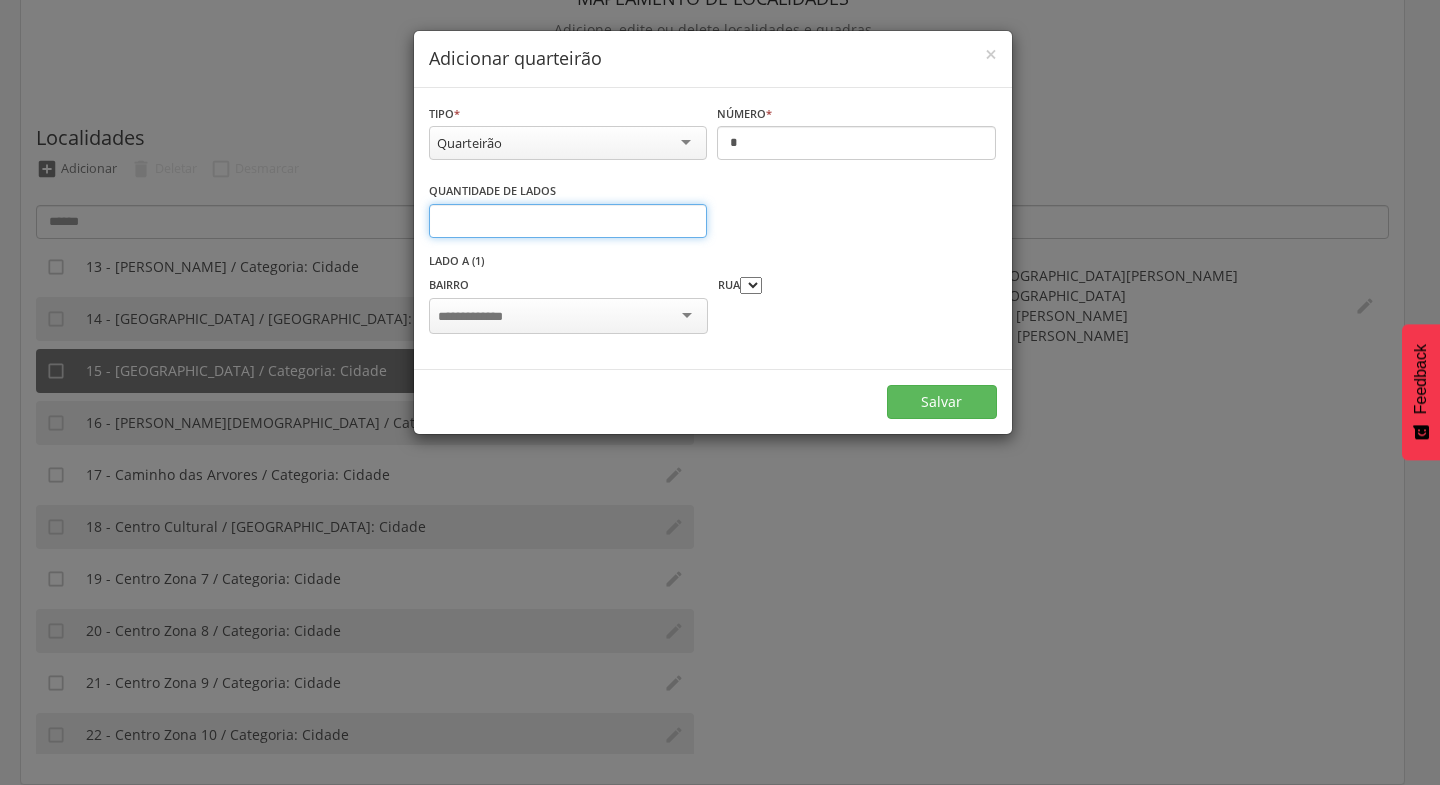 click on "*" at bounding box center [568, 221] 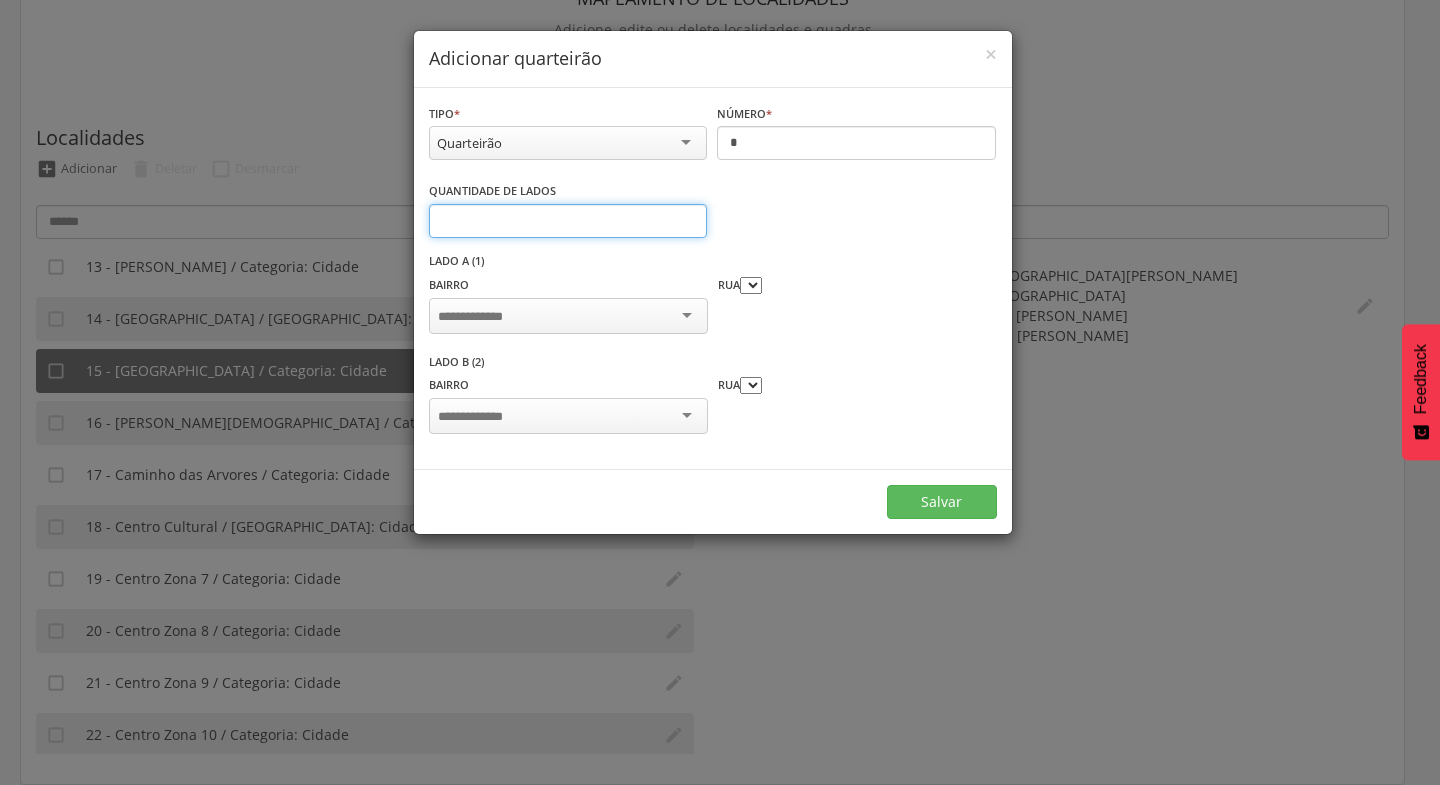 click on "*" at bounding box center [568, 221] 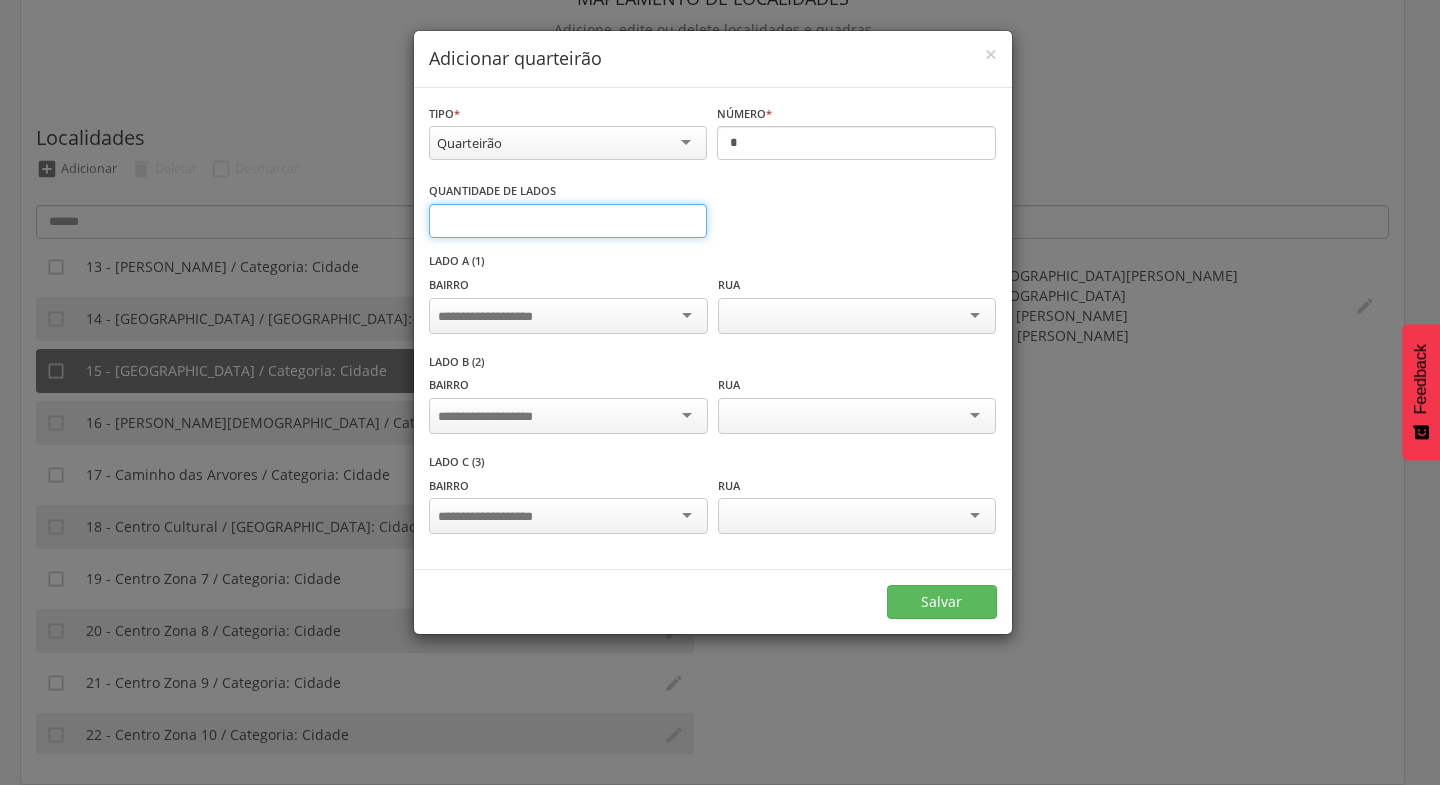type on "*" 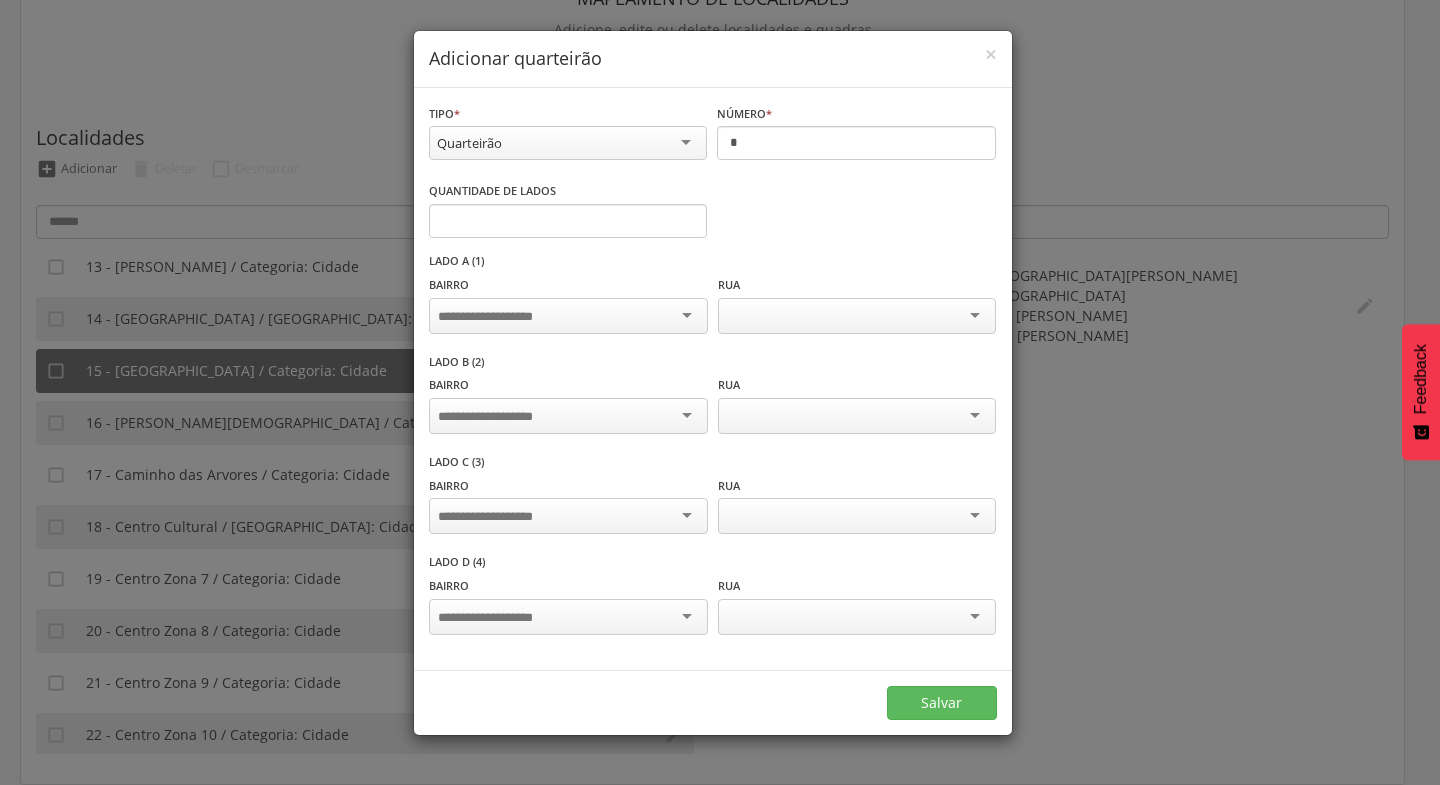 click at bounding box center (568, 316) 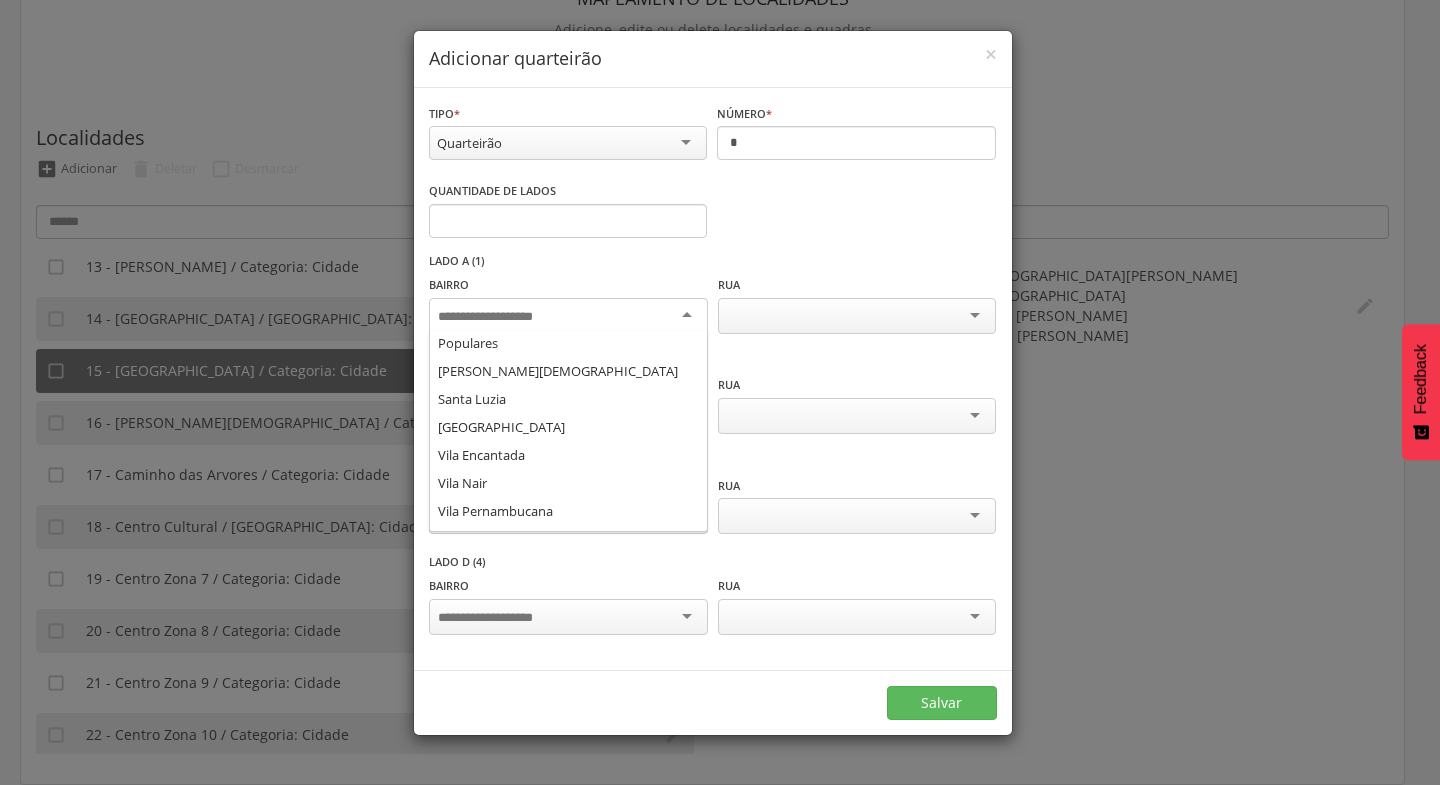 scroll, scrollTop: 405, scrollLeft: 0, axis: vertical 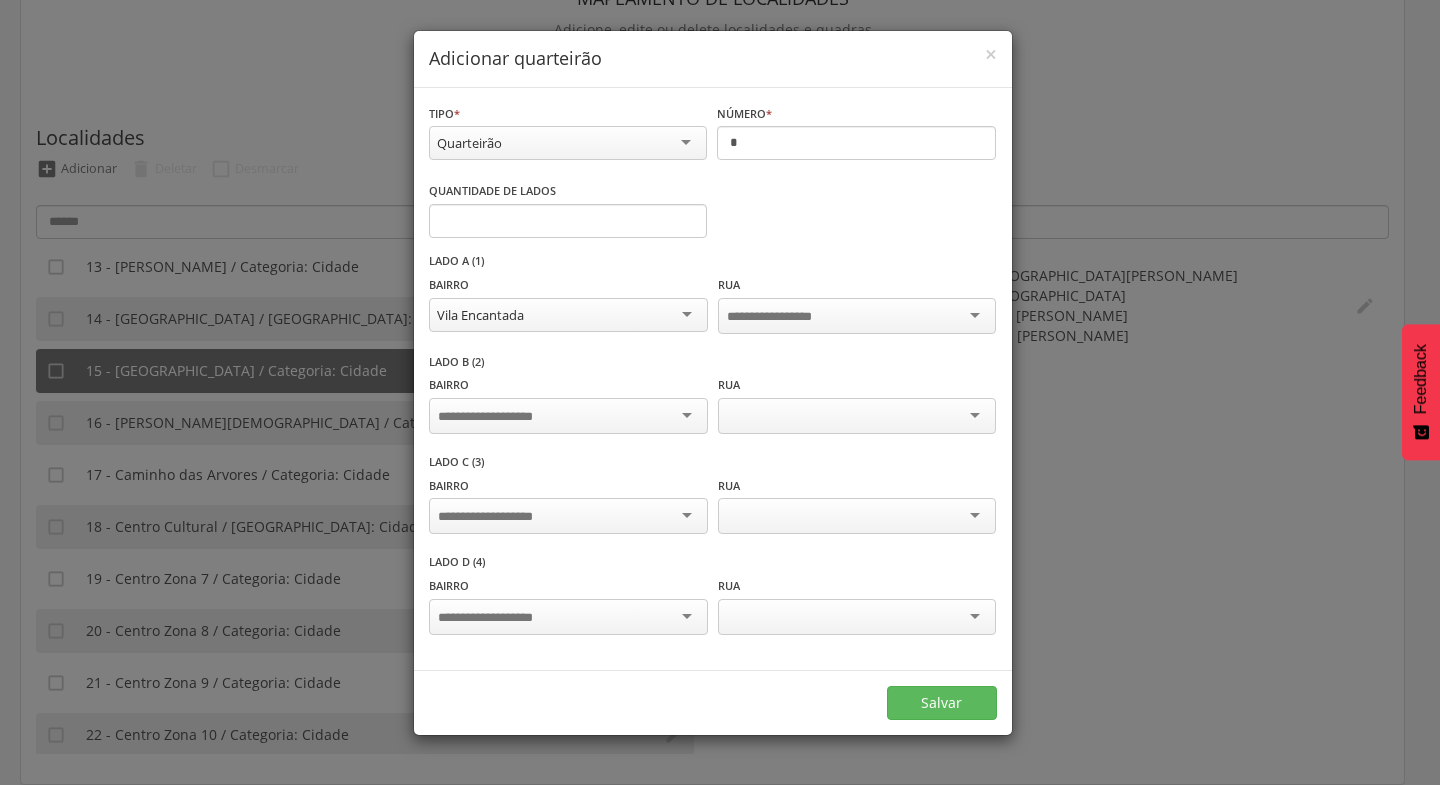 click at bounding box center [568, 416] 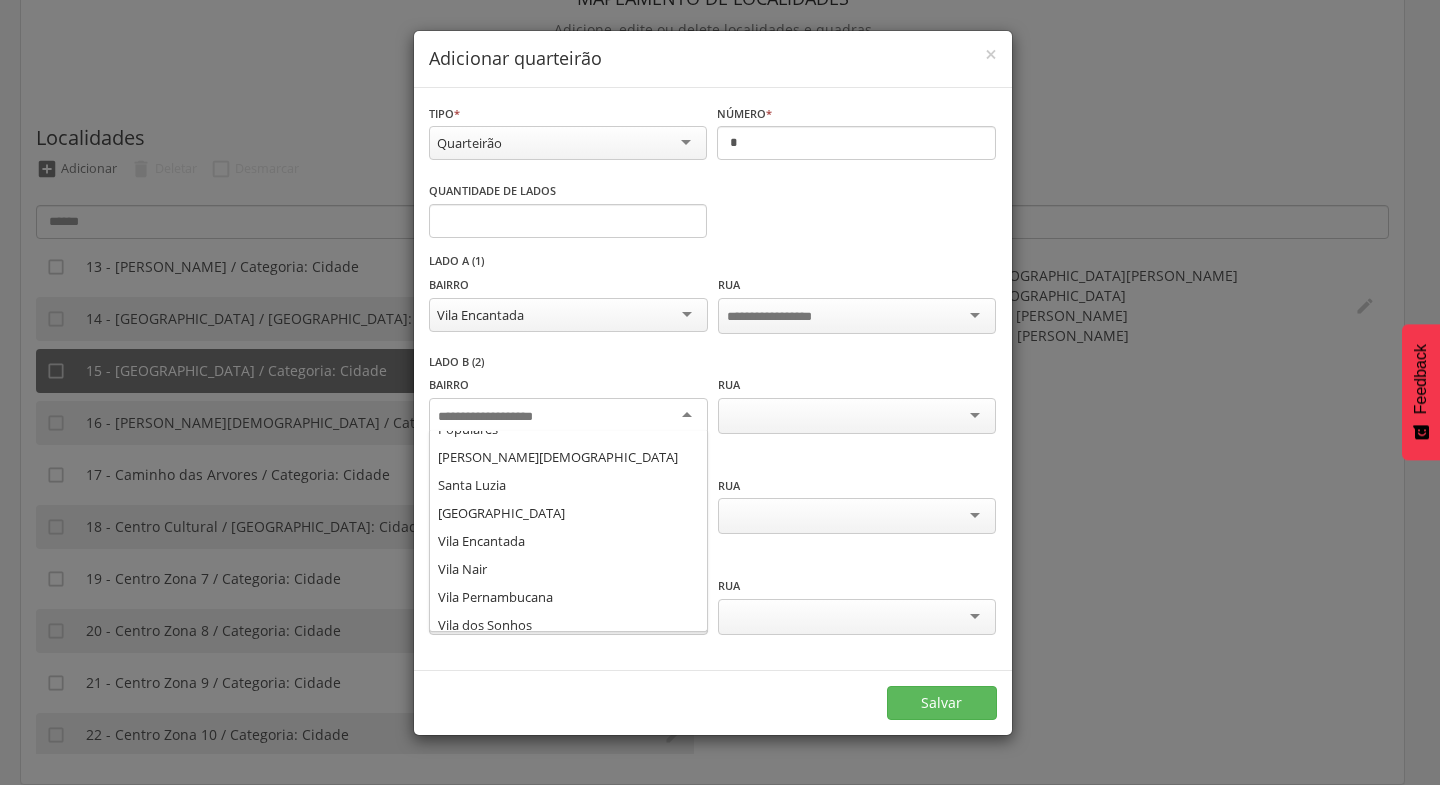 scroll, scrollTop: 416, scrollLeft: 0, axis: vertical 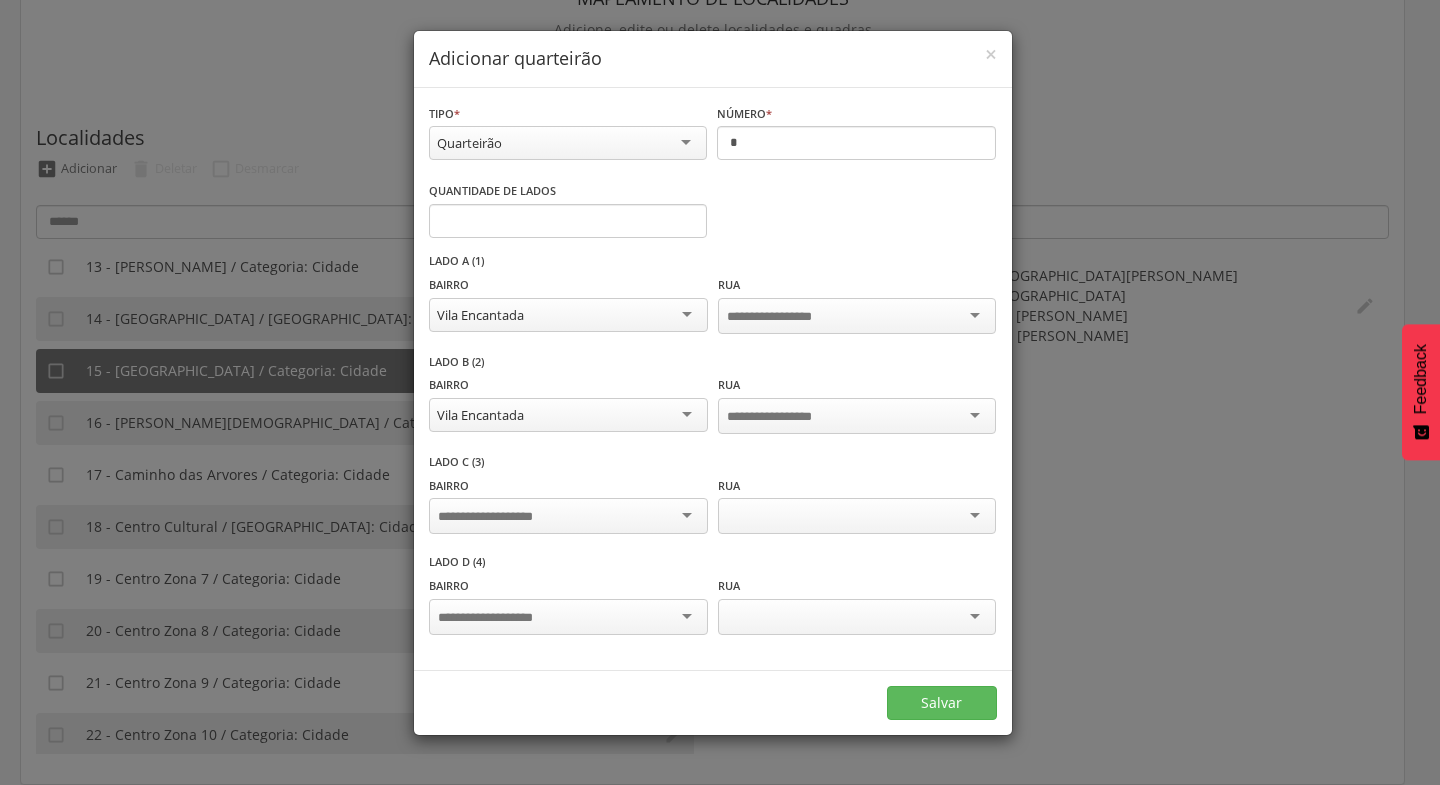 click at bounding box center (568, 516) 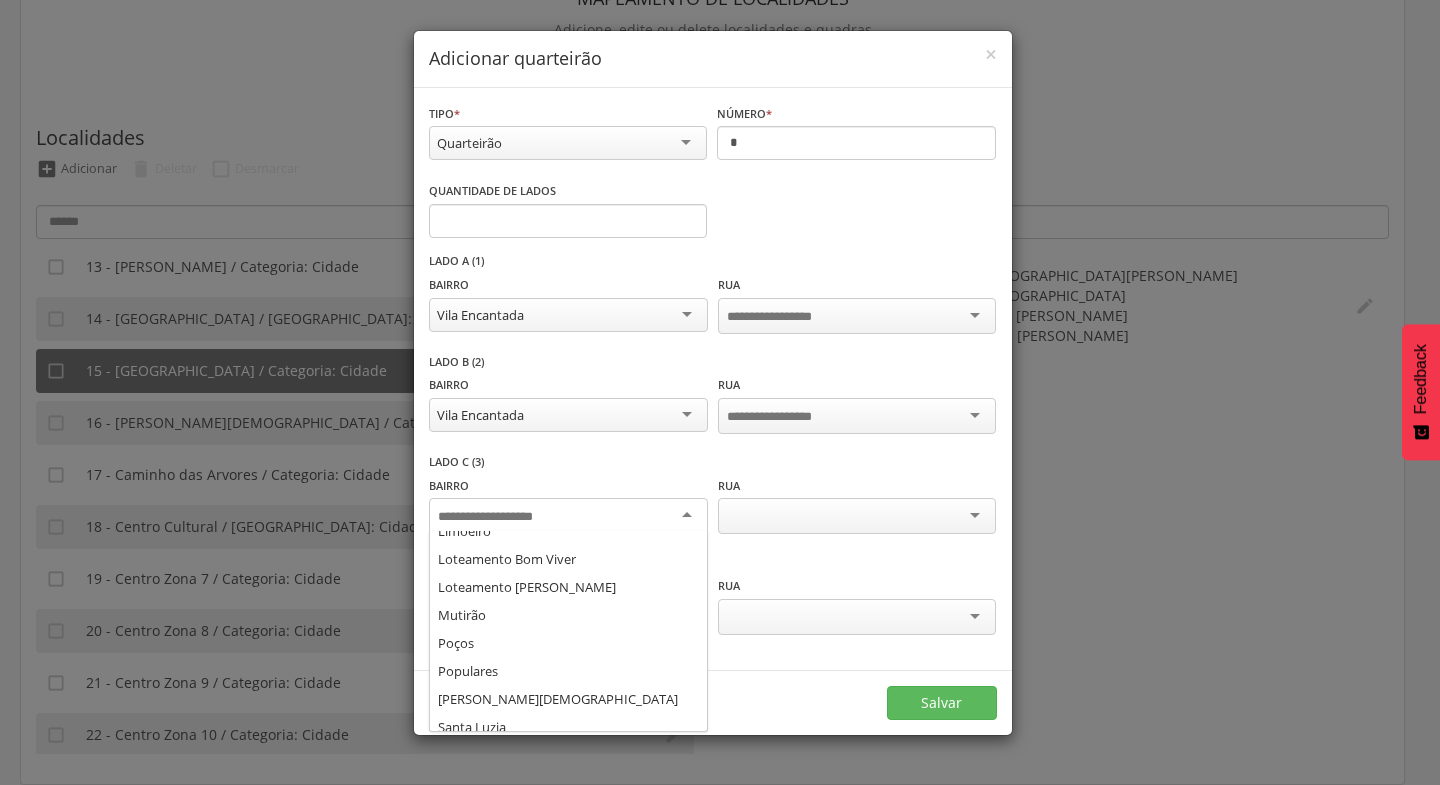 scroll, scrollTop: 296, scrollLeft: 0, axis: vertical 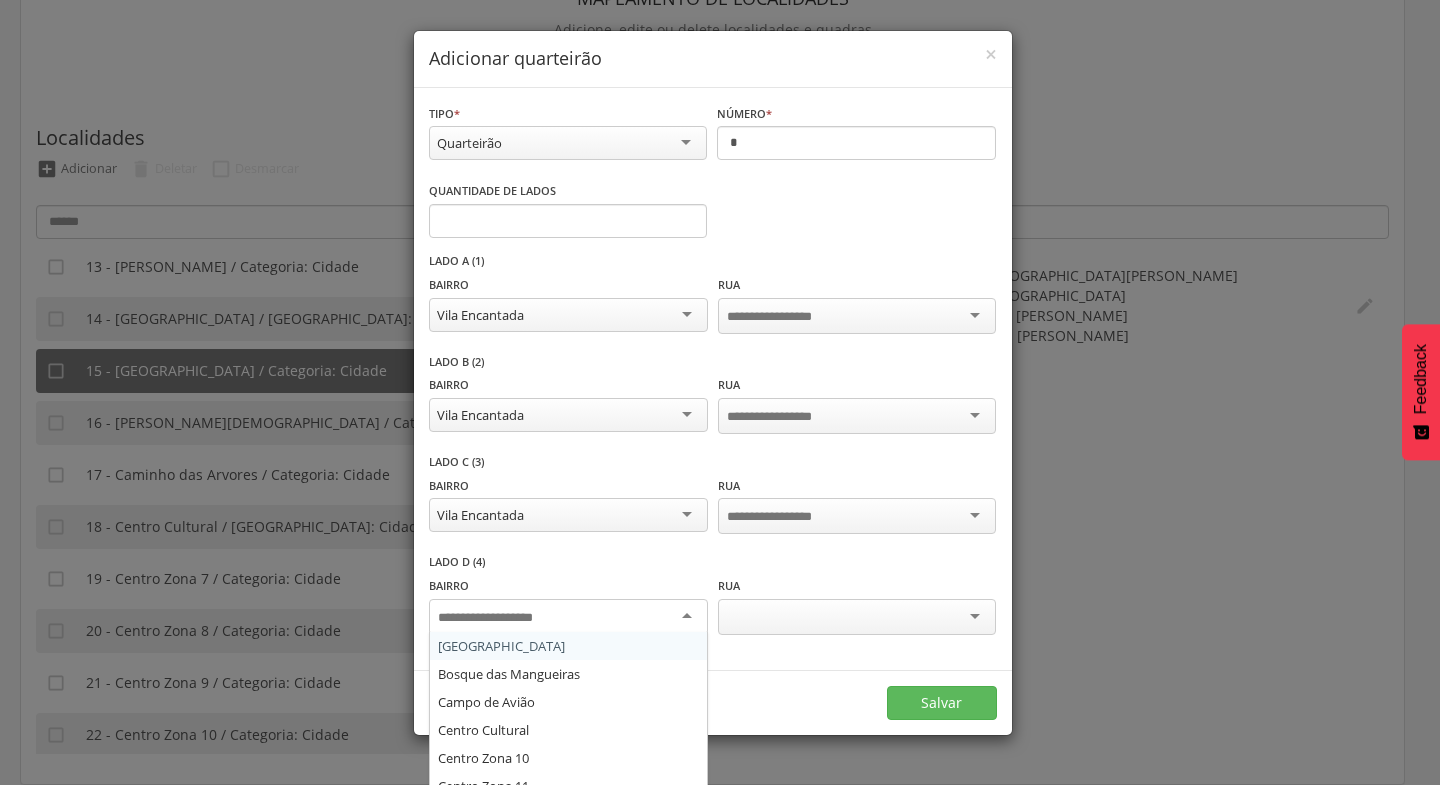 click at bounding box center (568, 617) 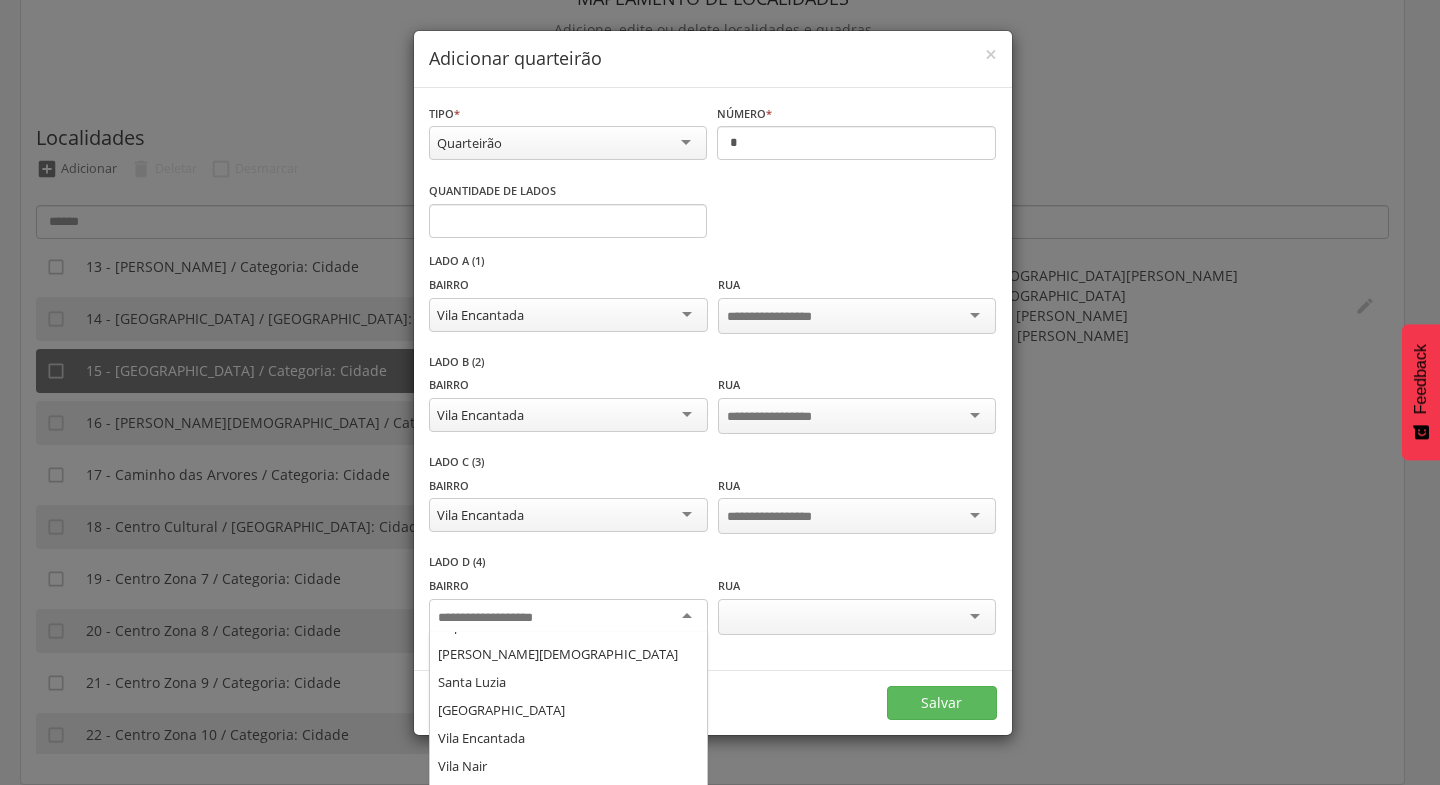 scroll, scrollTop: 416, scrollLeft: 0, axis: vertical 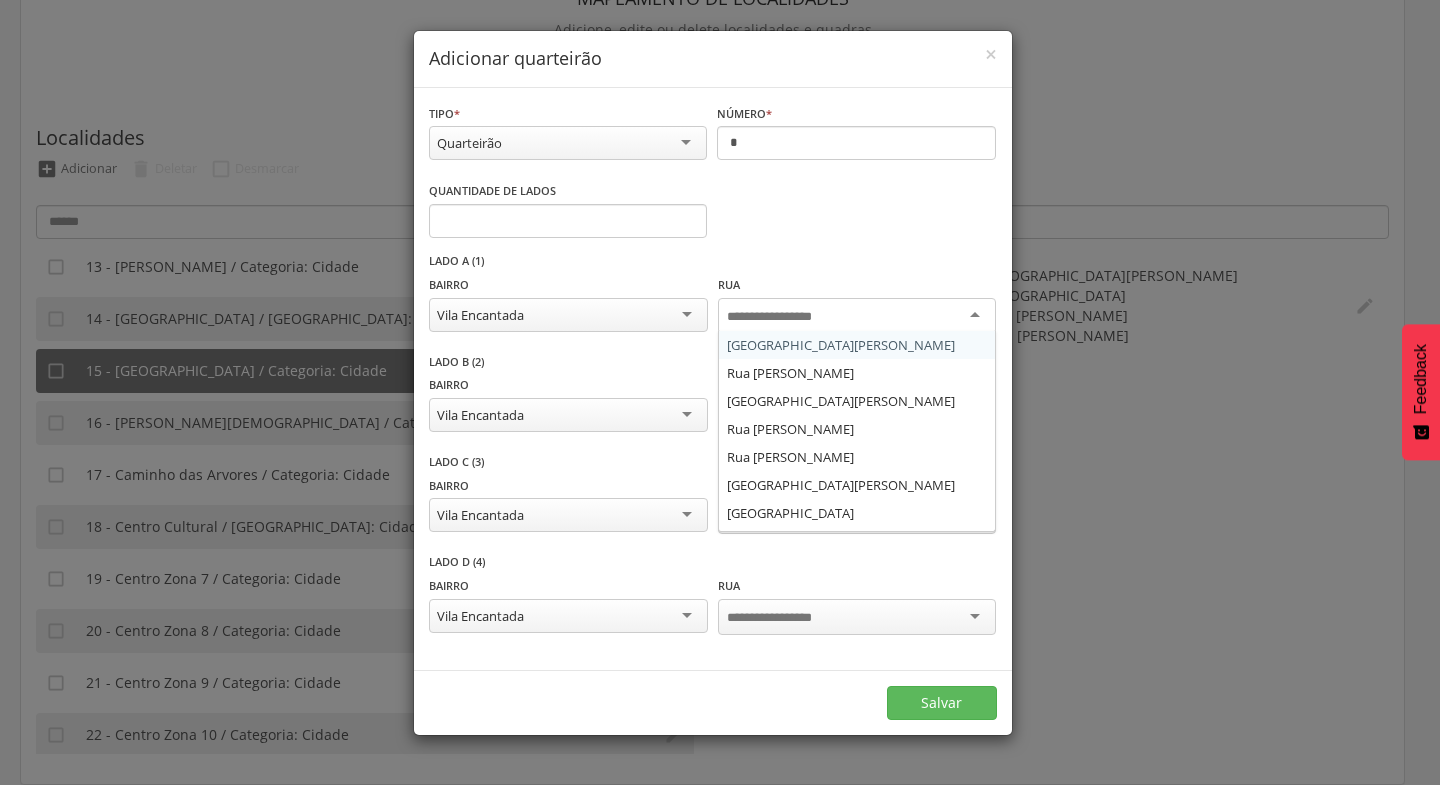click at bounding box center [857, 316] 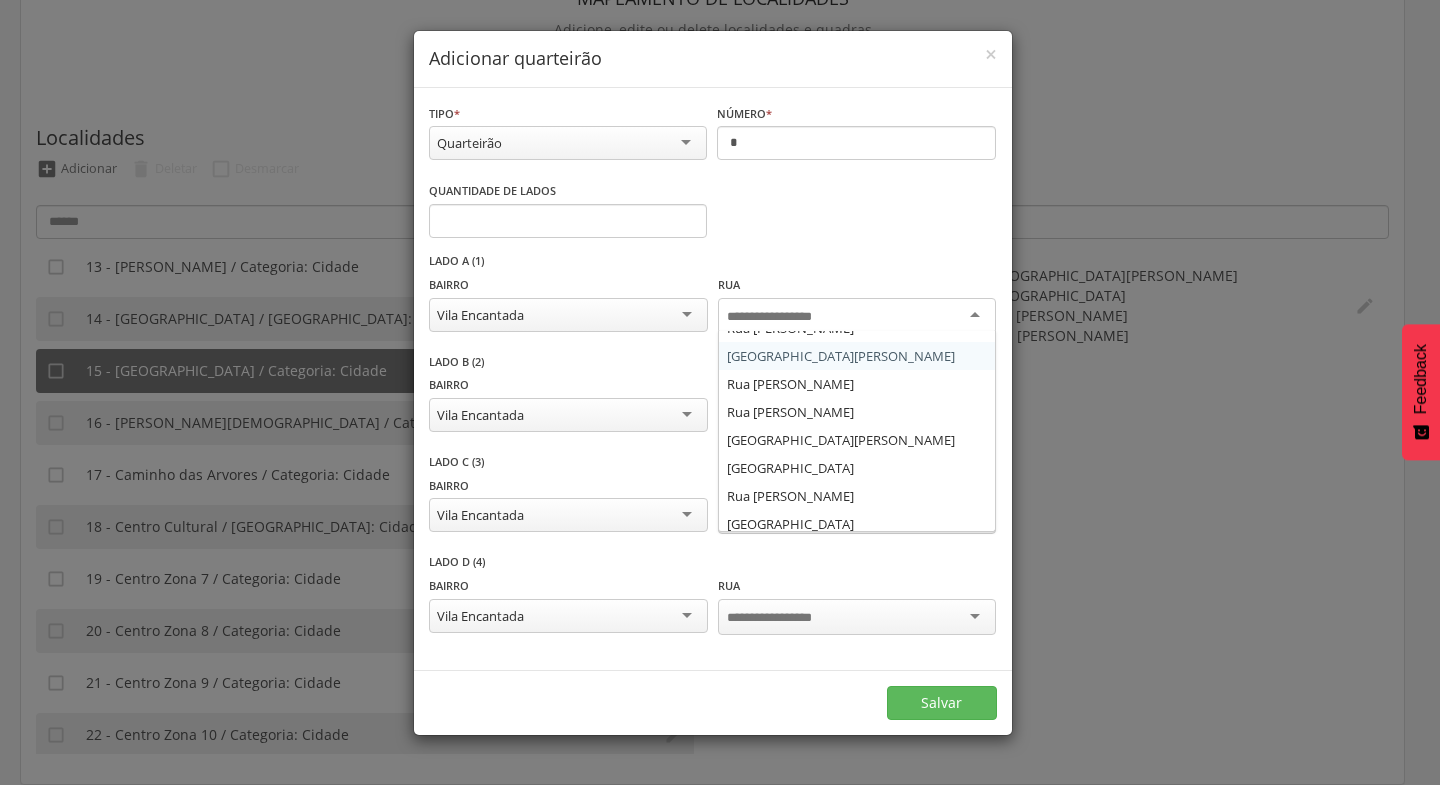 scroll, scrollTop: 53, scrollLeft: 0, axis: vertical 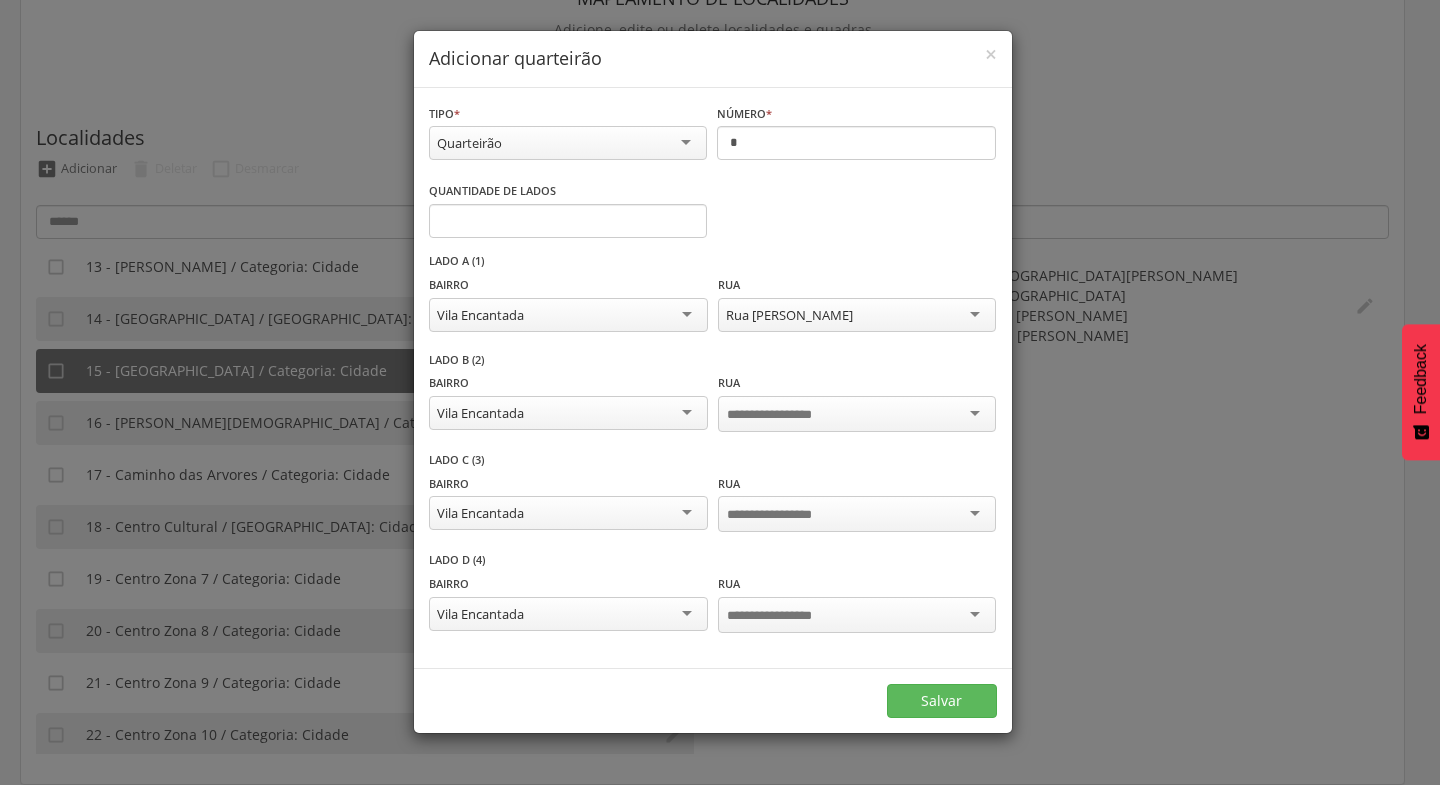 click at bounding box center [857, 414] 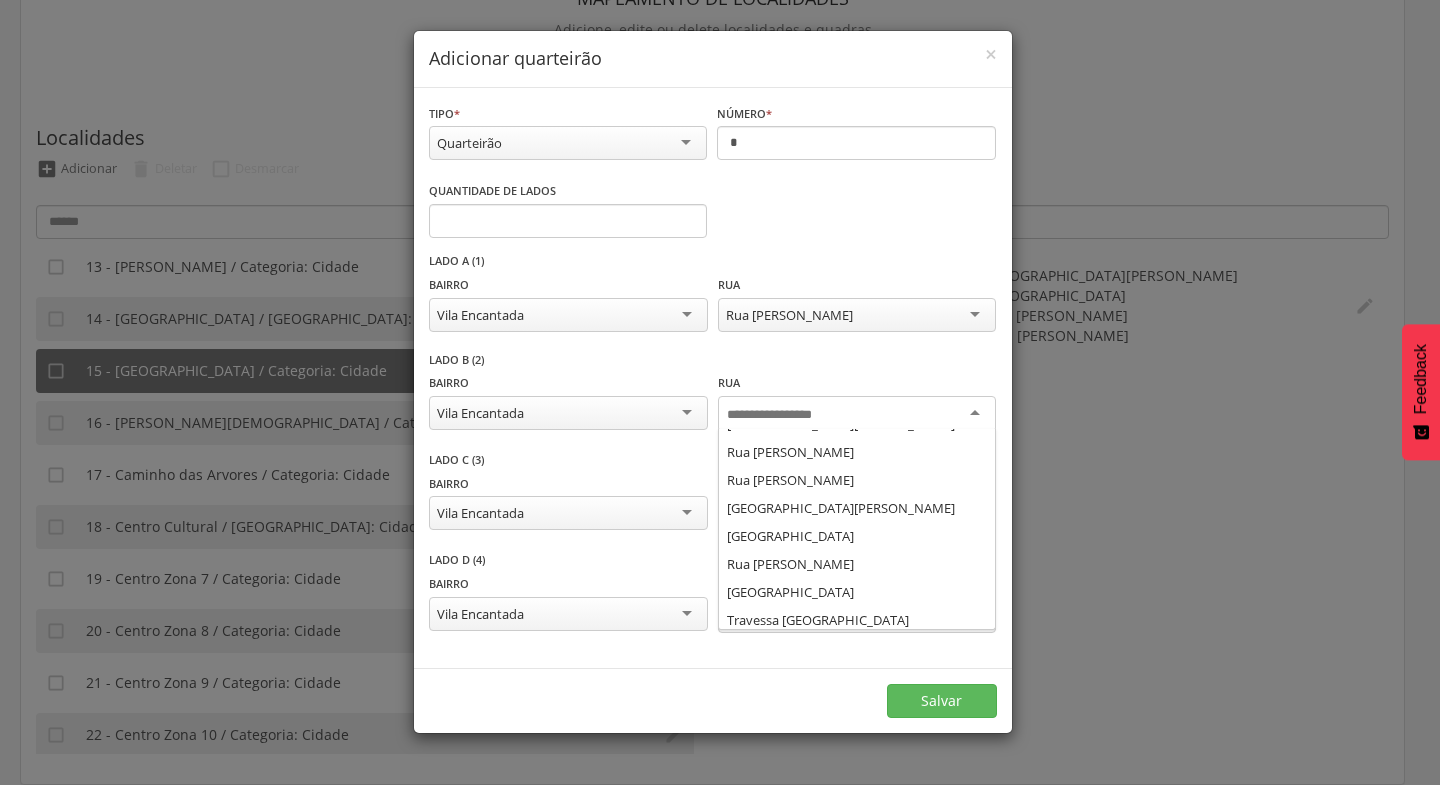 scroll, scrollTop: 80, scrollLeft: 0, axis: vertical 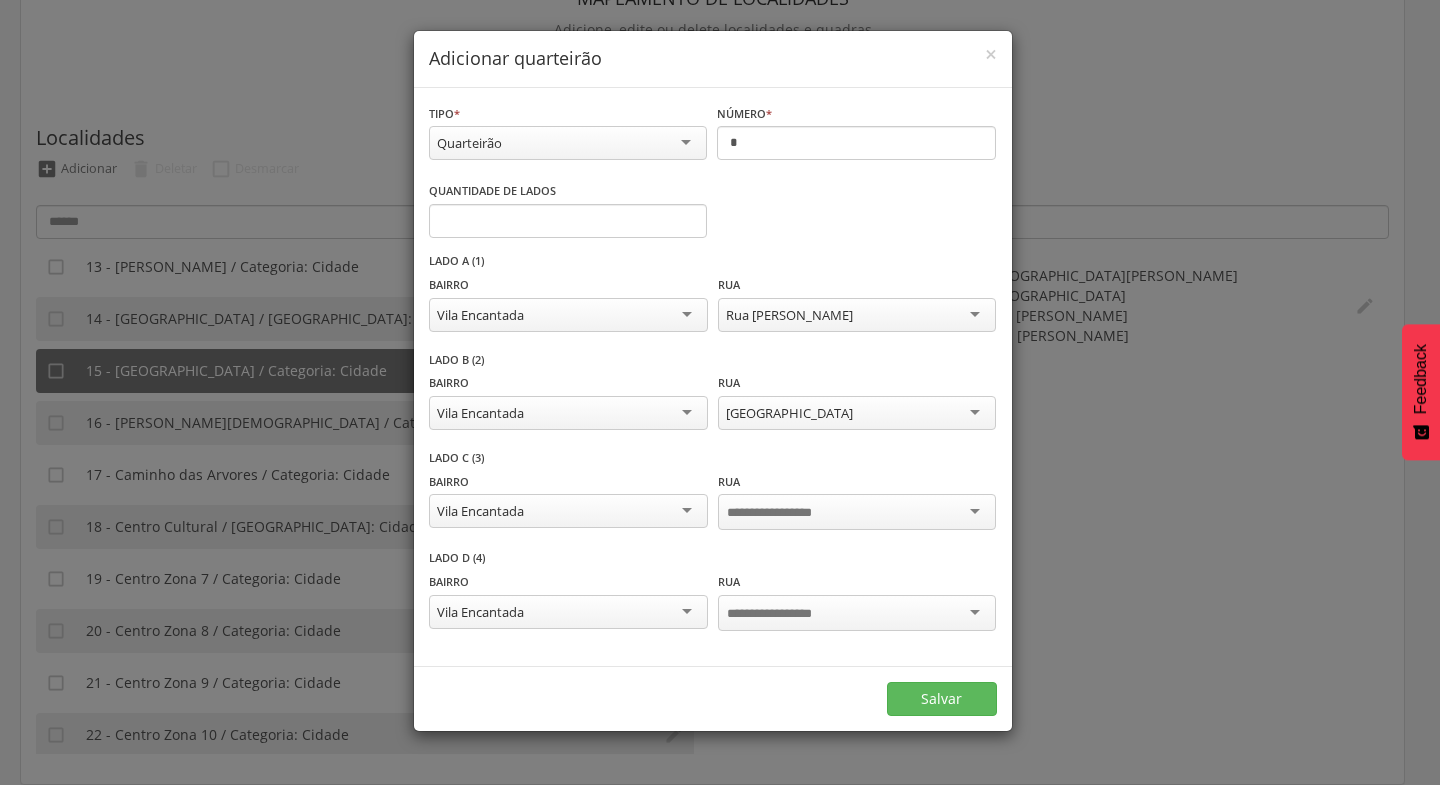 click at bounding box center [857, 512] 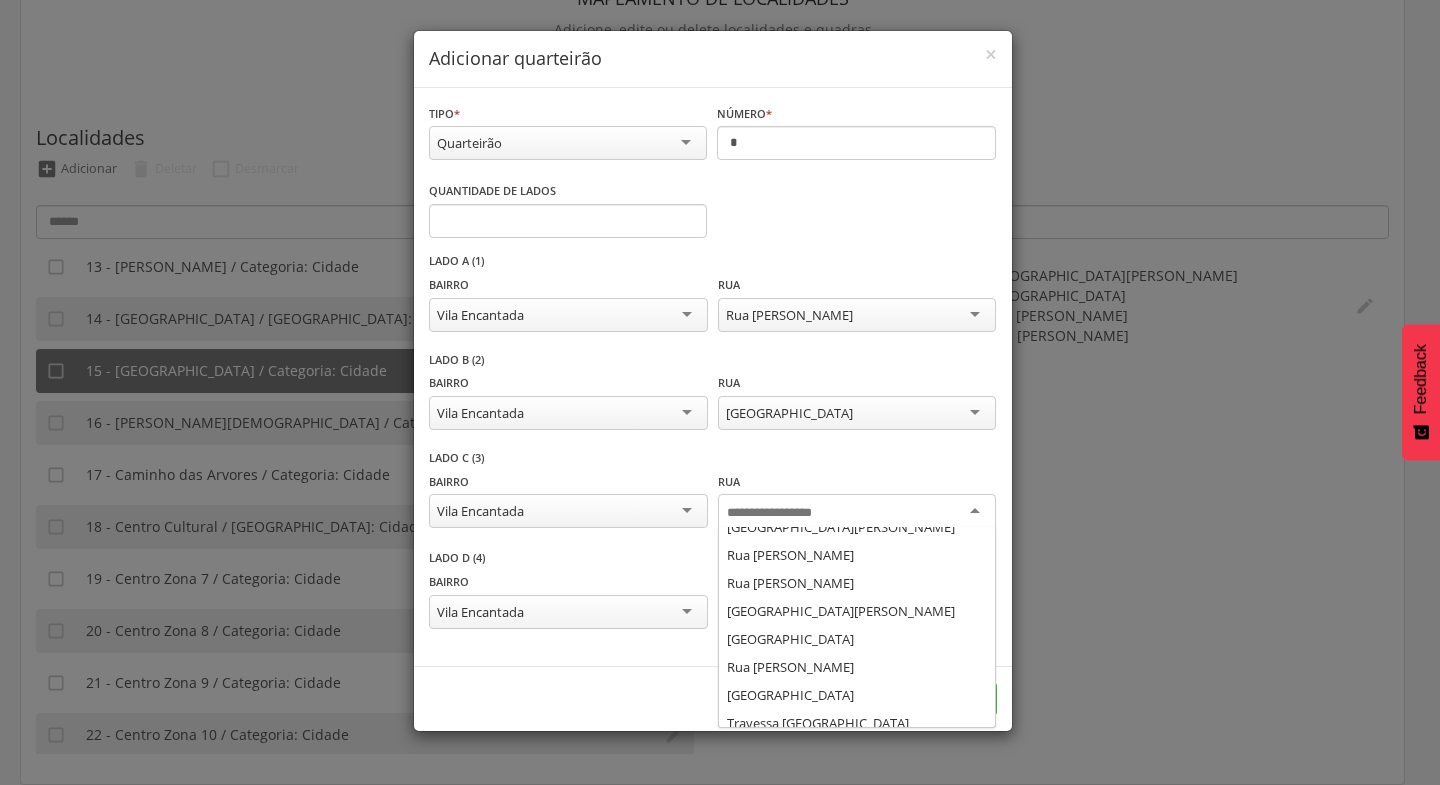 scroll, scrollTop: 80, scrollLeft: 0, axis: vertical 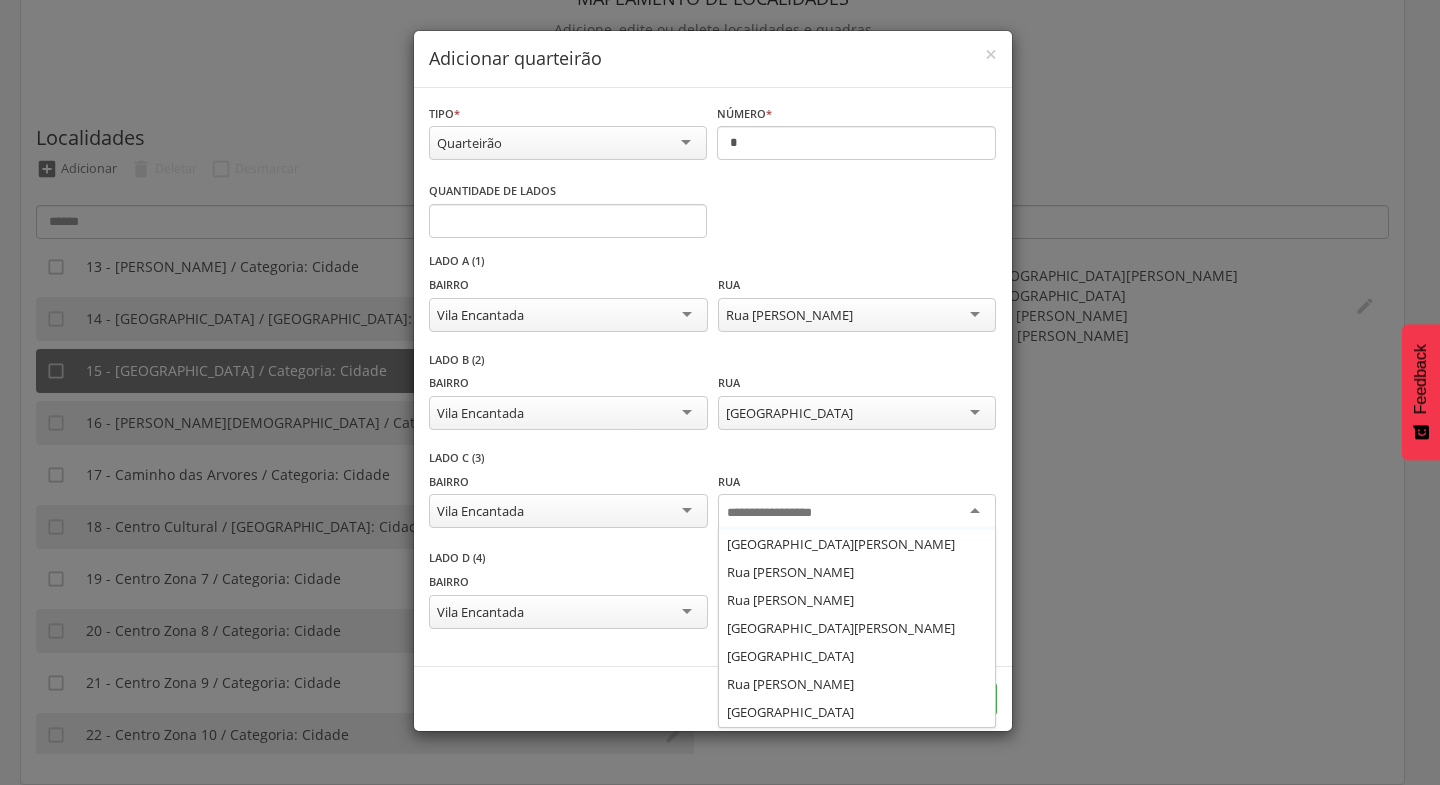click on "**********" at bounding box center (713, 500) 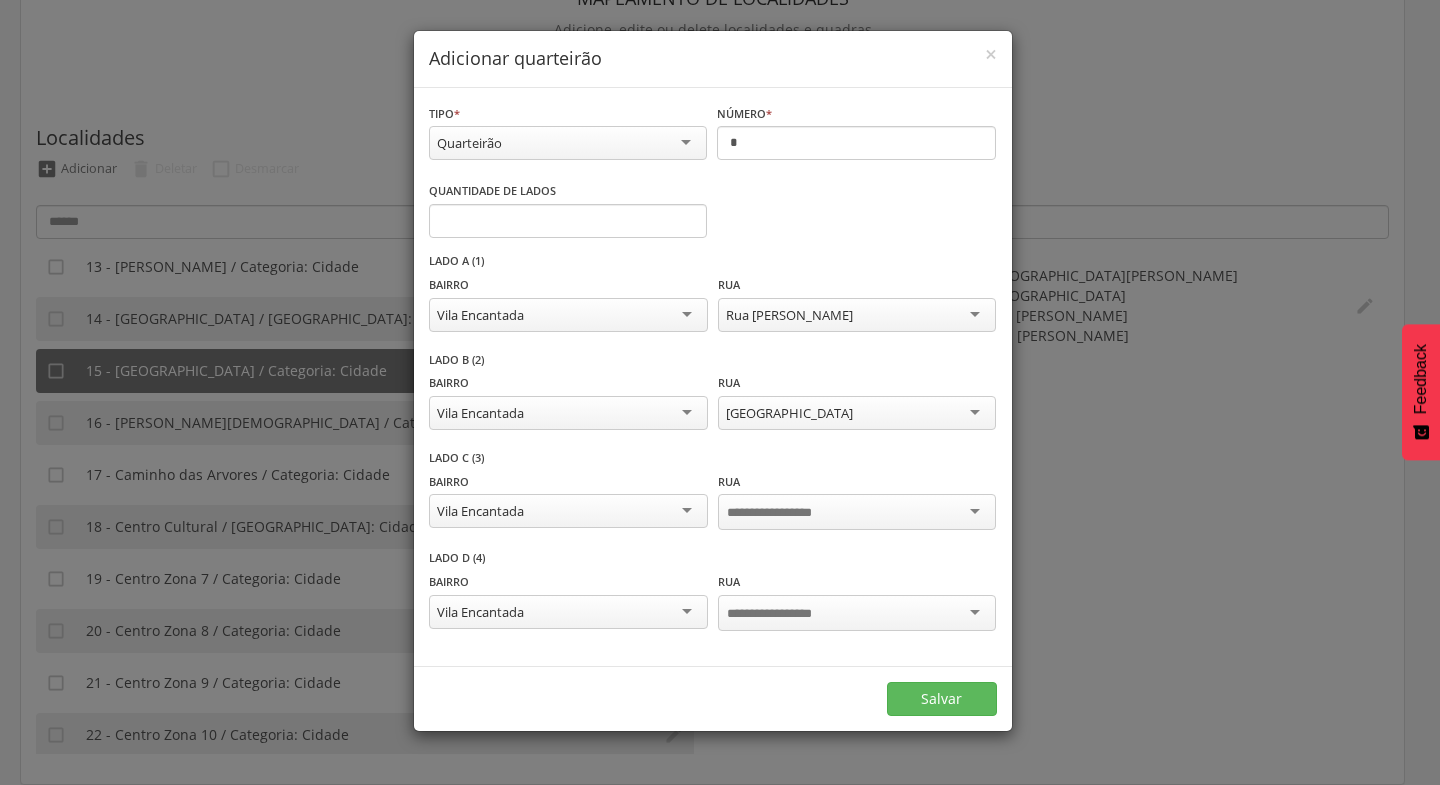click at bounding box center (857, 613) 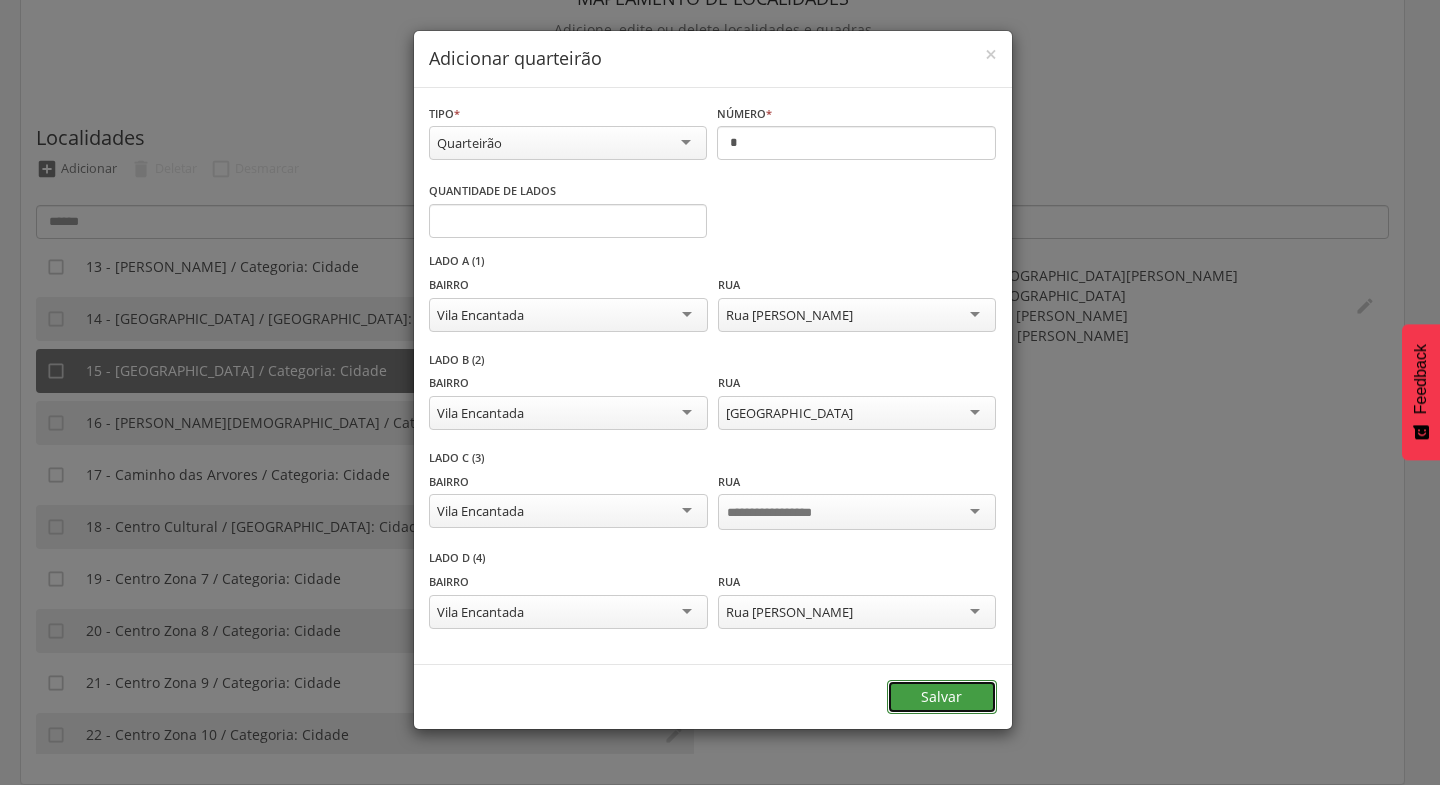 click on "Salvar" at bounding box center (942, 697) 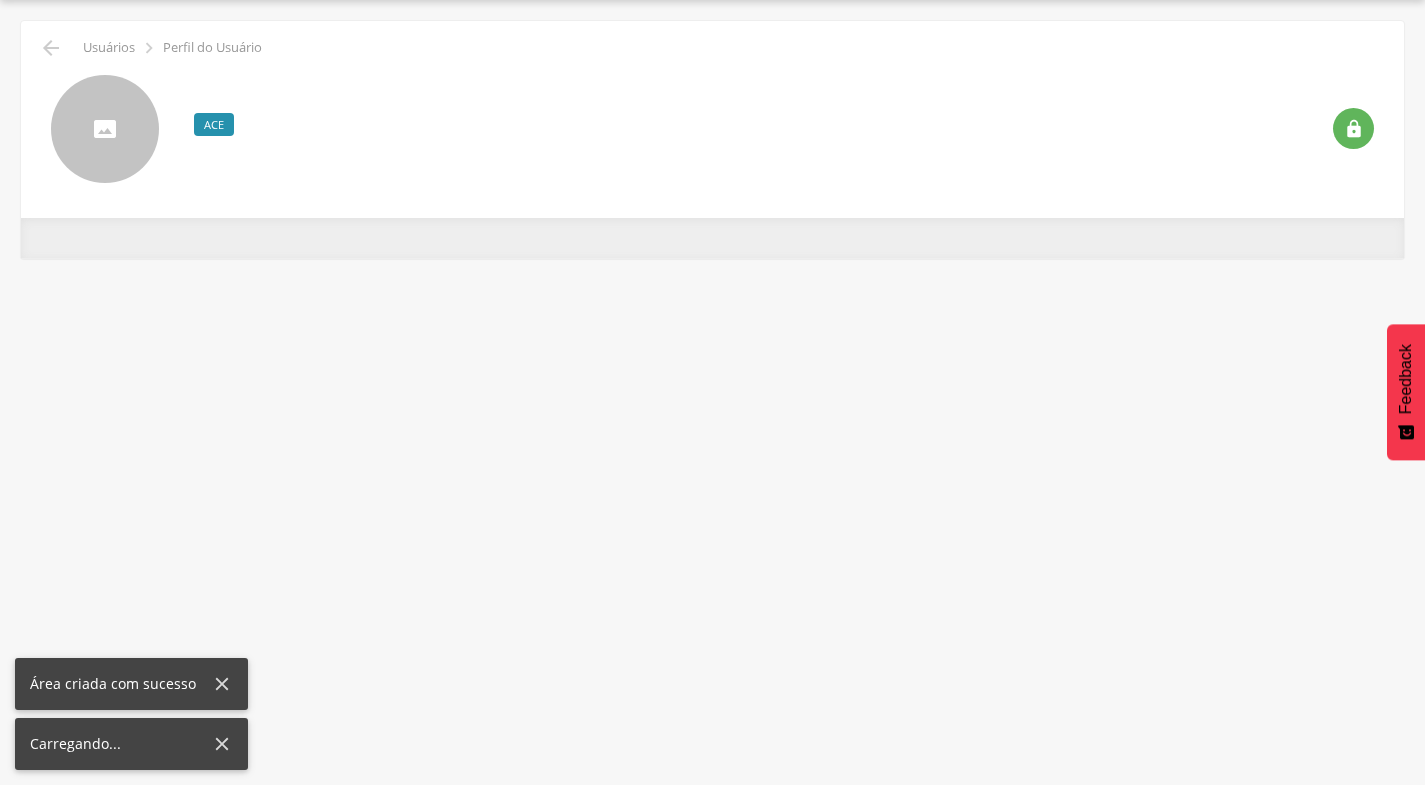 scroll, scrollTop: 0, scrollLeft: 0, axis: both 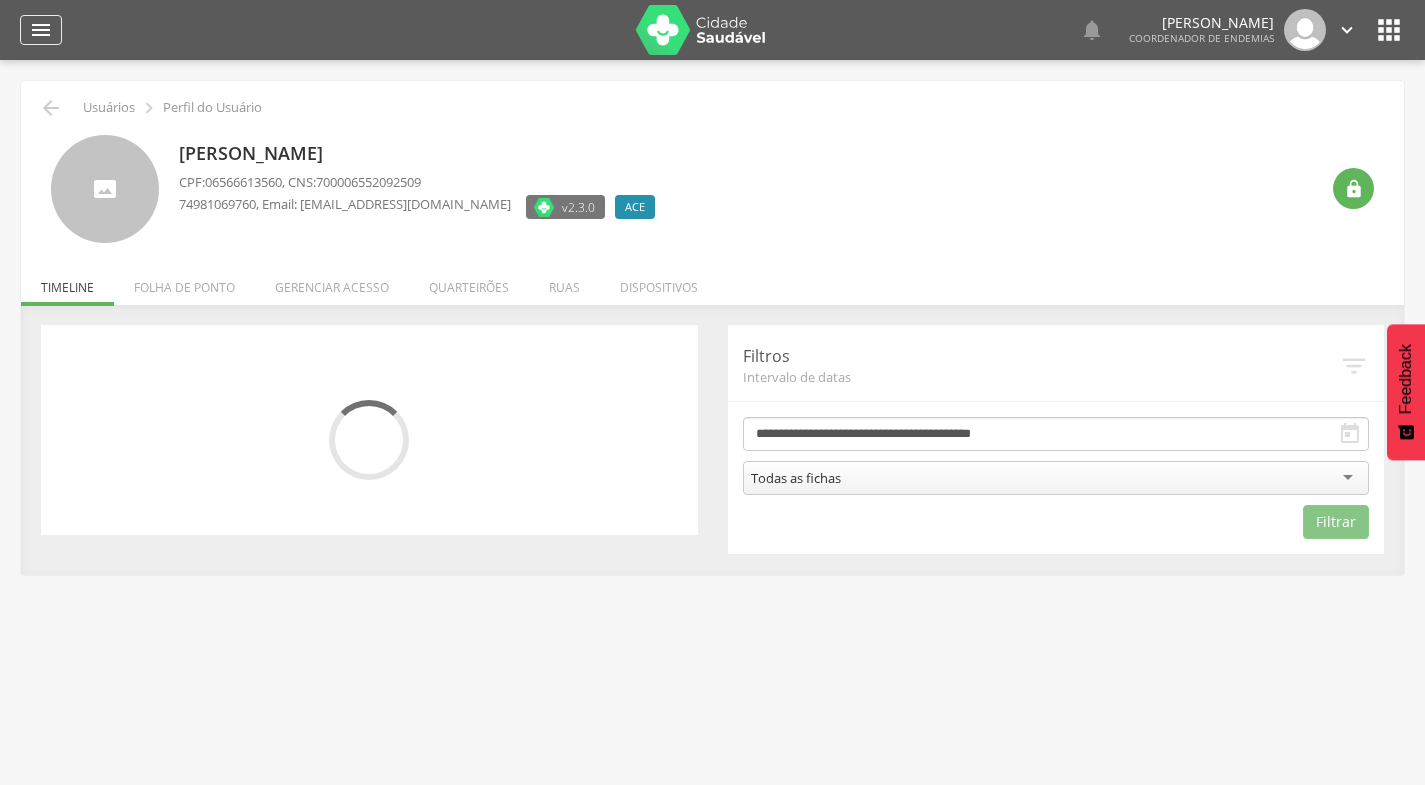 click on "" at bounding box center [41, 30] 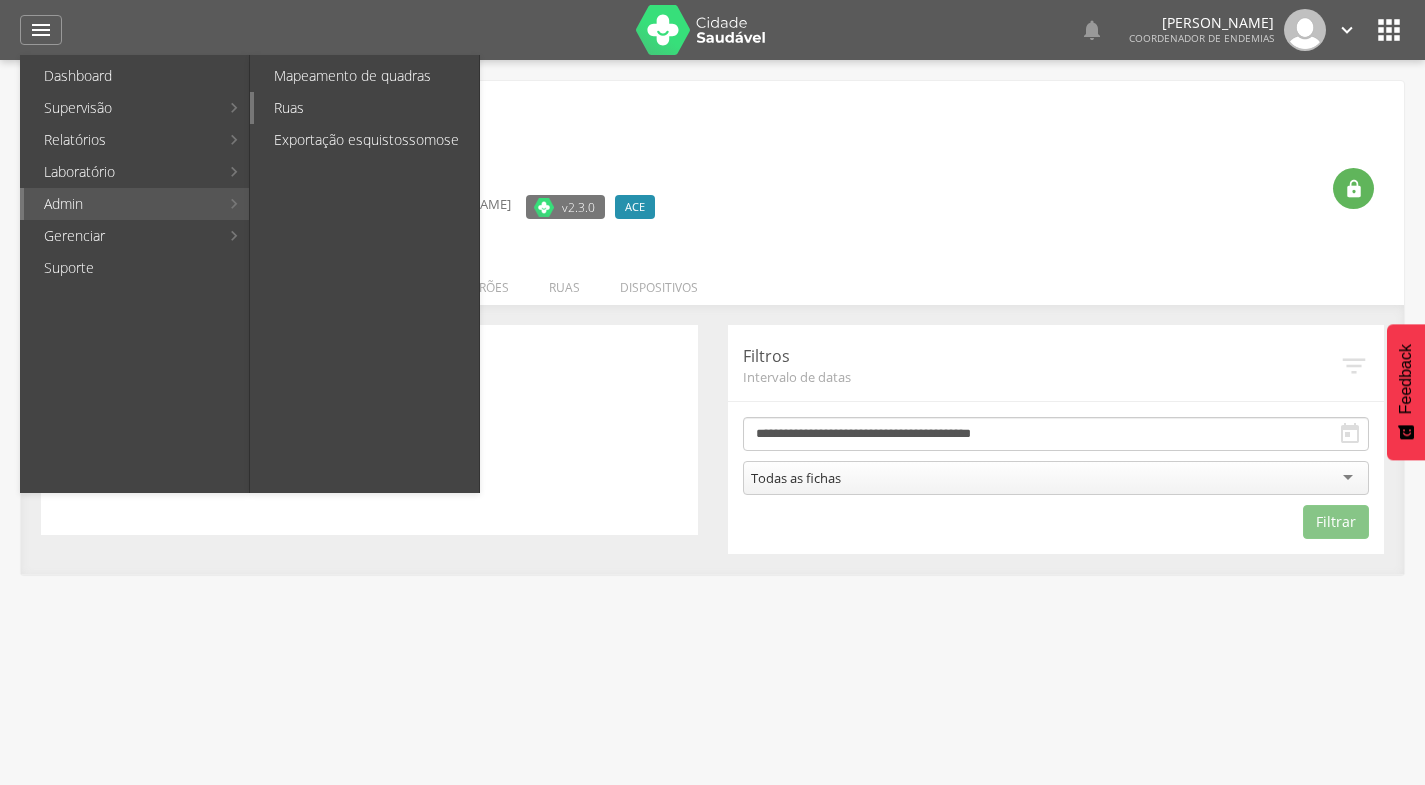 click on "Ruas" at bounding box center (366, 108) 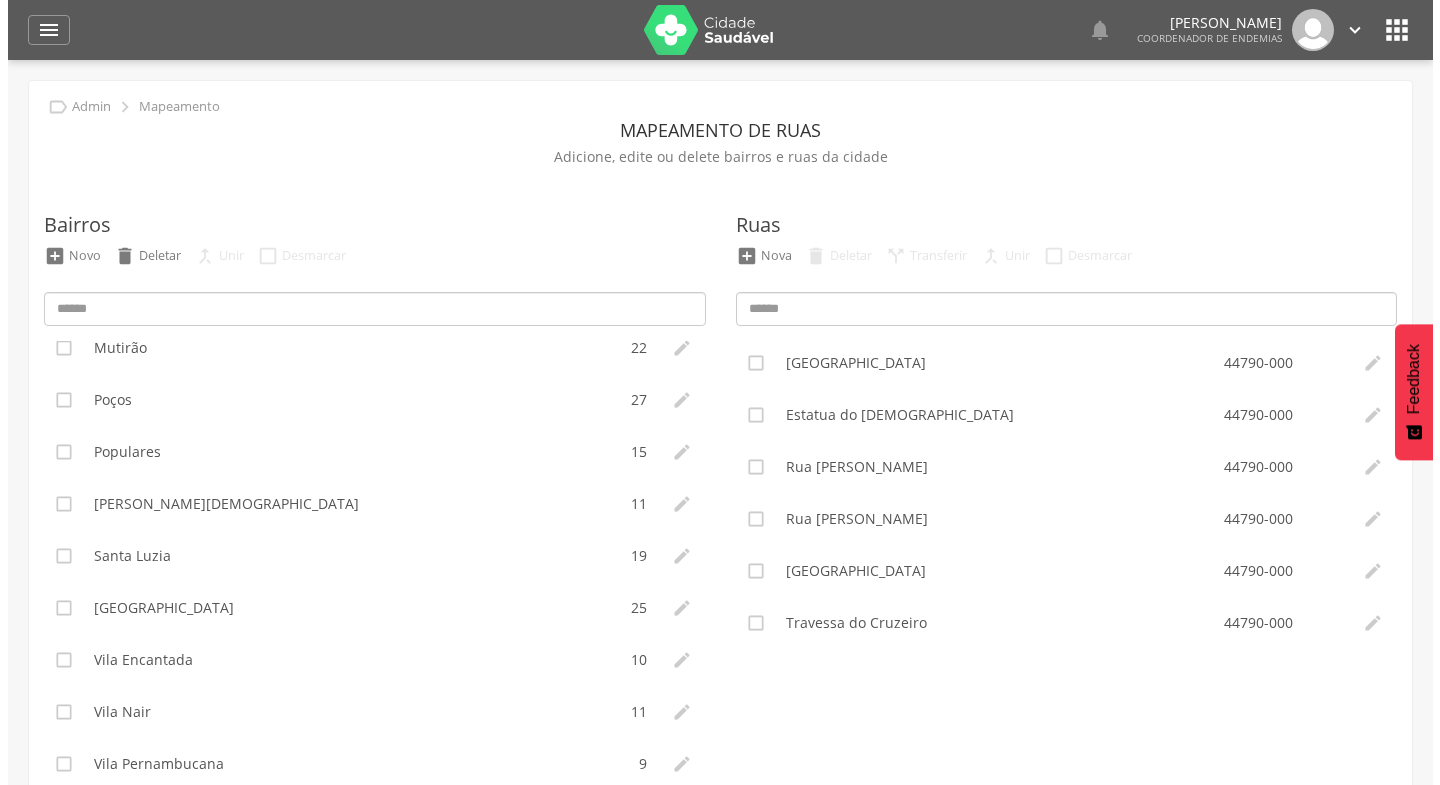 scroll, scrollTop: 644, scrollLeft: 0, axis: vertical 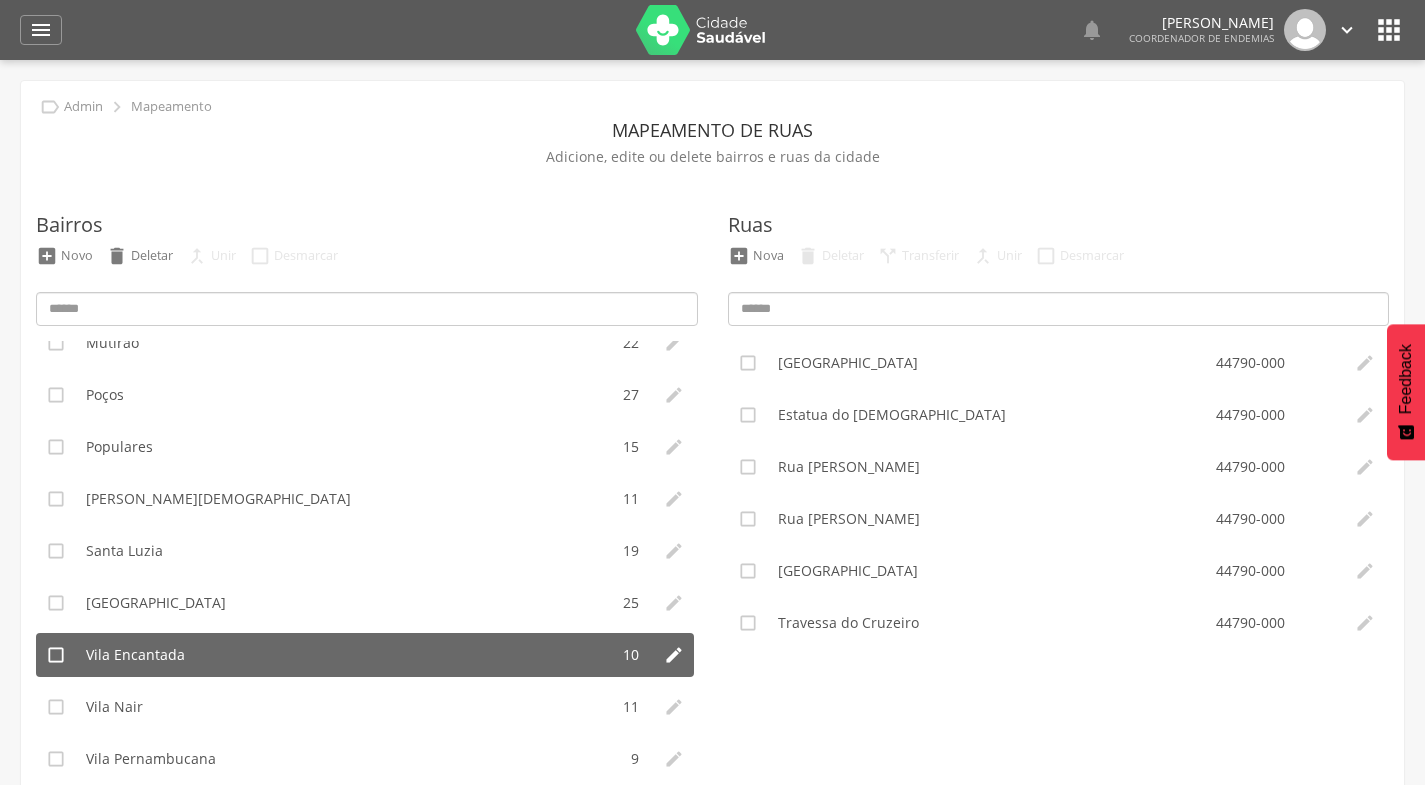 click on "Vila Encantada" at bounding box center (342, 655) 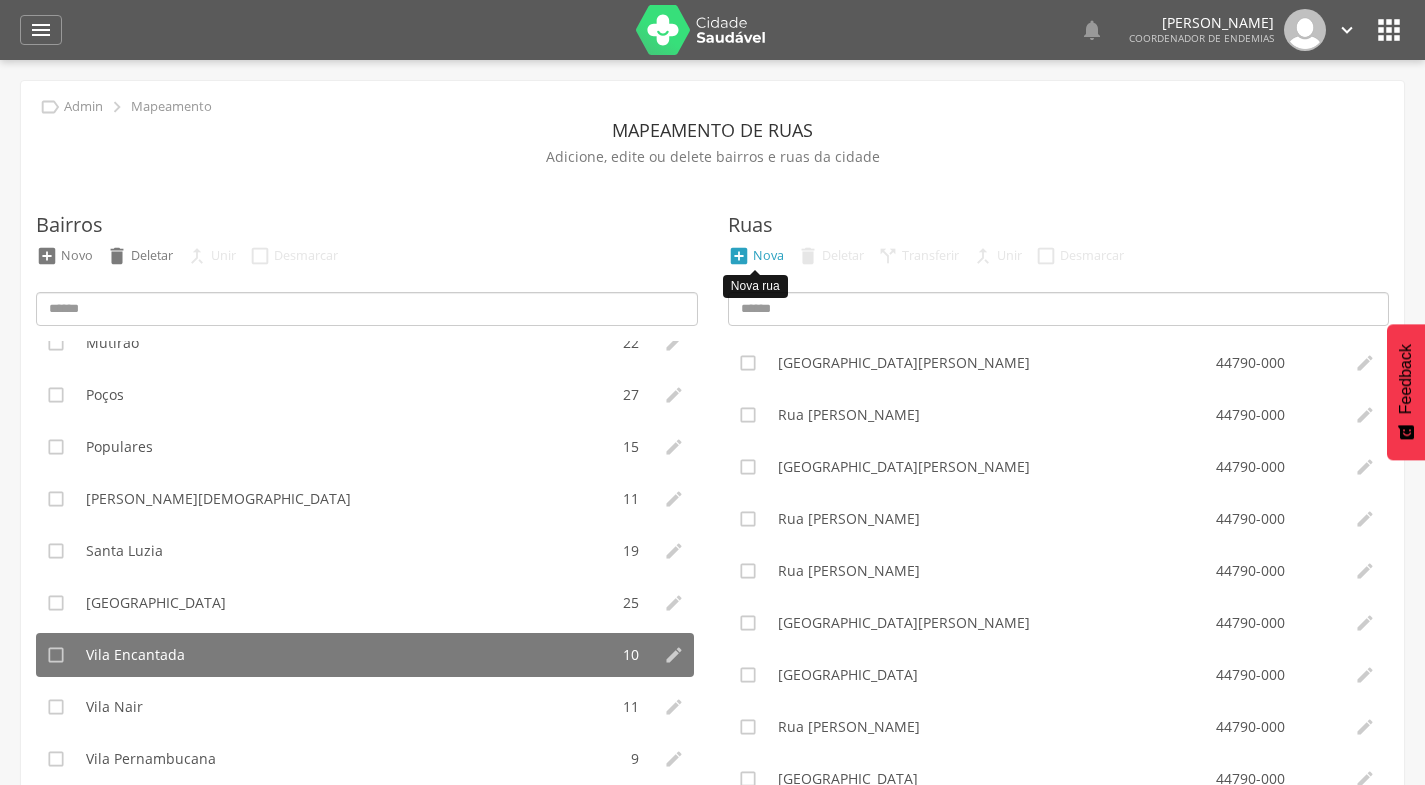 click on "Nova" at bounding box center [768, 255] 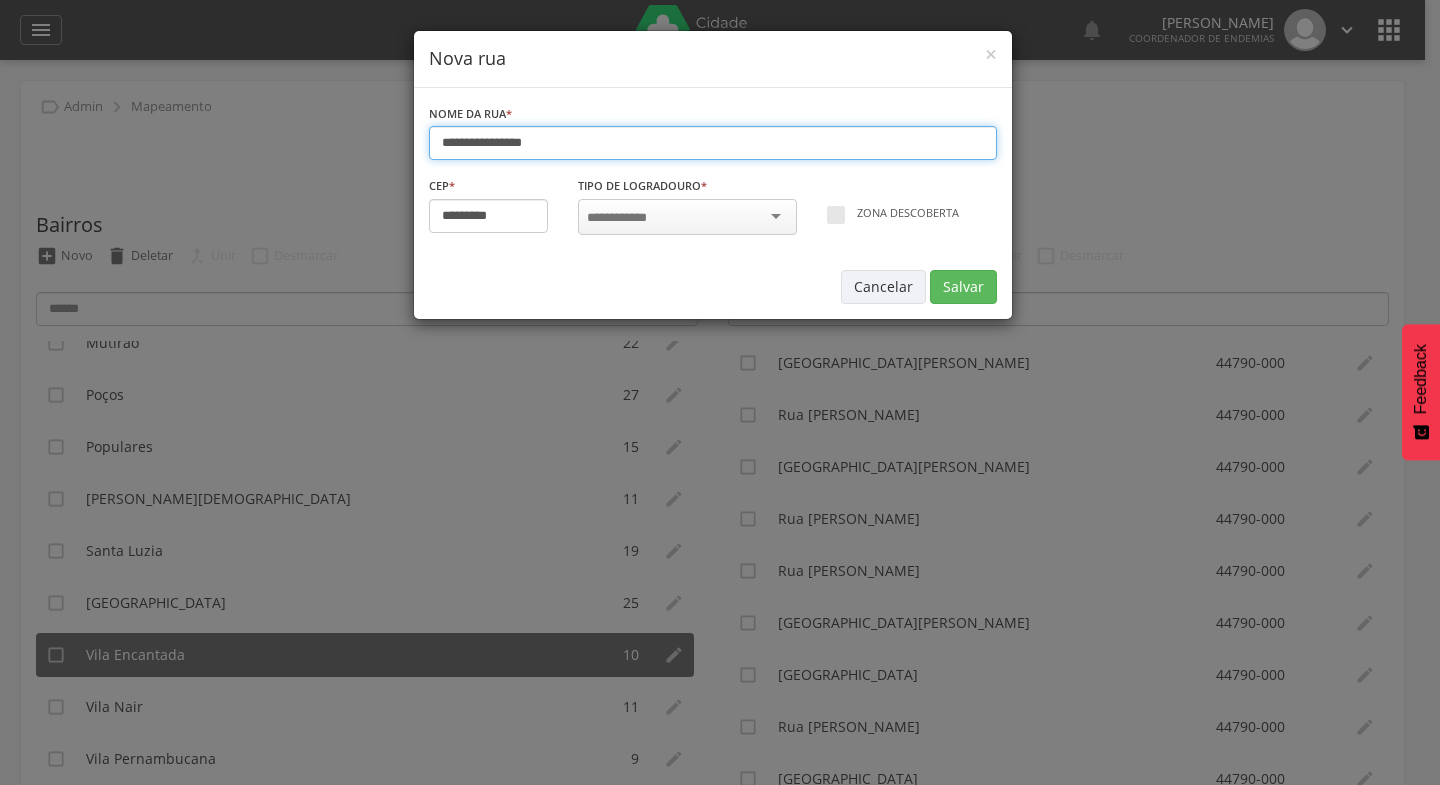click on "**********" at bounding box center (713, 143) 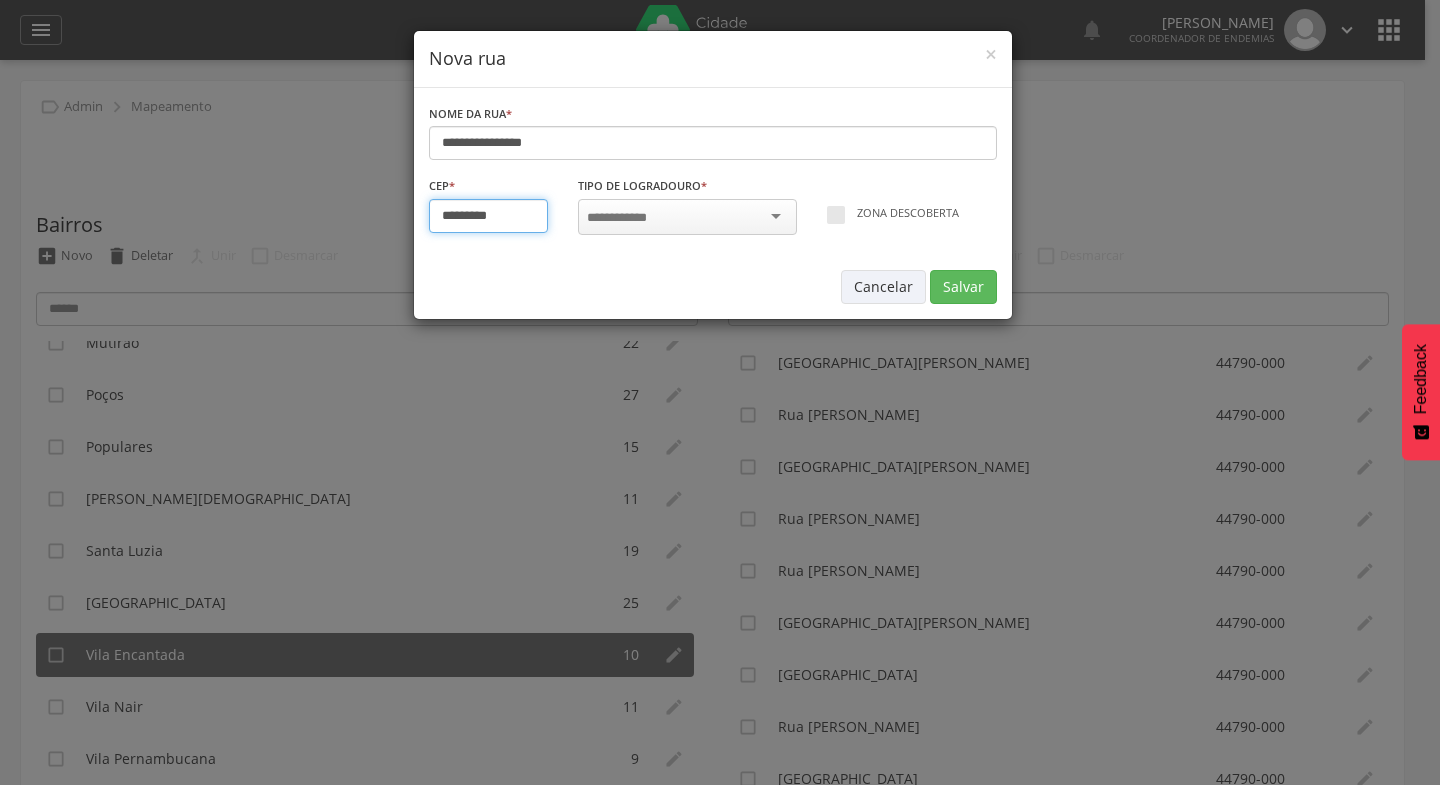 click on "*********" at bounding box center (489, 216) 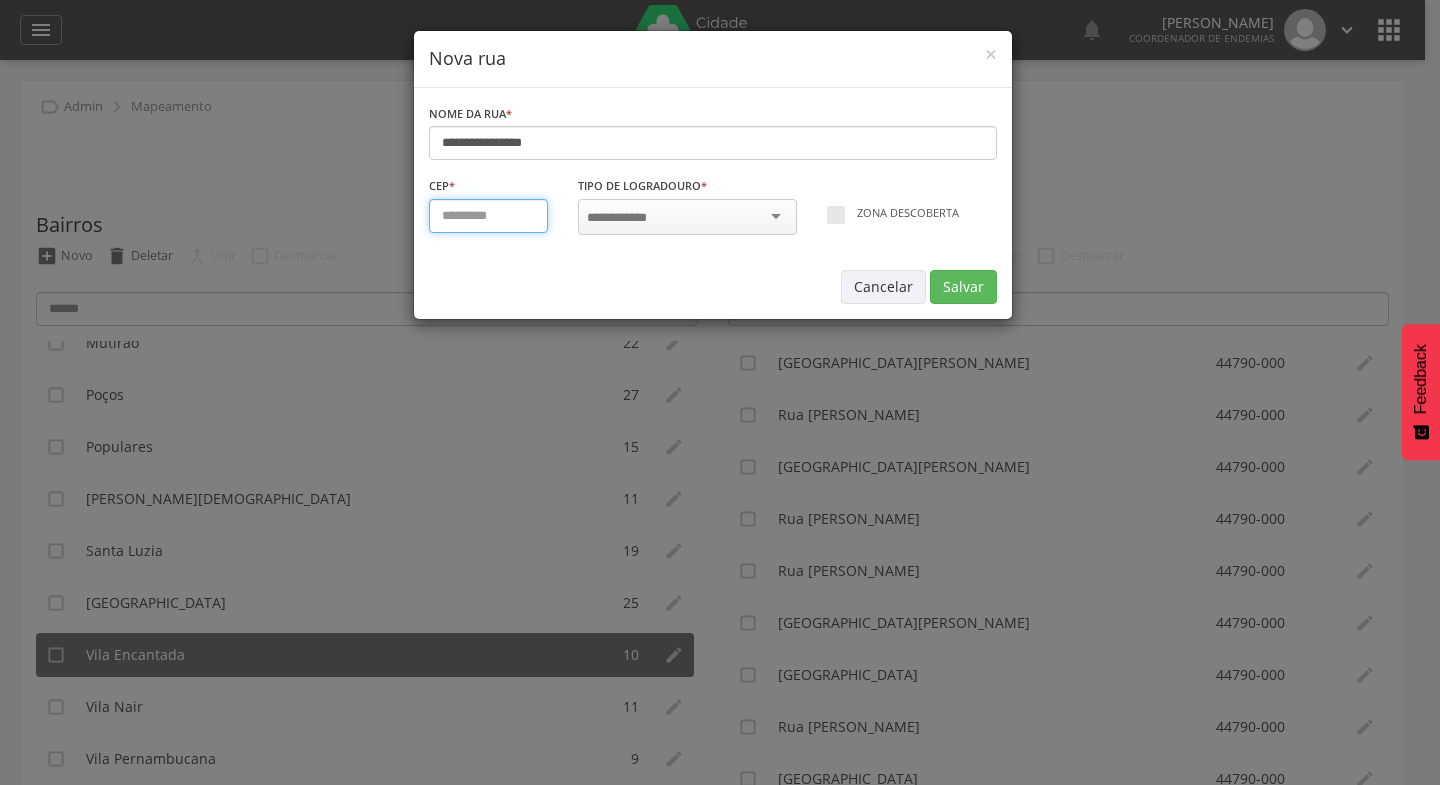 type on "*********" 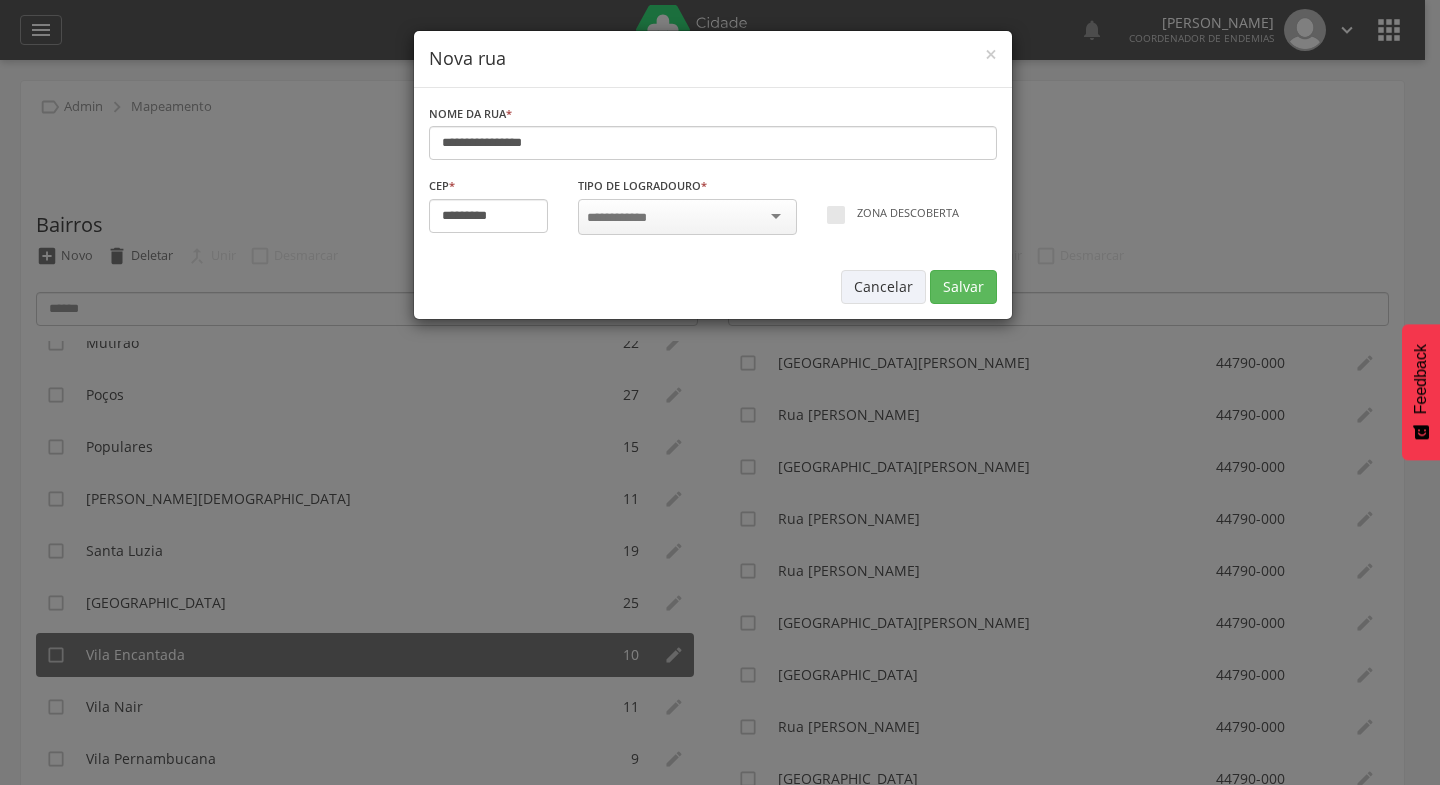 click at bounding box center (687, 217) 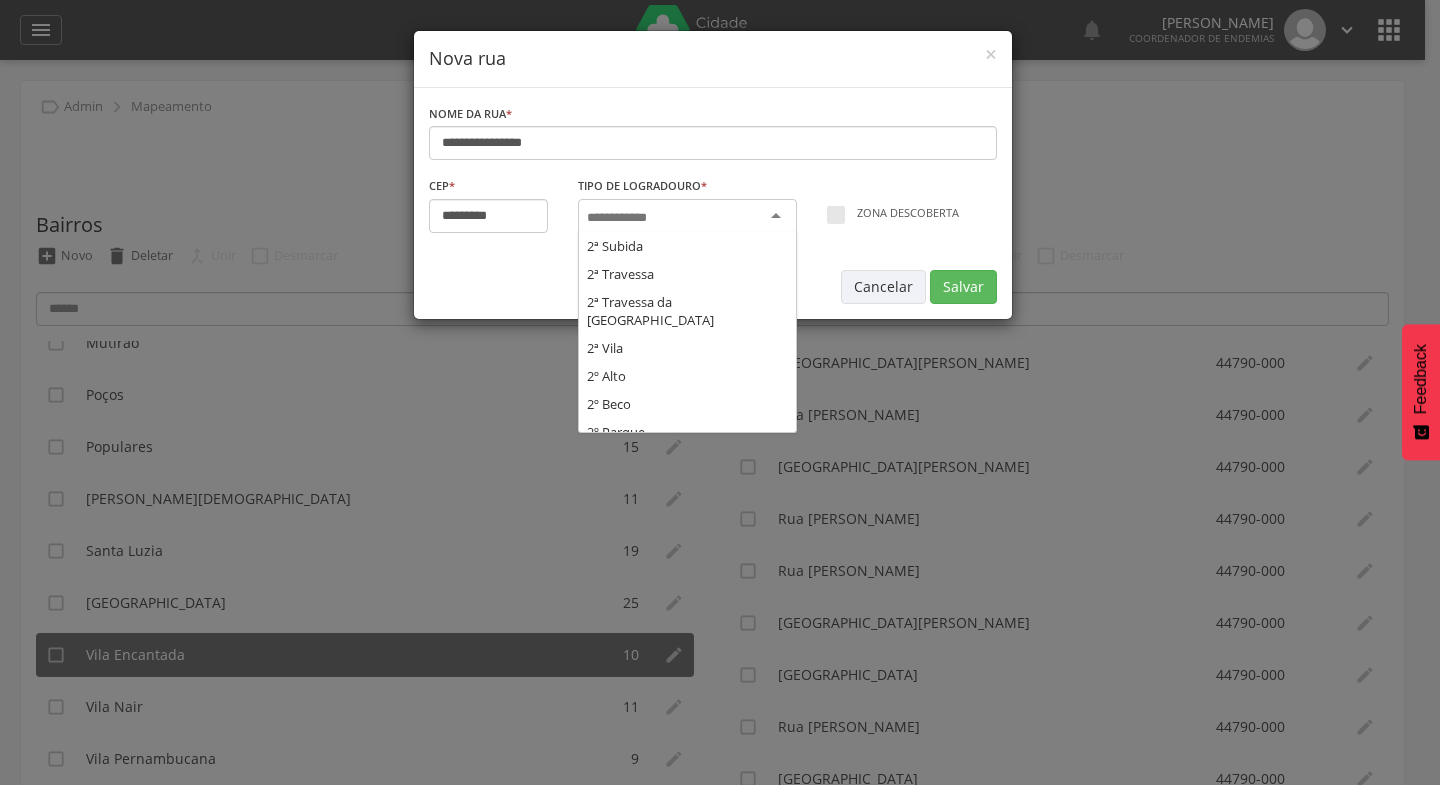scroll, scrollTop: 0, scrollLeft: 0, axis: both 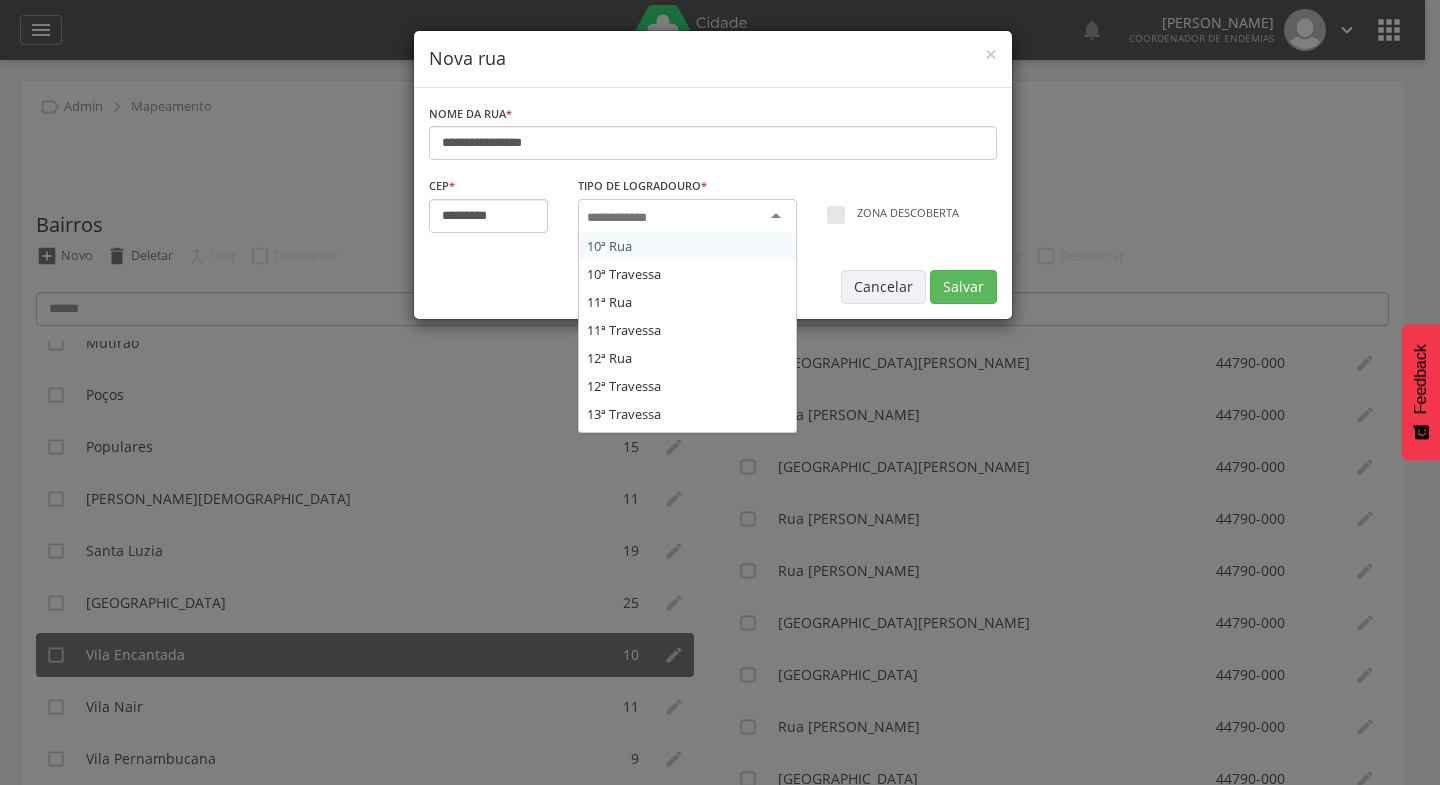click at bounding box center (623, 218) 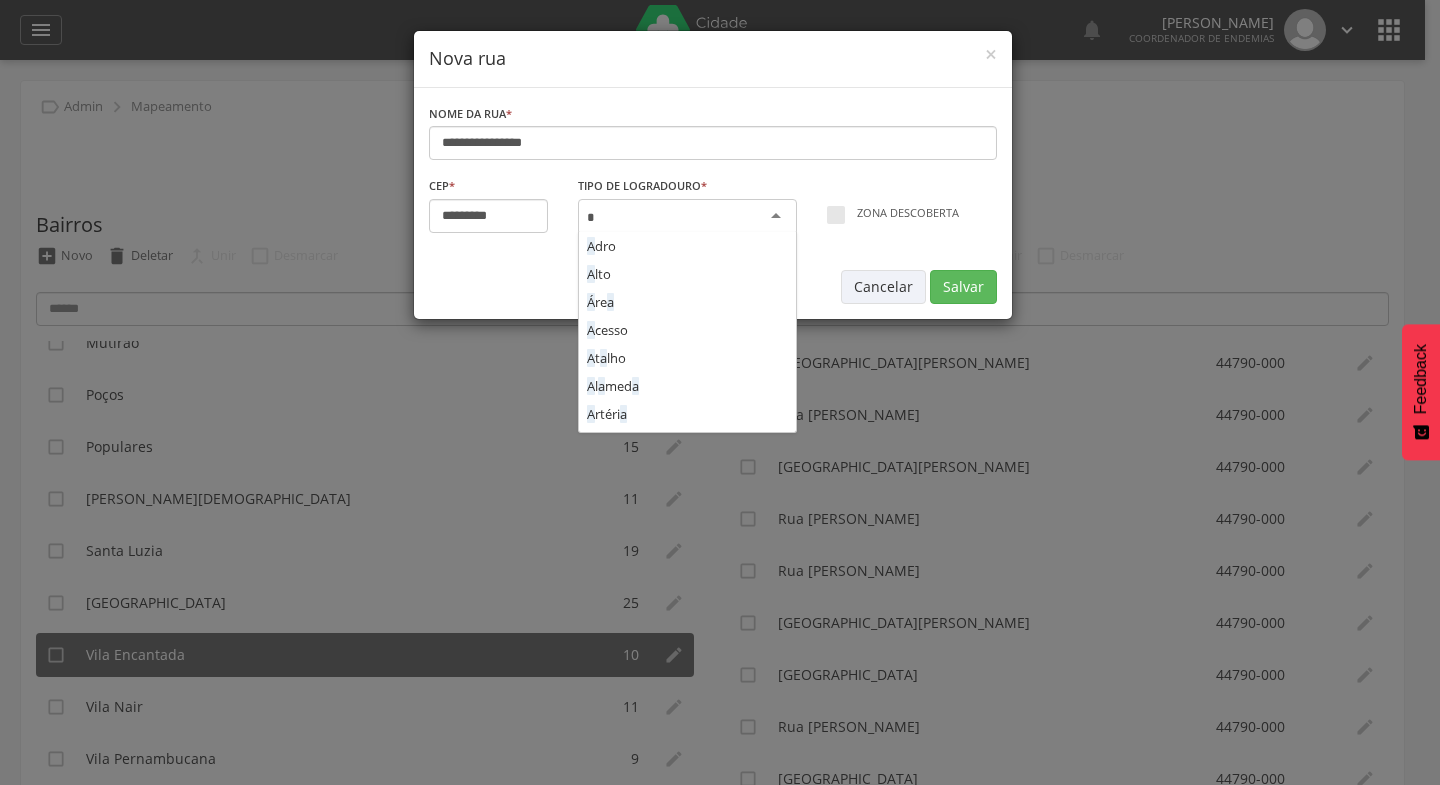 scroll, scrollTop: 1872, scrollLeft: 0, axis: vertical 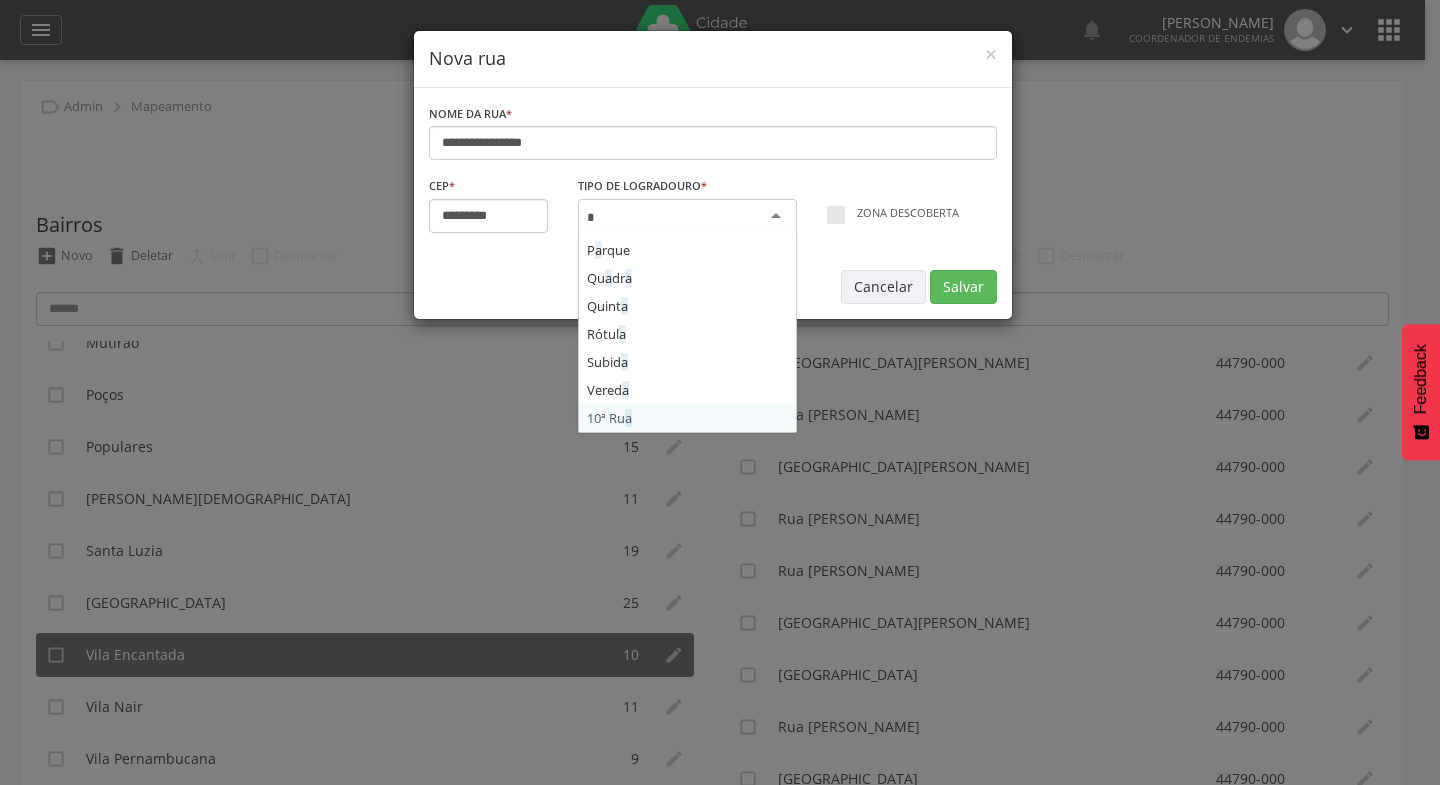 type on "**" 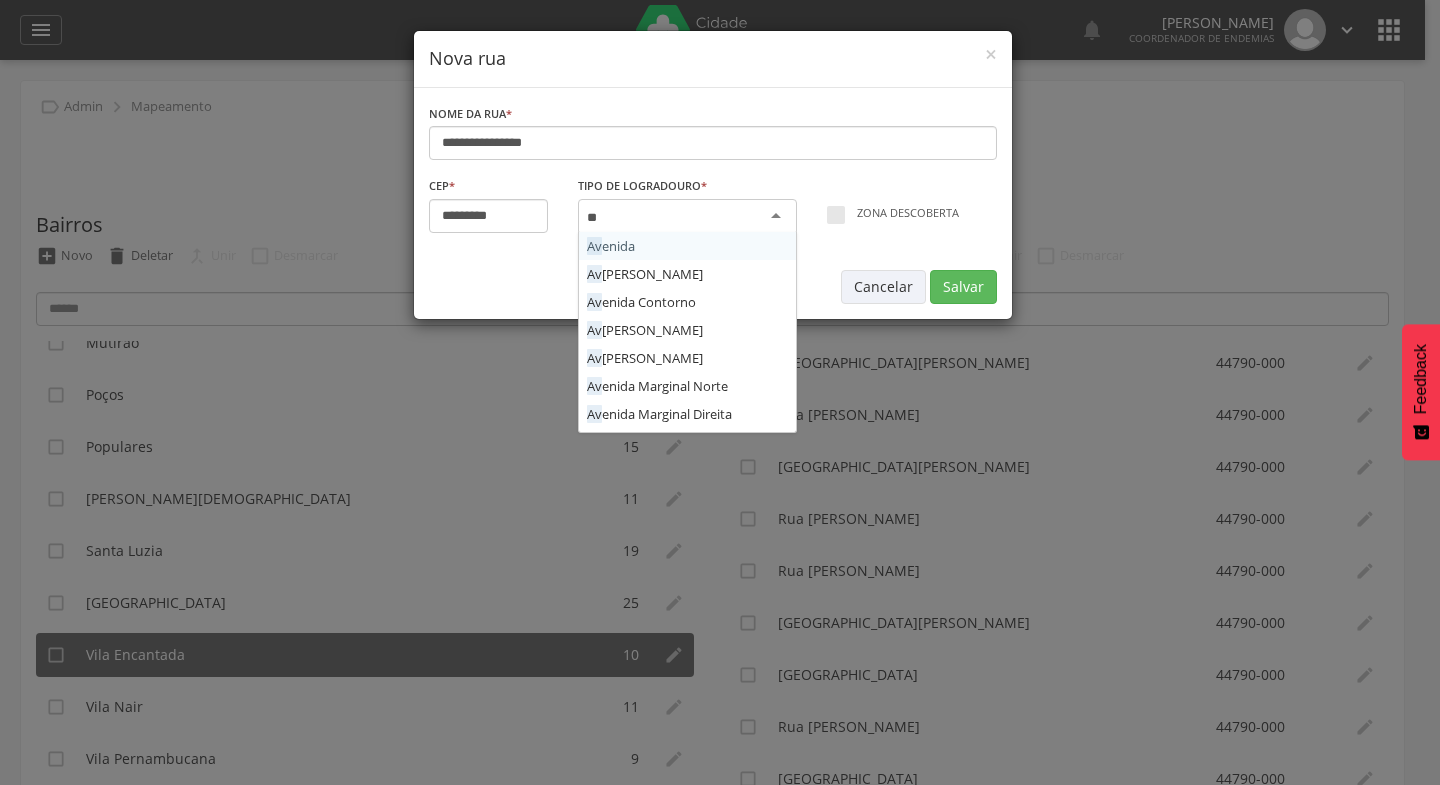 type 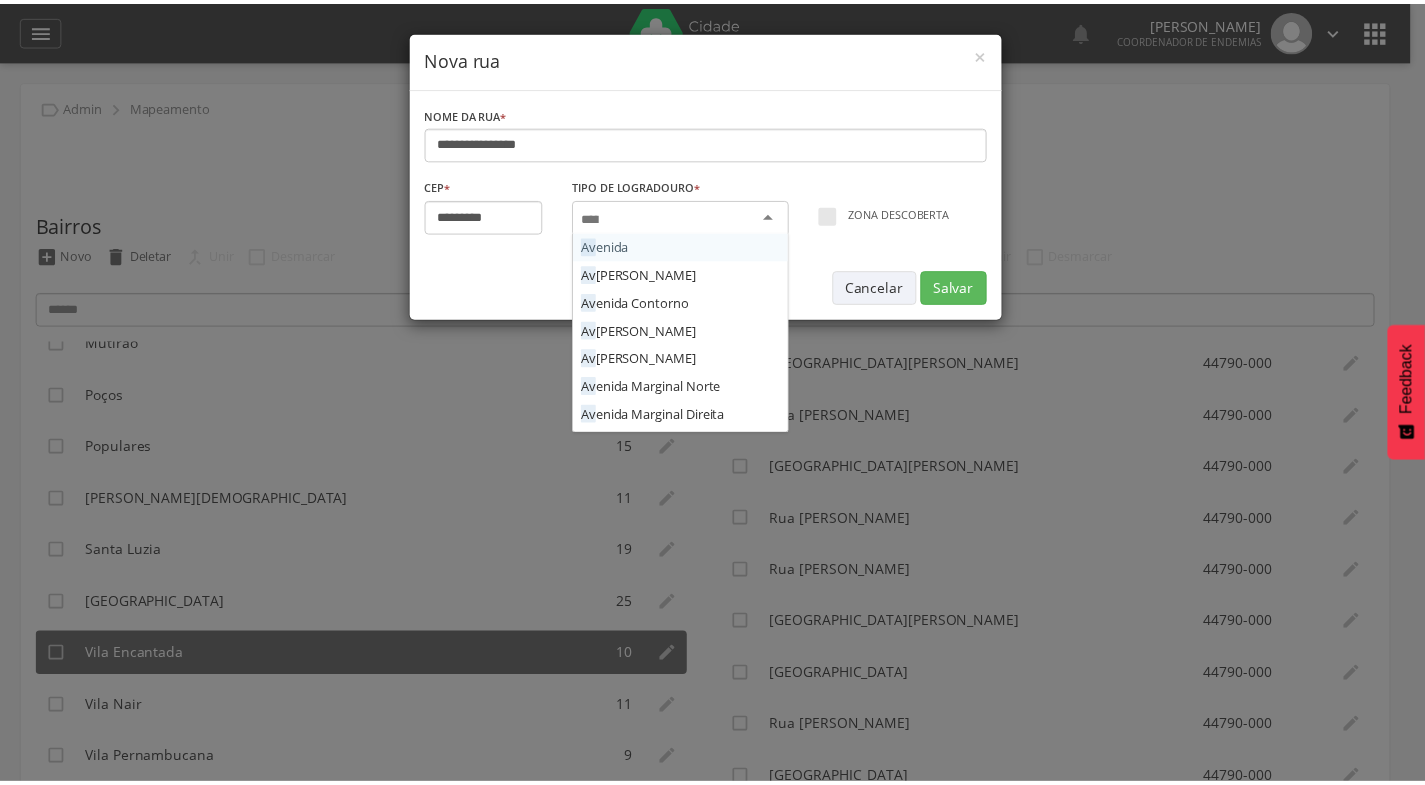 scroll, scrollTop: 0, scrollLeft: 0, axis: both 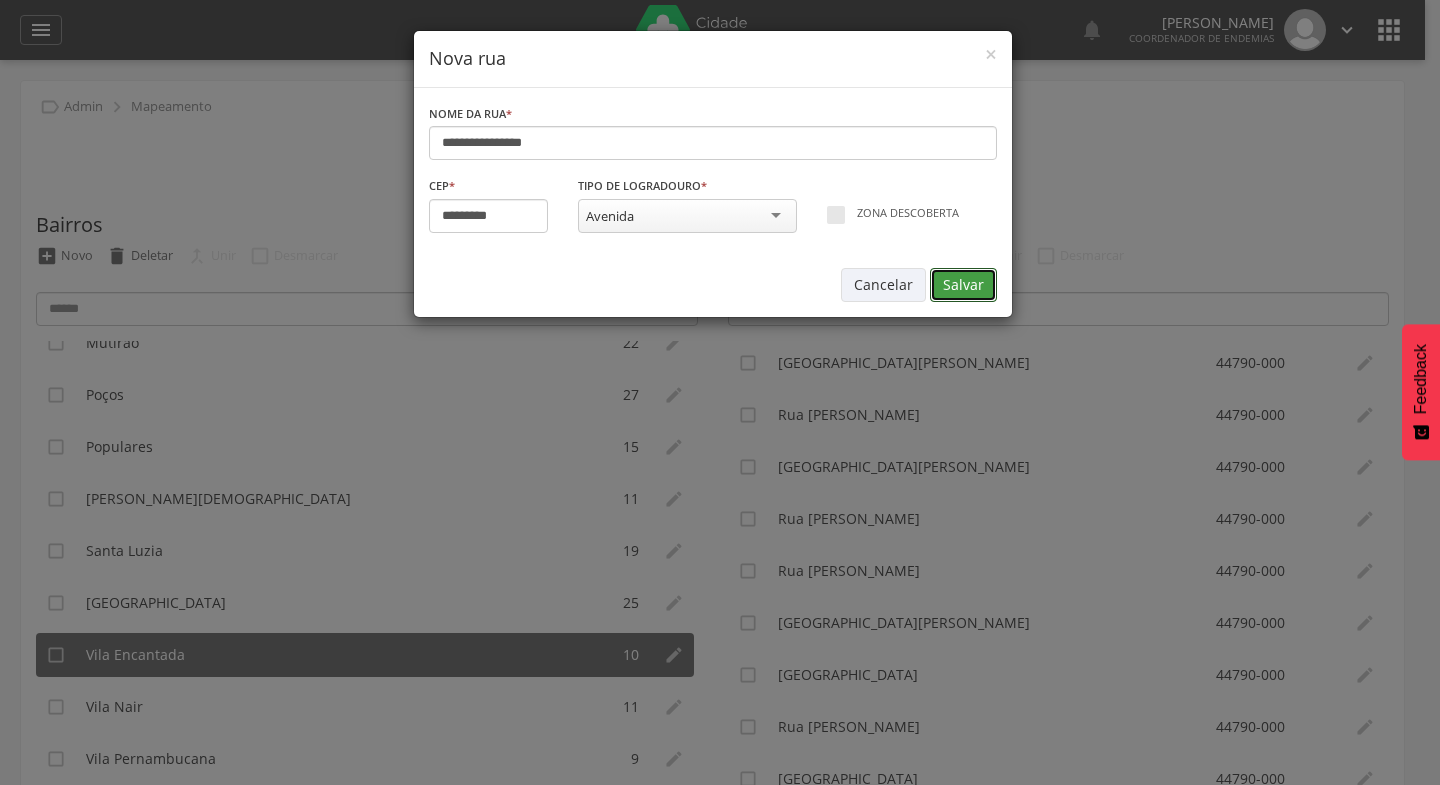 click on "Salvar" at bounding box center [963, 285] 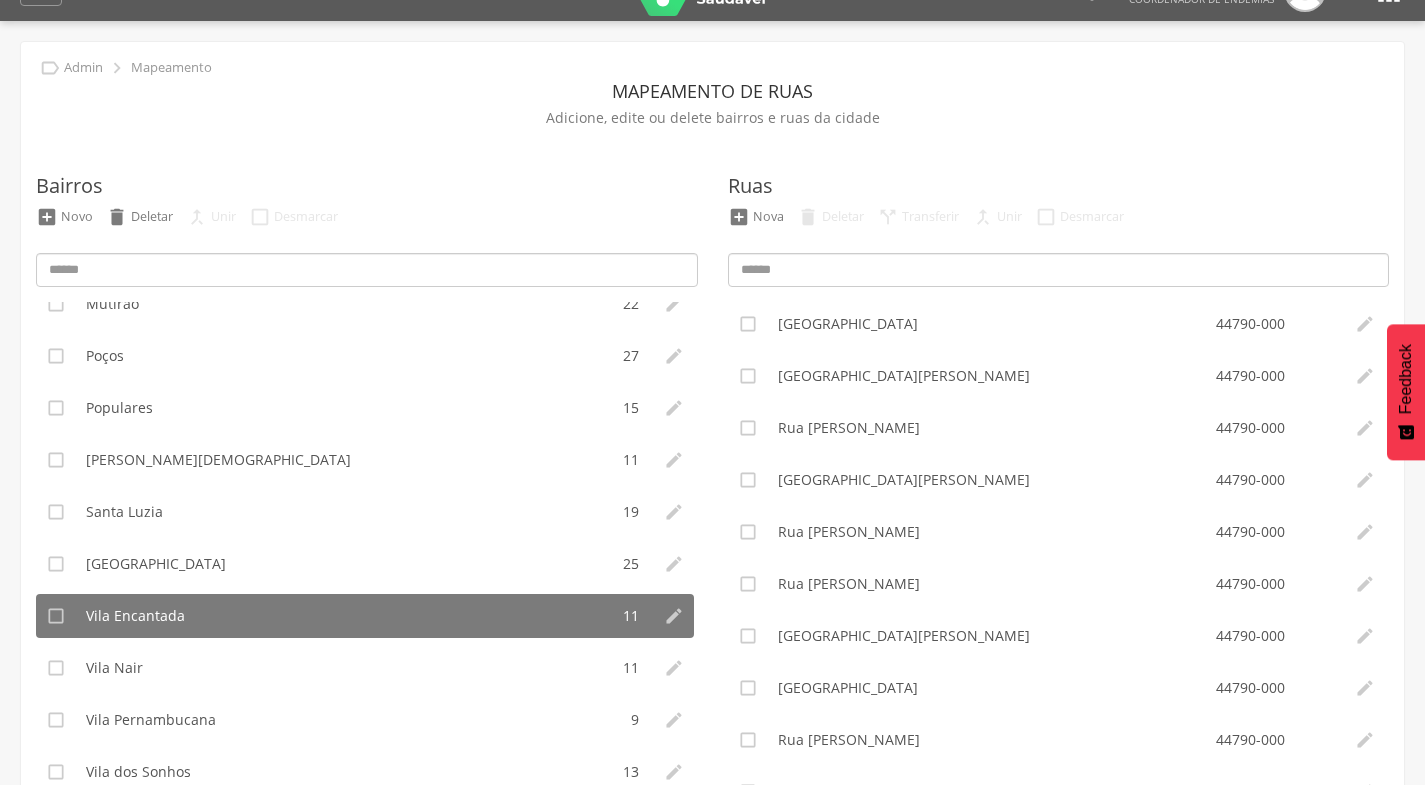 scroll, scrollTop: 37, scrollLeft: 0, axis: vertical 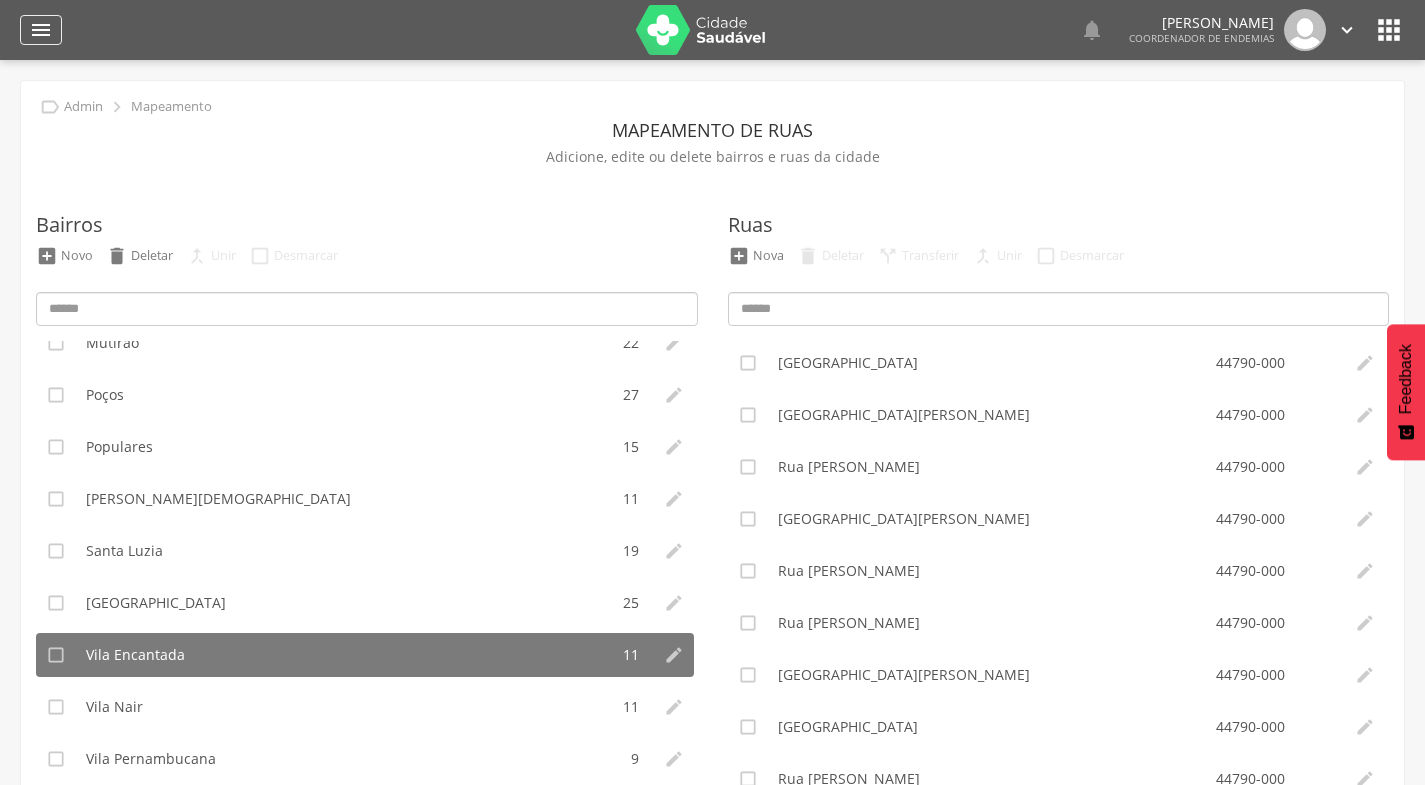 click on "" at bounding box center [41, 30] 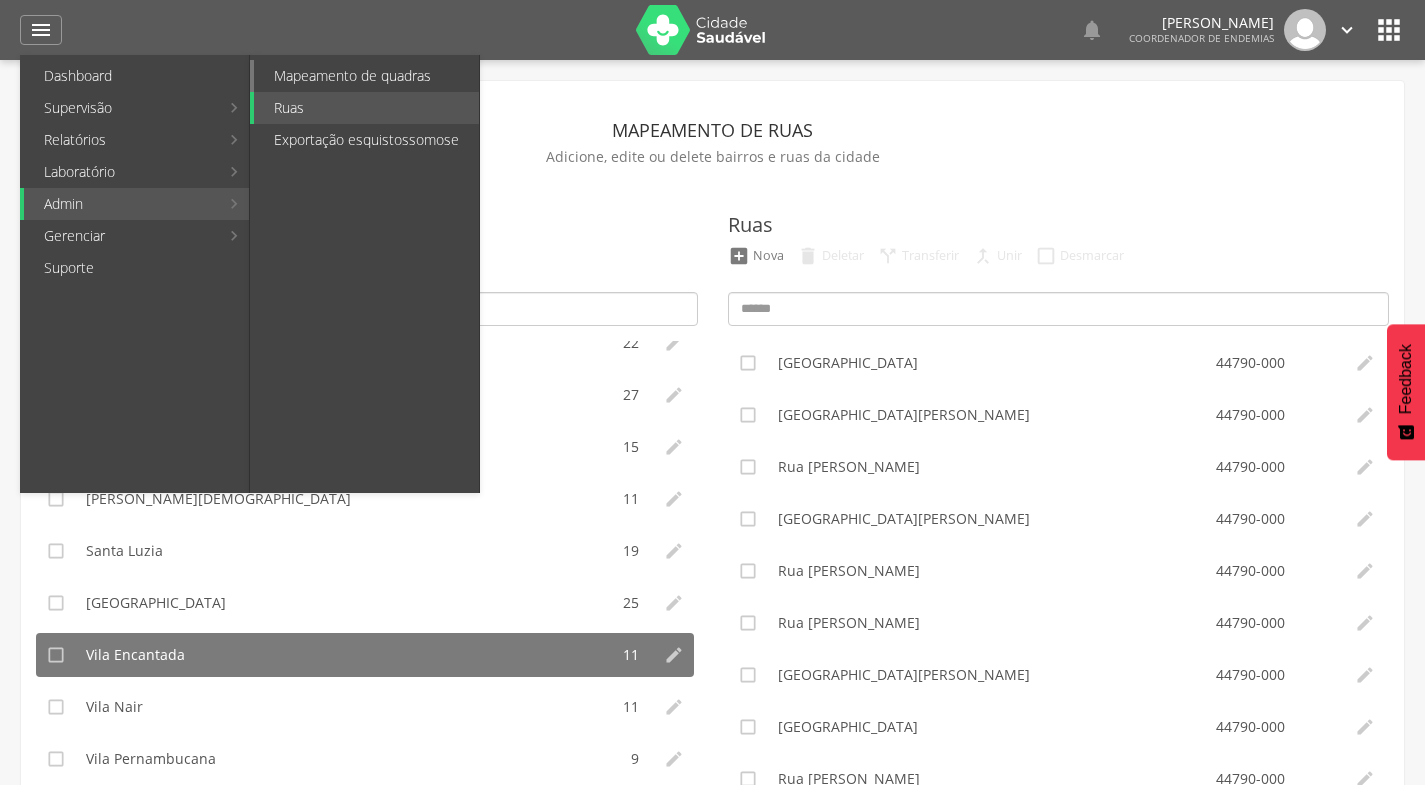 click on "Mapeamento de quadras" at bounding box center (366, 76) 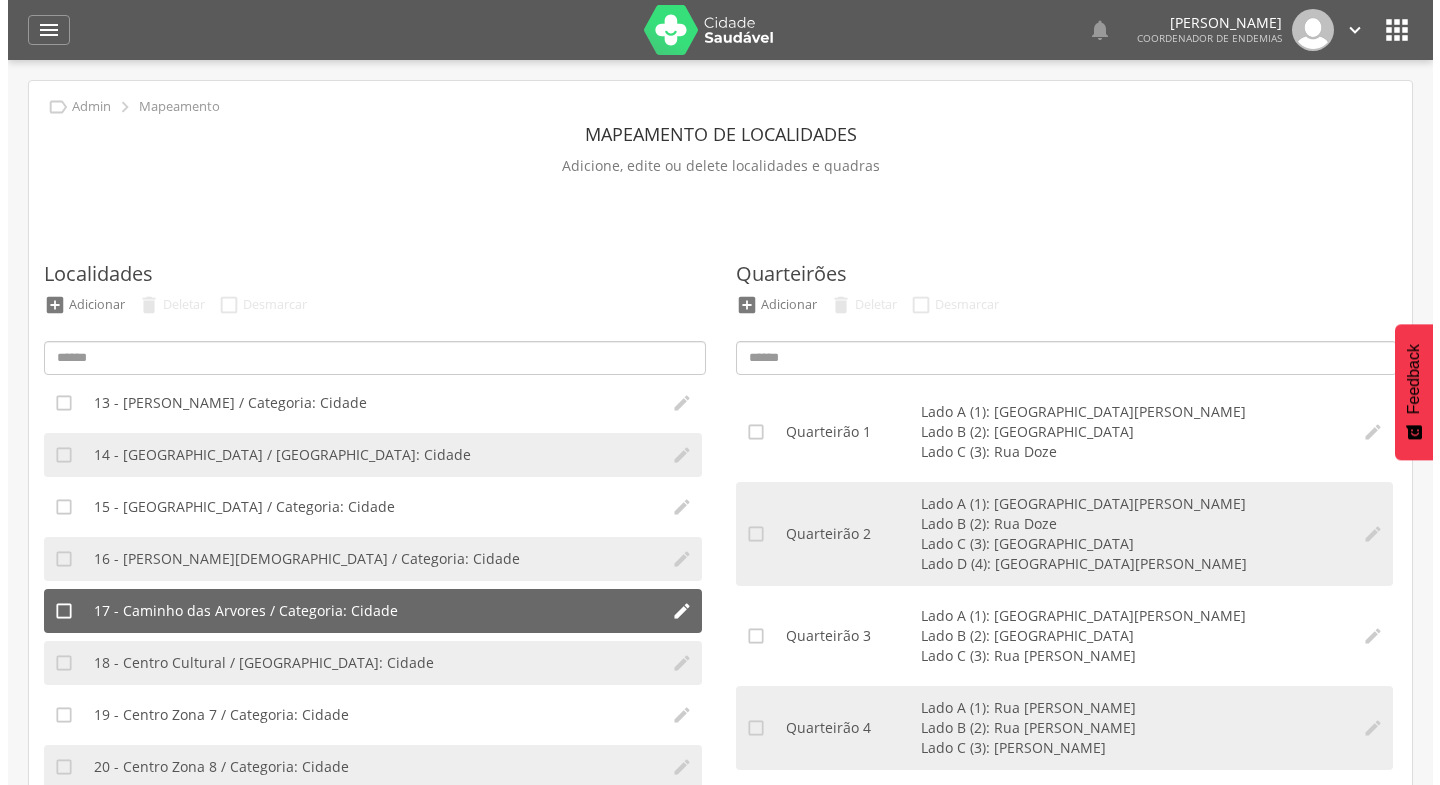 scroll, scrollTop: 624, scrollLeft: 0, axis: vertical 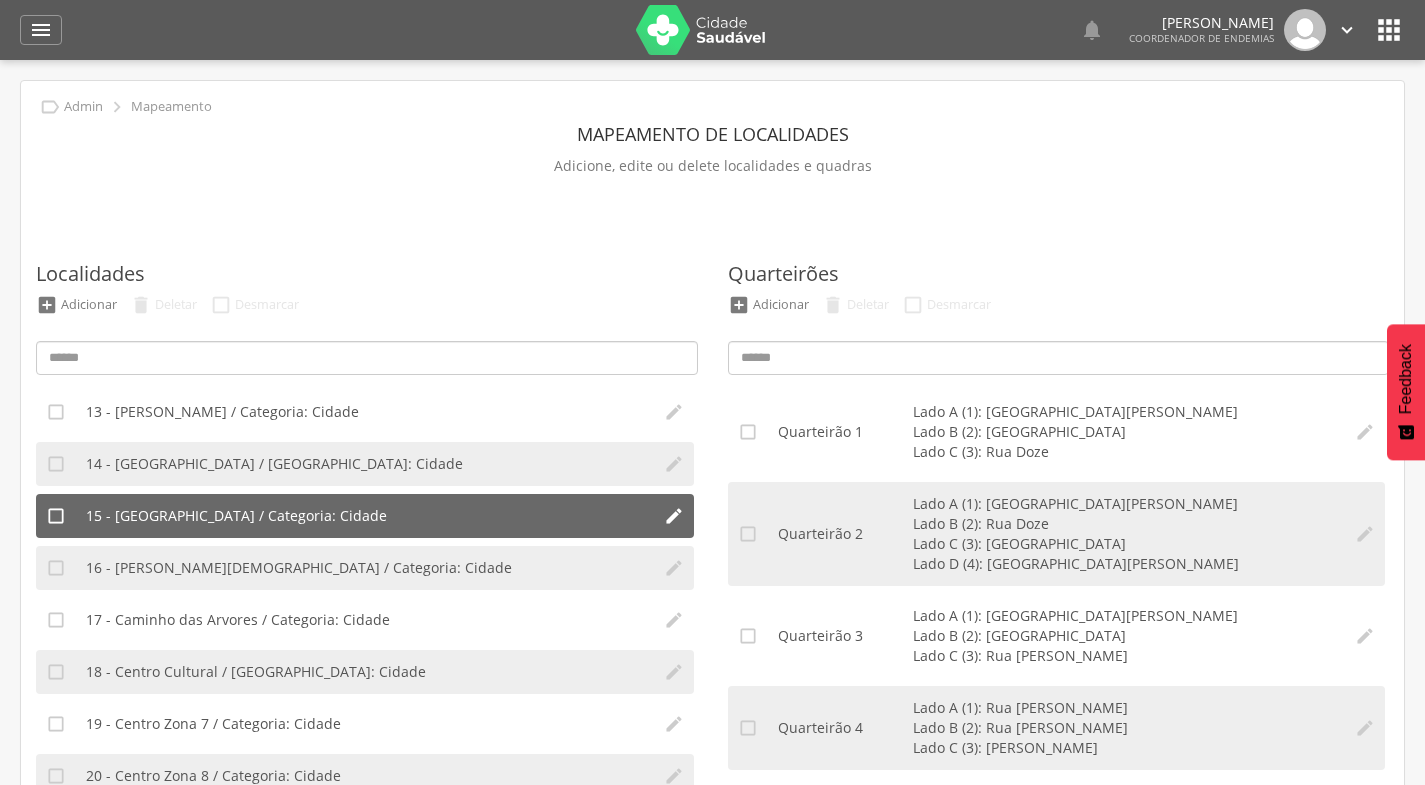 click on "15 - [GEOGRAPHIC_DATA] / Categoria: Cidade" at bounding box center [365, 516] 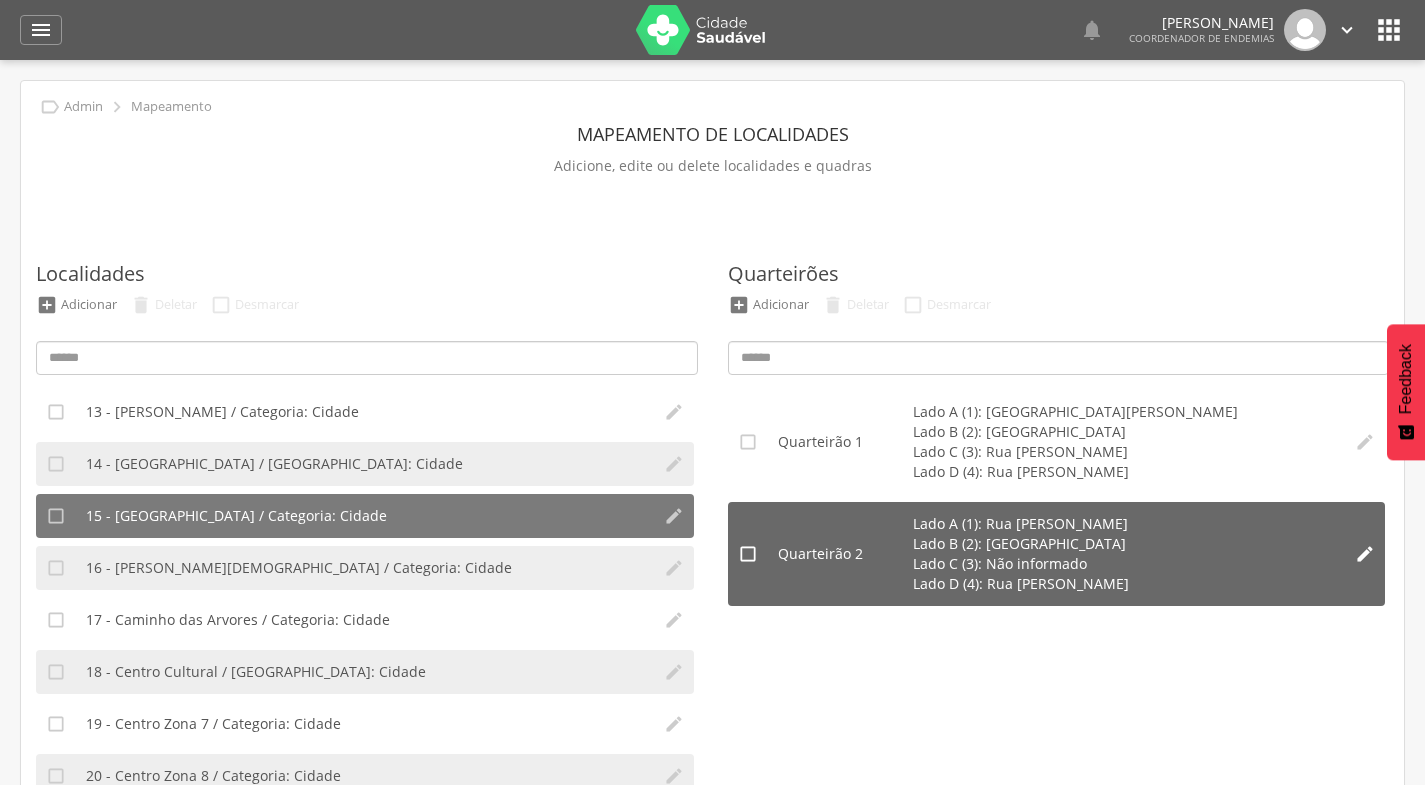 click on "" at bounding box center [1365, 554] 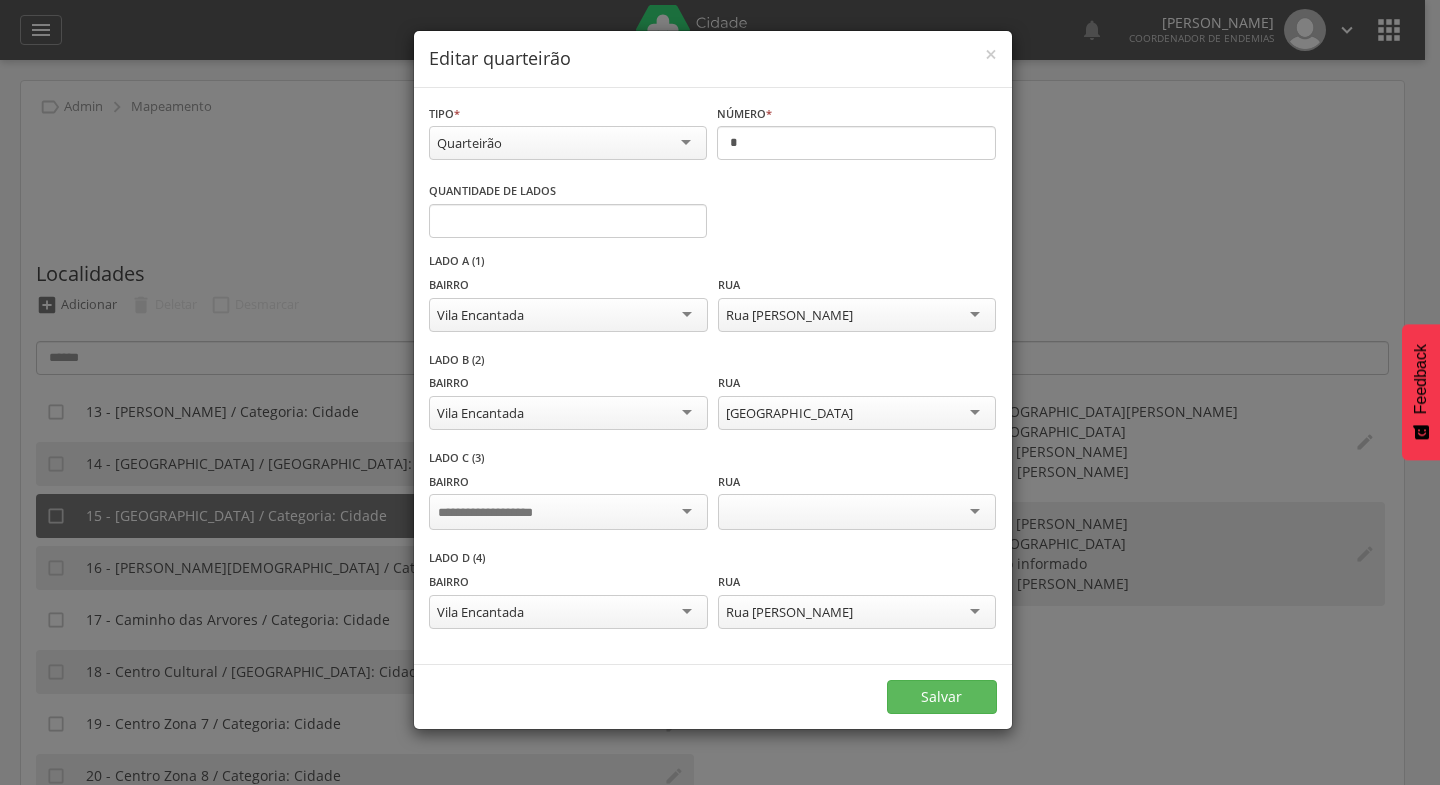click at bounding box center [568, 512] 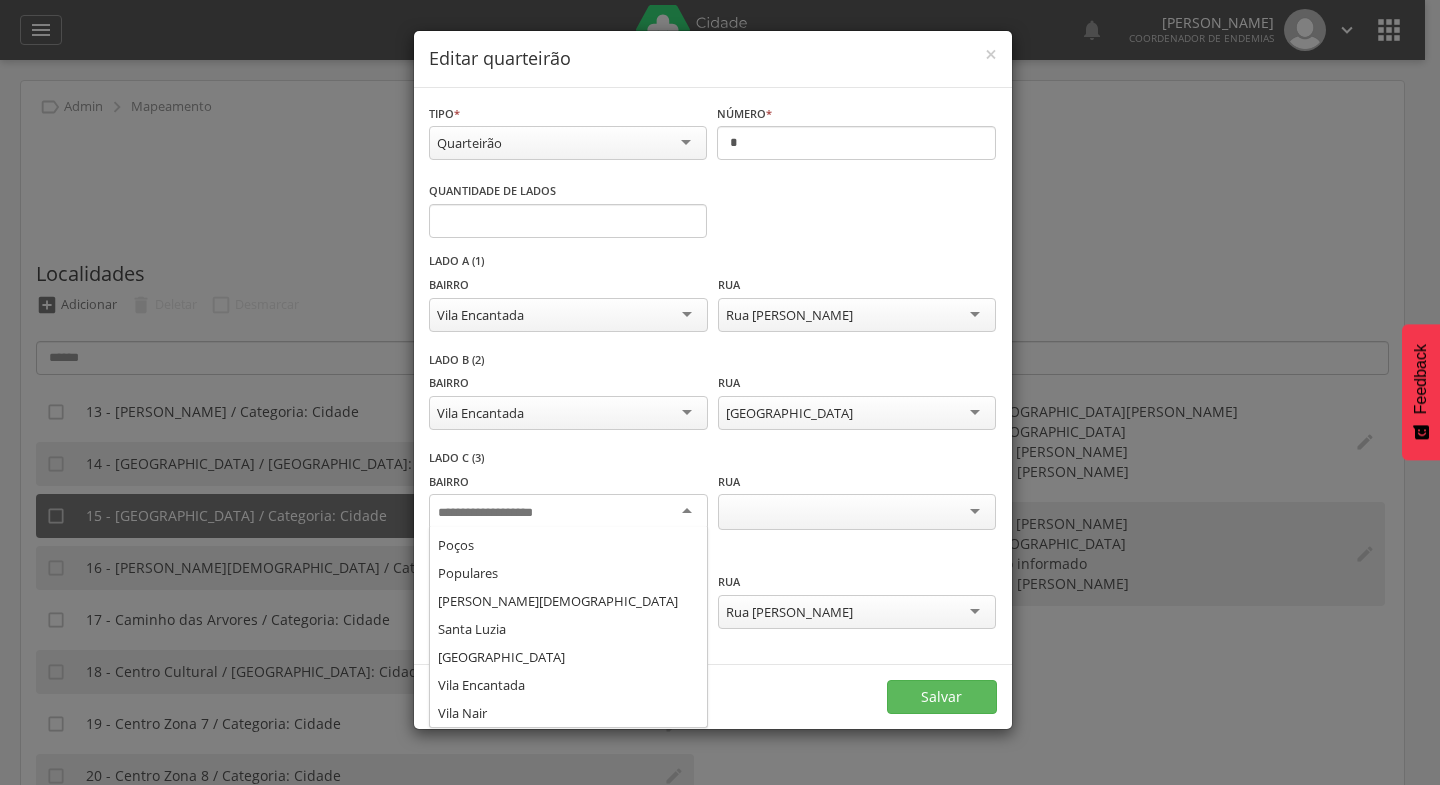 scroll, scrollTop: 386, scrollLeft: 0, axis: vertical 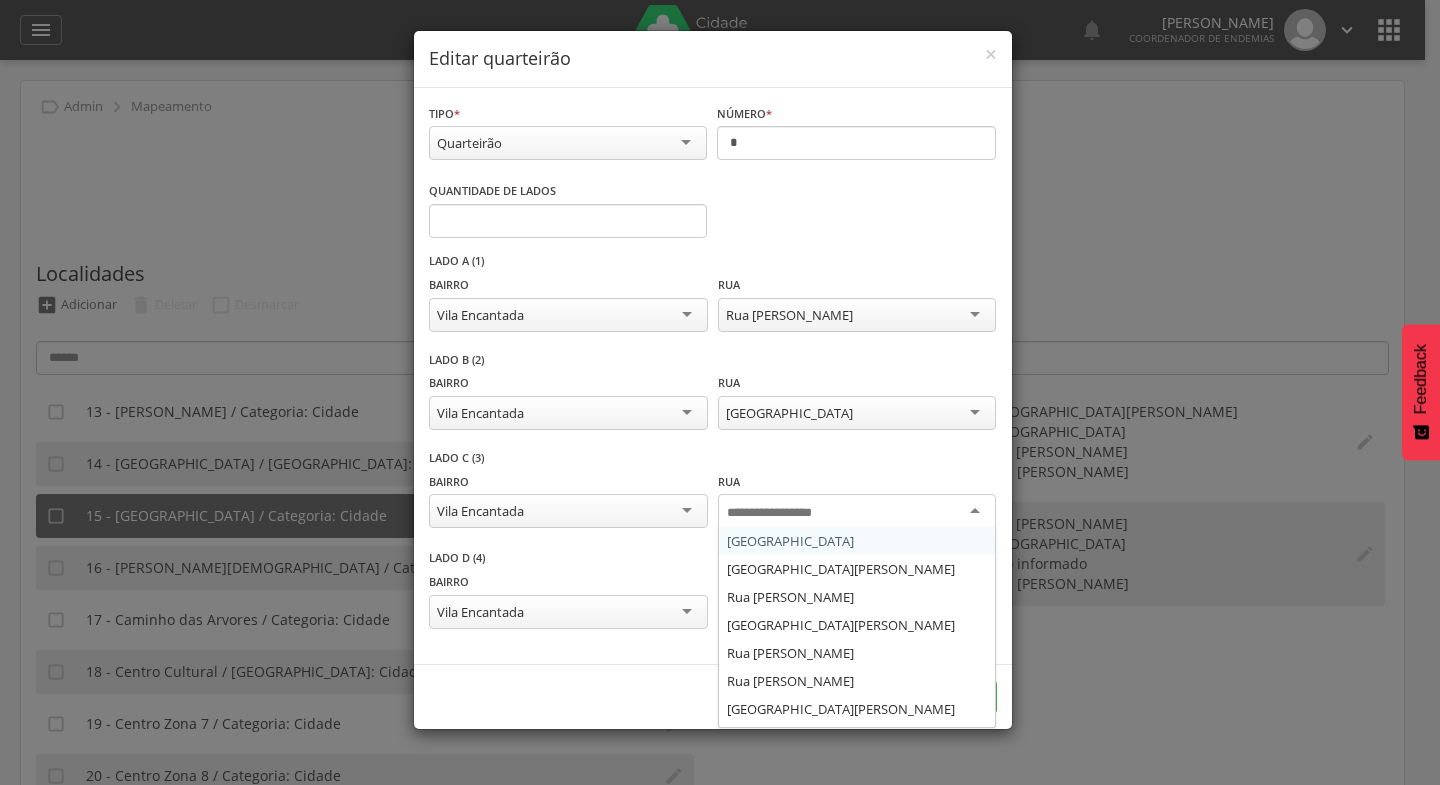 click at bounding box center (857, 512) 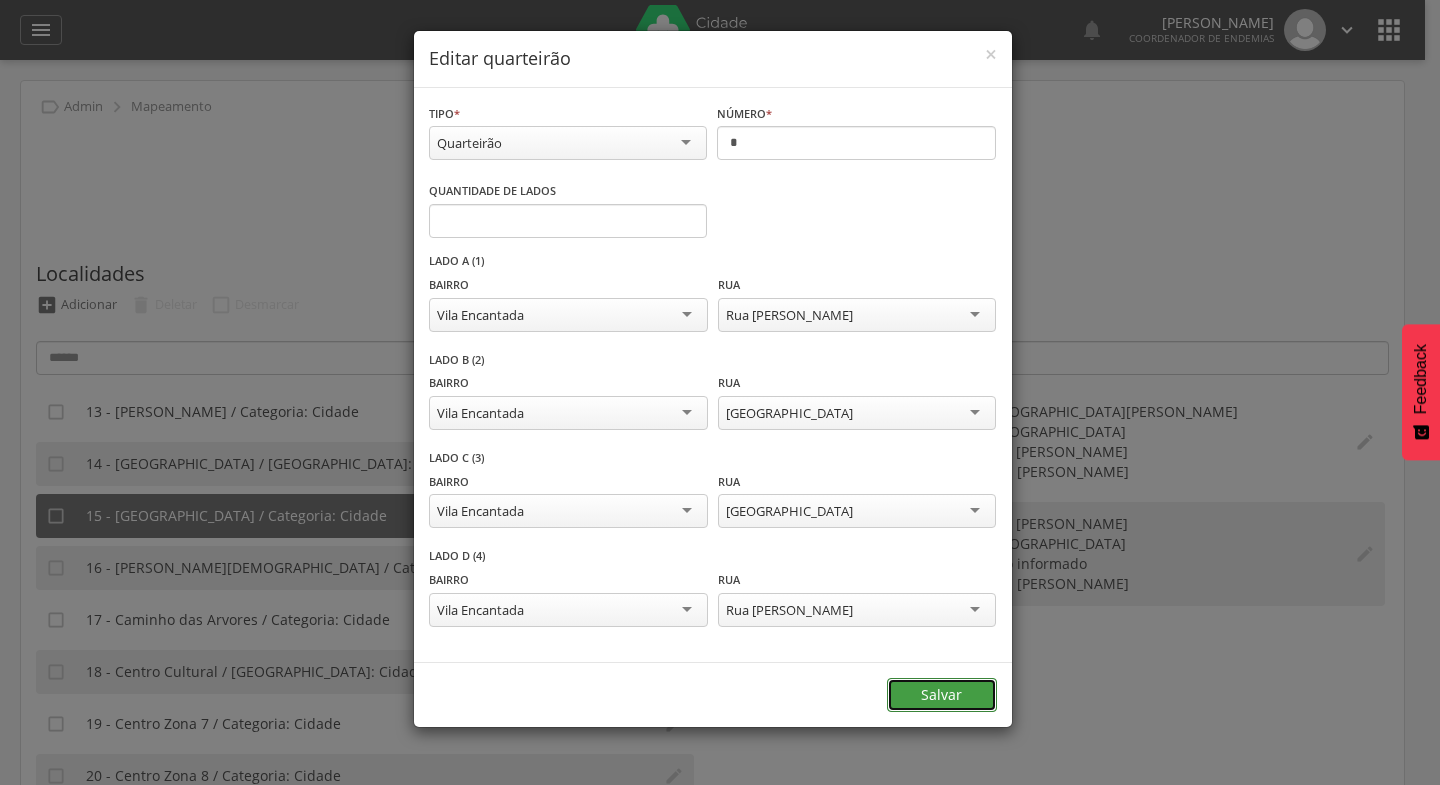 click on "Salvar" at bounding box center (942, 695) 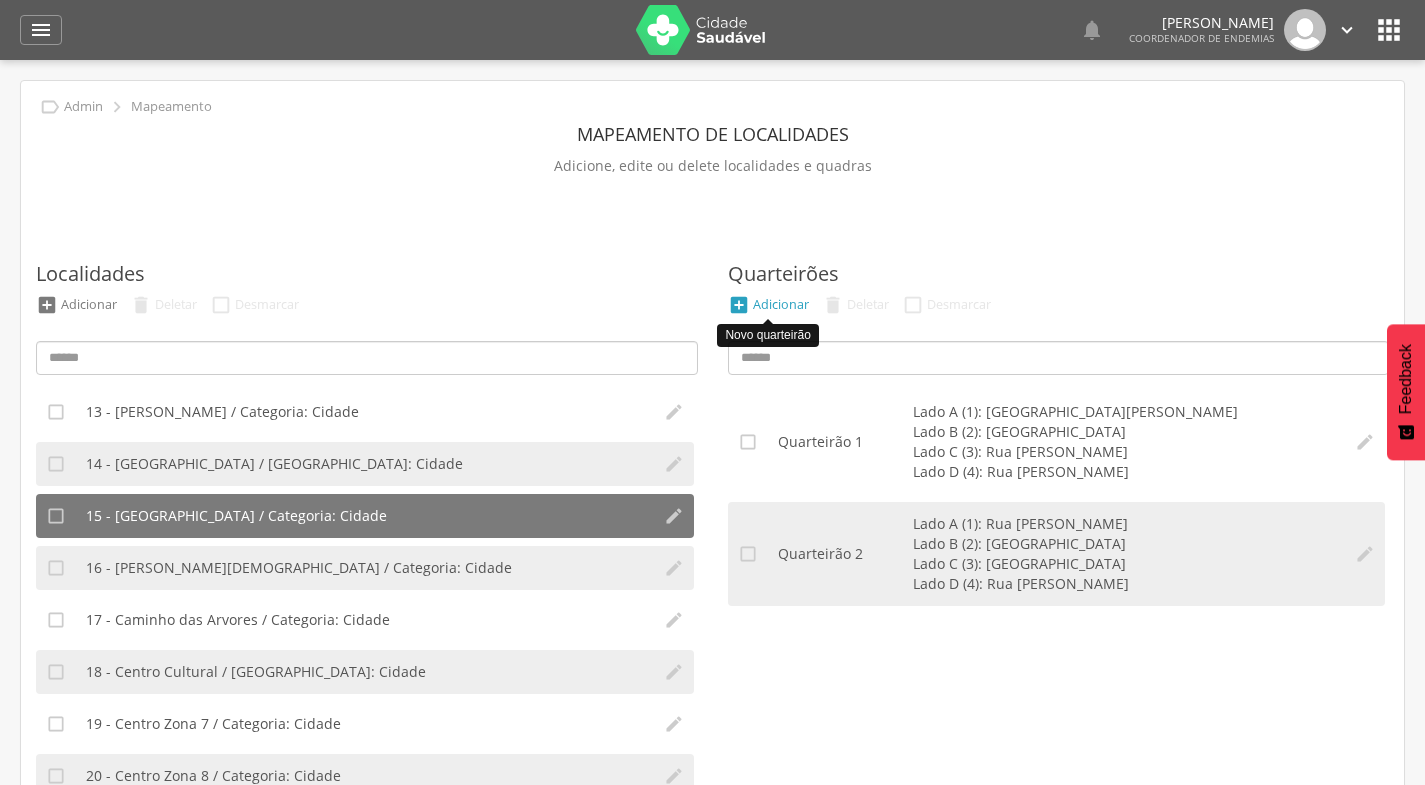 click on "Adicionar" at bounding box center (781, 304) 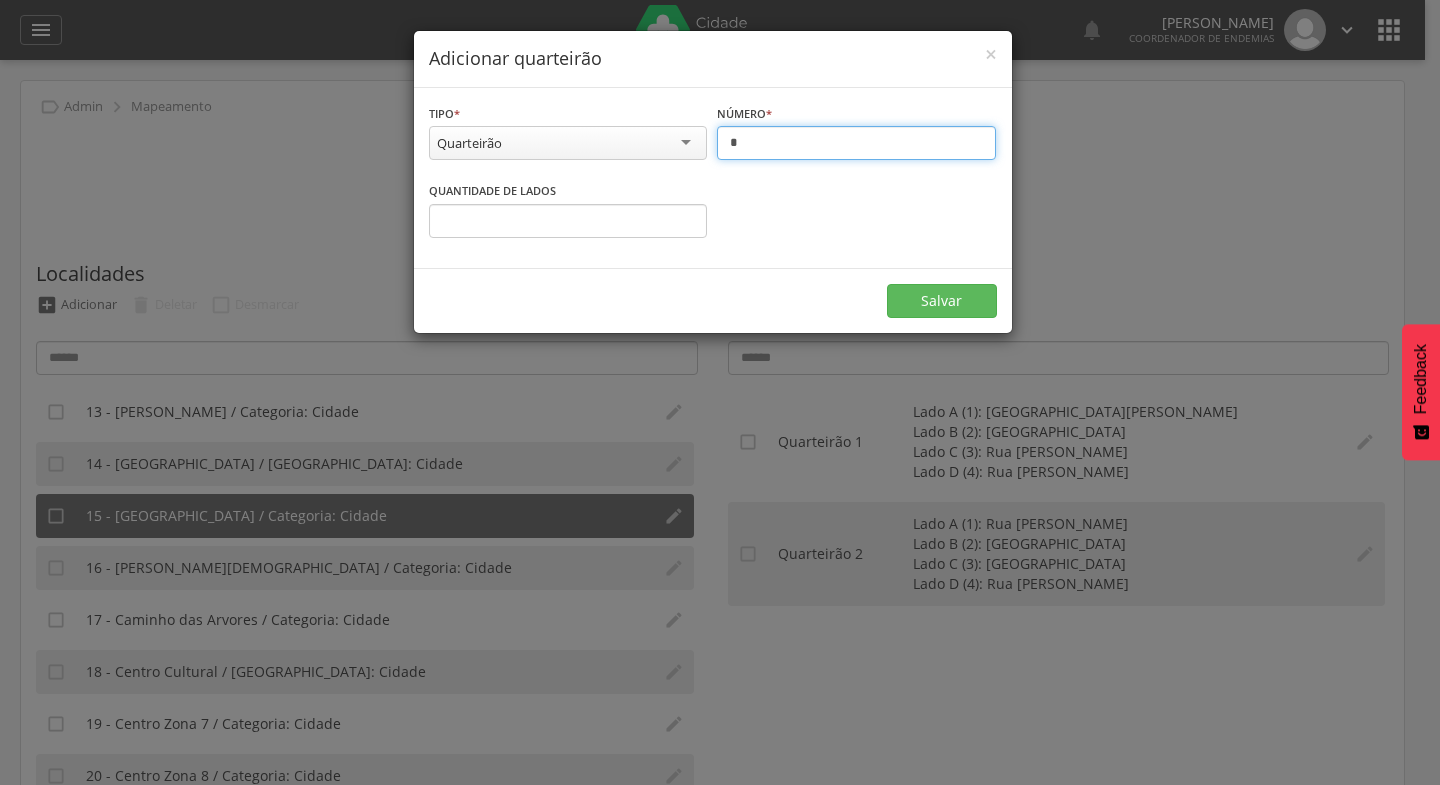click on "*" at bounding box center (856, 143) 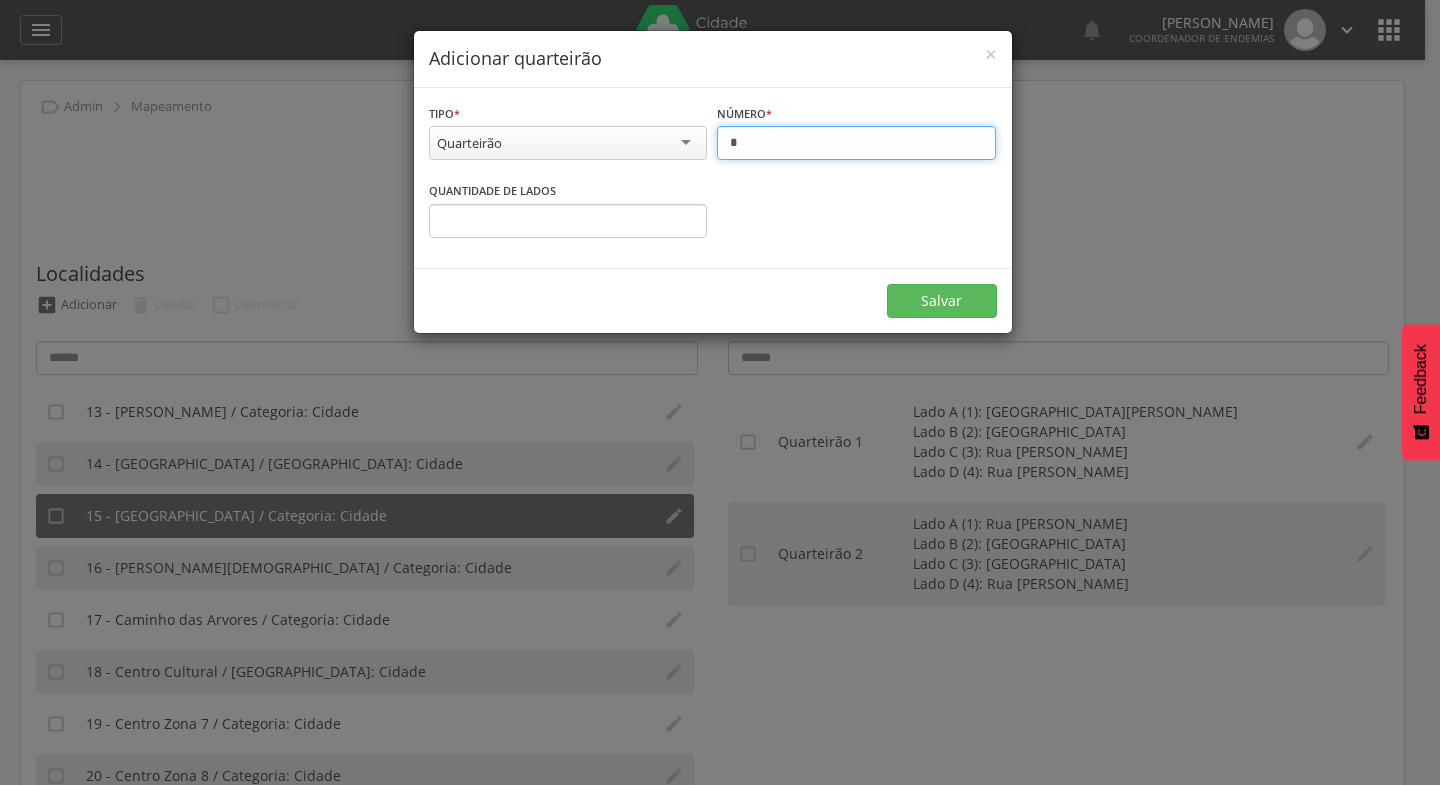 type on "*" 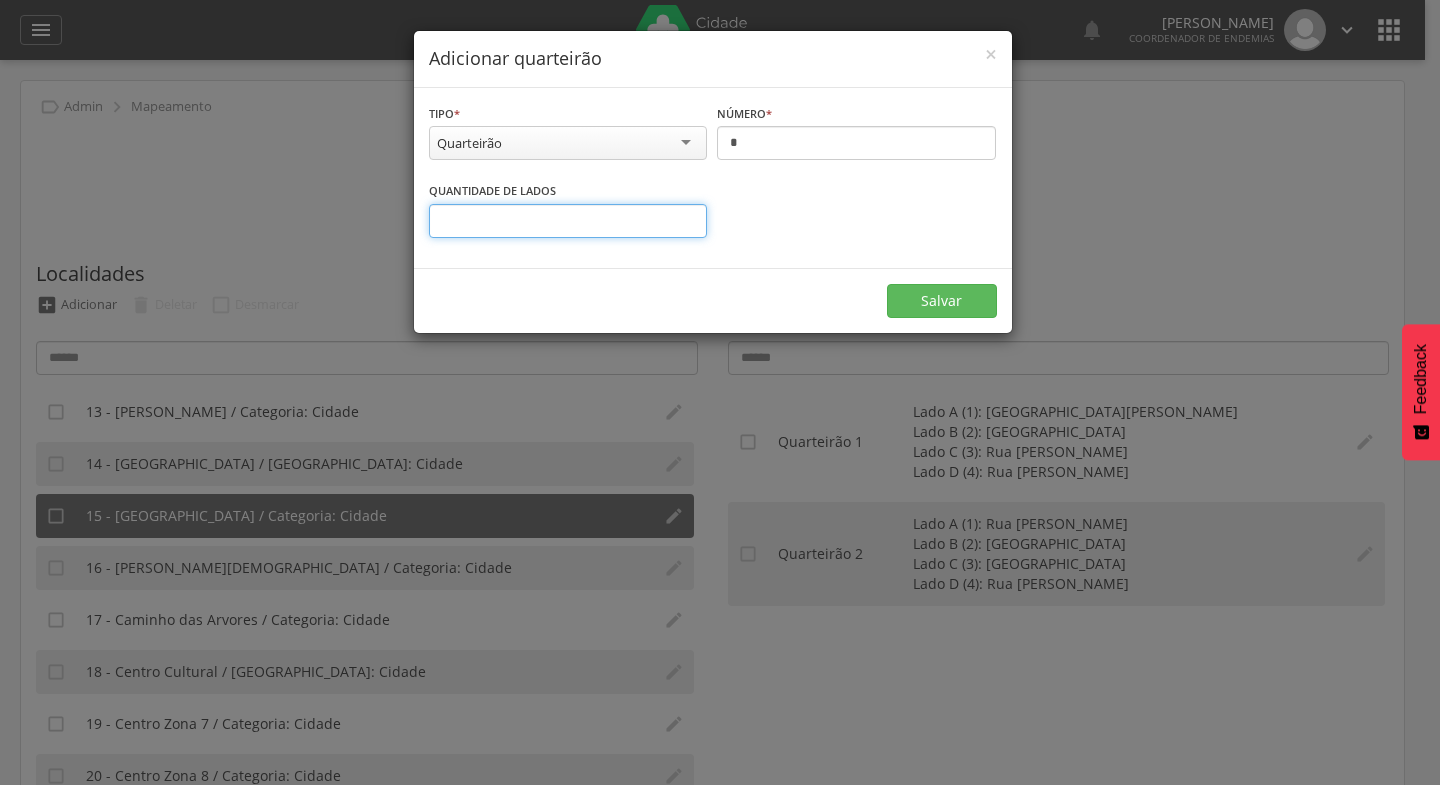click on "*" at bounding box center [568, 221] 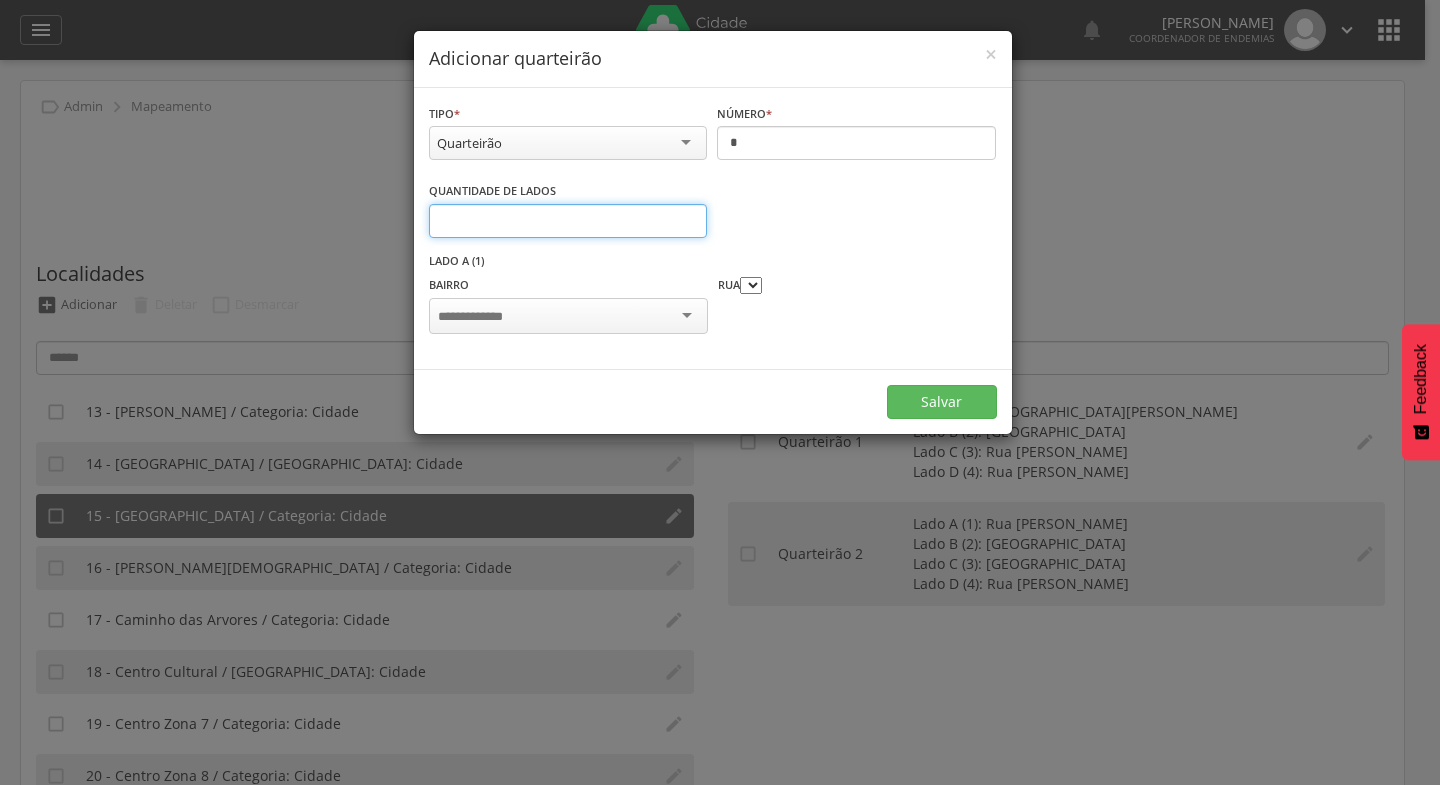 click on "*" at bounding box center [568, 221] 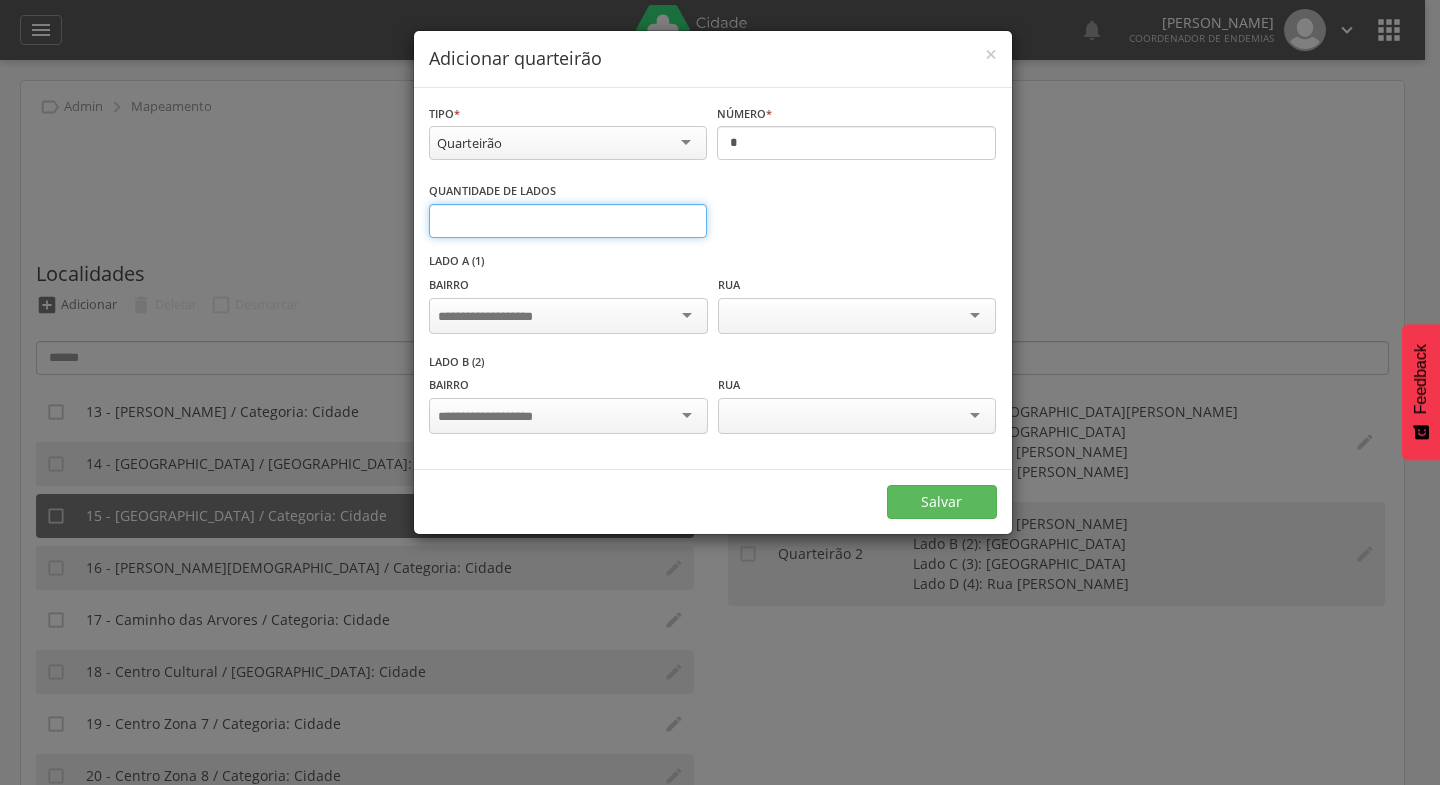 click on "*" at bounding box center [568, 221] 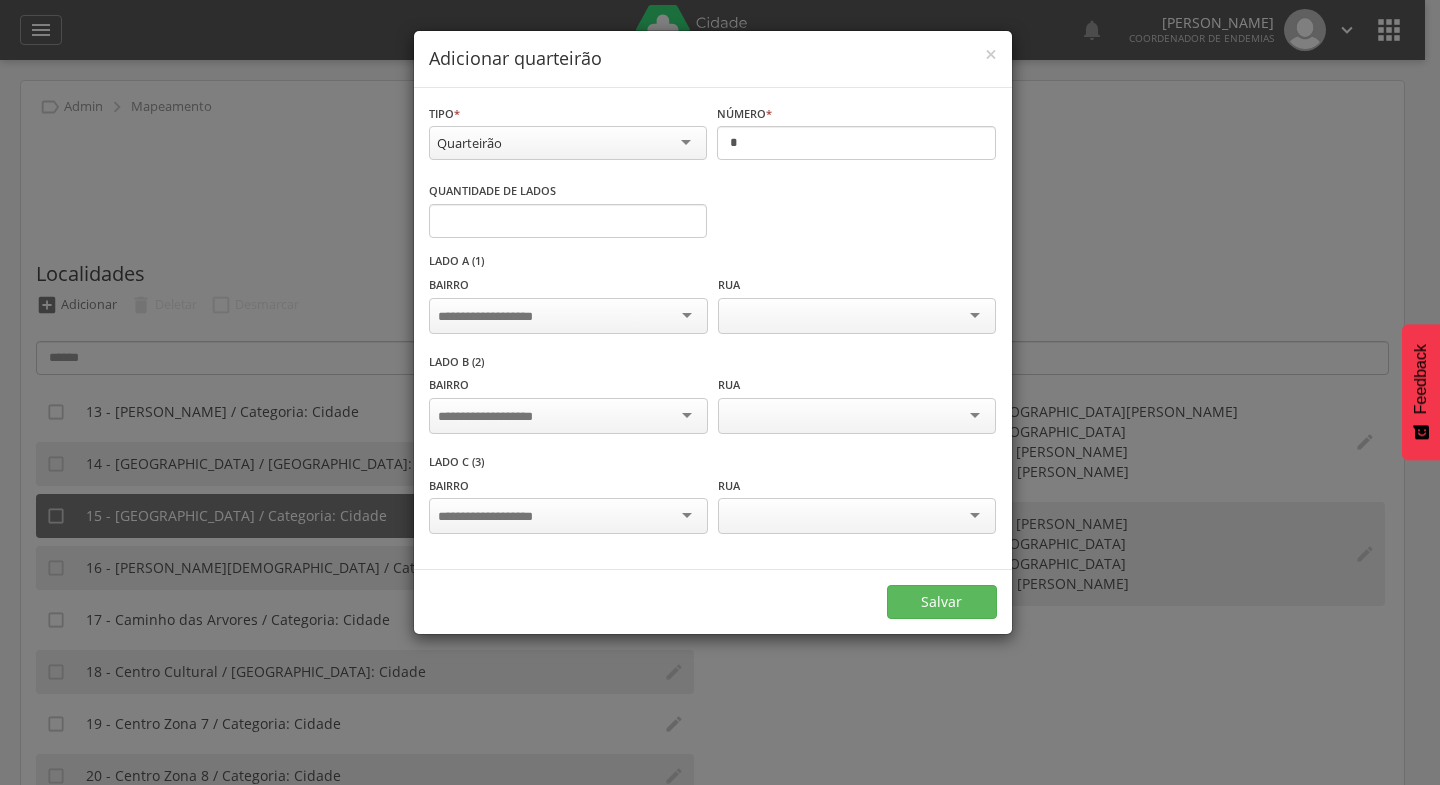 click at bounding box center (568, 316) 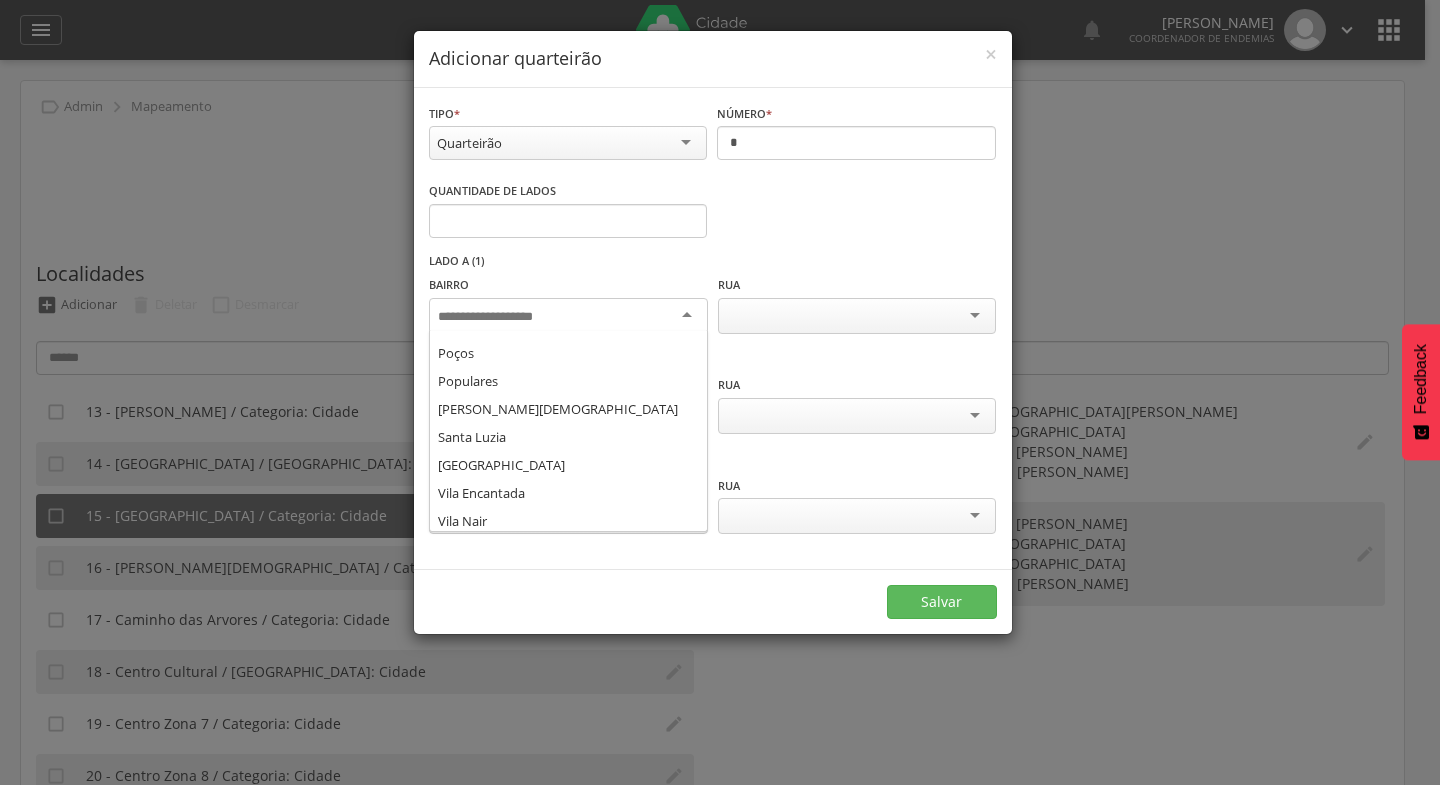 scroll, scrollTop: 364, scrollLeft: 0, axis: vertical 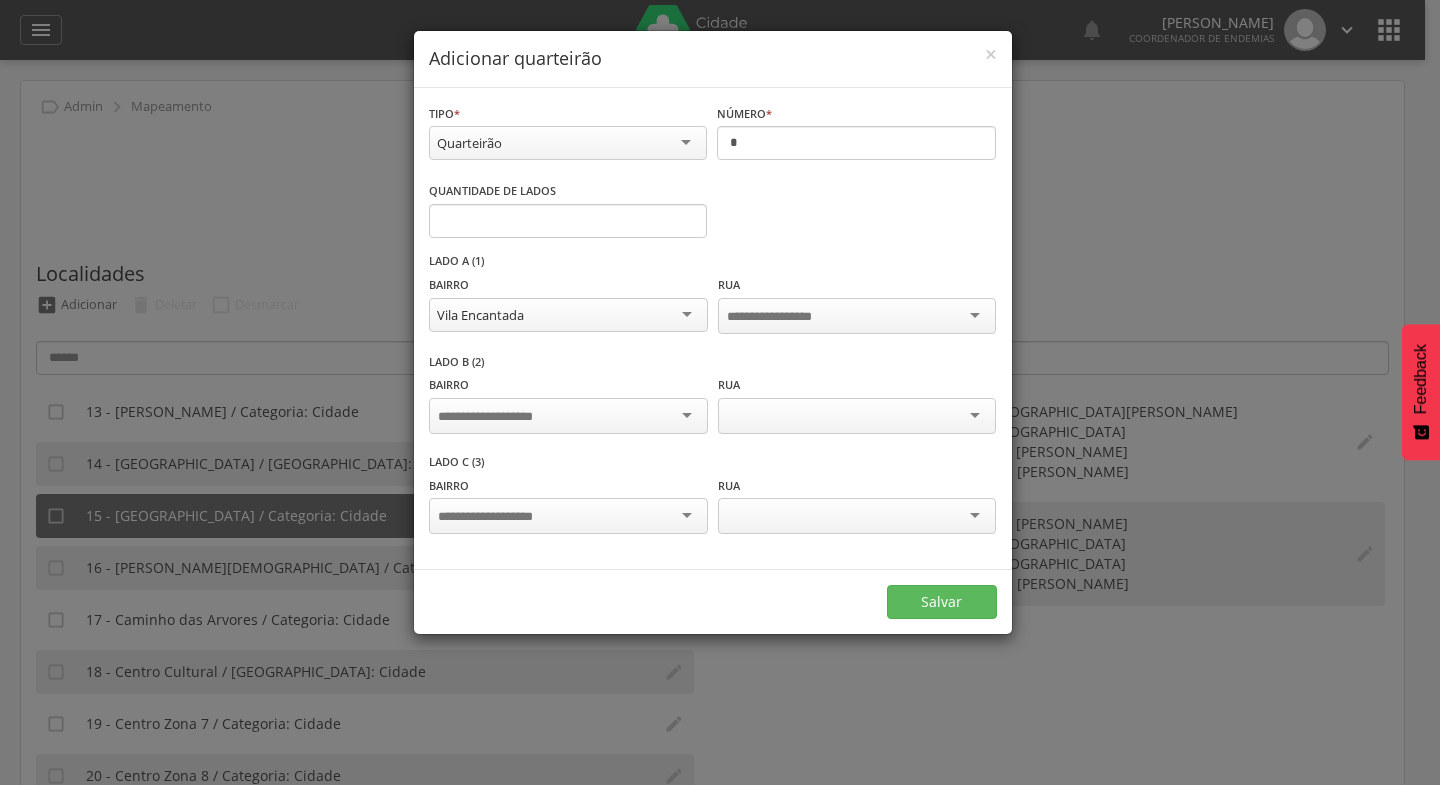 click at bounding box center [568, 416] 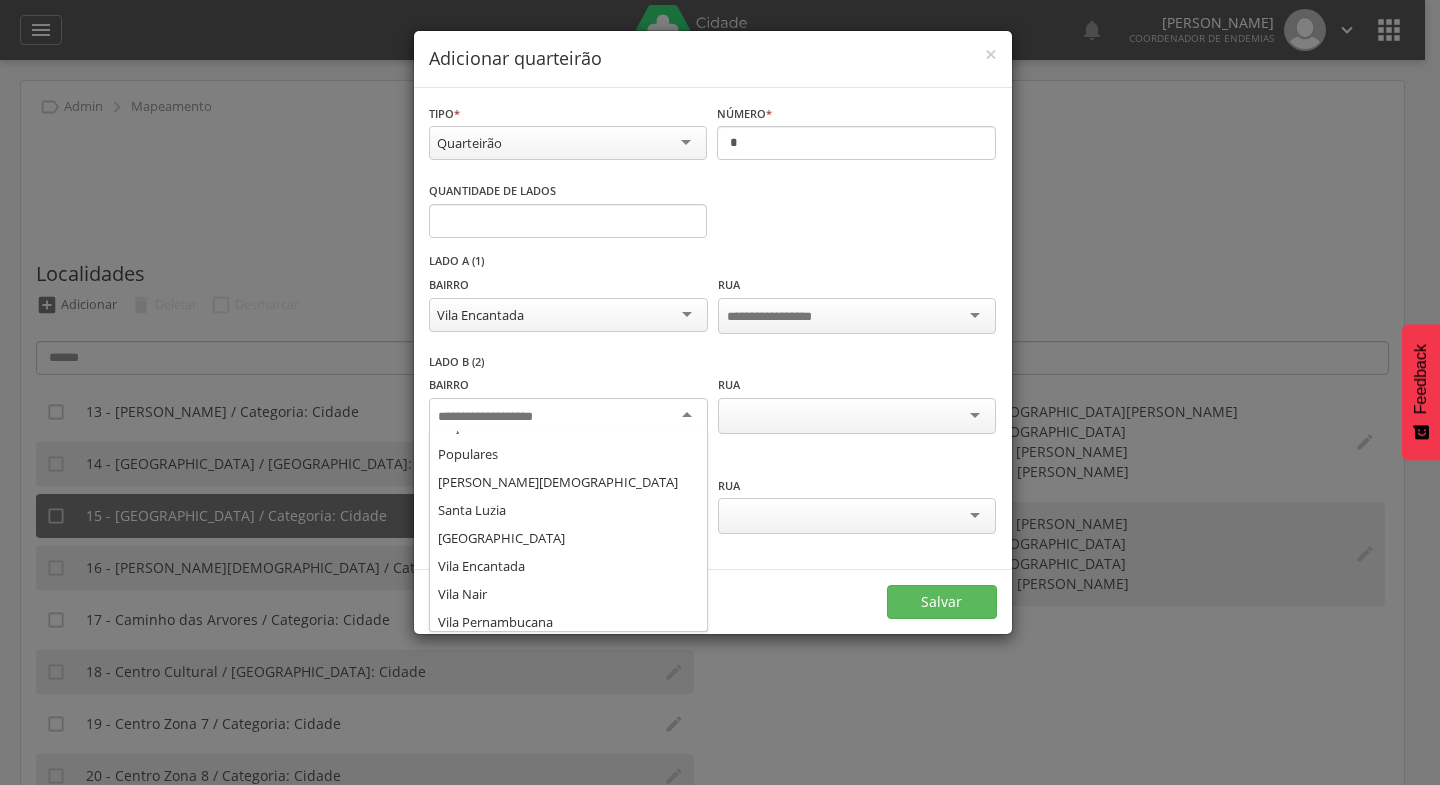 scroll, scrollTop: 389, scrollLeft: 0, axis: vertical 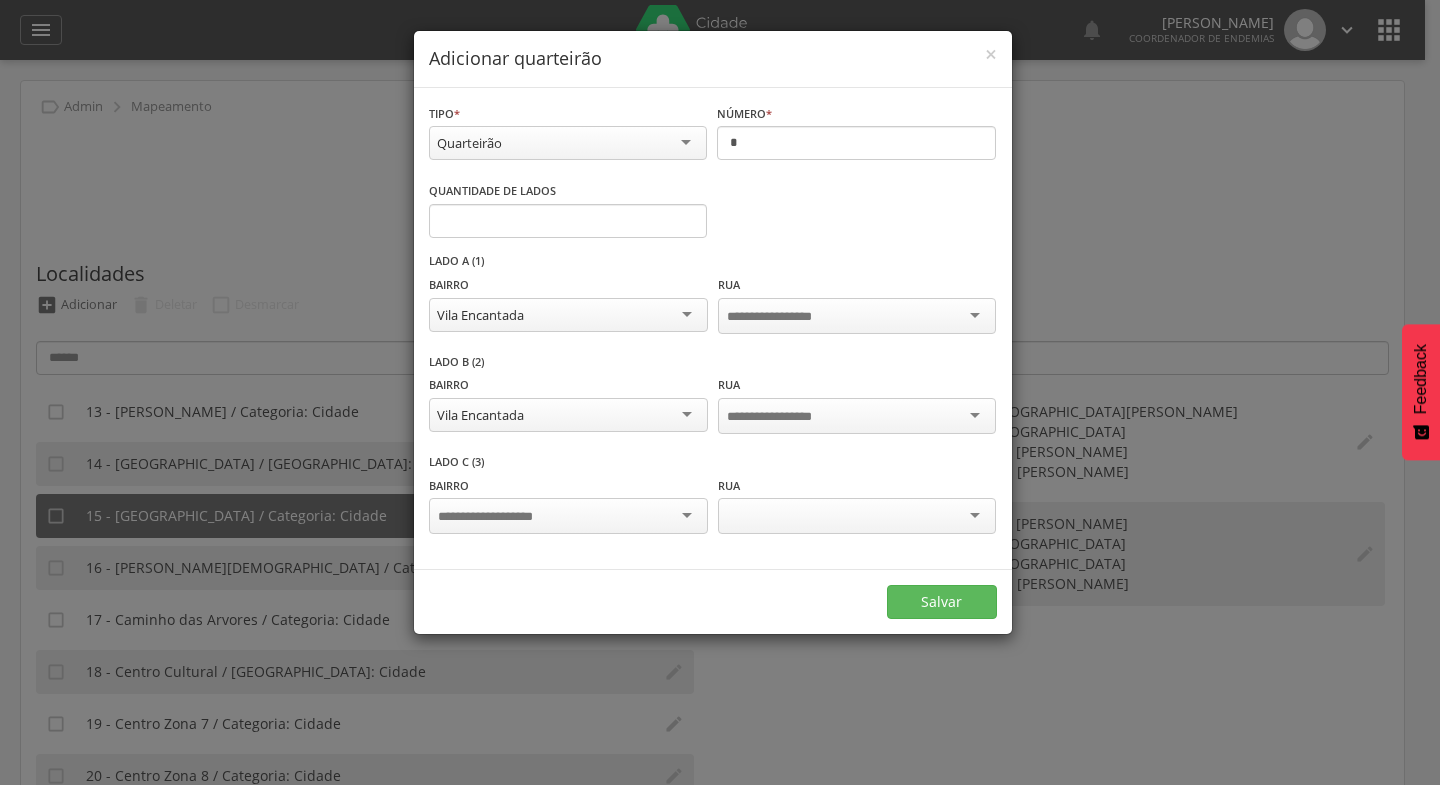 click at bounding box center [568, 516] 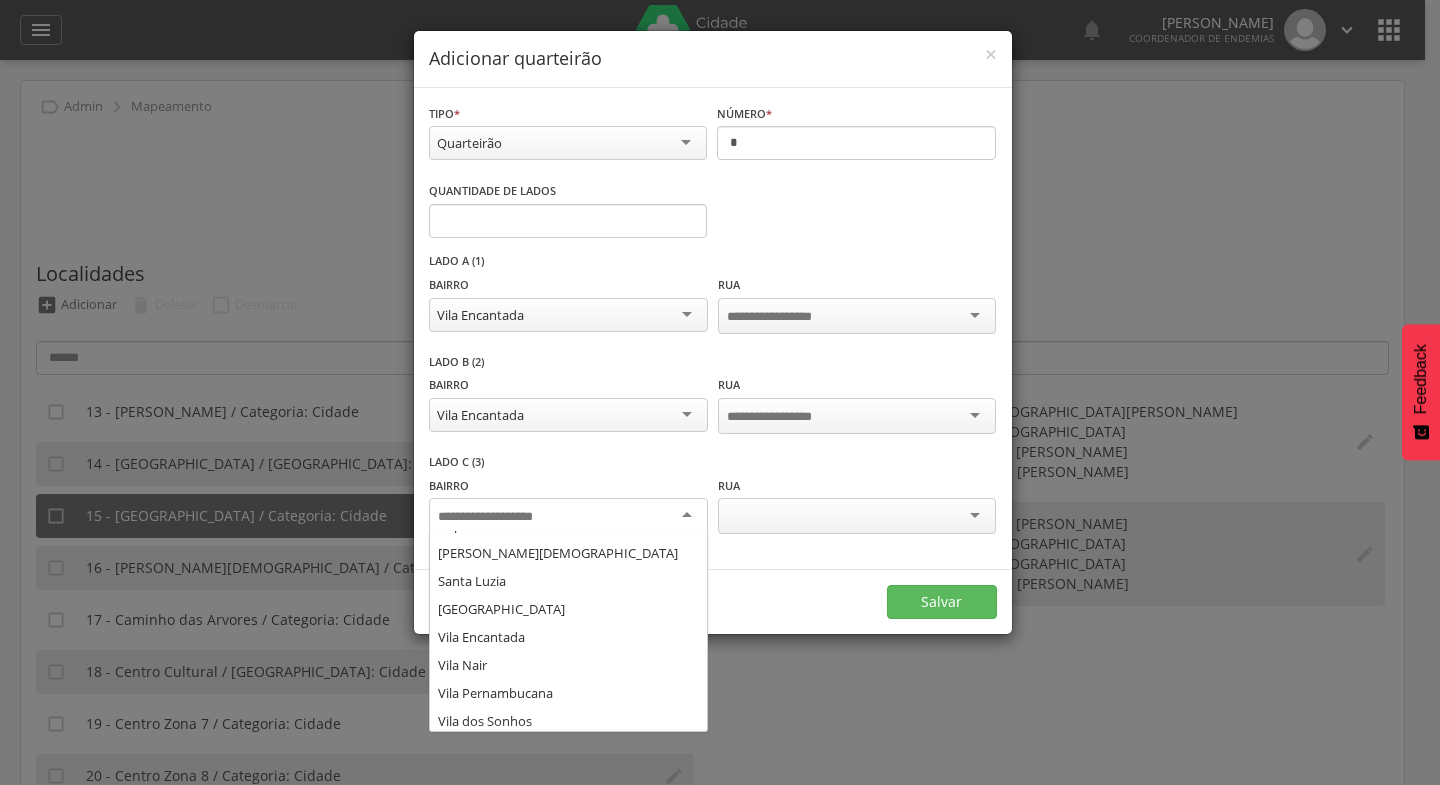 scroll, scrollTop: 416, scrollLeft: 0, axis: vertical 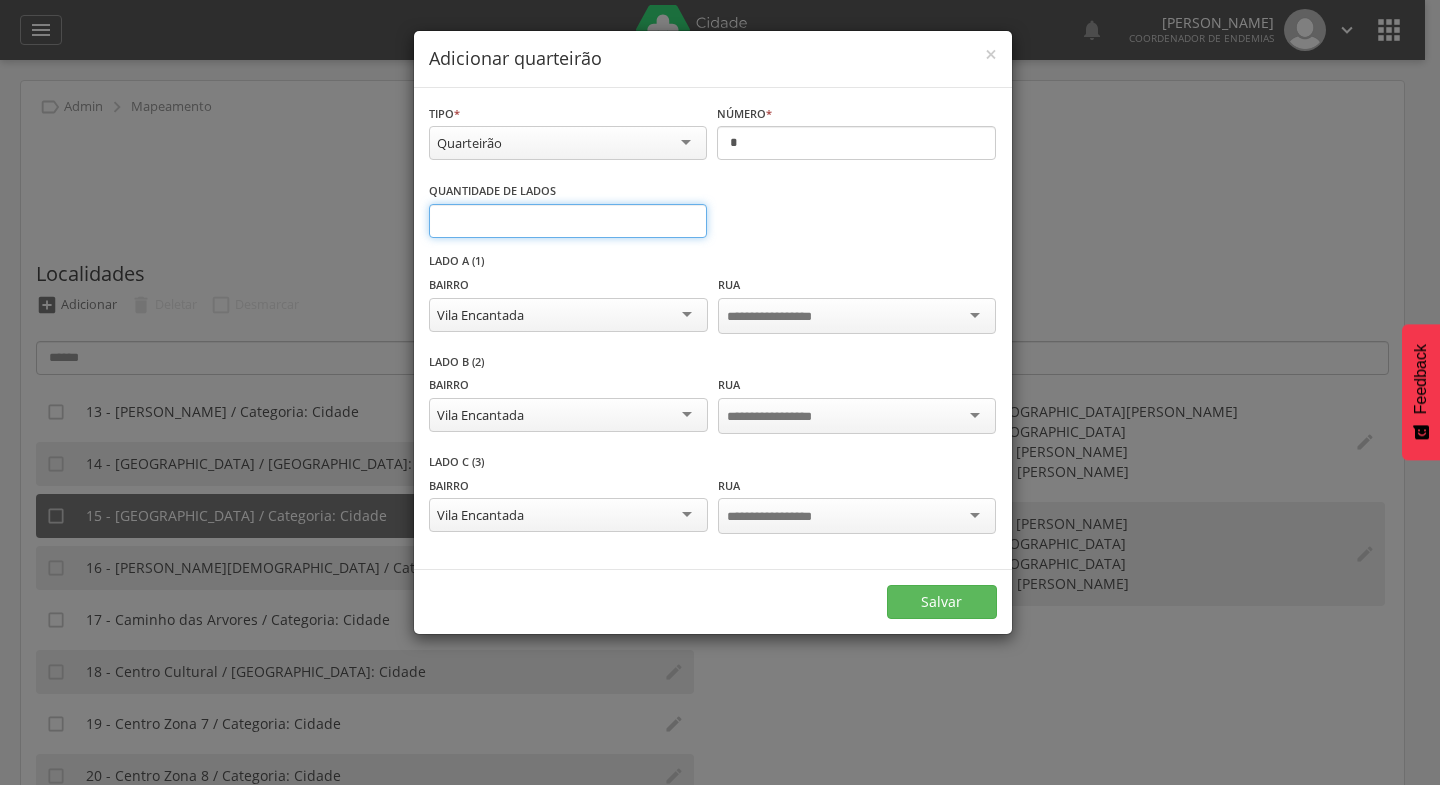 type on "*" 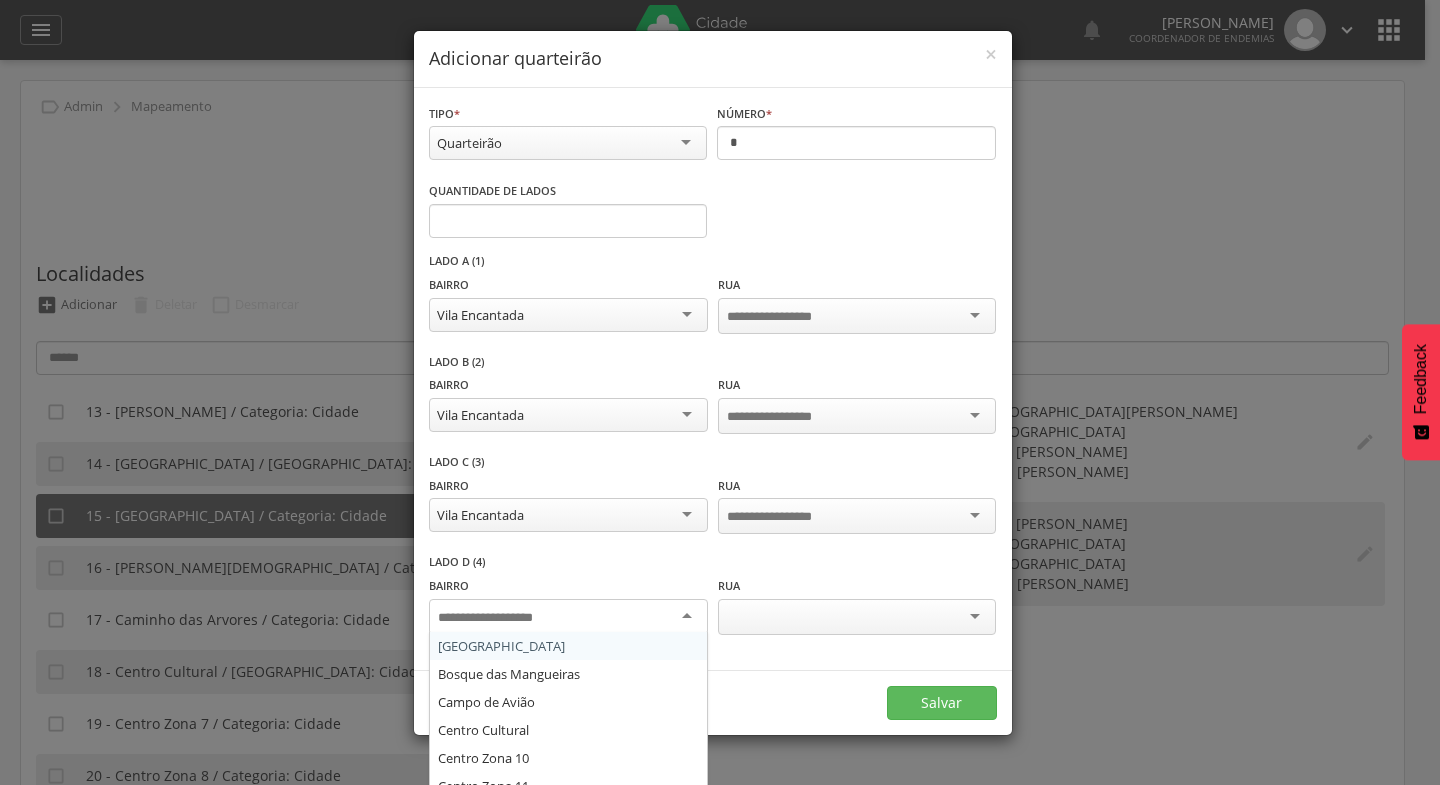 click at bounding box center [568, 617] 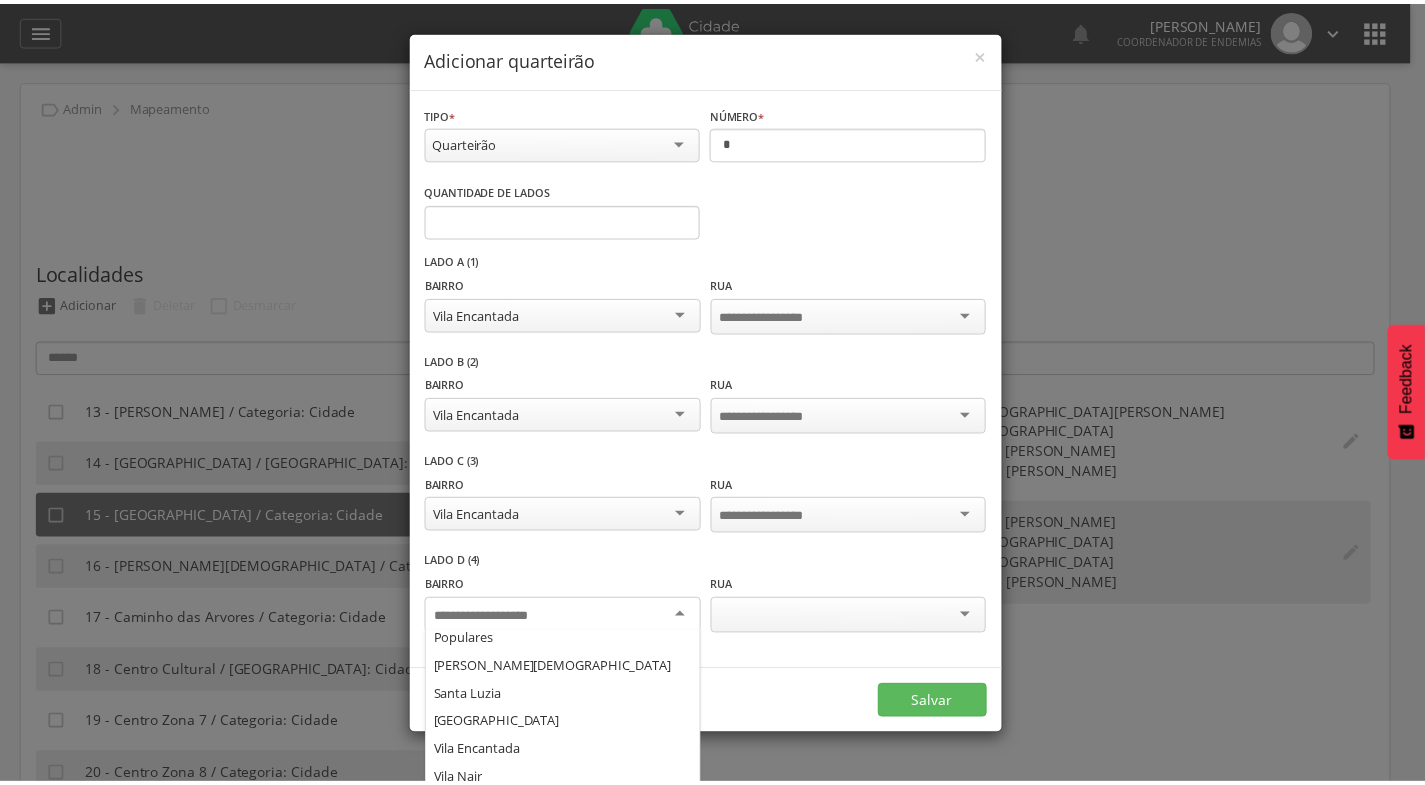 scroll, scrollTop: 416, scrollLeft: 0, axis: vertical 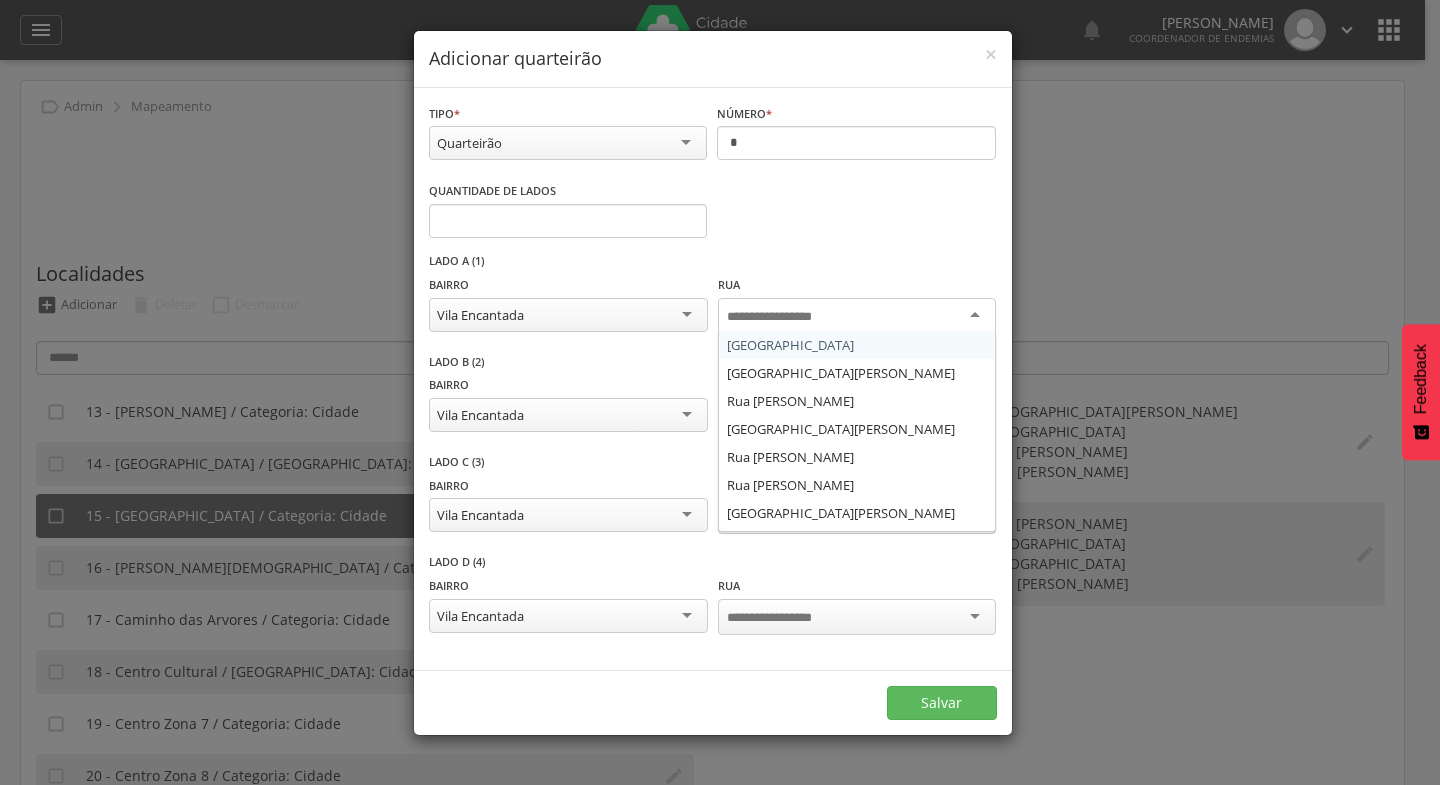 click at bounding box center (857, 316) 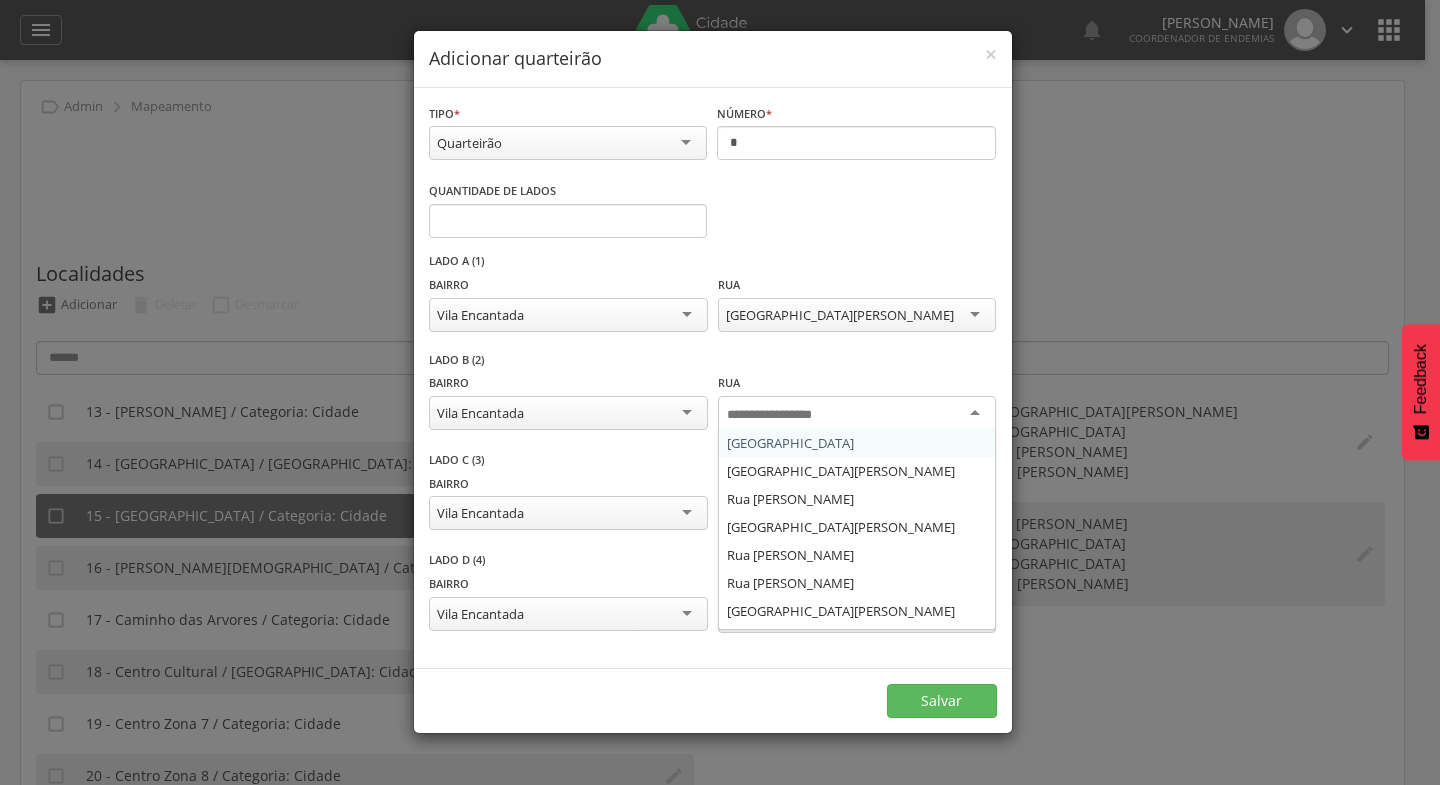 click at bounding box center [857, 414] 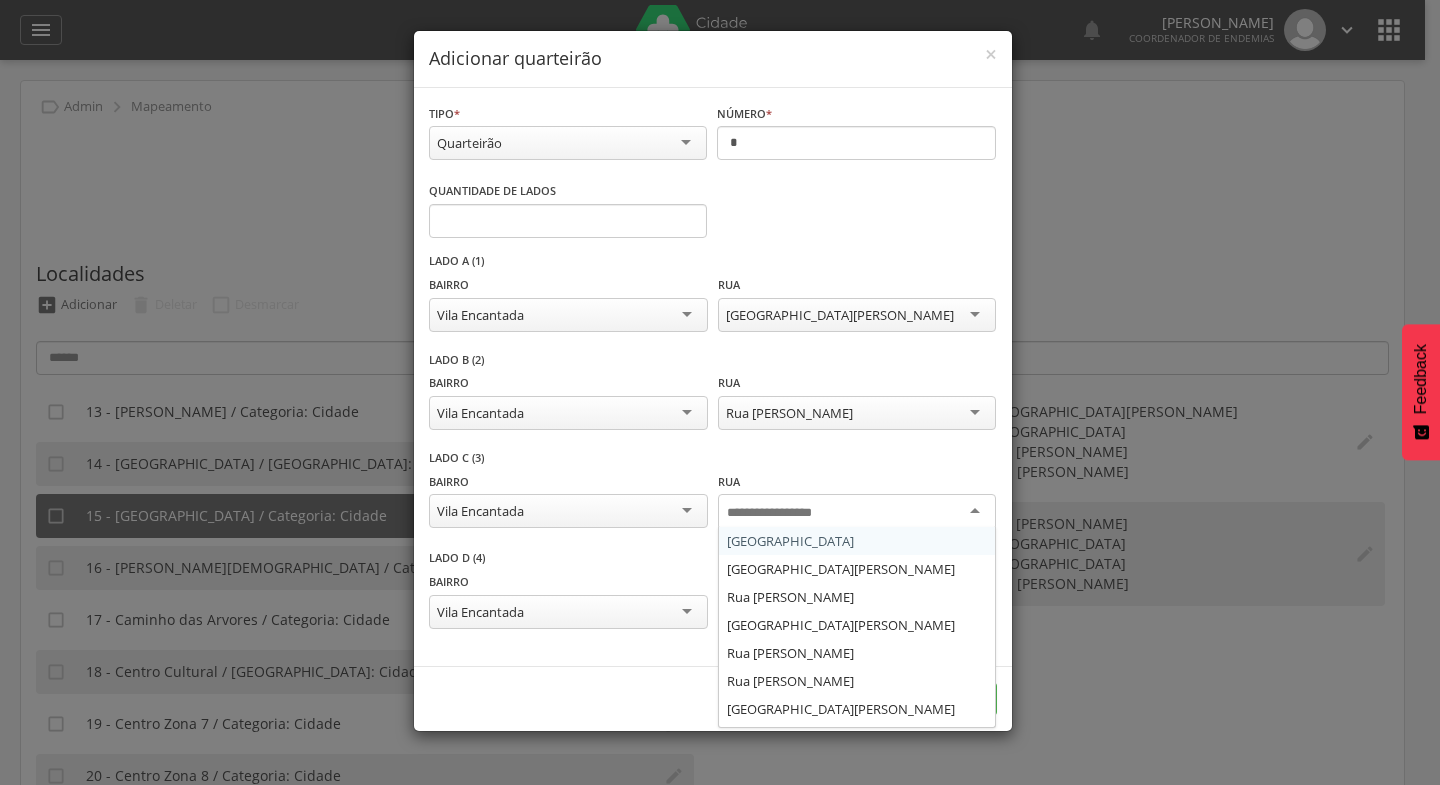 click at bounding box center (857, 512) 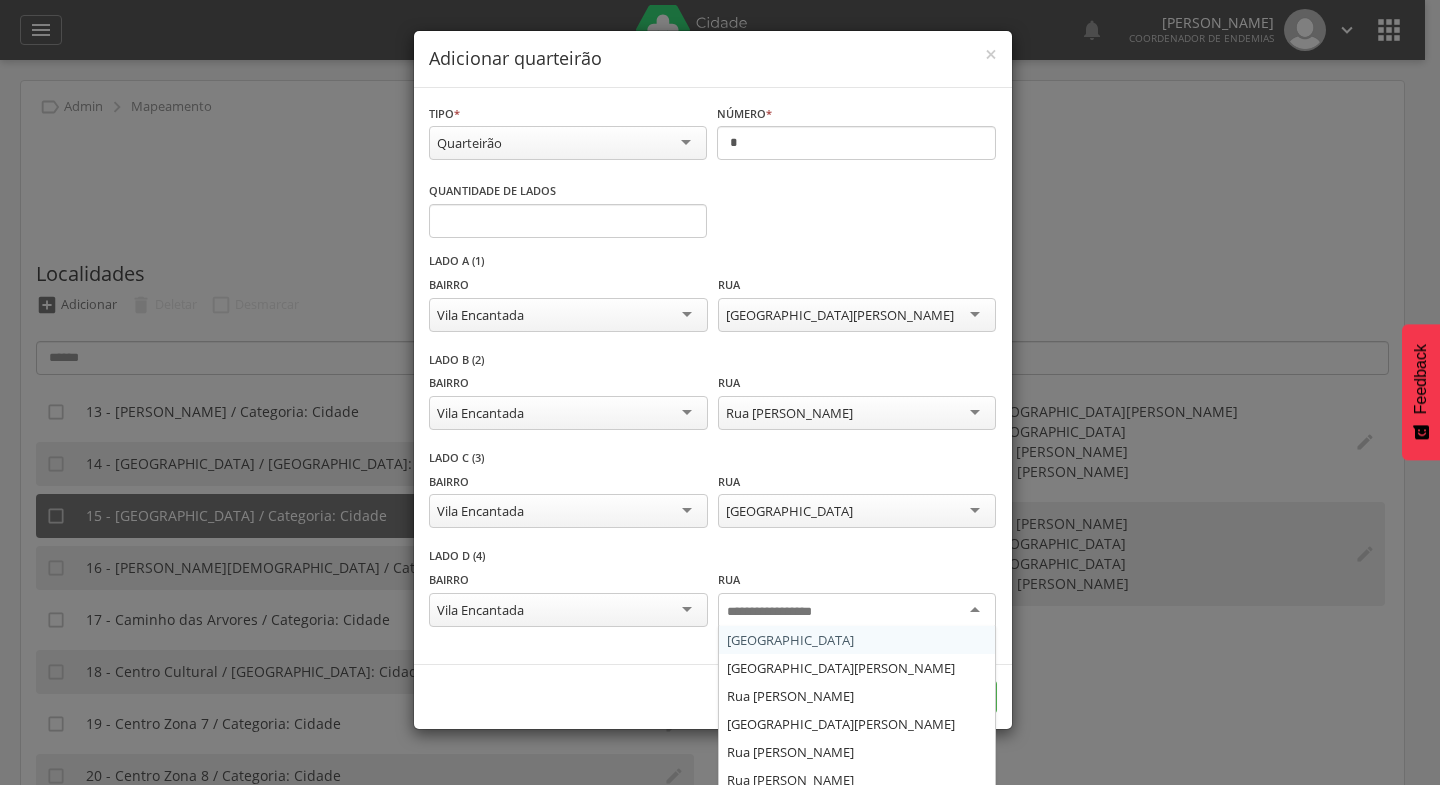 click at bounding box center [857, 611] 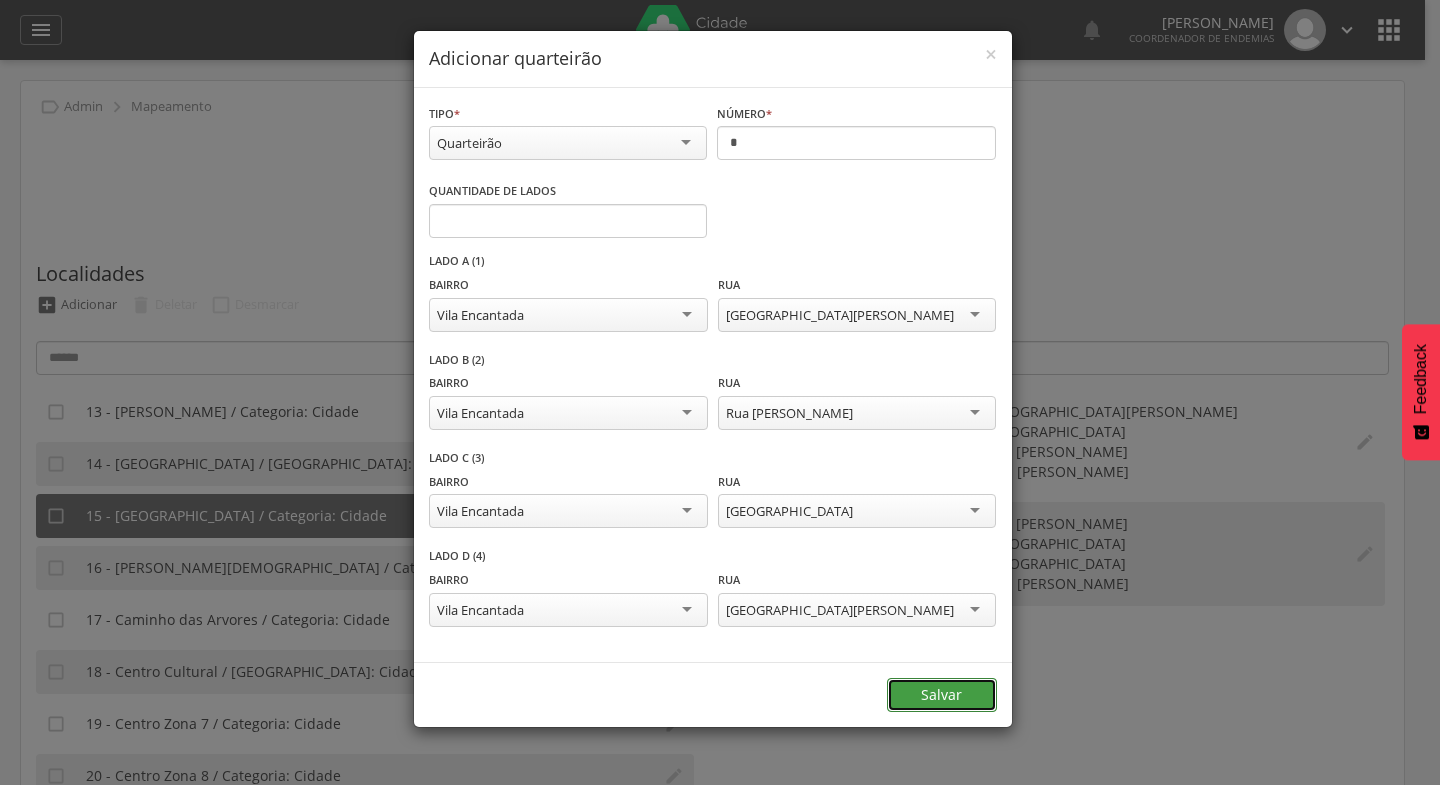 click on "Salvar" at bounding box center [942, 695] 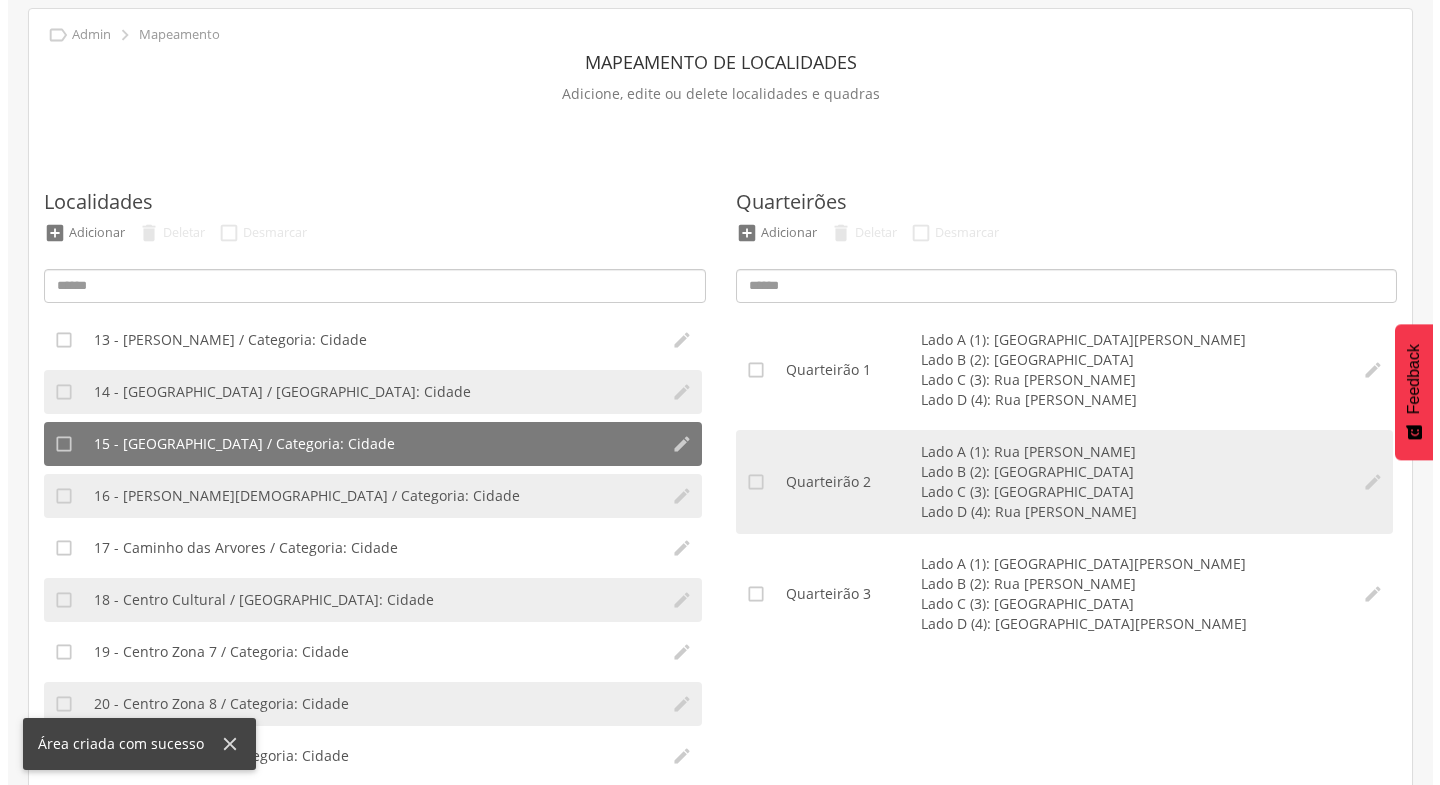 scroll, scrollTop: 109, scrollLeft: 0, axis: vertical 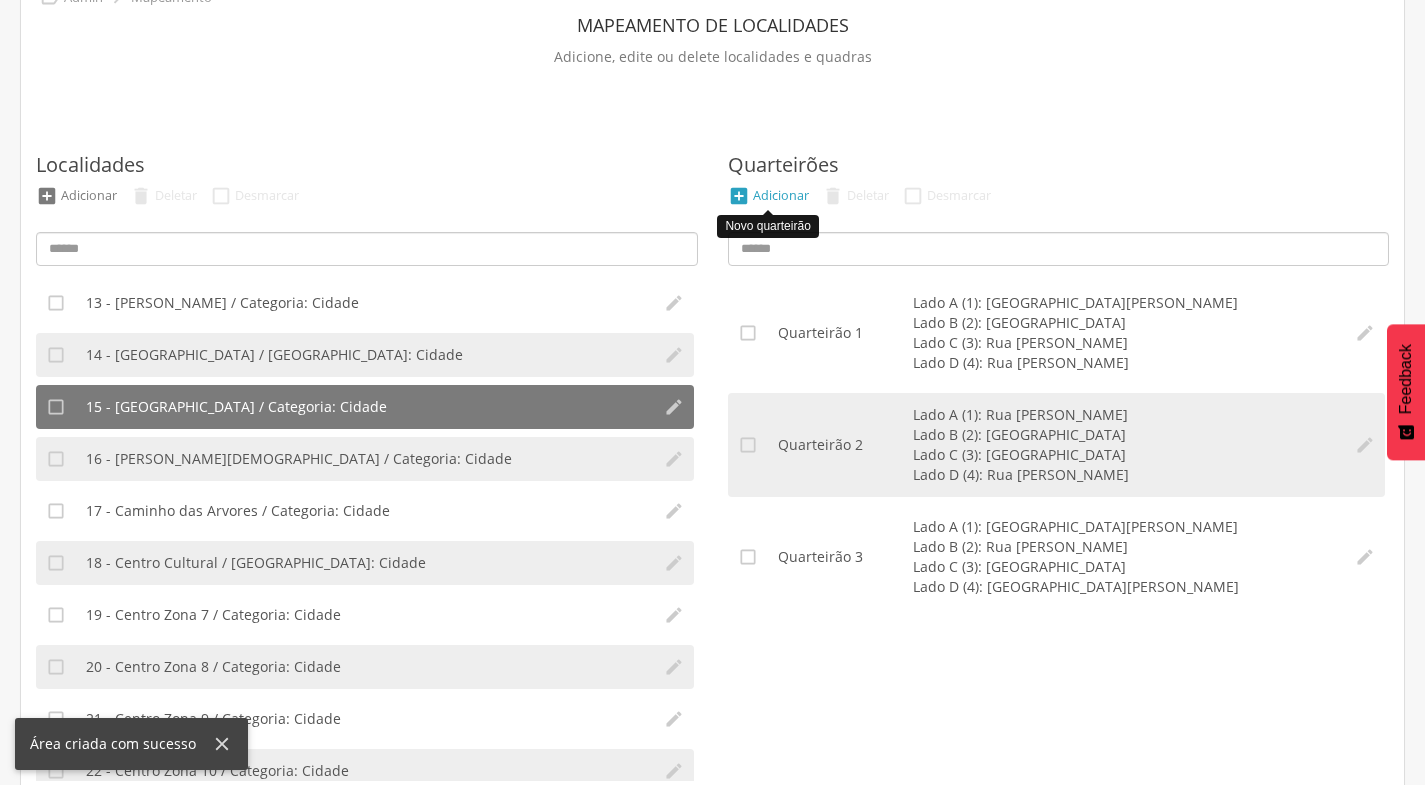 click on "Adicionar" at bounding box center (781, 195) 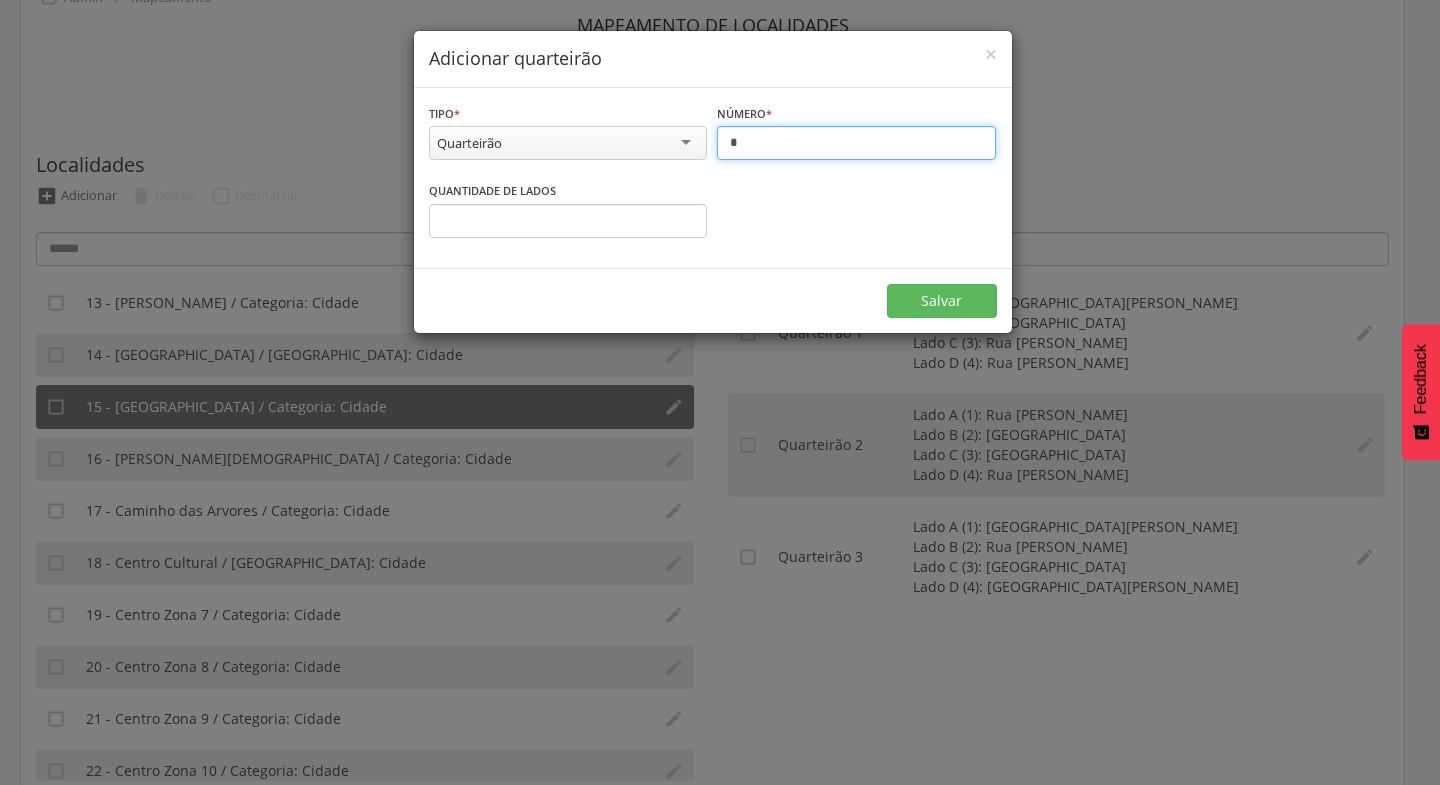 click on "*" at bounding box center [856, 143] 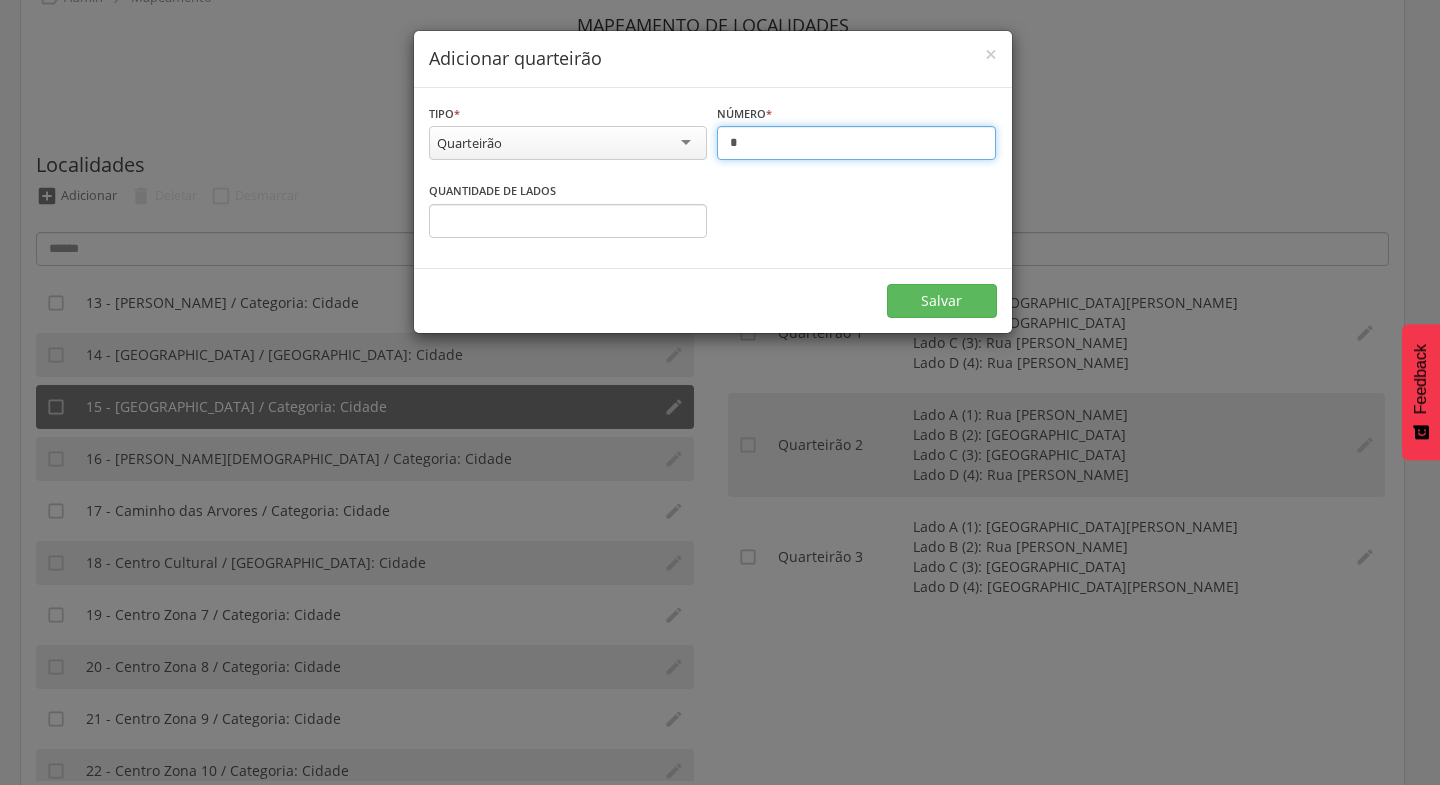 type on "*" 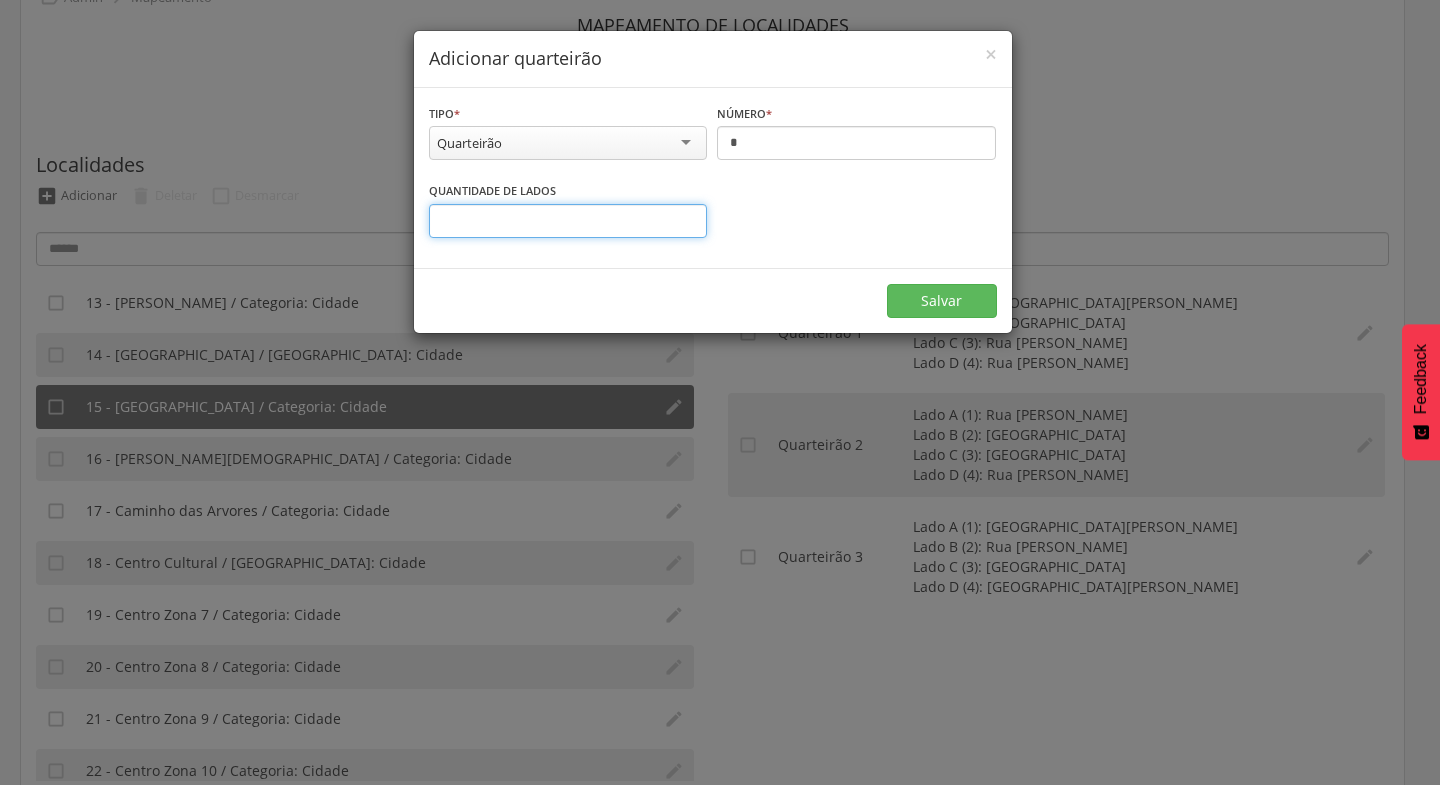 click on "*" at bounding box center [568, 221] 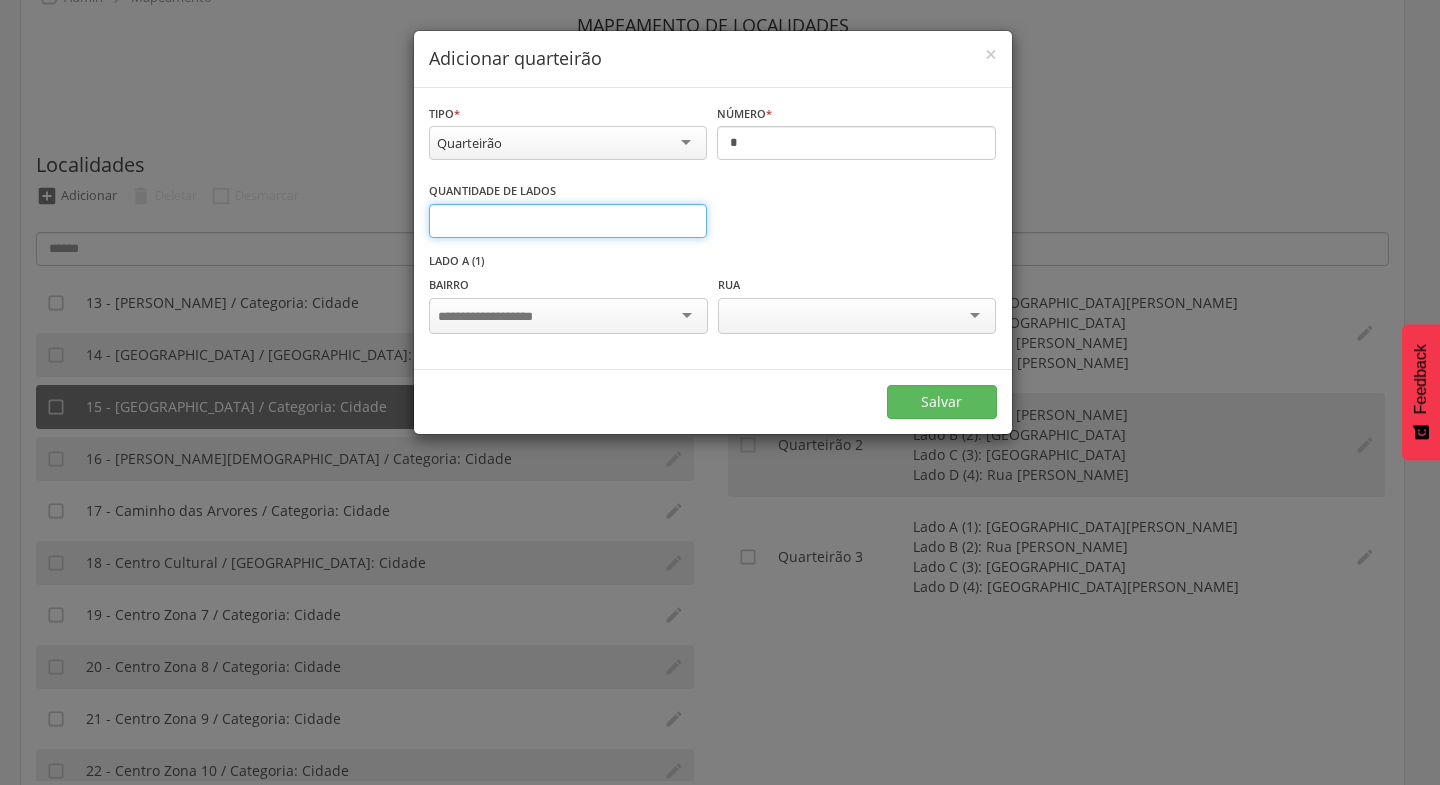 click on "*" at bounding box center (568, 221) 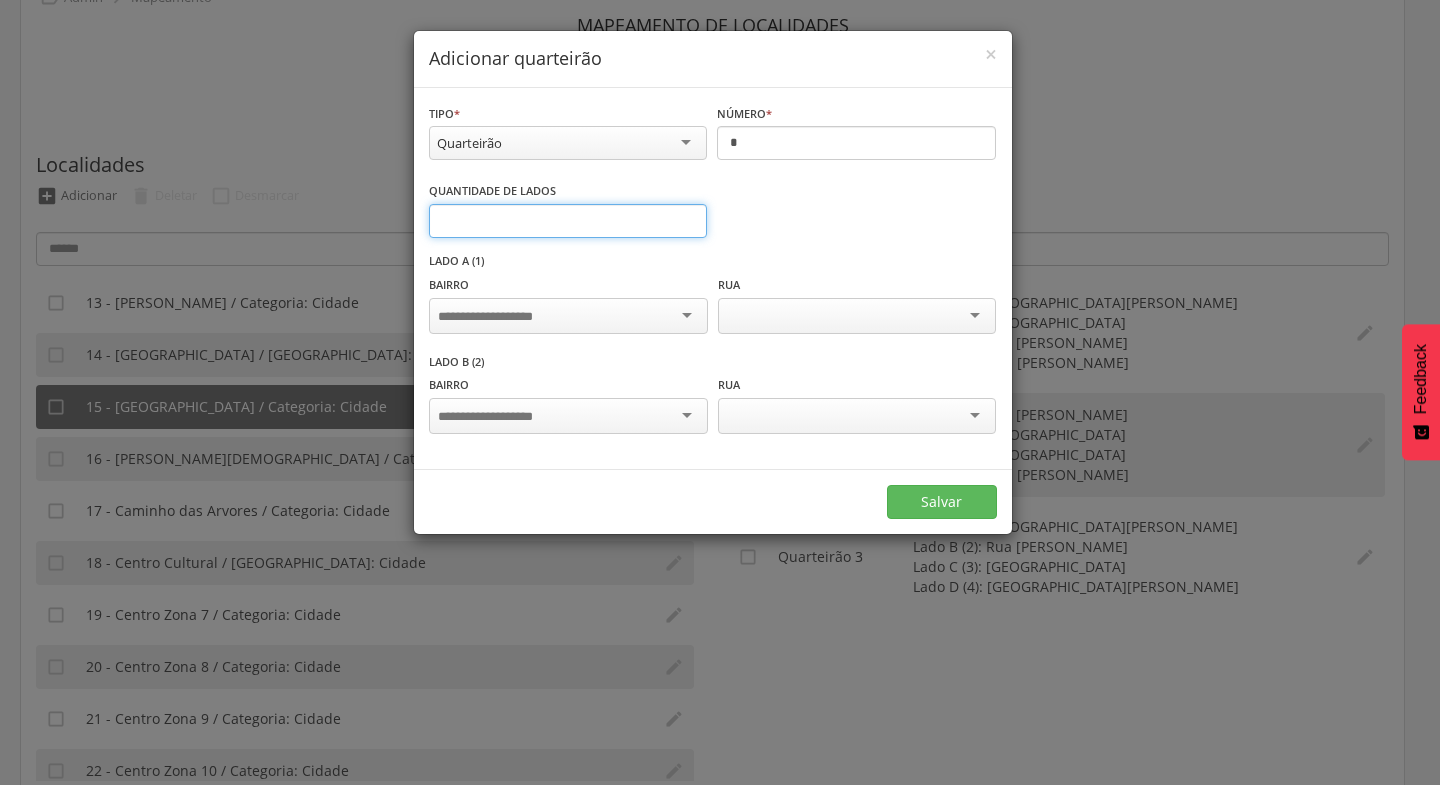 click on "*" at bounding box center [568, 221] 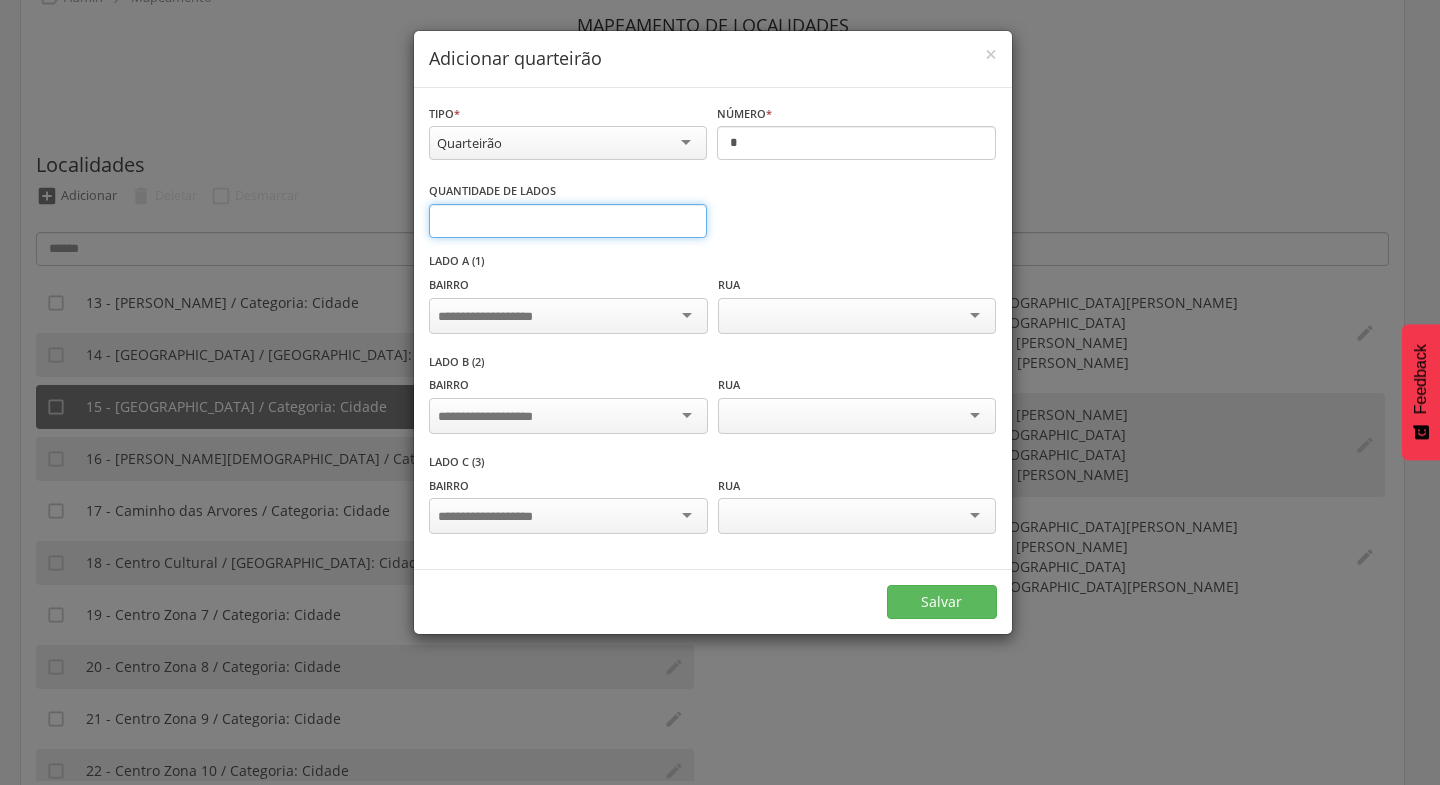 type on "*" 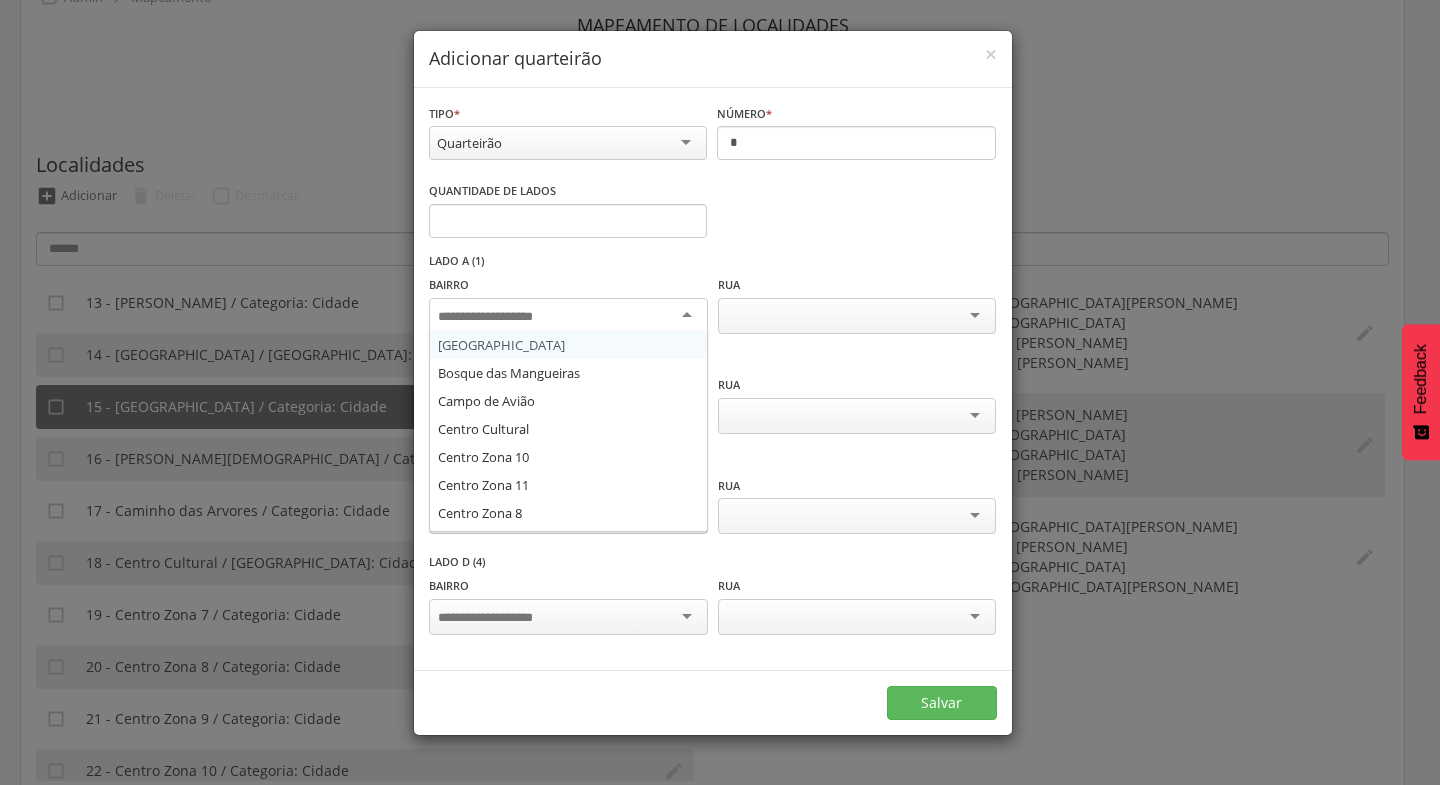 click at bounding box center (568, 316) 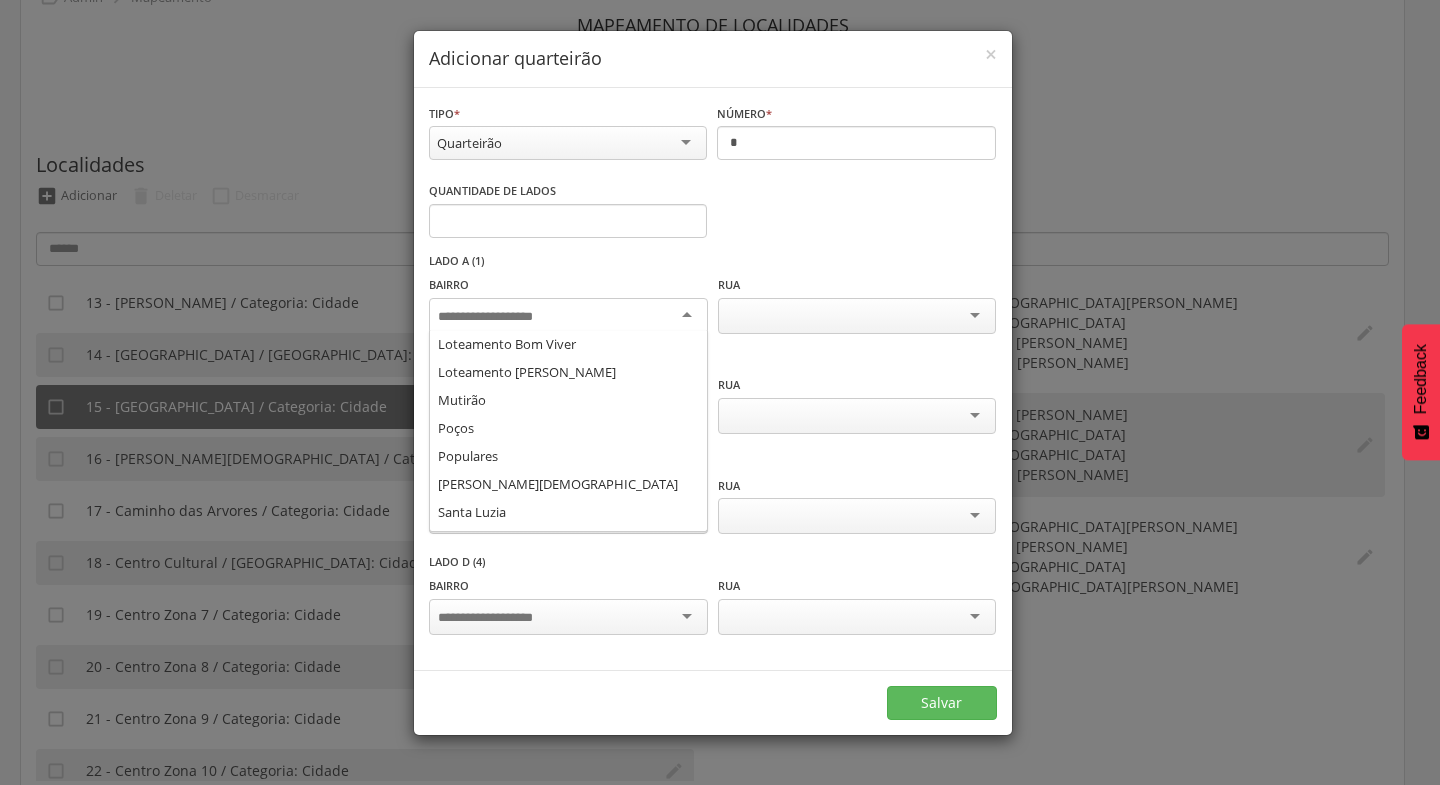 scroll, scrollTop: 398, scrollLeft: 0, axis: vertical 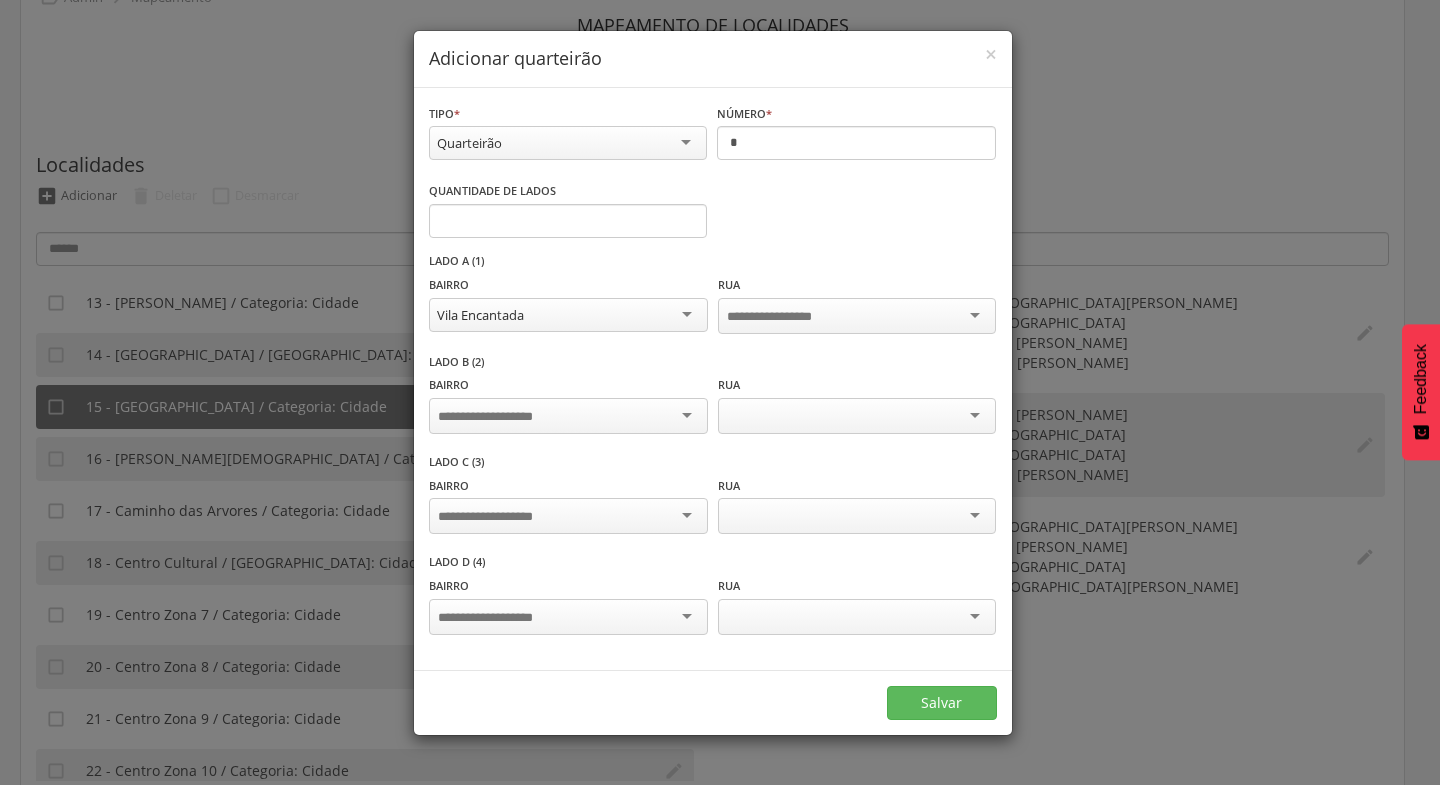 click at bounding box center (568, 416) 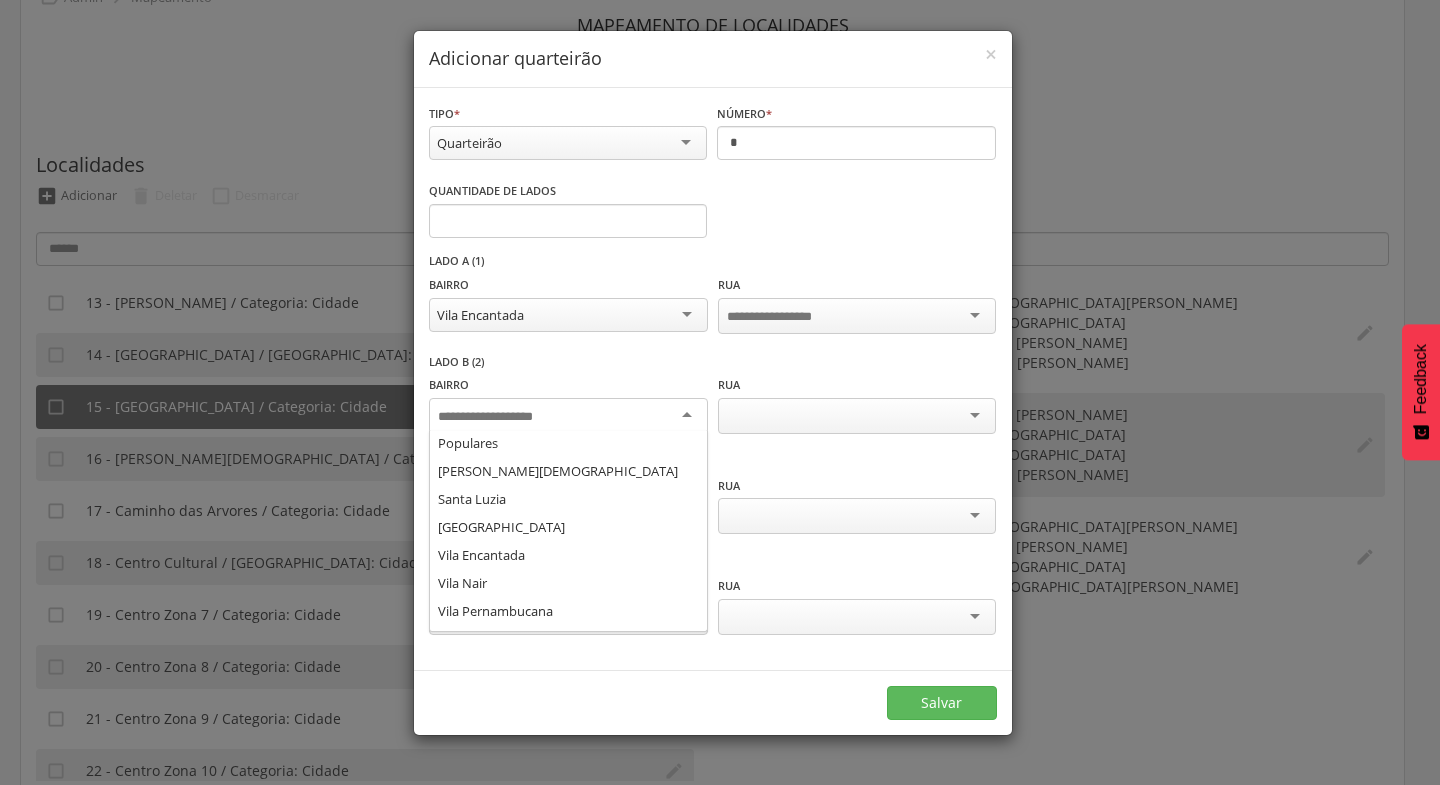 scroll, scrollTop: 416, scrollLeft: 0, axis: vertical 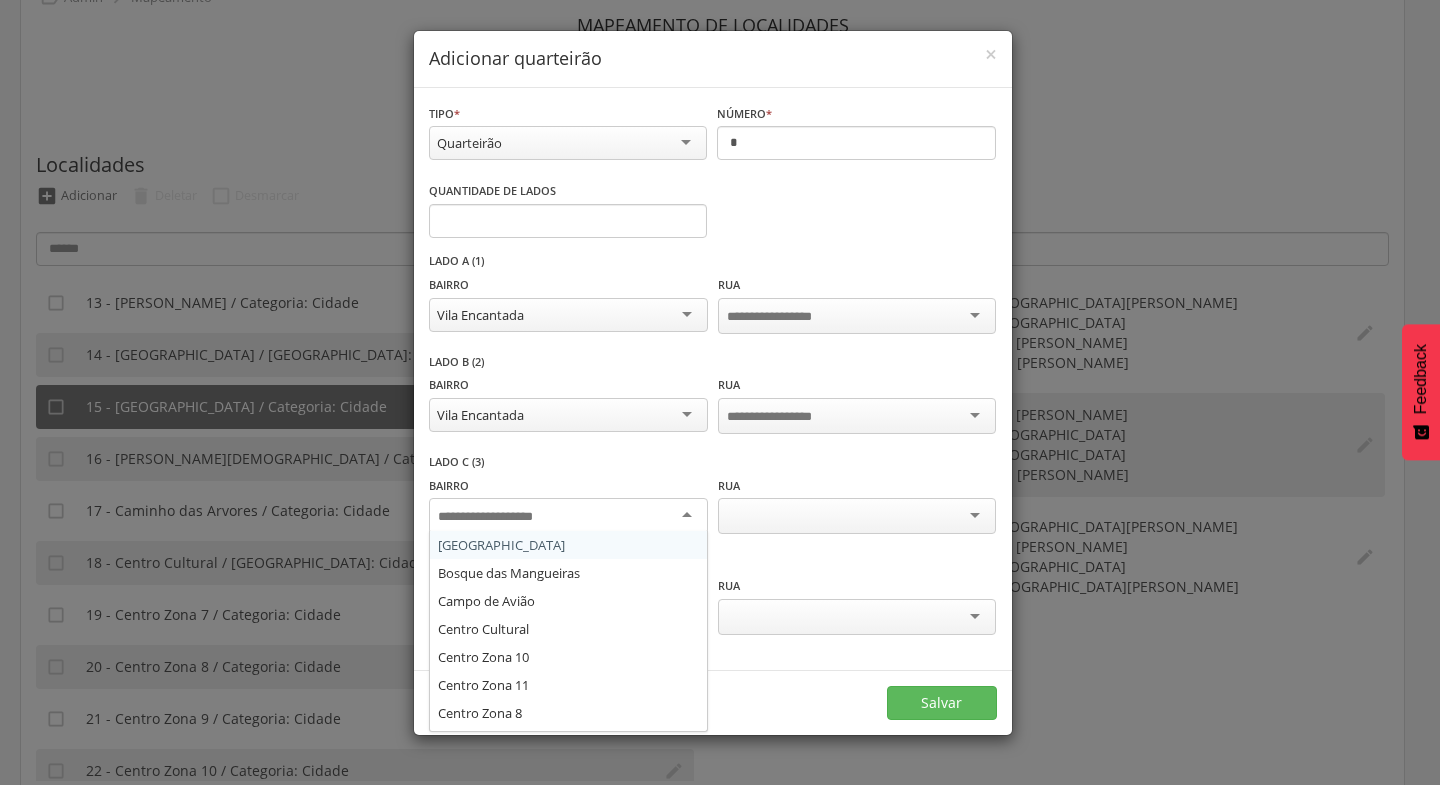 click at bounding box center [568, 516] 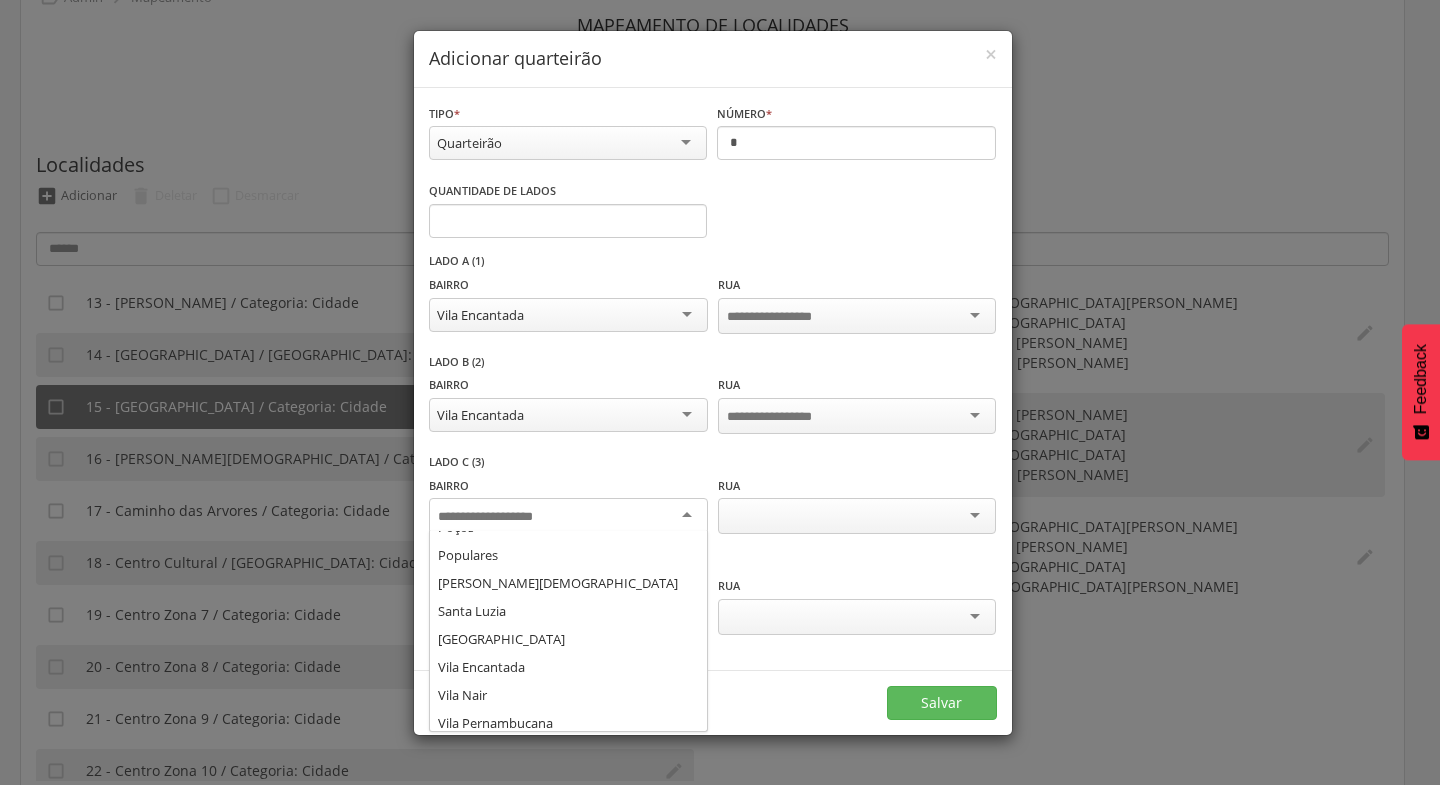 scroll, scrollTop: 393, scrollLeft: 0, axis: vertical 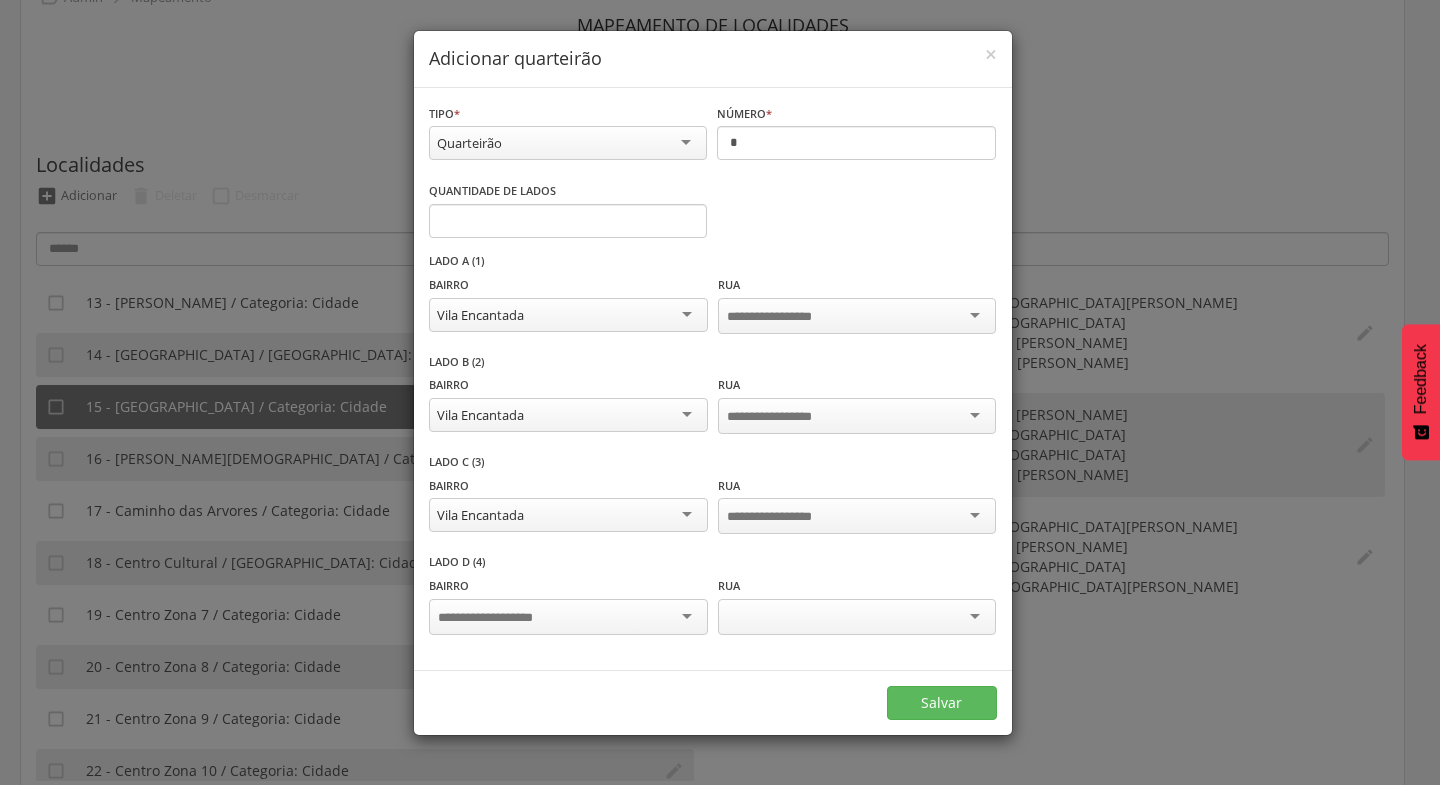 click at bounding box center [568, 617] 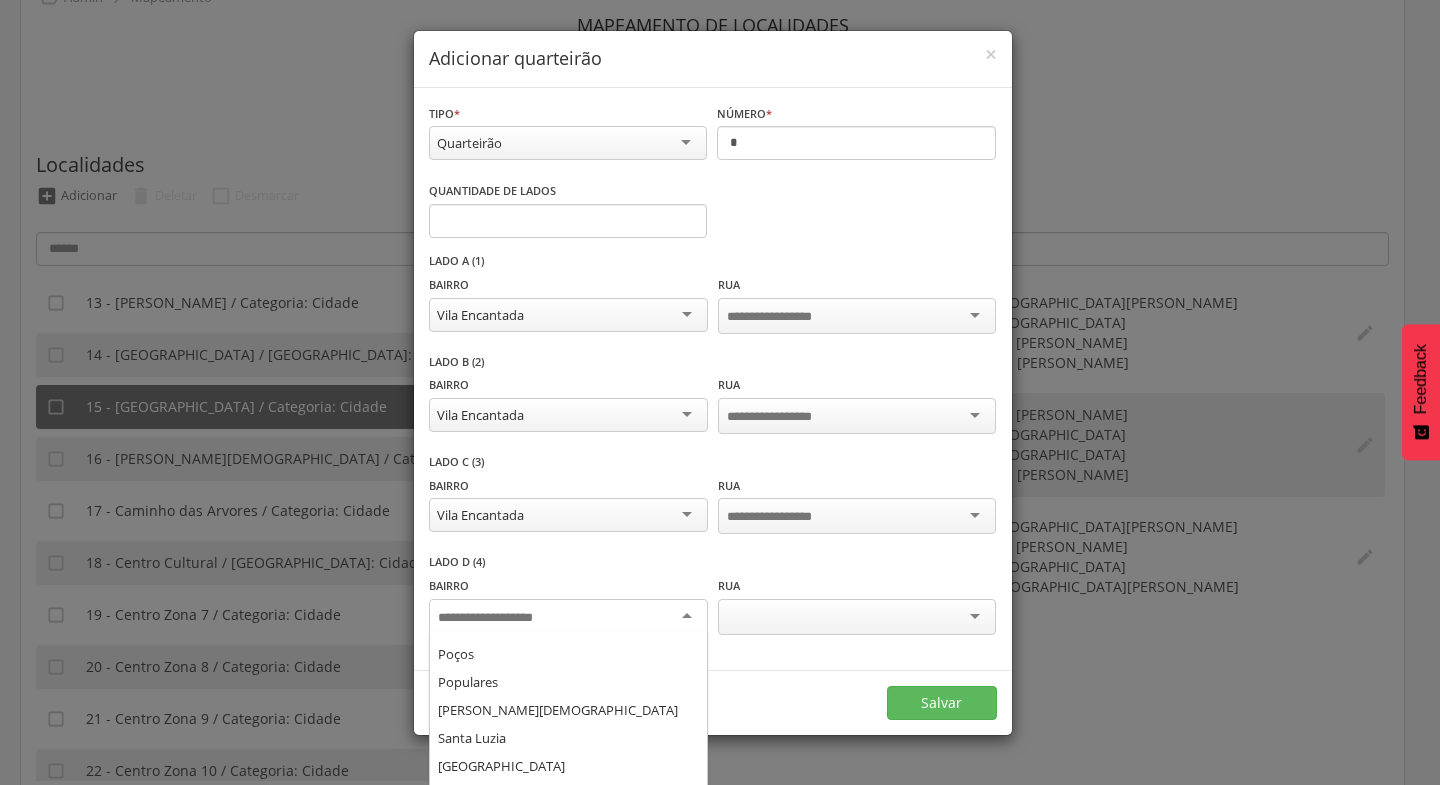 scroll, scrollTop: 416, scrollLeft: 0, axis: vertical 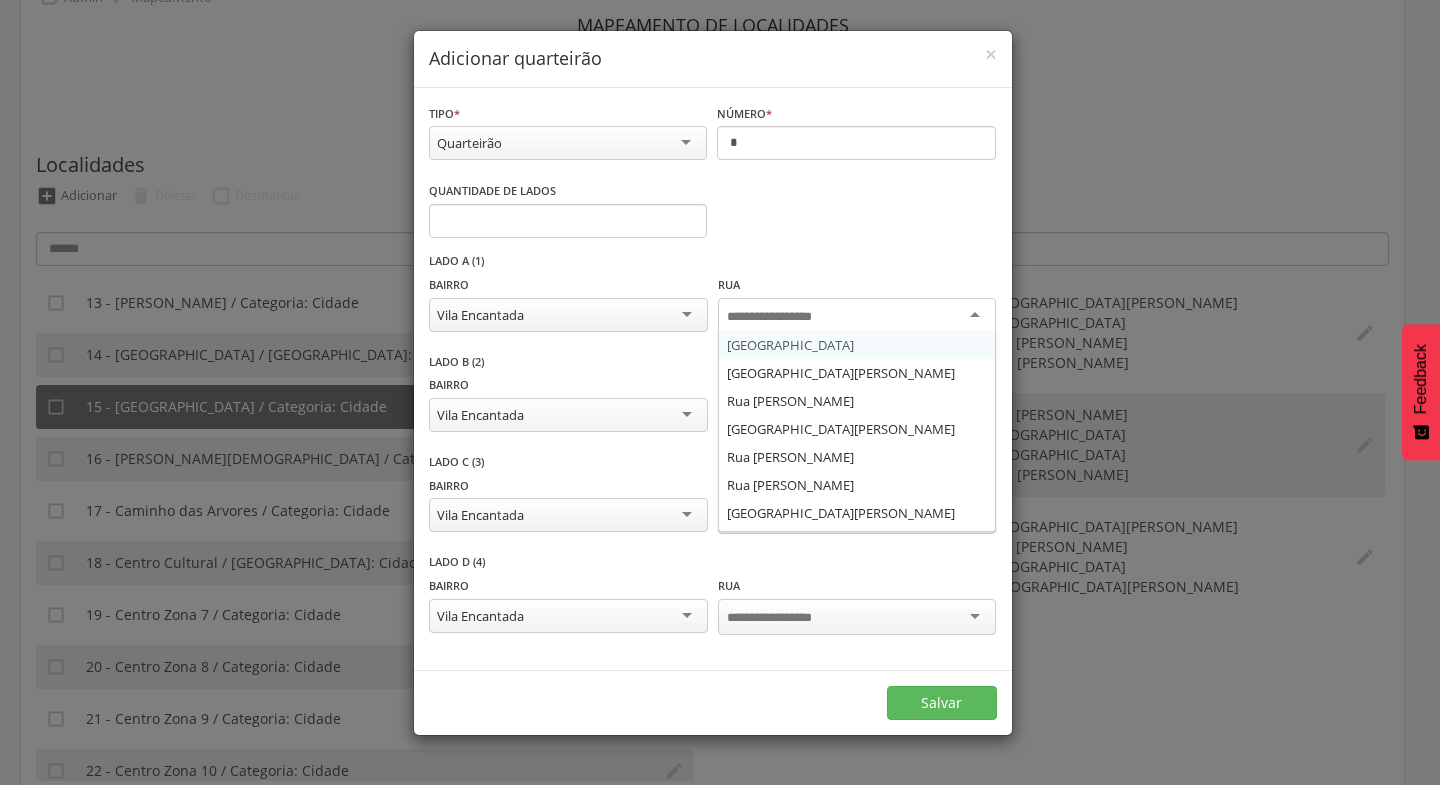 click at bounding box center [857, 316] 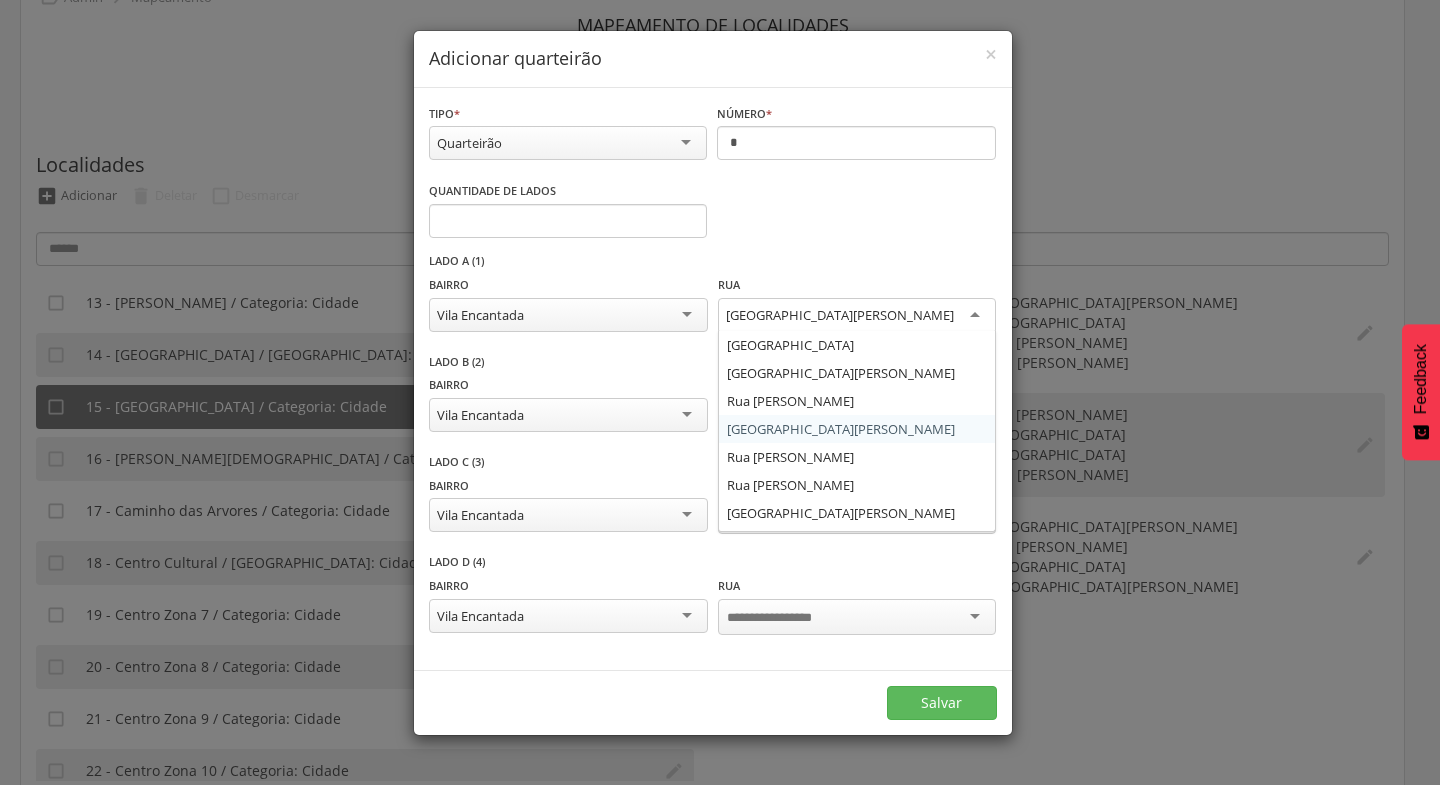 click on "[GEOGRAPHIC_DATA][PERSON_NAME]" at bounding box center [857, 316] 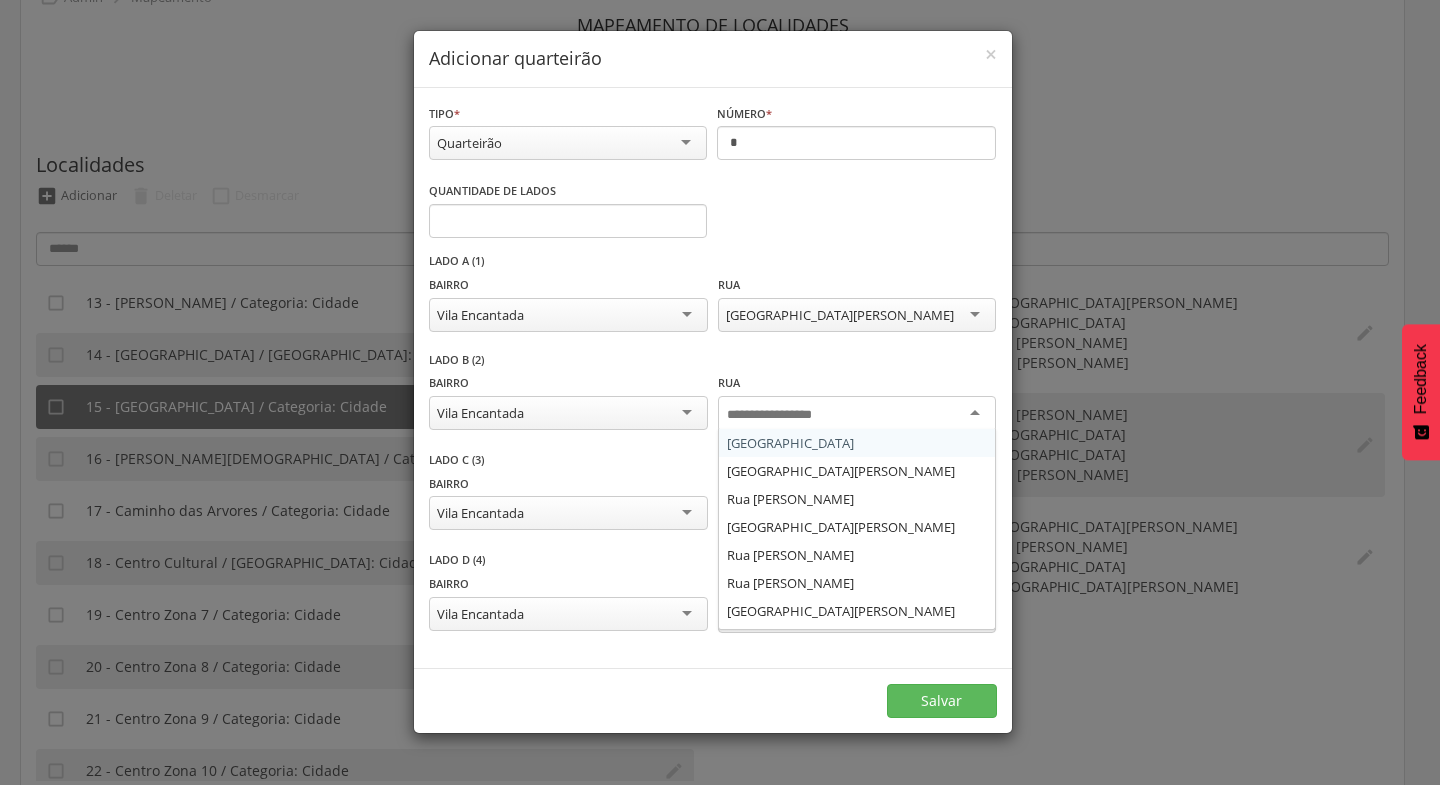 click at bounding box center [857, 414] 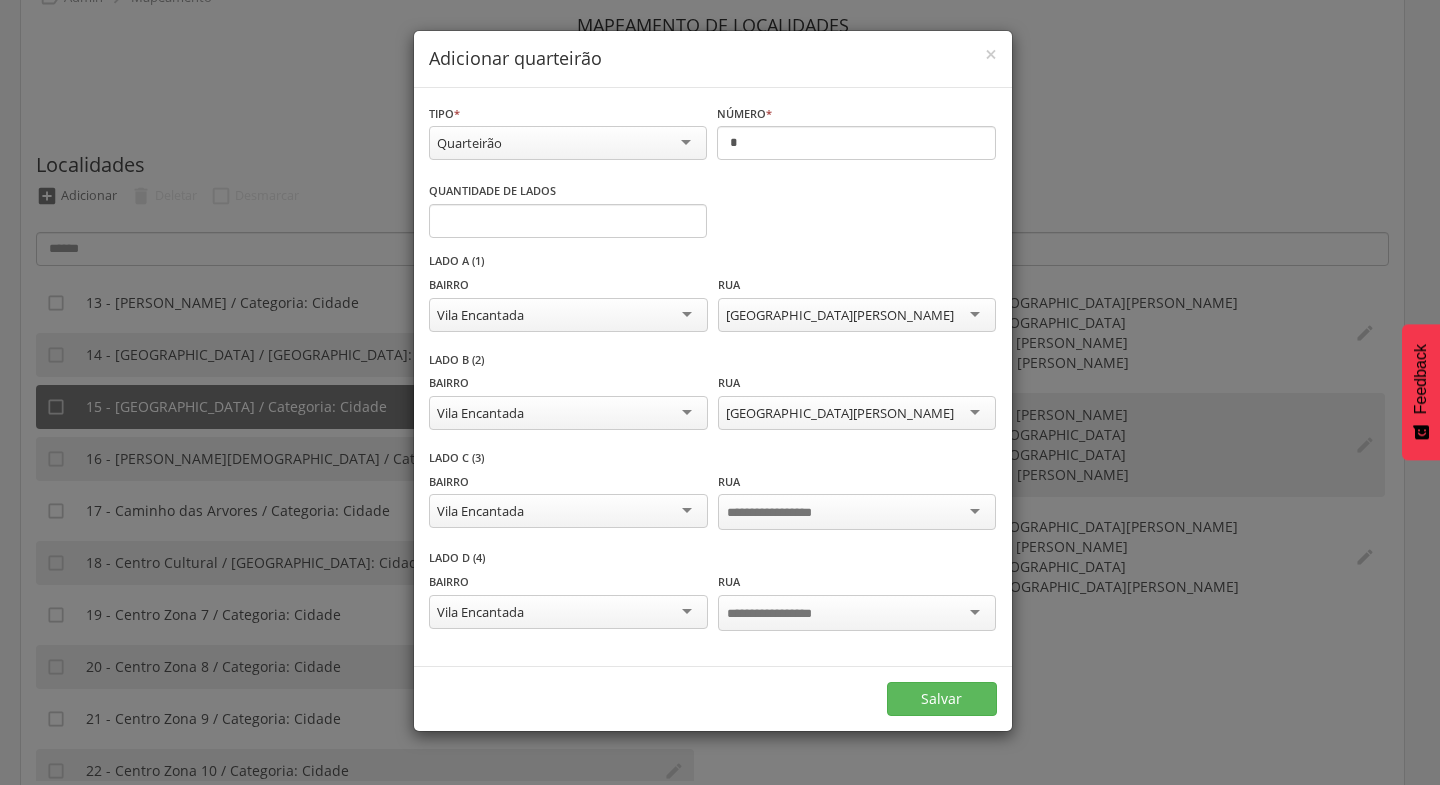 click at bounding box center [857, 512] 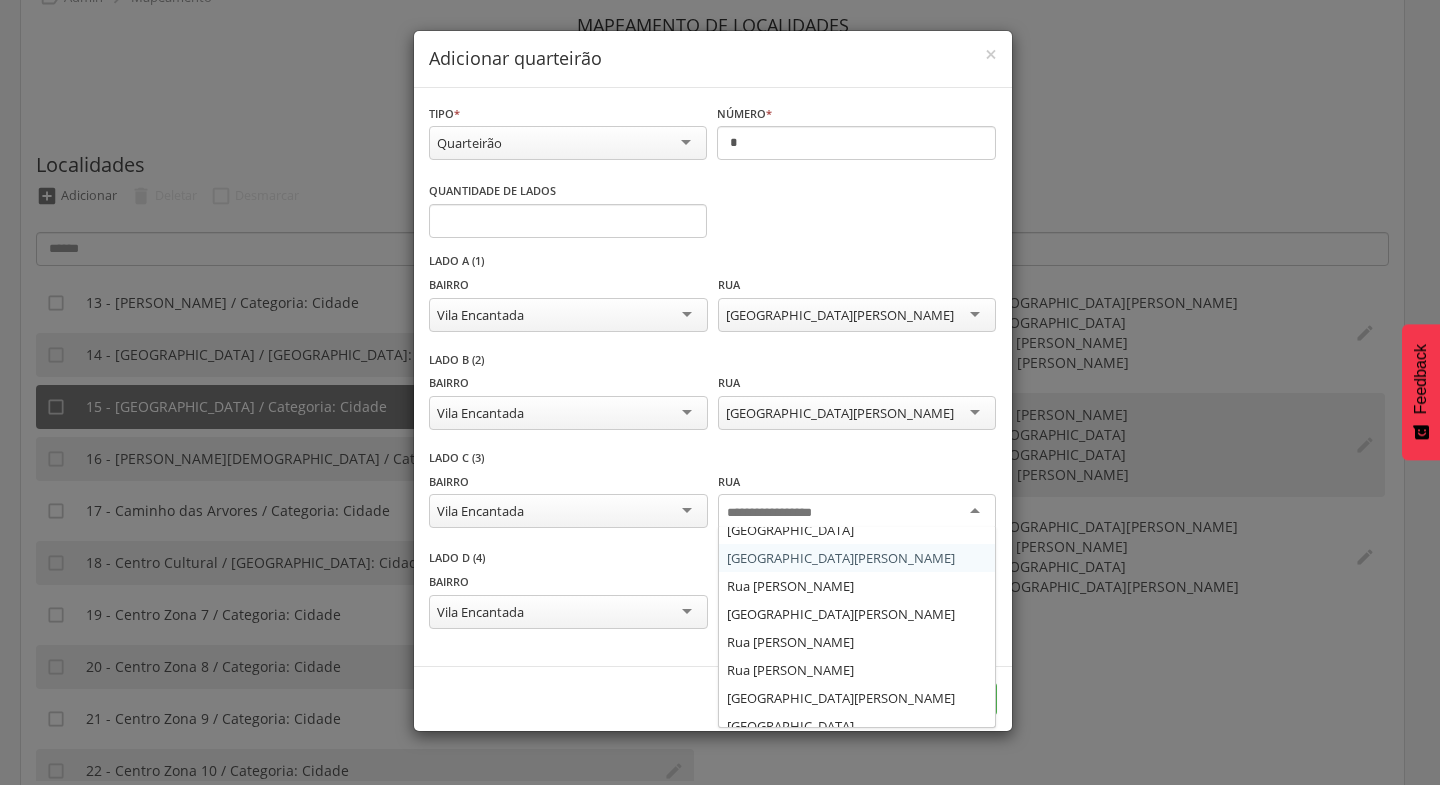 scroll, scrollTop: 0, scrollLeft: 0, axis: both 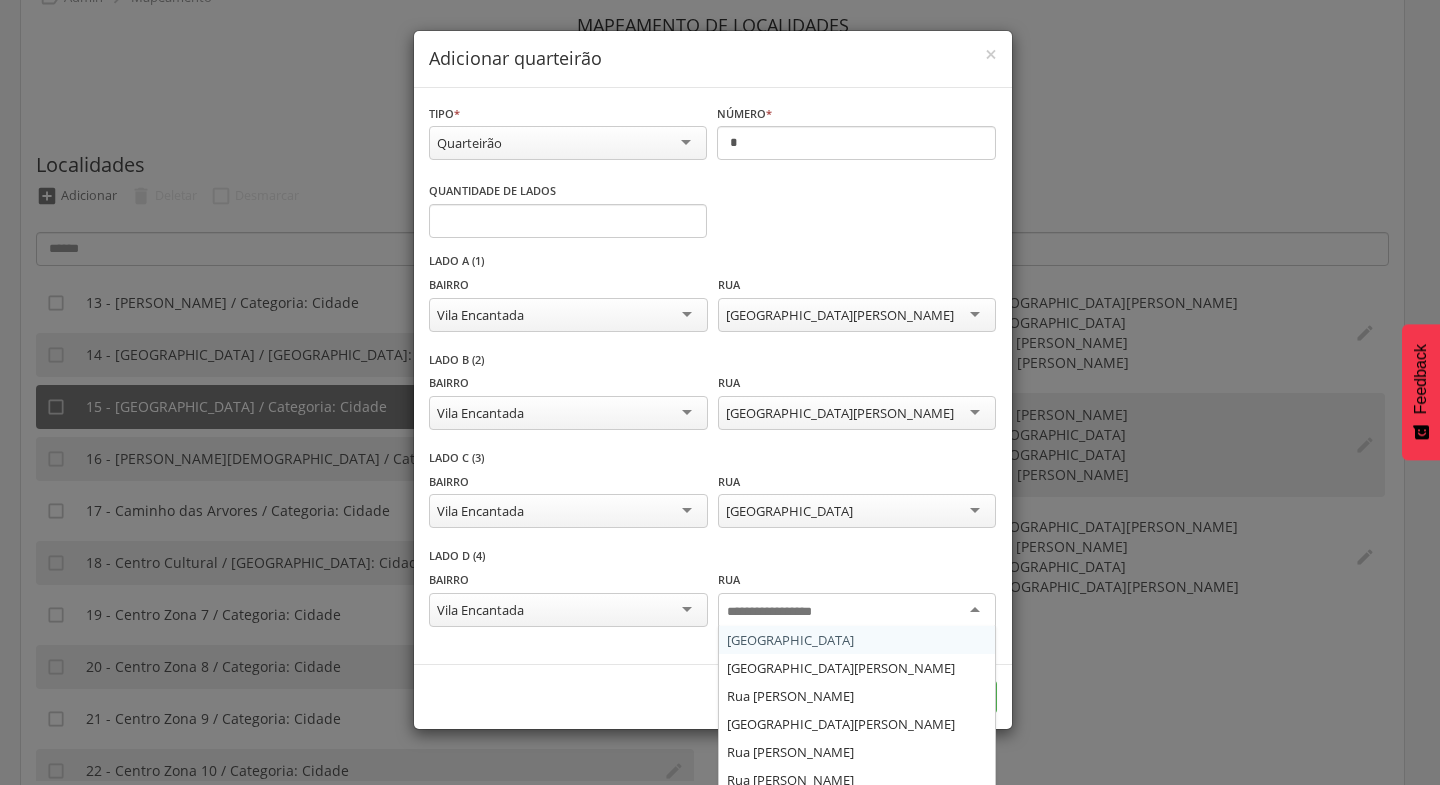 click at bounding box center (857, 611) 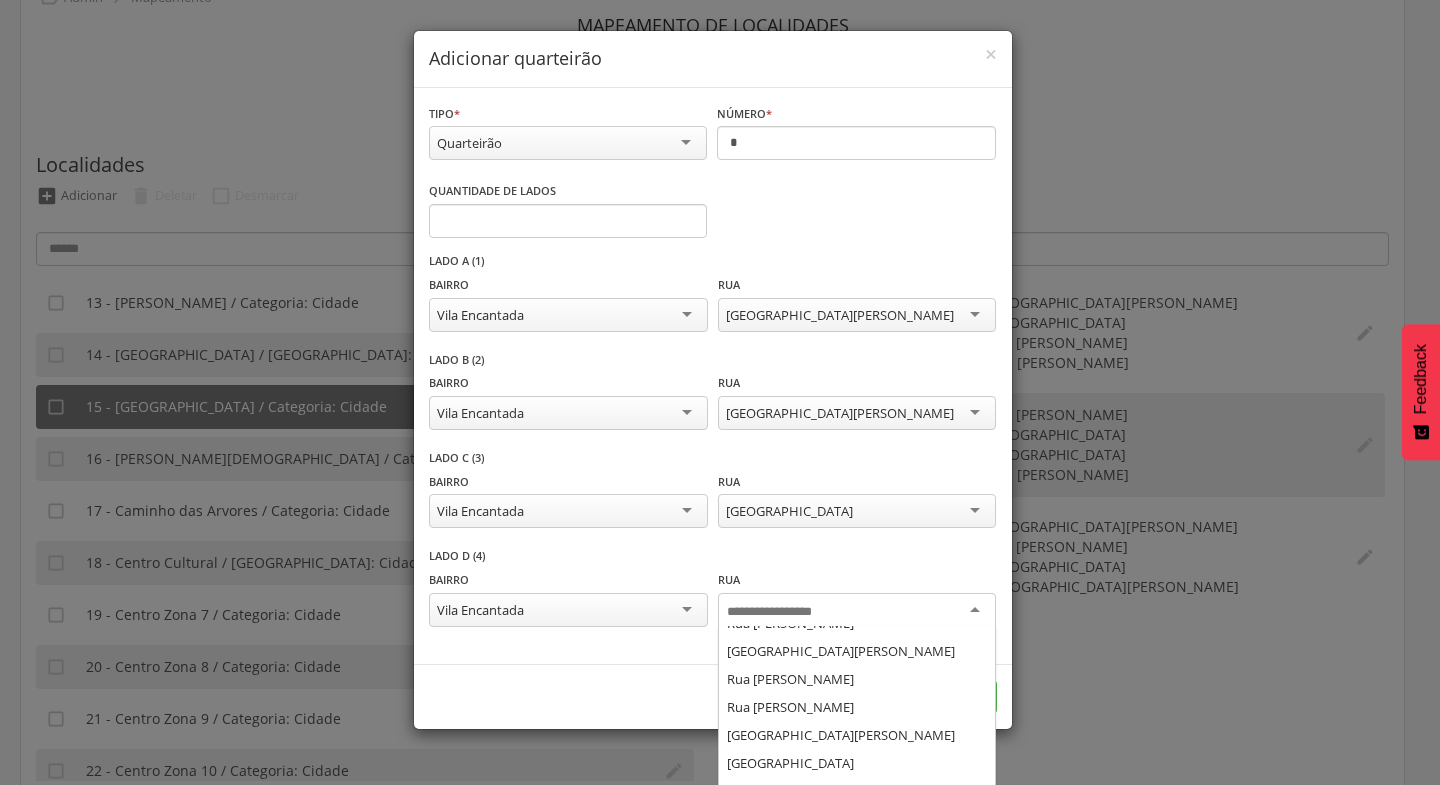scroll, scrollTop: 79, scrollLeft: 0, axis: vertical 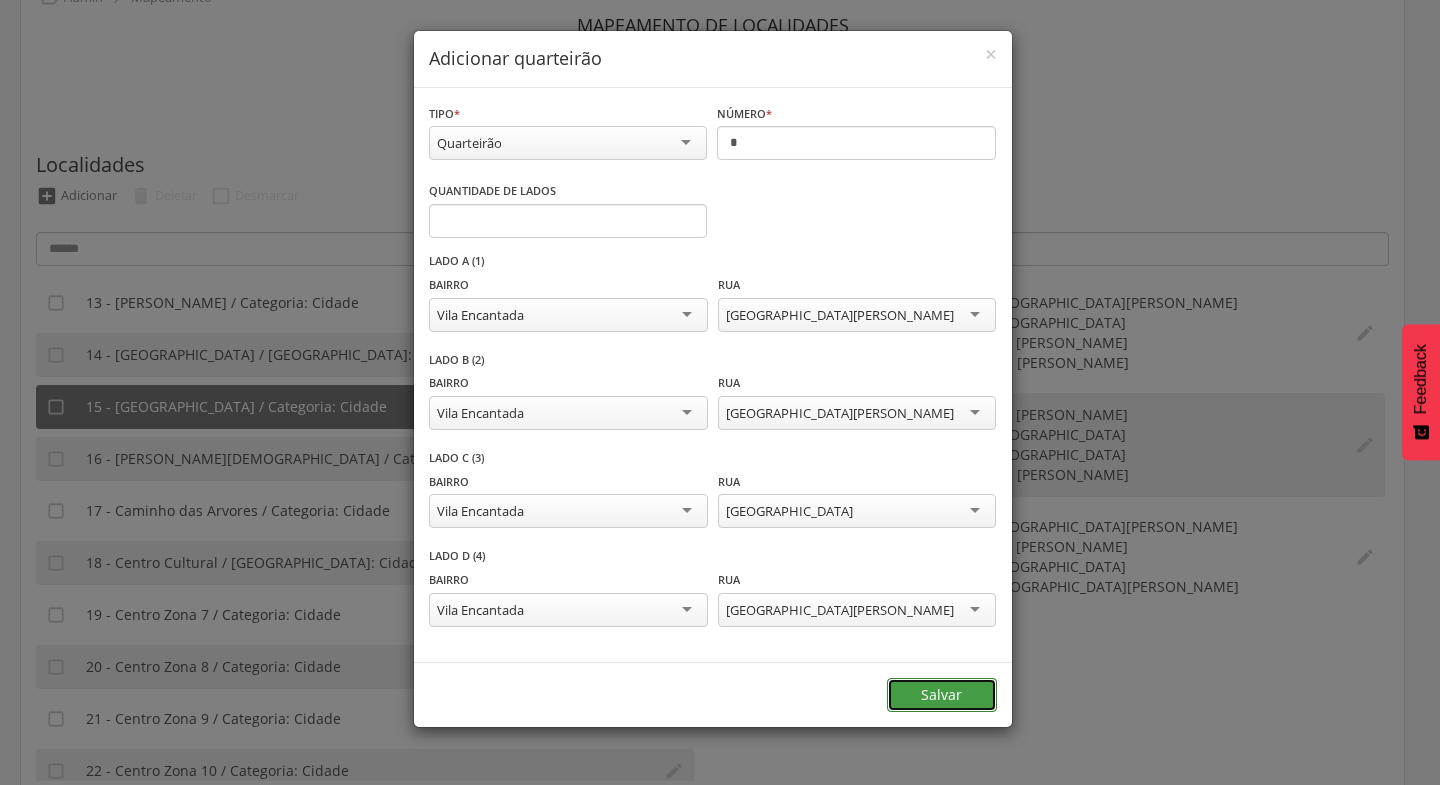click on "Salvar" at bounding box center [942, 695] 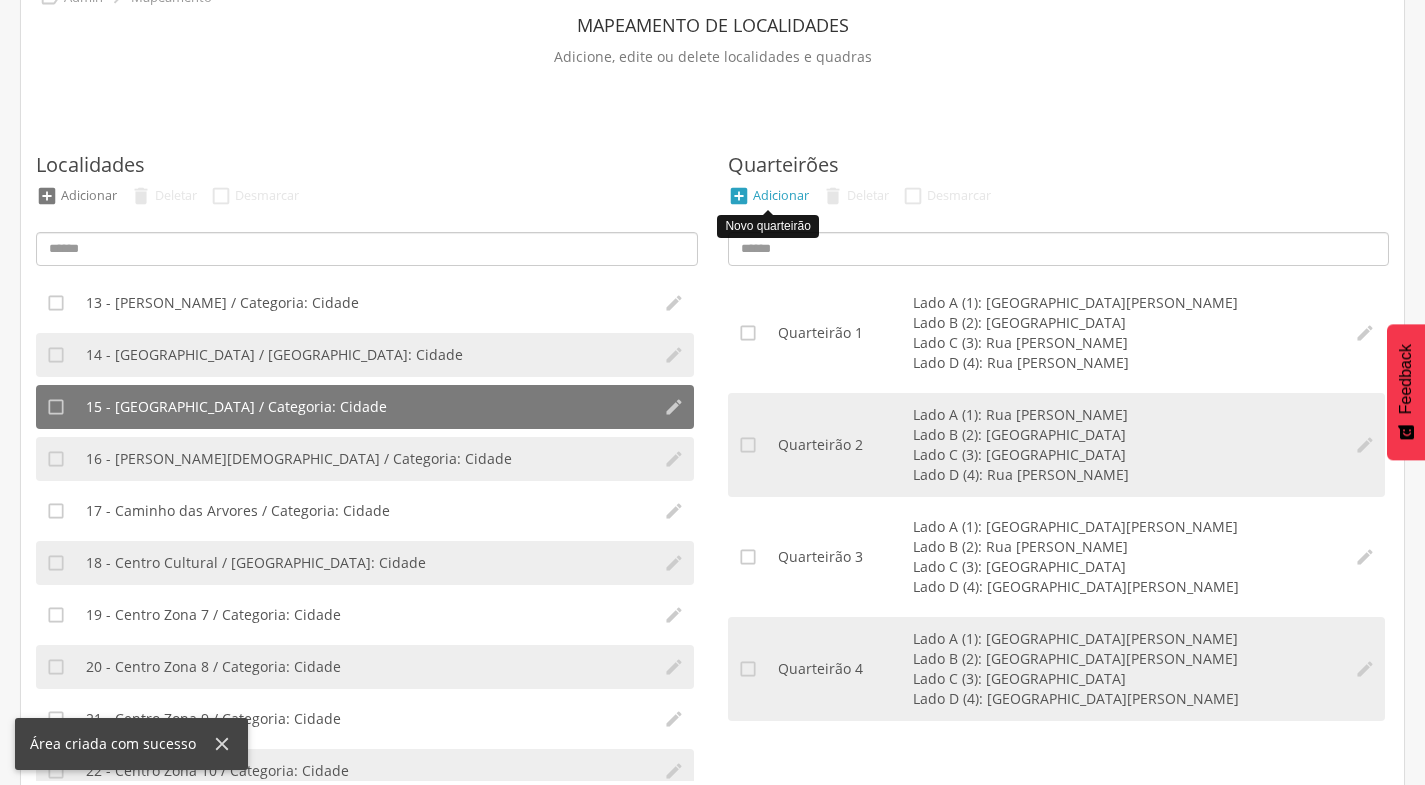 click on "Adicionar" at bounding box center (781, 195) 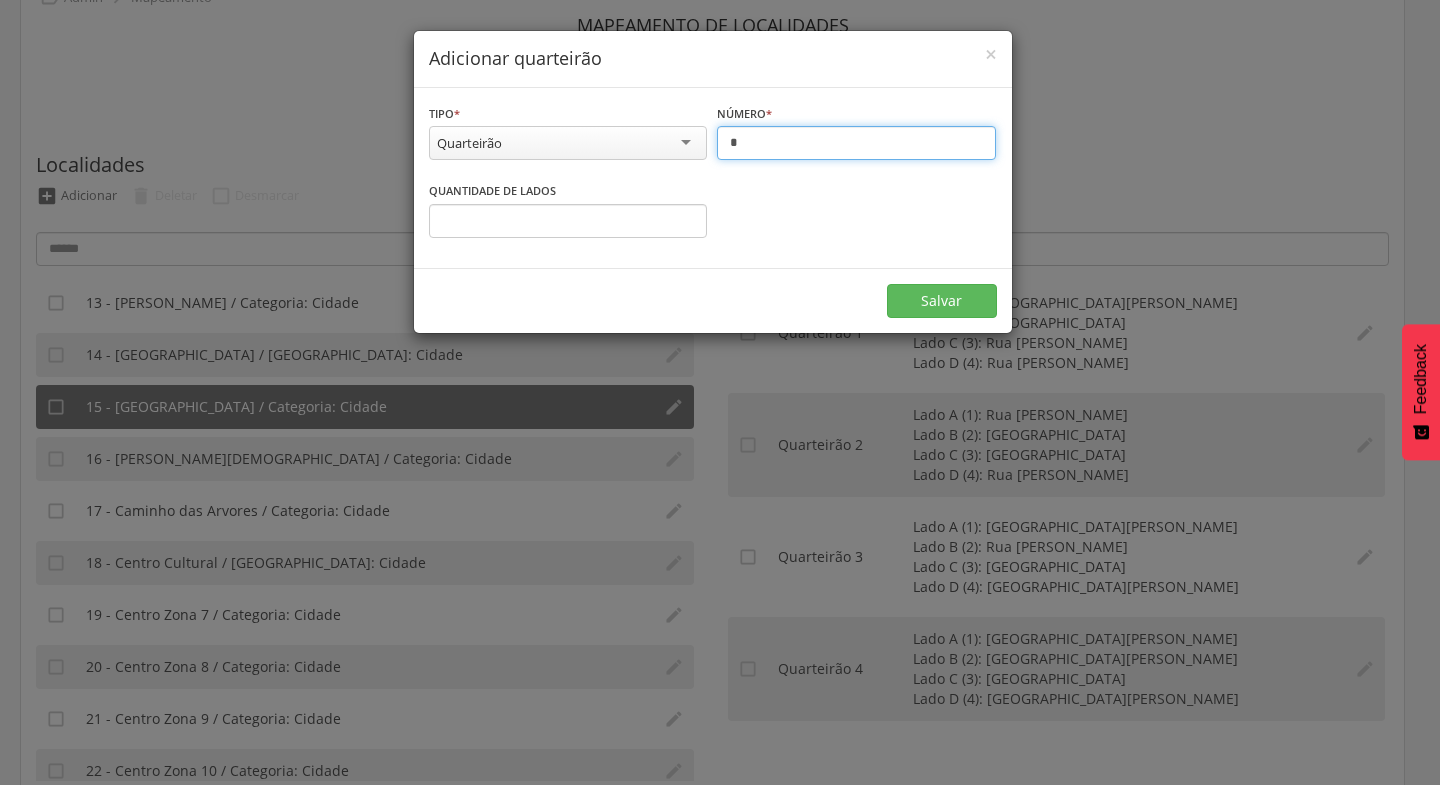 click on "*" at bounding box center (856, 143) 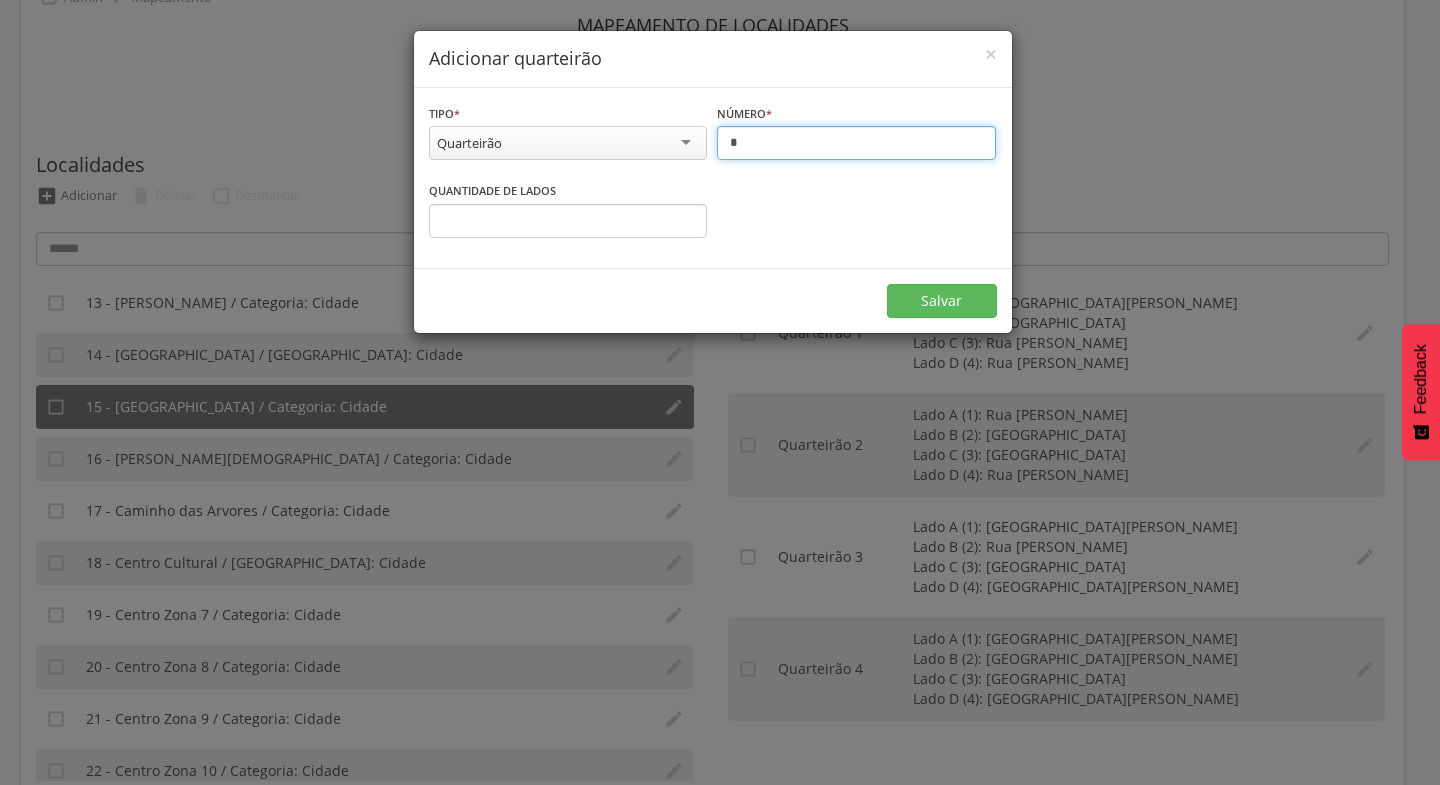 type on "*" 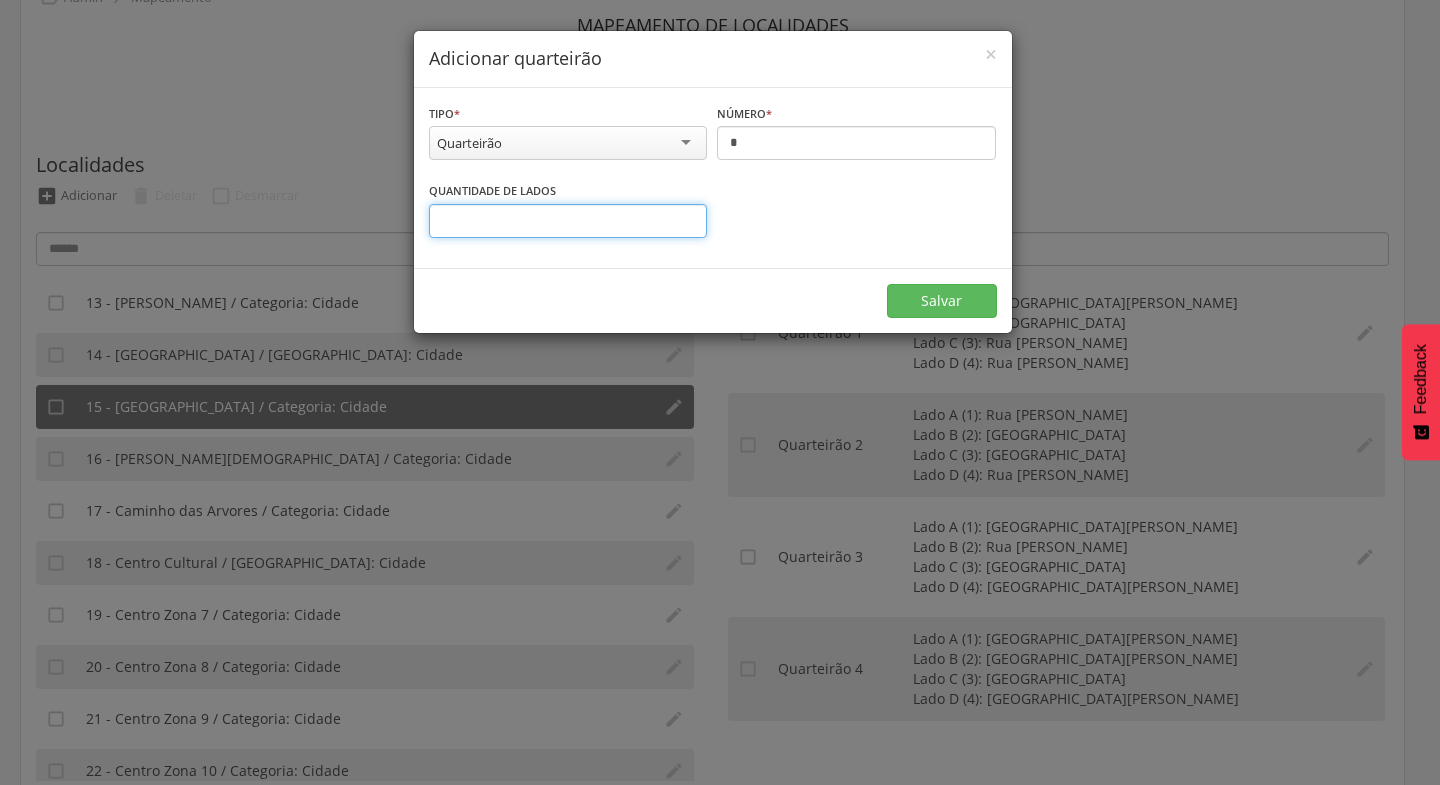 click on "*" at bounding box center (568, 221) 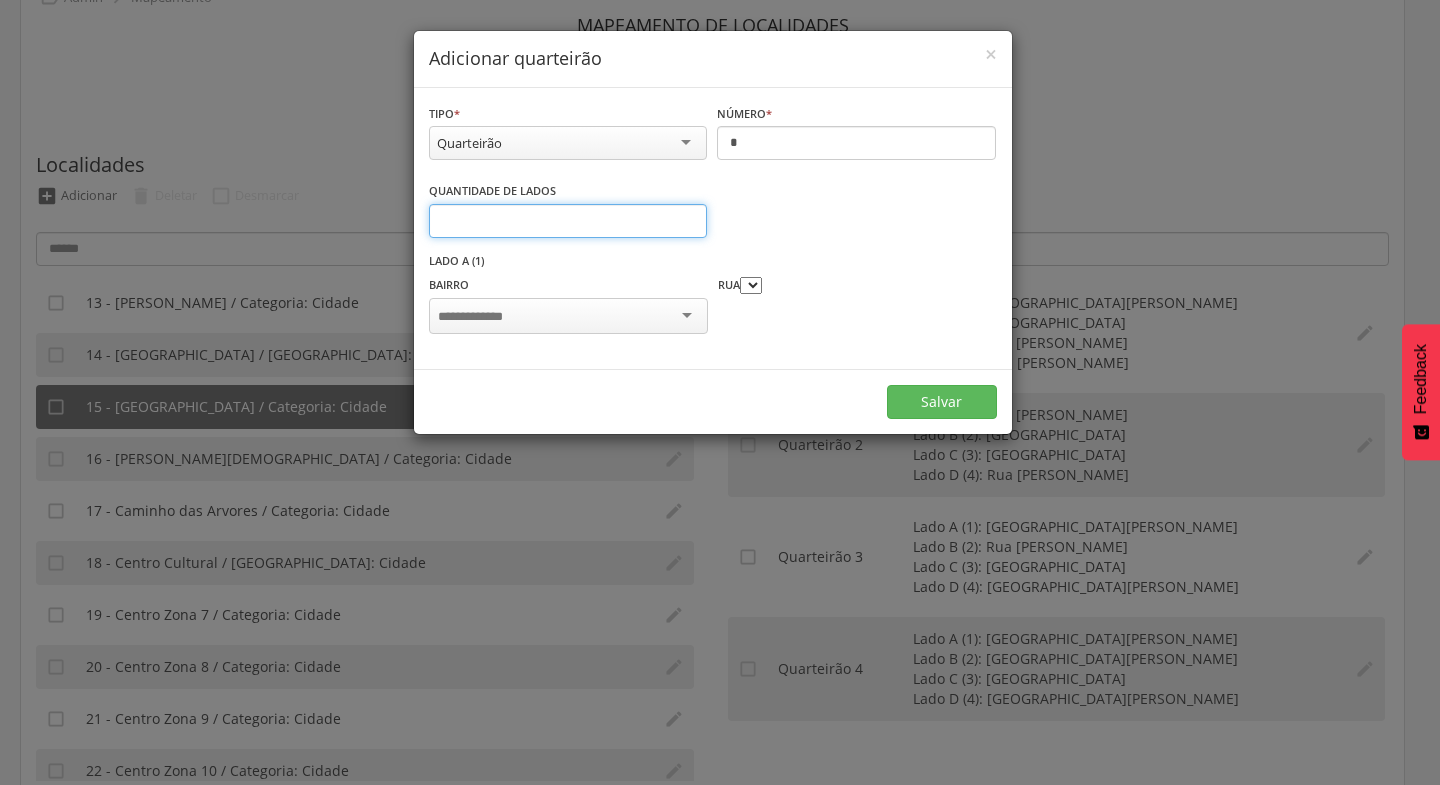 click on "*" at bounding box center (568, 221) 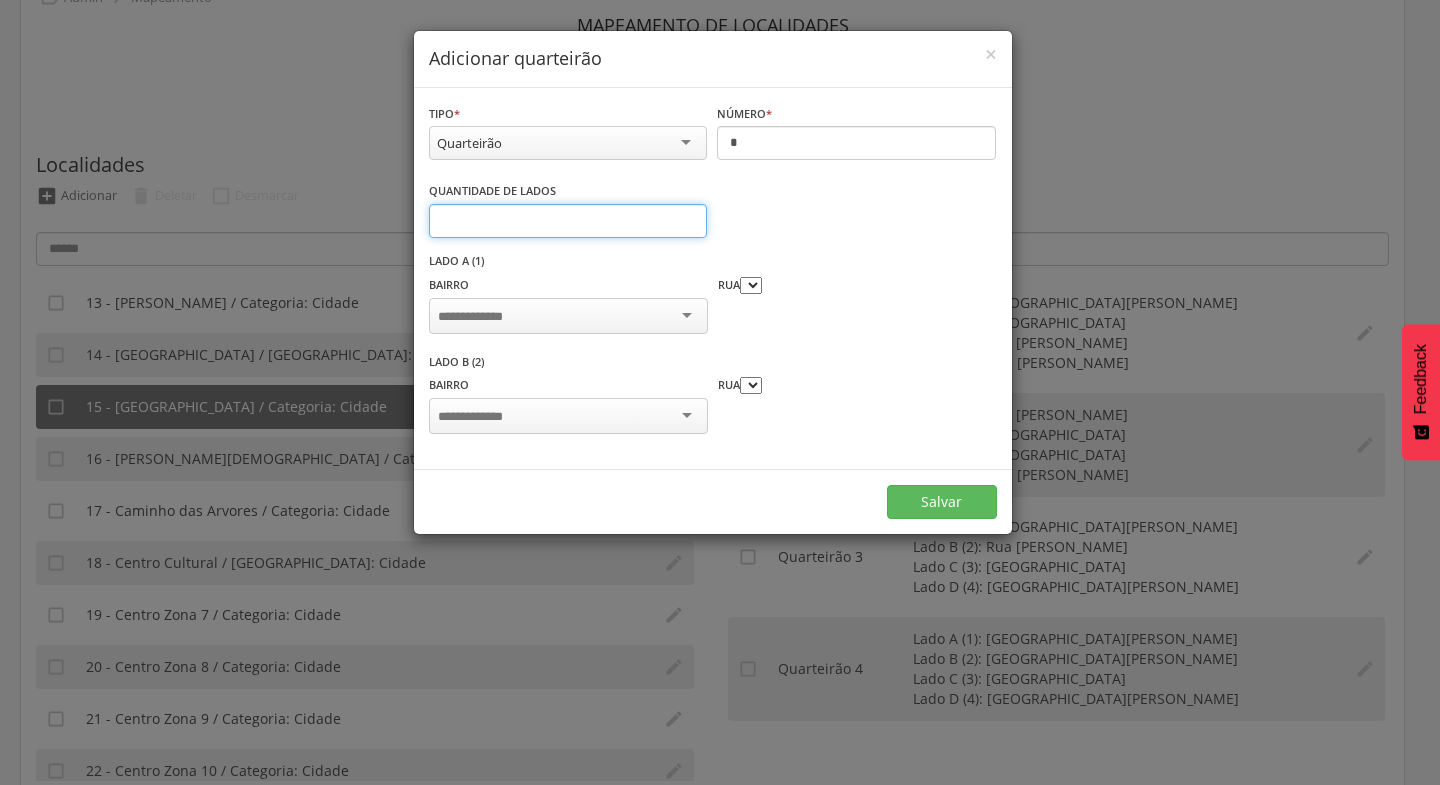 click on "*" at bounding box center [568, 221] 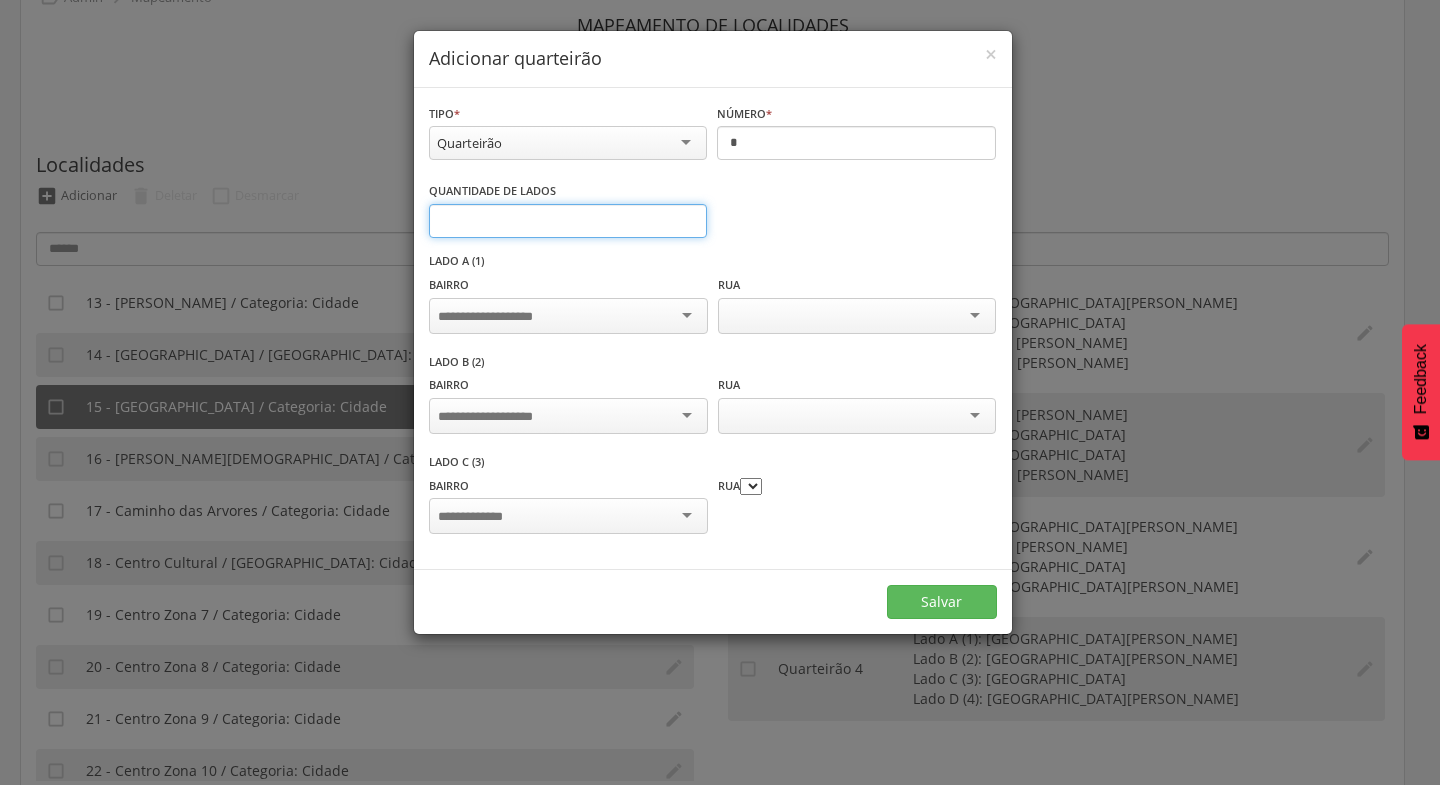 click on "*" at bounding box center (568, 221) 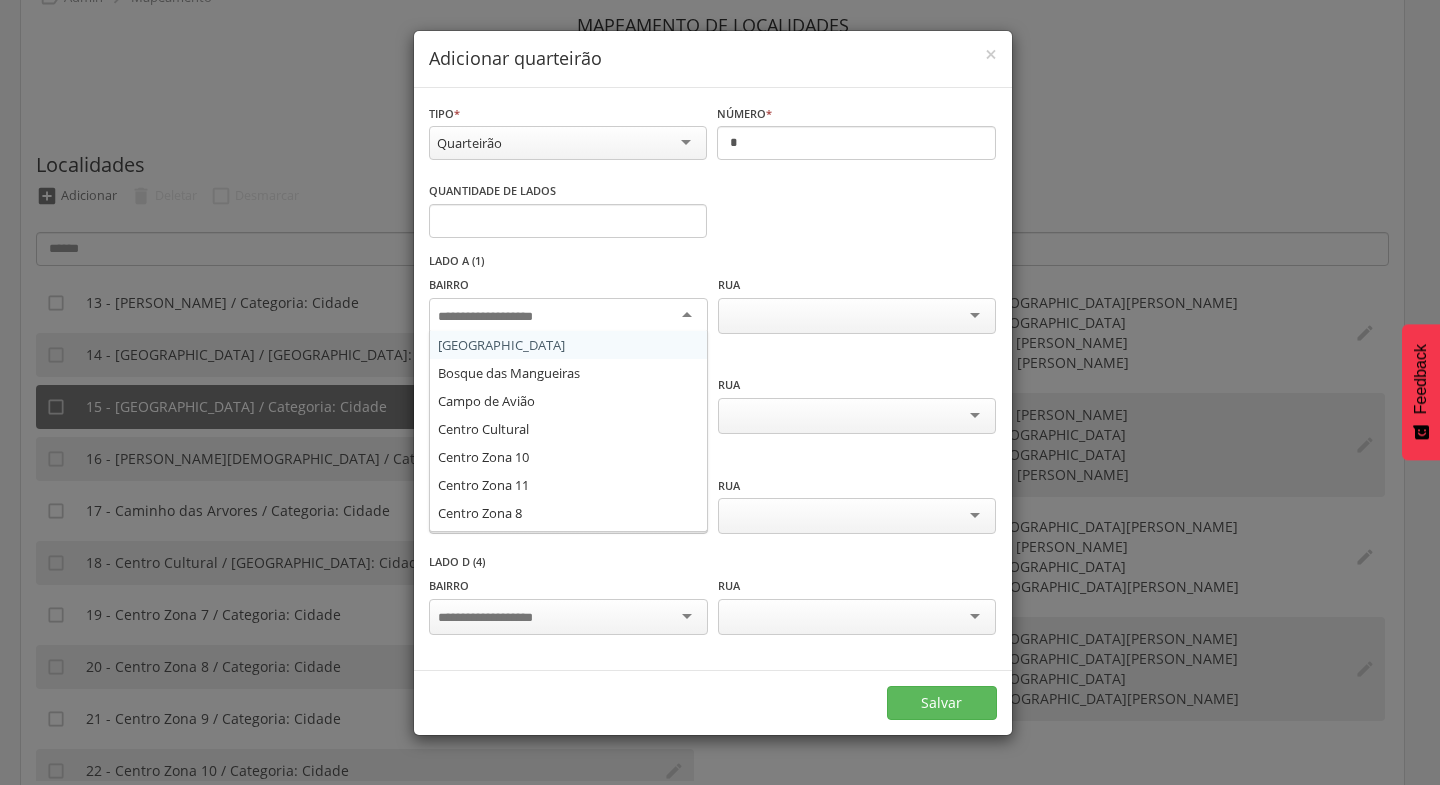 click at bounding box center [568, 316] 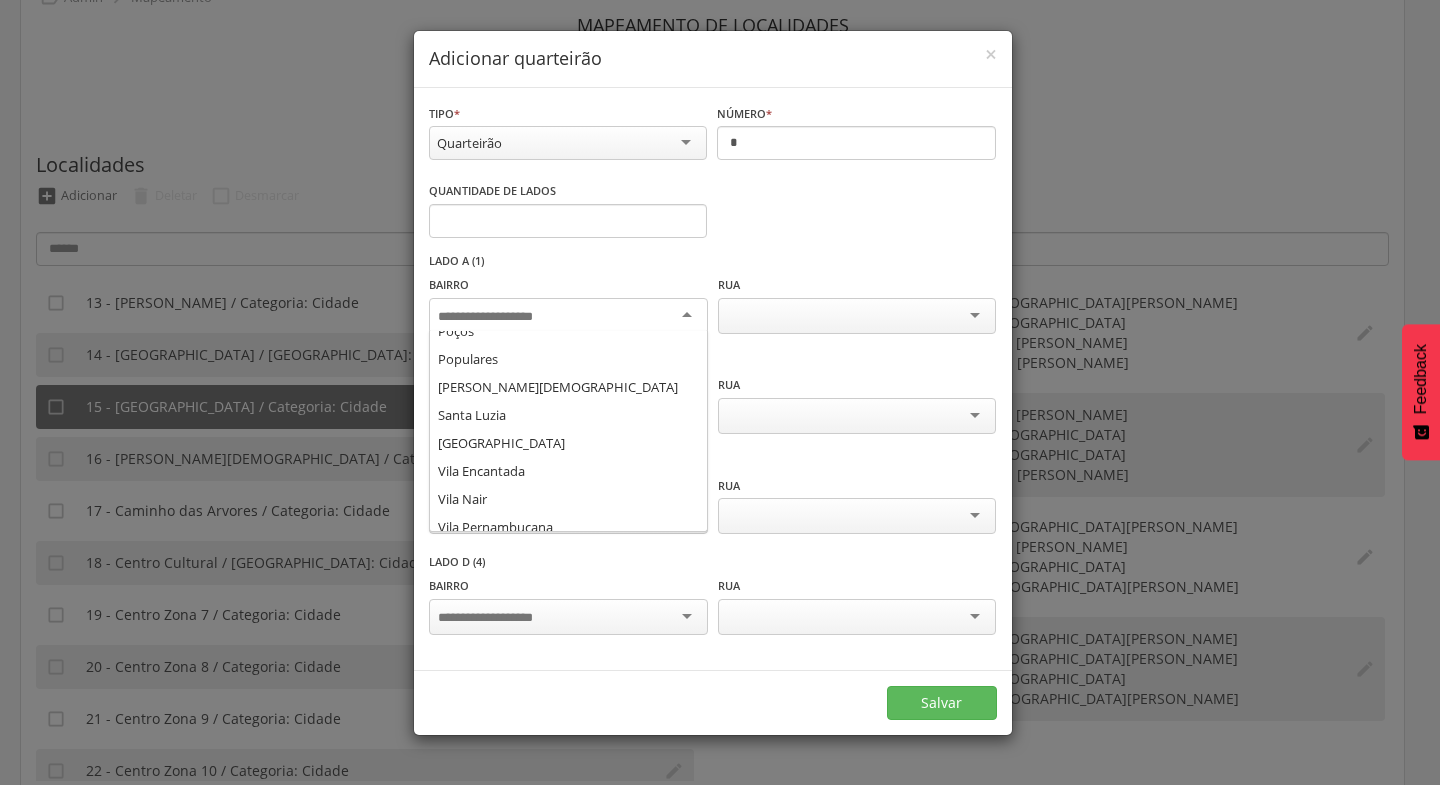 scroll, scrollTop: 382, scrollLeft: 0, axis: vertical 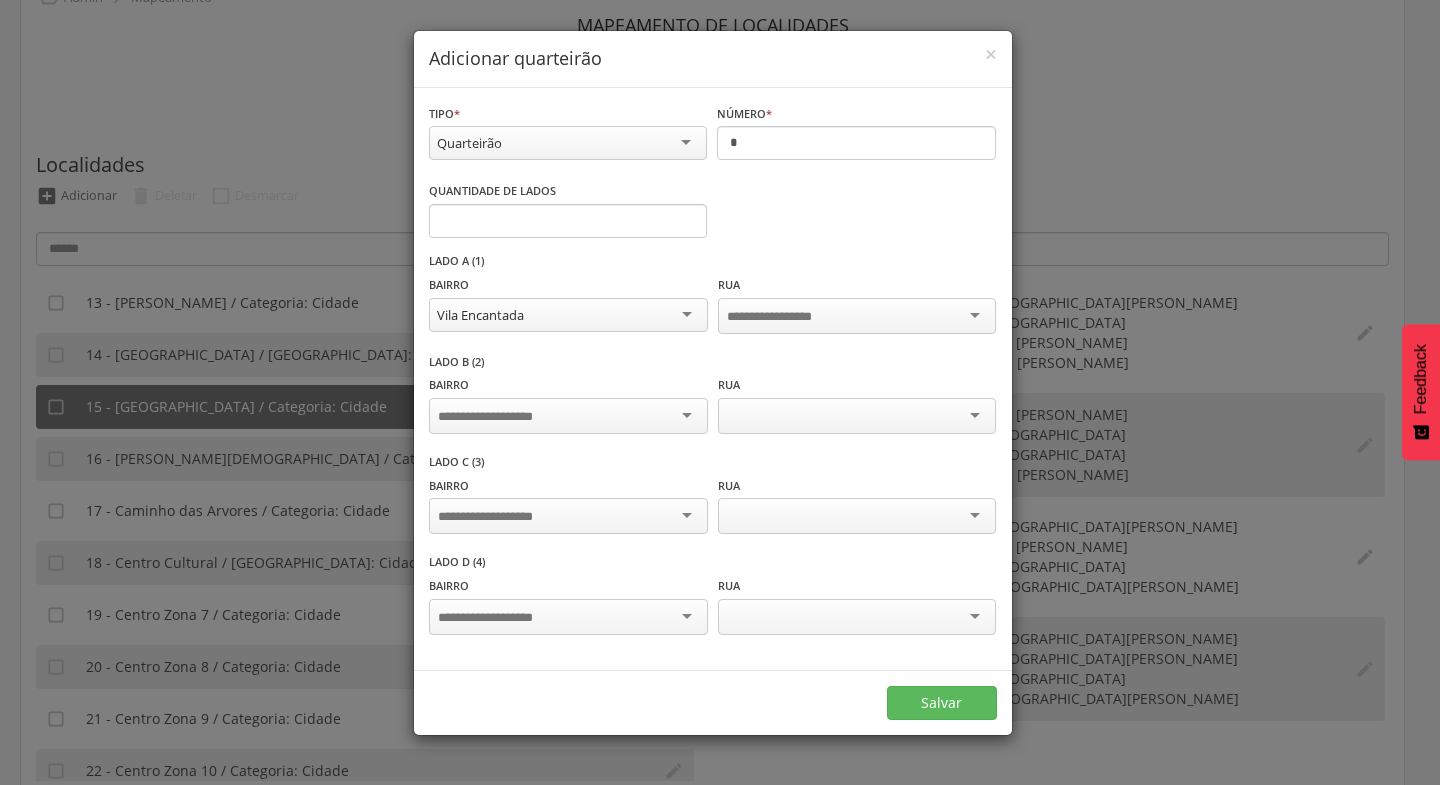 click at bounding box center [568, 416] 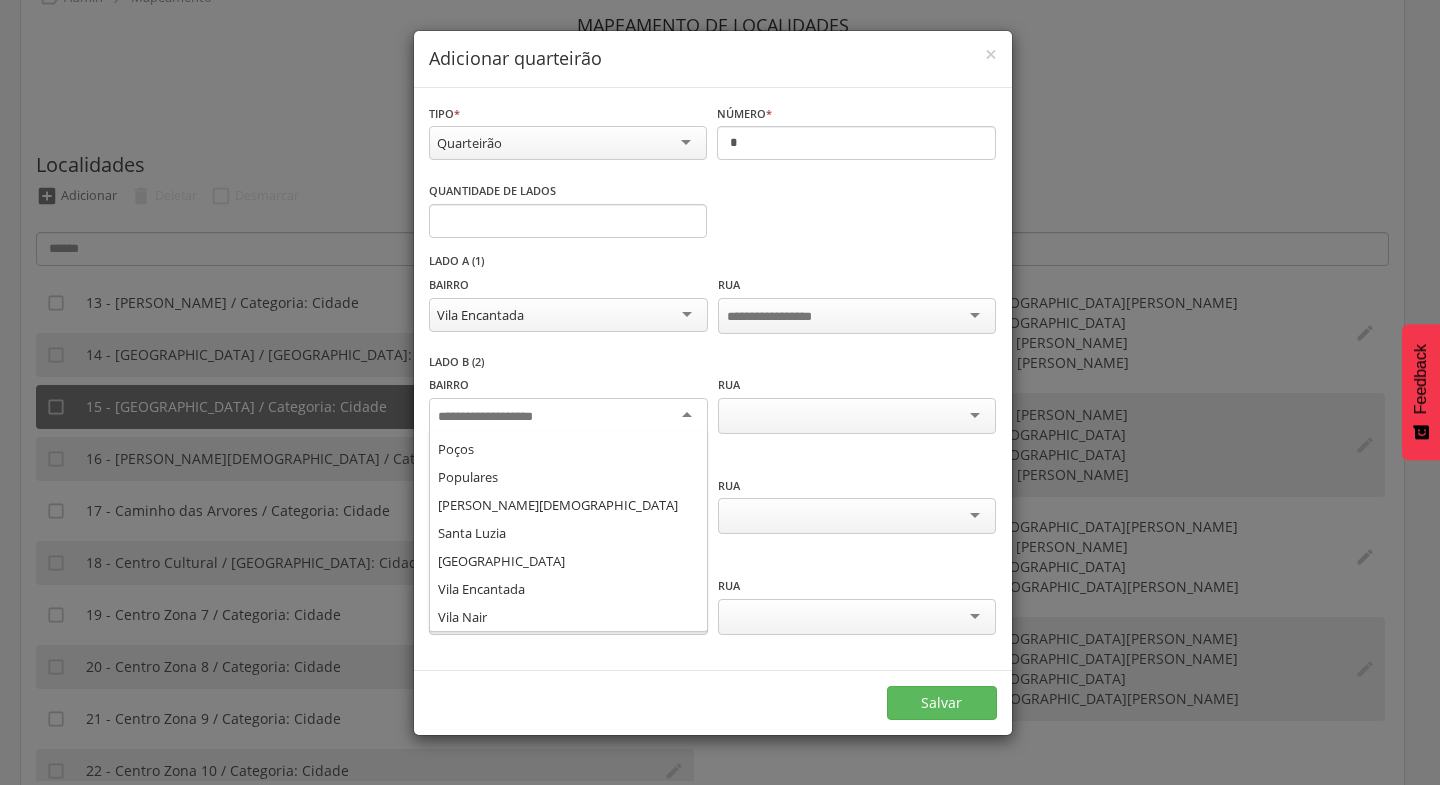 scroll, scrollTop: 367, scrollLeft: 0, axis: vertical 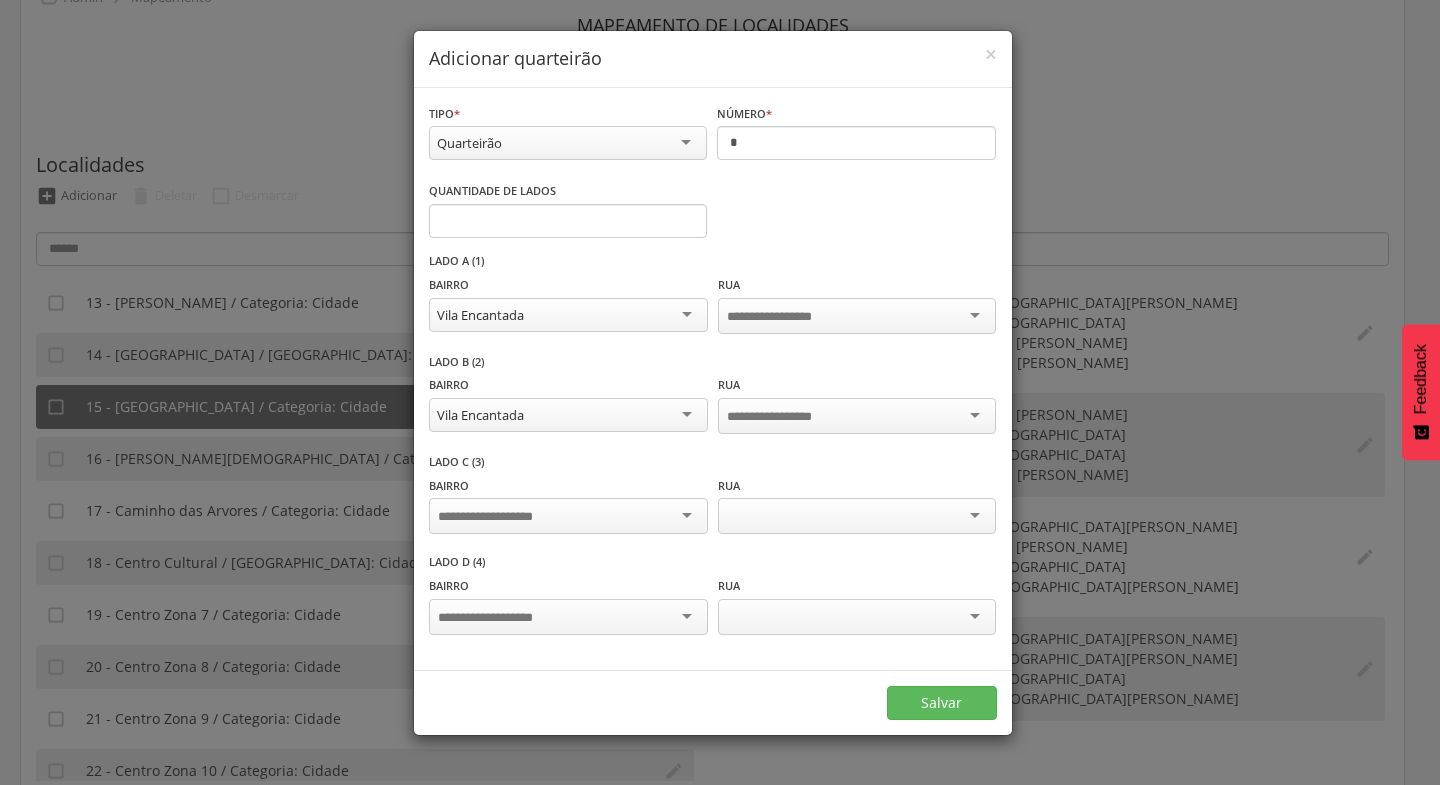 click at bounding box center (568, 516) 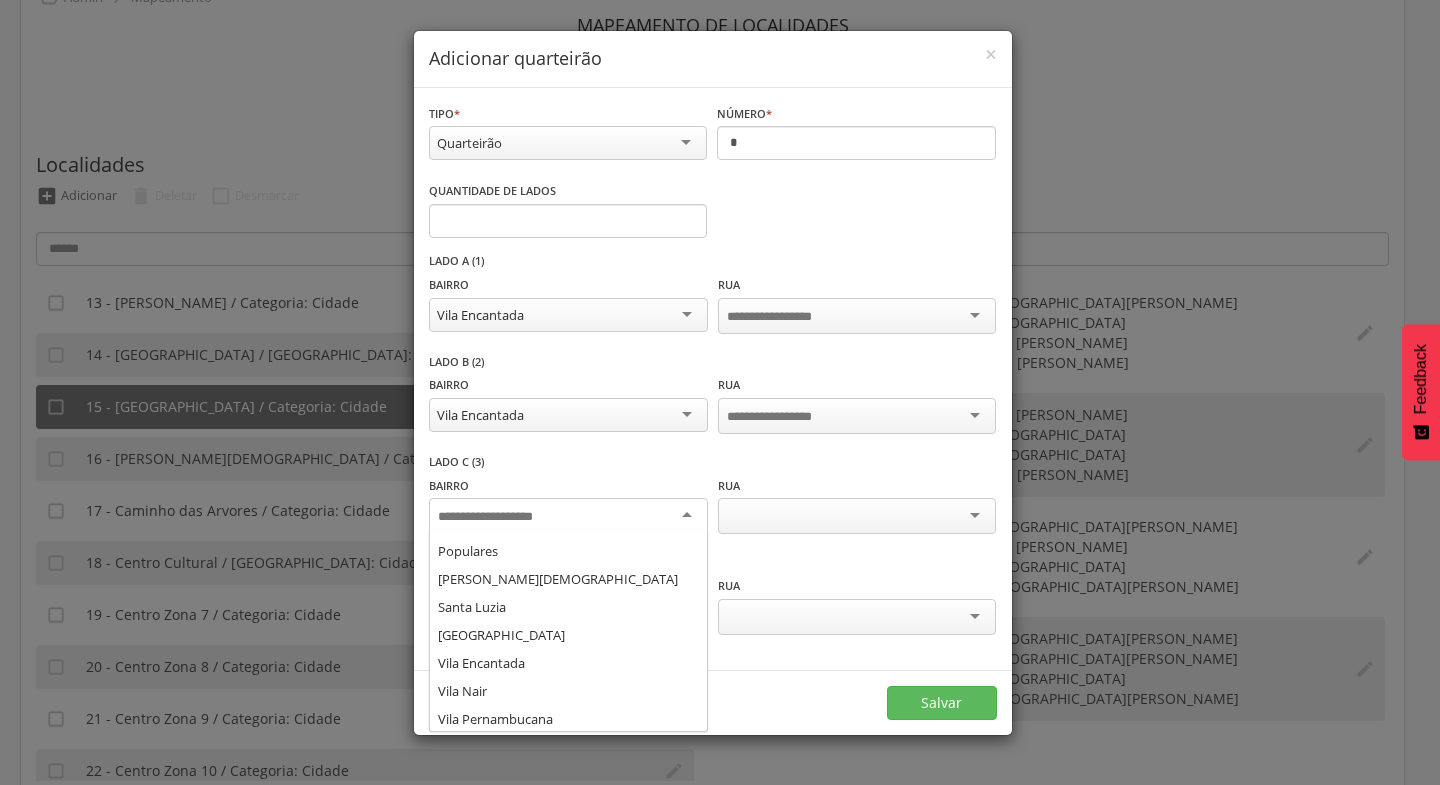 scroll, scrollTop: 393, scrollLeft: 0, axis: vertical 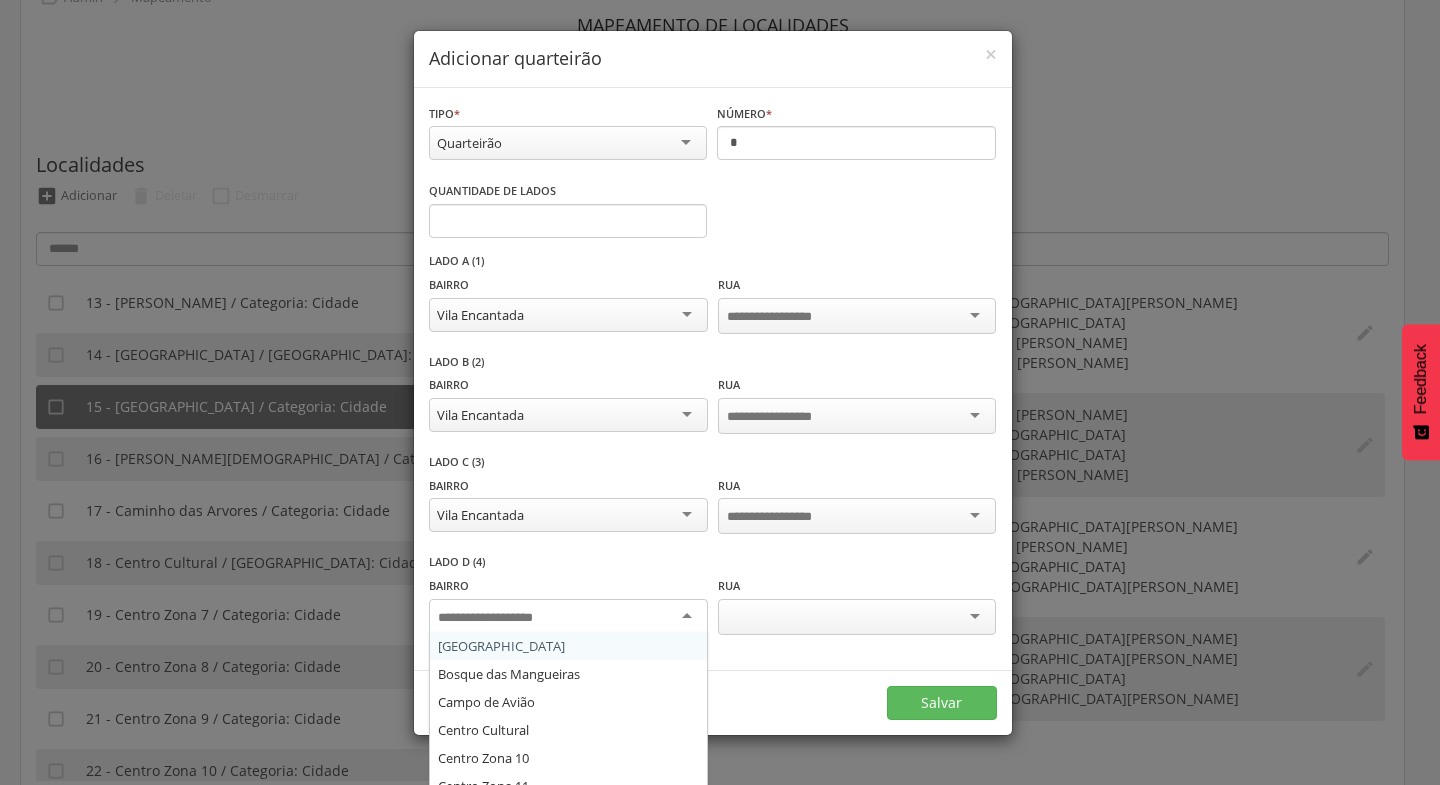 click at bounding box center [568, 617] 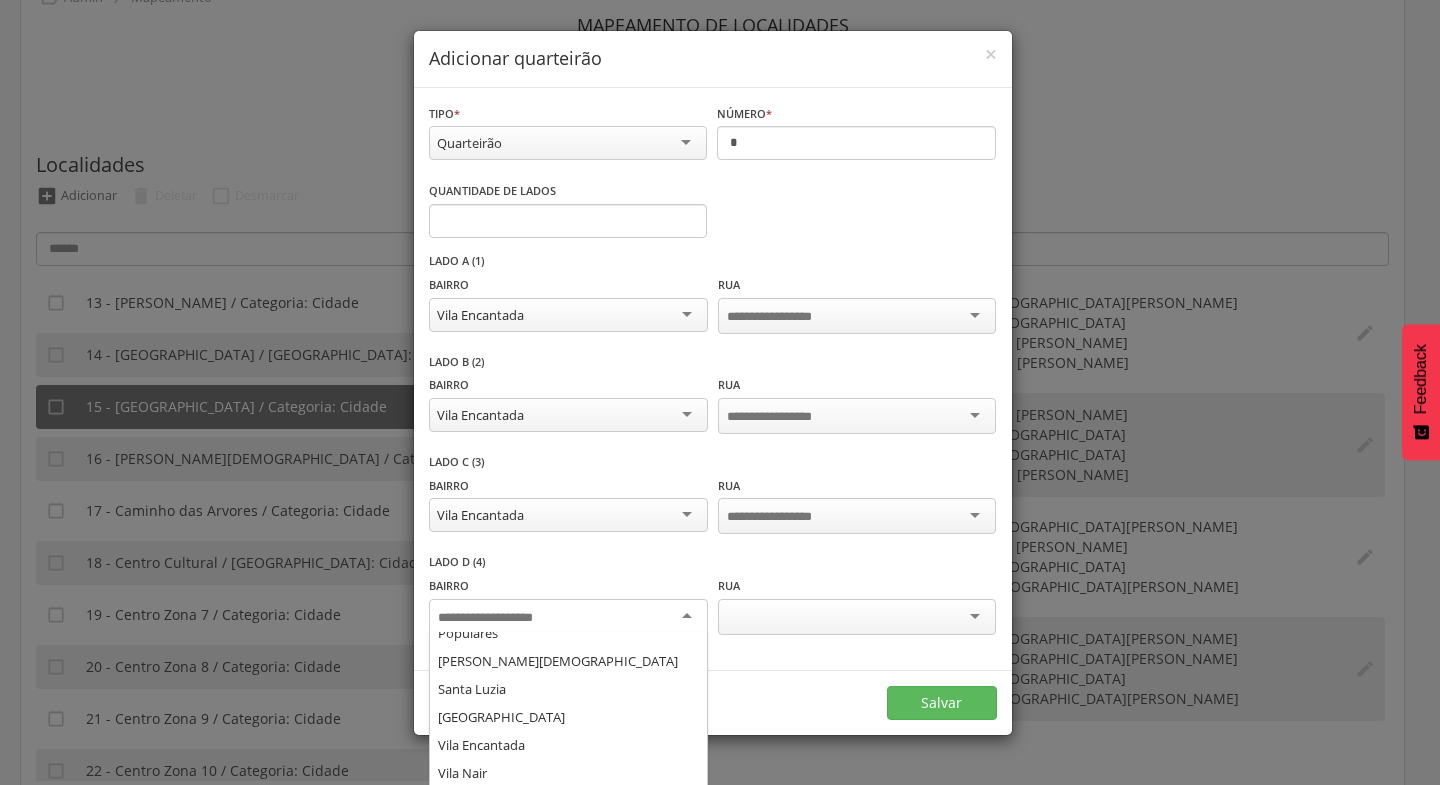 scroll, scrollTop: 416, scrollLeft: 0, axis: vertical 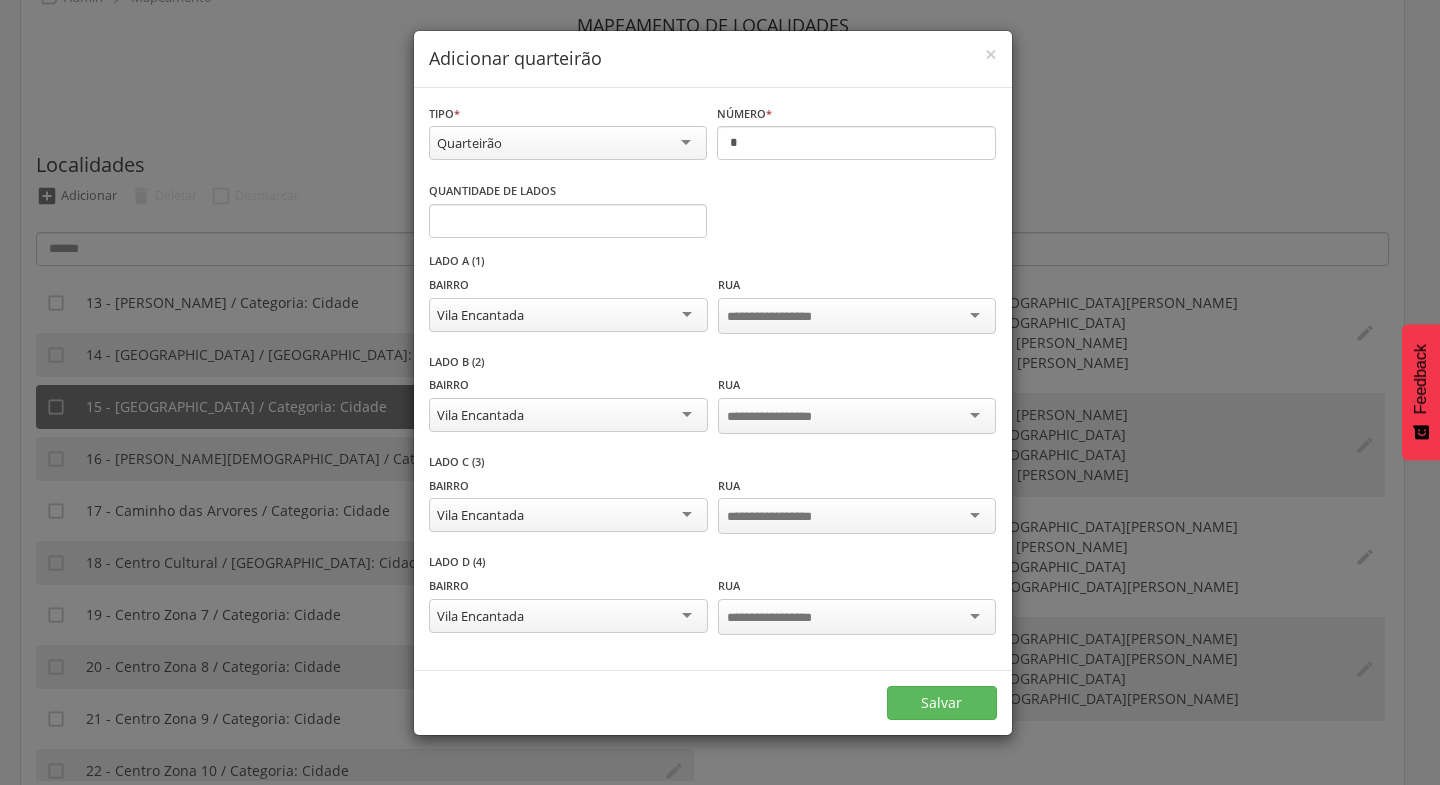 click at bounding box center [857, 316] 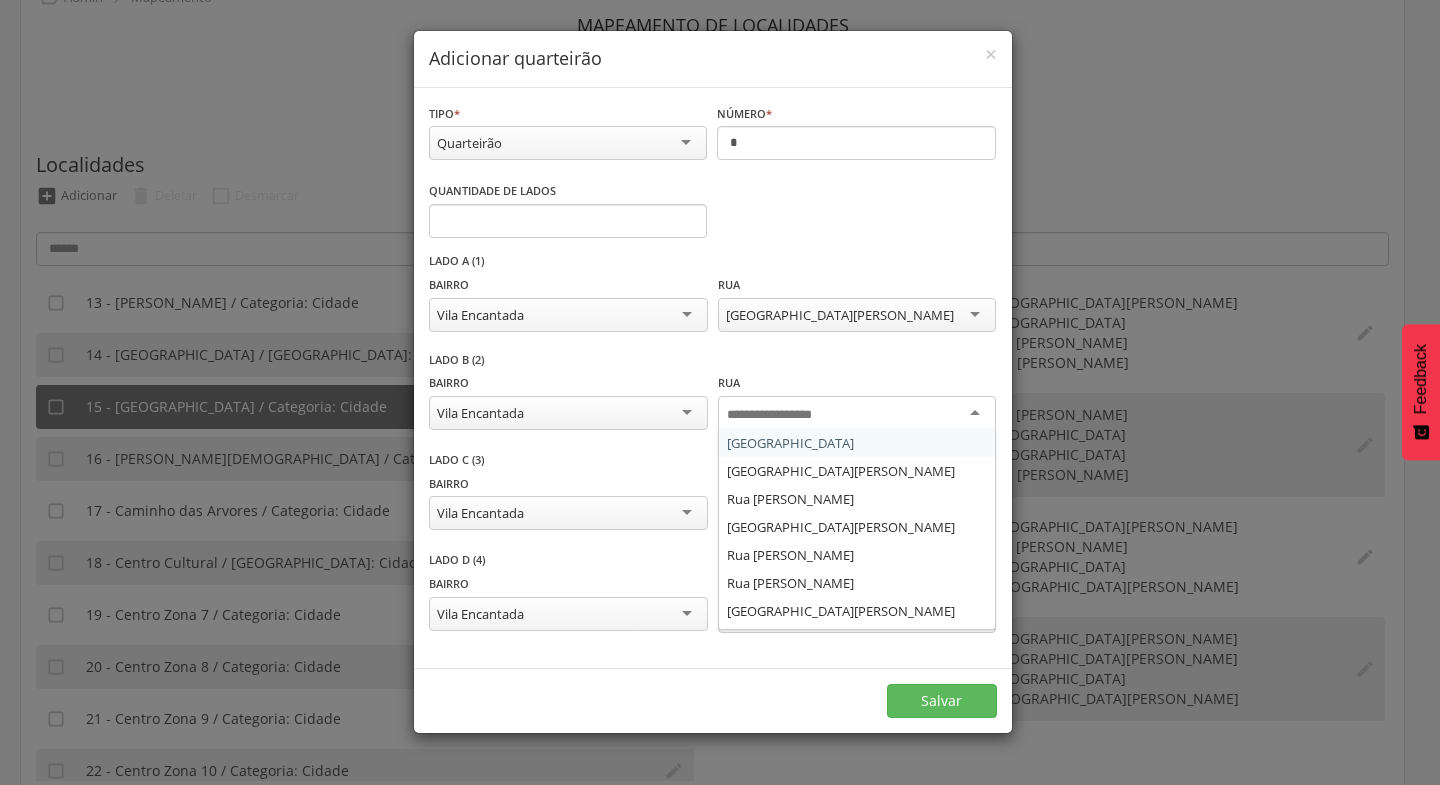 click at bounding box center (857, 414) 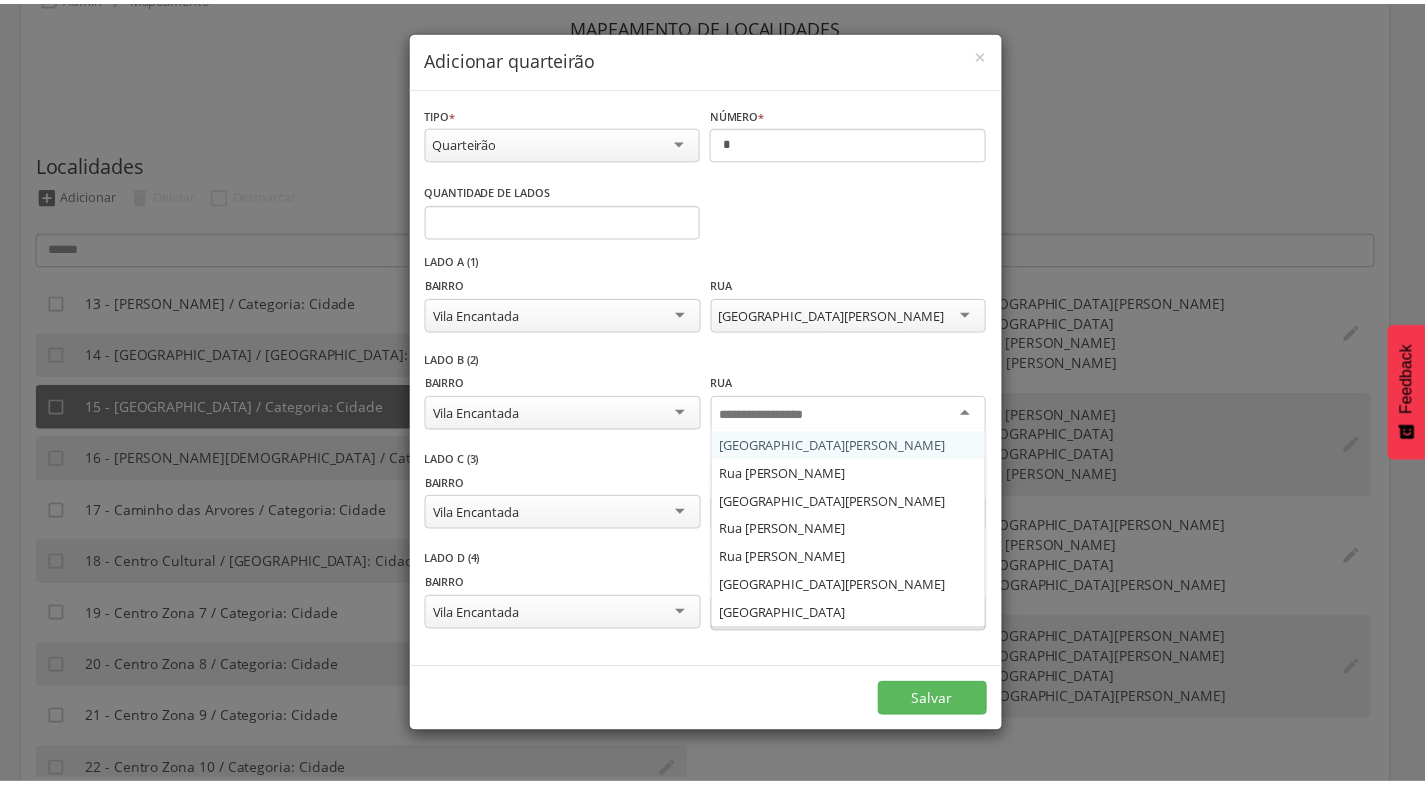 scroll, scrollTop: 29, scrollLeft: 0, axis: vertical 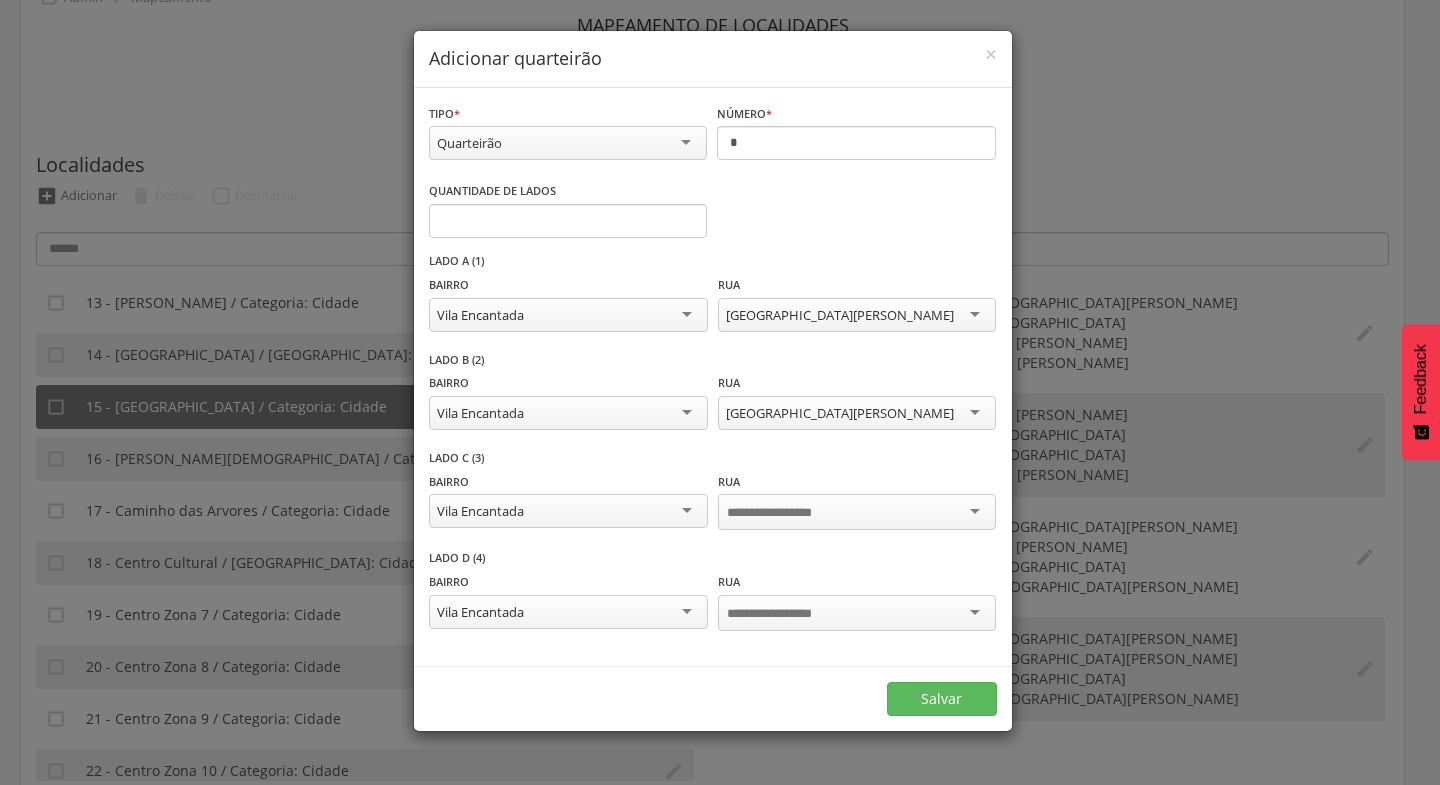 click at bounding box center [857, 512] 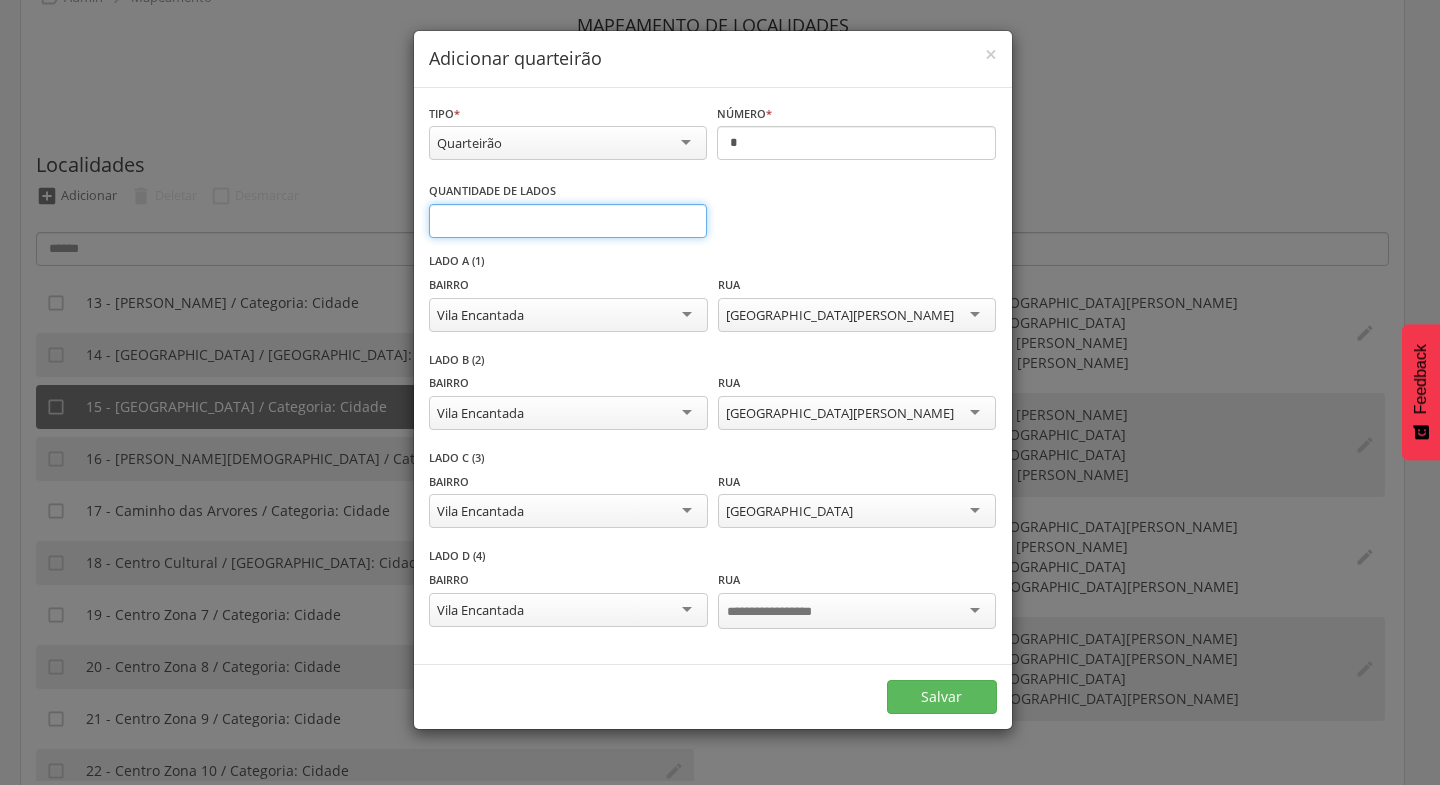 type on "*" 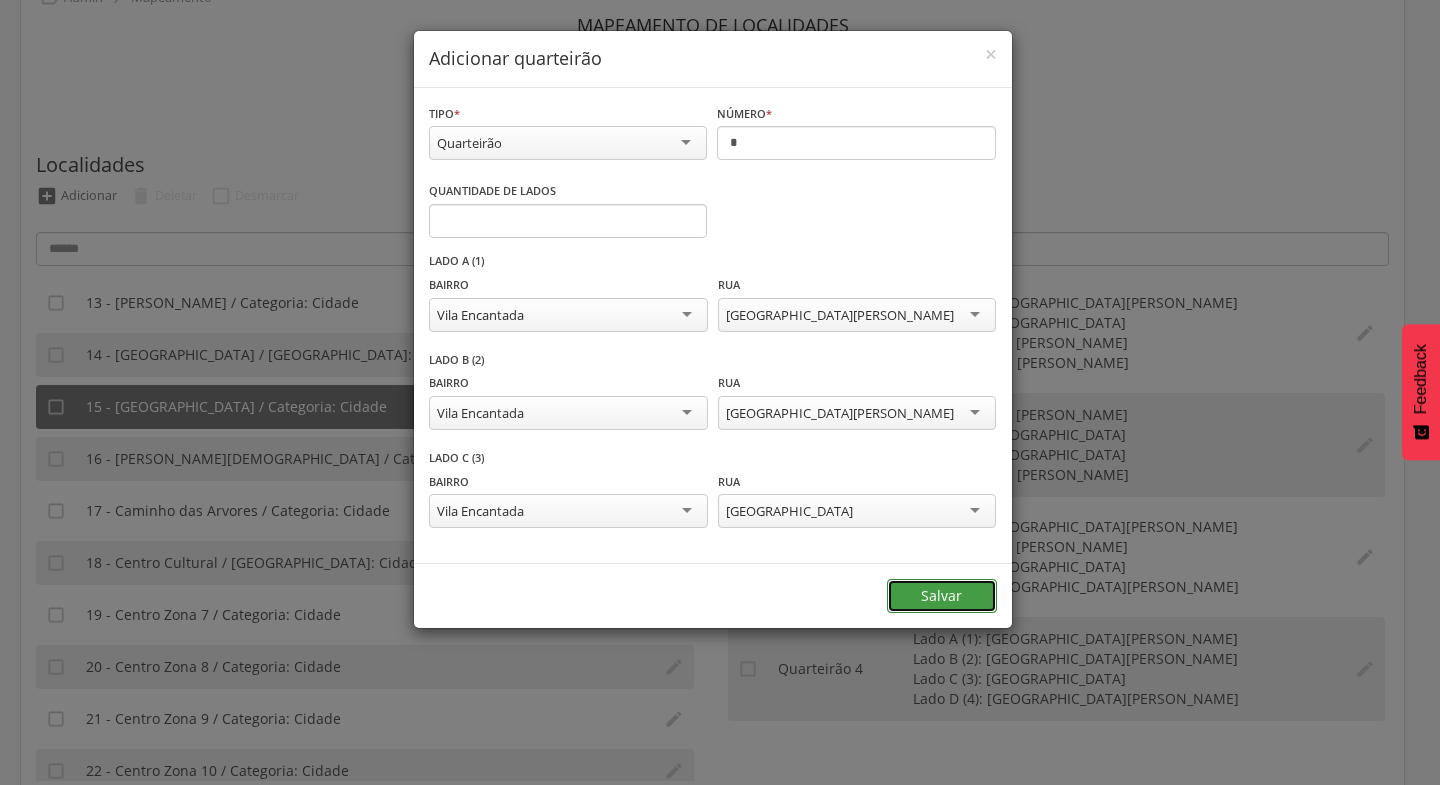 click on "Salvar" at bounding box center (942, 596) 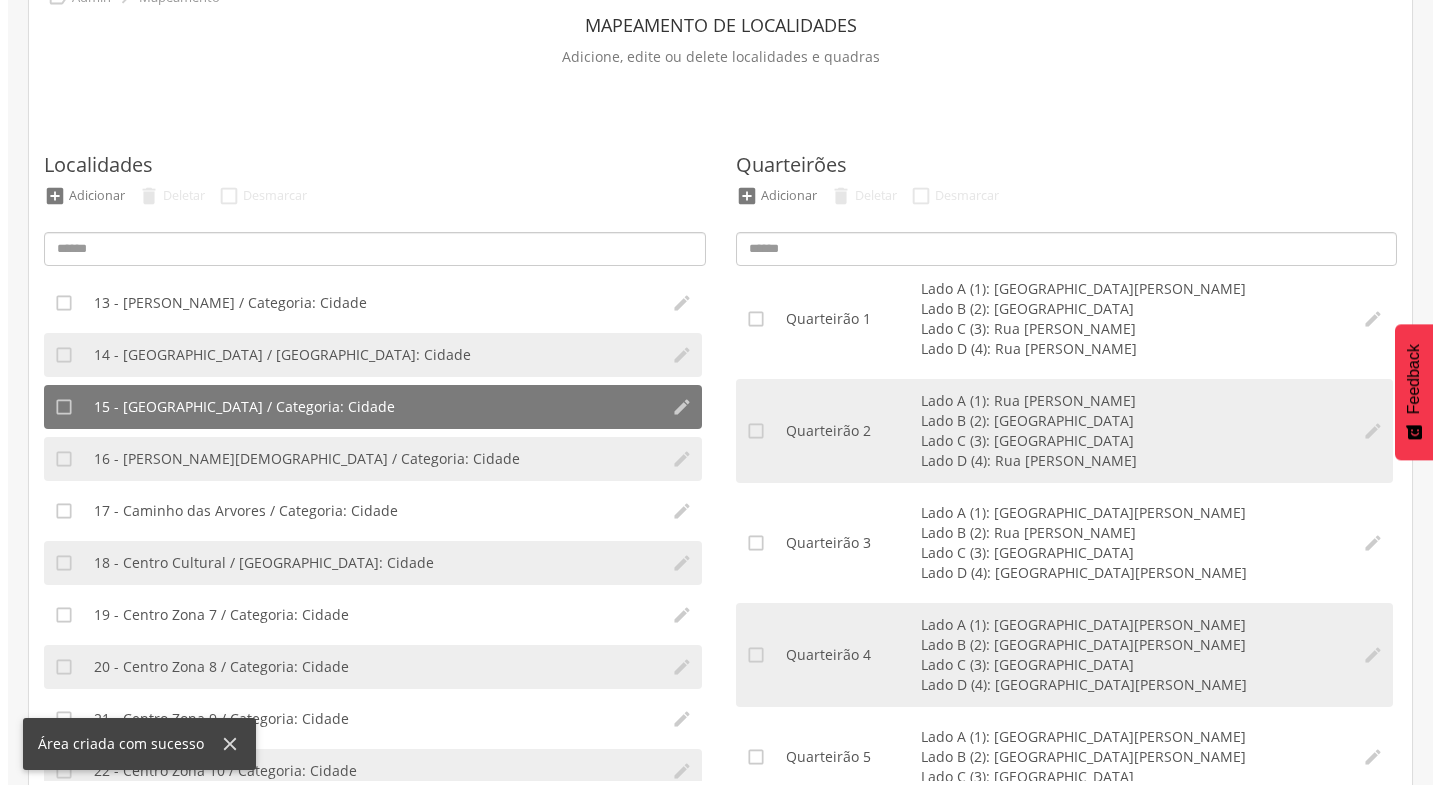 scroll, scrollTop: 40, scrollLeft: 0, axis: vertical 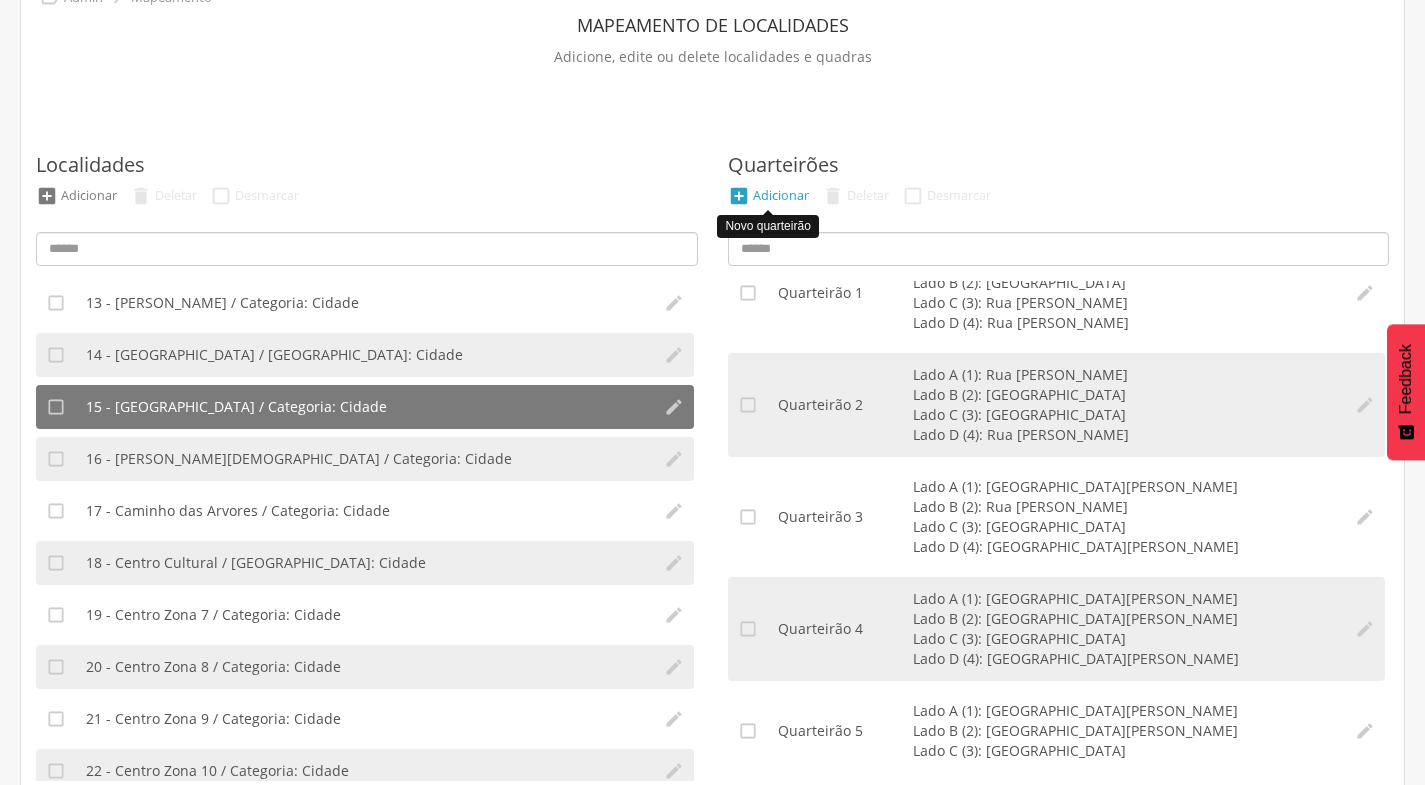 click on "Adicionar" at bounding box center (781, 195) 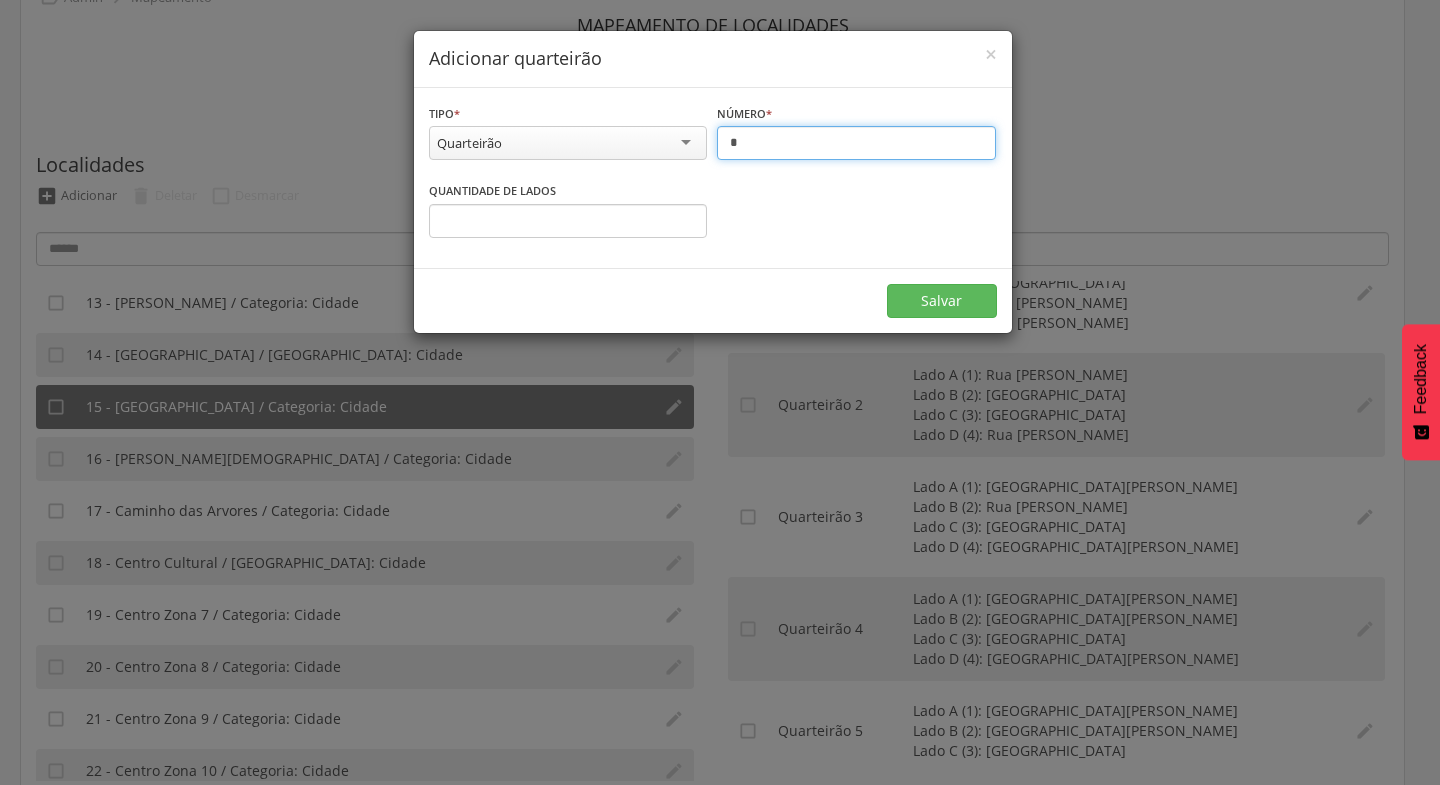 click on "*" at bounding box center [856, 143] 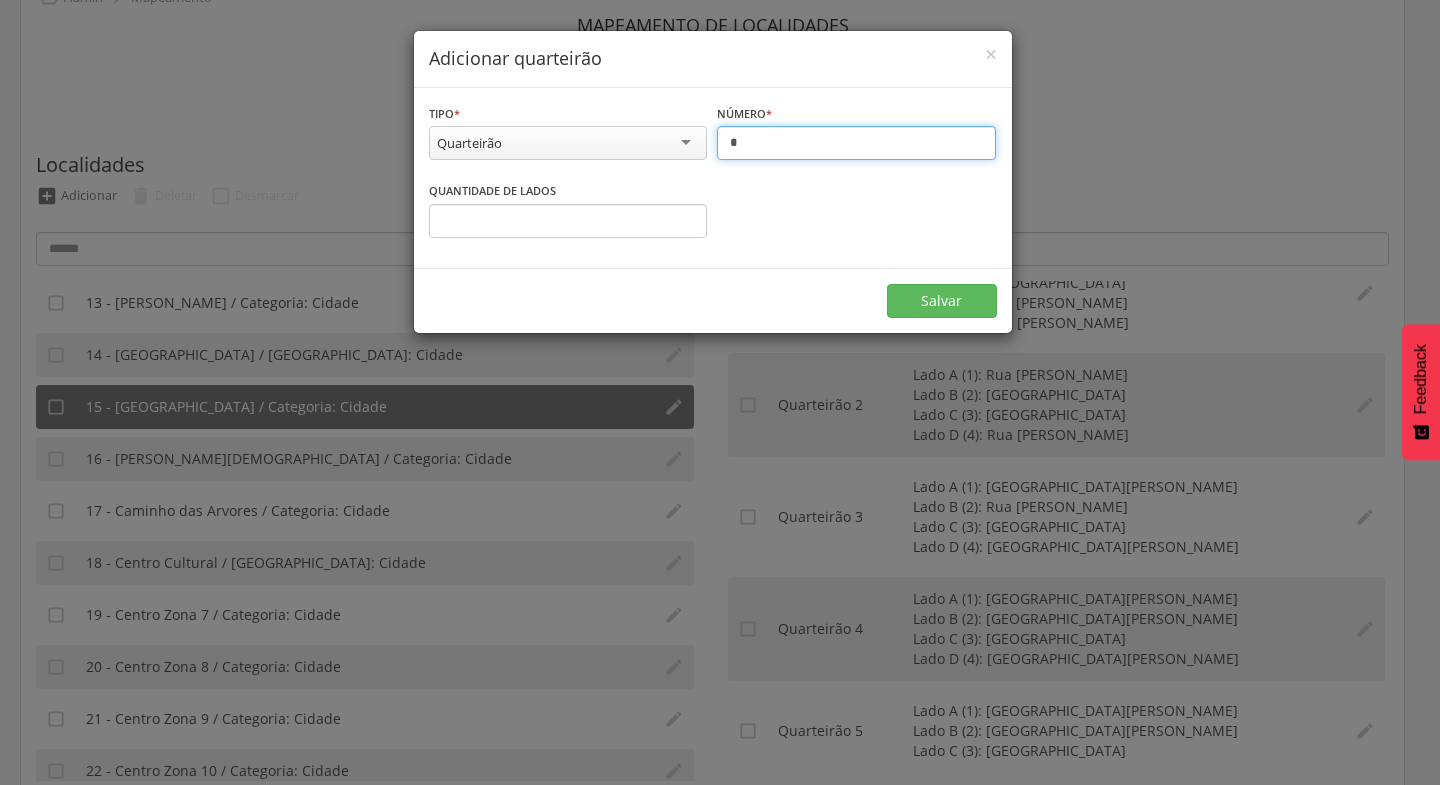 type on "*" 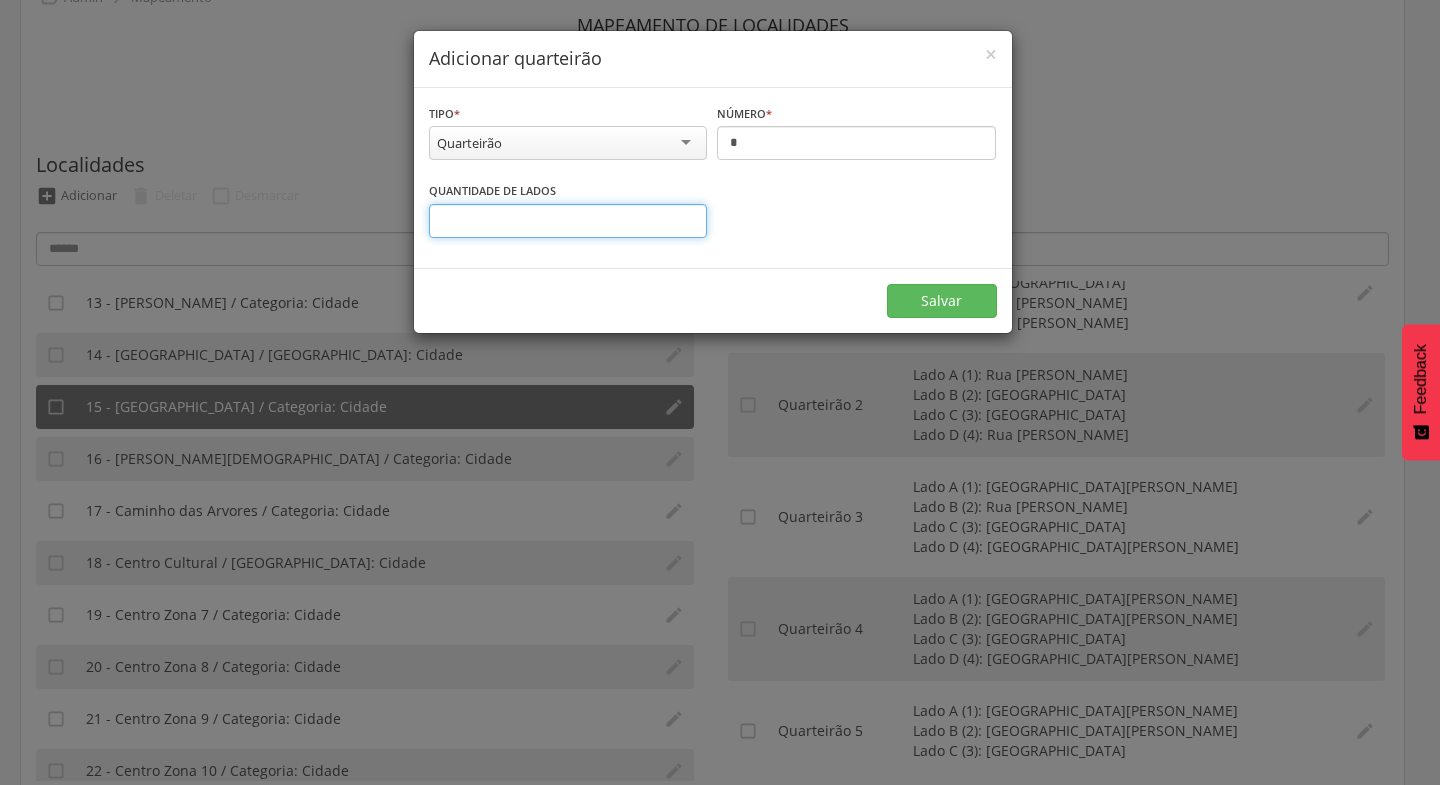 click on "*" at bounding box center (568, 221) 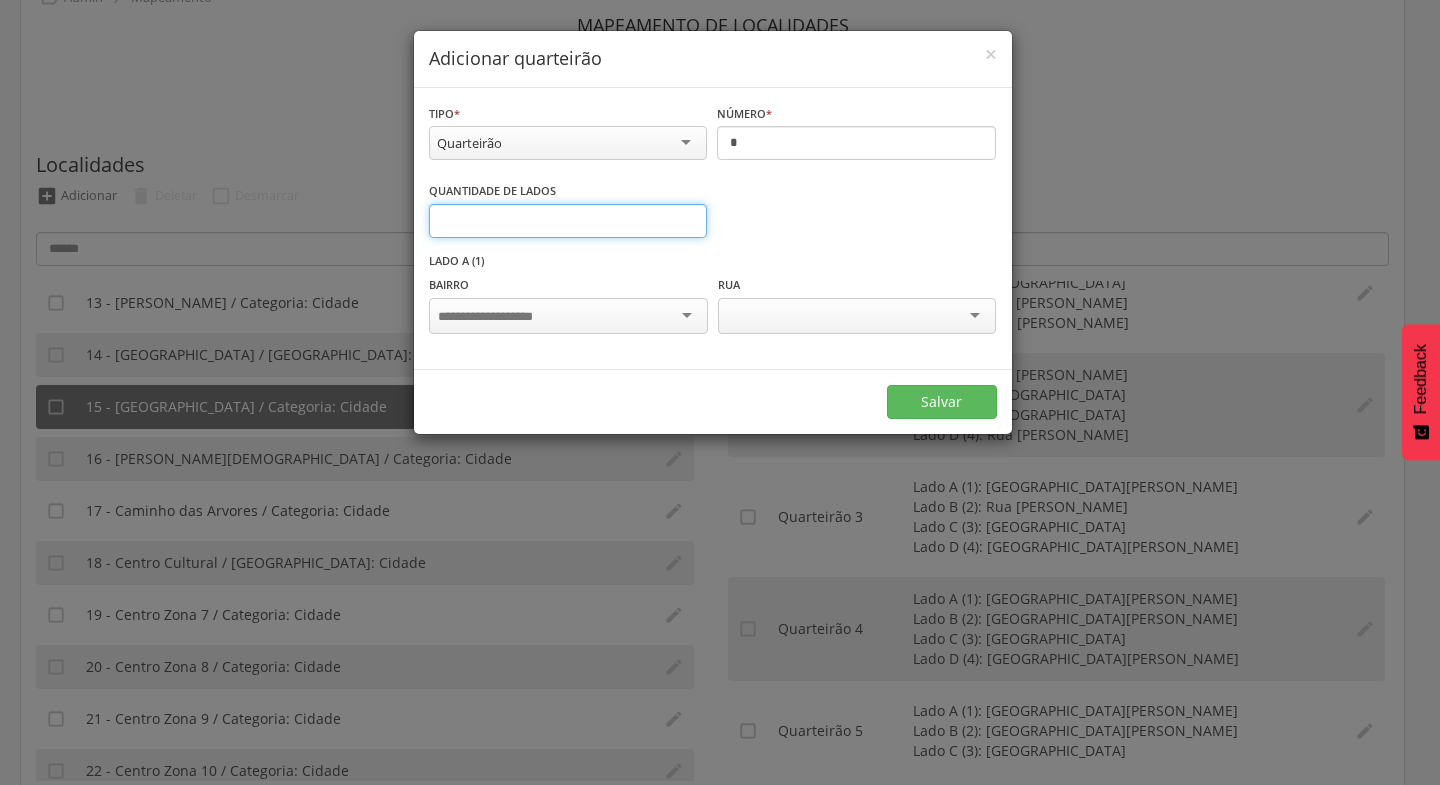 click on "*" at bounding box center (568, 221) 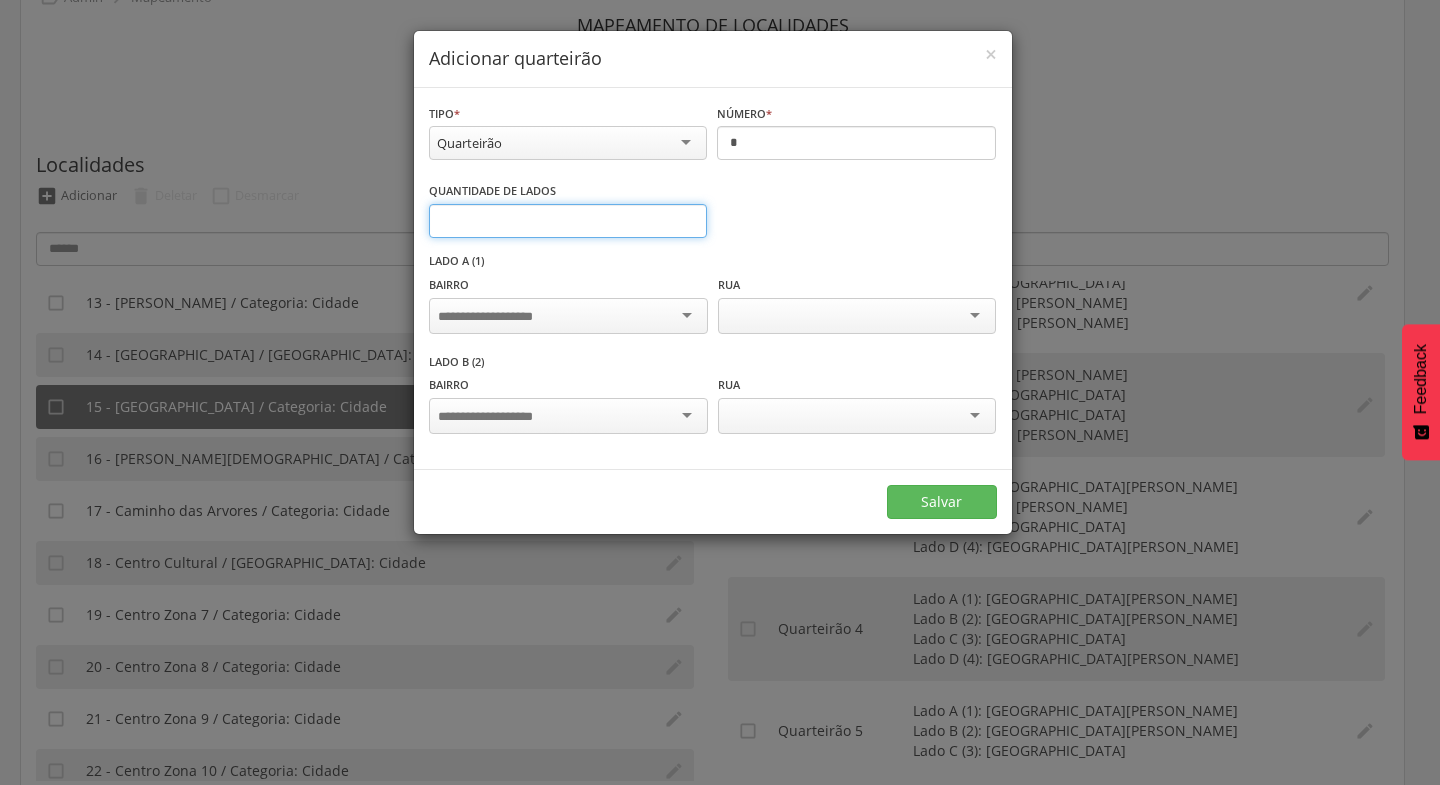 click on "*" at bounding box center (568, 221) 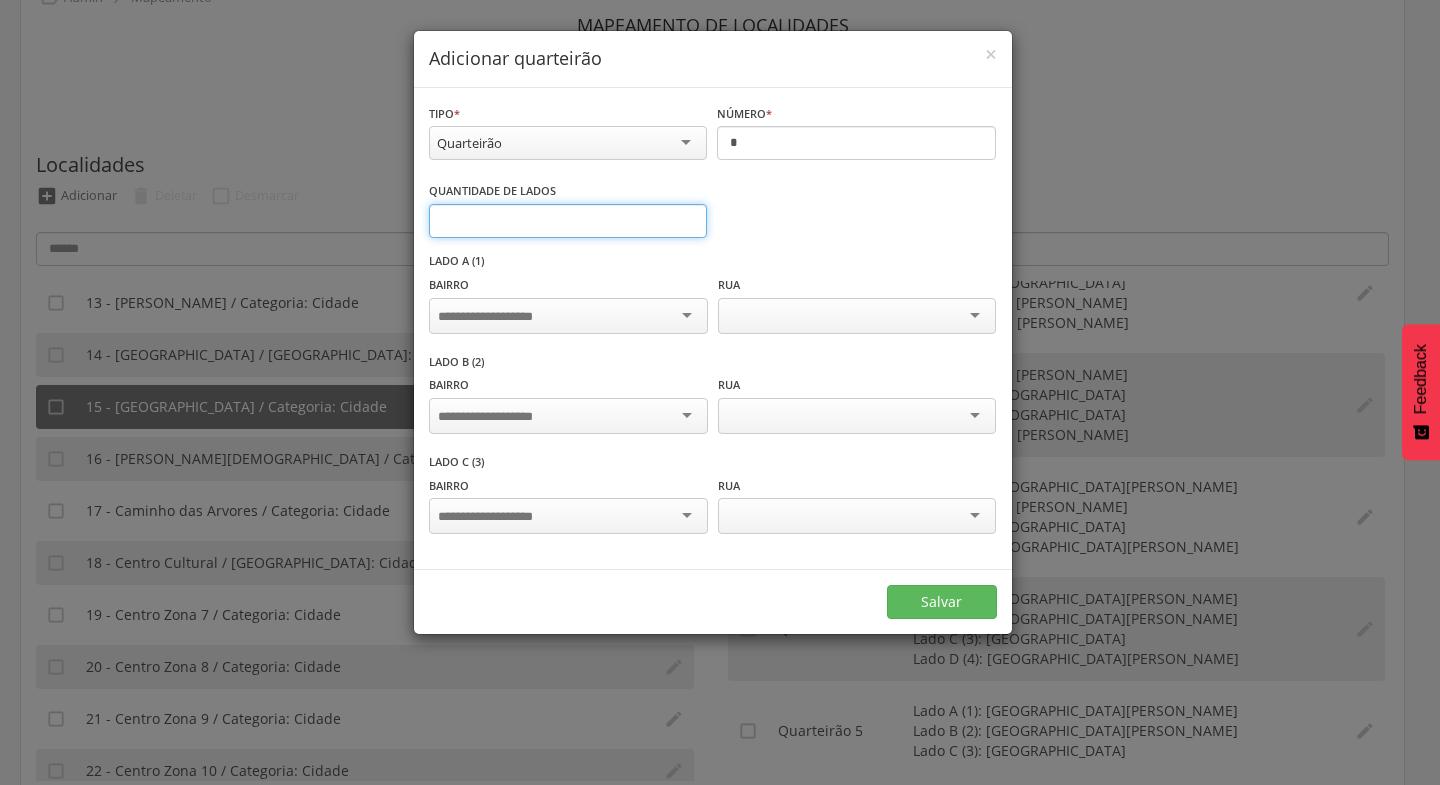 type on "*" 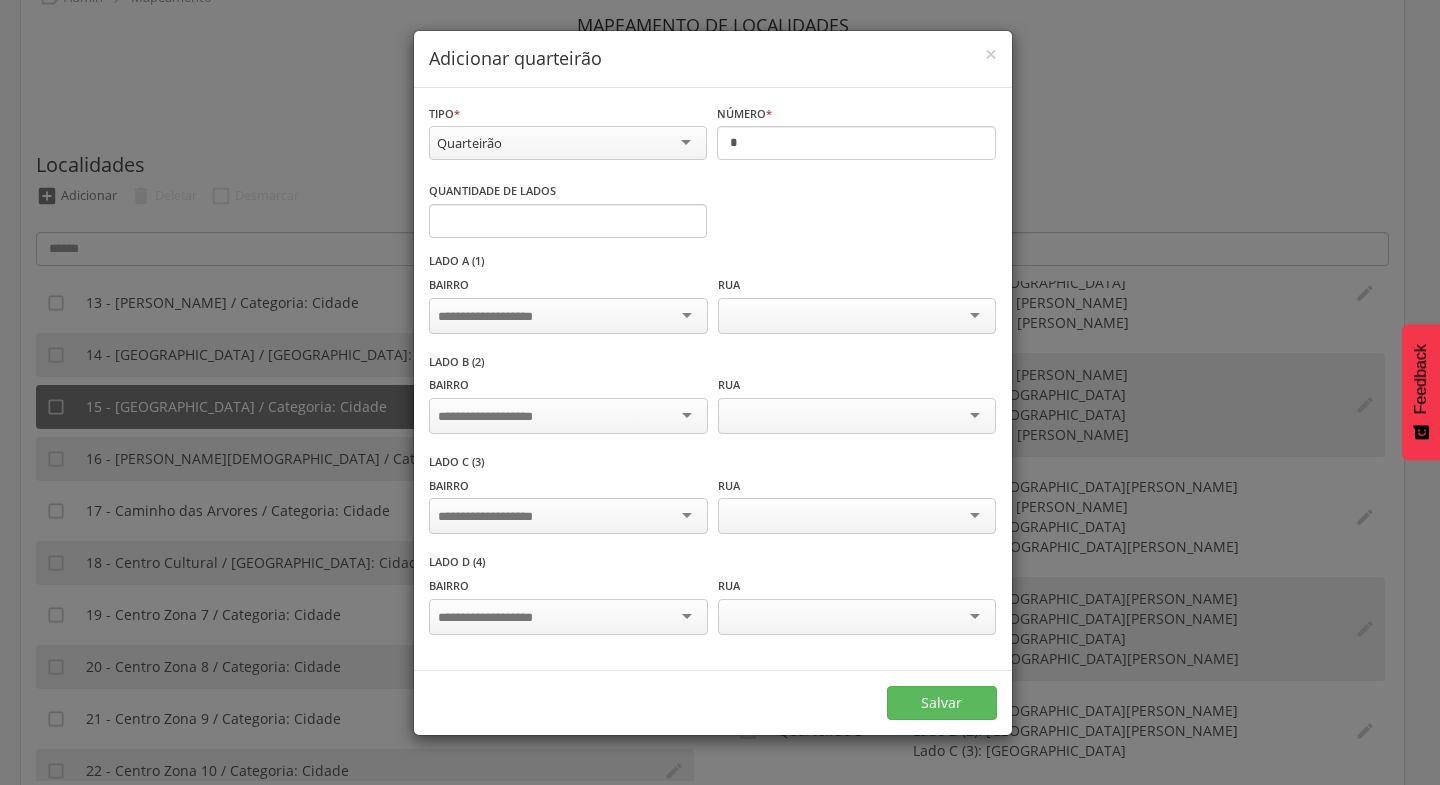 click at bounding box center (568, 316) 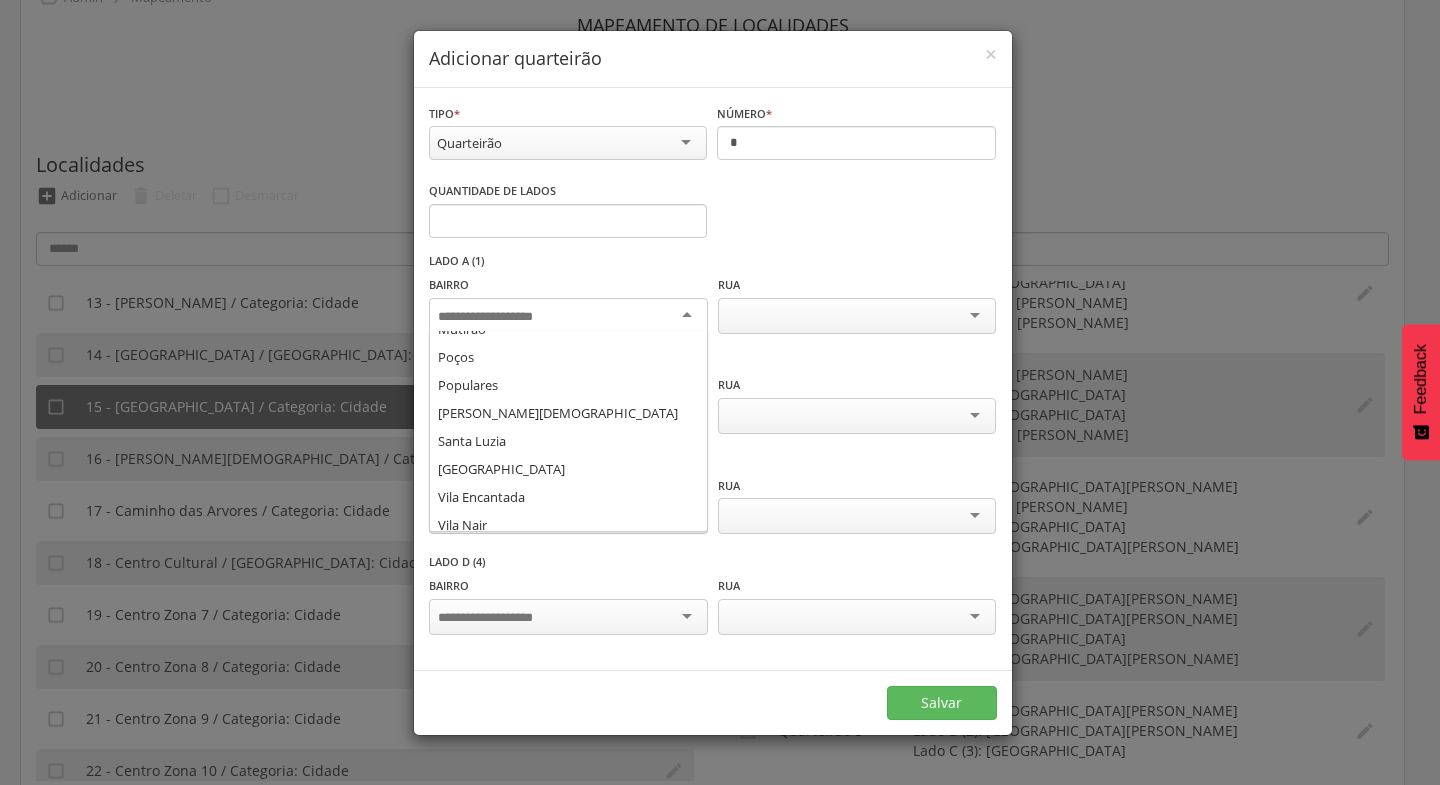 scroll, scrollTop: 416, scrollLeft: 0, axis: vertical 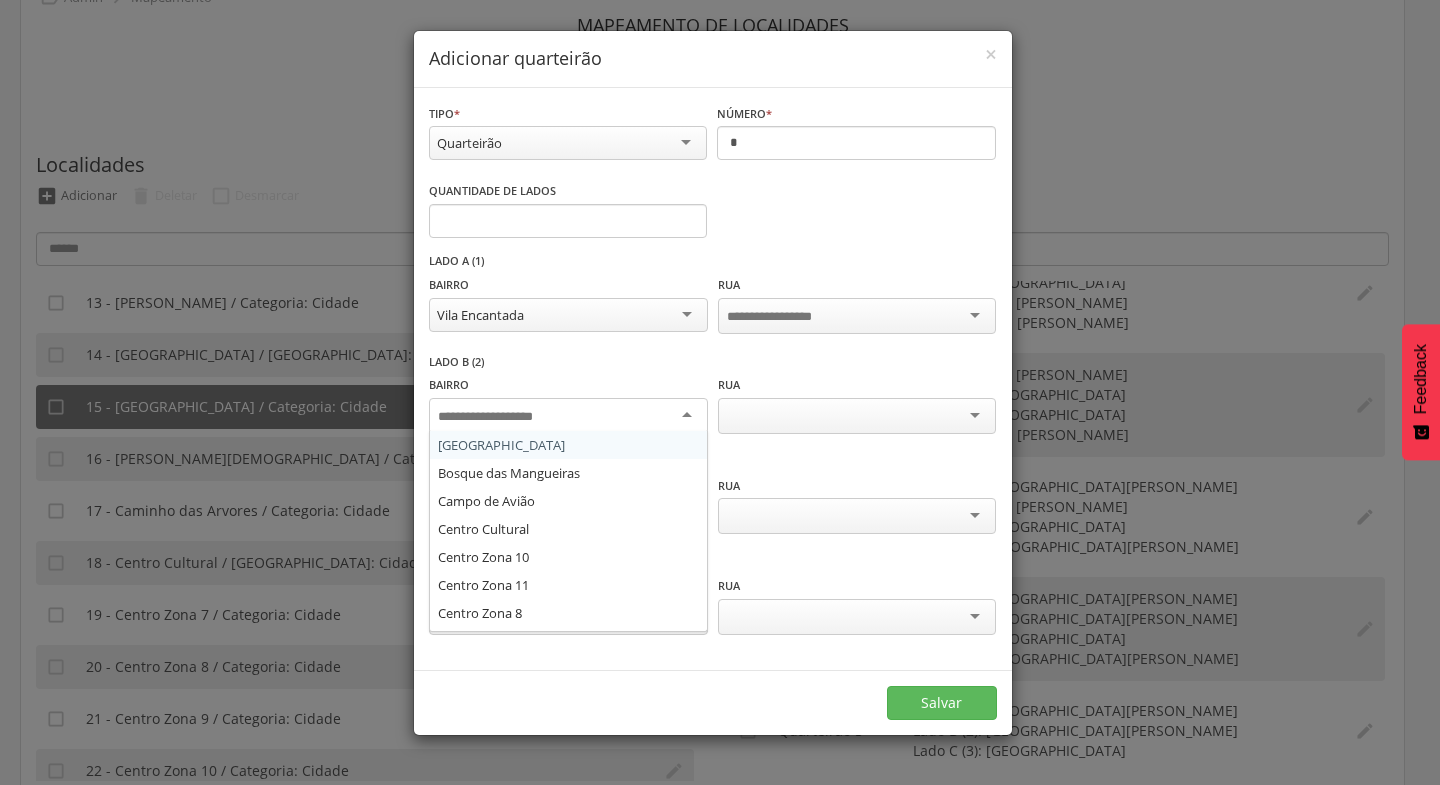 click at bounding box center (568, 416) 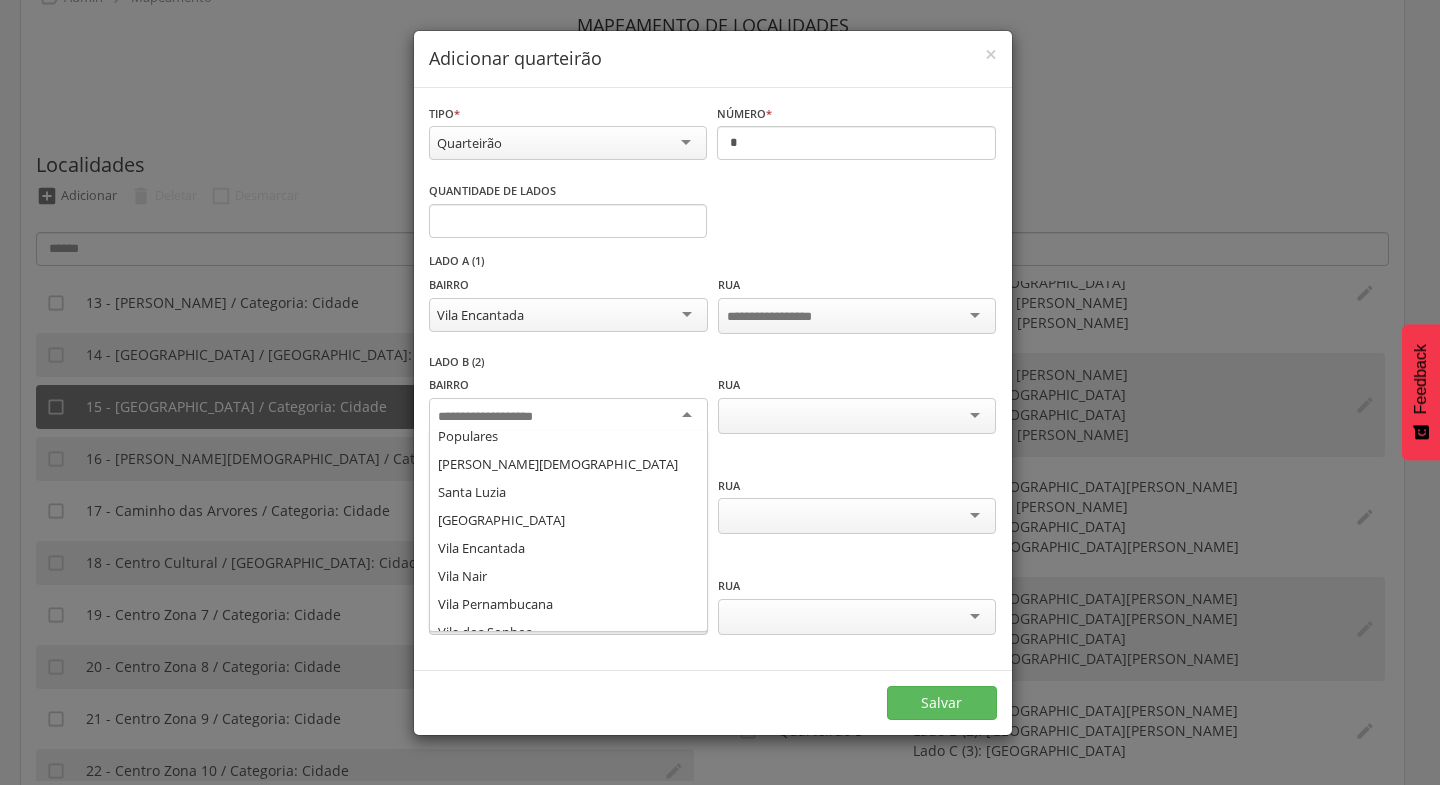 scroll, scrollTop: 405, scrollLeft: 0, axis: vertical 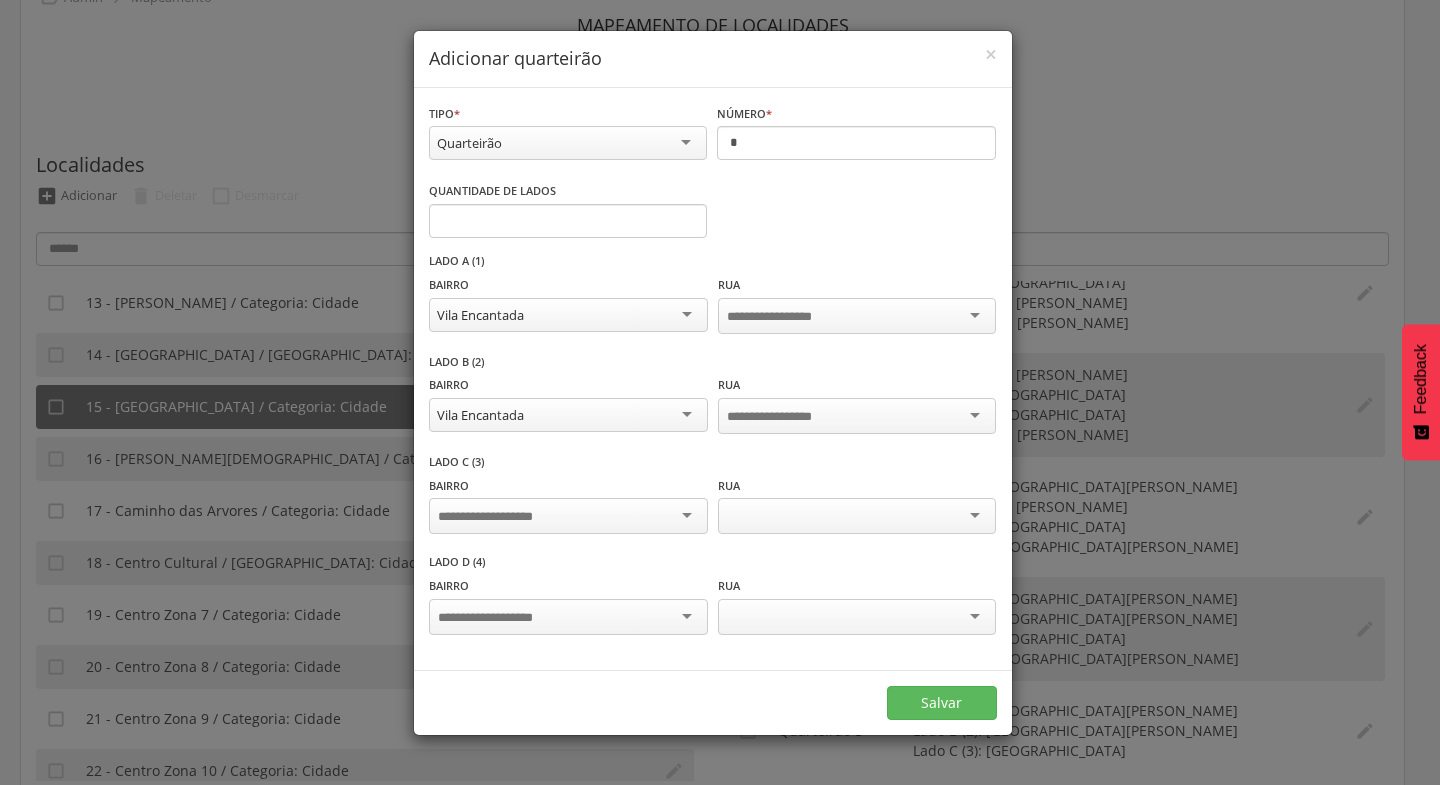 click at bounding box center [568, 516] 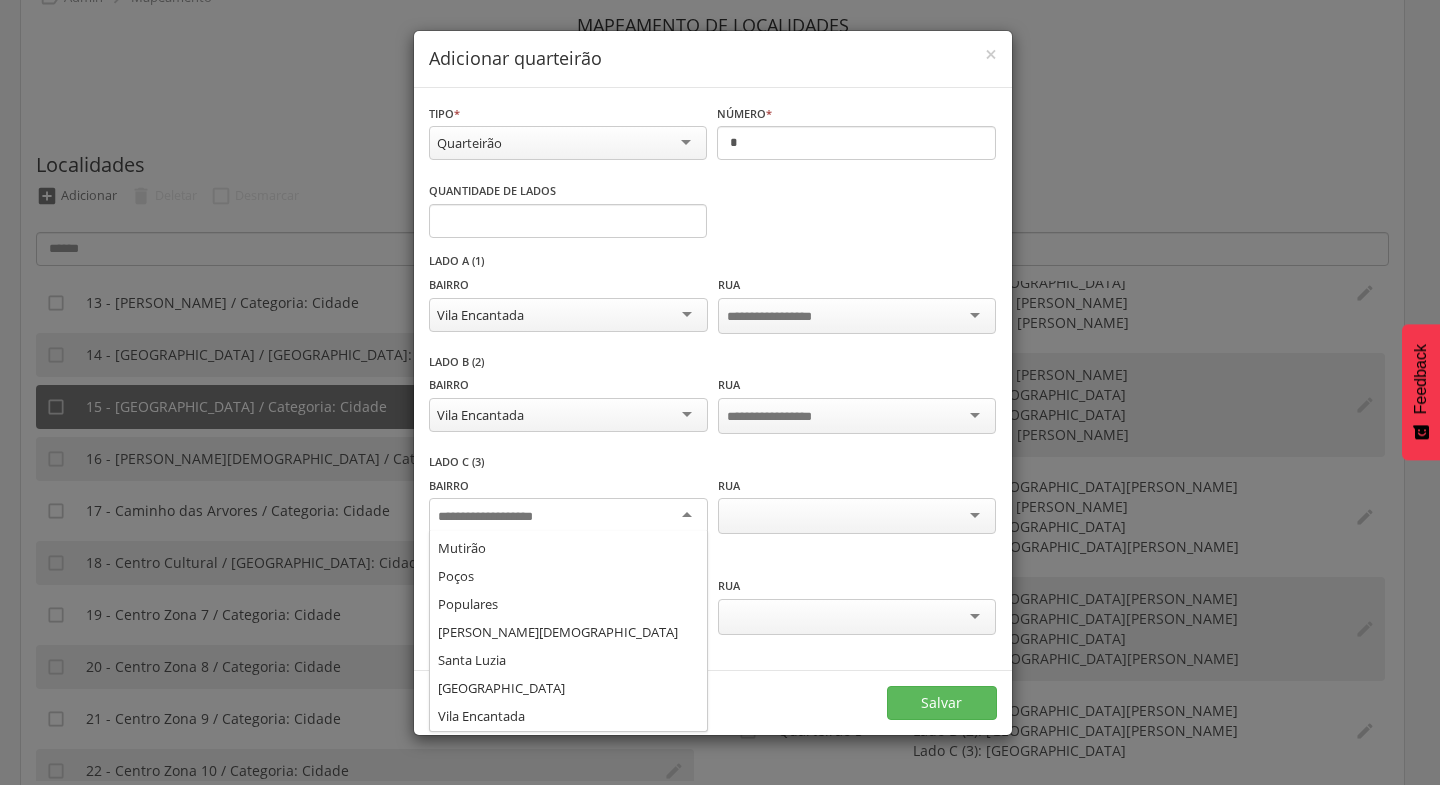 scroll, scrollTop: 416, scrollLeft: 0, axis: vertical 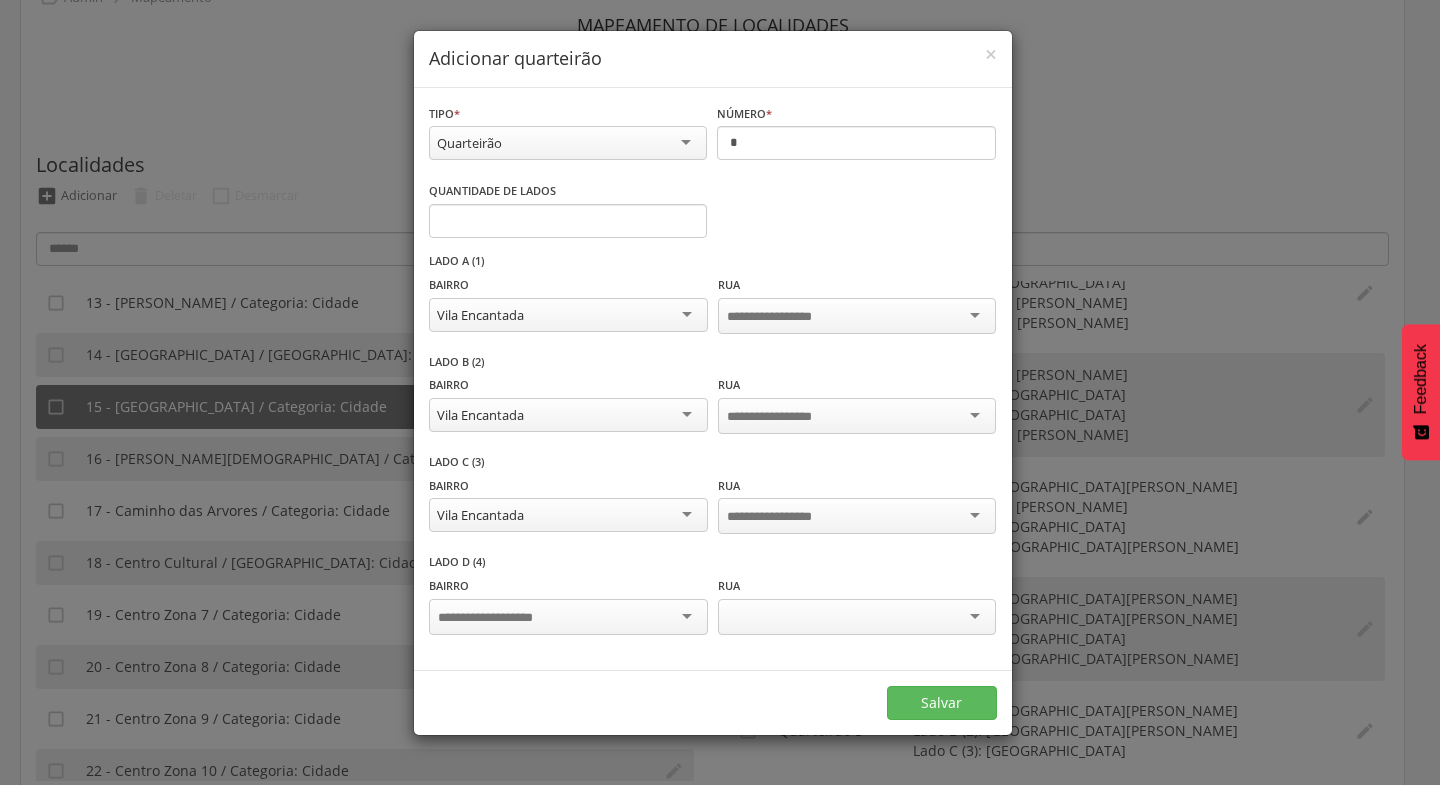 click at bounding box center [568, 617] 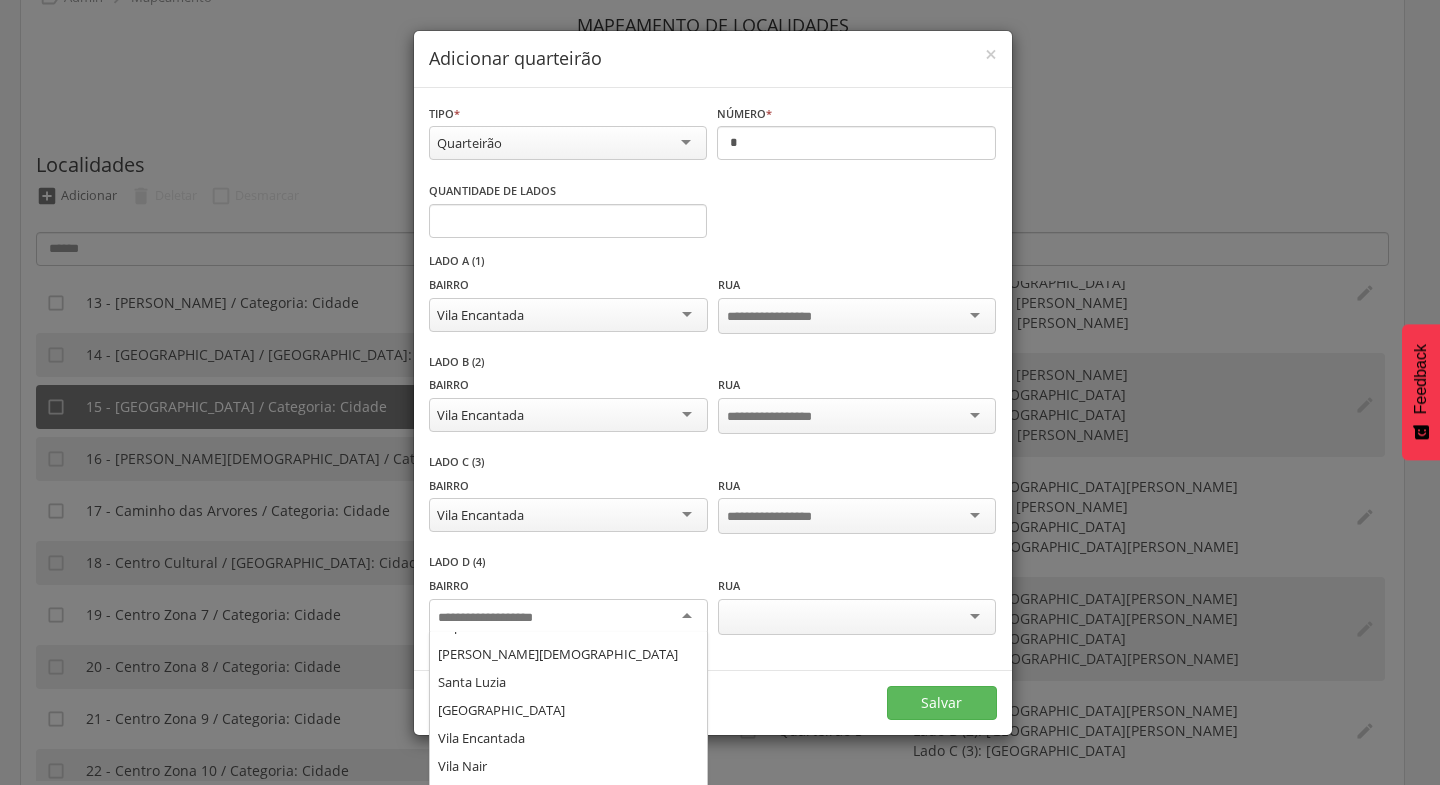 scroll, scrollTop: 416, scrollLeft: 0, axis: vertical 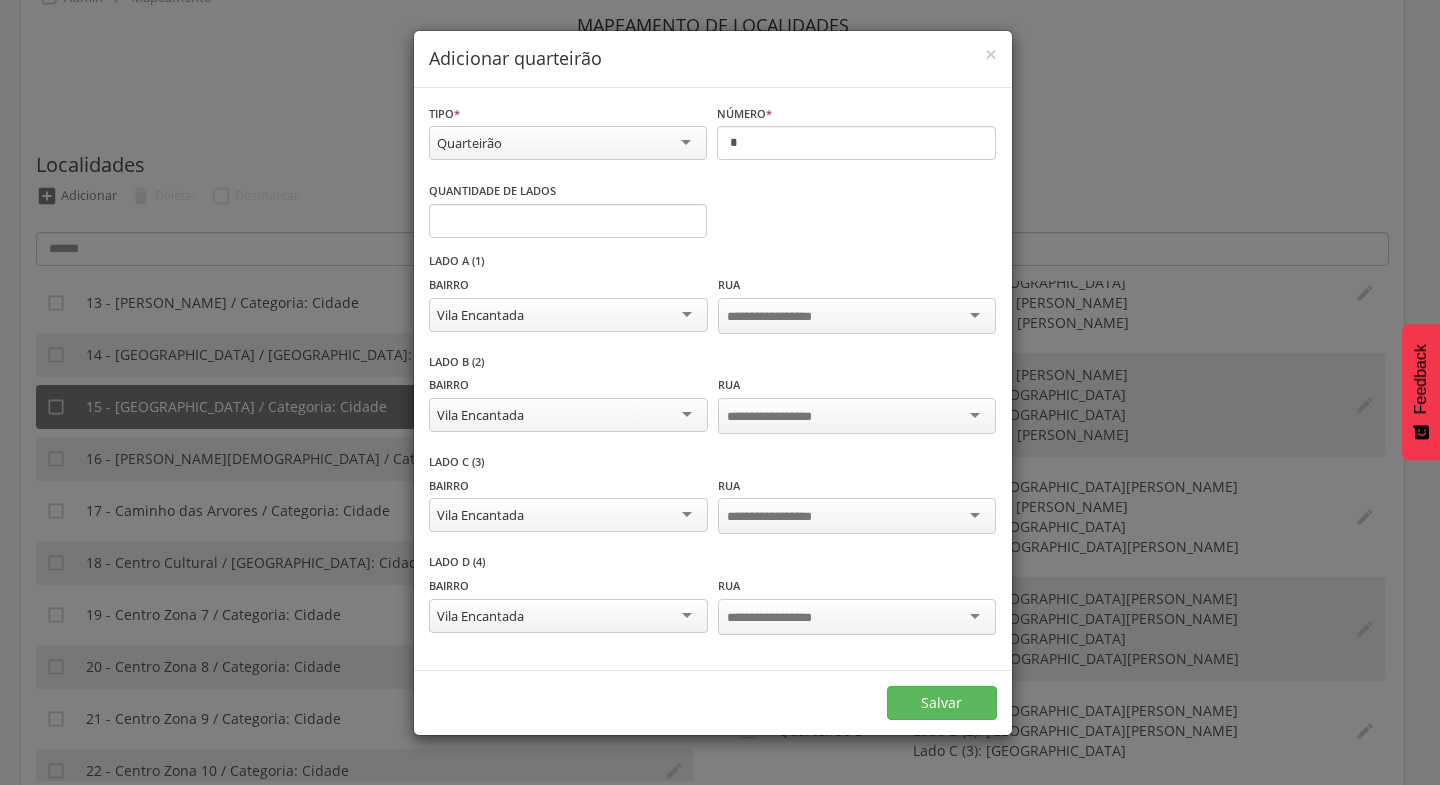 click at bounding box center [857, 516] 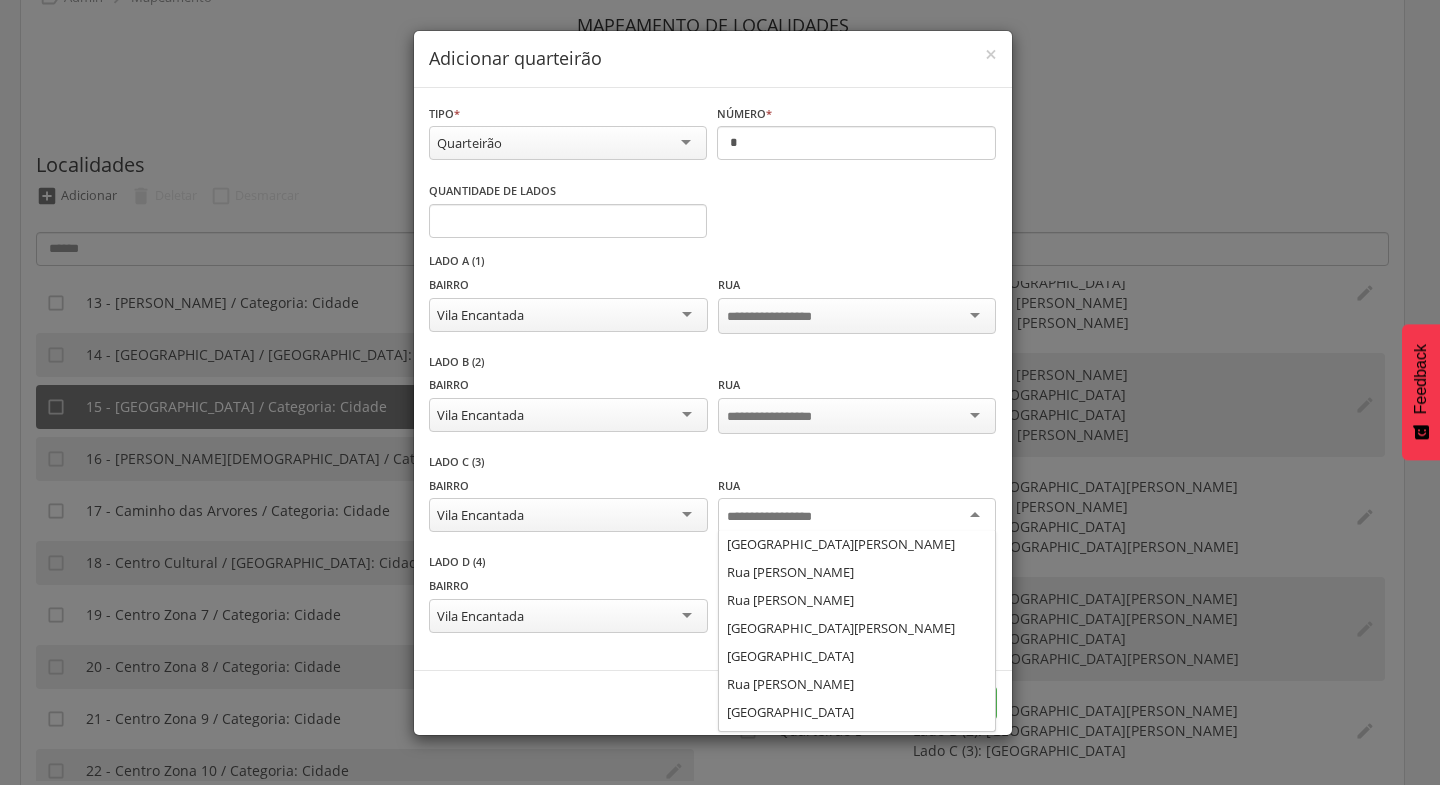 scroll, scrollTop: 108, scrollLeft: 0, axis: vertical 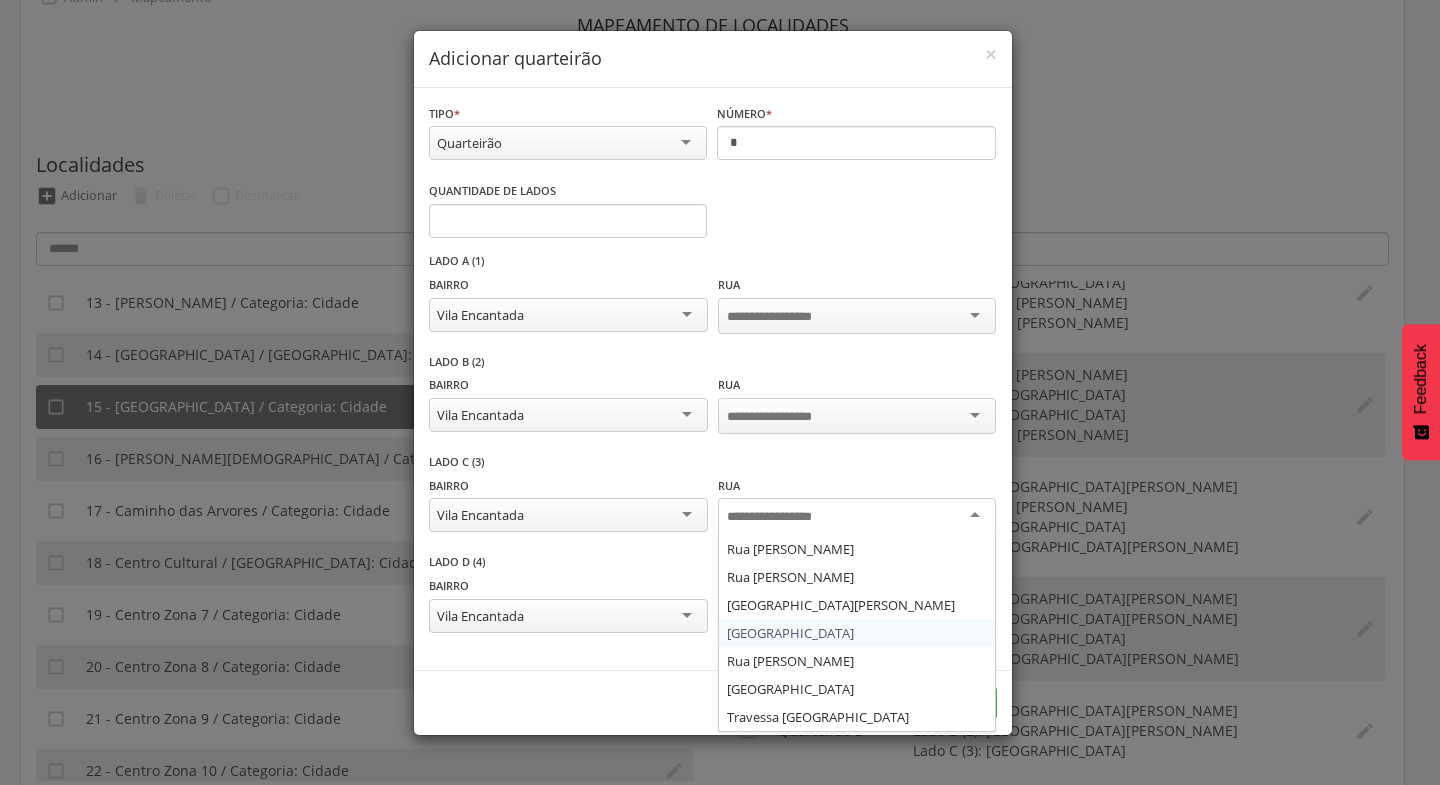 drag, startPoint x: 779, startPoint y: 628, endPoint x: 800, endPoint y: 628, distance: 21 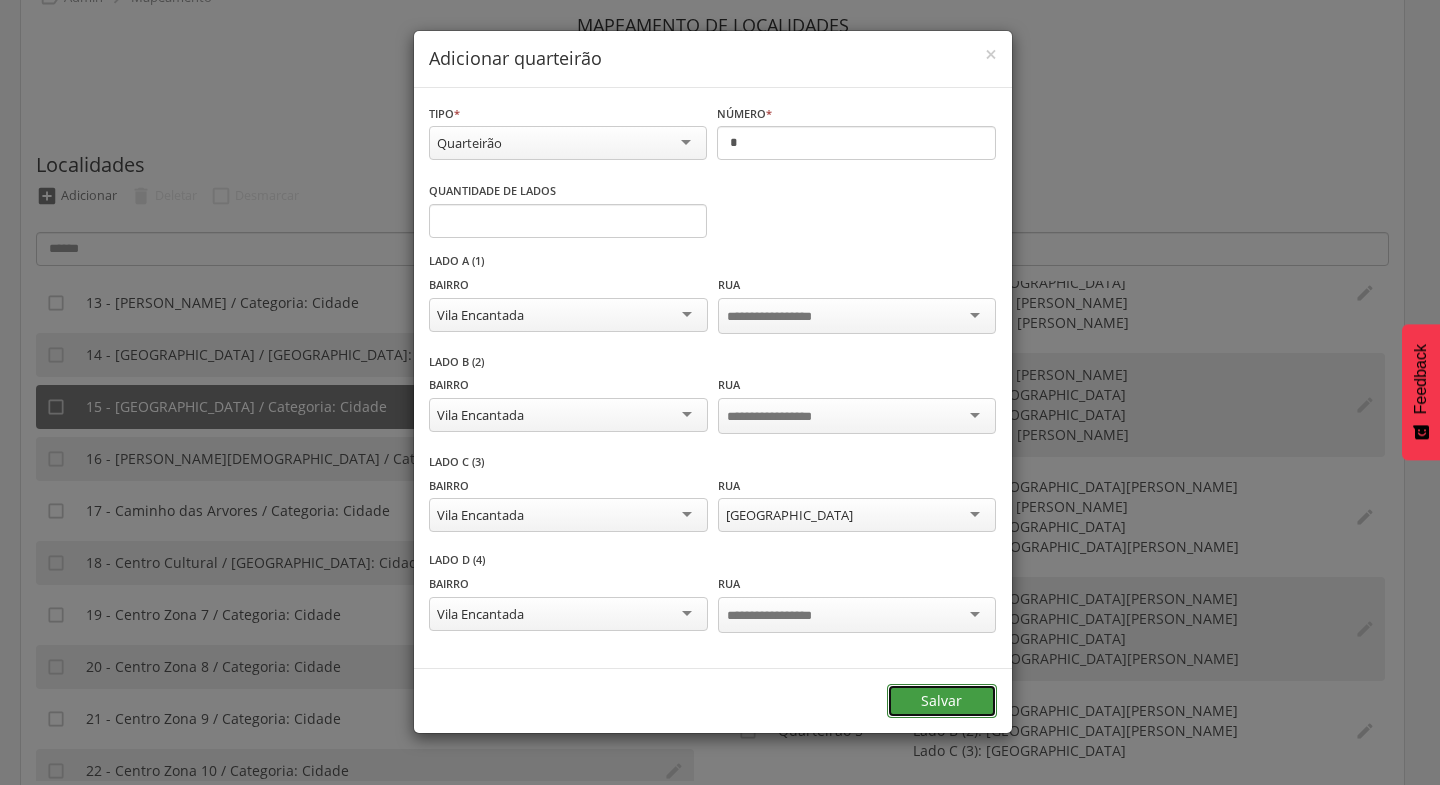 click on "Salvar" at bounding box center (942, 701) 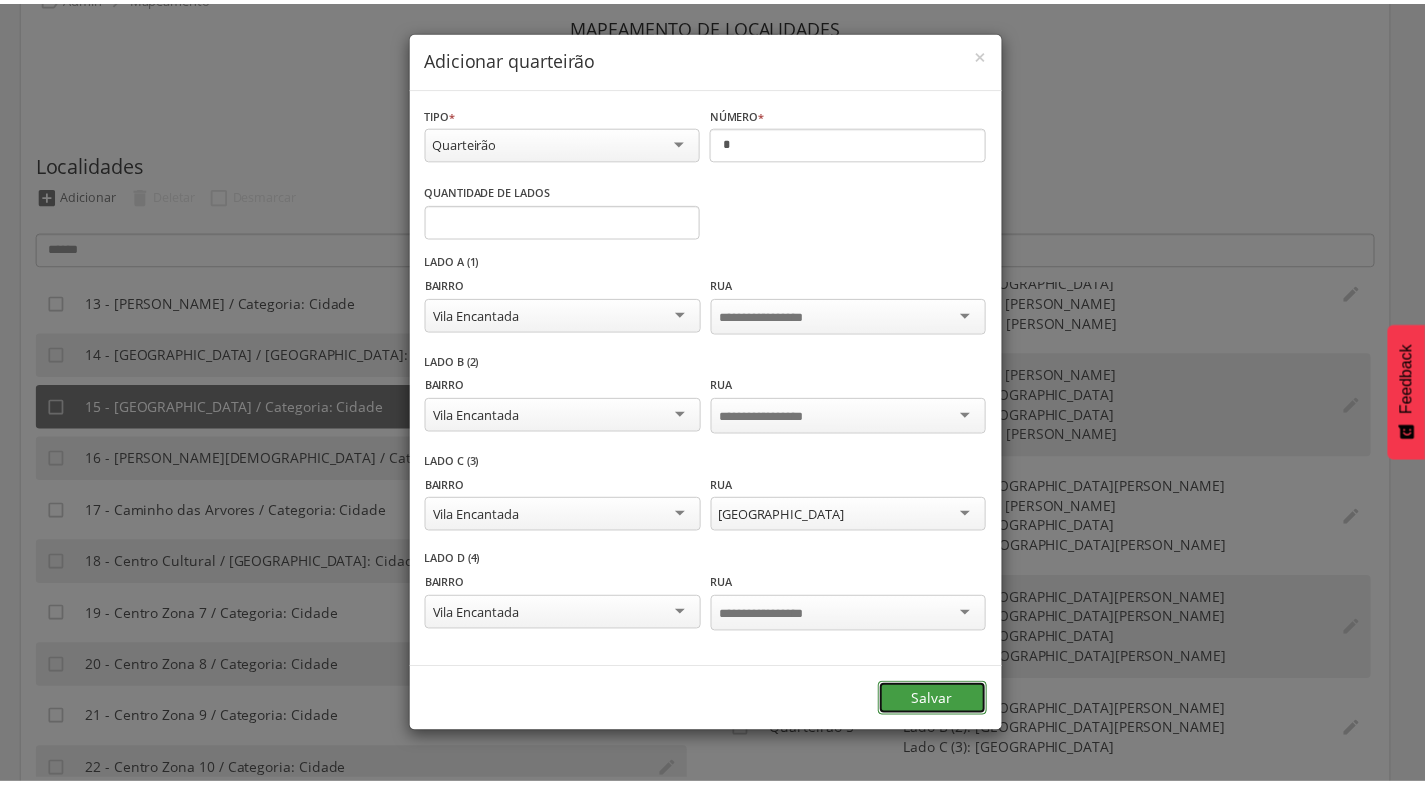 scroll, scrollTop: 0, scrollLeft: 0, axis: both 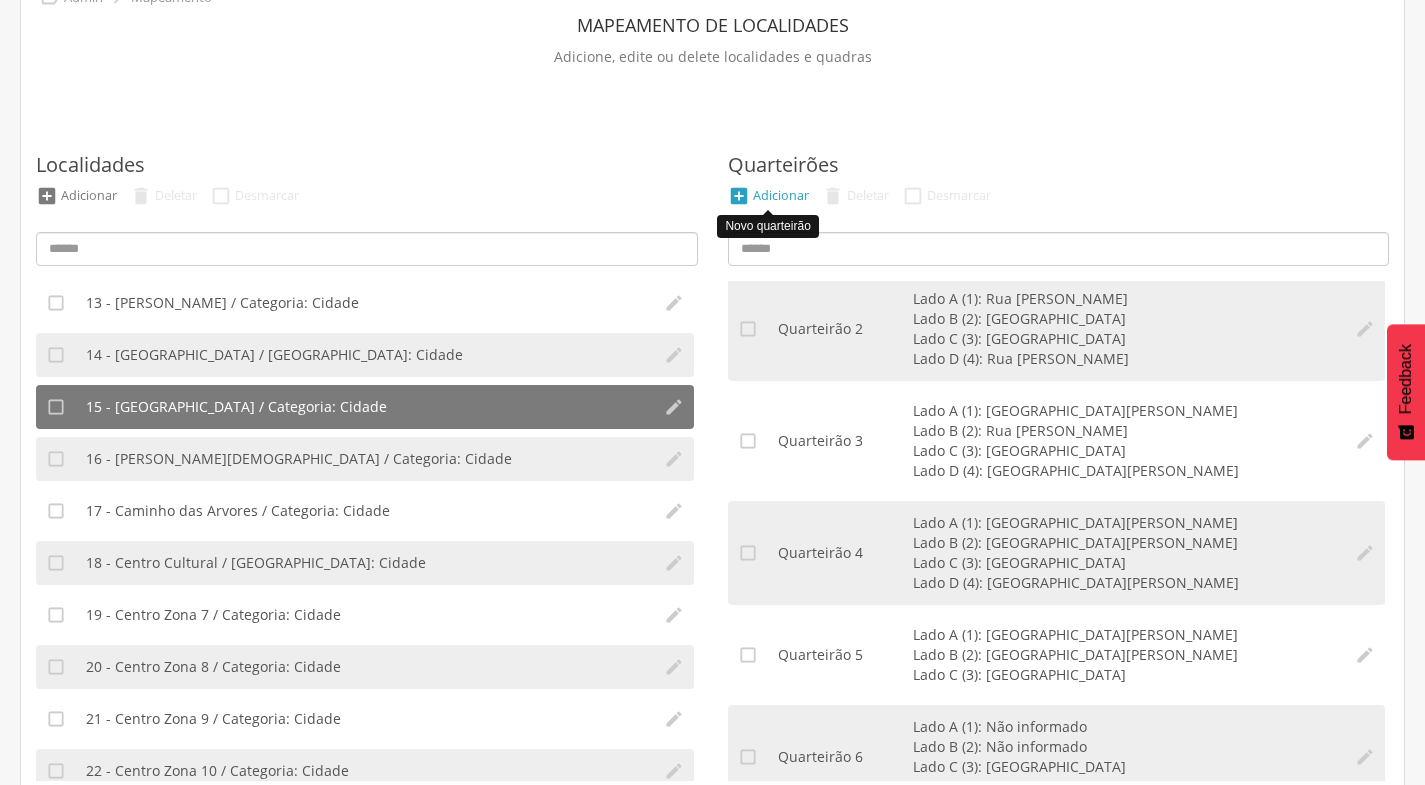 click on "Adicionar" at bounding box center (781, 195) 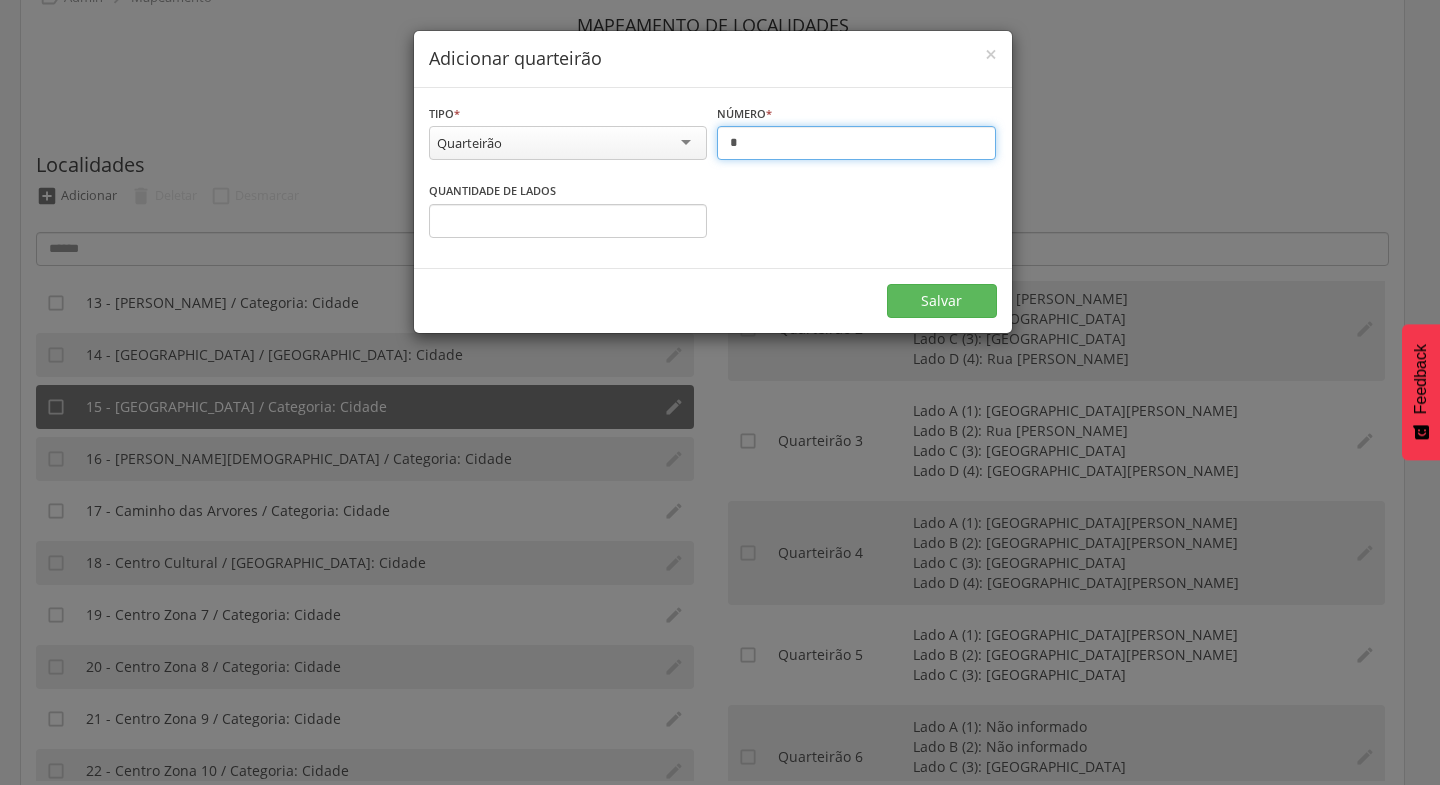 click on "*" at bounding box center [856, 143] 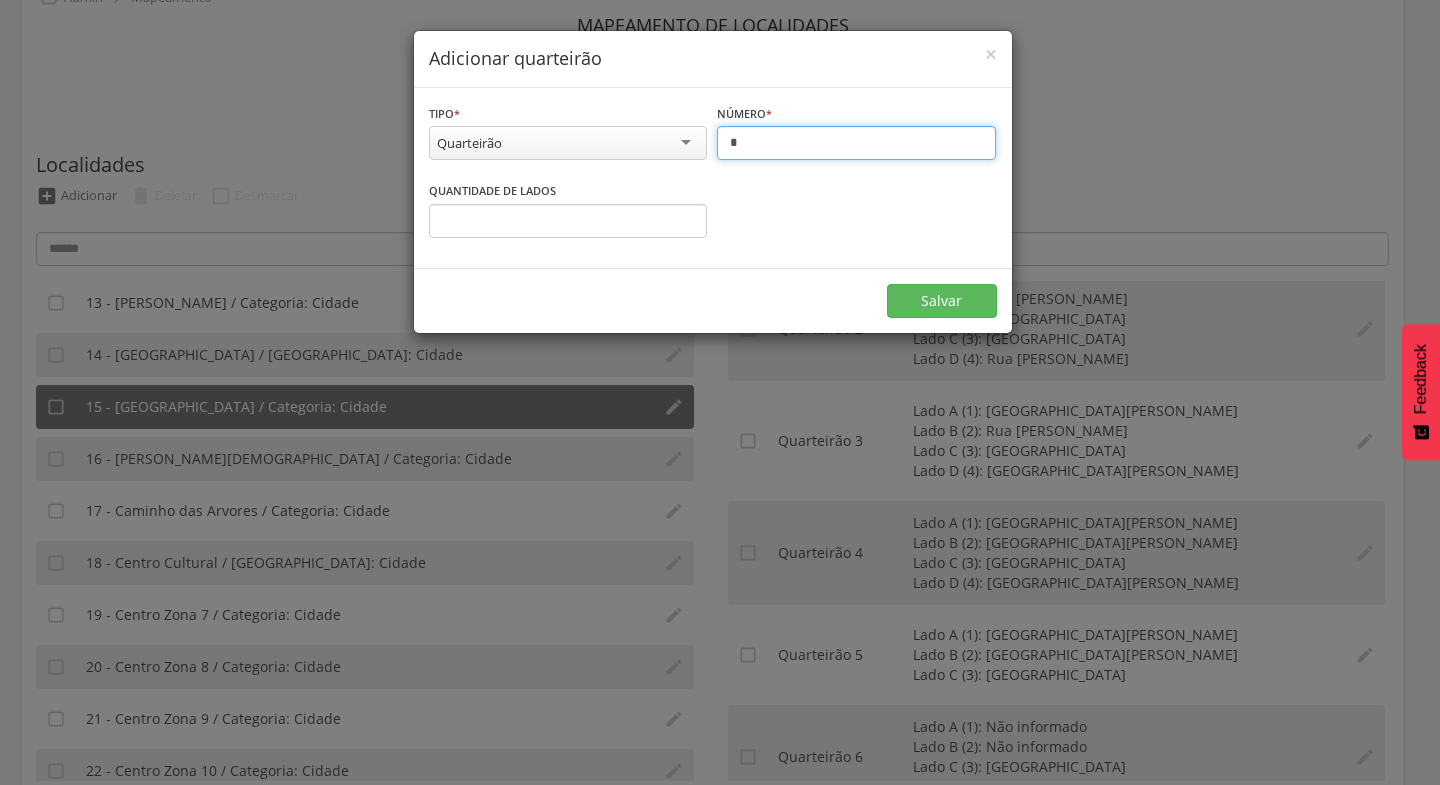 type on "*" 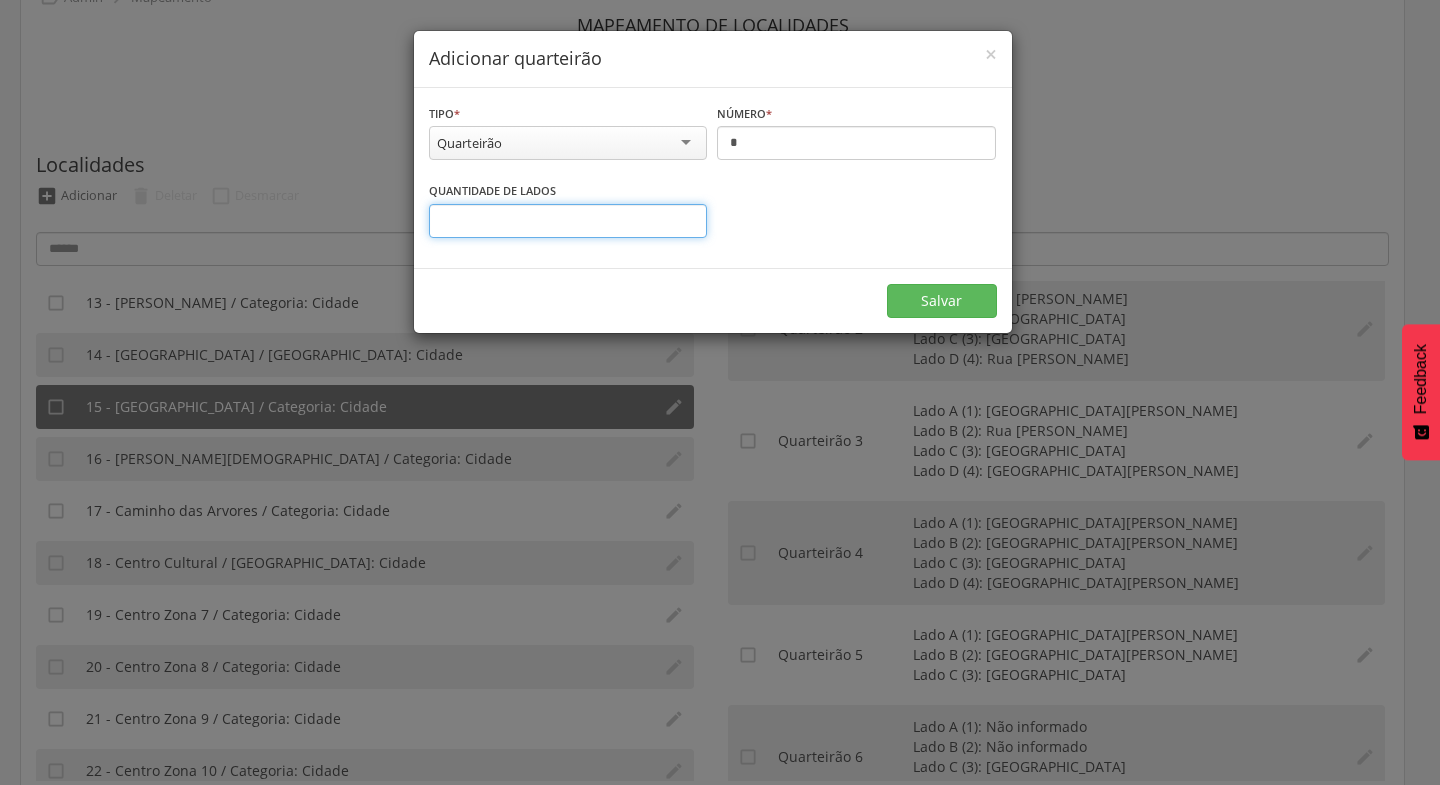 click on "*" at bounding box center [568, 221] 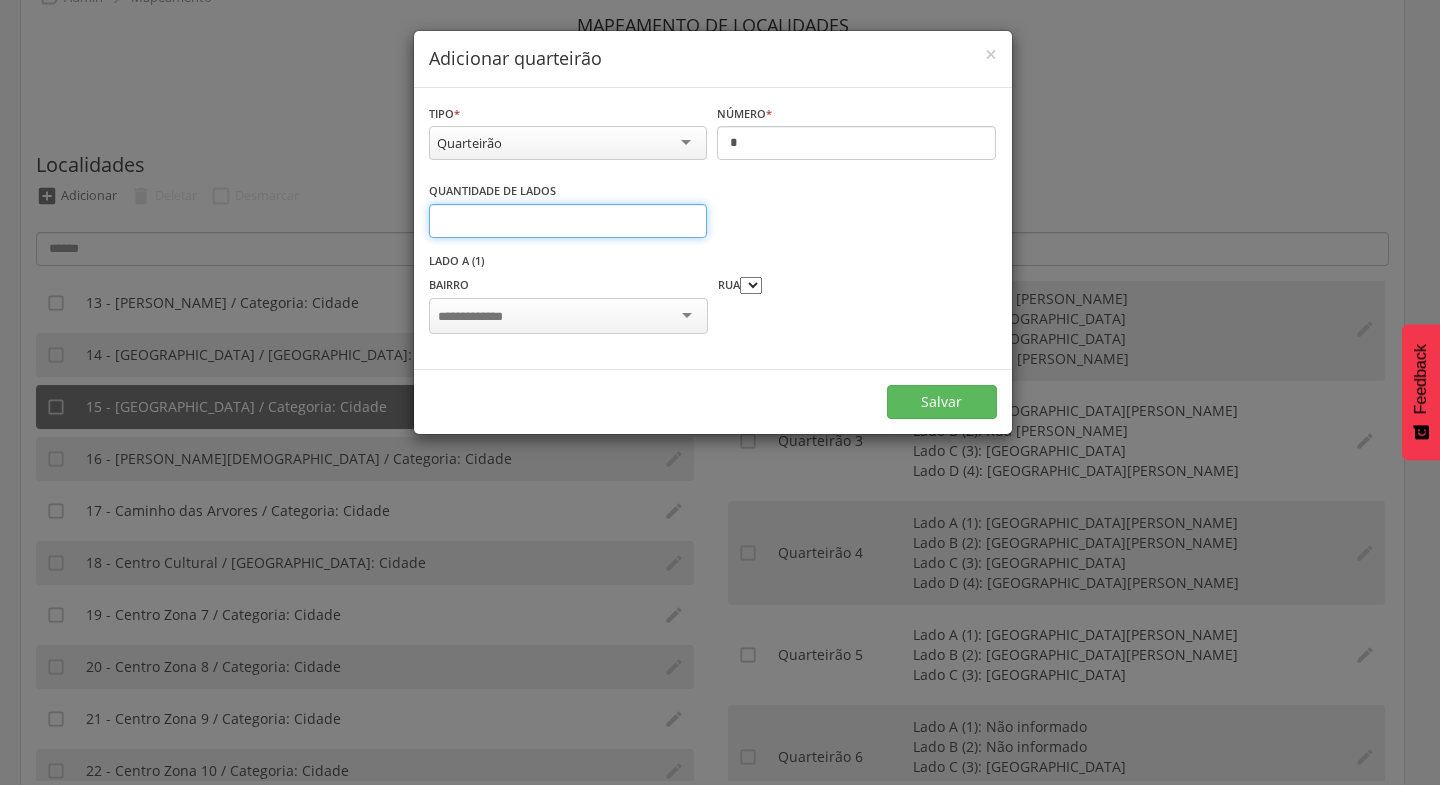 click on "*" at bounding box center (568, 221) 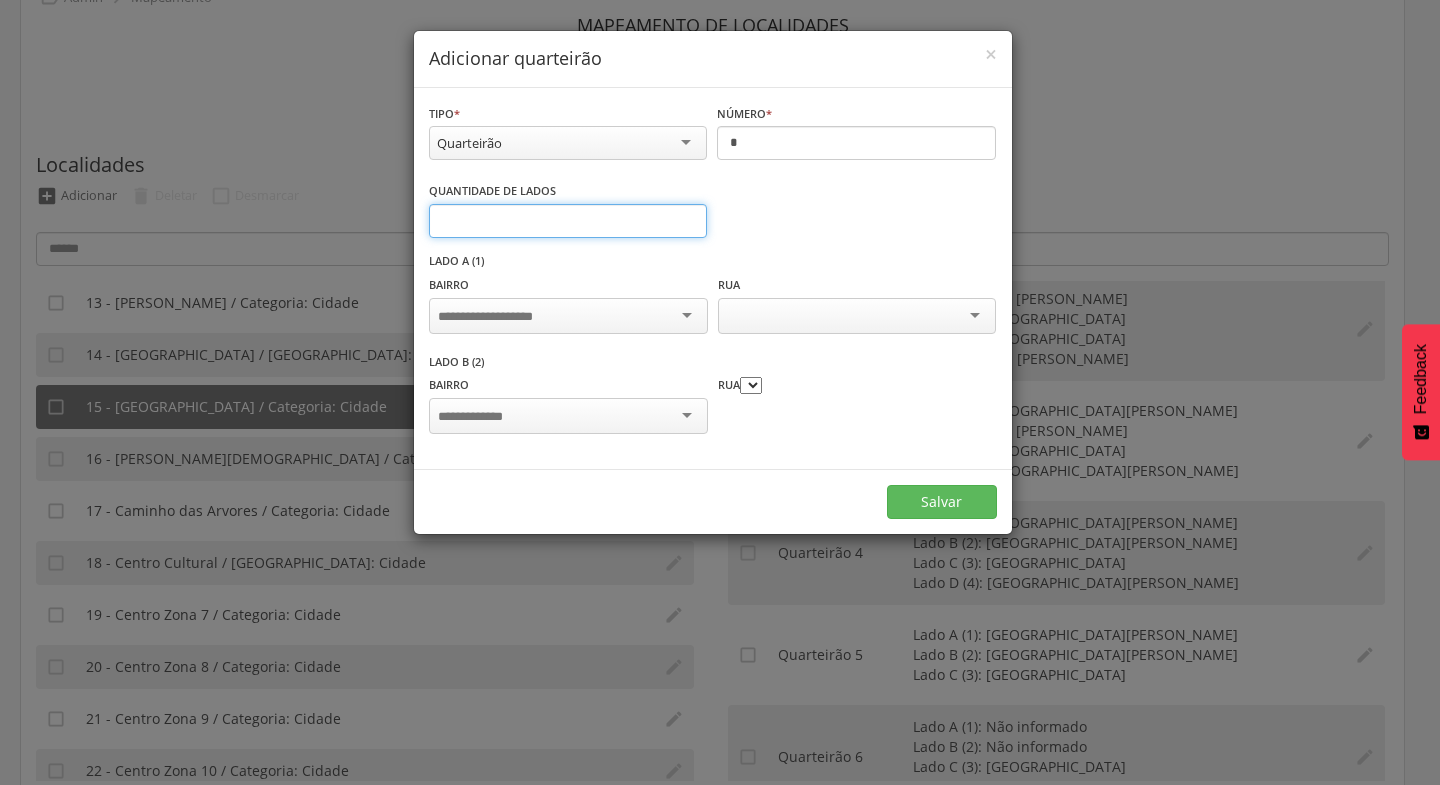 click on "*" at bounding box center [568, 221] 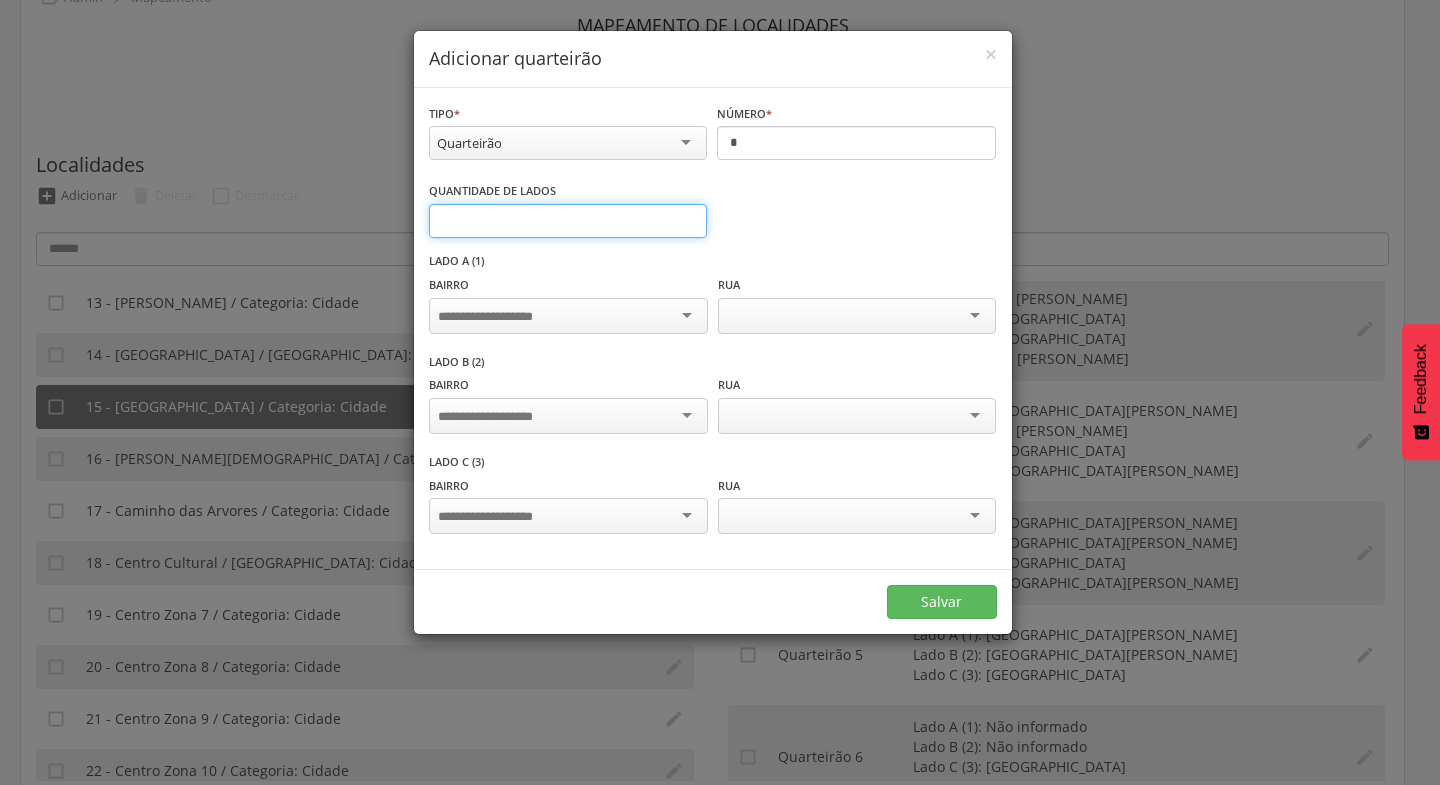 type on "*" 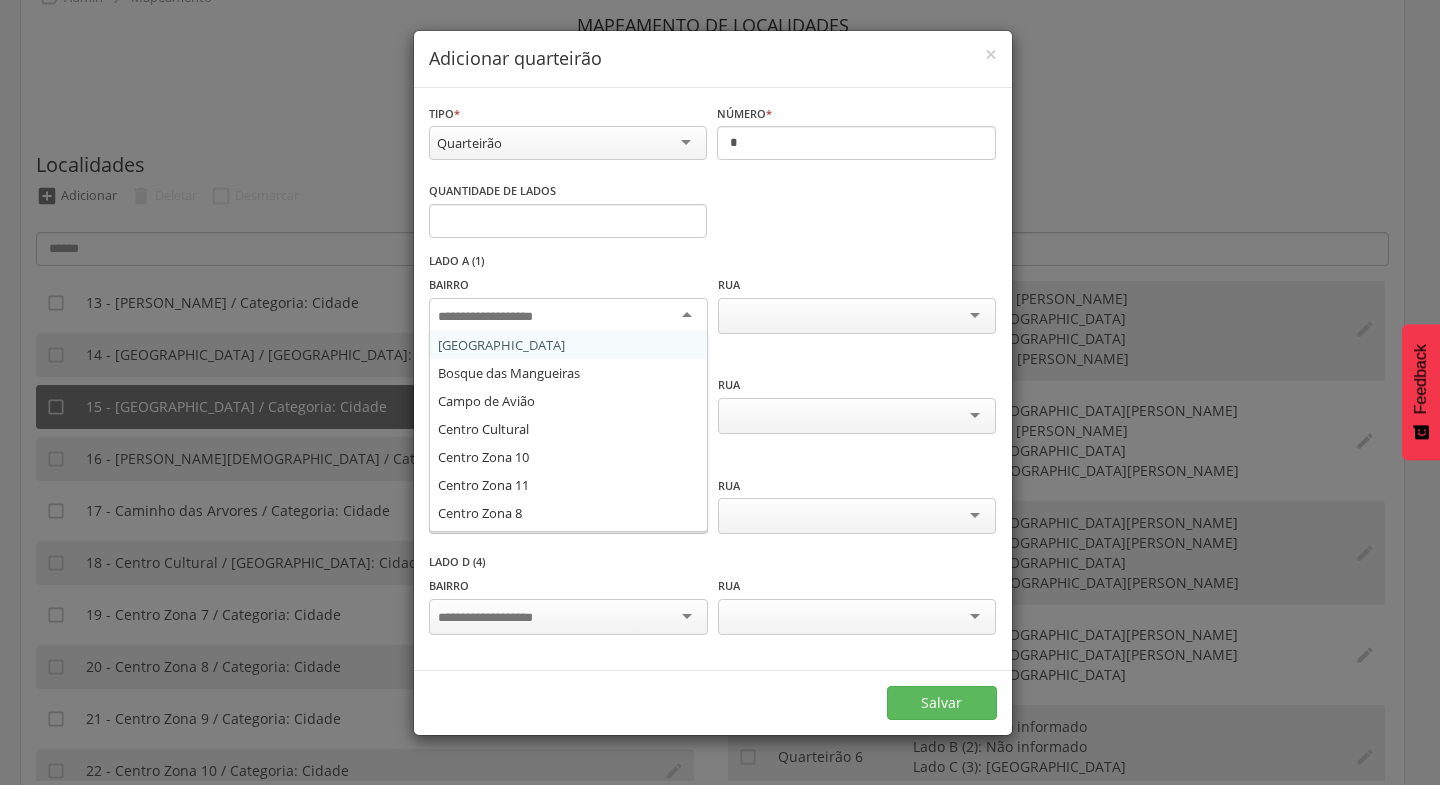 click at bounding box center (568, 316) 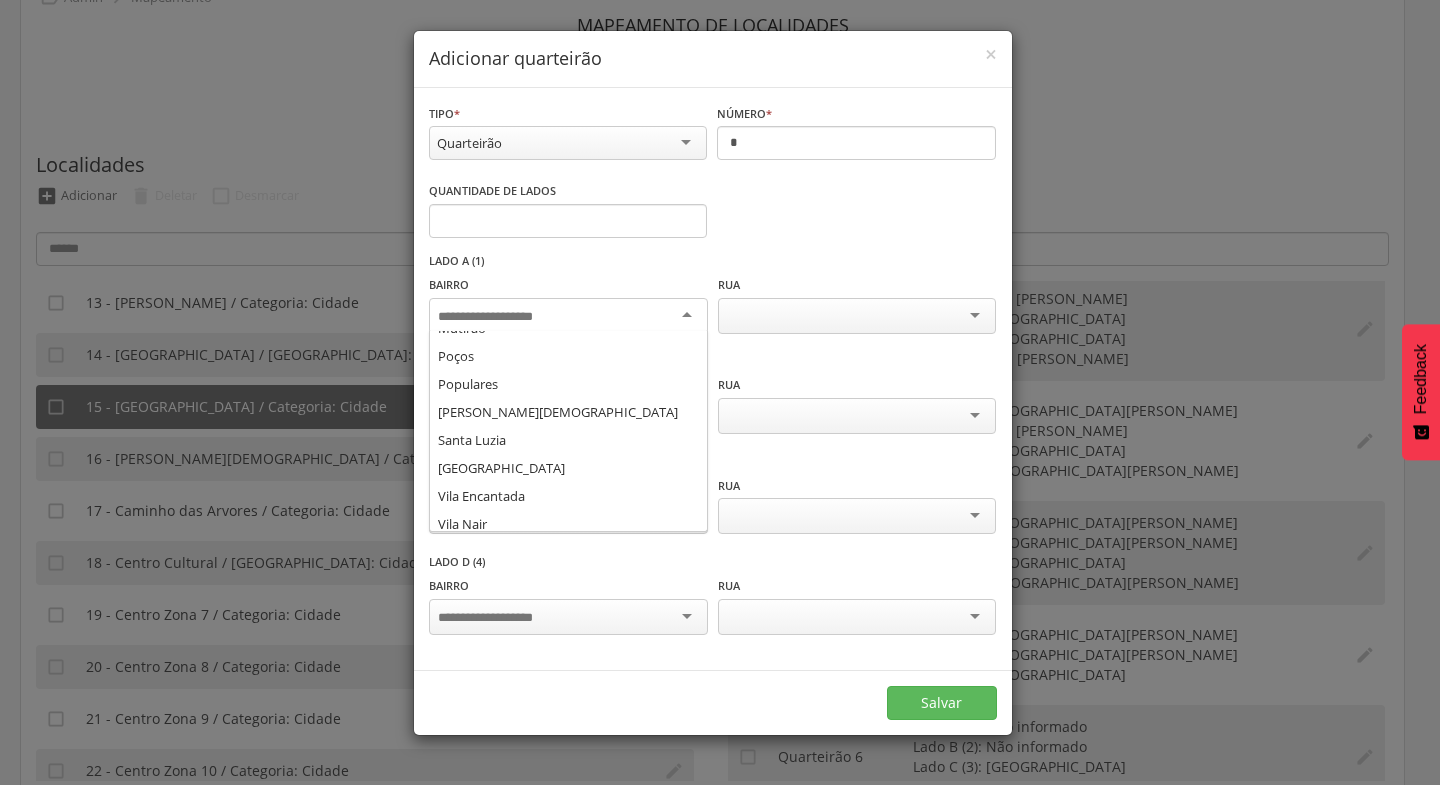 scroll, scrollTop: 412, scrollLeft: 0, axis: vertical 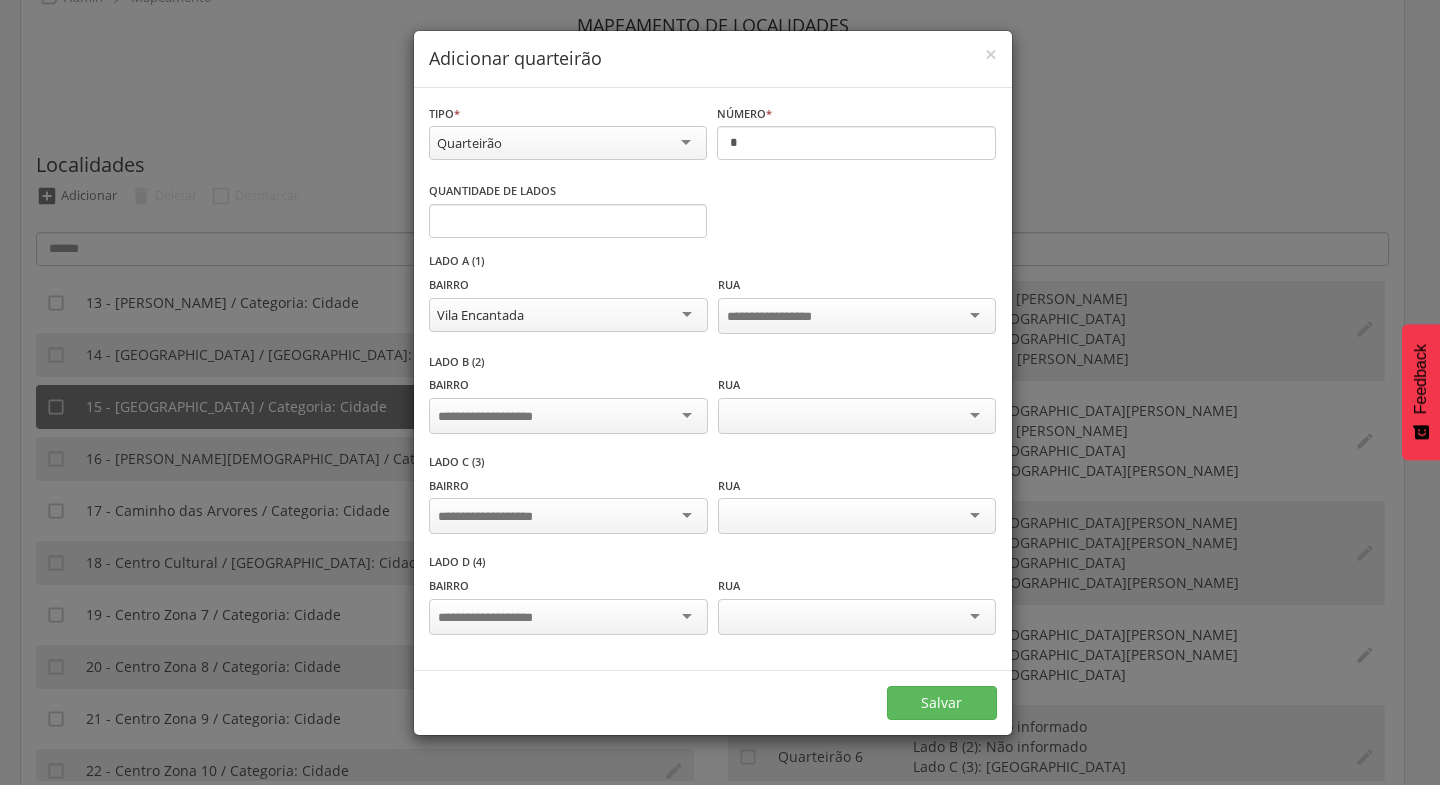 click at bounding box center [568, 416] 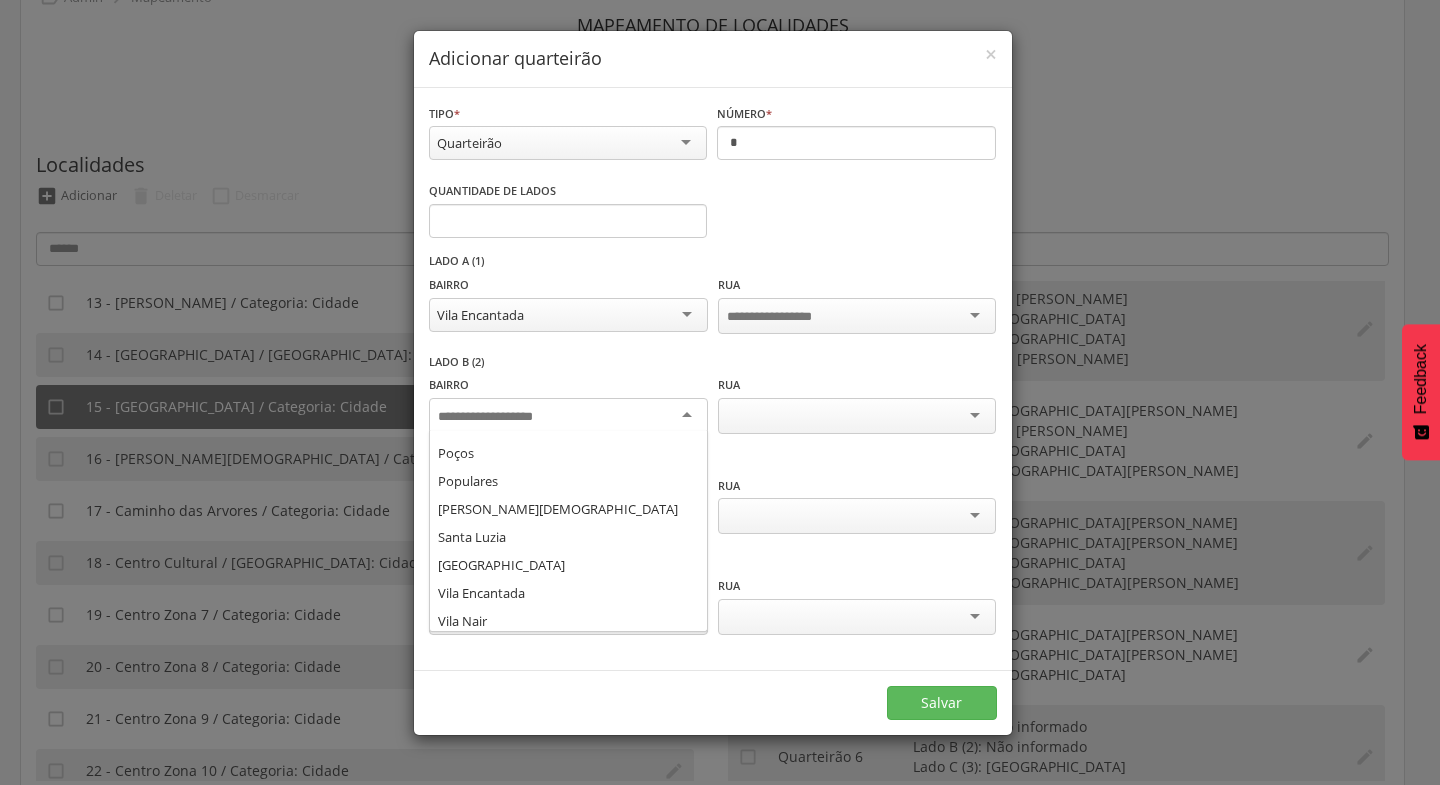 scroll, scrollTop: 409, scrollLeft: 0, axis: vertical 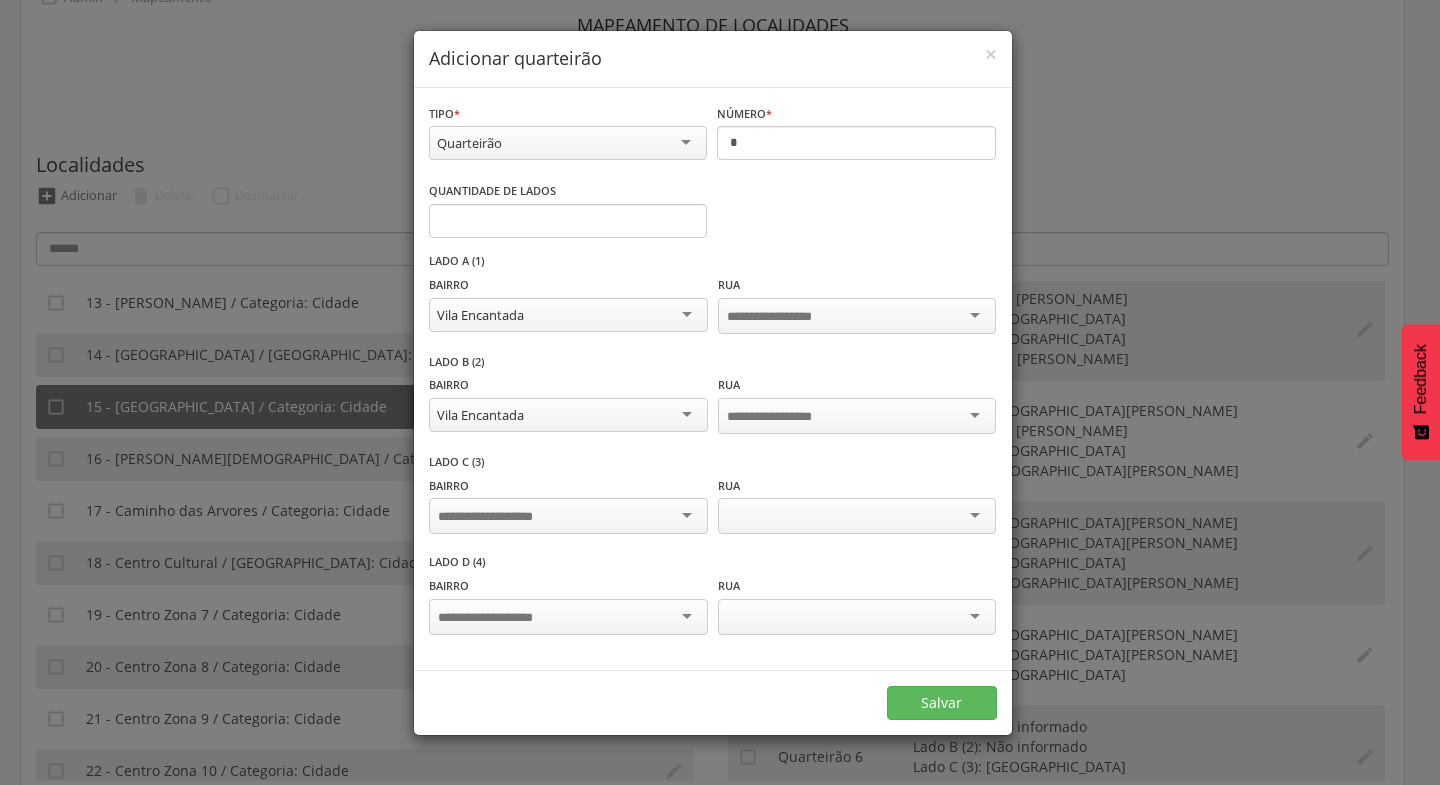 click at bounding box center (568, 516) 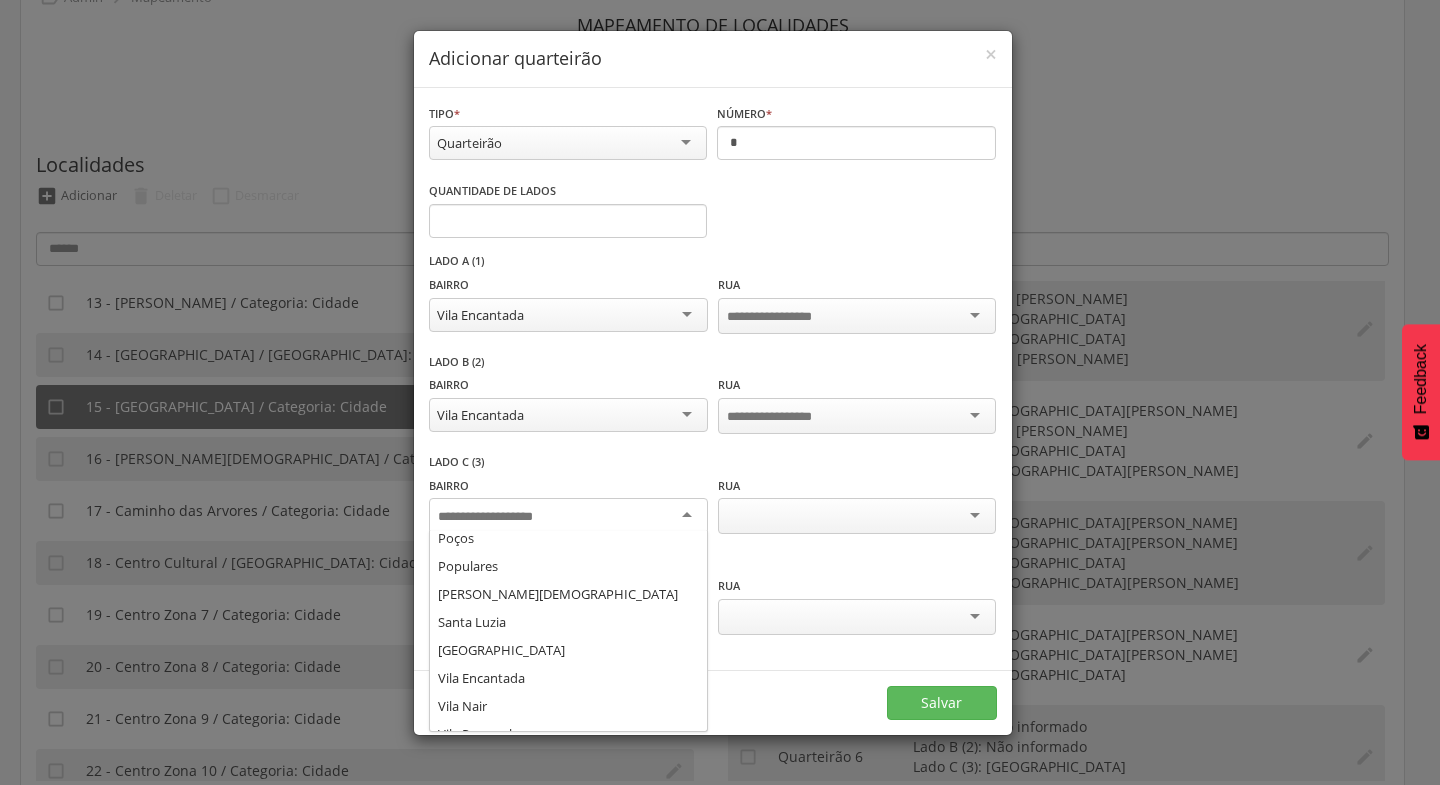 scroll, scrollTop: 404, scrollLeft: 0, axis: vertical 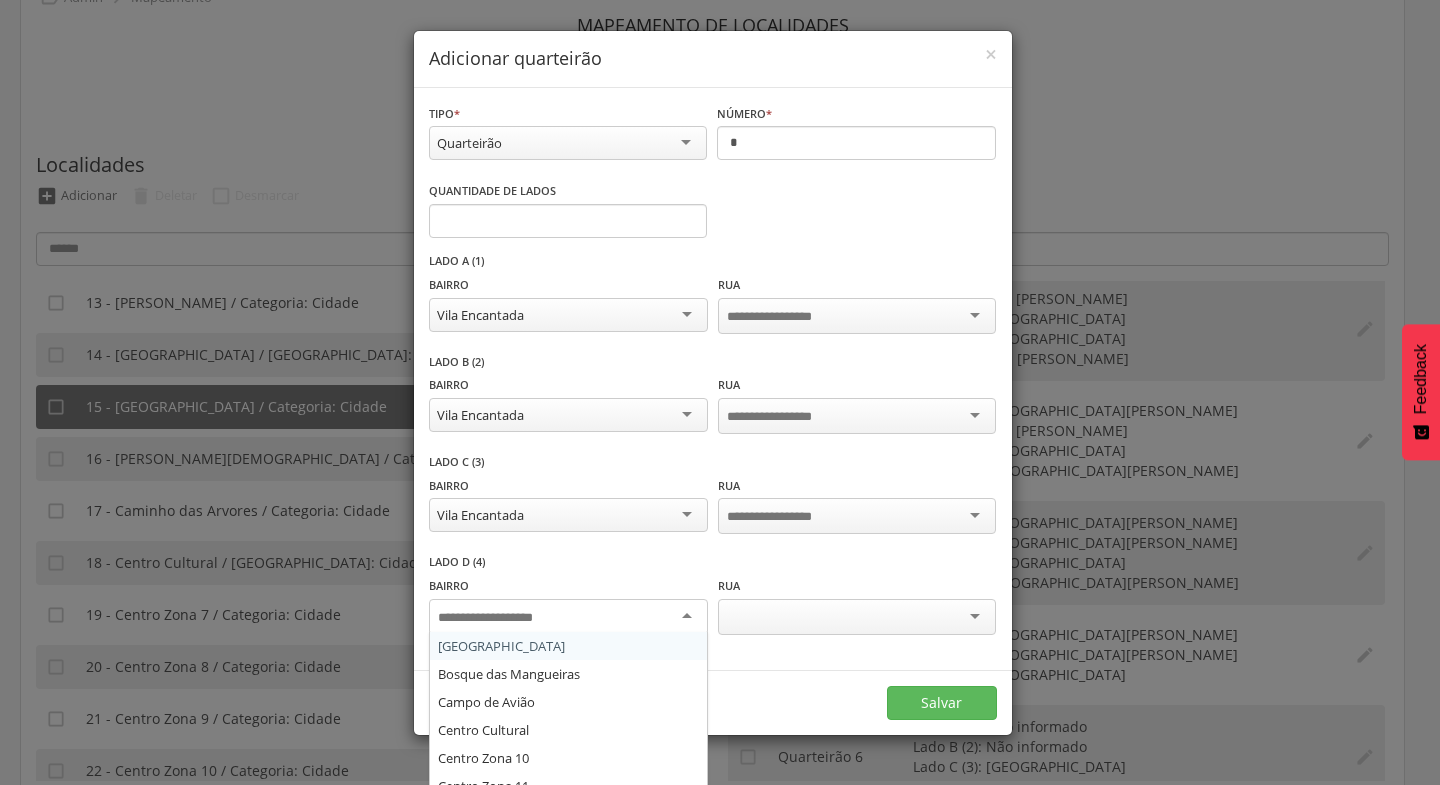 click at bounding box center [568, 617] 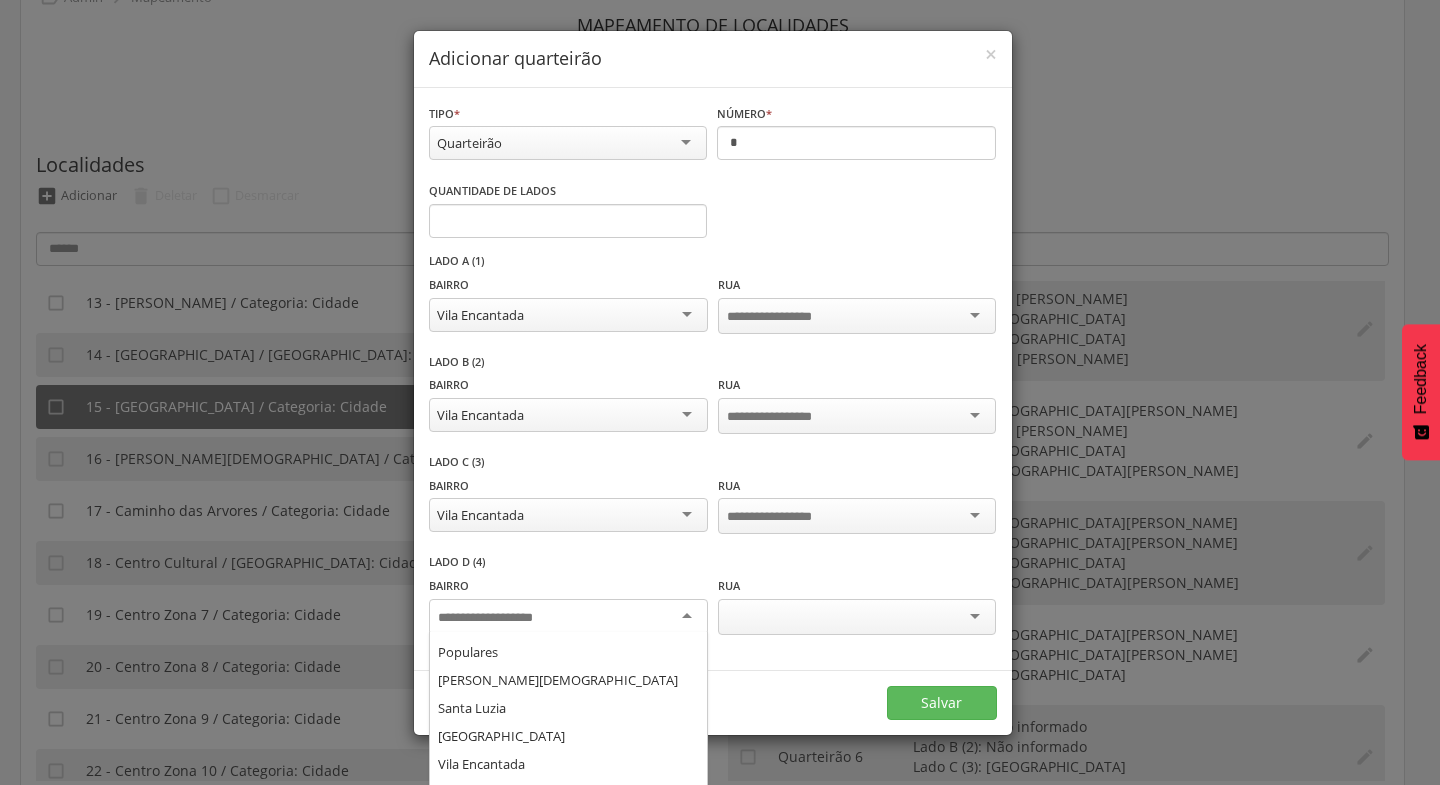 scroll, scrollTop: 390, scrollLeft: 0, axis: vertical 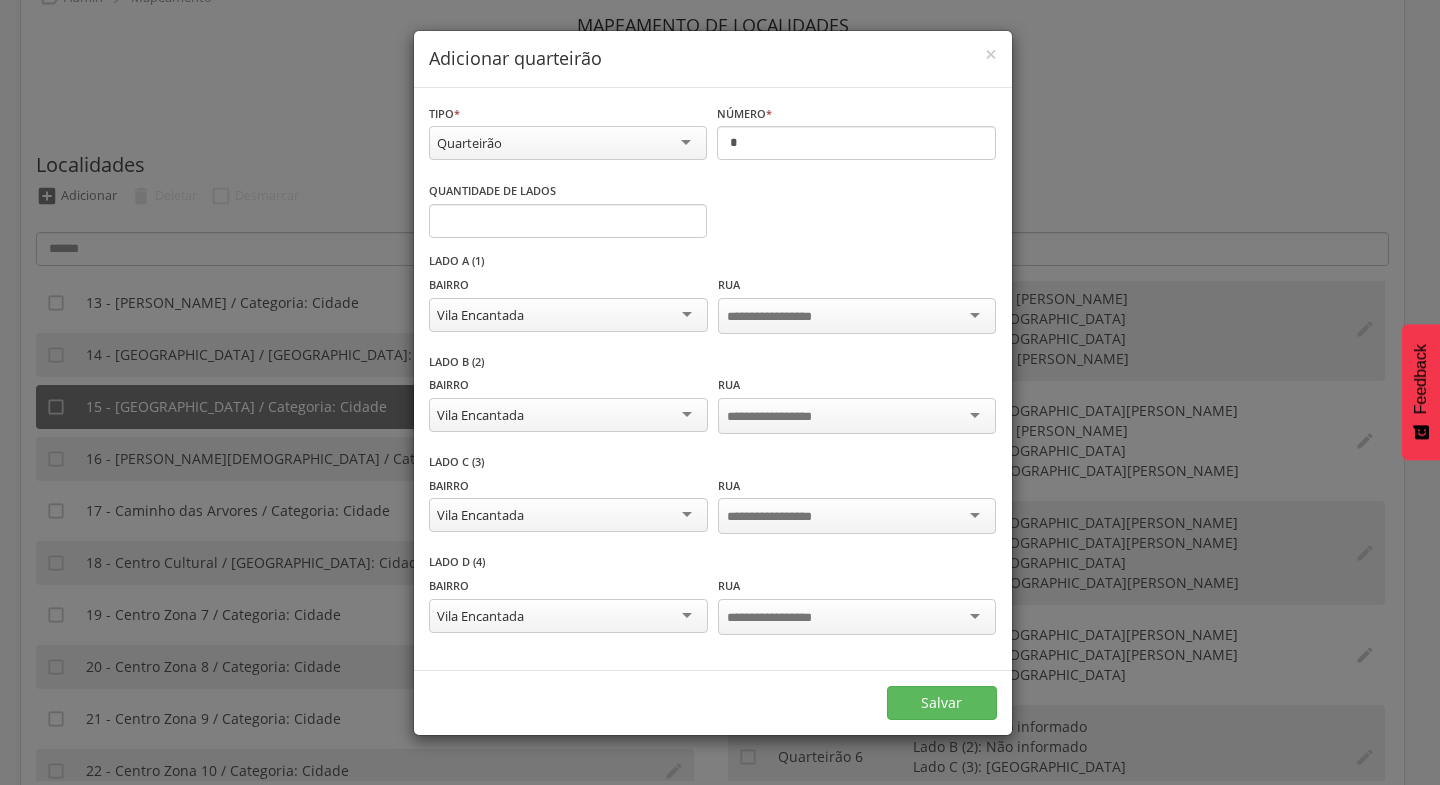 click at bounding box center [857, 316] 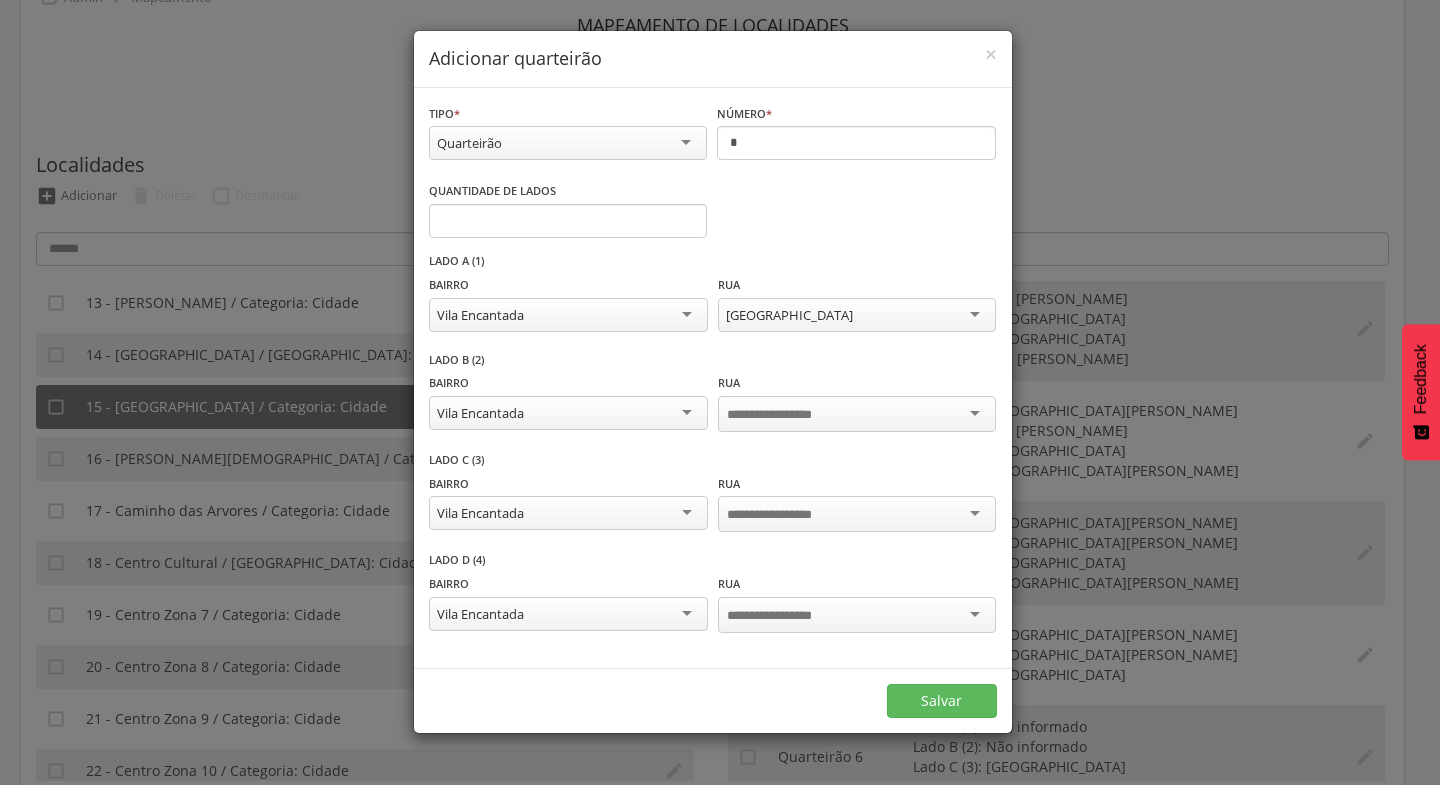 click at bounding box center [857, 414] 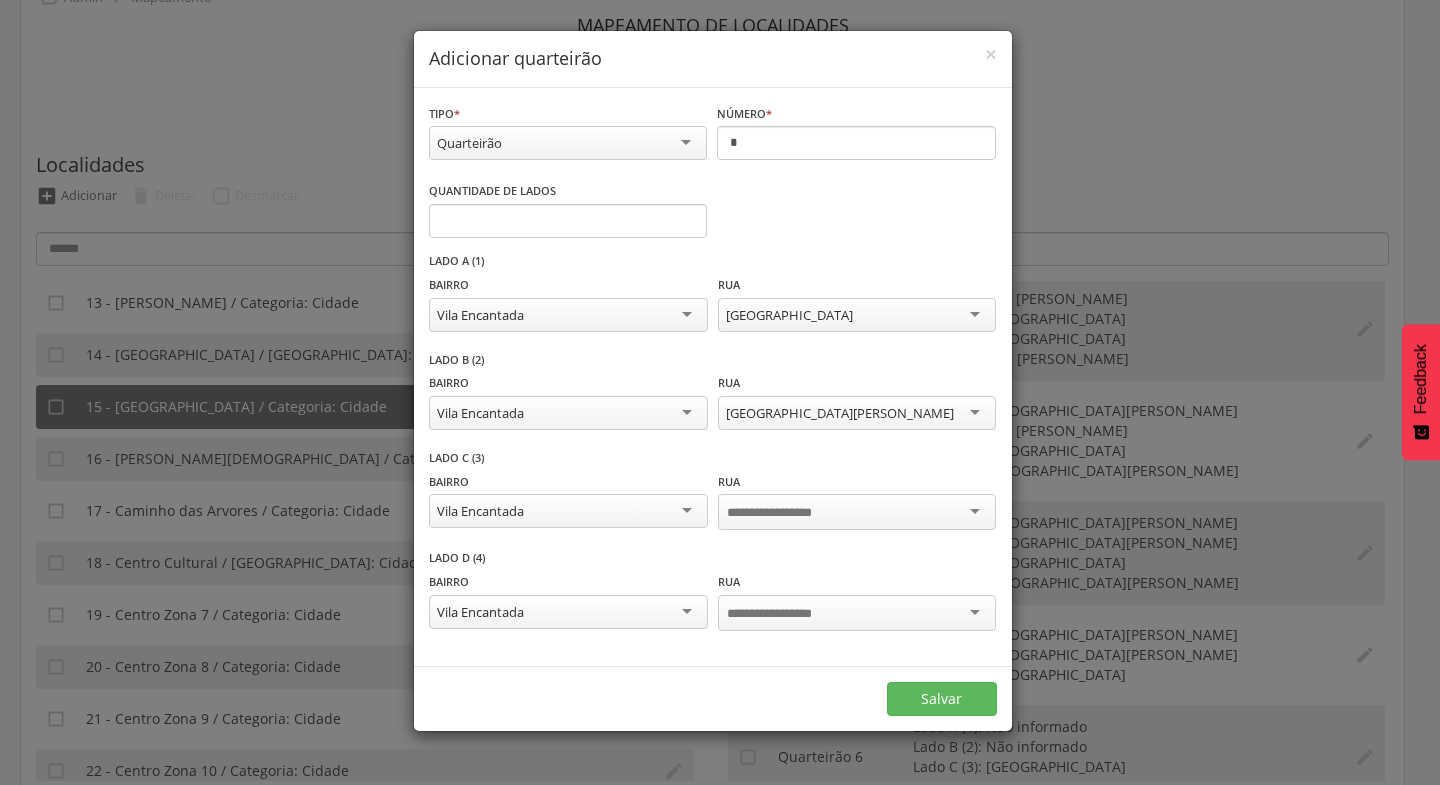 scroll, scrollTop: 0, scrollLeft: 0, axis: both 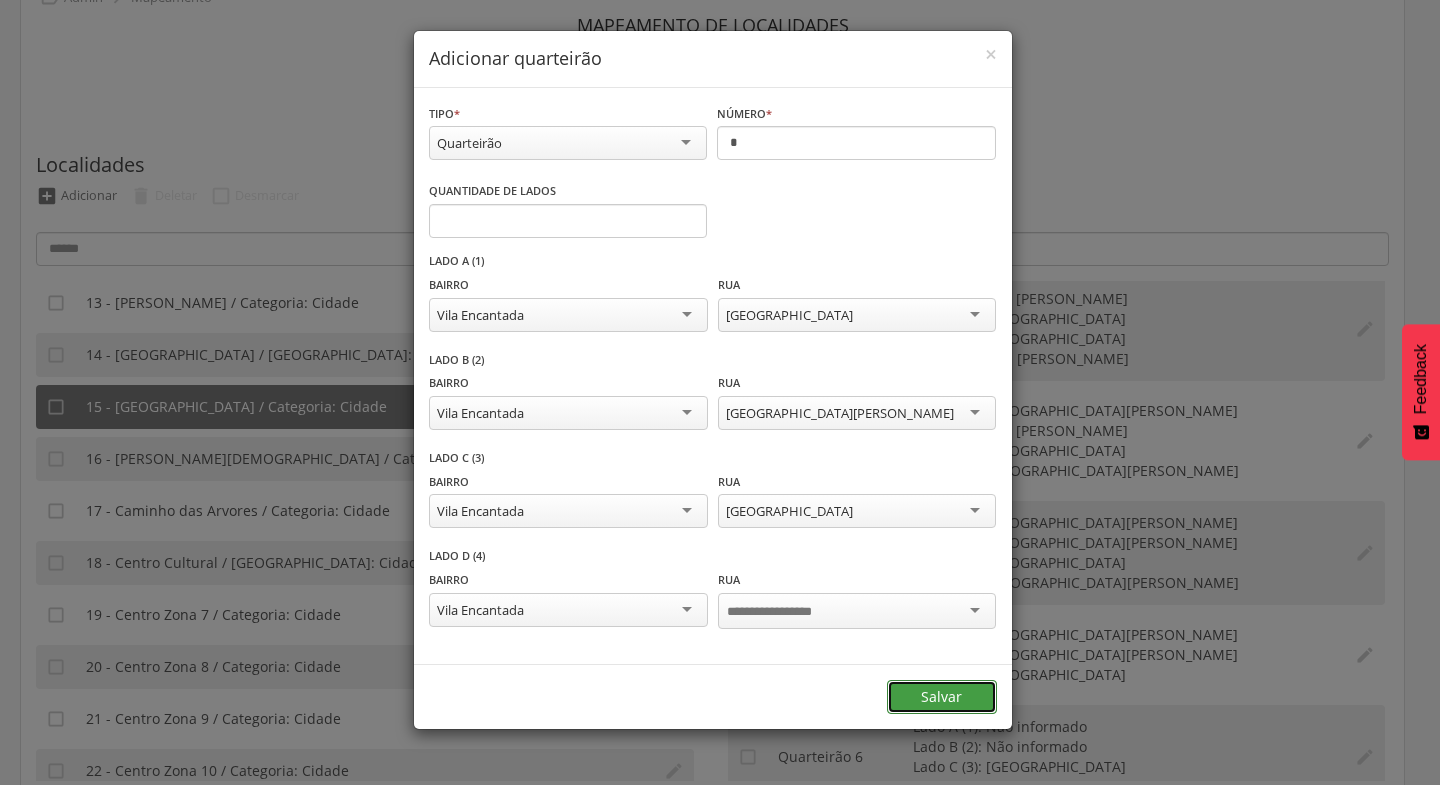 click on "Salvar" at bounding box center (942, 697) 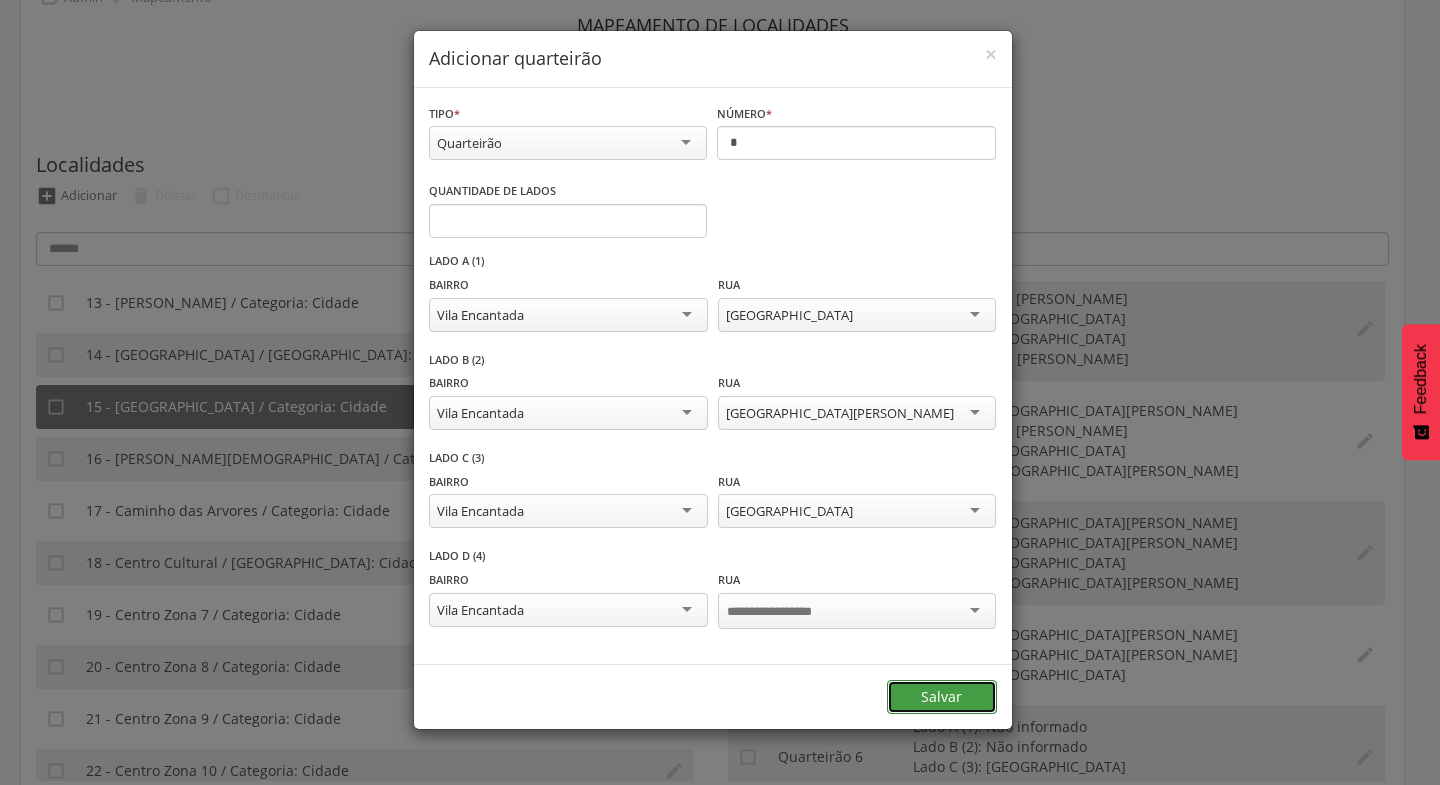 scroll, scrollTop: 0, scrollLeft: 0, axis: both 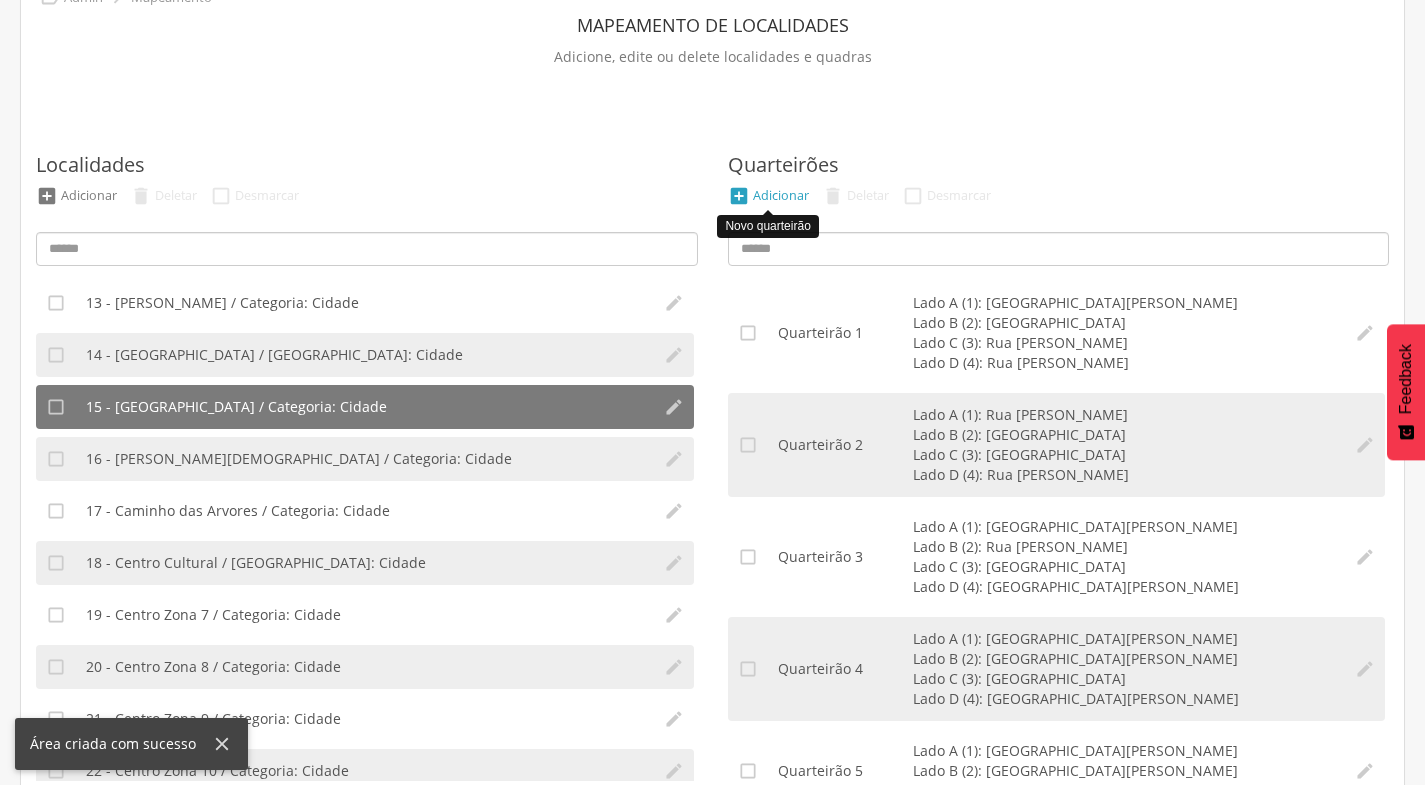 click on "Adicionar" at bounding box center (781, 195) 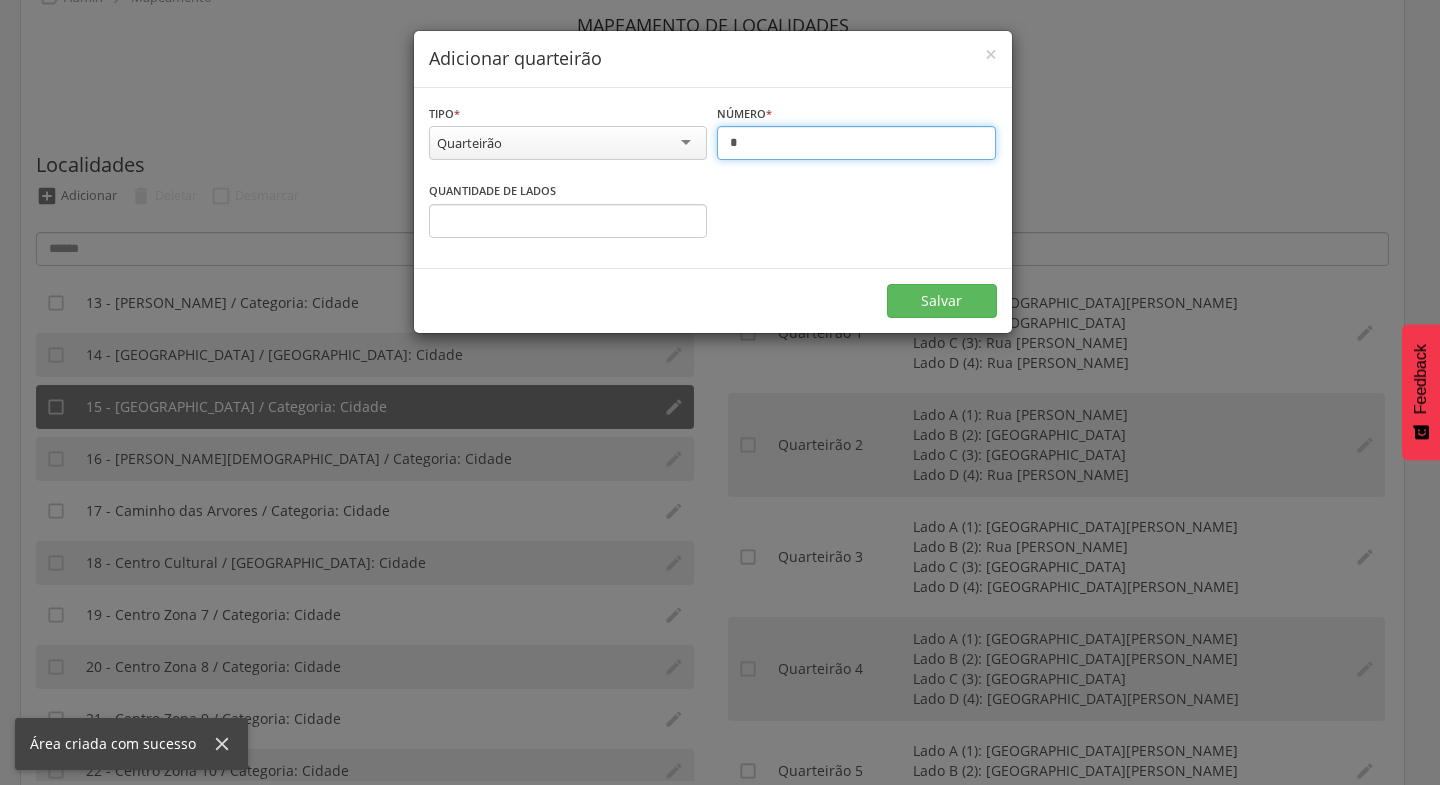 click on "*" at bounding box center [856, 143] 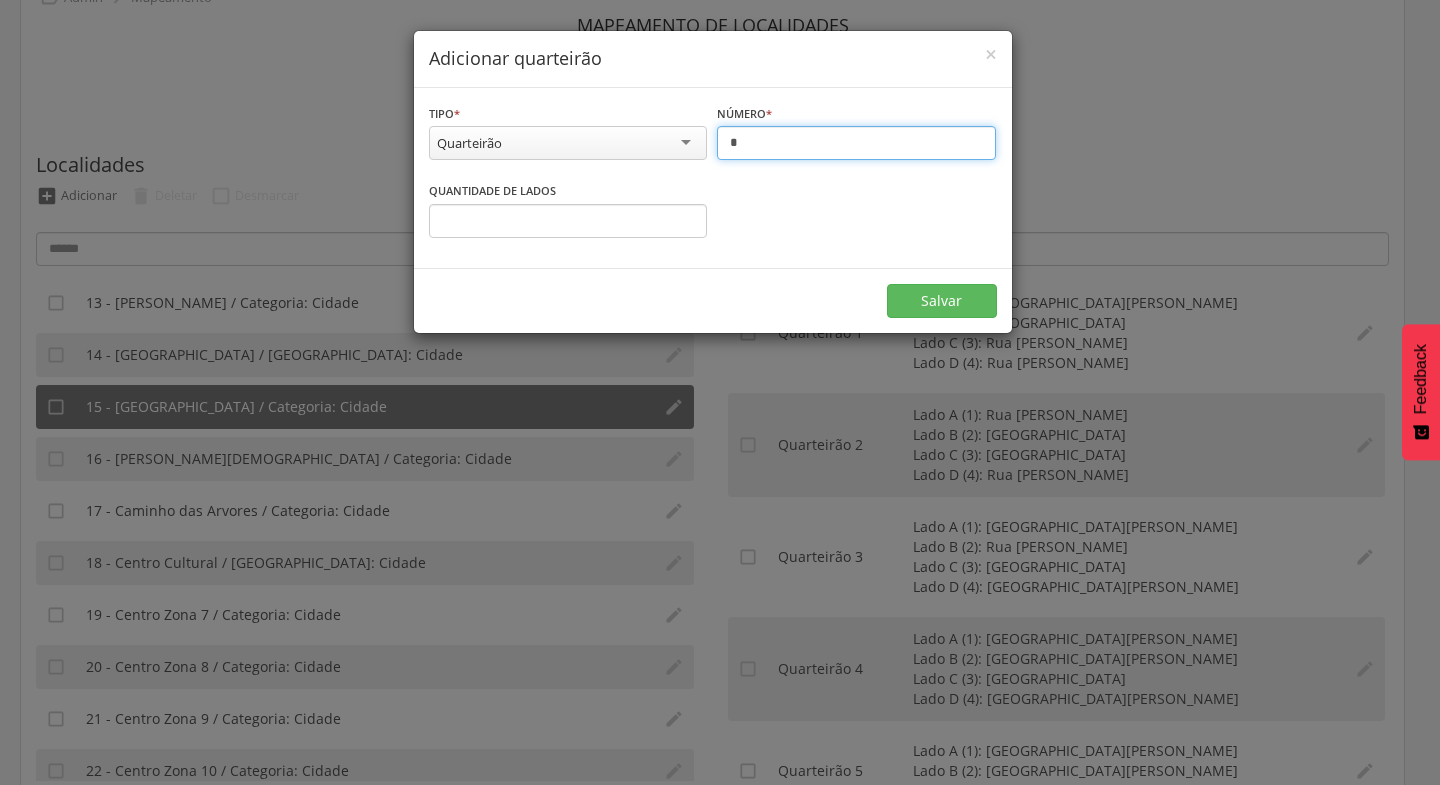 type on "*" 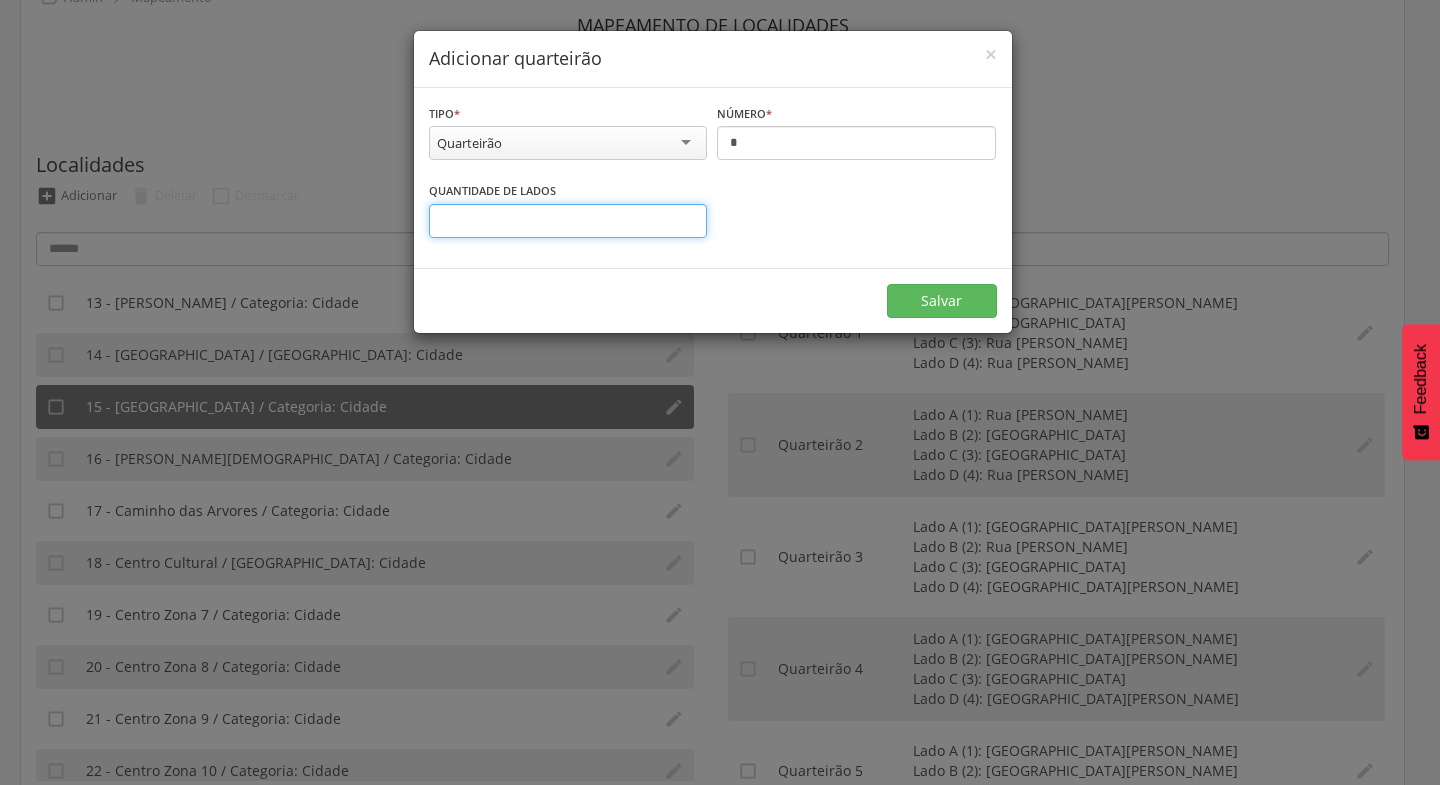 click on "*" at bounding box center (568, 221) 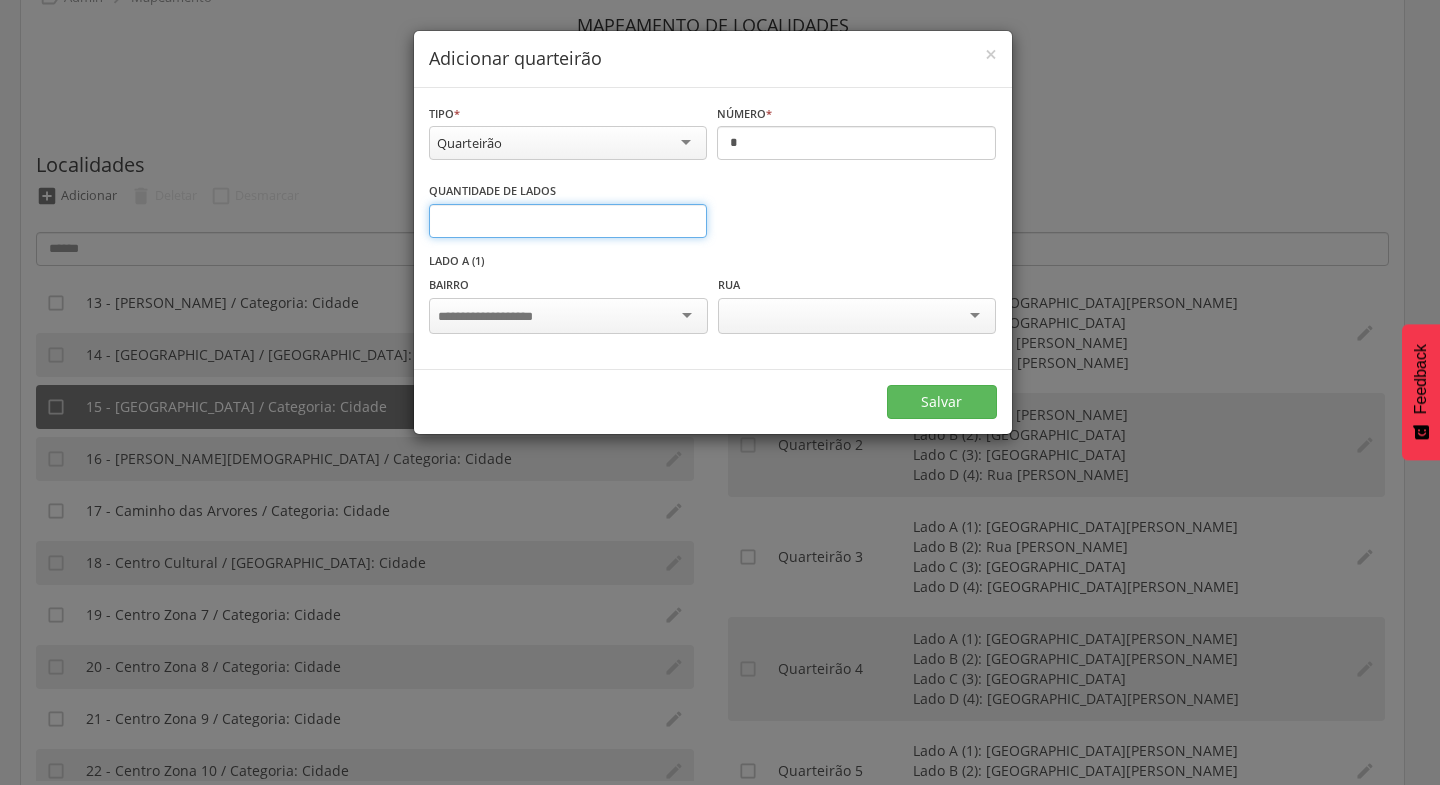 click on "*" at bounding box center [568, 221] 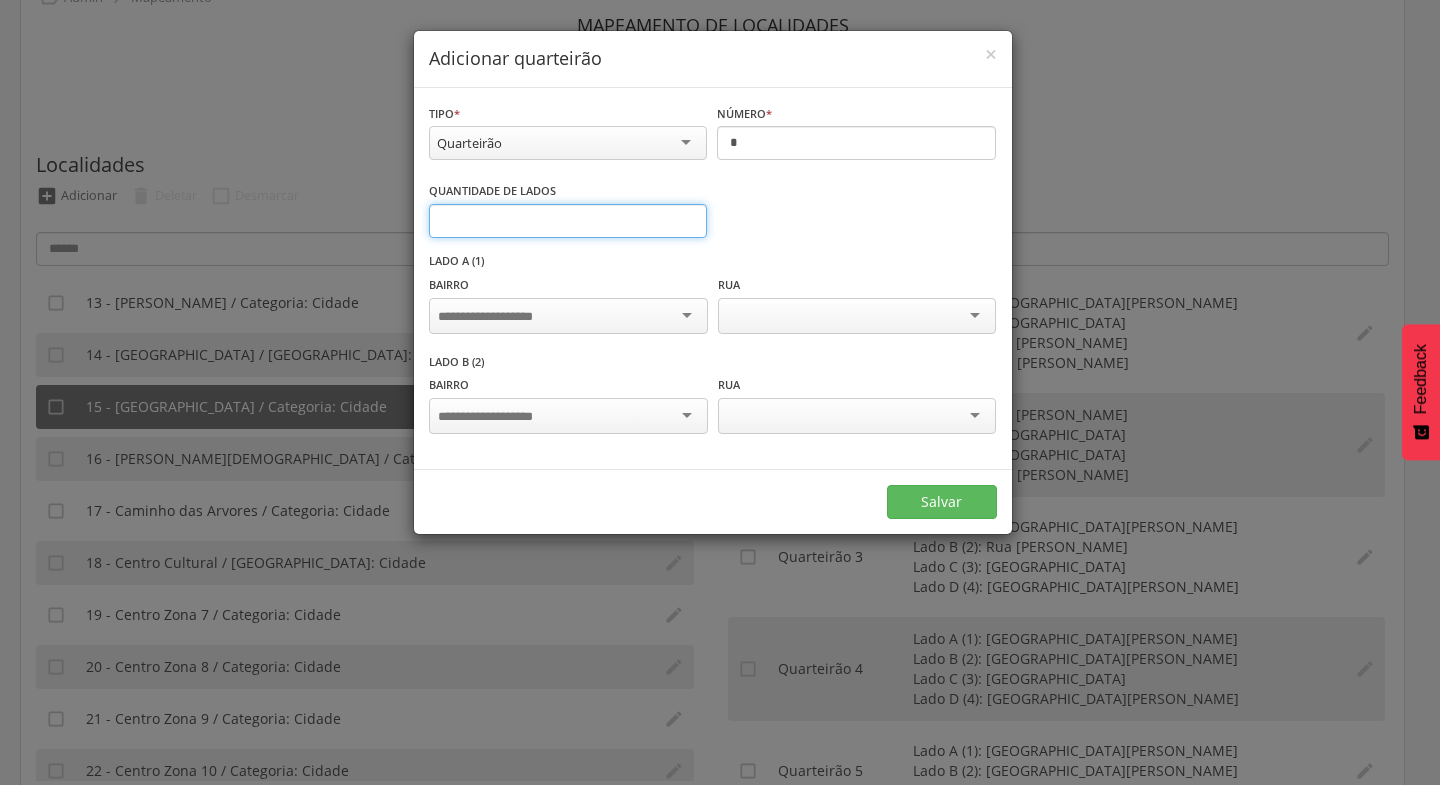 click on "*" at bounding box center [568, 221] 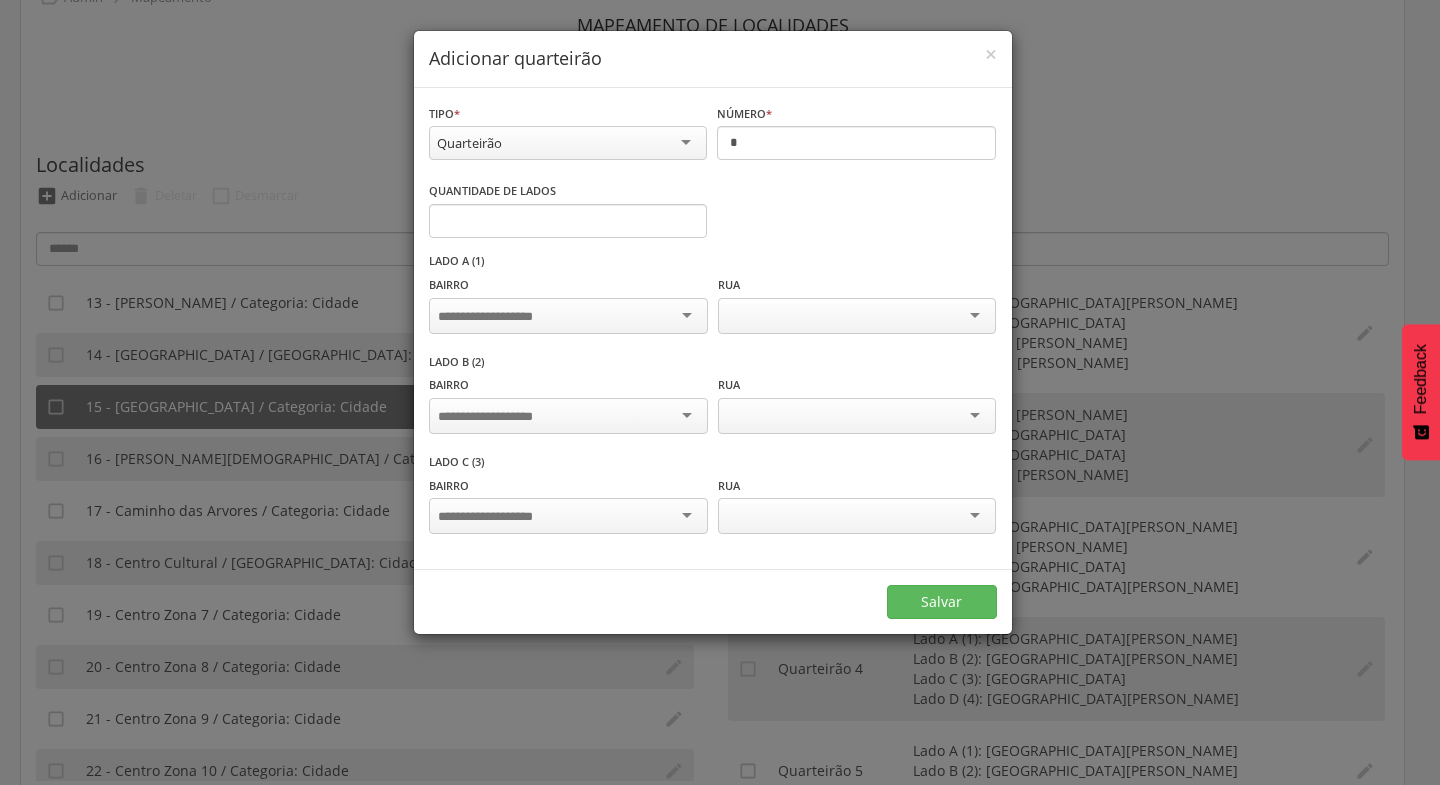 click at bounding box center [568, 316] 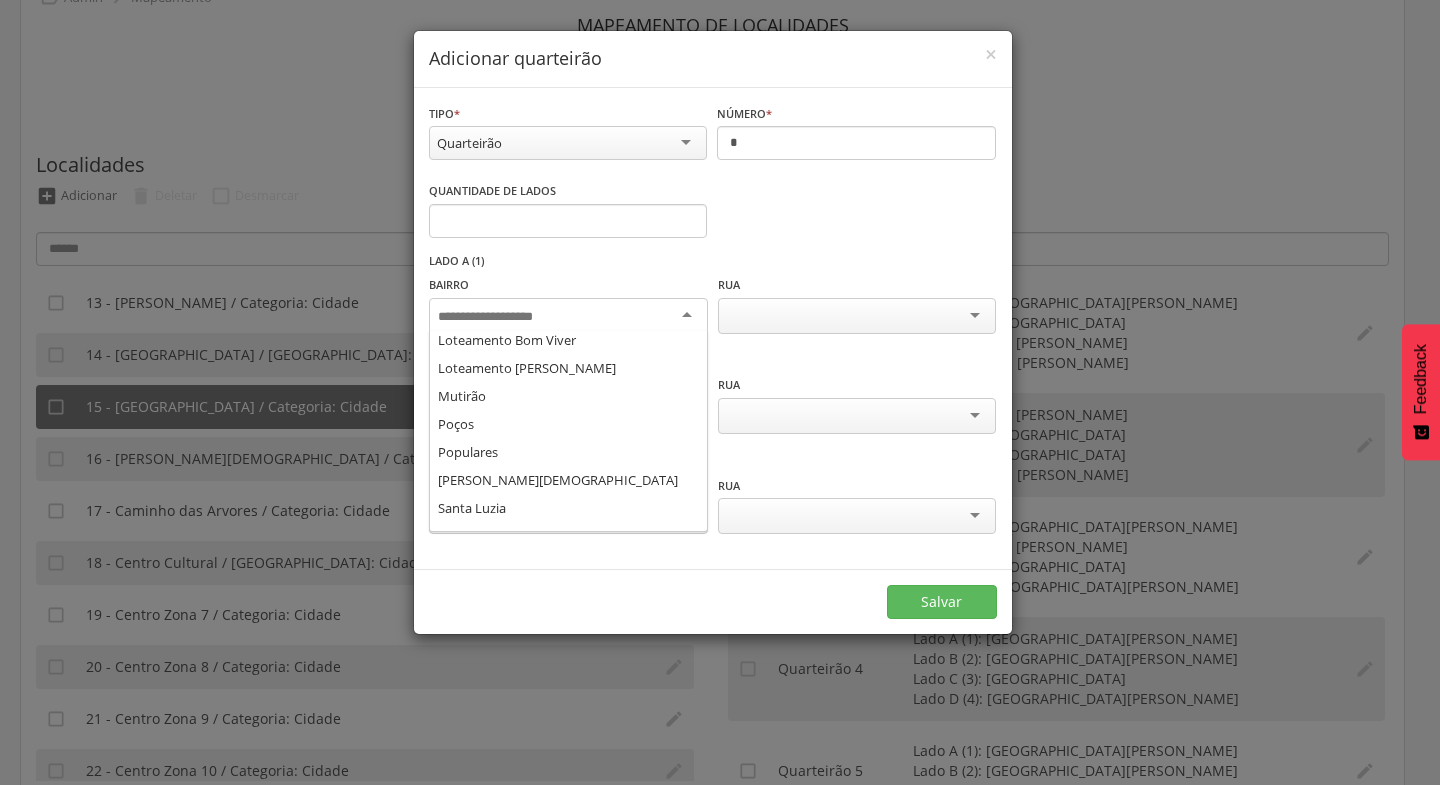 scroll, scrollTop: 386, scrollLeft: 0, axis: vertical 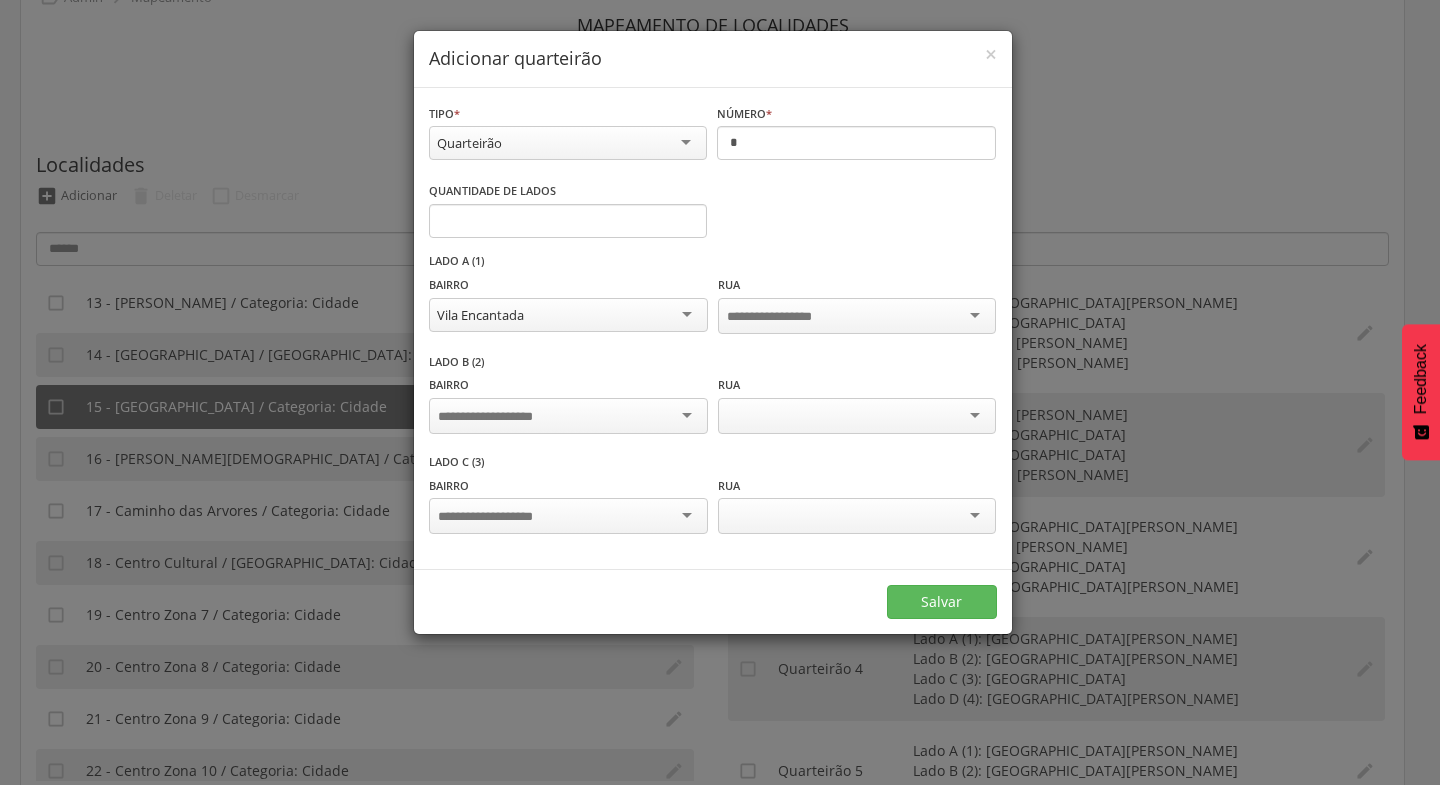 click at bounding box center (568, 416) 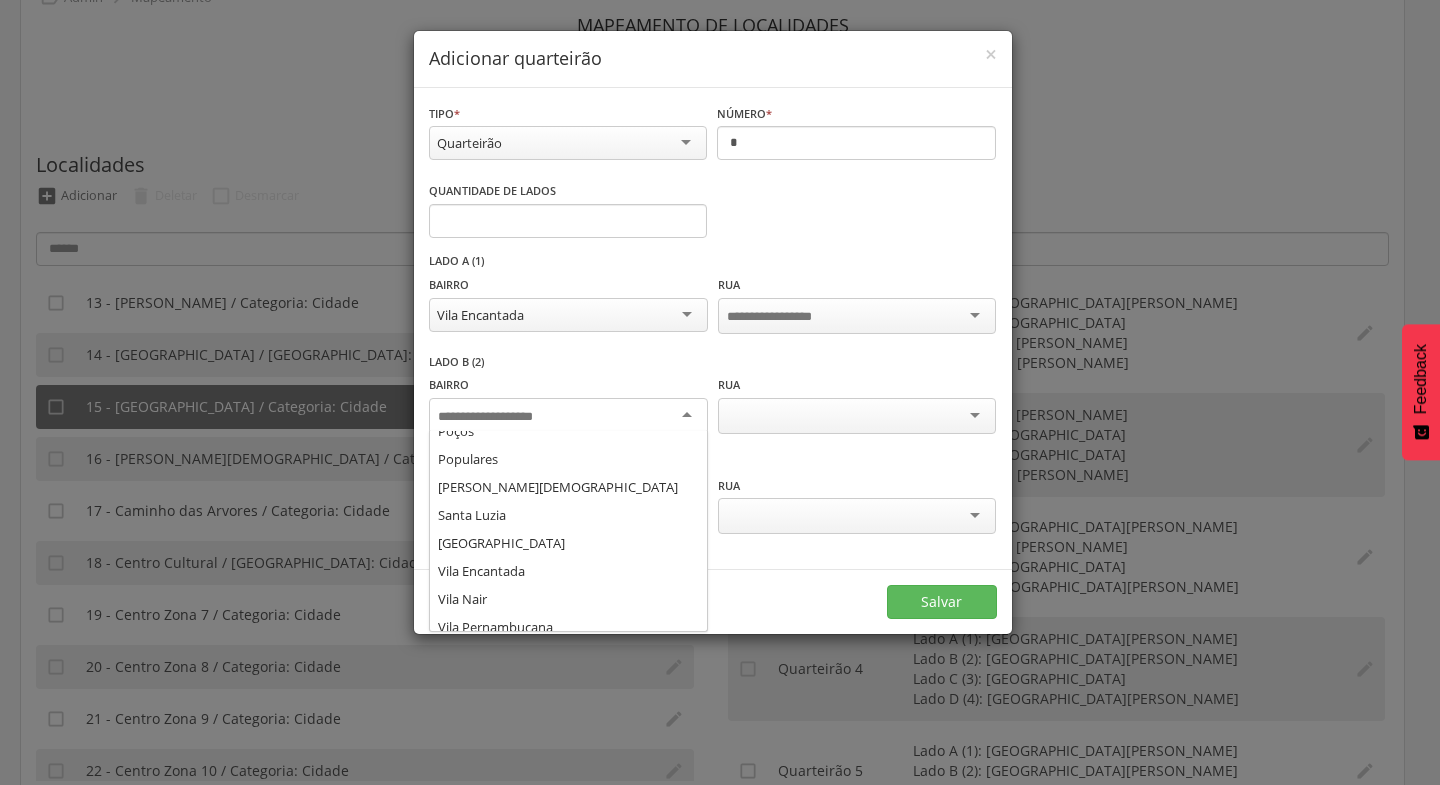 scroll, scrollTop: 386, scrollLeft: 0, axis: vertical 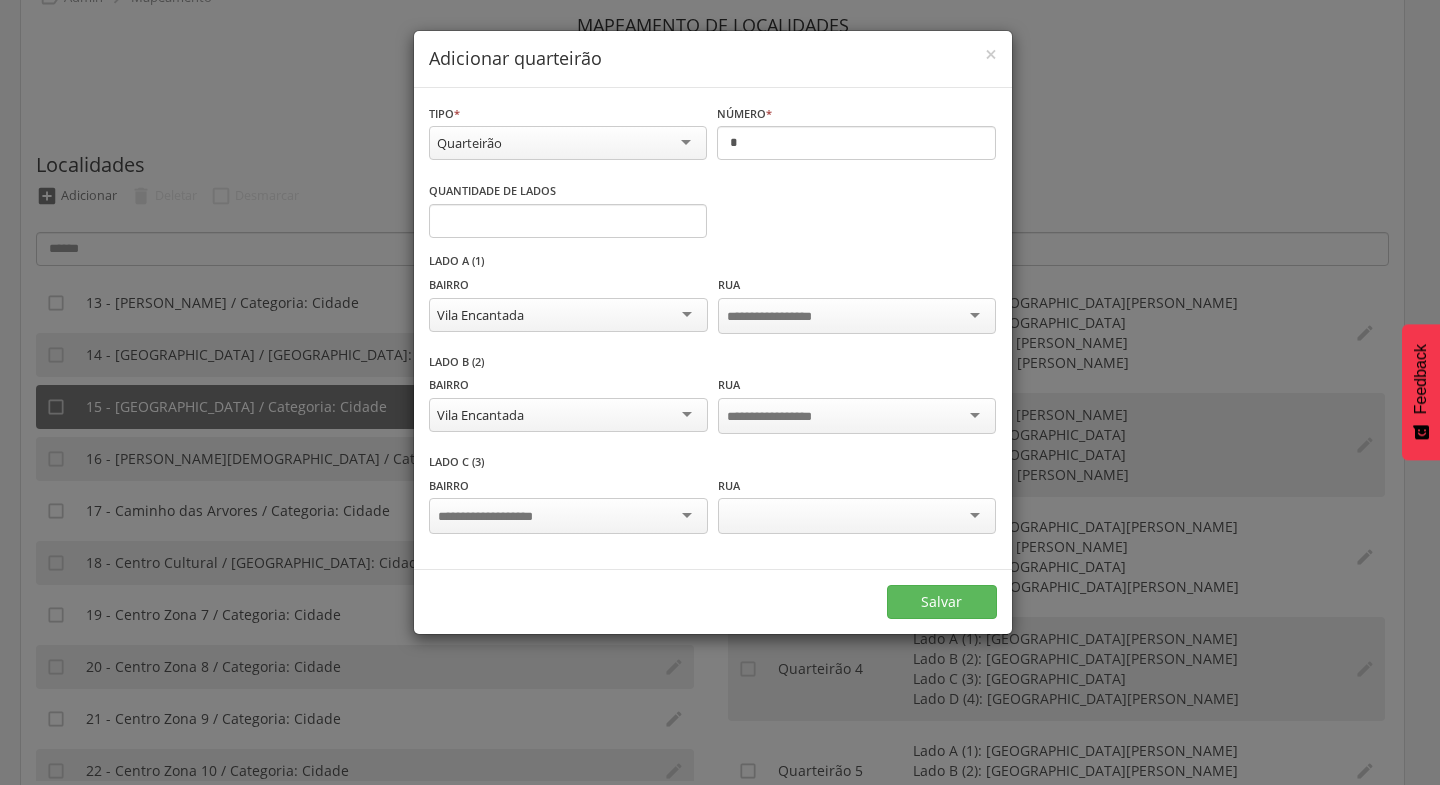click at bounding box center [568, 516] 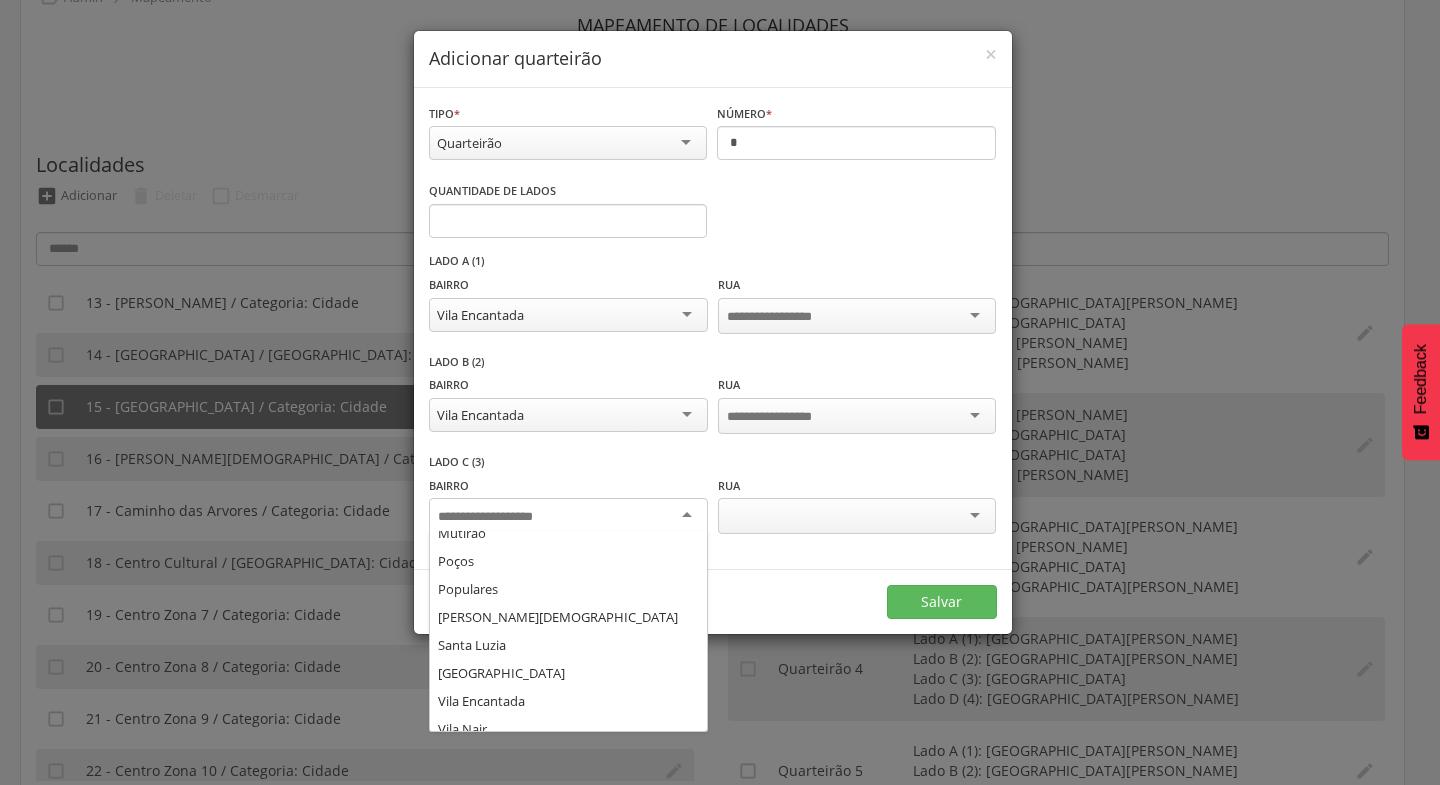 scroll, scrollTop: 386, scrollLeft: 0, axis: vertical 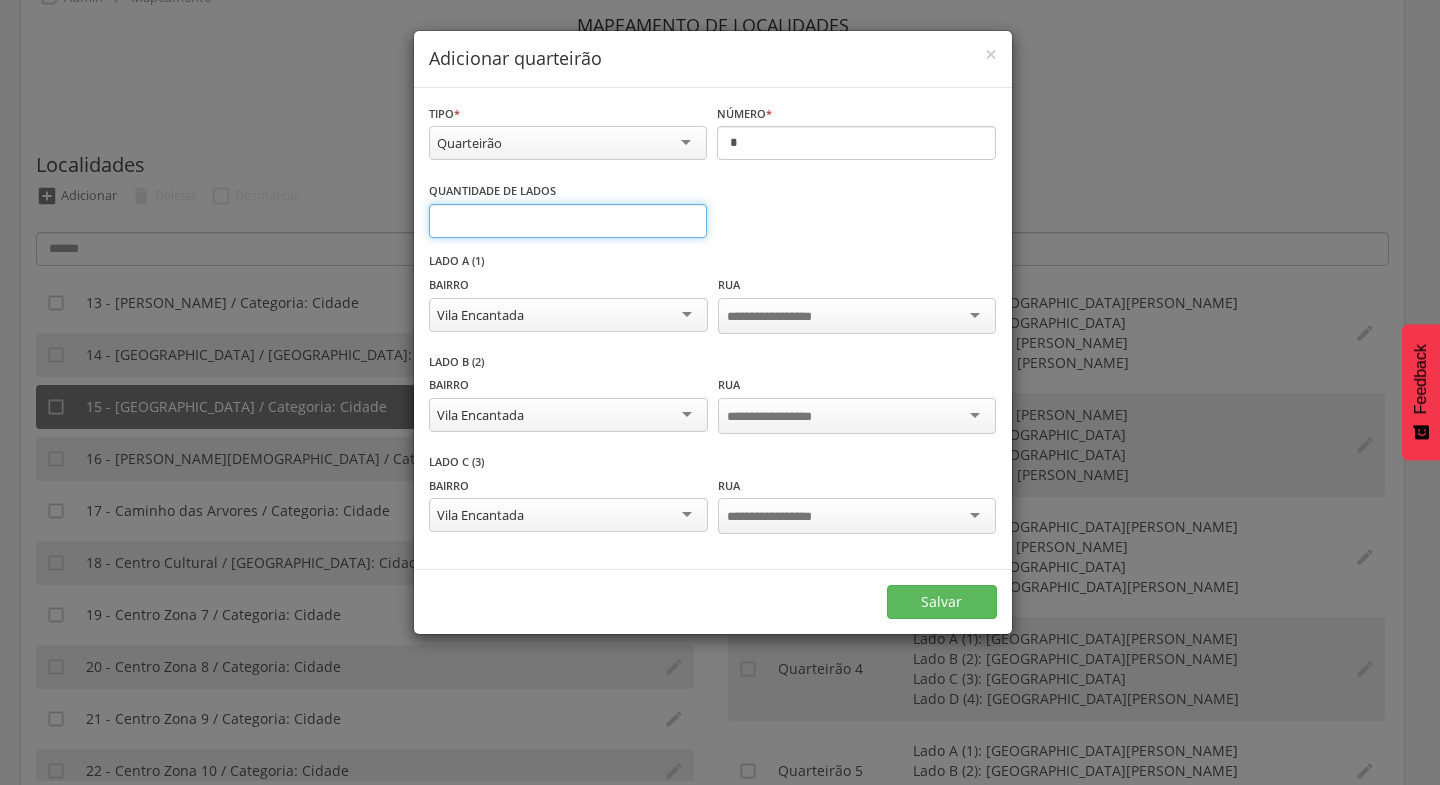 type on "*" 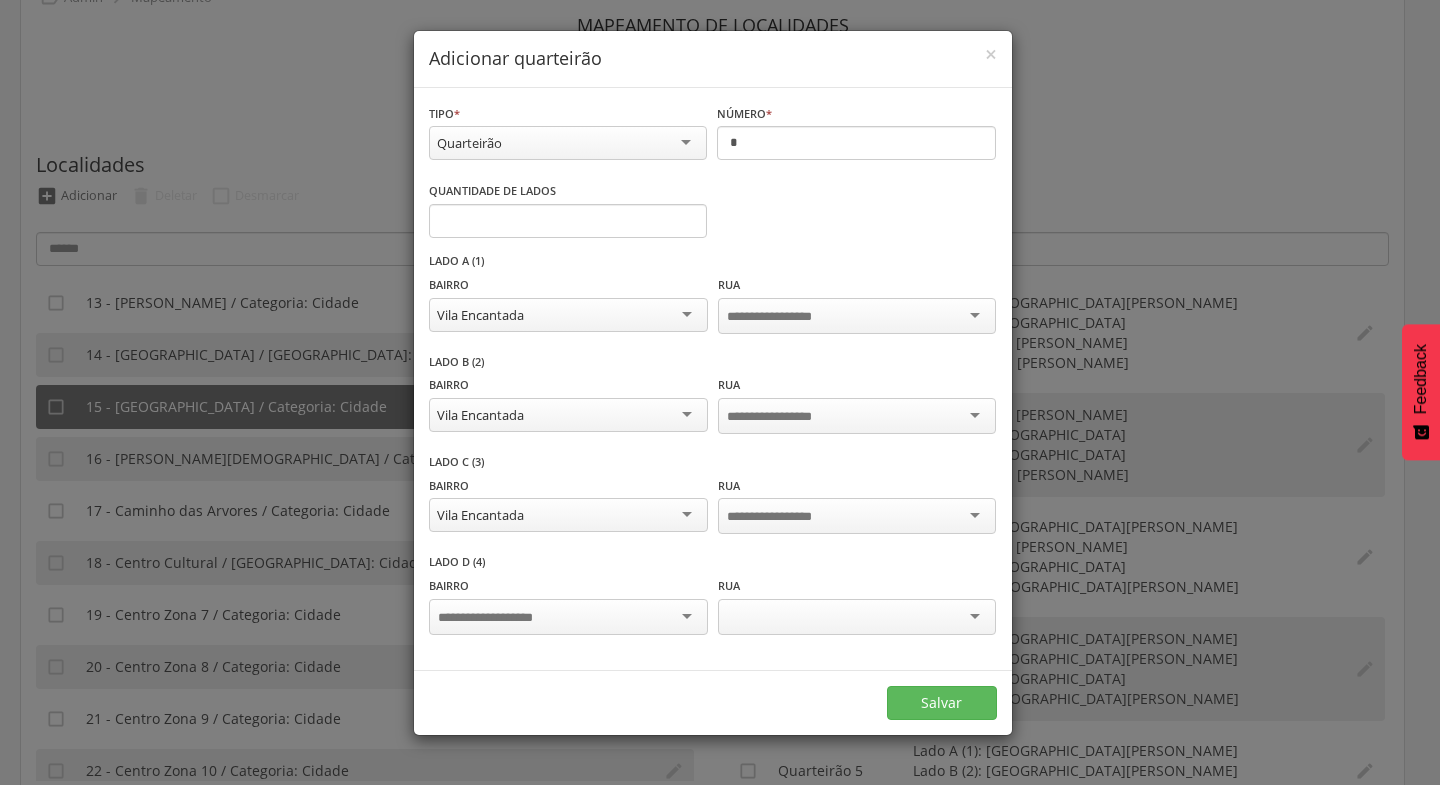 click at bounding box center (568, 617) 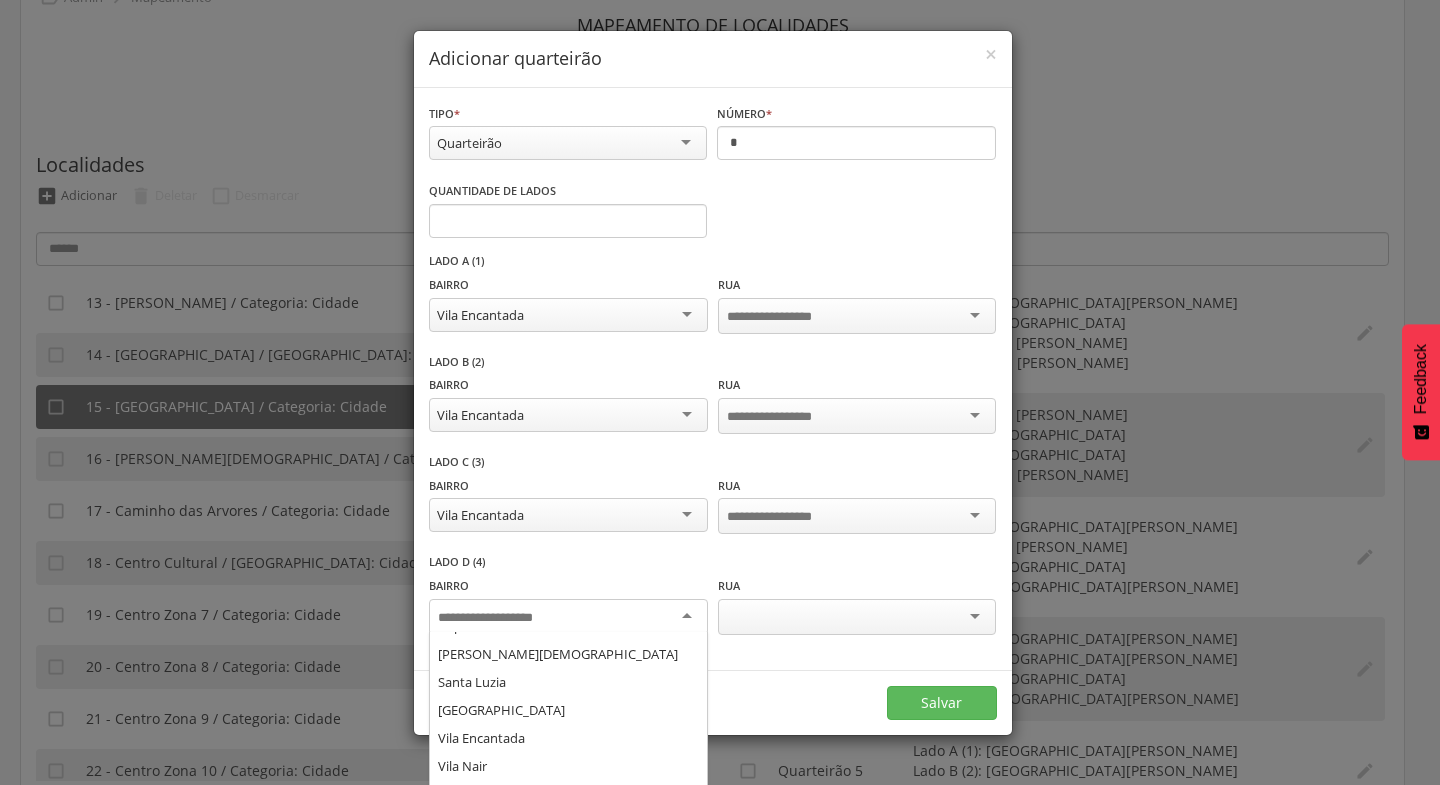 scroll, scrollTop: 416, scrollLeft: 0, axis: vertical 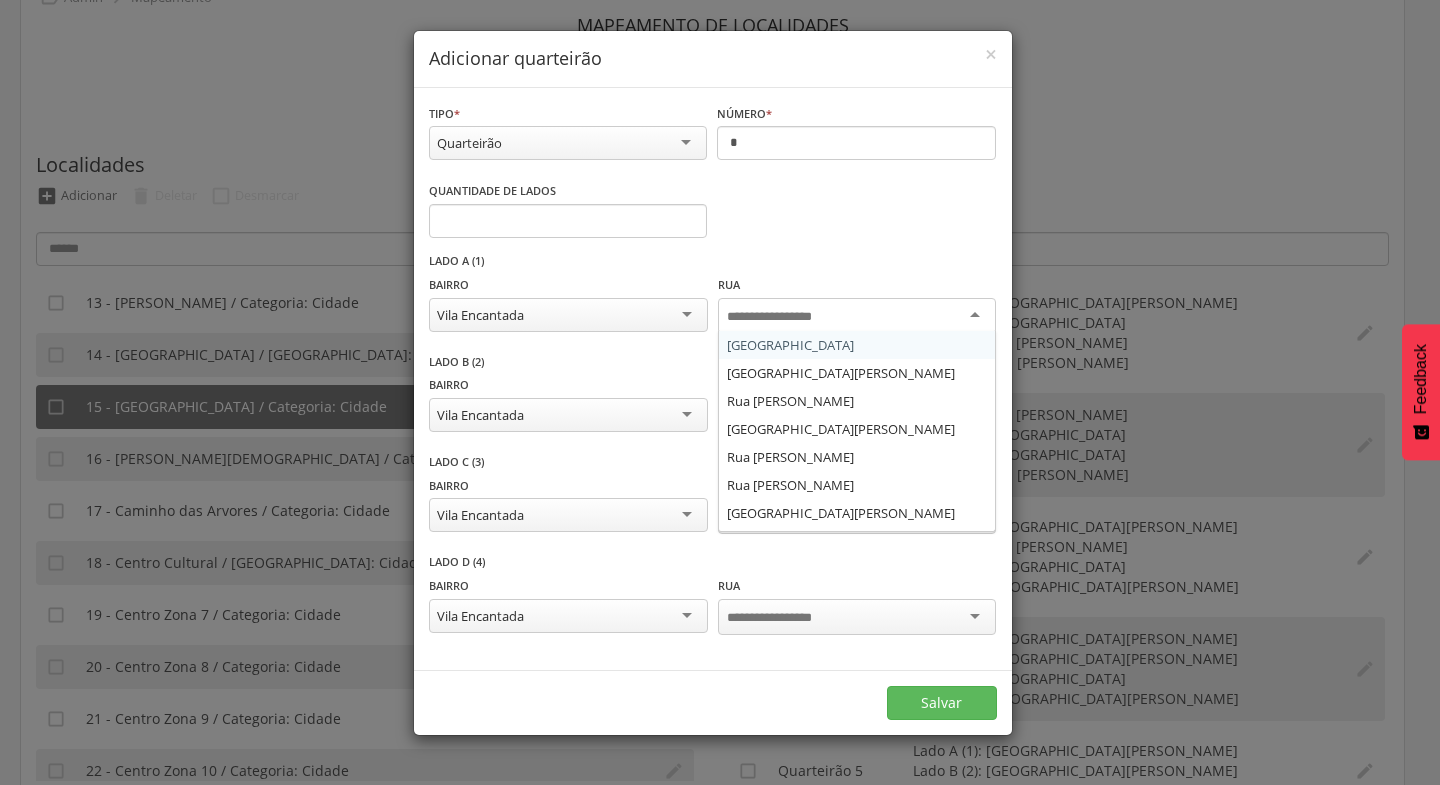 click at bounding box center (857, 316) 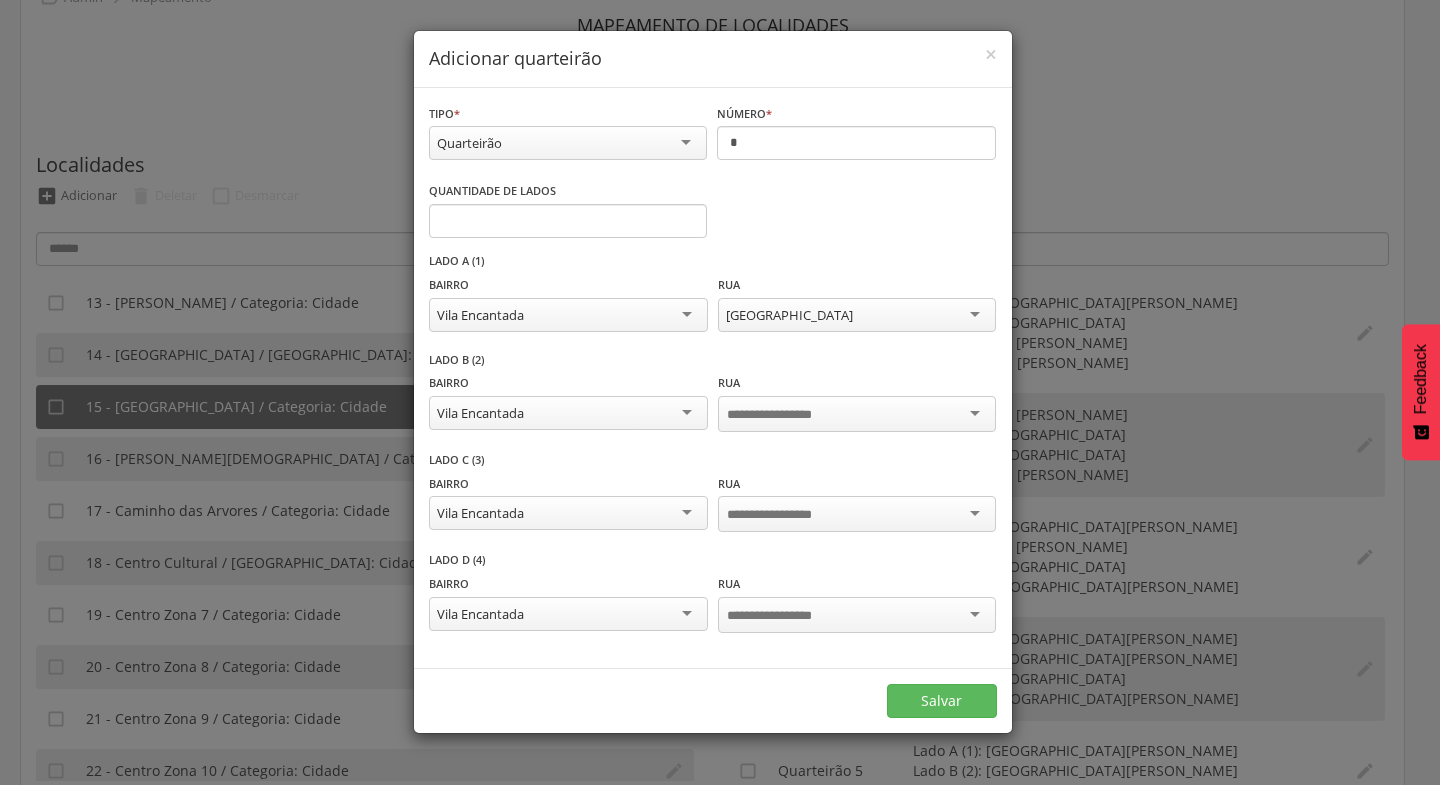 click at bounding box center (857, 414) 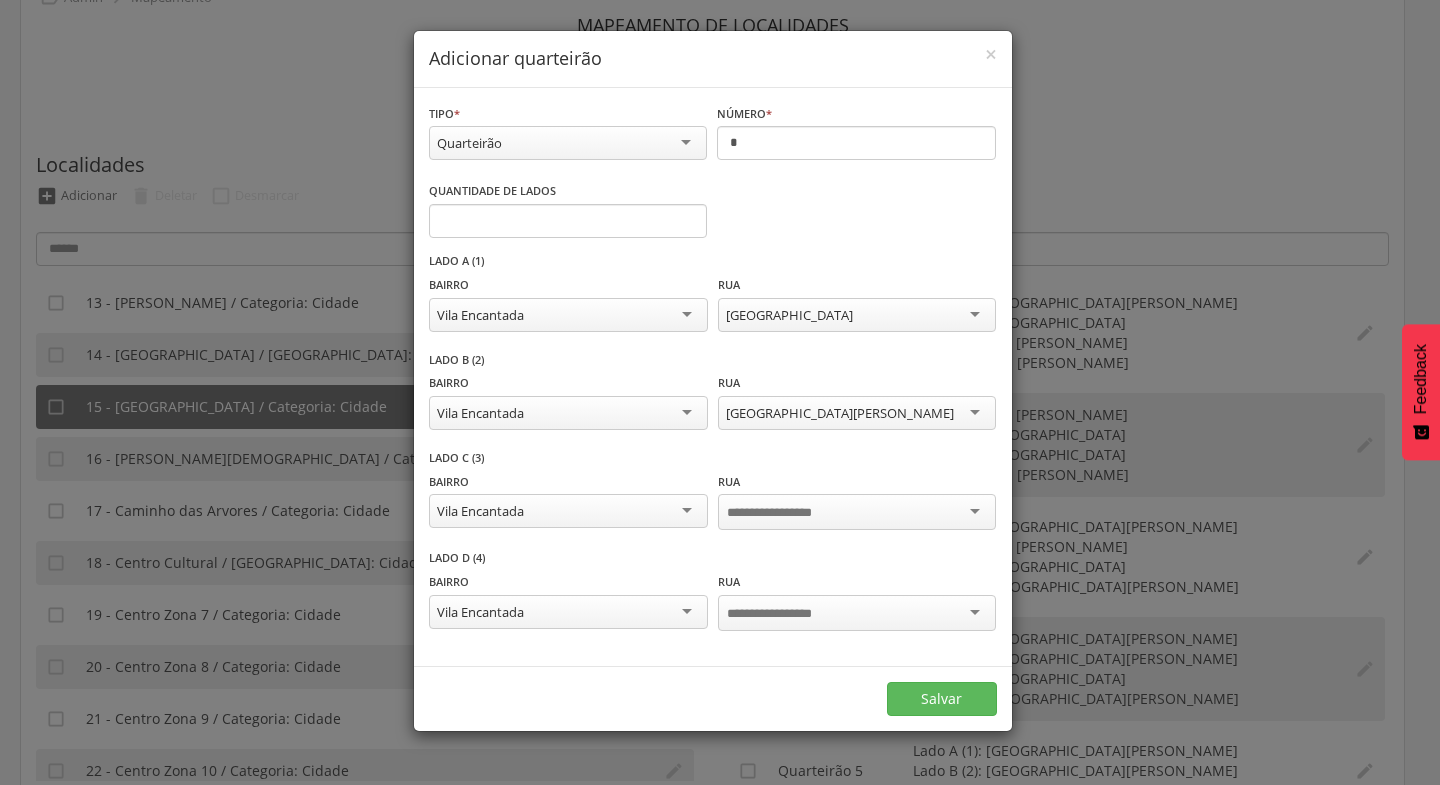 click at bounding box center [857, 512] 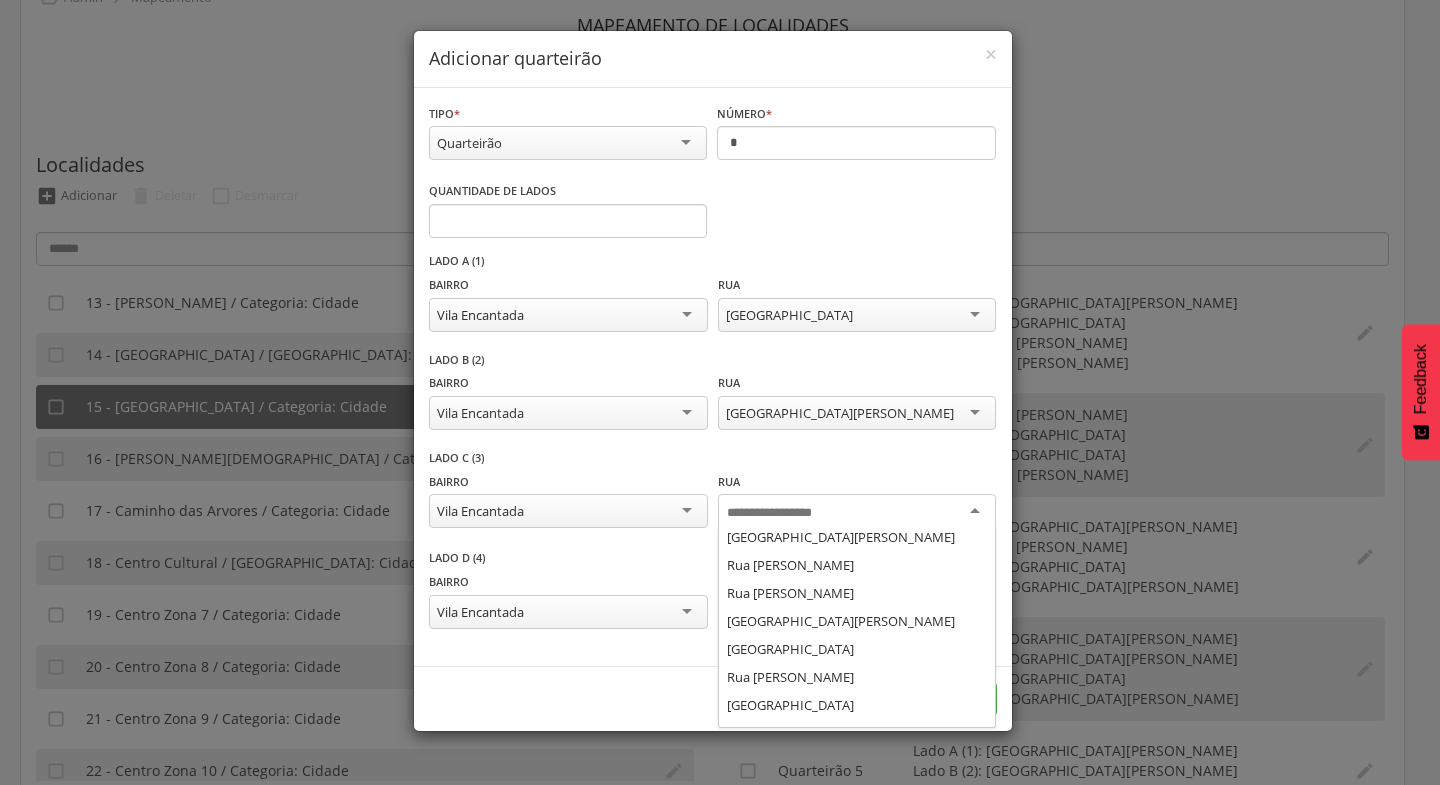 scroll, scrollTop: 95, scrollLeft: 0, axis: vertical 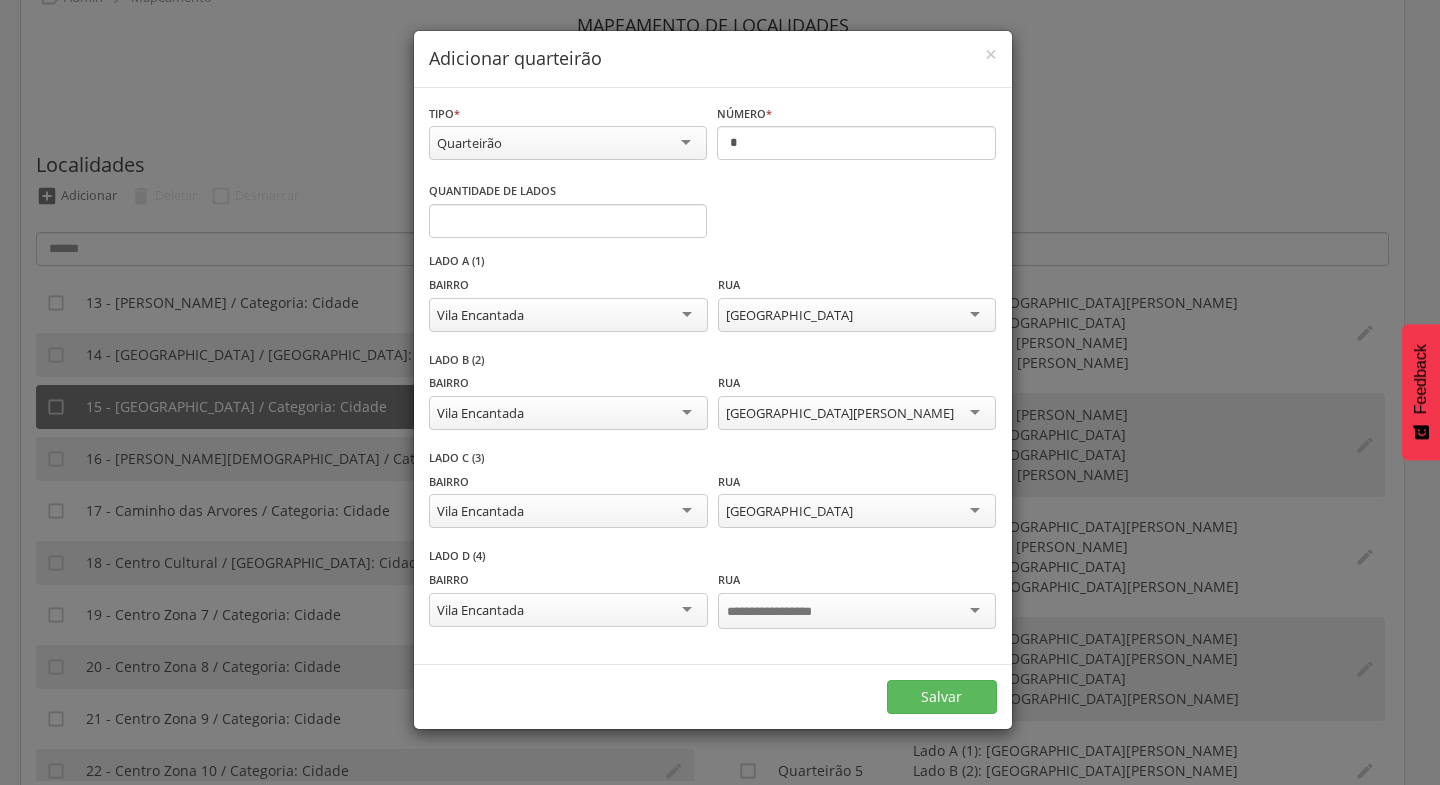 click at bounding box center (857, 611) 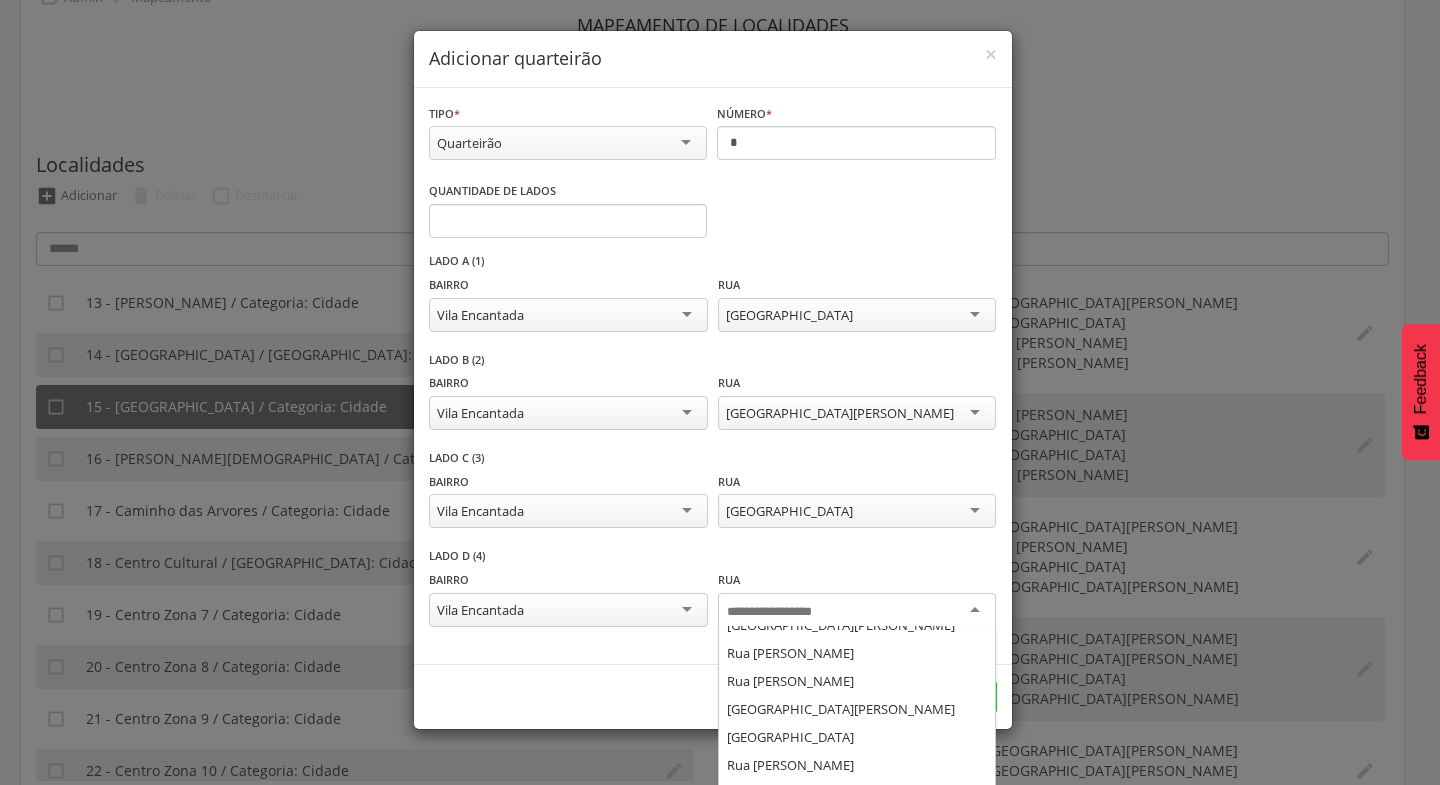 scroll, scrollTop: 108, scrollLeft: 0, axis: vertical 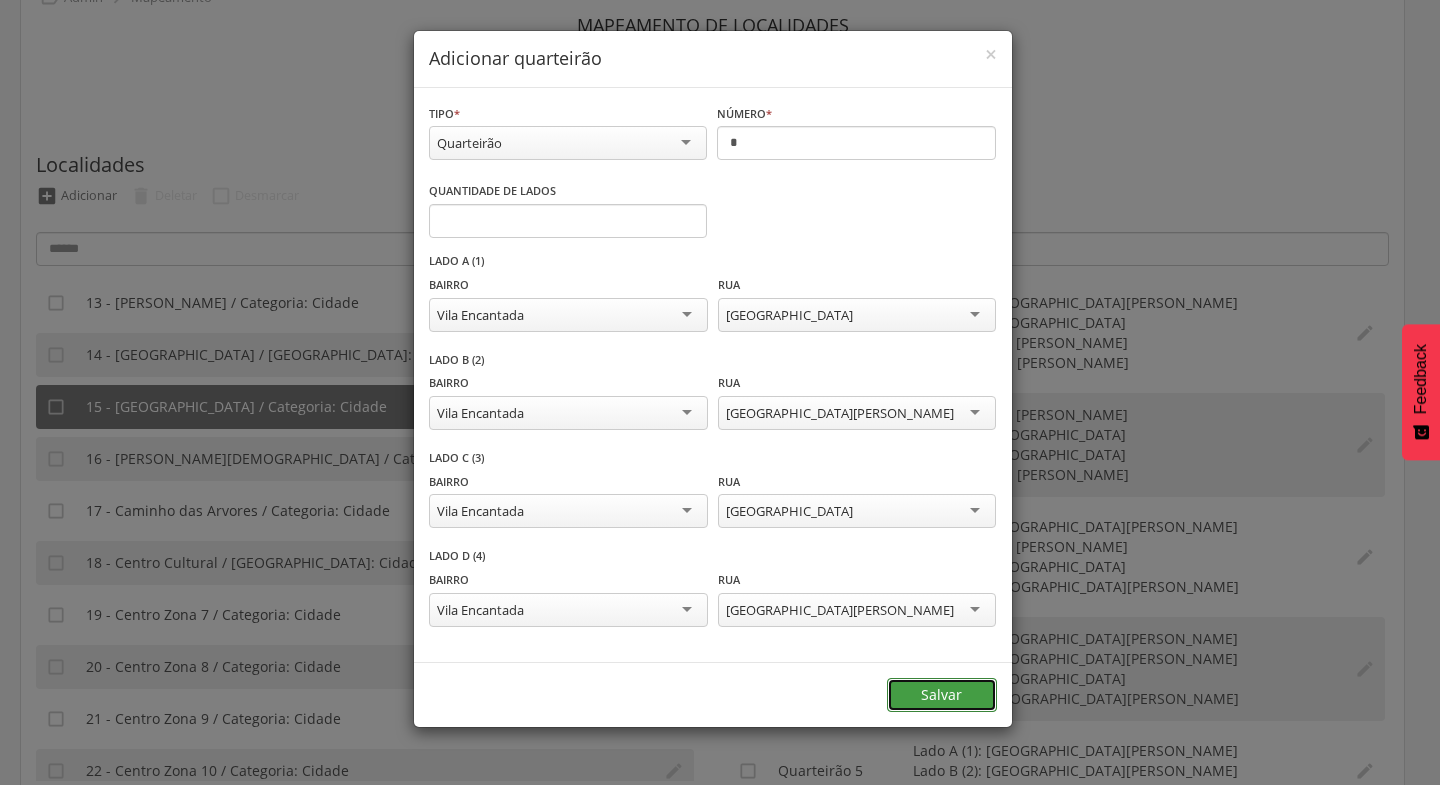 click on "Salvar" at bounding box center (942, 695) 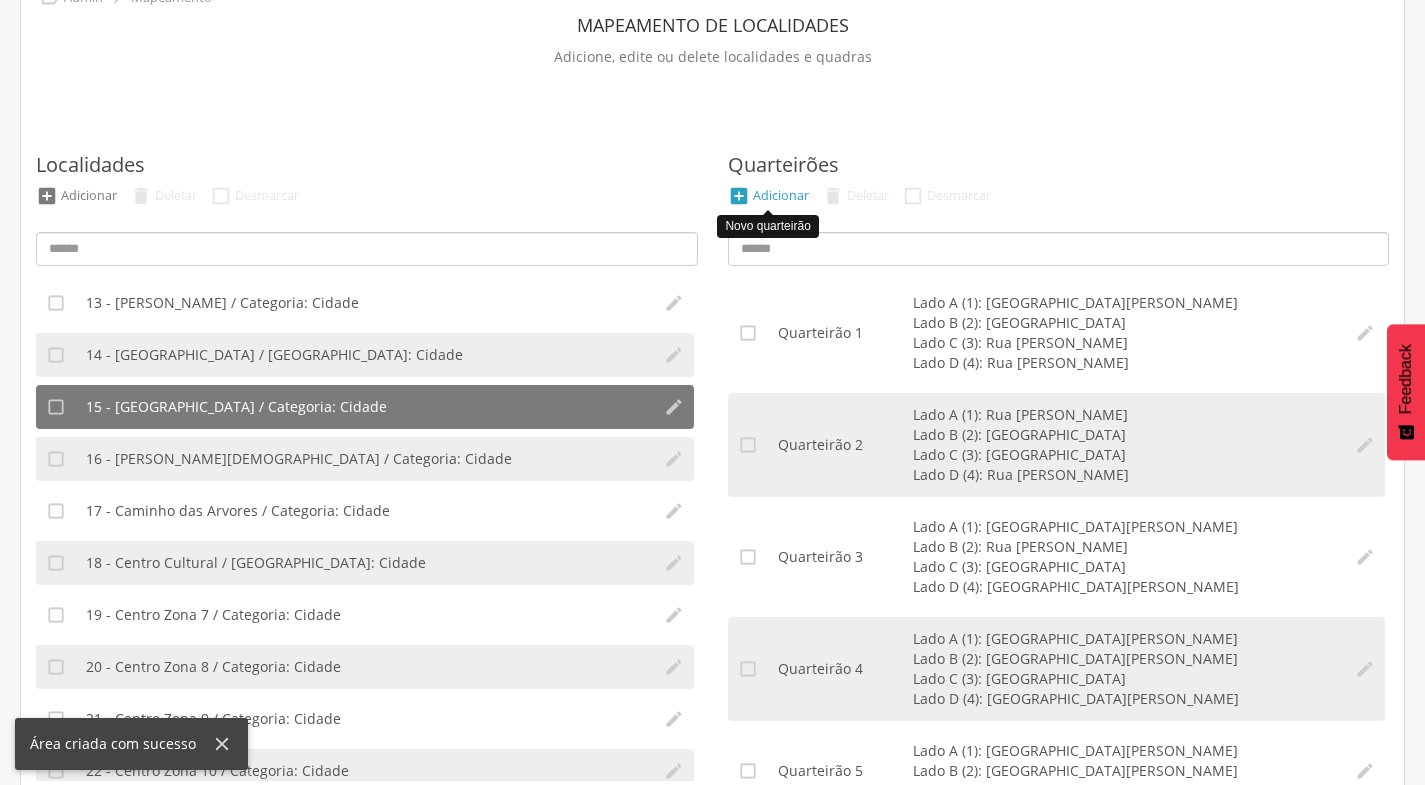 click on "Adicionar" at bounding box center [781, 195] 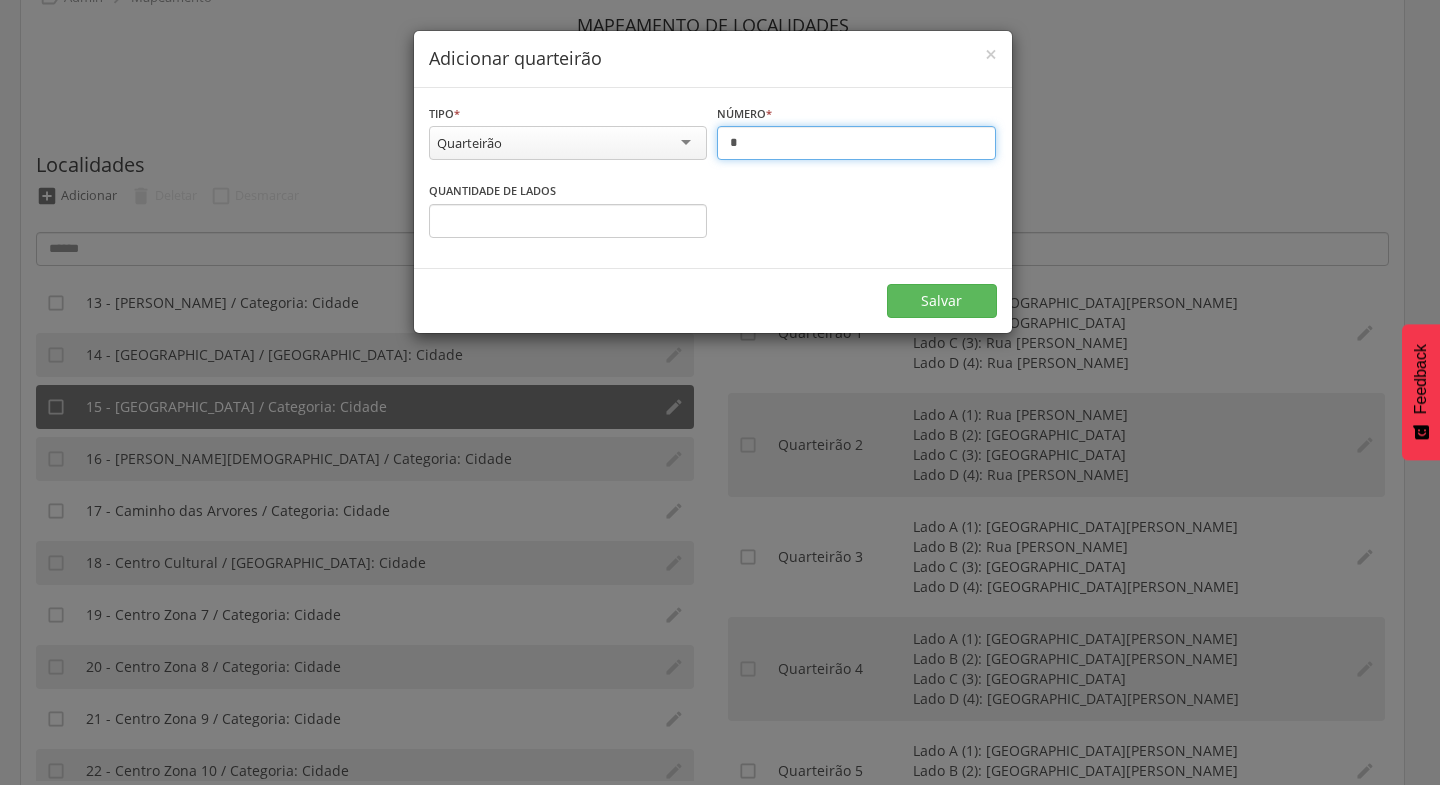 click on "*" at bounding box center [856, 143] 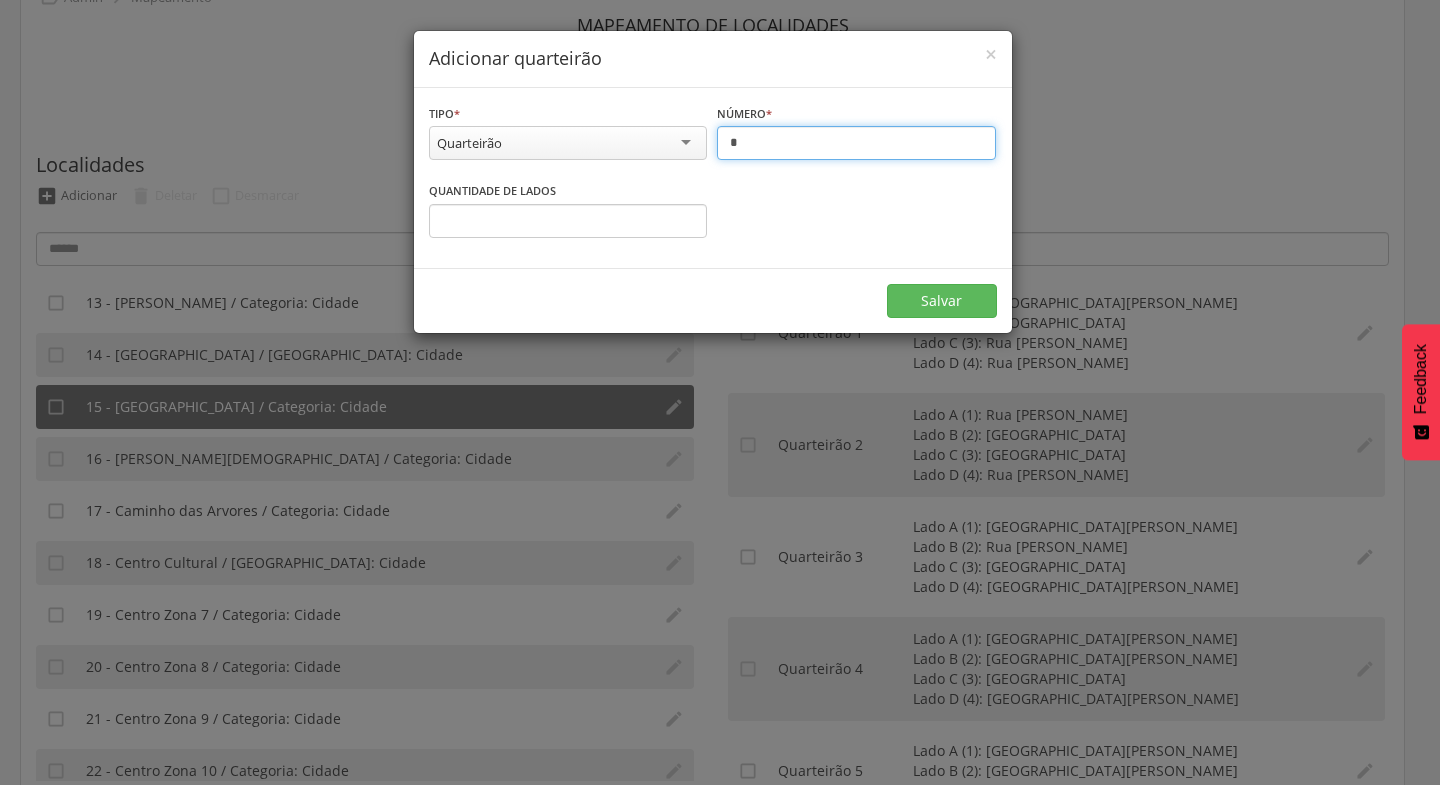 type on "*" 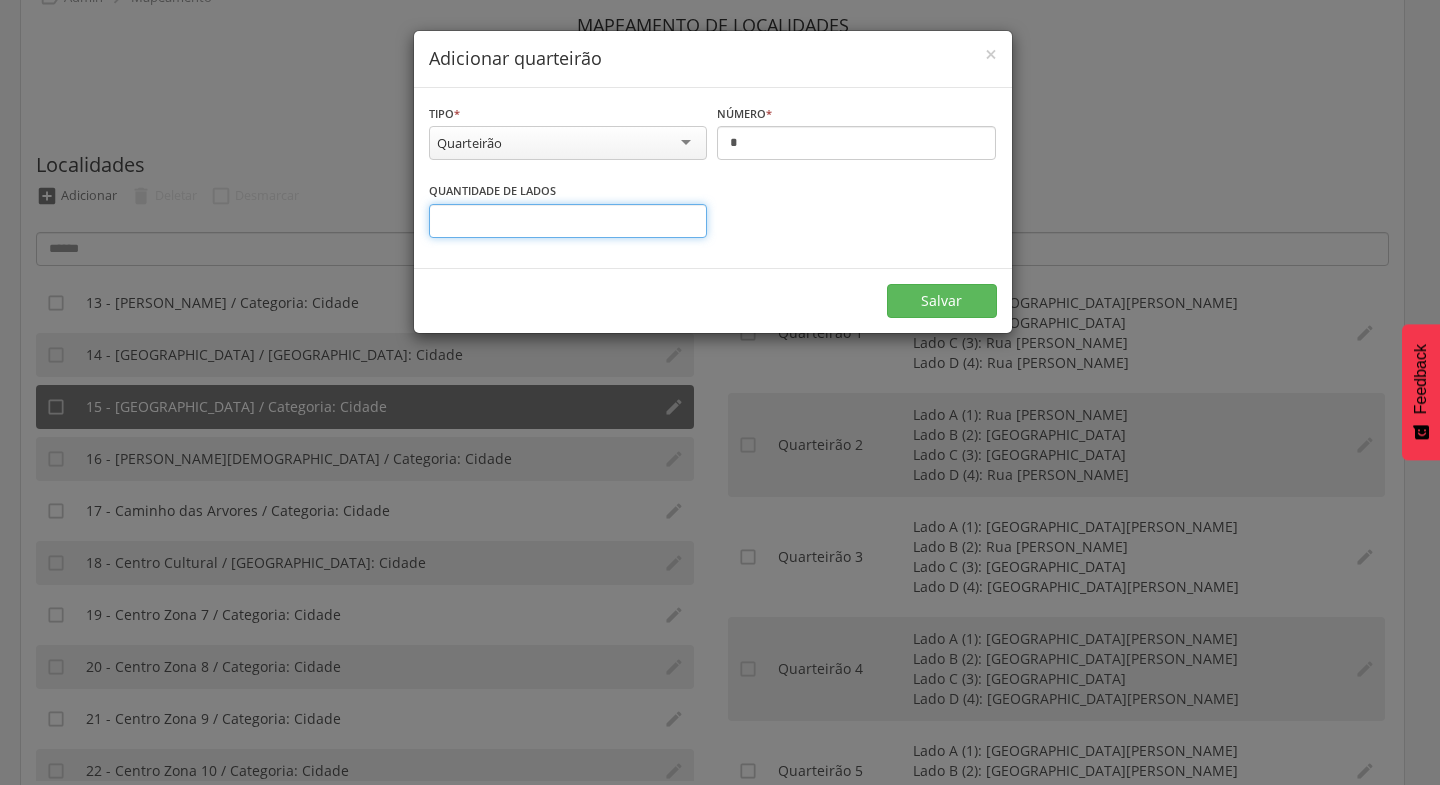 click on "*" at bounding box center (568, 221) 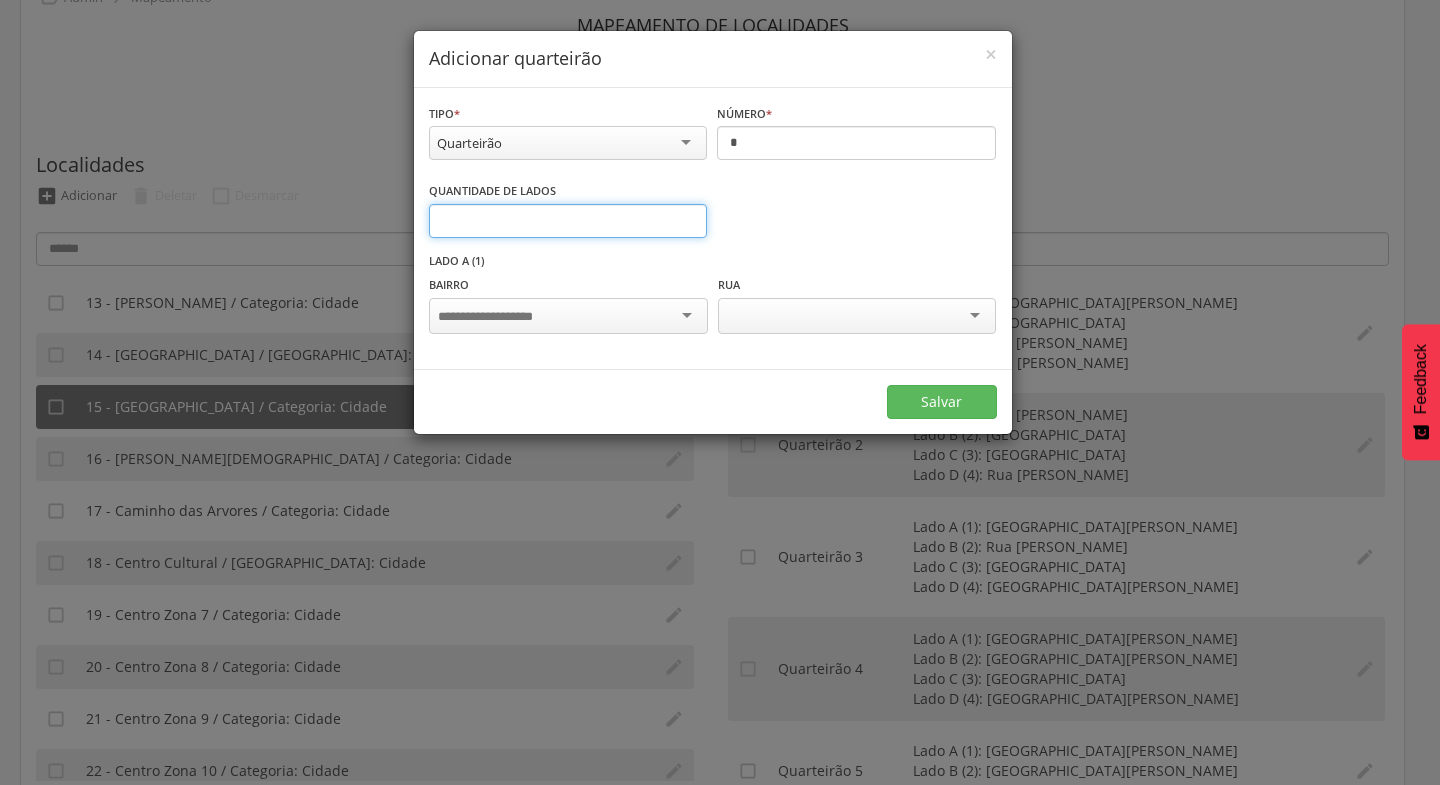 click on "*" at bounding box center [568, 221] 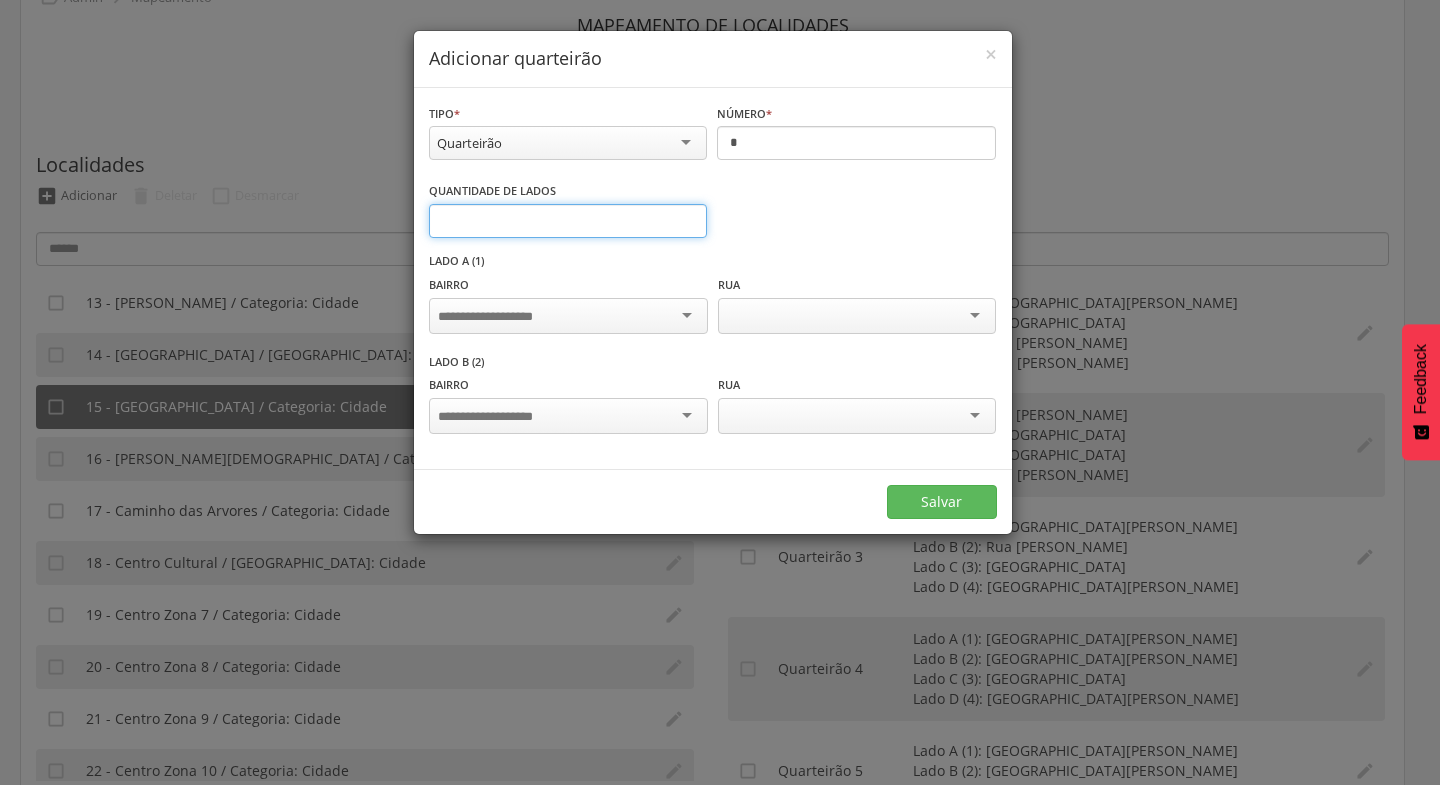 click on "*" at bounding box center (568, 221) 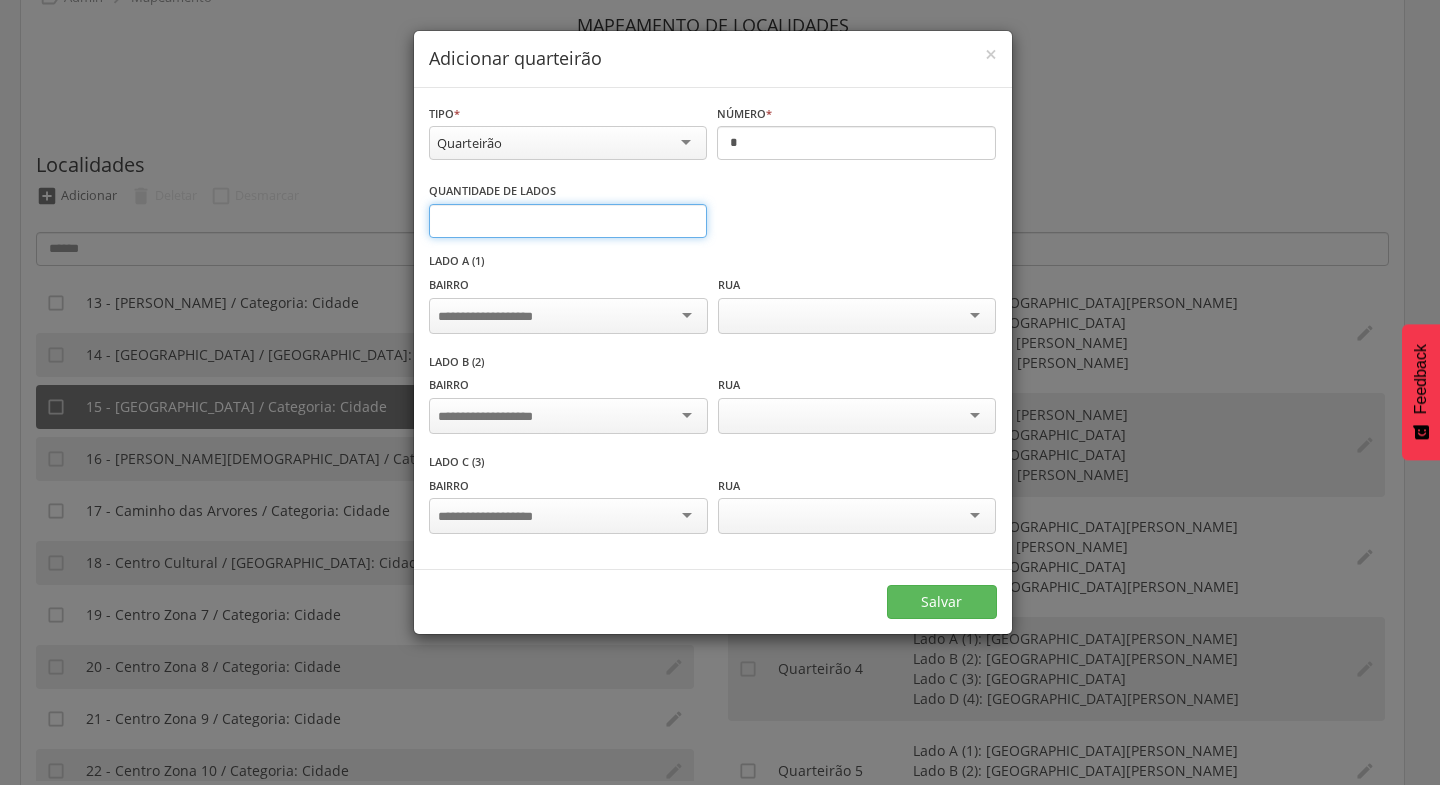 type on "*" 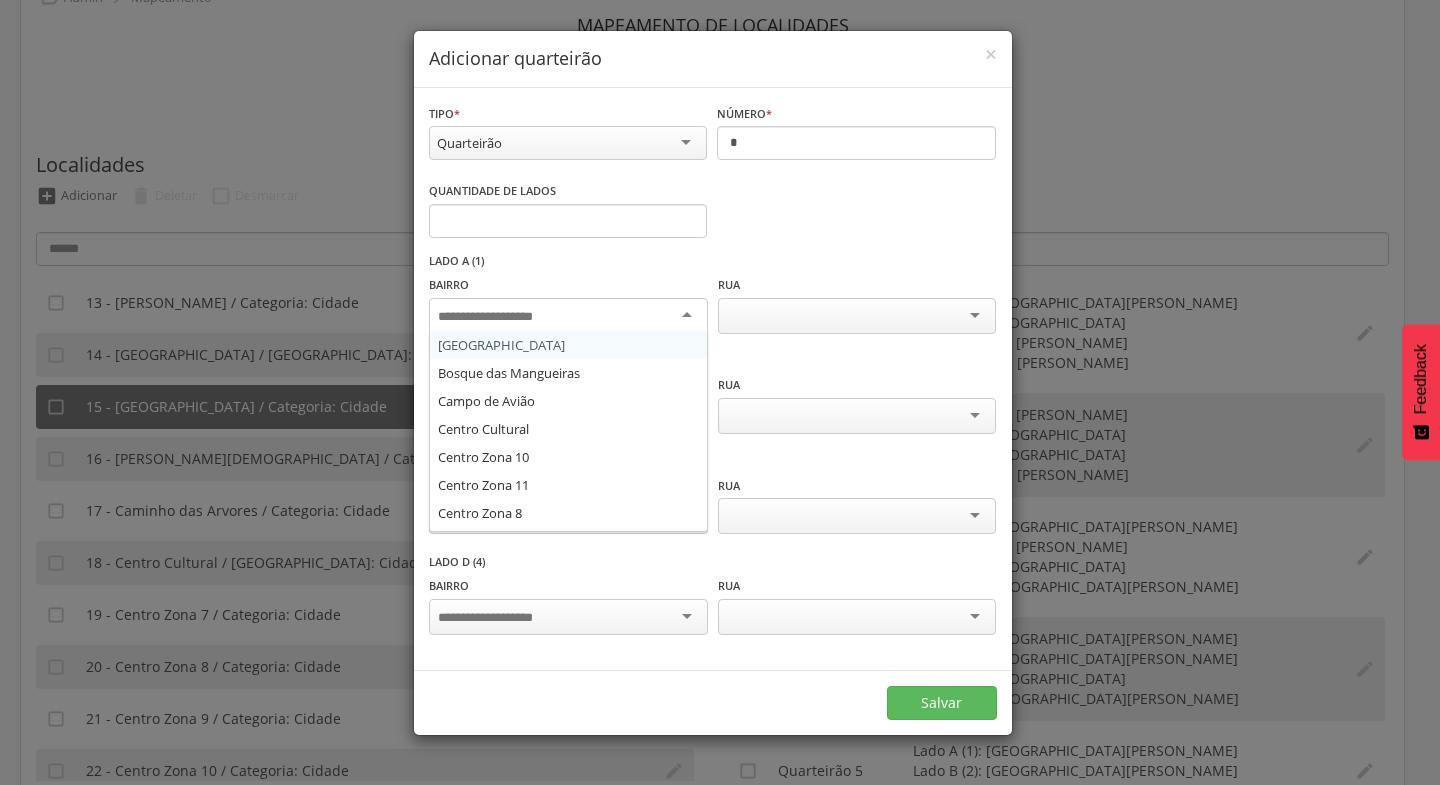 click at bounding box center [568, 316] 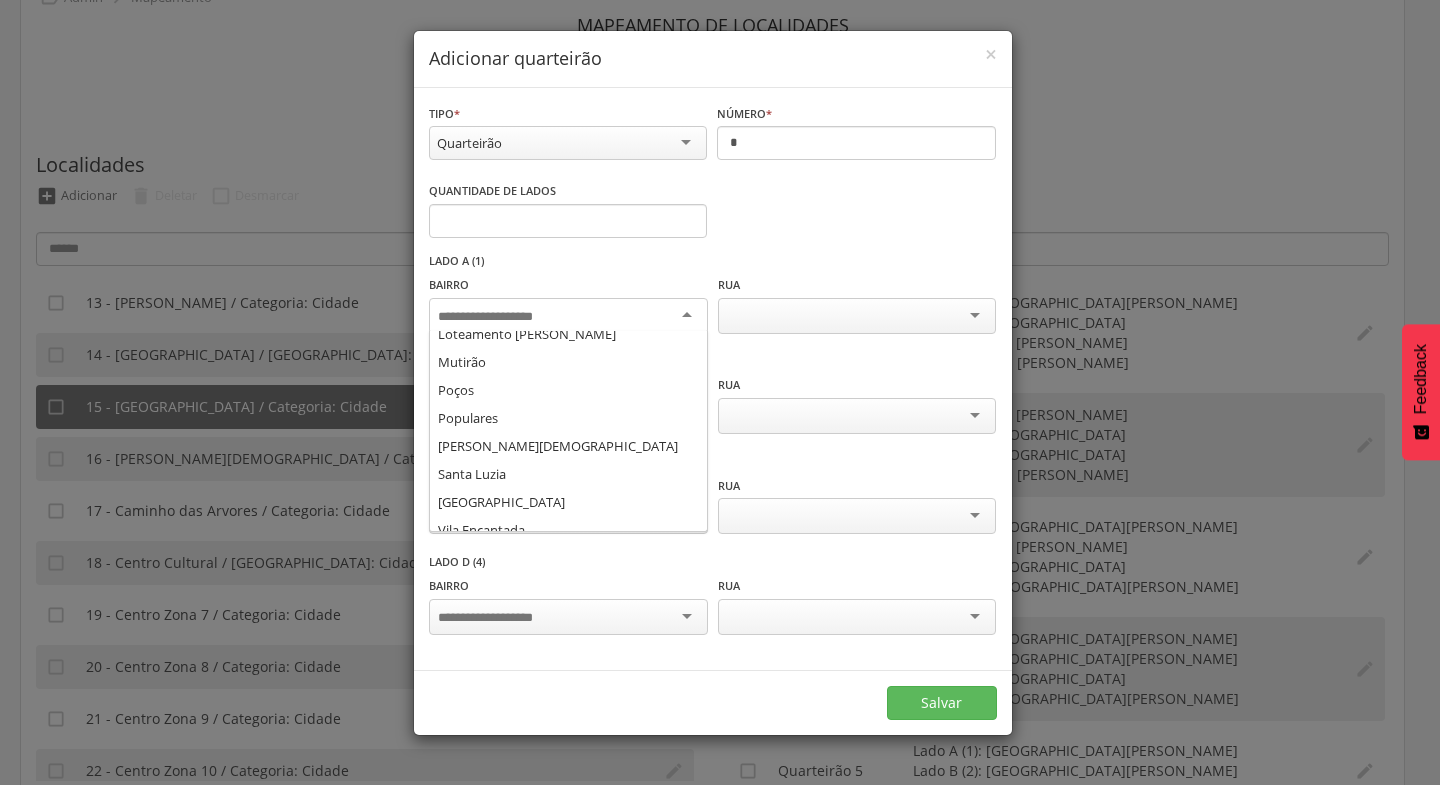 scroll, scrollTop: 416, scrollLeft: 0, axis: vertical 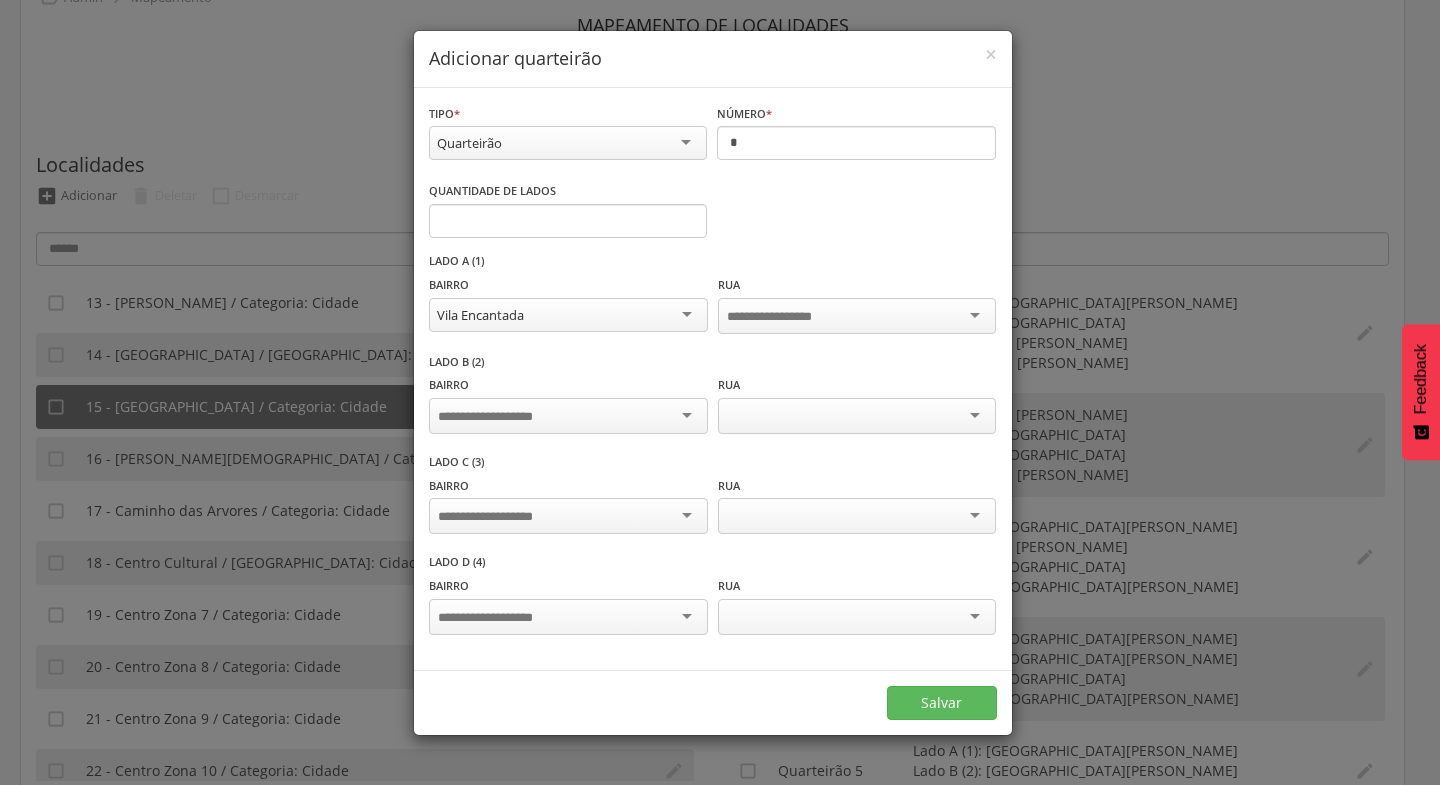 click at bounding box center [568, 416] 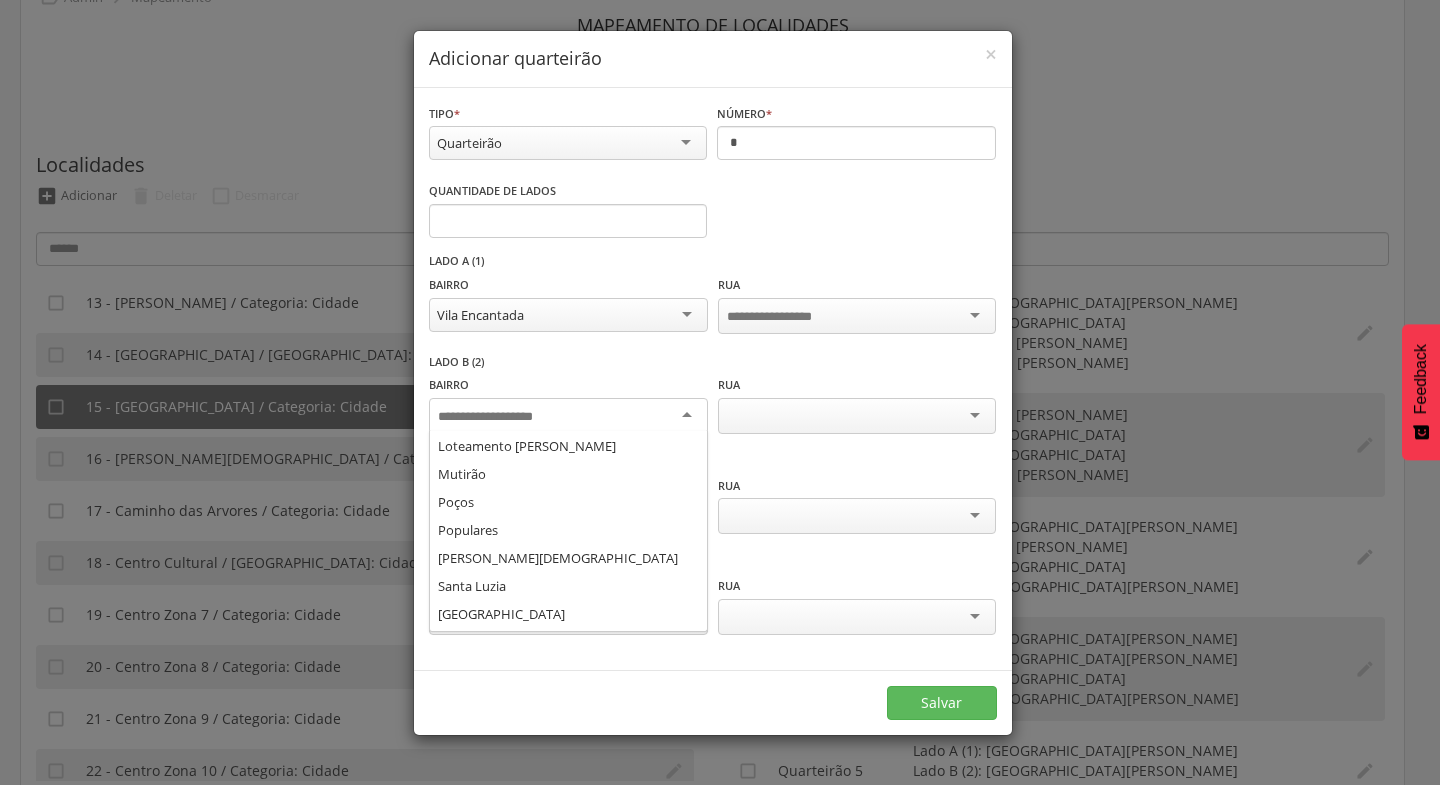 scroll, scrollTop: 416, scrollLeft: 0, axis: vertical 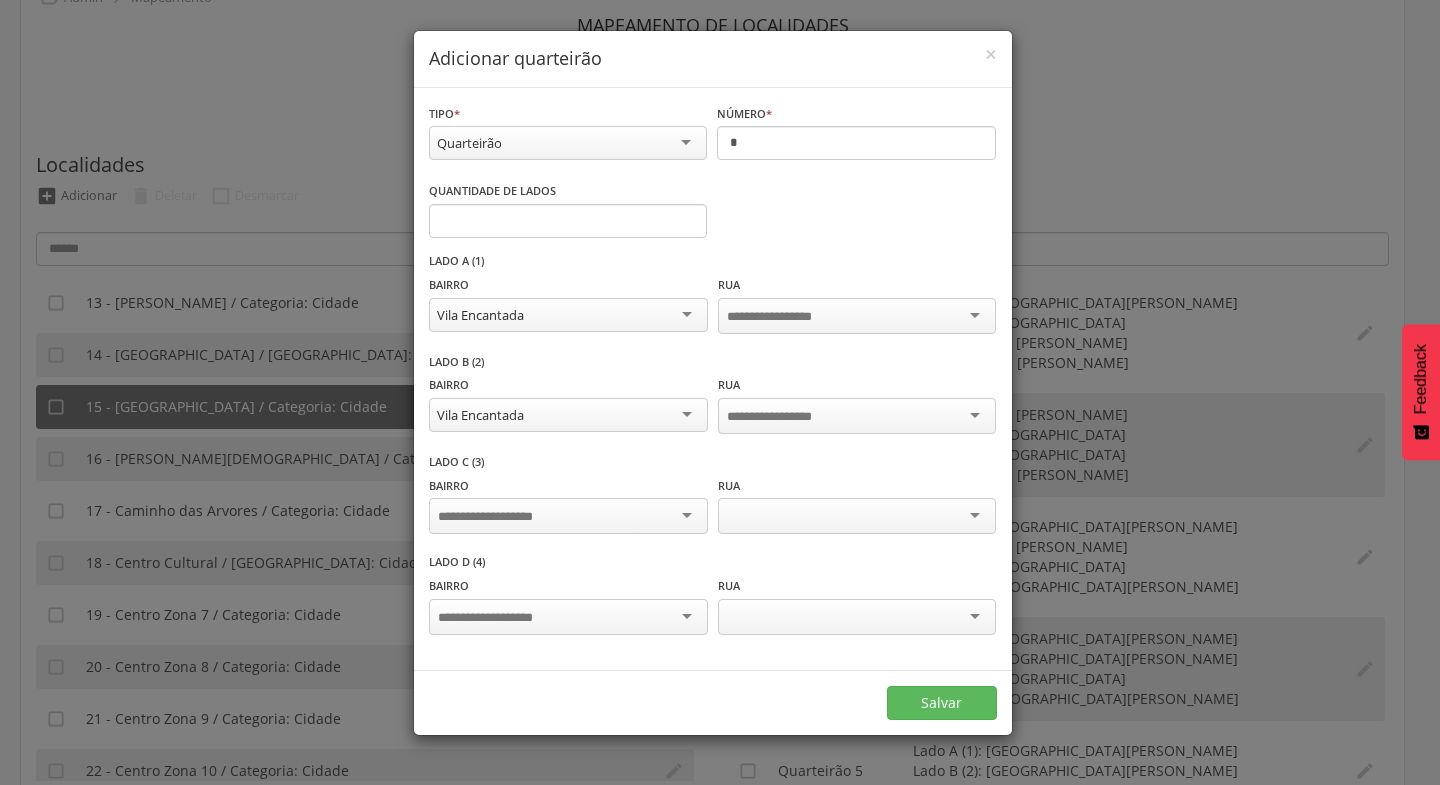 click at bounding box center [568, 516] 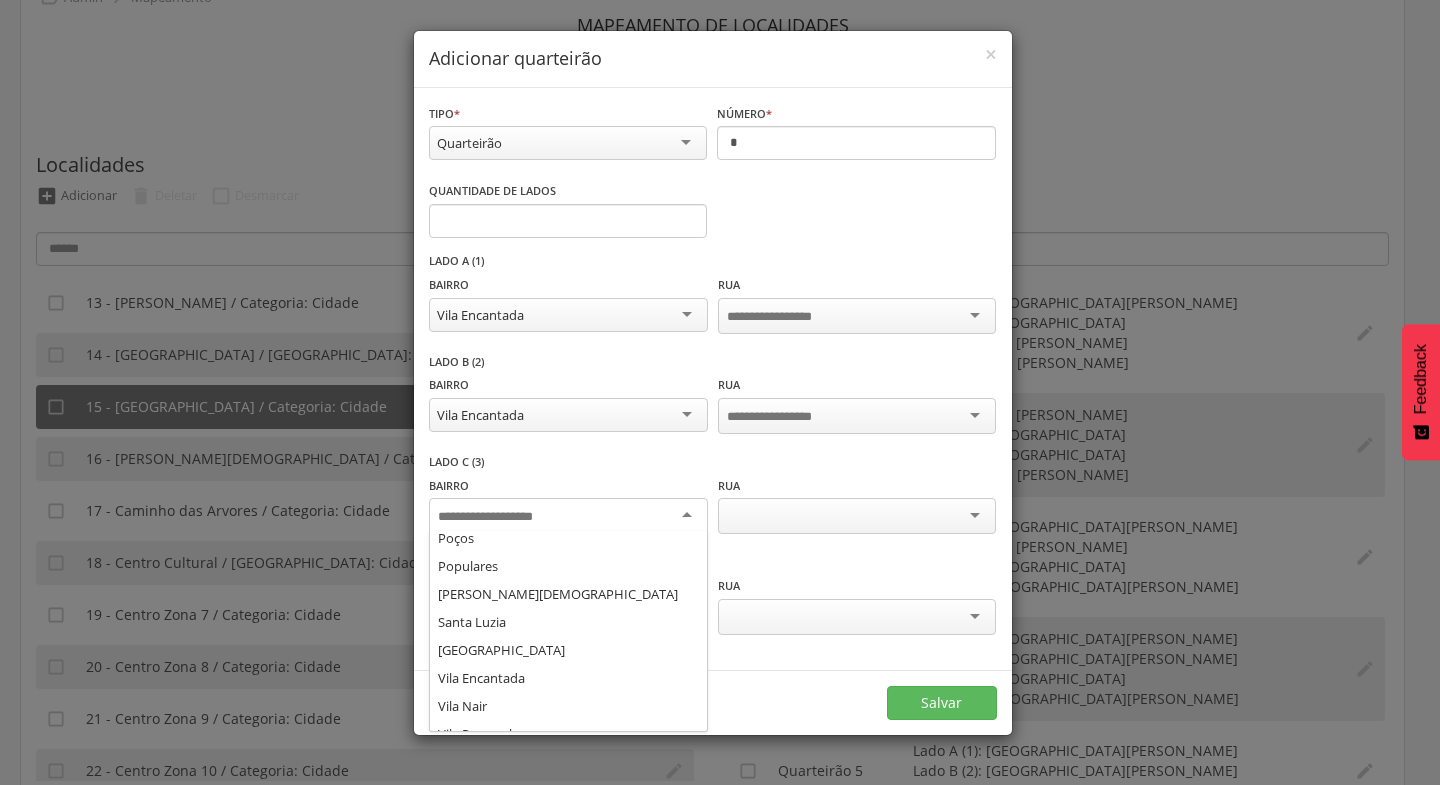 scroll, scrollTop: 382, scrollLeft: 0, axis: vertical 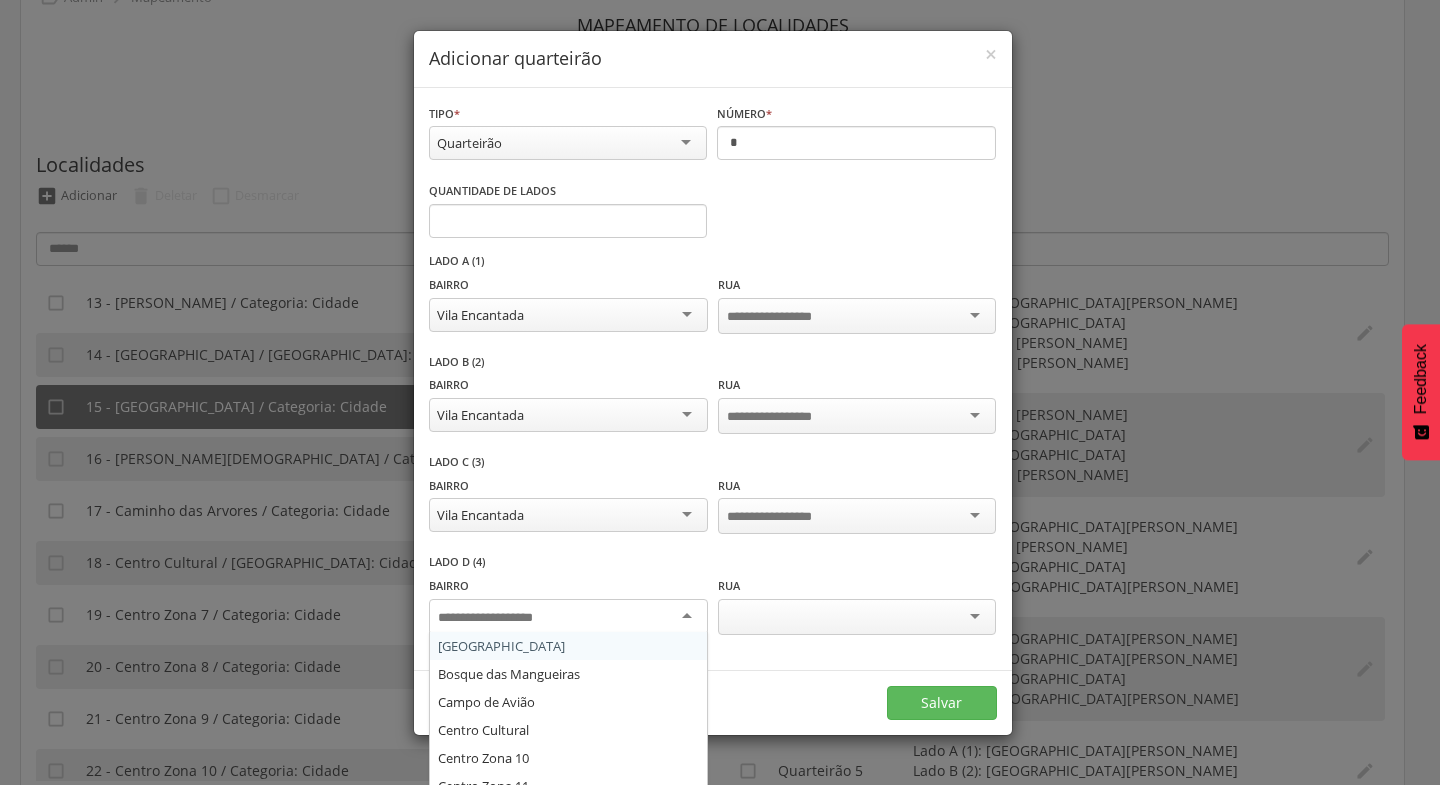 click at bounding box center (568, 617) 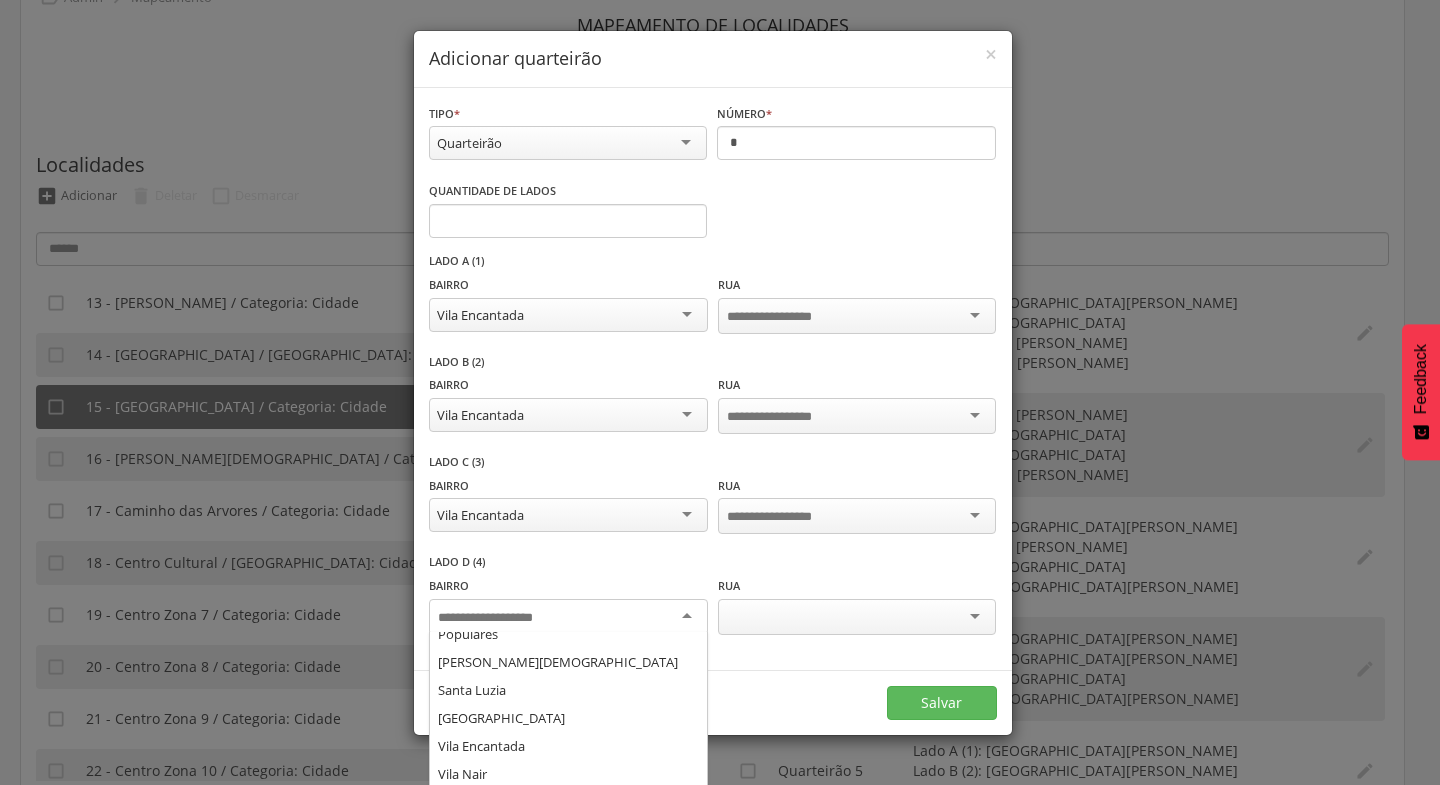 scroll, scrollTop: 416, scrollLeft: 0, axis: vertical 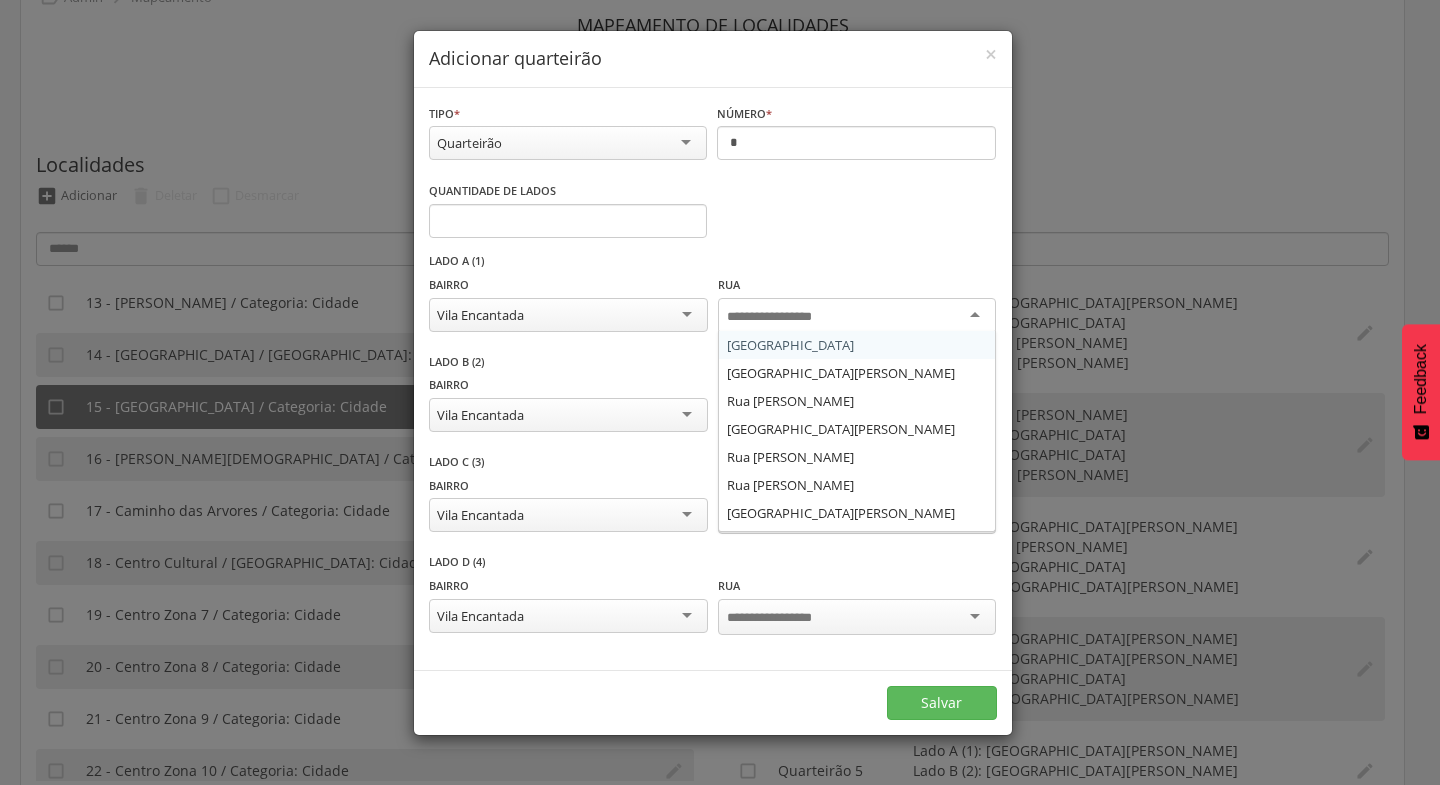 click at bounding box center (857, 316) 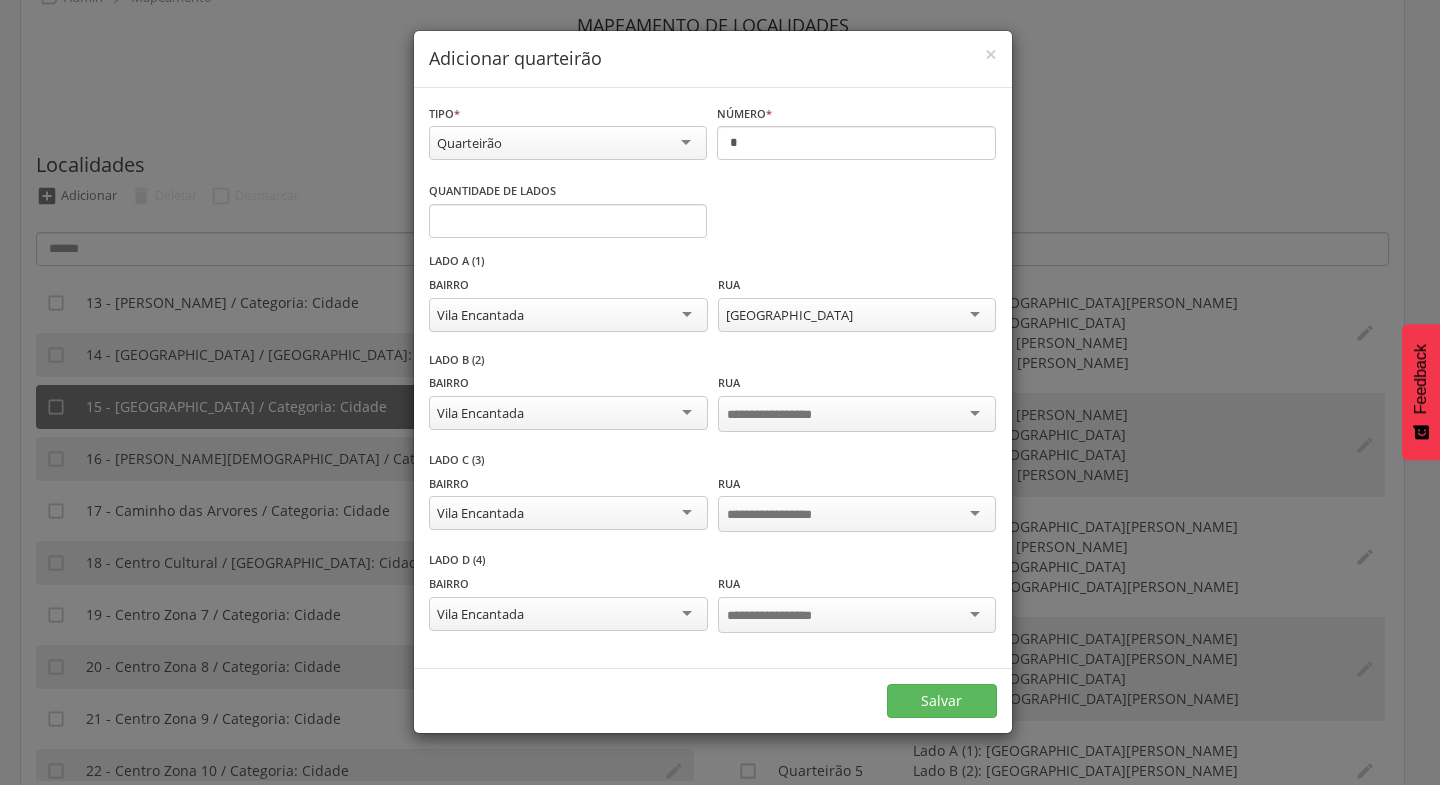 click at bounding box center [857, 414] 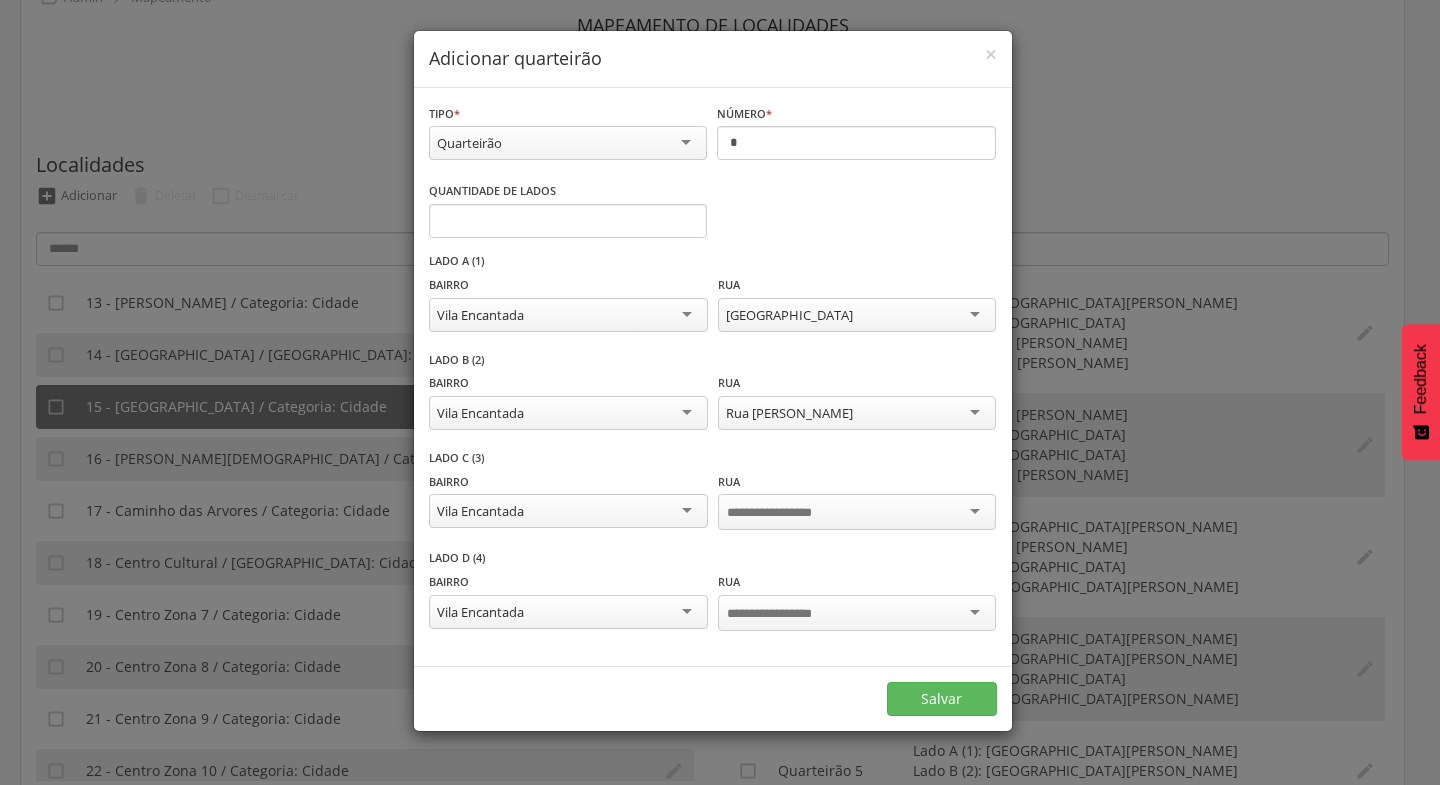click at bounding box center (857, 512) 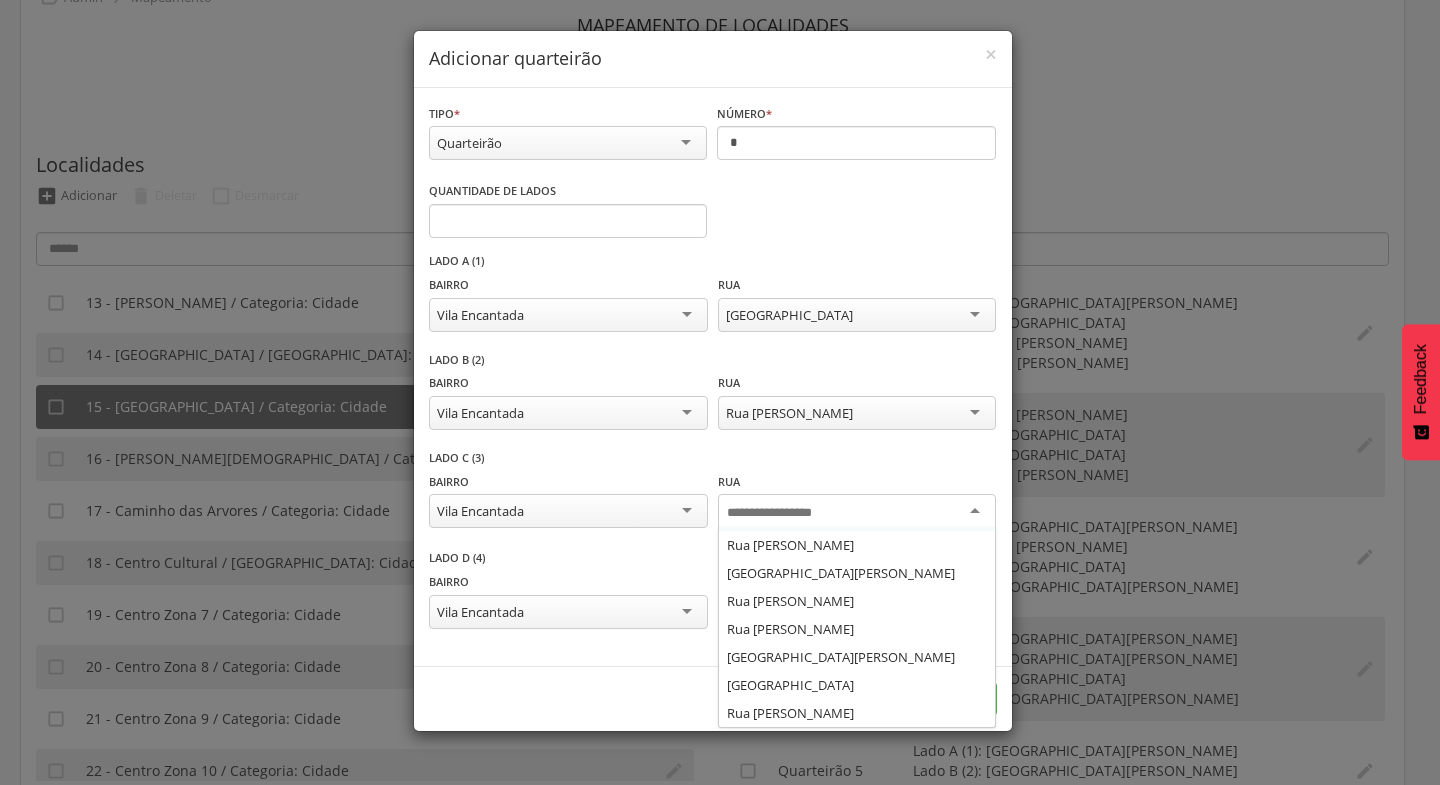 scroll, scrollTop: 58, scrollLeft: 0, axis: vertical 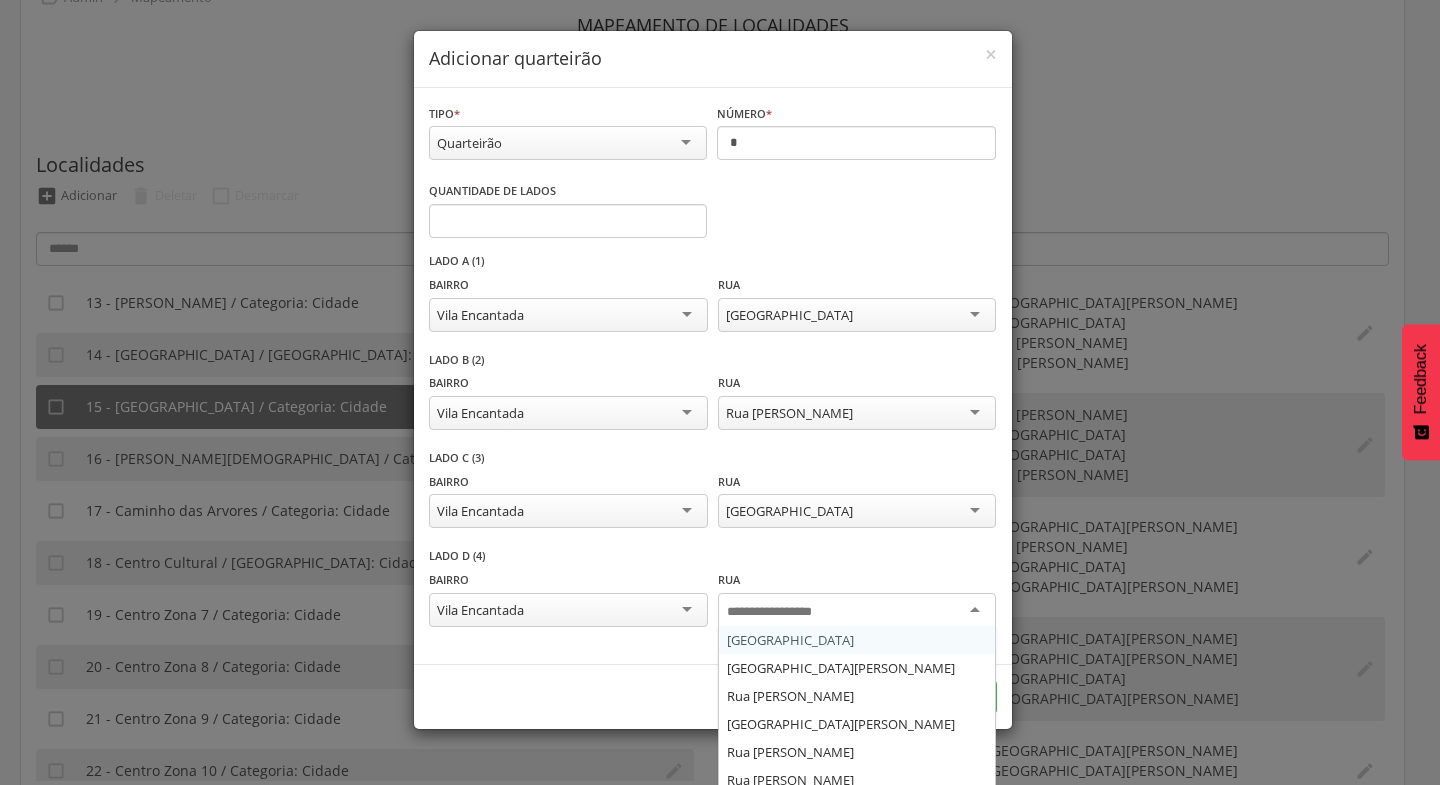 click at bounding box center (857, 611) 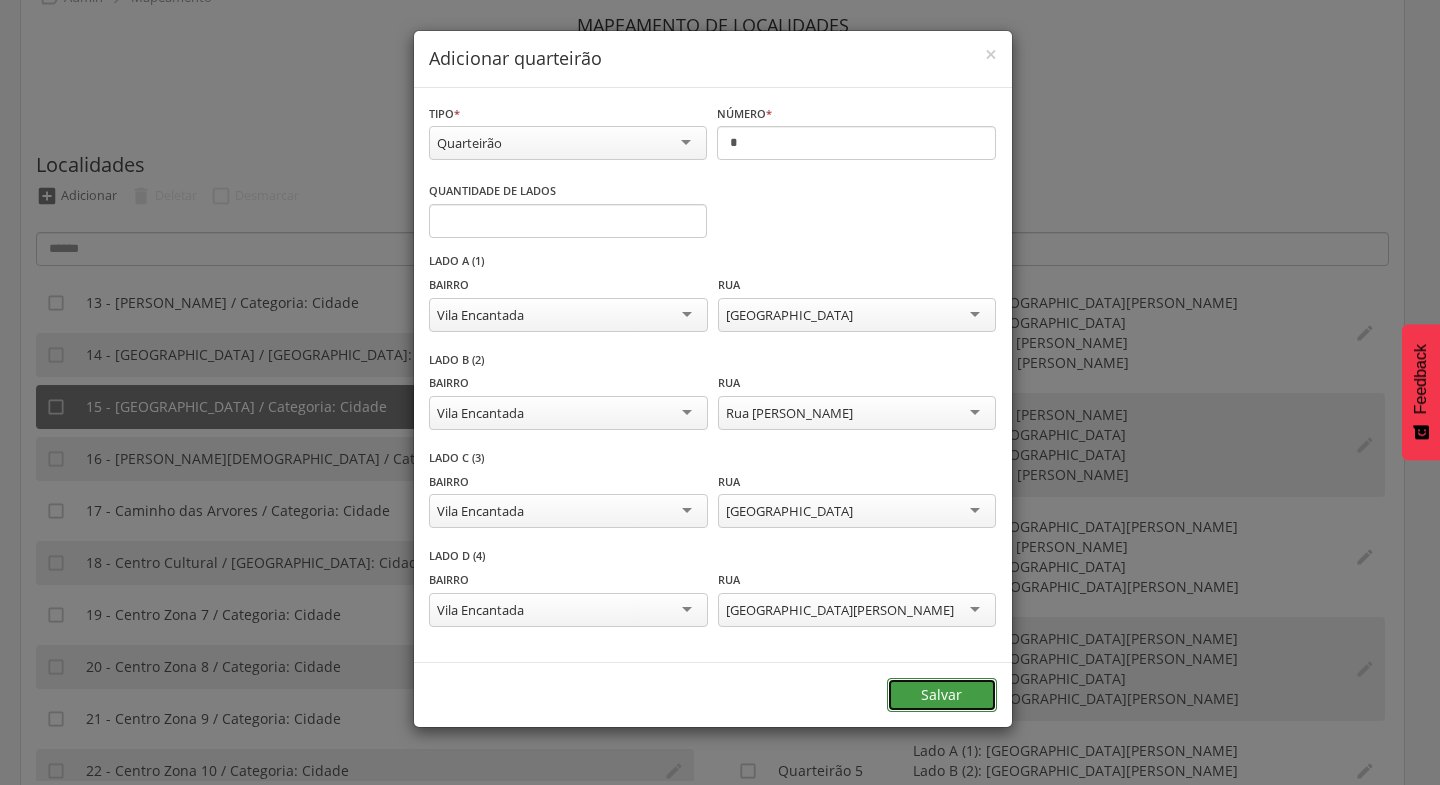 click on "Salvar" at bounding box center [942, 695] 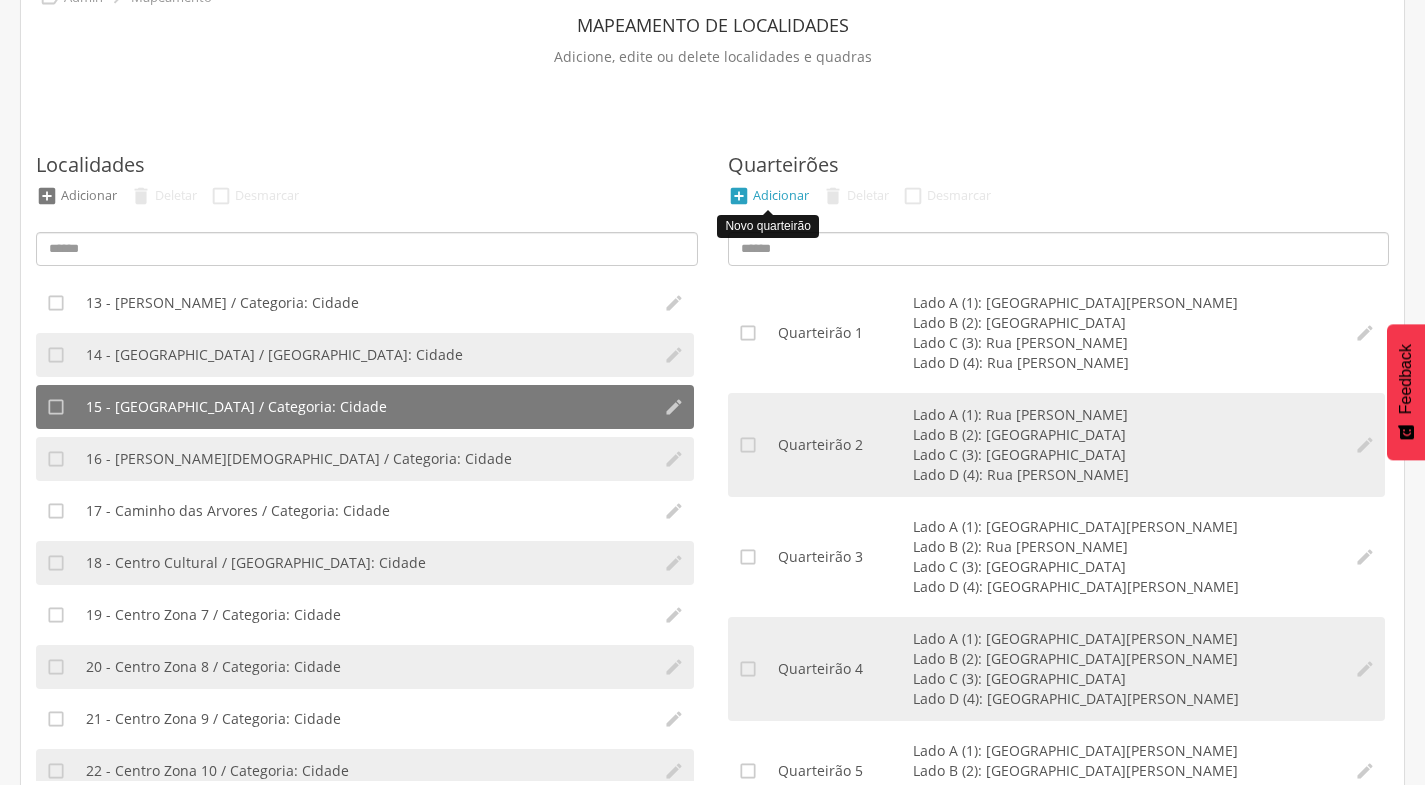 click on "Adicionar" at bounding box center [781, 195] 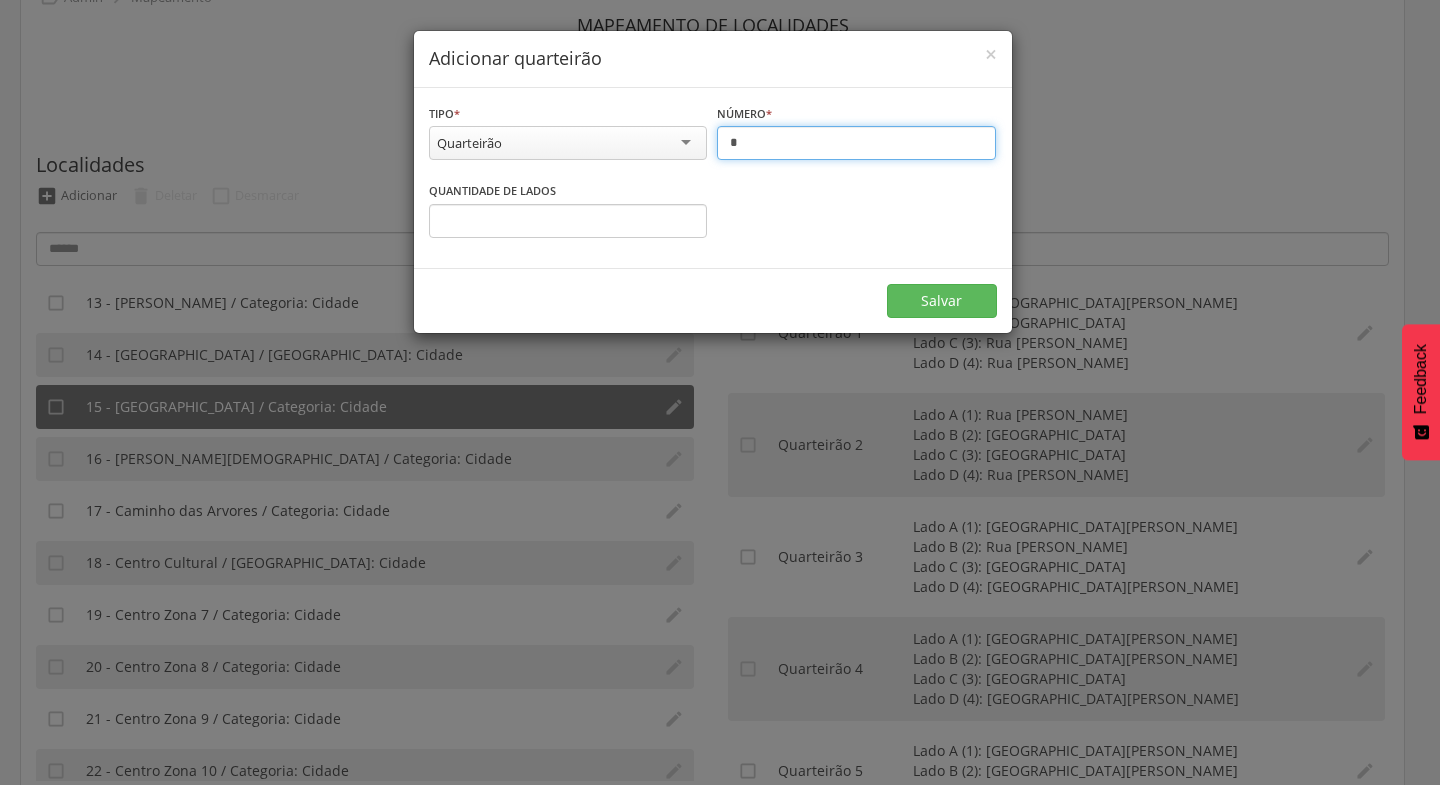 click on "*" at bounding box center [856, 143] 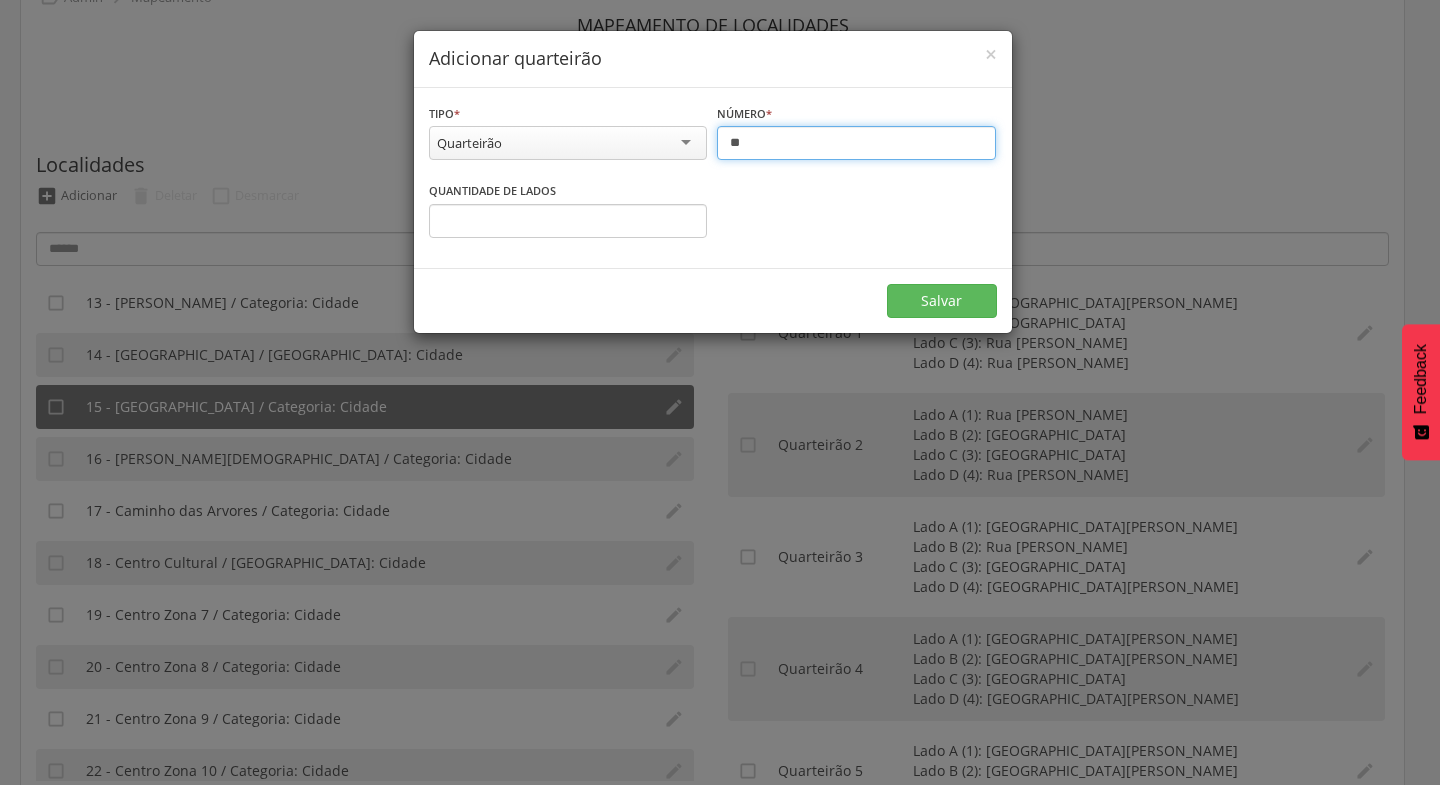 type on "**" 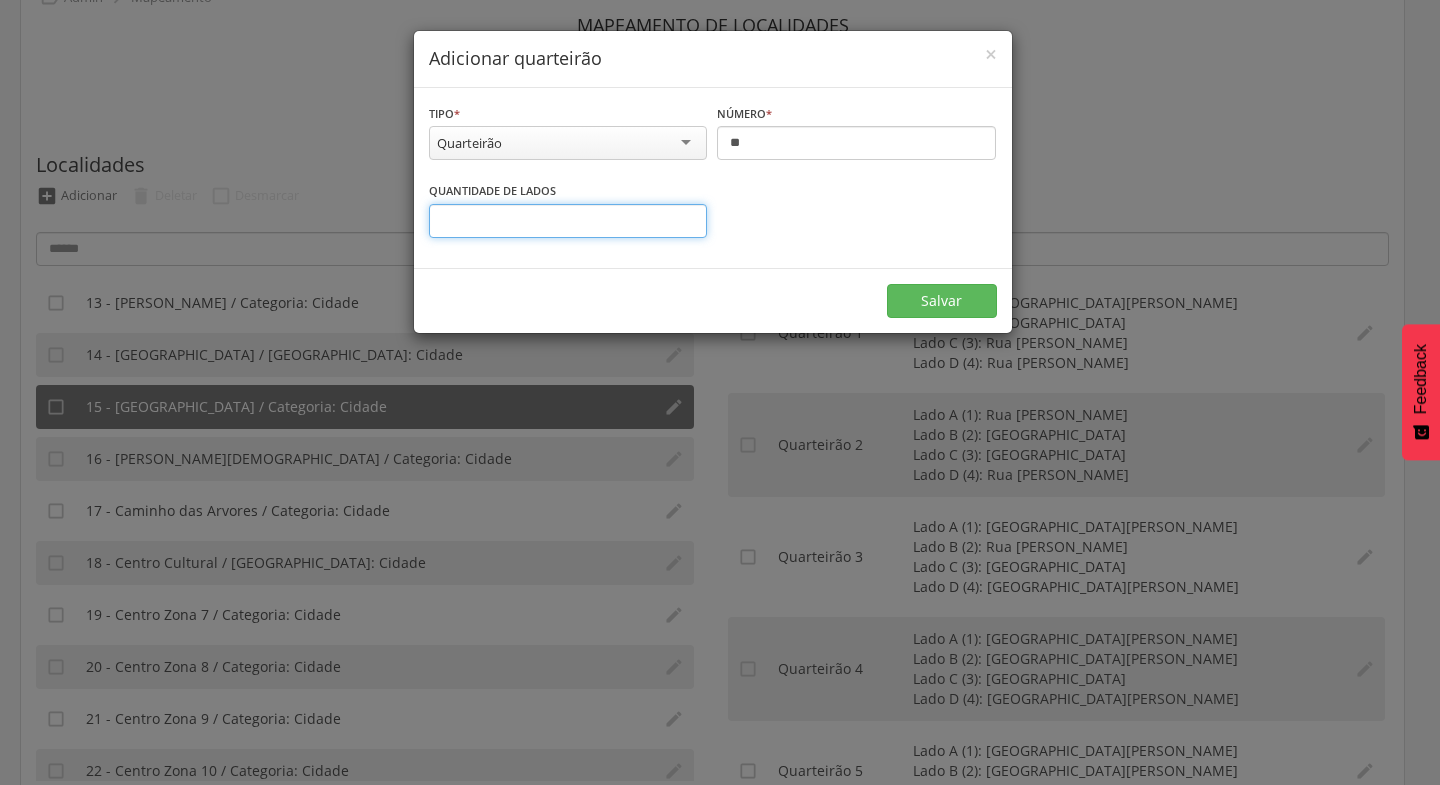 click on "*" at bounding box center (568, 221) 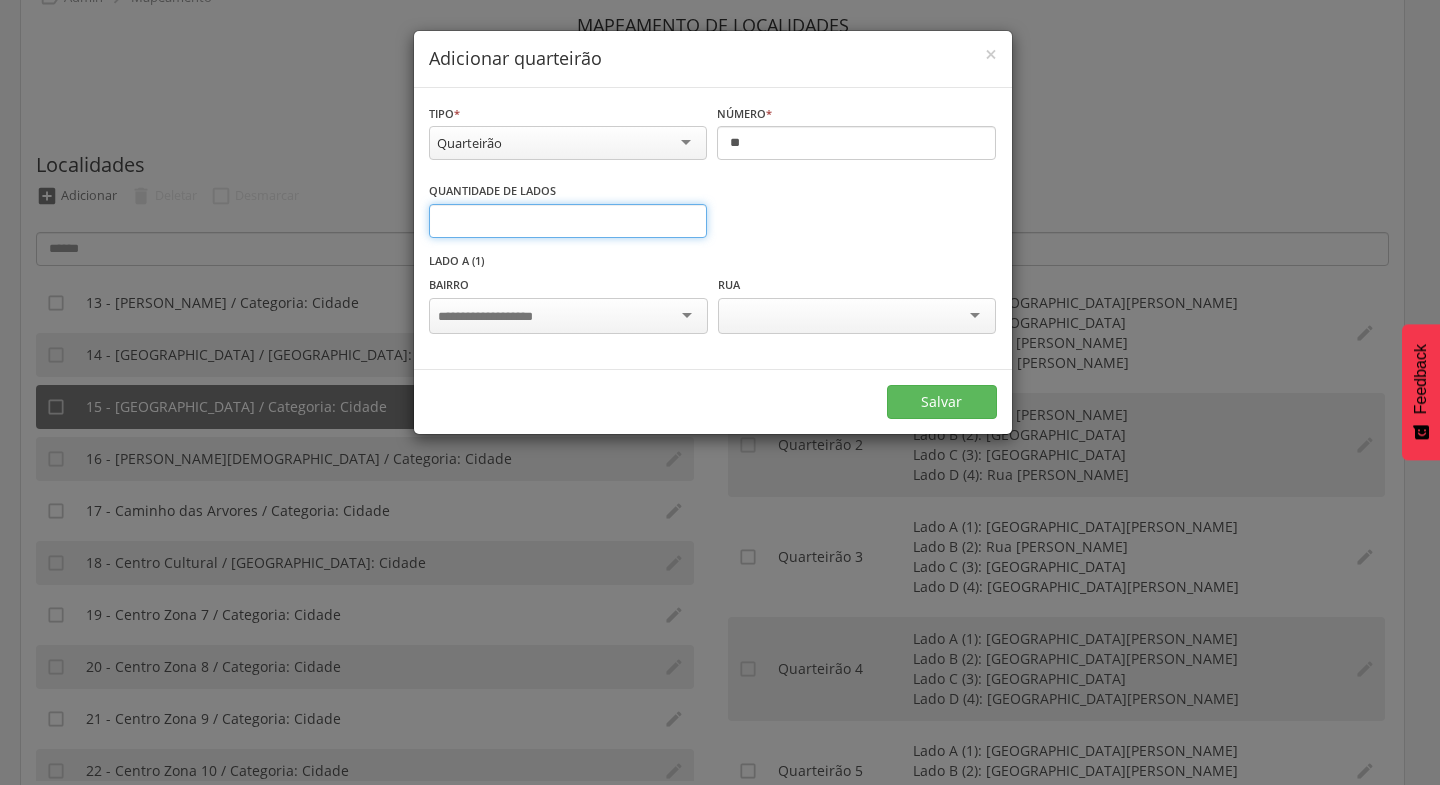 click on "*" at bounding box center (568, 221) 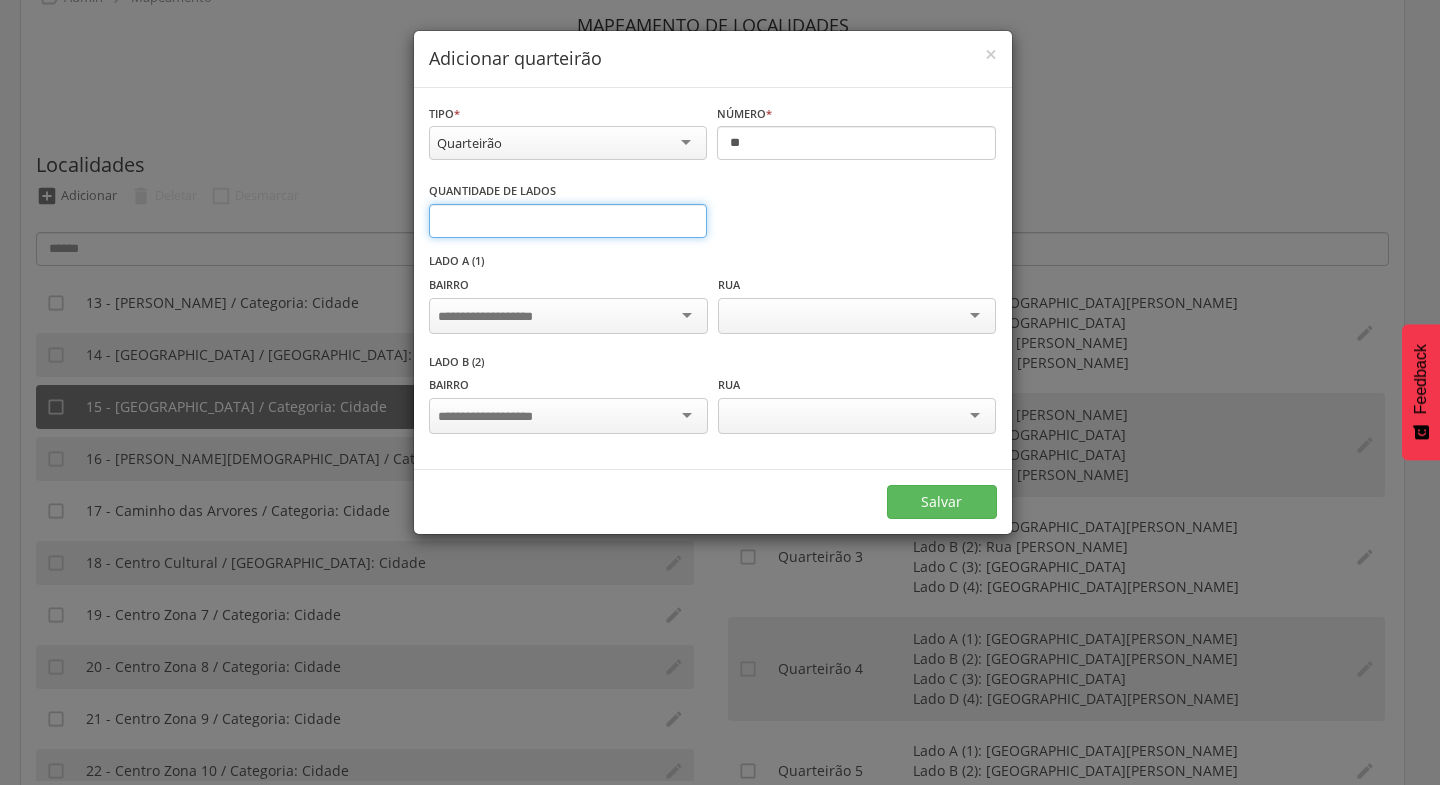 click on "*" at bounding box center [568, 221] 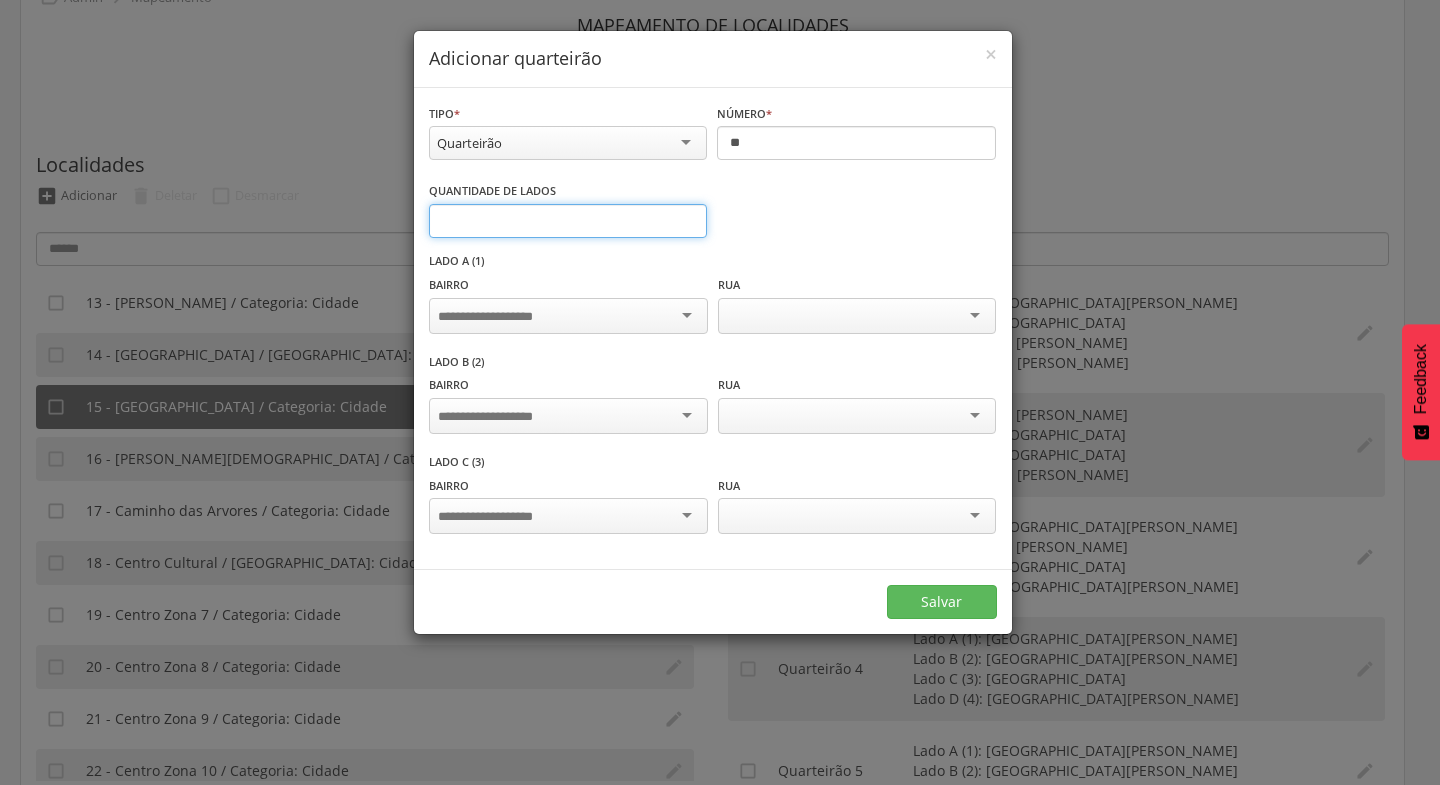 type on "*" 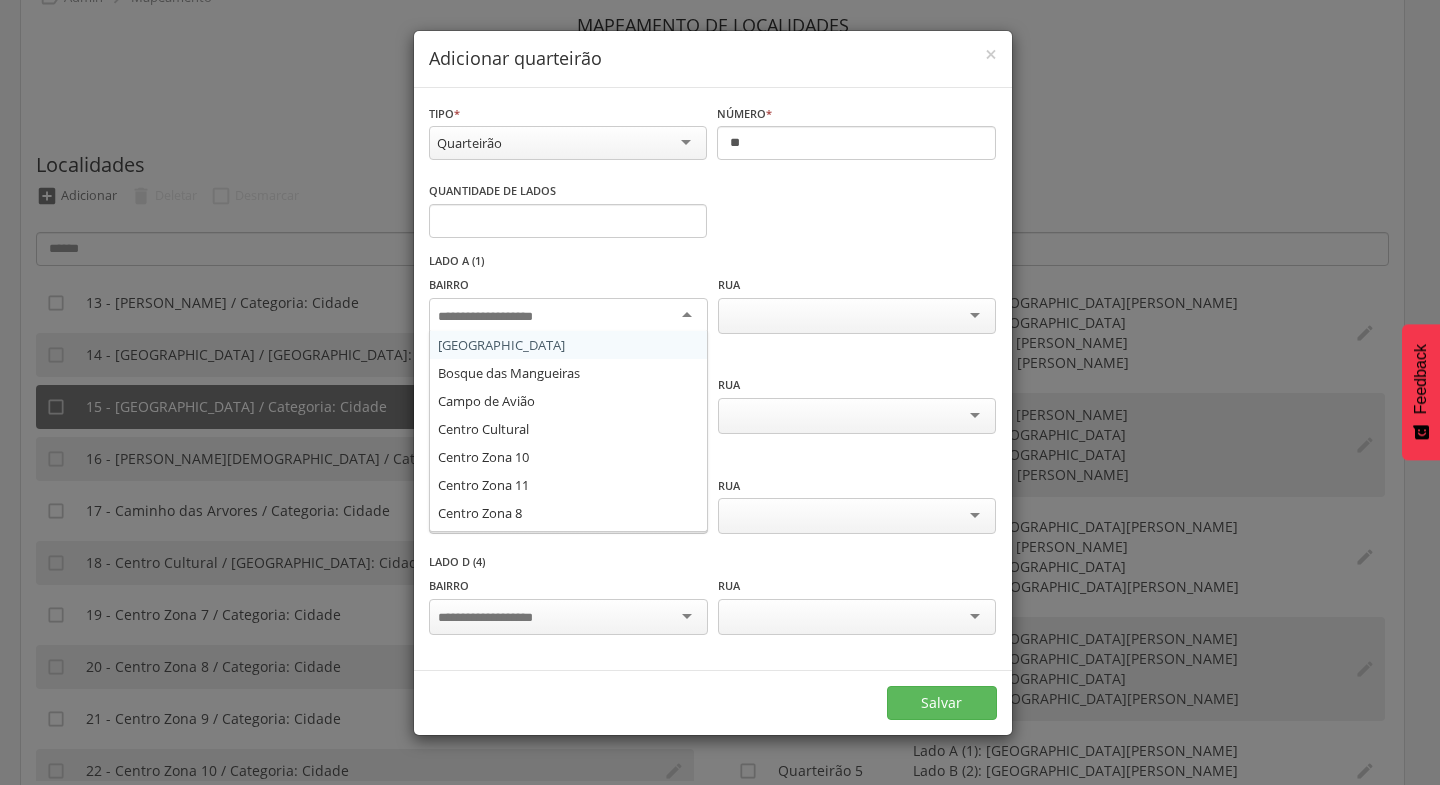 click at bounding box center [568, 316] 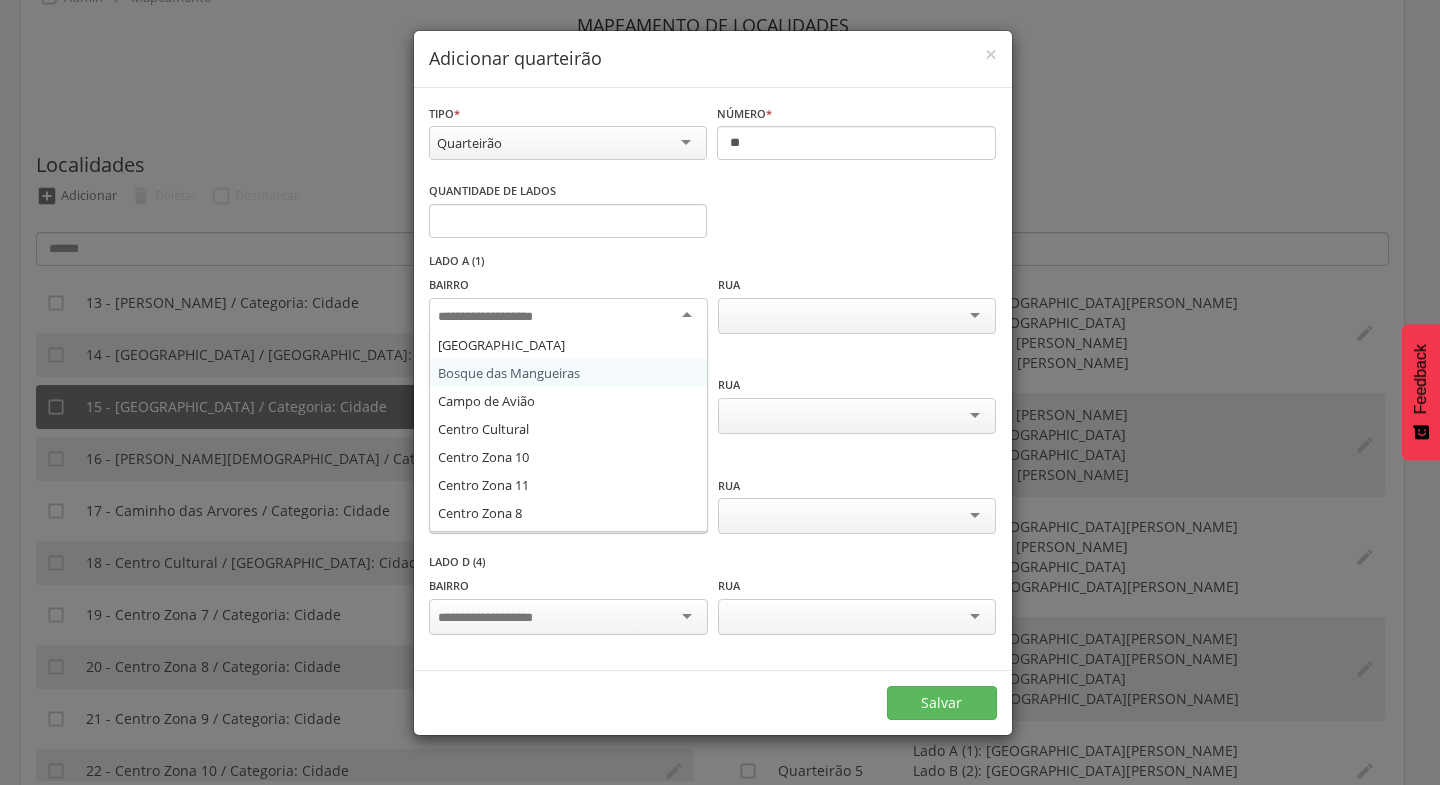 scroll, scrollTop: 416, scrollLeft: 0, axis: vertical 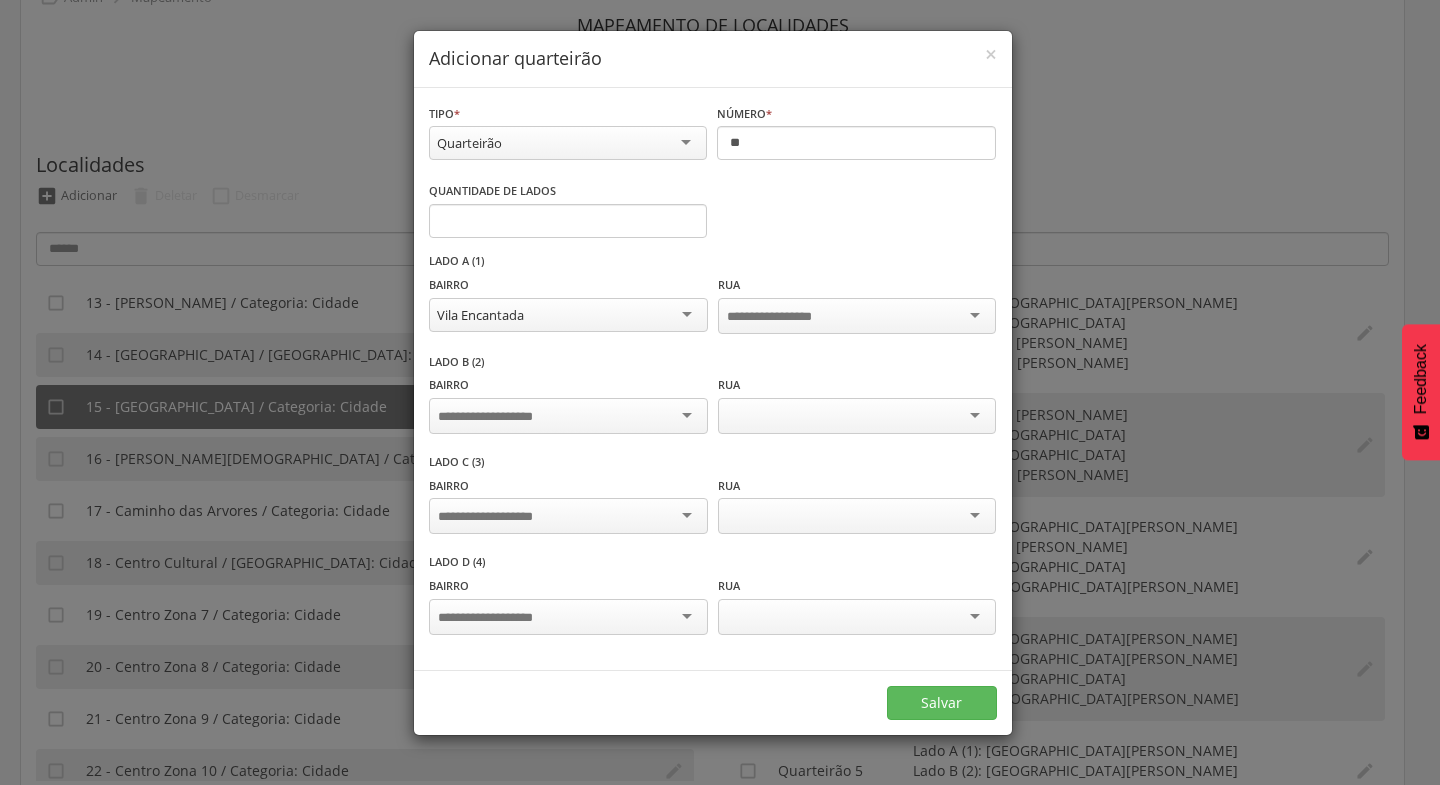 click at bounding box center [568, 416] 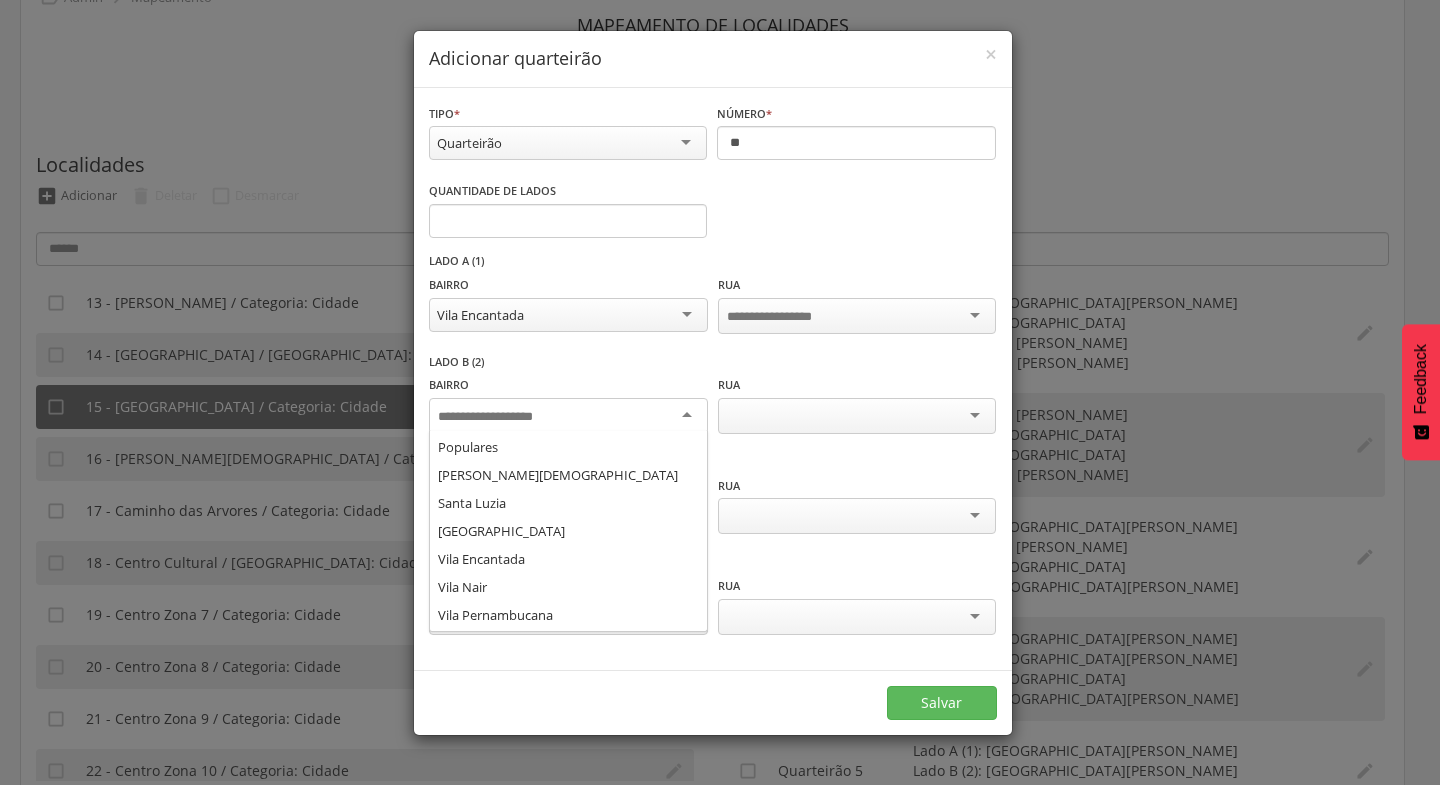 scroll, scrollTop: 397, scrollLeft: 0, axis: vertical 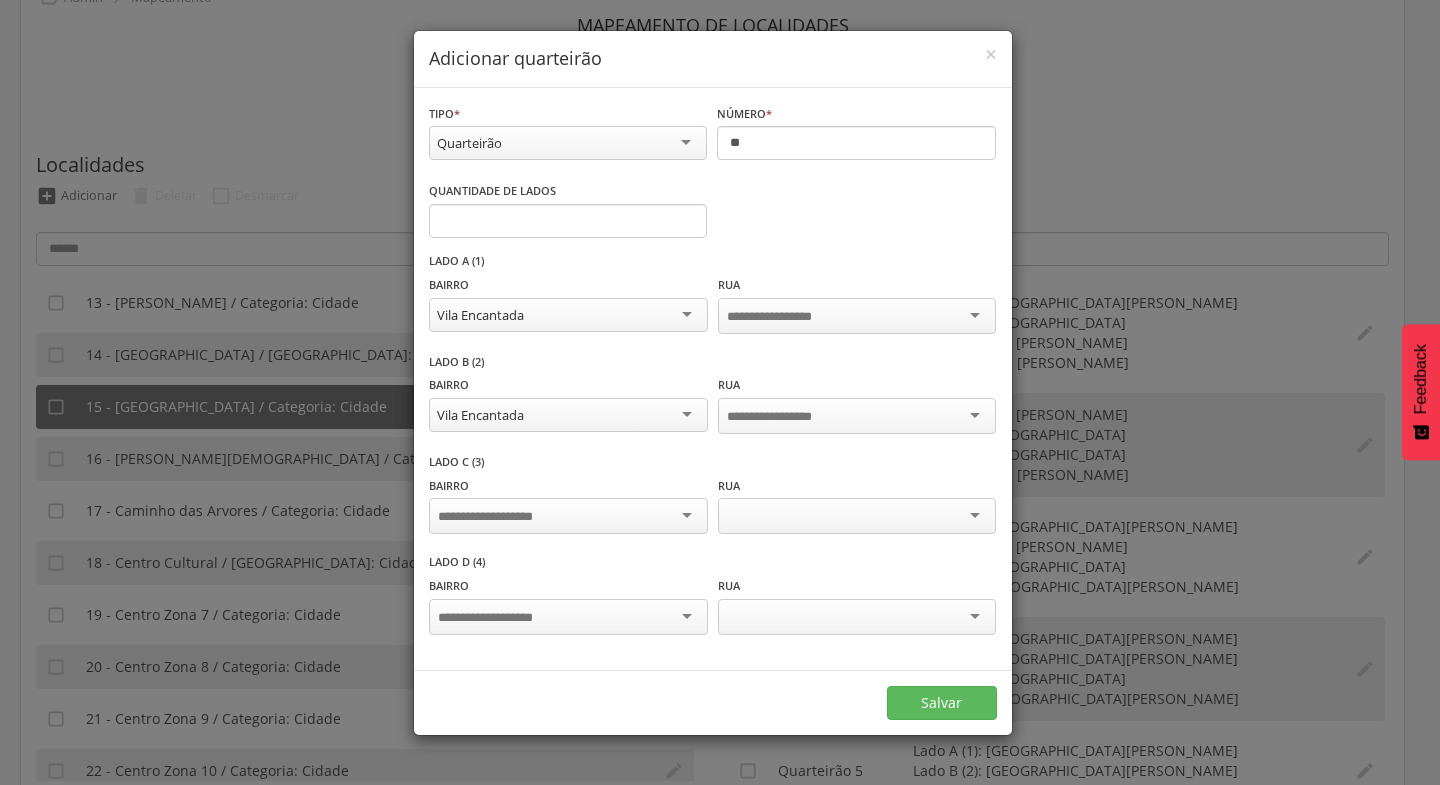 click at bounding box center [568, 516] 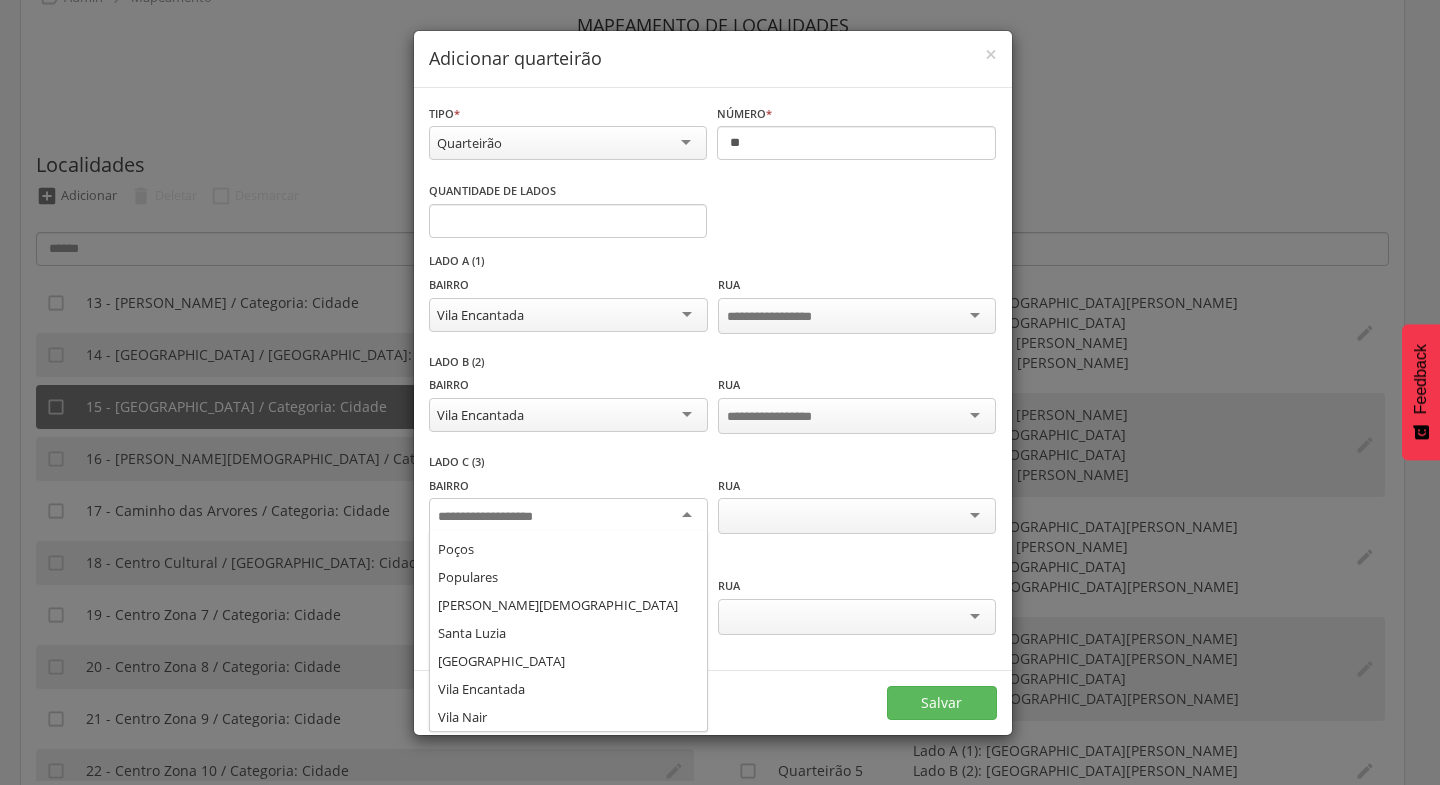 scroll, scrollTop: 371, scrollLeft: 0, axis: vertical 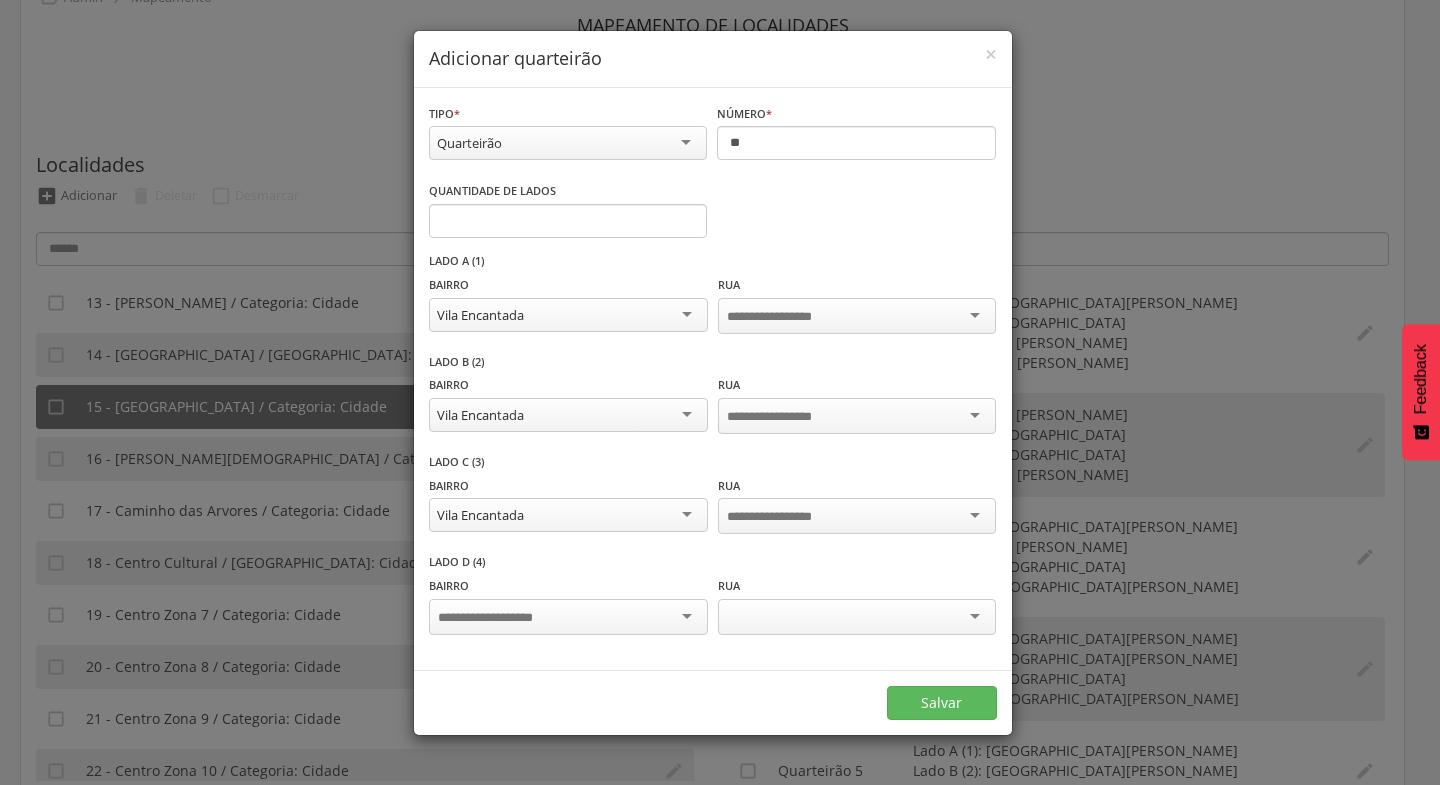 click at bounding box center [568, 617] 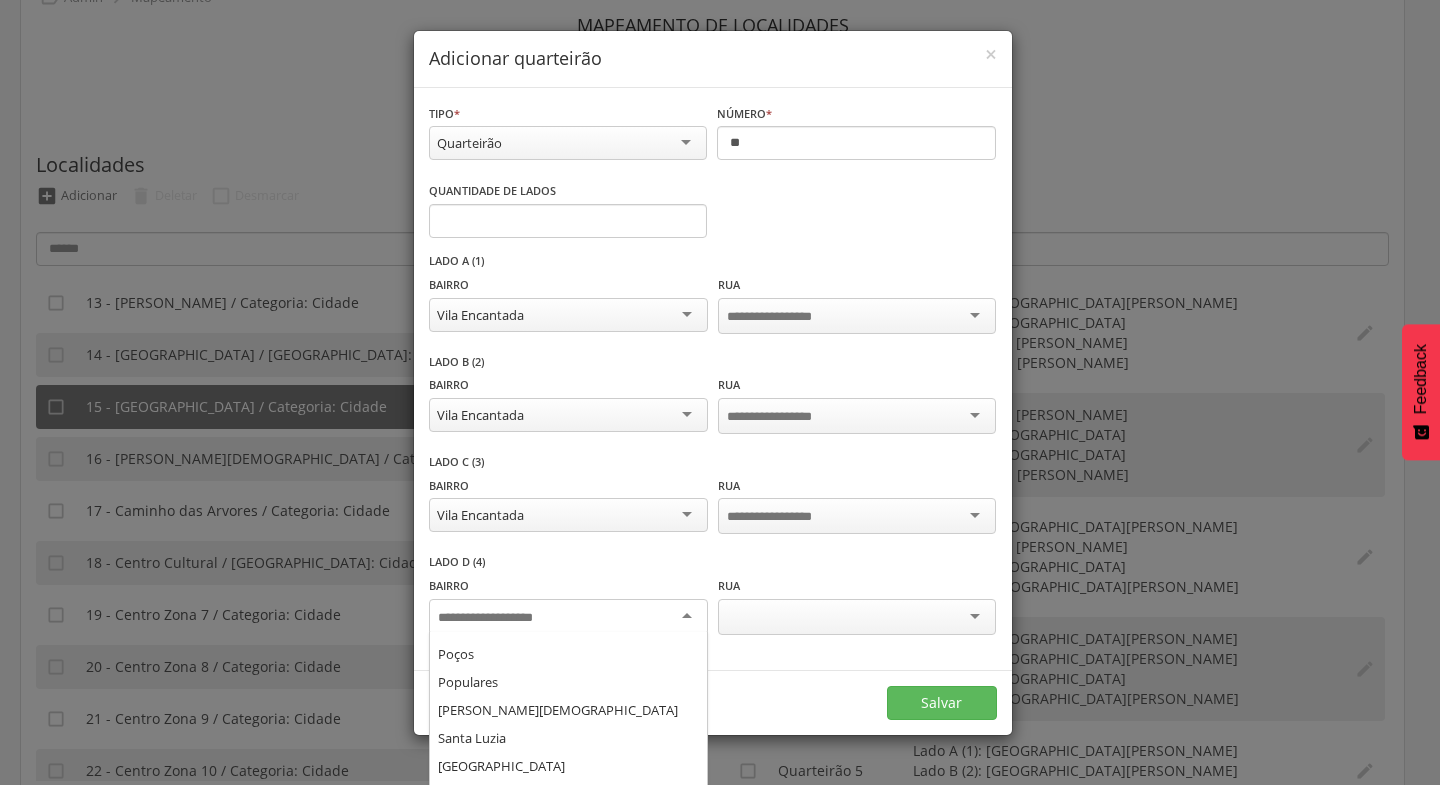 scroll, scrollTop: 416, scrollLeft: 0, axis: vertical 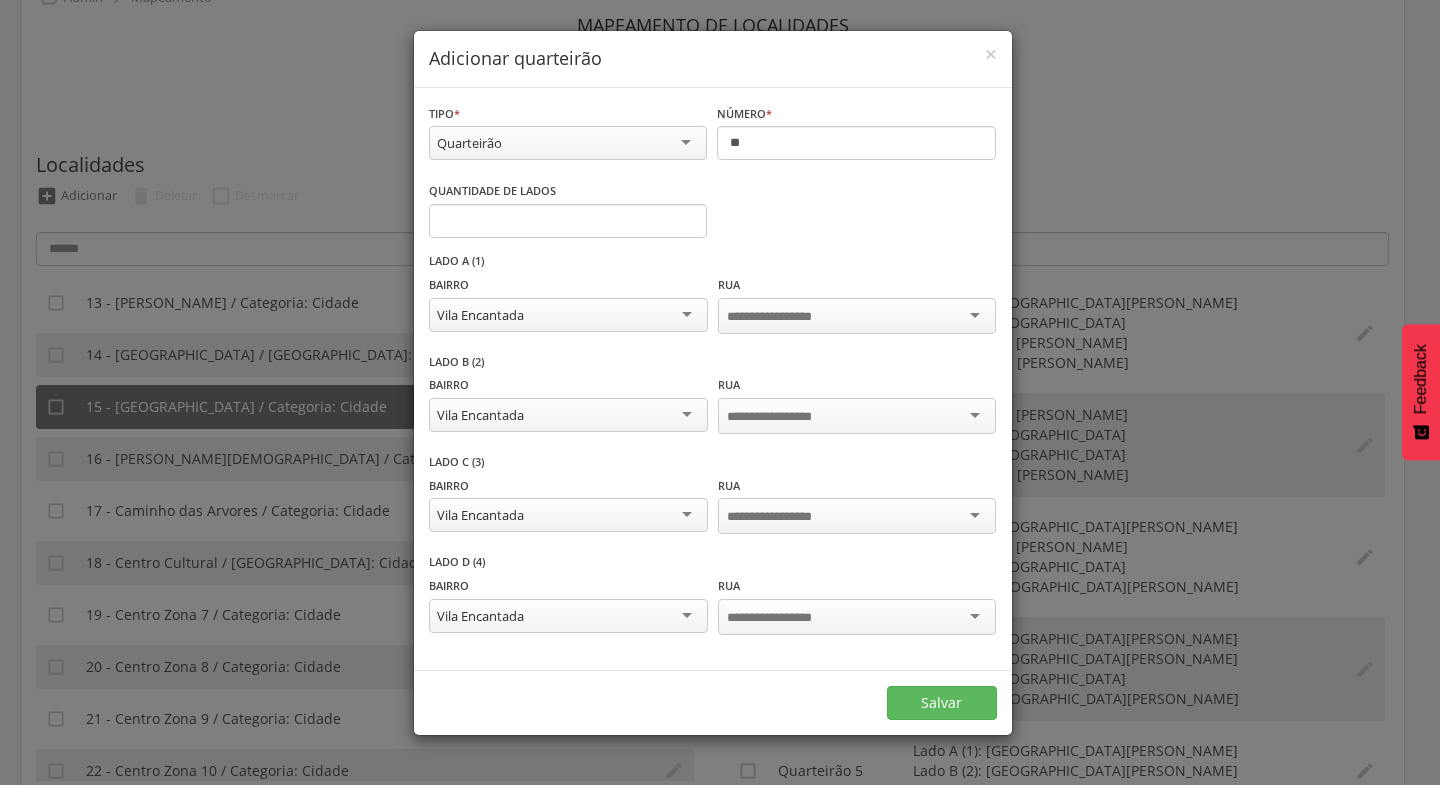 click at bounding box center (857, 316) 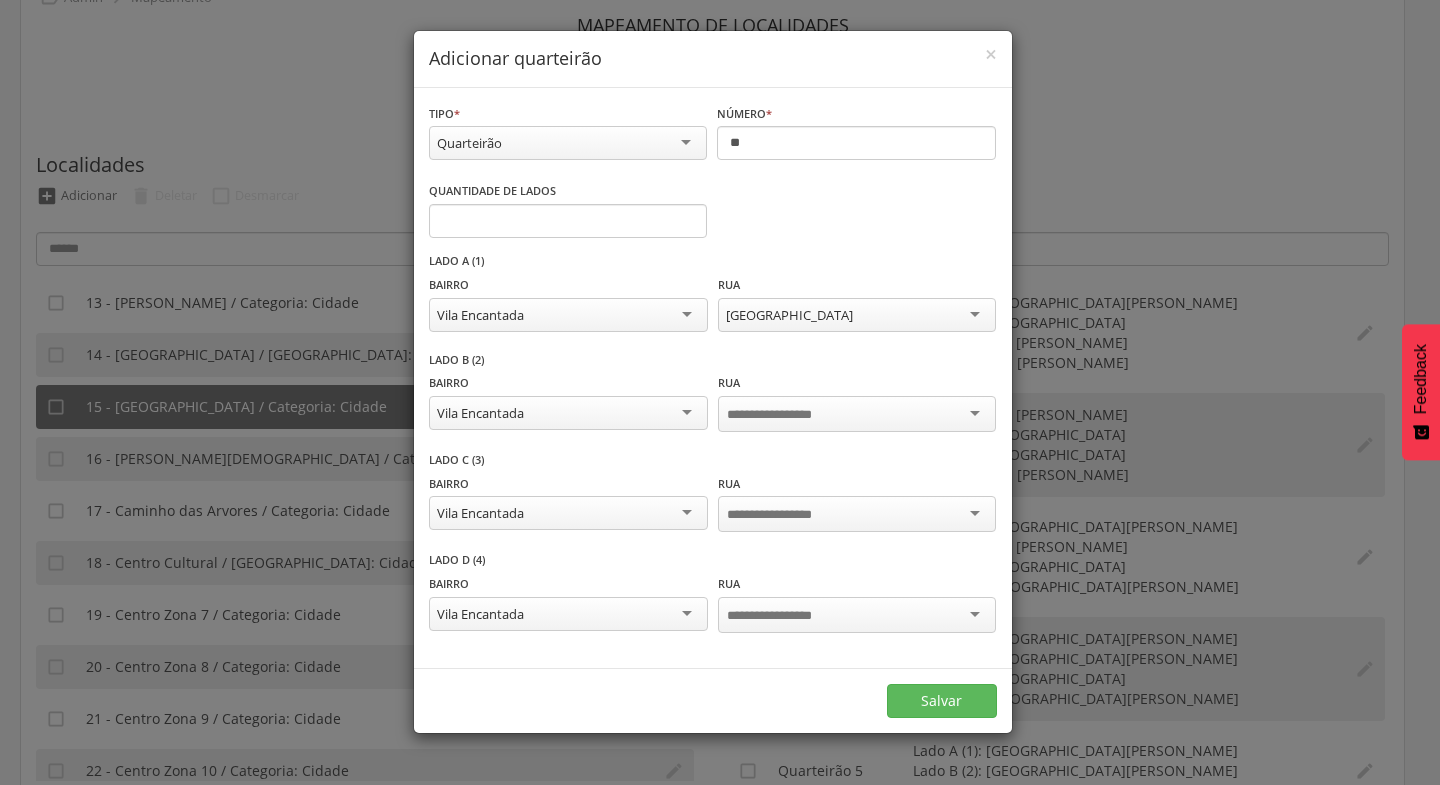 click at bounding box center [857, 414] 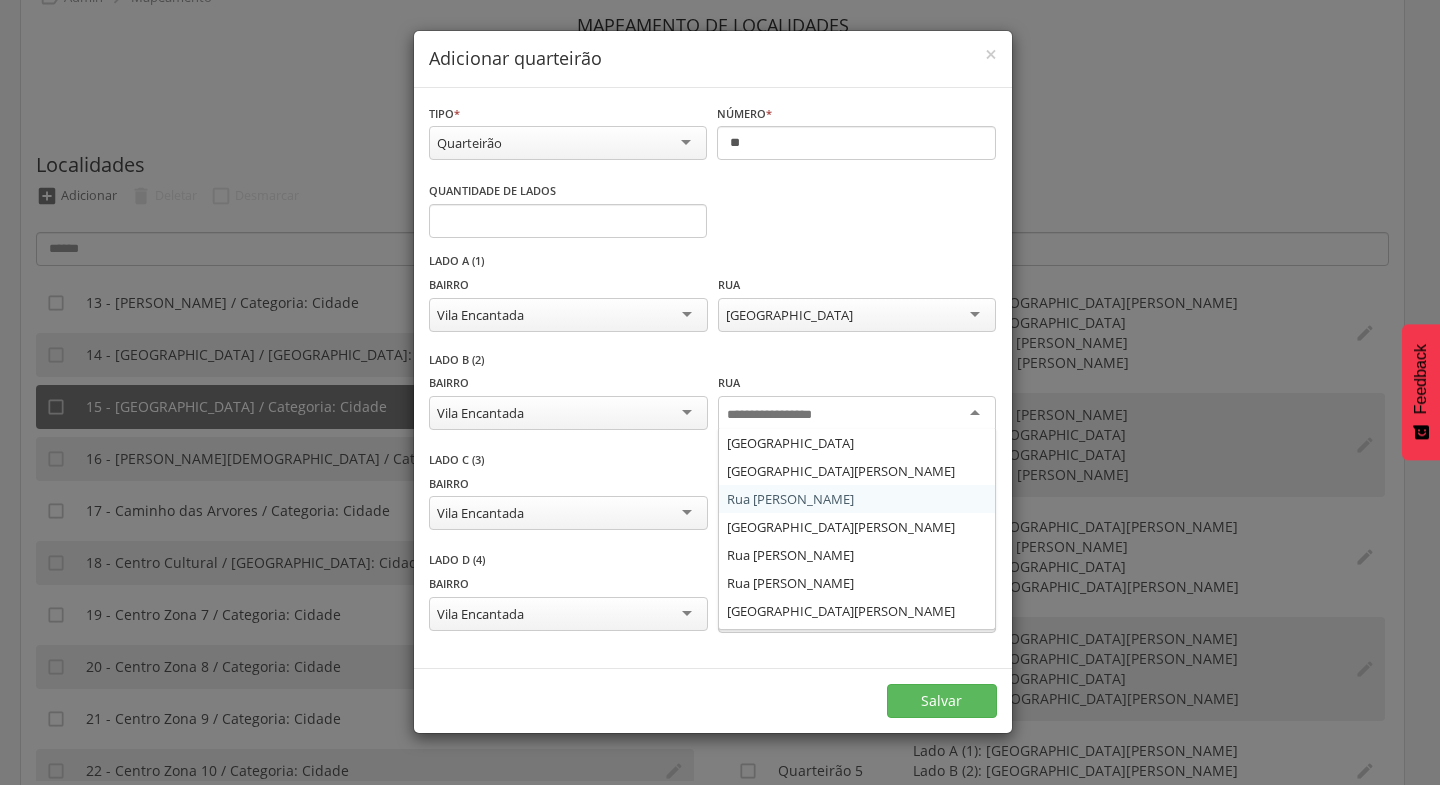 scroll, scrollTop: 108, scrollLeft: 0, axis: vertical 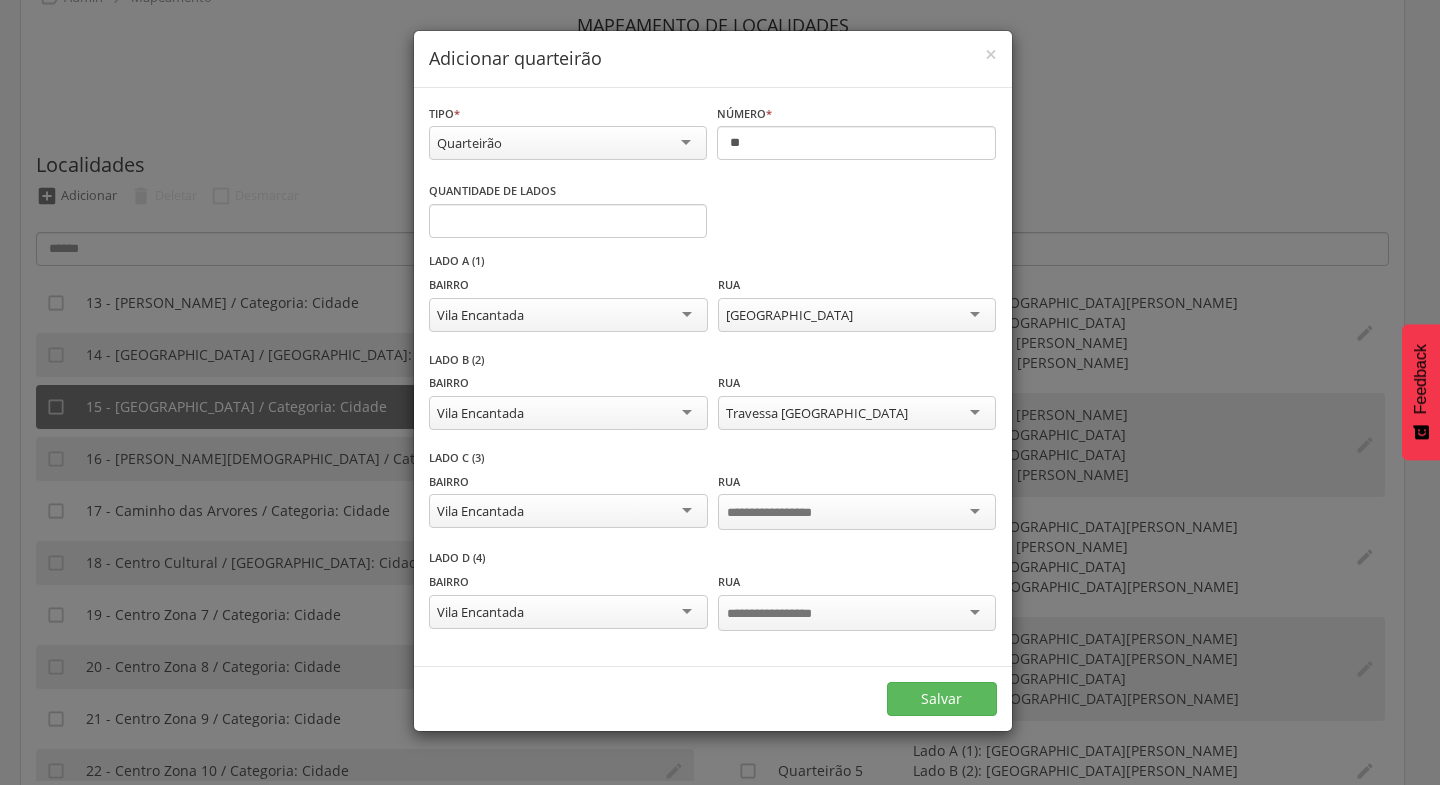 click at bounding box center [857, 512] 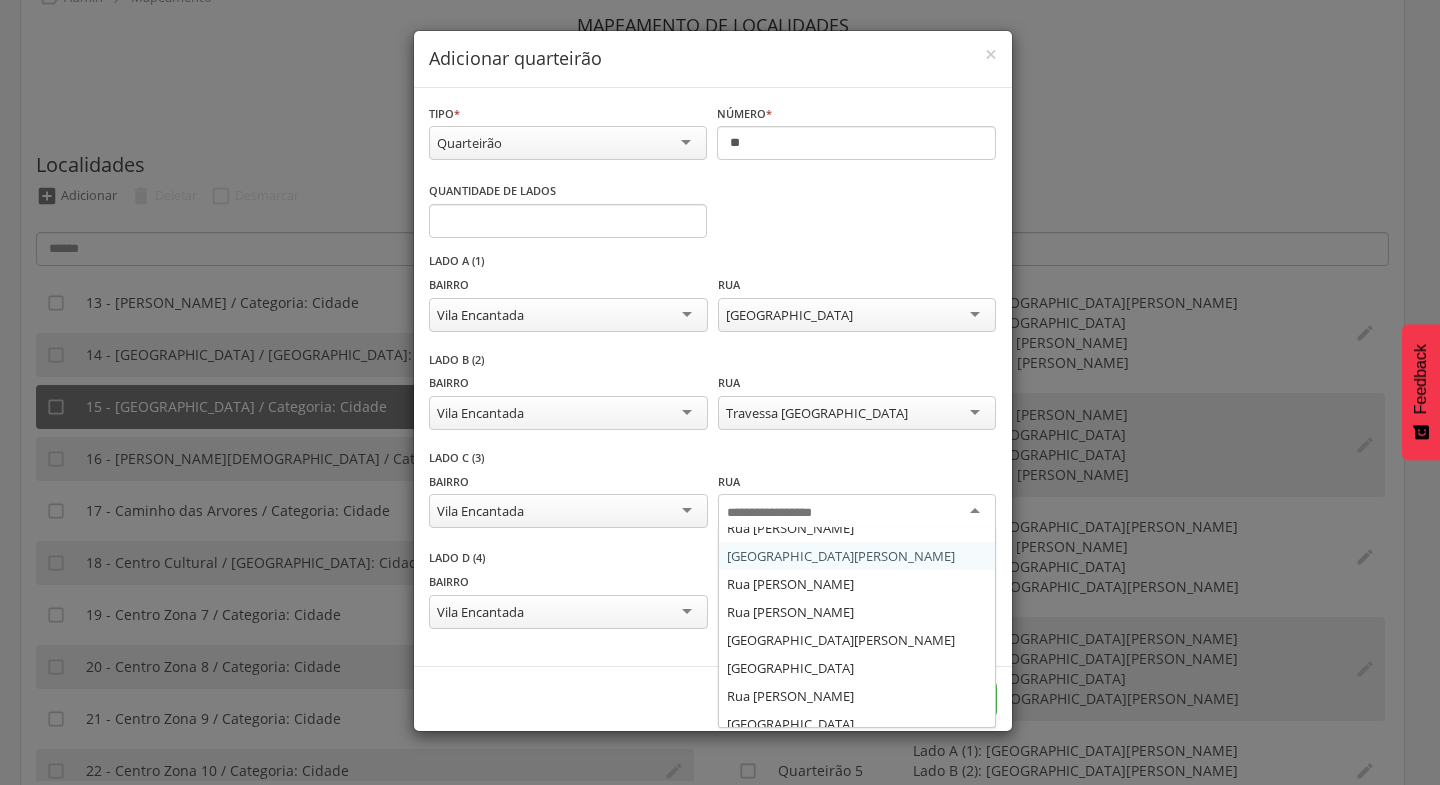 scroll, scrollTop: 71, scrollLeft: 0, axis: vertical 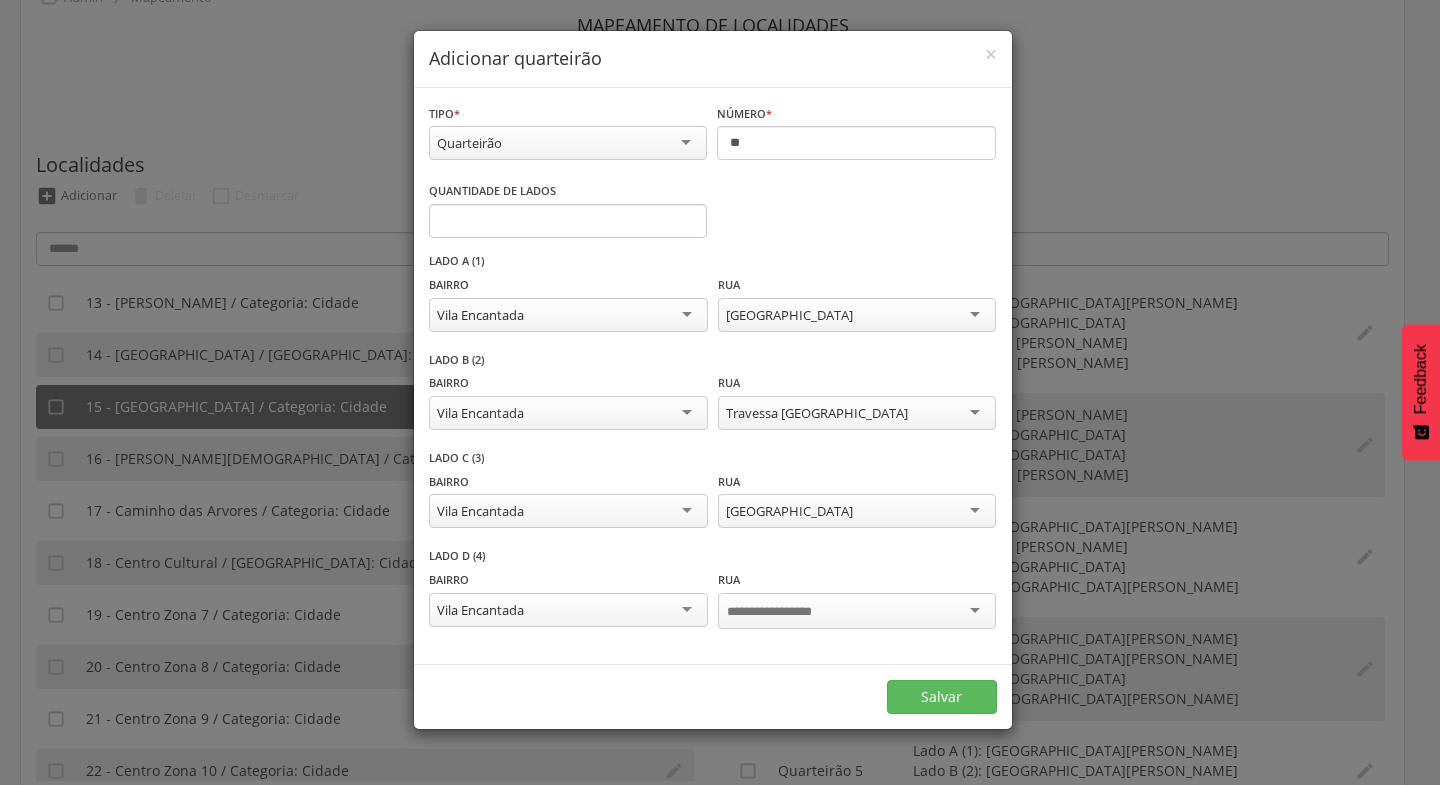 click at bounding box center (857, 611) 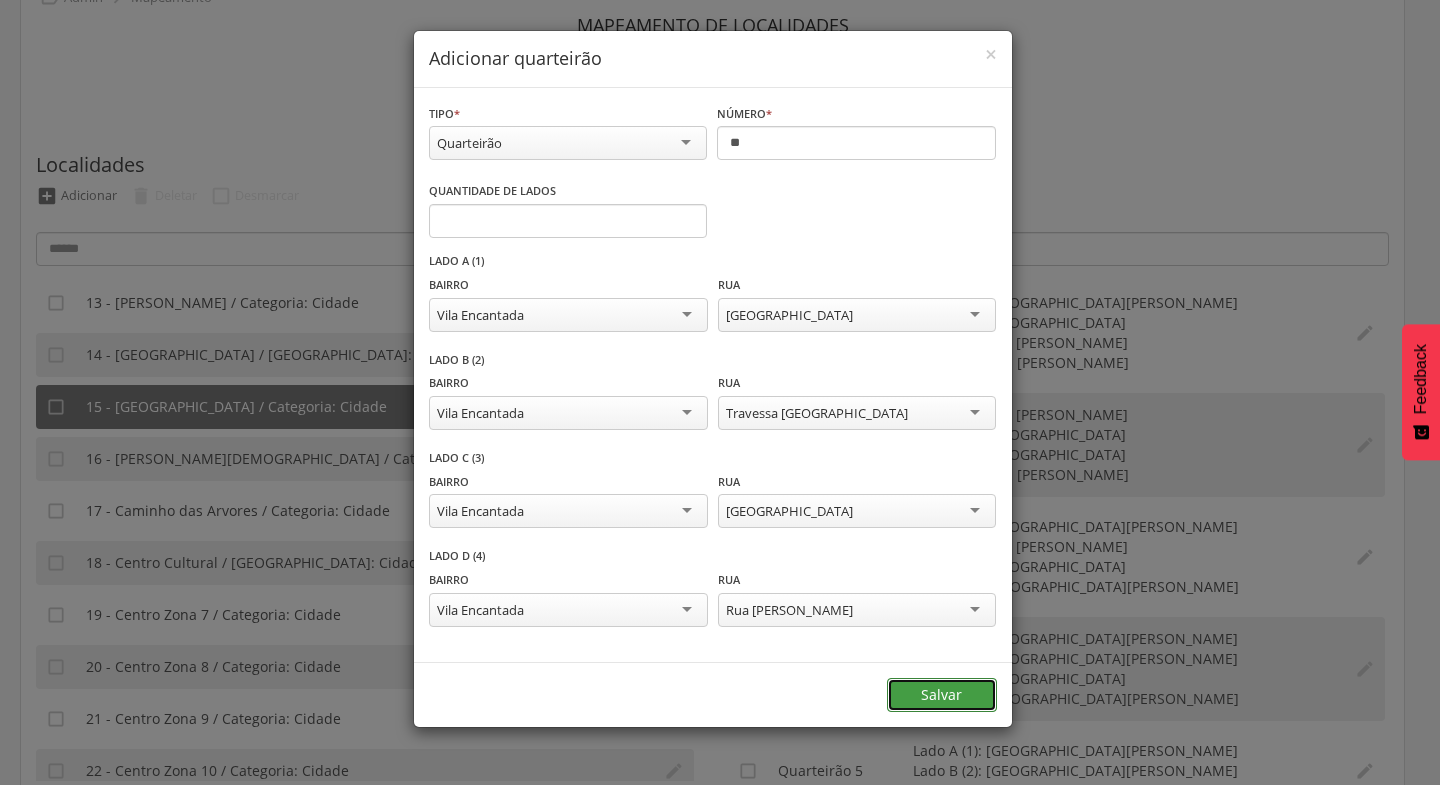 click on "Salvar" at bounding box center [942, 695] 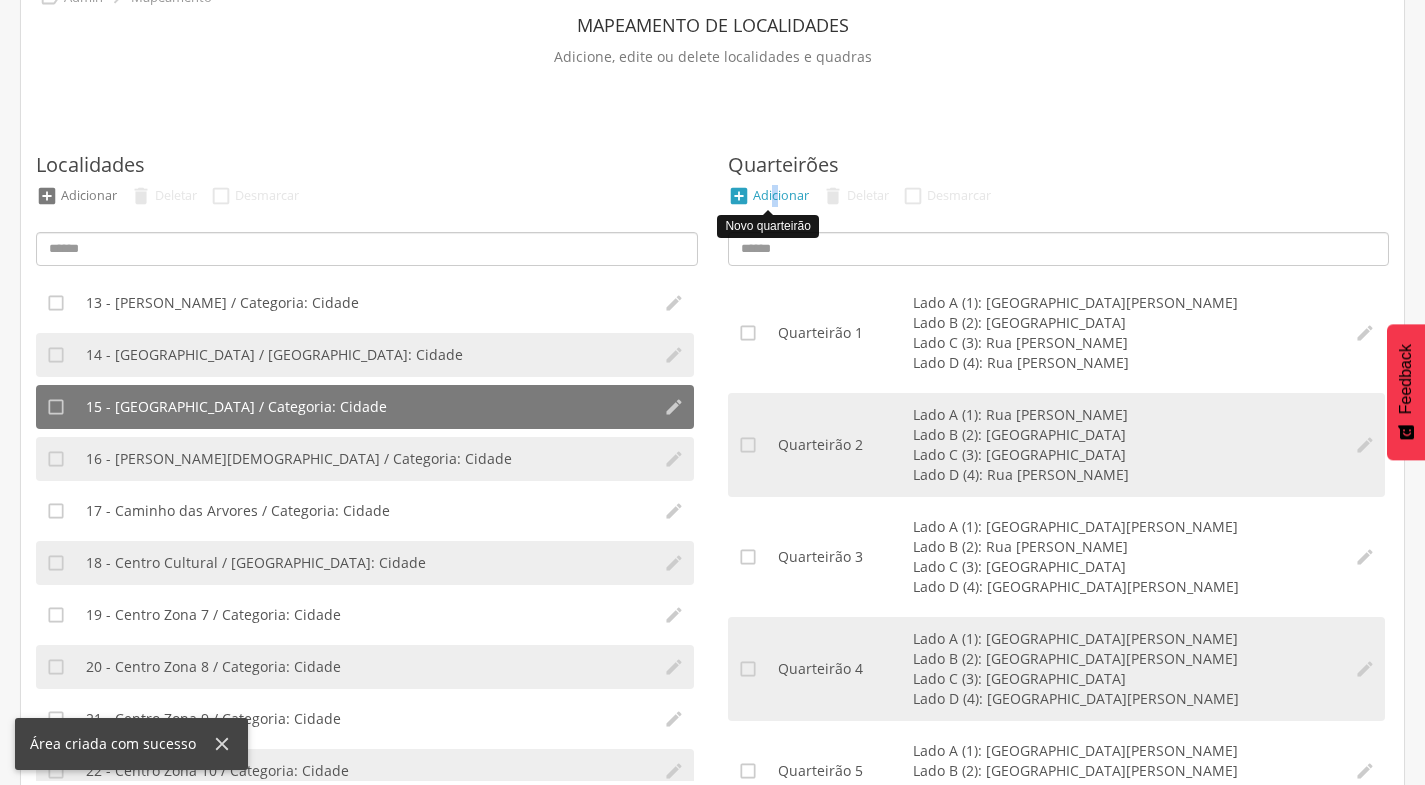 click on "Adicionar" at bounding box center [781, 195] 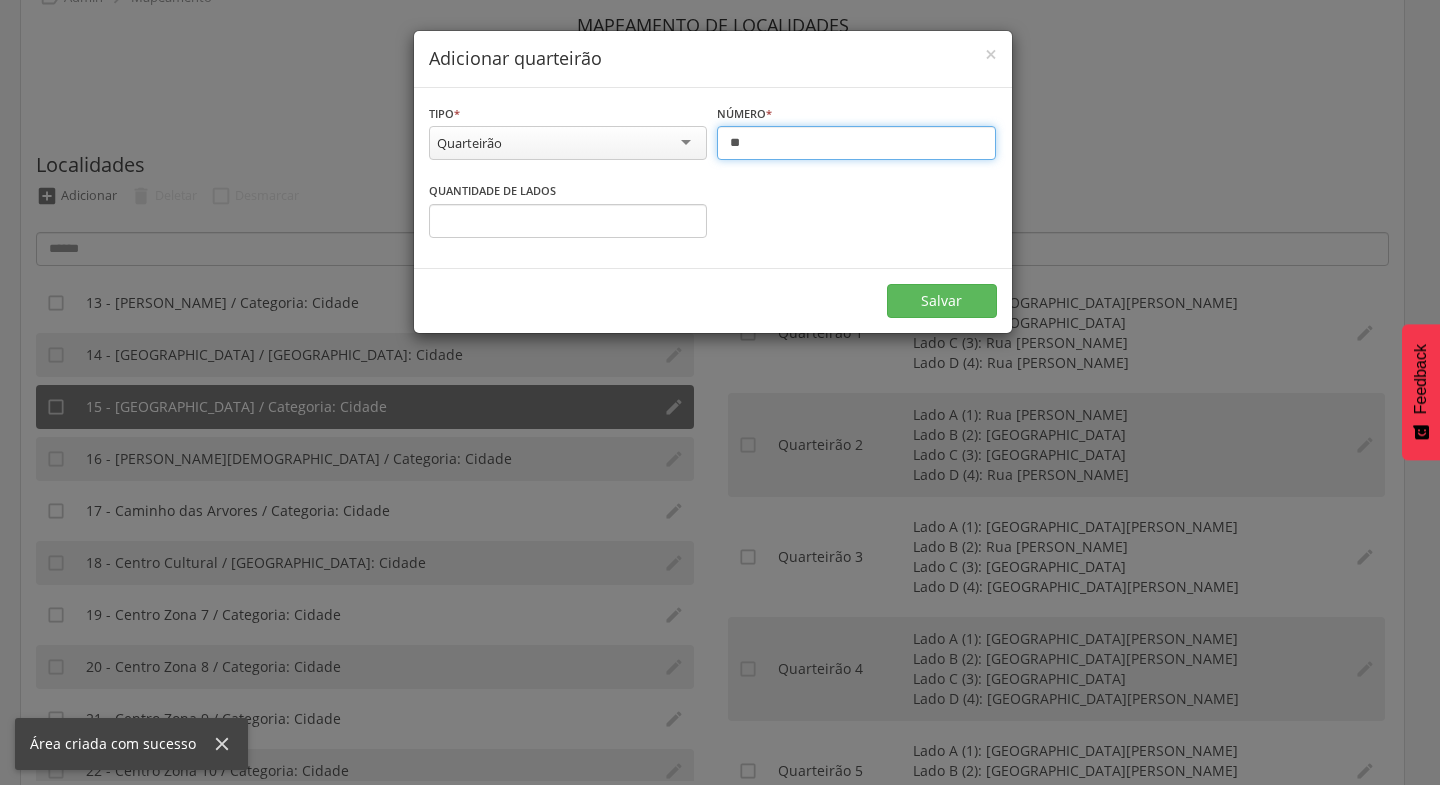 drag, startPoint x: 776, startPoint y: 202, endPoint x: 755, endPoint y: 138, distance: 67.357254 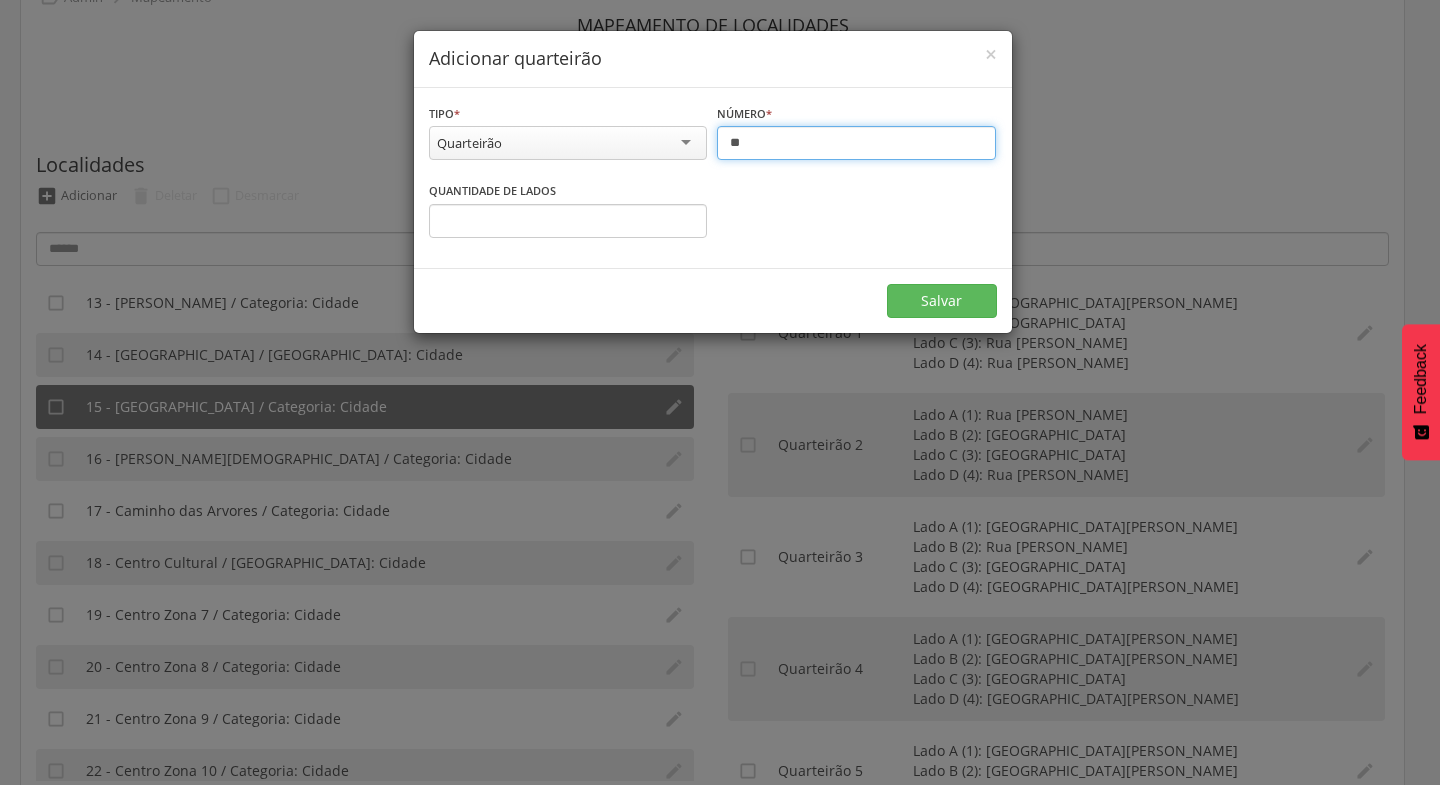 type on "**" 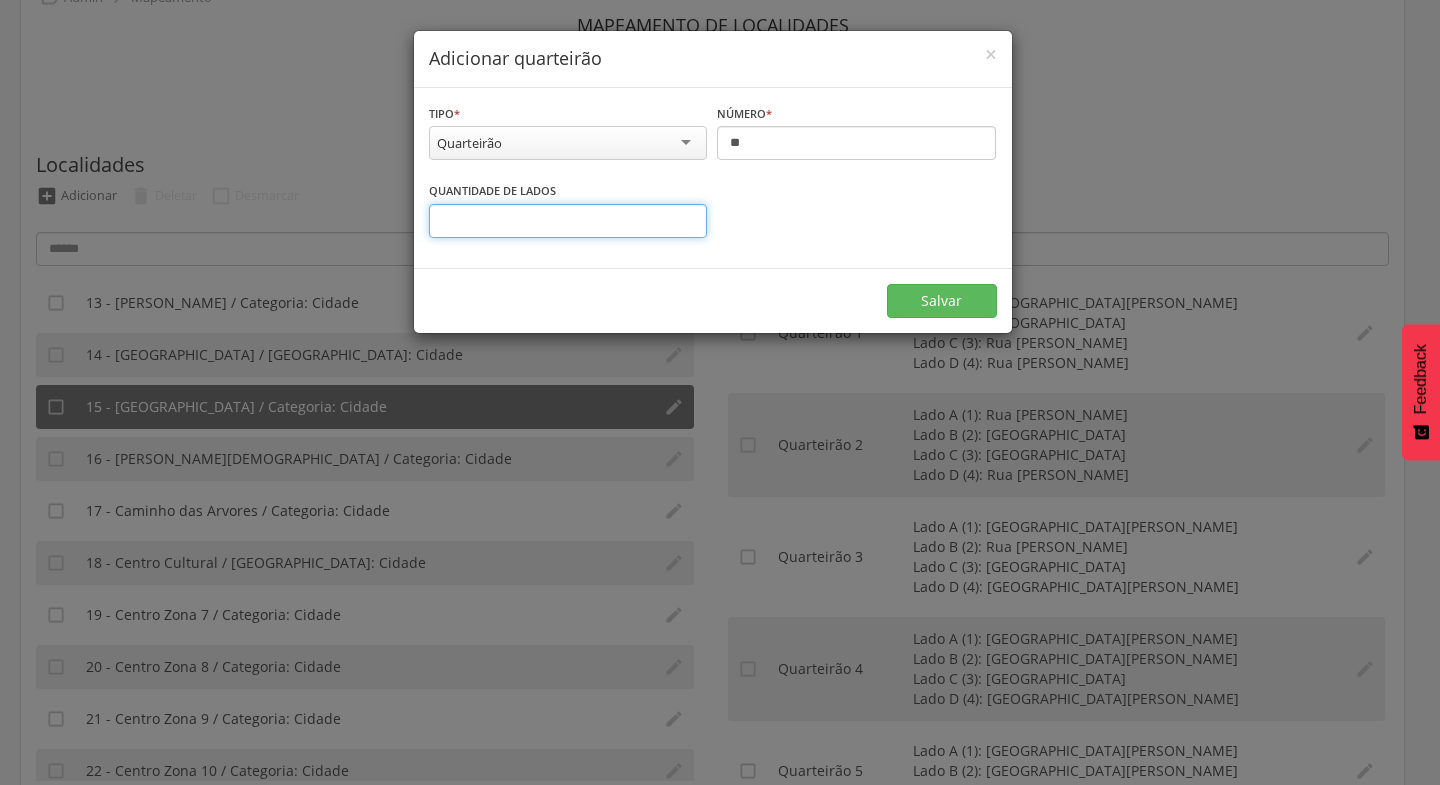 click on "*" at bounding box center [568, 221] 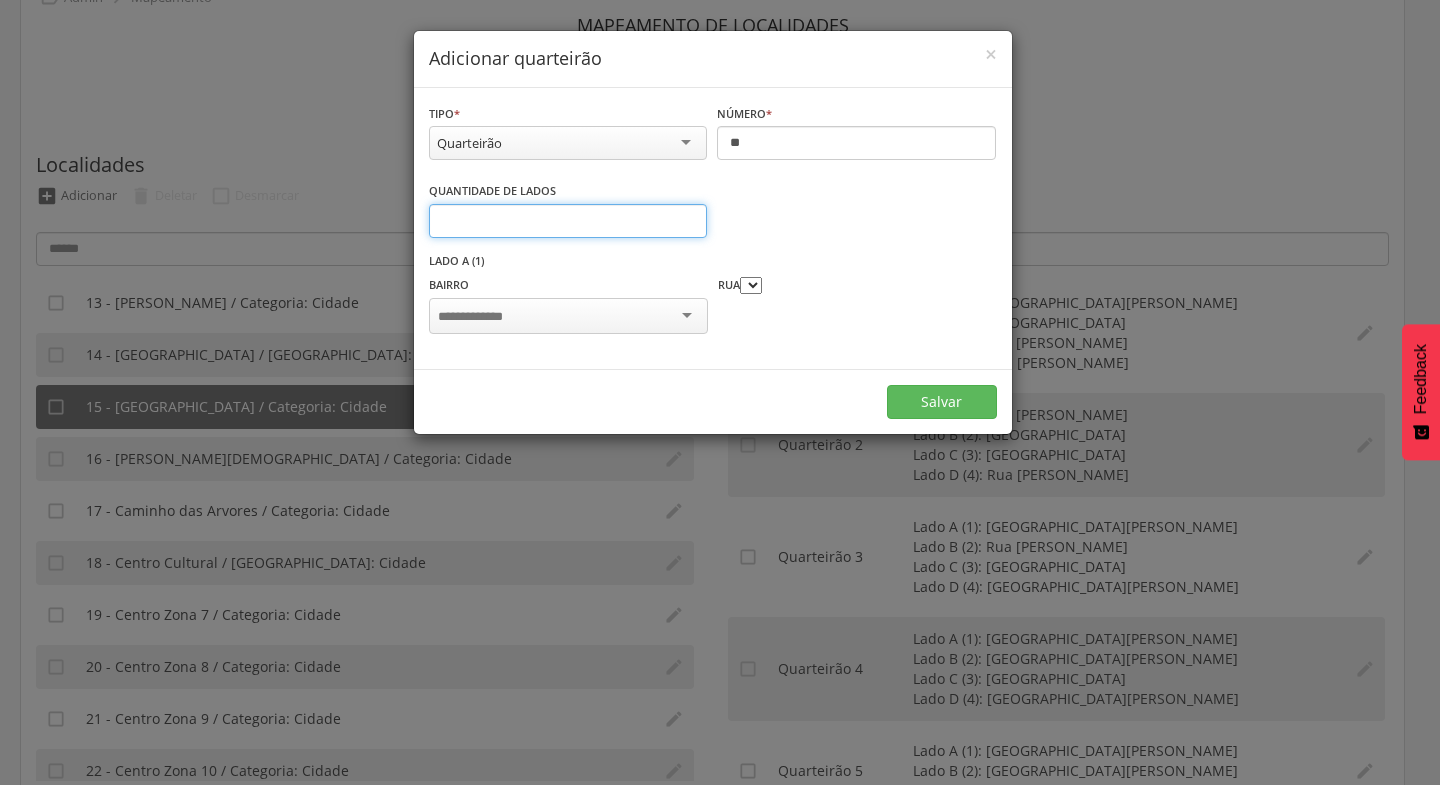 click on "*" at bounding box center (568, 221) 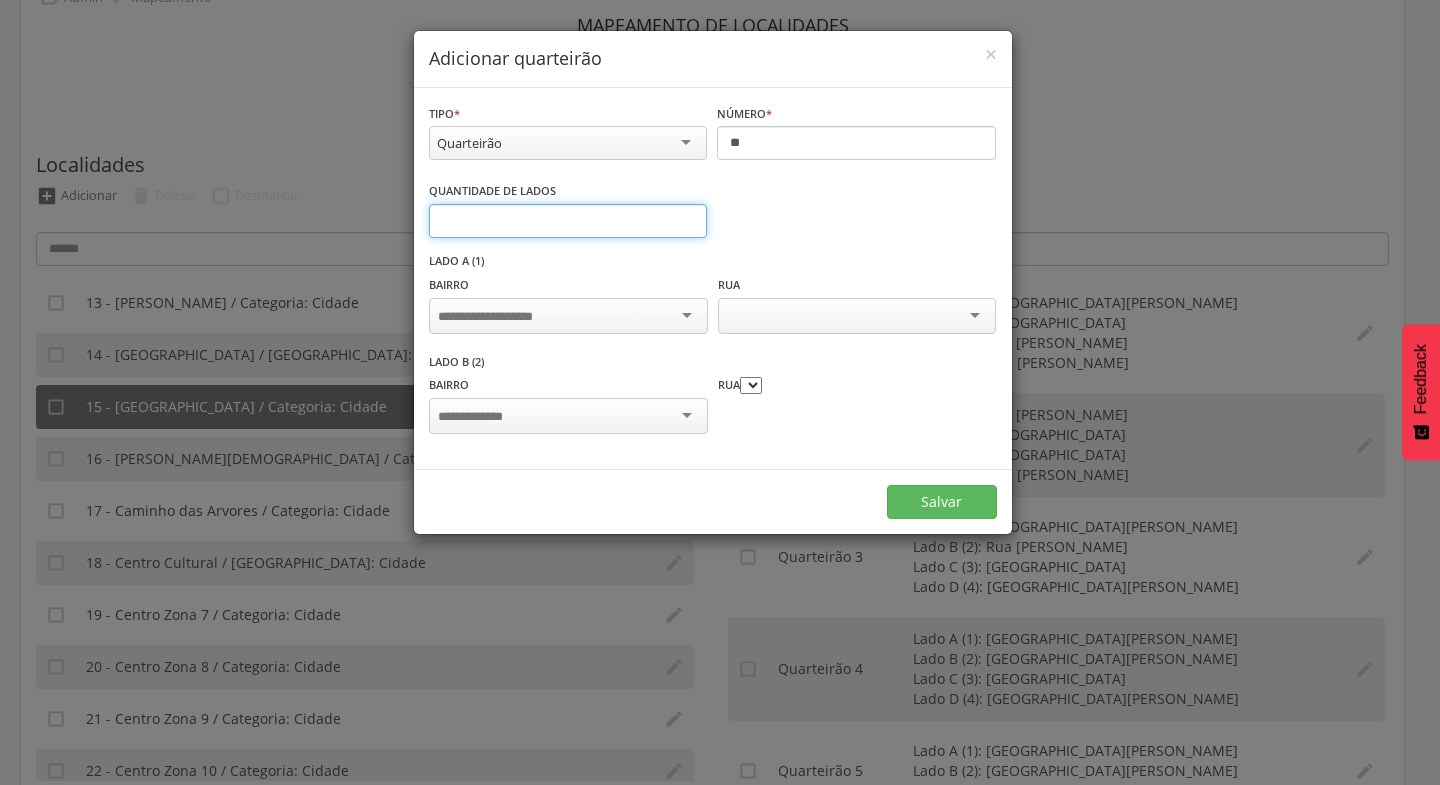 click on "*" at bounding box center [568, 221] 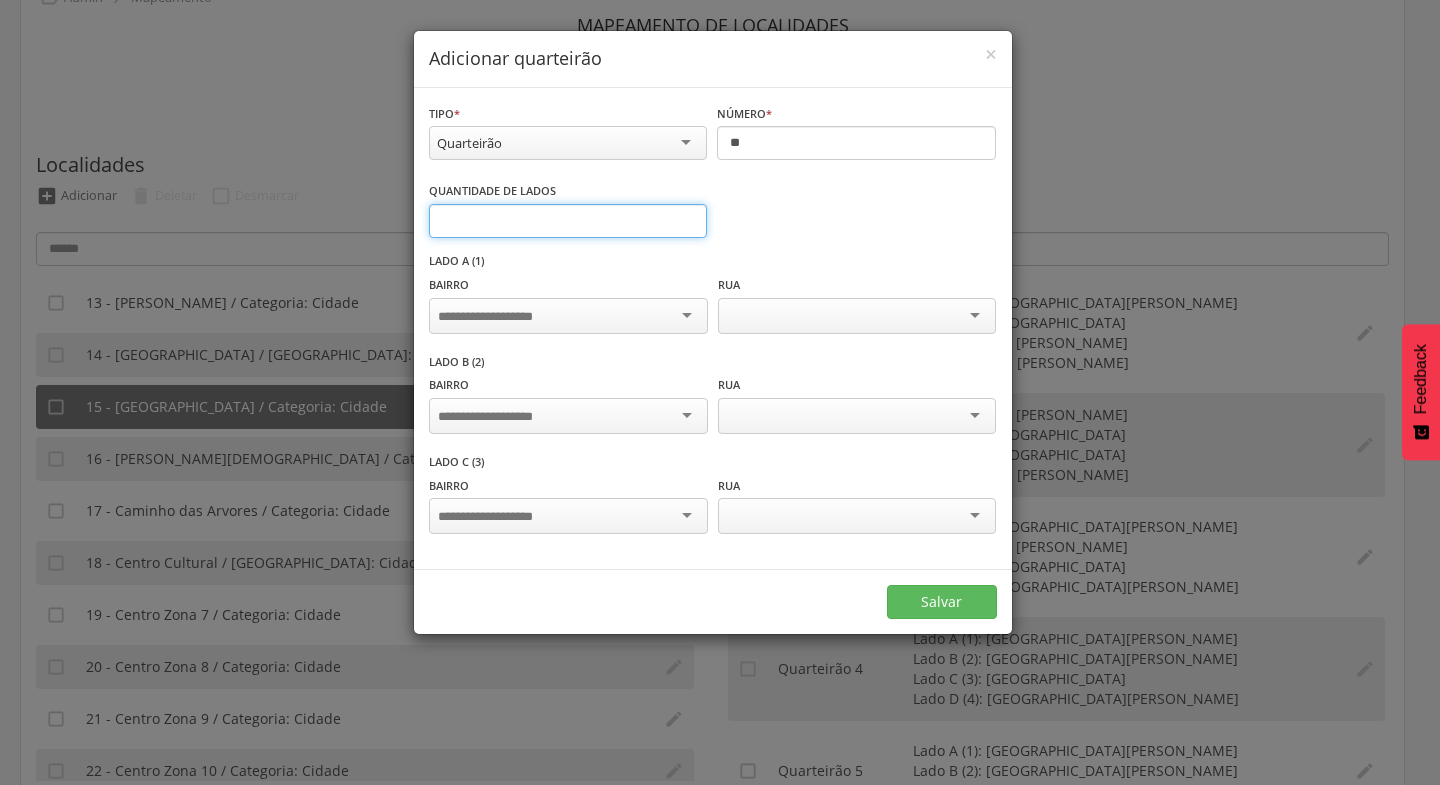 type on "*" 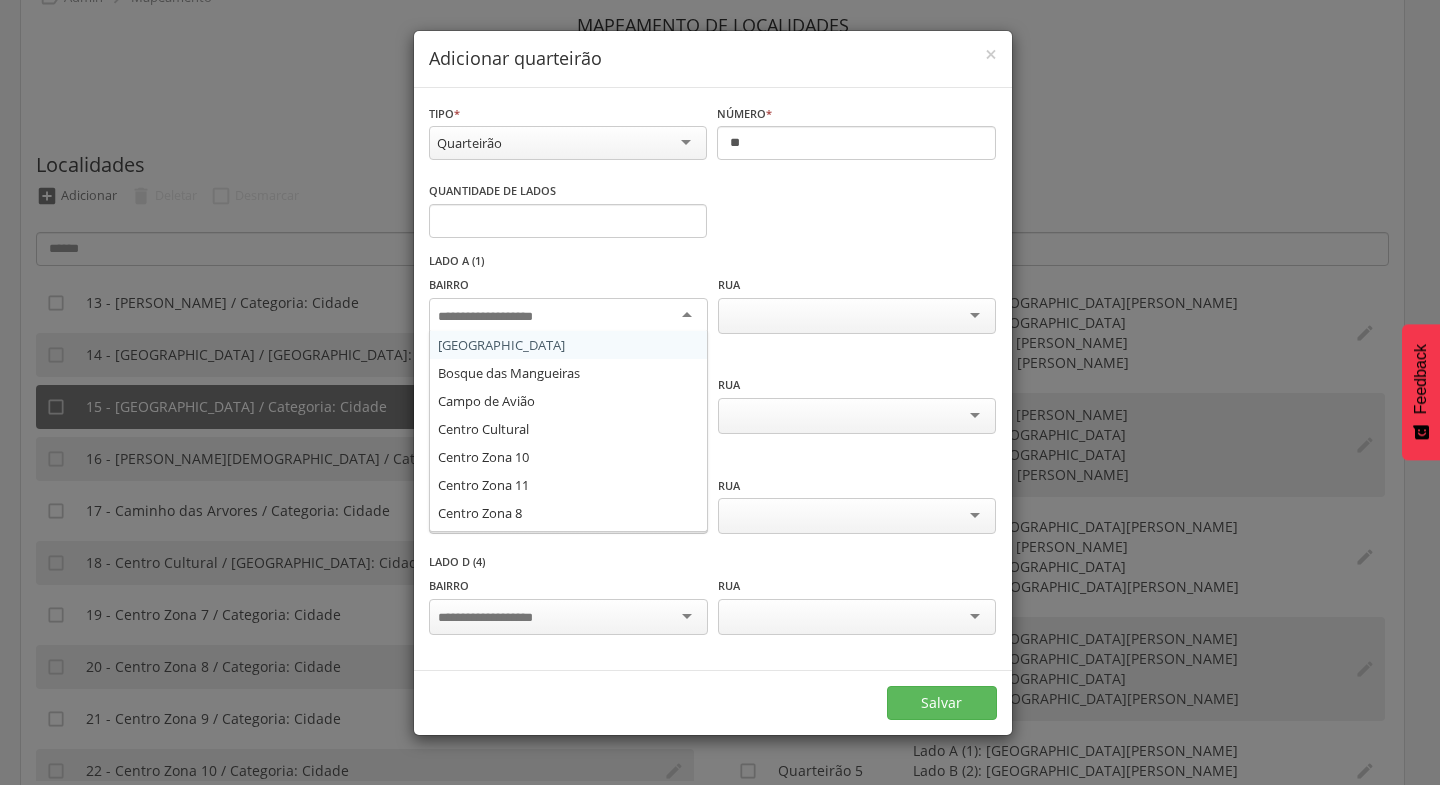 click at bounding box center (568, 316) 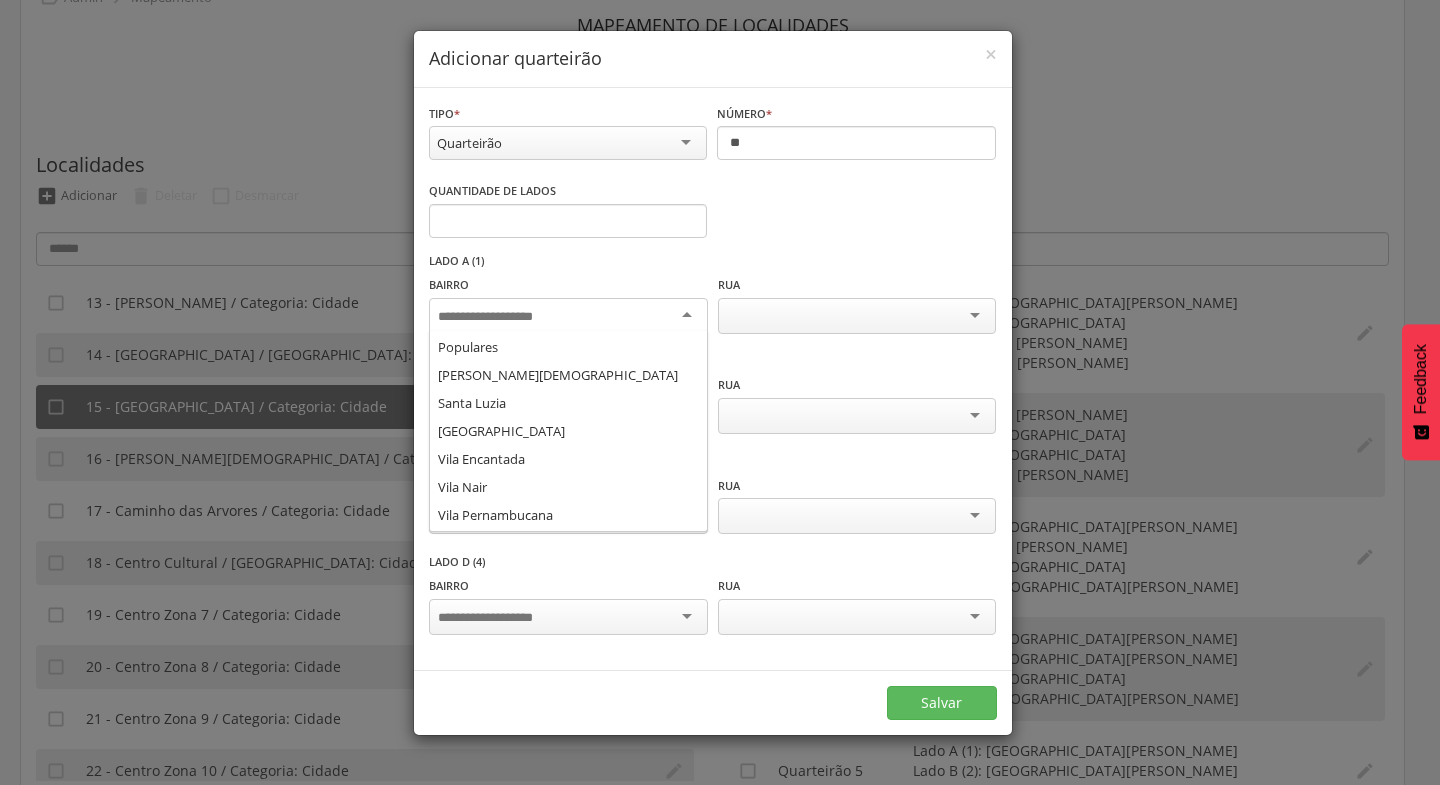 scroll, scrollTop: 405, scrollLeft: 0, axis: vertical 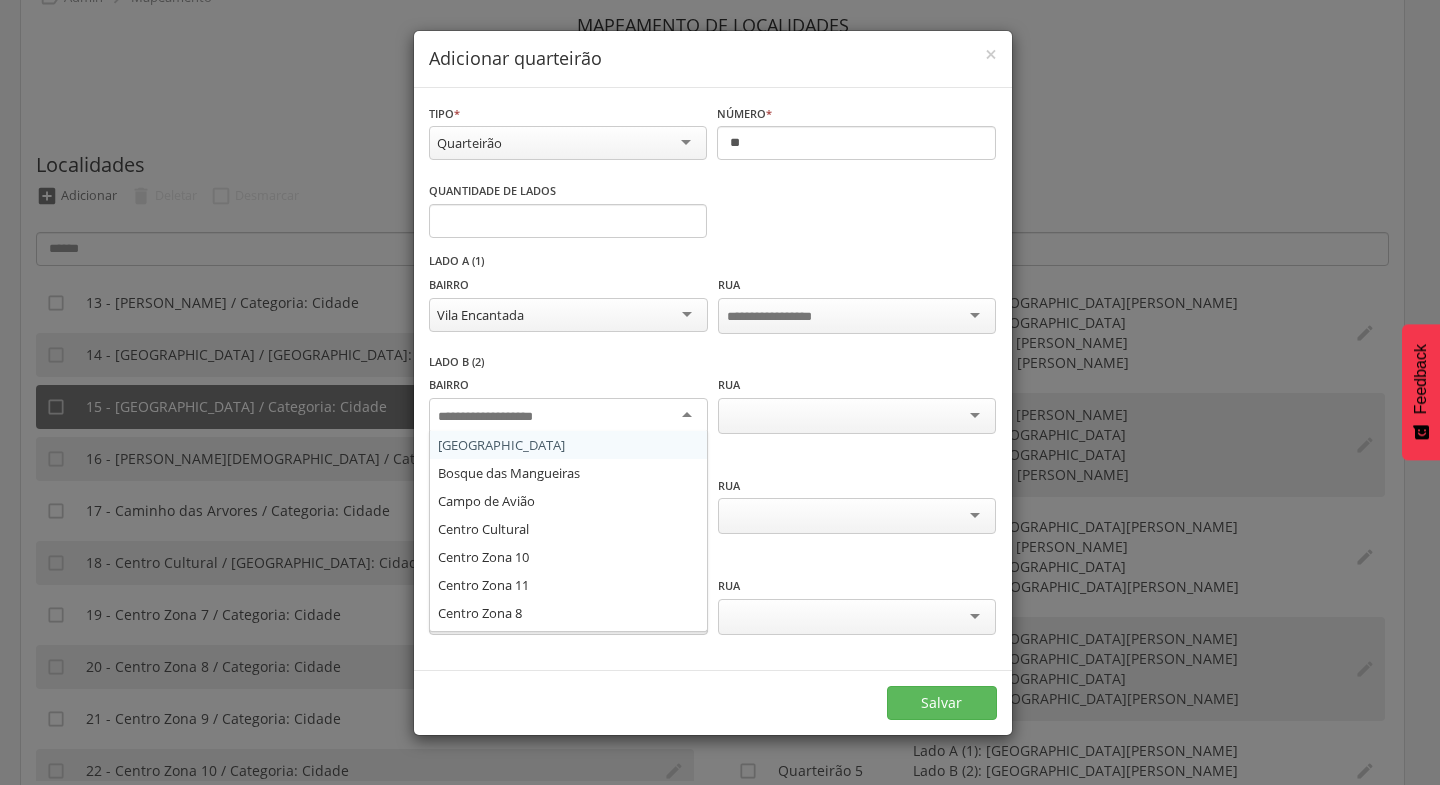 click at bounding box center (568, 416) 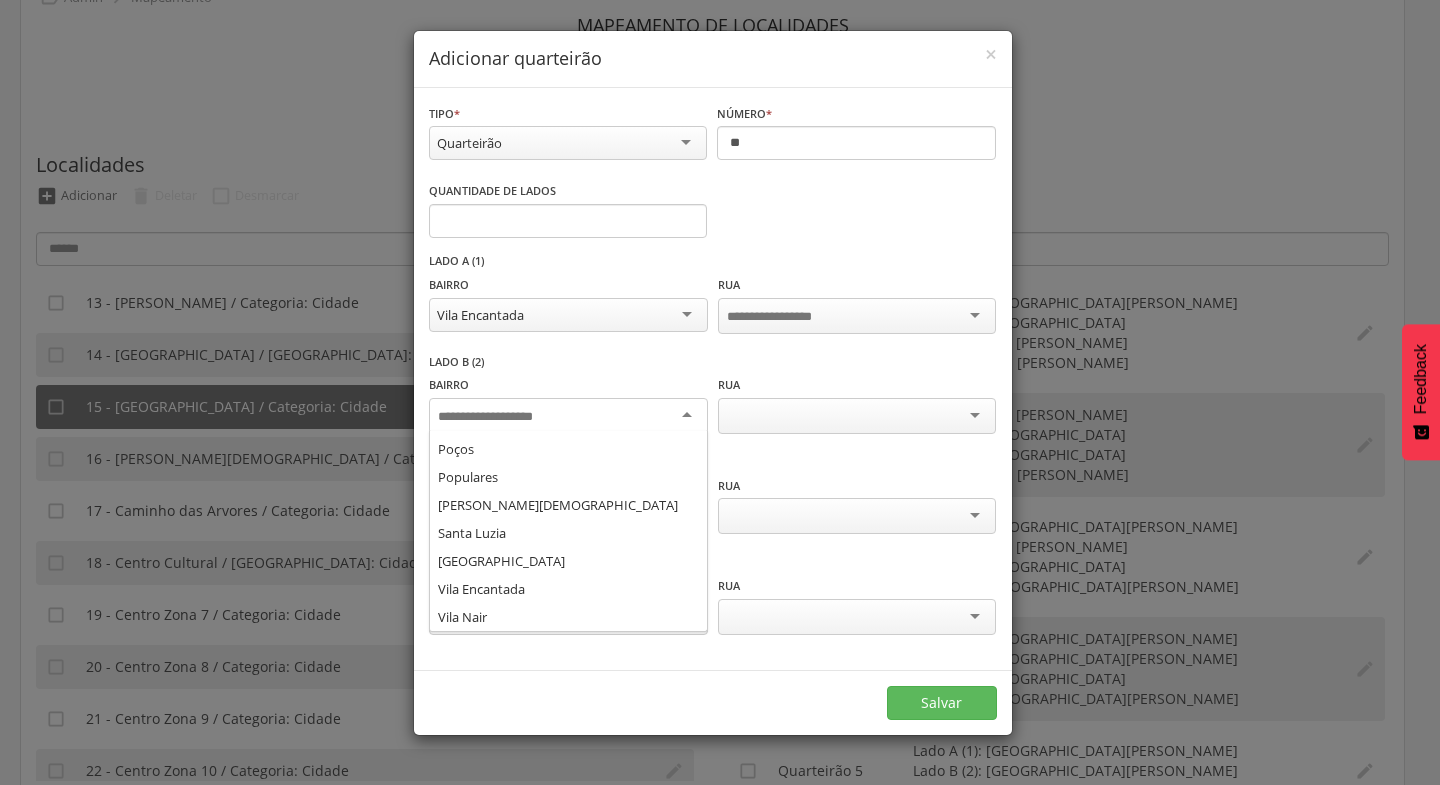 scroll, scrollTop: 363, scrollLeft: 0, axis: vertical 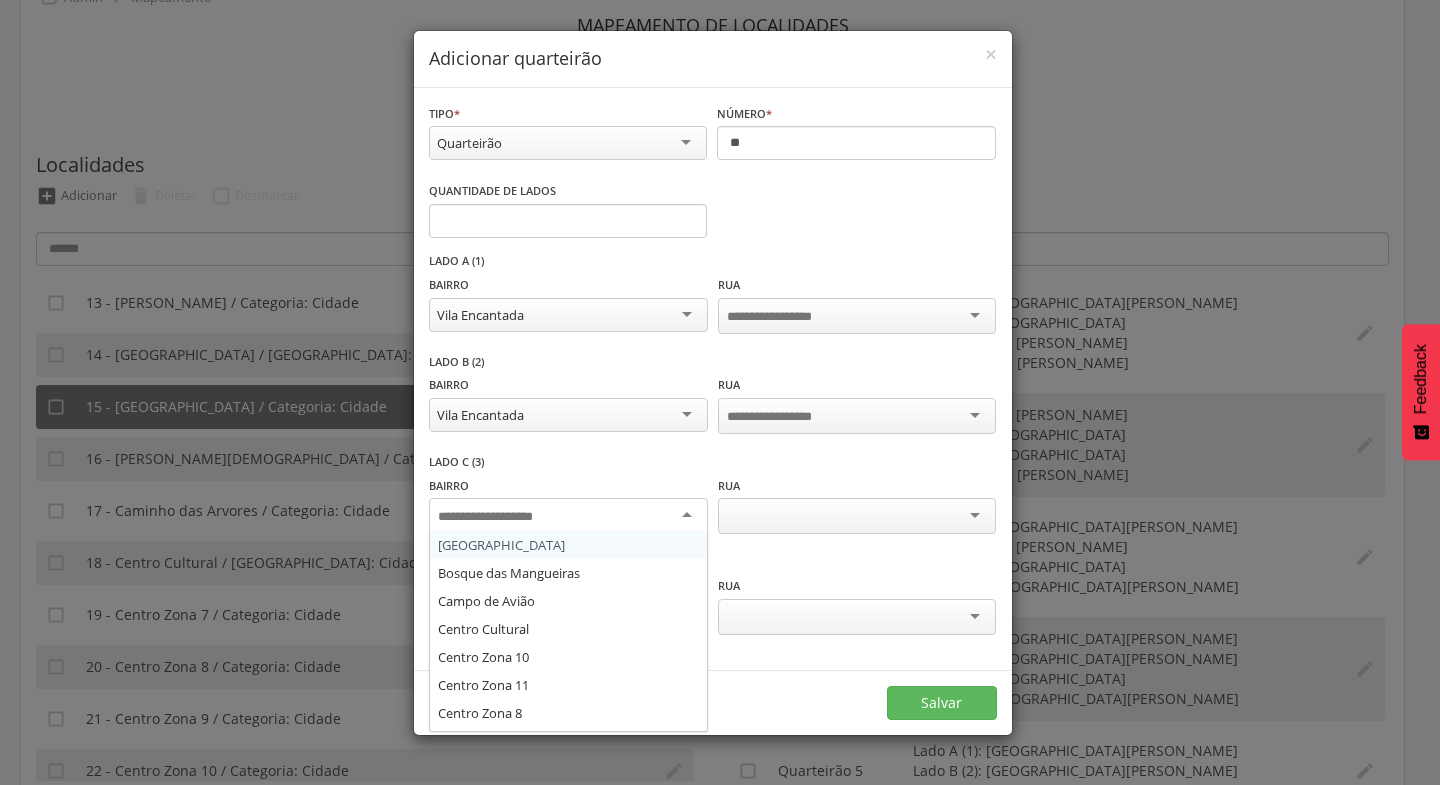 click at bounding box center [568, 516] 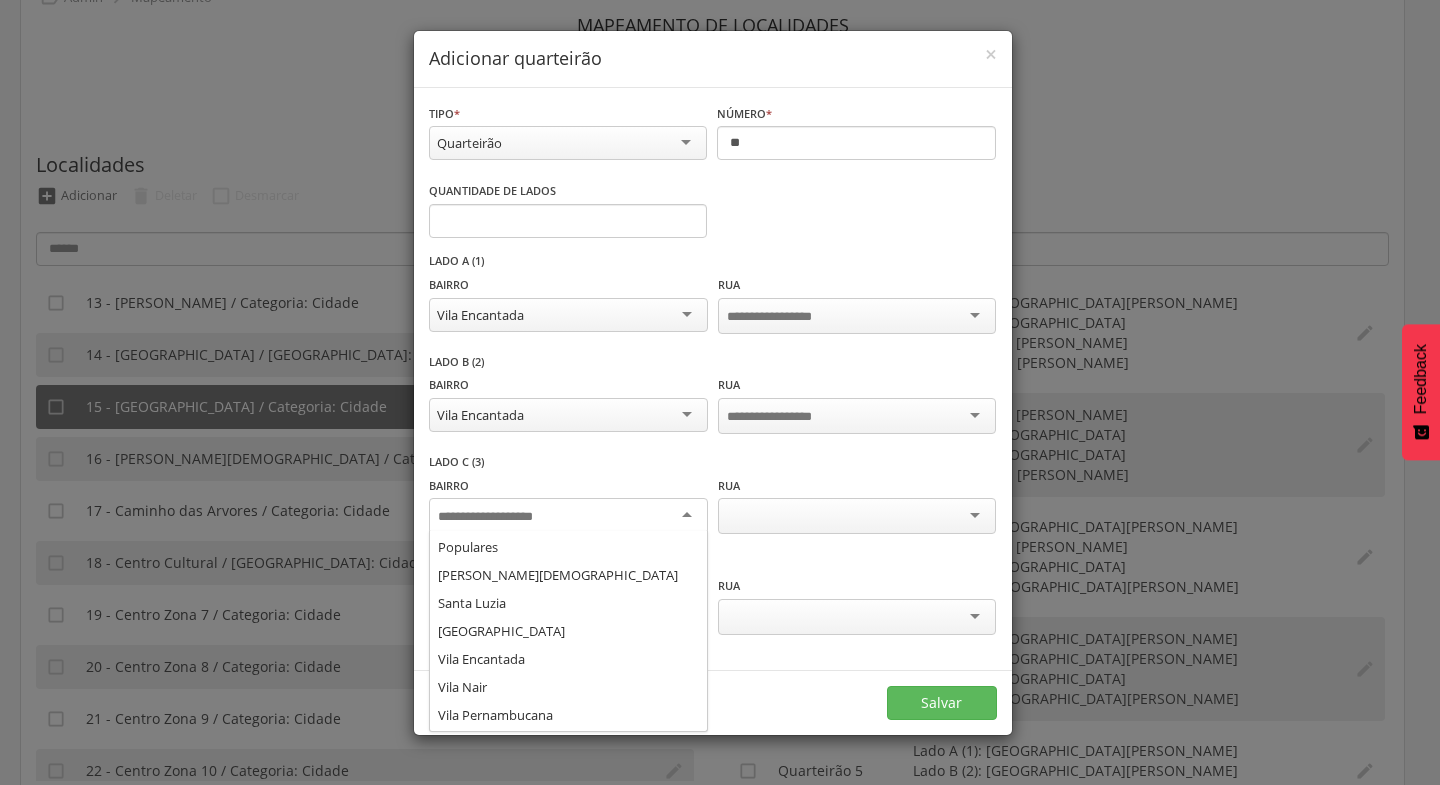 scroll, scrollTop: 397, scrollLeft: 0, axis: vertical 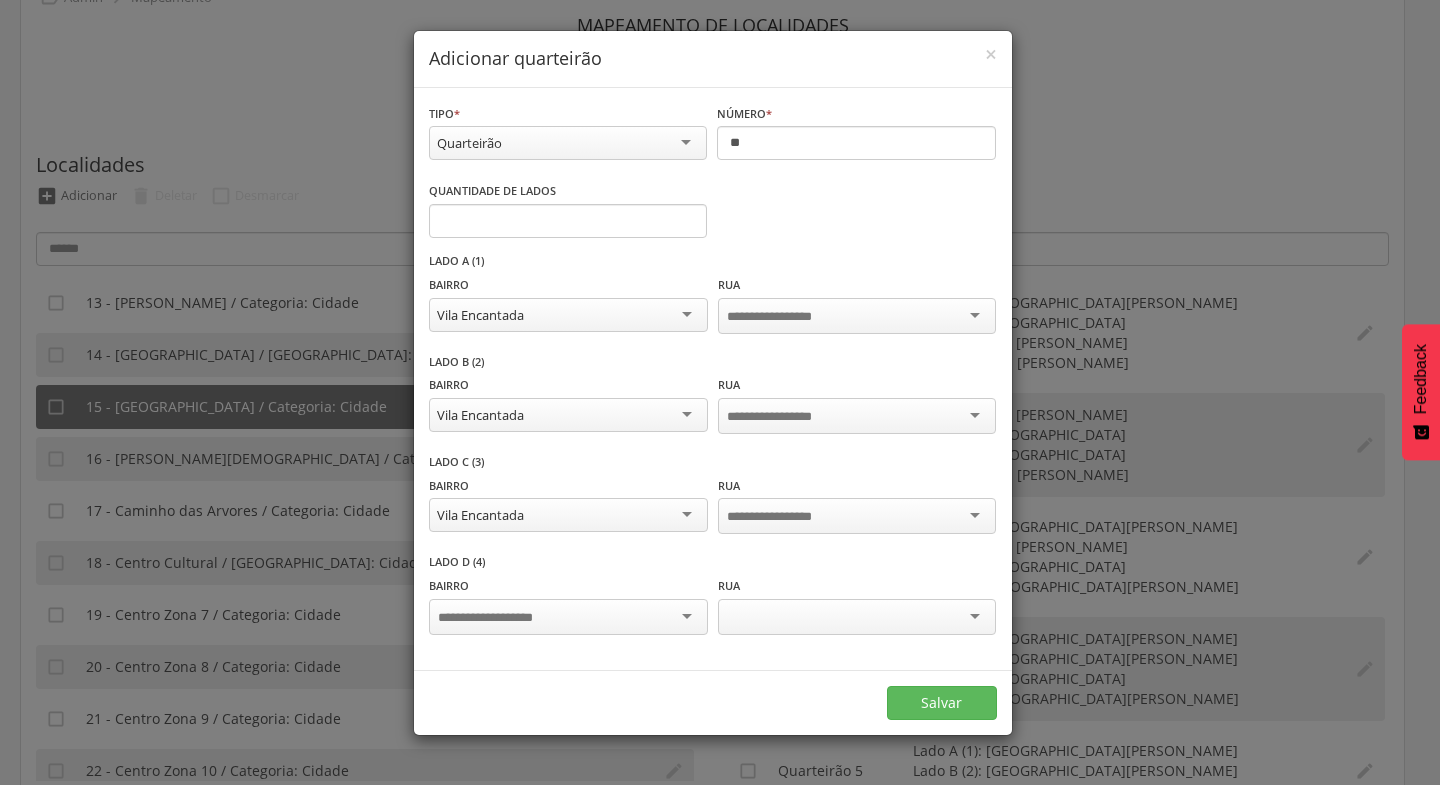 click at bounding box center (568, 617) 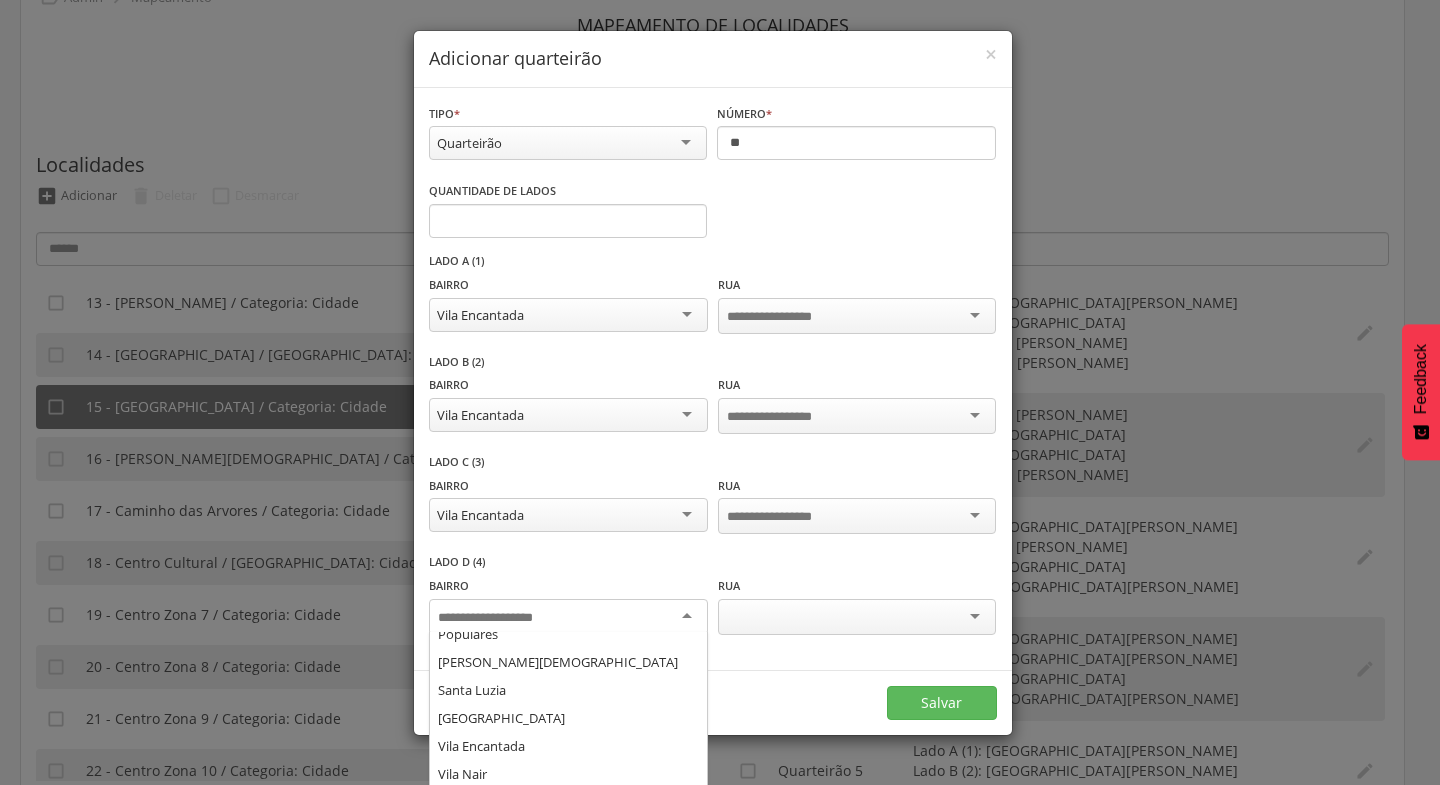 scroll, scrollTop: 412, scrollLeft: 0, axis: vertical 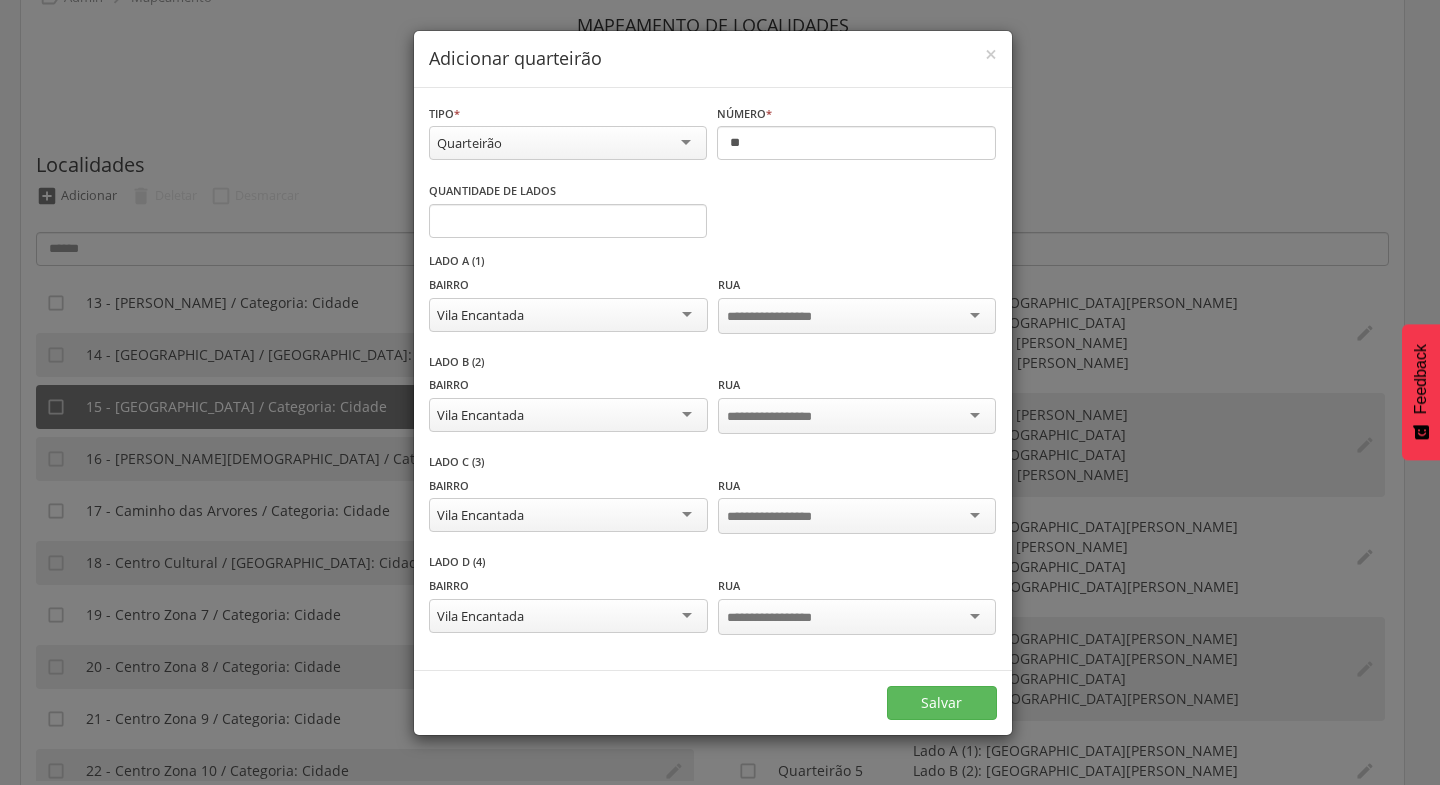 click at bounding box center (857, 316) 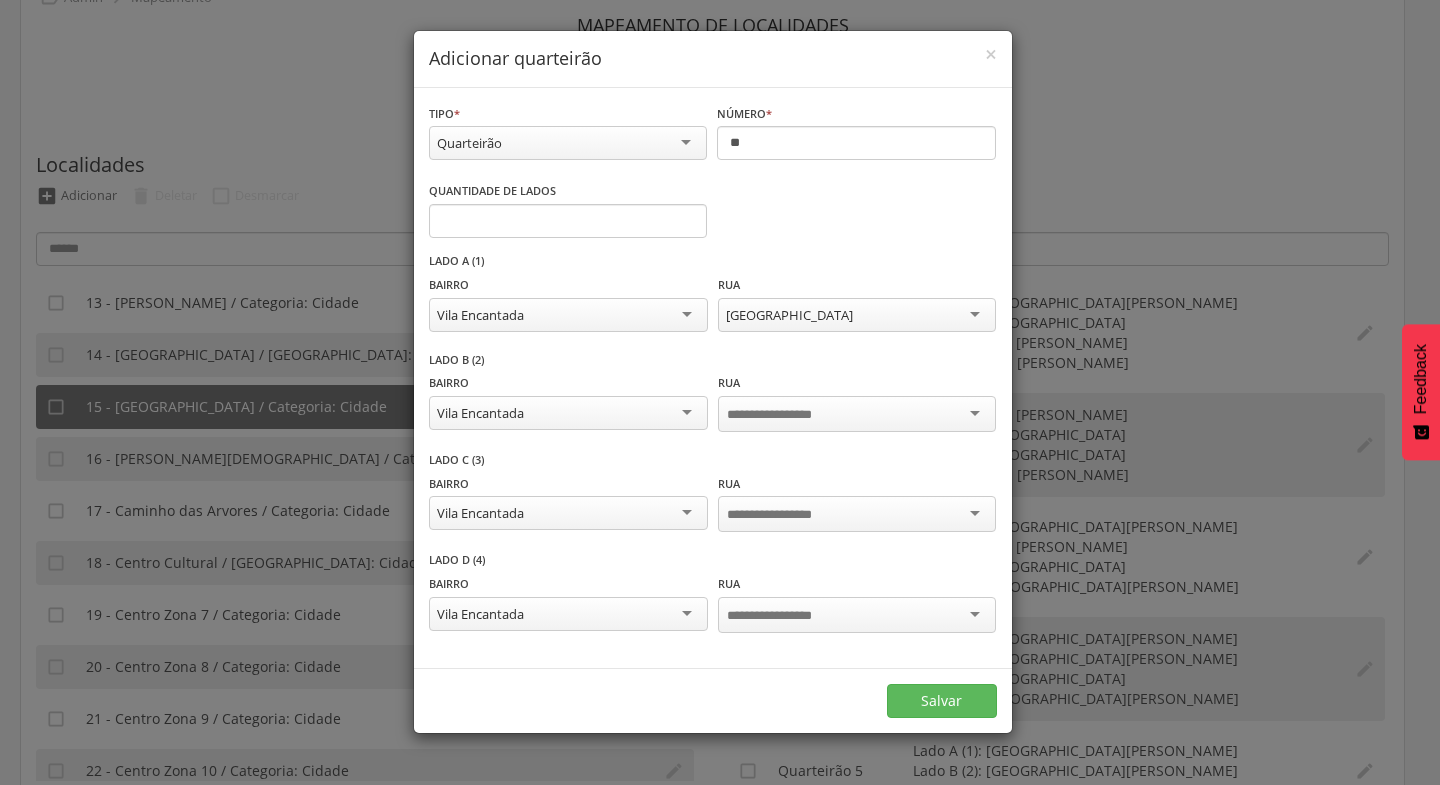 click at bounding box center (857, 414) 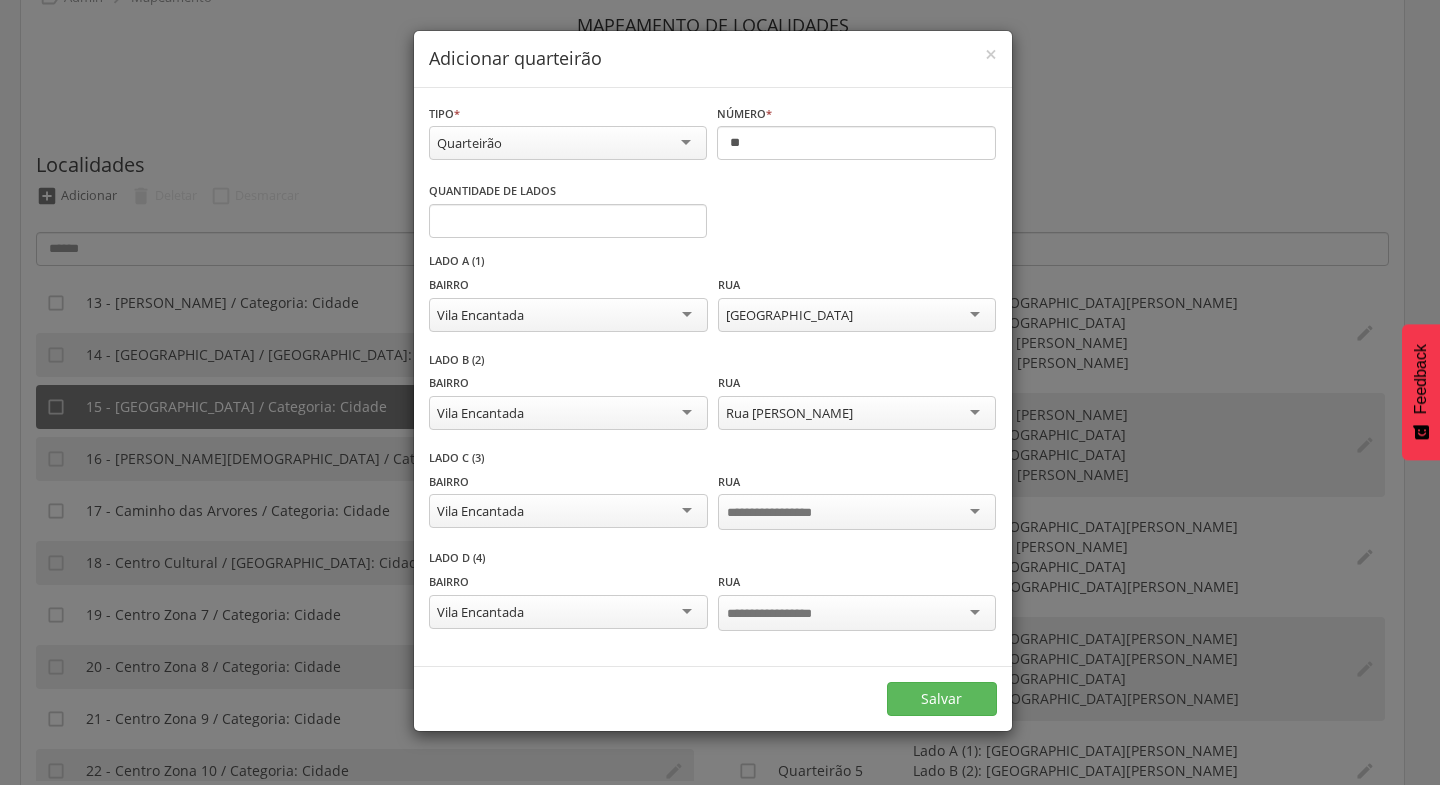 click at bounding box center [857, 512] 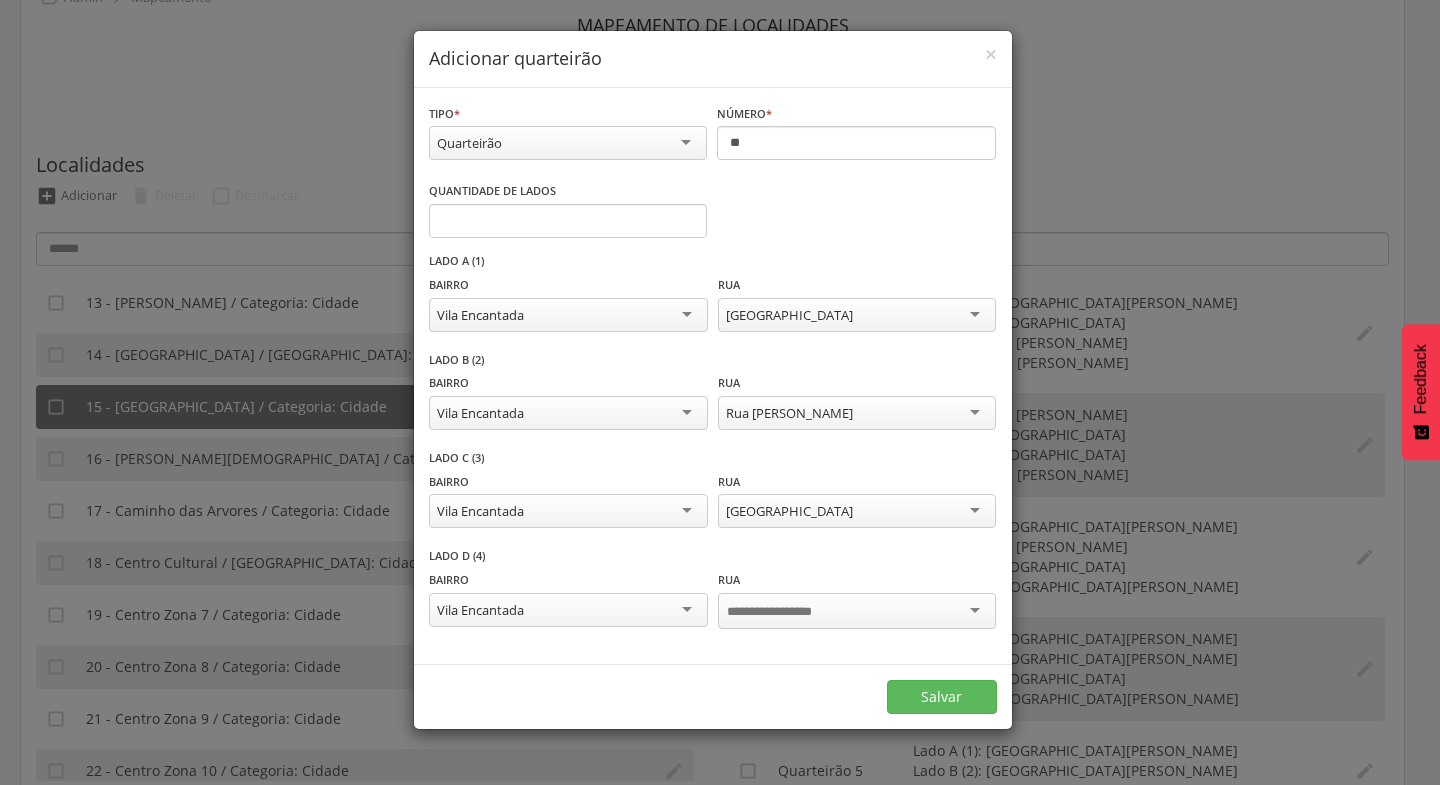 scroll, scrollTop: 0, scrollLeft: 0, axis: both 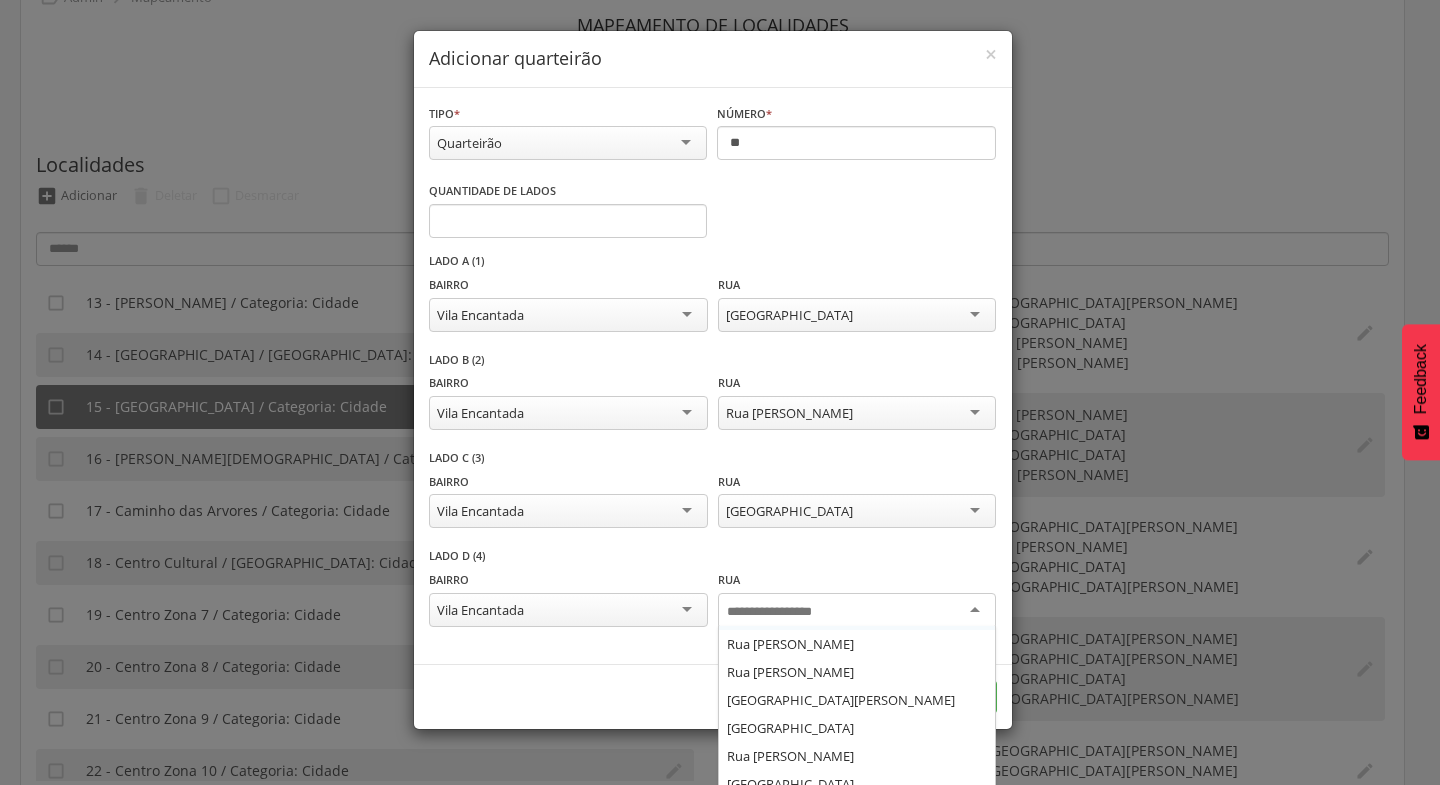 click at bounding box center [785, 612] 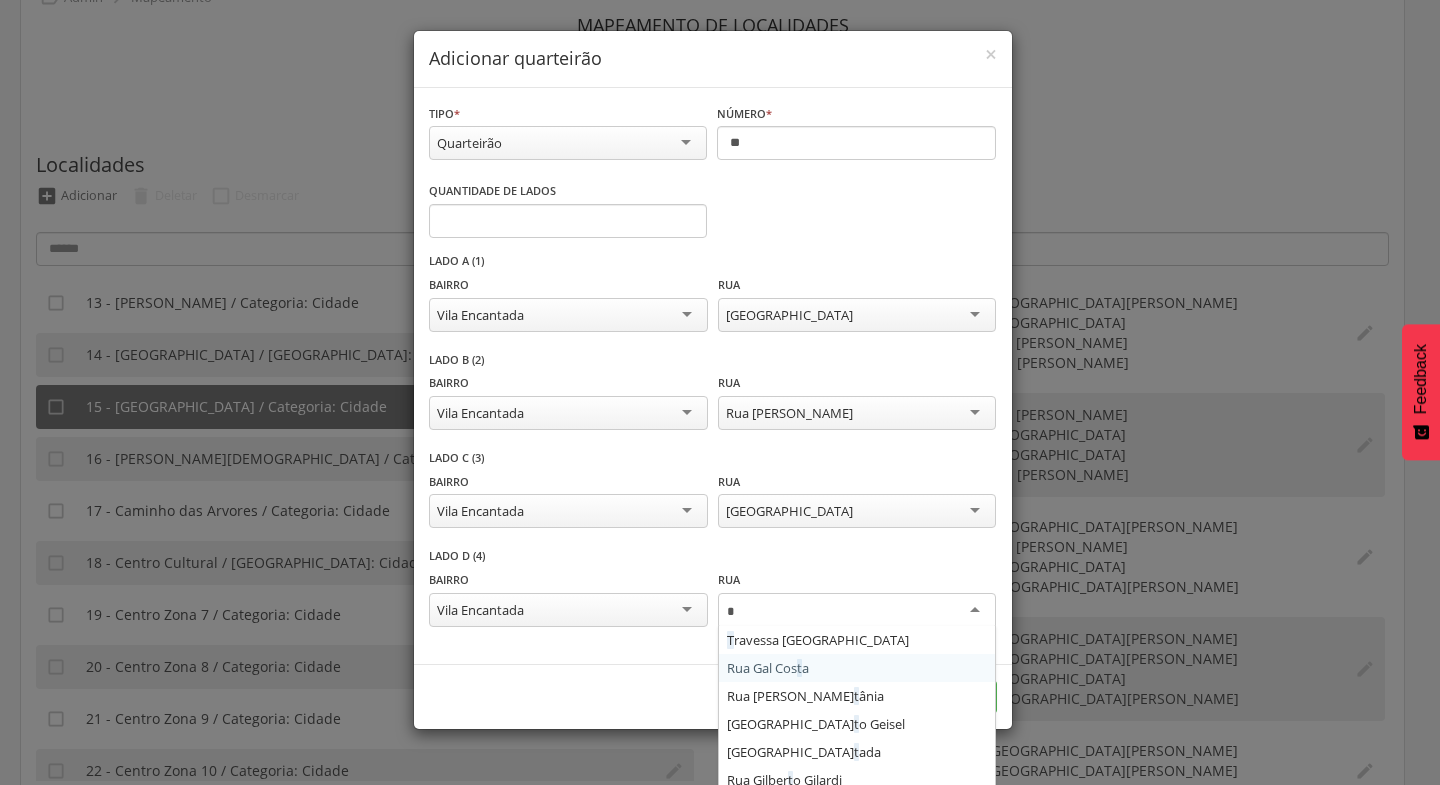 scroll, scrollTop: 0, scrollLeft: 0, axis: both 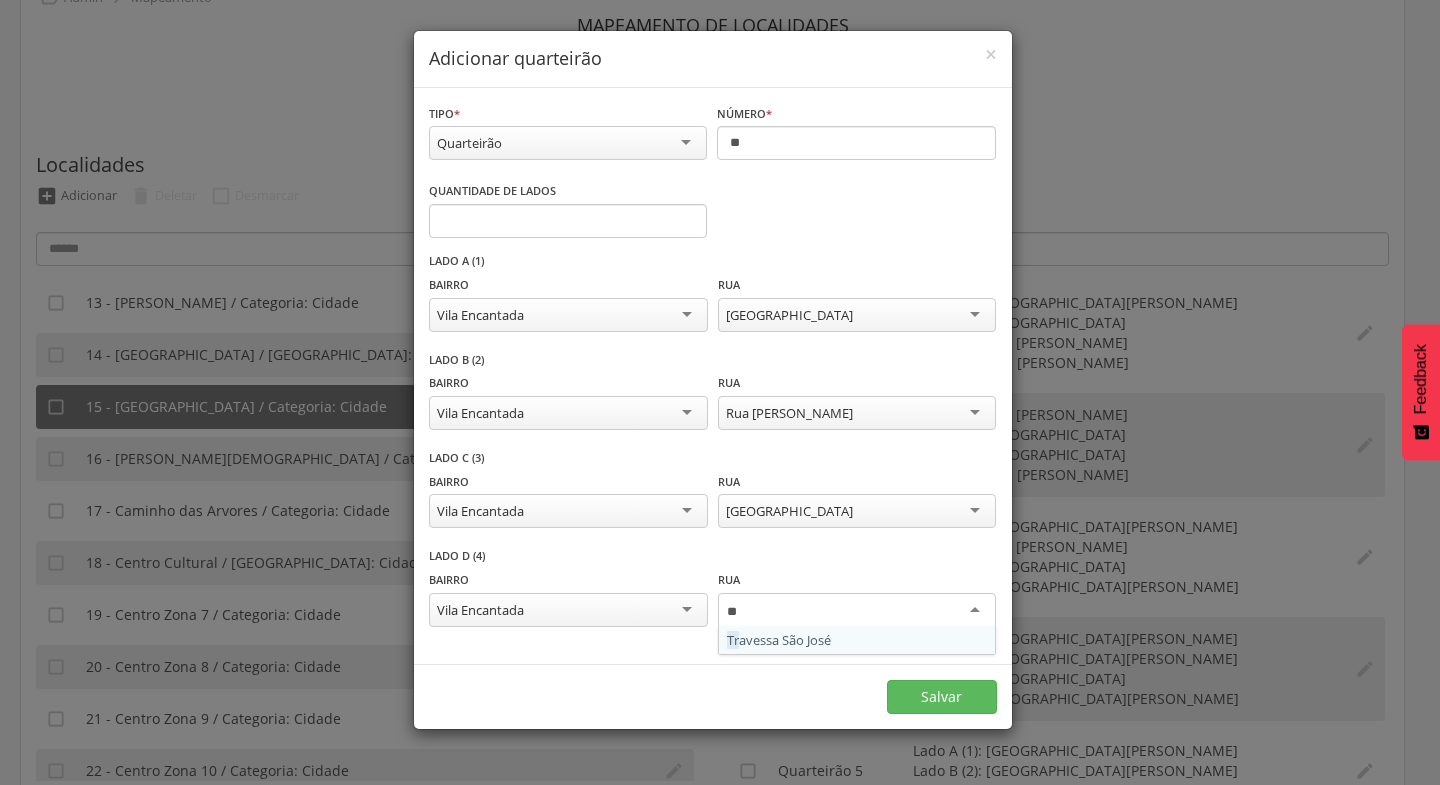 type 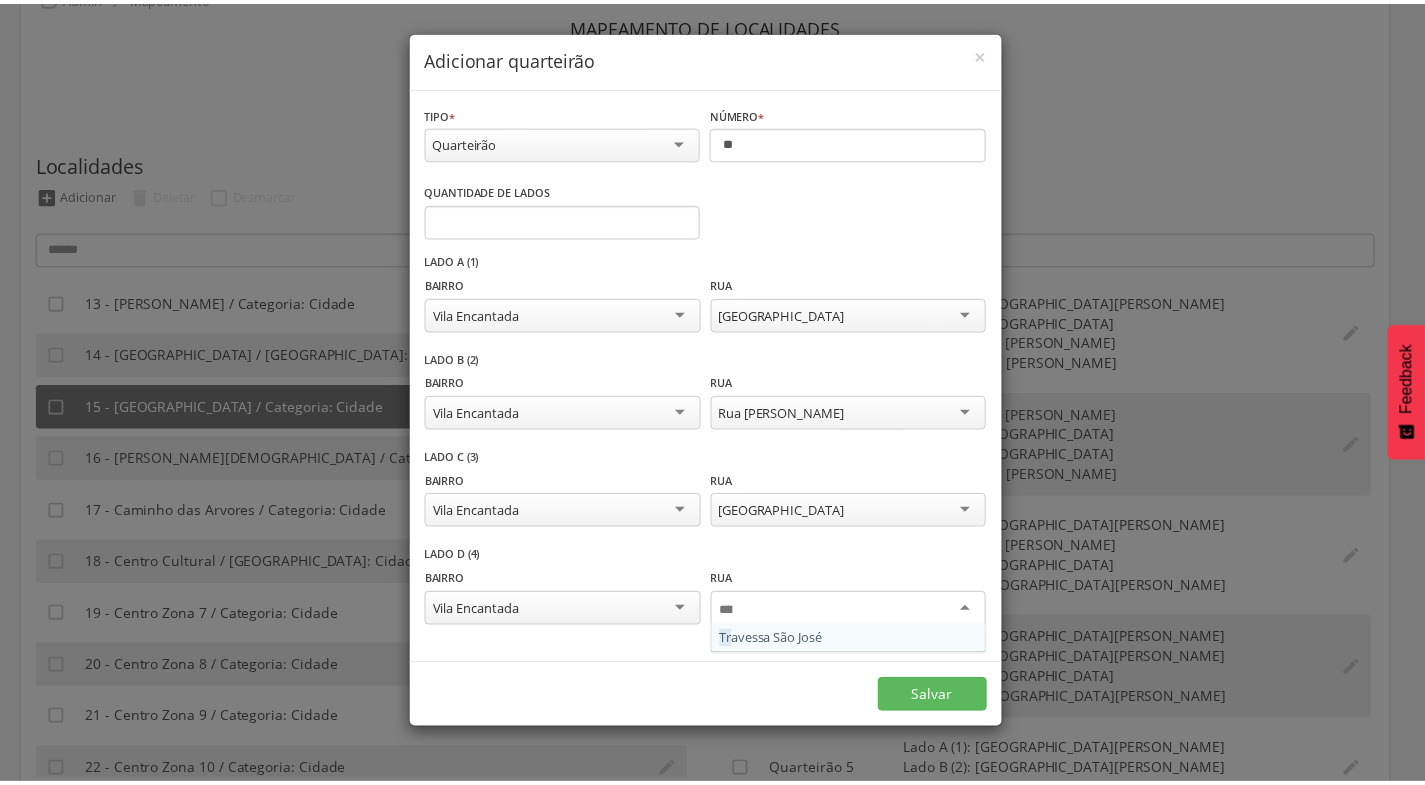 scroll, scrollTop: 0, scrollLeft: 0, axis: both 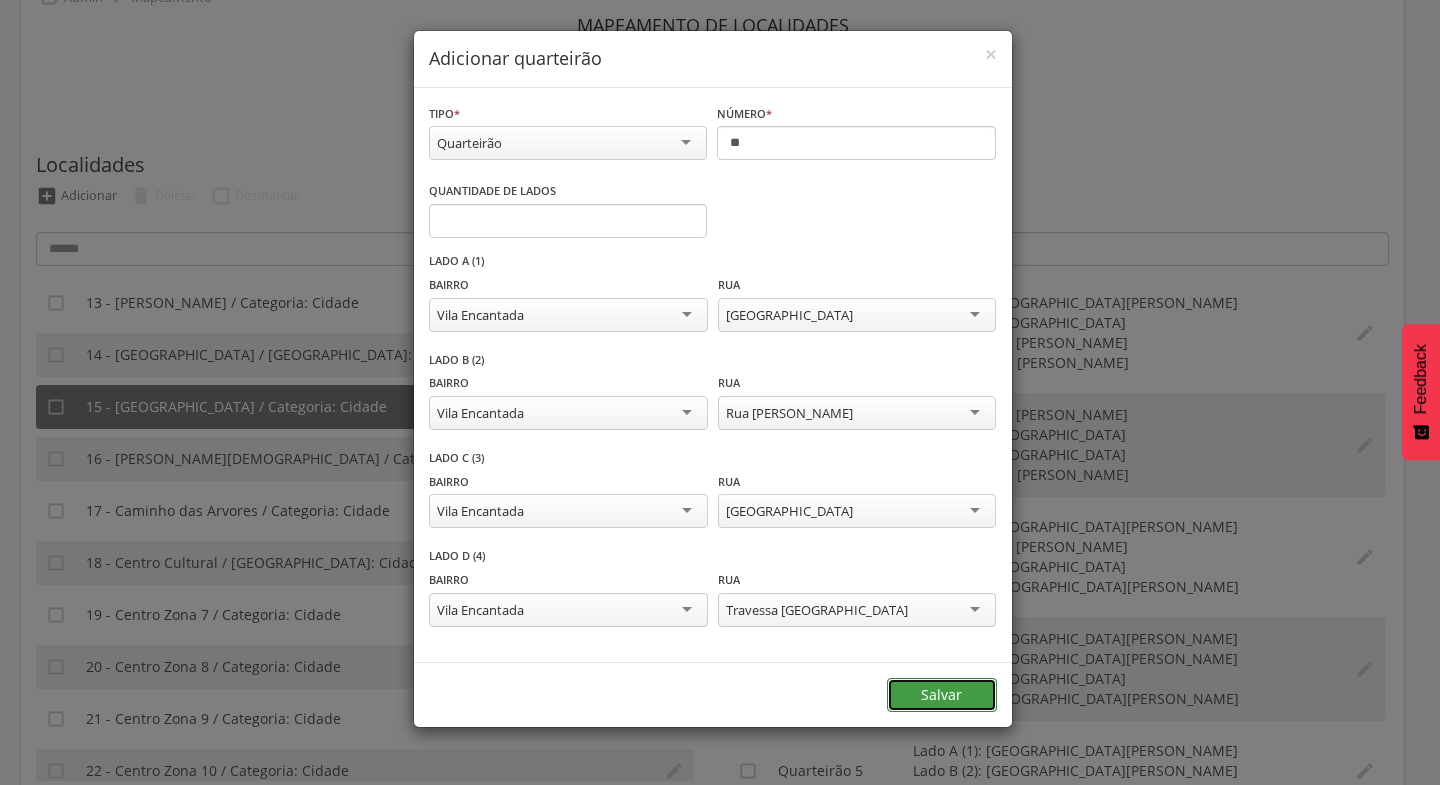 click on "Salvar" at bounding box center (942, 695) 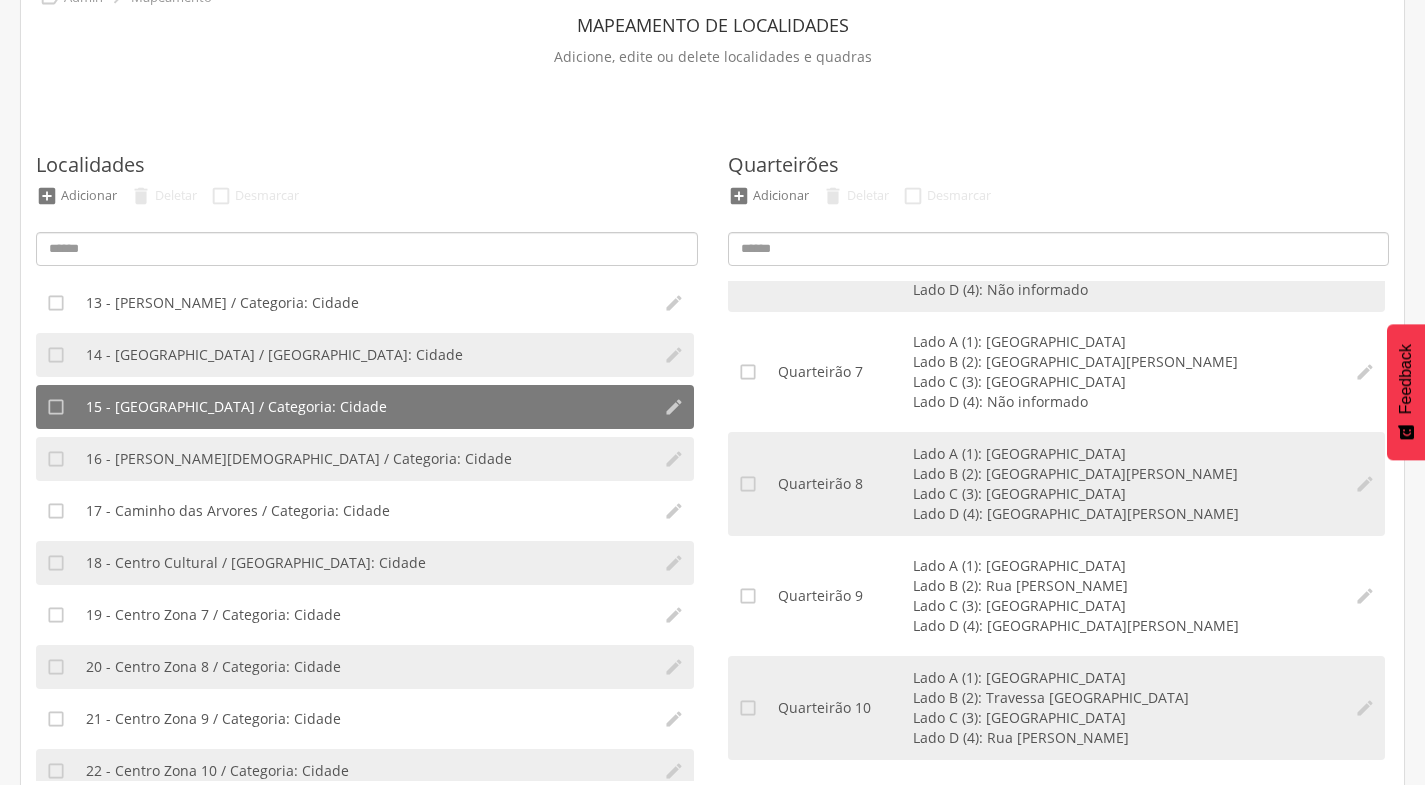 scroll, scrollTop: 712, scrollLeft: 0, axis: vertical 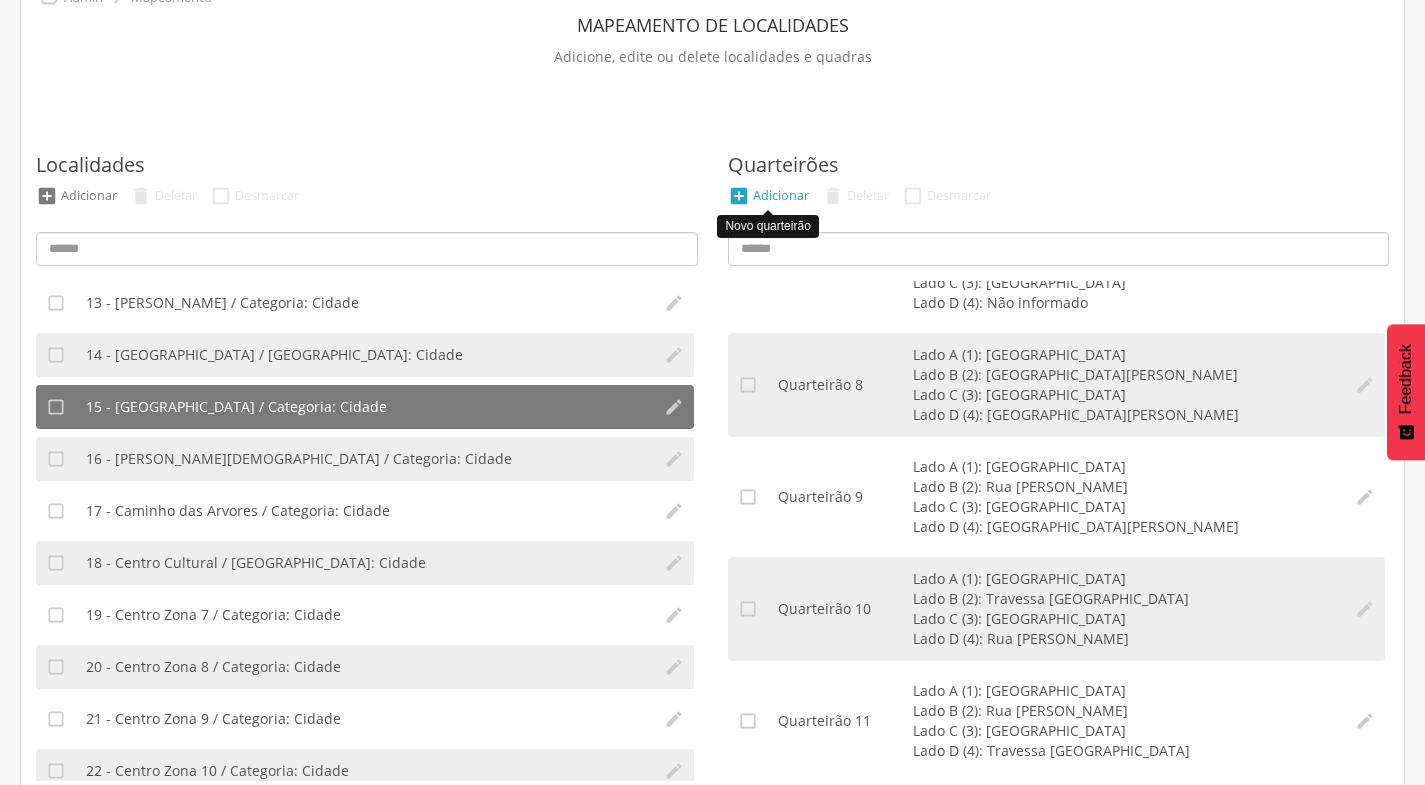 click on "Adicionar" at bounding box center [781, 195] 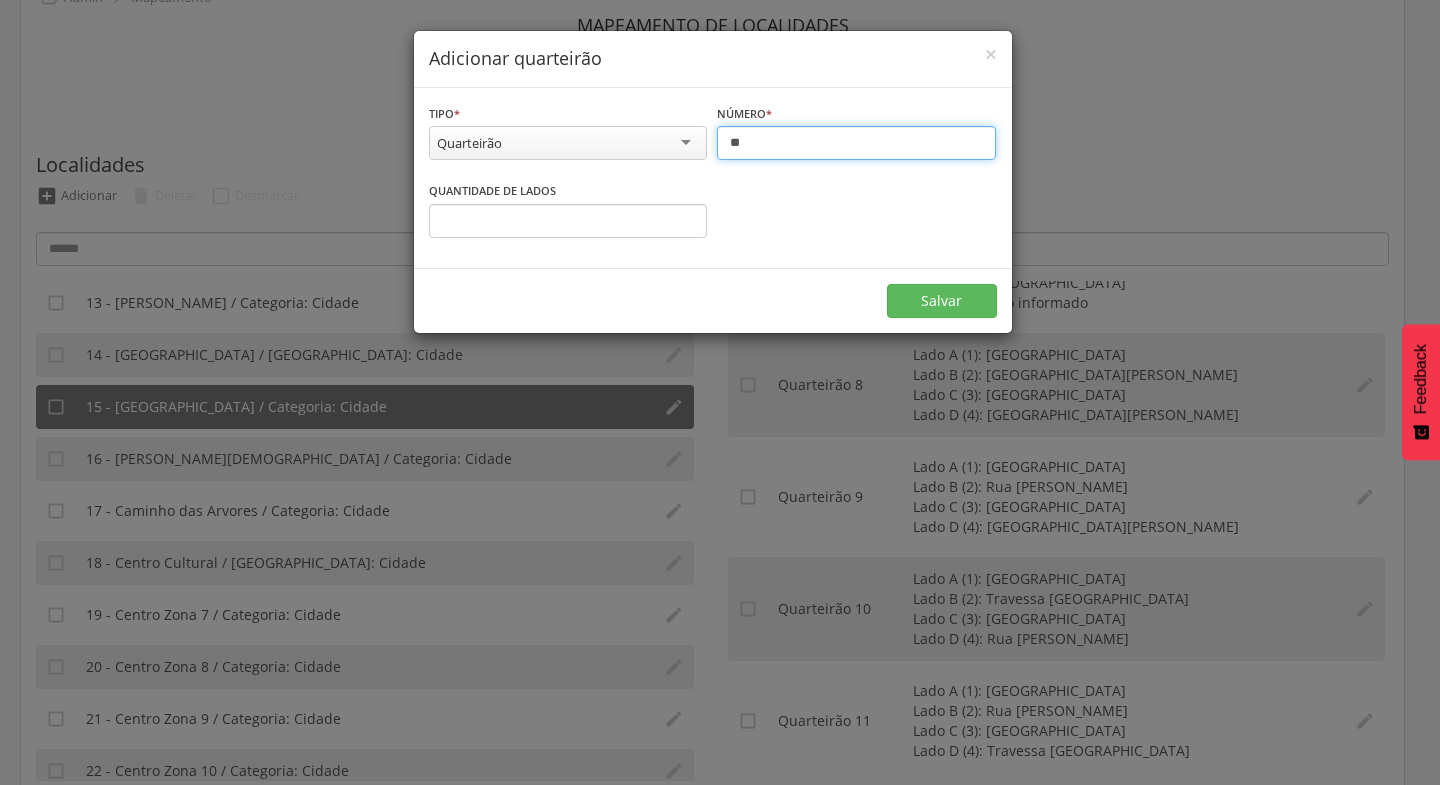 click on "**" at bounding box center (856, 143) 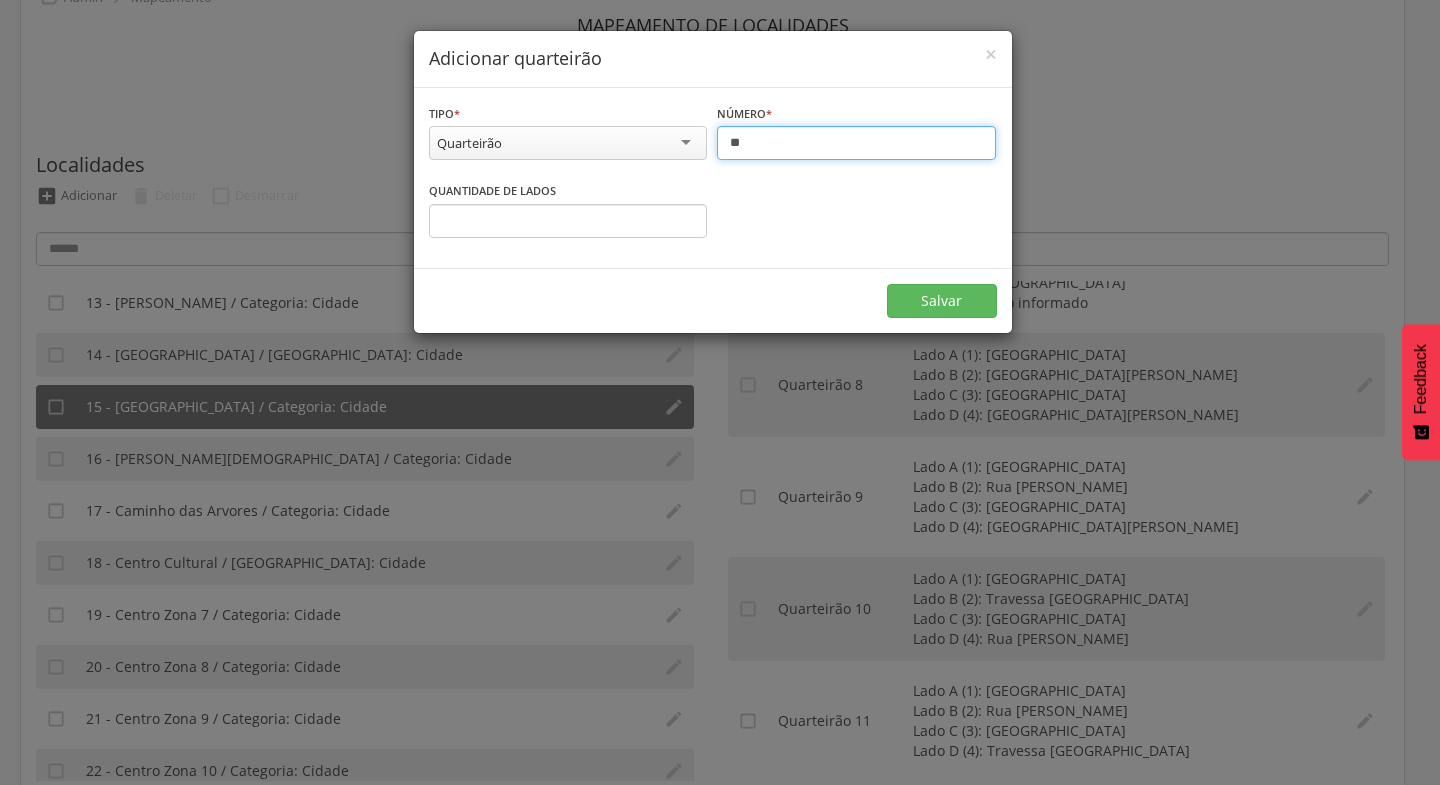 type on "**" 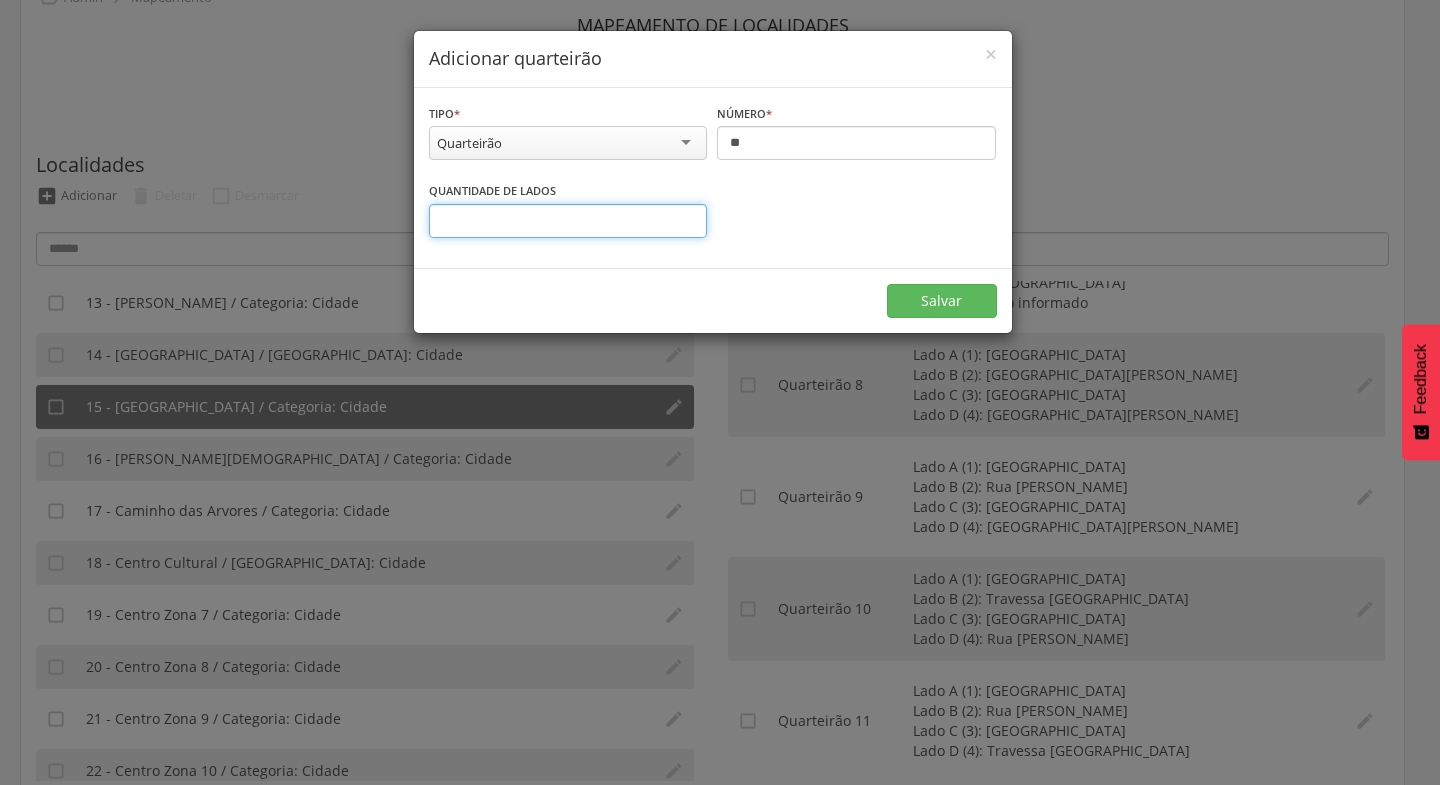 click on "*" at bounding box center (568, 221) 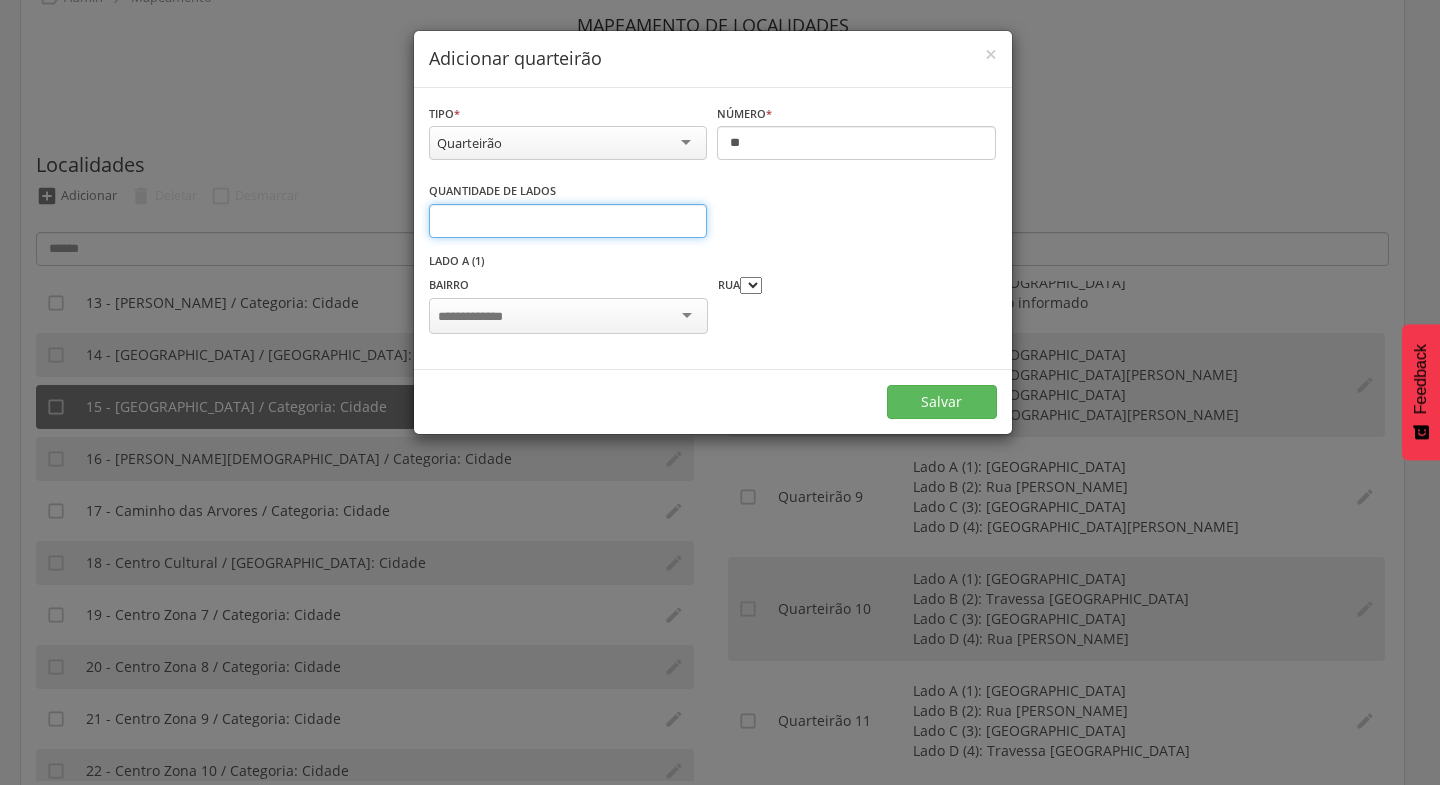 click on "*" at bounding box center (568, 221) 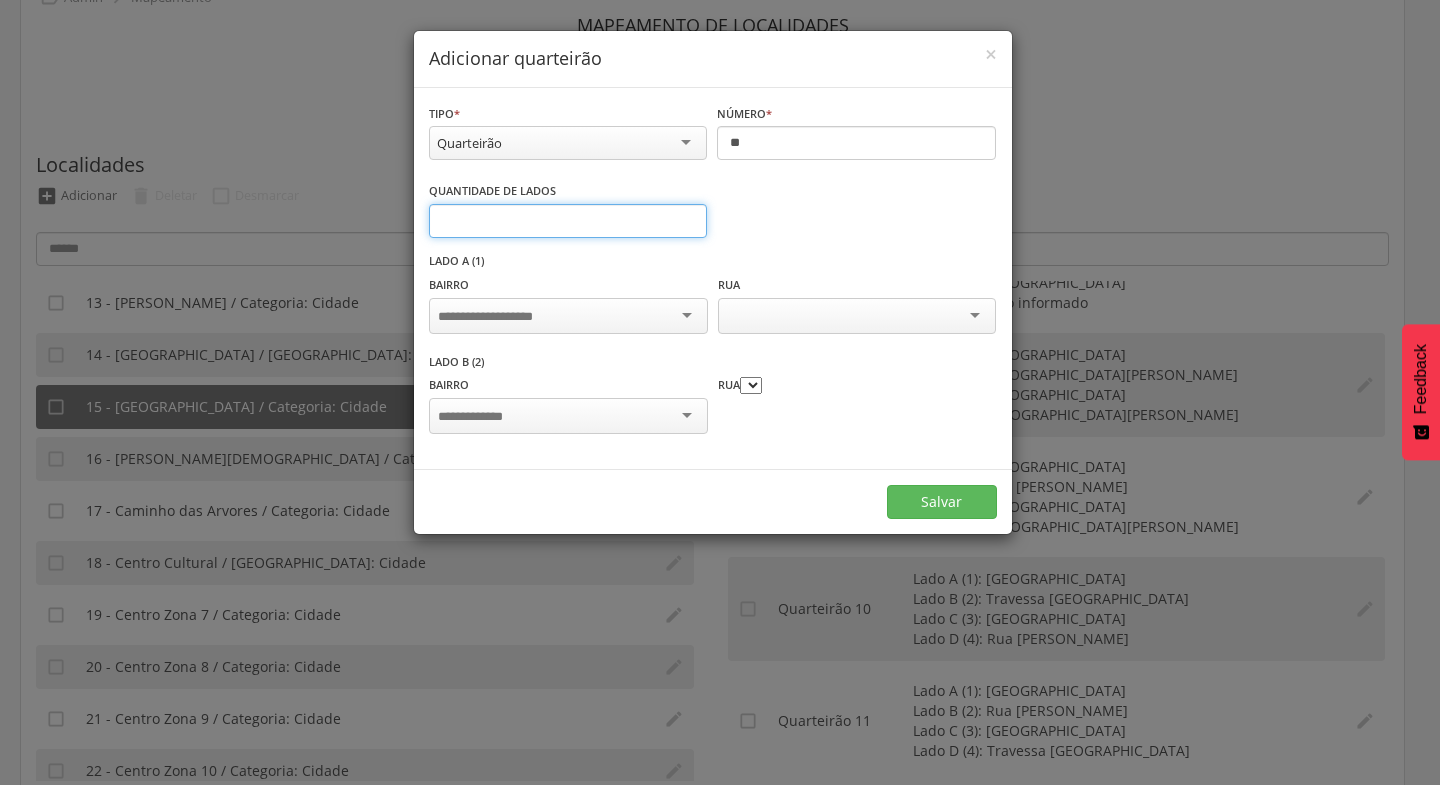 click on "*" at bounding box center (568, 221) 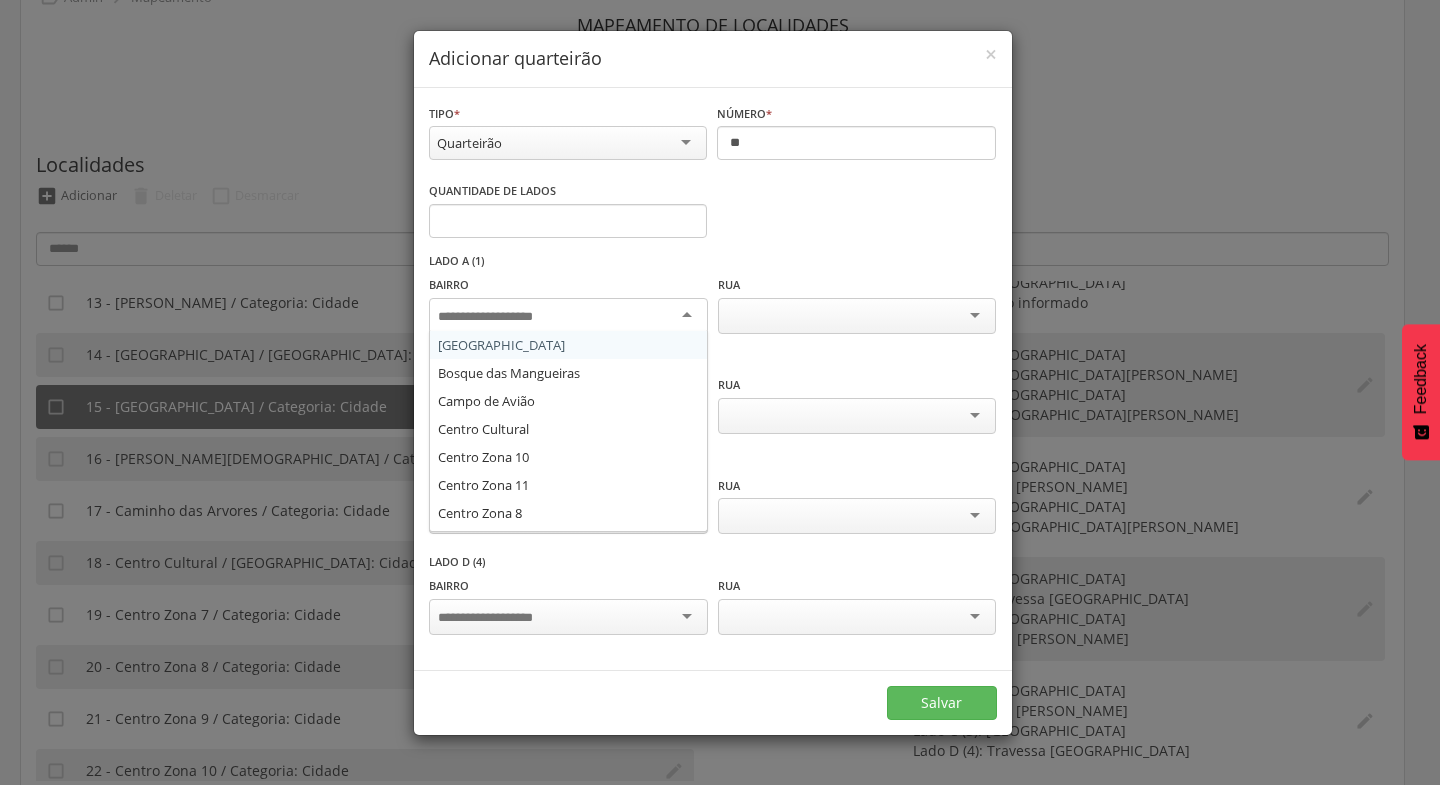 click at bounding box center [568, 316] 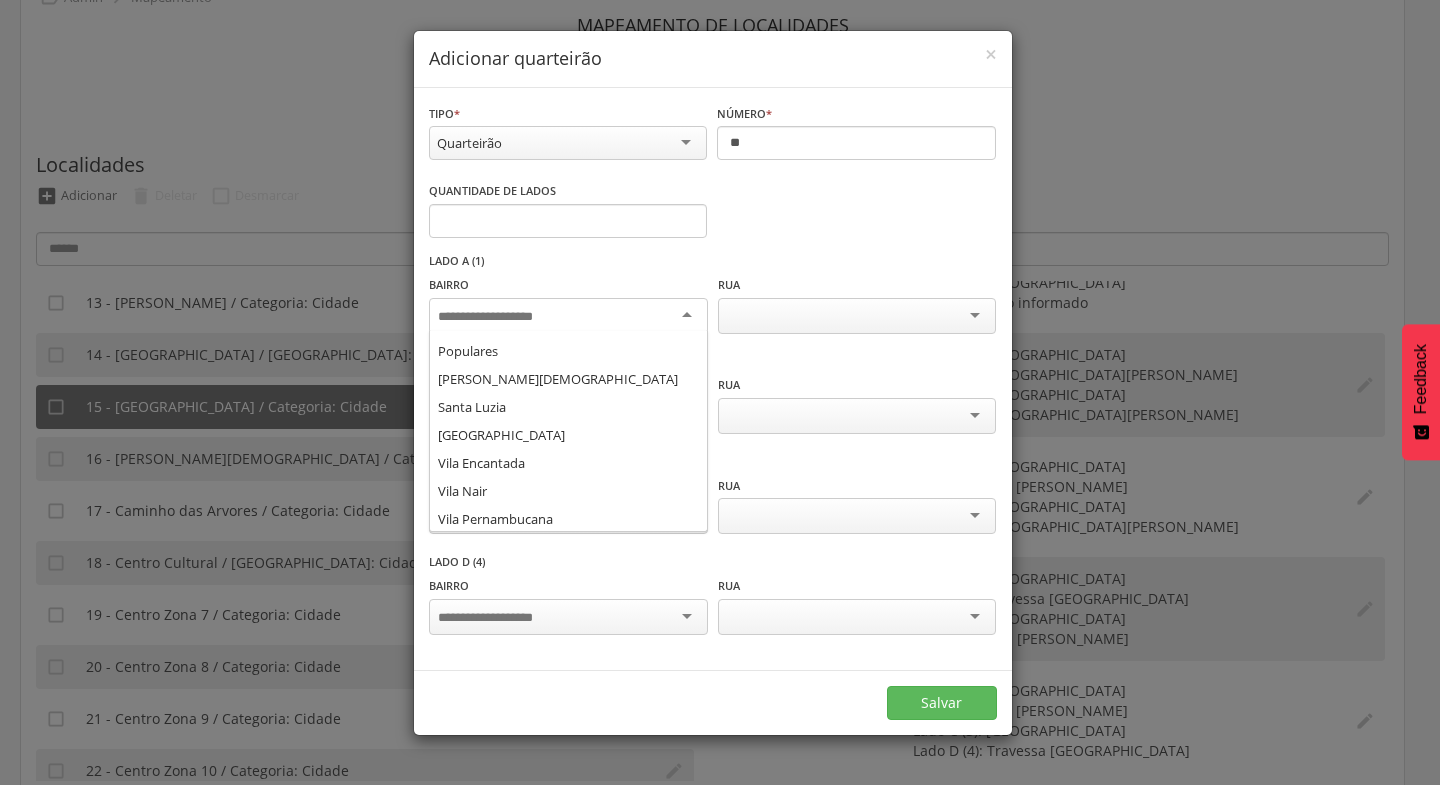 scroll, scrollTop: 397, scrollLeft: 0, axis: vertical 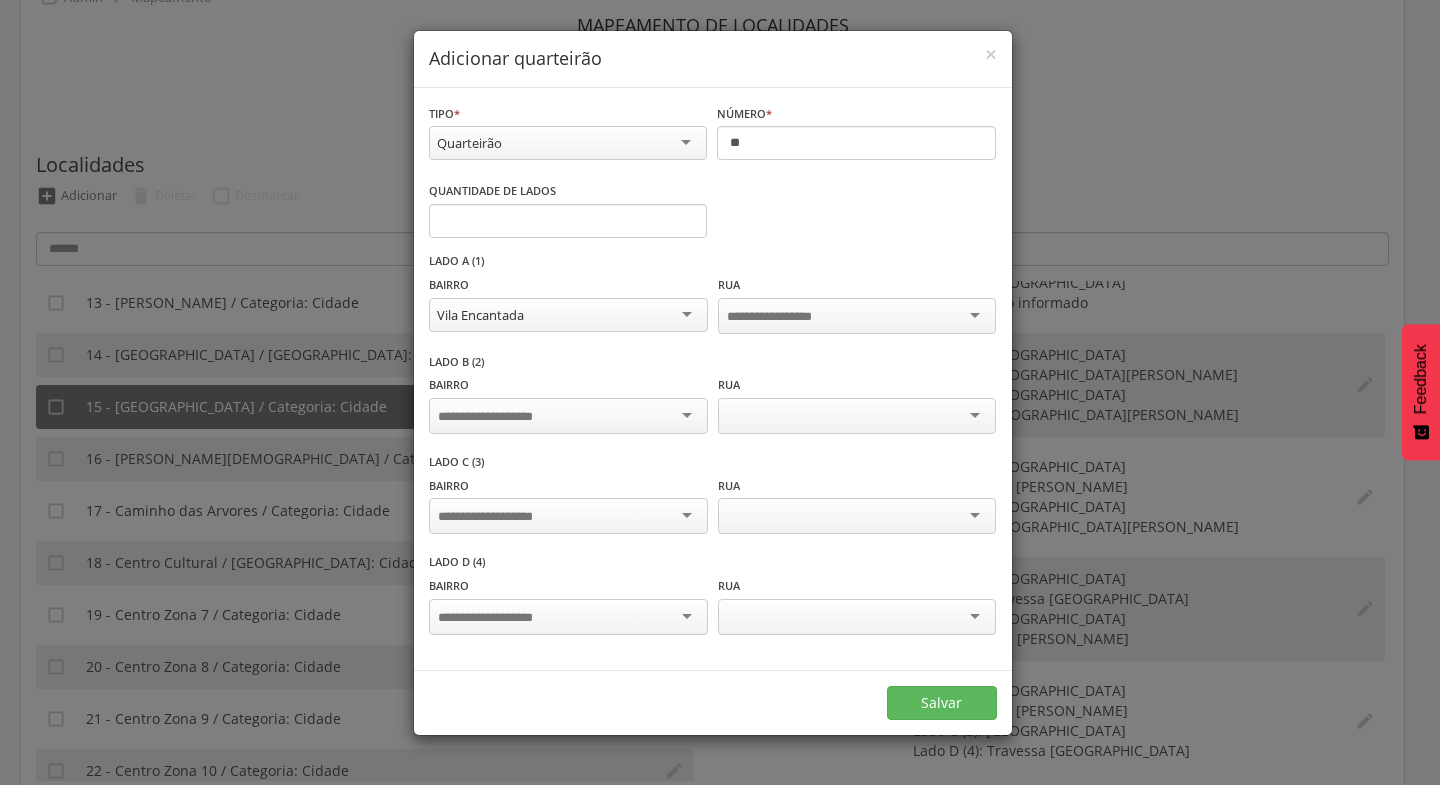 click at bounding box center (568, 416) 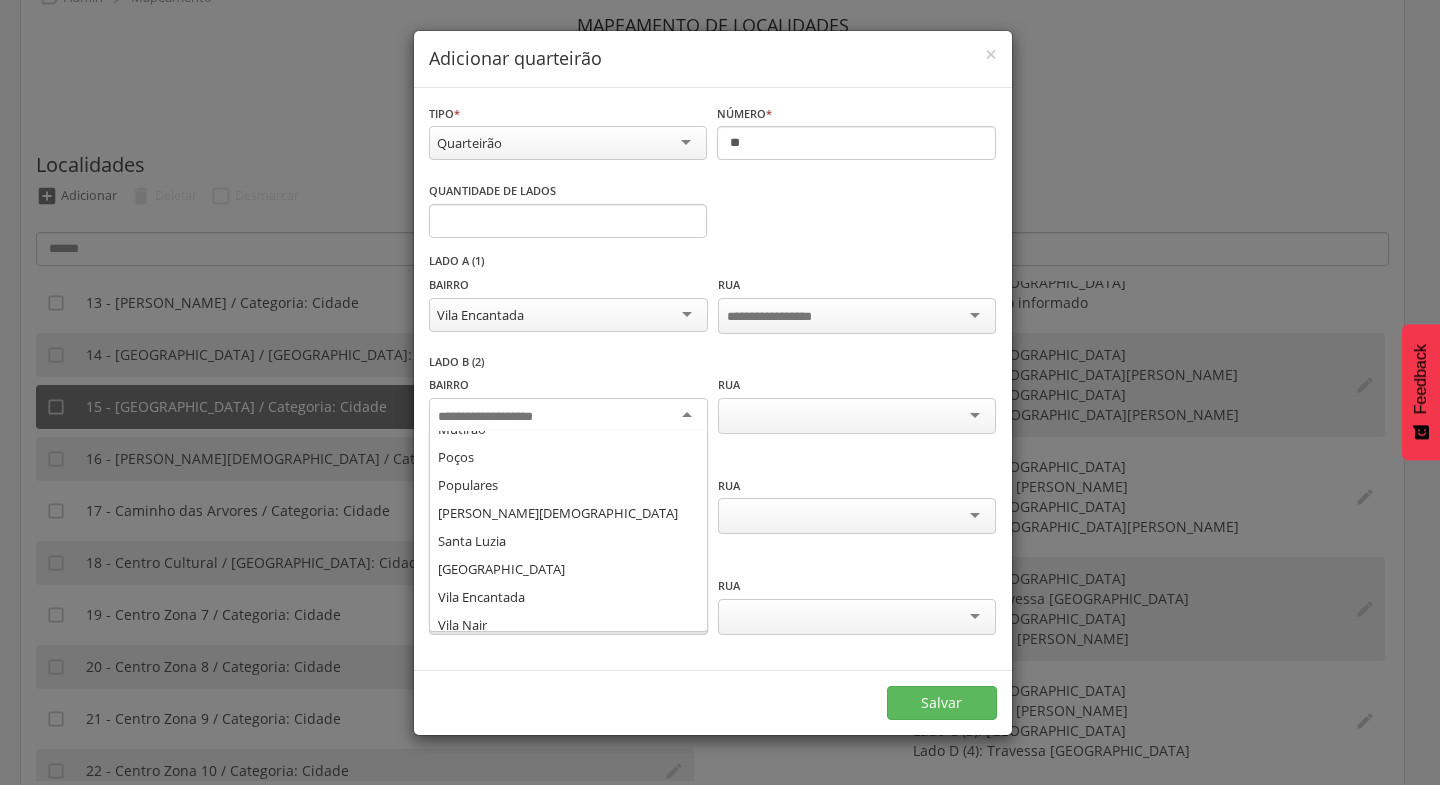 scroll, scrollTop: 368, scrollLeft: 0, axis: vertical 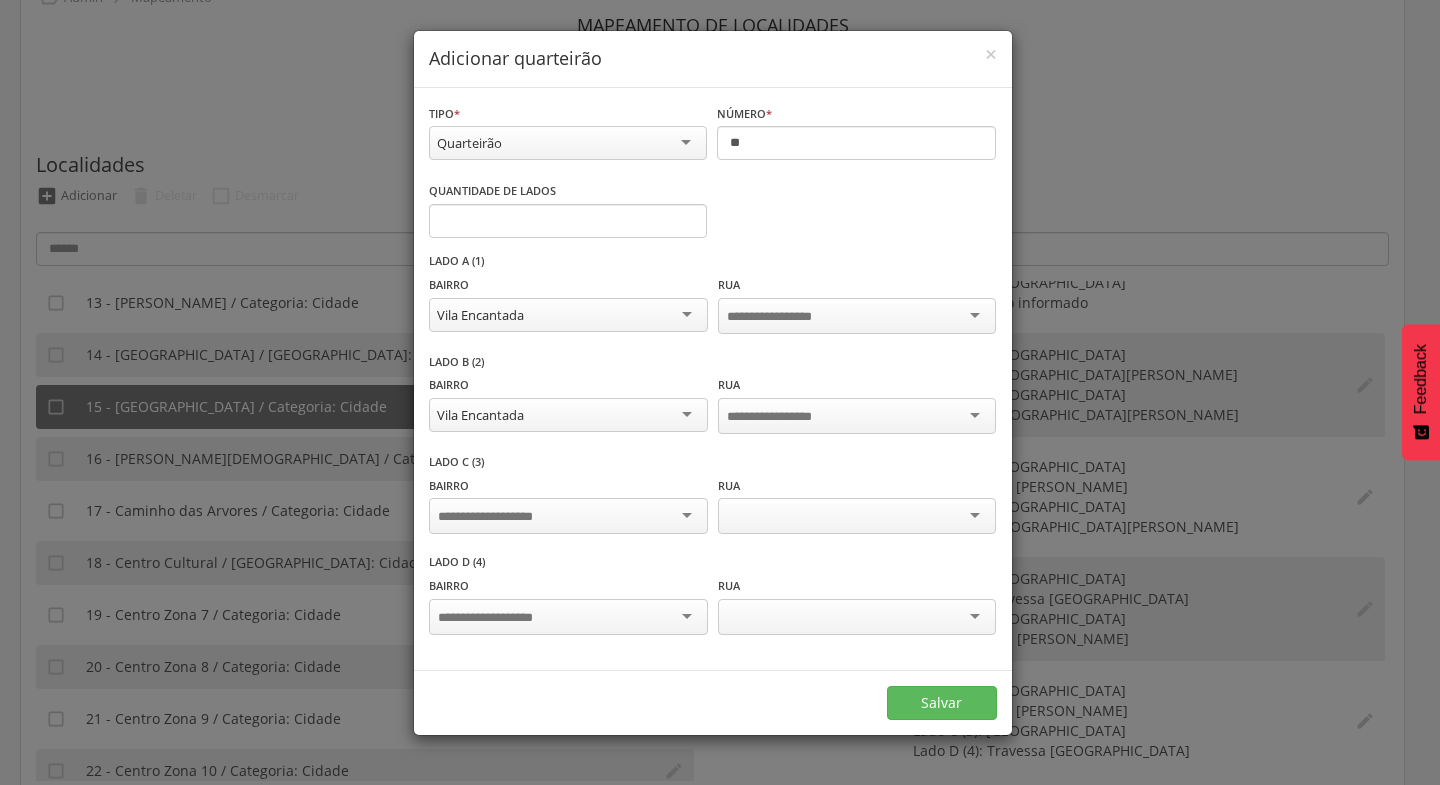 click at bounding box center [568, 516] 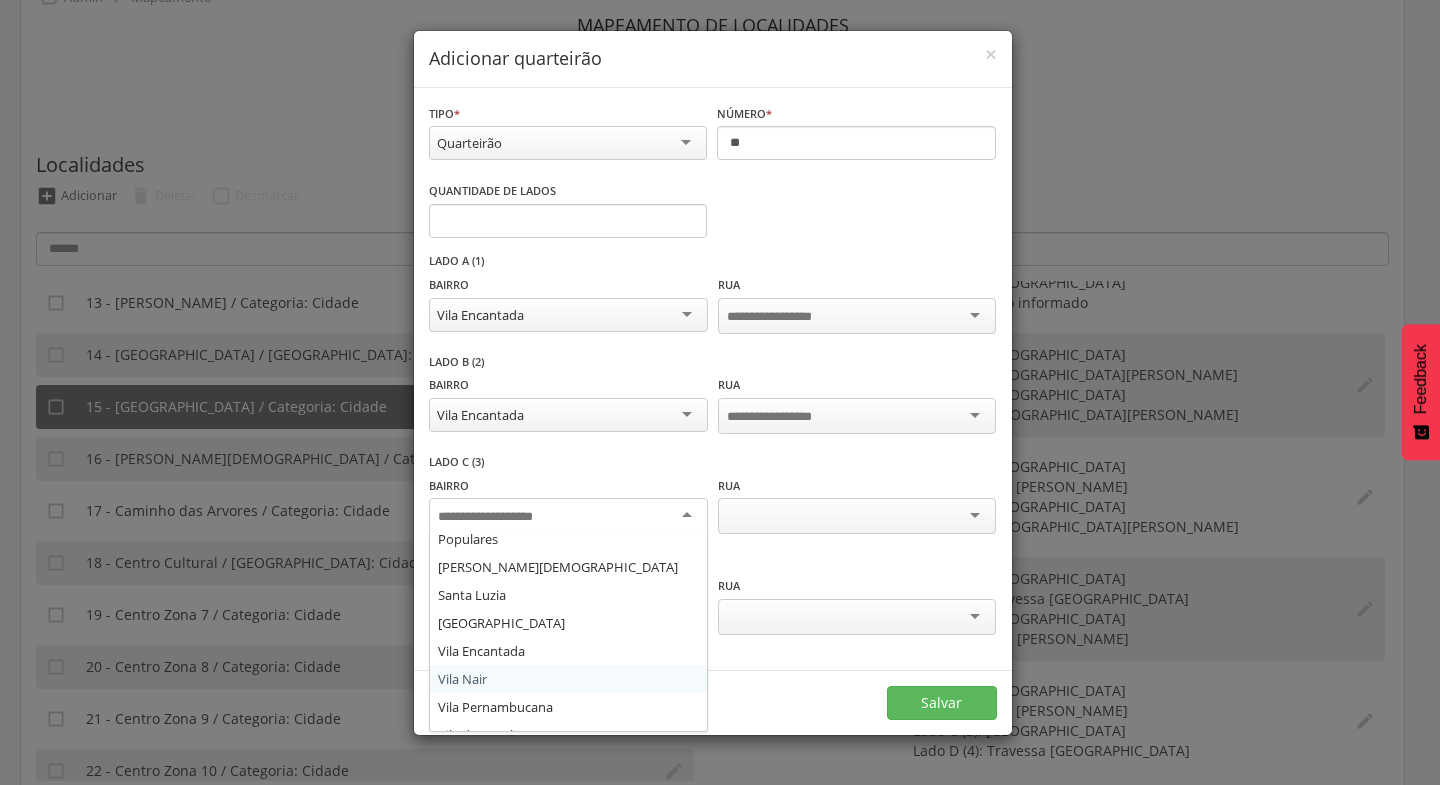 scroll, scrollTop: 401, scrollLeft: 0, axis: vertical 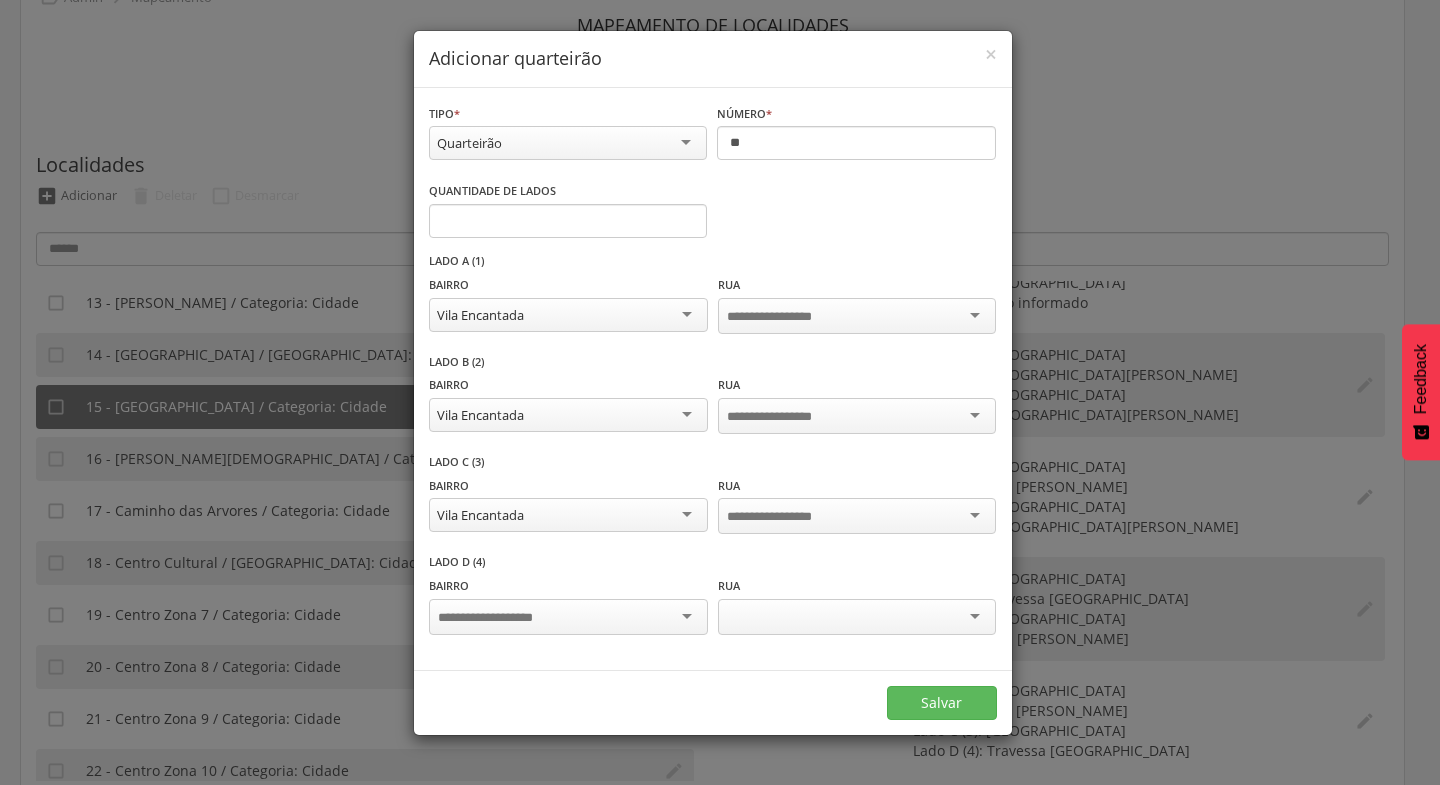 click at bounding box center (568, 617) 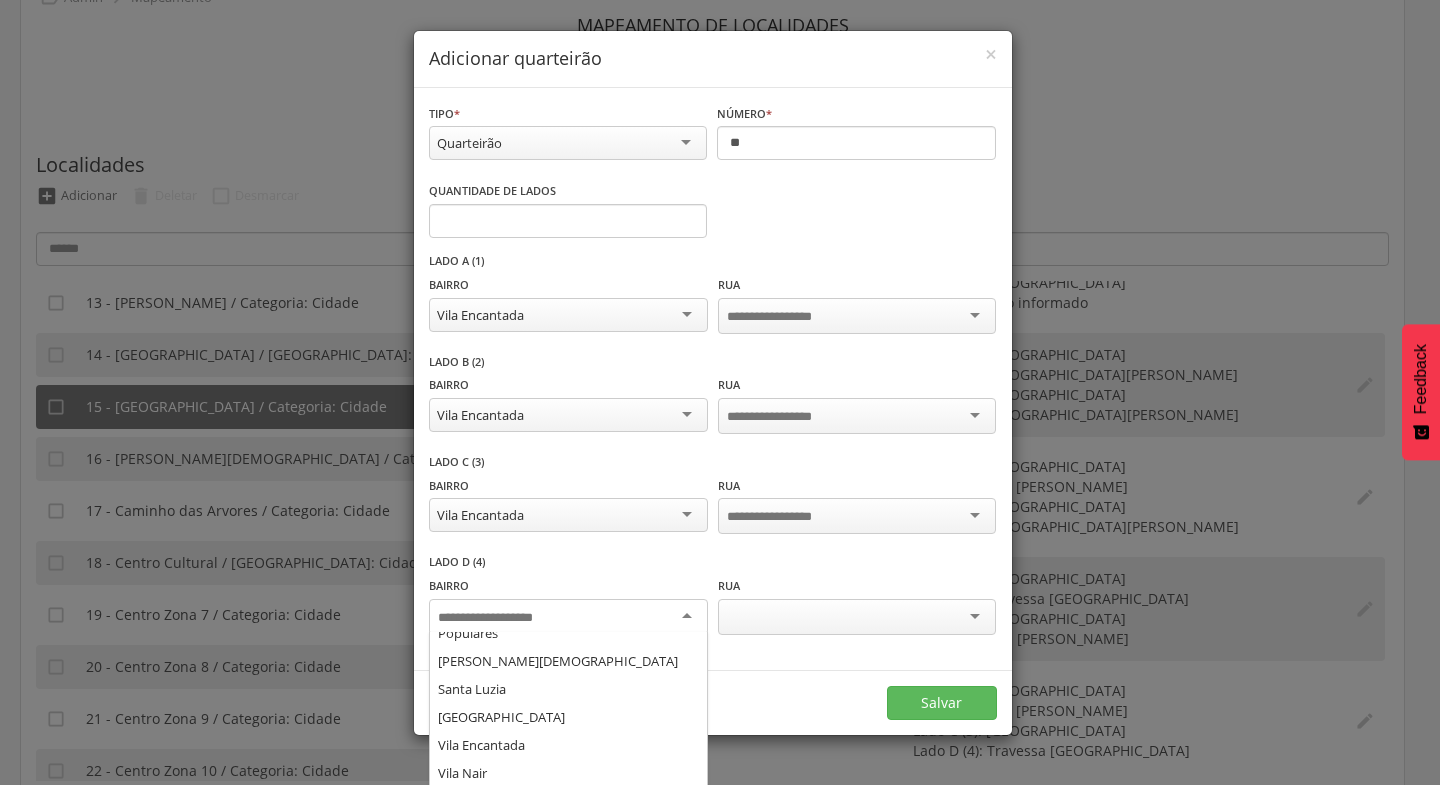 scroll, scrollTop: 416, scrollLeft: 0, axis: vertical 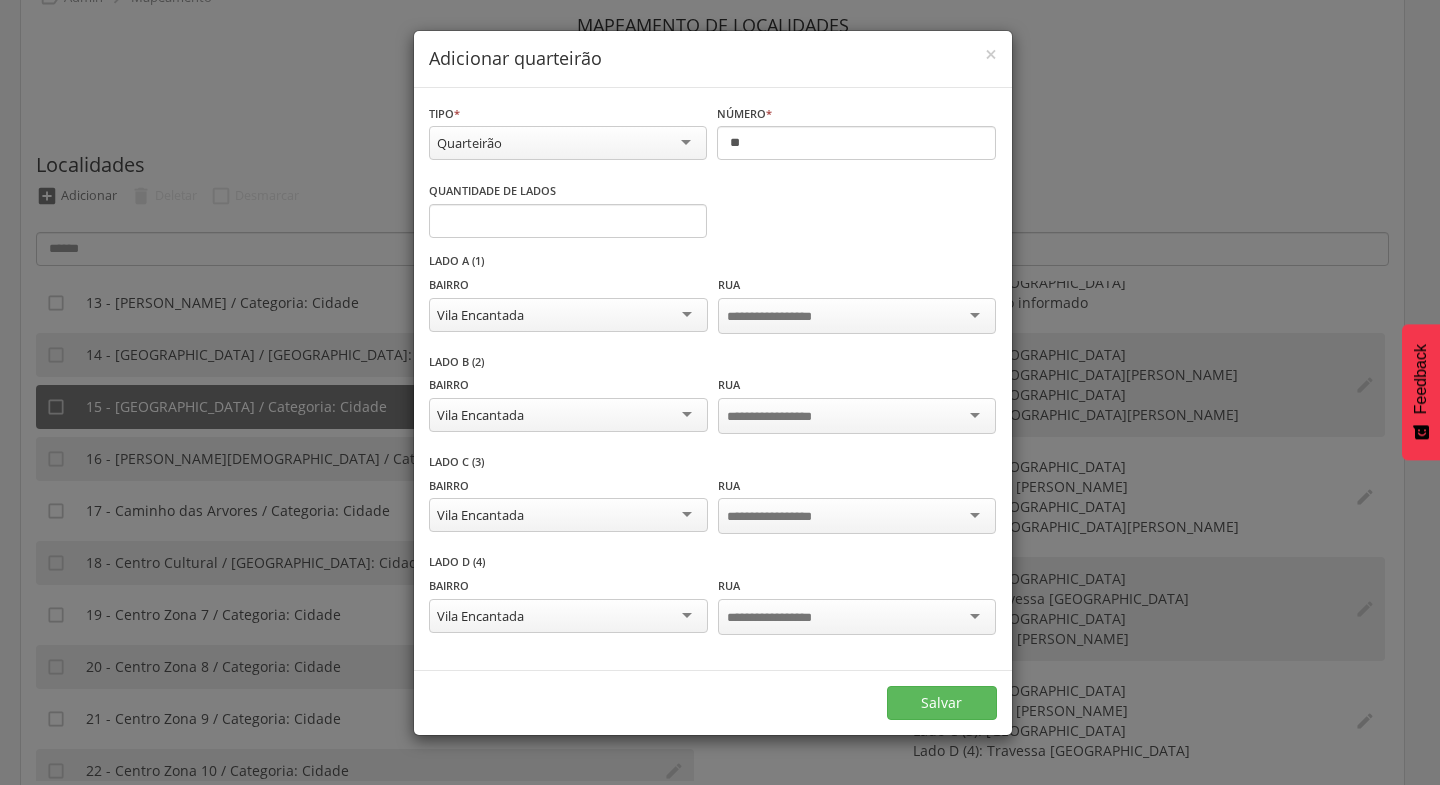 click at bounding box center [857, 316] 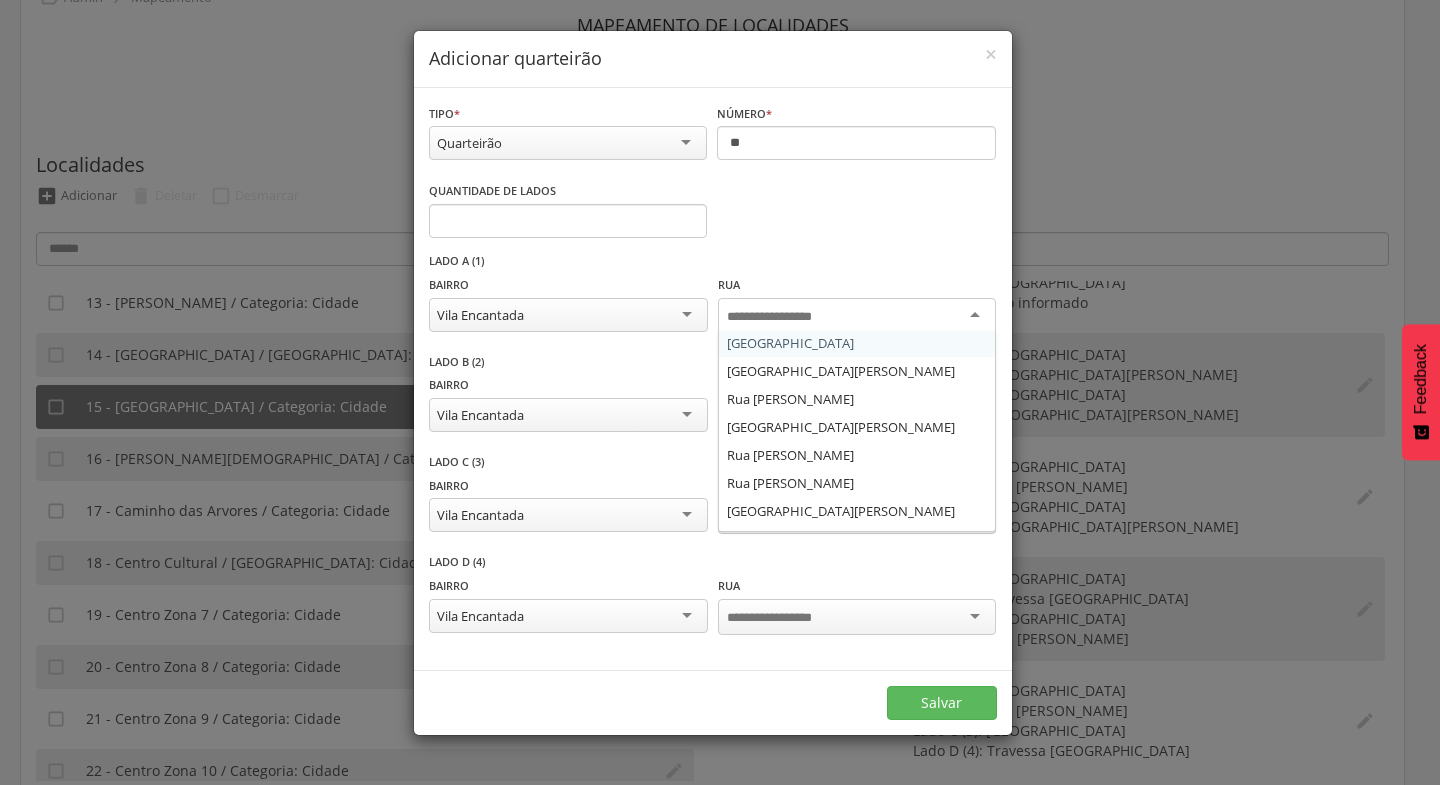 scroll, scrollTop: 0, scrollLeft: 0, axis: both 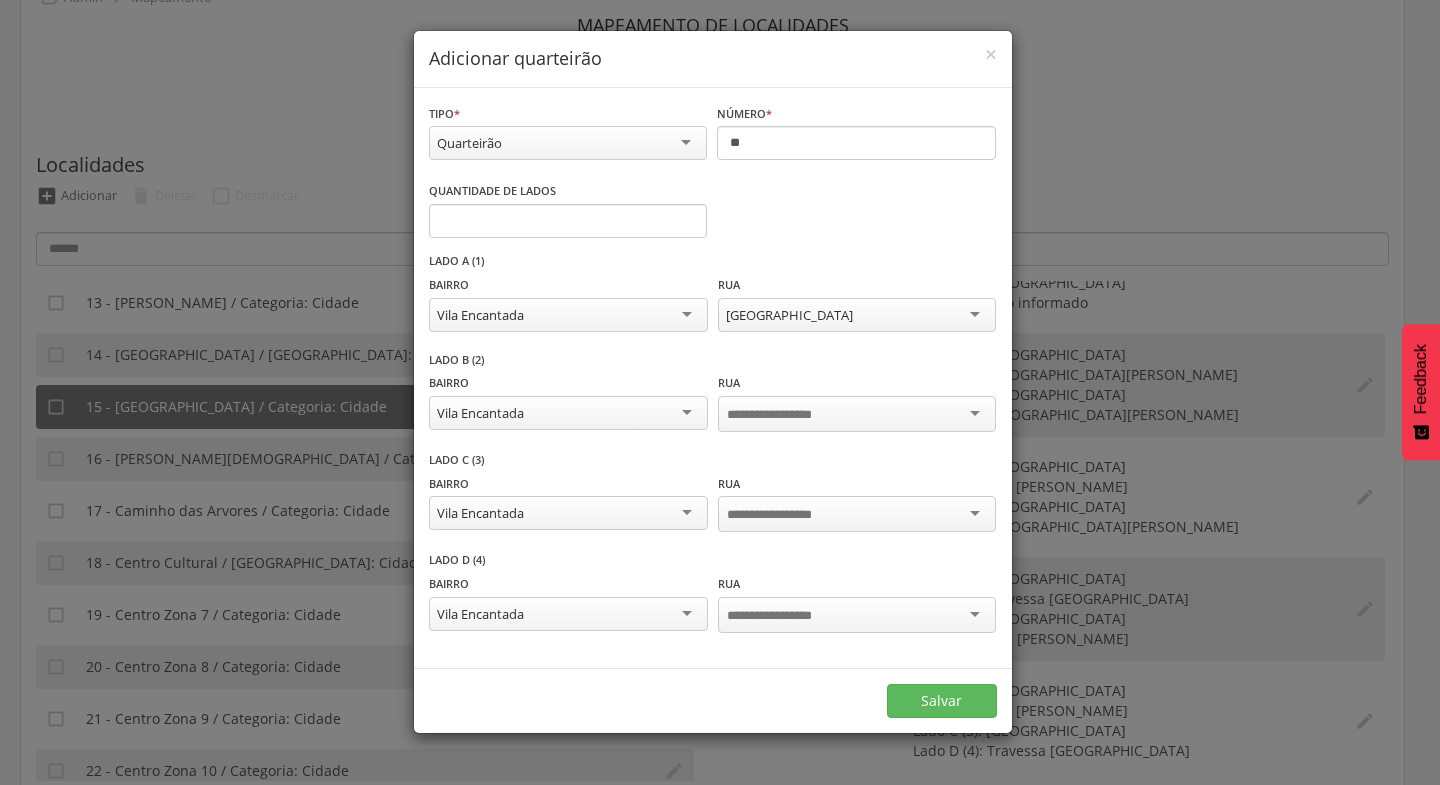 click at bounding box center [857, 414] 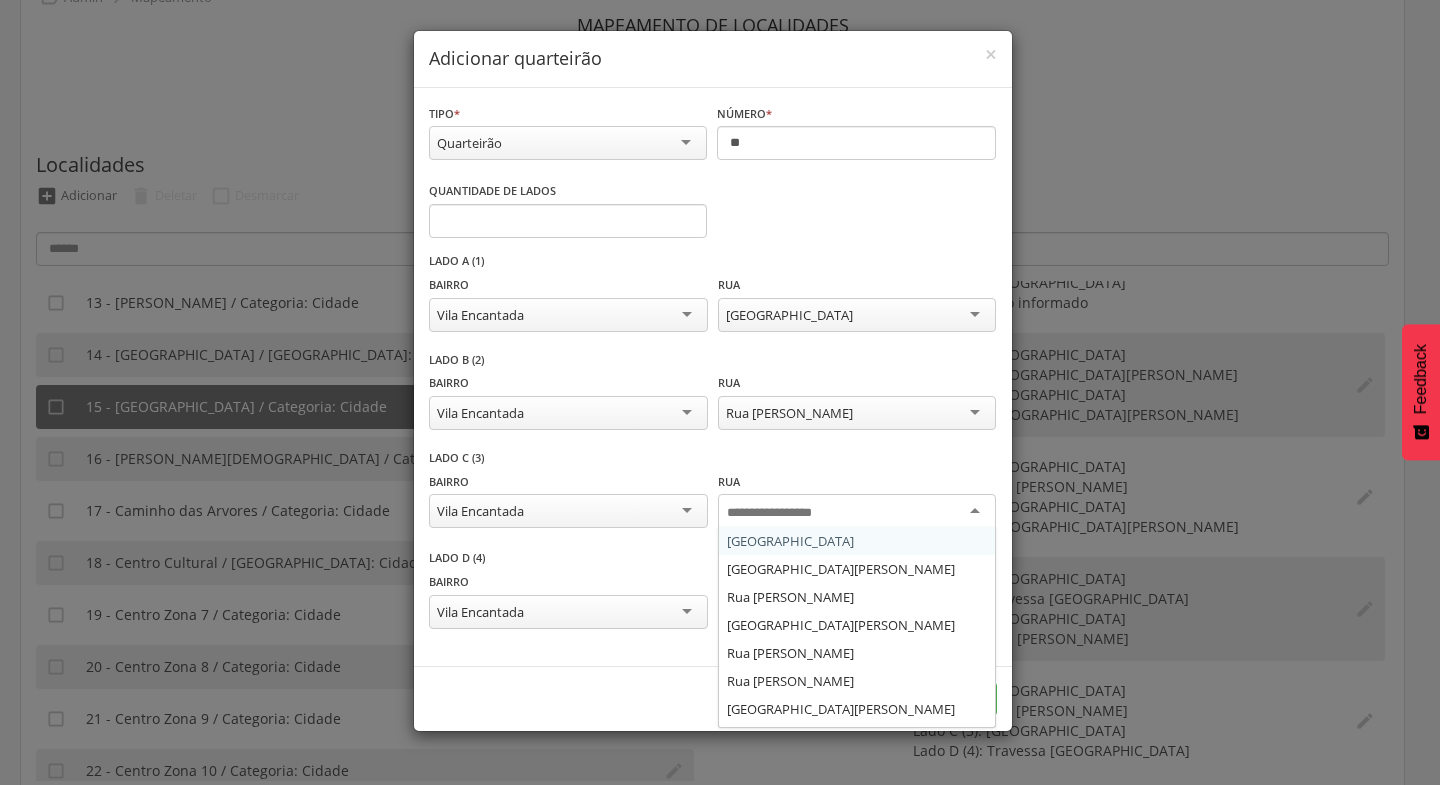 click at bounding box center (857, 512) 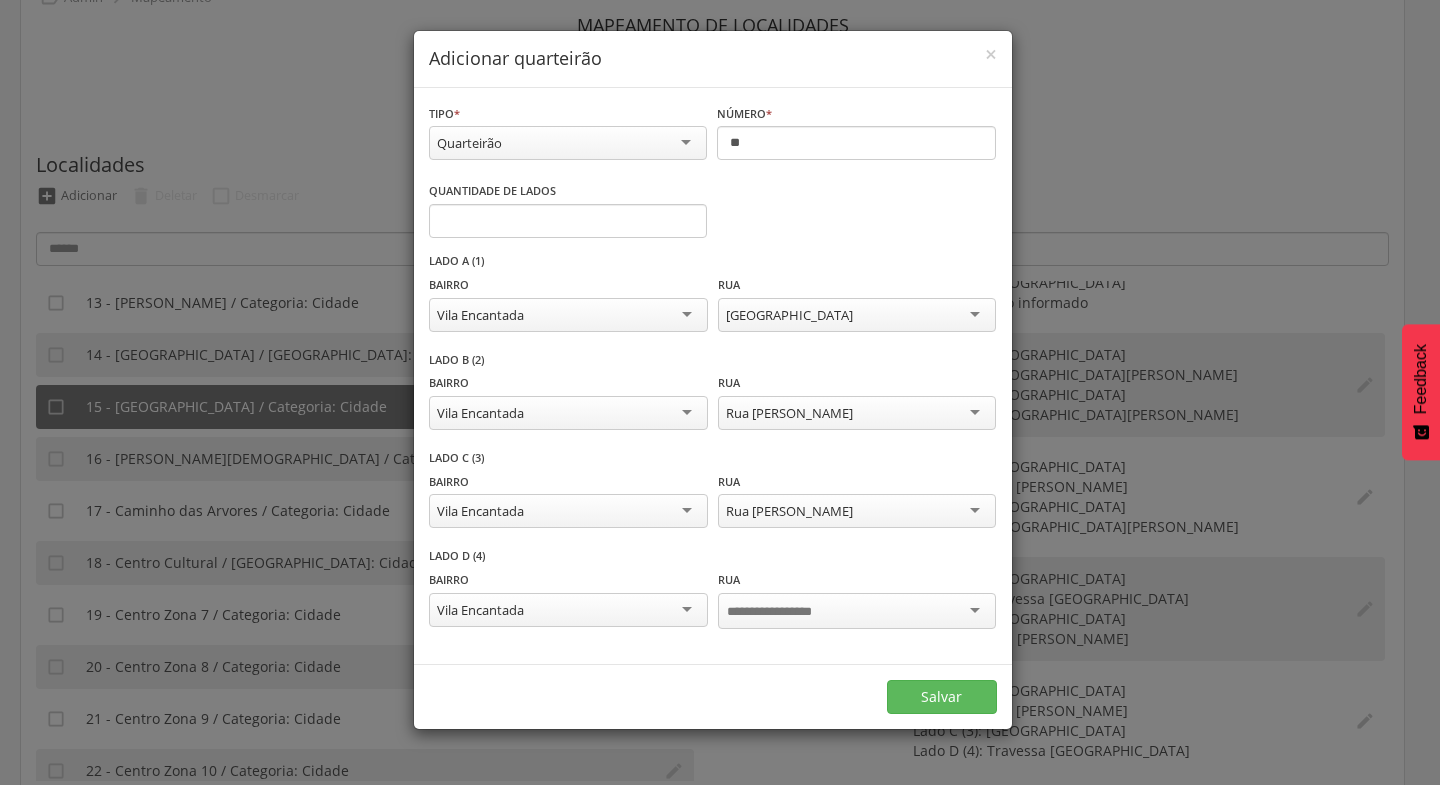 click at bounding box center (857, 611) 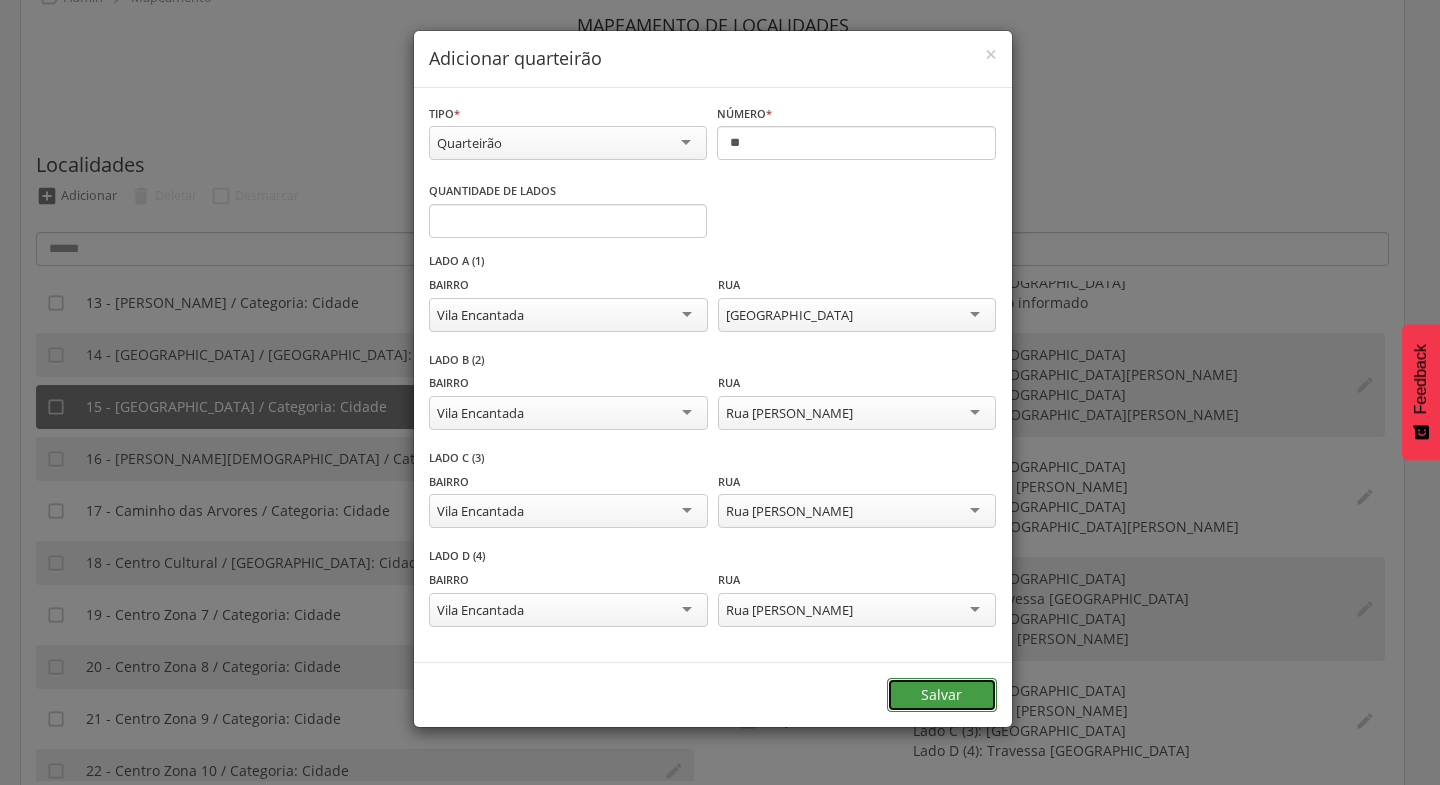 click on "Salvar" at bounding box center (942, 695) 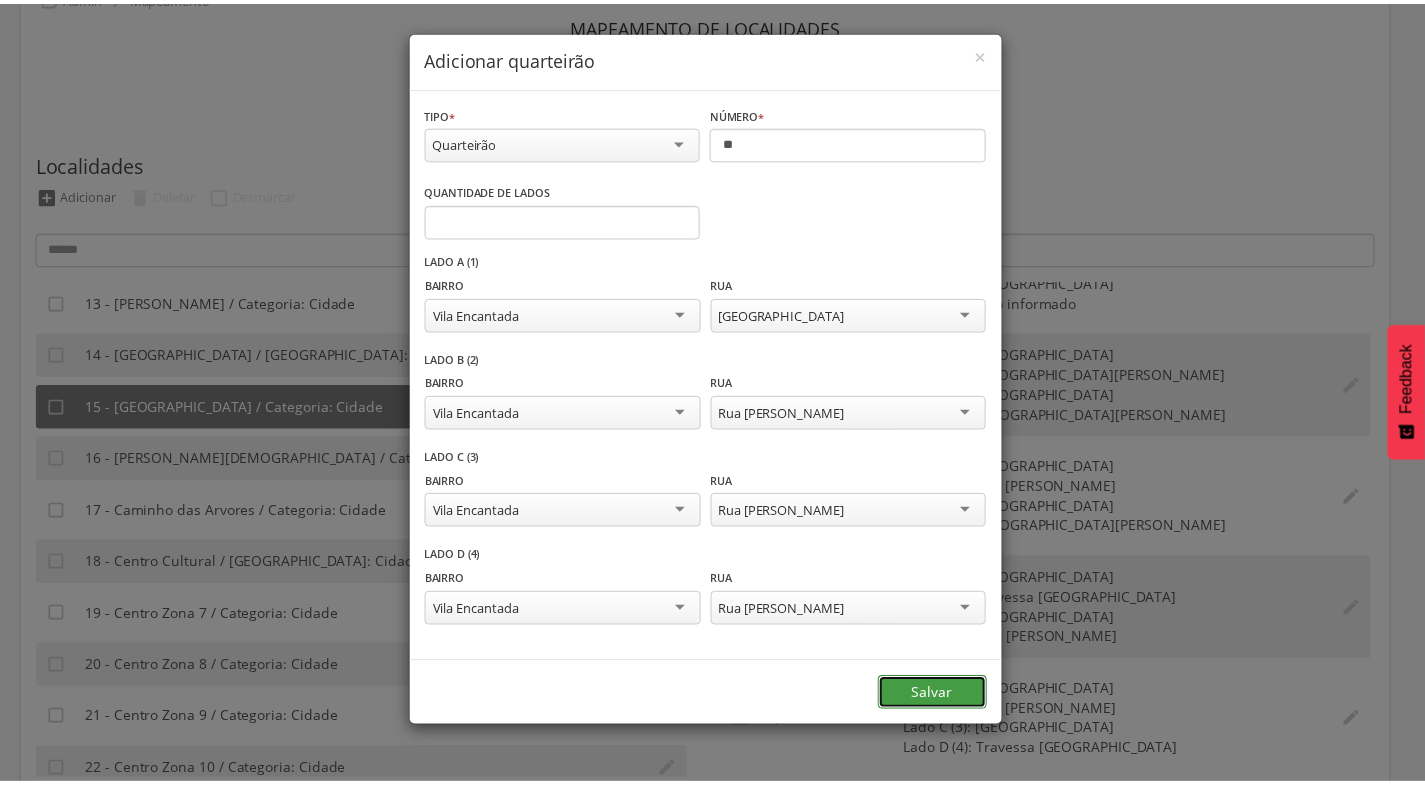 scroll, scrollTop: 0, scrollLeft: 0, axis: both 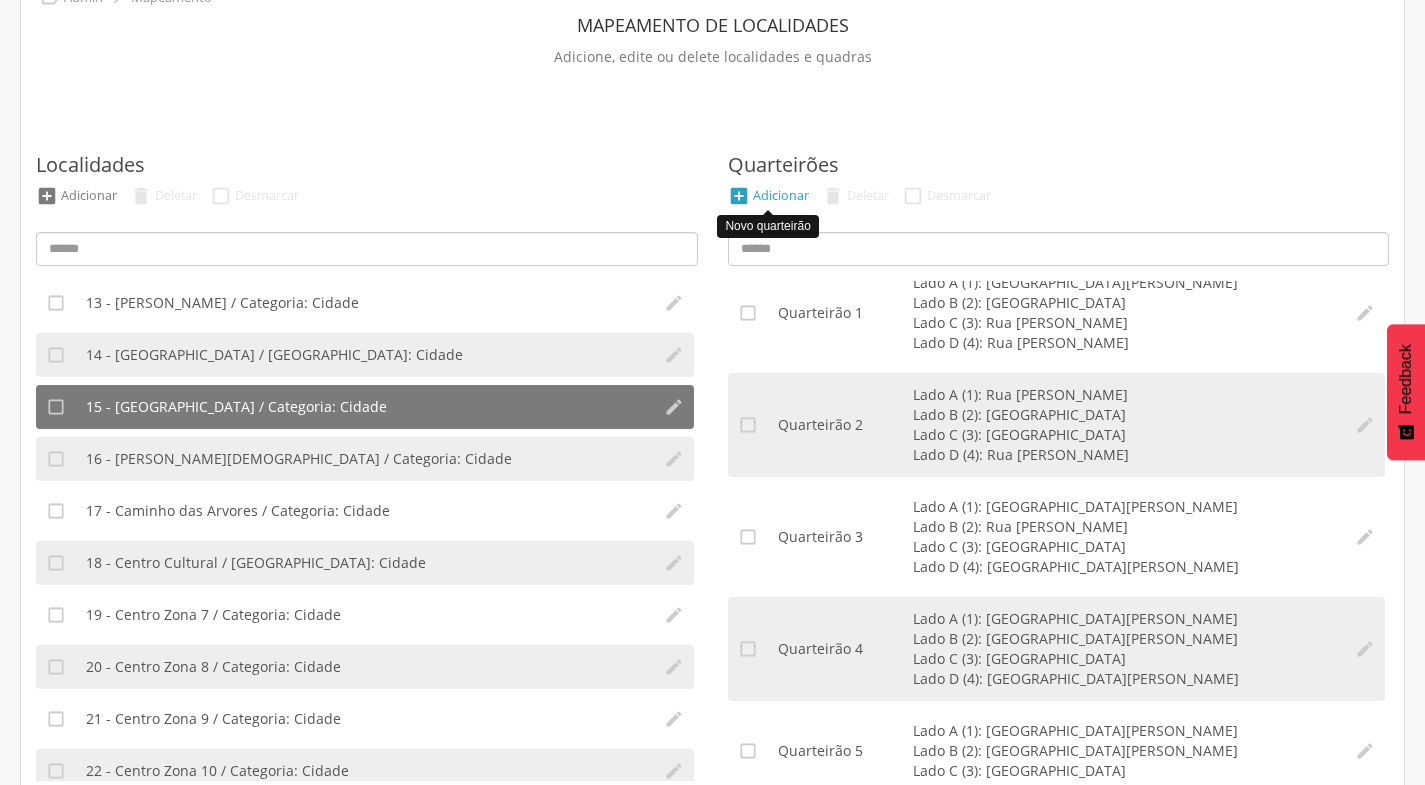click on "Adicionar" at bounding box center (781, 195) 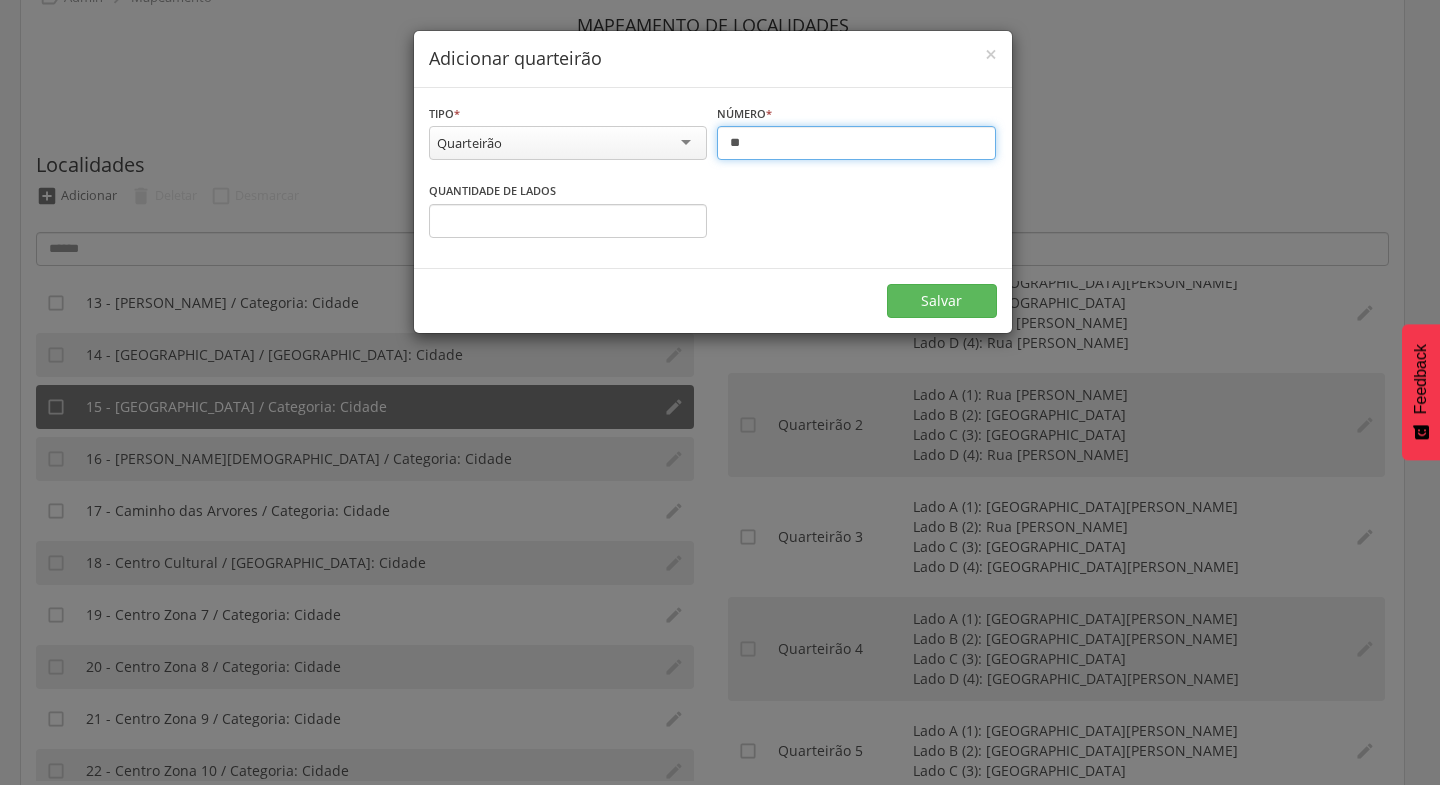 click on "**" at bounding box center (856, 143) 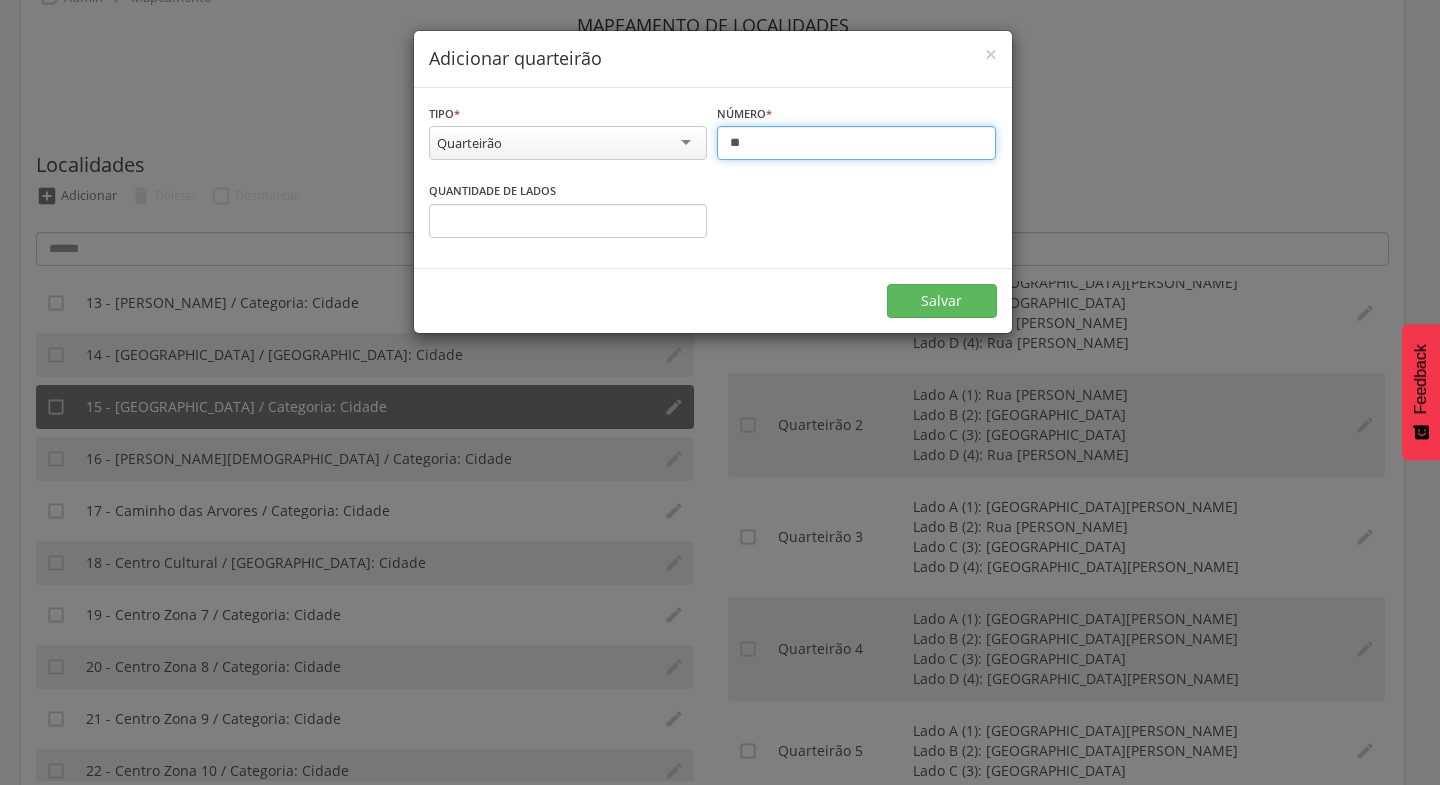 type on "**" 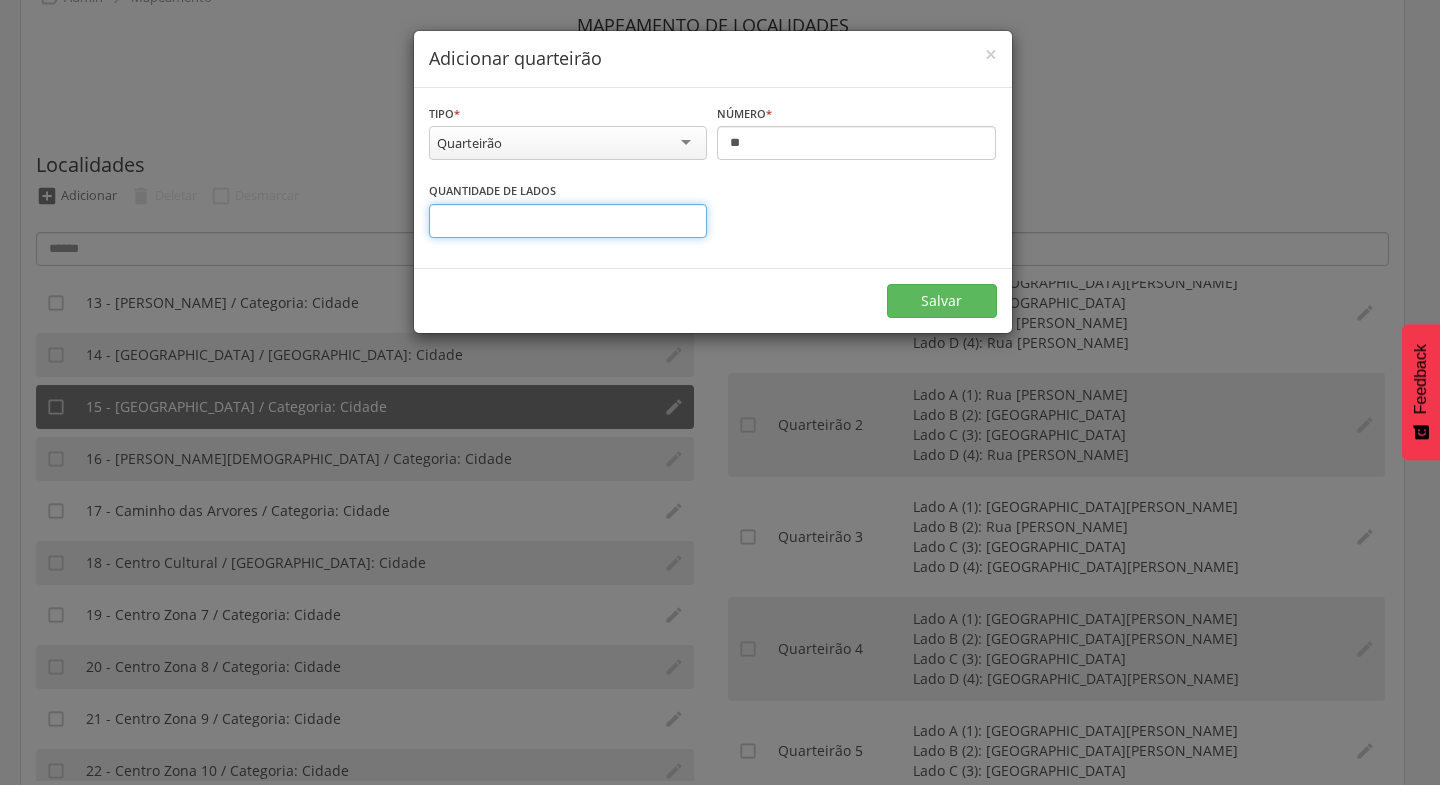 click on "*" at bounding box center [568, 221] 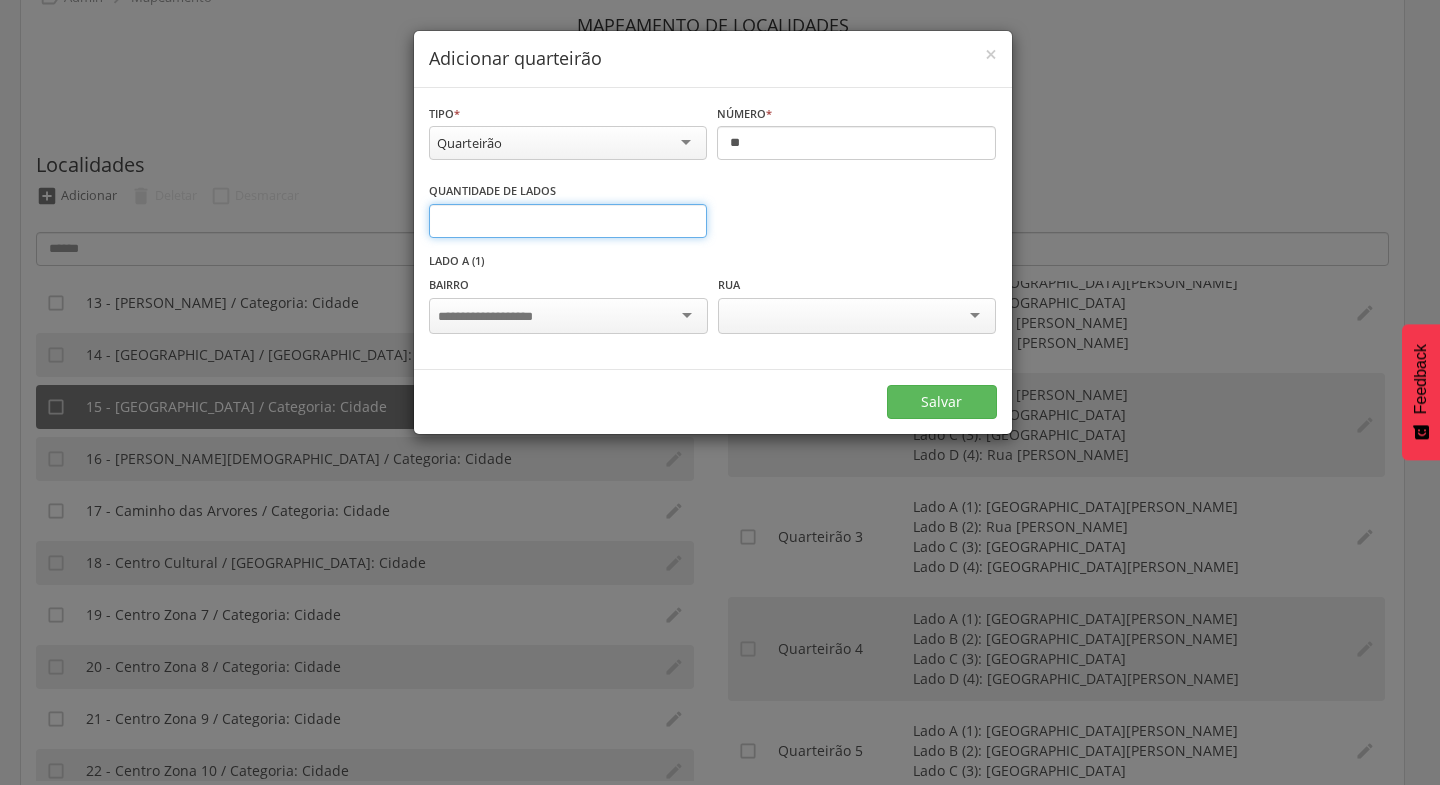 click on "*" at bounding box center [568, 221] 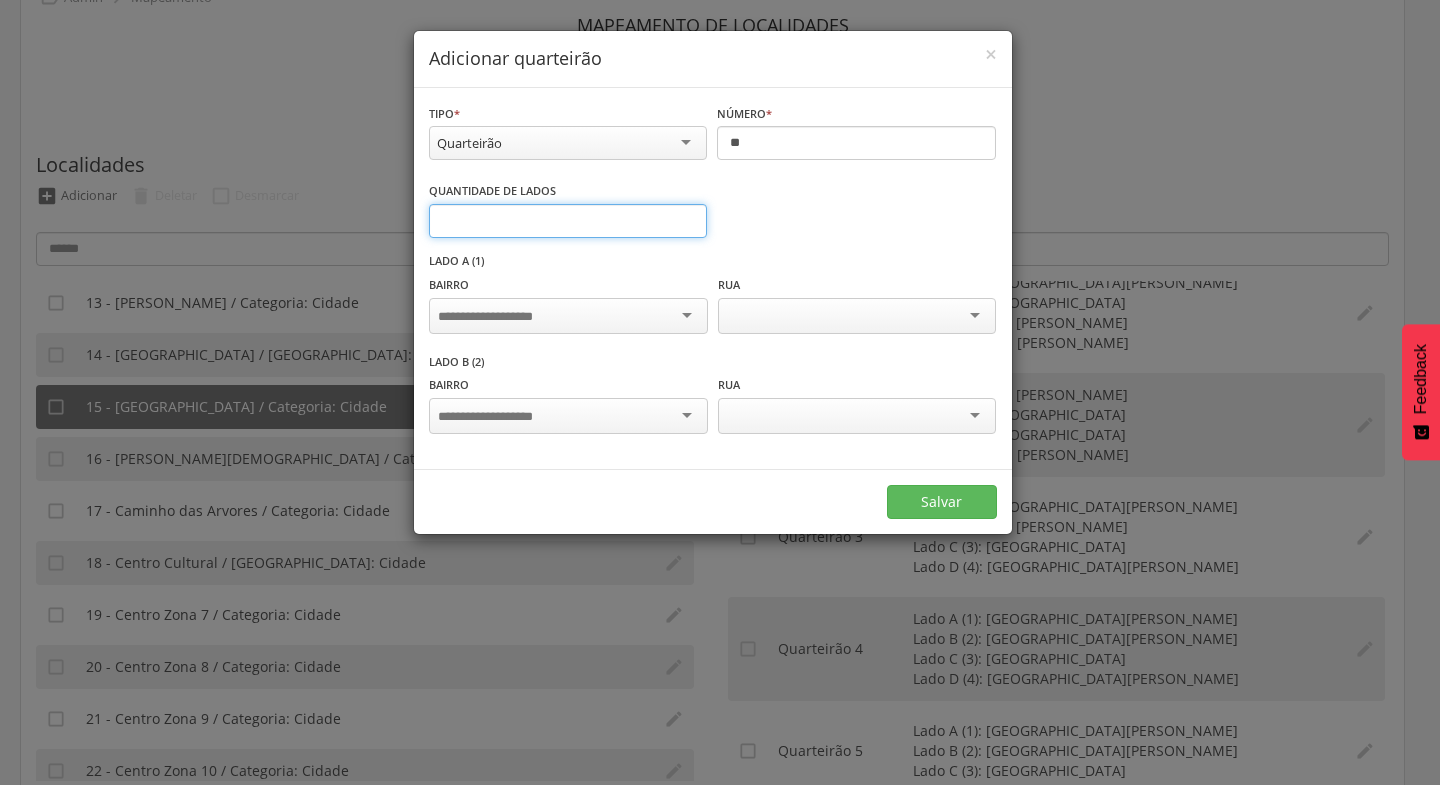 click on "*" at bounding box center [568, 221] 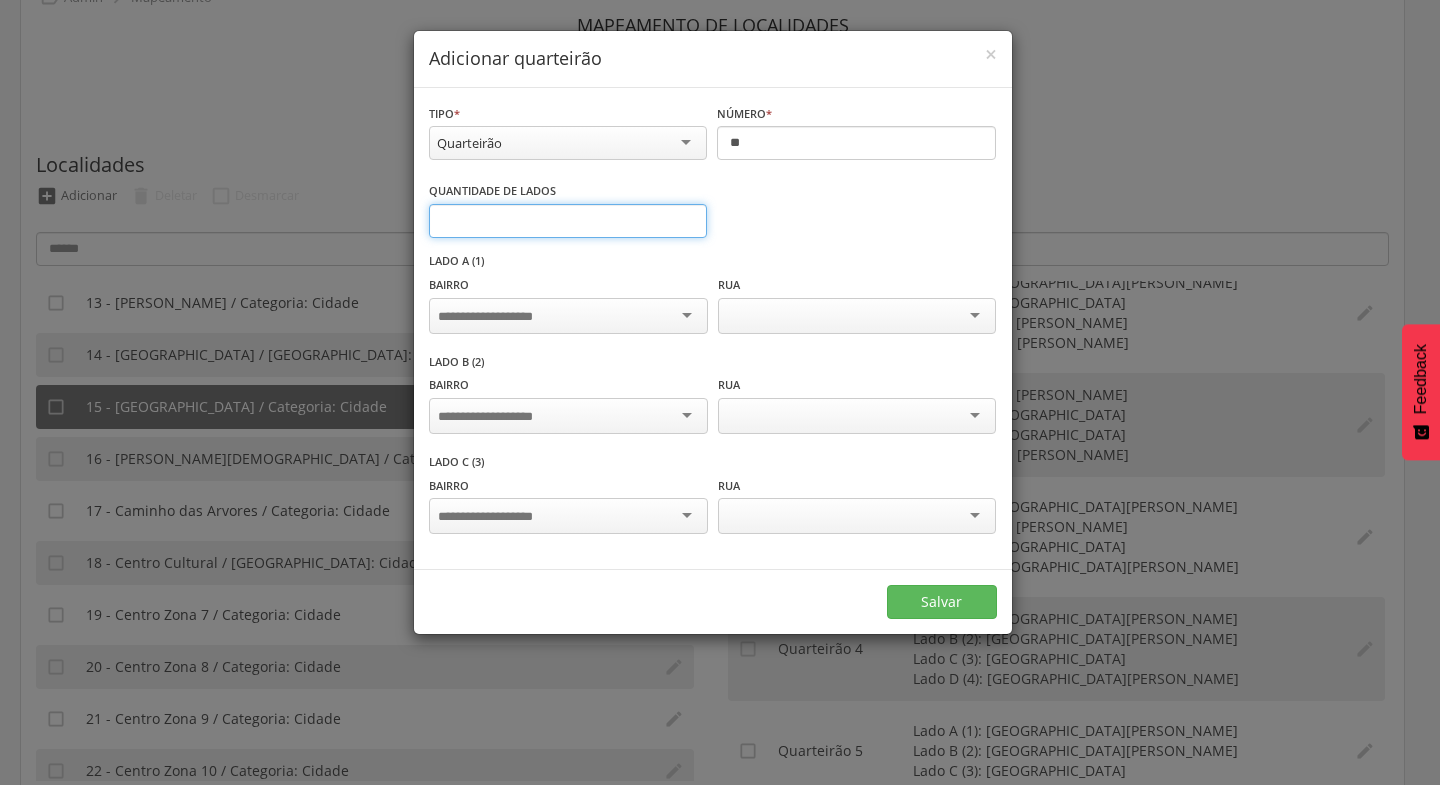 type on "*" 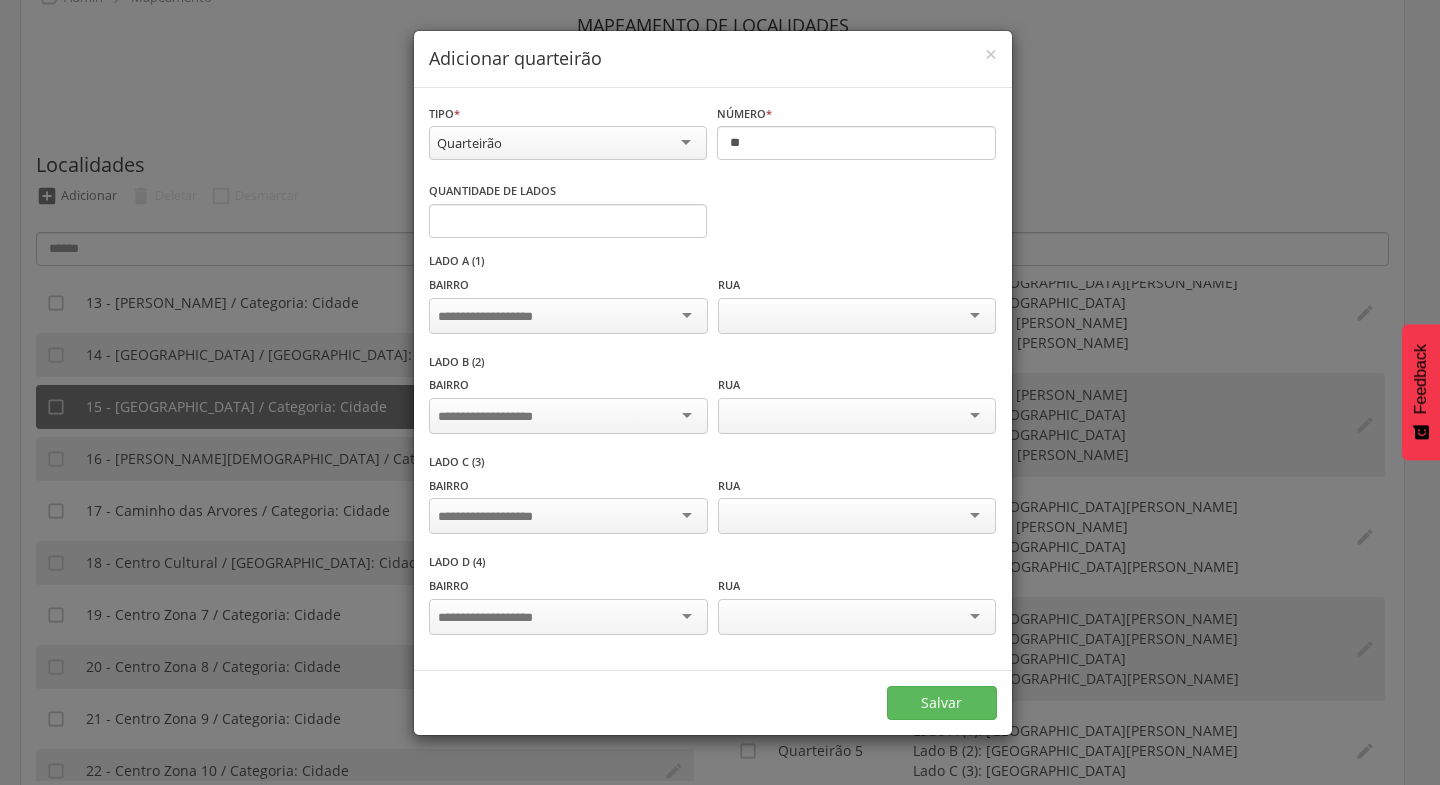 click at bounding box center [568, 316] 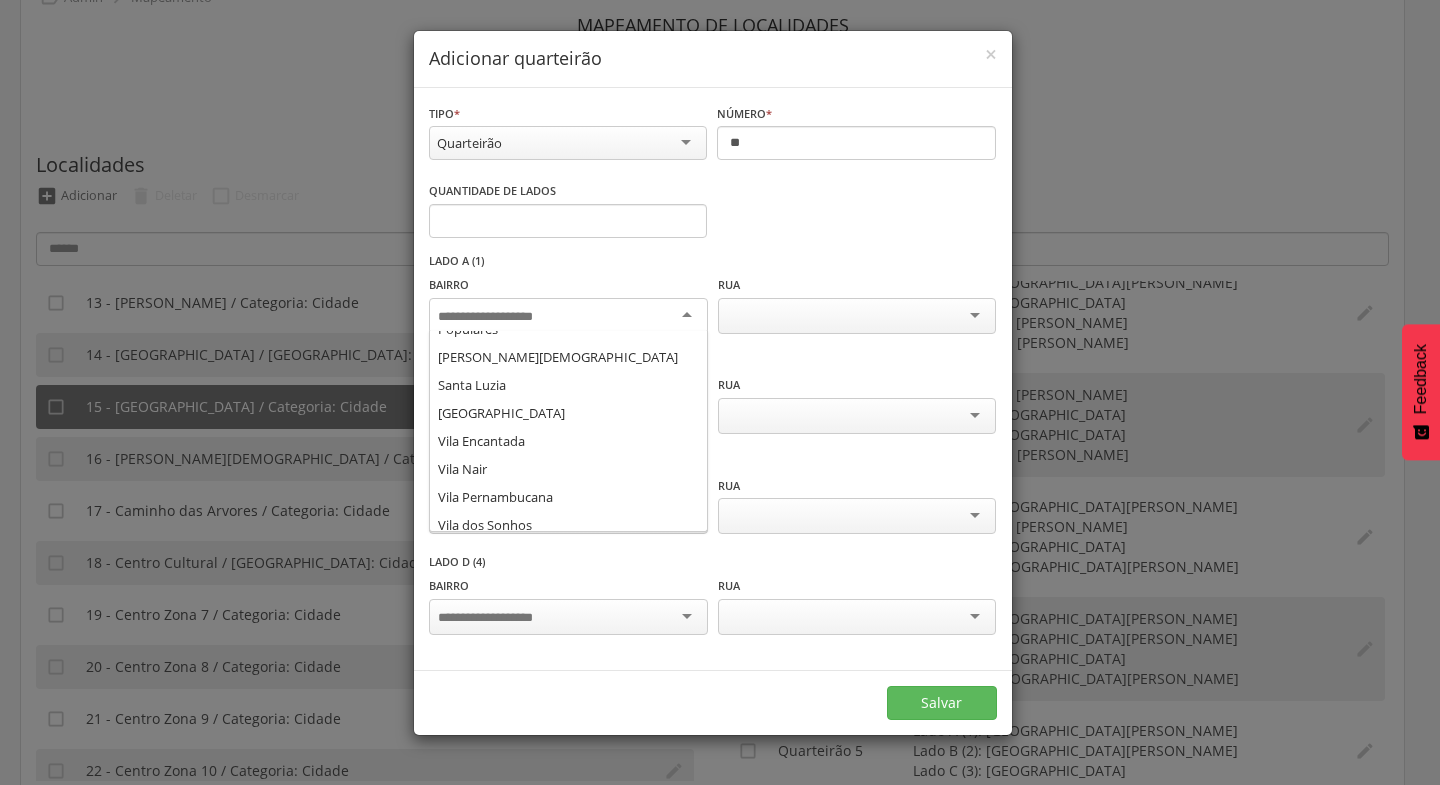 scroll, scrollTop: 416, scrollLeft: 0, axis: vertical 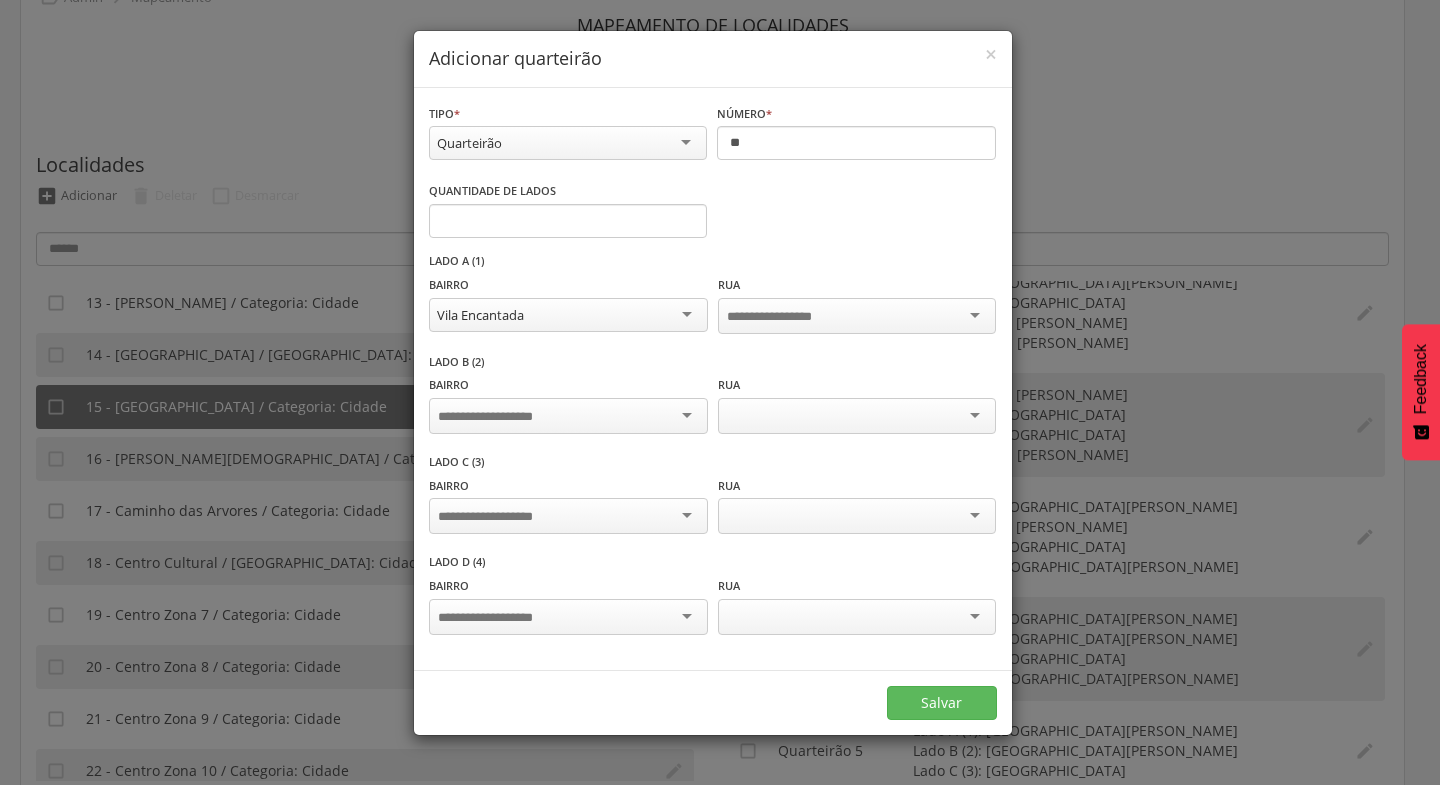click at bounding box center (568, 416) 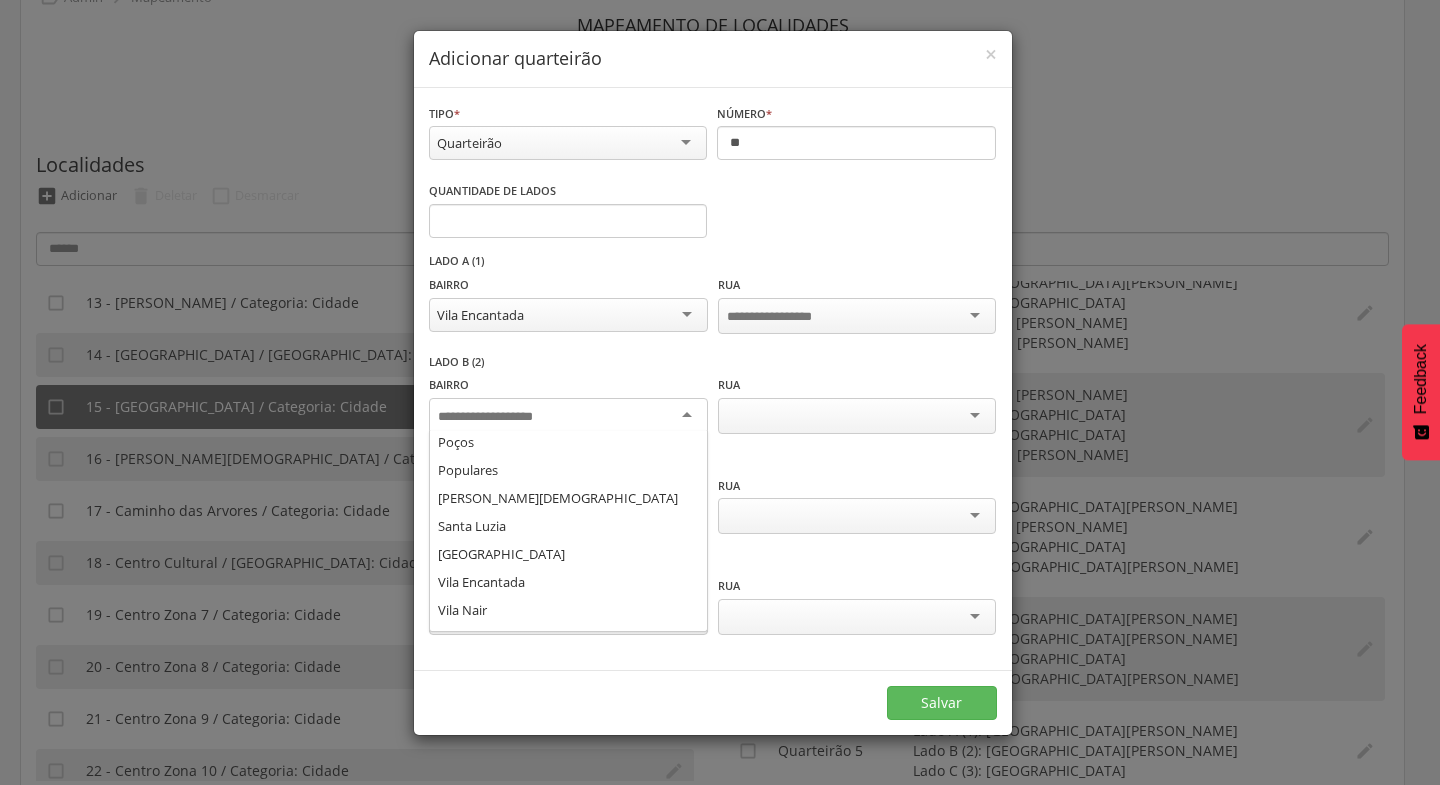 scroll, scrollTop: 368, scrollLeft: 0, axis: vertical 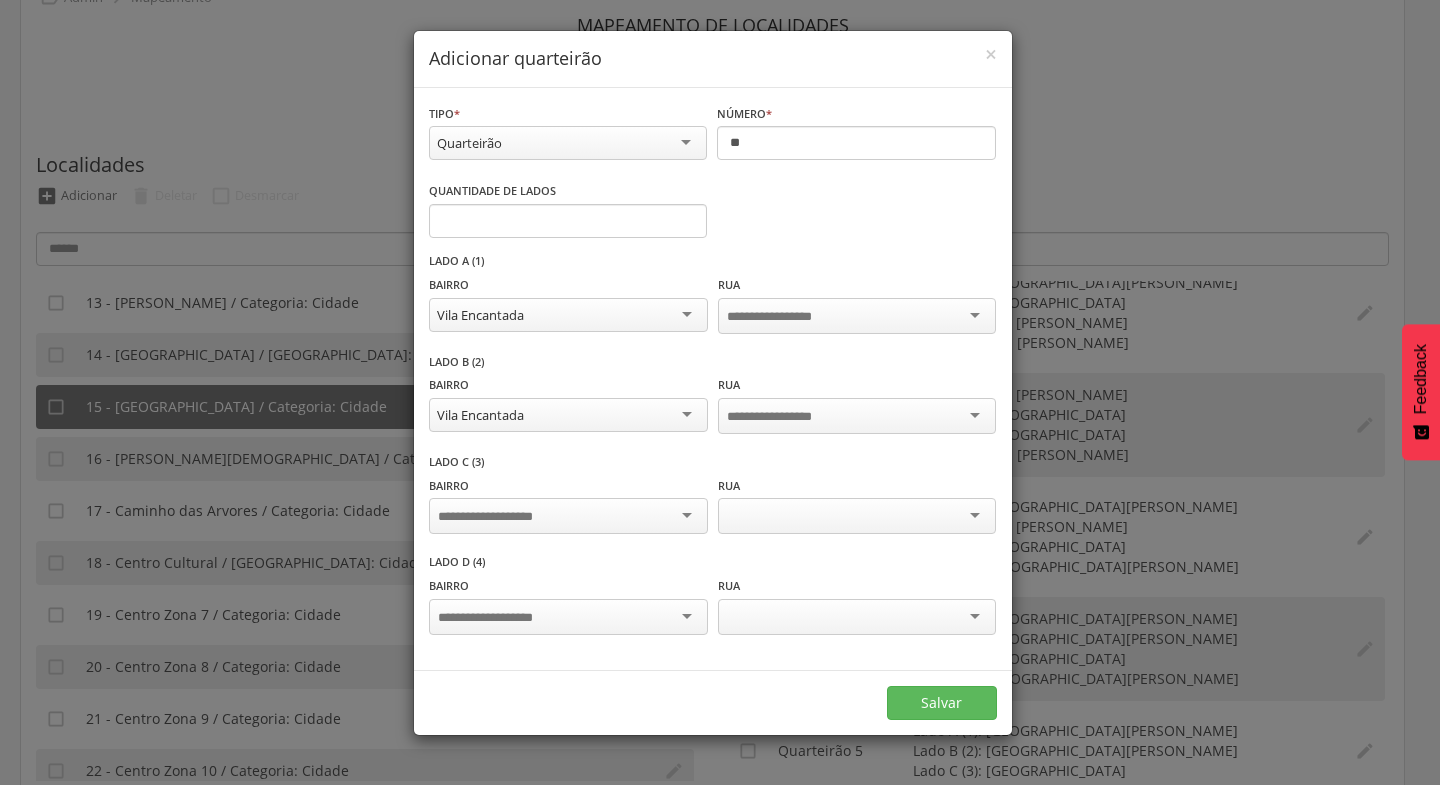 click at bounding box center [568, 516] 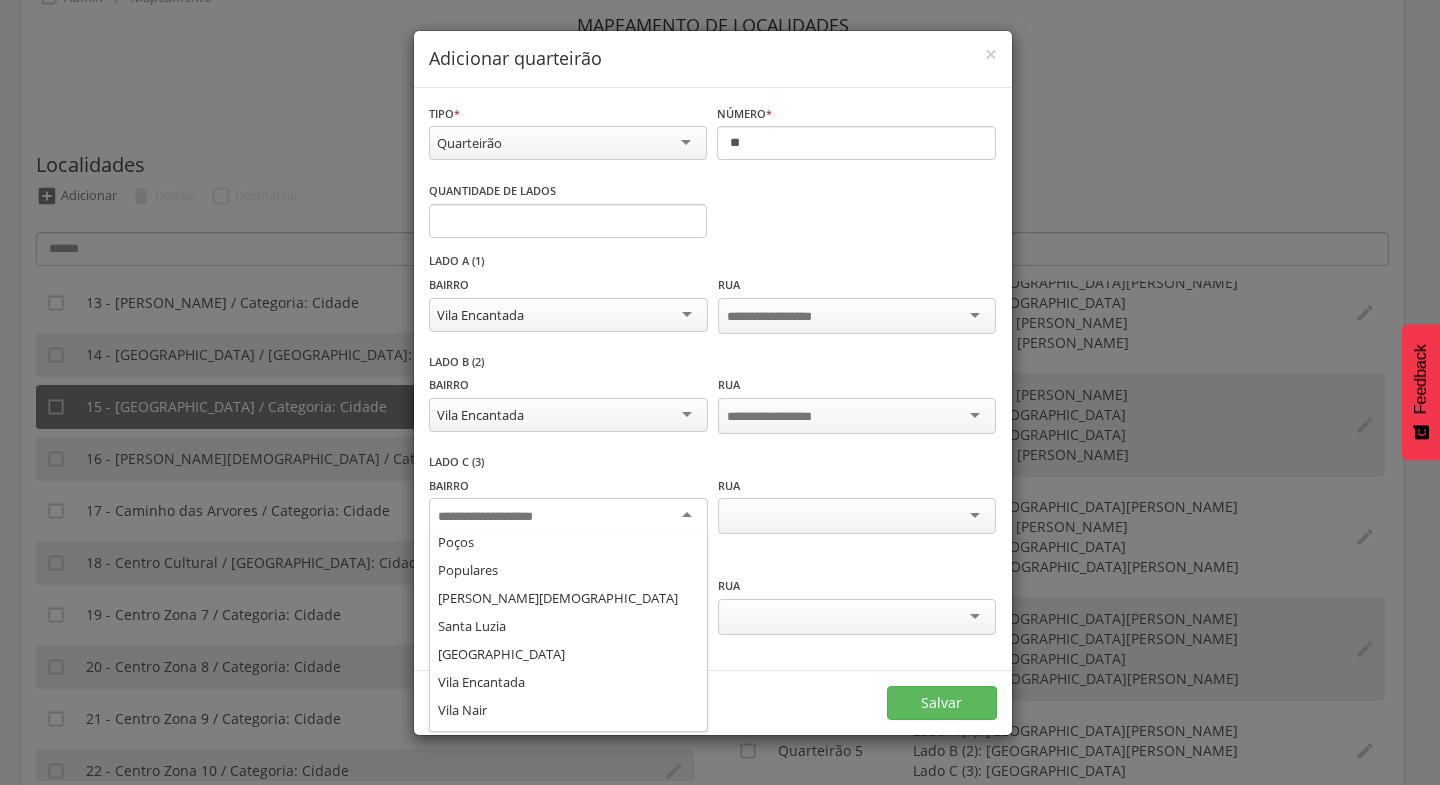 scroll, scrollTop: 405, scrollLeft: 0, axis: vertical 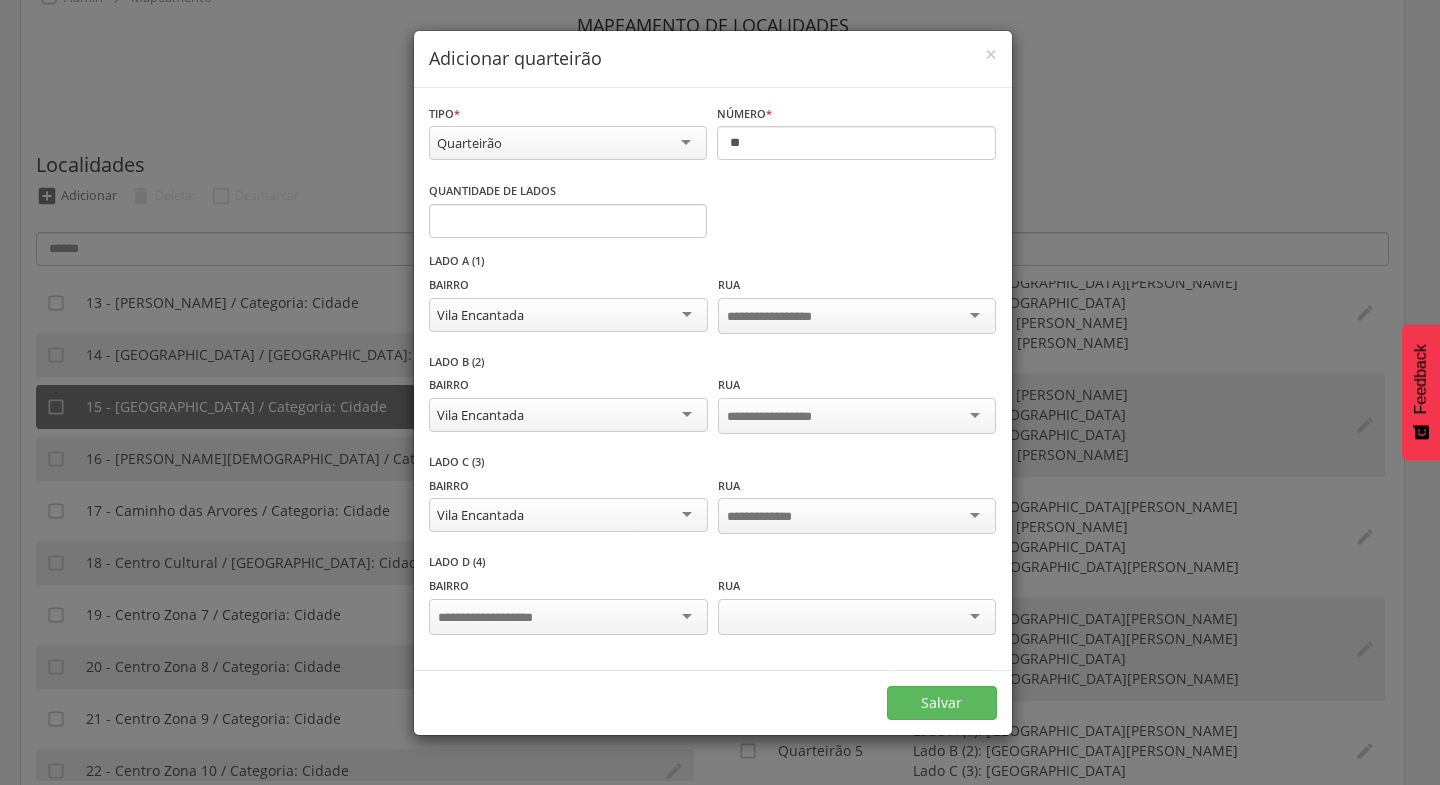 click at bounding box center (568, 617) 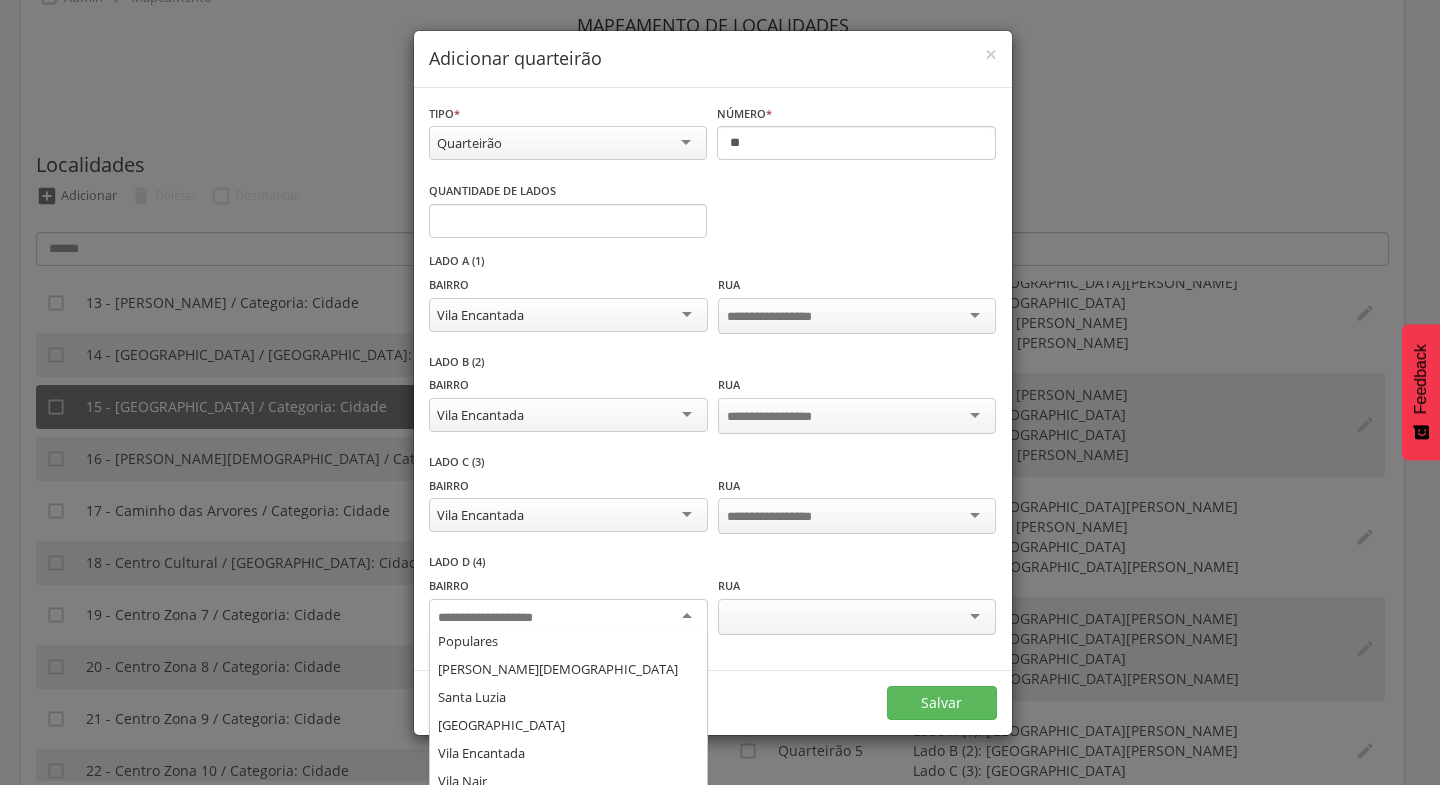 scroll, scrollTop: 416, scrollLeft: 0, axis: vertical 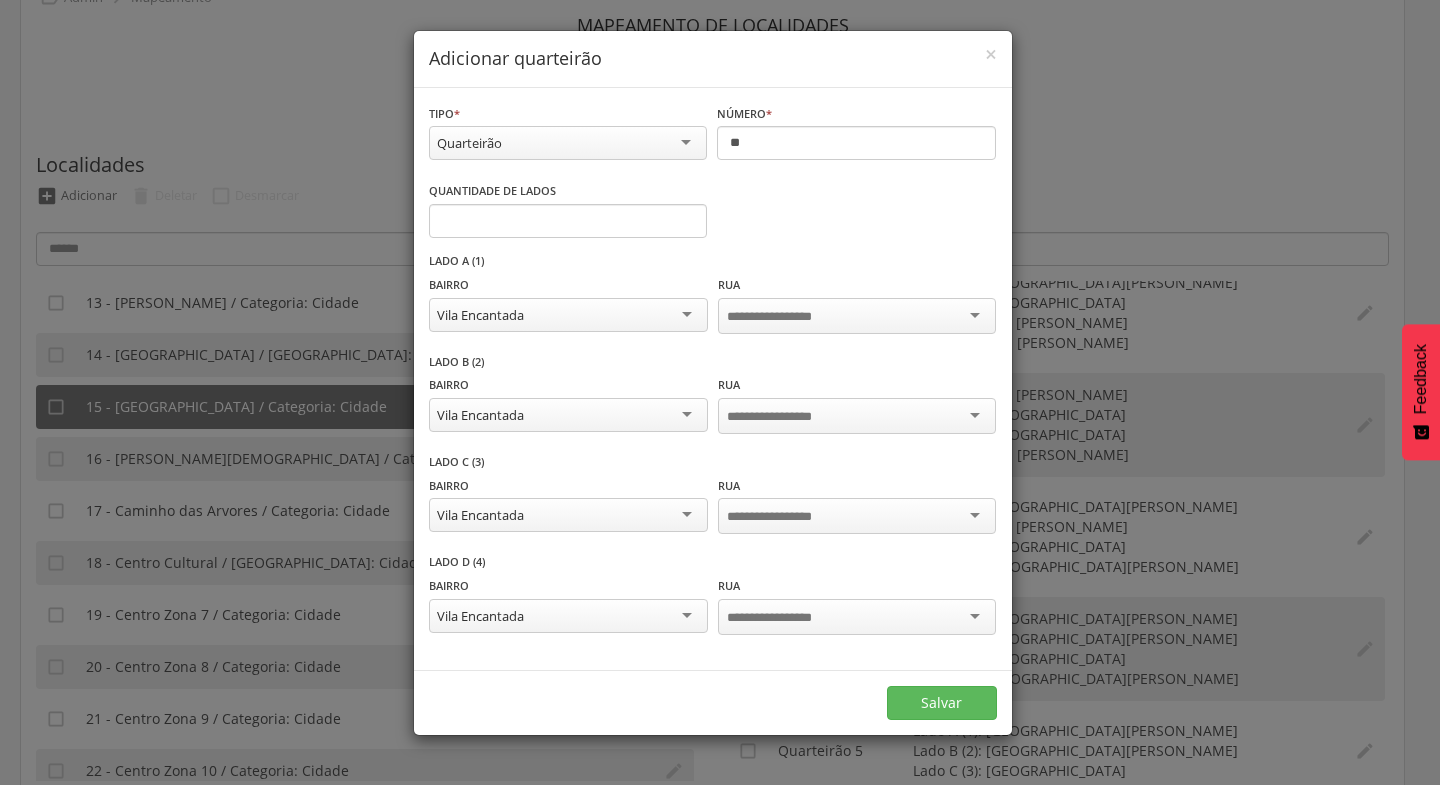 click at bounding box center (857, 316) 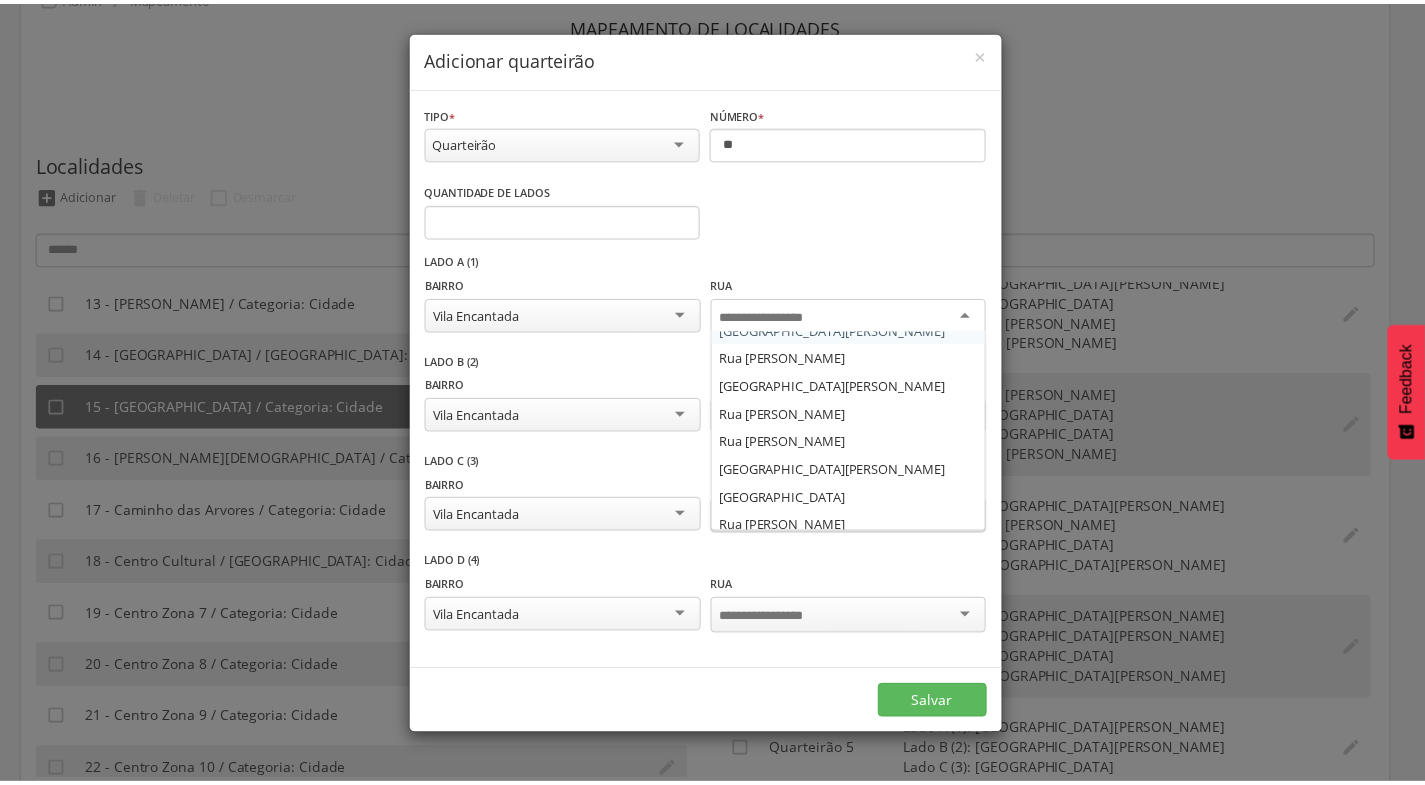 scroll, scrollTop: 82, scrollLeft: 0, axis: vertical 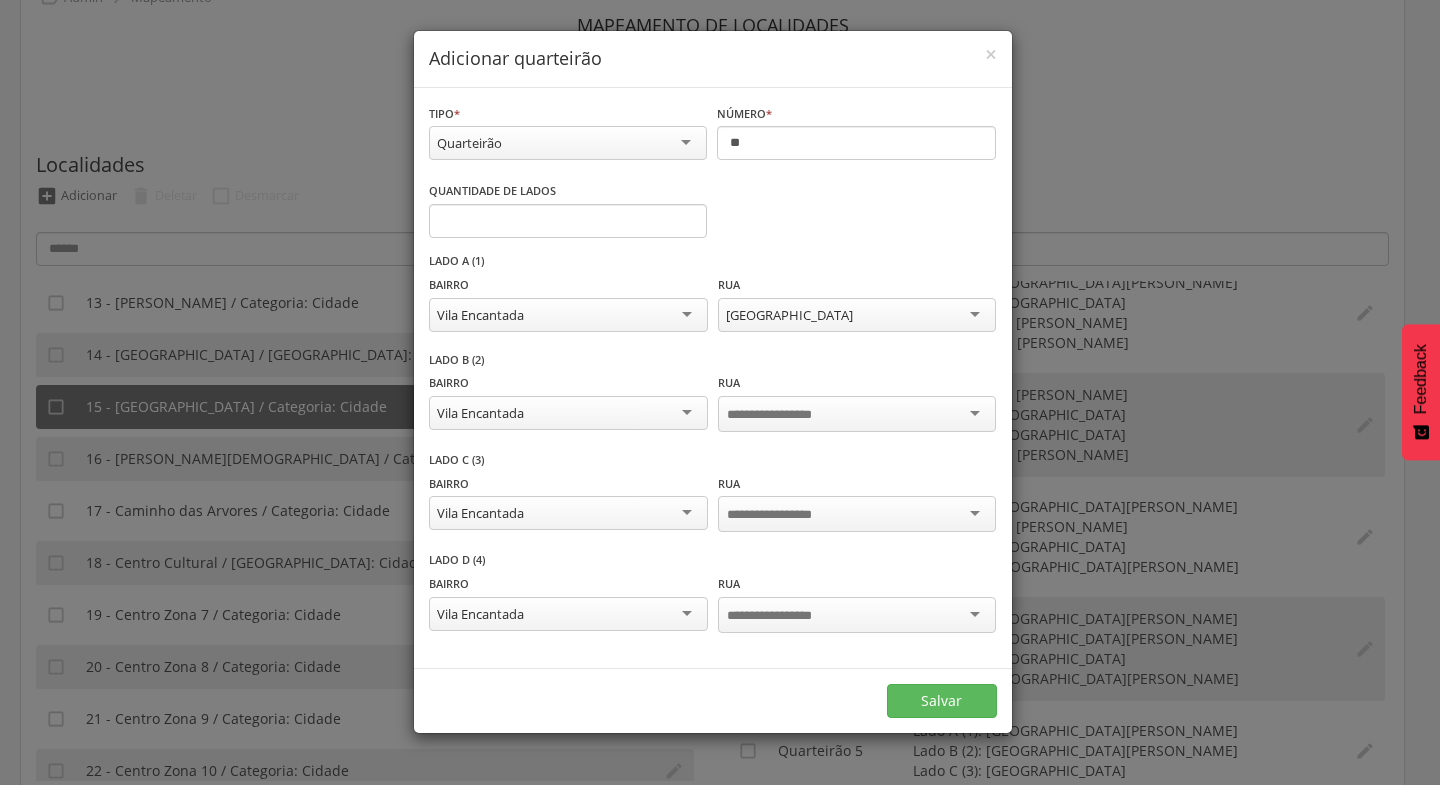 click at bounding box center (857, 414) 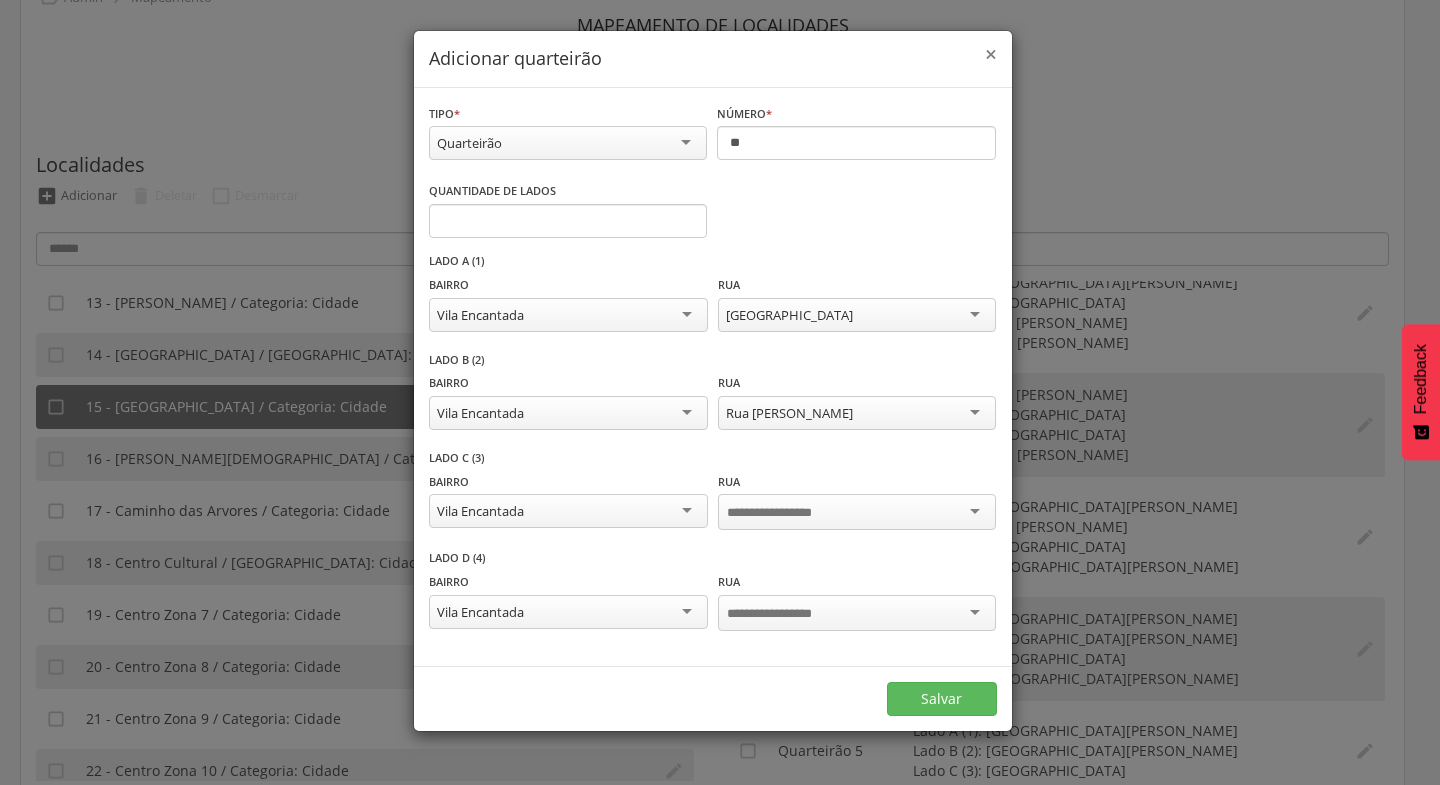 click on "×" at bounding box center [991, 54] 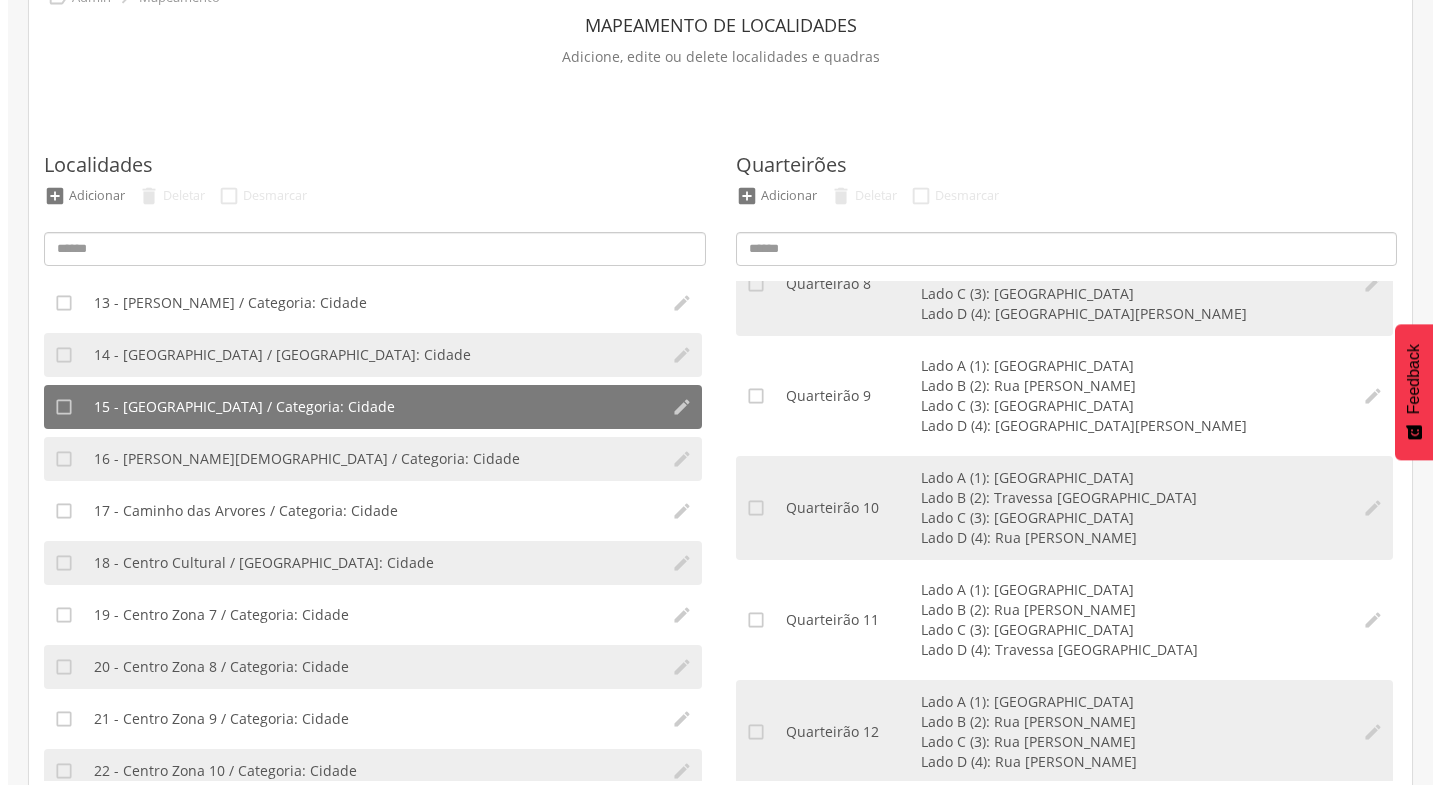 scroll, scrollTop: 824, scrollLeft: 0, axis: vertical 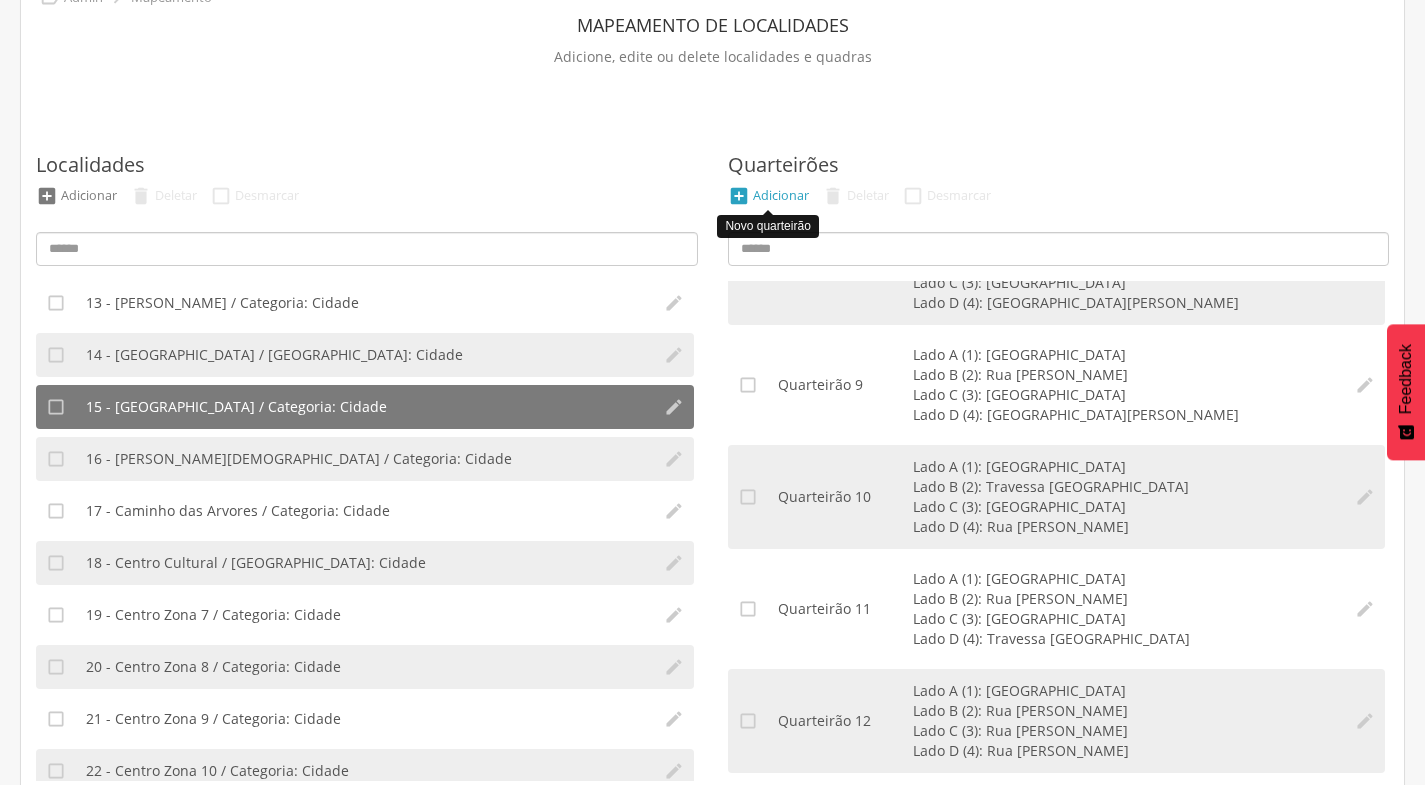 click on "Adicionar" at bounding box center (781, 195) 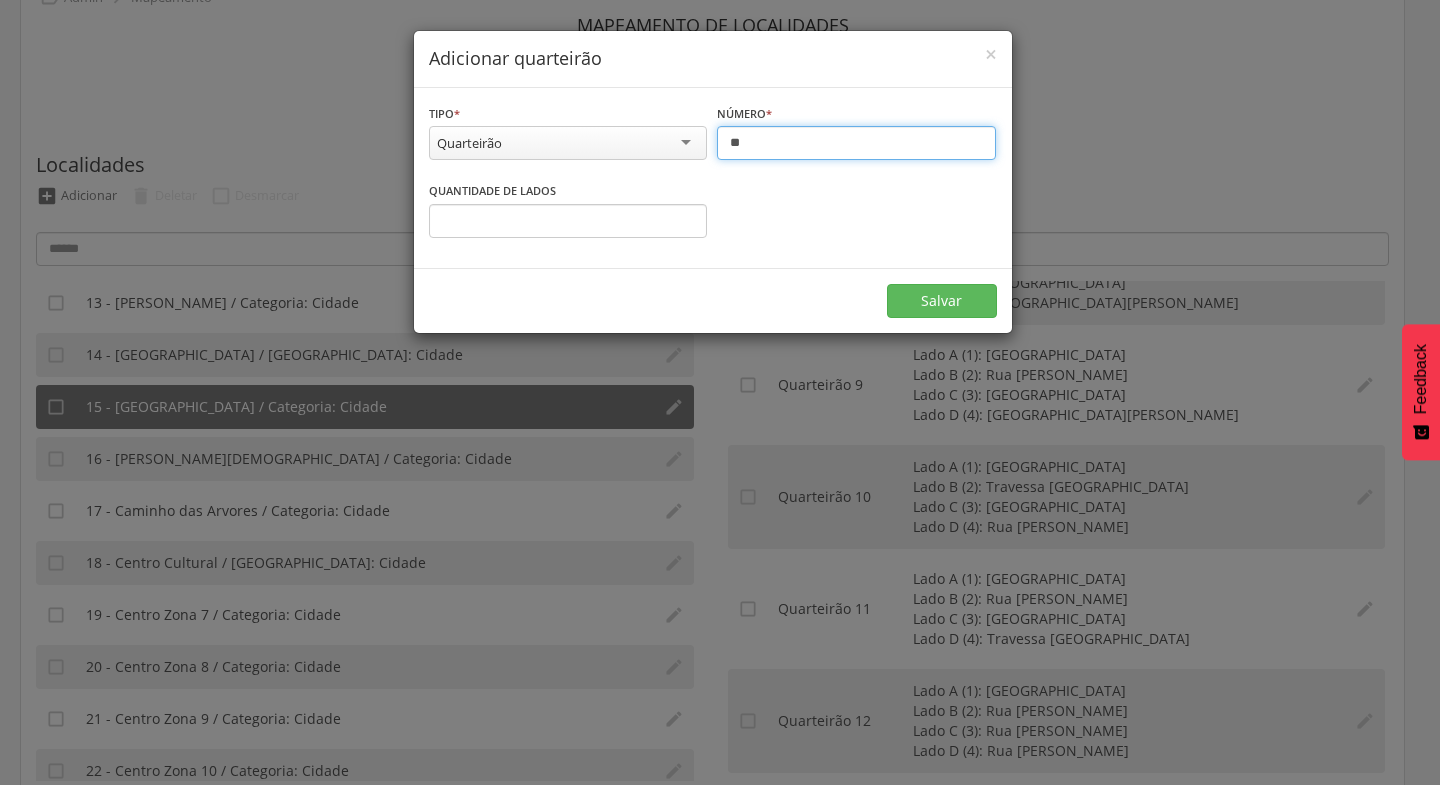 click on "**" at bounding box center (856, 143) 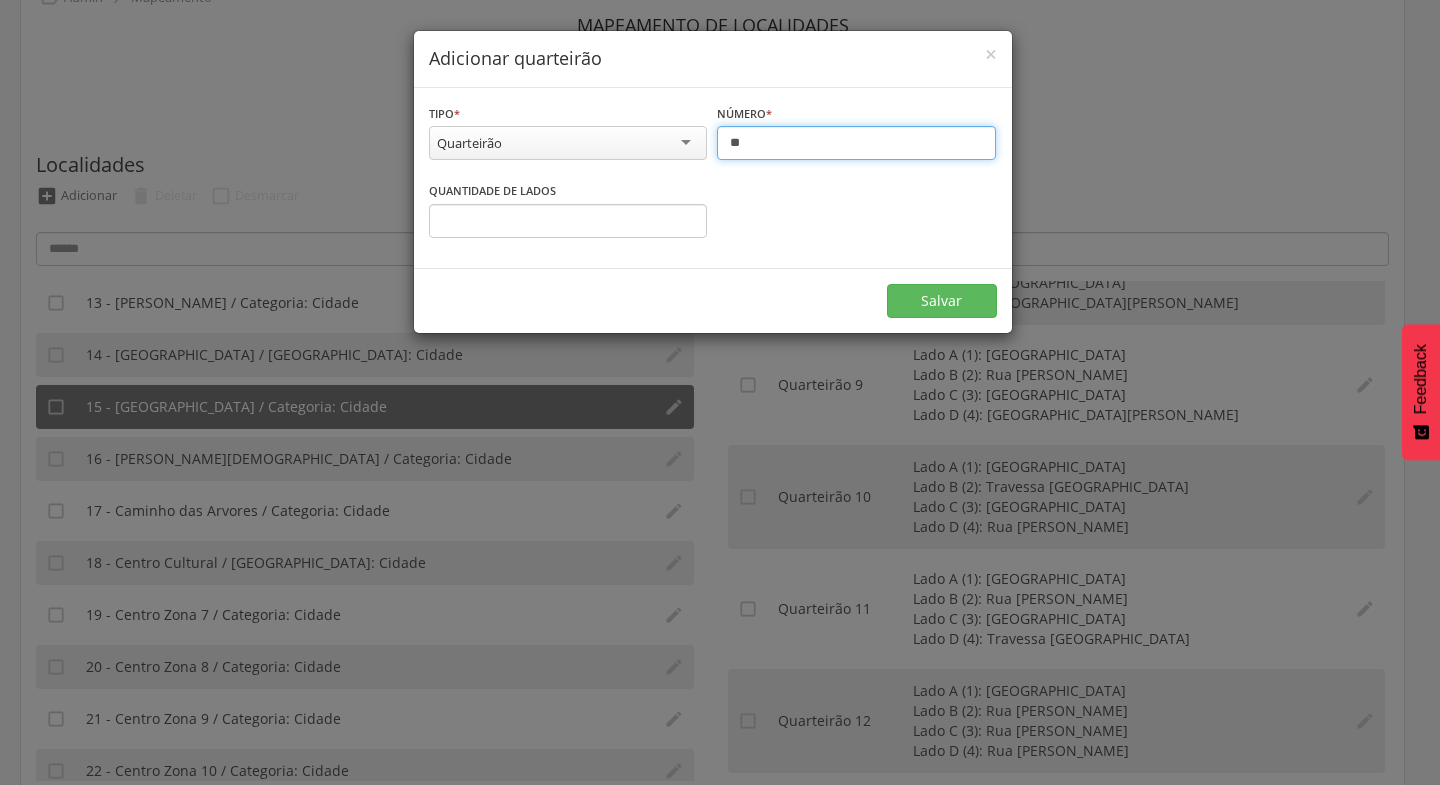 type on "**" 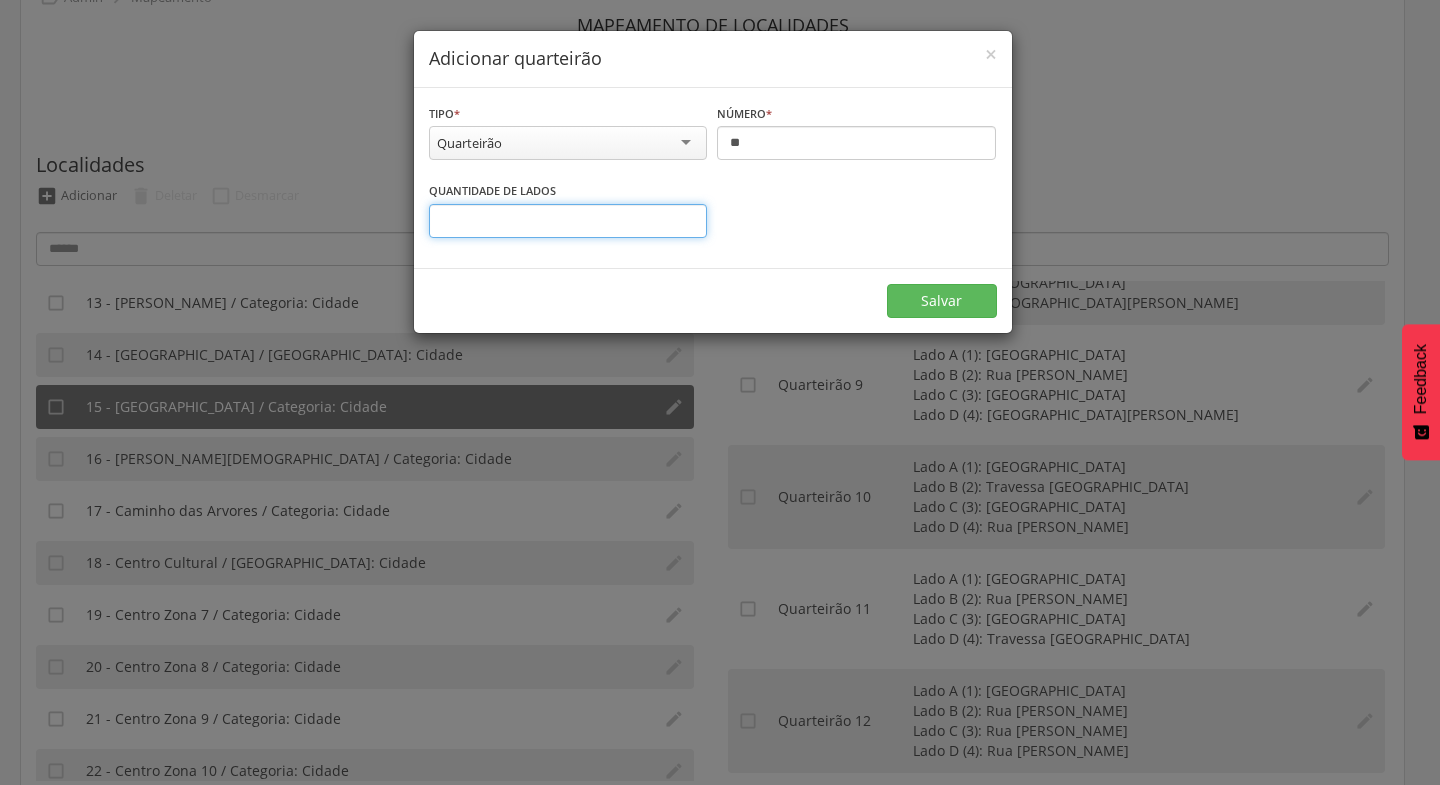 click on "*" at bounding box center (568, 221) 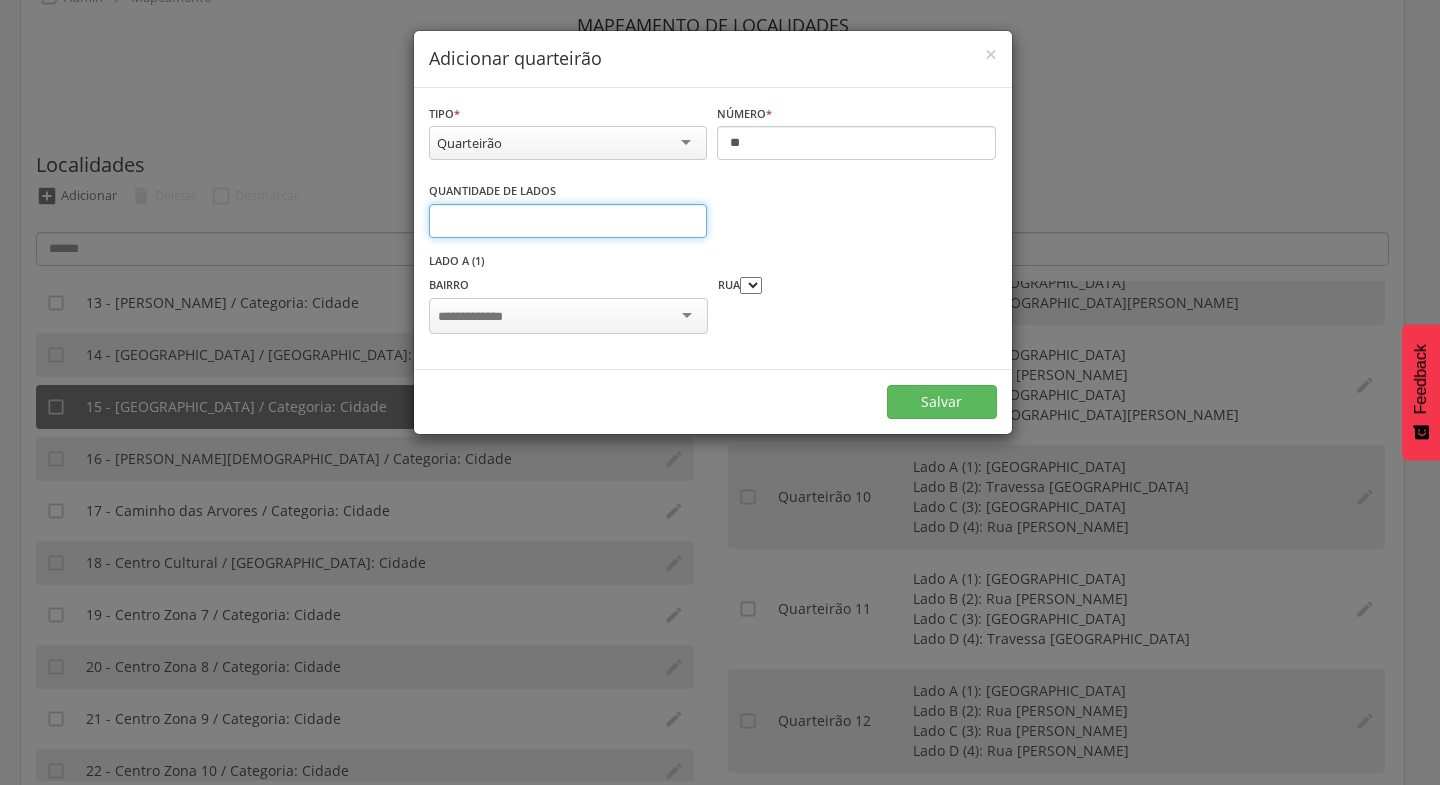 click on "*" at bounding box center [568, 221] 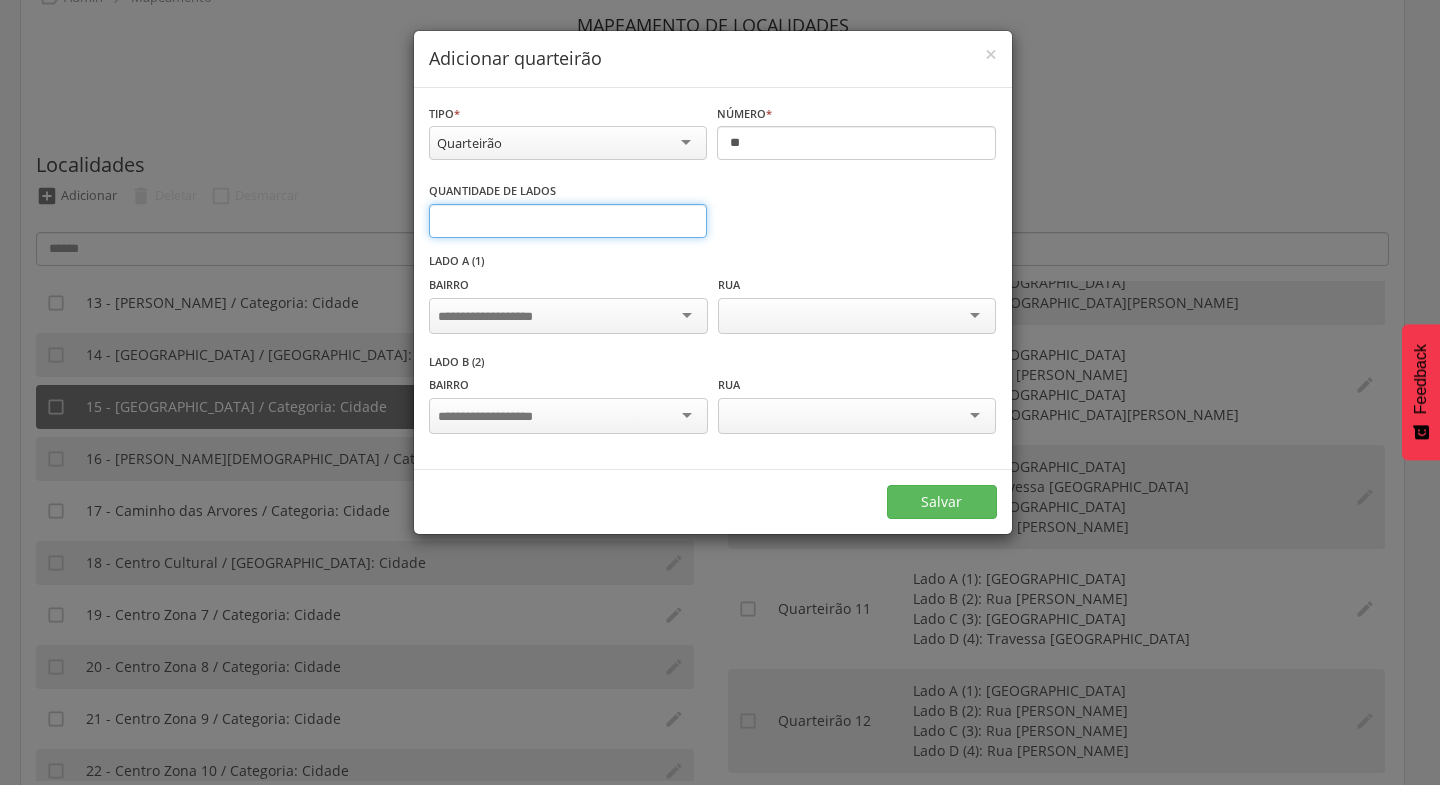 click on "*" at bounding box center (568, 221) 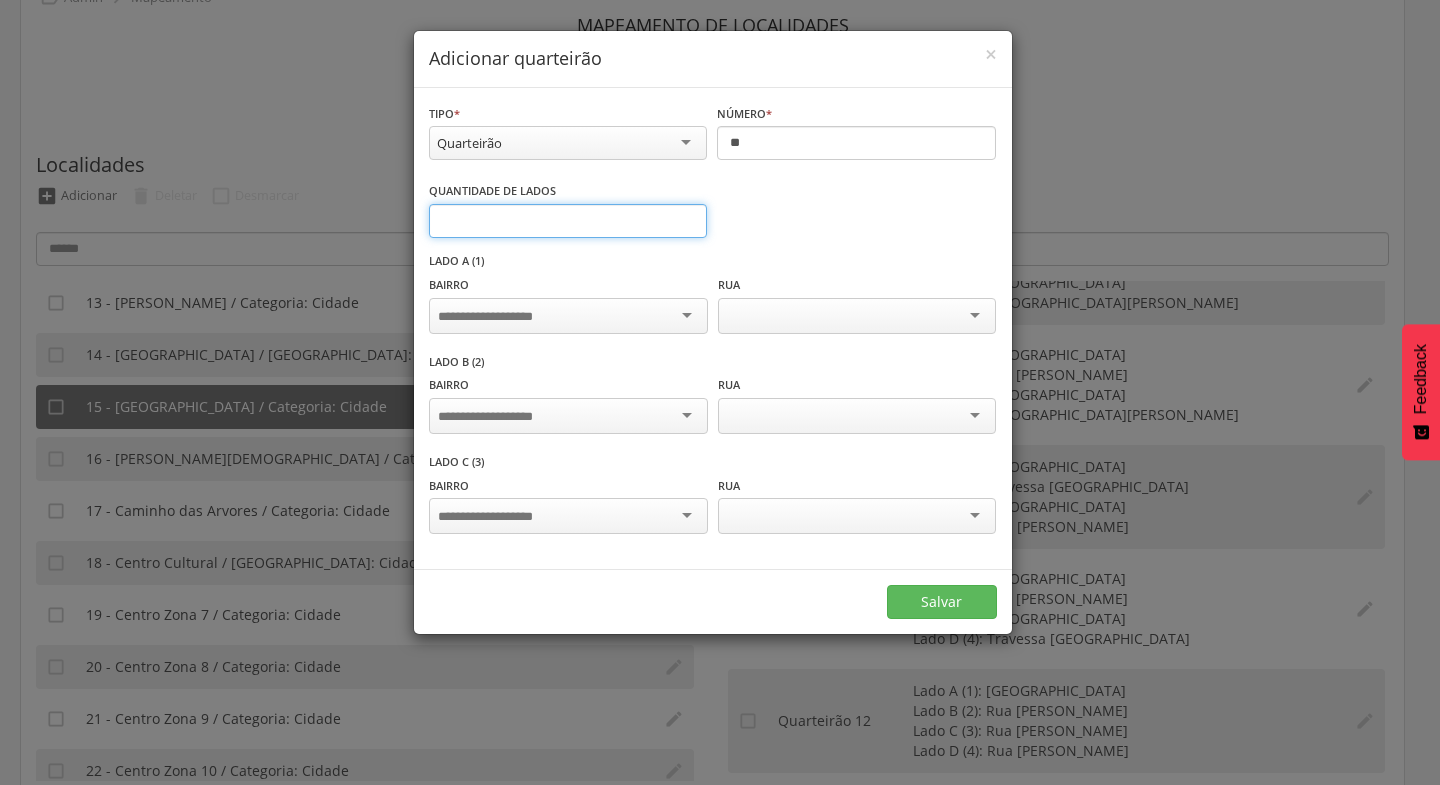 type on "*" 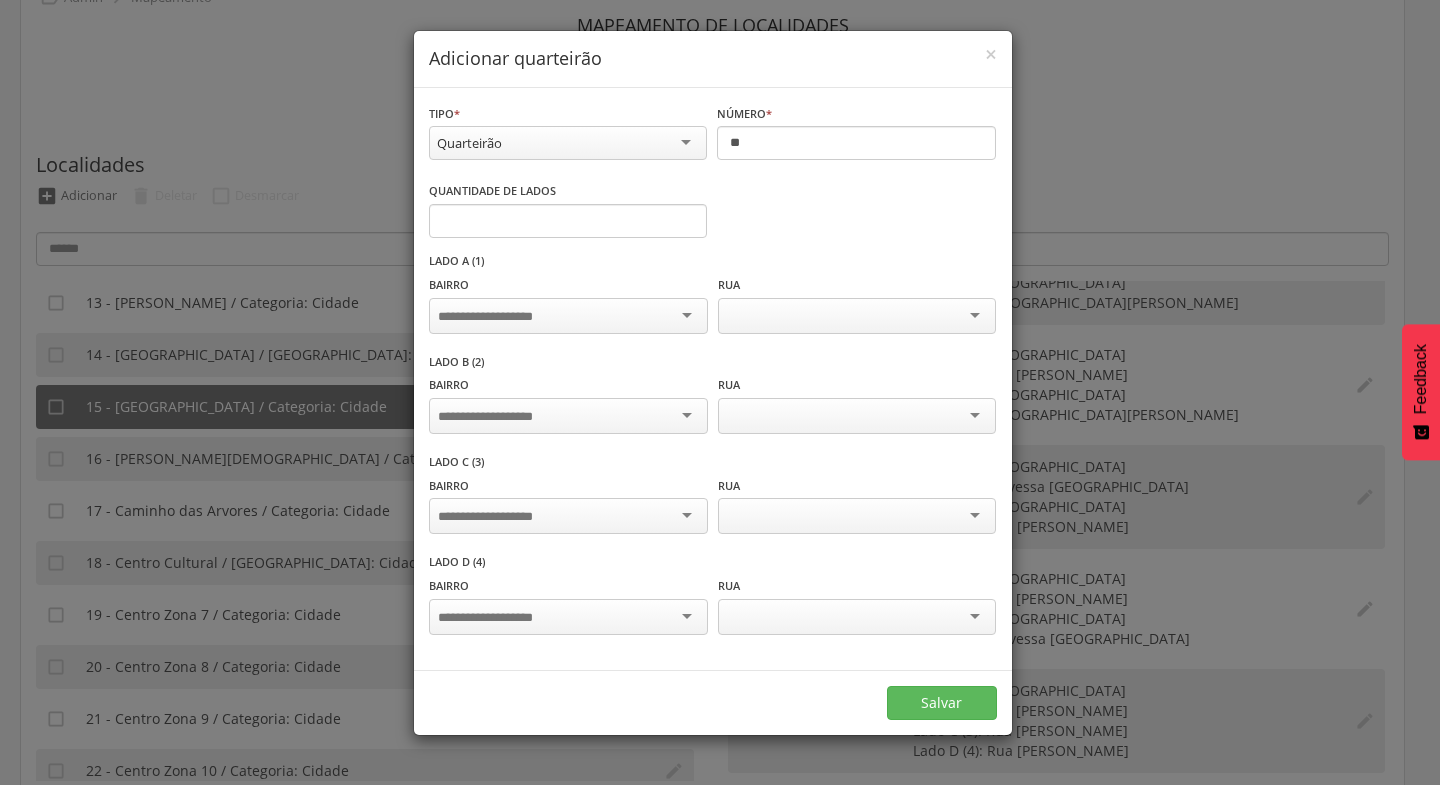 click at bounding box center (568, 316) 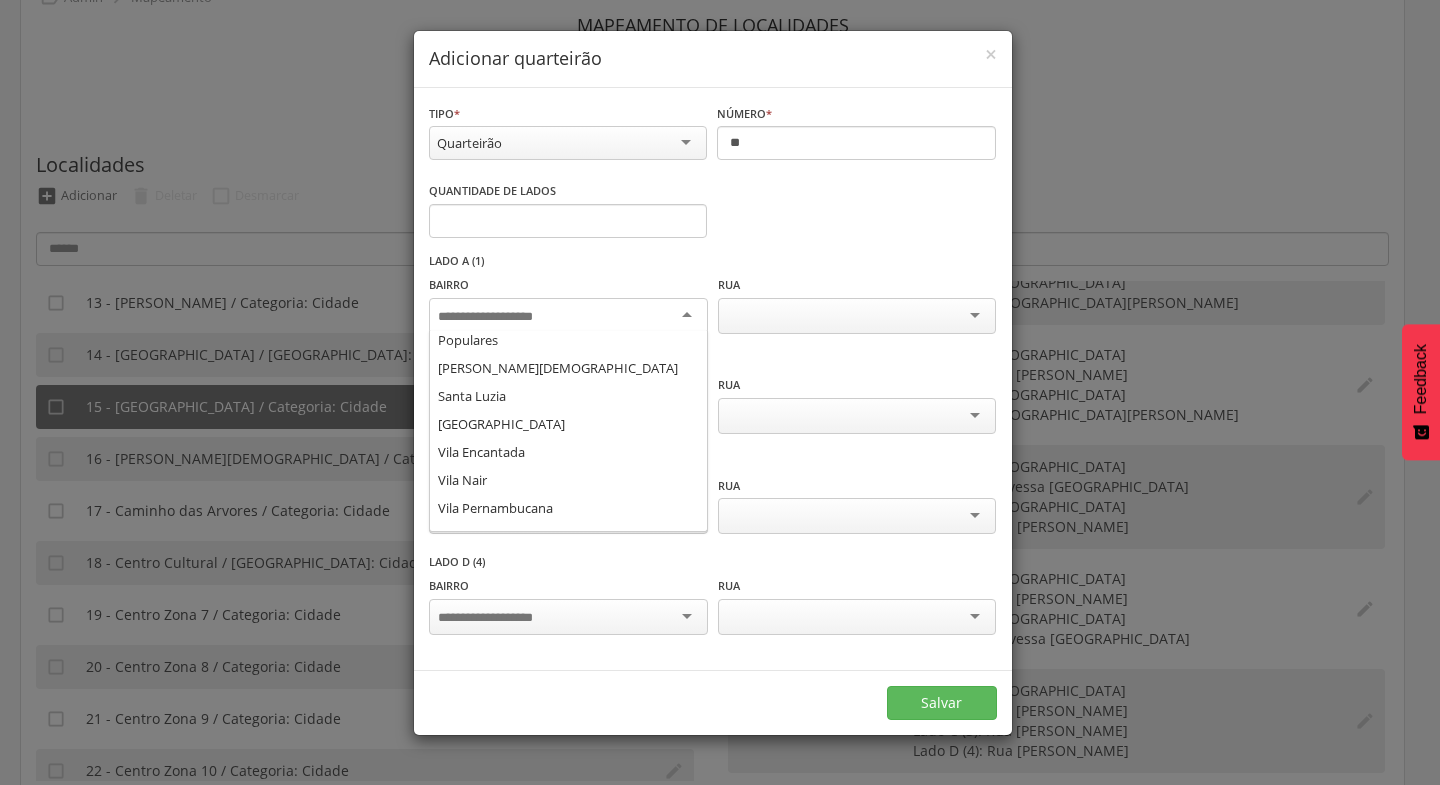 scroll, scrollTop: 401, scrollLeft: 0, axis: vertical 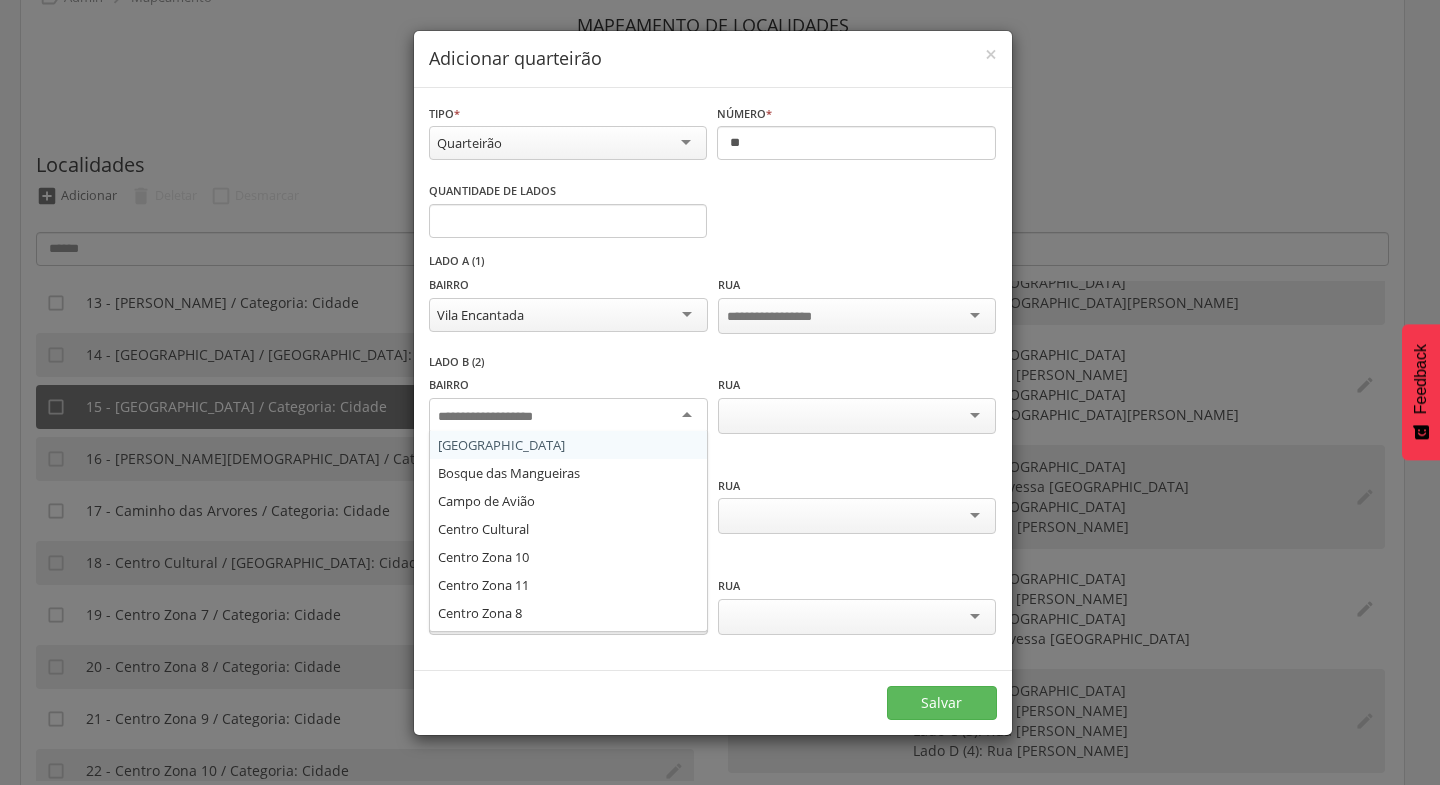 click at bounding box center (568, 416) 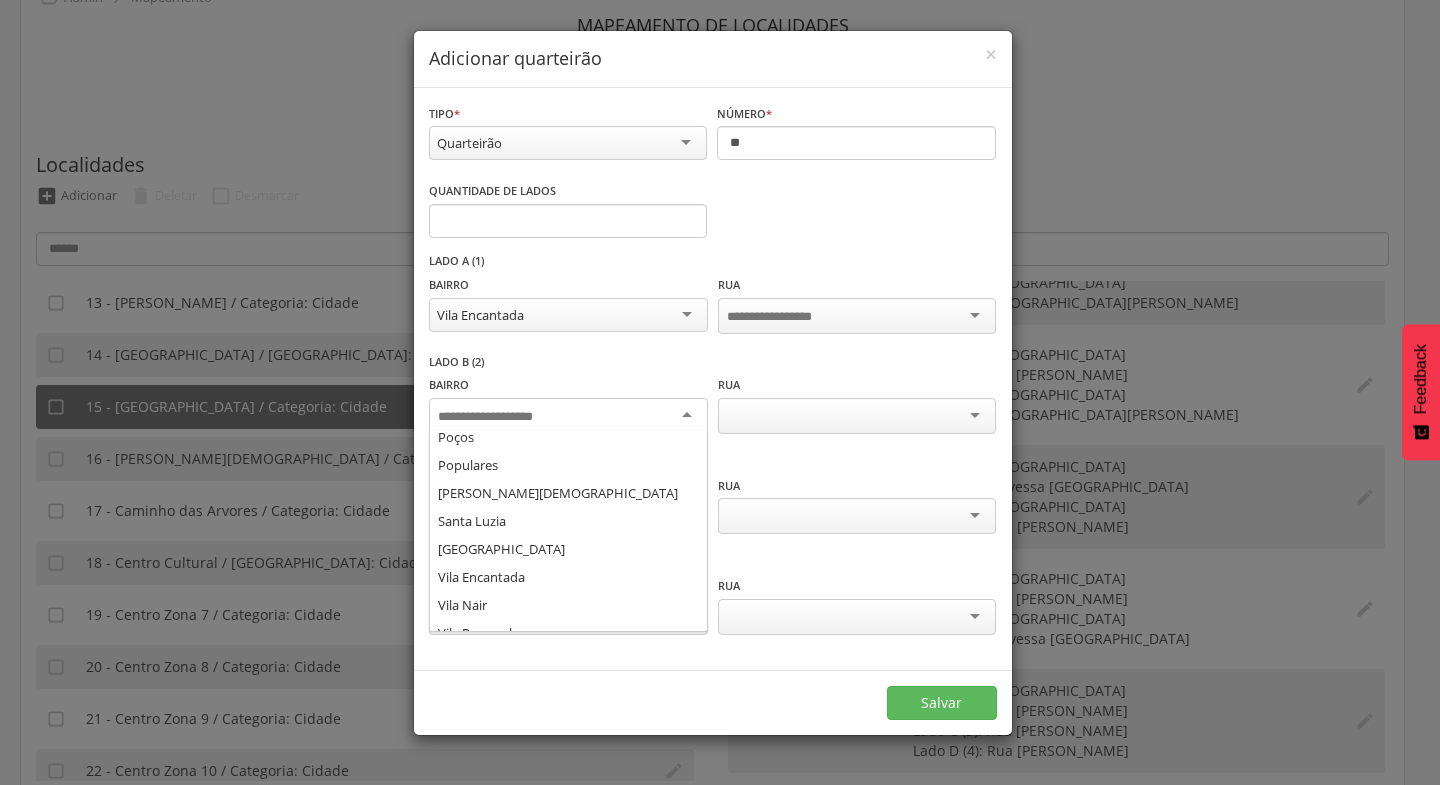 scroll, scrollTop: 412, scrollLeft: 0, axis: vertical 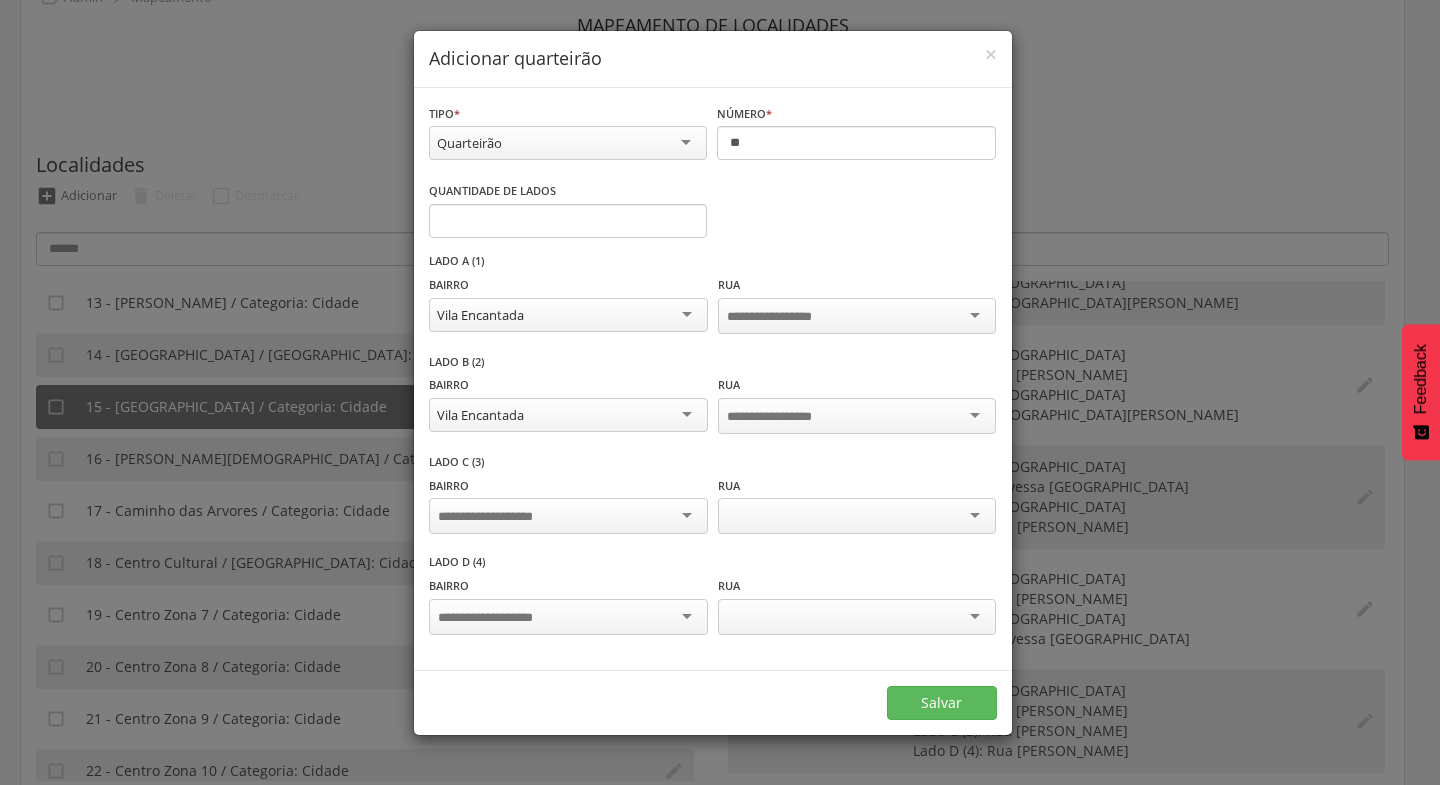 click at bounding box center [568, 516] 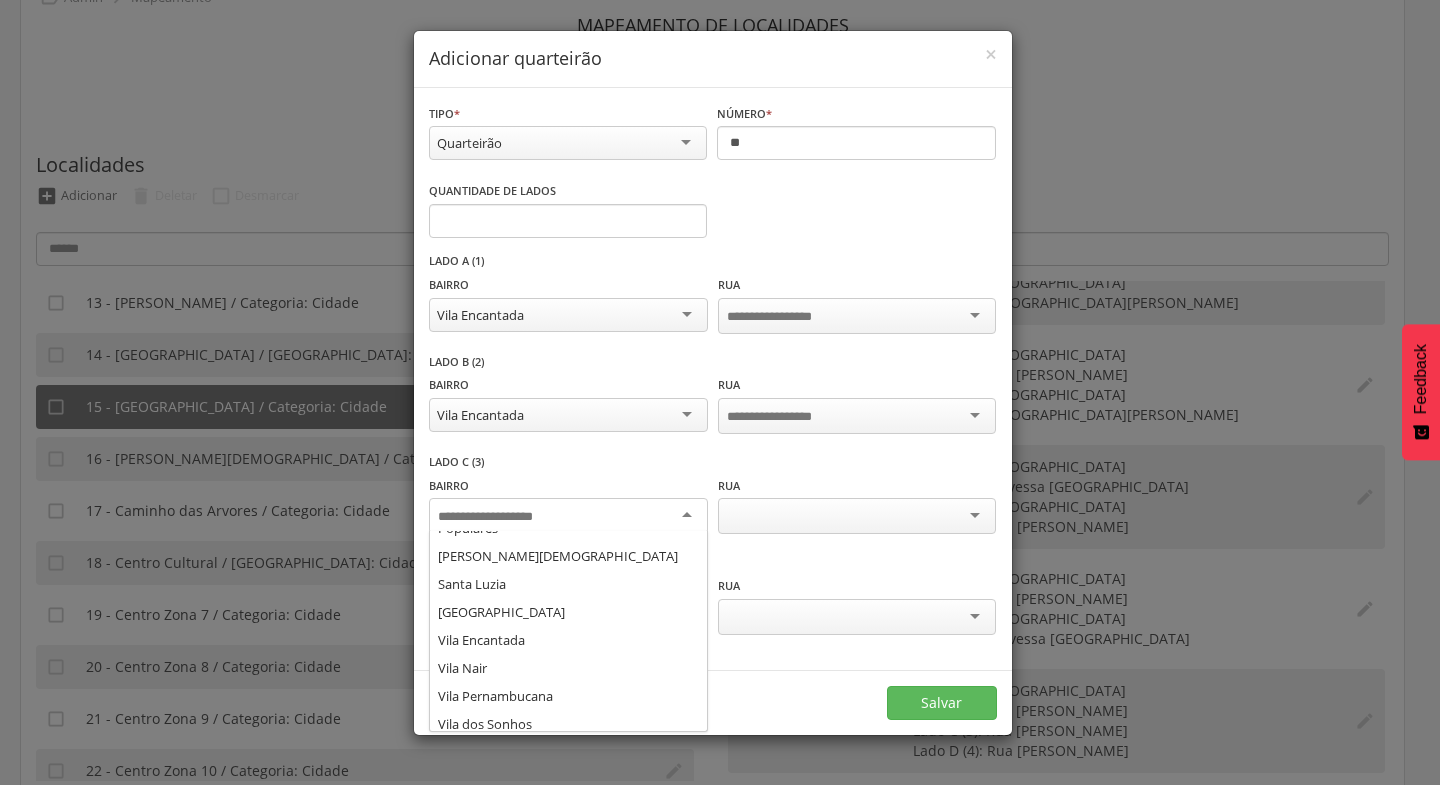 scroll, scrollTop: 412, scrollLeft: 0, axis: vertical 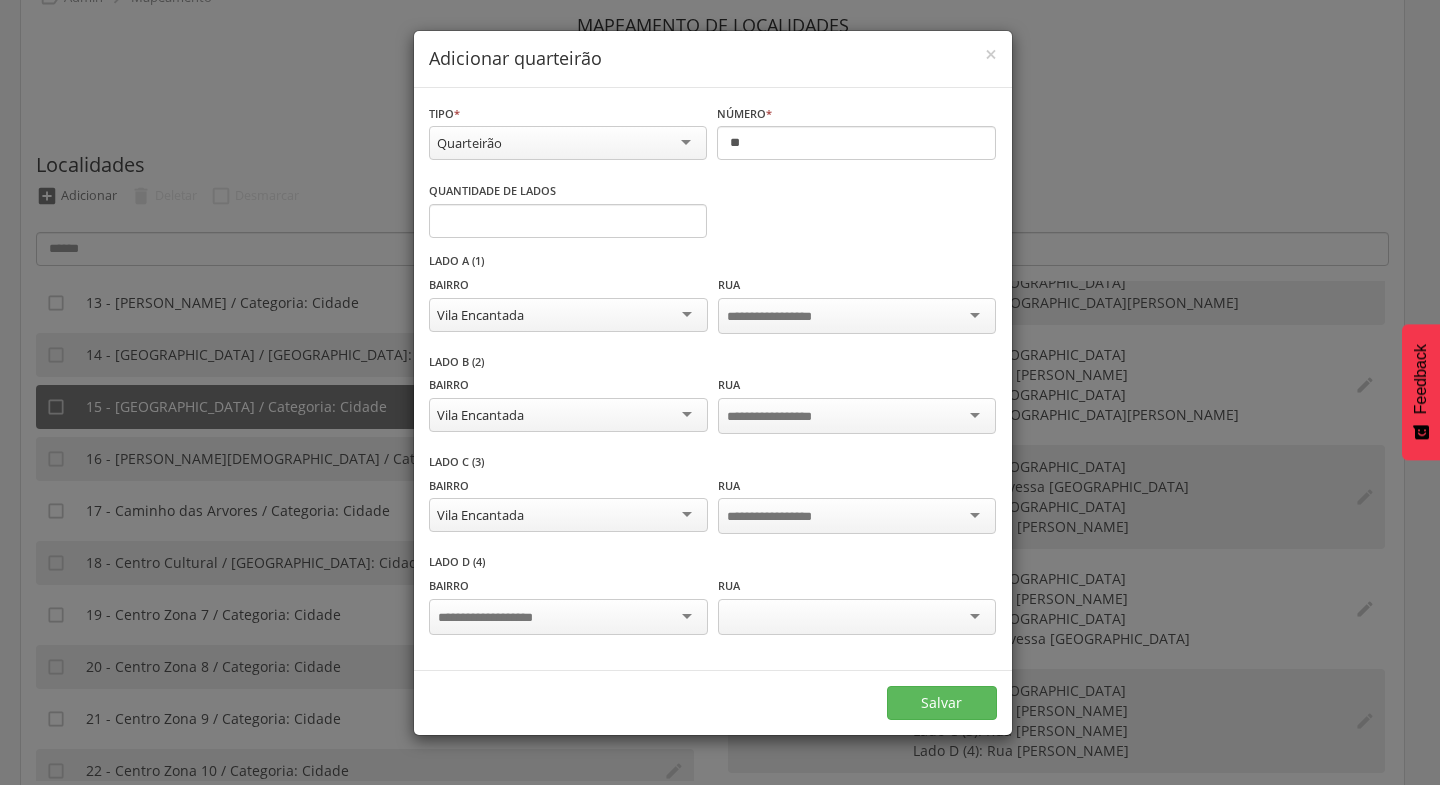 click at bounding box center [568, 617] 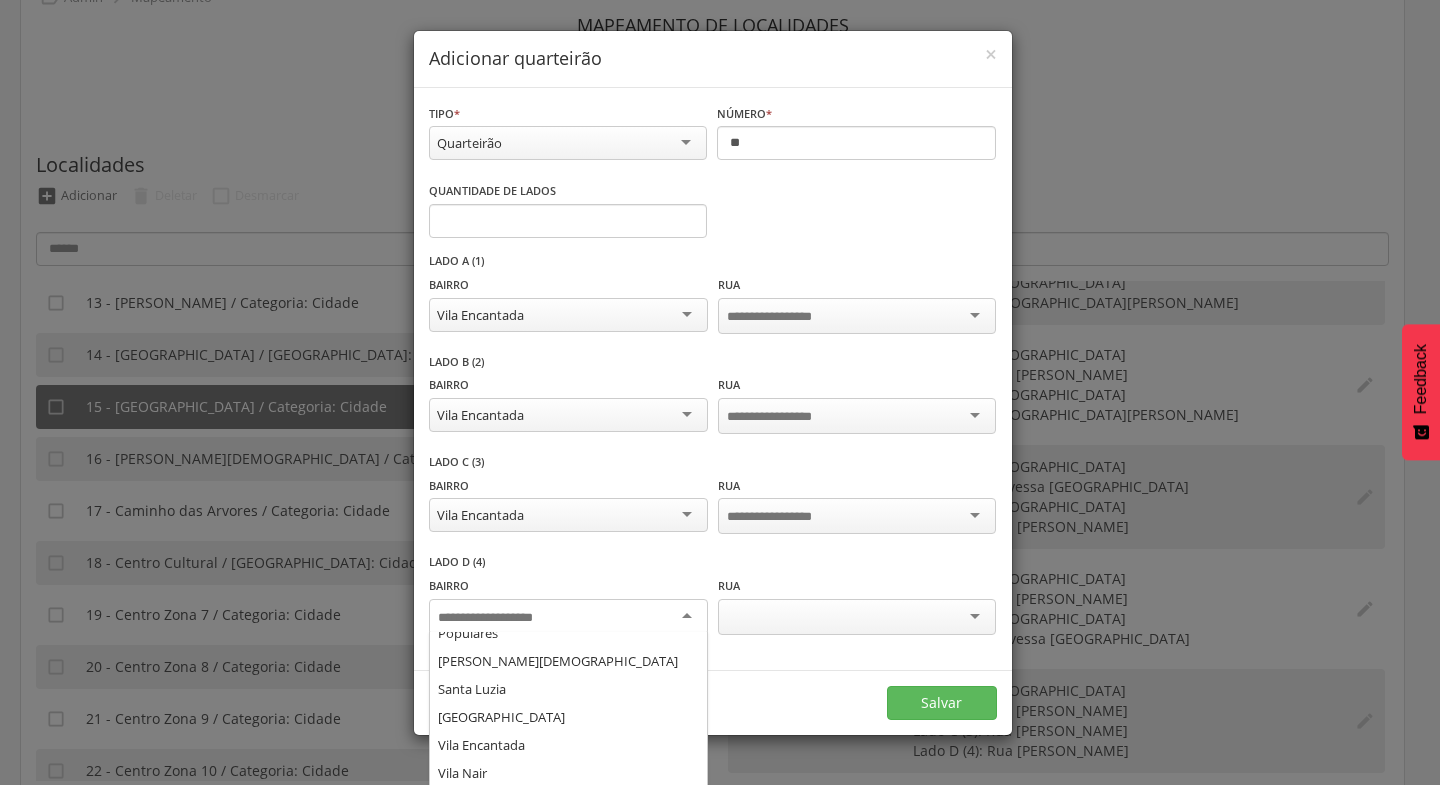 scroll, scrollTop: 408, scrollLeft: 0, axis: vertical 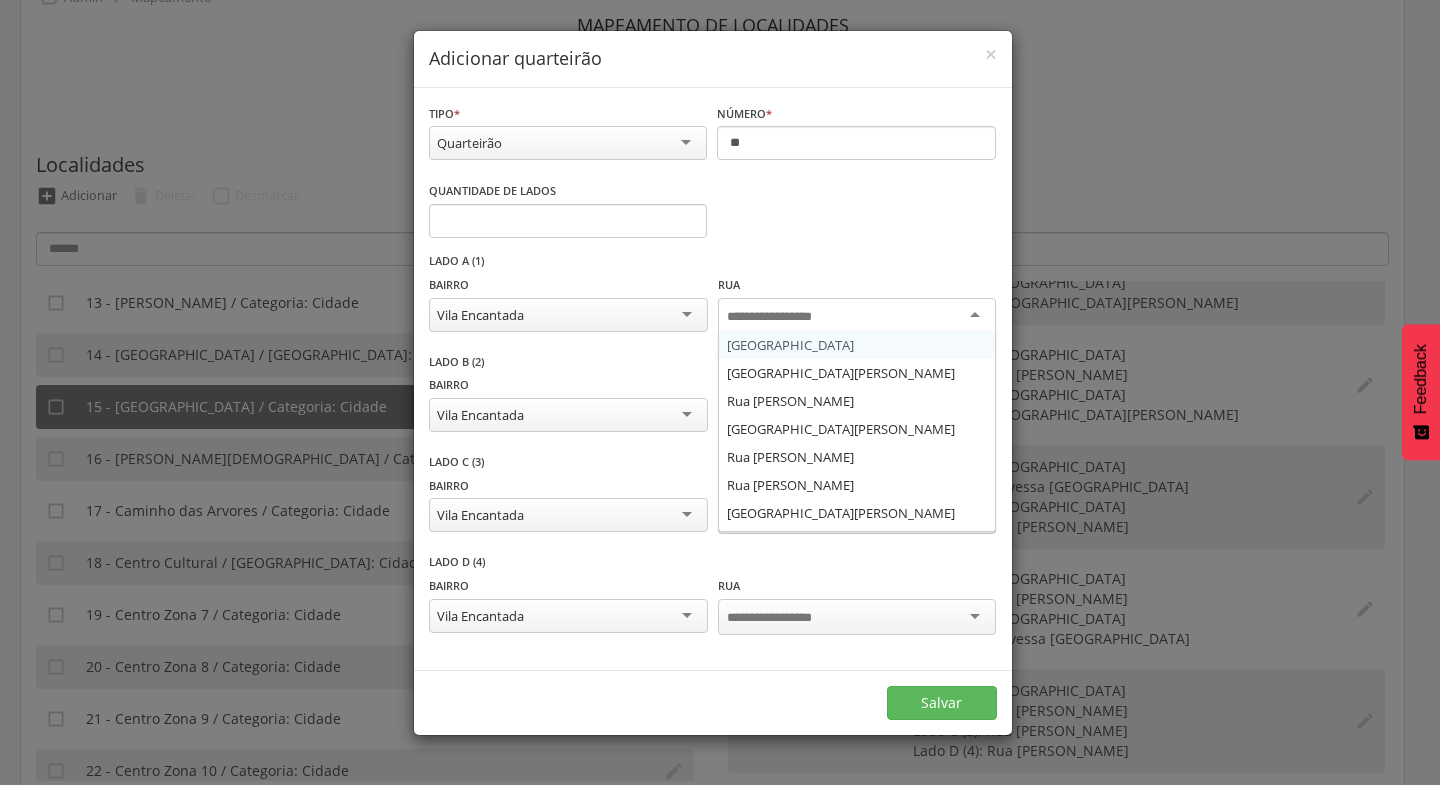 click at bounding box center (857, 316) 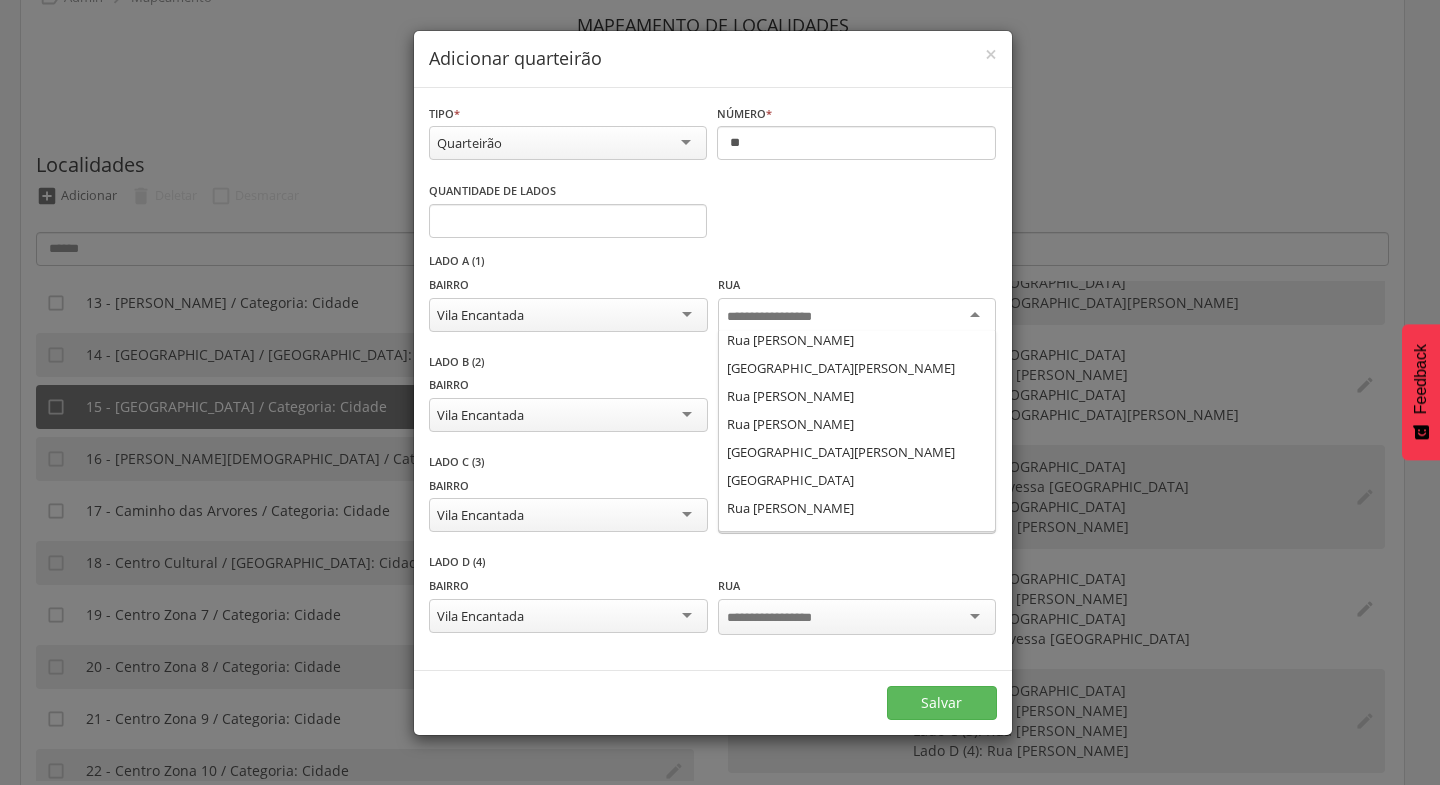scroll, scrollTop: 86, scrollLeft: 0, axis: vertical 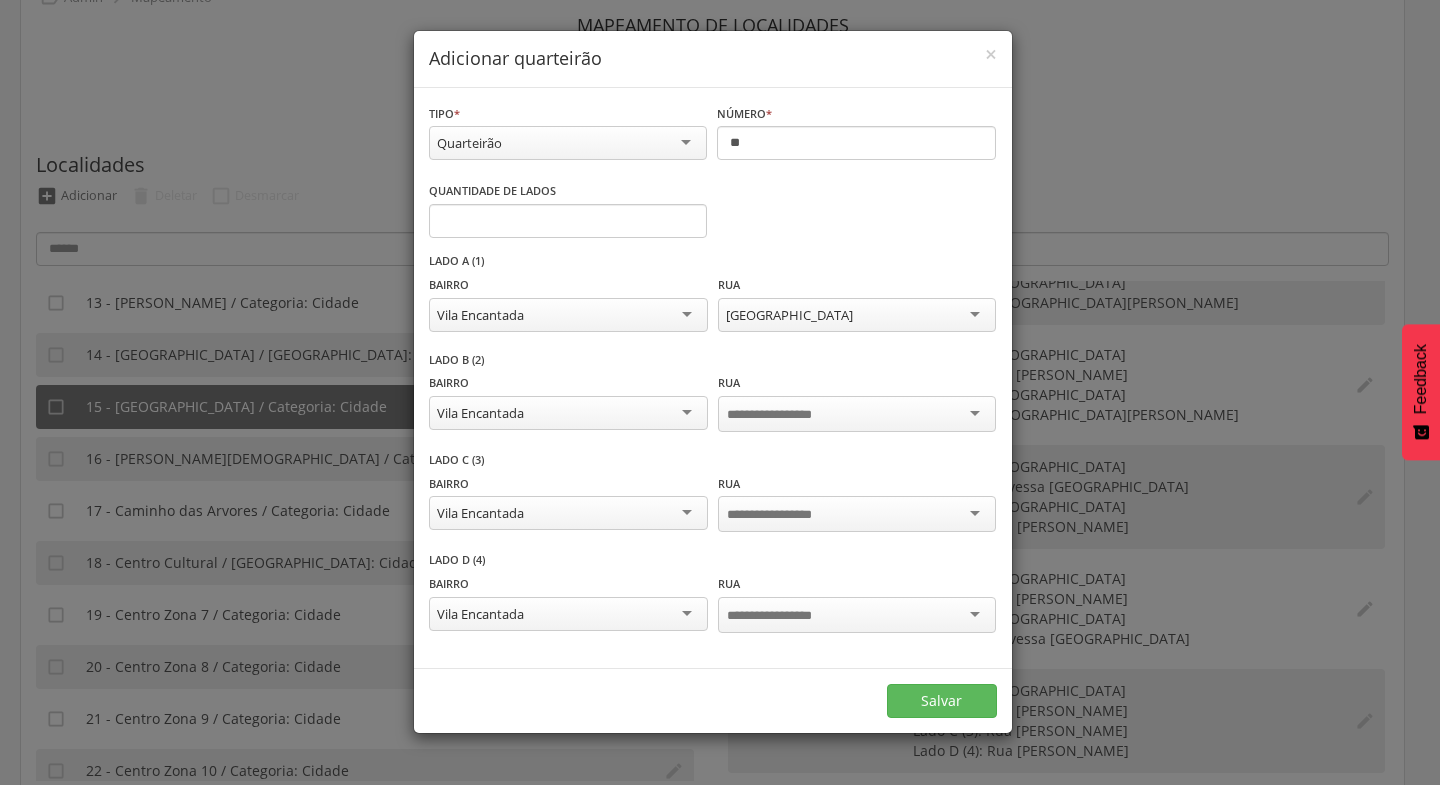 click at bounding box center (857, 414) 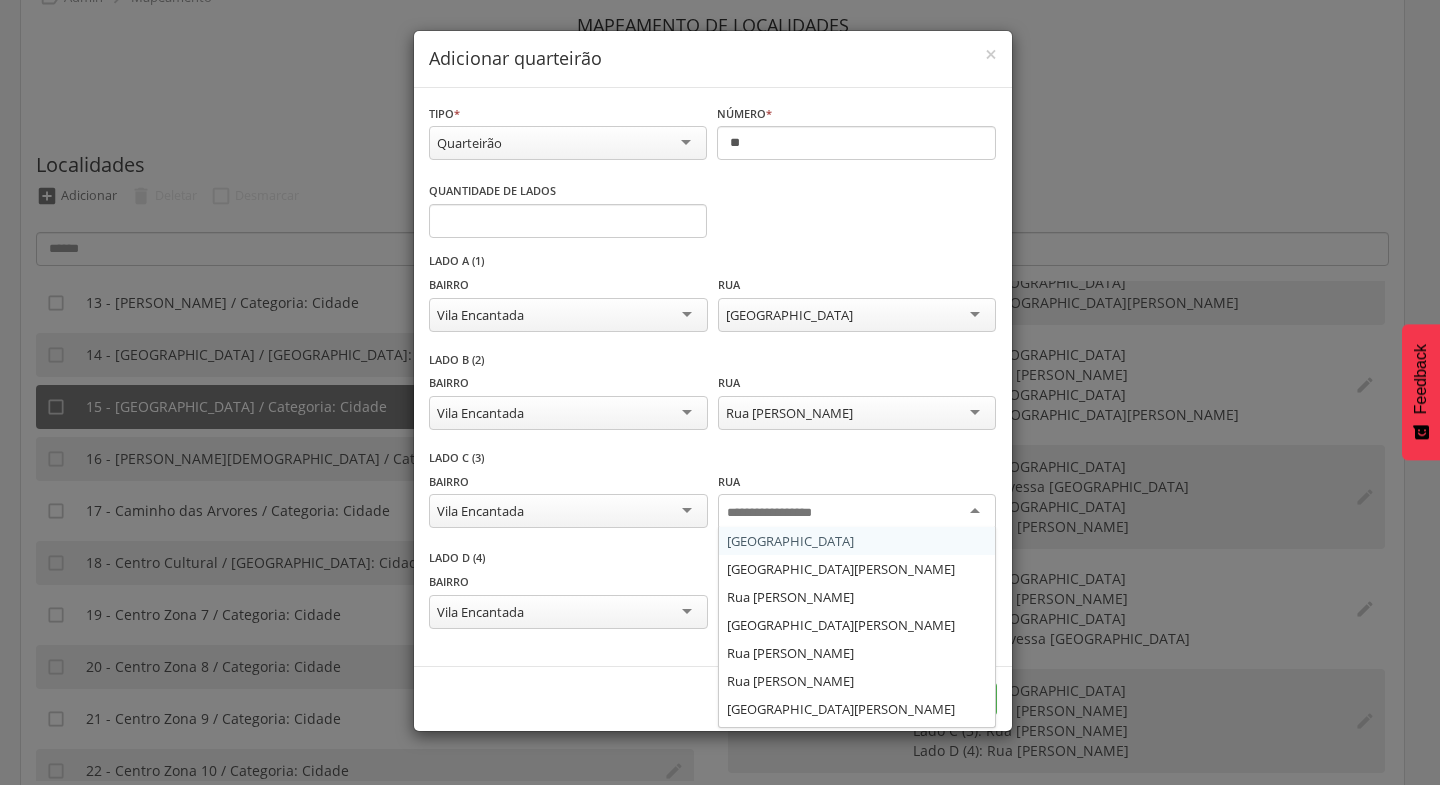 click at bounding box center [857, 512] 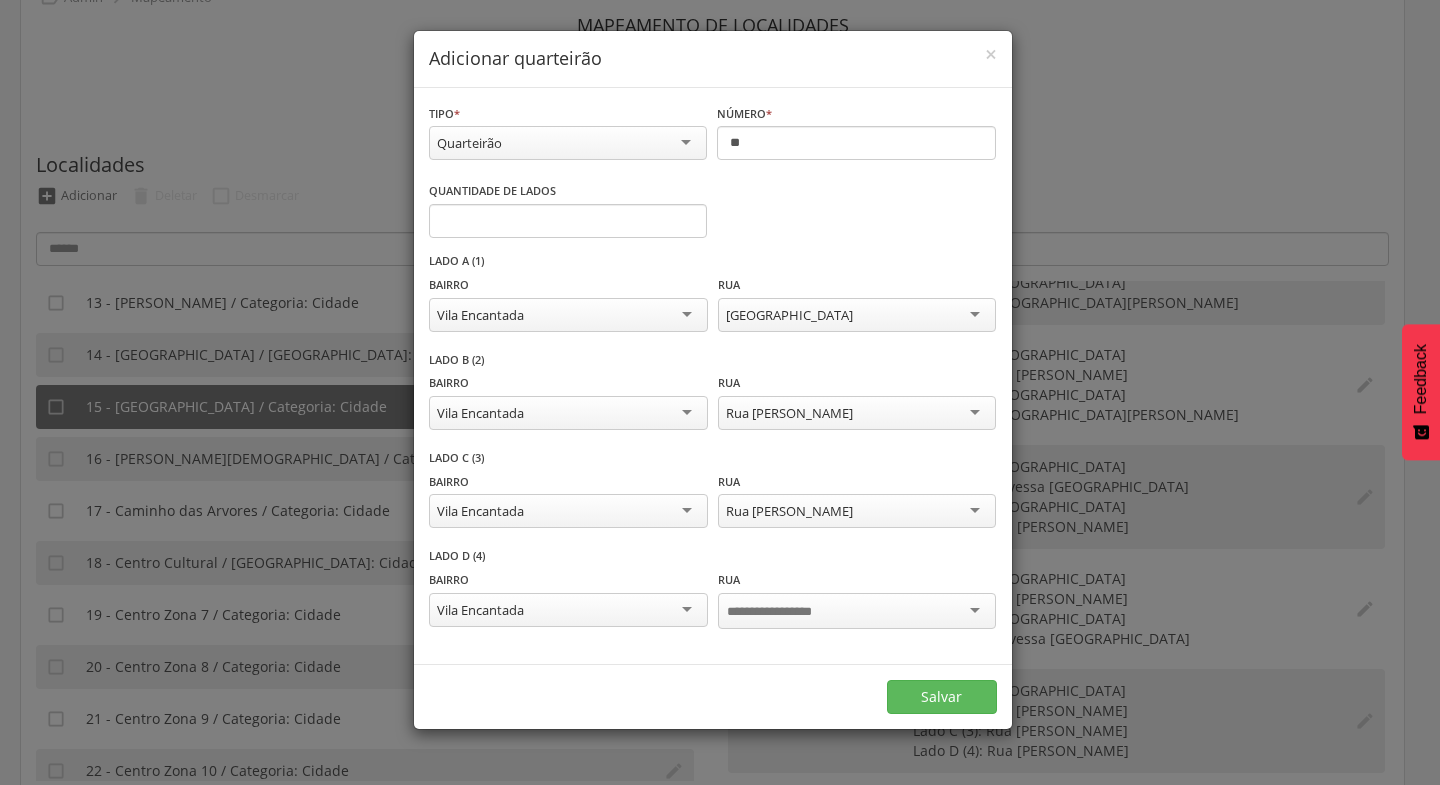 click at bounding box center [857, 611] 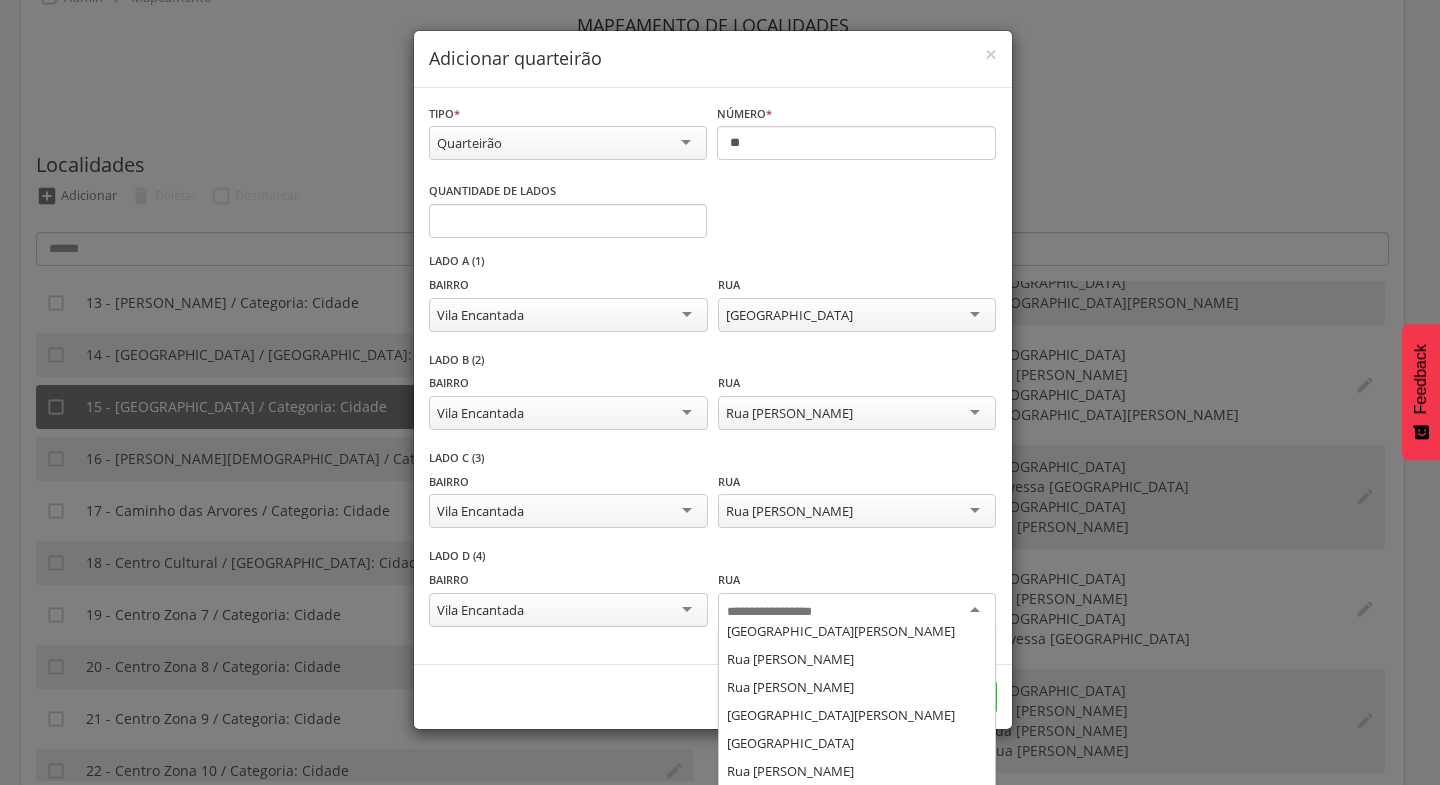 scroll, scrollTop: 95, scrollLeft: 0, axis: vertical 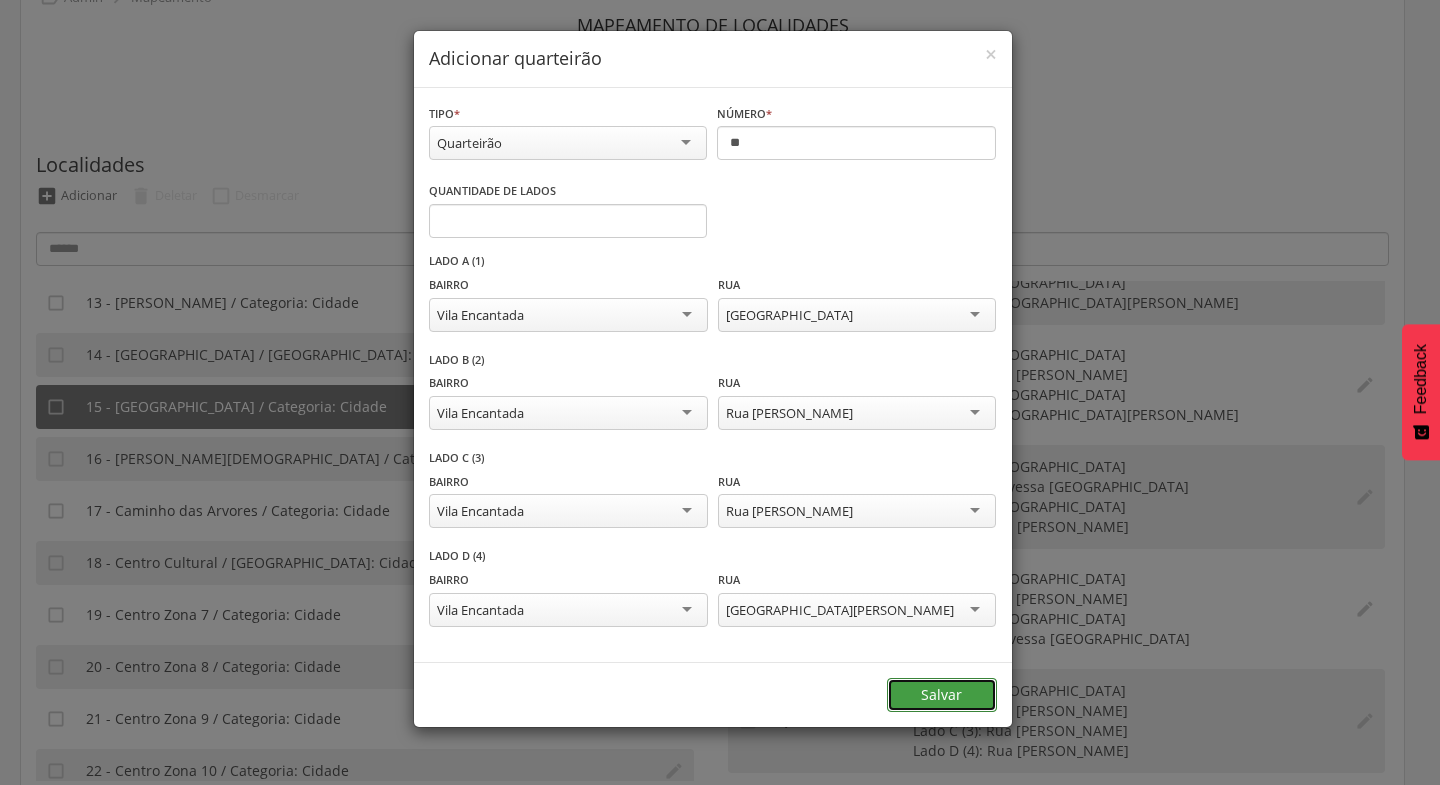 click on "Salvar" at bounding box center [942, 695] 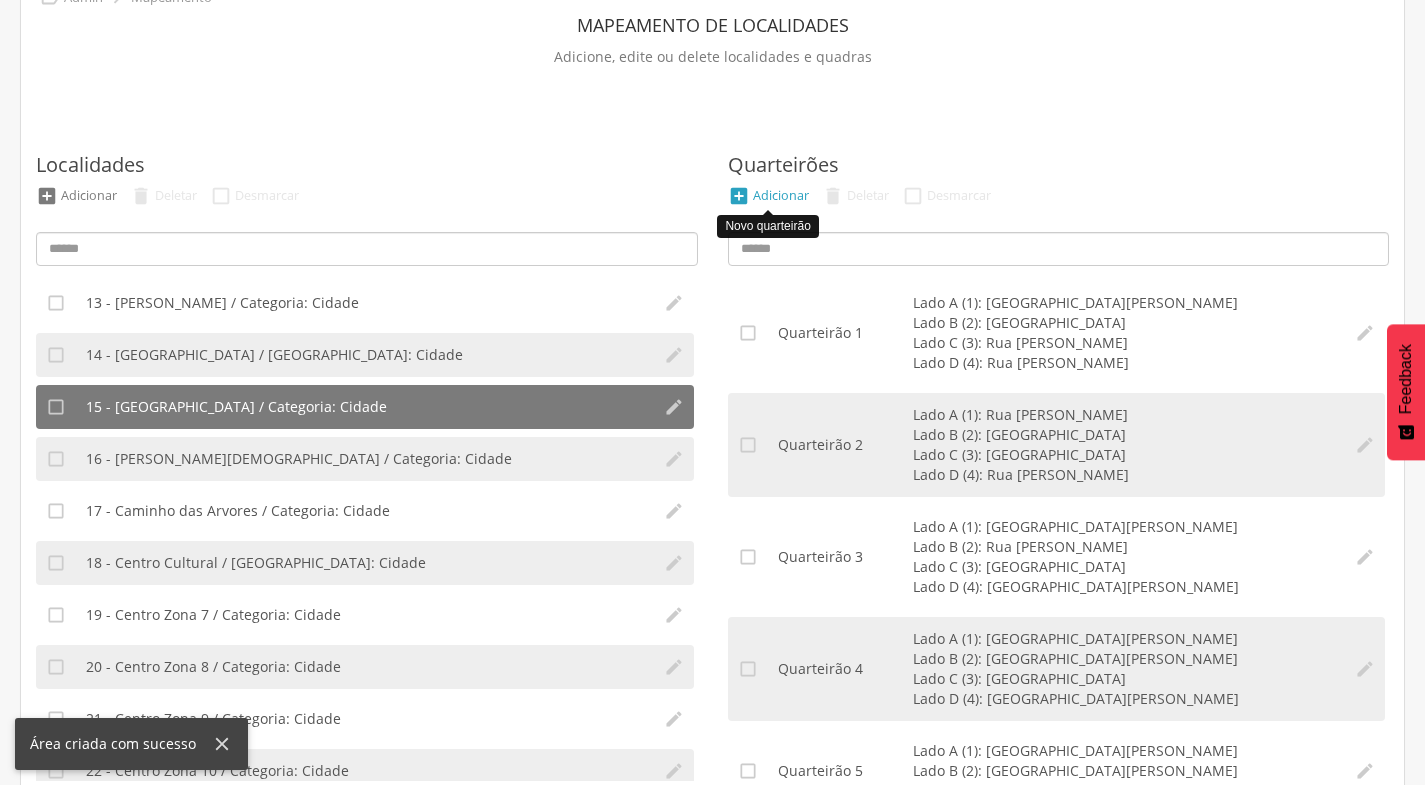 click on "Adicionar" at bounding box center [781, 195] 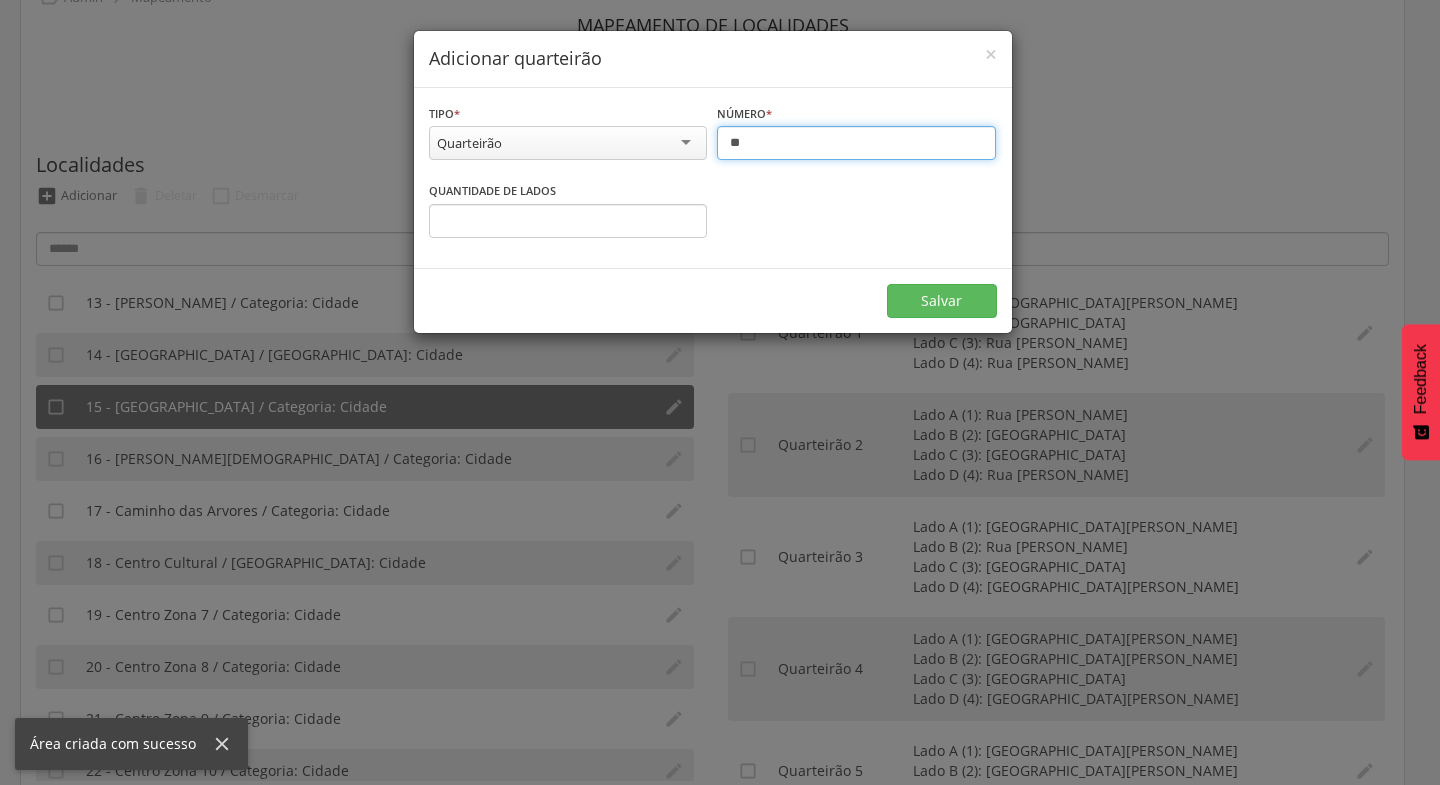 click on "**" at bounding box center [856, 143] 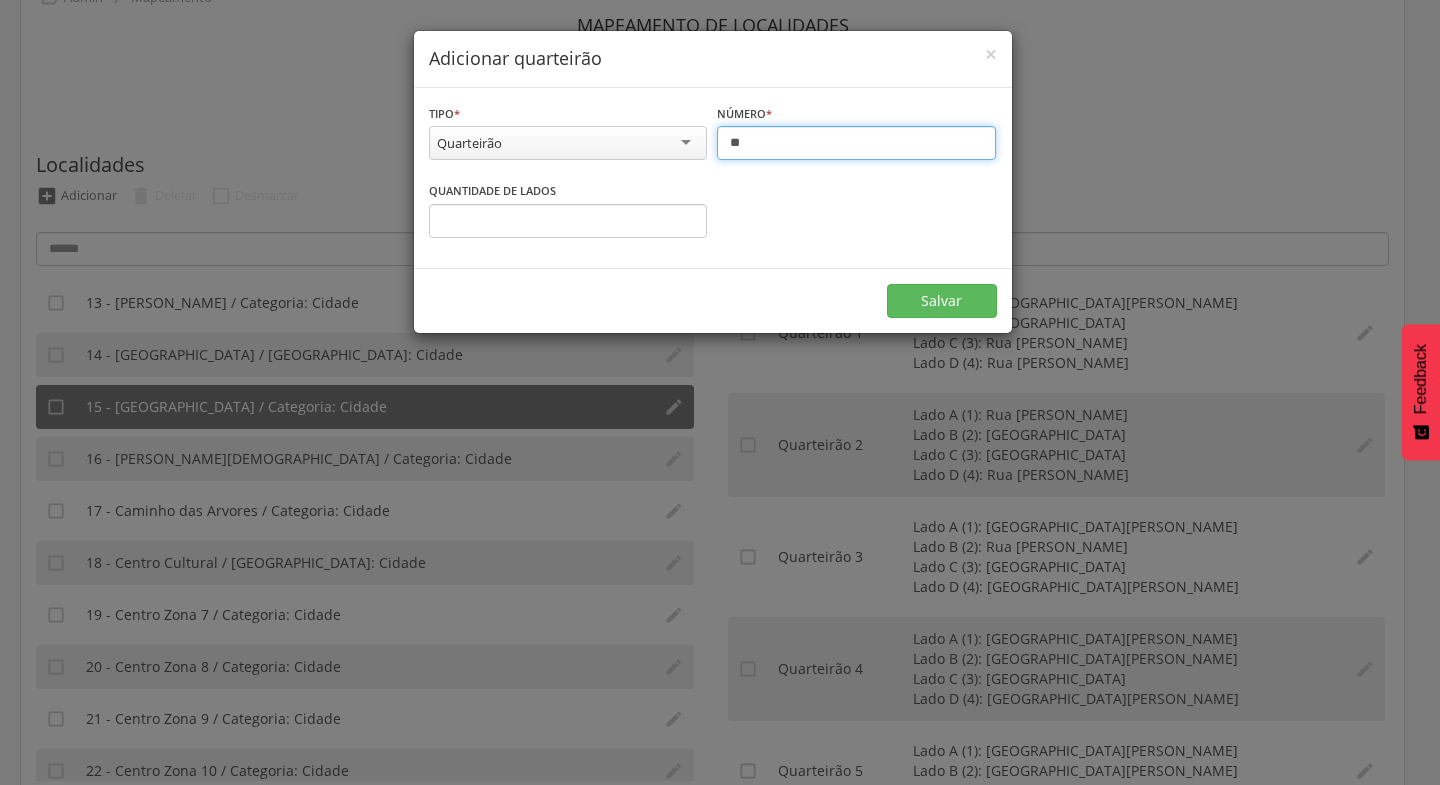 type on "**" 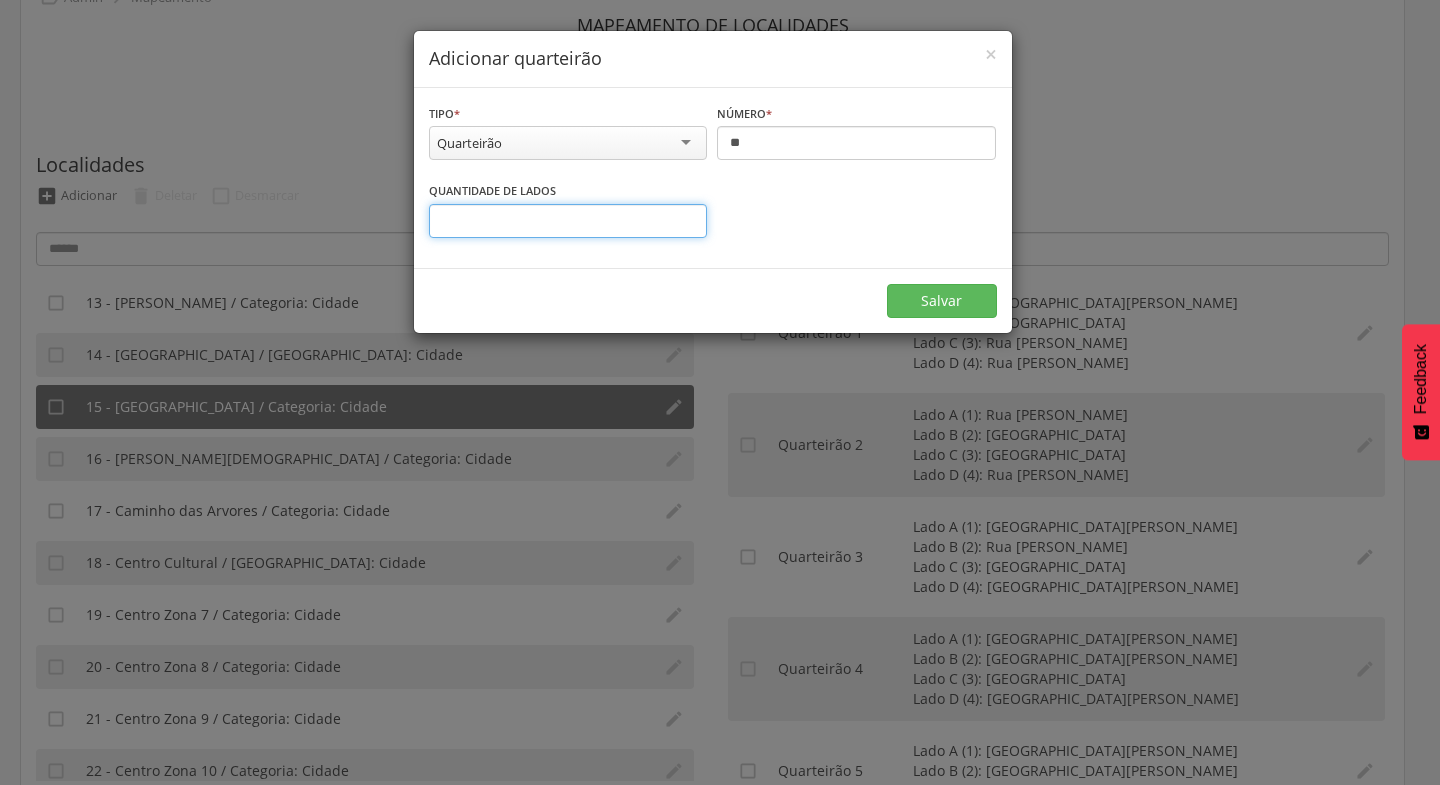 click on "*" at bounding box center [568, 221] 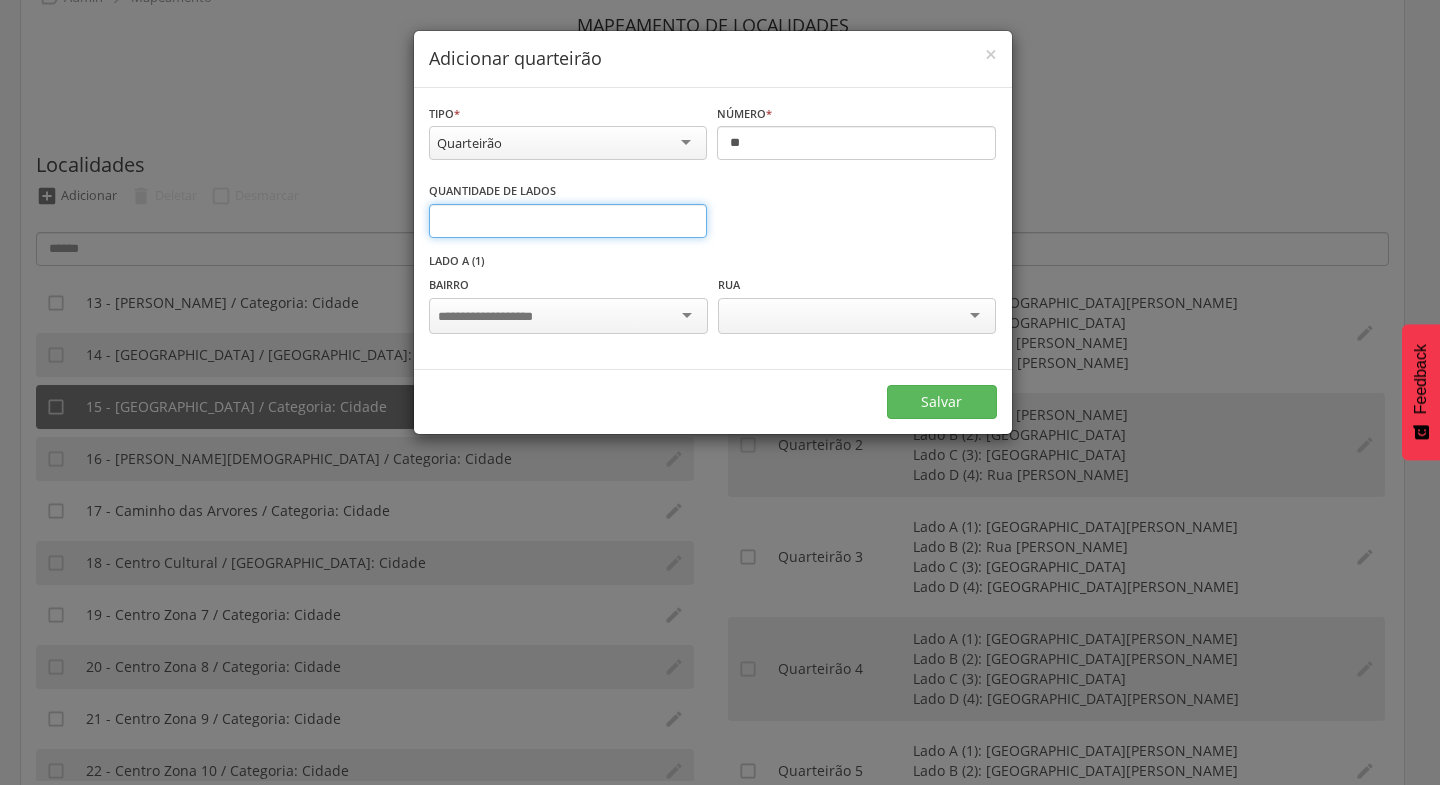 click on "*" at bounding box center (568, 221) 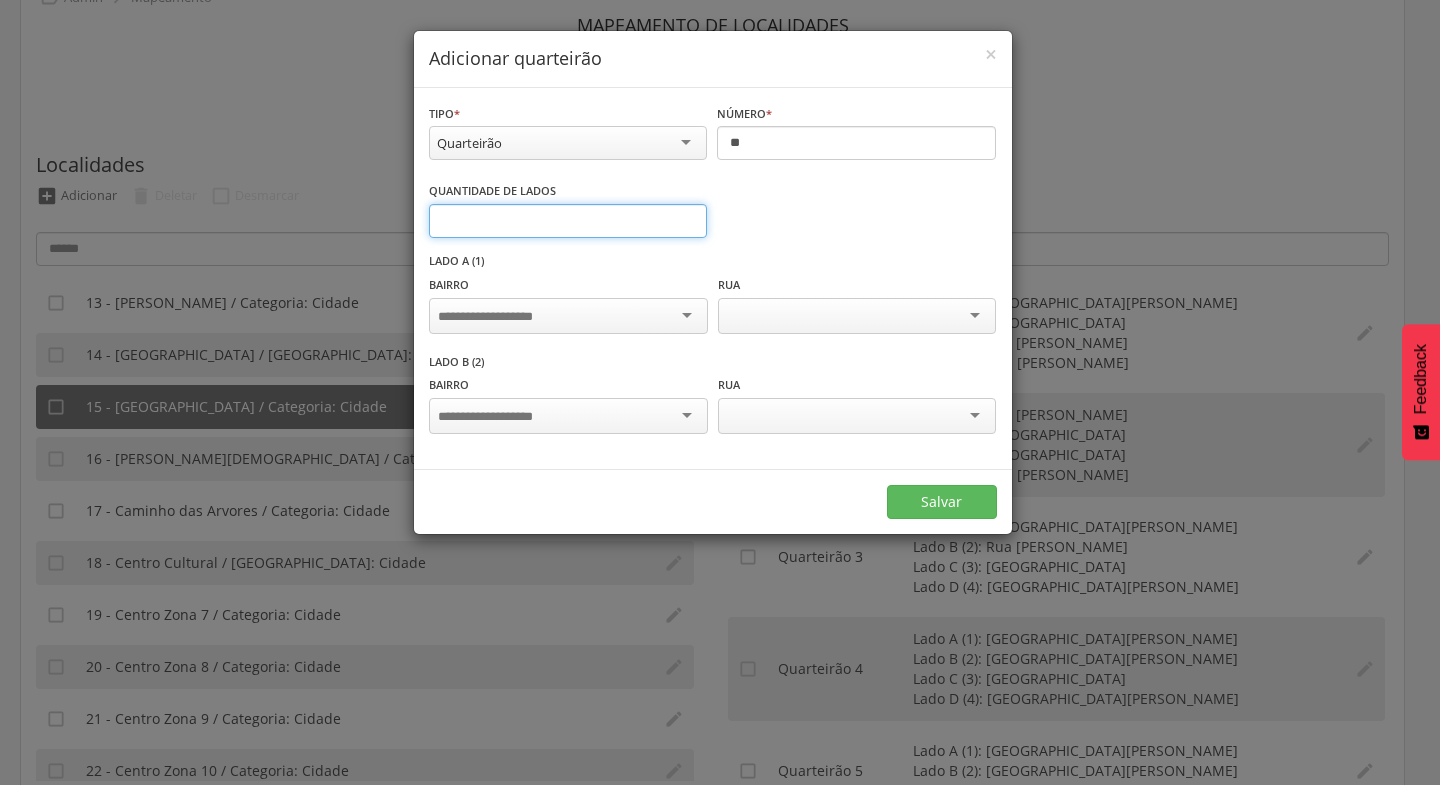 click on "*" at bounding box center [568, 221] 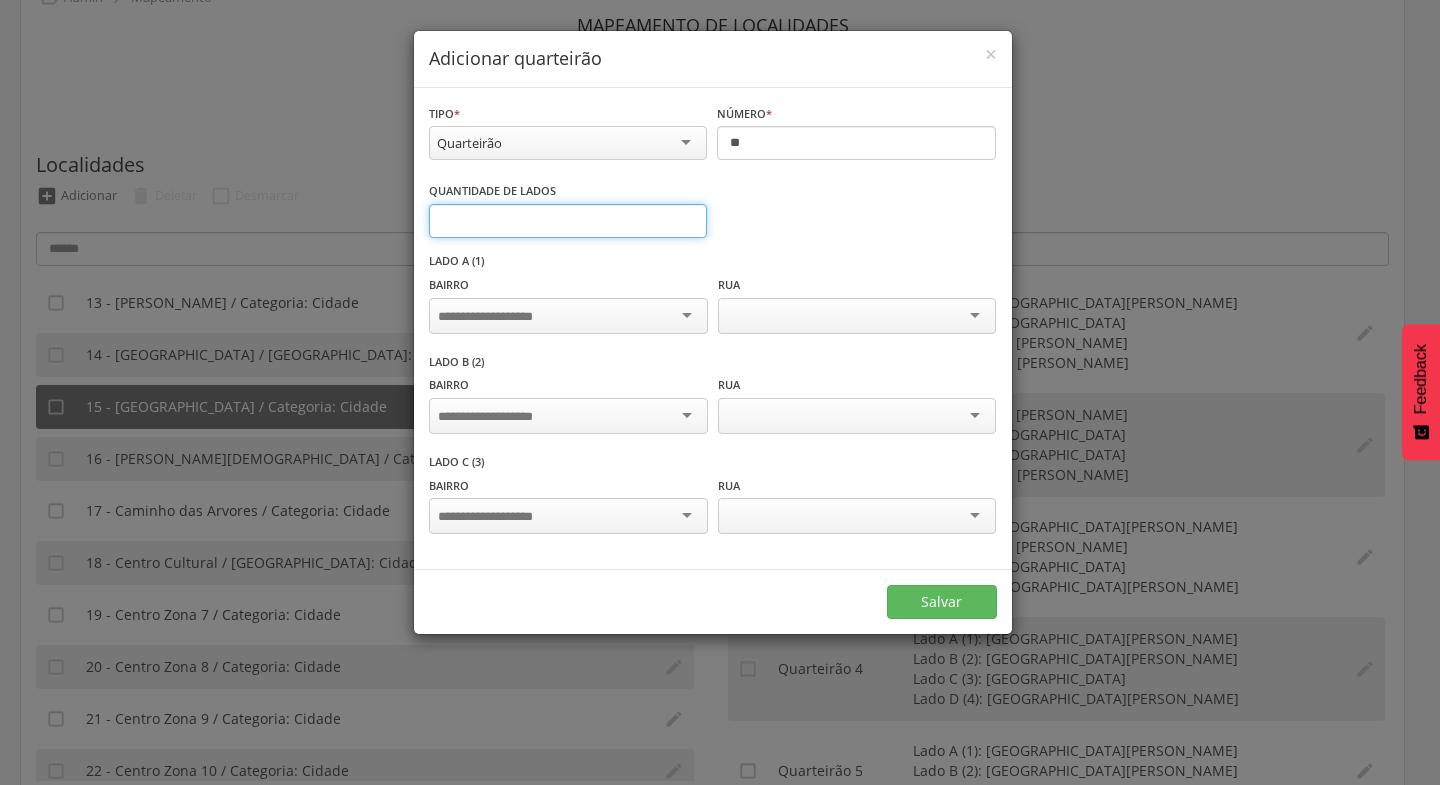 type on "*" 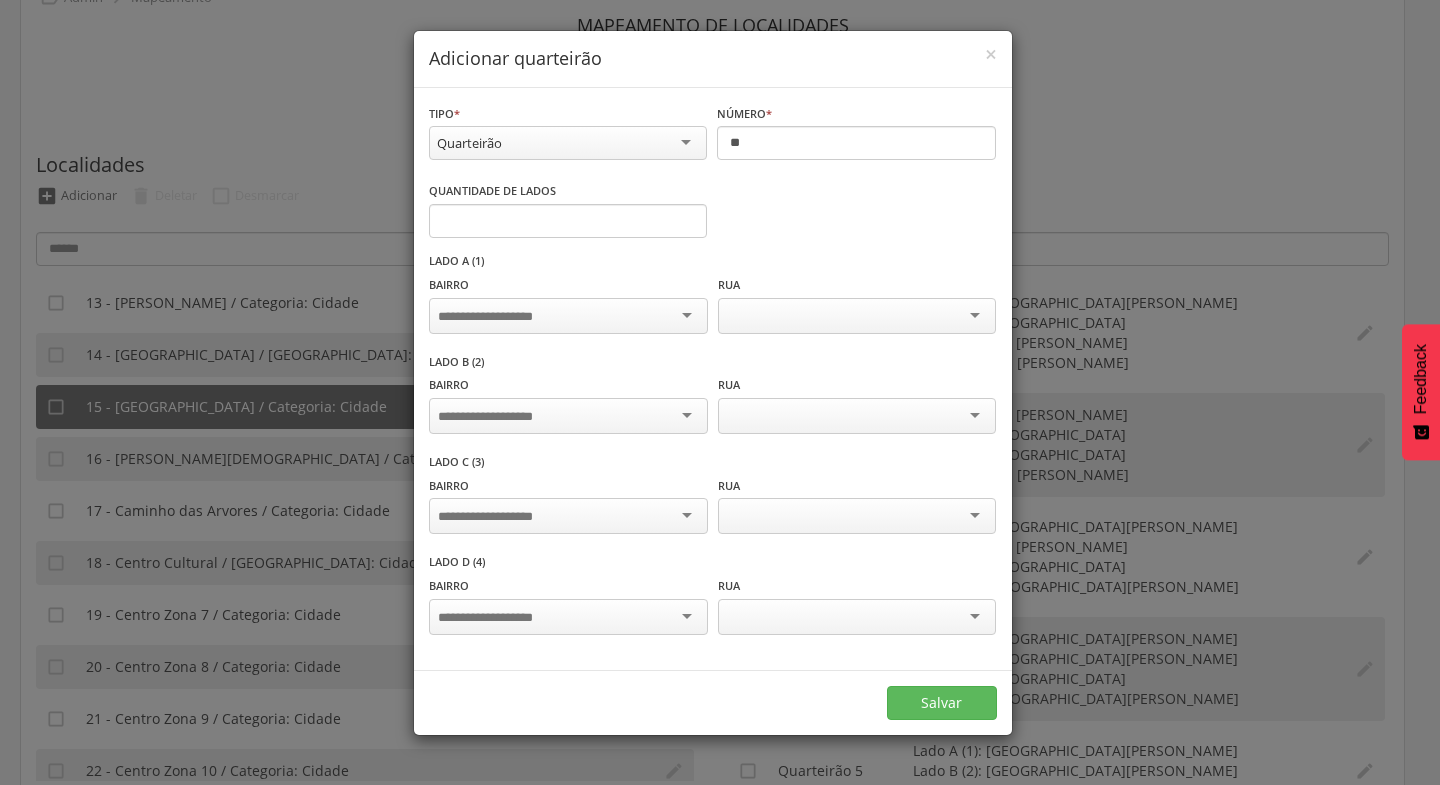 click at bounding box center (568, 316) 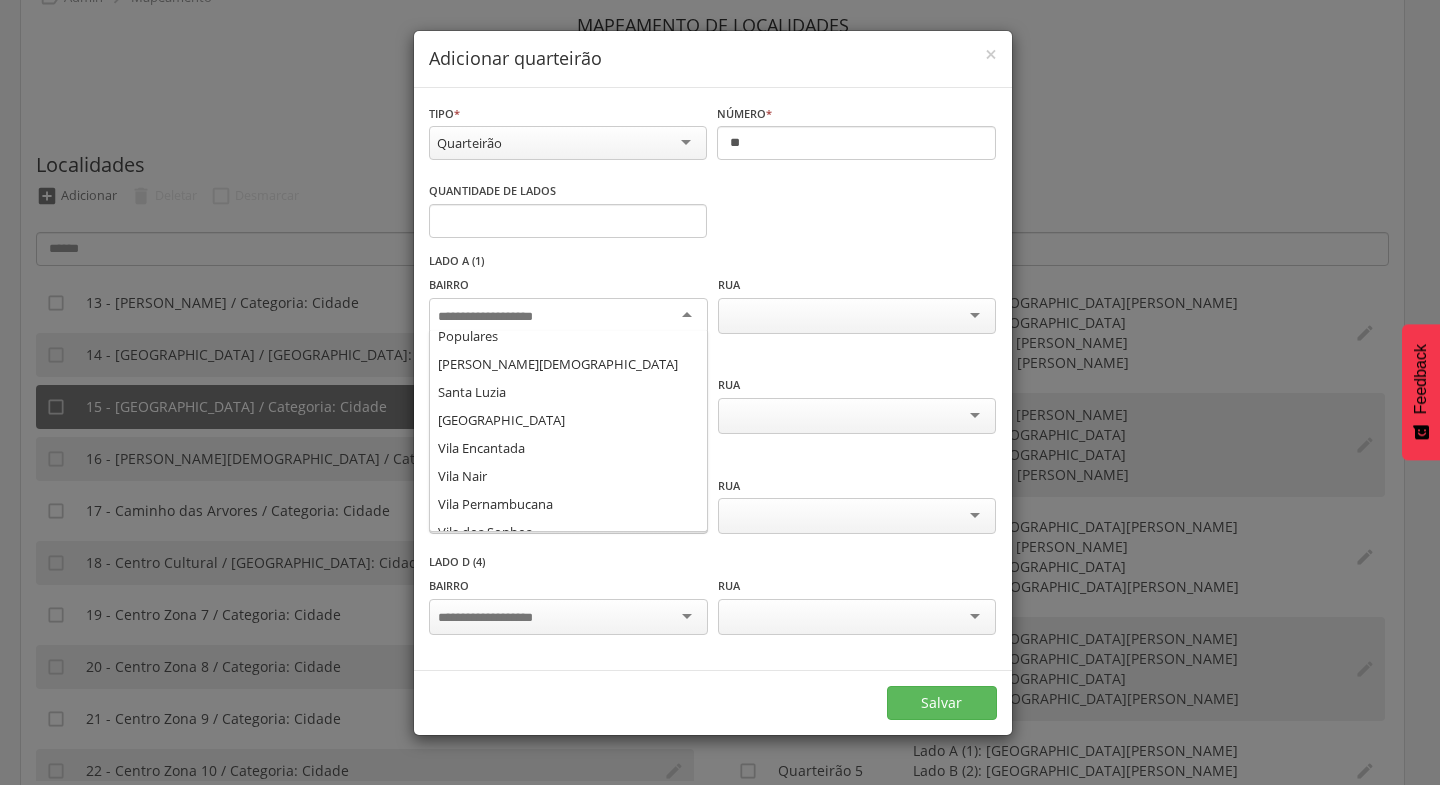 scroll, scrollTop: 405, scrollLeft: 0, axis: vertical 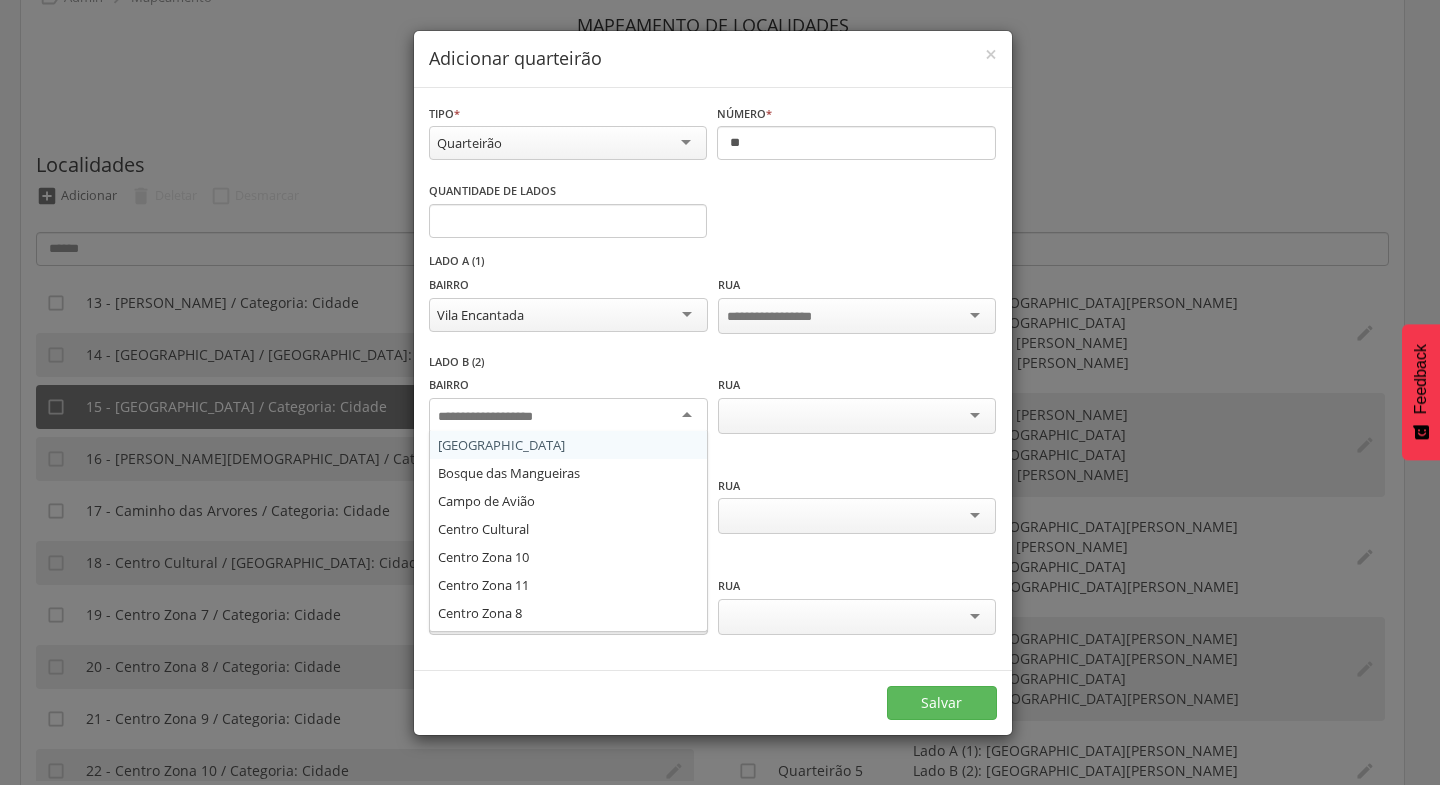 click at bounding box center [568, 416] 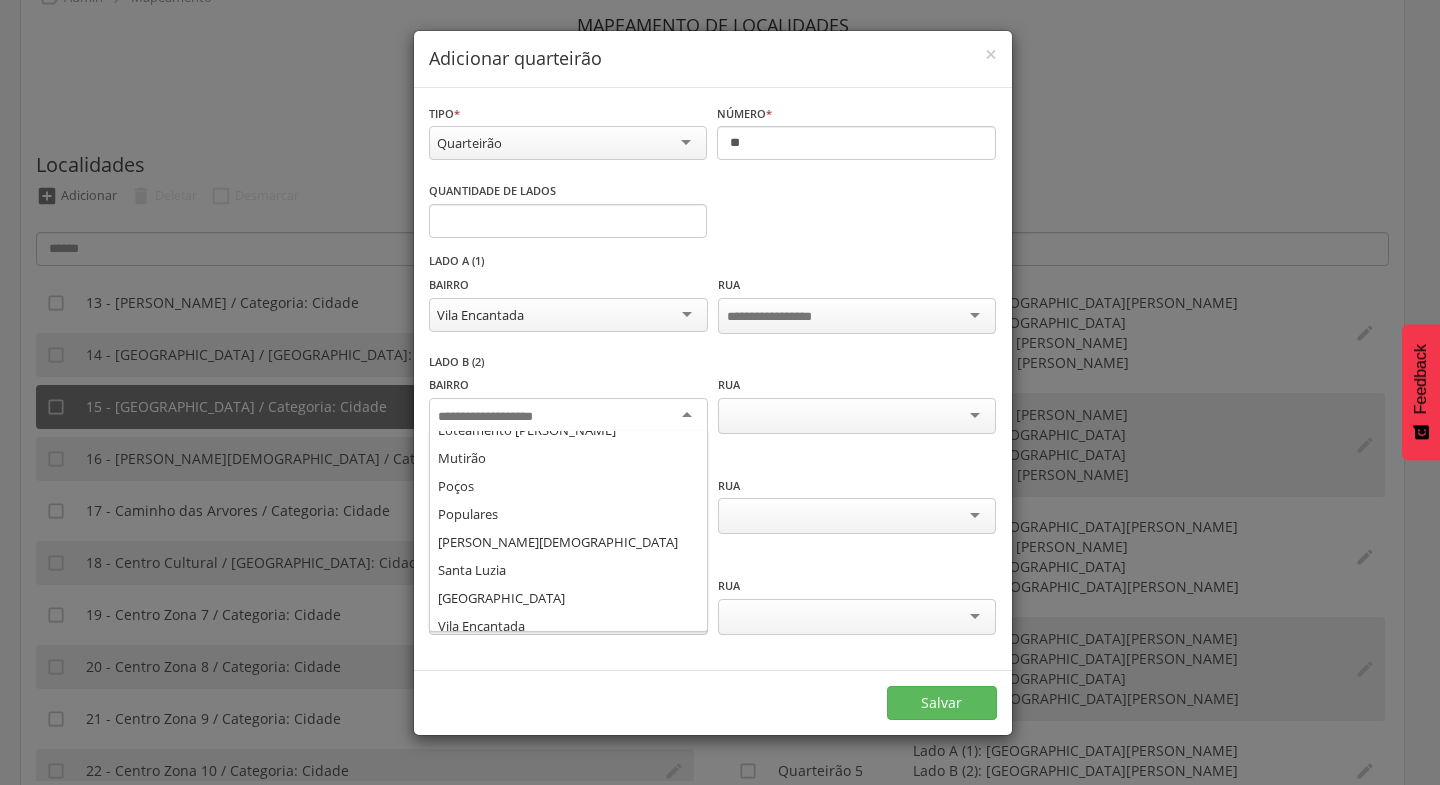 scroll, scrollTop: 334, scrollLeft: 0, axis: vertical 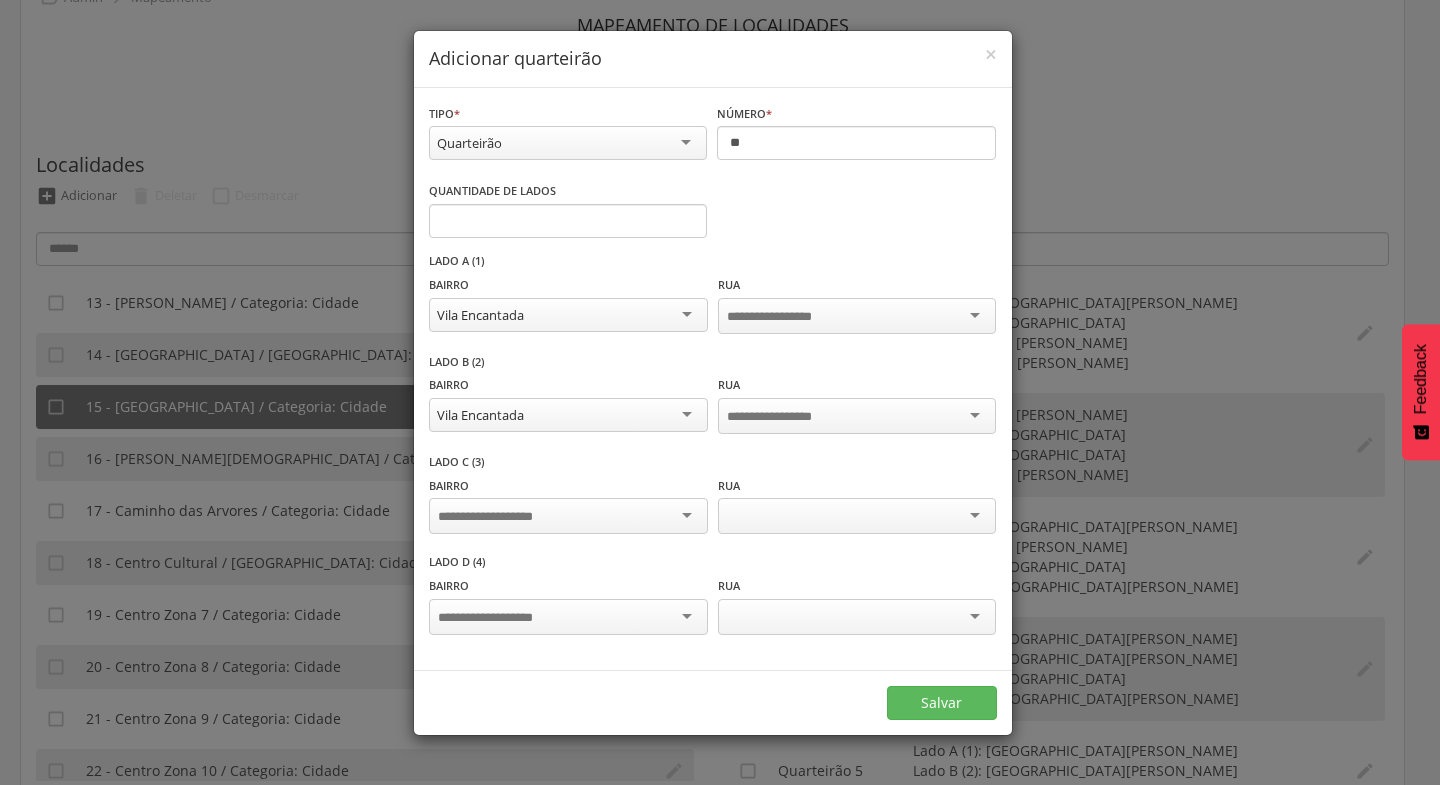 click at bounding box center (568, 516) 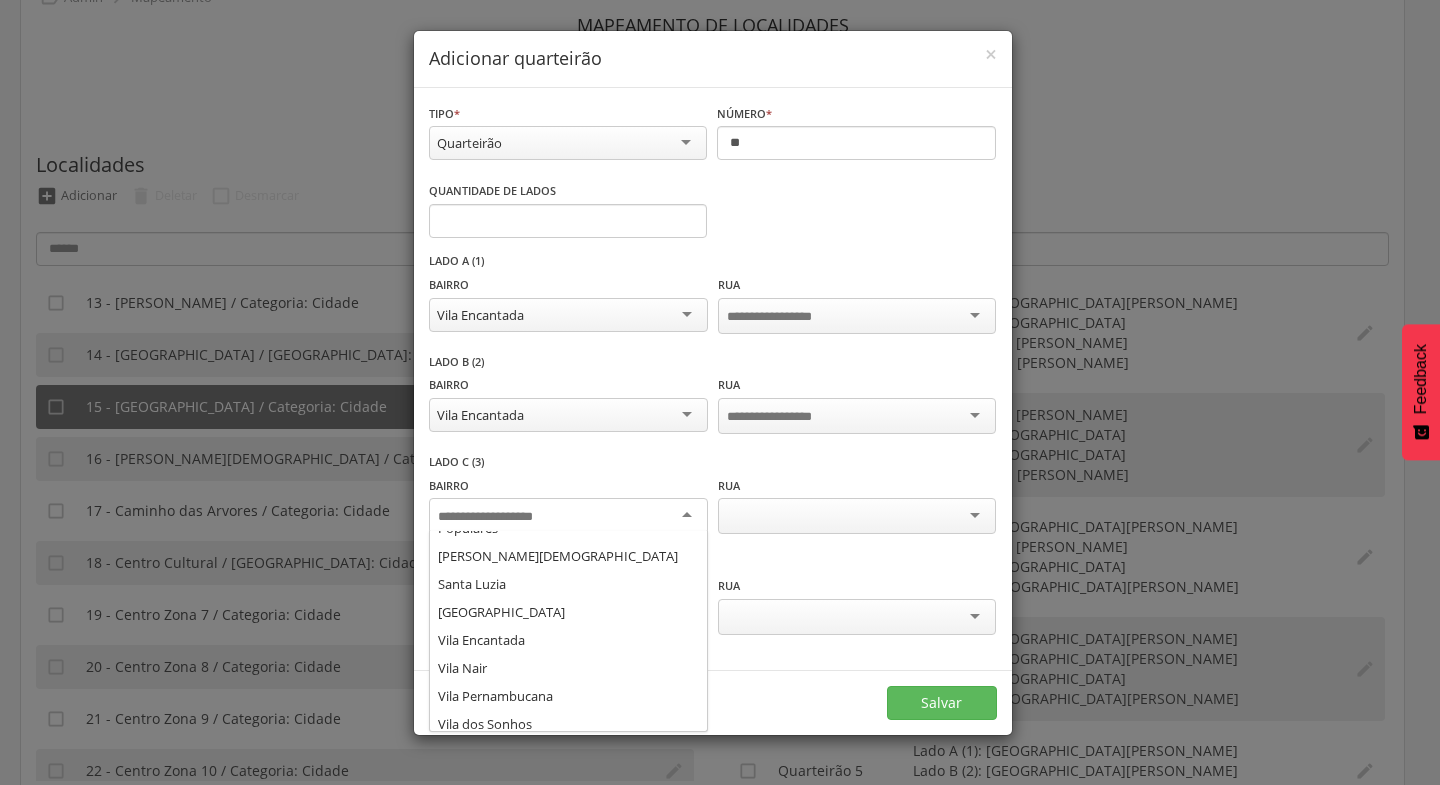 scroll, scrollTop: 412, scrollLeft: 0, axis: vertical 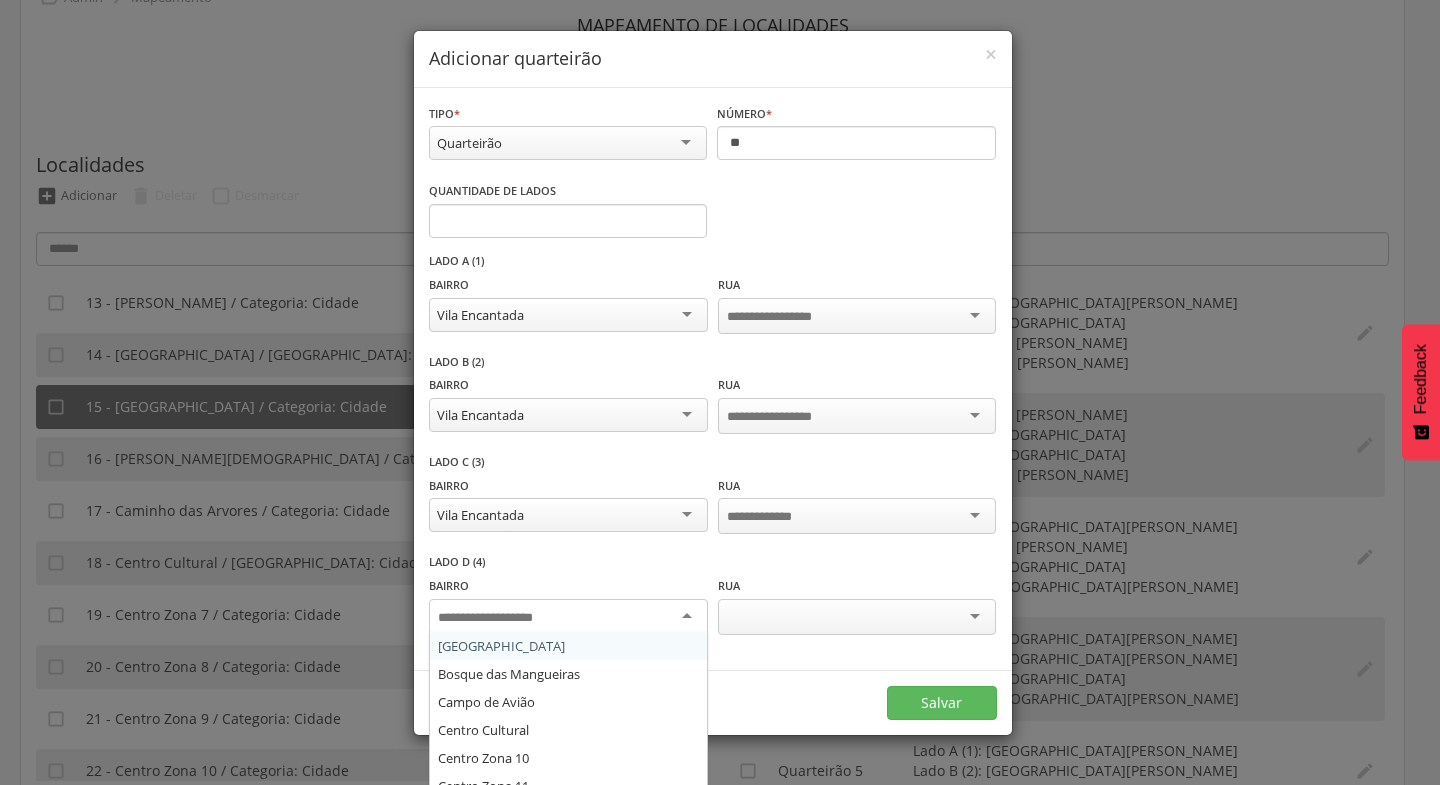 click at bounding box center [568, 617] 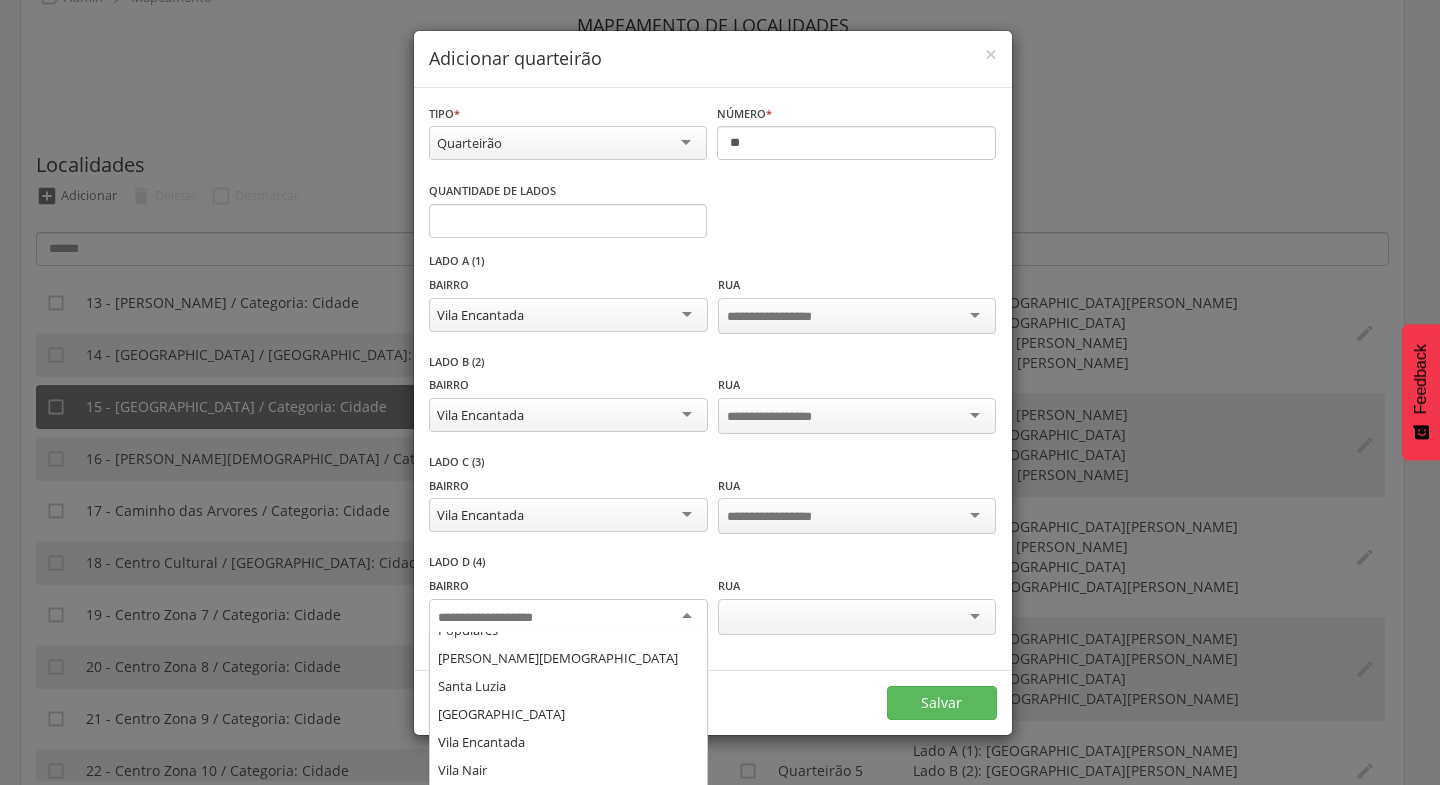 scroll, scrollTop: 416, scrollLeft: 0, axis: vertical 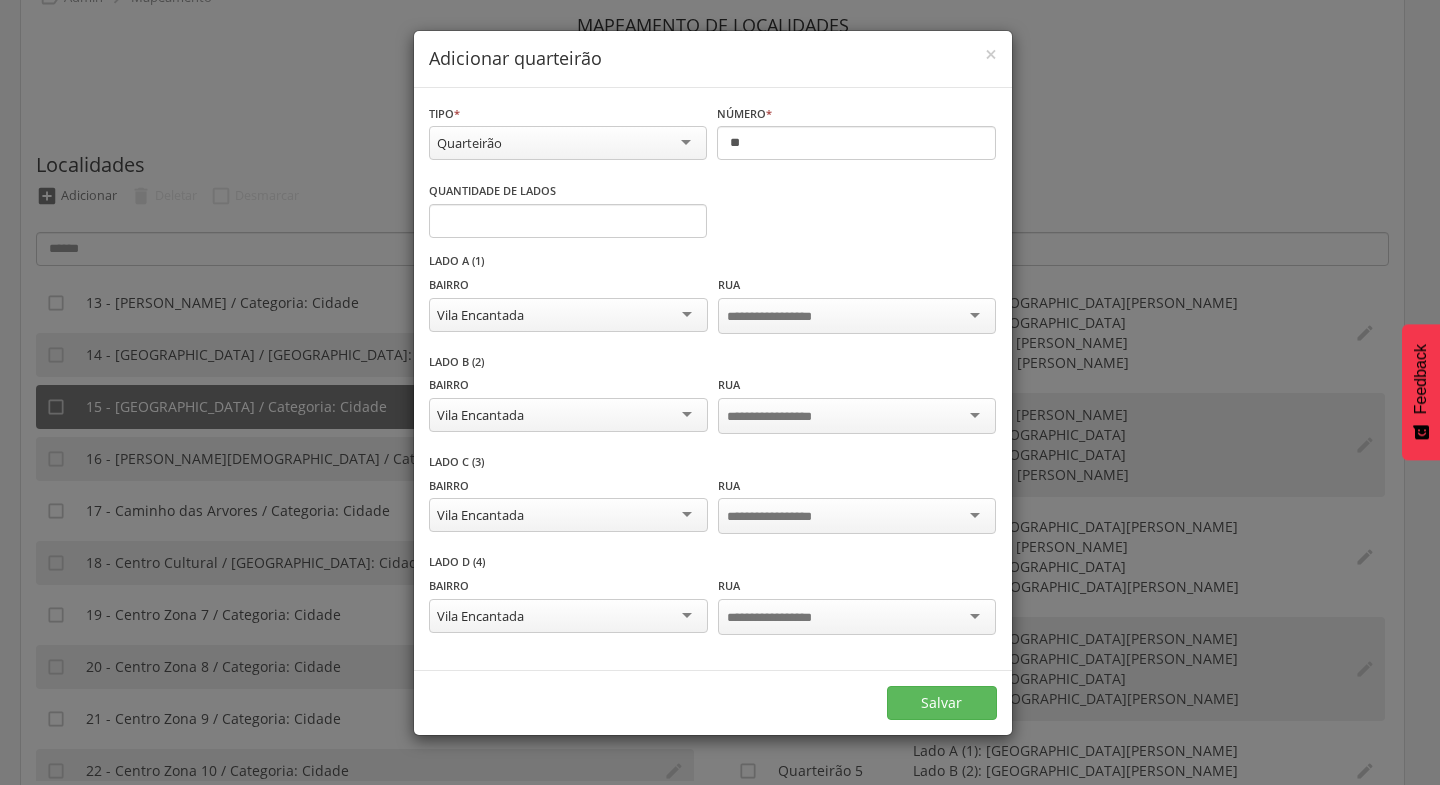 click at bounding box center (857, 316) 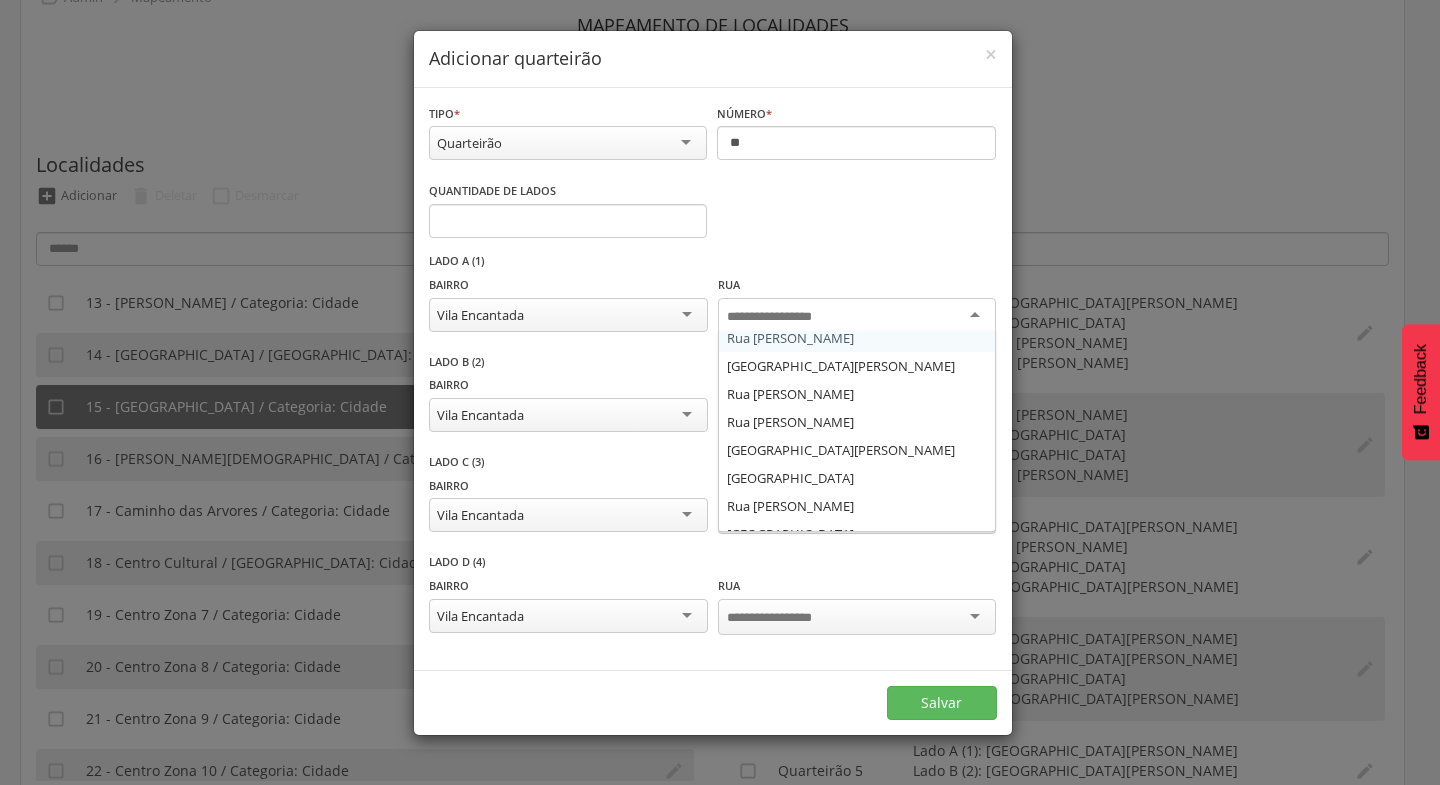 scroll, scrollTop: 58, scrollLeft: 0, axis: vertical 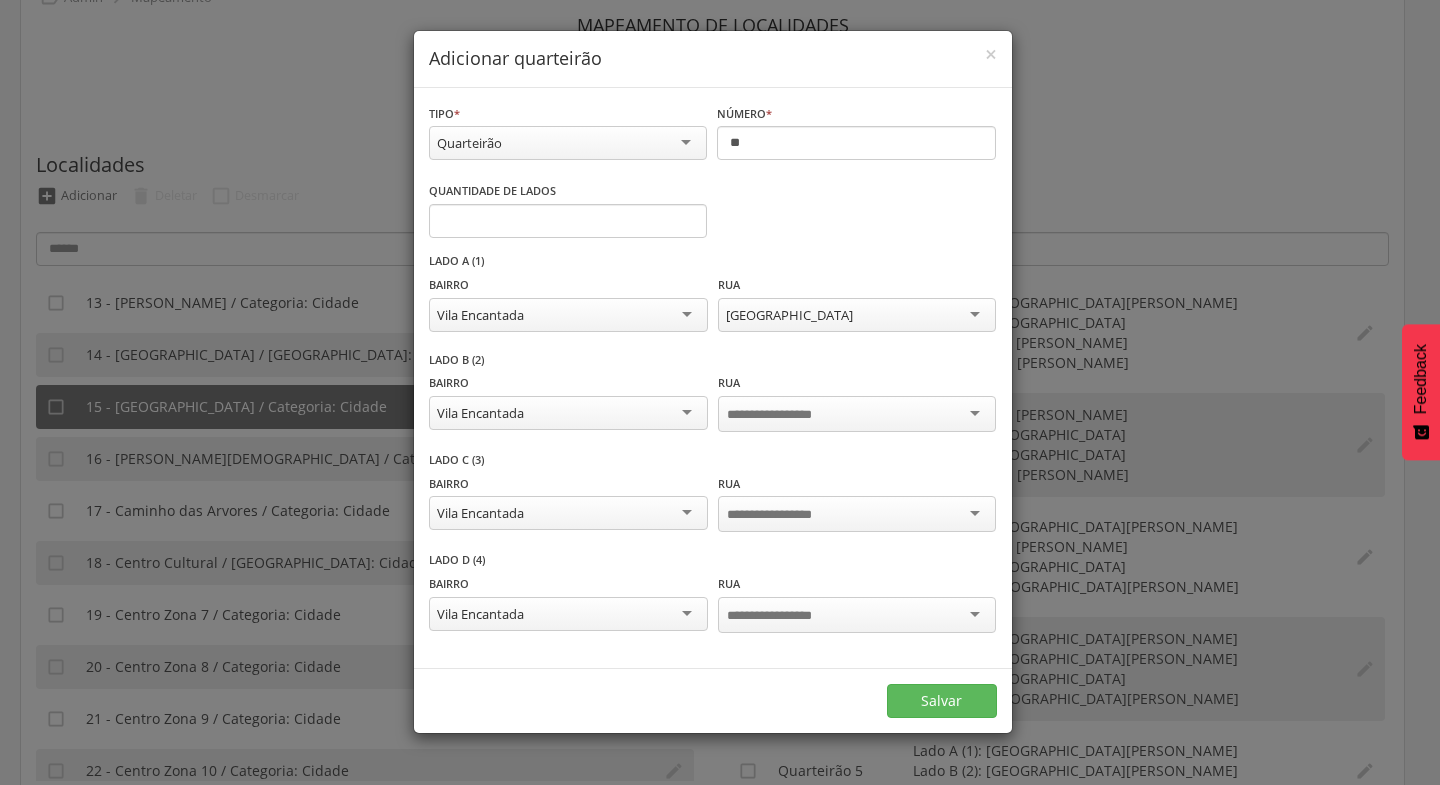 click at bounding box center (857, 414) 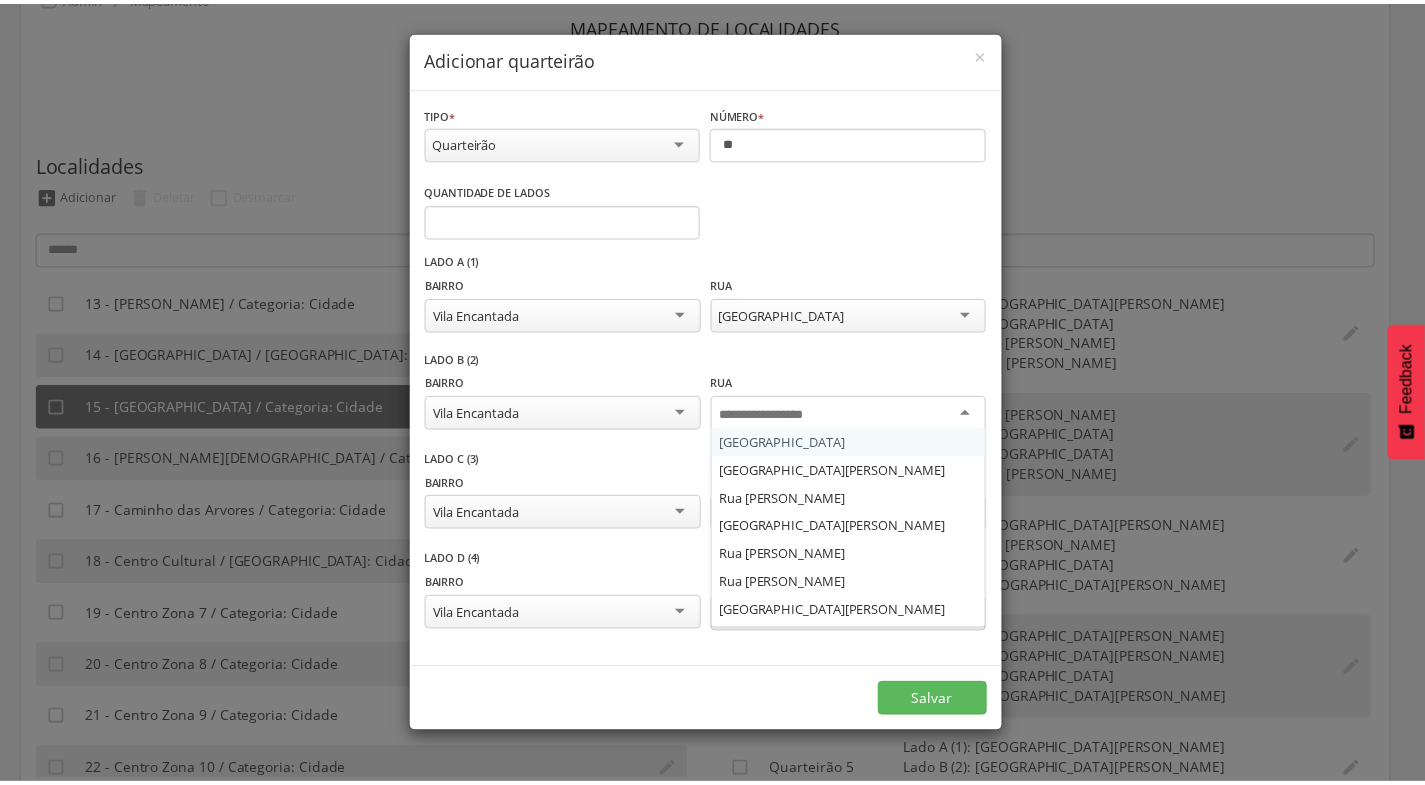 scroll, scrollTop: 32, scrollLeft: 0, axis: vertical 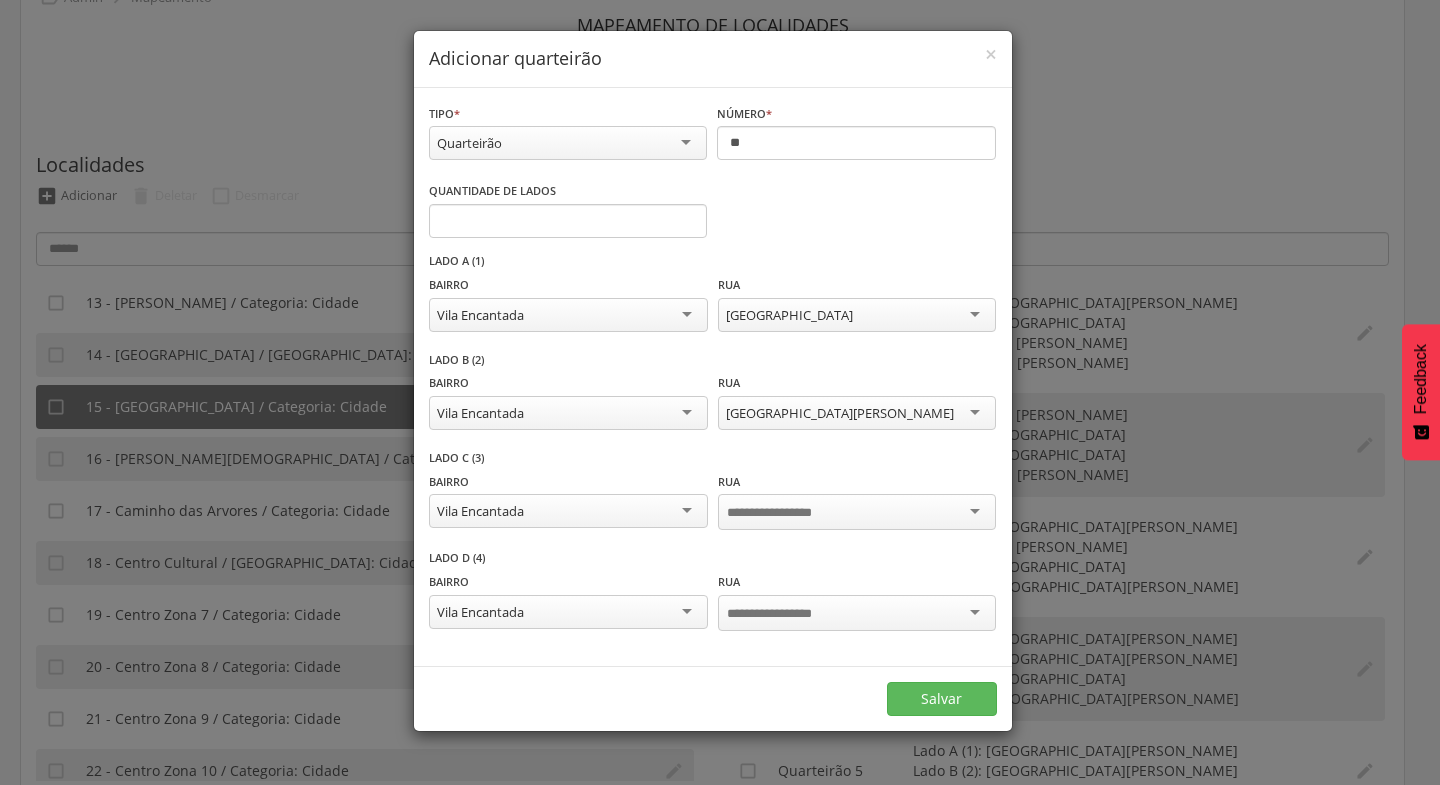 click at bounding box center (857, 512) 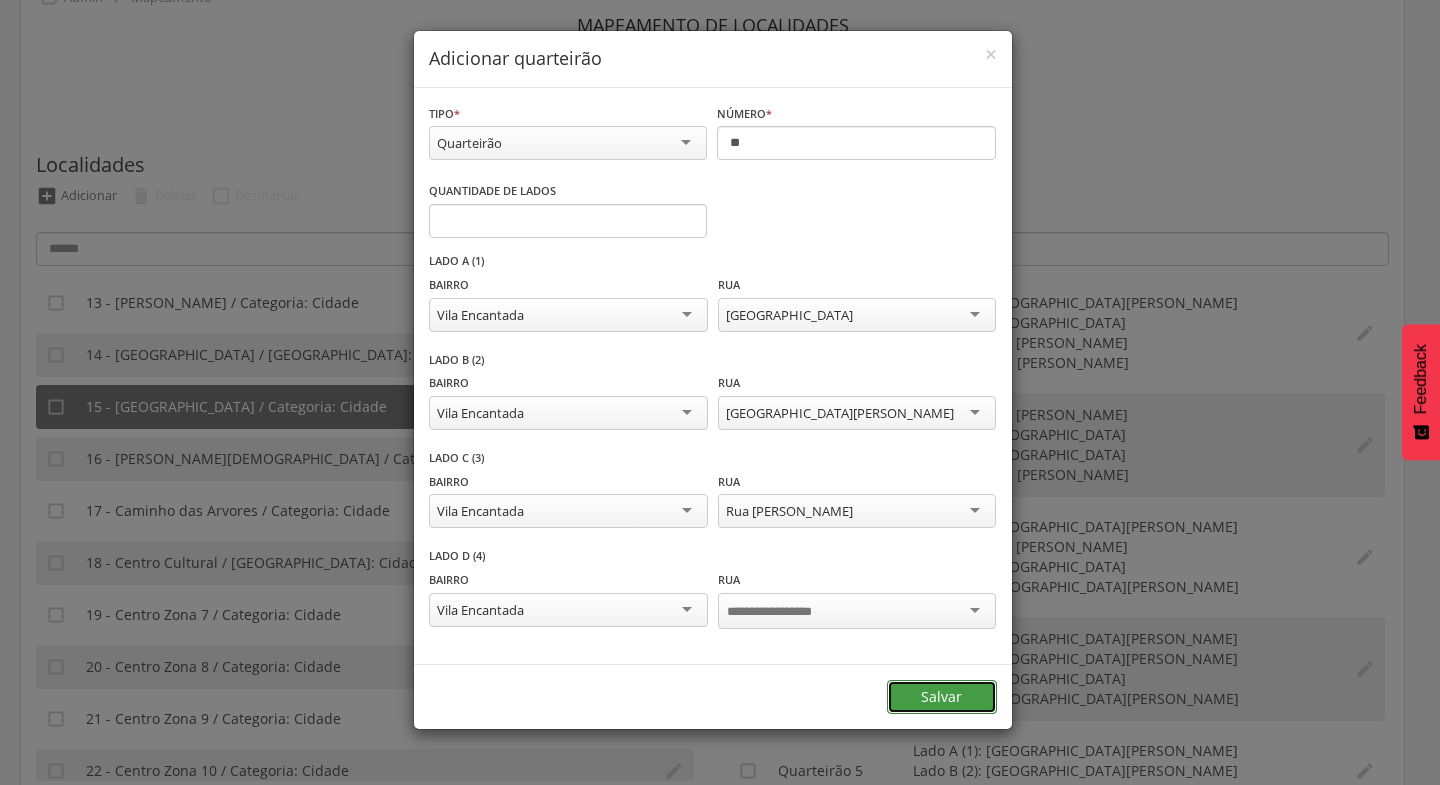 click on "Salvar" at bounding box center [942, 697] 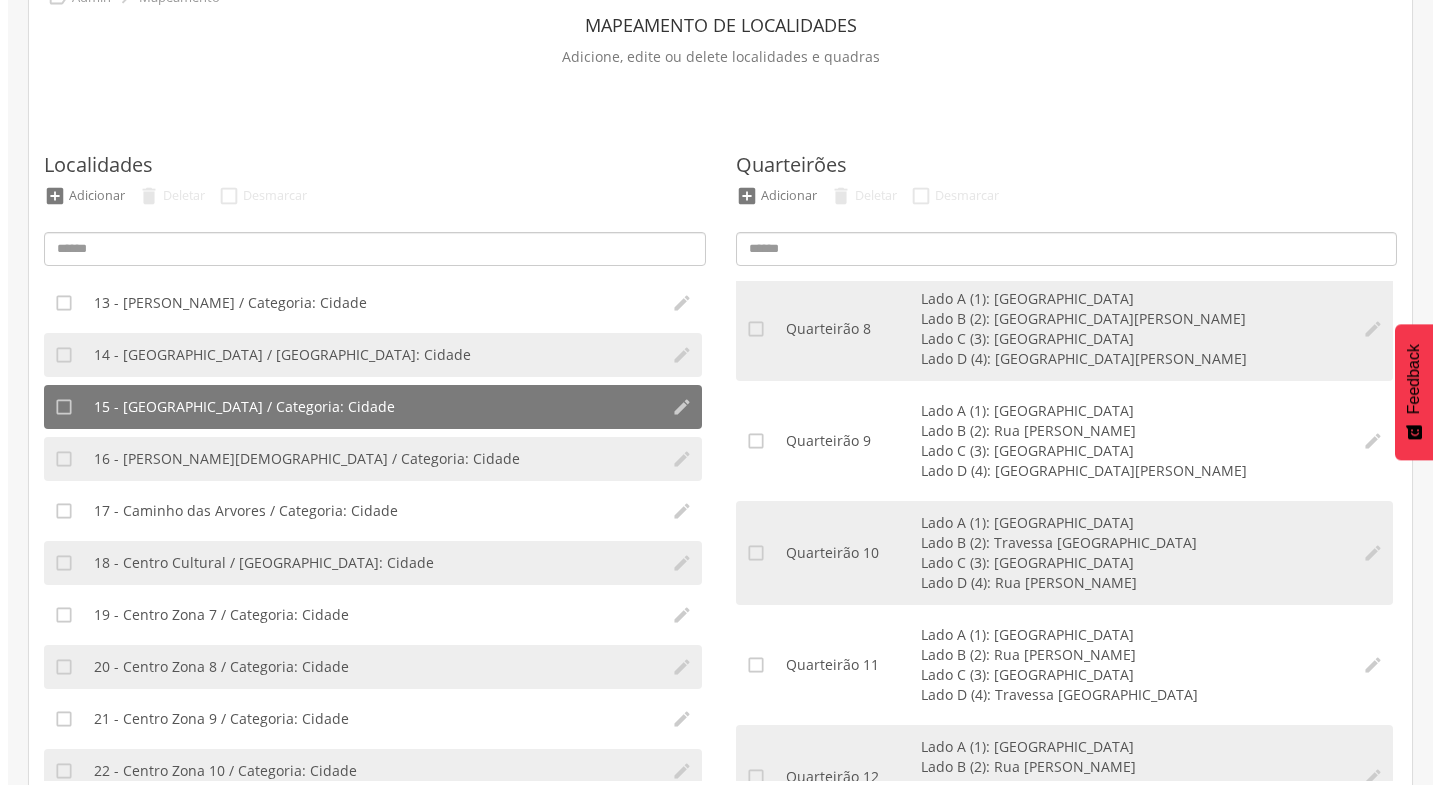 scroll, scrollTop: 758, scrollLeft: 0, axis: vertical 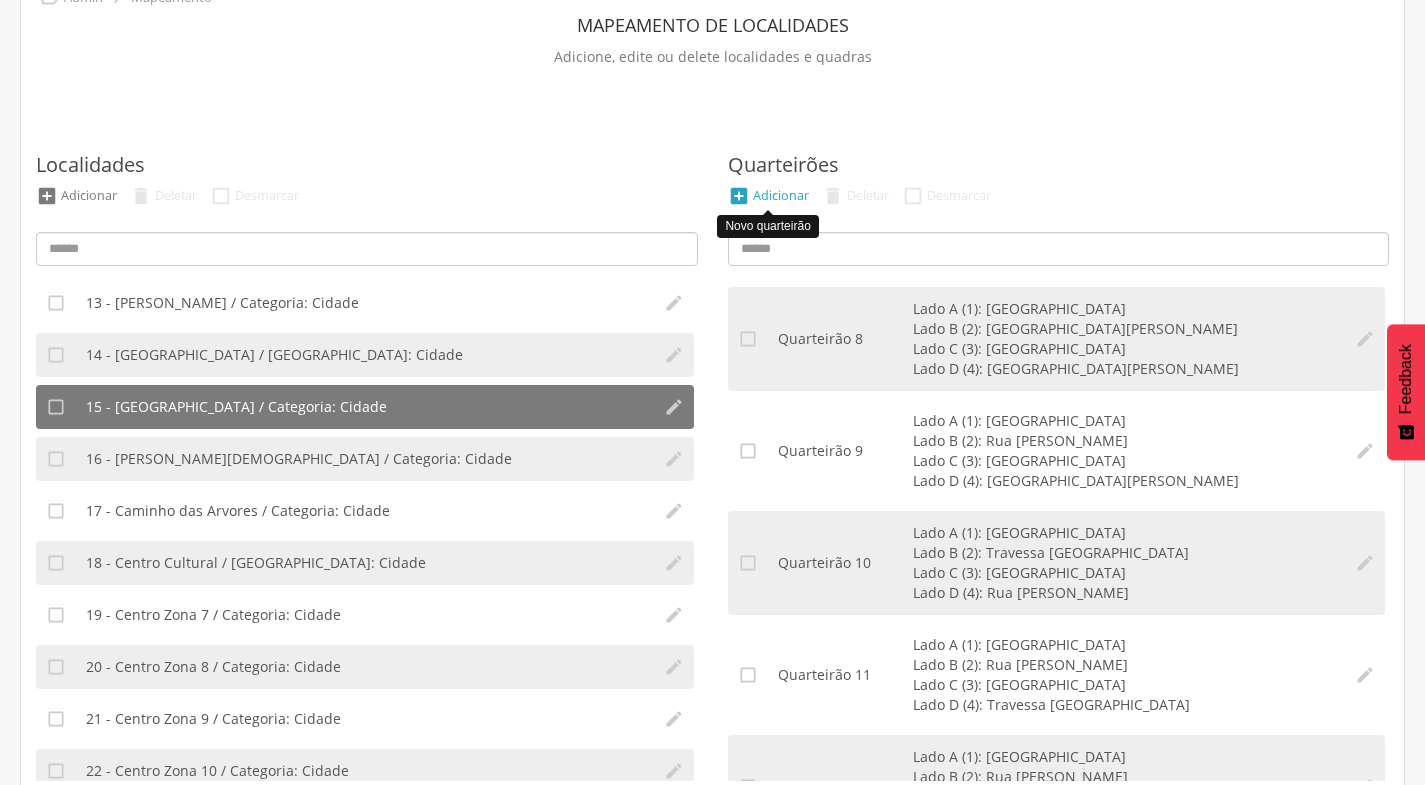 click on "Adicionar" at bounding box center (781, 195) 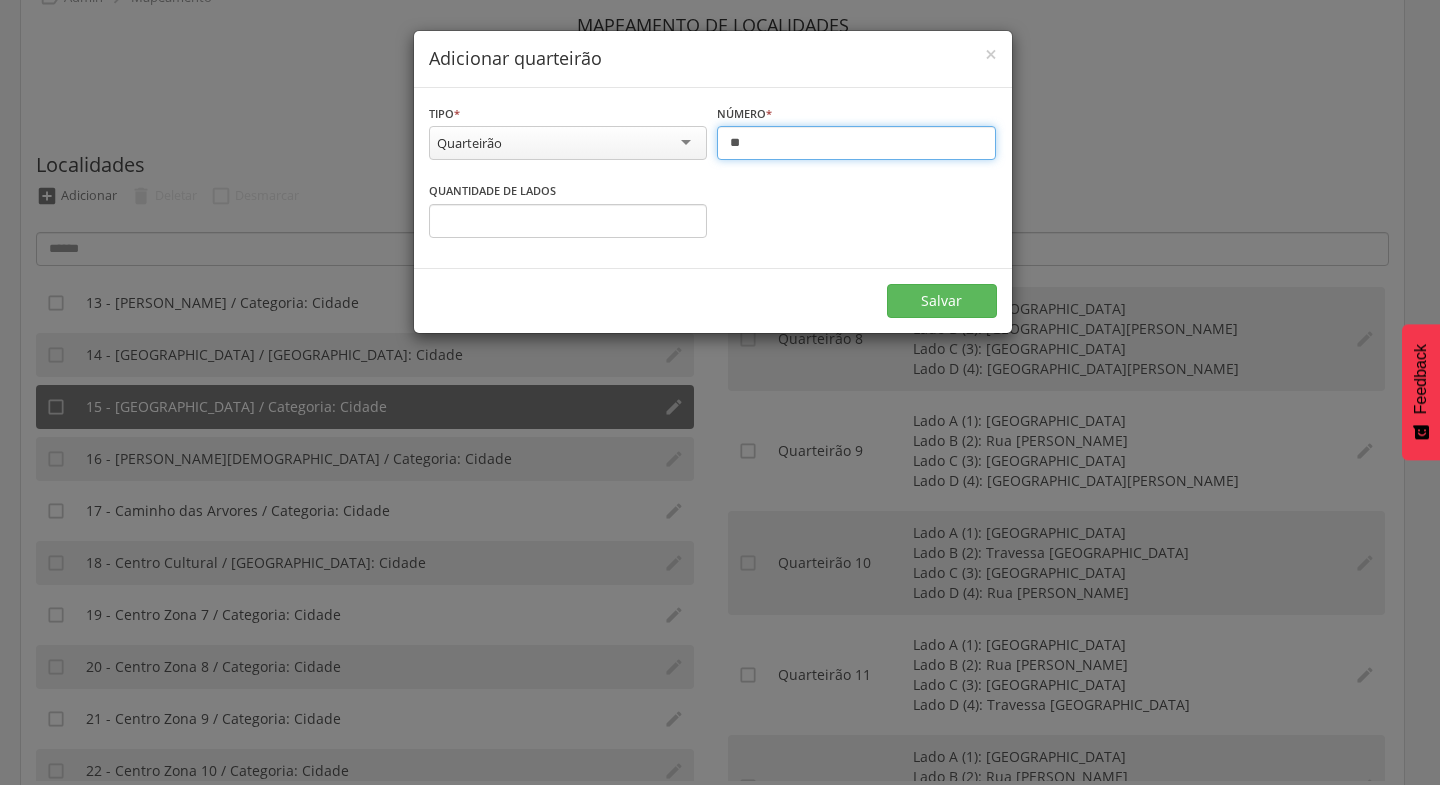 click on "**" at bounding box center [856, 143] 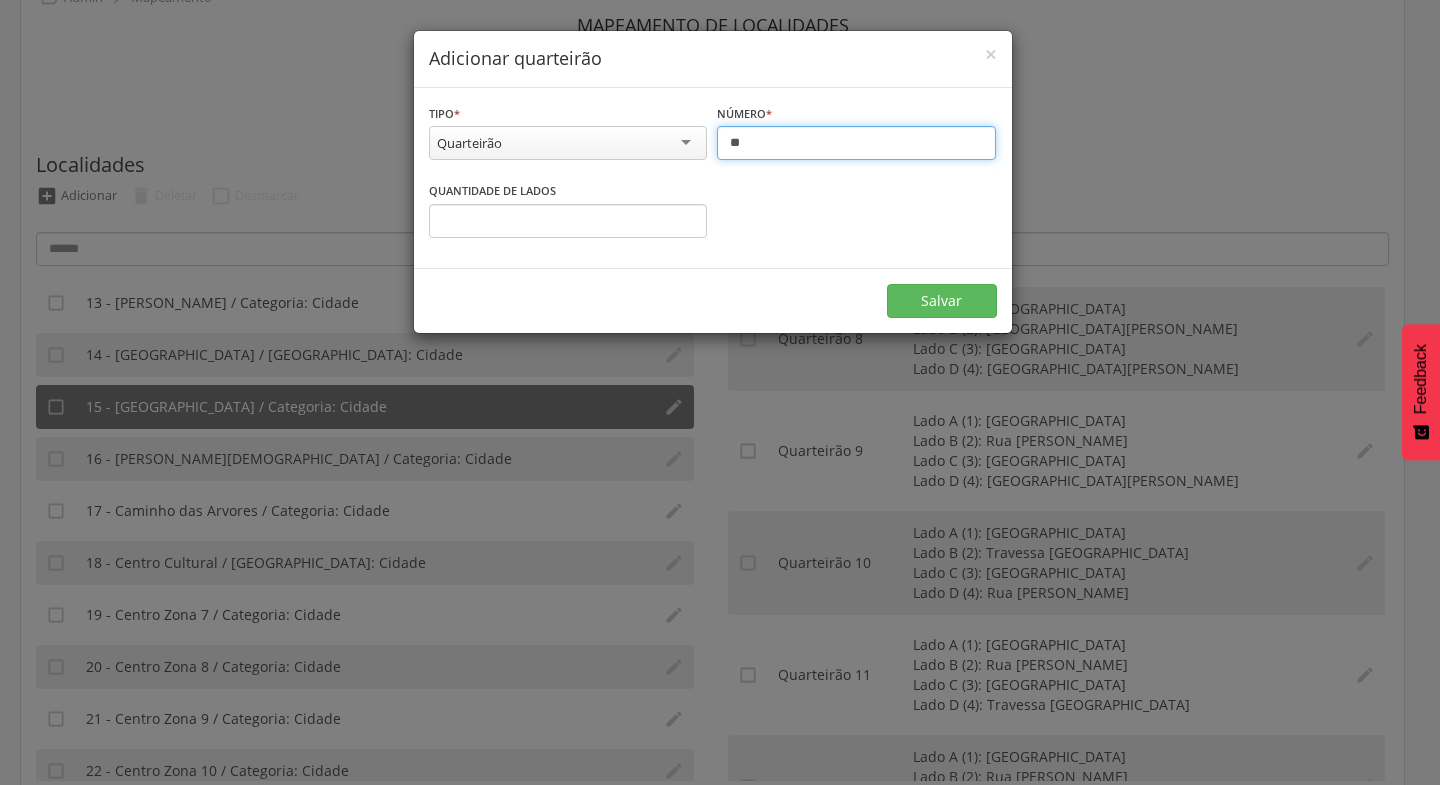 type on "**" 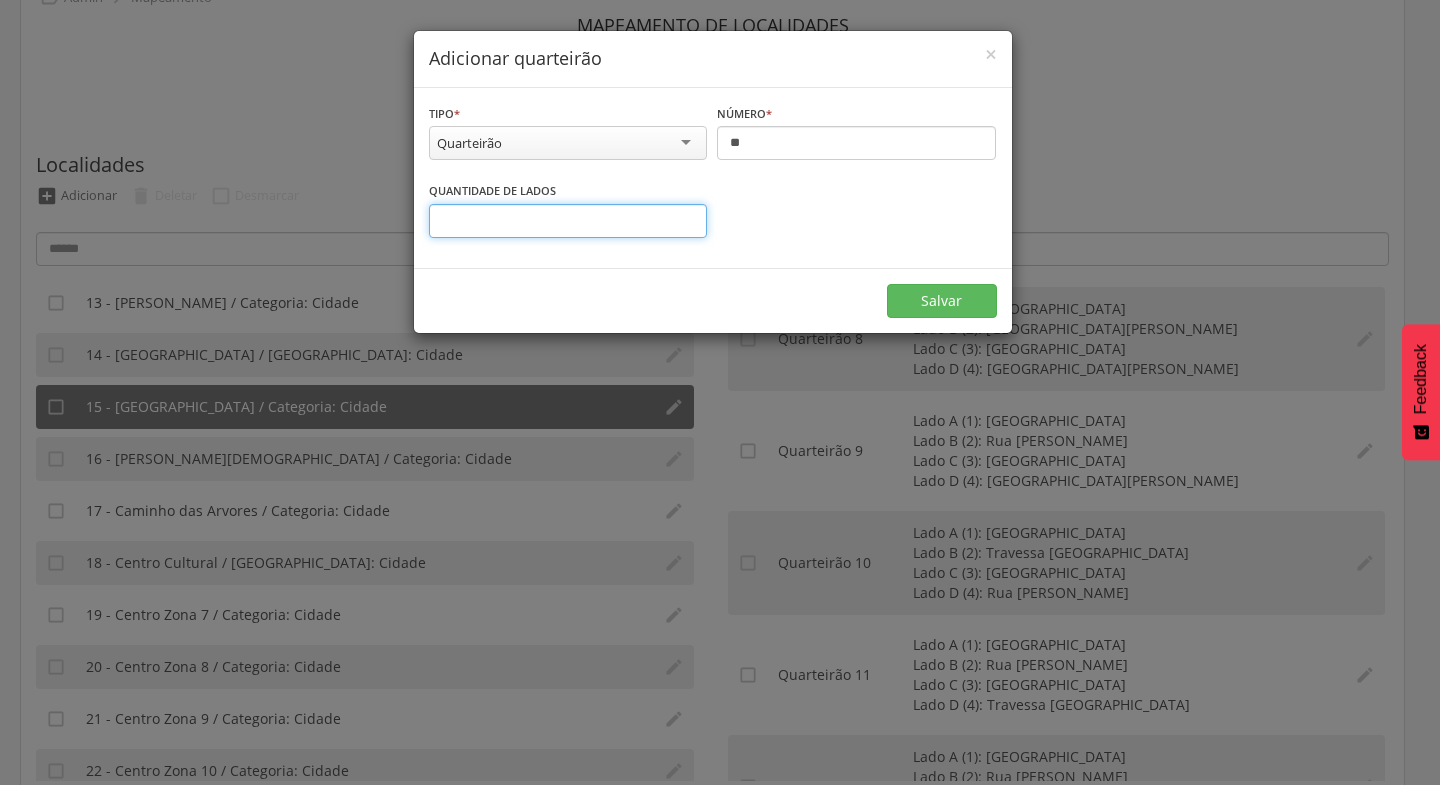 click on "*" at bounding box center [568, 221] 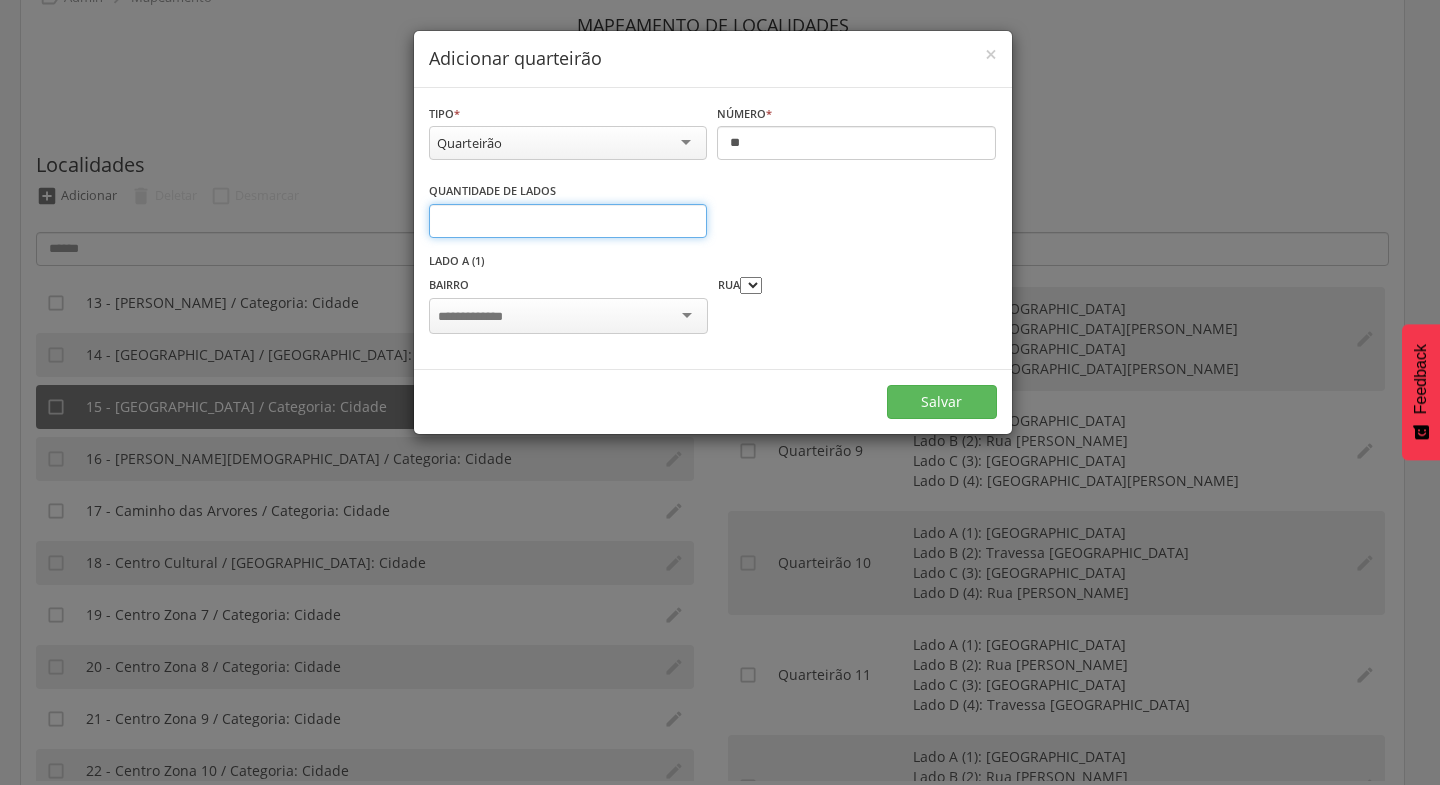click on "*" at bounding box center [568, 221] 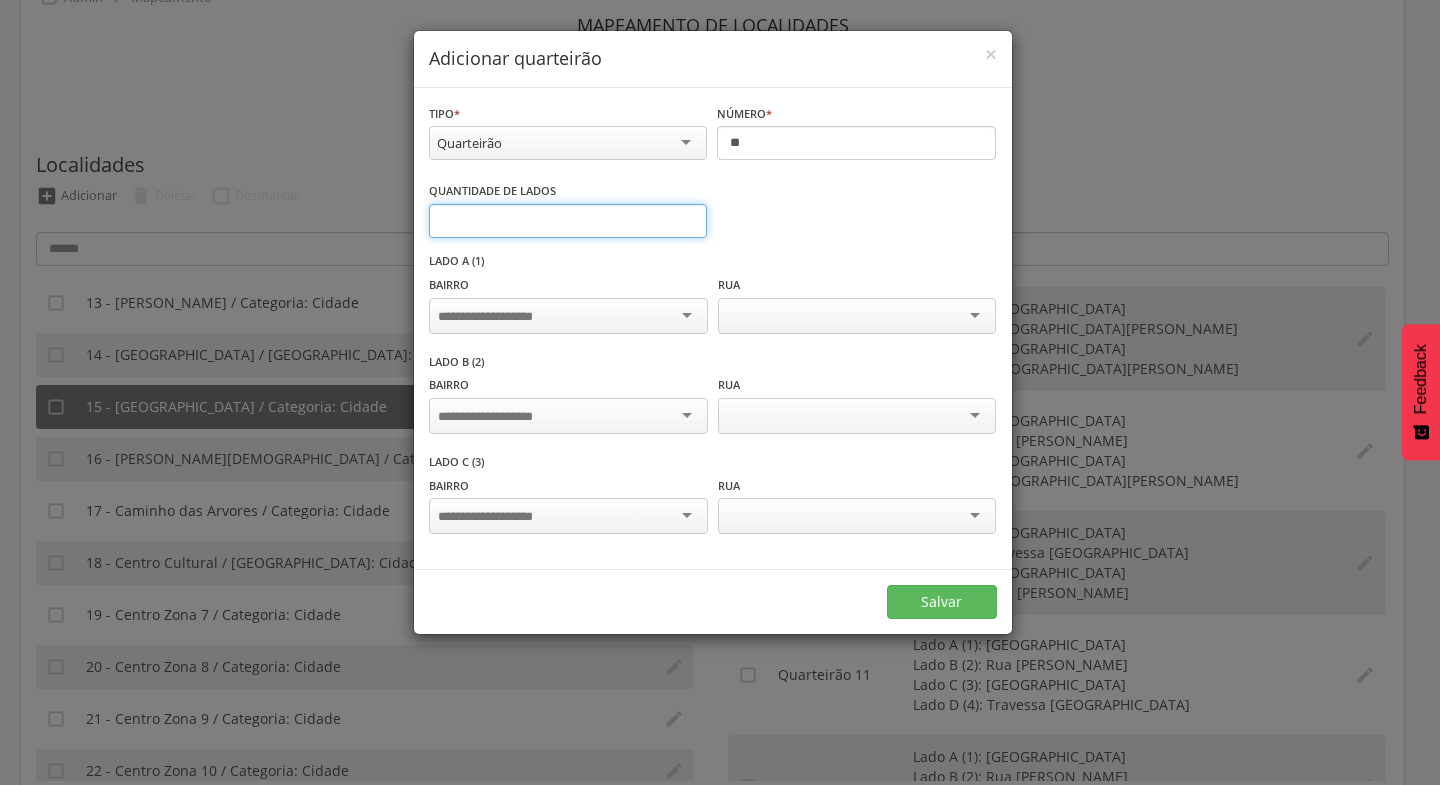 type on "*" 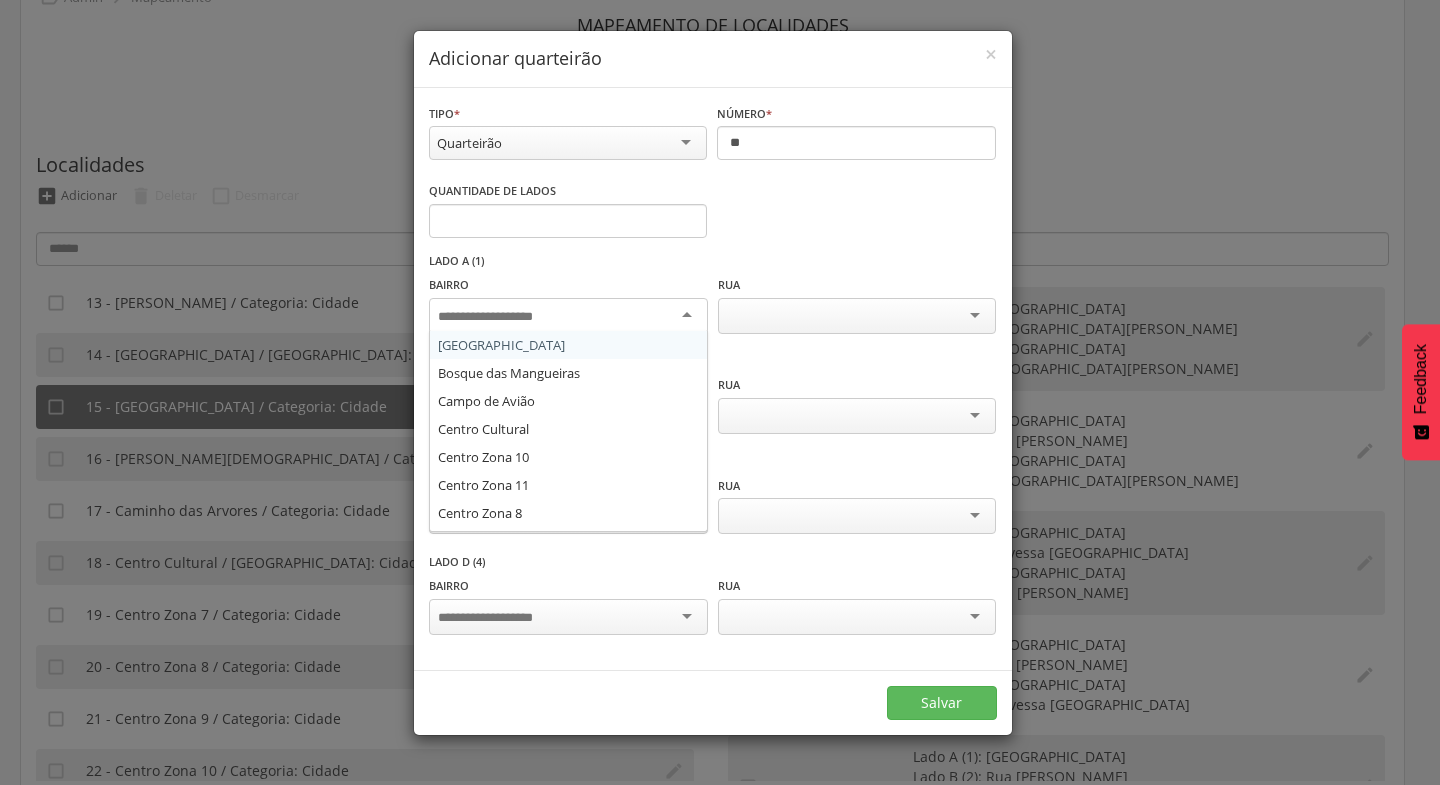 click at bounding box center (568, 316) 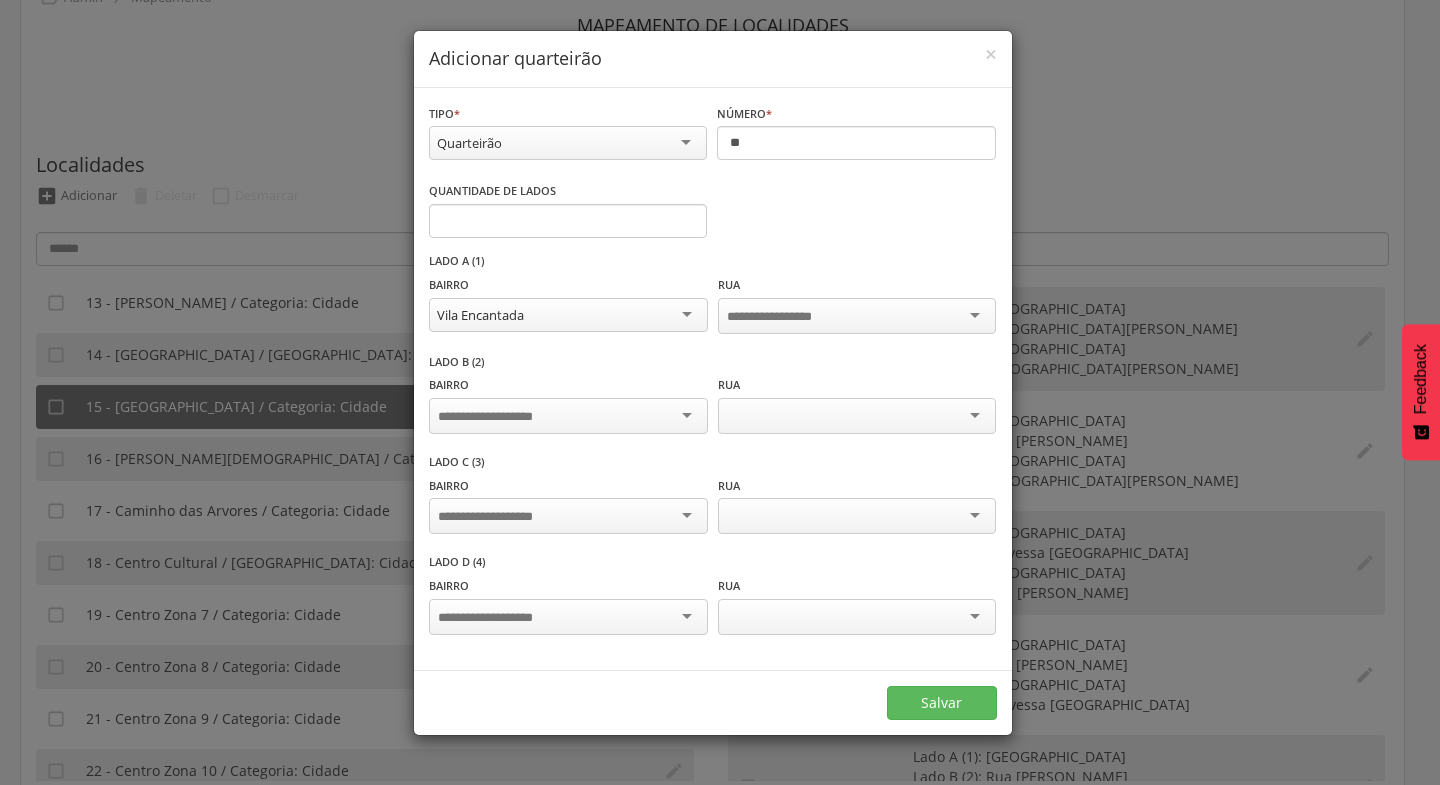 click at bounding box center (568, 416) 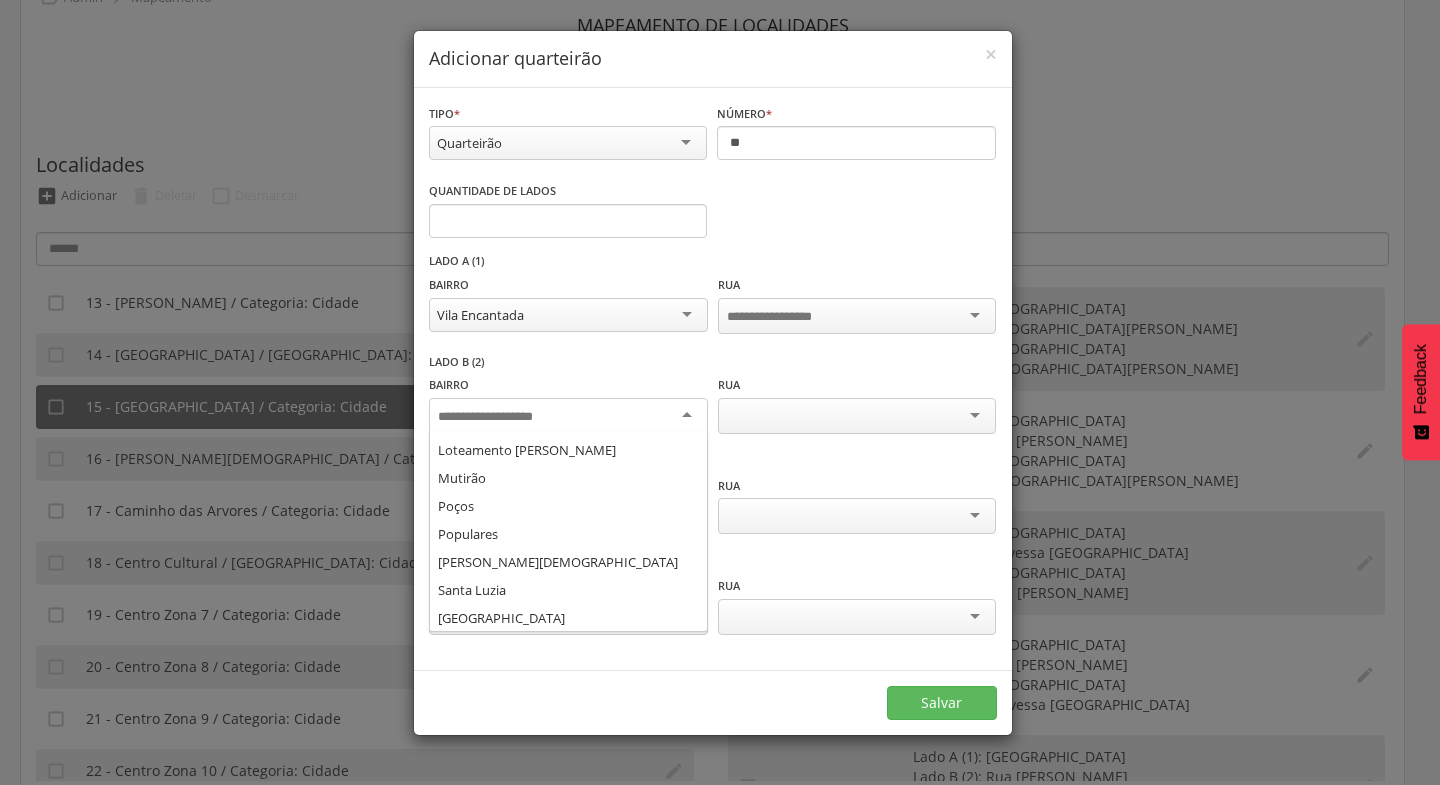 scroll, scrollTop: 416, scrollLeft: 0, axis: vertical 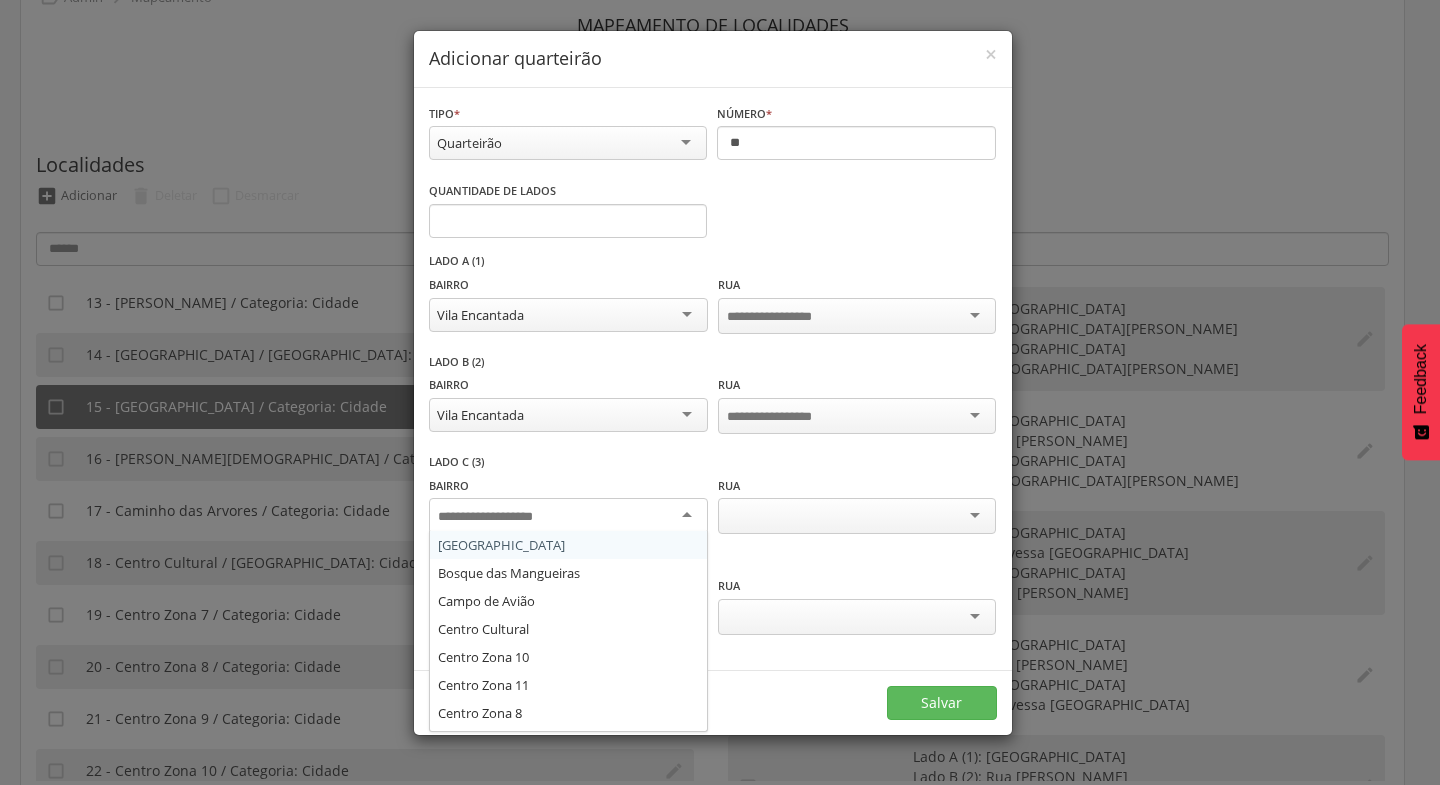 click at bounding box center [568, 516] 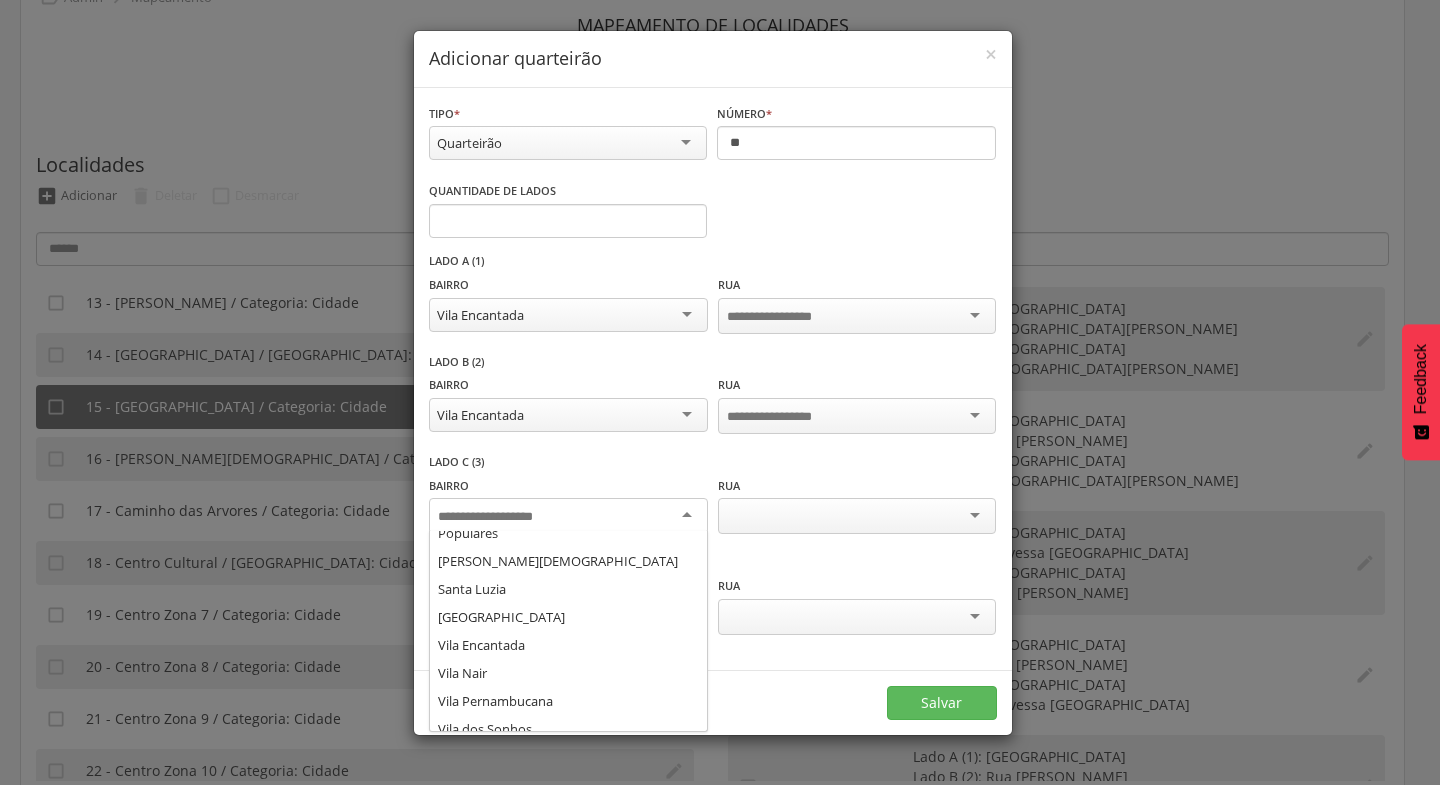 scroll, scrollTop: 416, scrollLeft: 0, axis: vertical 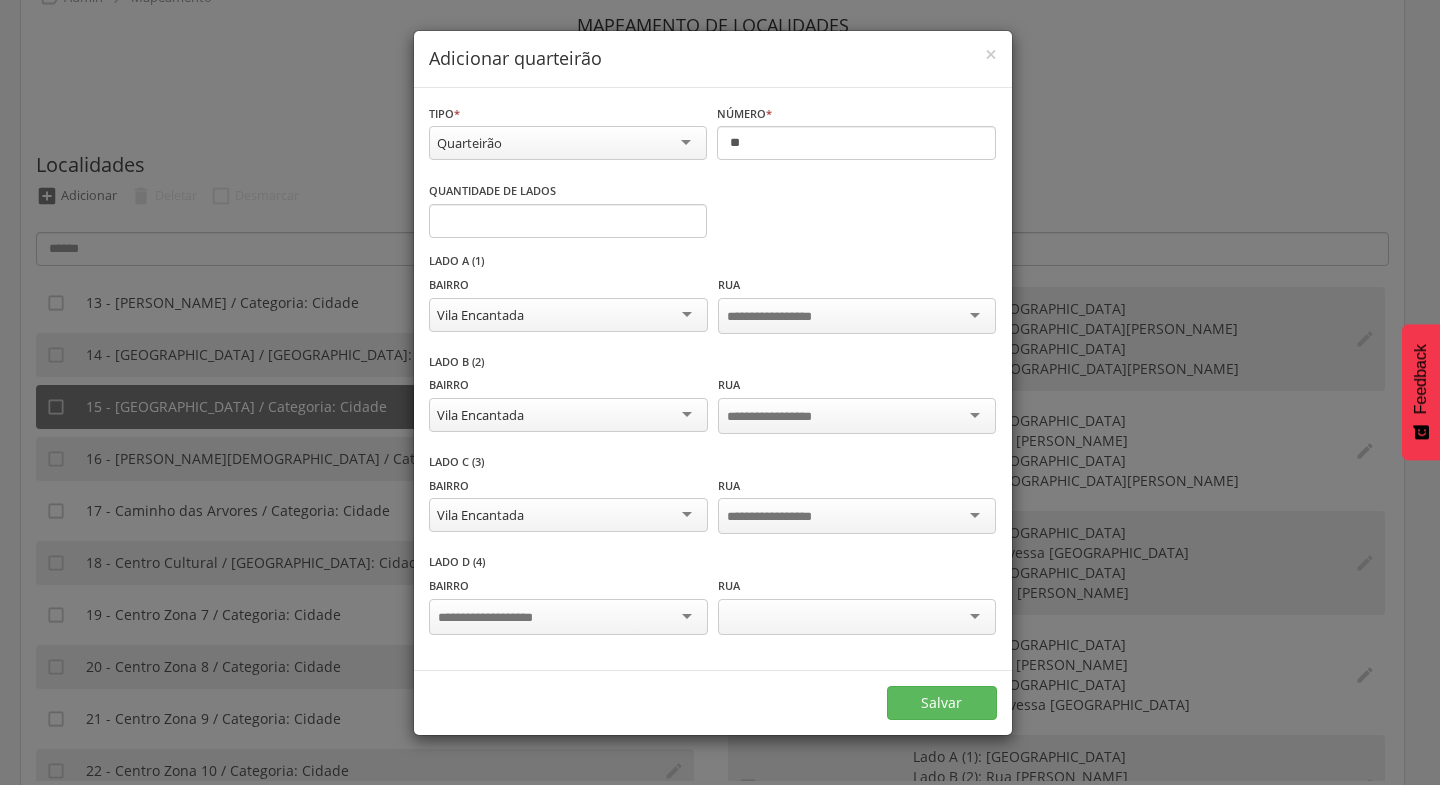 click at bounding box center [568, 617] 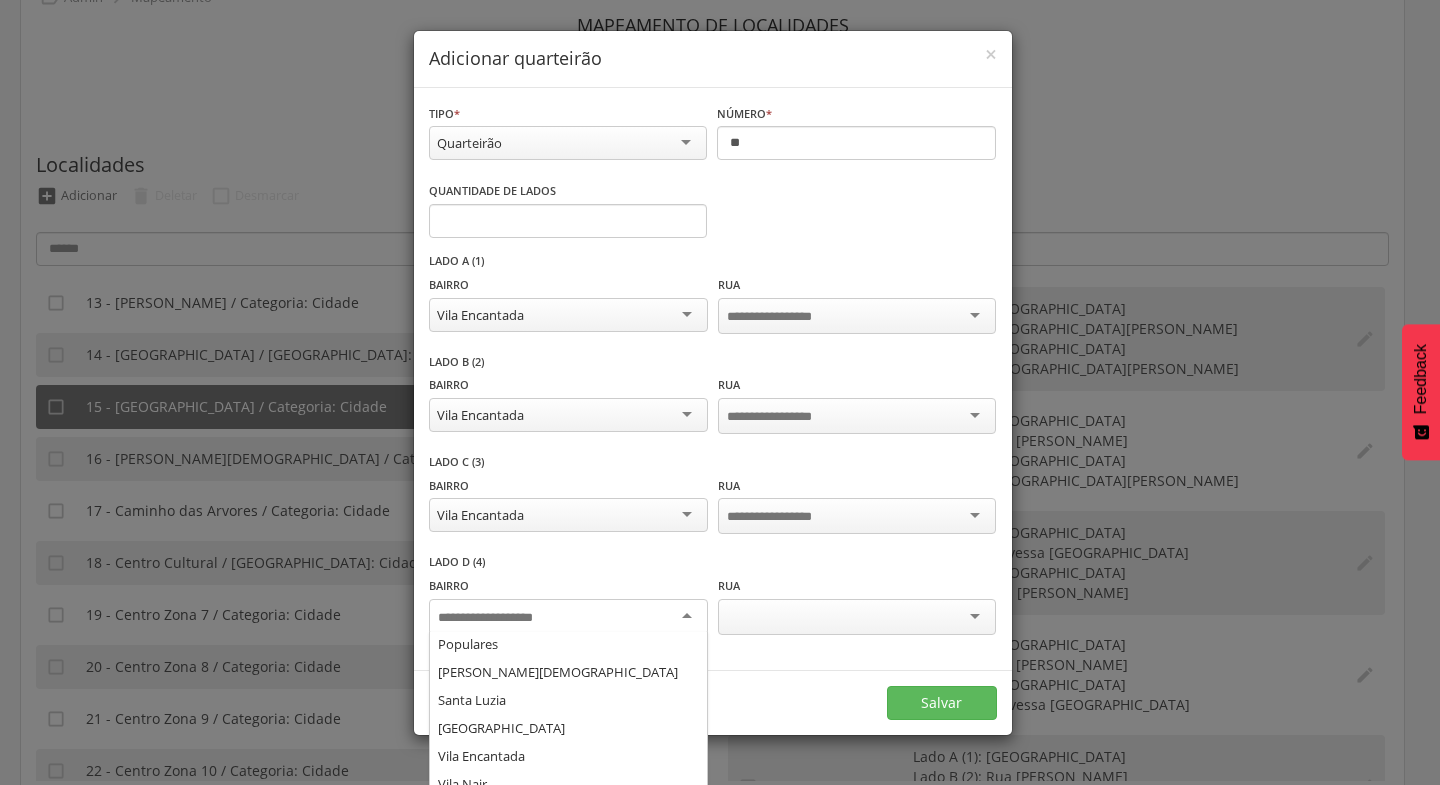 scroll, scrollTop: 416, scrollLeft: 0, axis: vertical 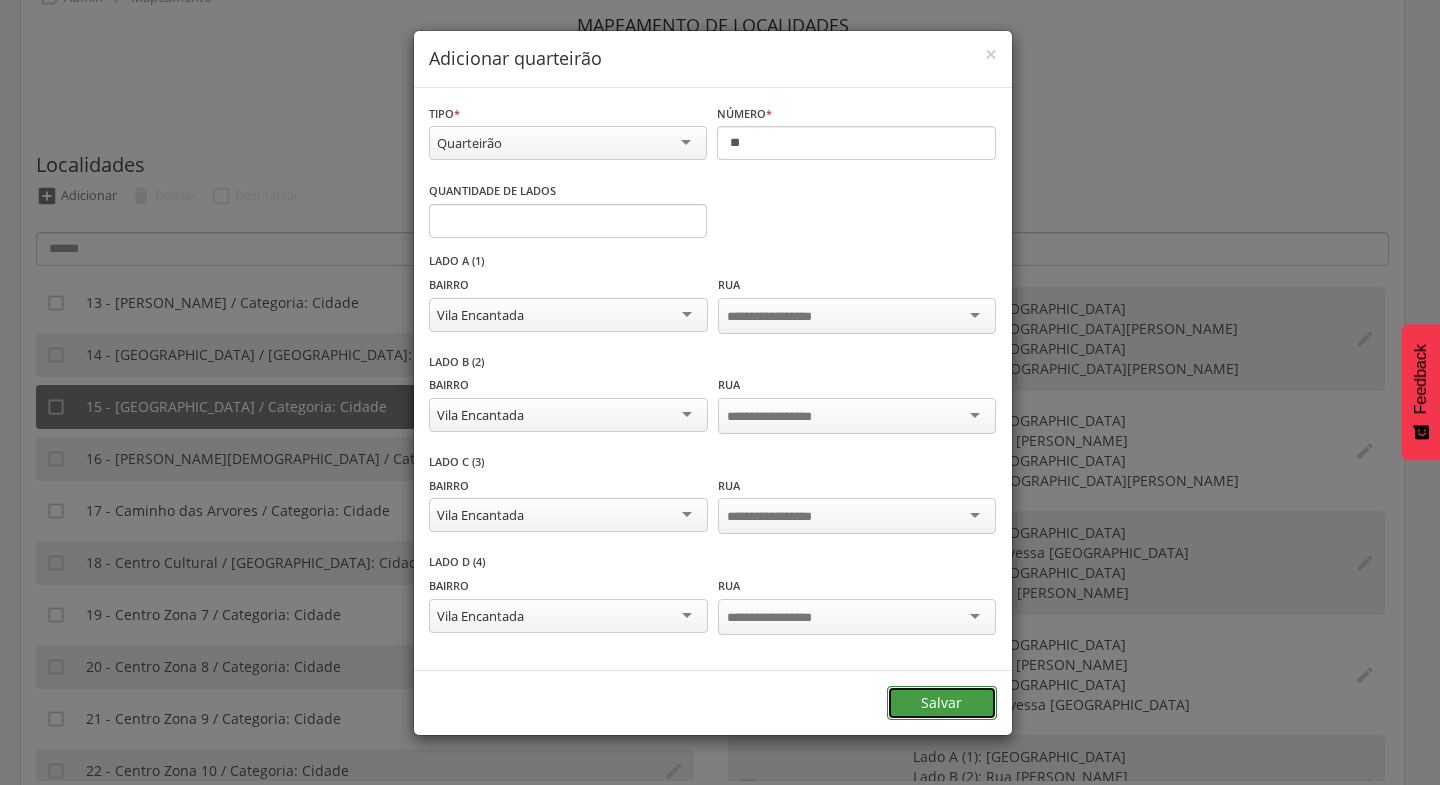 click on "Salvar" at bounding box center [942, 703] 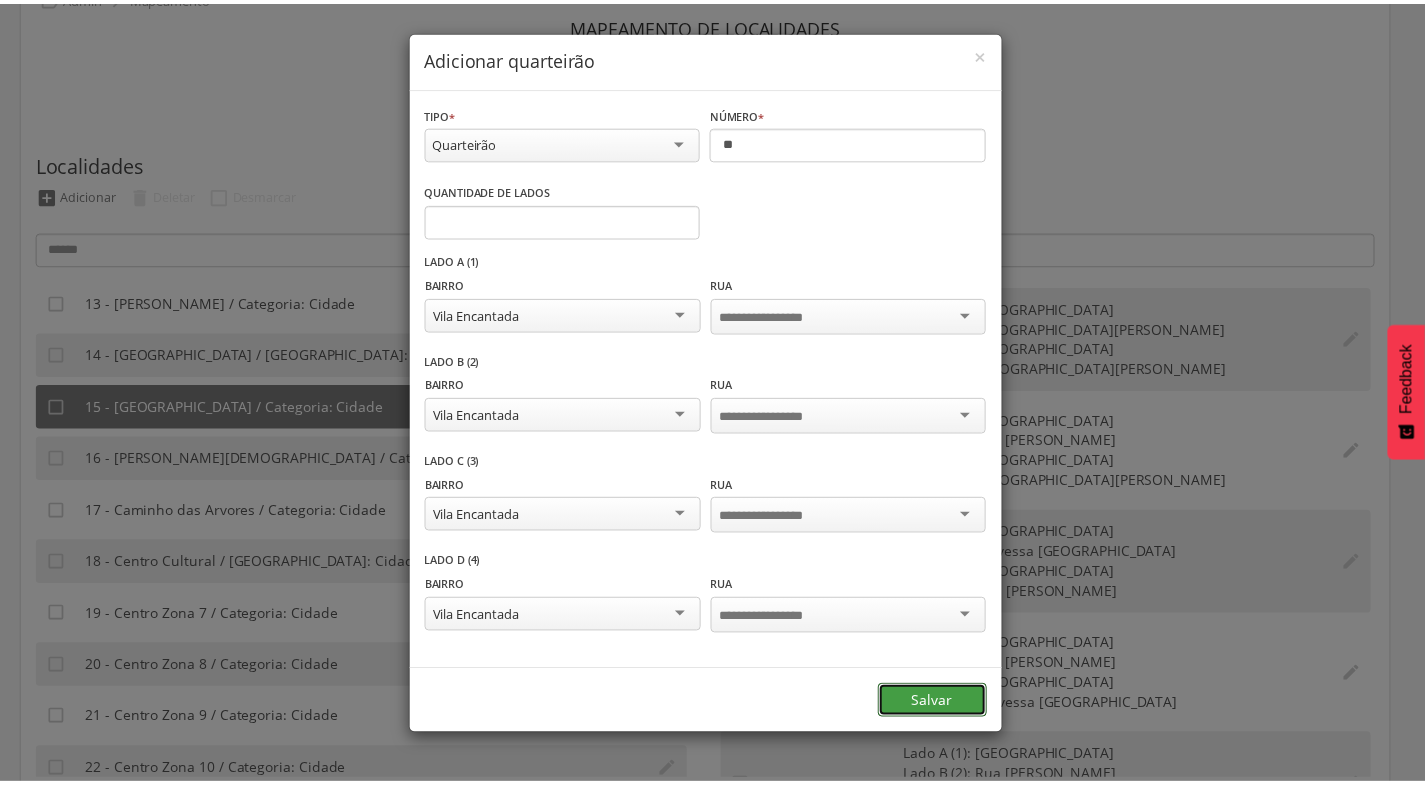 scroll, scrollTop: 0, scrollLeft: 0, axis: both 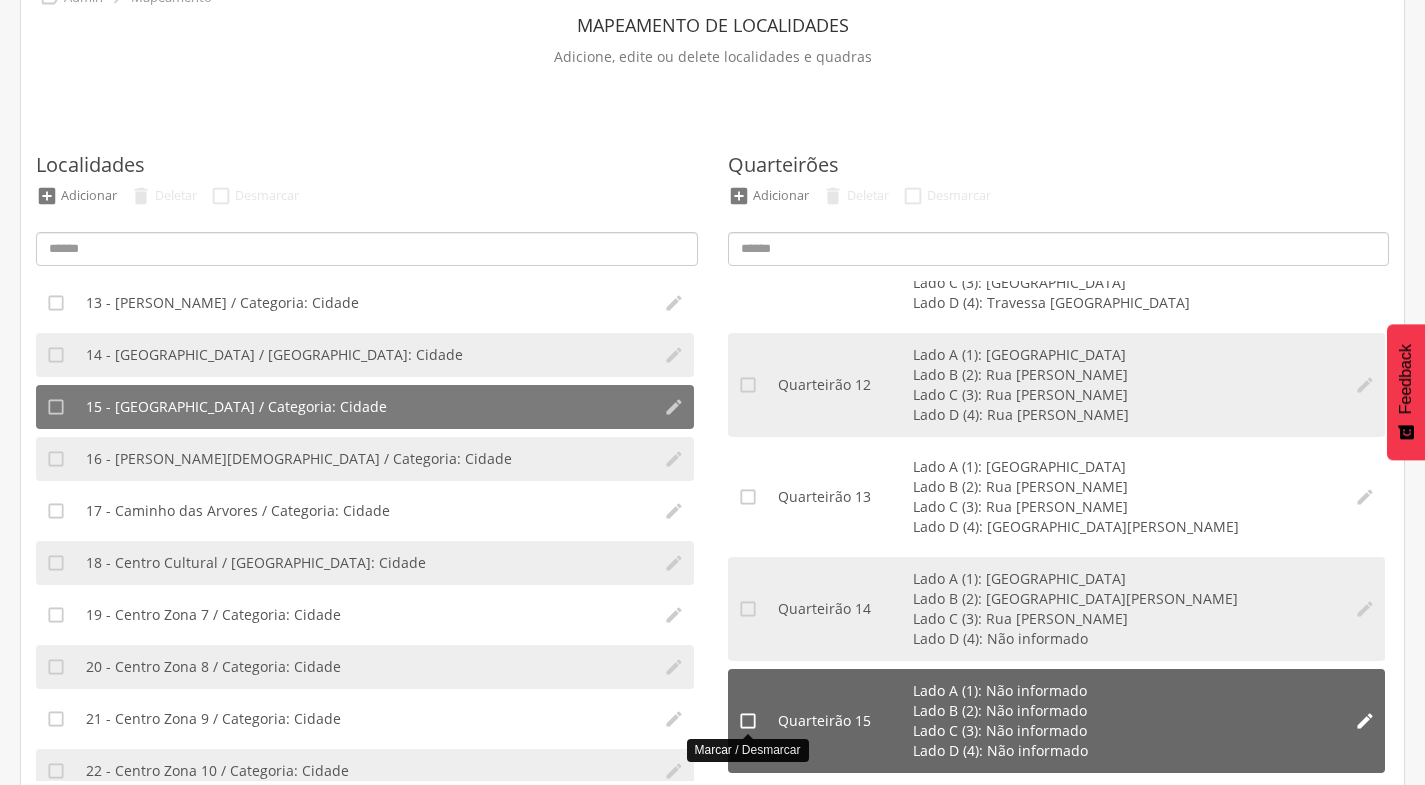 click on "" at bounding box center (748, 721) 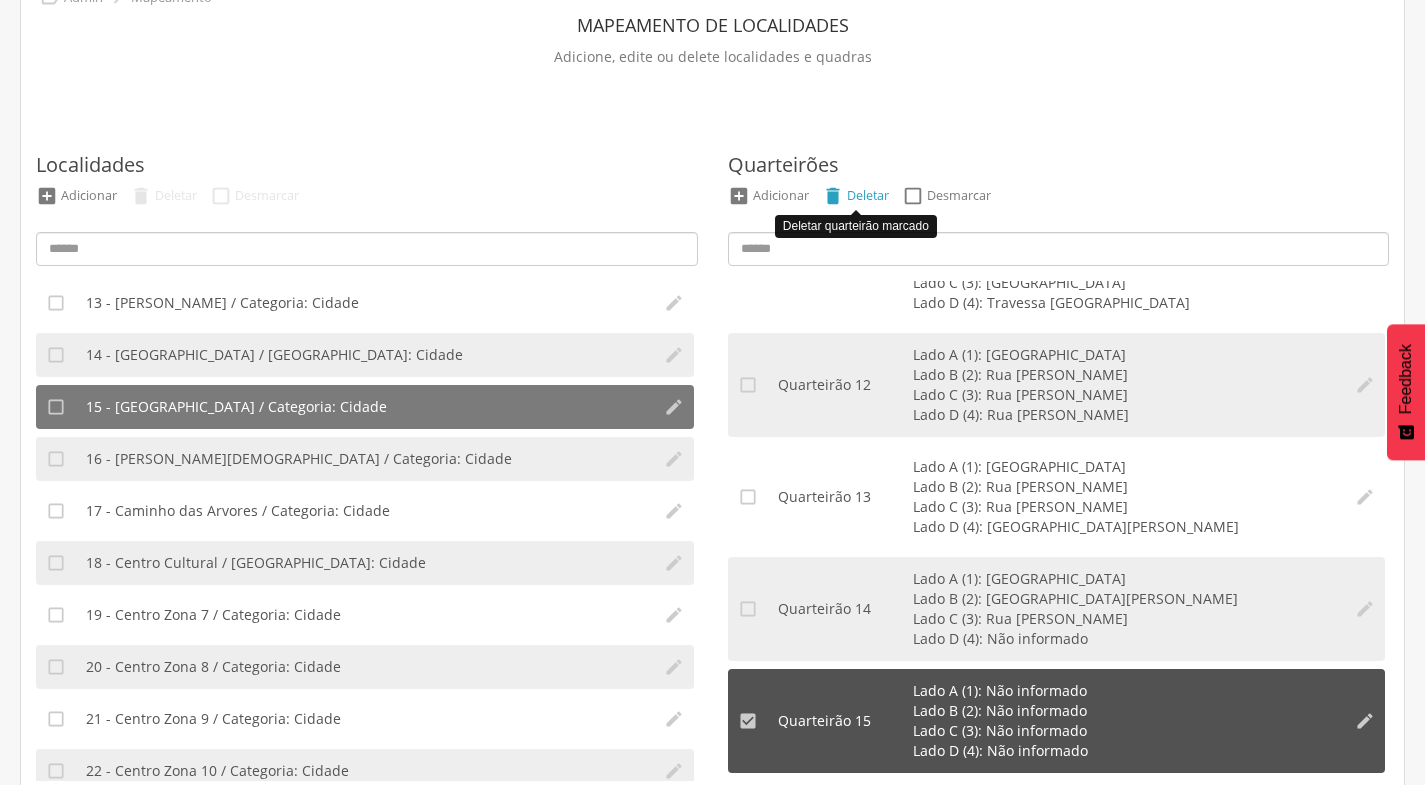 click on "Deletar" at bounding box center (868, 195) 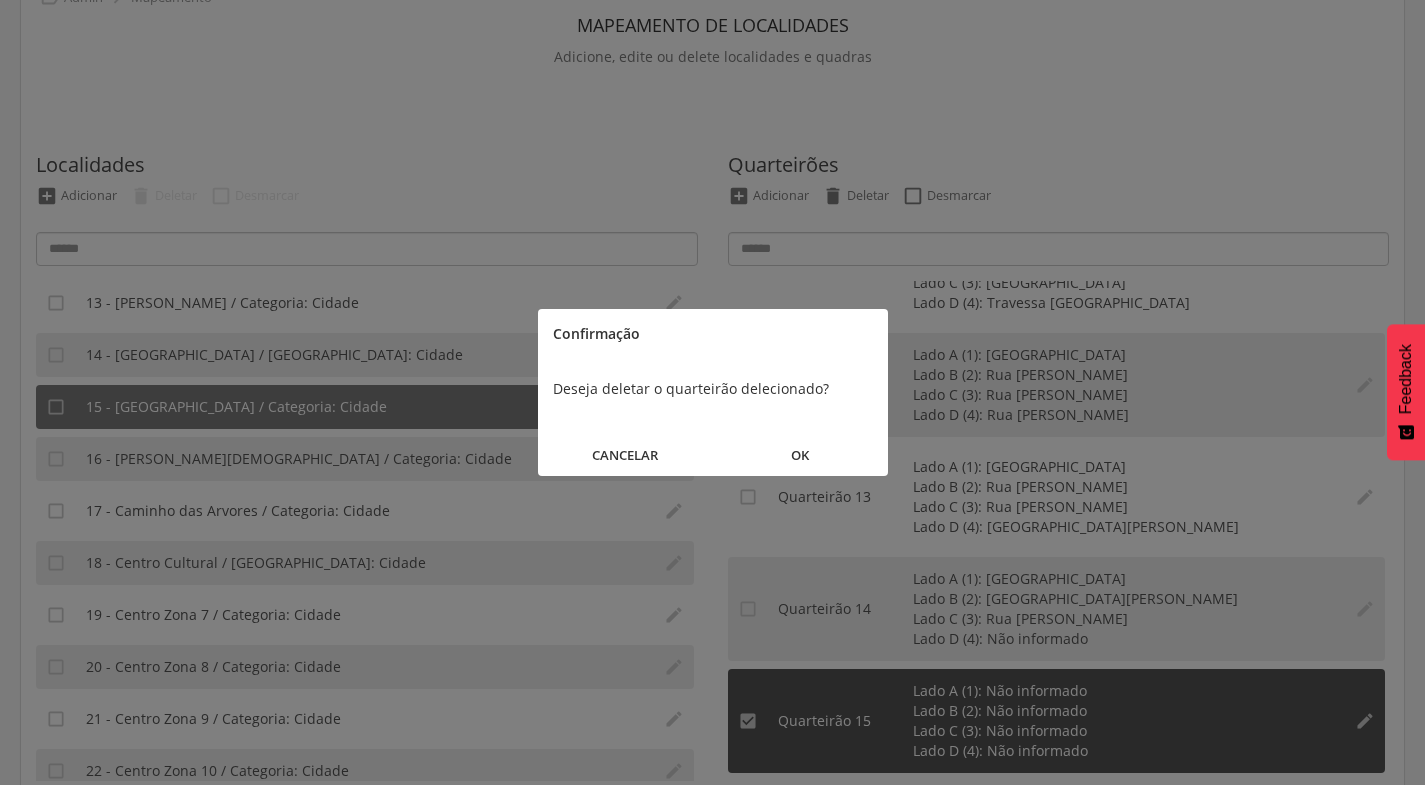 click on "OK" at bounding box center [800, 455] 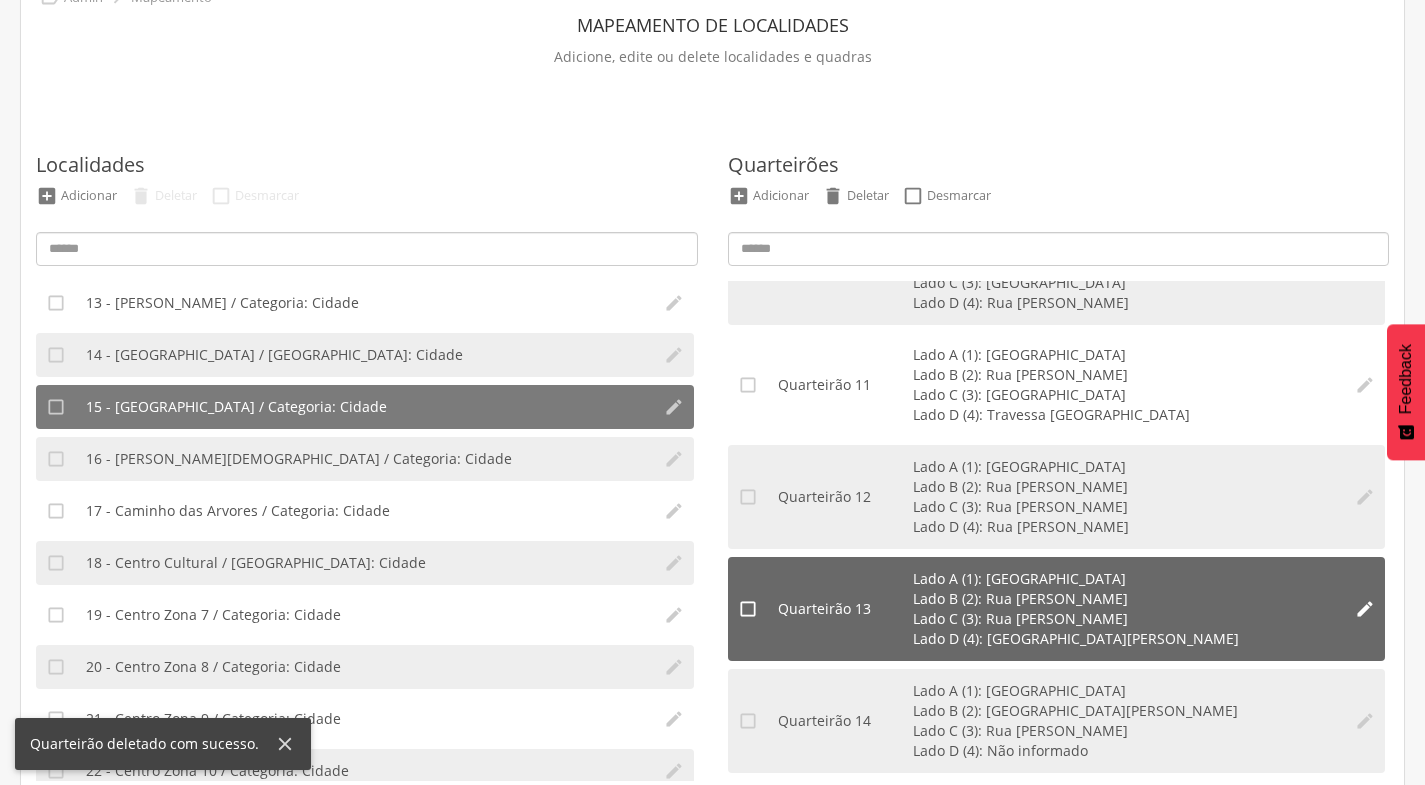scroll, scrollTop: 1048, scrollLeft: 0, axis: vertical 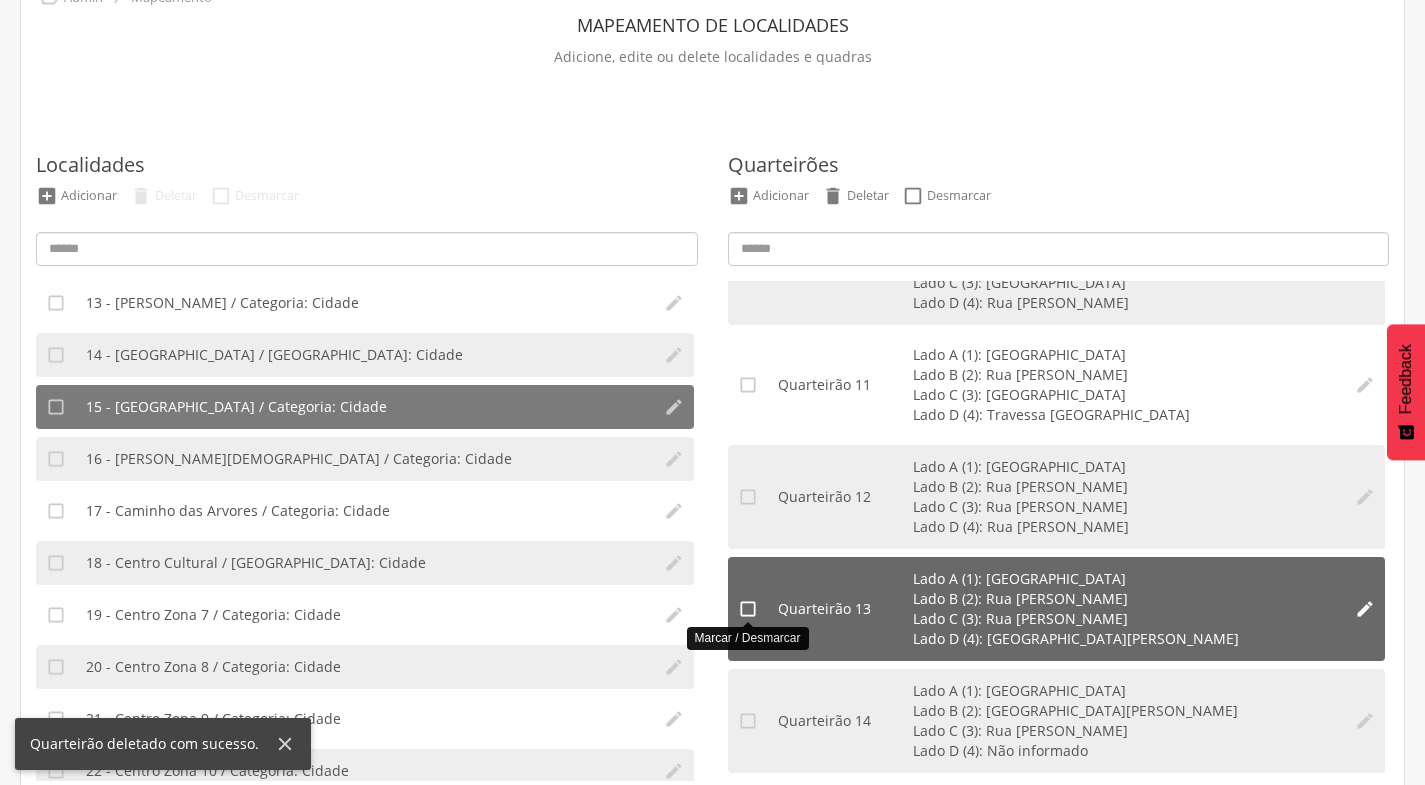 click on "" at bounding box center (748, 609) 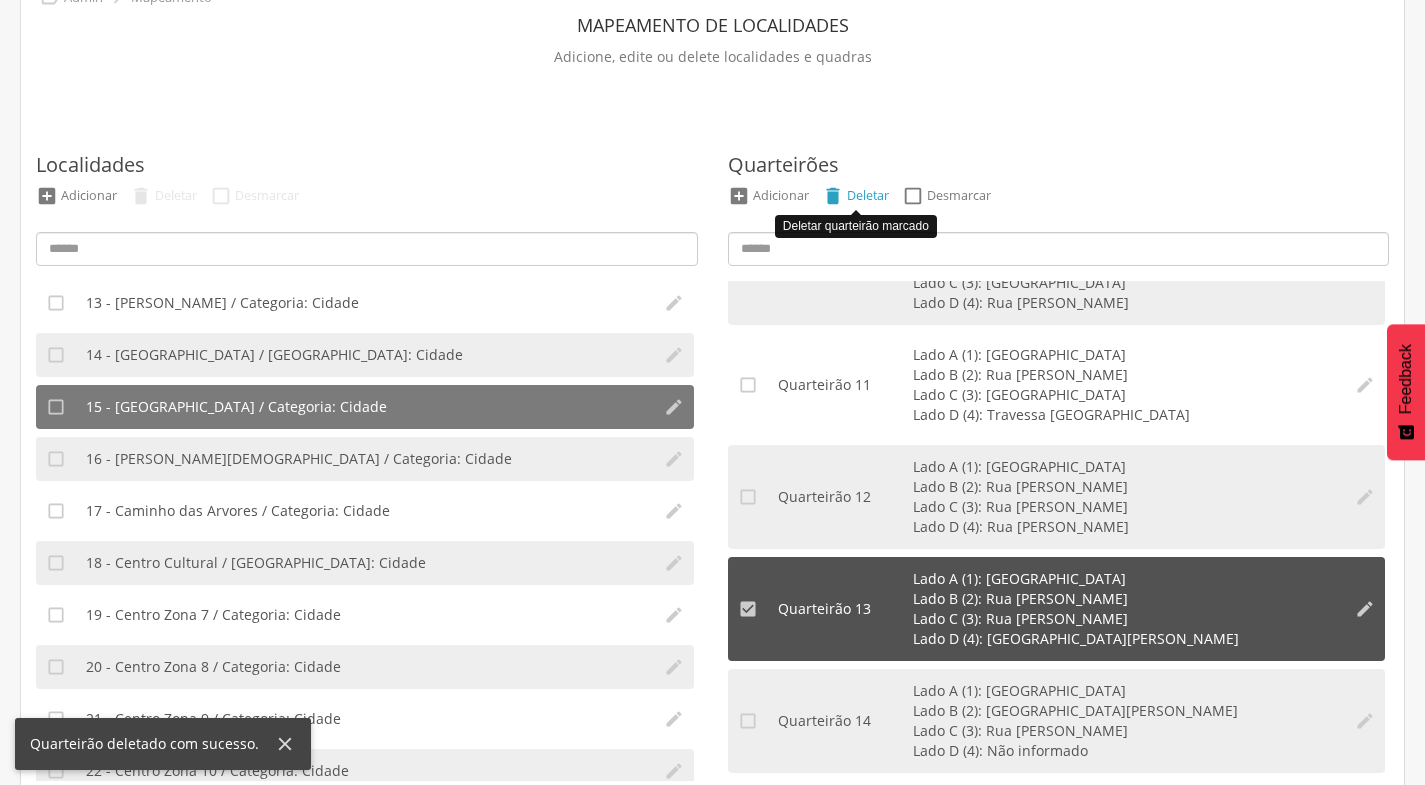 click on "Deletar" at bounding box center (868, 195) 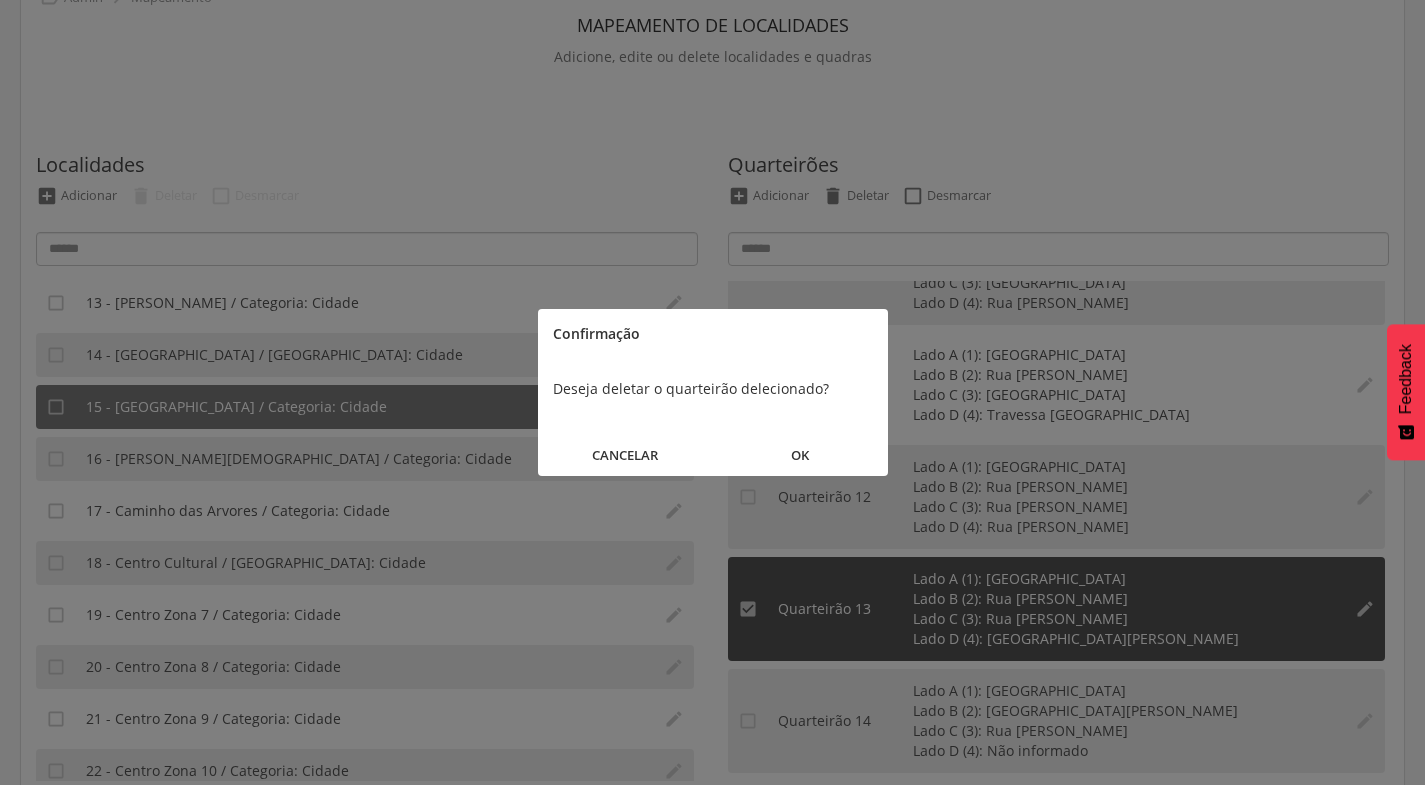 click on "OK" at bounding box center (800, 455) 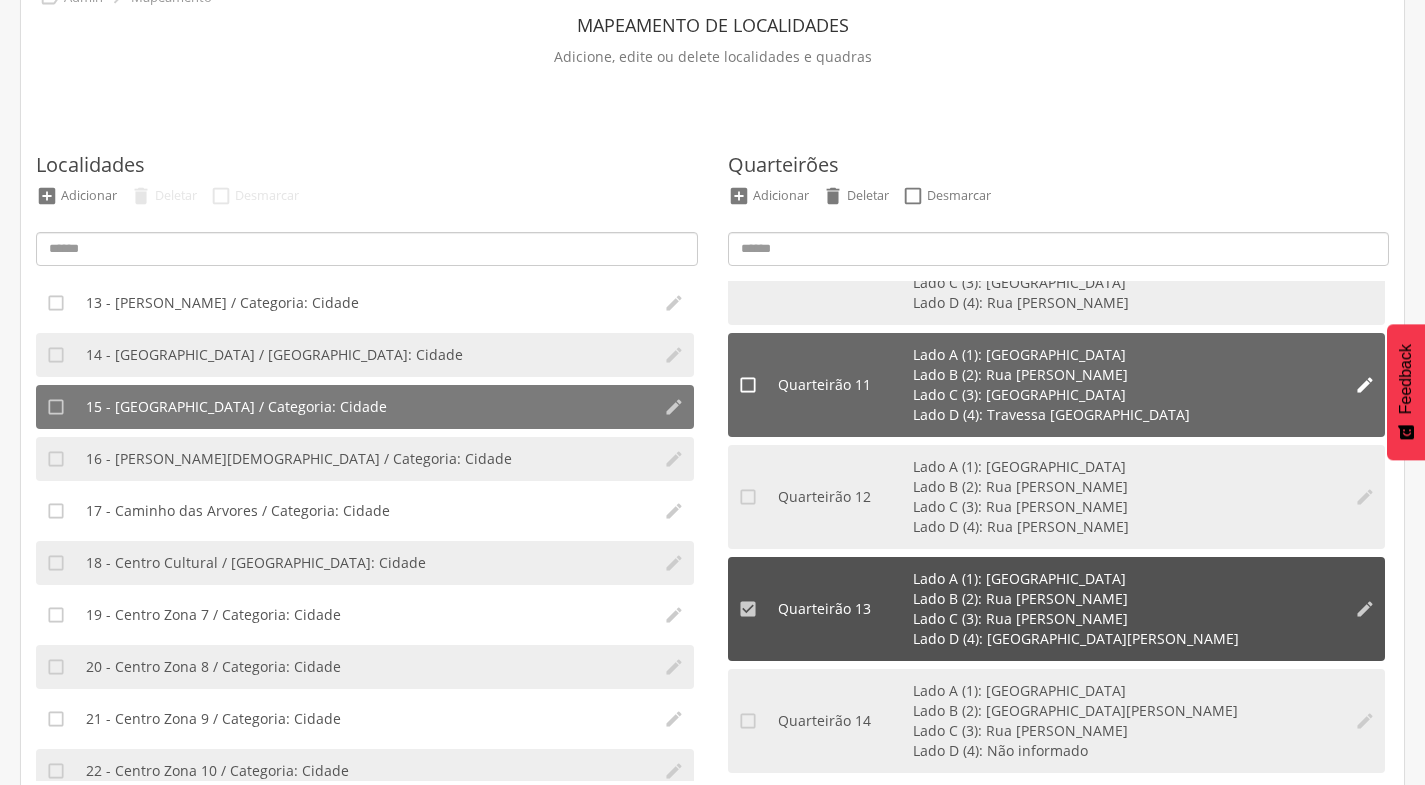 scroll, scrollTop: 936, scrollLeft: 0, axis: vertical 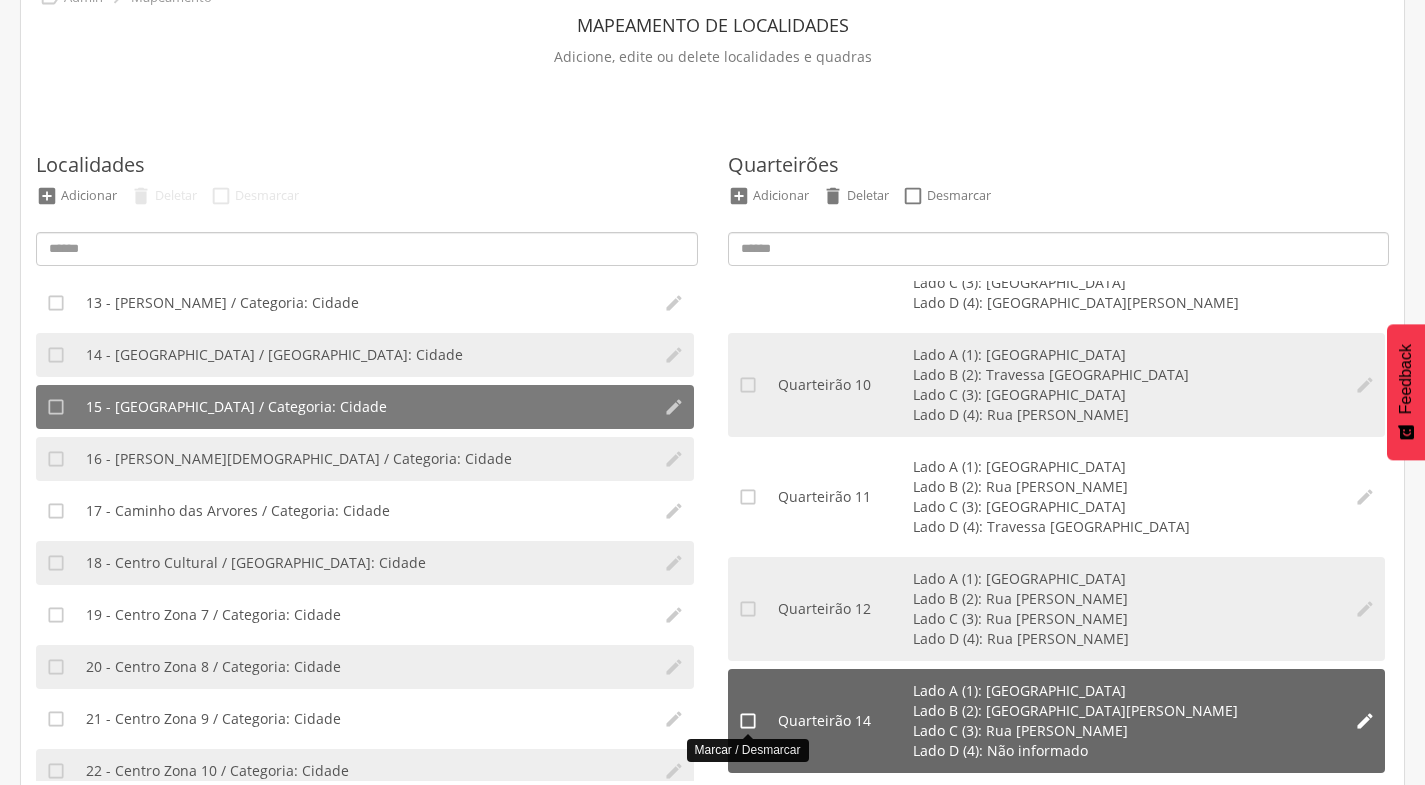 click on "" at bounding box center (748, 721) 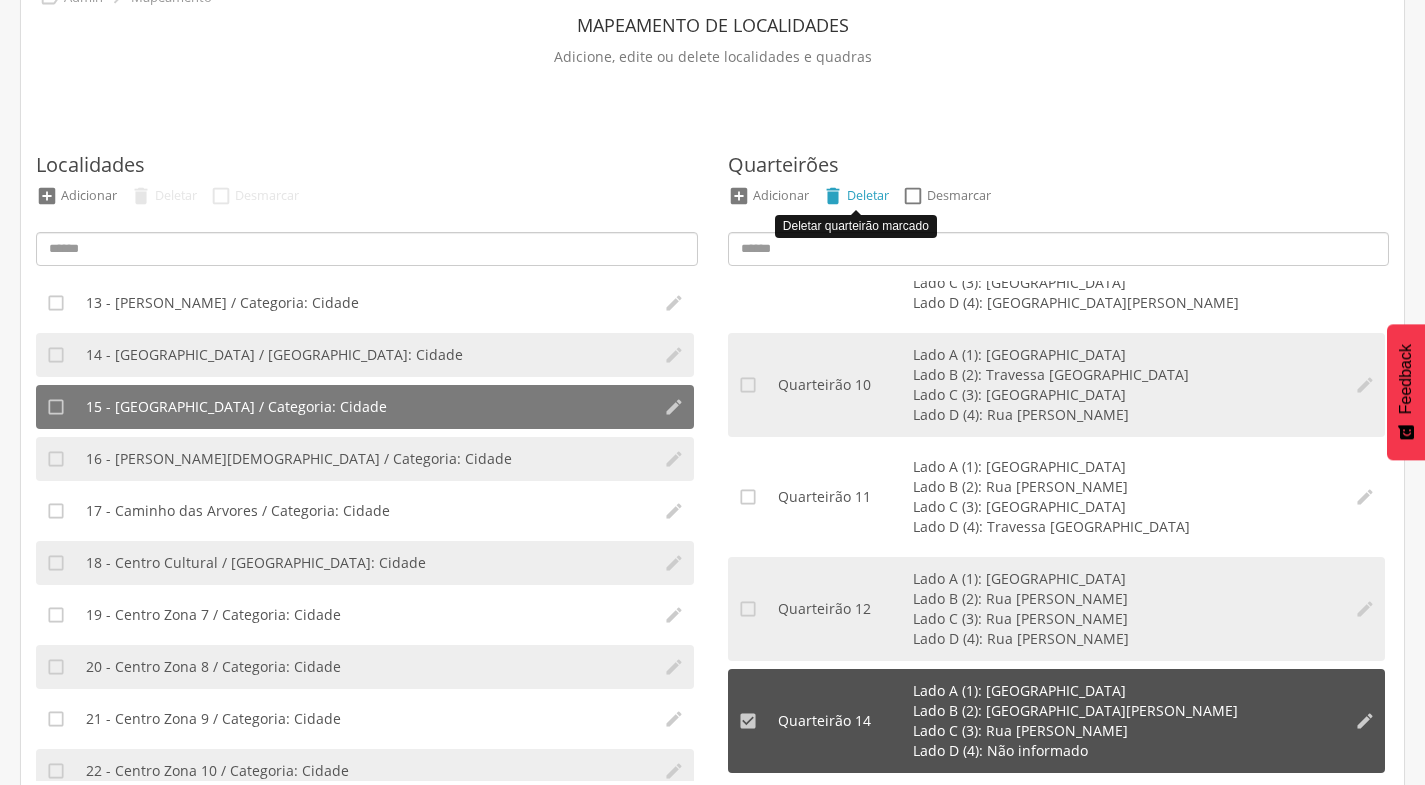 click on "Deletar" at bounding box center [868, 195] 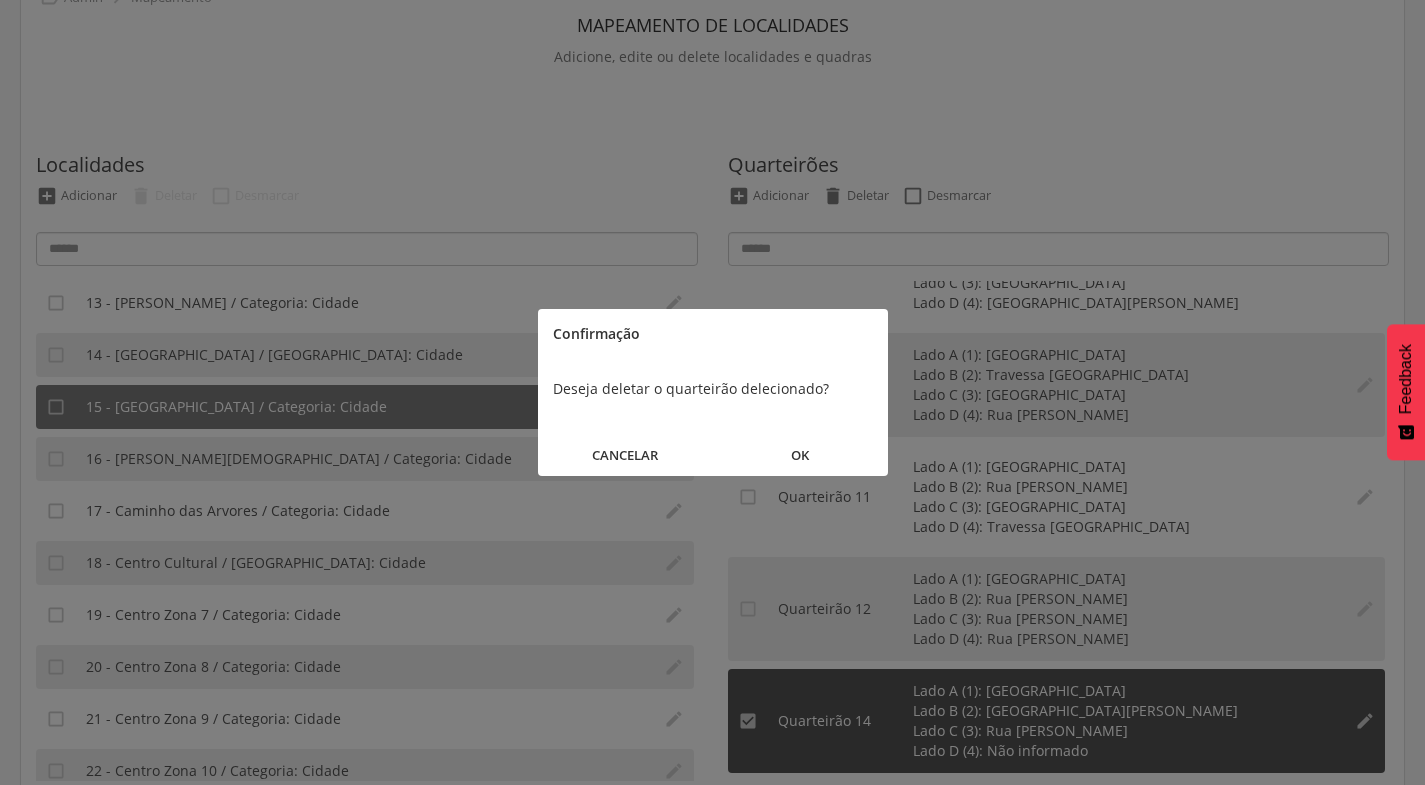 click on "OK" at bounding box center [800, 455] 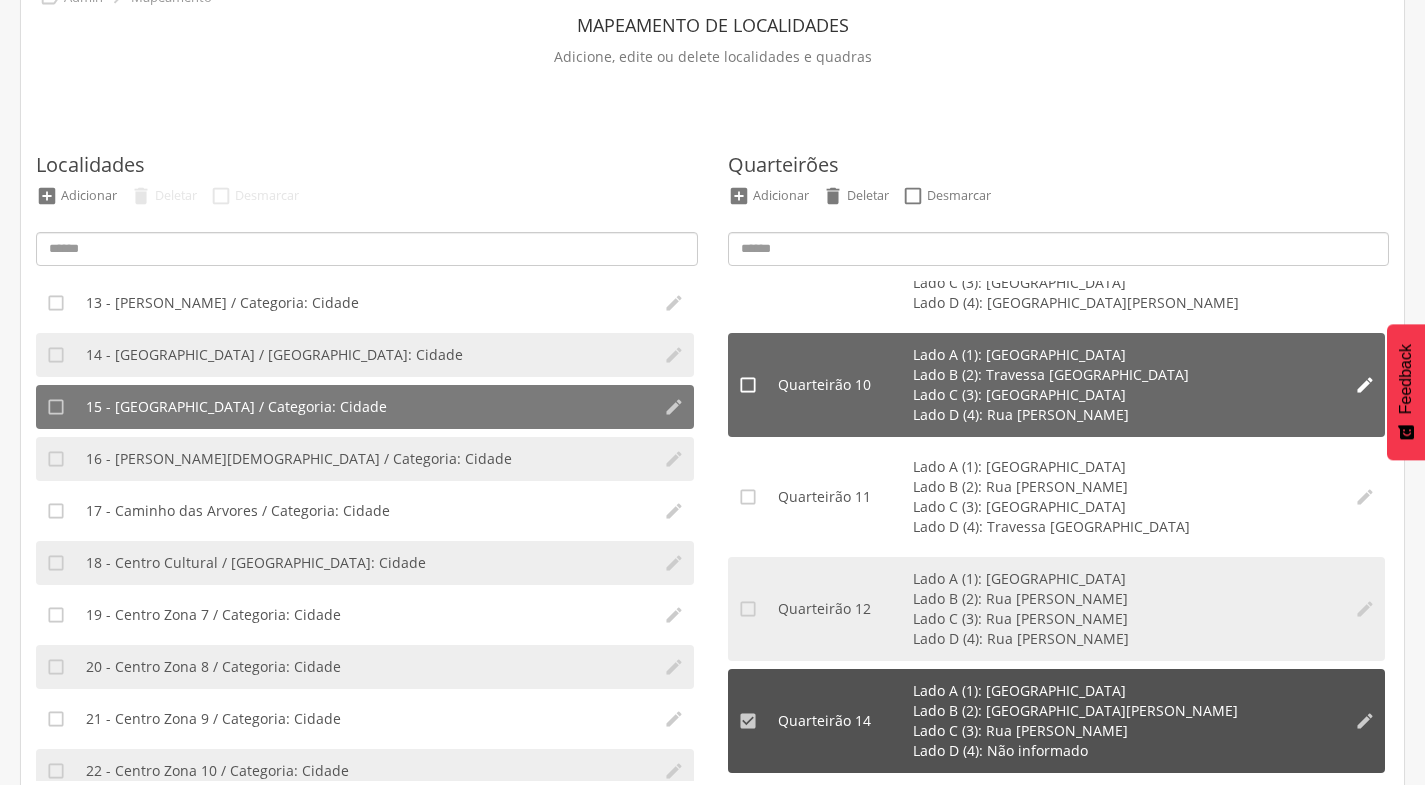 scroll, scrollTop: 824, scrollLeft: 0, axis: vertical 